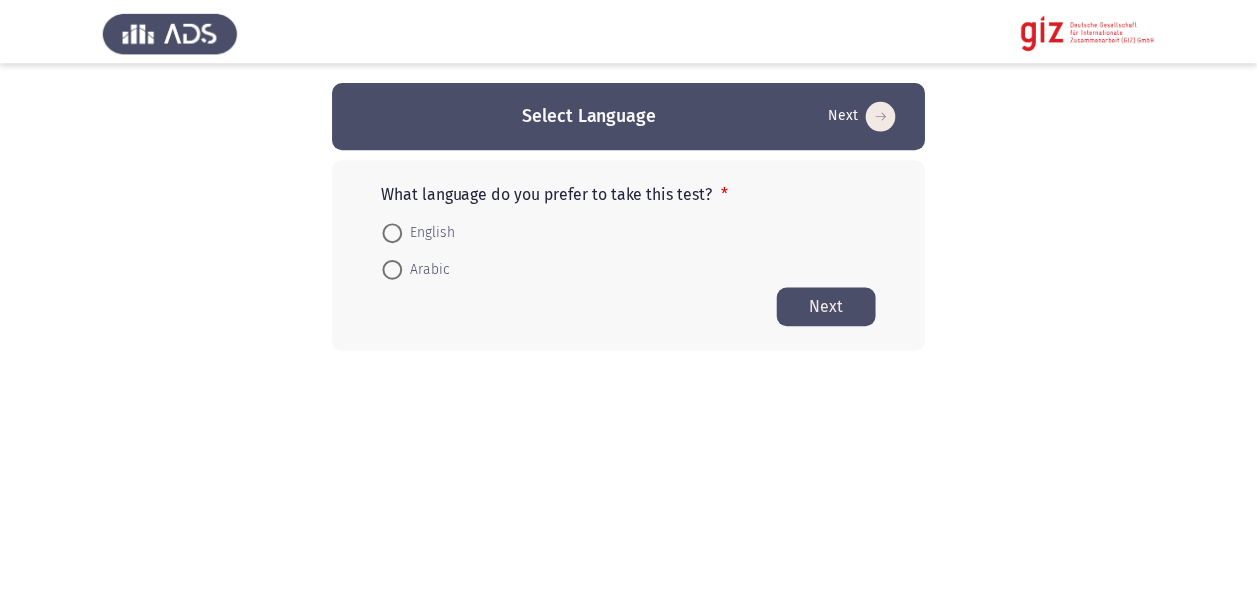 scroll, scrollTop: 0, scrollLeft: 0, axis: both 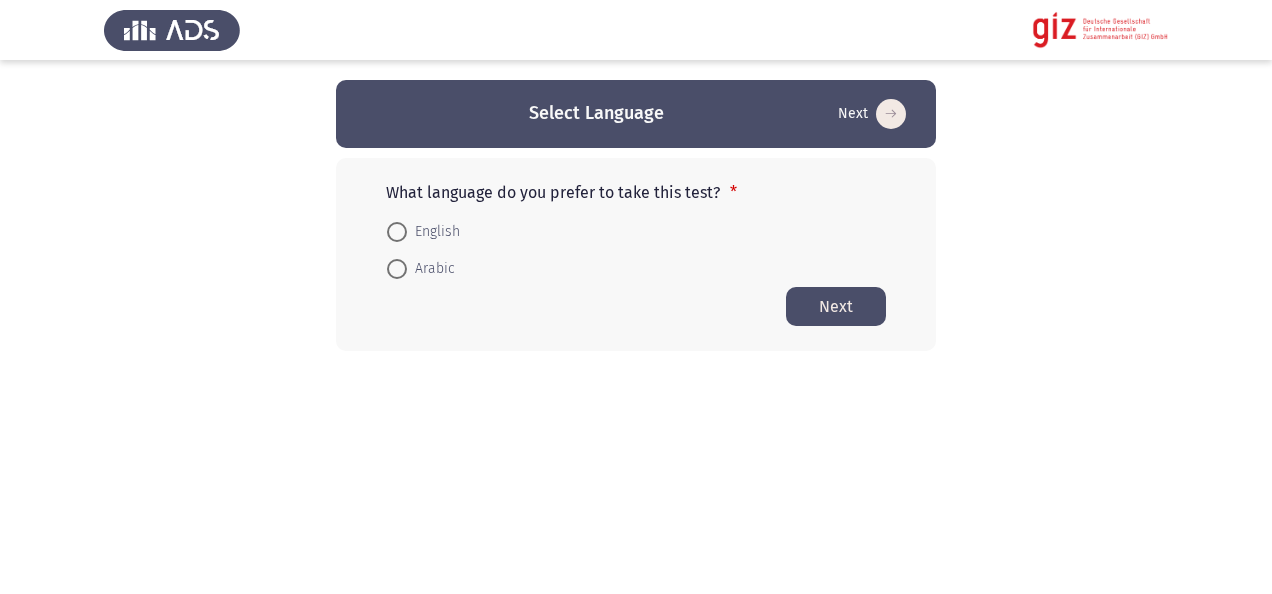 drag, startPoint x: 388, startPoint y: 238, endPoint x: 834, endPoint y: 347, distance: 459.12634 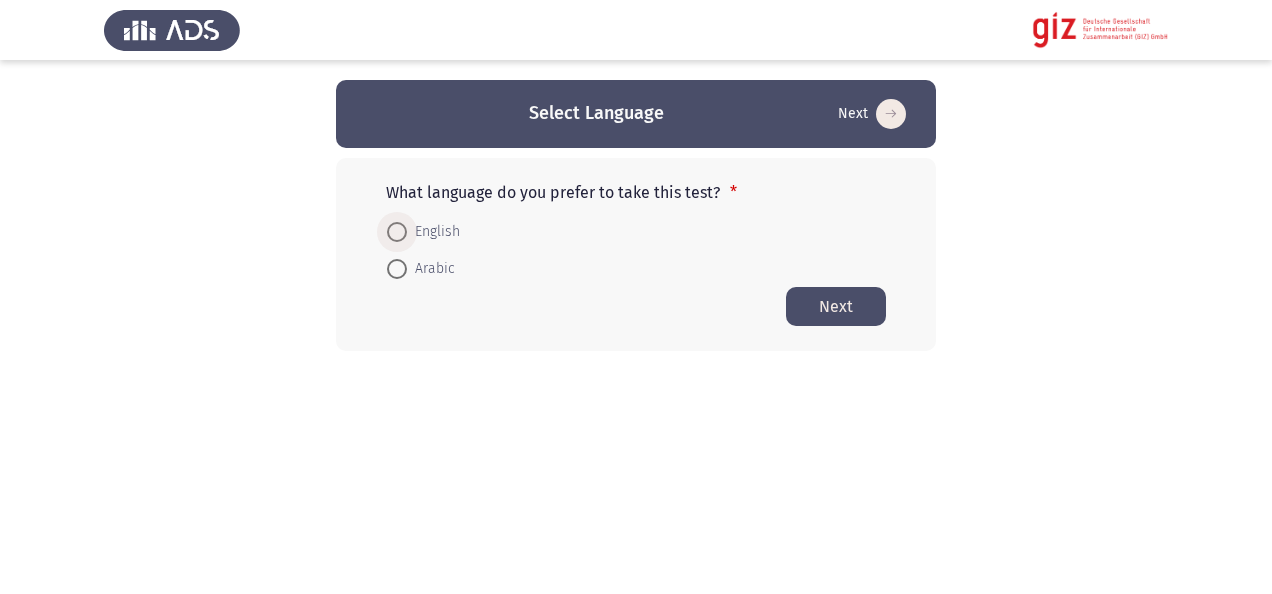 click at bounding box center [397, 232] 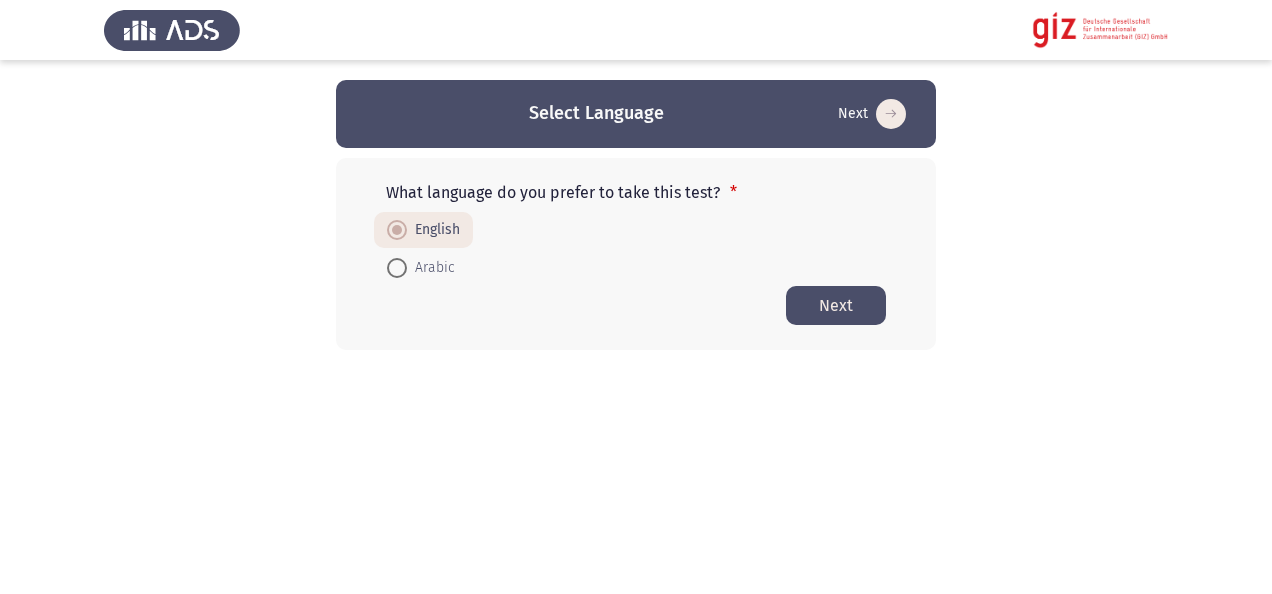 click on "Next" 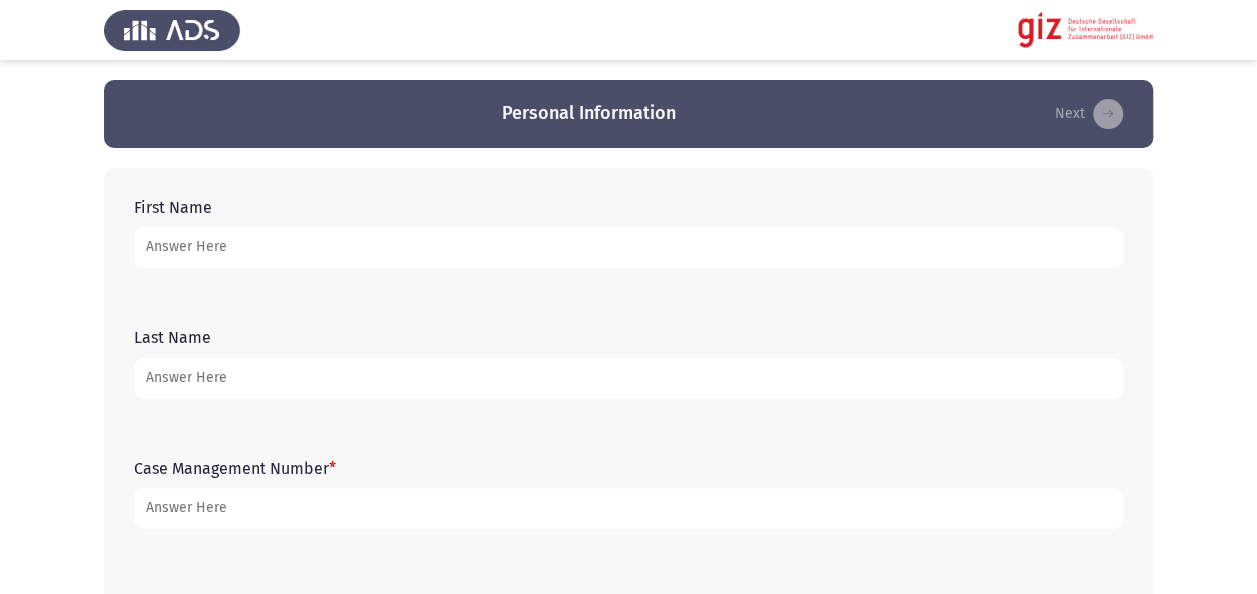 click on "First Name" at bounding box center [628, 247] 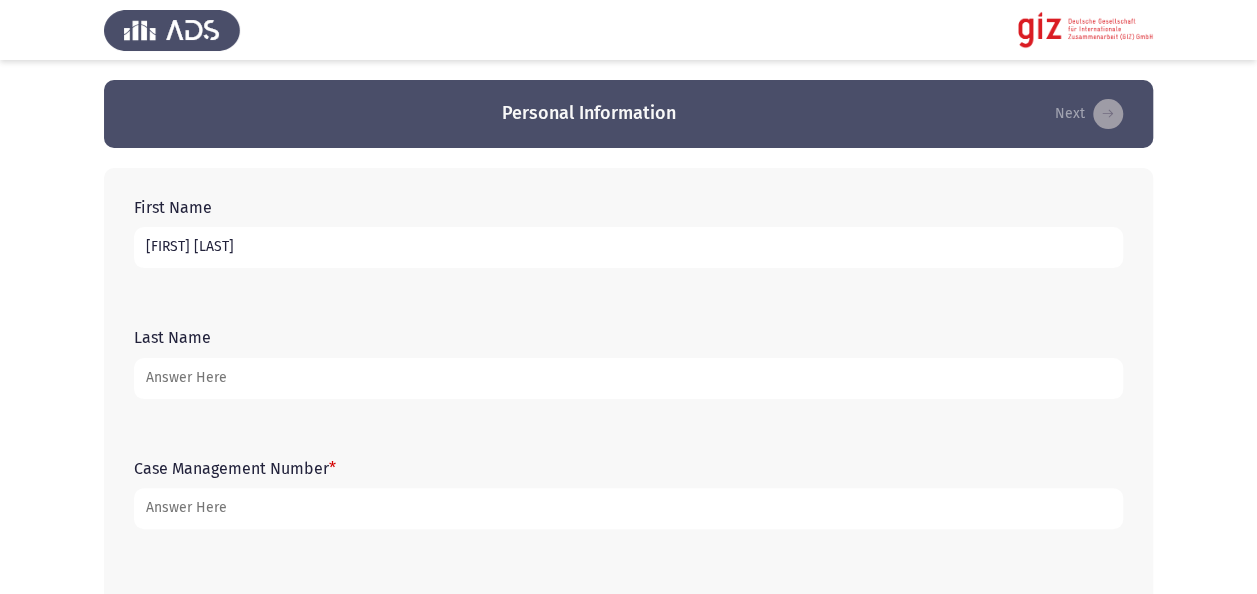 type on "Mohamed Abdelrahim Zidan" 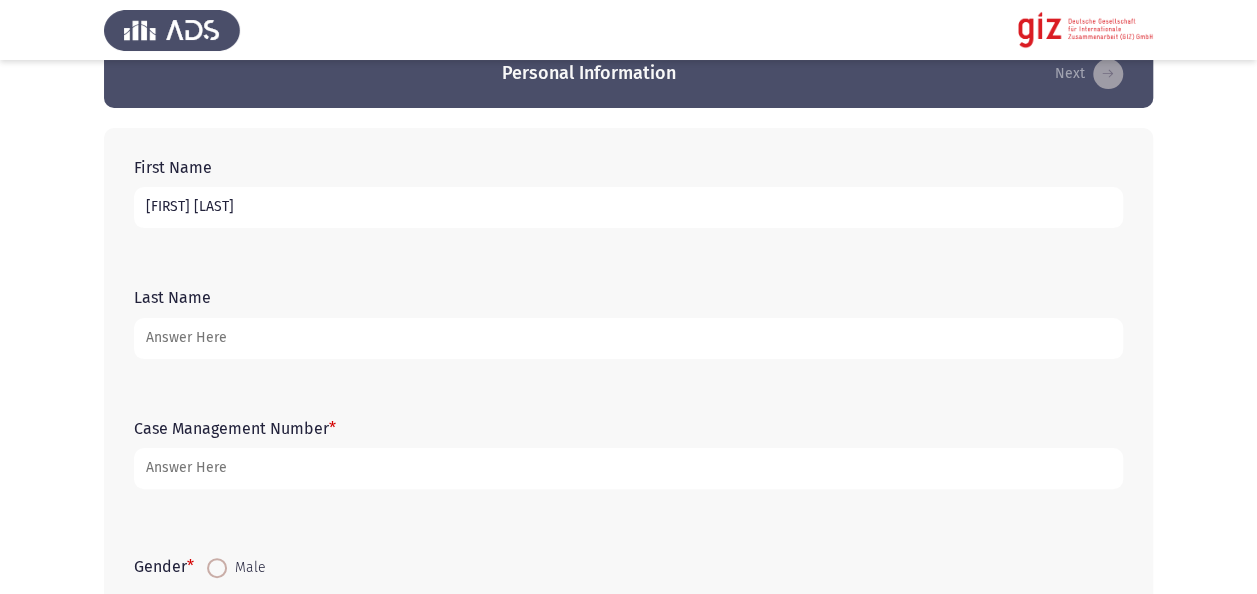 scroll, scrollTop: 160, scrollLeft: 0, axis: vertical 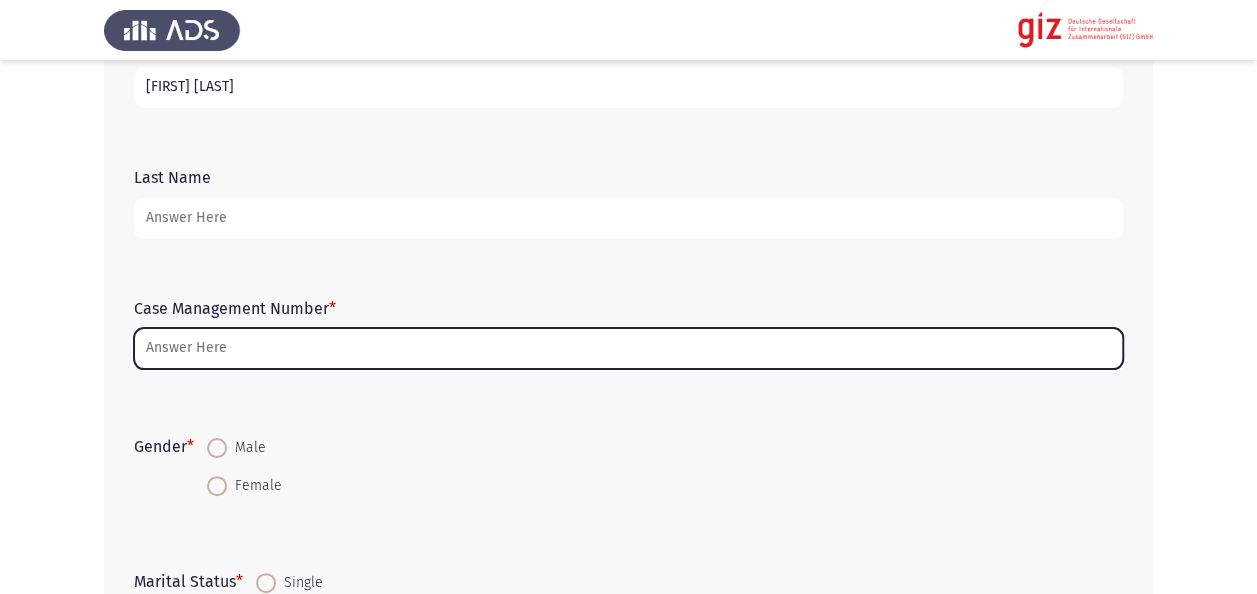 click on "Case Management Number   *" at bounding box center [628, 348] 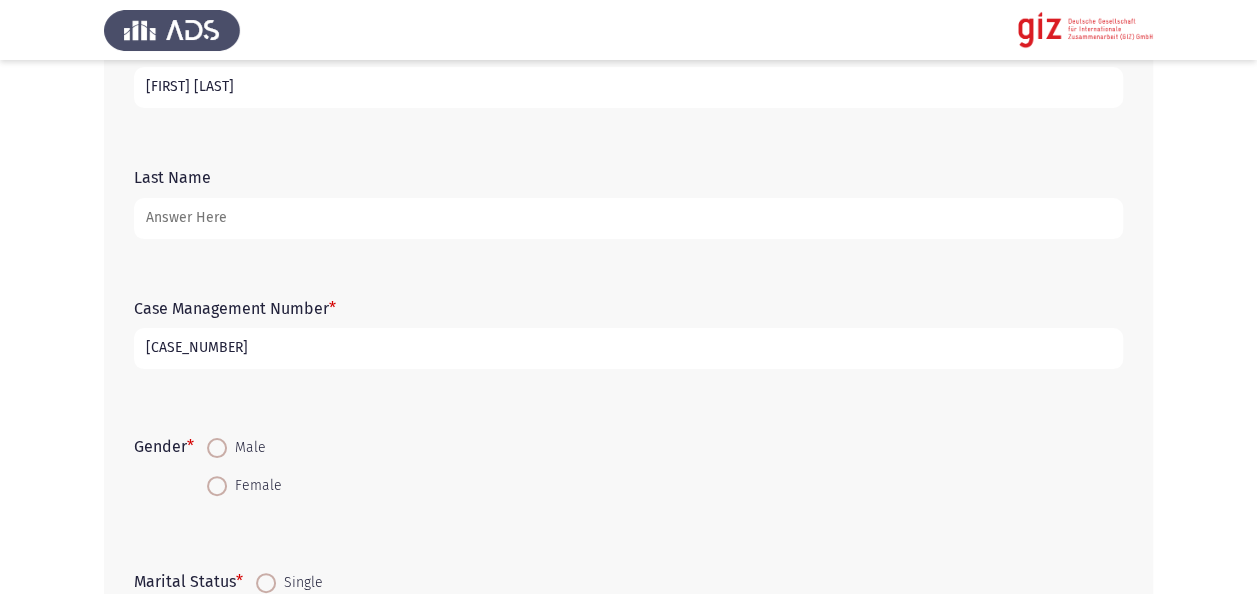 type on "PIMAUG00021-ASYUT" 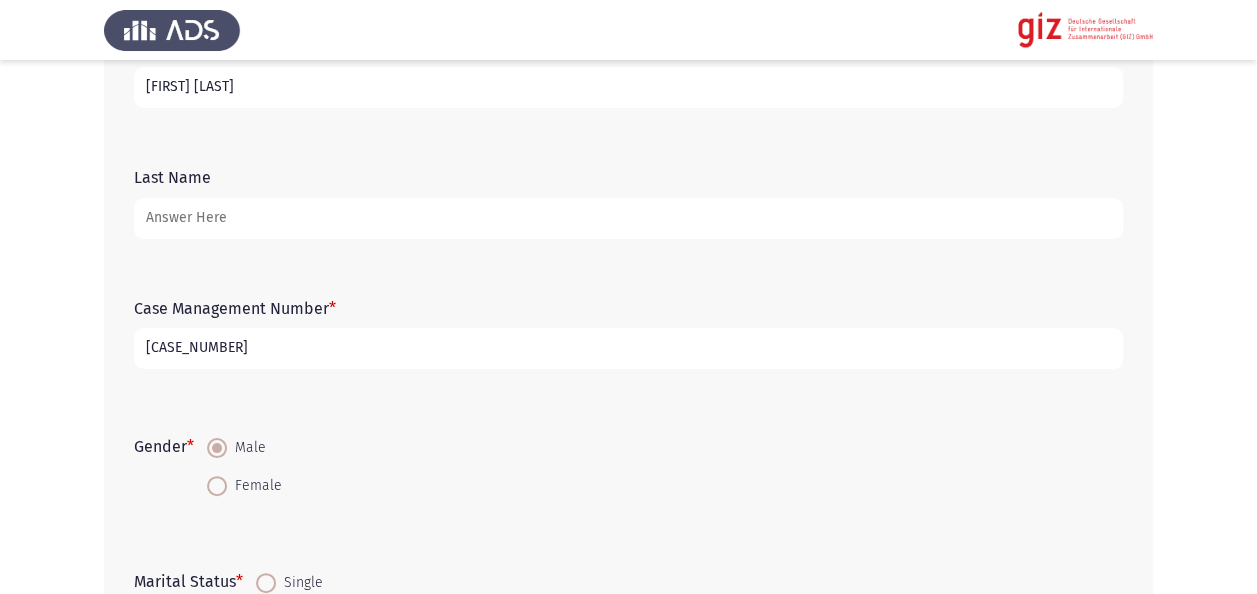 click on "Personal Information   Next  First Name  Mohamed Abdelrahim Zidan Last Name  Case Management Number   * PIMAUG00021-ASYUT Gender   *    Male     Female  Marital Status   *    Single     Engaged     Married     Divorced     Widowed     Separated  Current employment status   * --- Select --- In which industry do you currently work in? Please select N/A if not applicable.   *    Healthcare     Education     Information Technology     Finance and Banking     Retail and Sales     Hospitality and Tourism     Manufacturing     Construction     Transportation and Logistics     Media & Communications     Legal Services     Government and Public Administration     Non-Profit and Social Services     Agriculture     Arts and Entertainment     Other     N/A  If you selected "Other", please specify. Write N/A if not applicable.  What are the main reasons that would make you want to leave Egypt?   *    Search for employment     Education     Invitation by family member     Family reunification" 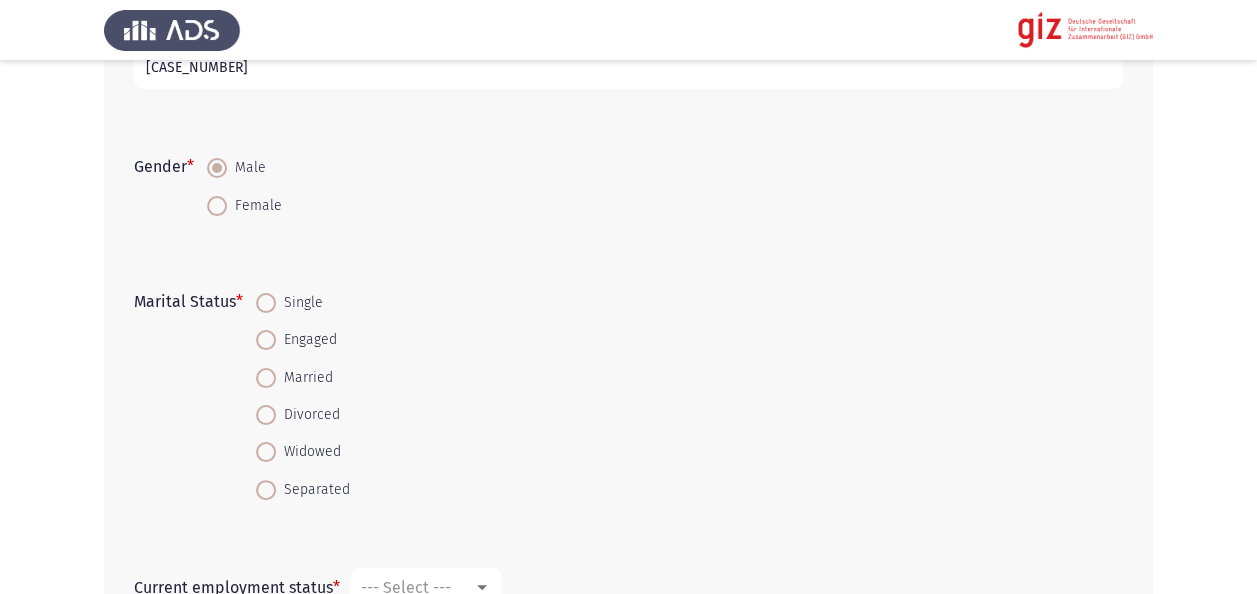 scroll, scrollTop: 520, scrollLeft: 0, axis: vertical 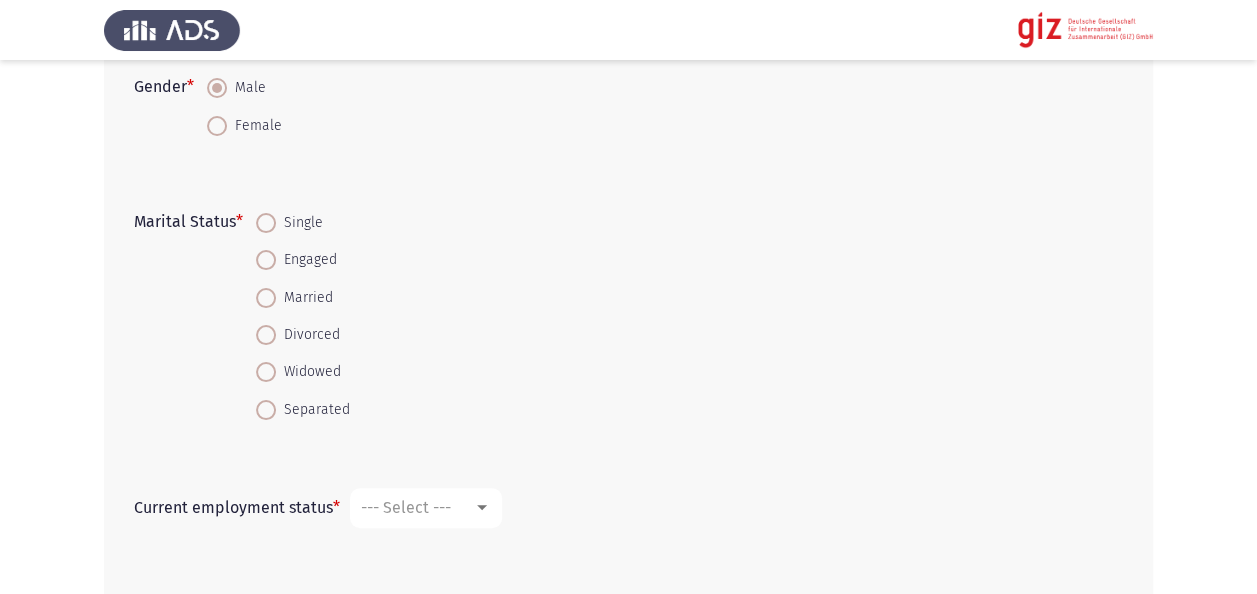 drag, startPoint x: 292, startPoint y: 311, endPoint x: 273, endPoint y: 292, distance: 26.870058 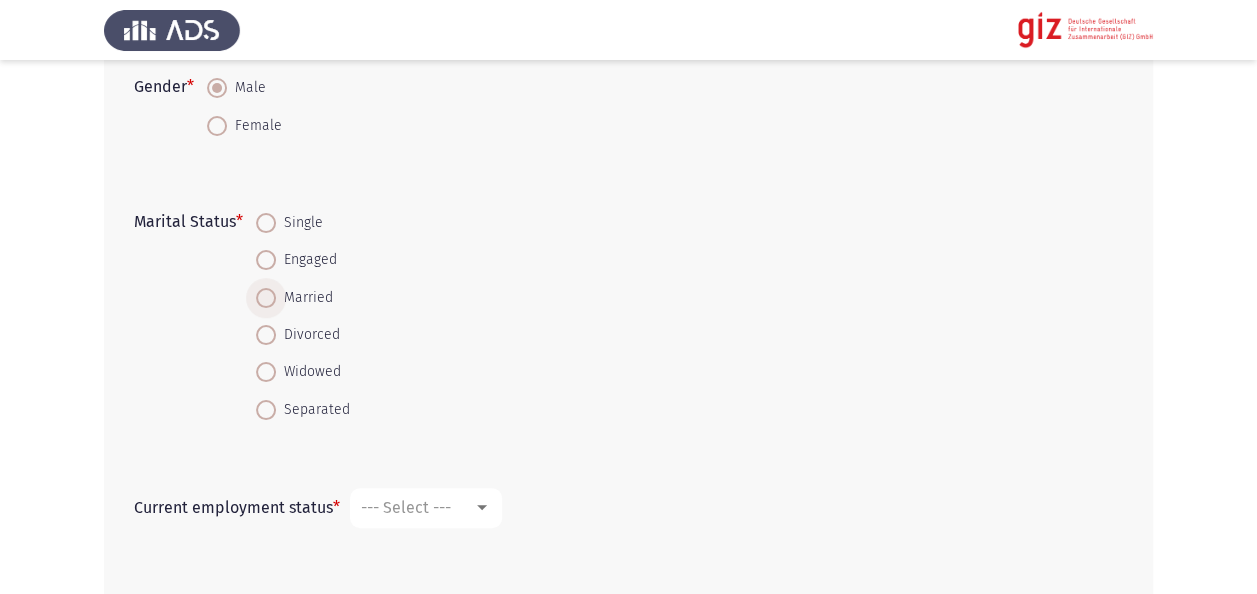 click at bounding box center (266, 298) 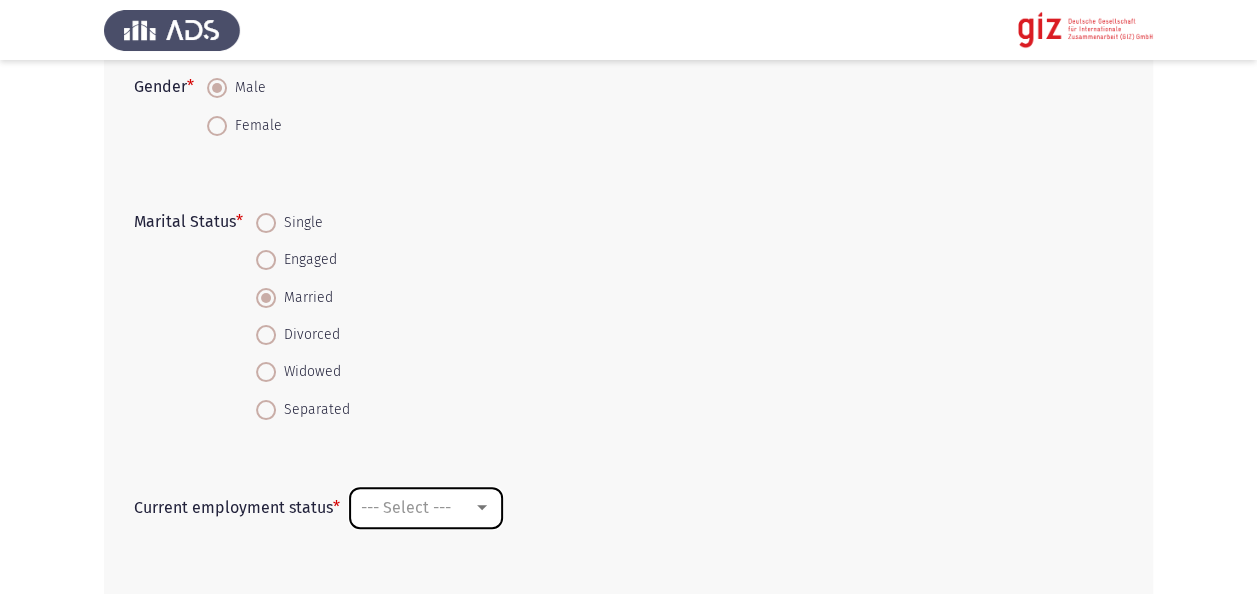 click on "--- Select ---" at bounding box center [406, 507] 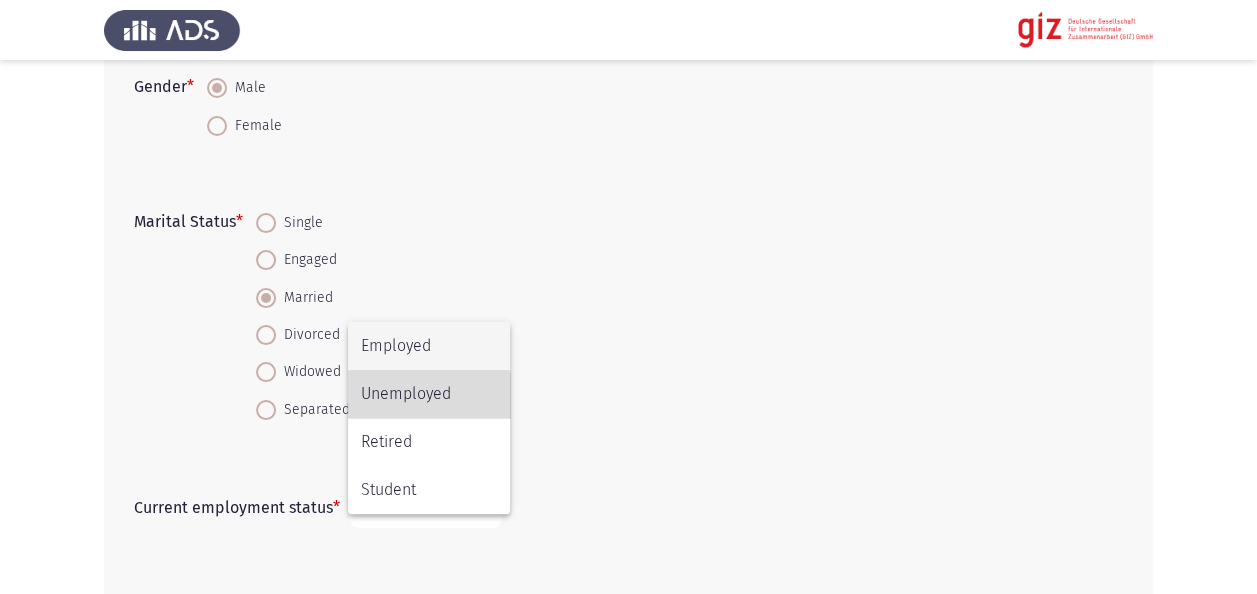 click on "Unemployed" at bounding box center (429, 394) 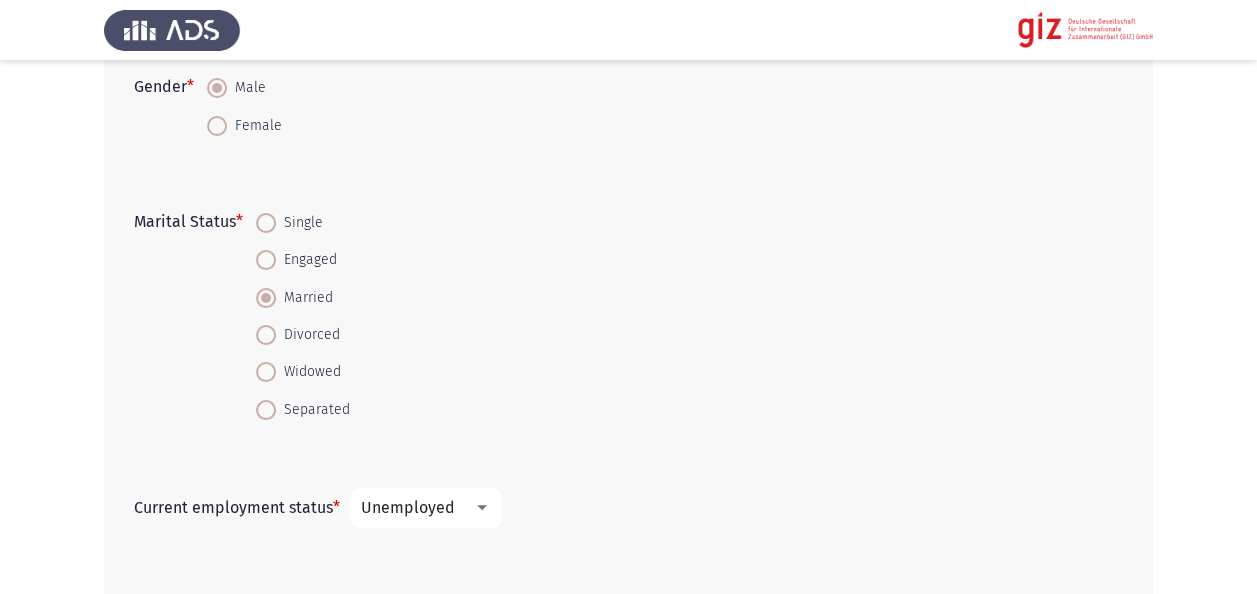 click on "Marital Status   *    Single     Engaged     Married     Divorced     Widowed     Separated" 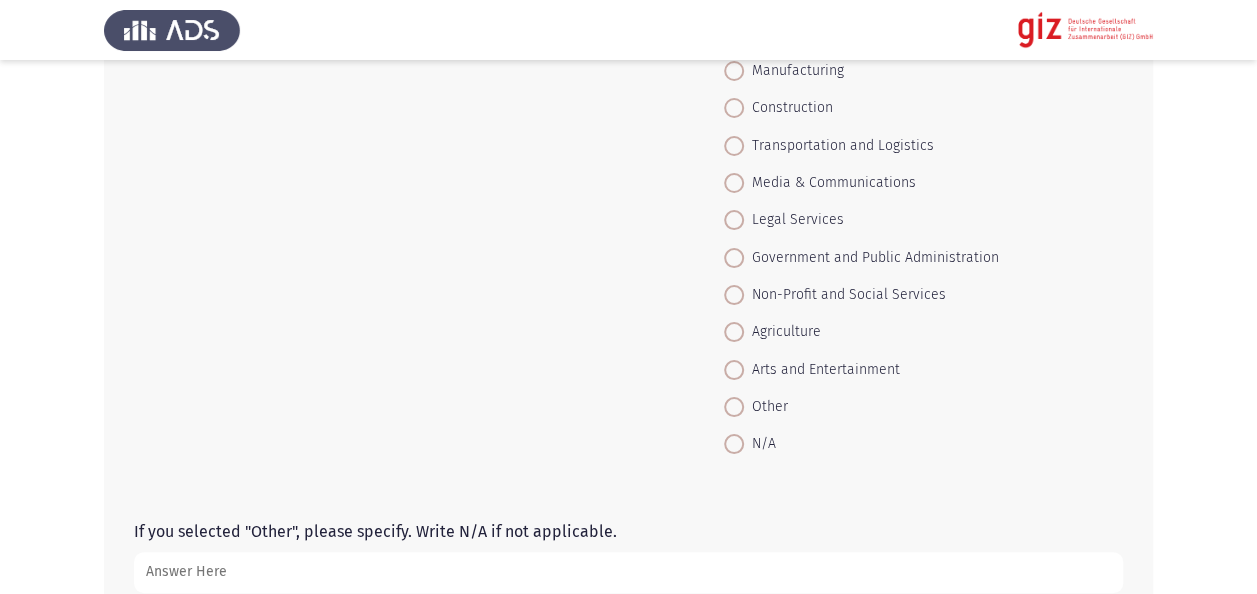 scroll, scrollTop: 1320, scrollLeft: 0, axis: vertical 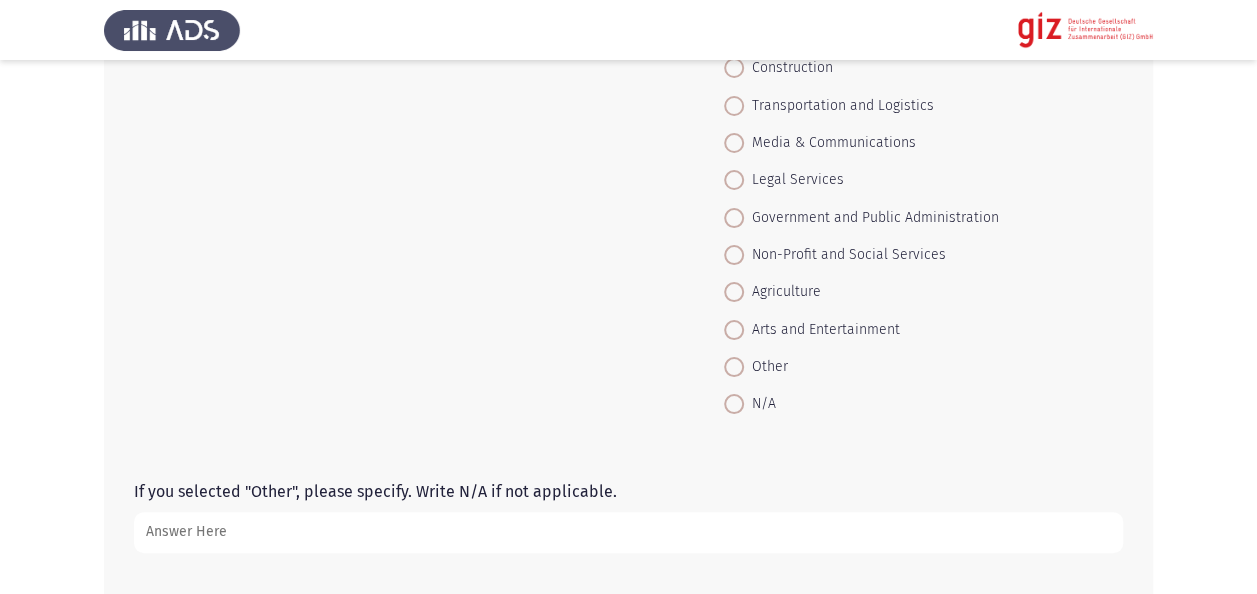click on "Other" at bounding box center [861, 366] 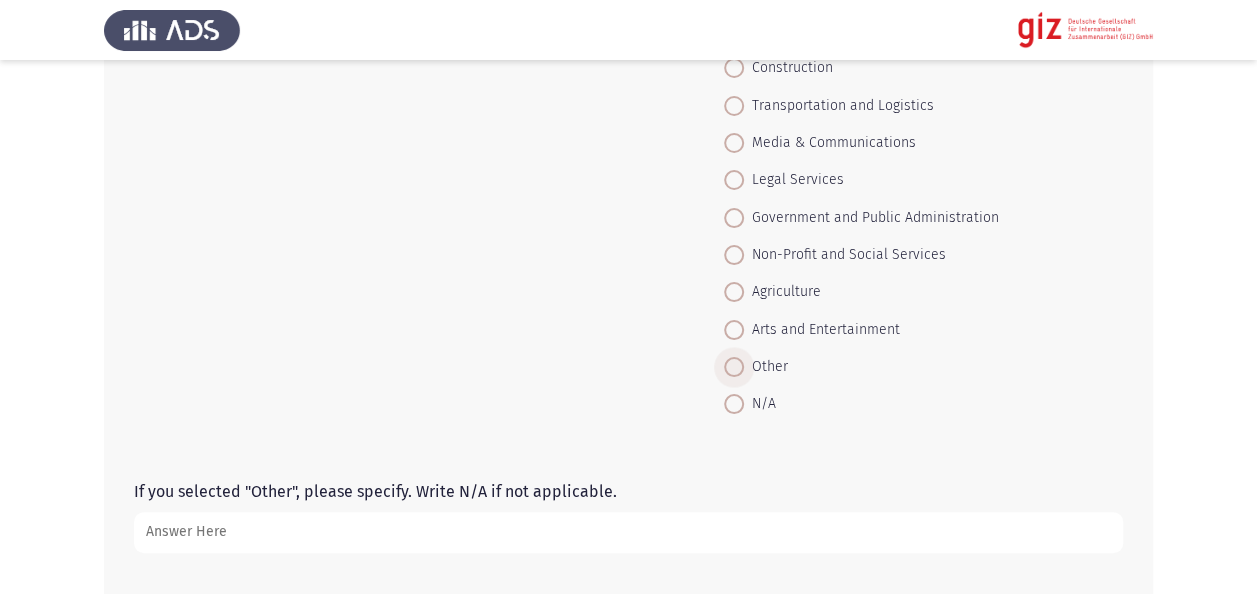 click on "Other" at bounding box center (766, 367) 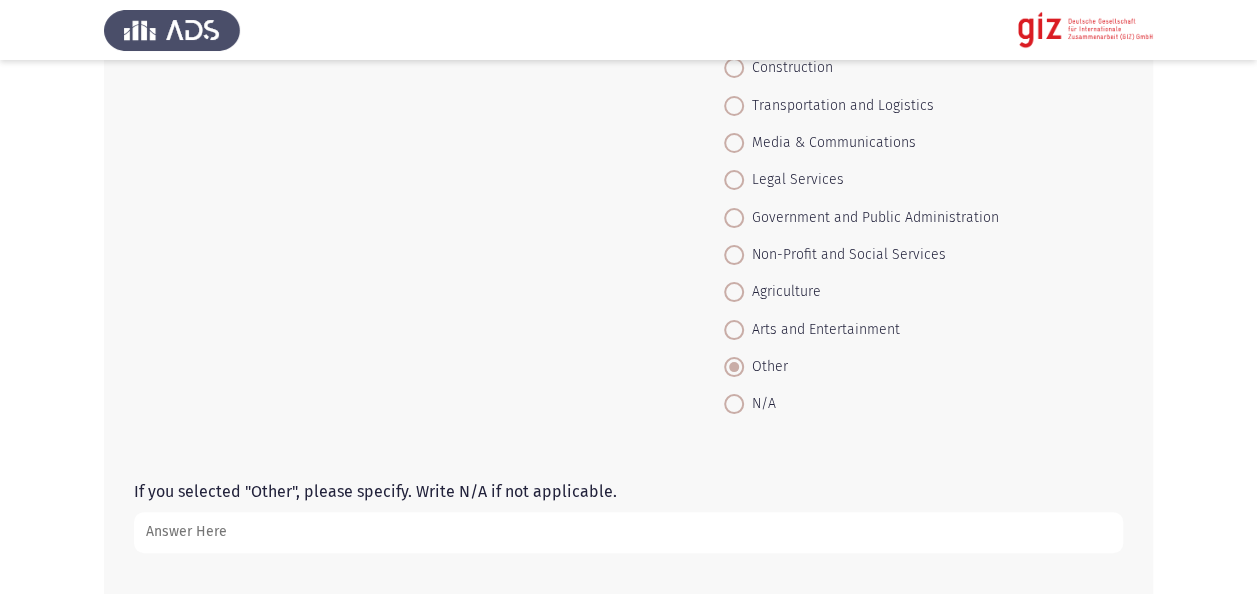 click on "In which industry do you currently work in? Please select N/A if not applicable.   *    Healthcare     Education     Information Technology     Finance and Banking     Retail and Sales     Hospitality and Tourism     Manufacturing     Construction     Transportation and Logistics     Media & Communications     Legal Services     Government and Public Administration     Non-Profit and Social Services     Agriculture     Arts and Entertainment     Other     N/A" 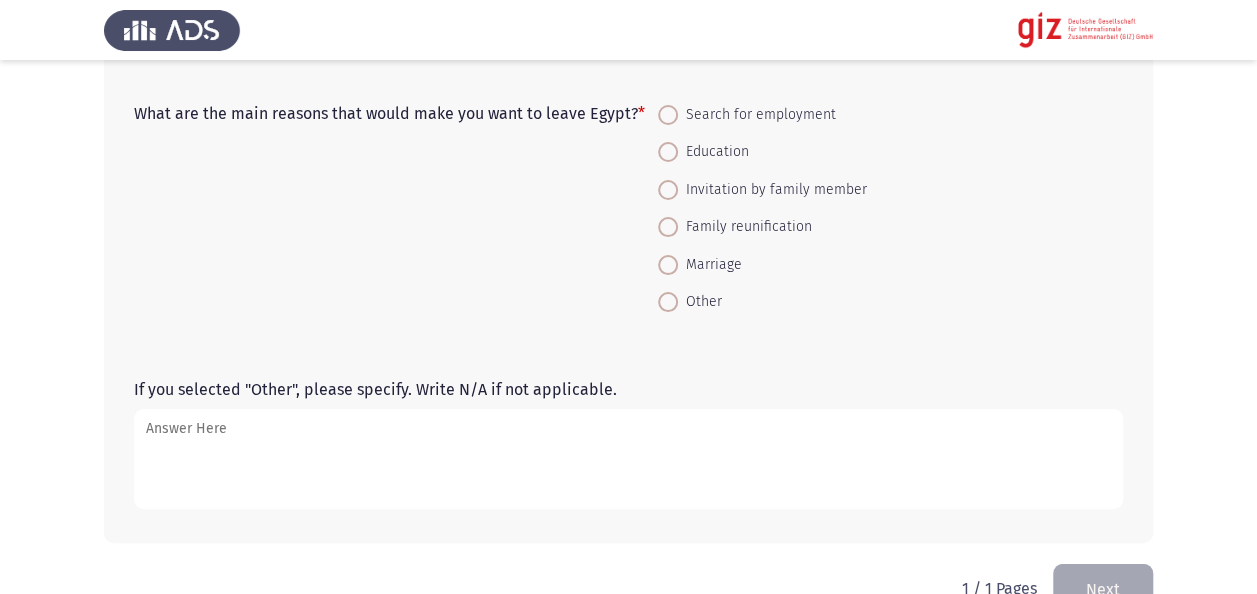 scroll, scrollTop: 1797, scrollLeft: 0, axis: vertical 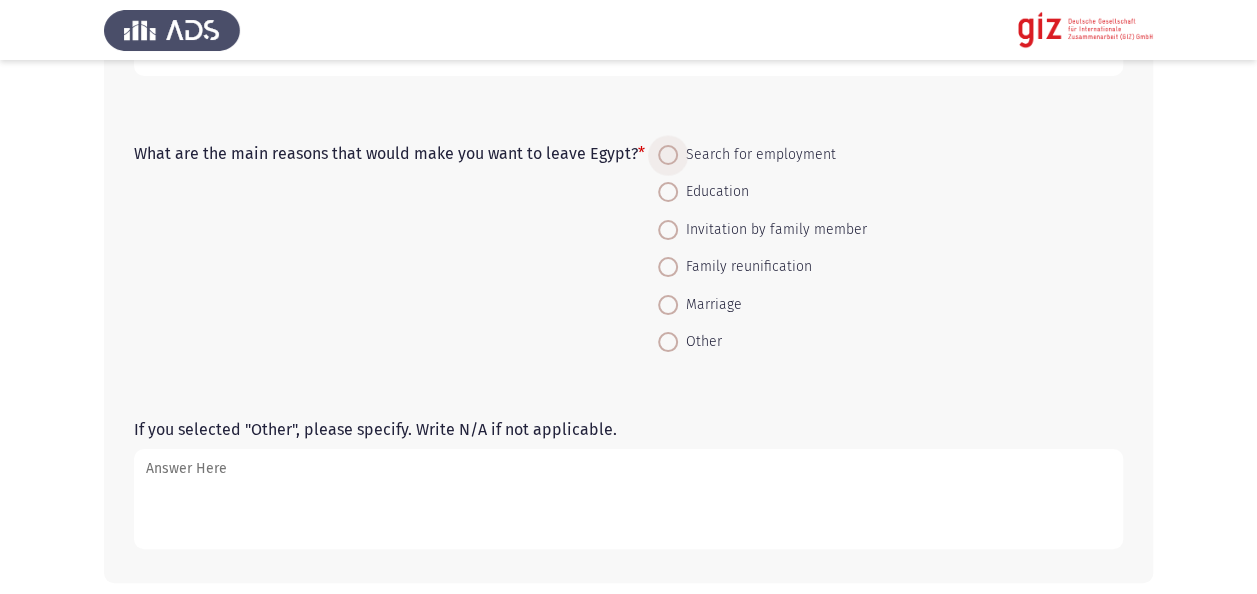 click on "Search for employment" at bounding box center [757, 155] 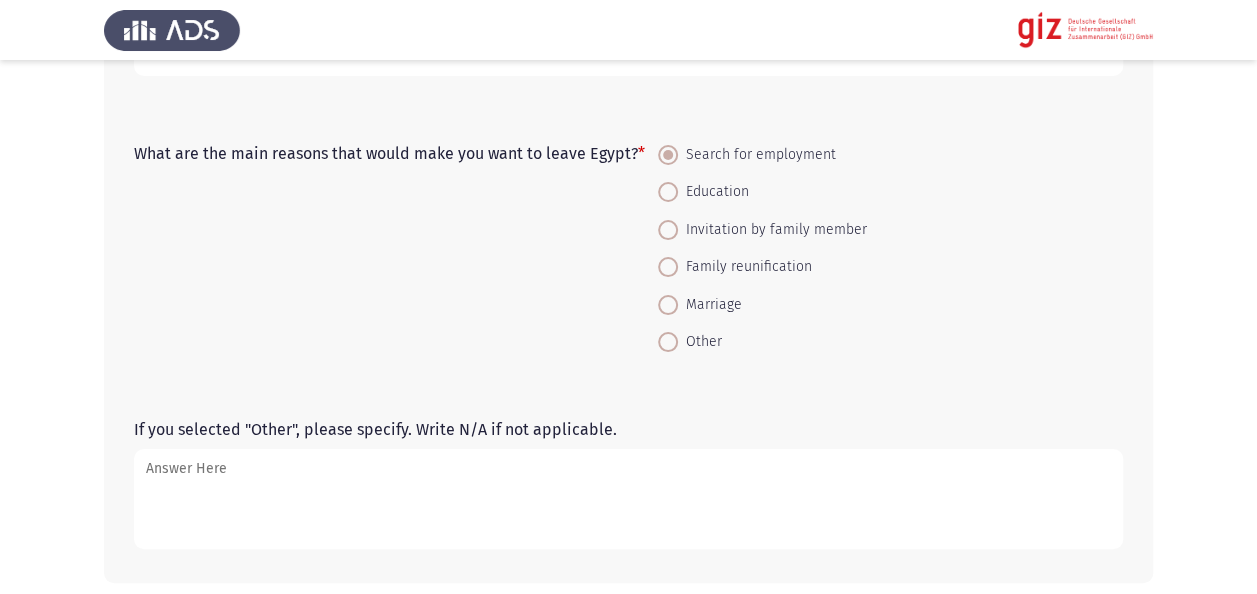 click on "What are the main reasons that would make you want to leave Egypt?   *    Search for employment     Education     Invitation by family member     Family reunification     Marriage     Other" 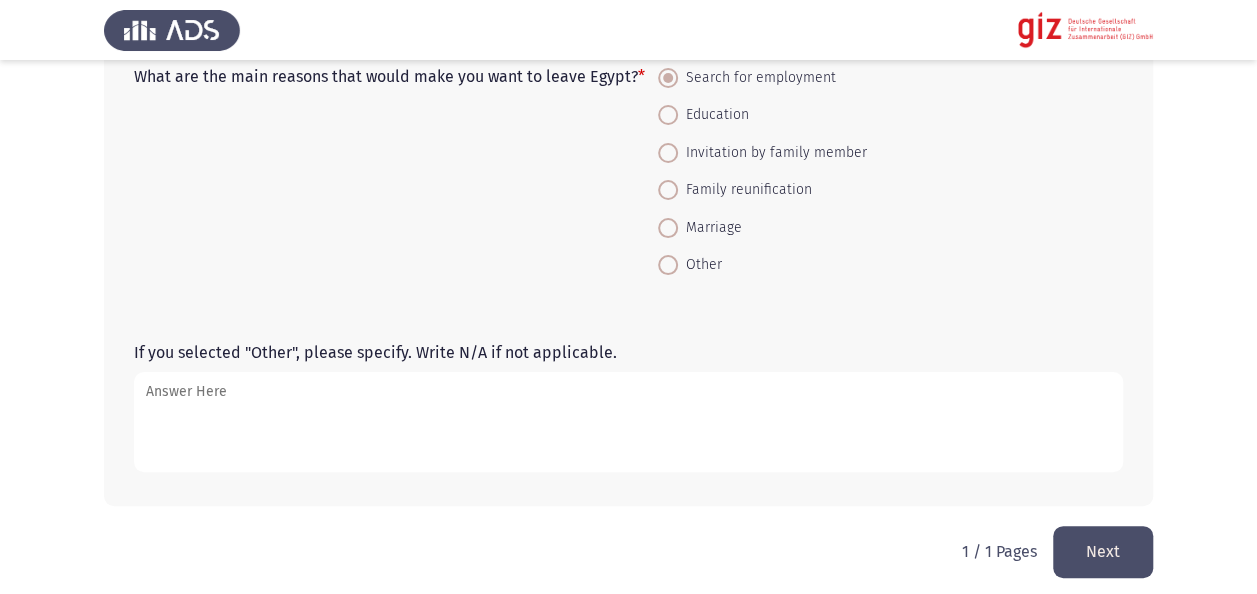 scroll, scrollTop: 1877, scrollLeft: 0, axis: vertical 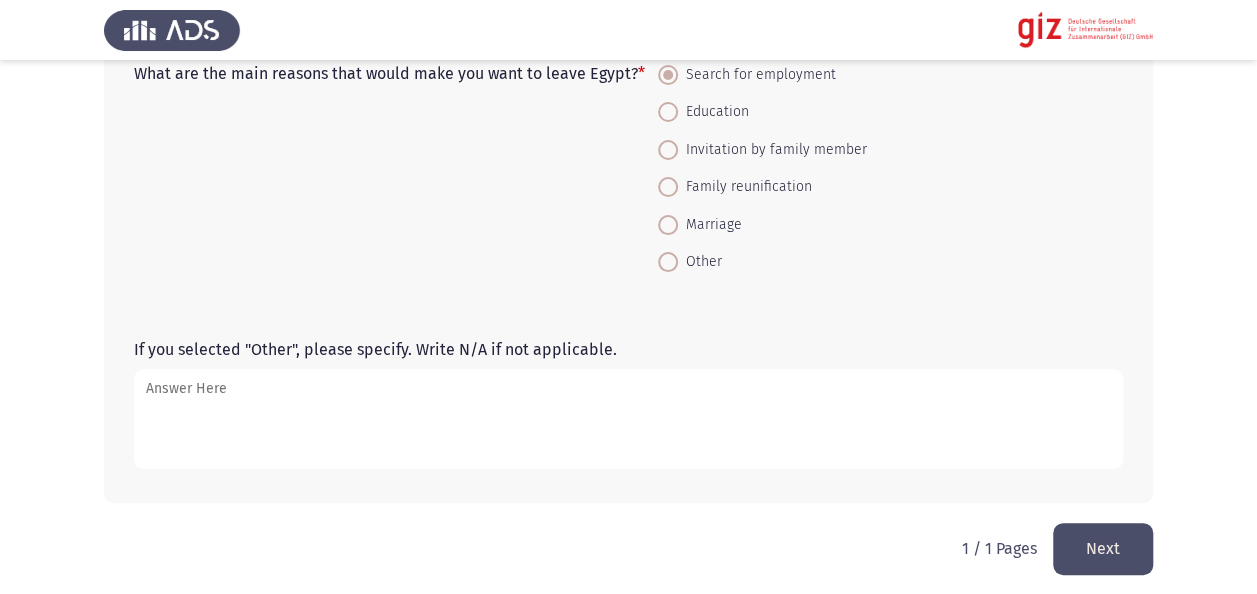 click on "Next" 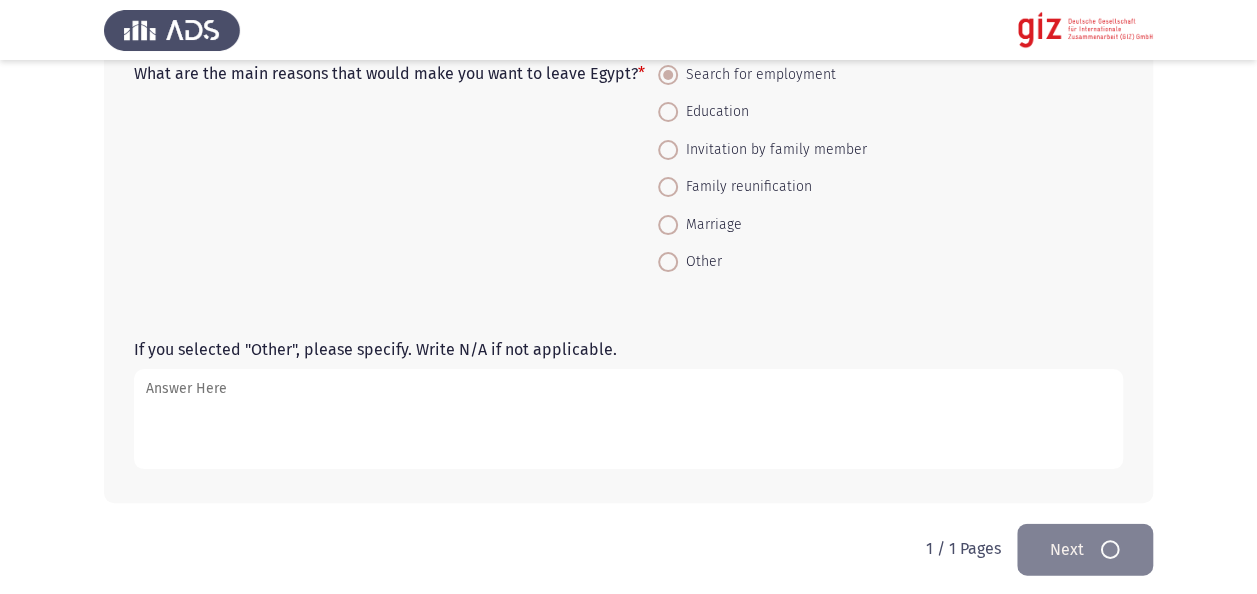 scroll, scrollTop: 0, scrollLeft: 0, axis: both 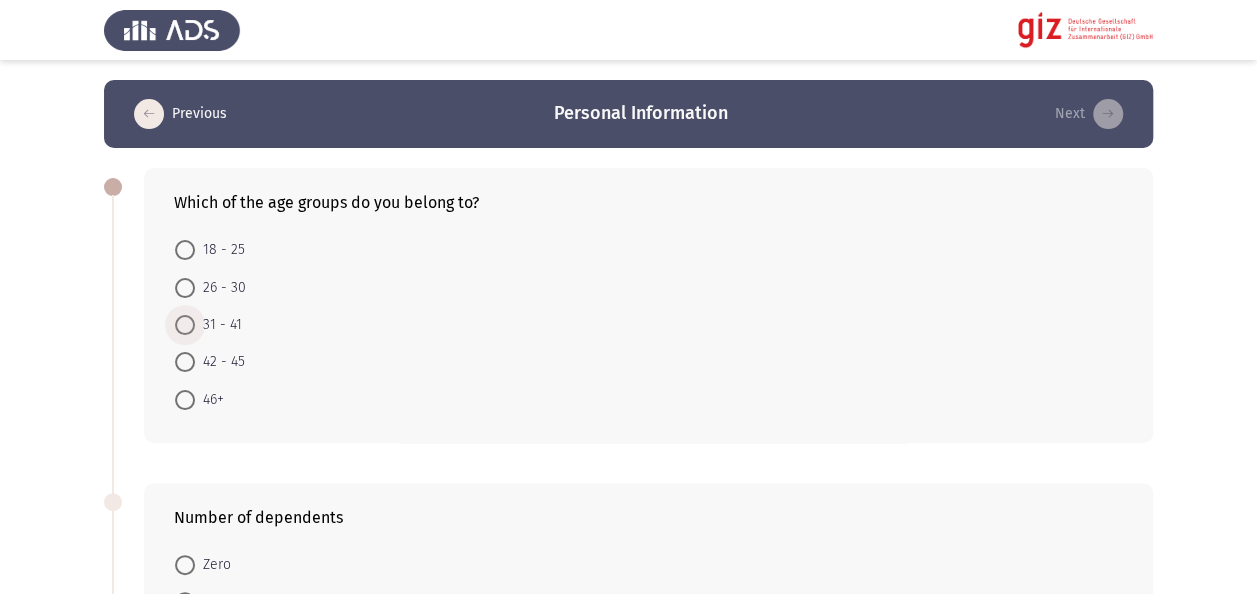 click on "31 - 41" at bounding box center [218, 325] 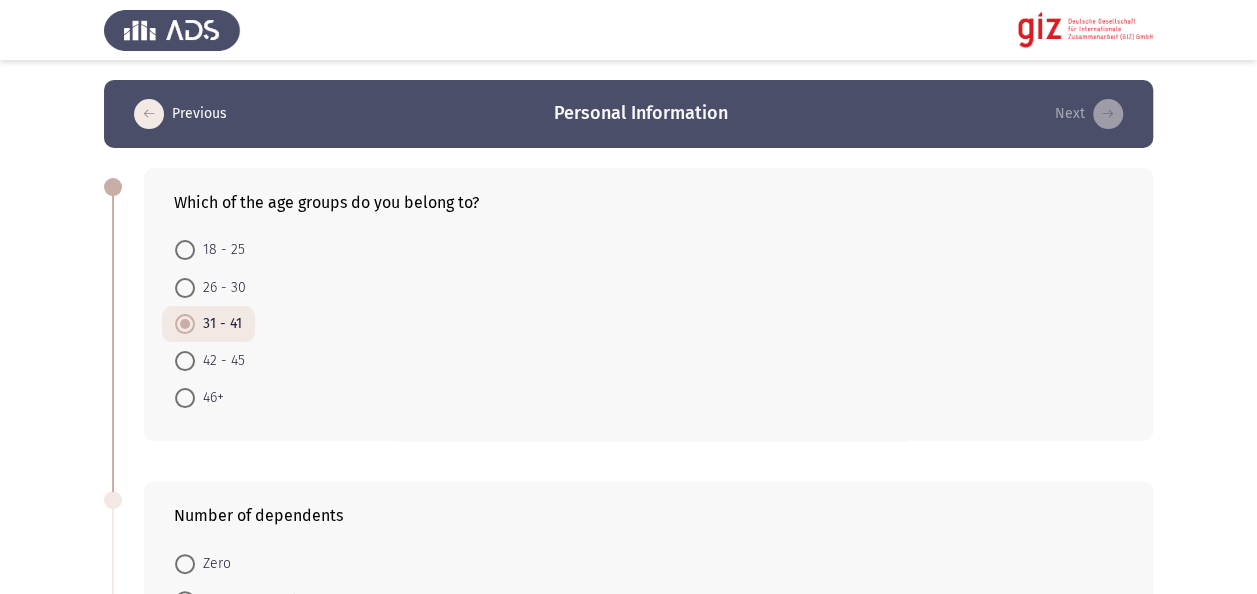 click on "Previous   Personal Information   Next  Which of the age groups do you belong to?    18 - 25     26 - 30     31 - 41     42 - 45     46+  Number of dependents    Zero     Between 1 and 3     4 or more  Place of residence    Alexandria     Aswan     Asyut     Beheira     Beni Suef     Cairo     Dakahlia     Damietta     Faiyum     Gharbia     Giza     Ismailia     Kafr El Sheikh      Luxor     Matruh     Minya     Monufia     New Valley     North Sinai     Port Said     Qalyubia     Qena     Red Sea     Sharqia     Sohag     South Sinai     Suez  Do you have any disabilities that you want to tell us about?    Yes     No   1 / 1 Pages   Previous   Next" 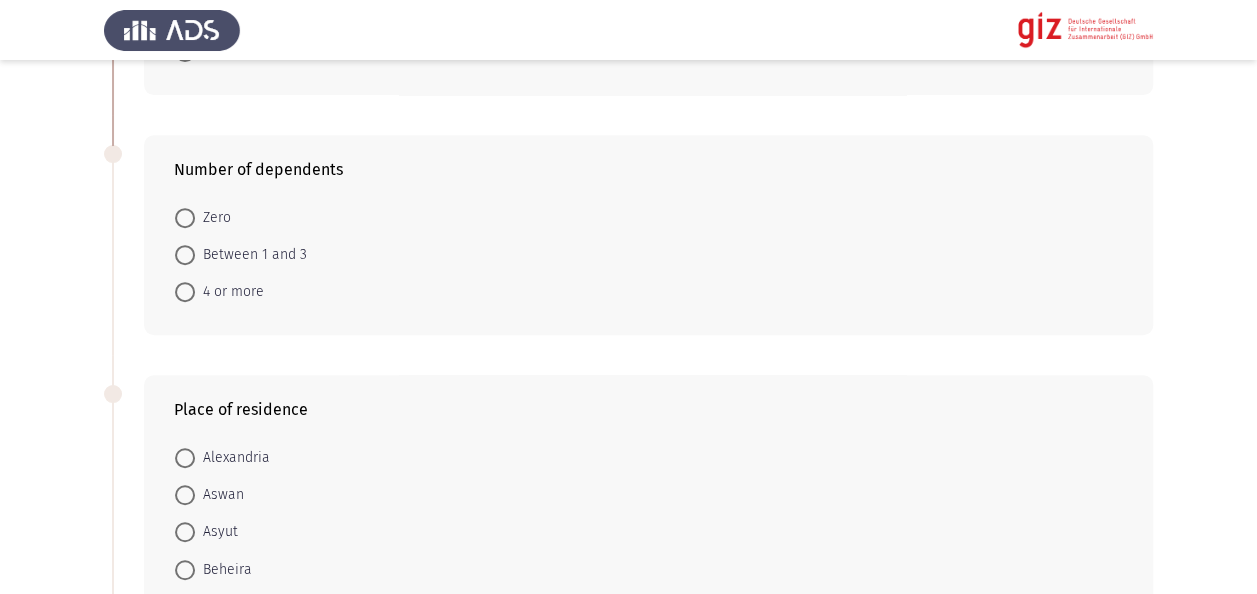 scroll, scrollTop: 360, scrollLeft: 0, axis: vertical 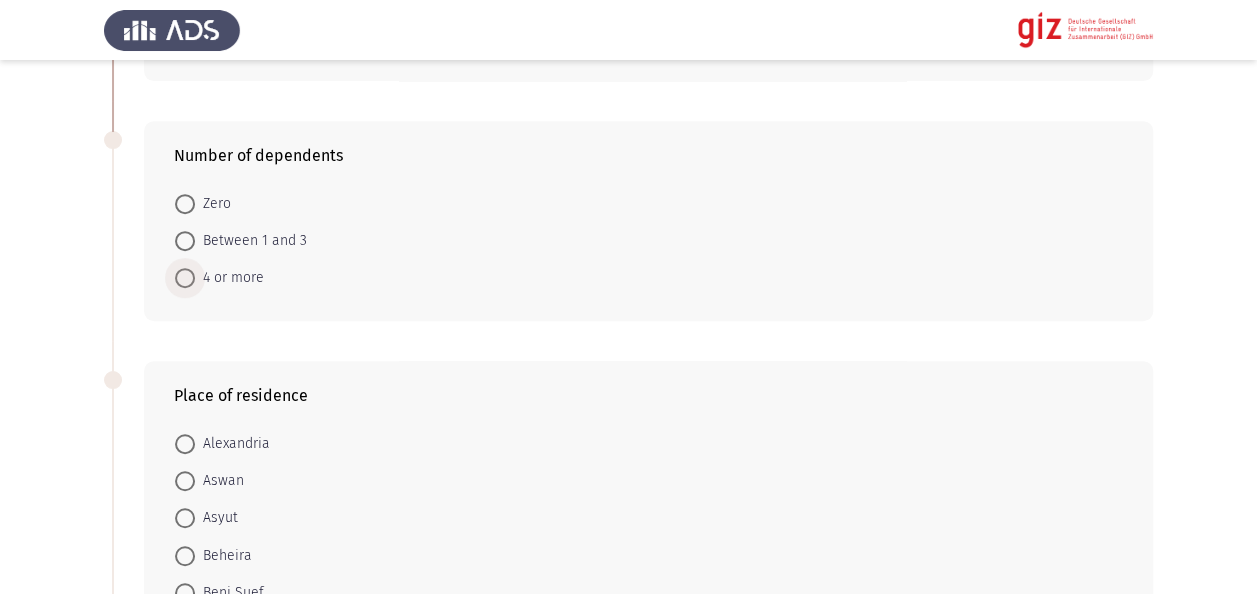 click at bounding box center (185, 278) 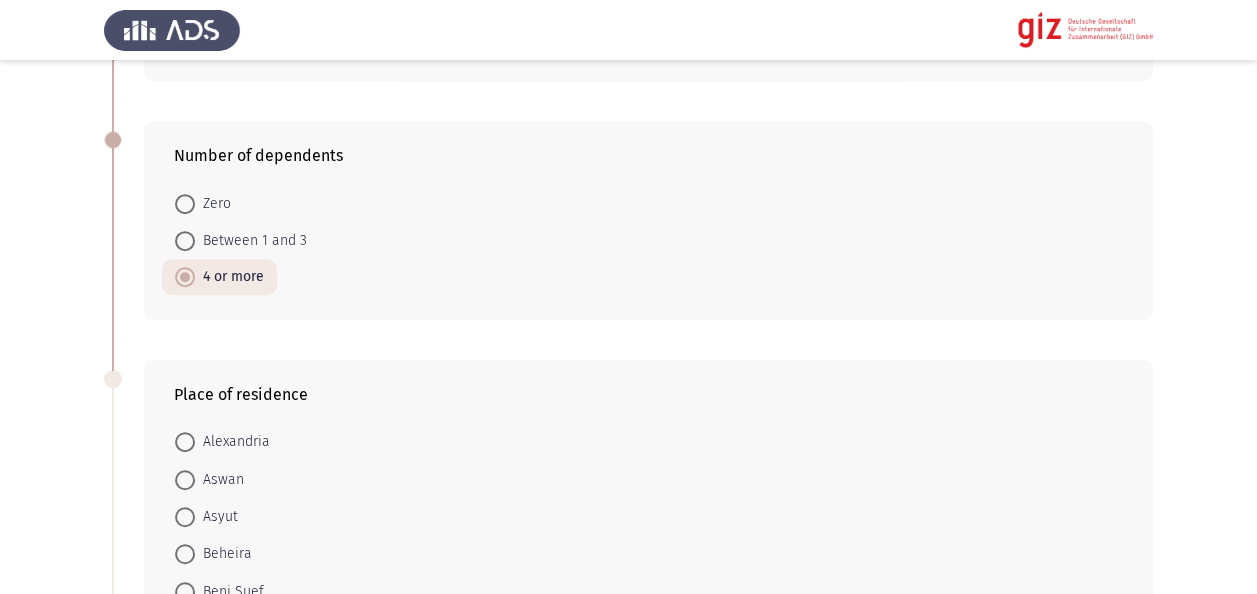 click on "Previous   Personal Information   Next  Which of the age groups do you belong to?    18 - 25     26 - 30     31 - 41     42 - 45     46+  Number of dependents    Zero     Between 1 and 3     4 or more  Place of residence    Alexandria     Aswan     Asyut     Beheira     Beni Suef     Cairo     Dakahlia     Damietta     Faiyum     Gharbia     Giza     Ismailia     Kafr El Sheikh      Luxor     Matruh     Minya     Monufia     New Valley     North Sinai     Port Said     Qalyubia     Qena     Red Sea     Sharqia     Sohag     South Sinai     Suez  Do you have any disabilities that you want to tell us about?    Yes     No   1 / 1 Pages   Previous   Next" at bounding box center [628, 699] 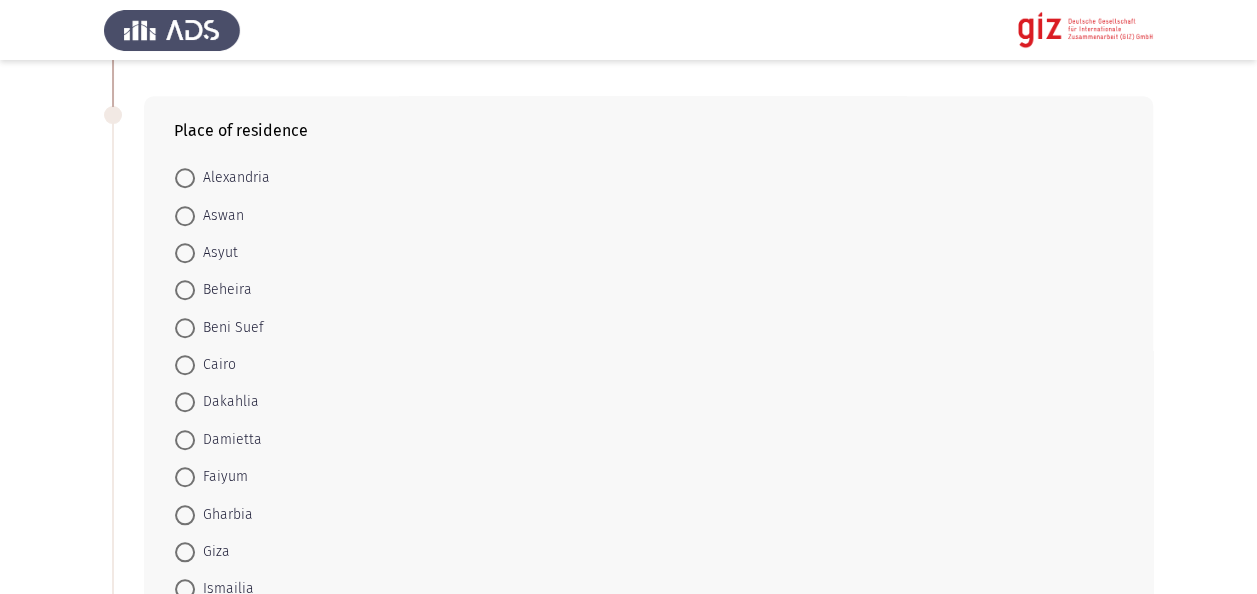 scroll, scrollTop: 640, scrollLeft: 0, axis: vertical 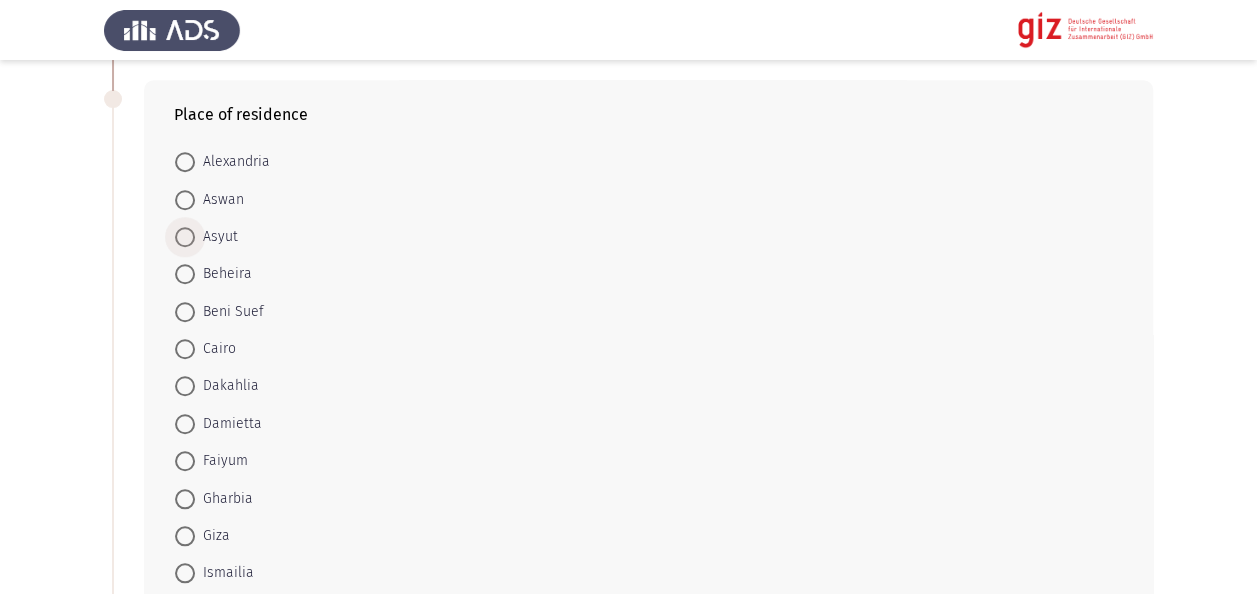 click on "Asyut" at bounding box center (216, 237) 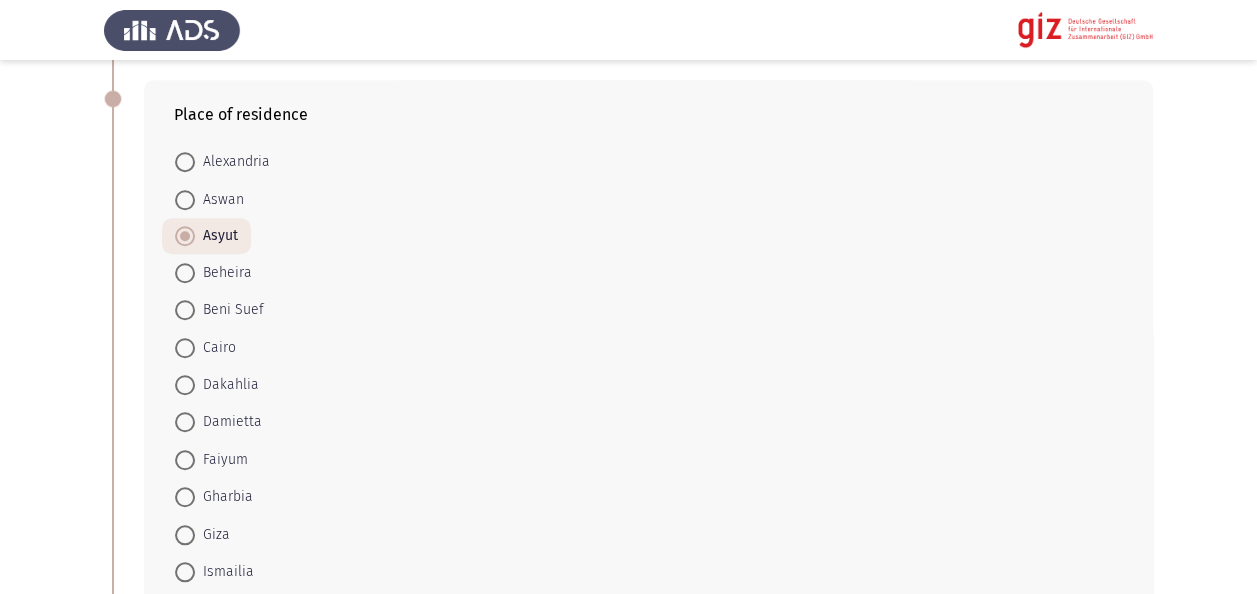 click on "Previous   Personal Information   Next  Which of the age groups do you belong to?    18 - 25     26 - 30     31 - 41     42 - 45     46+  Number of dependents    Zero     Between 1 and 3     4 or more  Place of residence    Alexandria     Aswan     Asyut     Beheira     Beni Suef     Cairo     Dakahlia     Damietta     Faiyum     Gharbia     Giza     Ismailia     Kafr El Sheikh      Luxor     Matruh     Minya     Monufia     New Valley     North Sinai     Port Said     Qalyubia     Qena     Red Sea     Sharqia     Sohag     South Sinai     Suez  Do you have any disabilities that you want to tell us about?    Yes     No   1 / 1 Pages   Previous   Next" 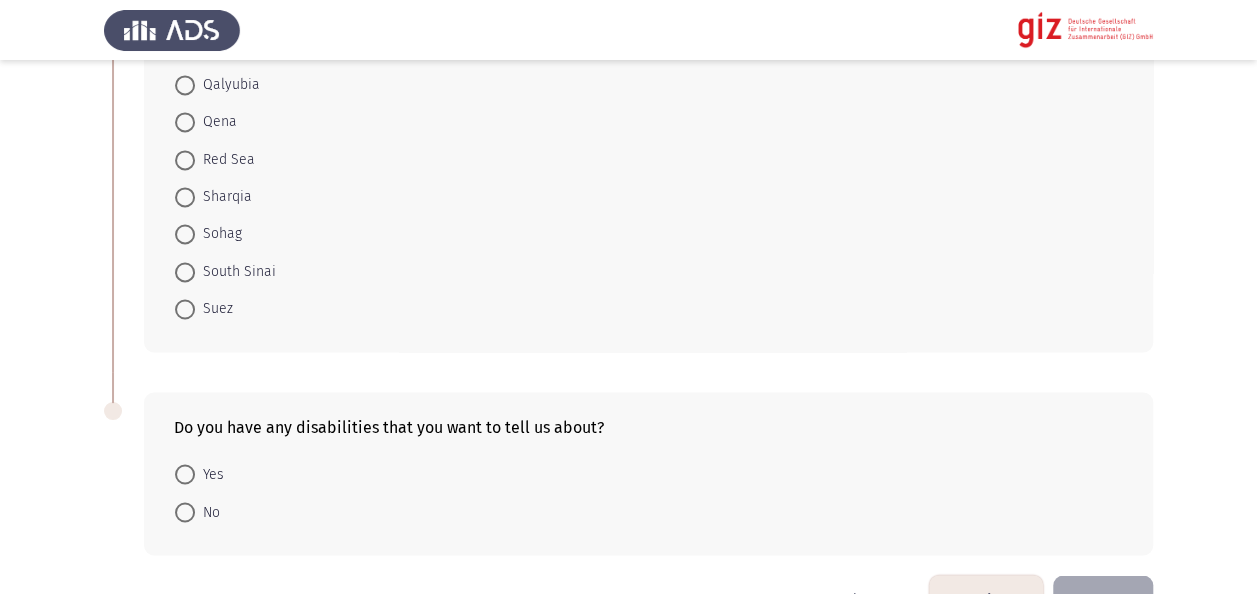 scroll, scrollTop: 1511, scrollLeft: 0, axis: vertical 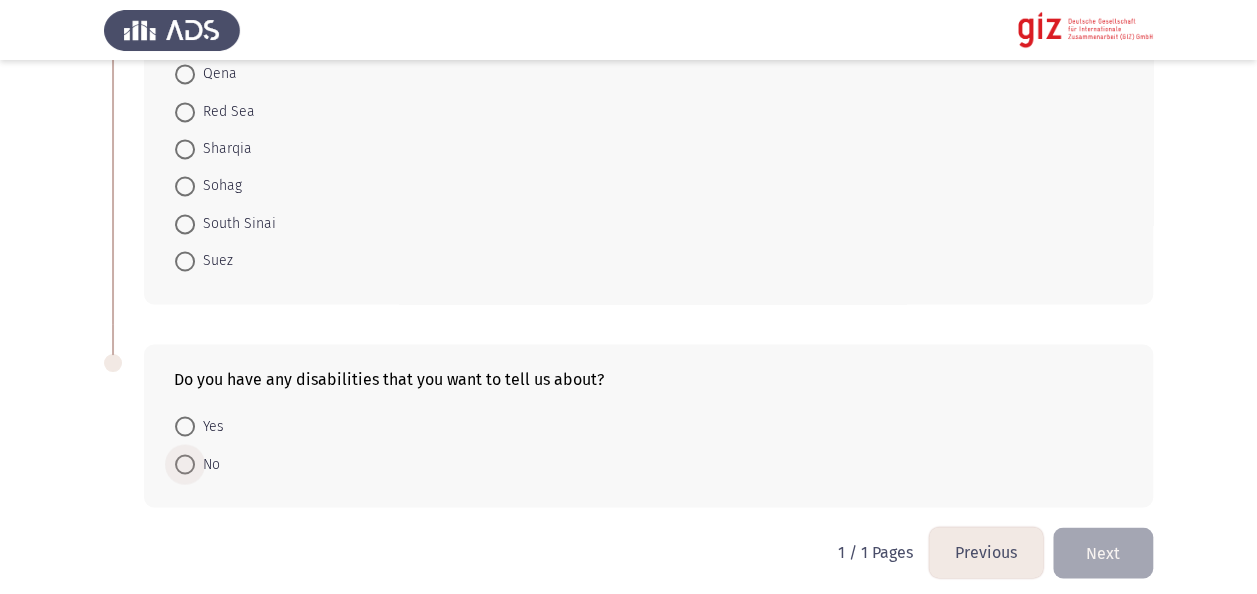 click on "No" at bounding box center [207, 464] 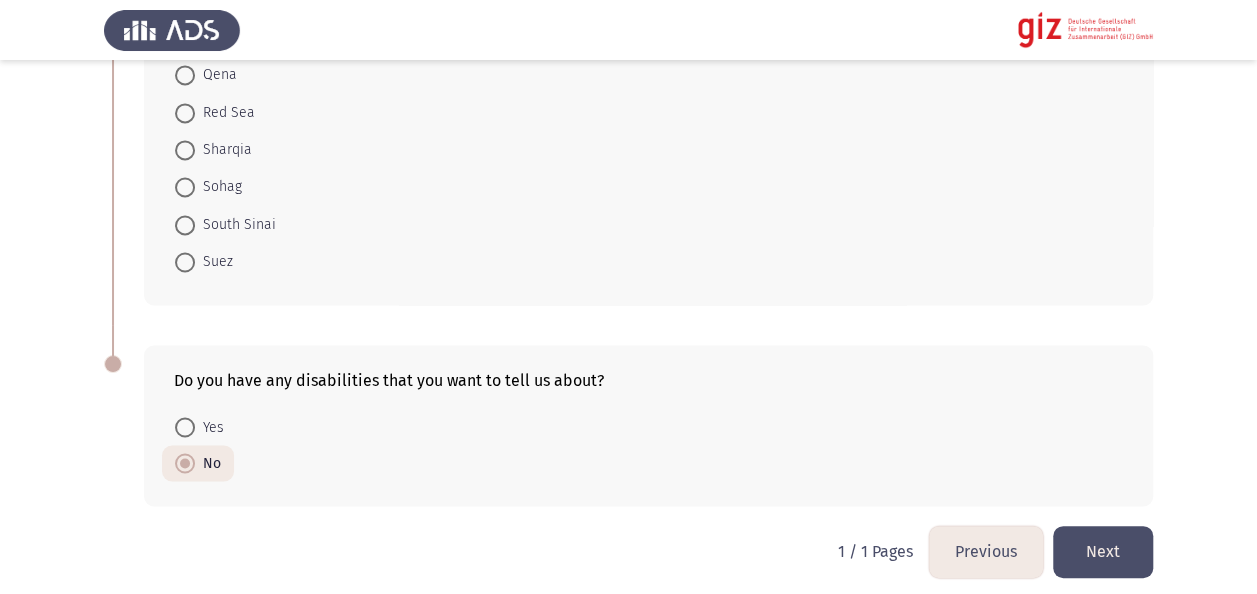 click on "Next" 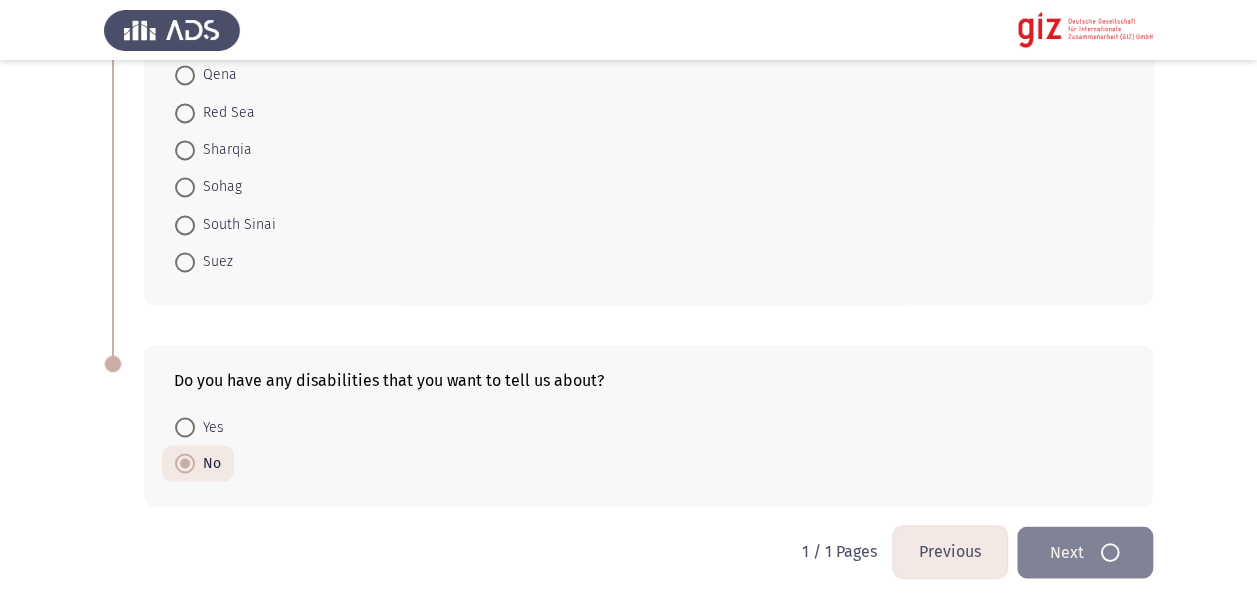 scroll, scrollTop: 0, scrollLeft: 0, axis: both 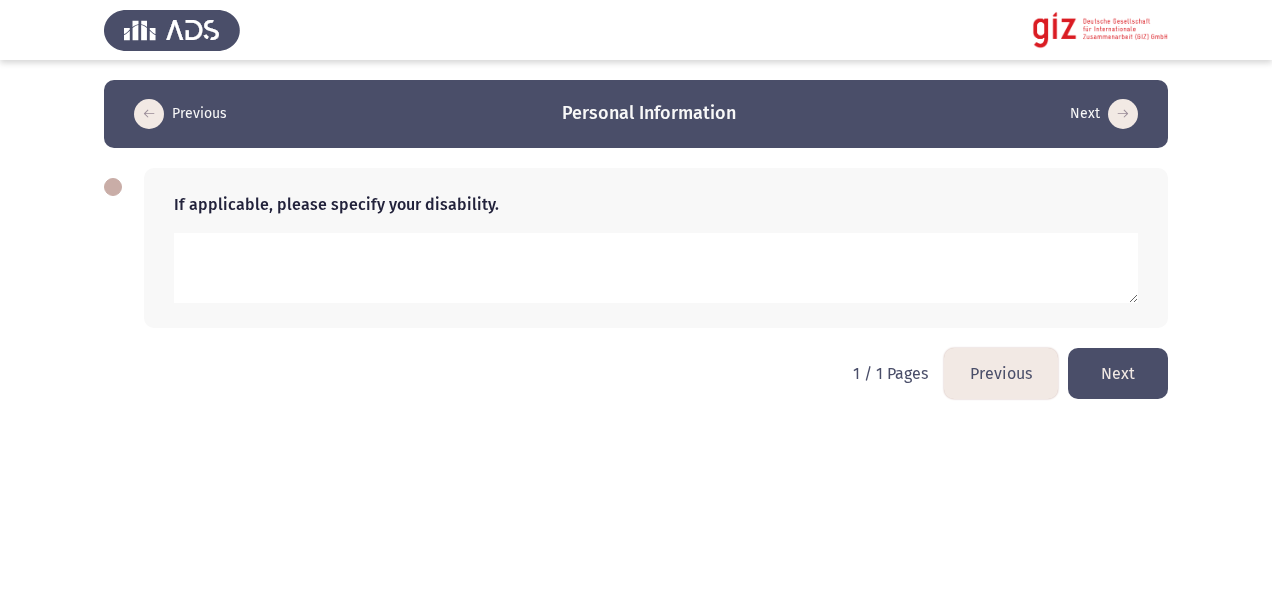 click on "Next" 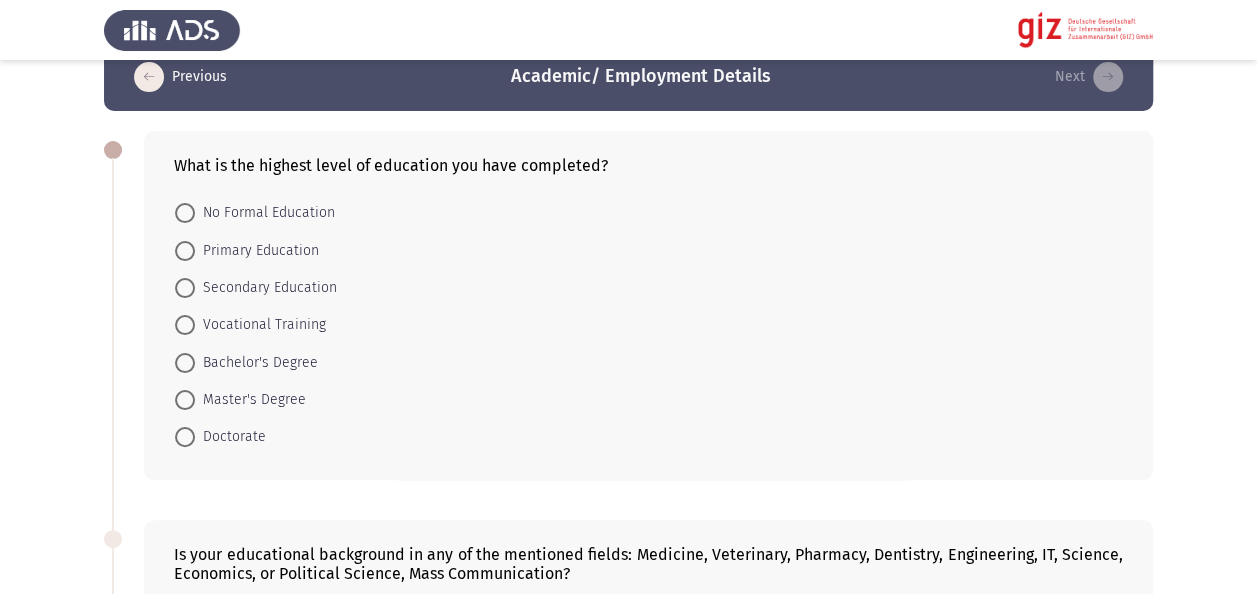 scroll, scrollTop: 40, scrollLeft: 0, axis: vertical 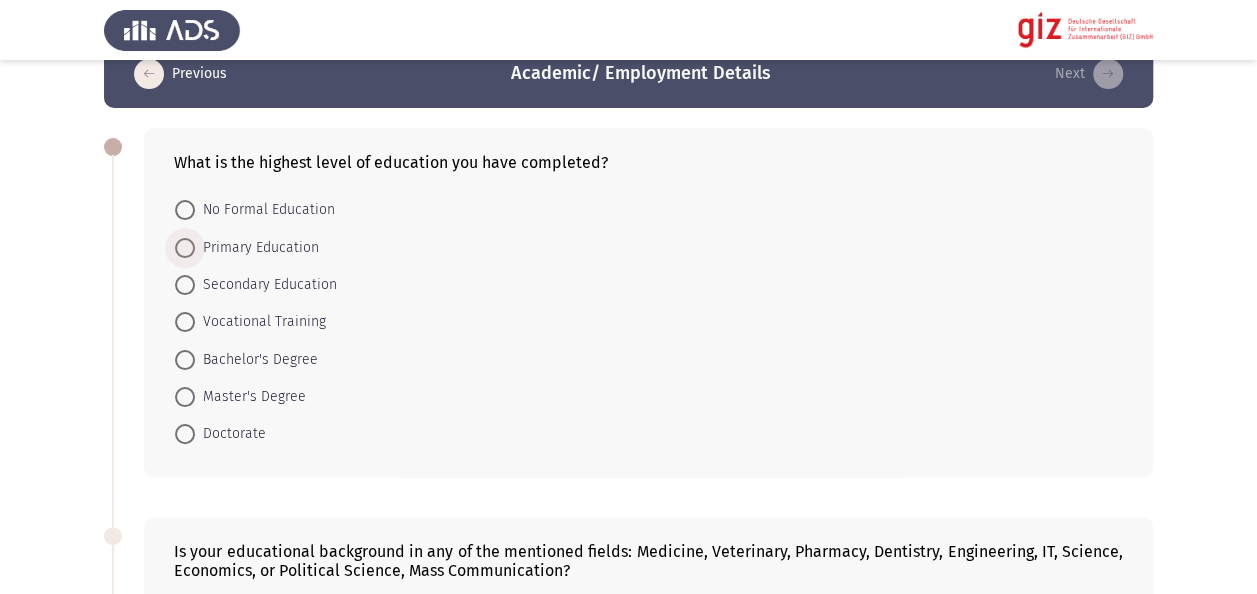 click on "Primary Education" at bounding box center (257, 248) 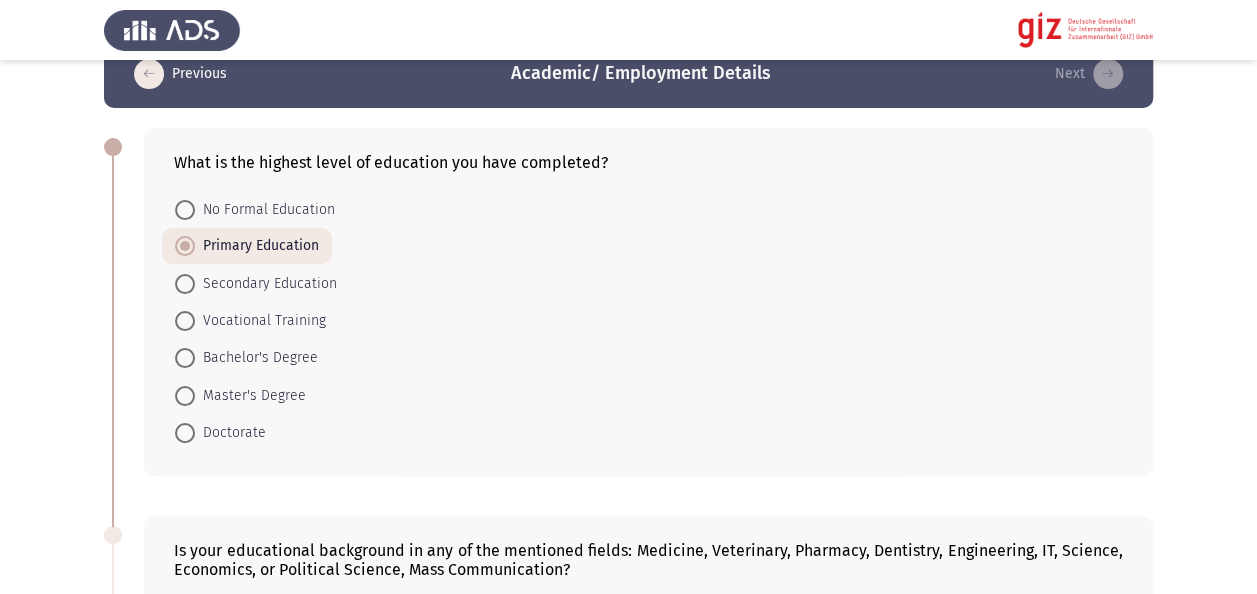 click on "Previous   Academic/ Employment Details   Next  What is the highest level of education you have completed?    No Formal Education     Primary Education     Secondary Education     Vocational Training     Bachelor's Degree     Master's Degree     Doctorate  Is your educational background in any of the mentioned fields: Medicine, Veterinary, Pharmacy, Dentistry, Engineering, IT, Science, Economics, or Political Science, Mass Communication?    Yes     No     No formal education  Are you currently unemployed or are you having difficulty in finding stable employment?    Yes     No  Are you currently engaged in informal economic activities (freelancing, day labor, seasonal work, vending, repair services) or facing underemployment?    Yes     No  Work Experience    Managerial     Business Owner     Administrative/Clerical     Technical     Freelancer     Unskilled Labor     None     Less than 1 month     1 to 3 months     3 to 6 months     6 to 12 months     1 to 2 years         Yes" 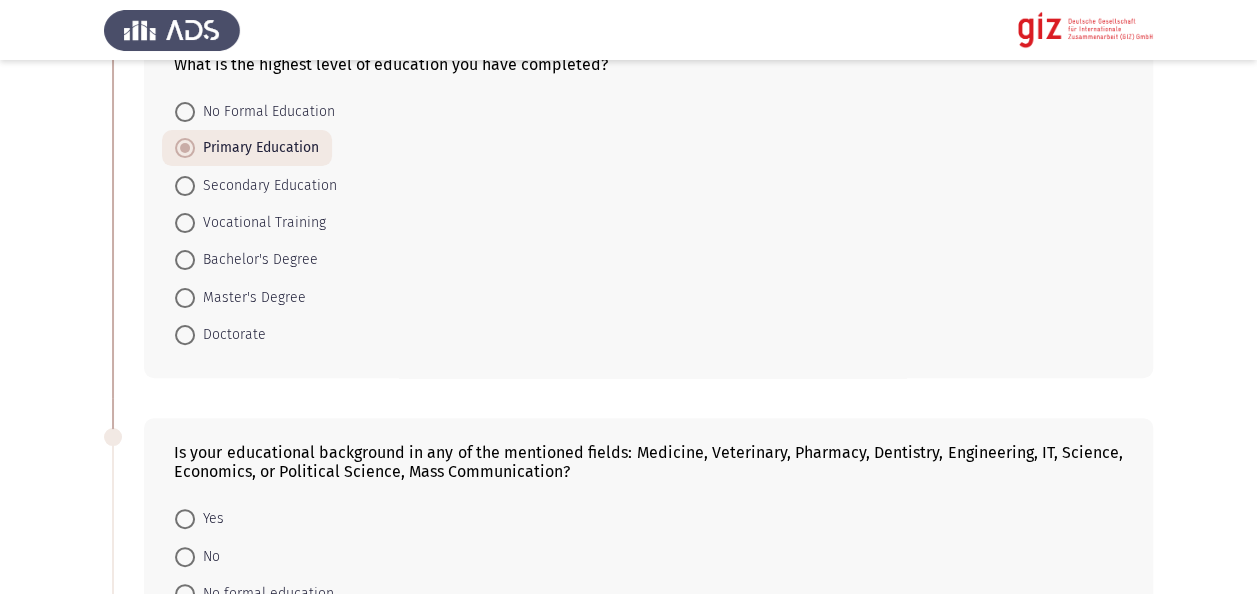 scroll, scrollTop: 400, scrollLeft: 0, axis: vertical 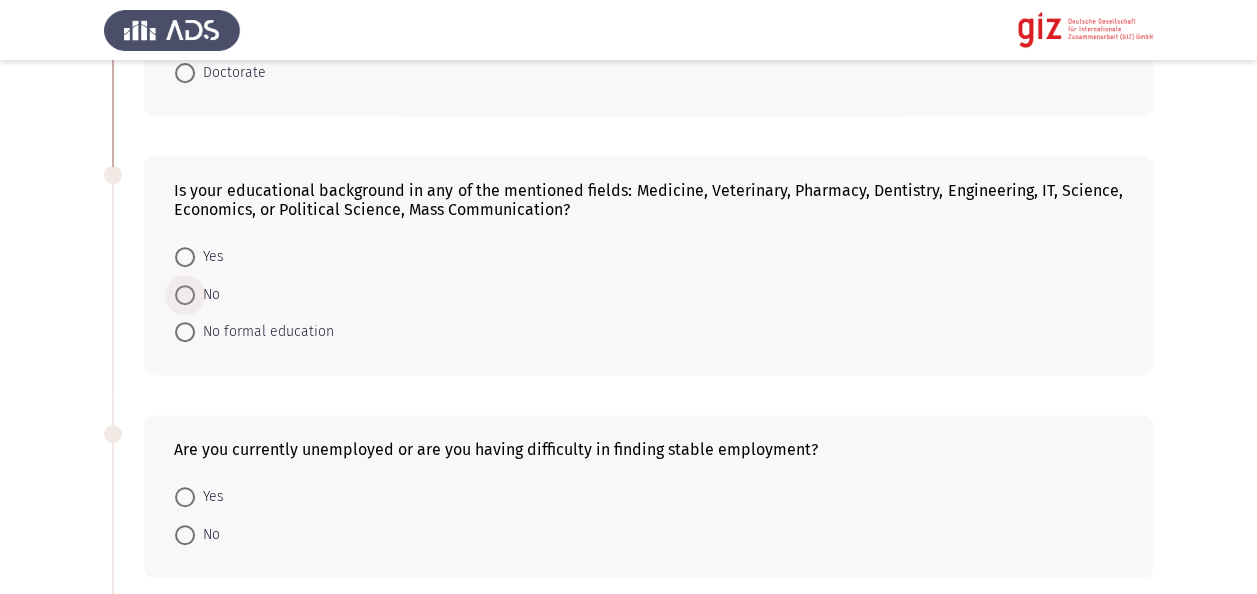 click on "No" at bounding box center [207, 295] 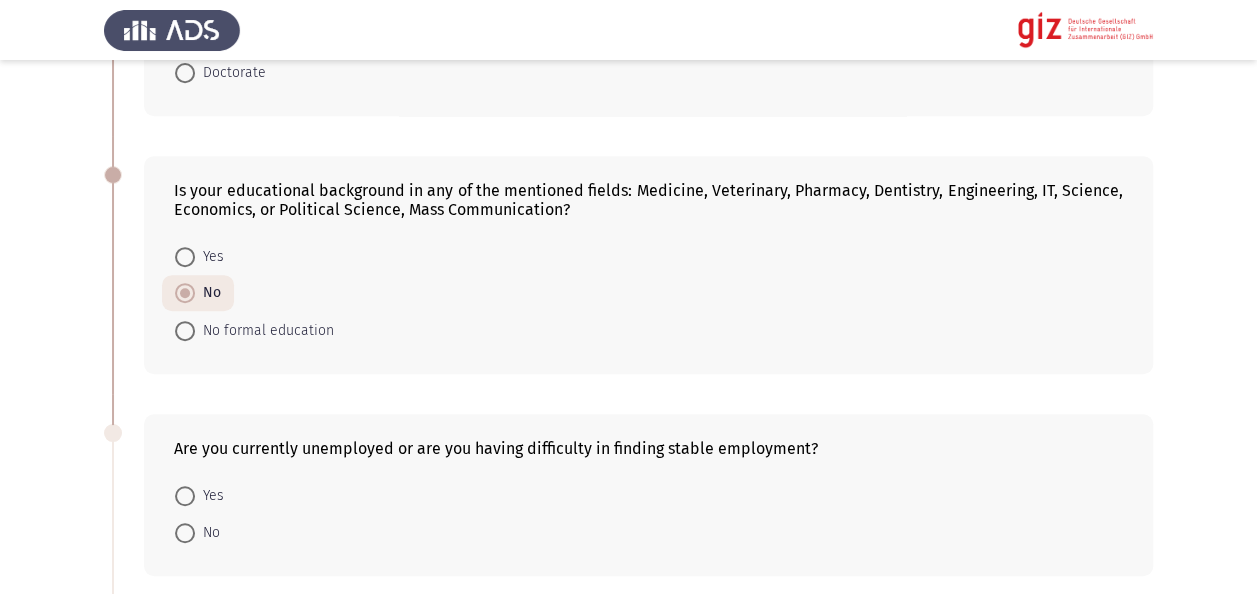 click on "Previous   Academic/ Employment Details   Next  What is the highest level of education you have completed?    No Formal Education     Primary Education     Secondary Education     Vocational Training     Bachelor's Degree     Master's Degree     Doctorate  Is your educational background in any of the mentioned fields: Medicine, Veterinary, Pharmacy, Dentistry, Engineering, IT, Science, Economics, or Political Science, Mass Communication?    Yes     No     No formal education  Are you currently unemployed or are you having difficulty in finding stable employment?    Yes     No  Are you currently engaged in informal economic activities (freelancing, day labor, seasonal work, vending, repair services) or facing underemployment?    Yes     No  Work Experience    Managerial     Business Owner     Administrative/Clerical     Technical     Freelancer     Unskilled Labor     None     Less than 1 month     1 to 3 months     3 to 6 months     6 to 12 months     1 to 2 years         Yes" 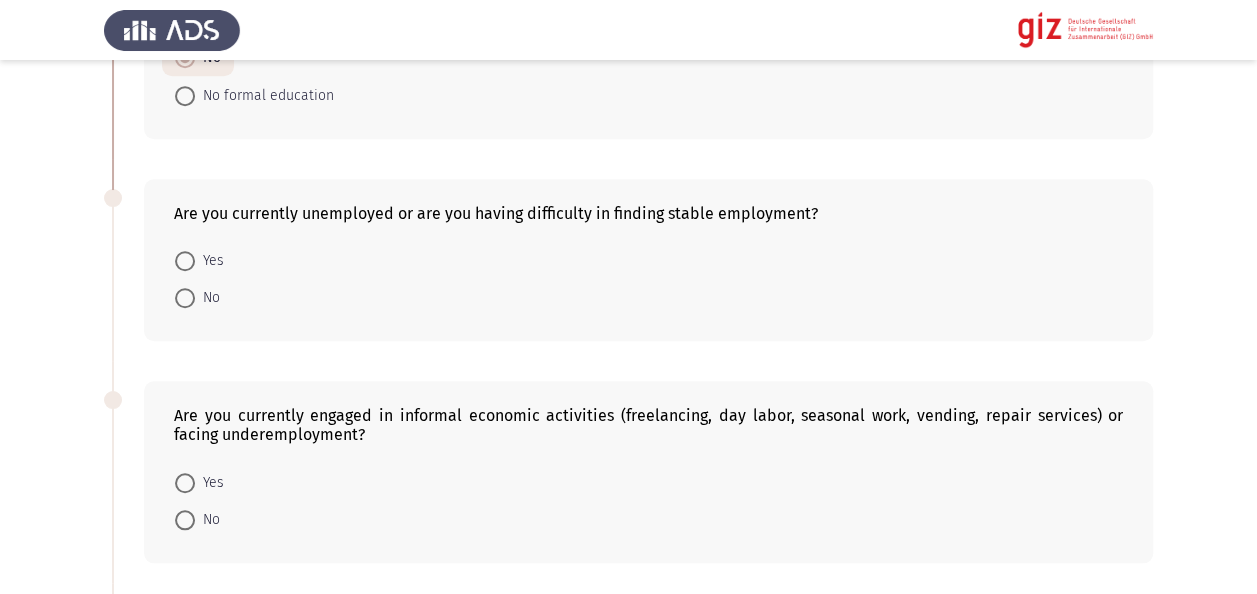 scroll, scrollTop: 680, scrollLeft: 0, axis: vertical 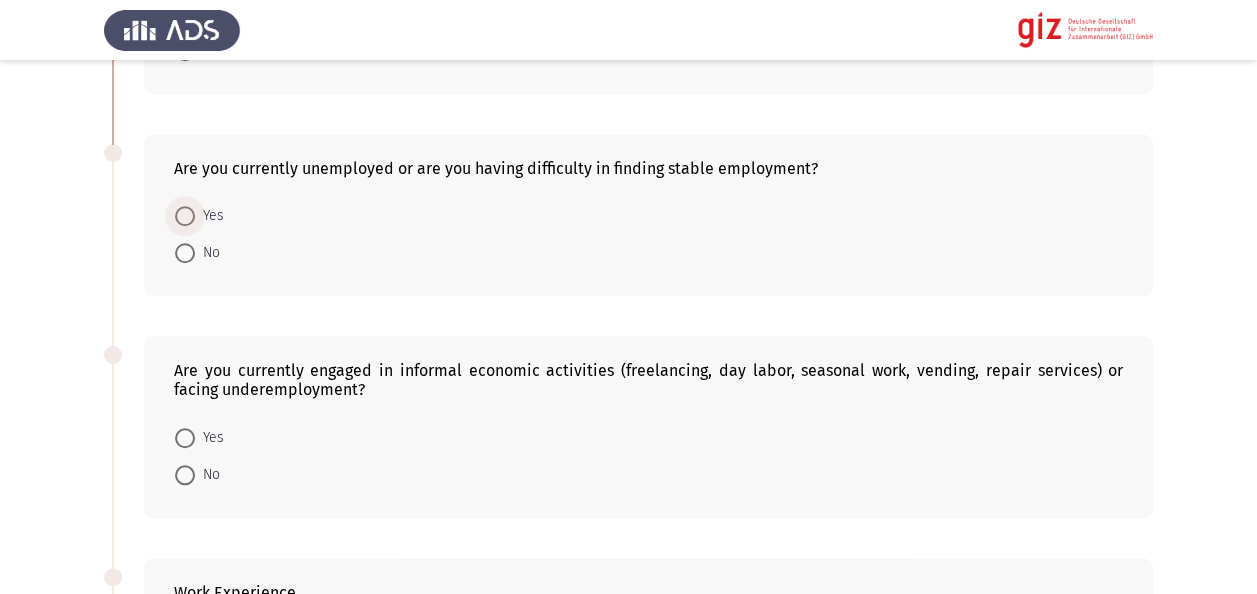 click on "Yes" at bounding box center [209, 216] 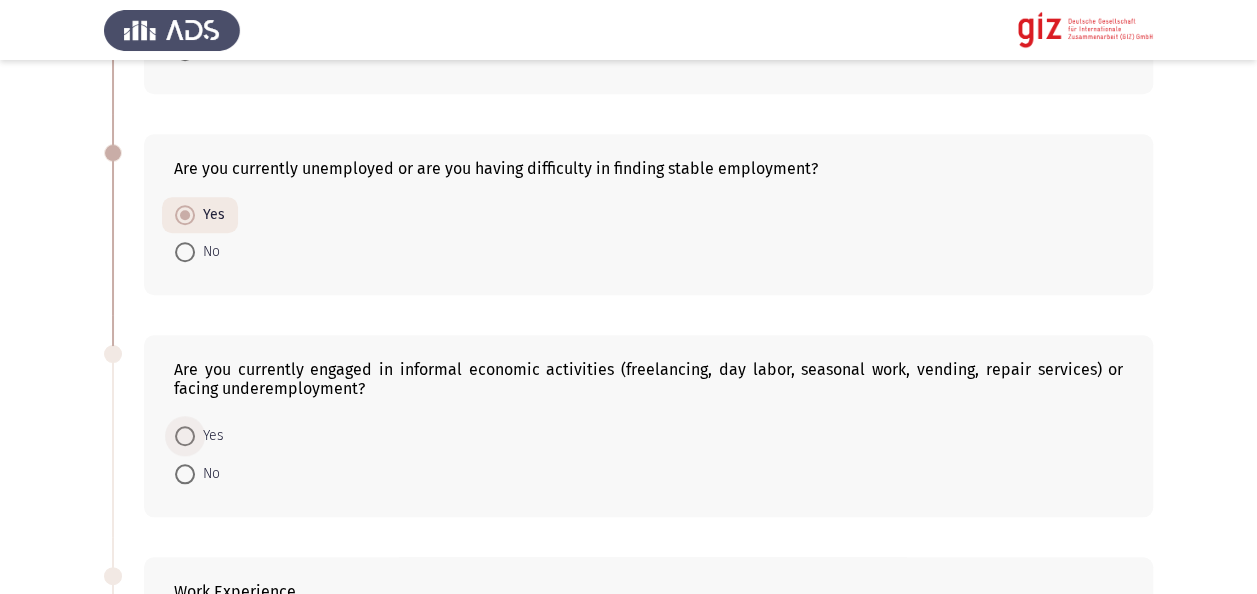 click on "Yes" at bounding box center (209, 436) 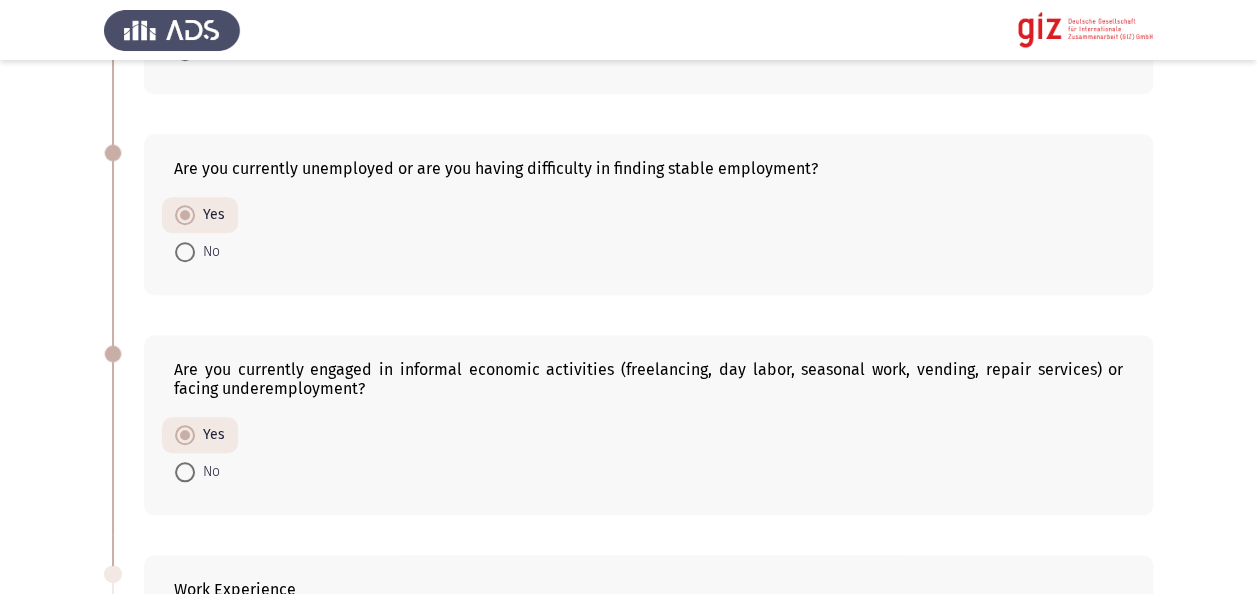 click on "Are you currently engaged in informal economic activities (freelancing, day labor, seasonal work, vending, repair services) or facing underemployment?    Yes     No" 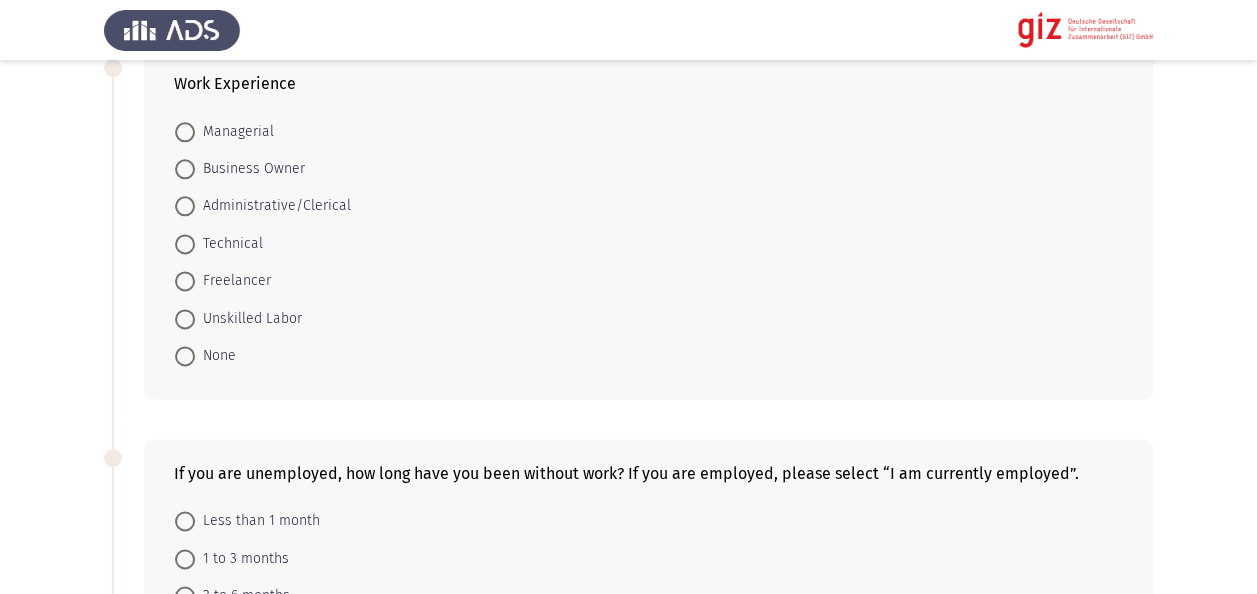 scroll, scrollTop: 1280, scrollLeft: 0, axis: vertical 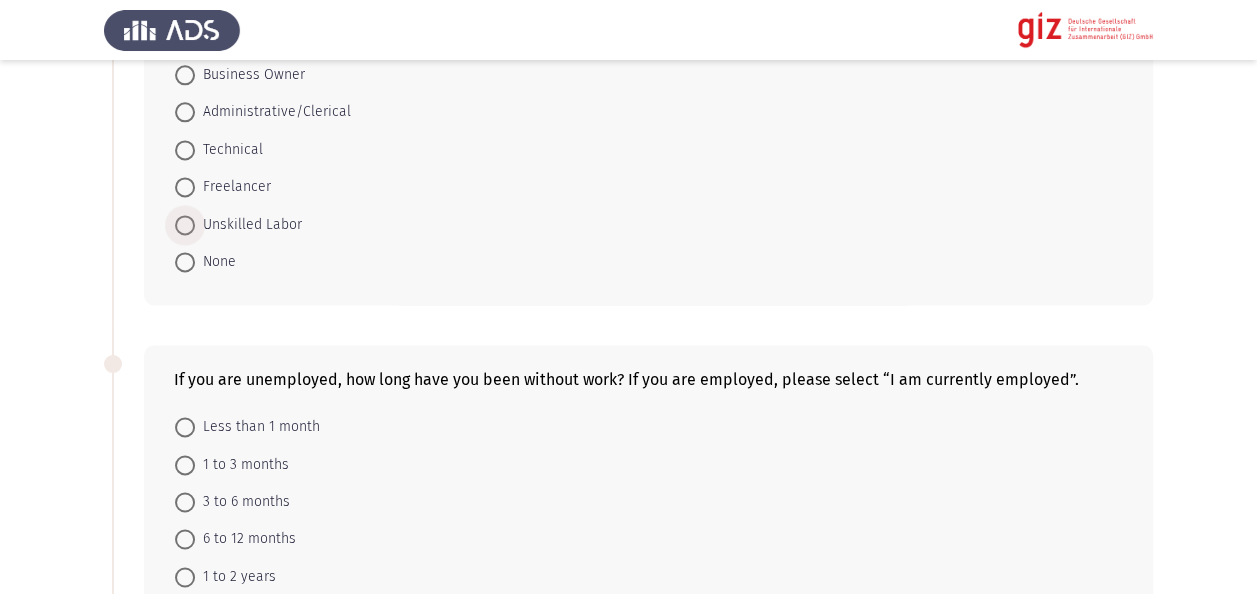 click on "Unskilled Labor" at bounding box center [248, 225] 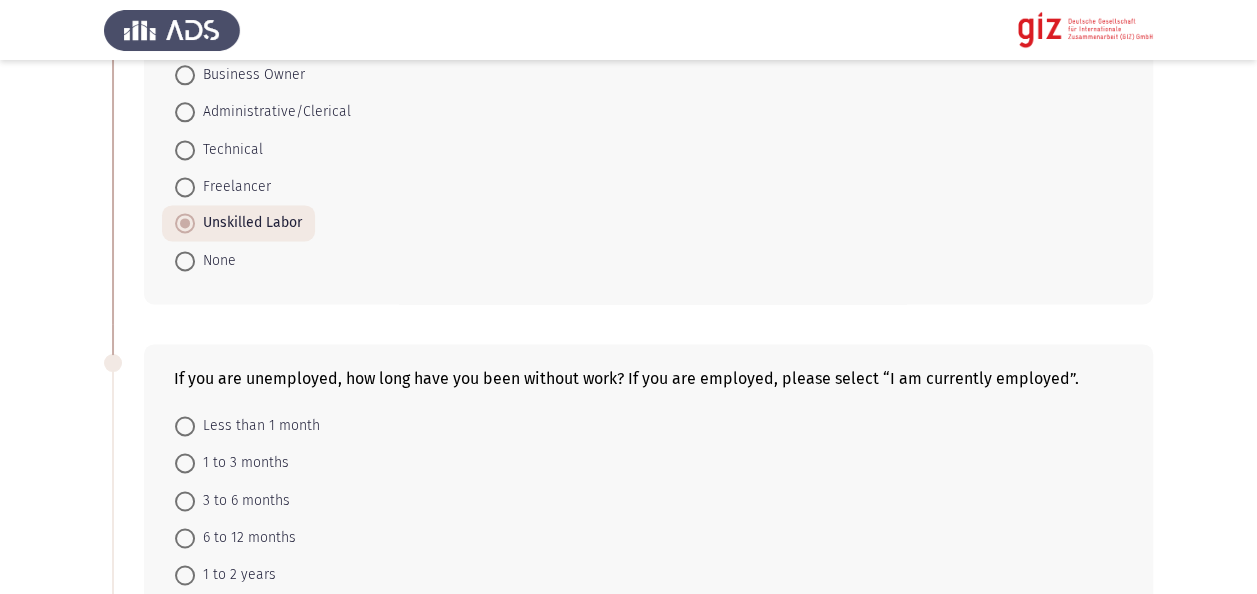 click on "Previous   Academic/ Employment Details   Next  What is the highest level of education you have completed?    No Formal Education     Primary Education     Secondary Education     Vocational Training     Bachelor's Degree     Master's Degree     Doctorate  Is your educational background in any of the mentioned fields: Medicine, Veterinary, Pharmacy, Dentistry, Engineering, IT, Science, Economics, or Political Science, Mass Communication?    Yes     No     No formal education  Are you currently unemployed or are you having difficulty in finding stable employment?    Yes     No  Are you currently engaged in informal economic activities (freelancing, day labor, seasonal work, vending, repair services) or facing underemployment?    Yes     No  Work Experience    Managerial     Business Owner     Administrative/Clerical     Technical     Freelancer     Unskilled Labor     None     Less than 1 month     1 to 3 months     3 to 6 months     6 to 12 months     1 to 2 years         Yes" 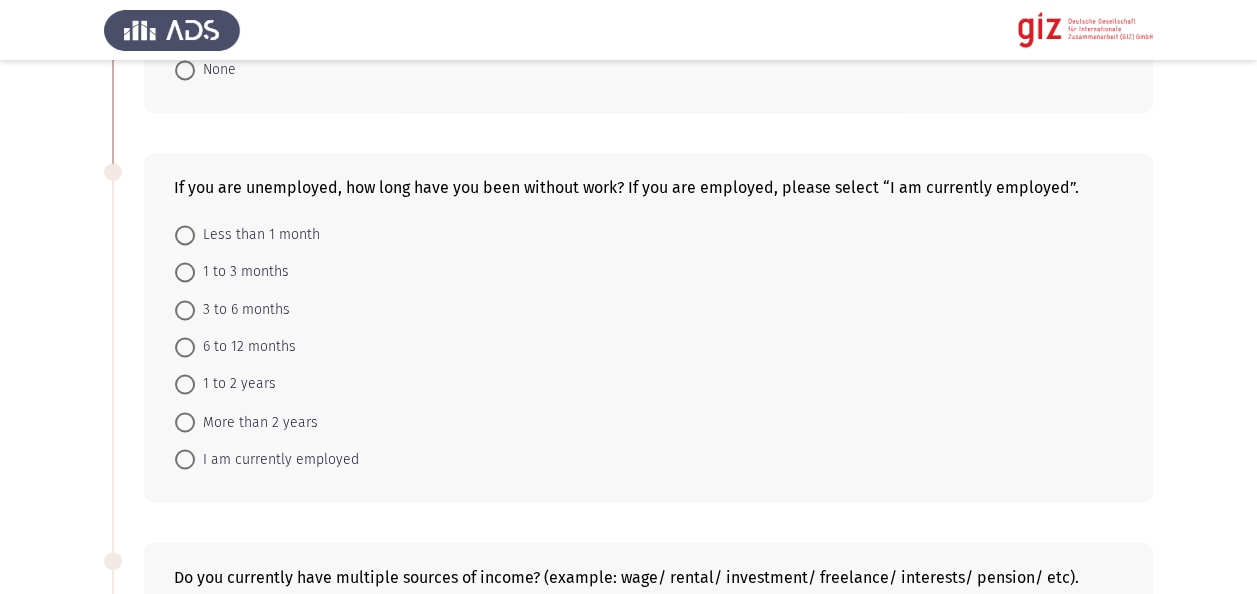 scroll, scrollTop: 1600, scrollLeft: 0, axis: vertical 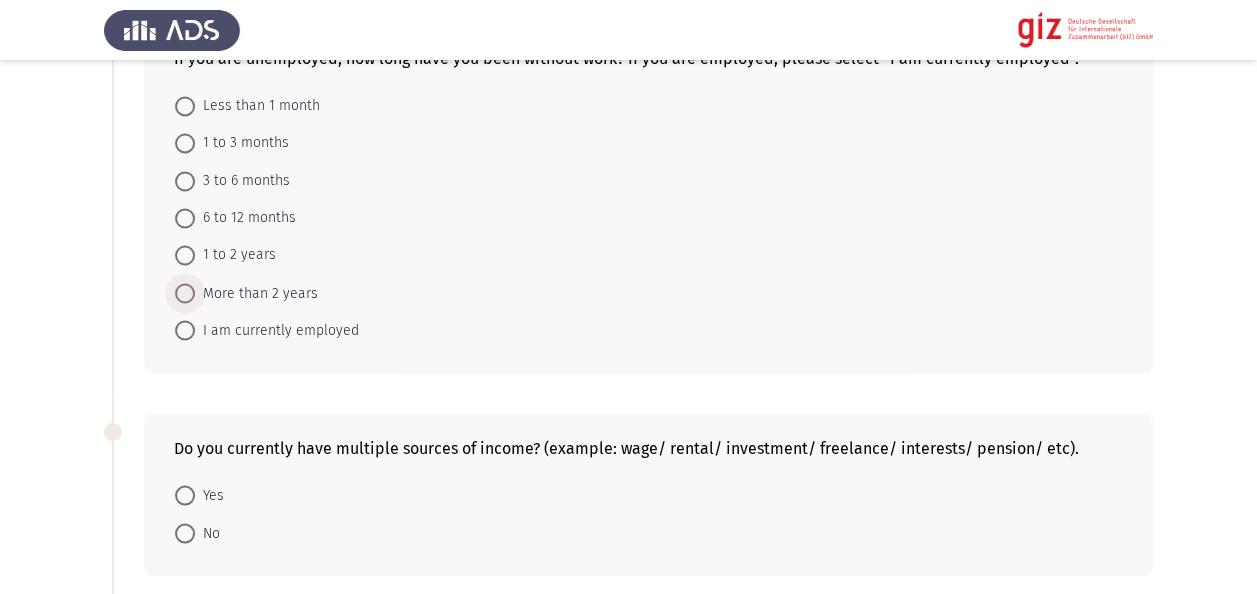 click on "More than 2 years" at bounding box center [256, 293] 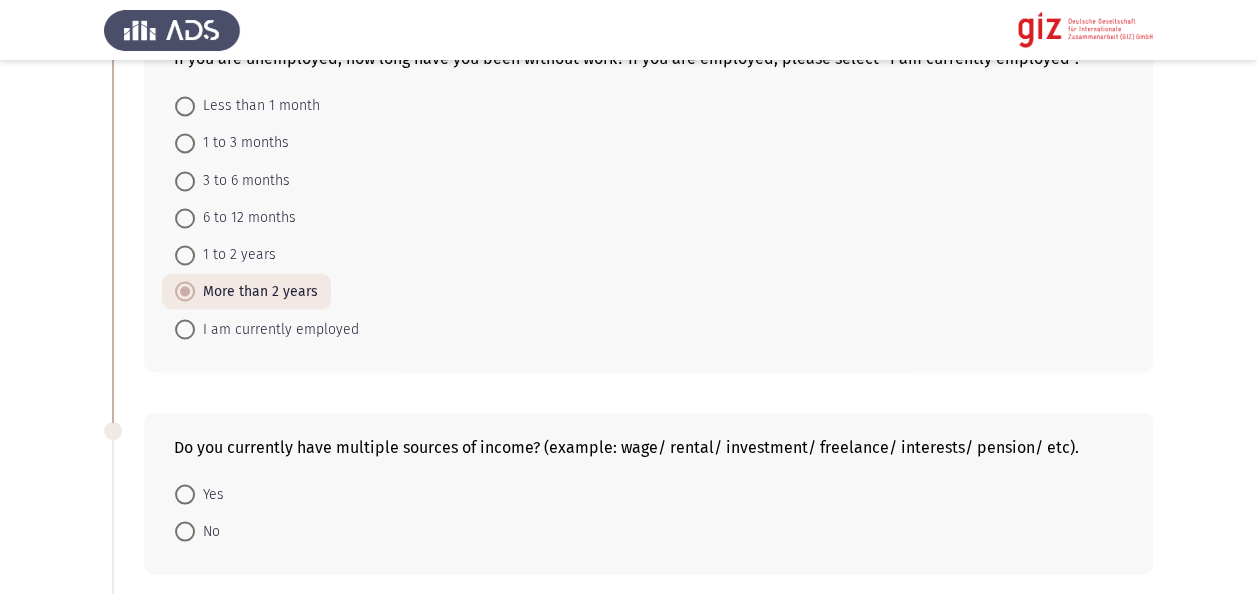 click on "Previous   Academic/ Employment Details   Next  What is the highest level of education you have completed?    No Formal Education     Primary Education     Secondary Education     Vocational Training     Bachelor's Degree     Master's Degree     Doctorate  Is your educational background in any of the mentioned fields: Medicine, Veterinary, Pharmacy, Dentistry, Engineering, IT, Science, Economics, or Political Science, Mass Communication?    Yes     No     No formal education  Are you currently unemployed or are you having difficulty in finding stable employment?    Yes     No  Are you currently engaged in informal economic activities (freelancing, day labor, seasonal work, vending, repair services) or facing underemployment?    Yes     No  Work Experience    Managerial     Business Owner     Administrative/Clerical     Technical     Freelancer     Unskilled Labor     None     Less than 1 month     1 to 3 months     3 to 6 months     6 to 12 months     1 to 2 years         Yes" 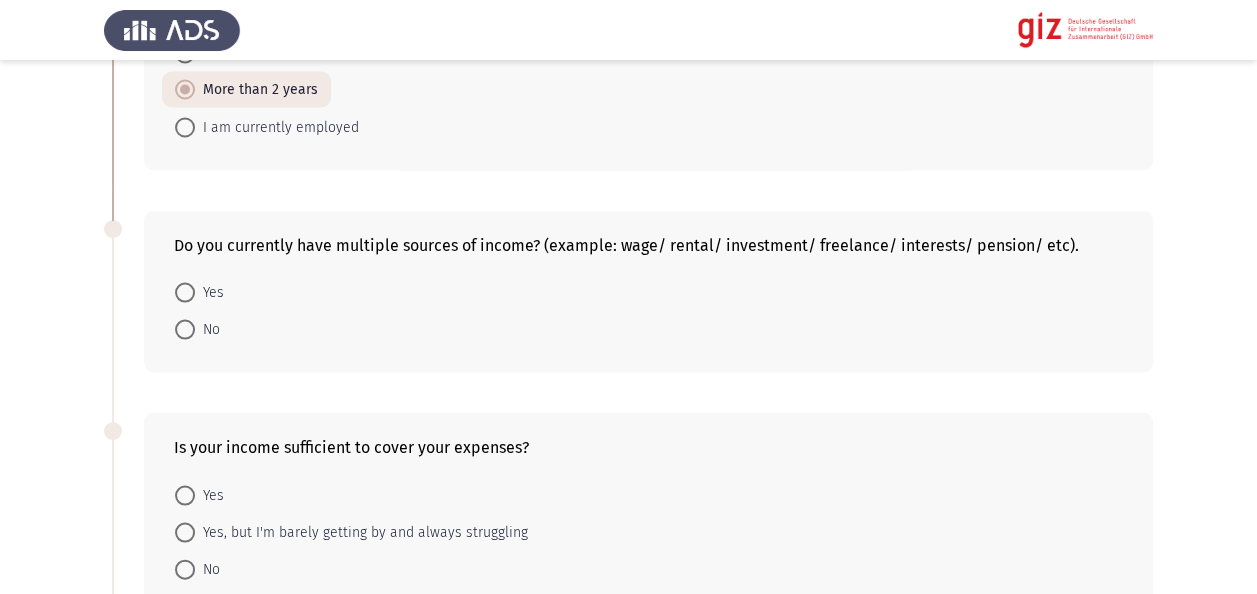 scroll, scrollTop: 1840, scrollLeft: 0, axis: vertical 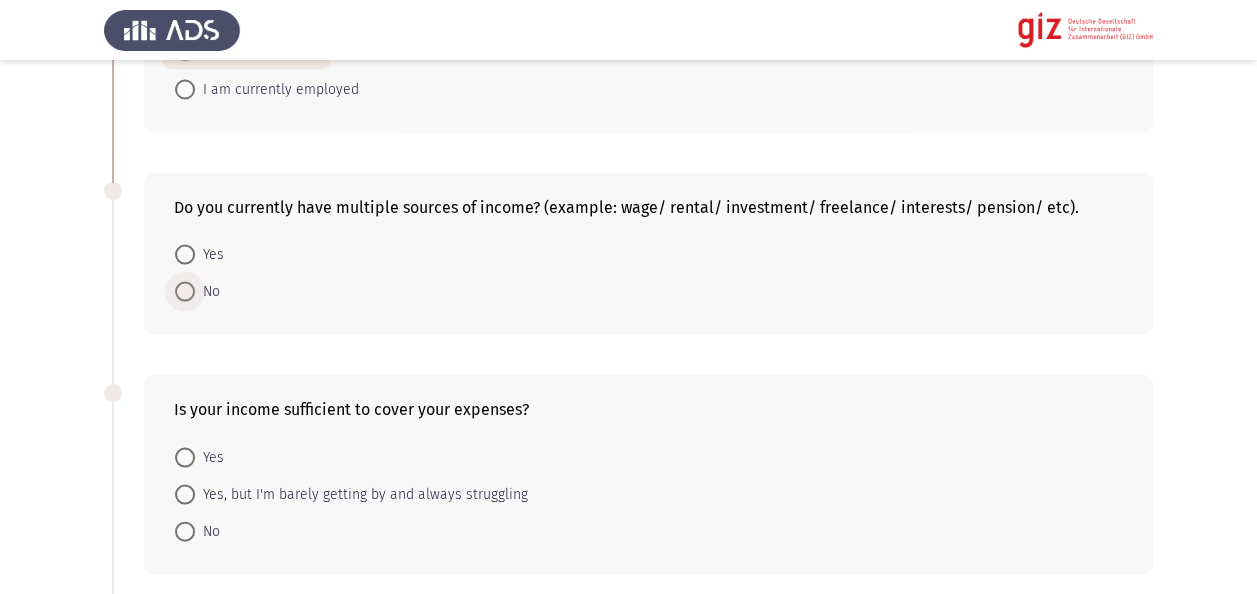 click on "No" at bounding box center (197, 291) 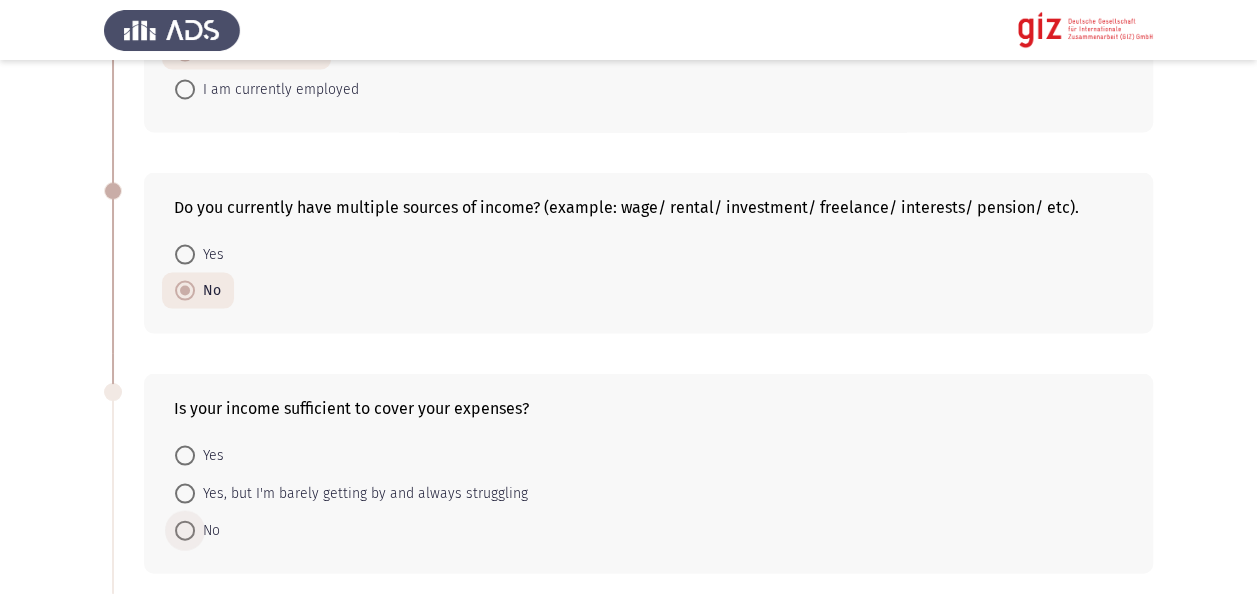 click at bounding box center [185, 530] 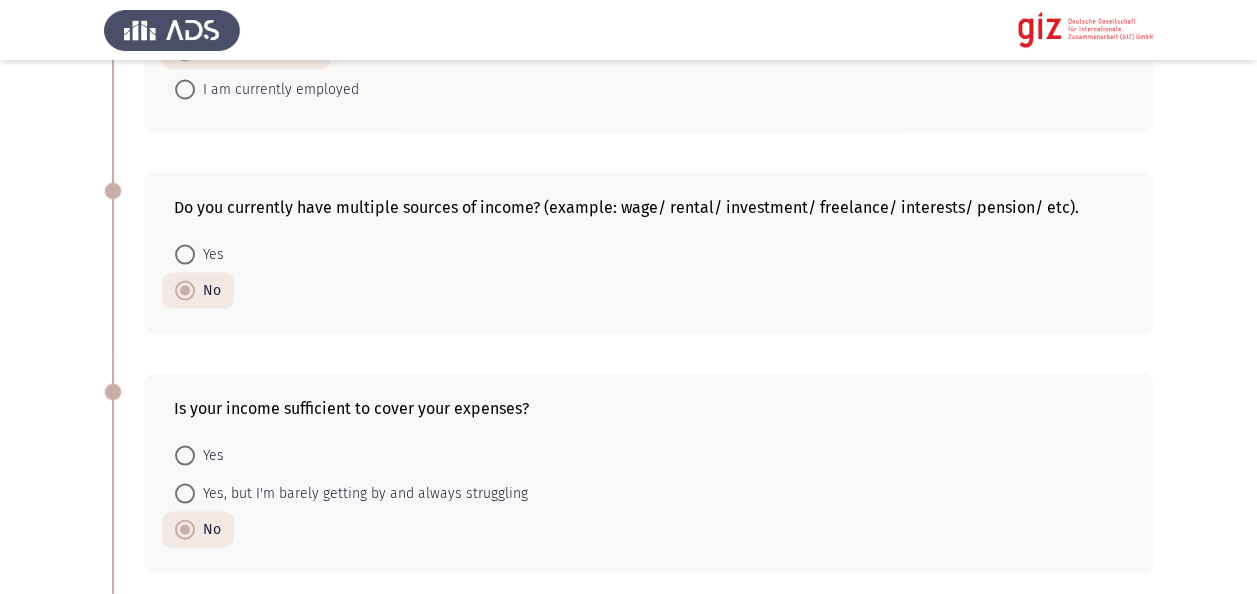 click on "Previous   Academic/ Employment Details   Next  What is the highest level of education you have completed?    No Formal Education     Primary Education     Secondary Education     Vocational Training     Bachelor's Degree     Master's Degree     Doctorate  Is your educational background in any of the mentioned fields: Medicine, Veterinary, Pharmacy, Dentistry, Engineering, IT, Science, Economics, or Political Science, Mass Communication?    Yes     No     No formal education  Are you currently unemployed or are you having difficulty in finding stable employment?    Yes     No  Are you currently engaged in informal economic activities (freelancing, day labor, seasonal work, vending, repair services) or facing underemployment?    Yes     No  Work Experience    Managerial     Business Owner     Administrative/Clerical     Technical     Freelancer     Unskilled Labor     None     Less than 1 month     1 to 3 months     3 to 6 months     6 to 12 months     1 to 2 years         Yes" 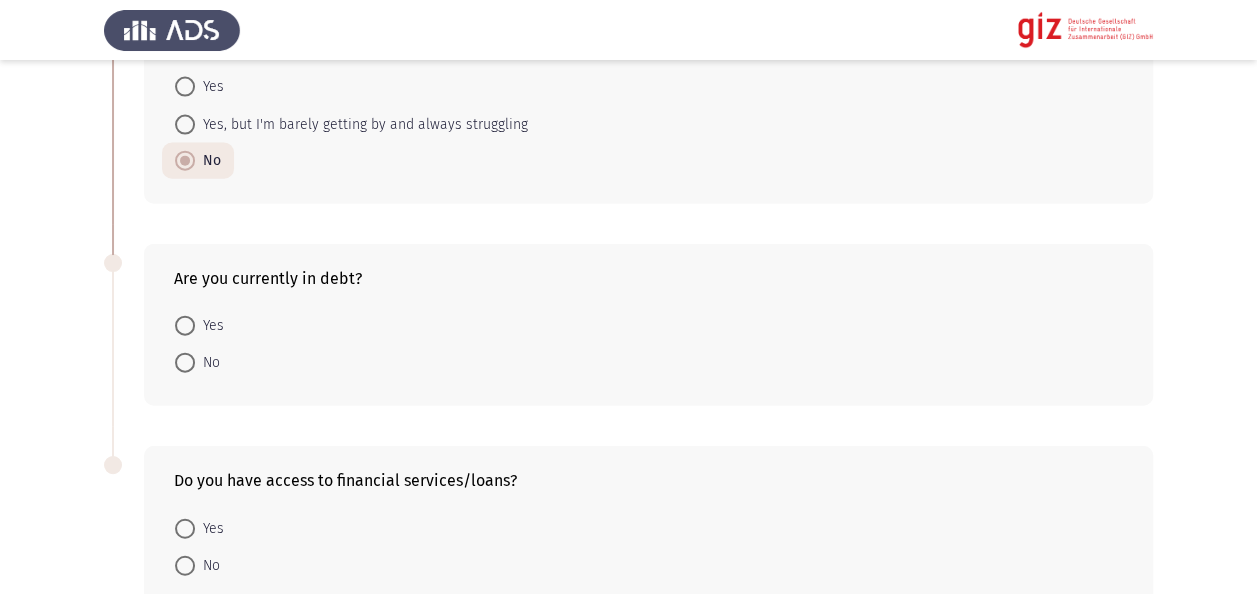 scroll, scrollTop: 2240, scrollLeft: 0, axis: vertical 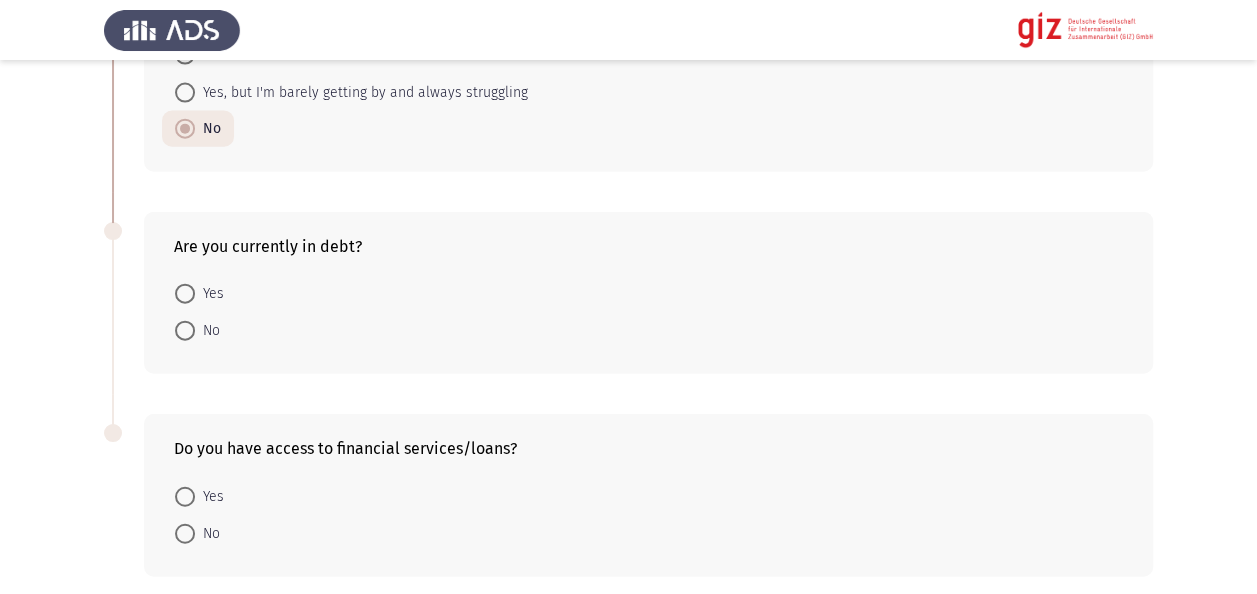 click on "No" at bounding box center (207, 331) 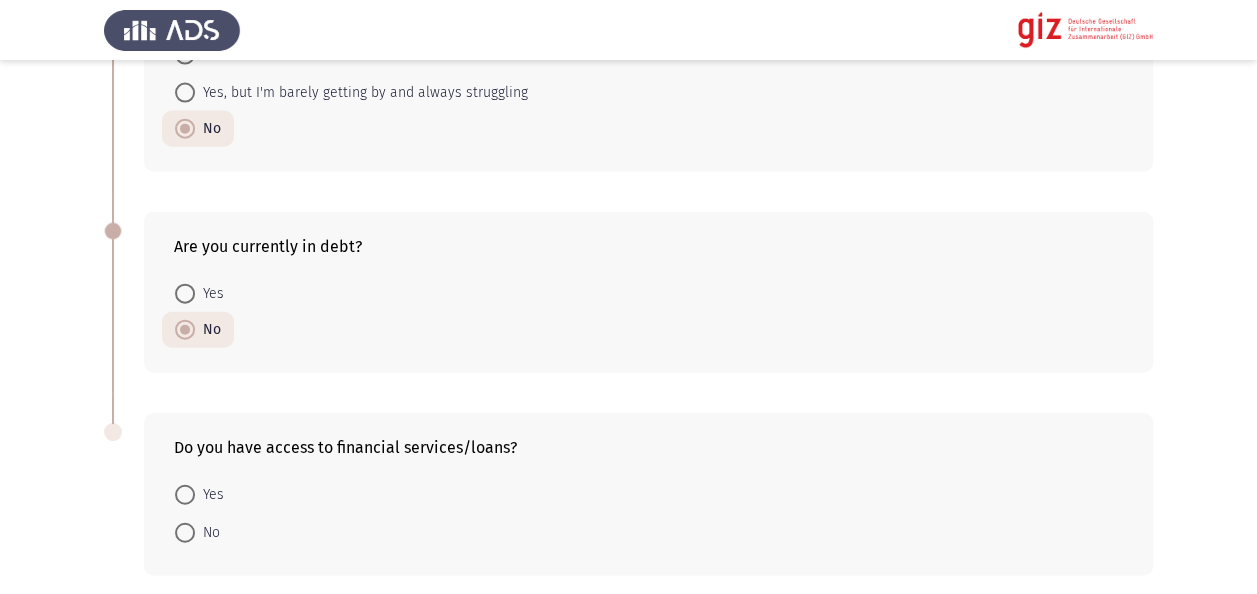 click at bounding box center (185, 533) 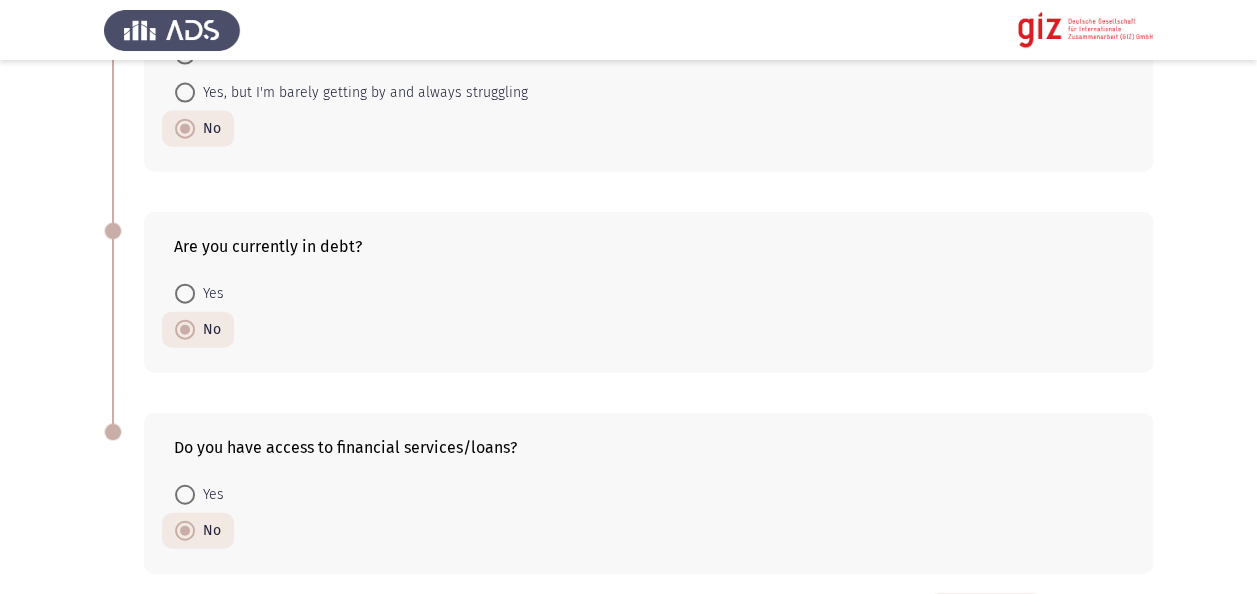 click on "Next" 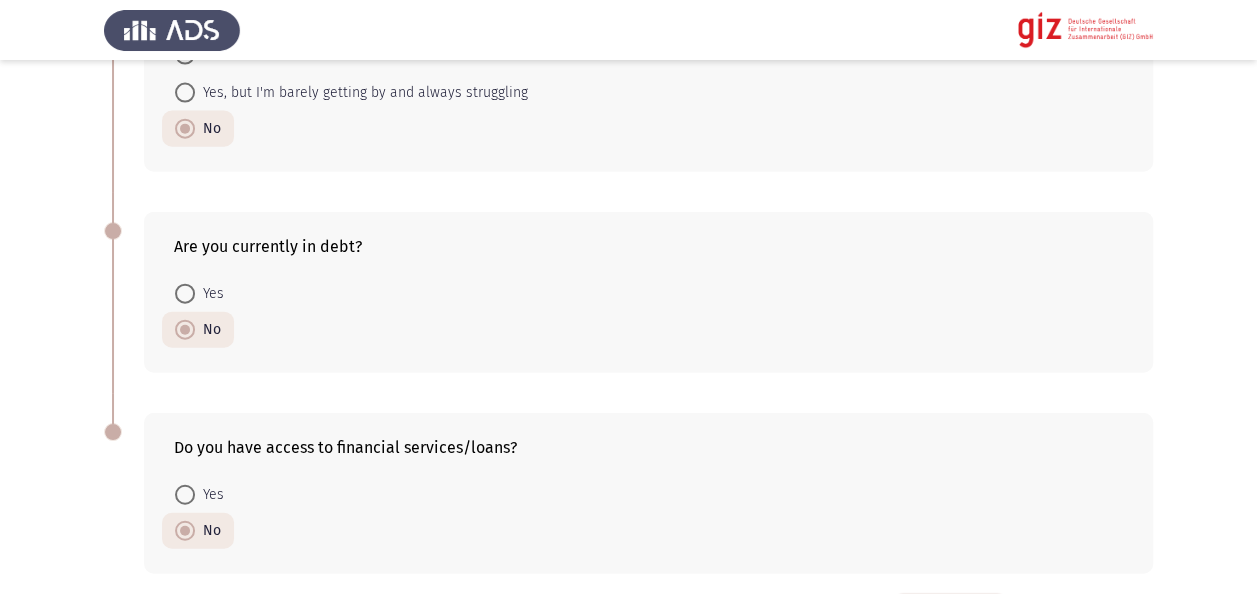 scroll, scrollTop: 0, scrollLeft: 0, axis: both 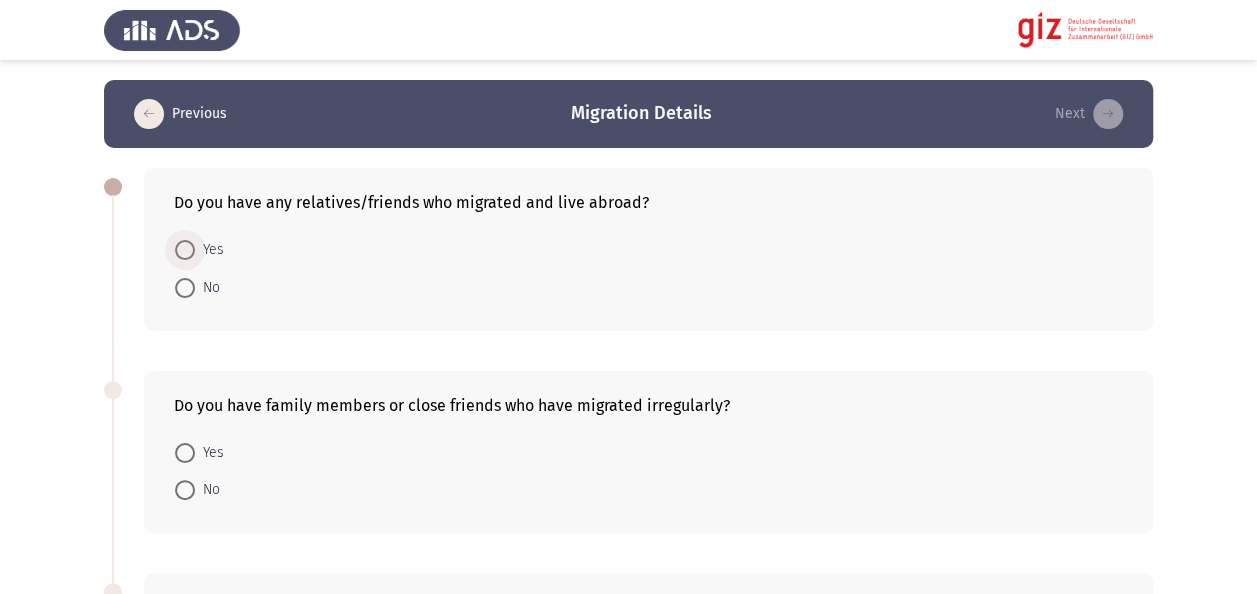 click at bounding box center [185, 250] 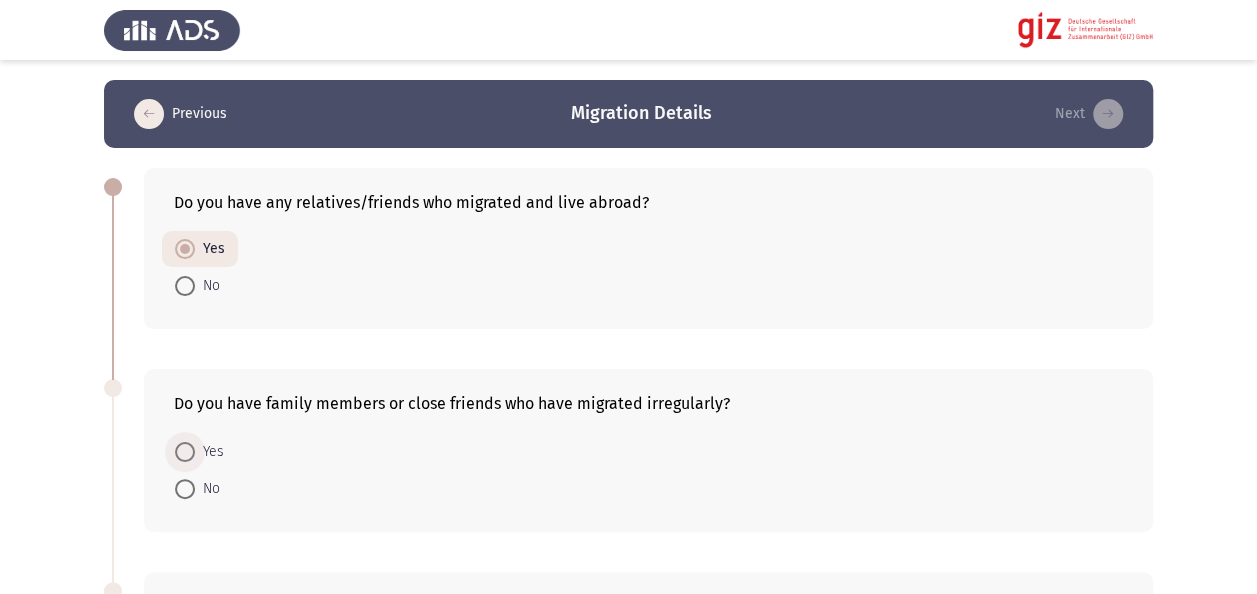 click on "Yes" at bounding box center (209, 452) 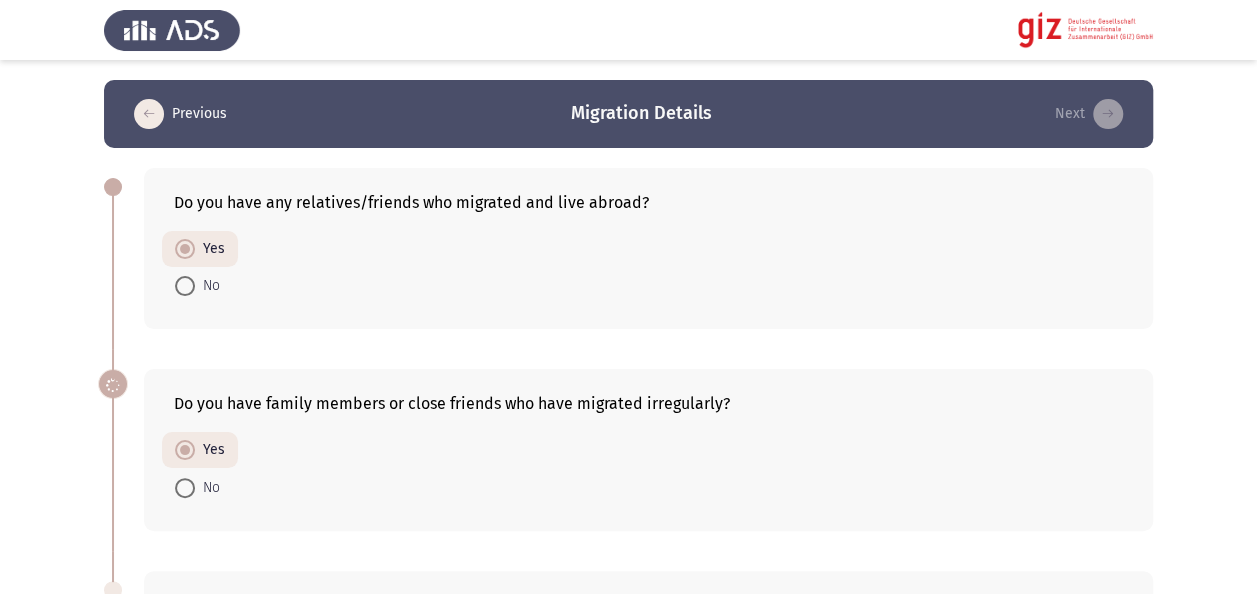 click on "Previous   Migration Details   Next  Do you have any relatives/friends who migrated and live abroad?    Yes     No  Do you have family members or close friends who have migrated irregularly?    Yes     No  Do you have the legal paperwork for migration?    Yes     No  Have you completed your military service?    Yes     No     I am exempt     Not applicable   1 / 1 Pages   Previous   Next" 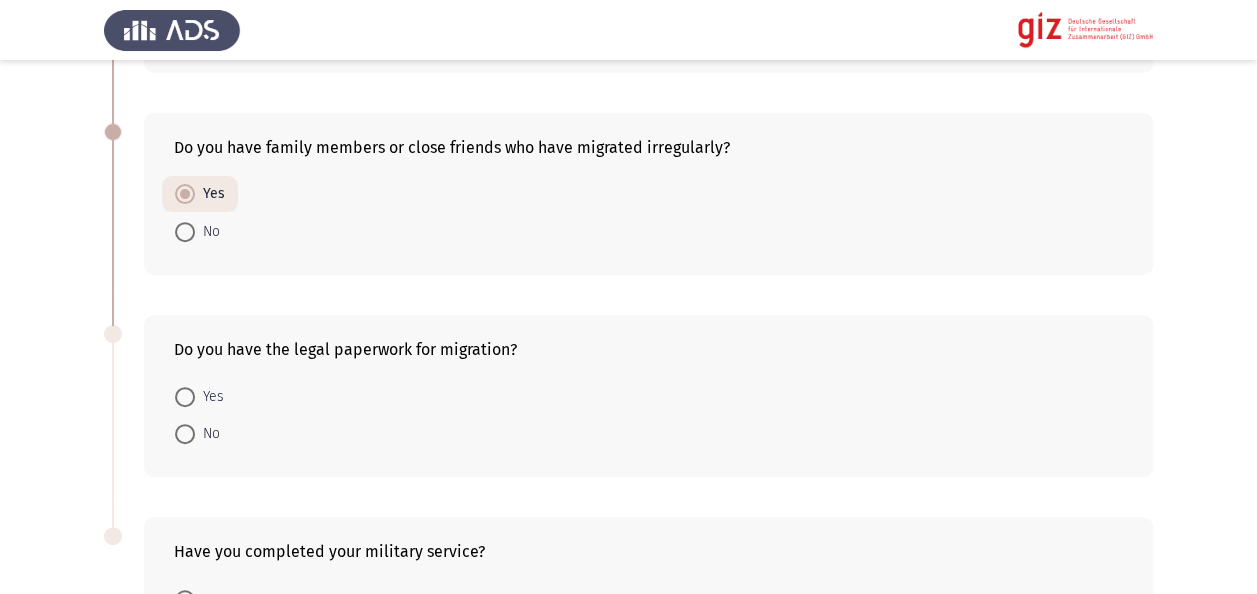 scroll, scrollTop: 360, scrollLeft: 0, axis: vertical 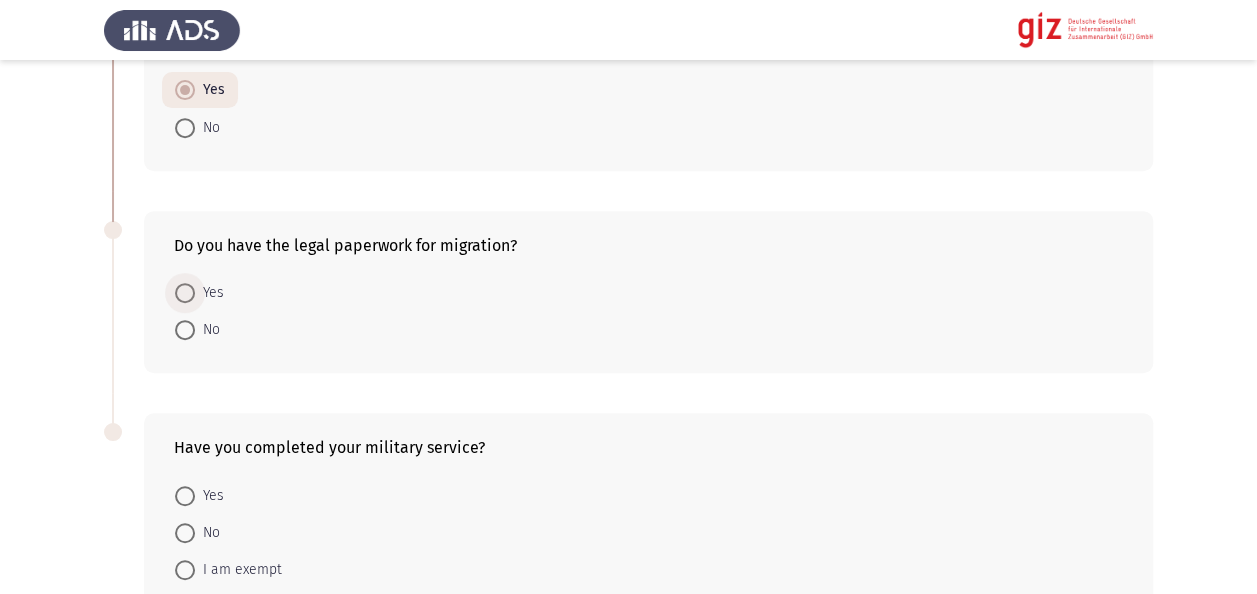 click on "Yes" at bounding box center (209, 293) 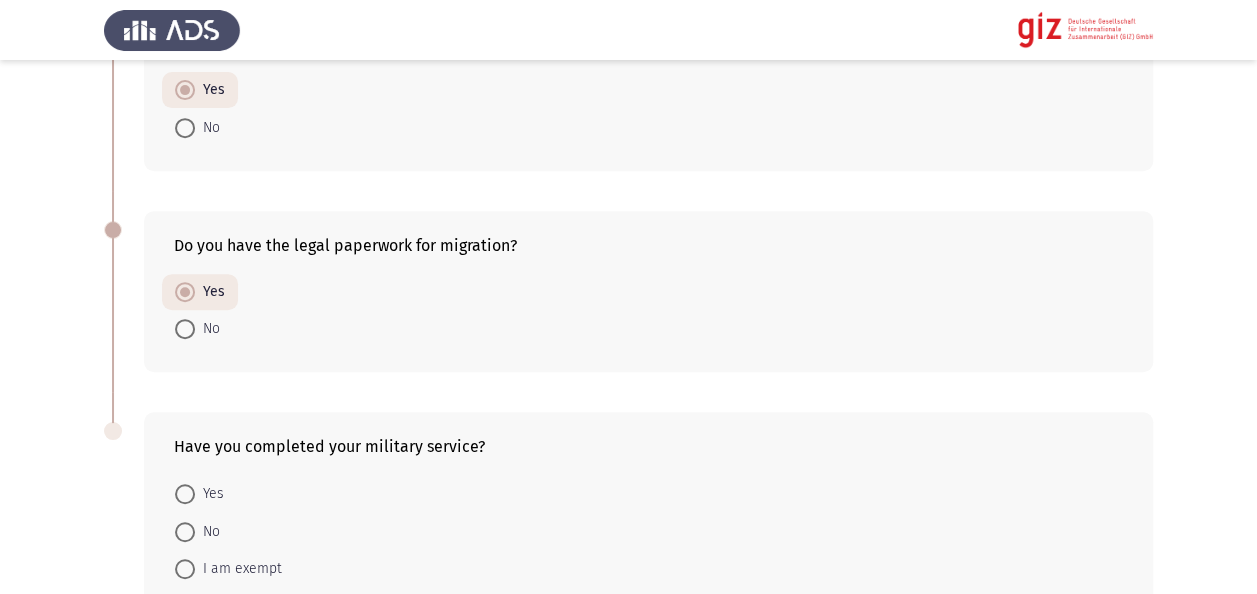 click on "Previous   Migration Details   Next  Do you have any relatives/friends who migrated and live abroad?    Yes     No  Do you have family members or close friends who have migrated irregularly?    Yes     No  Do you have the legal paperwork for migration?    Yes     No  Have you completed your military service?    Yes     No     I am exempt     Not applicable   1 / 1 Pages   Previous   Next" 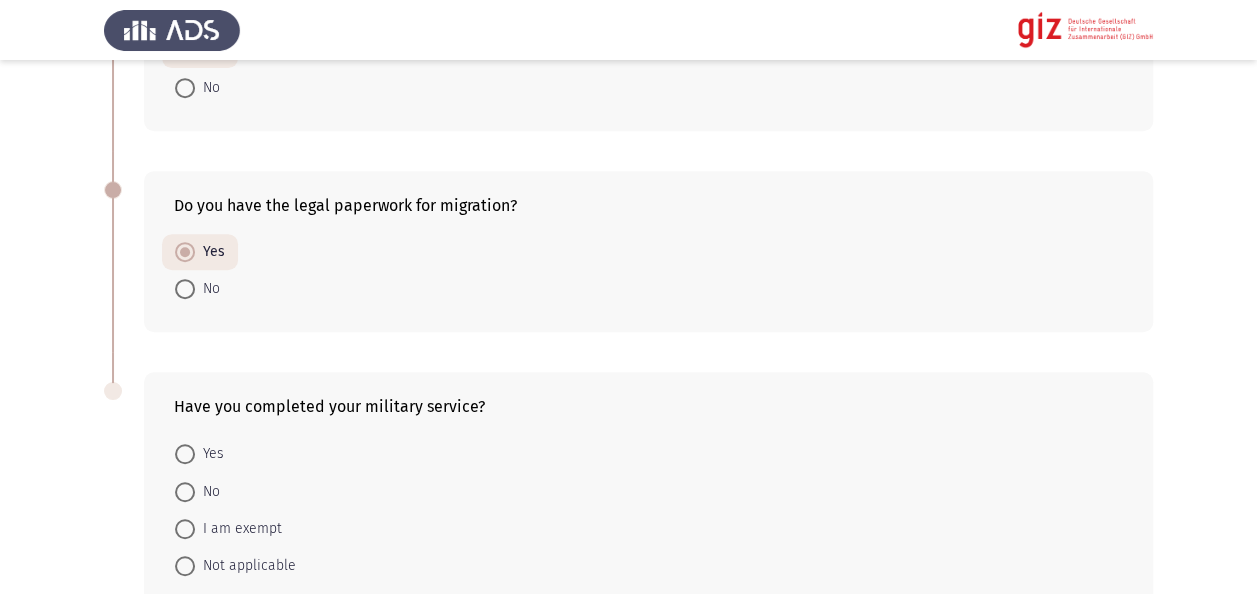 scroll, scrollTop: 510, scrollLeft: 0, axis: vertical 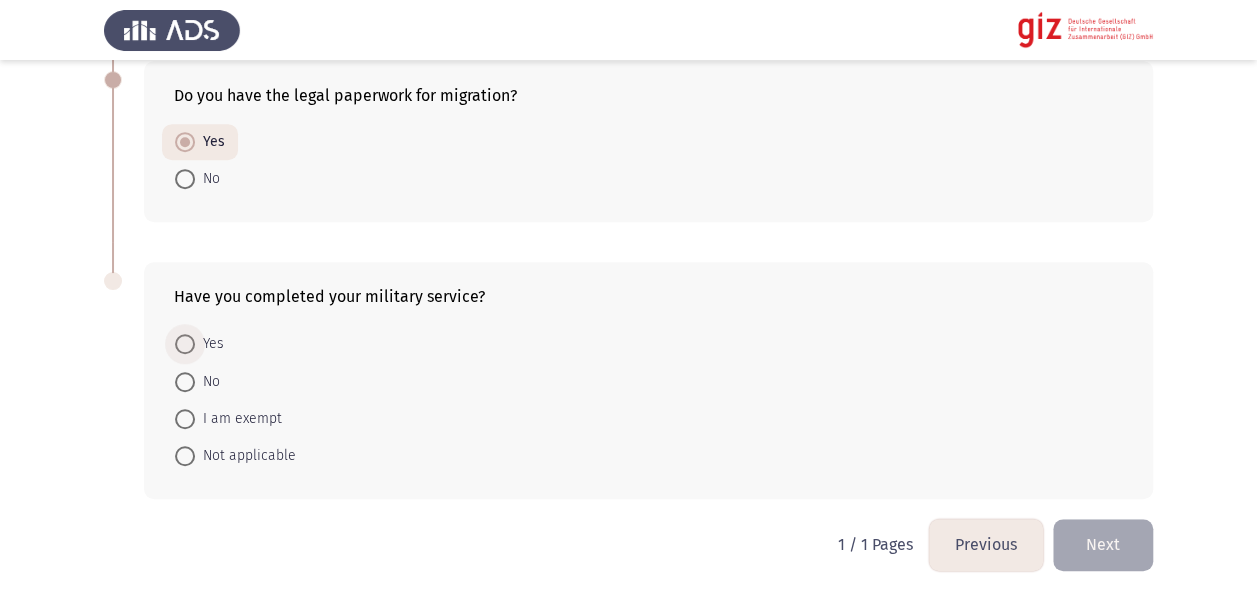click at bounding box center [185, 344] 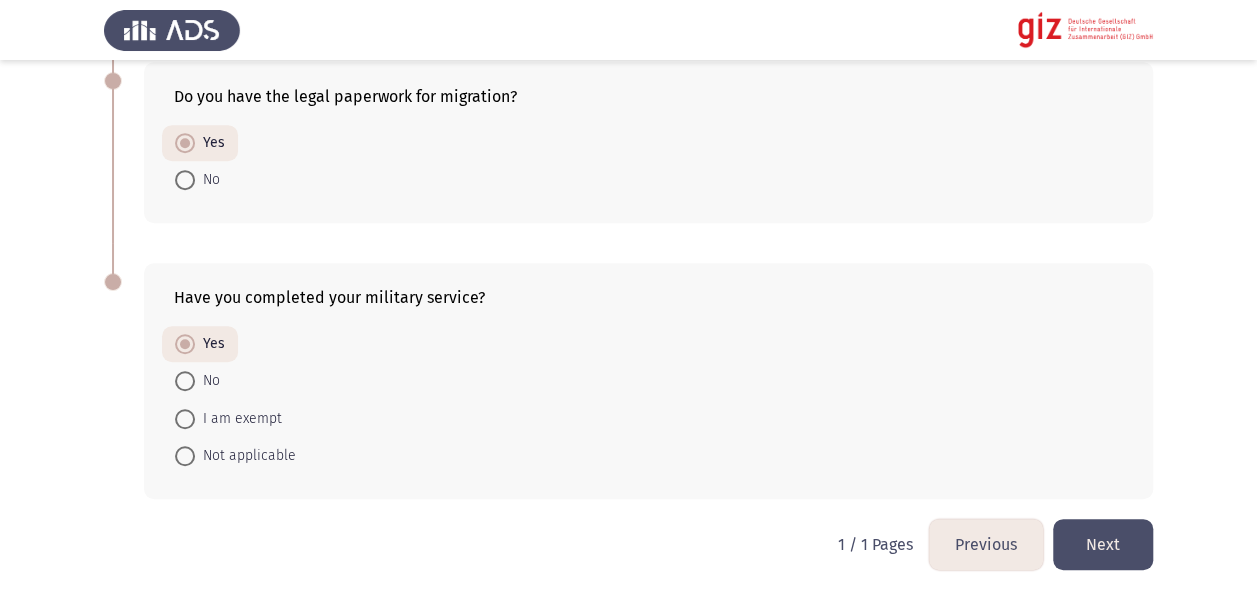 click on "Next" 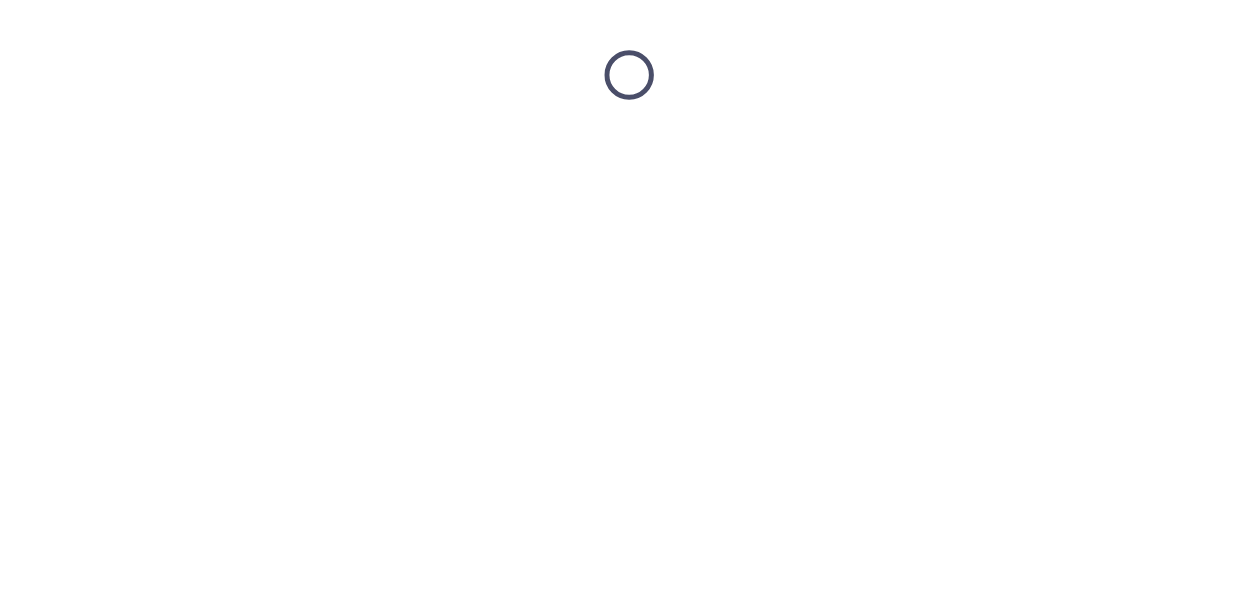 scroll, scrollTop: 0, scrollLeft: 0, axis: both 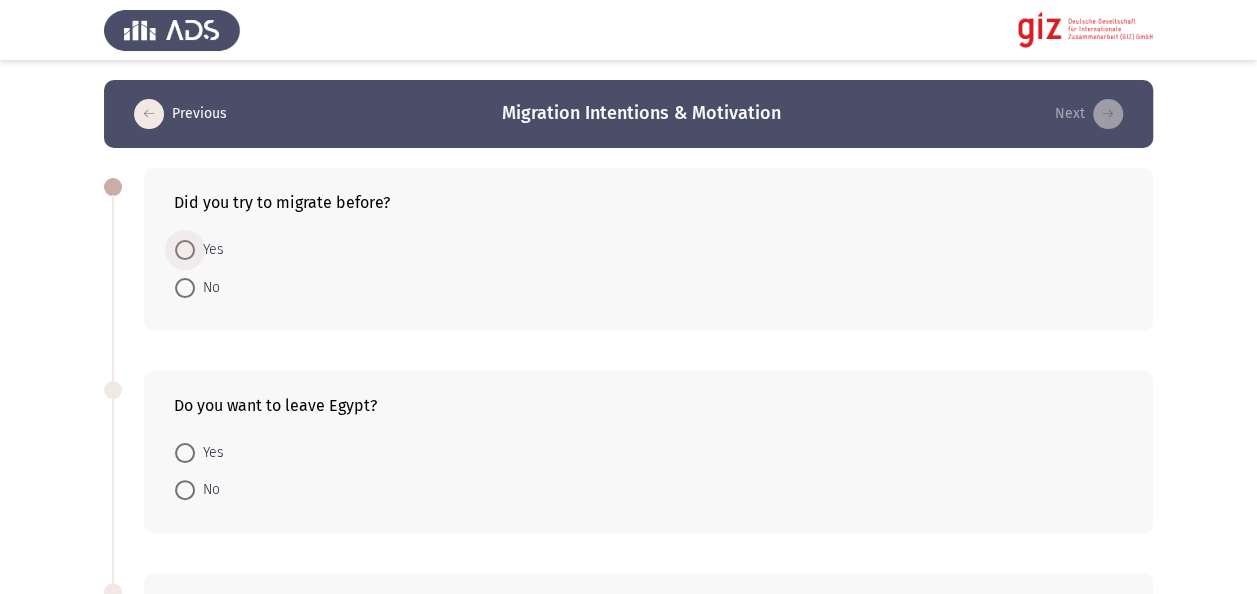 click on "Yes" at bounding box center (209, 250) 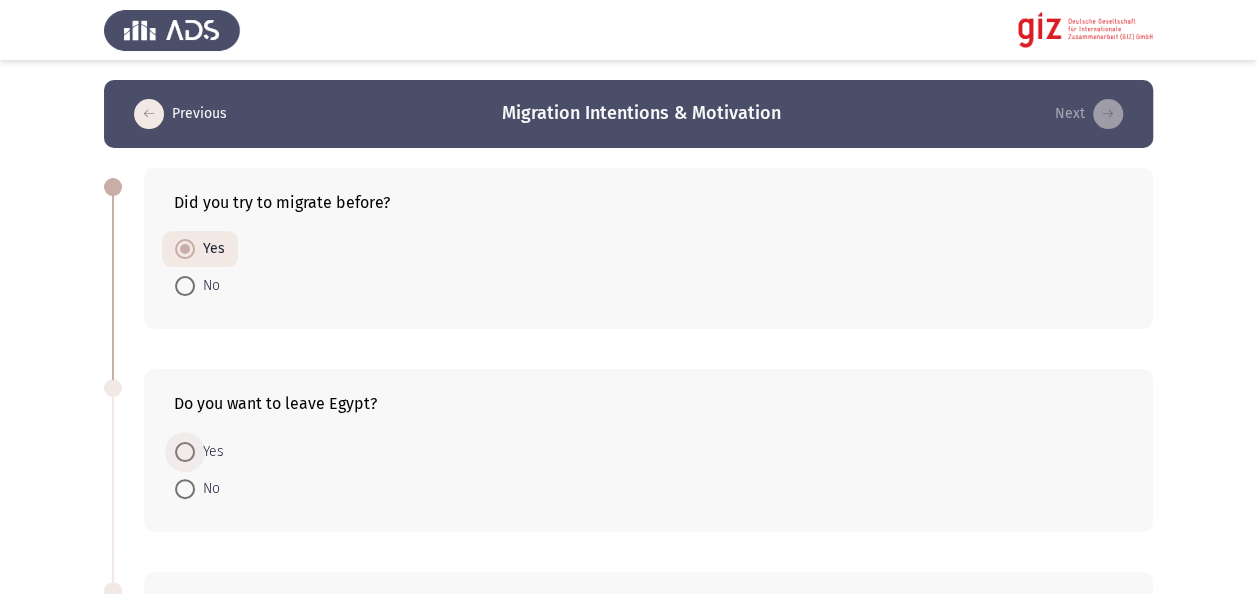 click on "Yes" at bounding box center [209, 452] 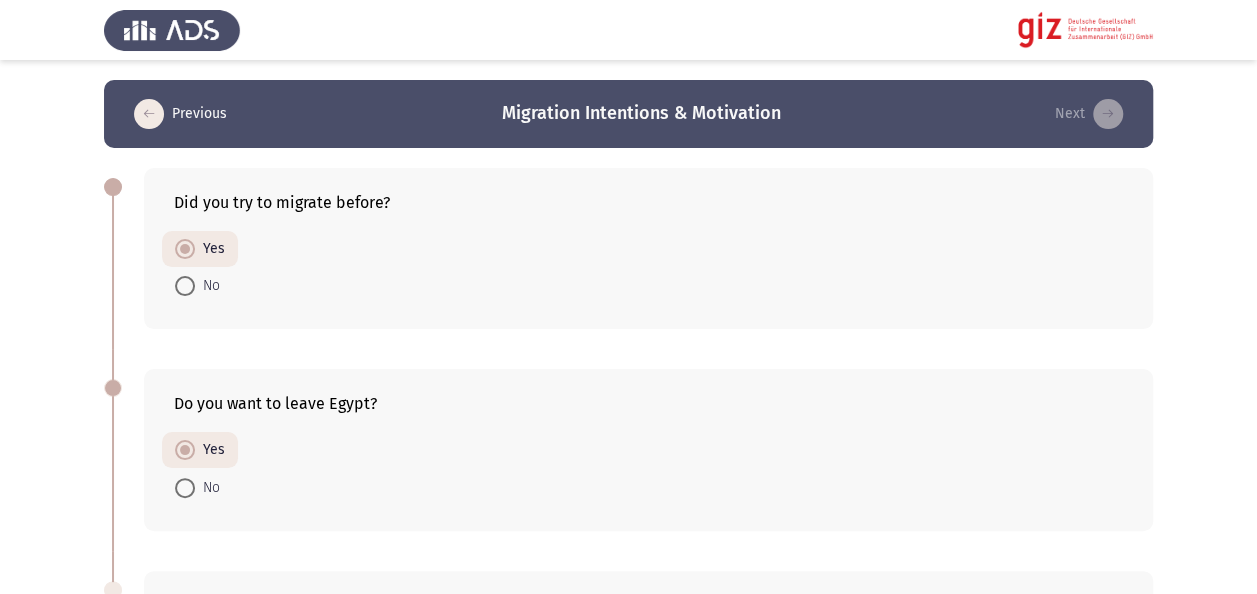 click on "Previous   Migration Intentions & Motivation   Next  Did you try to migrate before?    Yes     No  Do you want to leave Egypt?    Yes     No  If yes, which of the following regions are you seeking to migrate to? If not, select N/A.    Europe     Gulf     North America     Latin America     Australia     East Asia      Africa     N/A  How comfortable are you with taking diverse risks to make the migration happen?    Not at all     Slightly     Moderately     Very     Extremely  To what extent do you agree with the following statement “I will not let anything stand in my way of reaching my goal.”    Strongly Disagree     Disagree     Neutral     Agree     Strongly Agree  To what extent do you agree with the following statement “I am willing to go beyond the safe and secure.”    Strongly Disagree     Disagree     Neutral     Agree     Strongly Agree     Strongly Disagree     Disagree     Neutral     Agree     Strongly Agree     Yes     No     Extremely risky" 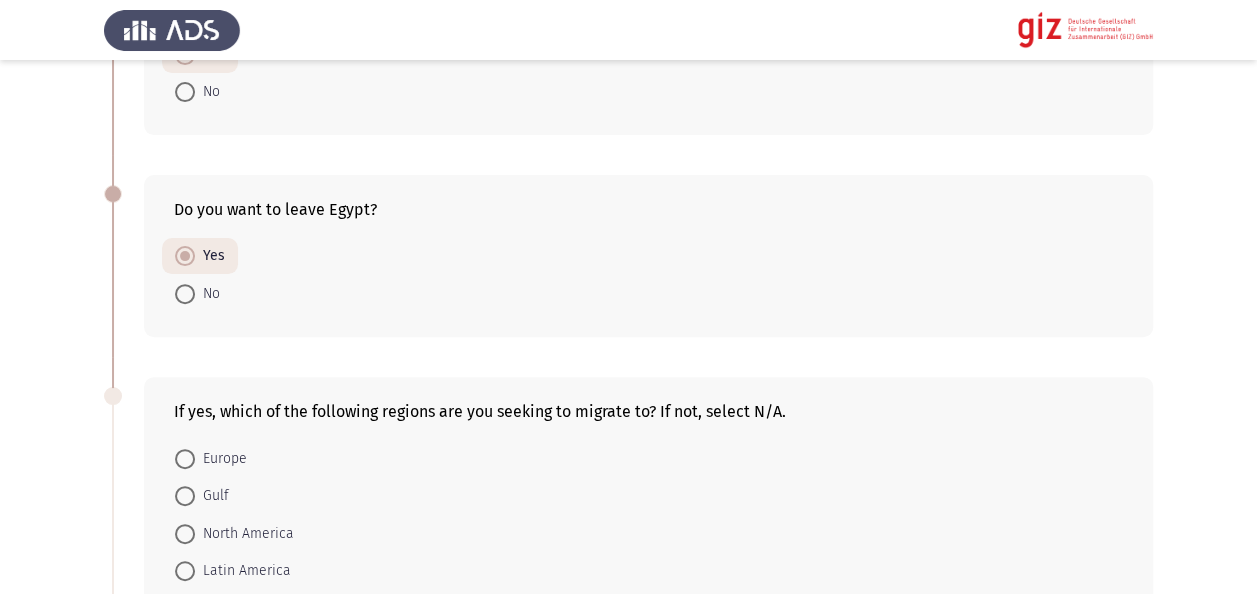 scroll, scrollTop: 440, scrollLeft: 0, axis: vertical 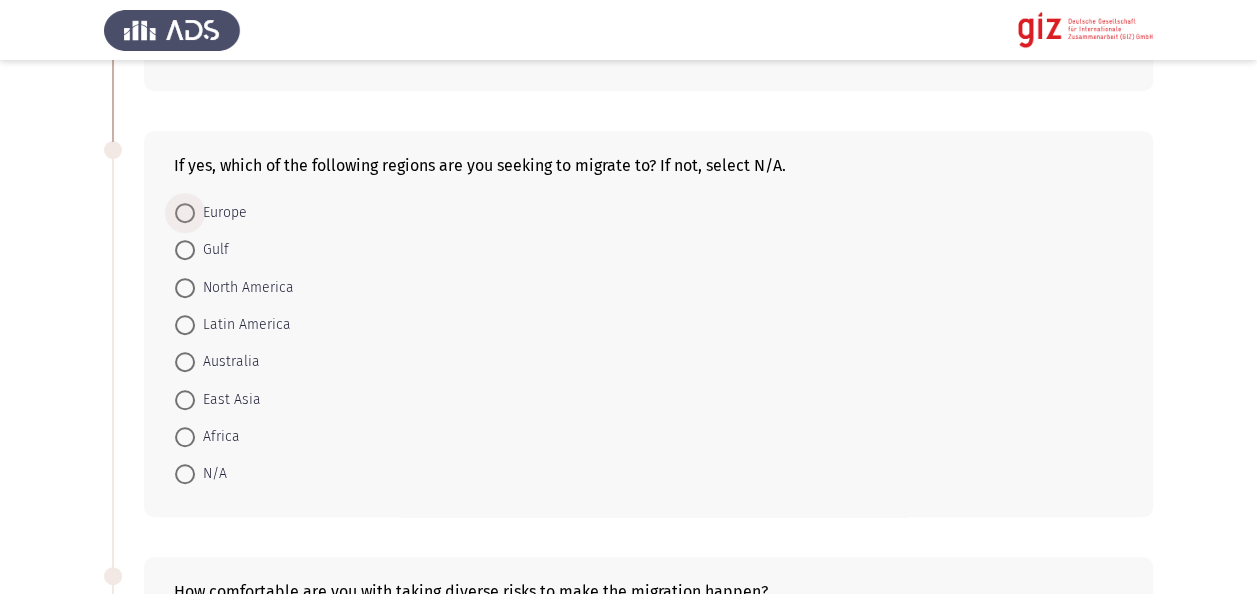 click on "Europe" at bounding box center [221, 213] 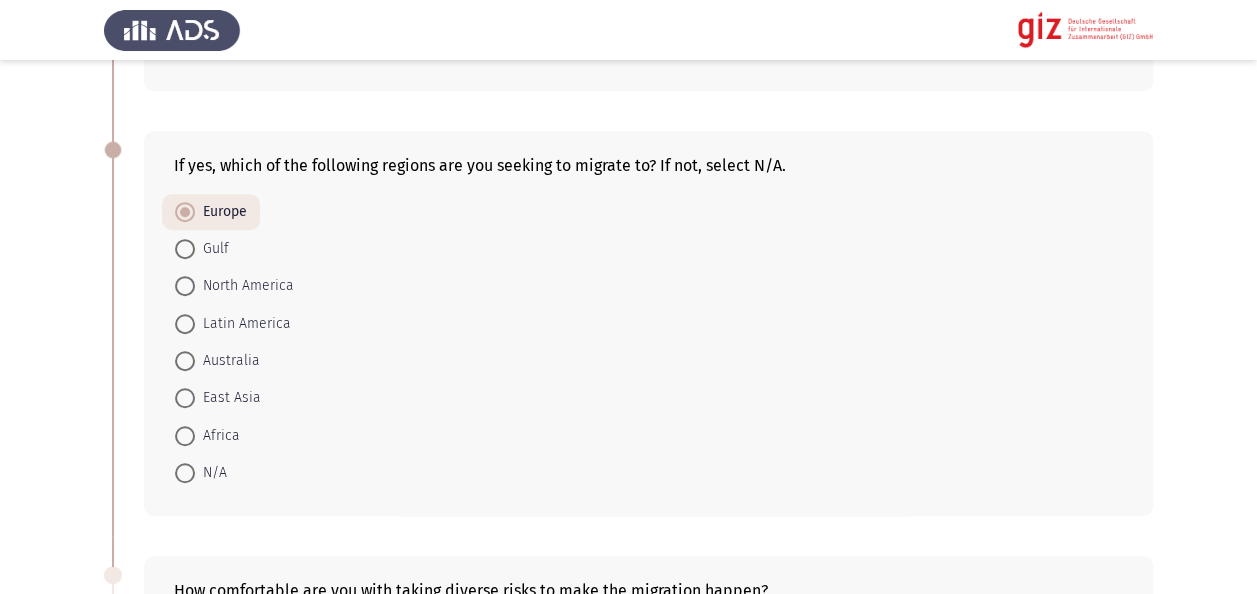 click on "Previous   Migration Intentions & Motivation   Next  Did you try to migrate before?    Yes     No  Do you want to leave Egypt?    Yes     No  If yes, which of the following regions are you seeking to migrate to? If not, select N/A.    Europe     Gulf     North America     Latin America     Australia     East Asia      Africa     N/A  How comfortable are you with taking diverse risks to make the migration happen?    Not at all     Slightly     Moderately     Very     Extremely  To what extent do you agree with the following statement “I will not let anything stand in my way of reaching my goal.”    Strongly Disagree     Disagree     Neutral     Agree     Strongly Agree  To what extent do you agree with the following statement “I am willing to go beyond the safe and secure.”    Strongly Disagree     Disagree     Neutral     Agree     Strongly Agree     Strongly Disagree     Disagree     Neutral     Agree     Strongly Agree     Yes     No     Extremely risky" 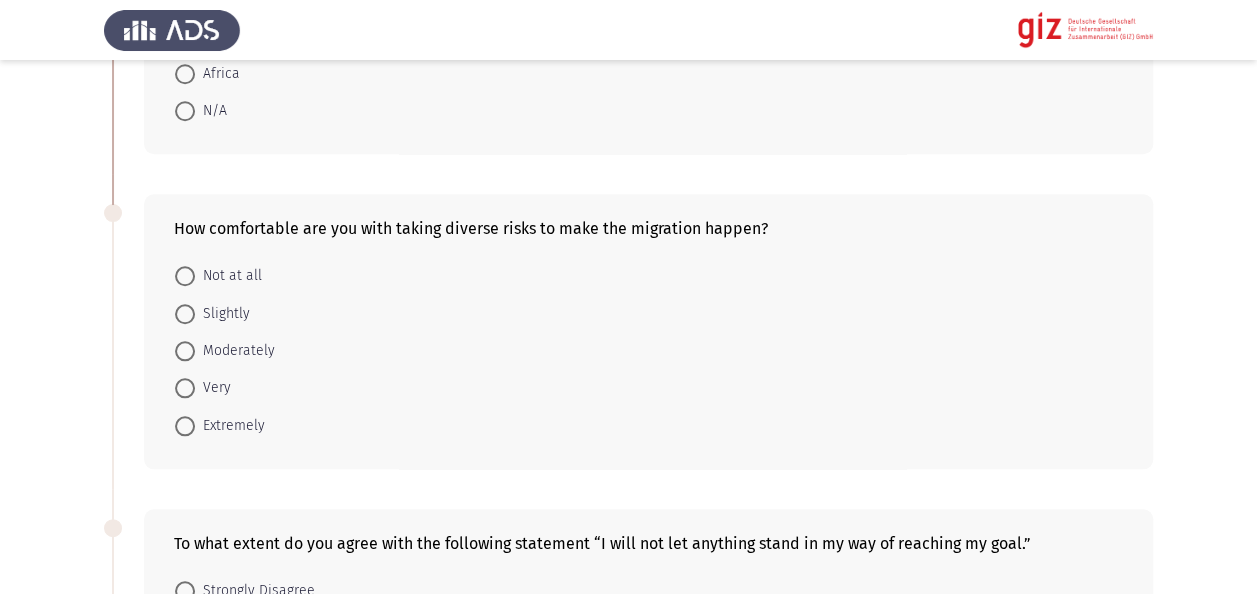scroll, scrollTop: 840, scrollLeft: 0, axis: vertical 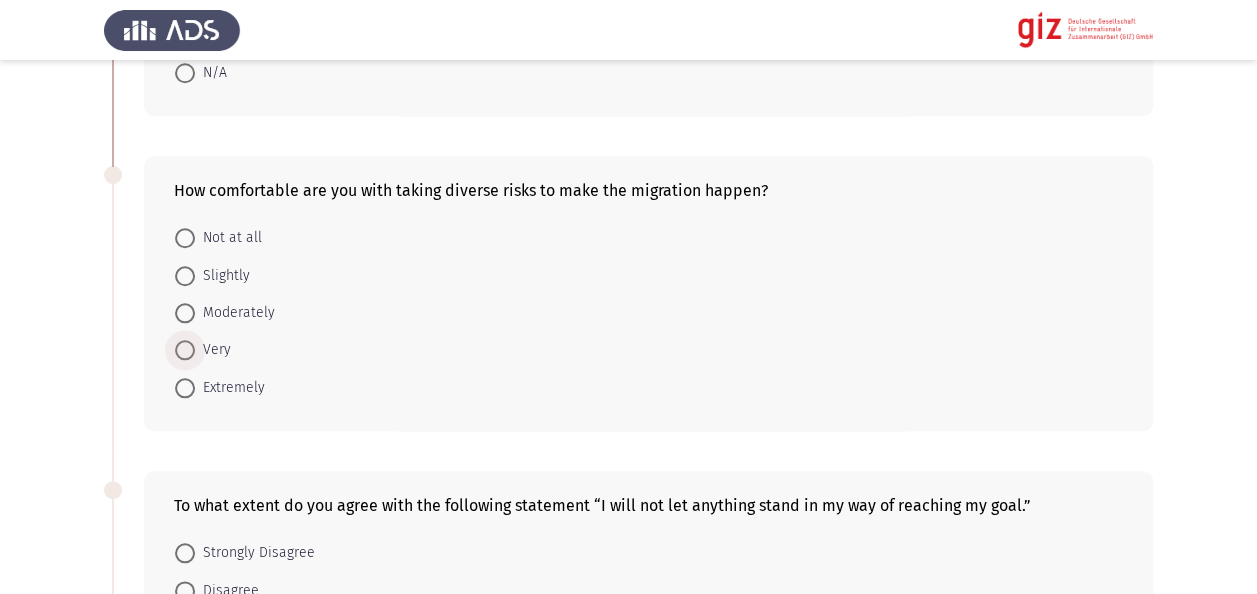 click on "Very" at bounding box center [213, 350] 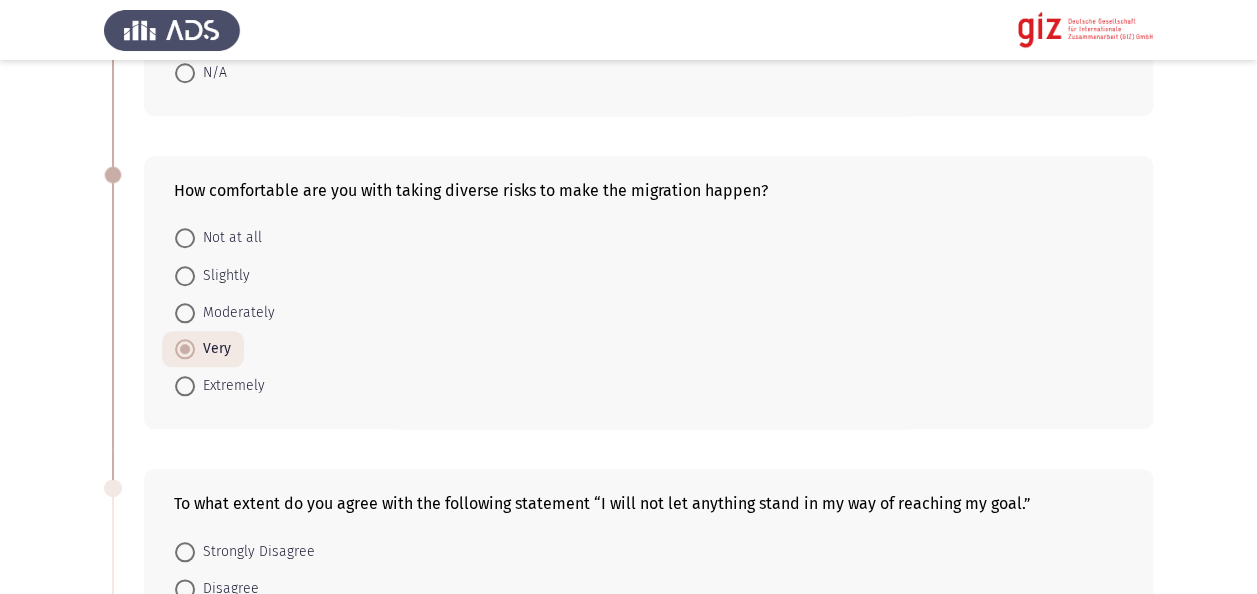 click on "How comfortable are you with taking diverse risks to make the migration happen?    Not at all     Slightly     Moderately     Very     Extremely" 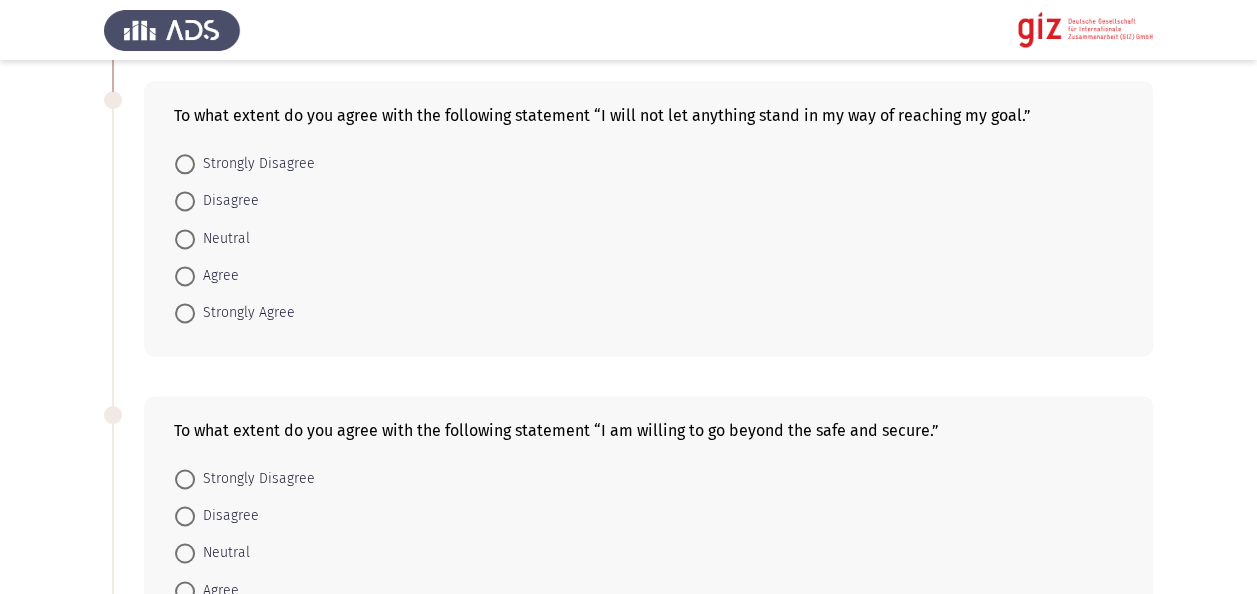 scroll, scrollTop: 1240, scrollLeft: 0, axis: vertical 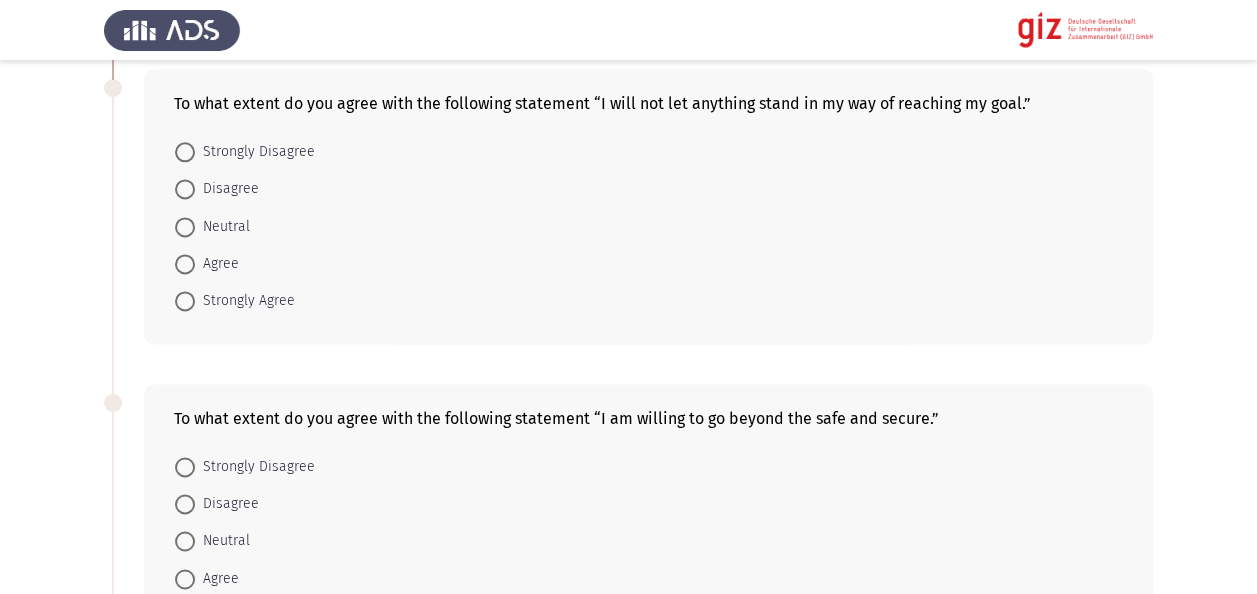 click on "Agree" at bounding box center [207, 263] 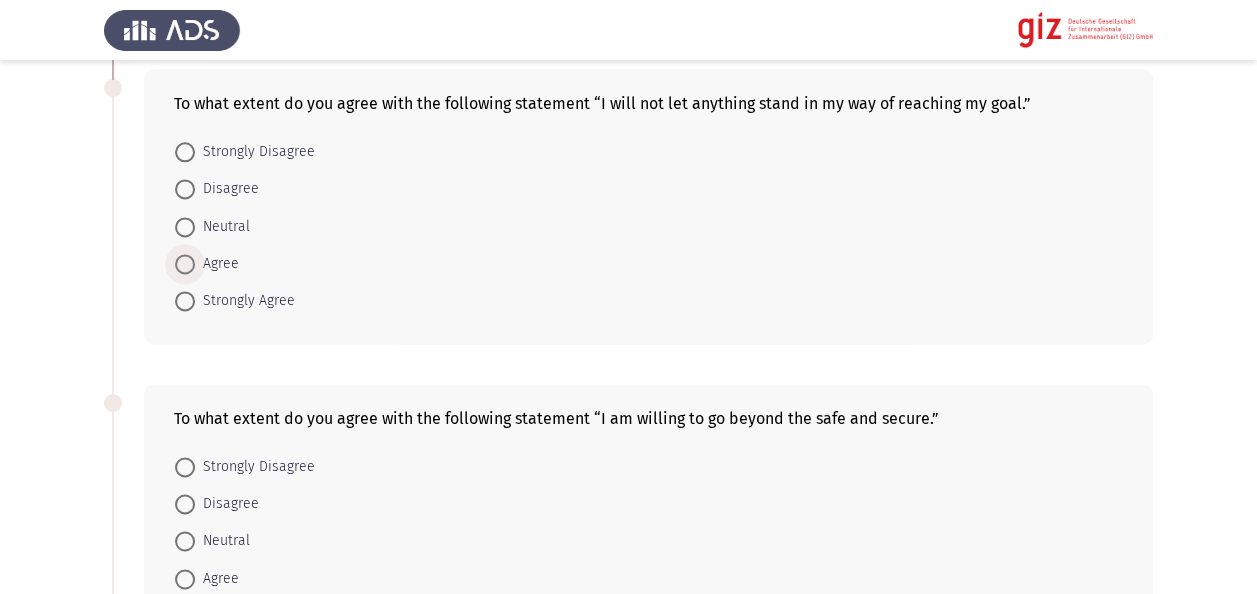 click on "Agree" at bounding box center [217, 264] 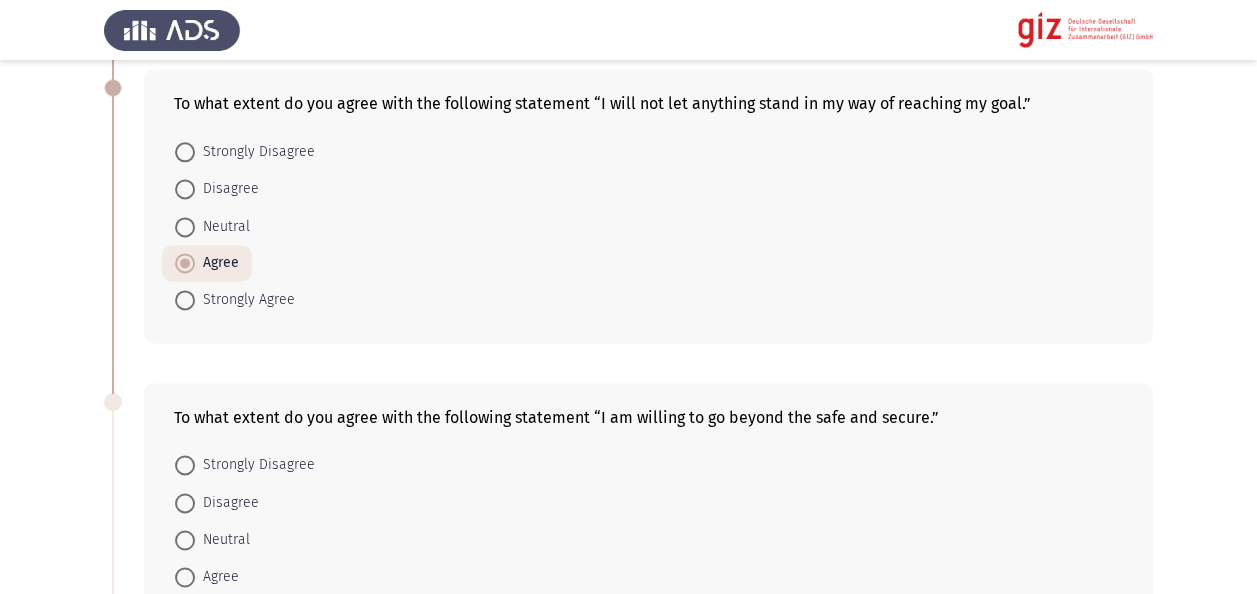 click on "Previous   Migration Intentions & Motivation   Next  Did you try to migrate before?    Yes     No  Do you want to leave Egypt?    Yes     No  If yes, which of the following regions are you seeking to migrate to? If not, select N/A.    Europe     Gulf     North America     Latin America     Australia     East Asia      Africa     N/A  How comfortable are you with taking diverse risks to make the migration happen?    Not at all     Slightly     Moderately     Very     Extremely  To what extent do you agree with the following statement “I will not let anything stand in my way of reaching my goal.”    Strongly Disagree     Disagree     Neutral     Agree     Strongly Agree  To what extent do you agree with the following statement “I am willing to go beyond the safe and secure.”    Strongly Disagree     Disagree     Neutral     Agree     Strongly Agree     Strongly Disagree     Disagree     Neutral     Agree     Strongly Agree     Yes     No     Extremely risky" 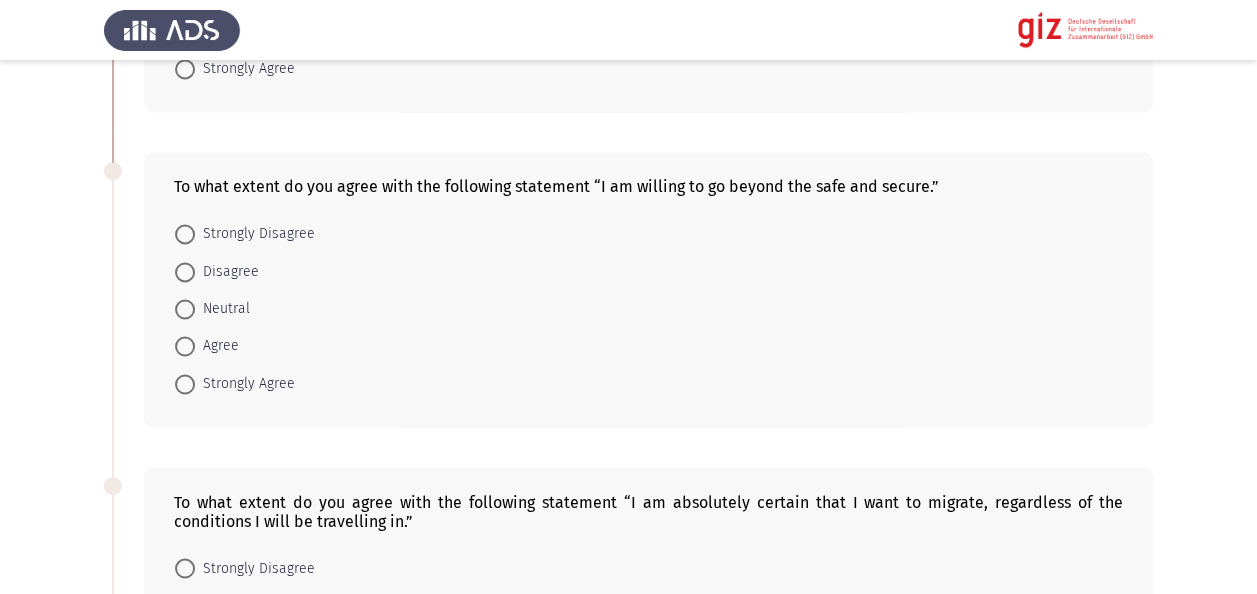 scroll, scrollTop: 1480, scrollLeft: 0, axis: vertical 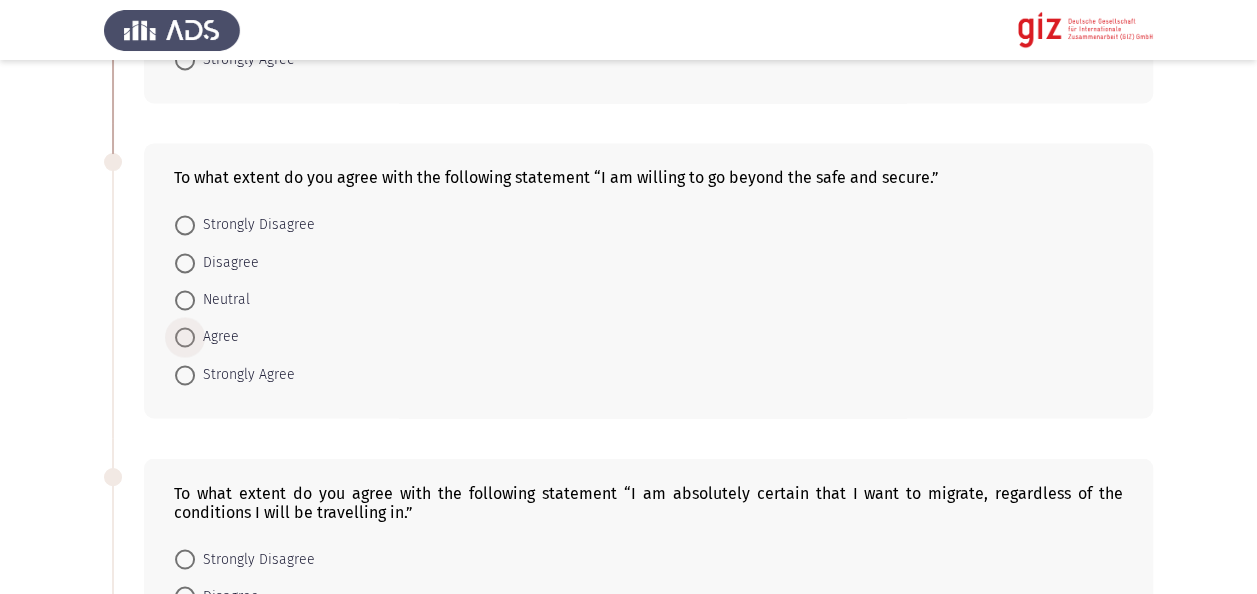 click at bounding box center [185, 337] 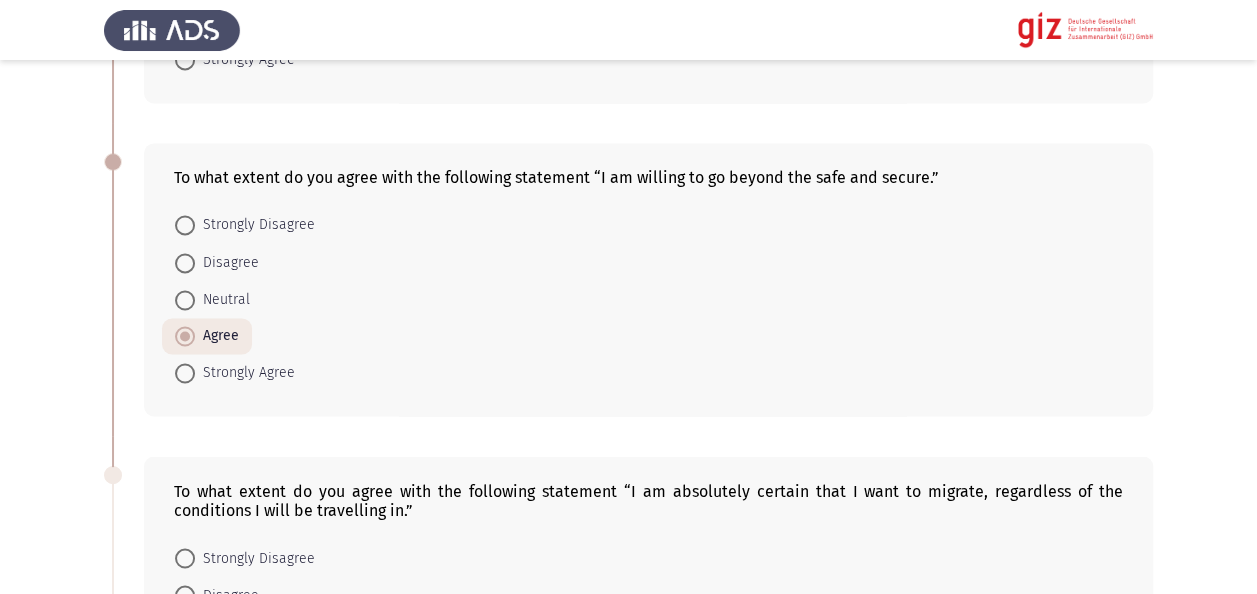 click on "Previous   Migration Intentions & Motivation   Next  Did you try to migrate before?    Yes     No  Do you want to leave Egypt?    Yes     No  If yes, which of the following regions are you seeking to migrate to? If not, select N/A.    Europe     Gulf     North America     Latin America     Australia     East Asia      Africa     N/A  How comfortable are you with taking diverse risks to make the migration happen?    Not at all     Slightly     Moderately     Very     Extremely  To what extent do you agree with the following statement “I will not let anything stand in my way of reaching my goal.”    Strongly Disagree     Disagree     Neutral     Agree     Strongly Agree  To what extent do you agree with the following statement “I am willing to go beyond the safe and secure.”    Strongly Disagree     Disagree     Neutral     Agree     Strongly Agree     Strongly Disagree     Disagree     Neutral     Agree     Strongly Agree     Yes     No     Extremely risky" 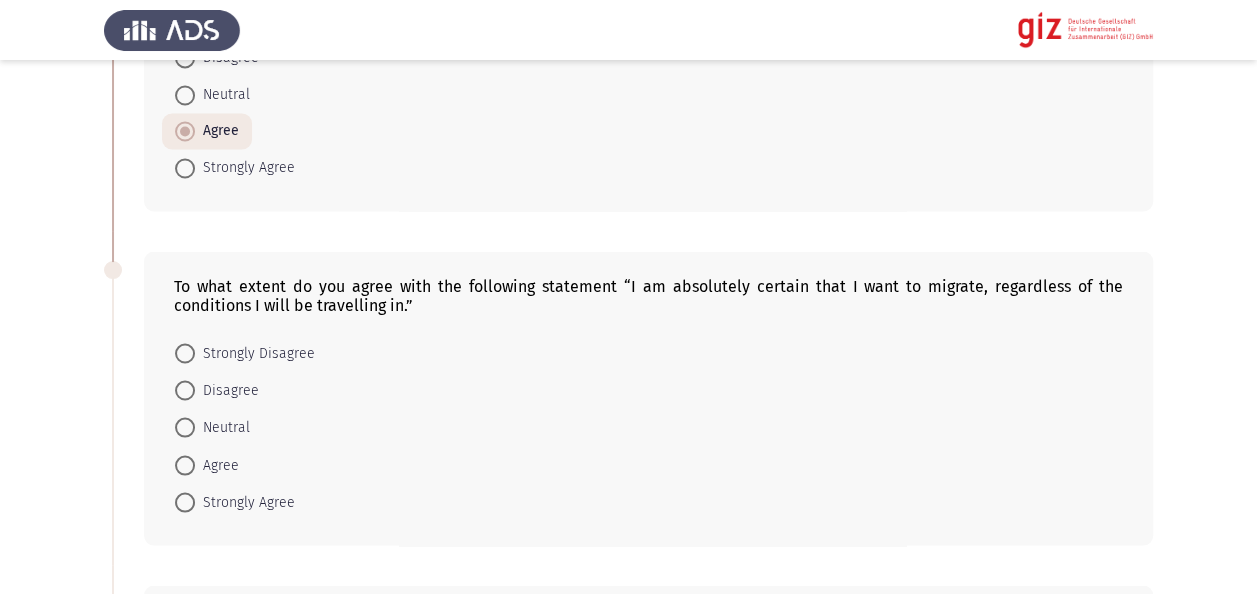scroll, scrollTop: 1720, scrollLeft: 0, axis: vertical 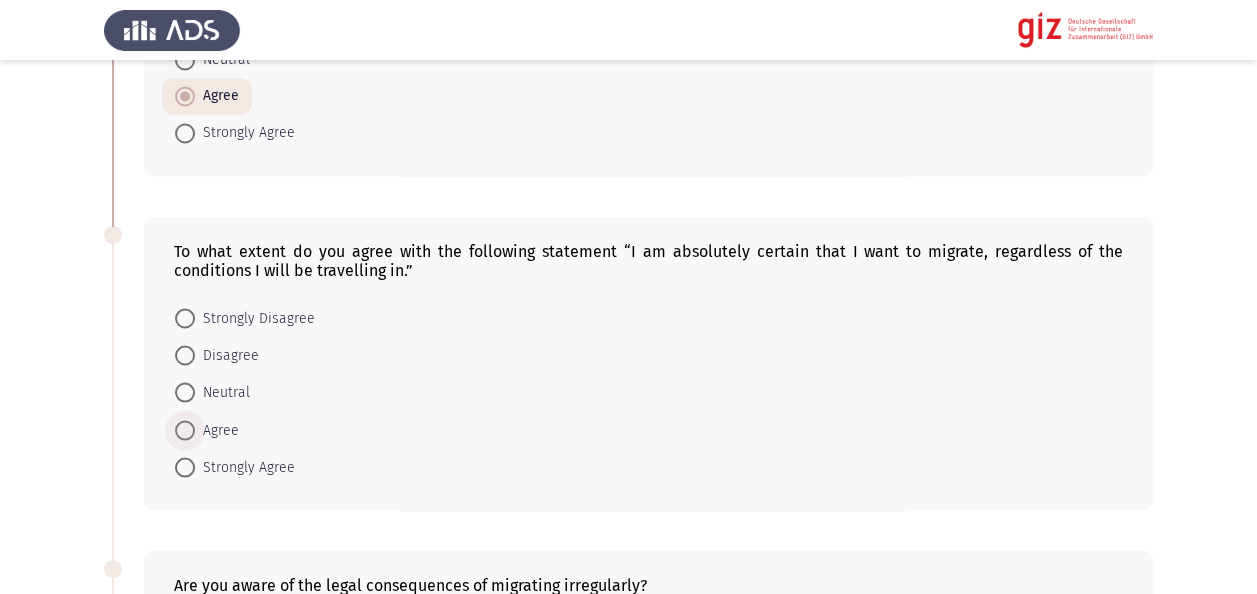 click at bounding box center (185, 430) 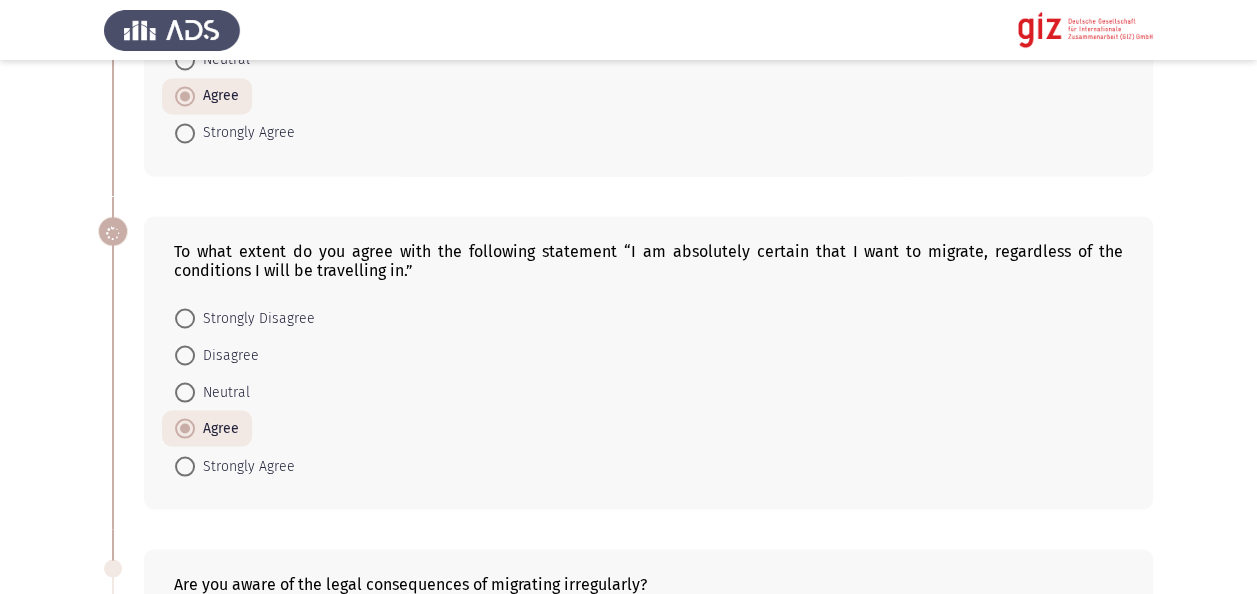 click on "To what extent do you agree with the following statement “I am absolutely certain that I want to migrate, regardless of the conditions I will be travelling in.”    Strongly Disagree     Disagree     Neutral     Agree     Strongly Agree" 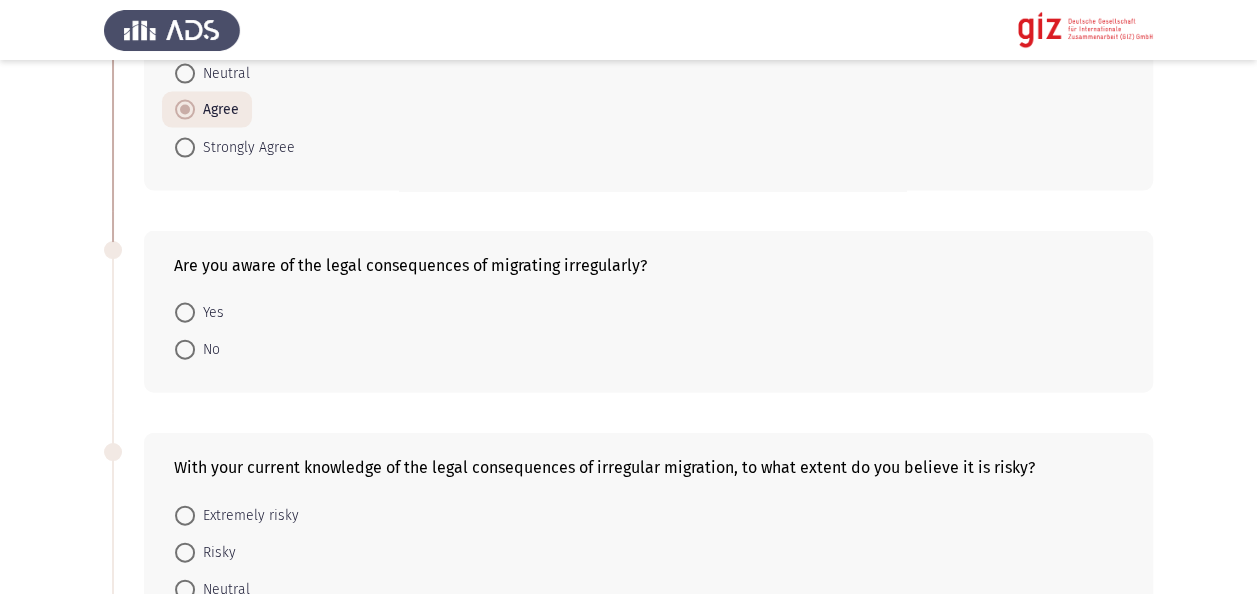 scroll, scrollTop: 2040, scrollLeft: 0, axis: vertical 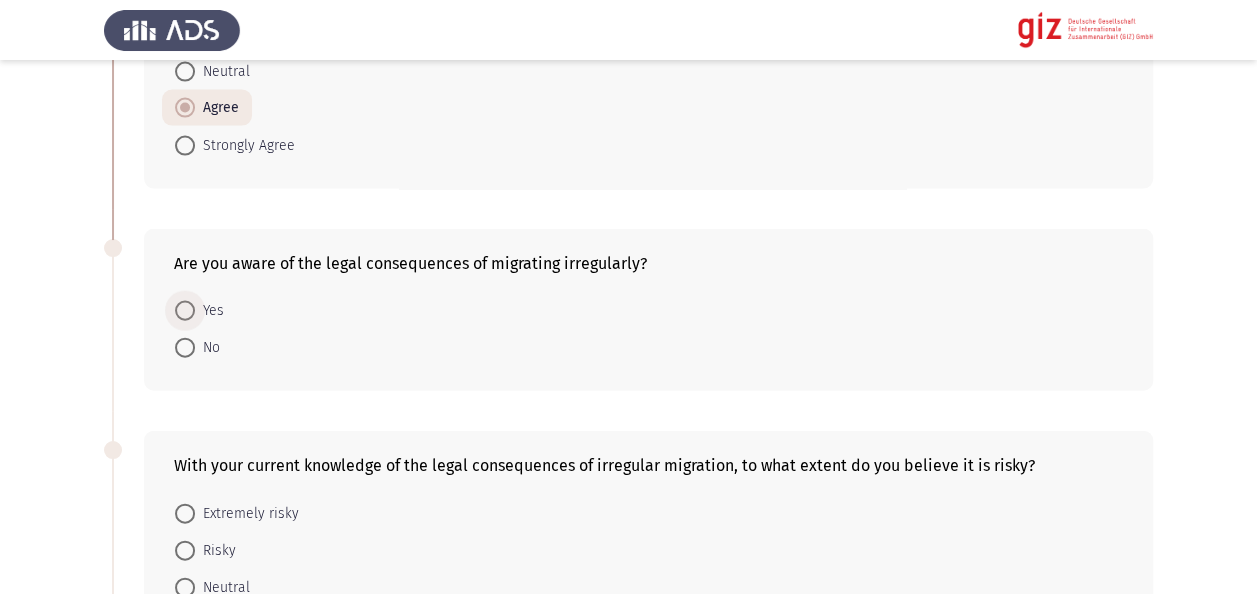 click at bounding box center (185, 311) 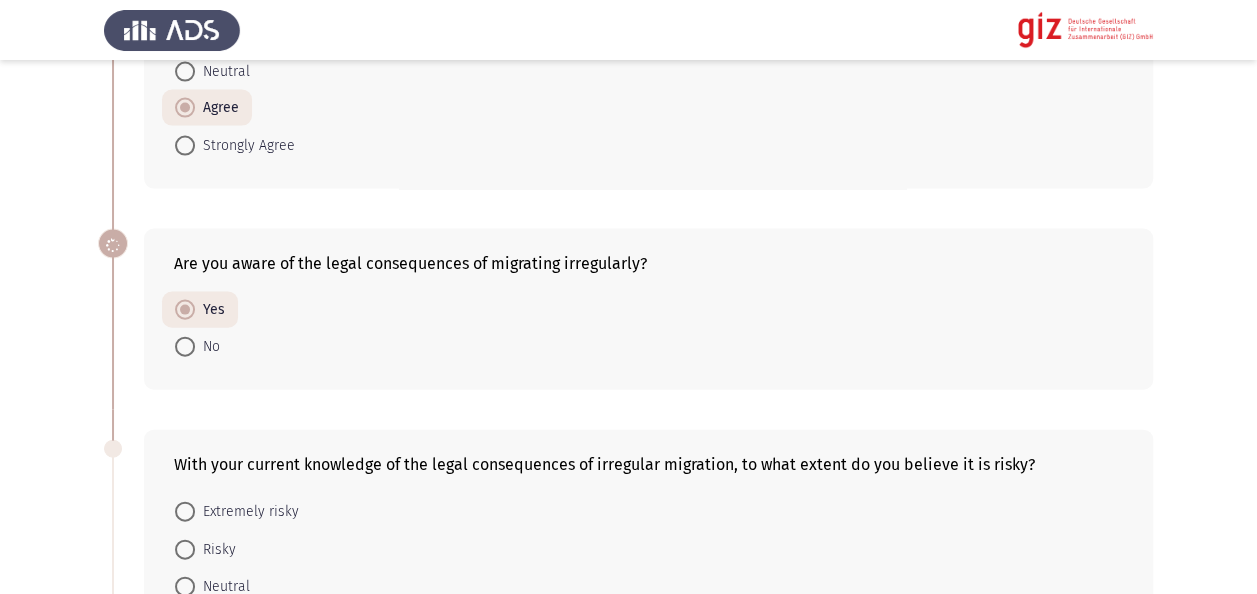 click on "Previous   Migration Intentions & Motivation   Next  Did you try to migrate before?    Yes     No  Do you want to leave Egypt?    Yes     No  If yes, which of the following regions are you seeking to migrate to? If not, select N/A.    Europe     Gulf     North America     Latin America     Australia     East Asia      Africa     N/A  How comfortable are you with taking diverse risks to make the migration happen?    Not at all     Slightly     Moderately     Very     Extremely  To what extent do you agree with the following statement “I will not let anything stand in my way of reaching my goal.”    Strongly Disagree     Disagree     Neutral     Agree     Strongly Agree  To what extent do you agree with the following statement “I am willing to go beyond the safe and secure.”    Strongly Disagree     Disagree     Neutral     Agree     Strongly Agree     Strongly Disagree     Disagree     Neutral     Agree     Strongly Agree     Yes     No     Extremely risky" 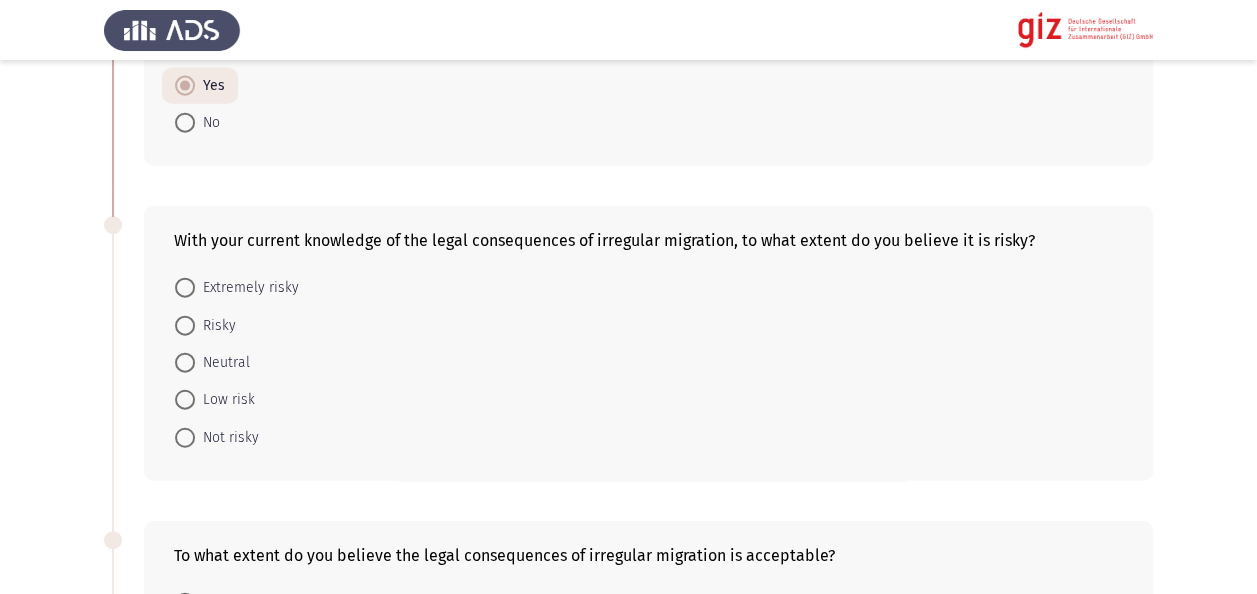 scroll, scrollTop: 2280, scrollLeft: 0, axis: vertical 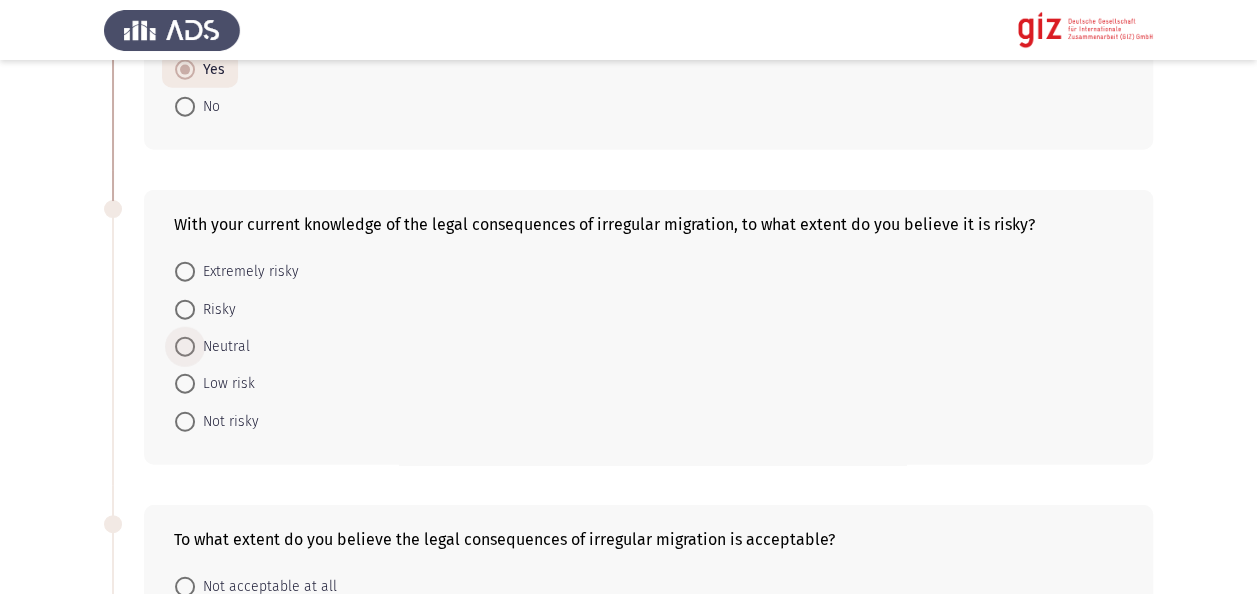 click on "Neutral" at bounding box center (222, 347) 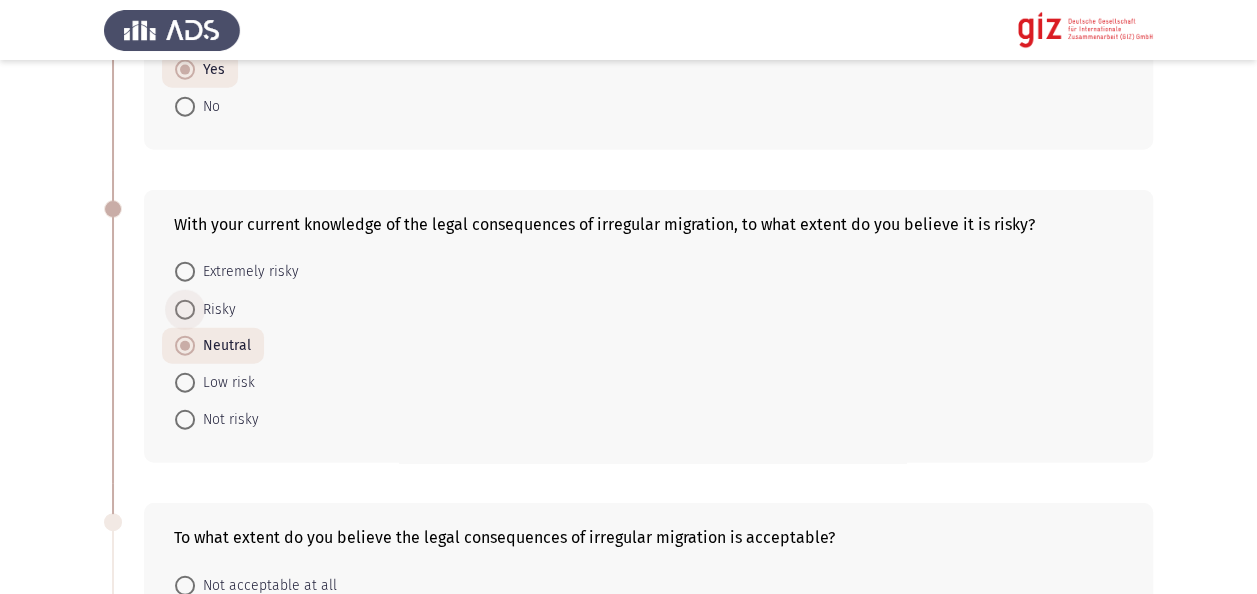 click on "Risky" at bounding box center [215, 310] 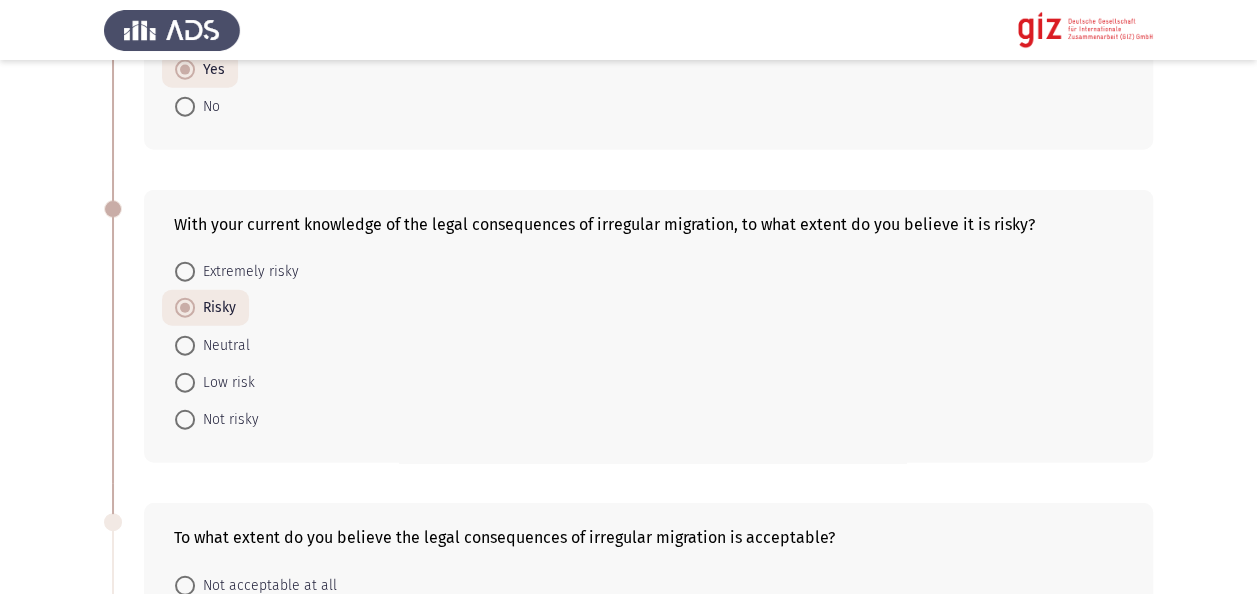 click on "Previous   Migration Intentions & Motivation   Next  Did you try to migrate before?    Yes     No  Do you want to leave Egypt?    Yes     No  If yes, which of the following regions are you seeking to migrate to? If not, select N/A.    Europe     Gulf     North America     Latin America     Australia     East Asia      Africa     N/A  How comfortable are you with taking diverse risks to make the migration happen?    Not at all     Slightly     Moderately     Very     Extremely  To what extent do you agree with the following statement “I will not let anything stand in my way of reaching my goal.”    Strongly Disagree     Disagree     Neutral     Agree     Strongly Agree  To what extent do you agree with the following statement “I am willing to go beyond the safe and secure.”    Strongly Disagree     Disagree     Neutral     Agree     Strongly Agree     Strongly Disagree     Disagree     Neutral     Agree     Strongly Agree     Yes     No     Extremely risky" 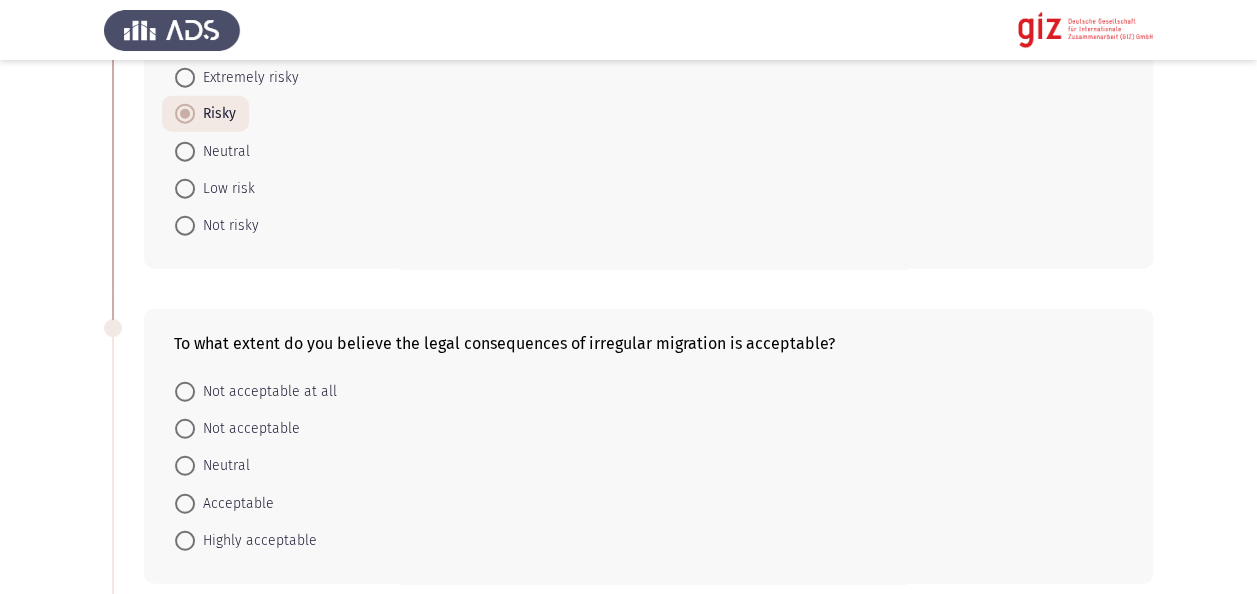scroll, scrollTop: 2560, scrollLeft: 0, axis: vertical 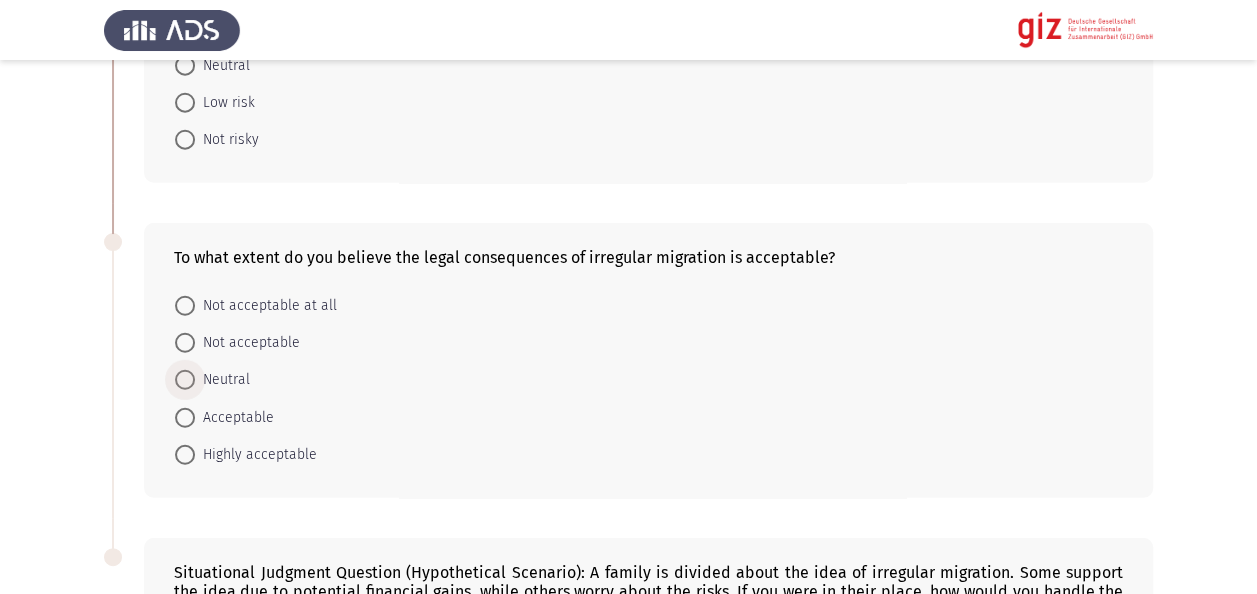 click at bounding box center [185, 380] 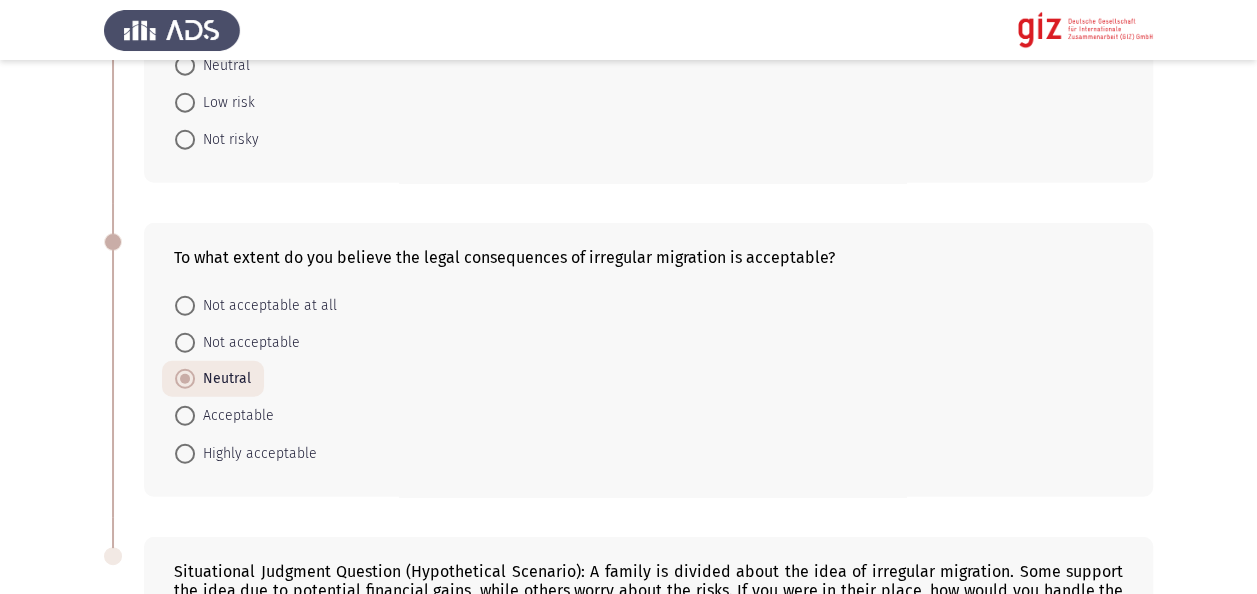 click on "Previous   Migration Intentions & Motivation   Next  Did you try to migrate before?    Yes     No  Do you want to leave Egypt?    Yes     No  If yes, which of the following regions are you seeking to migrate to? If not, select N/A.    Europe     Gulf     North America     Latin America     Australia     East Asia      Africa     N/A  How comfortable are you with taking diverse risks to make the migration happen?    Not at all     Slightly     Moderately     Very     Extremely  To what extent do you agree with the following statement “I will not let anything stand in my way of reaching my goal.”    Strongly Disagree     Disagree     Neutral     Agree     Strongly Agree  To what extent do you agree with the following statement “I am willing to go beyond the safe and secure.”    Strongly Disagree     Disagree     Neutral     Agree     Strongly Agree     Strongly Disagree     Disagree     Neutral     Agree     Strongly Agree     Yes     No     Extremely risky" 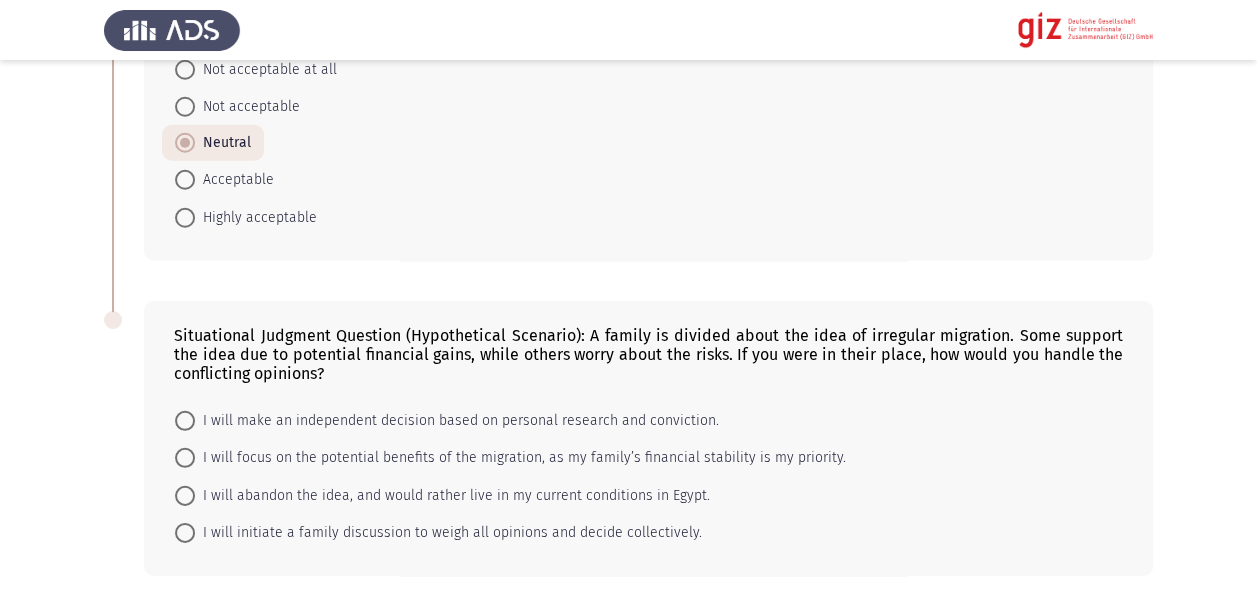 scroll, scrollTop: 2858, scrollLeft: 0, axis: vertical 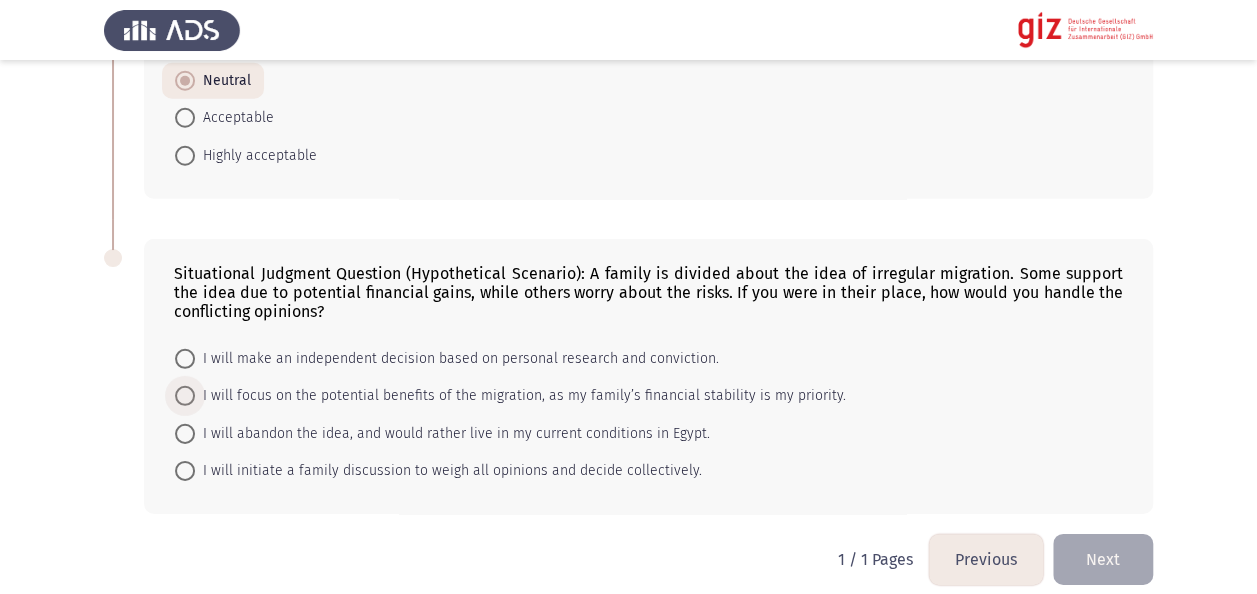 click at bounding box center [185, 396] 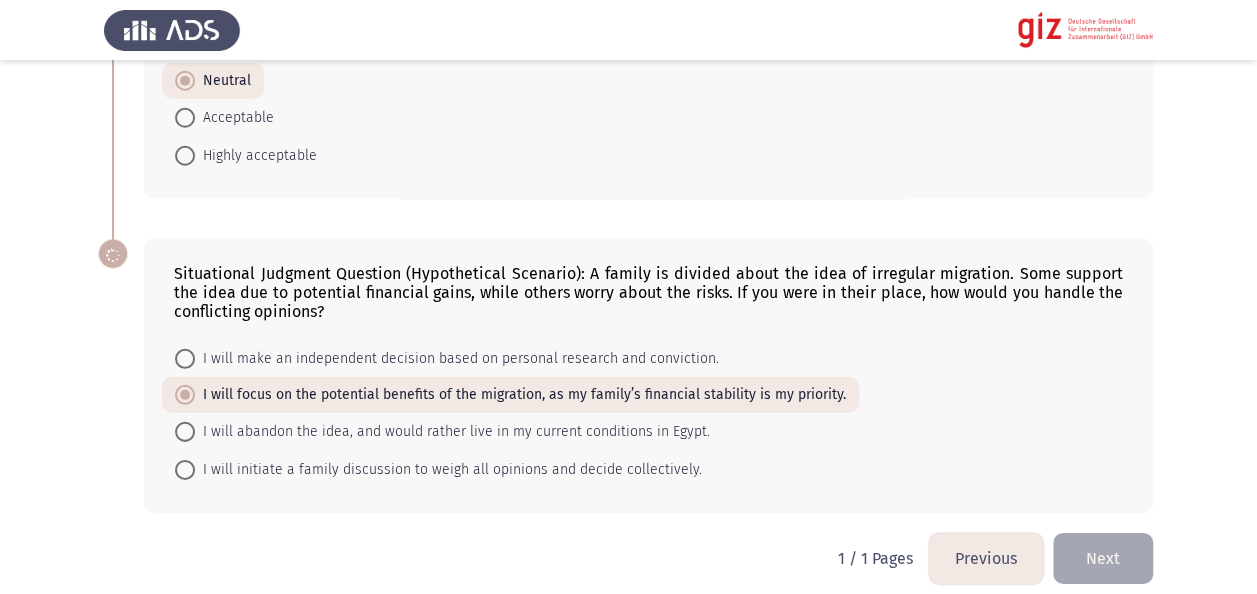 scroll, scrollTop: 2857, scrollLeft: 0, axis: vertical 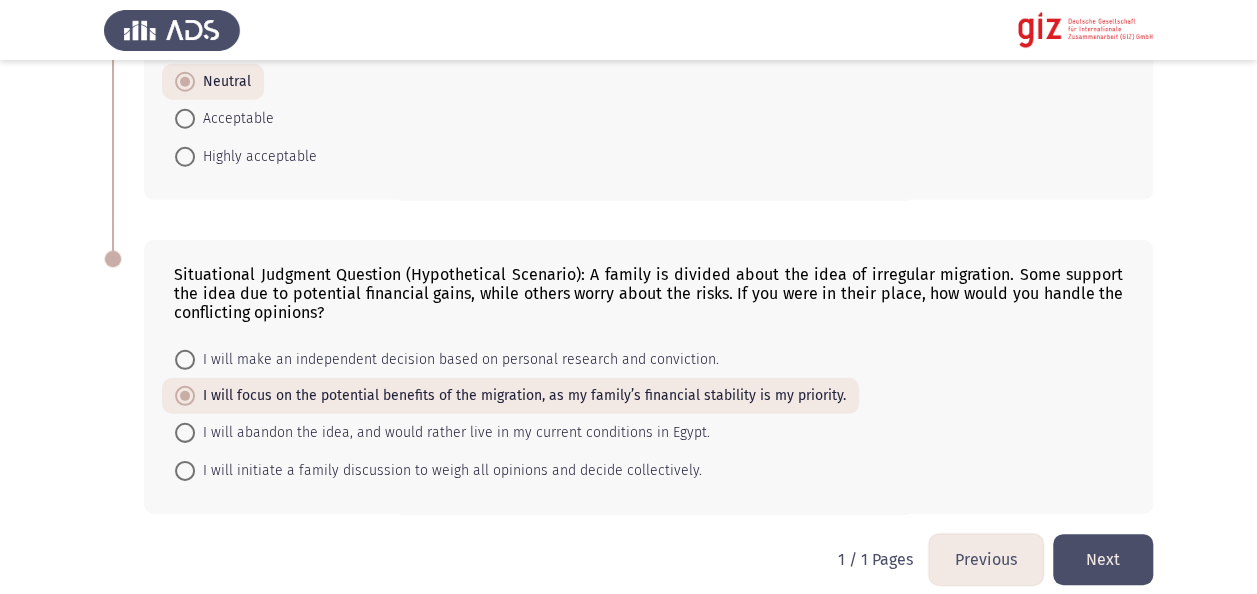 click on "Next" 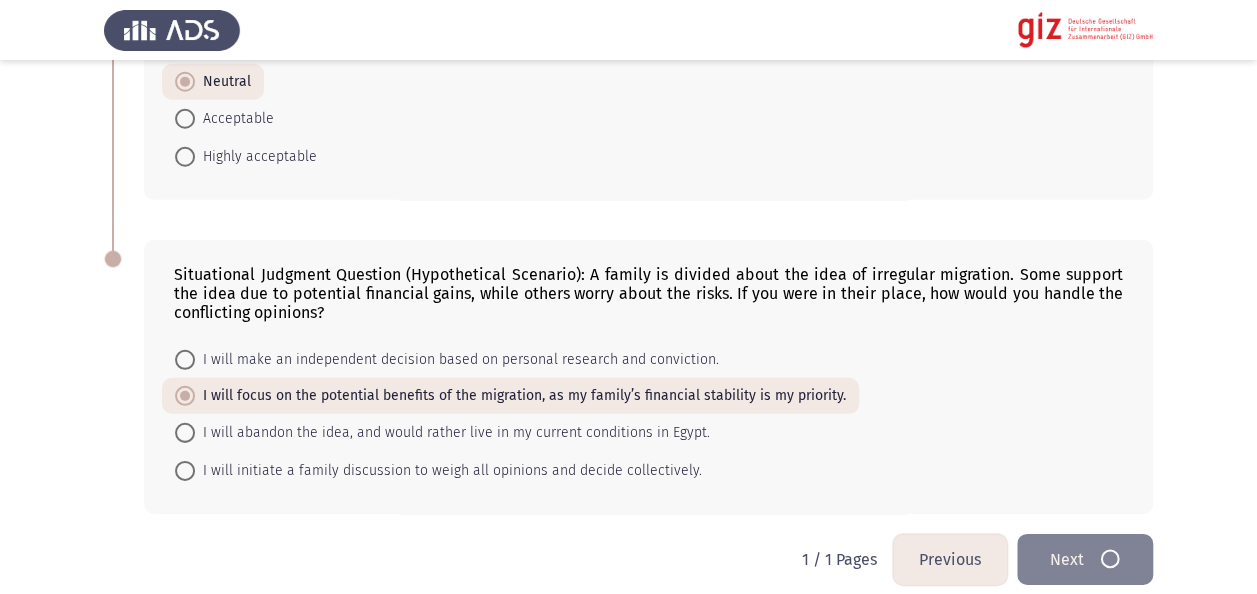 scroll, scrollTop: 0, scrollLeft: 0, axis: both 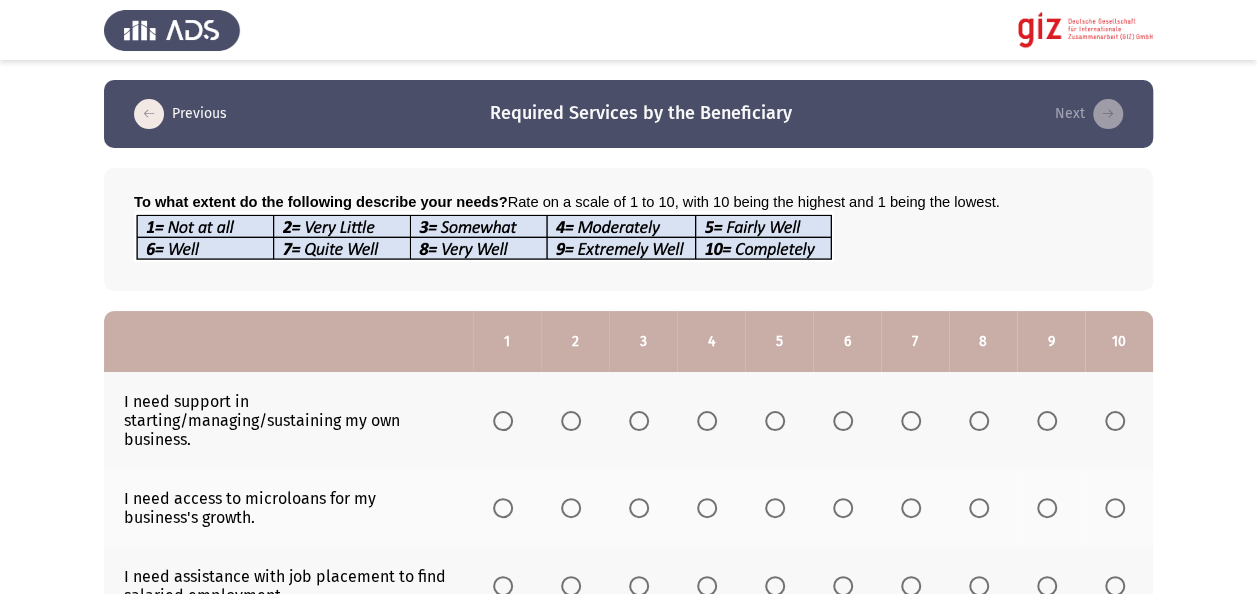 click on "Previous   Required Services by the Beneficiary   Next  To what extent do the following describe your needs?  Rate on a scale of 1 to 10, with 10 being the highest and 1 being the lowest.  1   2   3   4   5   6   7   8   9   10  I need support in starting/managing/sustaining my own business.                     I need access to microloans for my business's growth.                     I need assistance with job placement to find salaried employment.                     I need support with resume writing and interview preparation to secure a job.                     Connecting with potential employers would facilitate my employment/business continuation opportunities.                     I require vocational training to improve my employability.                     Receiving sector-specific trainings would enhance my job prospects.                     Technical skills workshops are necessary to meet job market demands." at bounding box center [628, 665] 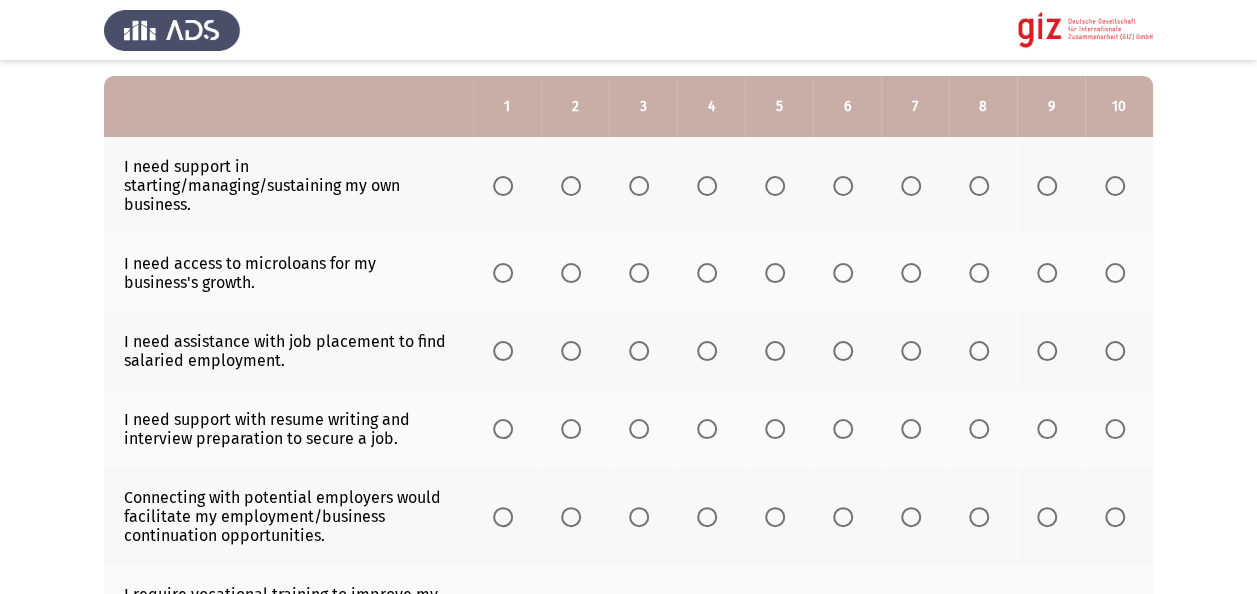scroll, scrollTop: 280, scrollLeft: 0, axis: vertical 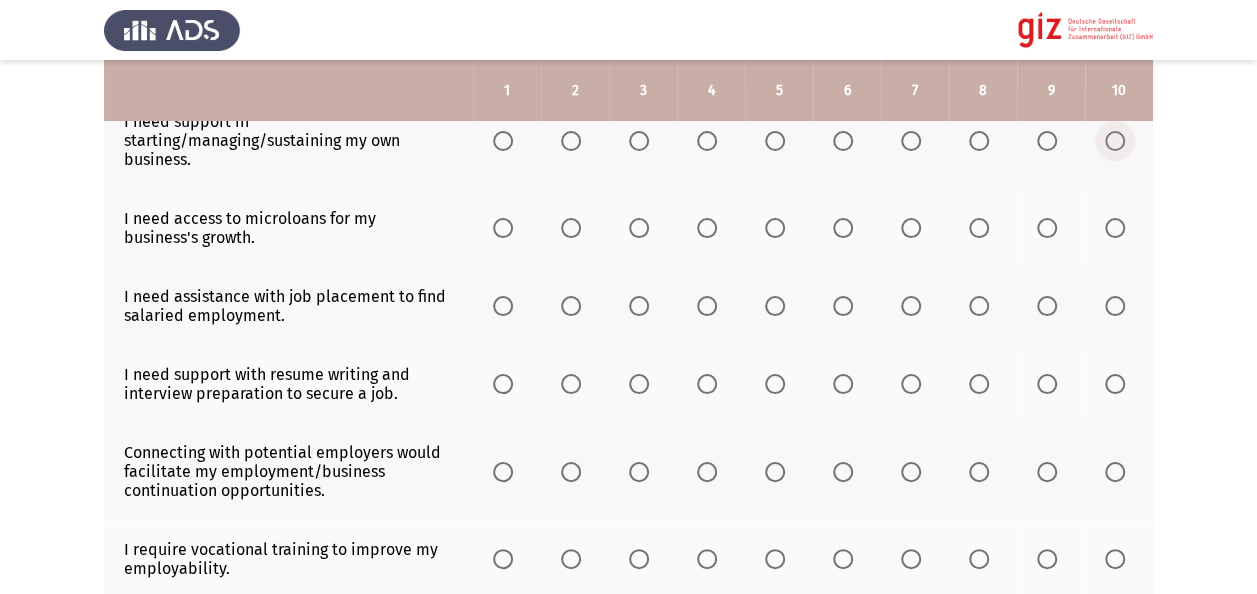 click at bounding box center (1115, 141) 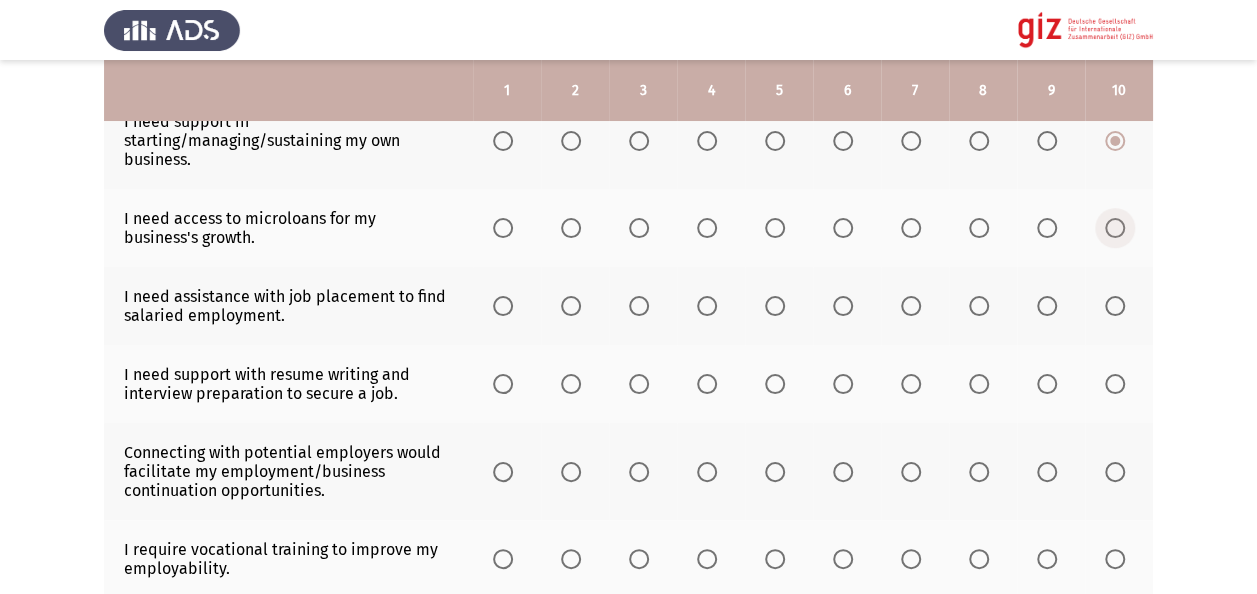 click at bounding box center (1115, 228) 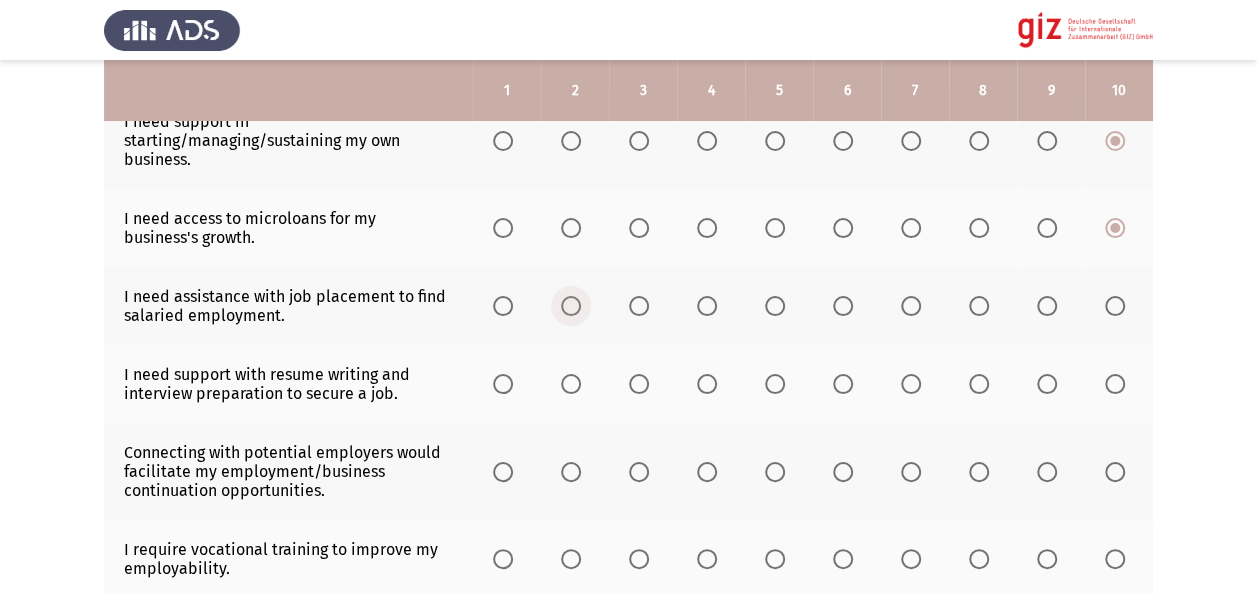 click at bounding box center (571, 306) 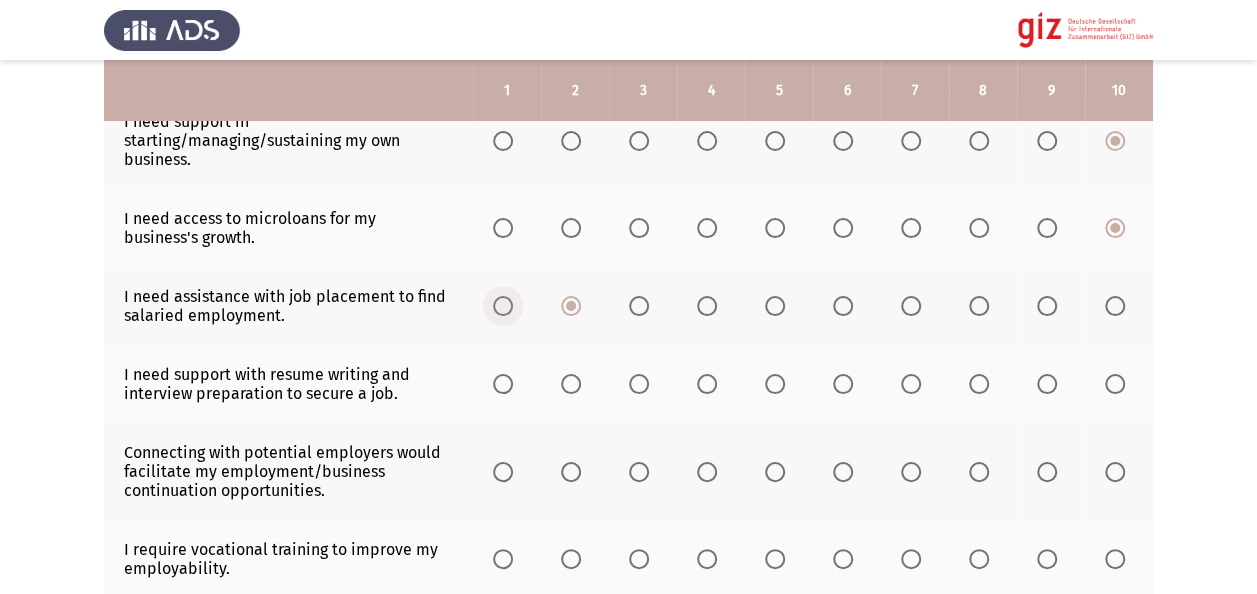 click at bounding box center [503, 306] 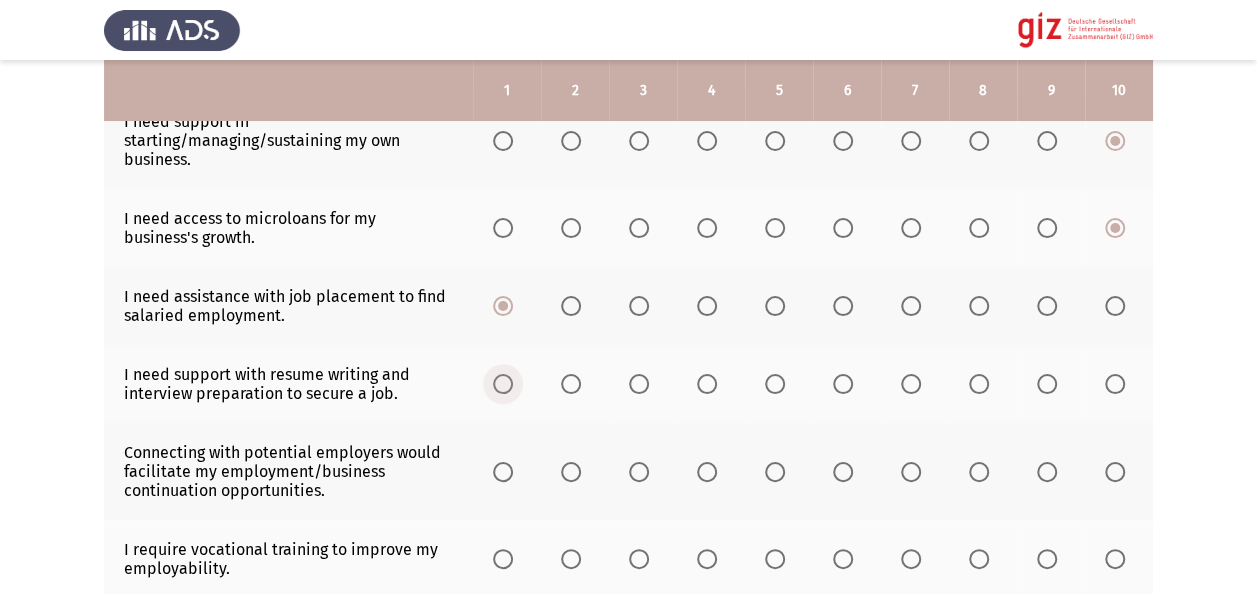 click at bounding box center [503, 384] 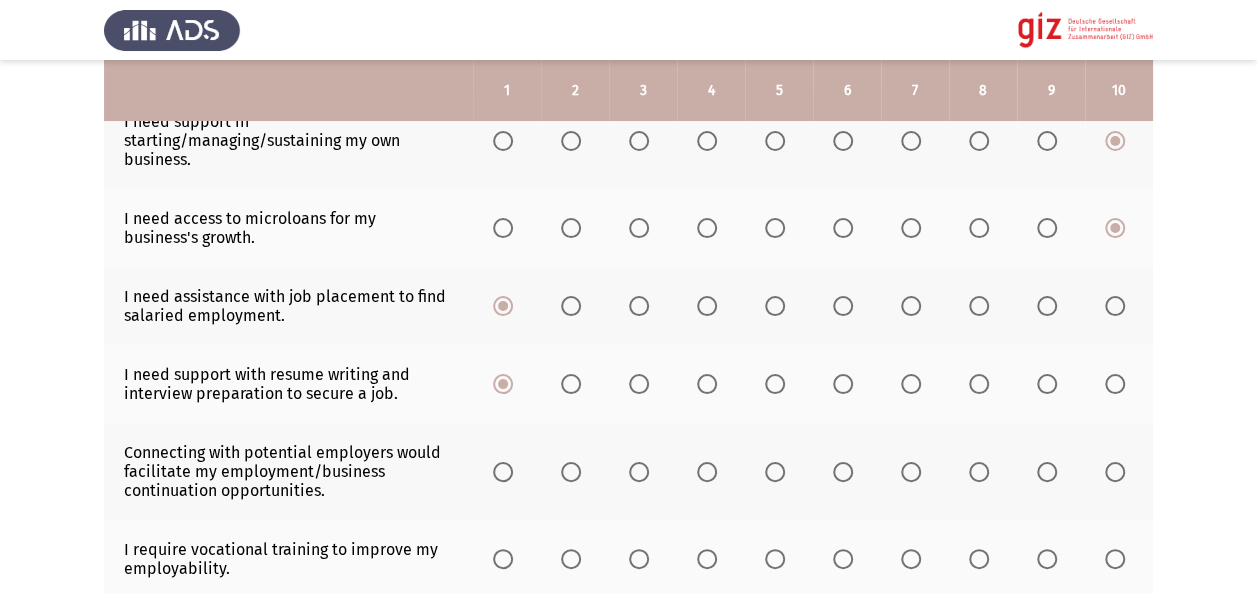 click 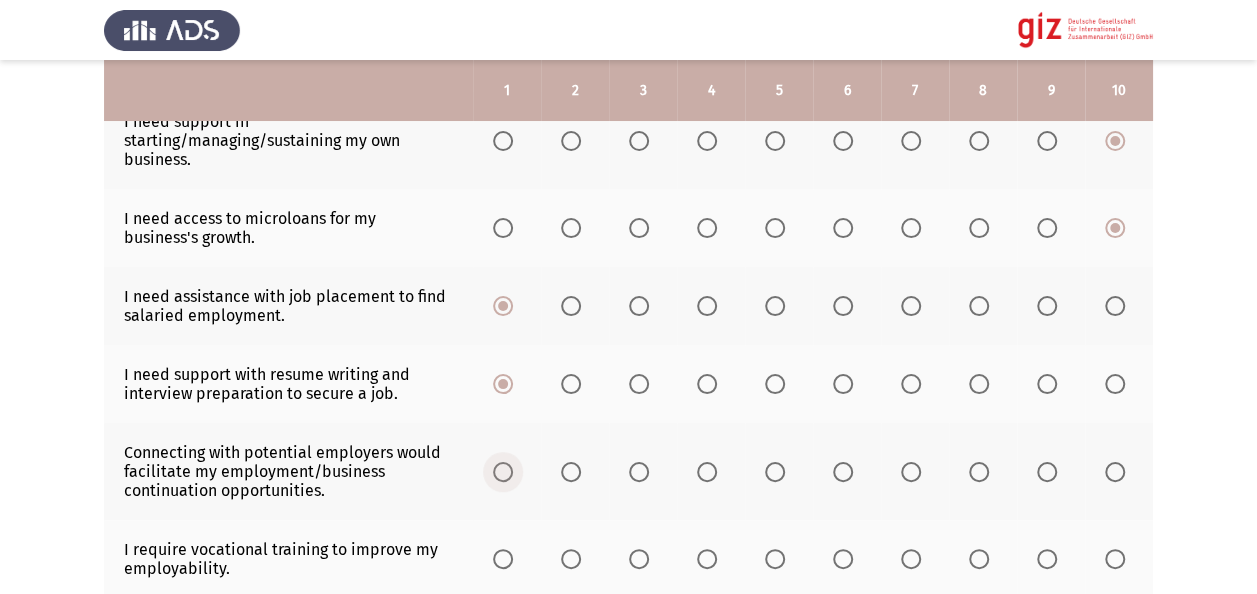 click at bounding box center [503, 472] 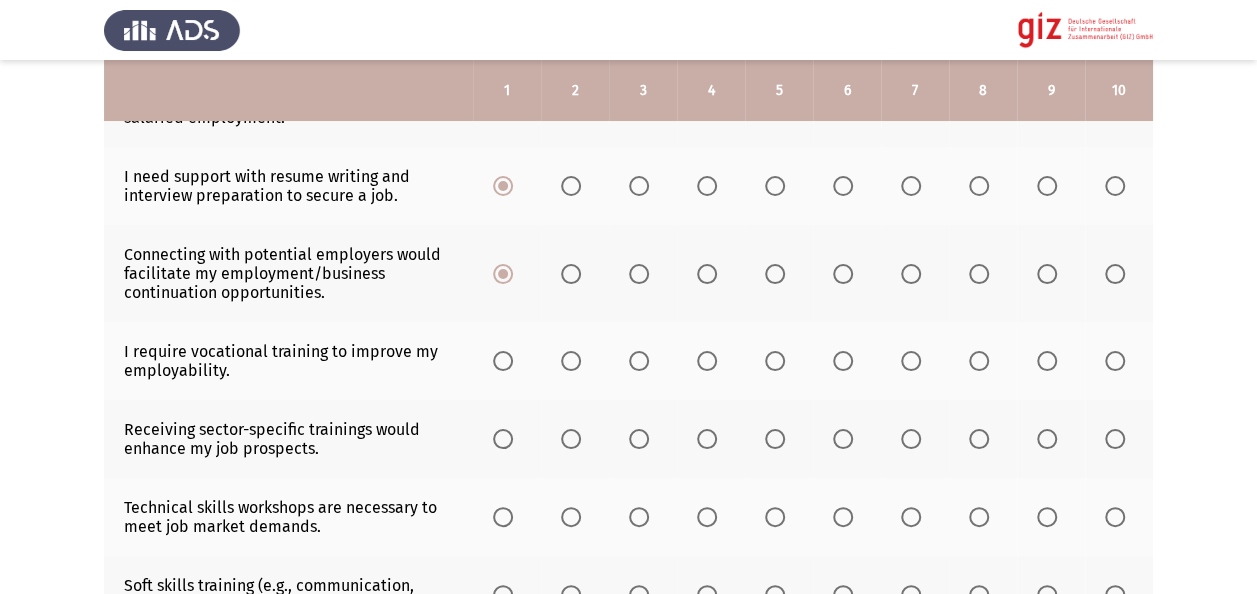 scroll, scrollTop: 480, scrollLeft: 0, axis: vertical 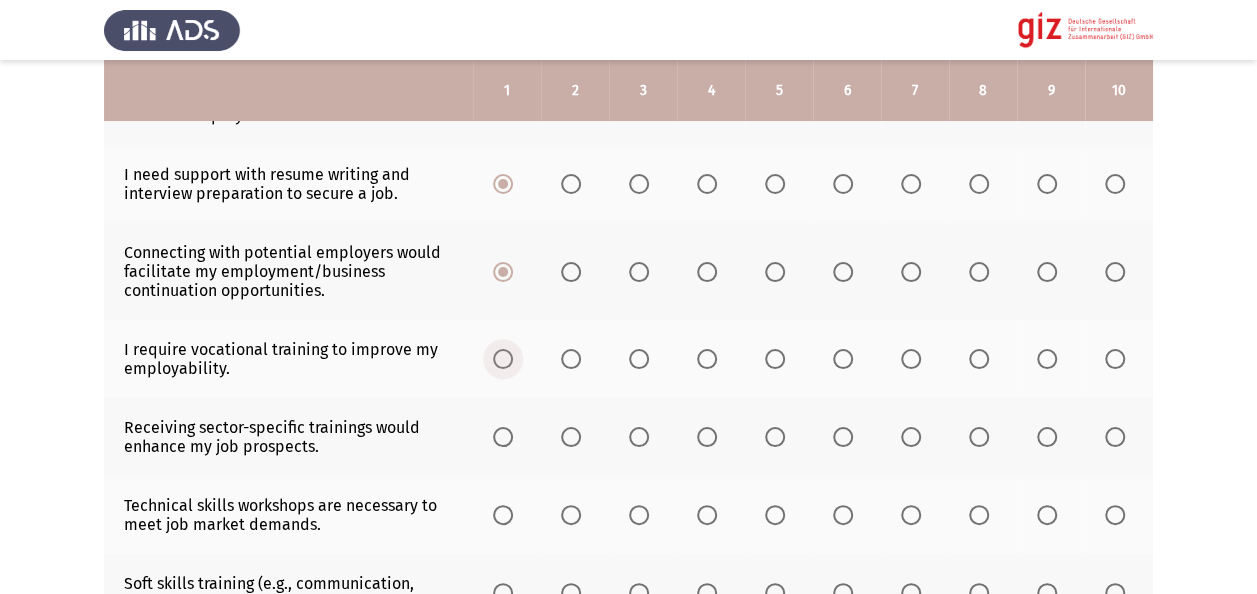 click at bounding box center [503, 359] 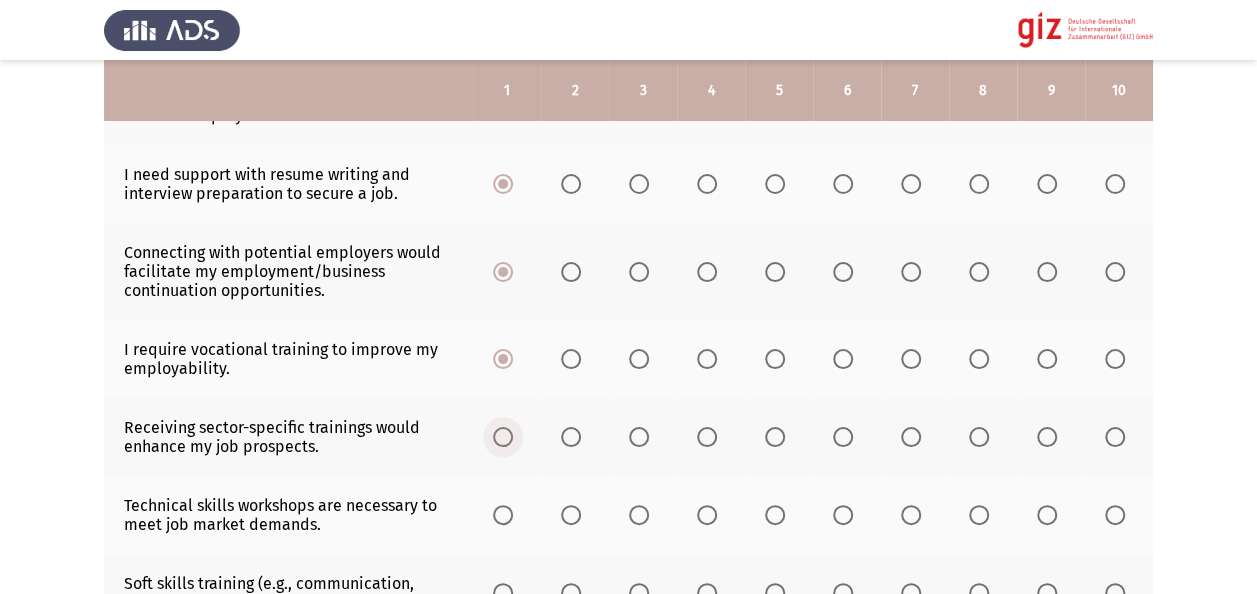 click at bounding box center [503, 437] 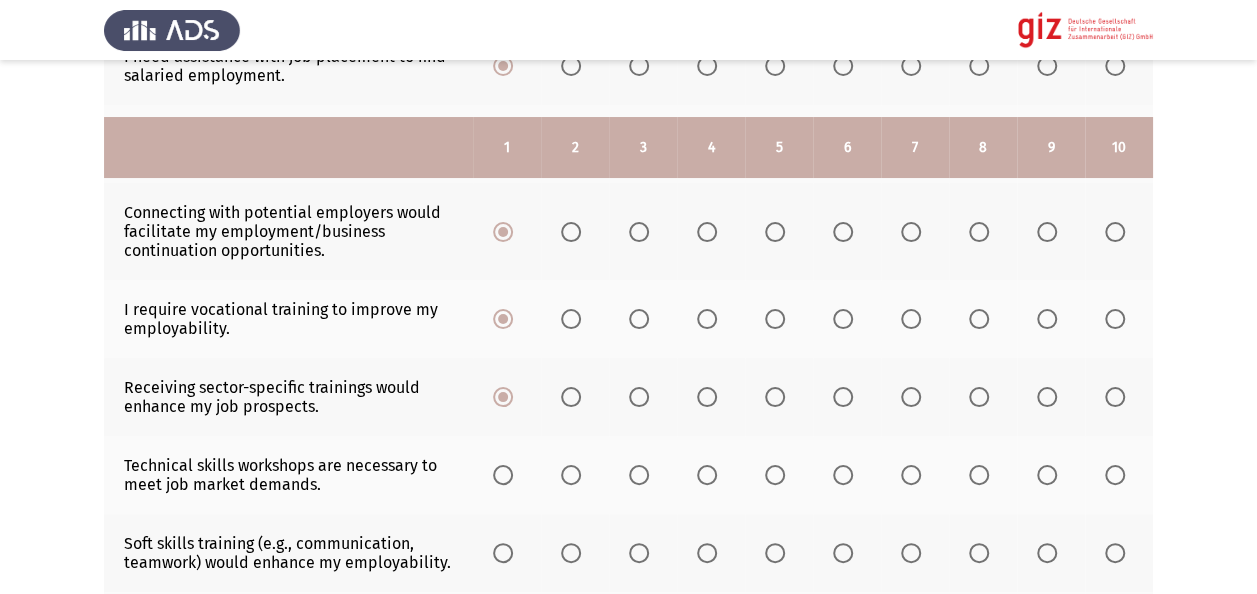 scroll, scrollTop: 640, scrollLeft: 0, axis: vertical 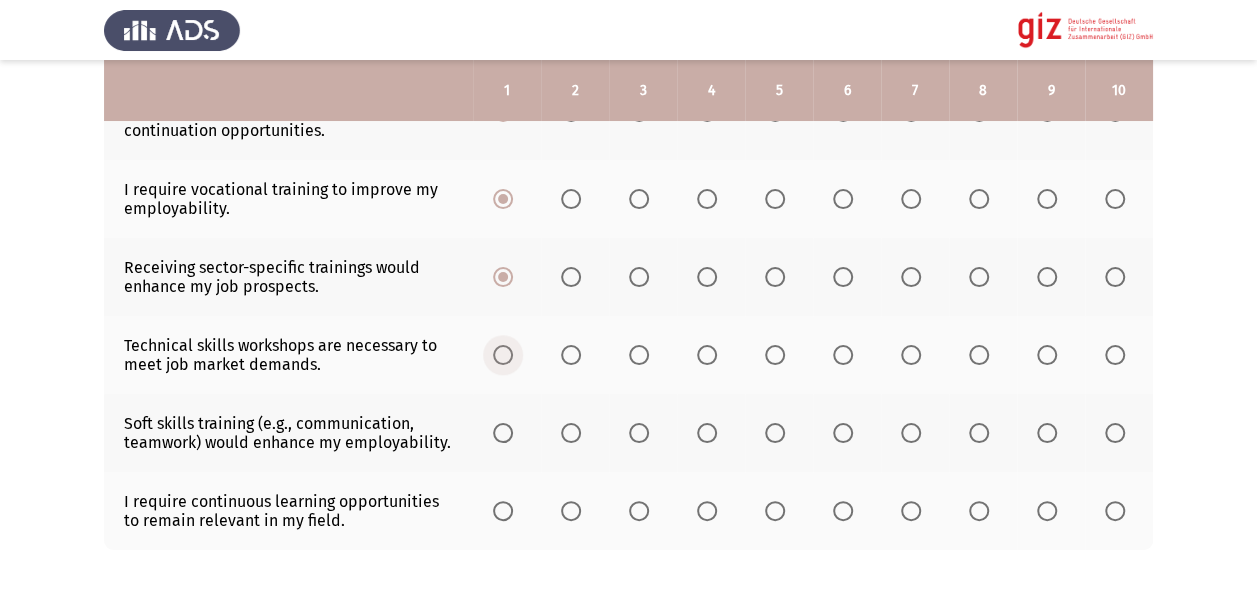 click at bounding box center [503, 355] 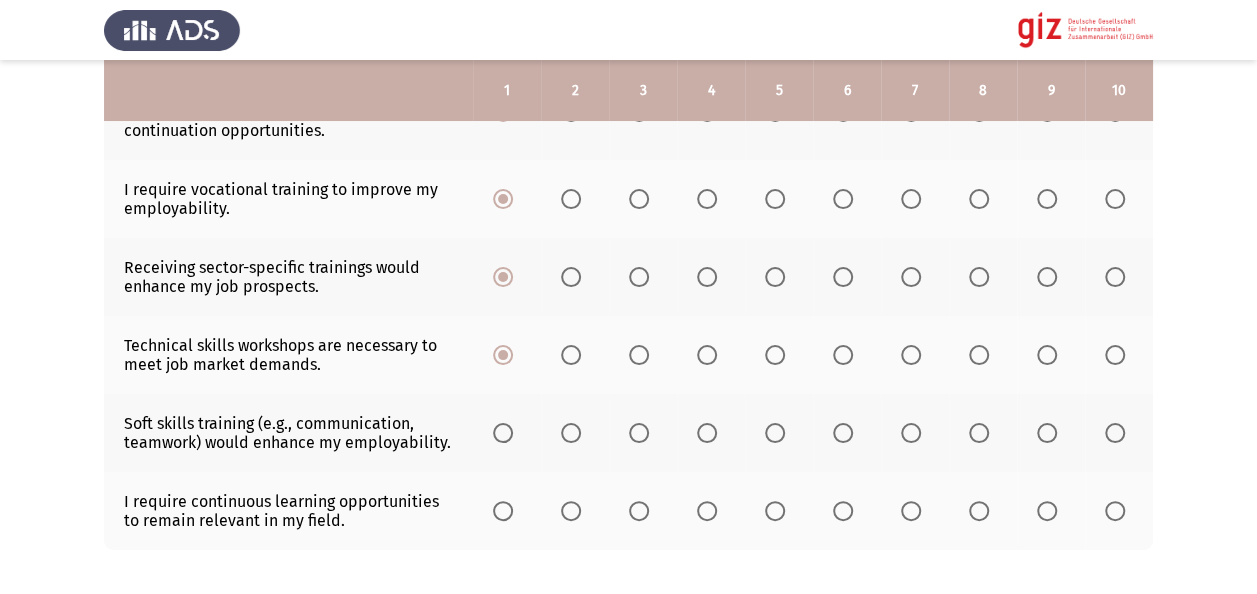 click at bounding box center [503, 433] 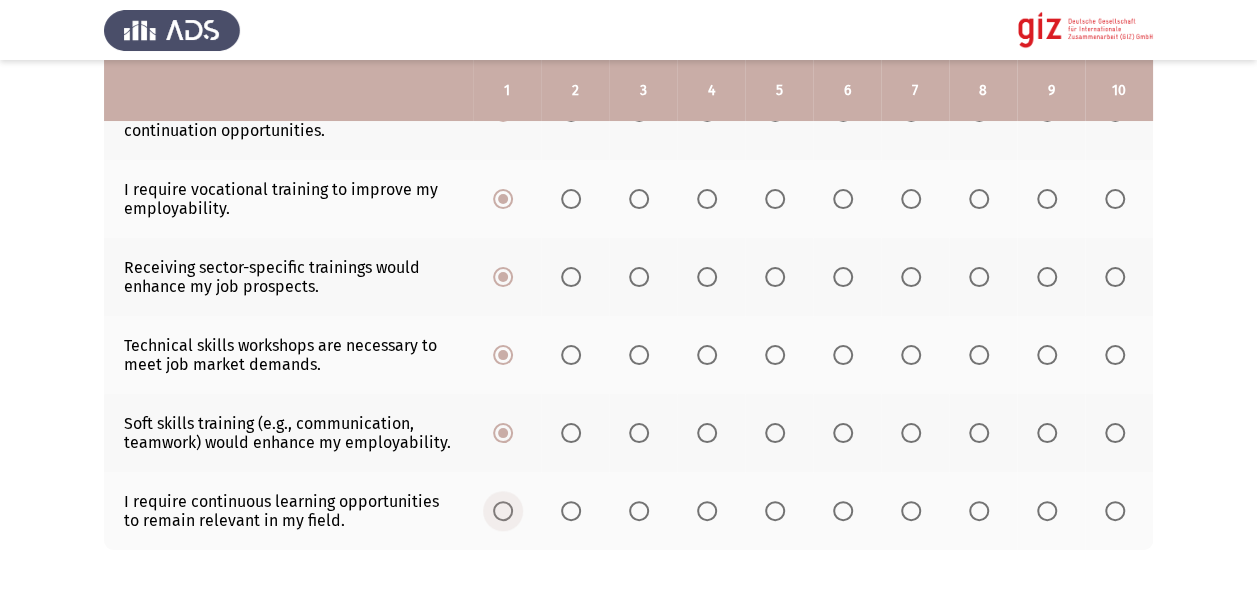 click at bounding box center (503, 511) 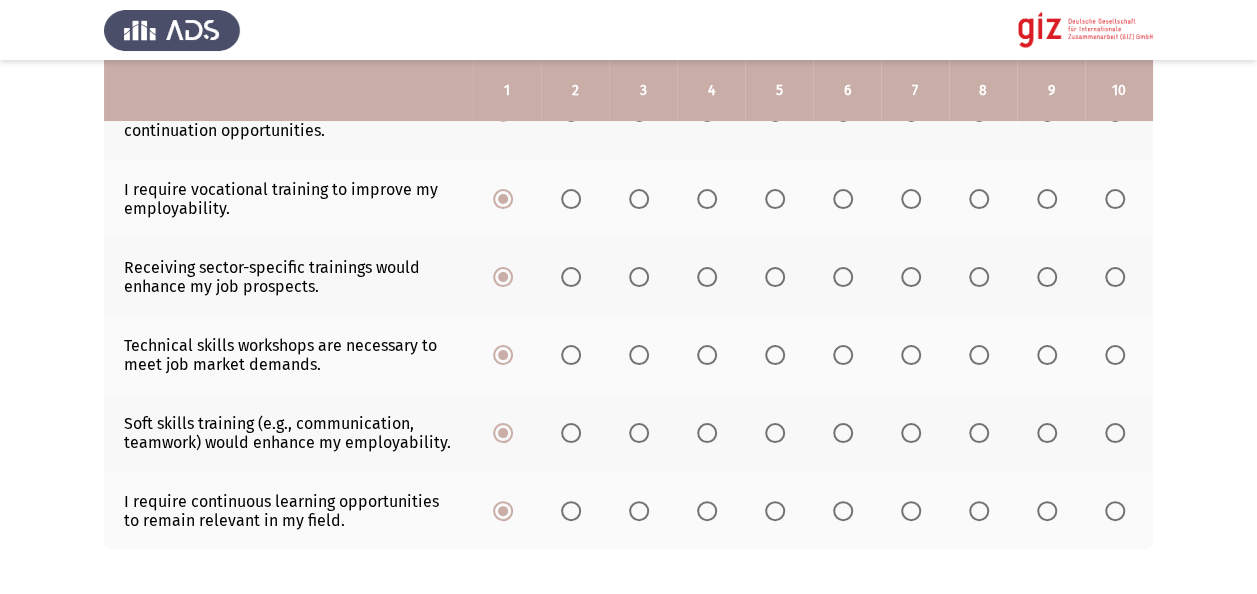 click on "To what extent do the following describe your needs?  Rate on a scale of 1 to 10, with 10 being the highest and 1 being the lowest.  1   2   3   4   5   6   7   8   9   10  I need support in starting/managing/sustaining my own business.                     I need access to microloans for my business's growth.                     I need assistance with job placement to find salaried employment.                     I need support with resume writing and interview preparation to secure a job.                     Connecting with potential employers would facilitate my employment/business continuation opportunities.                     I require vocational training to improve my employability.                     Receiving sector-specific trainings would enhance my job prospects.                     Technical skills workshops are necessary to meet job market demands." 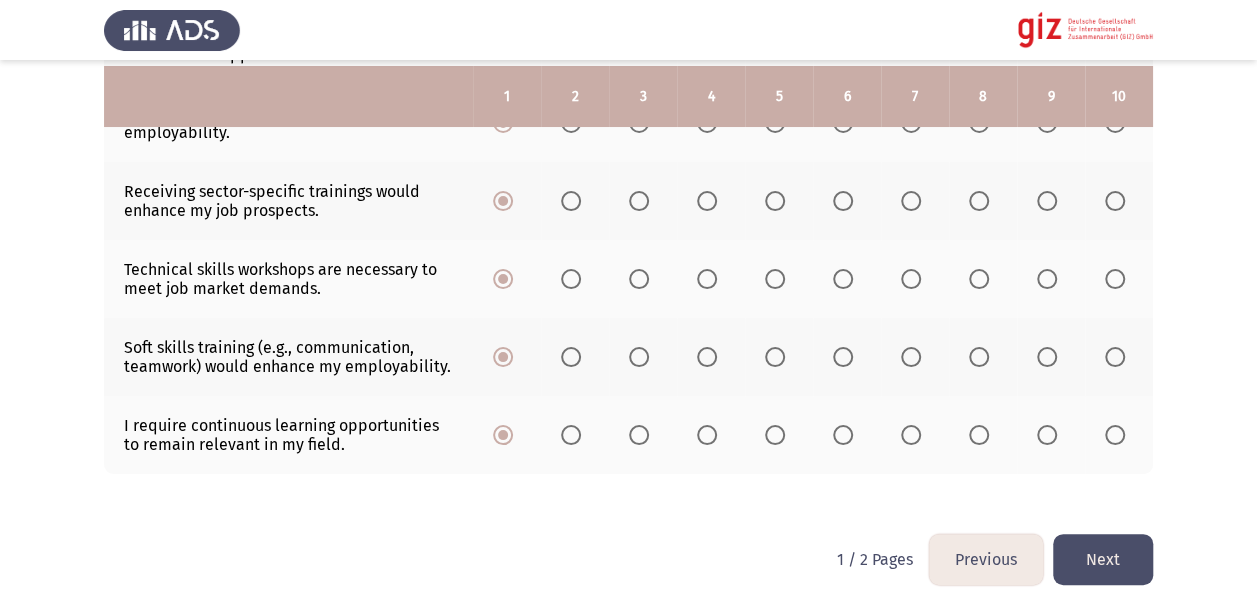scroll, scrollTop: 729, scrollLeft: 0, axis: vertical 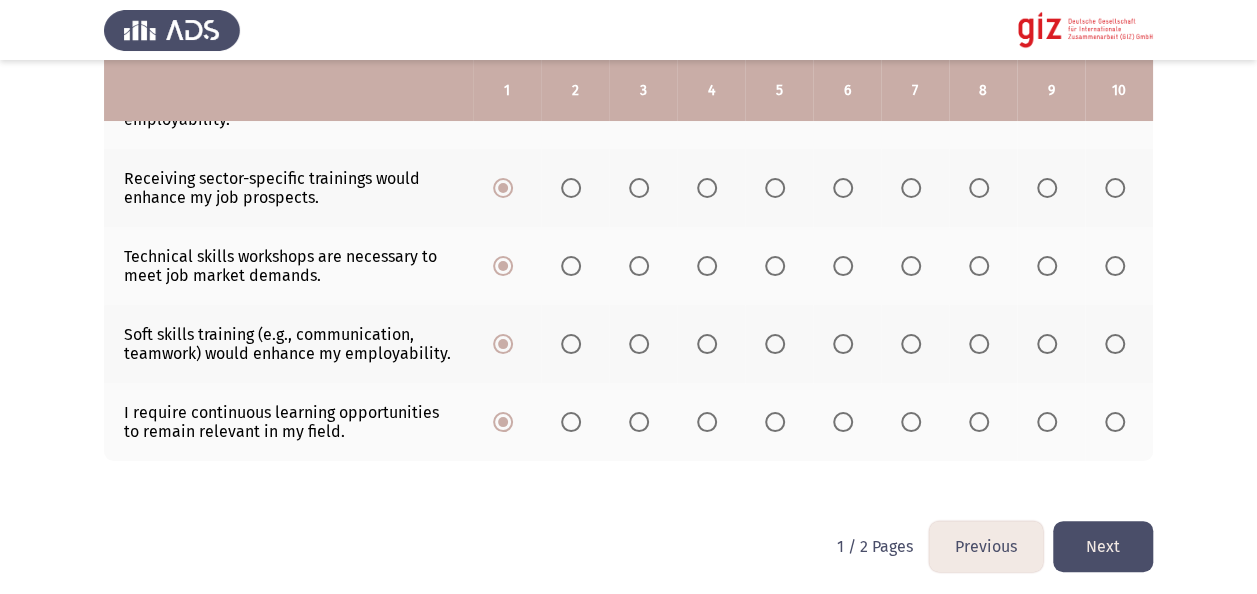 click on "Next" 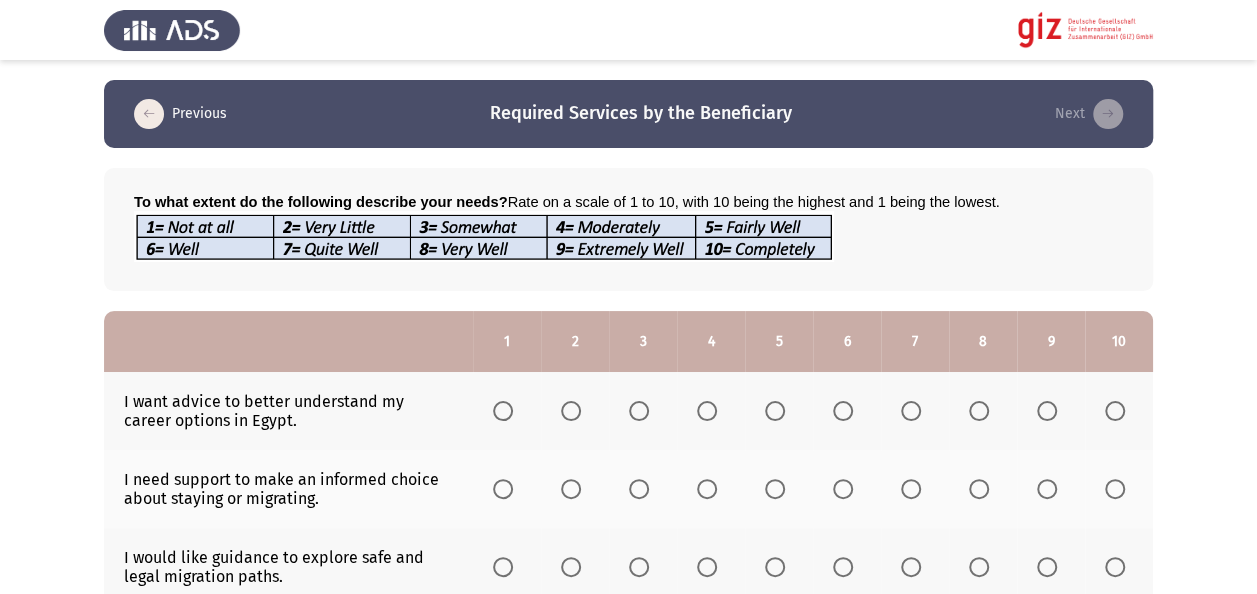 click 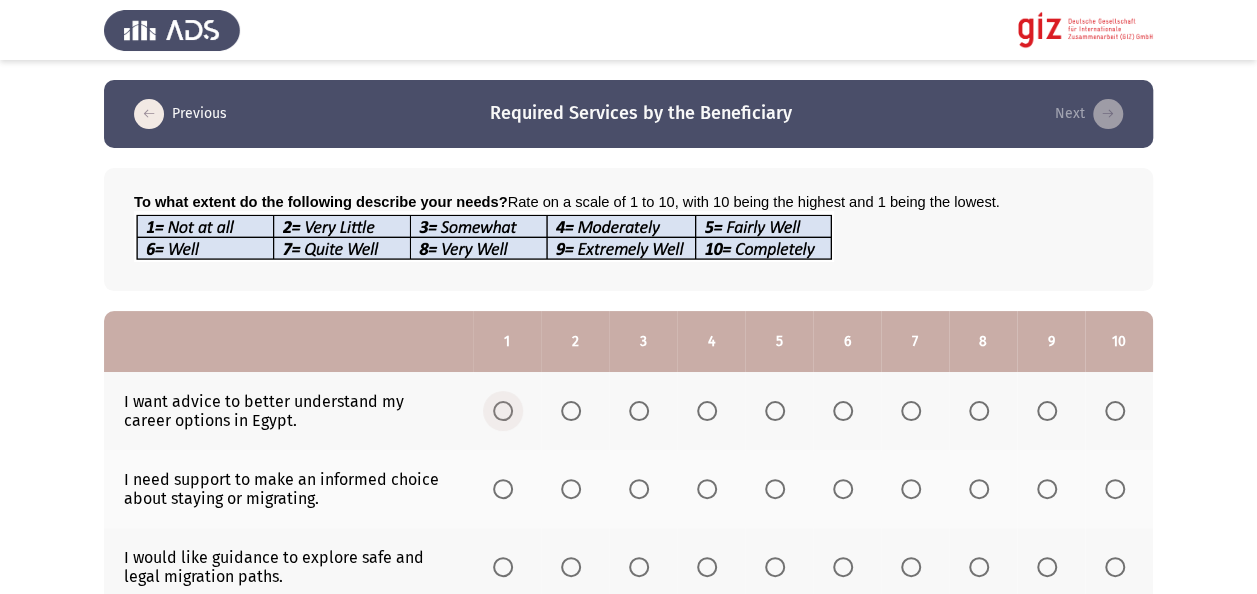 click at bounding box center (503, 411) 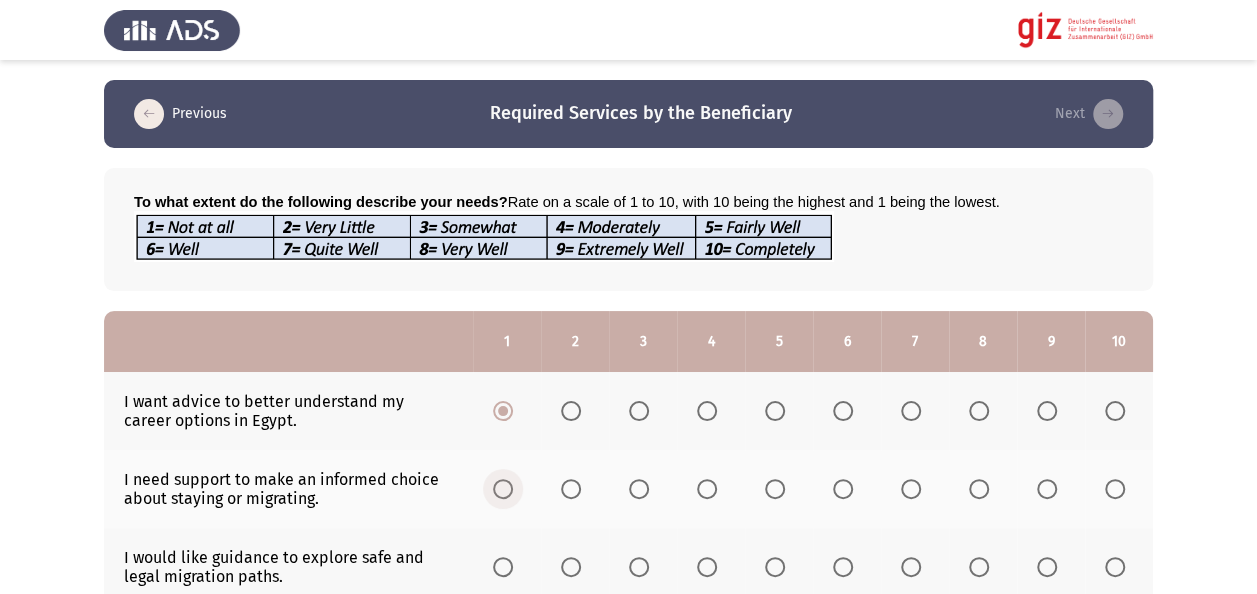 click at bounding box center [503, 489] 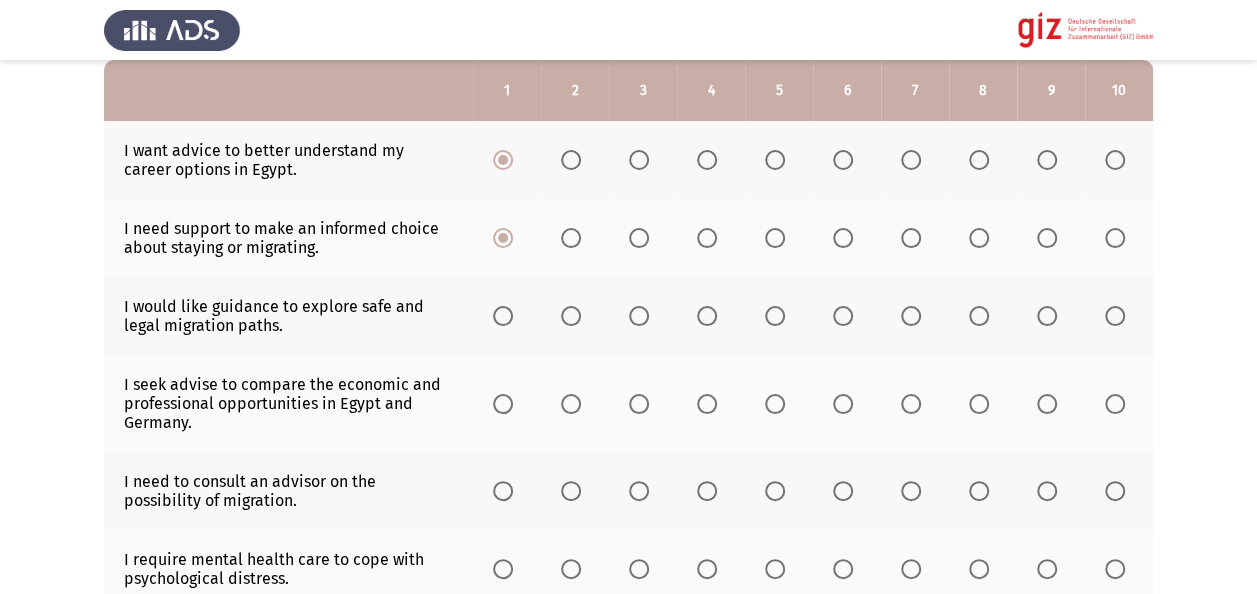 scroll, scrollTop: 320, scrollLeft: 0, axis: vertical 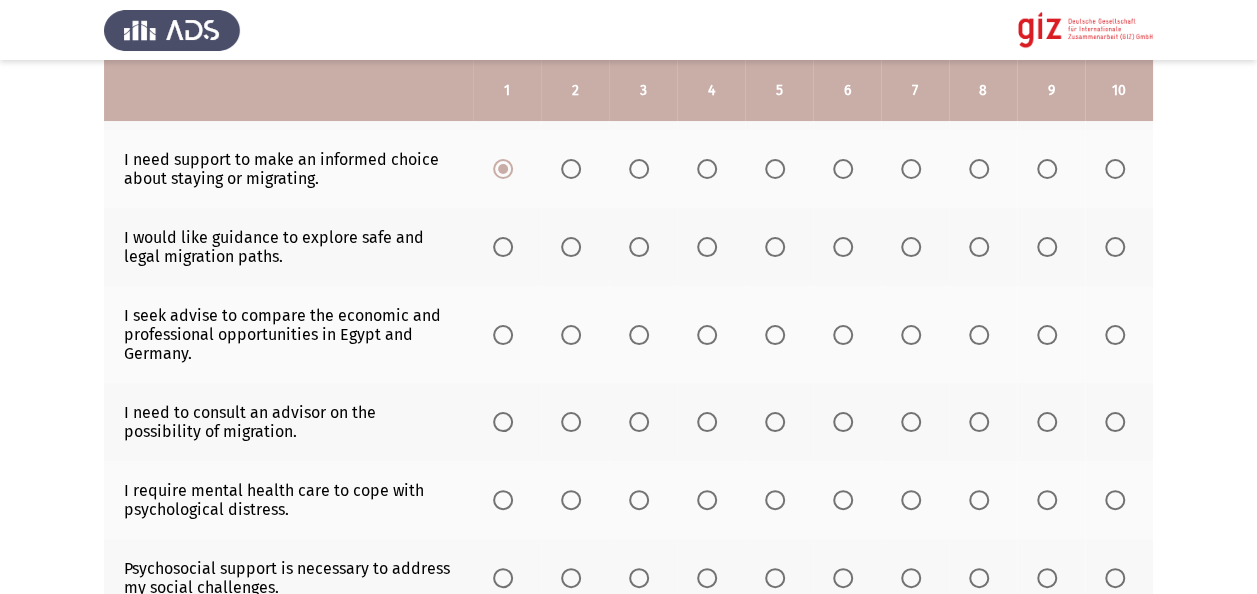 click at bounding box center [503, 247] 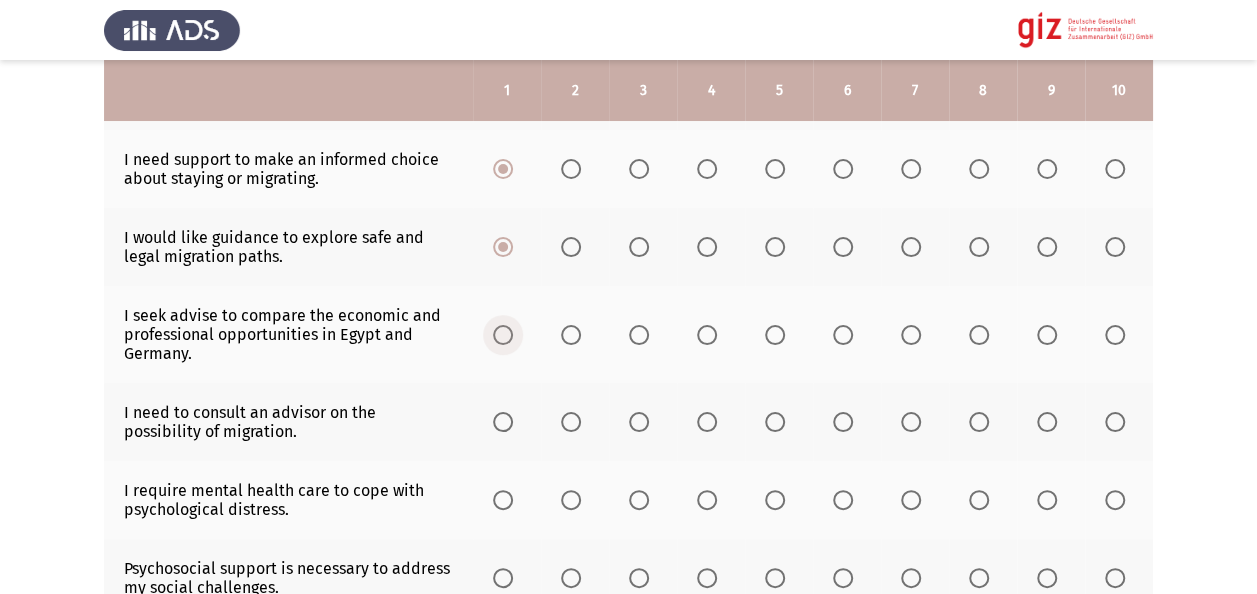 click at bounding box center (503, 335) 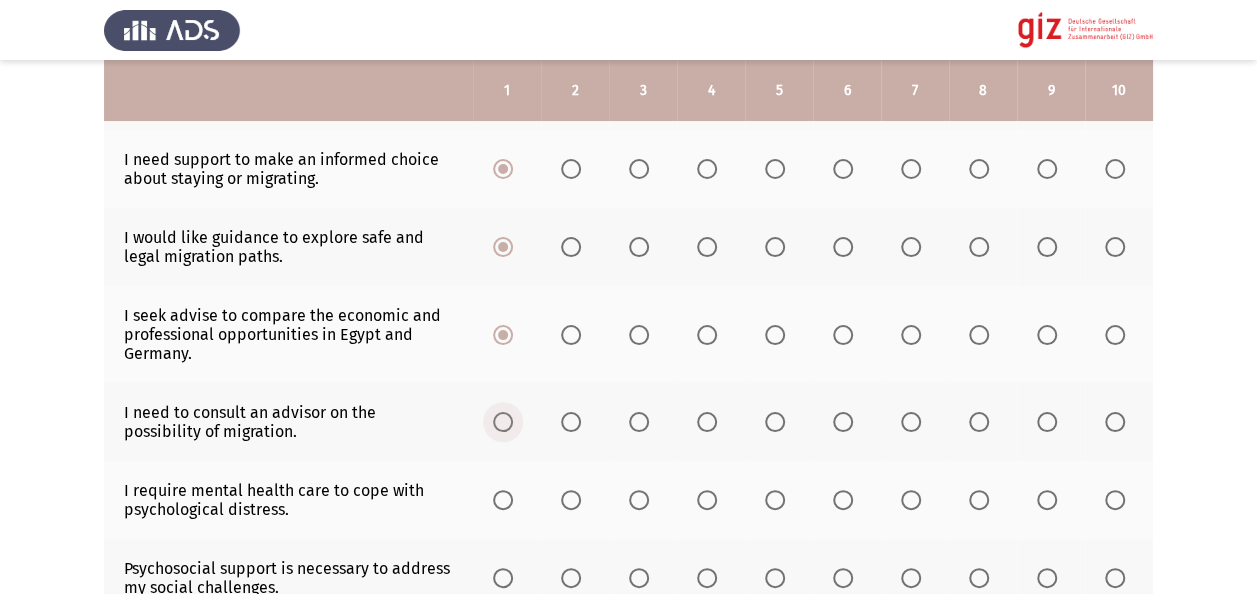click at bounding box center [507, 422] 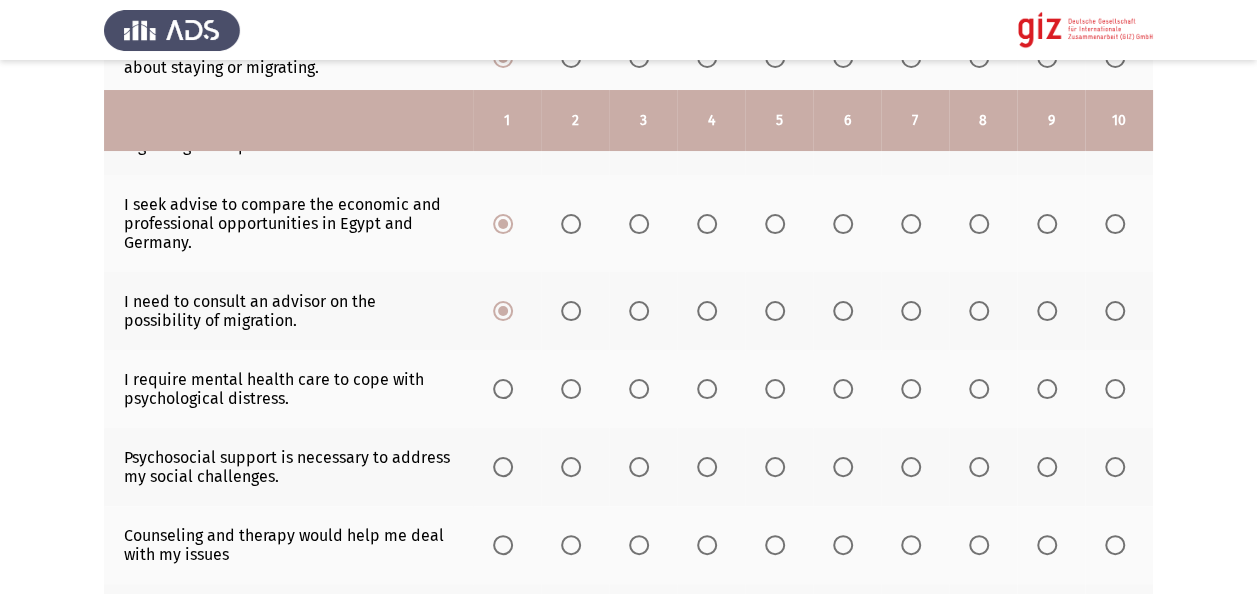 scroll, scrollTop: 480, scrollLeft: 0, axis: vertical 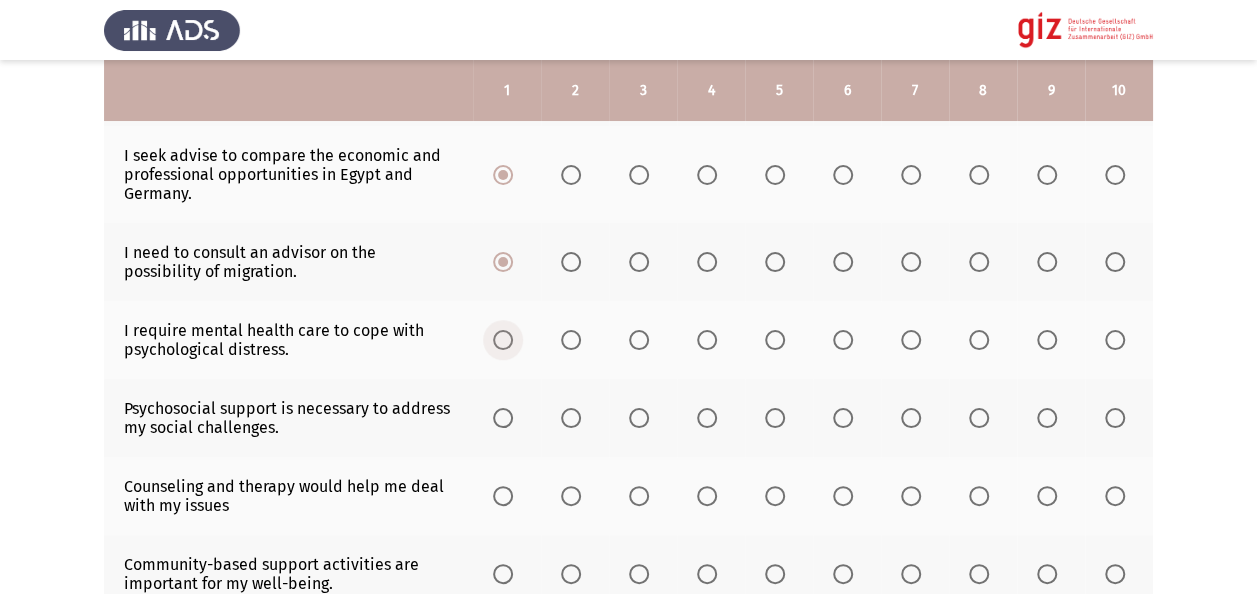 click at bounding box center [503, 340] 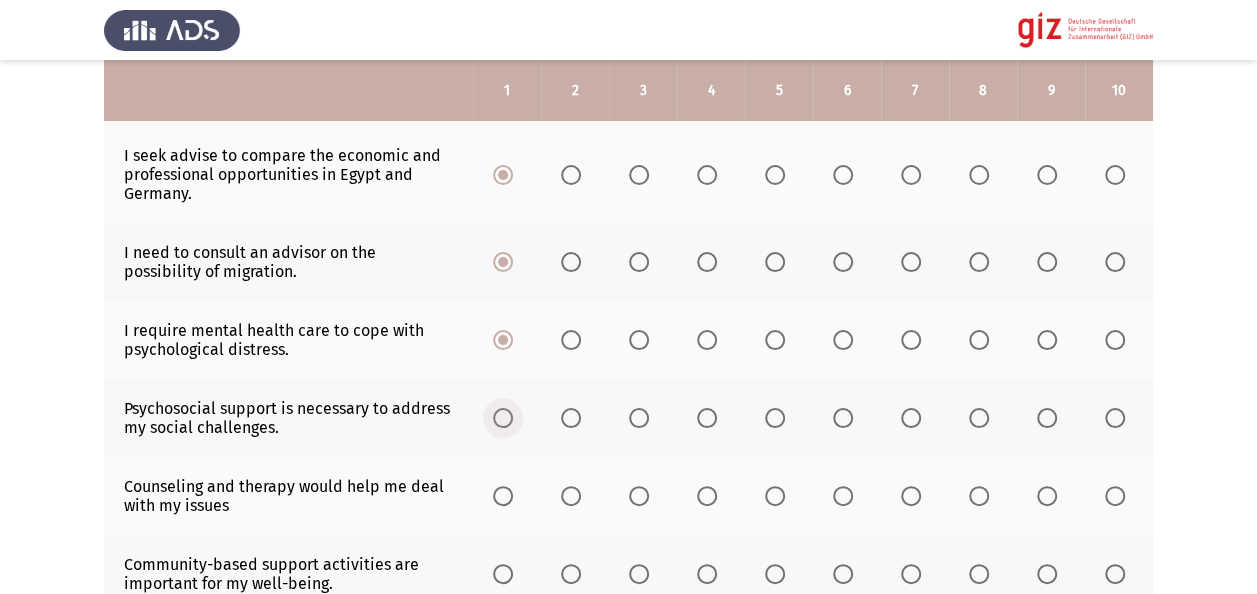 click at bounding box center (503, 418) 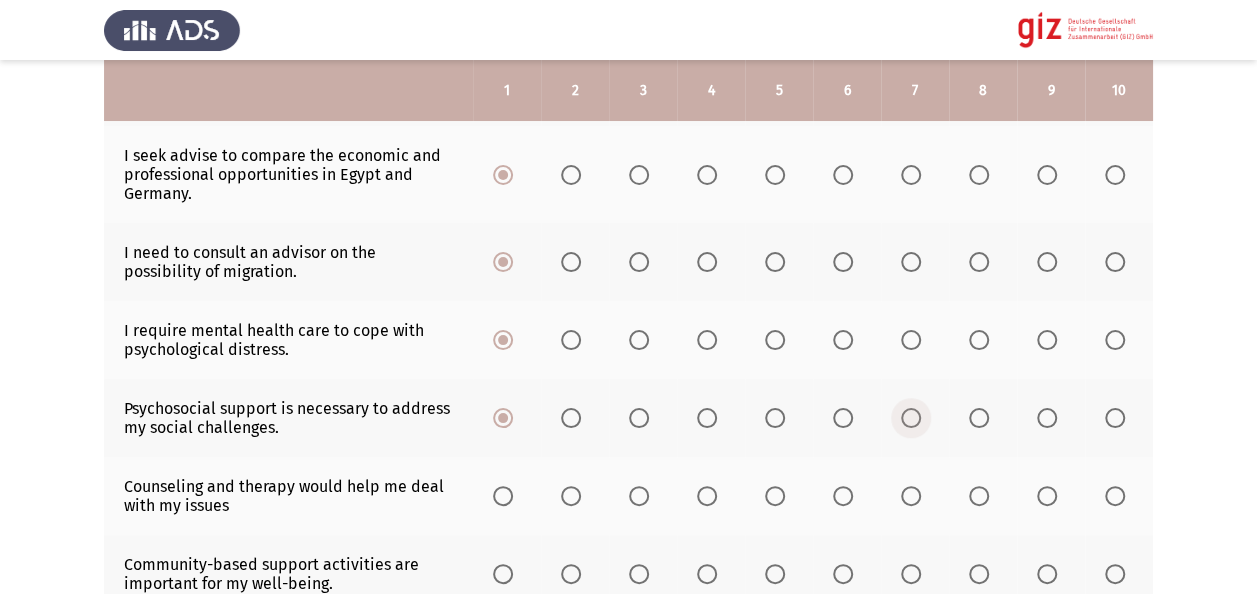 click at bounding box center (911, 418) 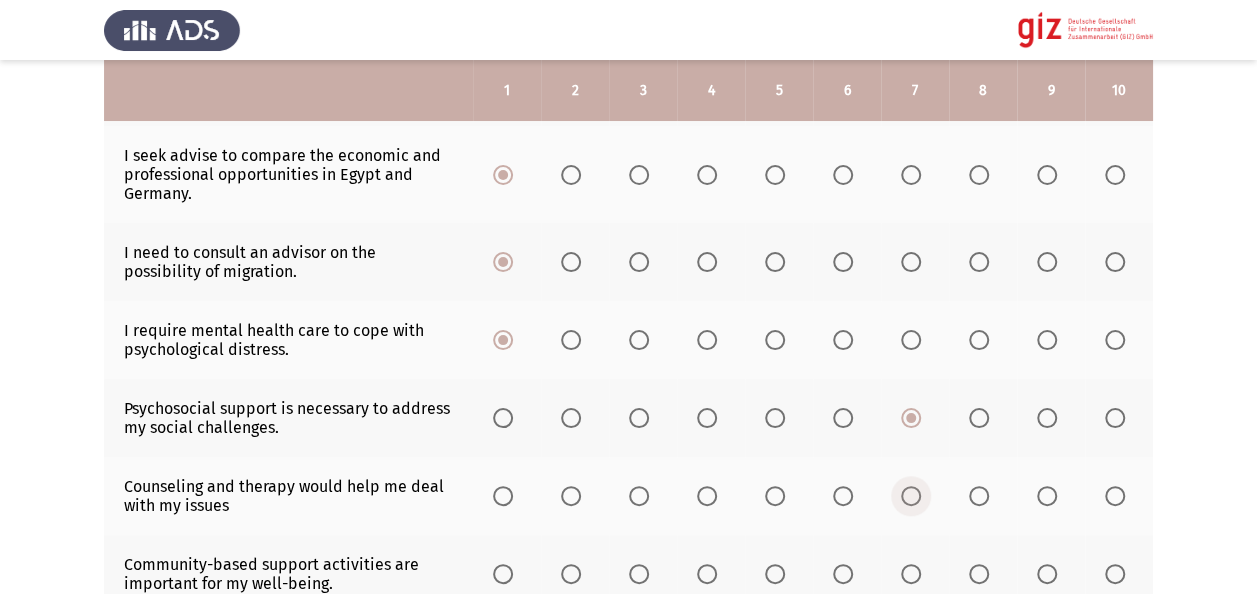 click at bounding box center [911, 496] 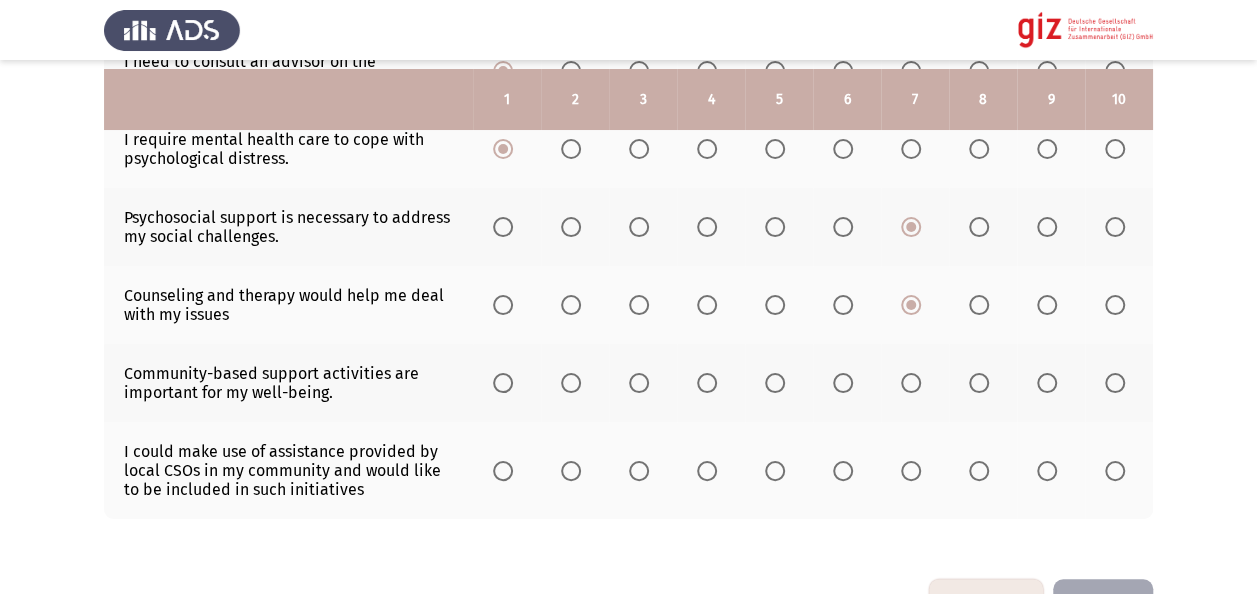 scroll, scrollTop: 680, scrollLeft: 0, axis: vertical 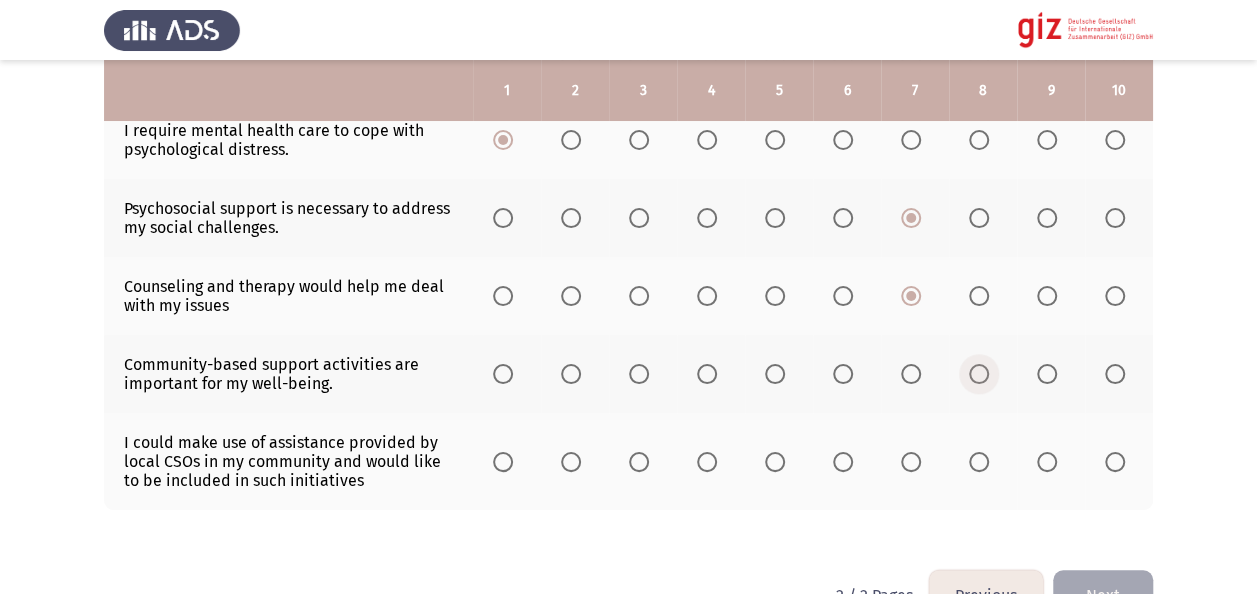 click at bounding box center [979, 374] 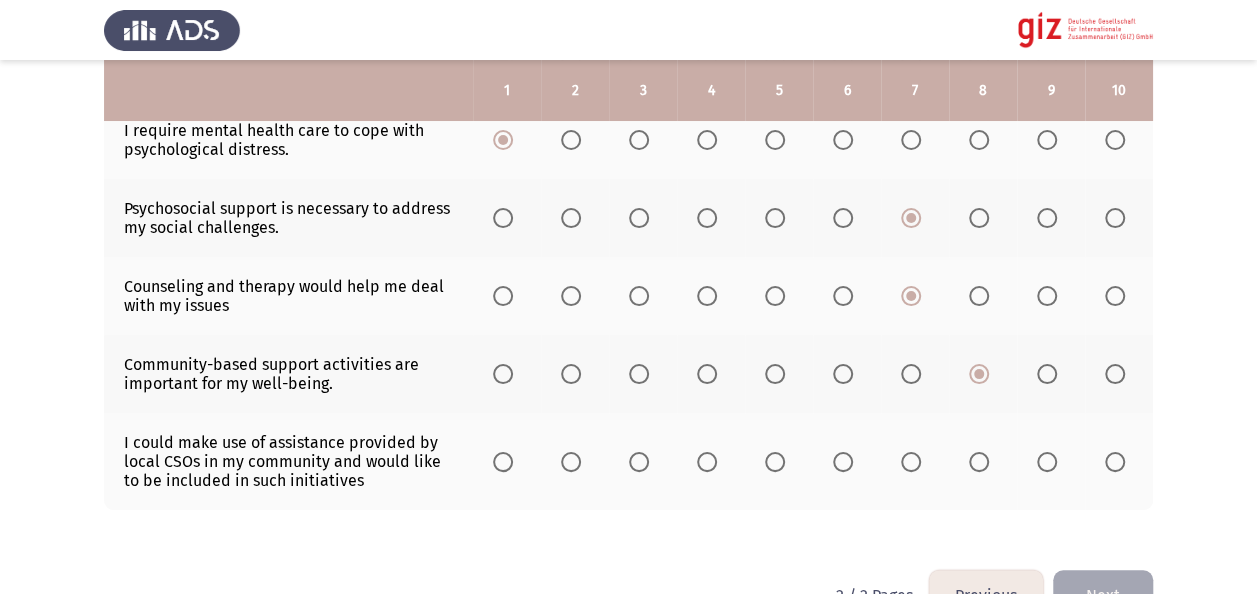 click at bounding box center [1047, 462] 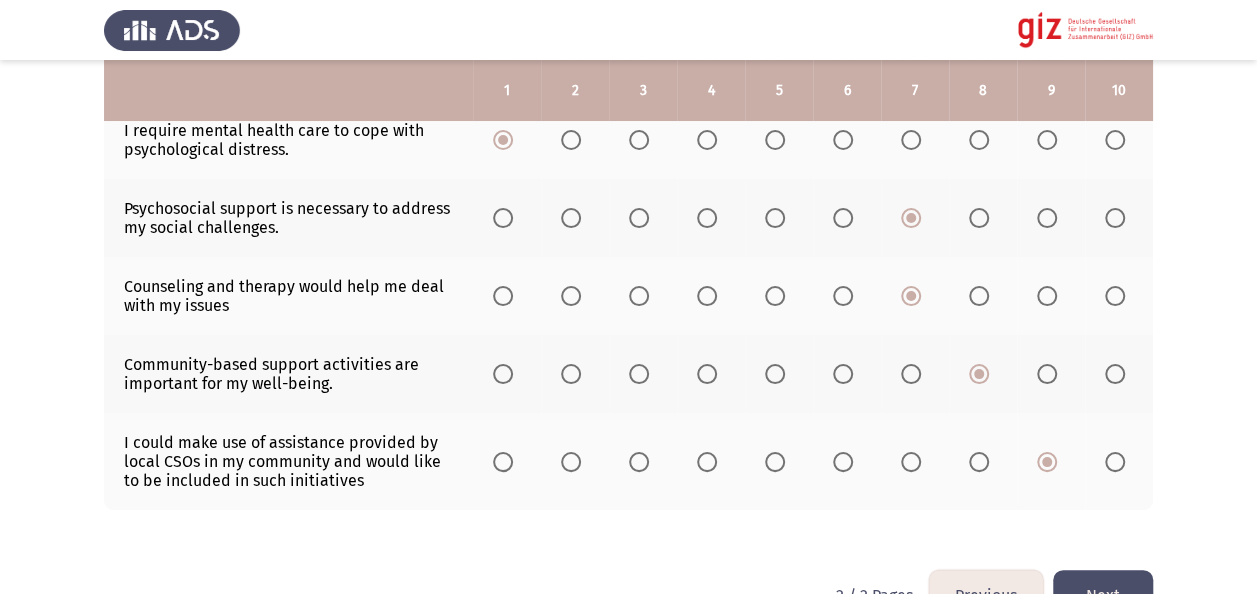 click on "Next" 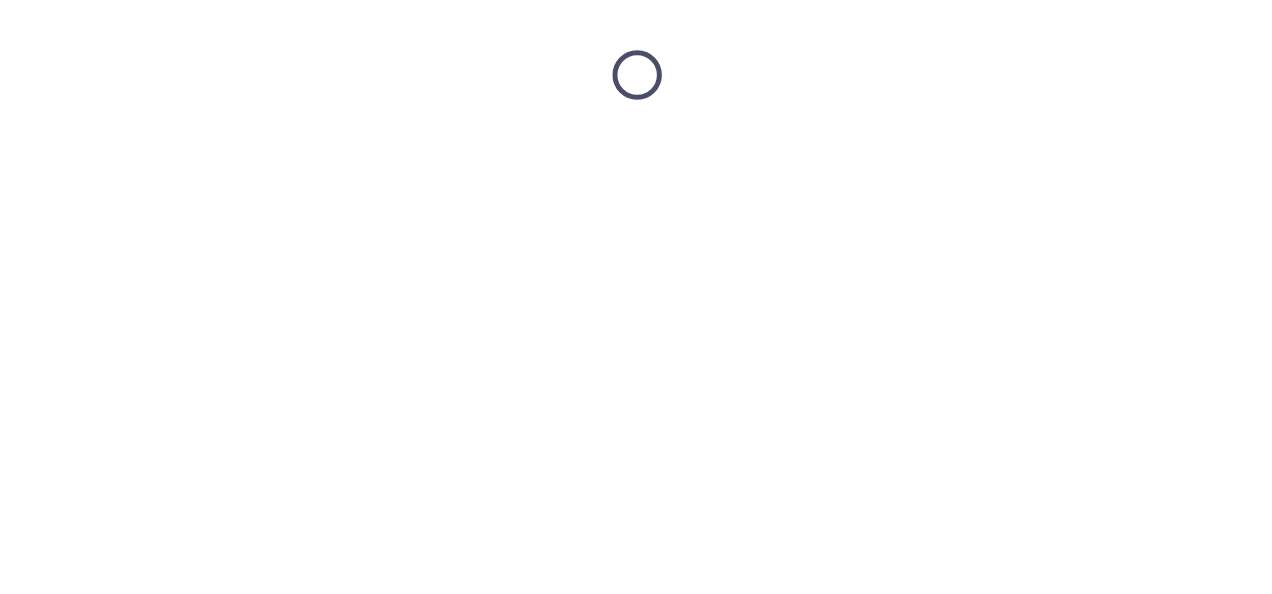 scroll, scrollTop: 0, scrollLeft: 0, axis: both 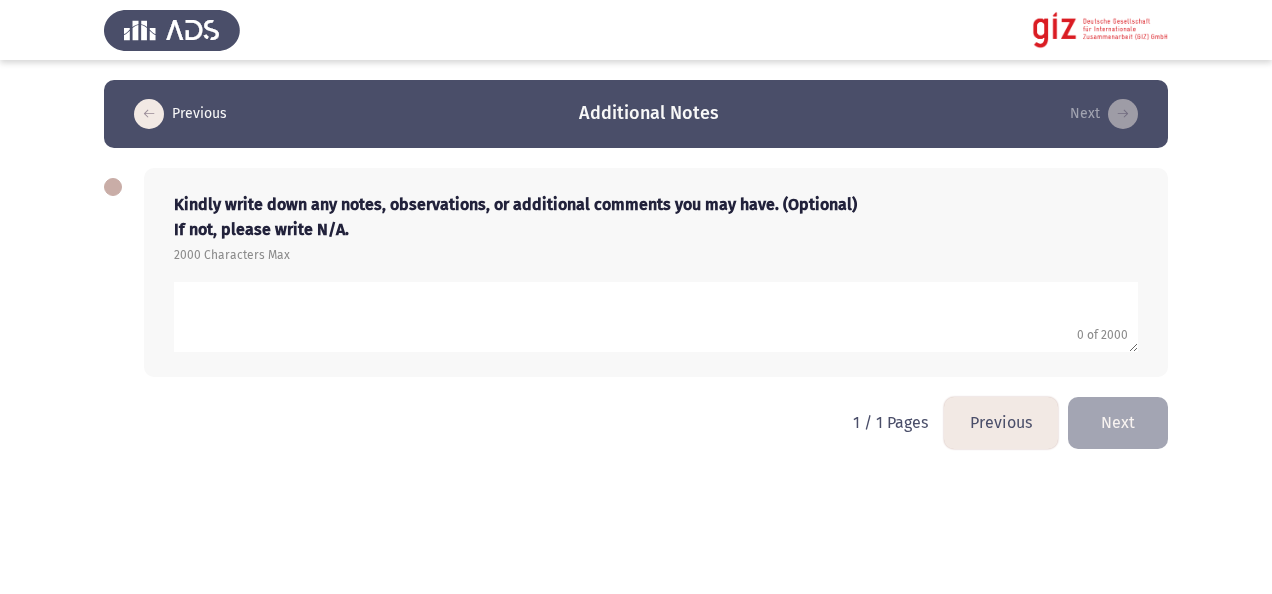 click 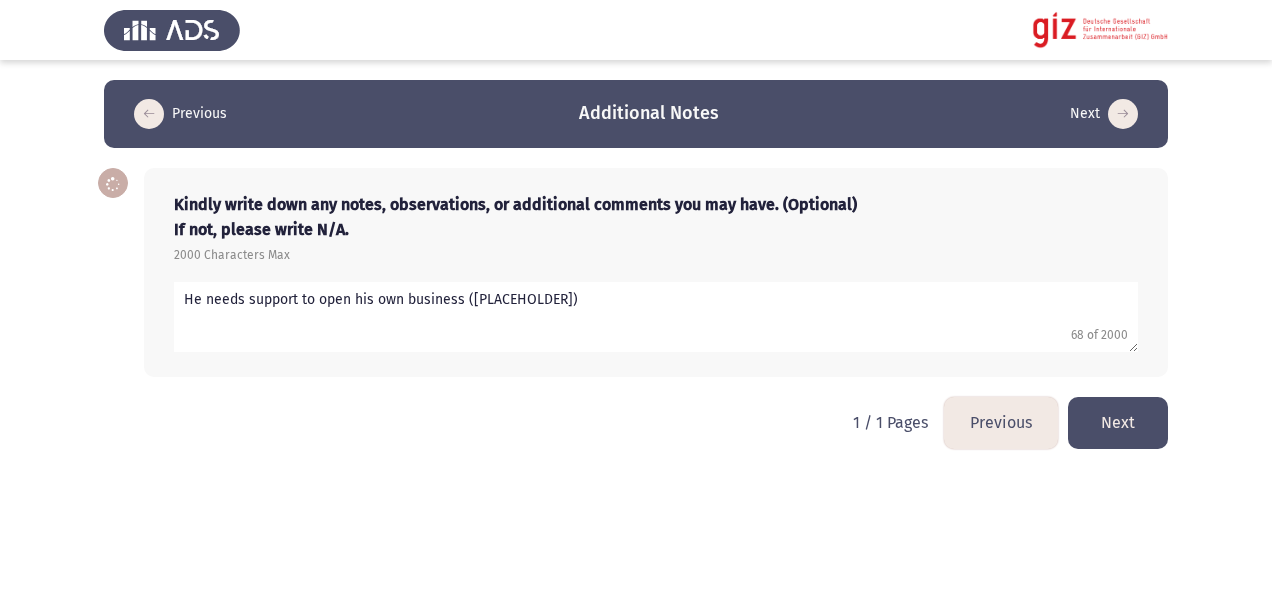 click 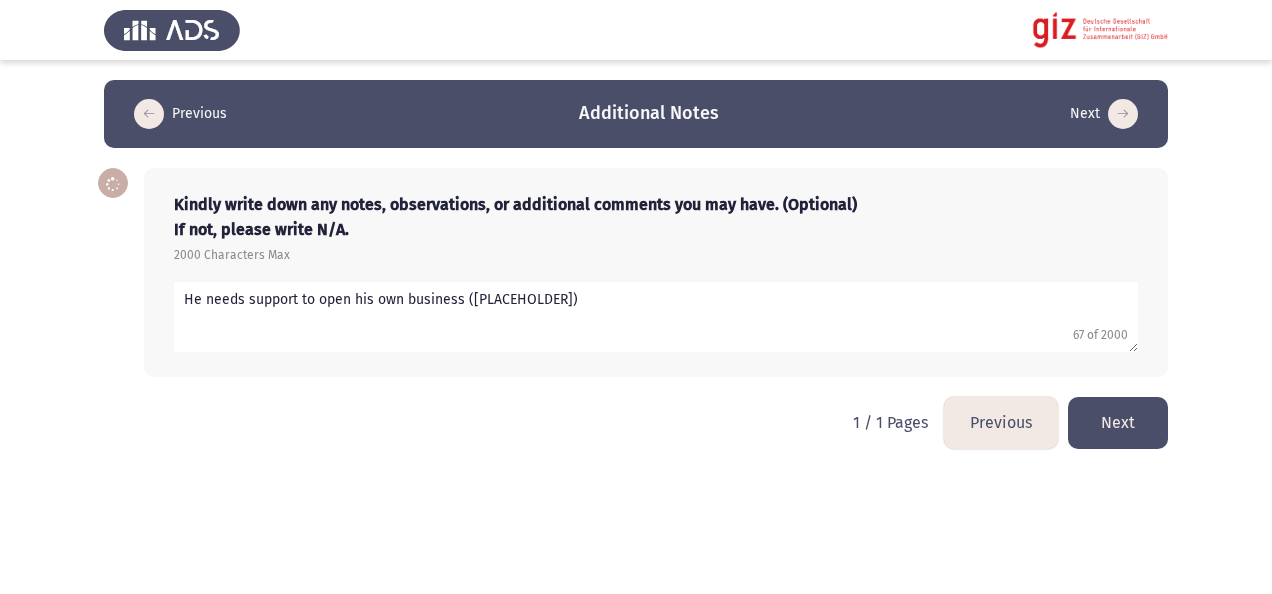 click 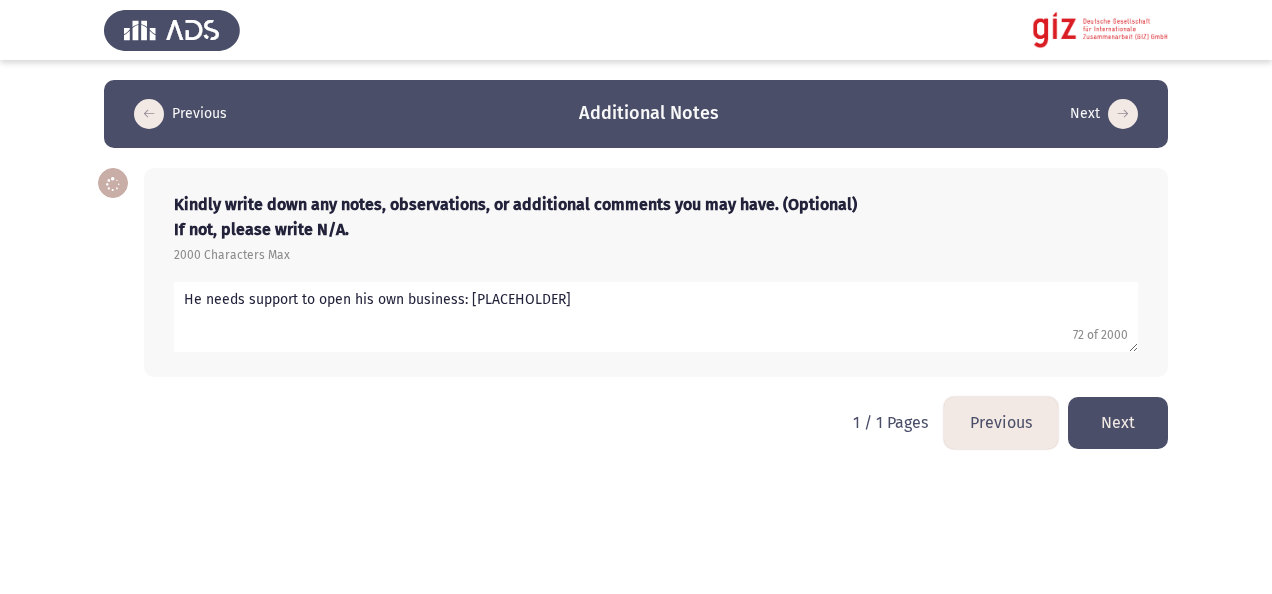 type on "He needs support to open his own business: محل قطع غيارات أجهزة كهربائية" 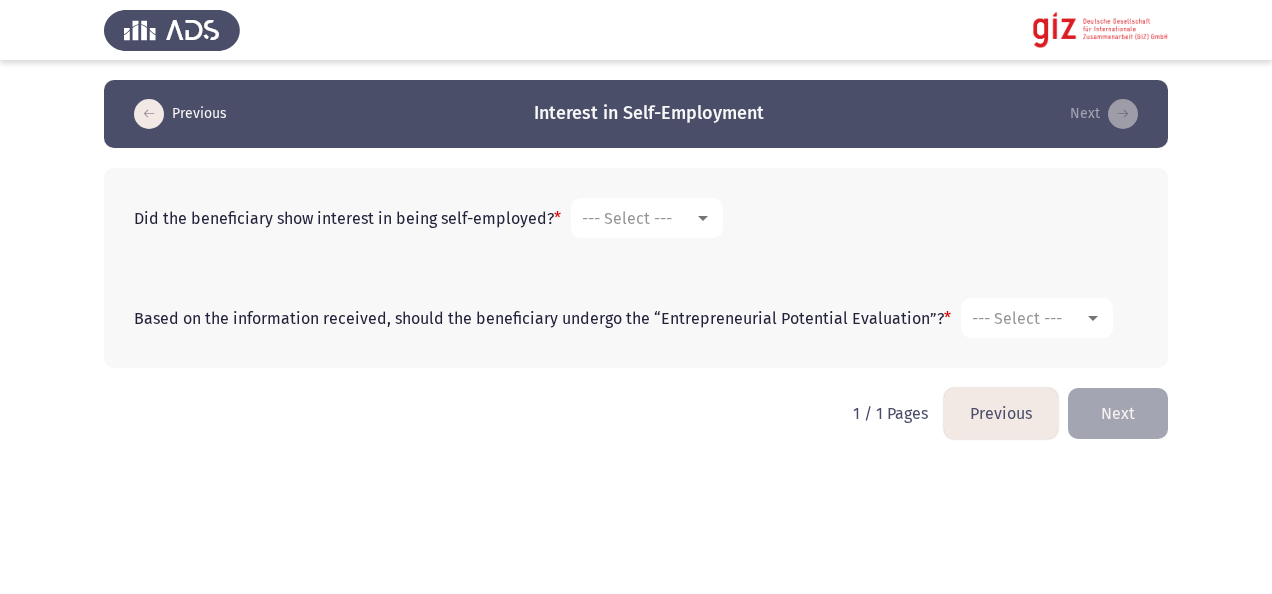 click on "Did the beneficiary show interest in being self-employed?   * --- Select ---" 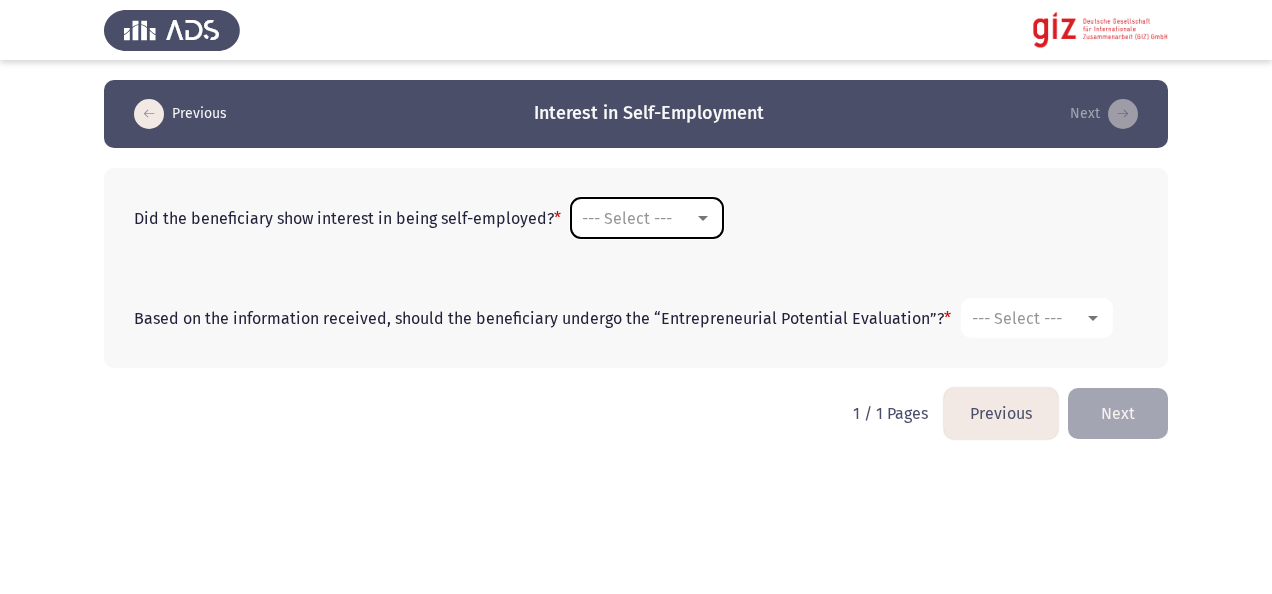 click on "--- Select ---" at bounding box center [627, 218] 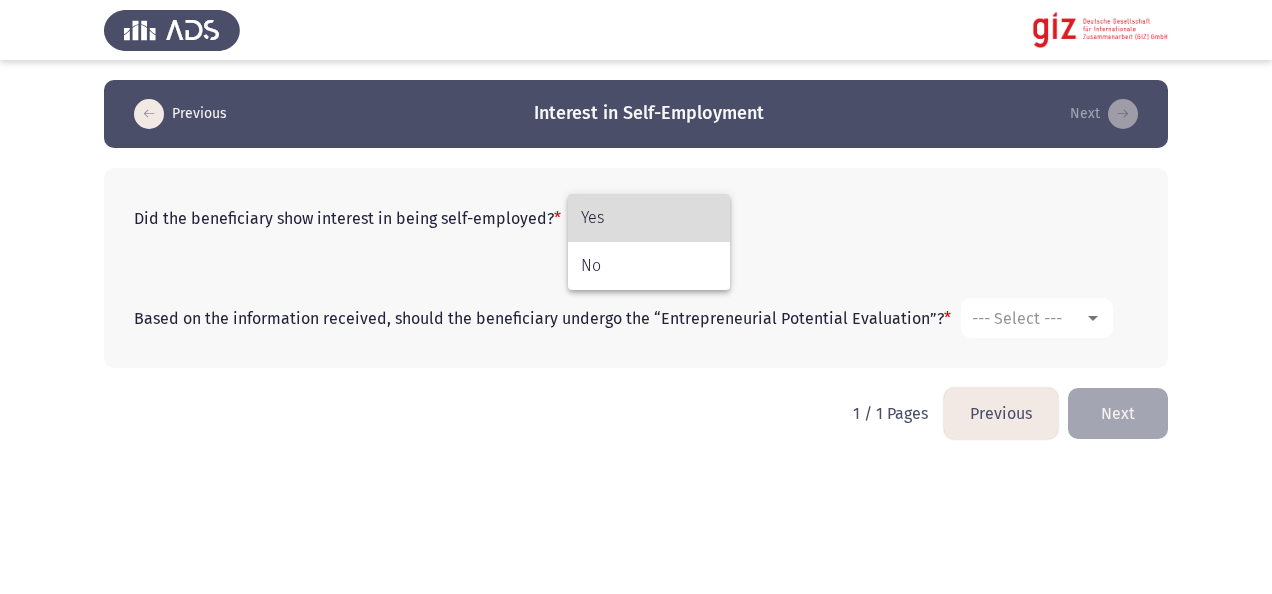 click on "Yes" at bounding box center [649, 218] 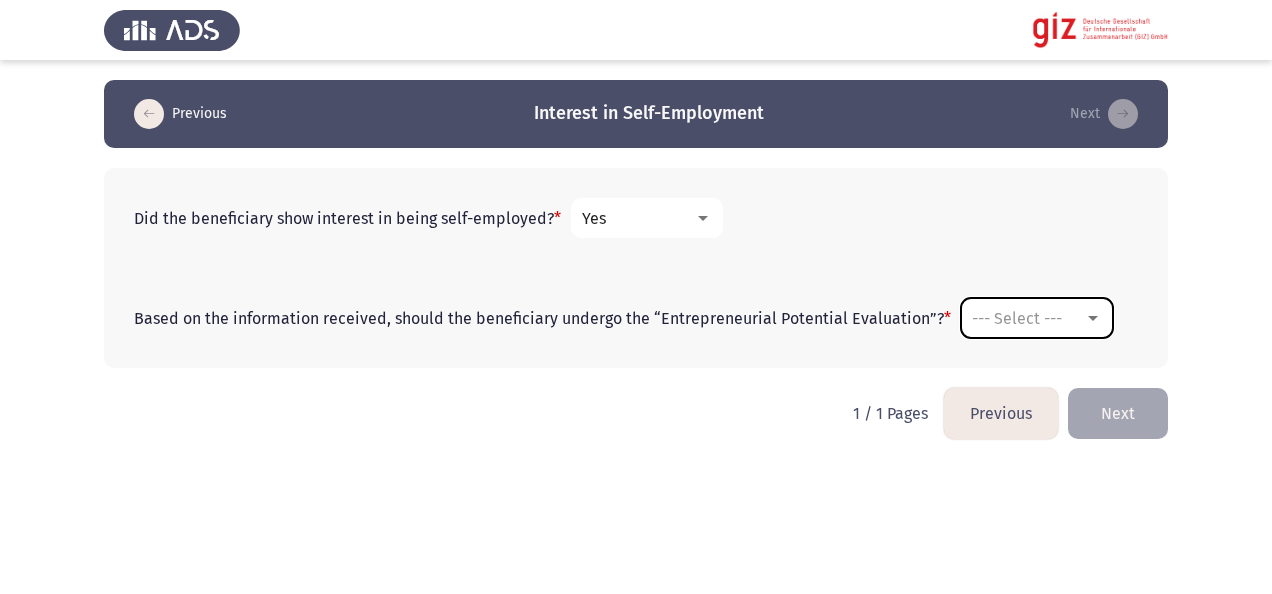 click on "--- Select ---" at bounding box center [1017, 318] 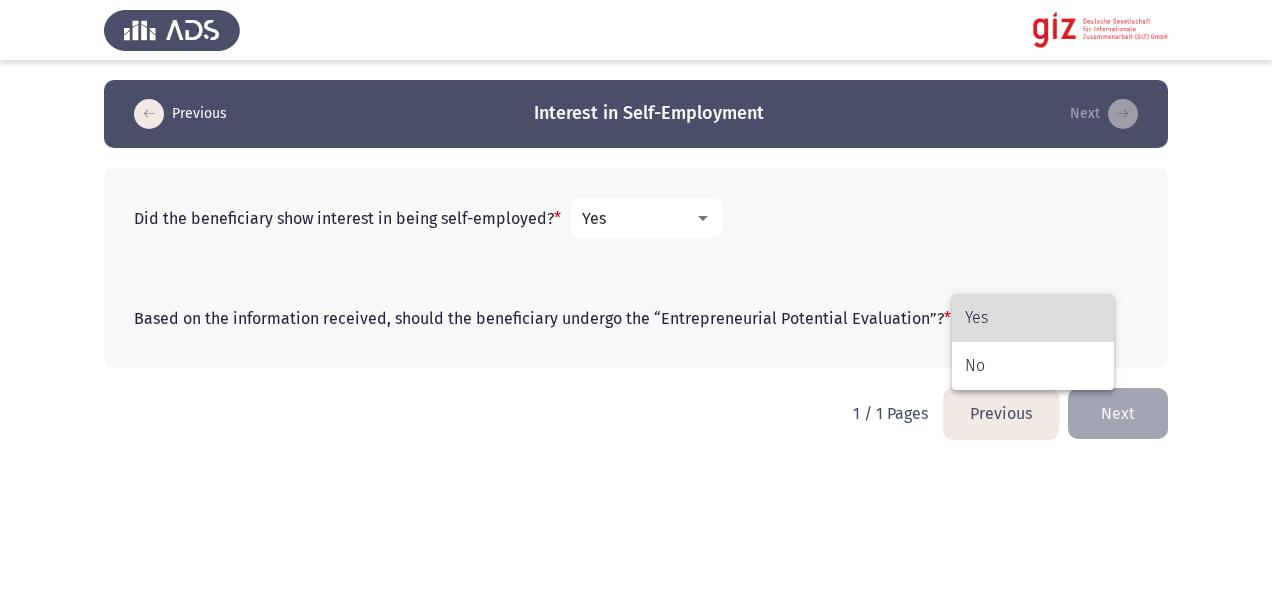 click on "Yes" at bounding box center [1033, 318] 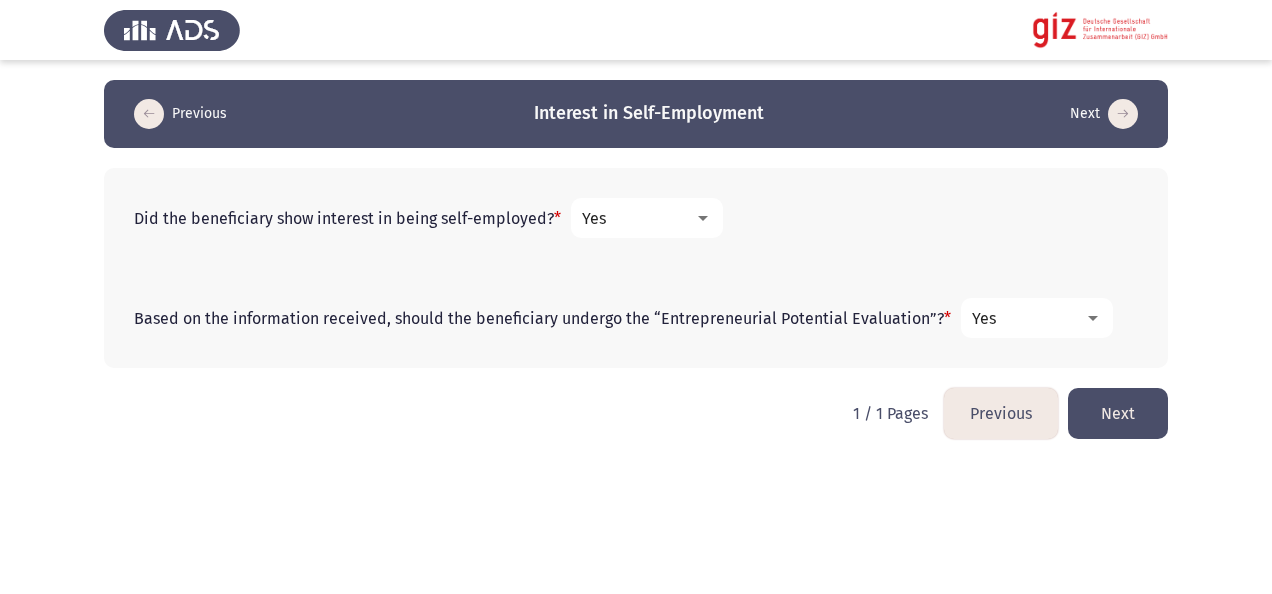 click on "Next" 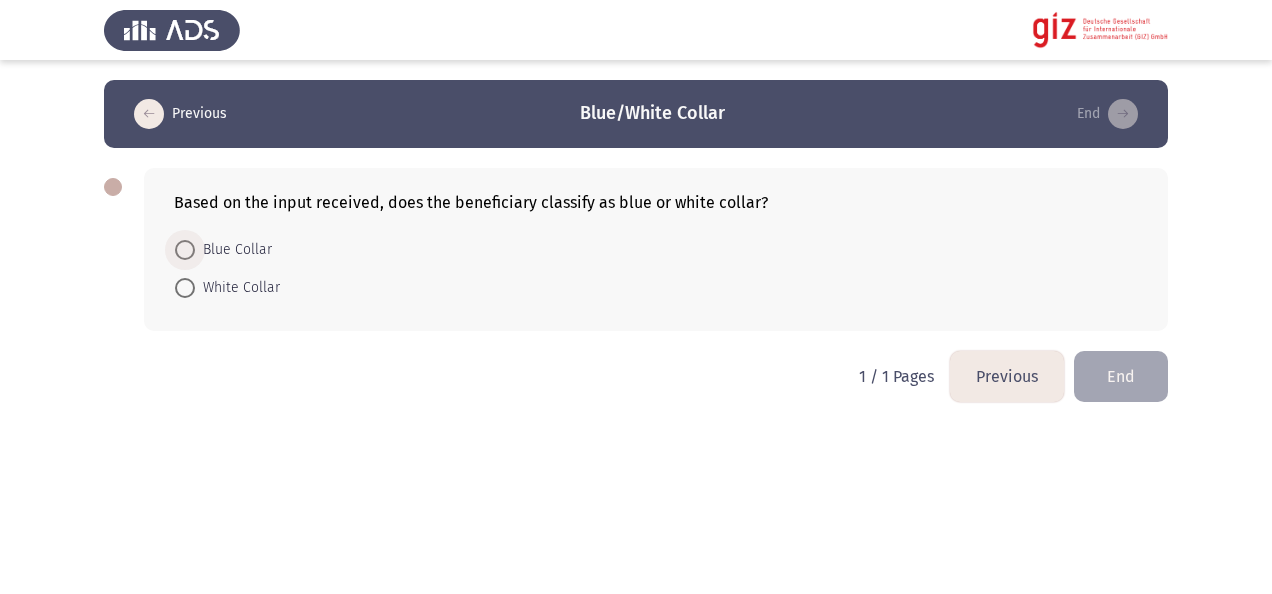 click on "Blue Collar" at bounding box center [233, 250] 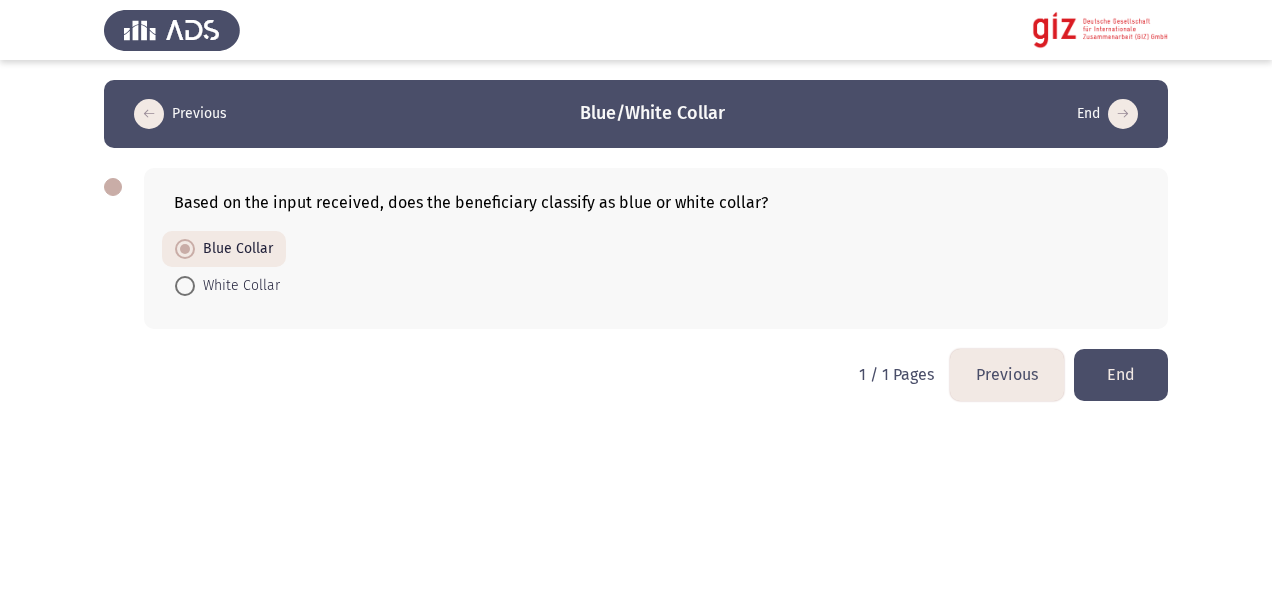 click on "End" 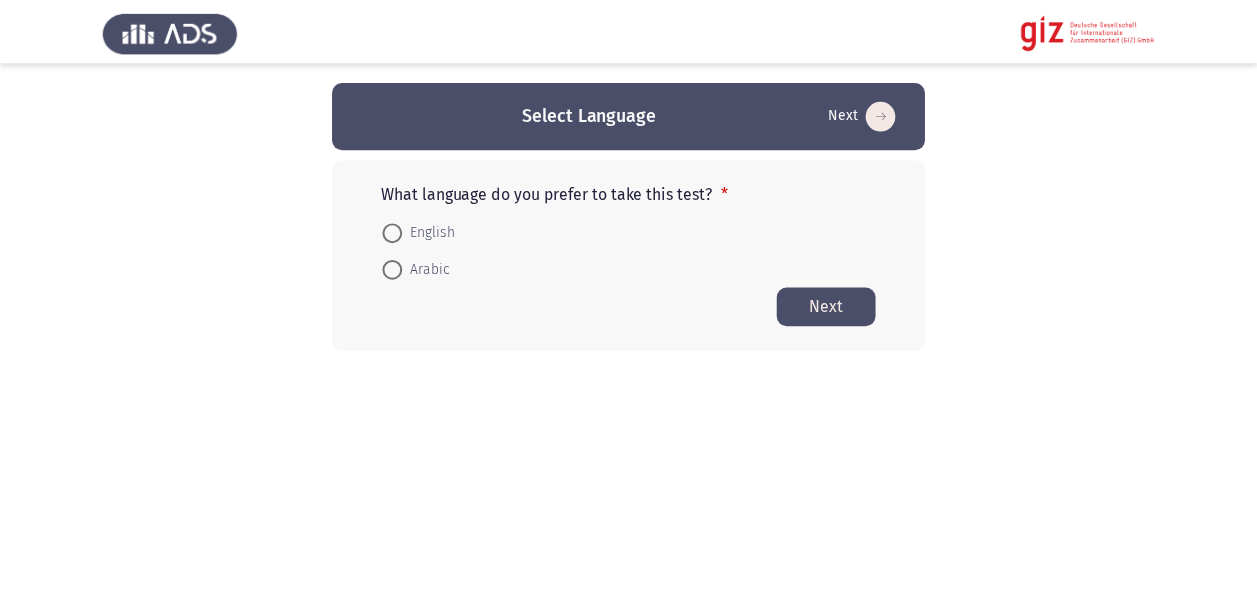 scroll, scrollTop: 0, scrollLeft: 0, axis: both 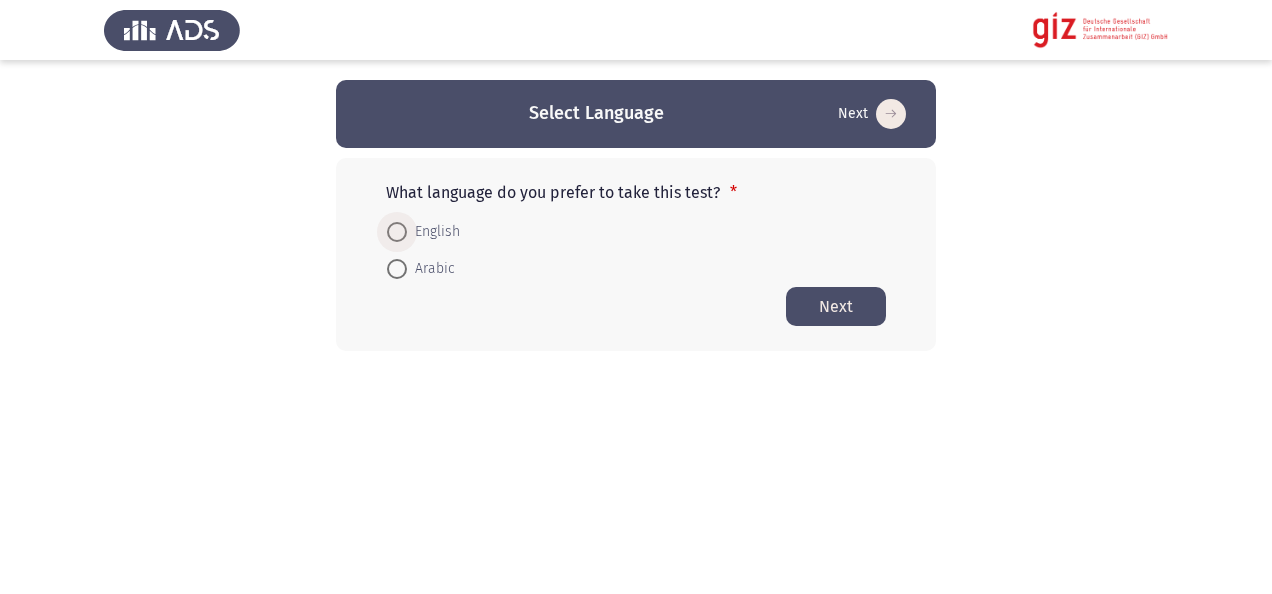 click on "English" at bounding box center [433, 232] 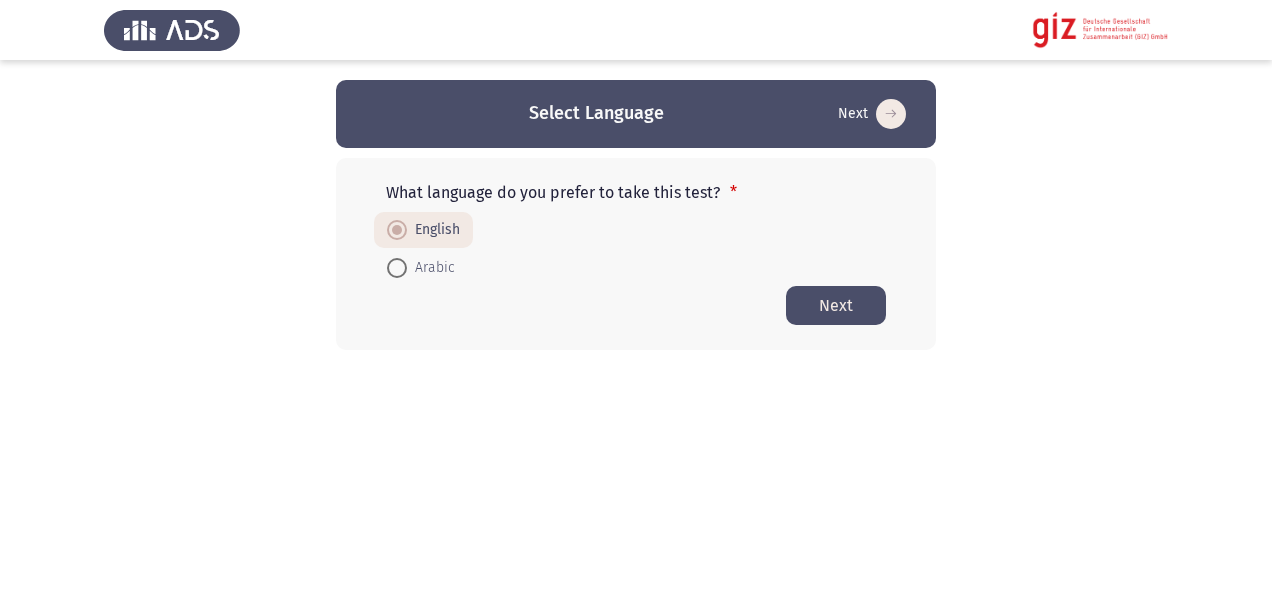 click on "Next" 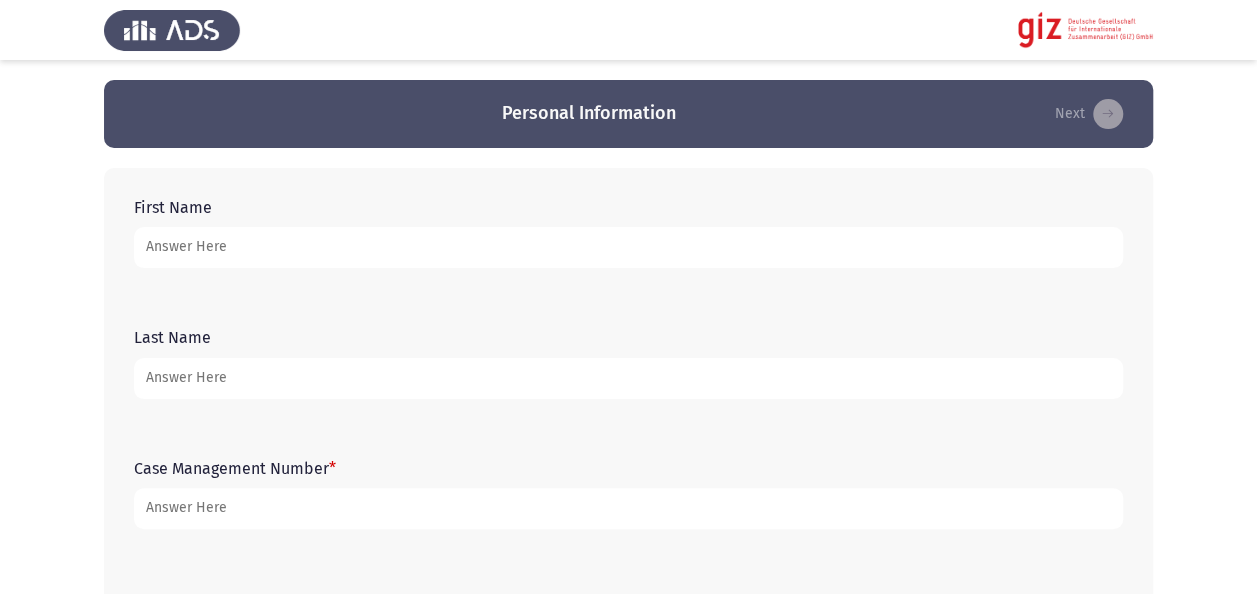 type on "ب" 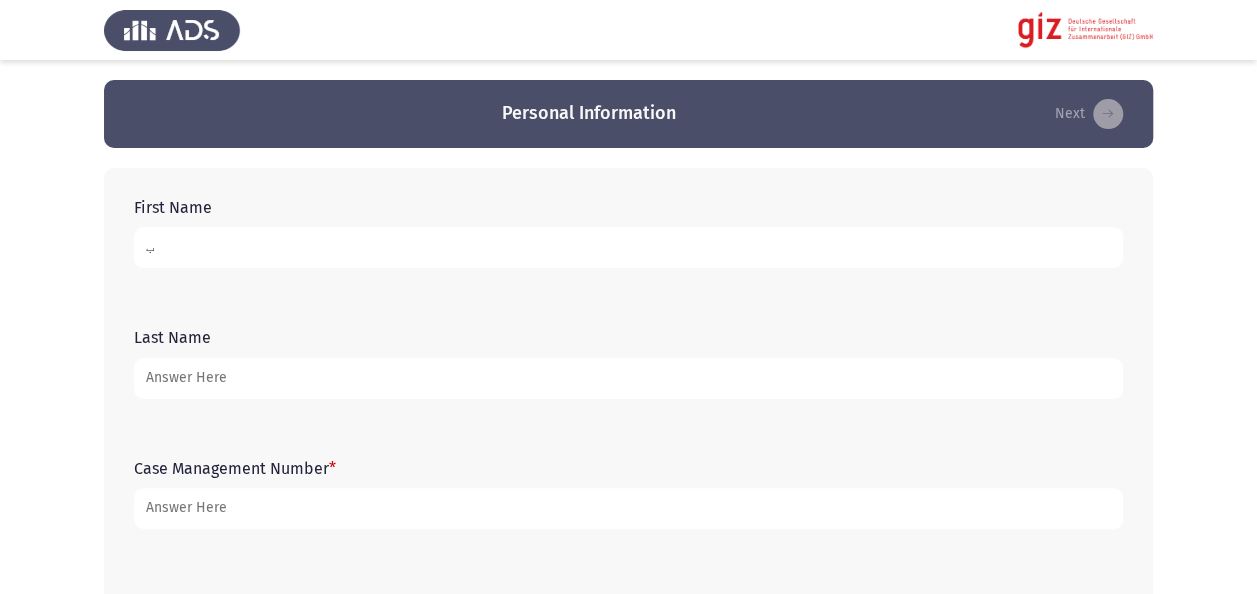 click on "ب" at bounding box center [628, 247] 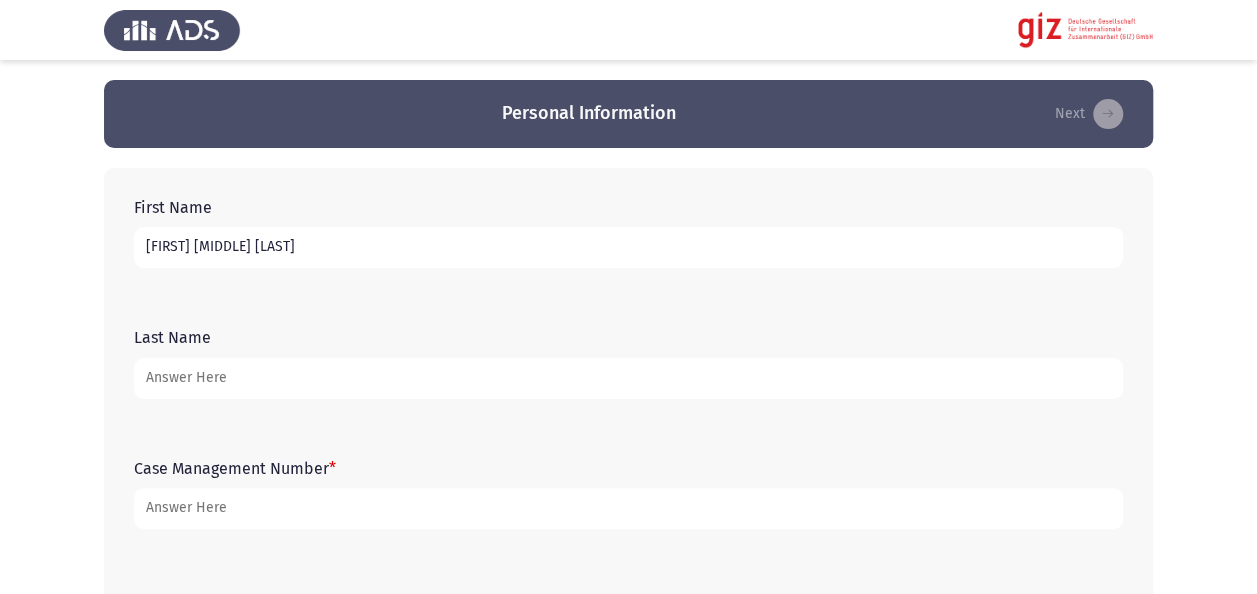type on "Ahmed Abdelnasser Ahmed" 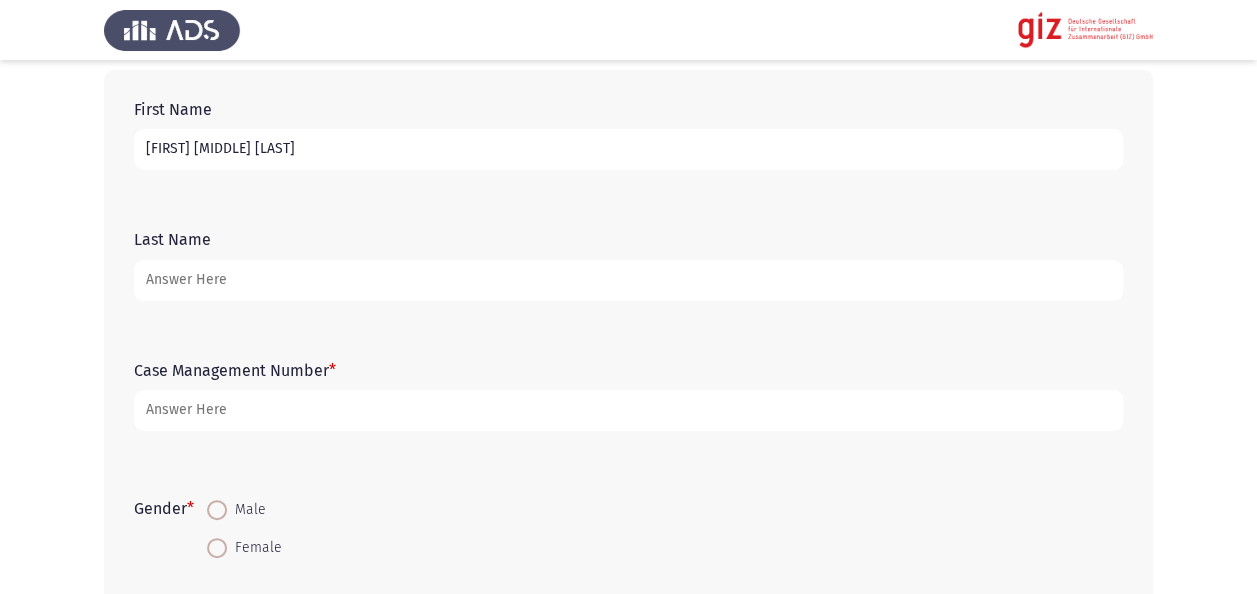 scroll, scrollTop: 160, scrollLeft: 0, axis: vertical 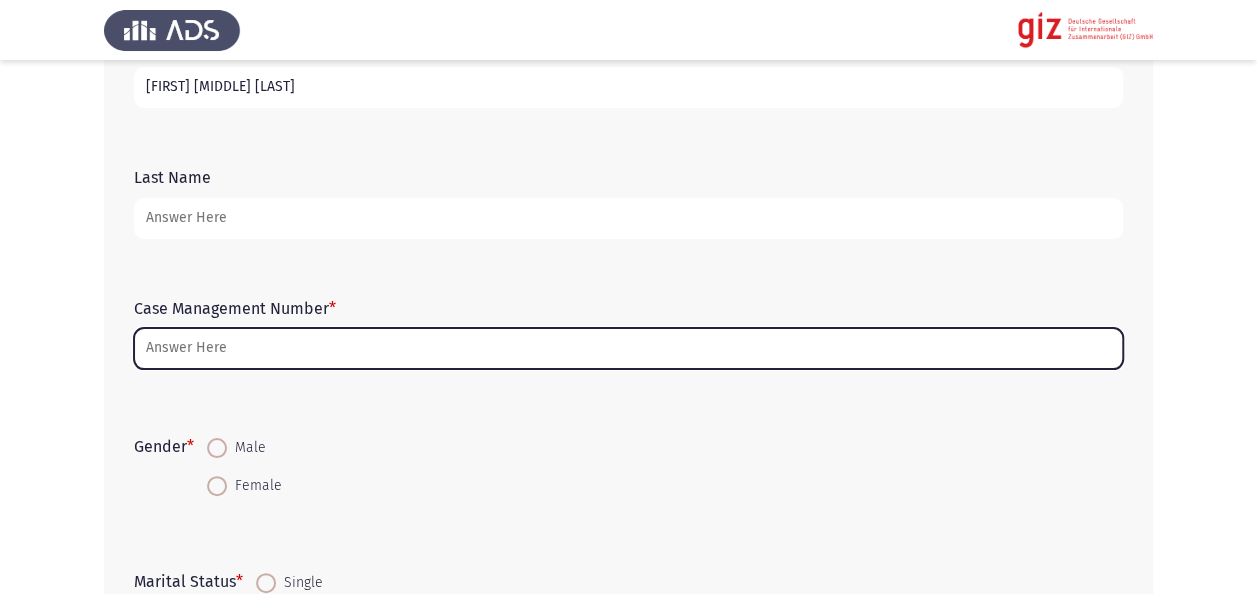 click on "Case Management Number   *" at bounding box center (628, 348) 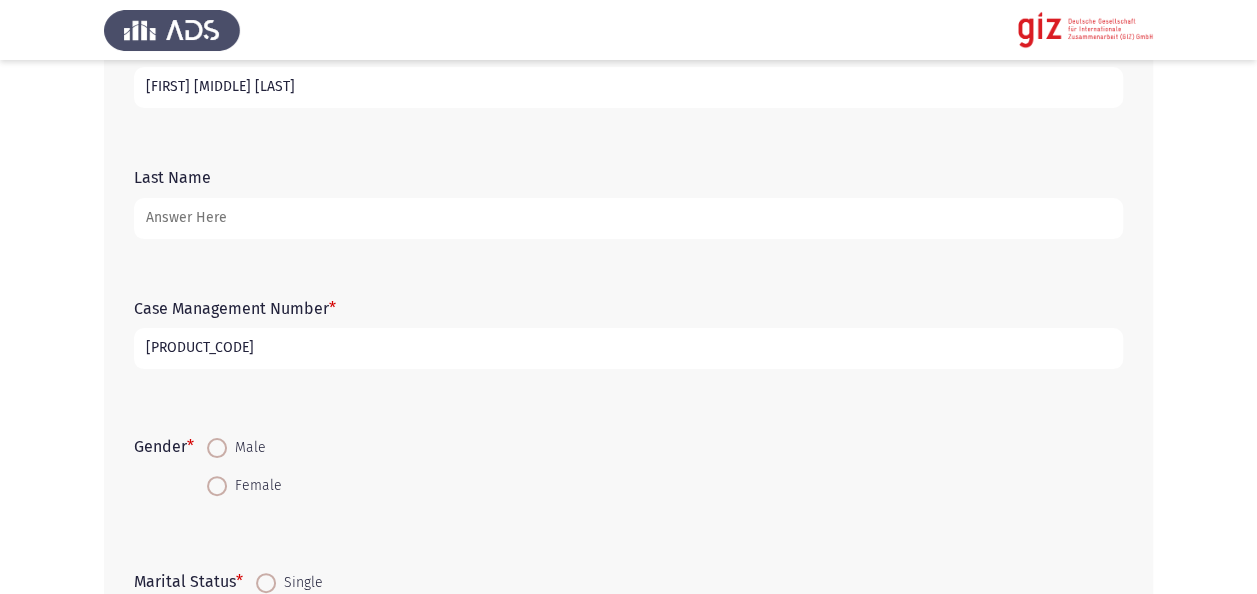 type on "PIMAUG00022-ASYUT" 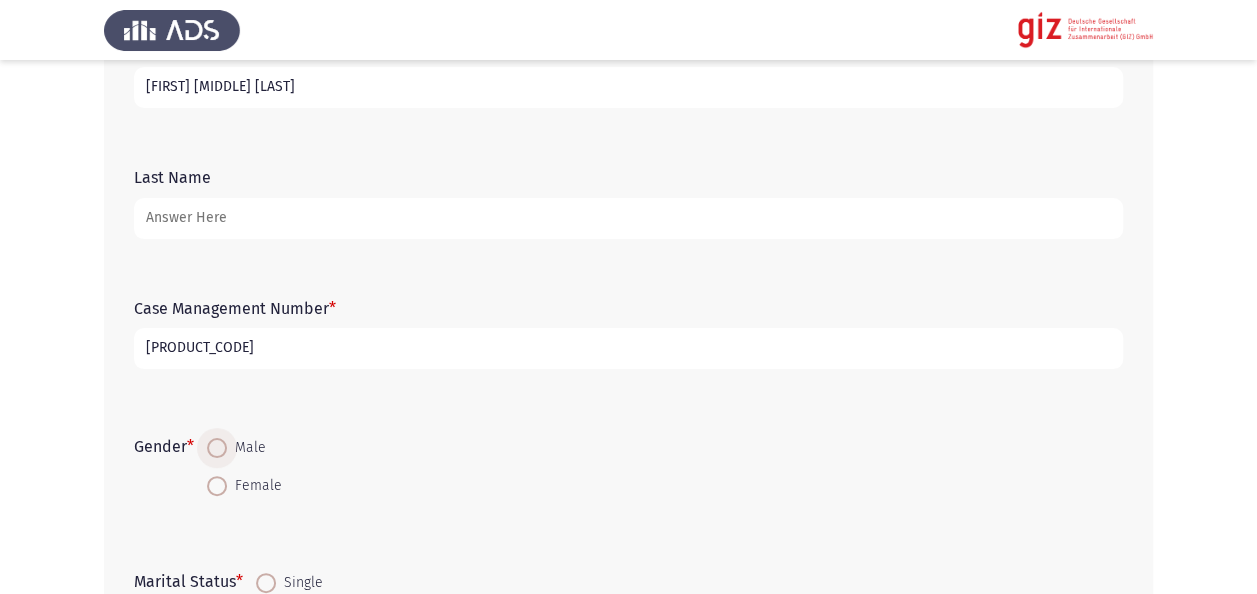 click on "Male" at bounding box center (246, 448) 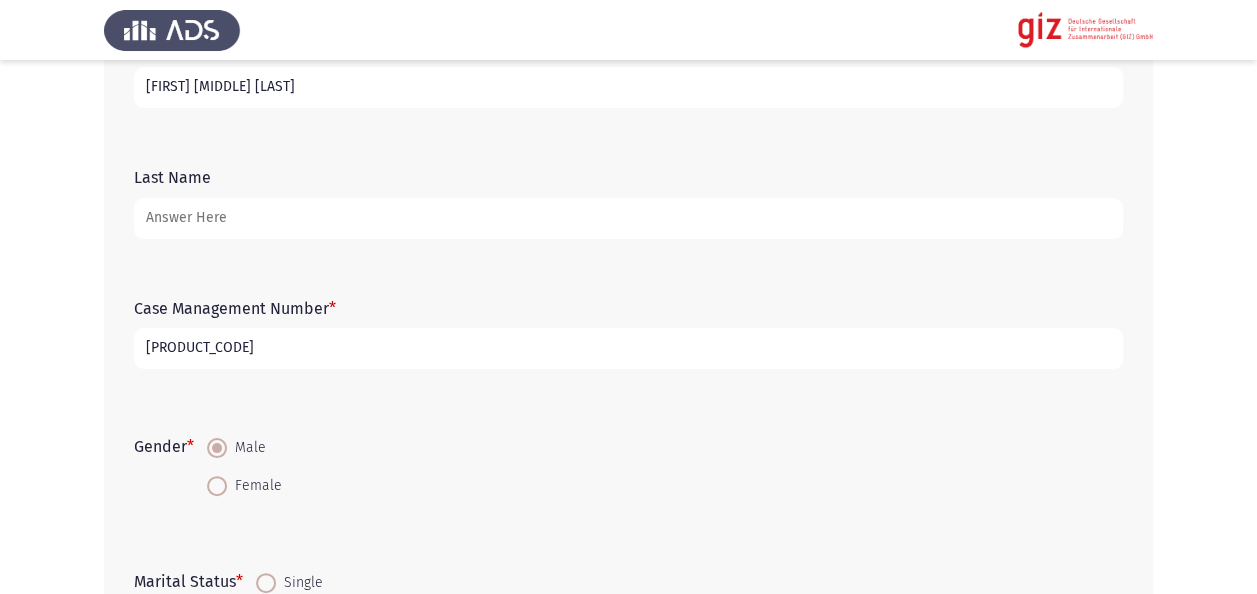 click on "First Name  Ahmed Abdelnasser Ahmed Last Name  Case Management Number   * PIMAUG00022-ASYUT Gender   *    Male     Female  Marital Status   *    Single     Engaged     Married     Divorced     Widowed     Separated  Current employment status   * --- Select --- In which industry do you currently work in? Please select N/A if not applicable.   *    Healthcare     Education     Information Technology     Finance and Banking     Retail and Sales     Hospitality and Tourism     Manufacturing     Construction     Transportation and Logistics     Media & Communications     Legal Services     Government and Public Administration     Non-Profit and Social Services     Agriculture     Arts and Entertainment     Other     N/A  If you selected "Other", please specify. Write N/A if not applicable.  What are the main reasons that would make you want to leave Egypt?   *    Search for employment     Education     Invitation by family member     Family reunification     Marriage     Other" 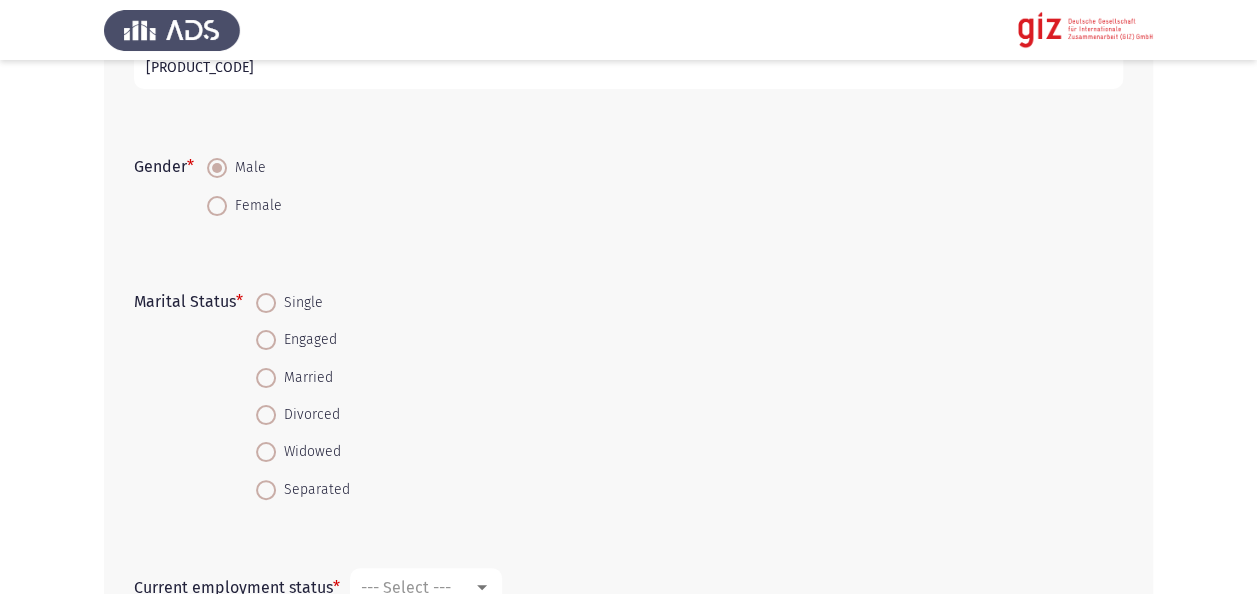 scroll, scrollTop: 480, scrollLeft: 0, axis: vertical 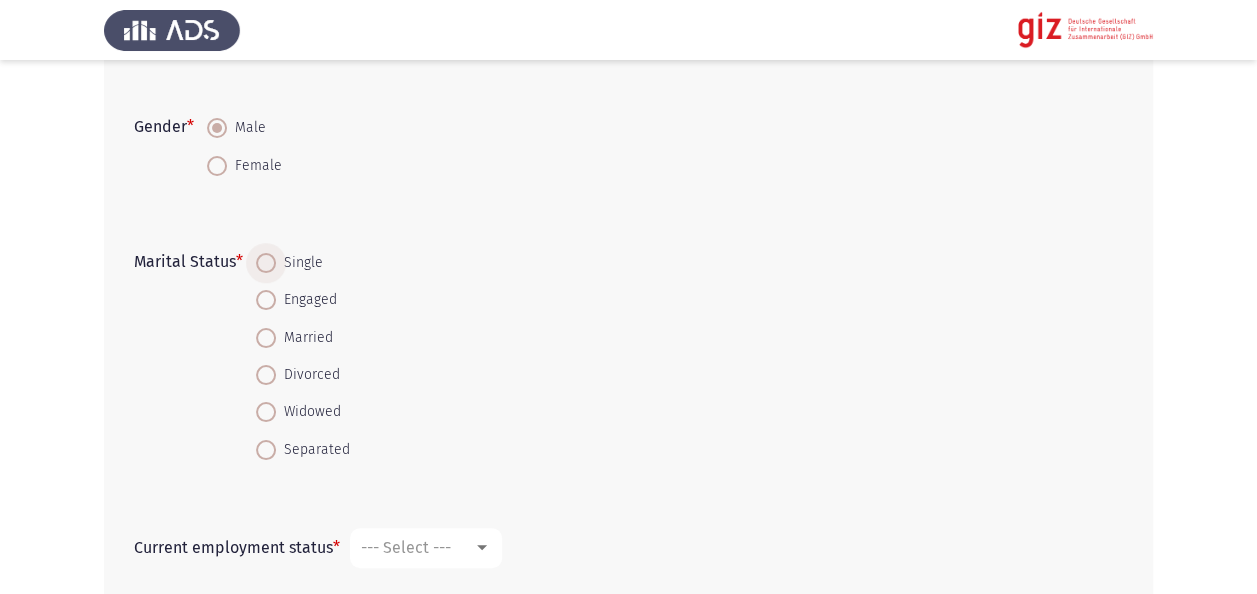 click on "Single" at bounding box center (299, 263) 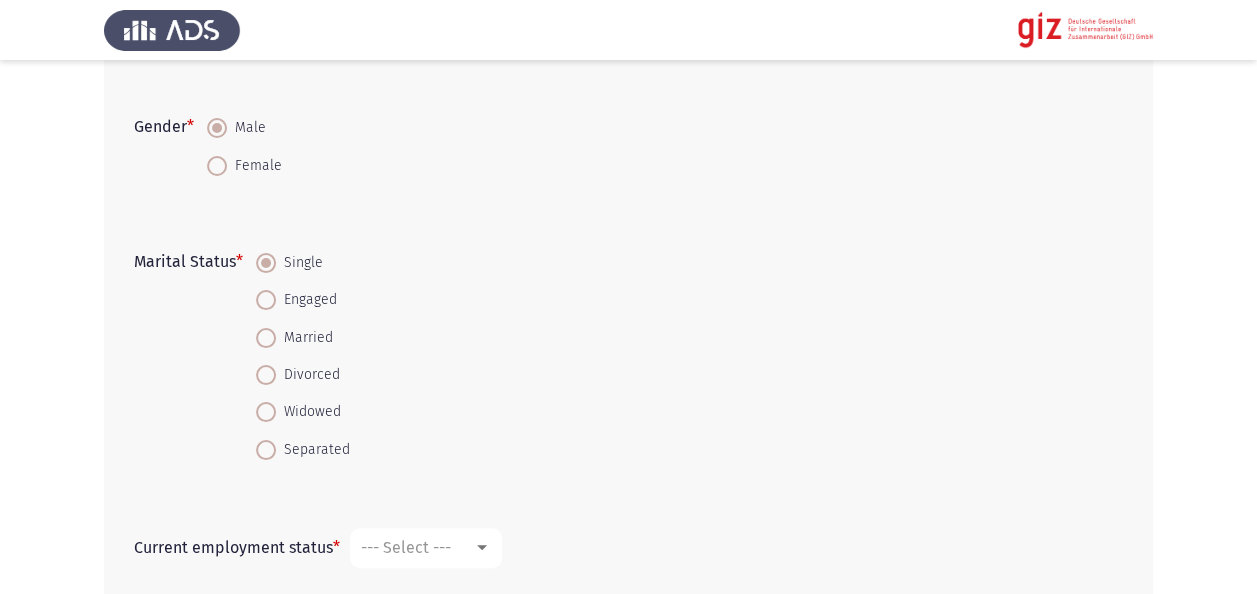 click on "Marital Status   *    Single     Engaged     Married     Divorced     Widowed     Separated" 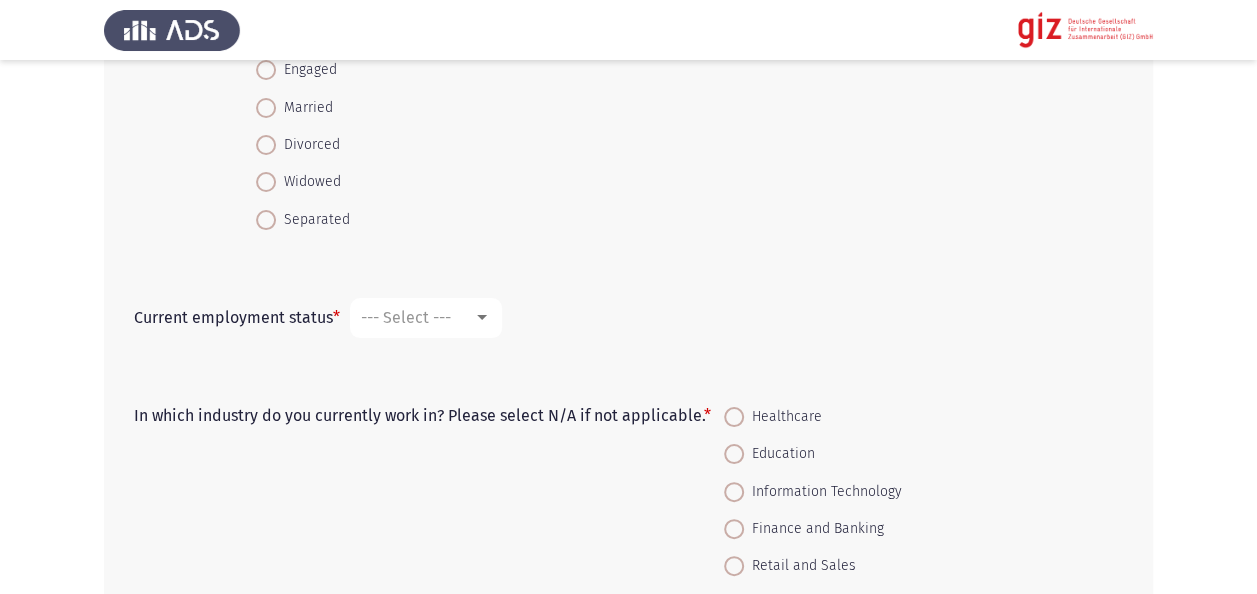 scroll, scrollTop: 720, scrollLeft: 0, axis: vertical 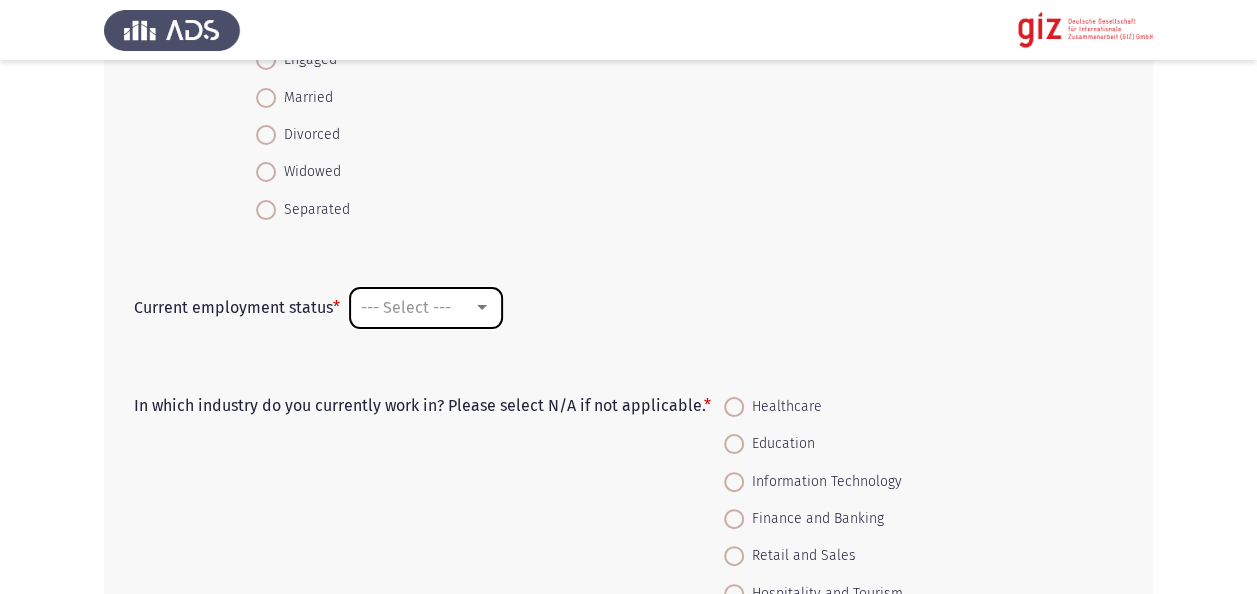 click on "--- Select ---" at bounding box center [406, 307] 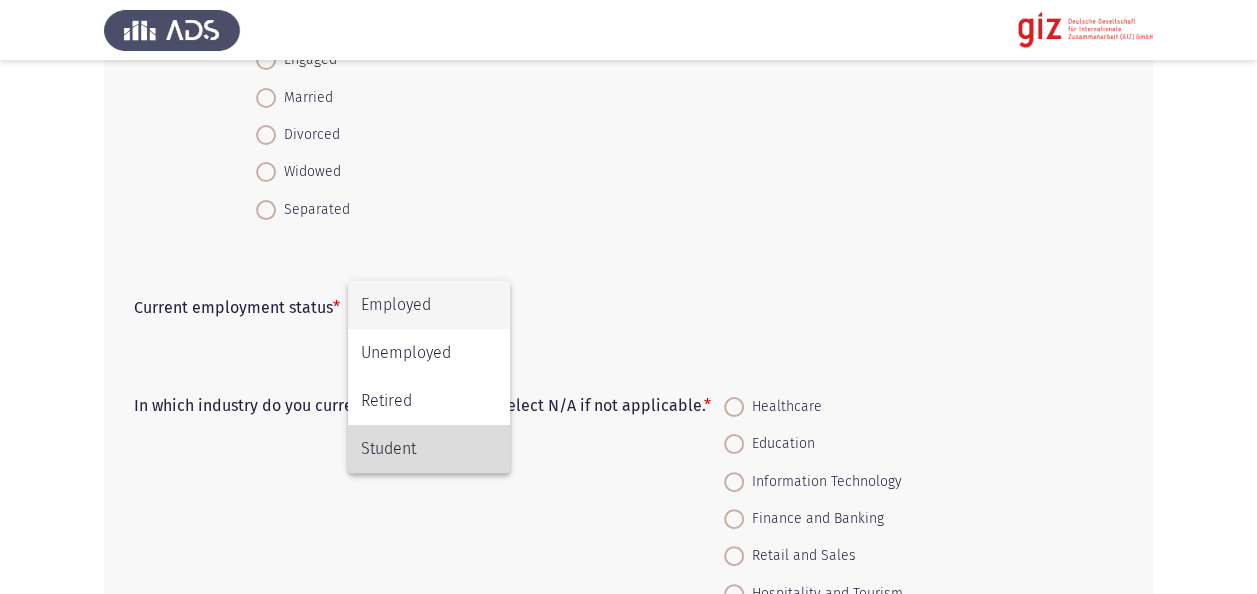 click on "Student" at bounding box center [429, 449] 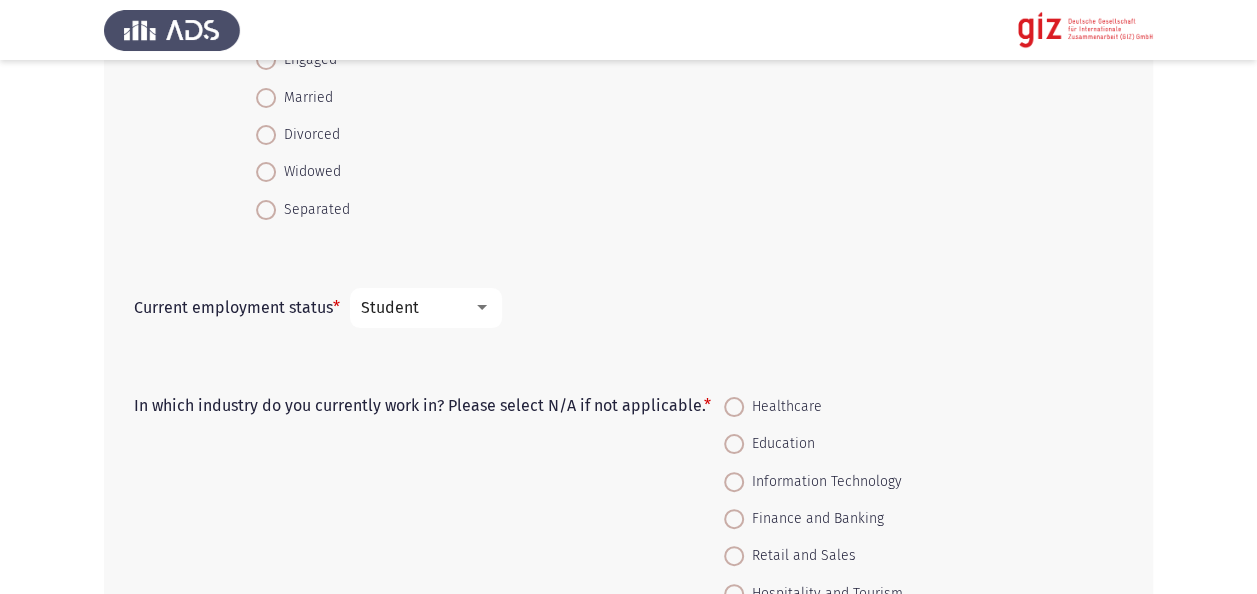 click on "In which industry do you currently work in? Please select N/A if not applicable.   *    Healthcare     Education     Information Technology     Finance and Banking     Retail and Sales     Hospitality and Tourism     Manufacturing     Construction     Transportation and Logistics     Media & Communications     Legal Services     Government and Public Administration     Non-Profit and Social Services     Agriculture     Arts and Entertainment     Other     N/A" 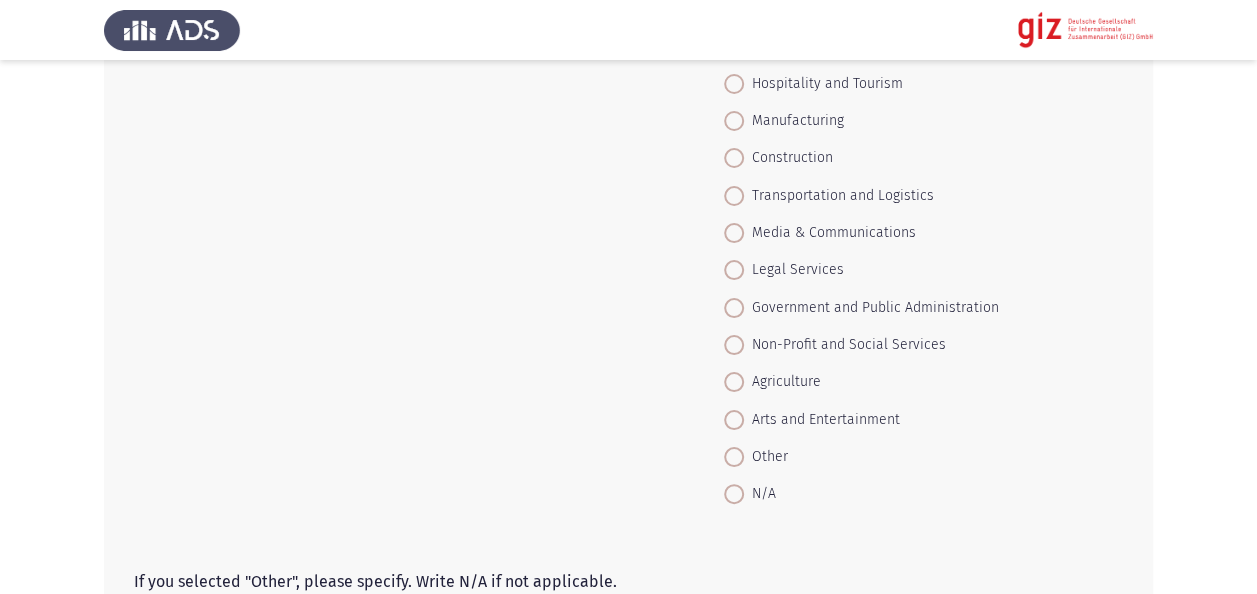 scroll, scrollTop: 1280, scrollLeft: 0, axis: vertical 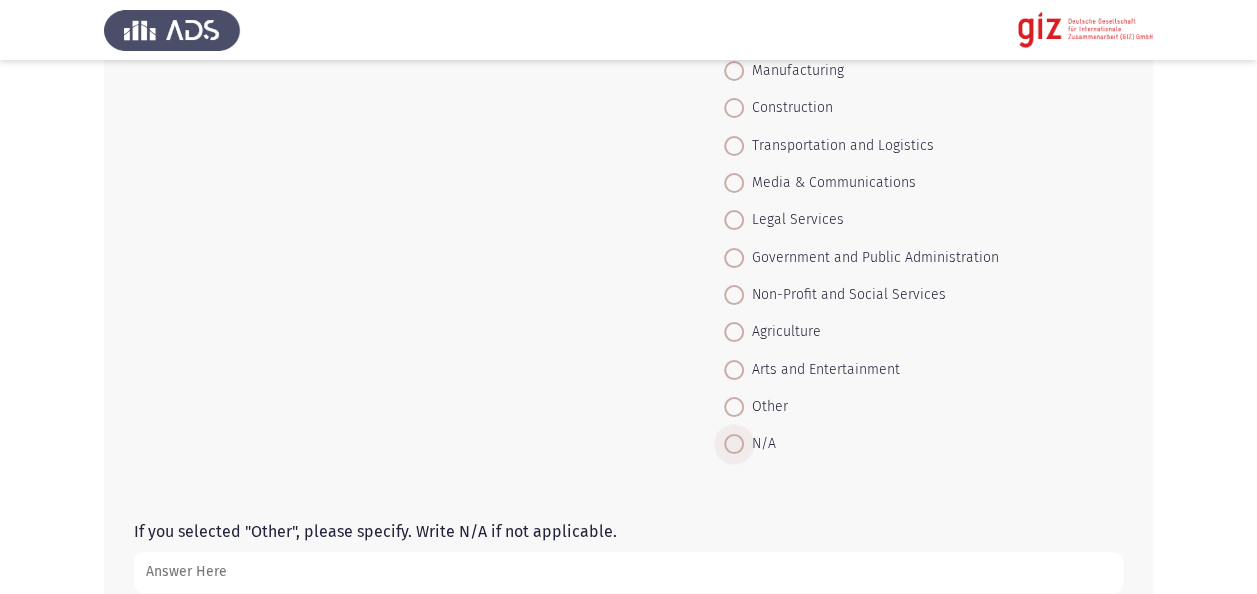 click at bounding box center [734, 444] 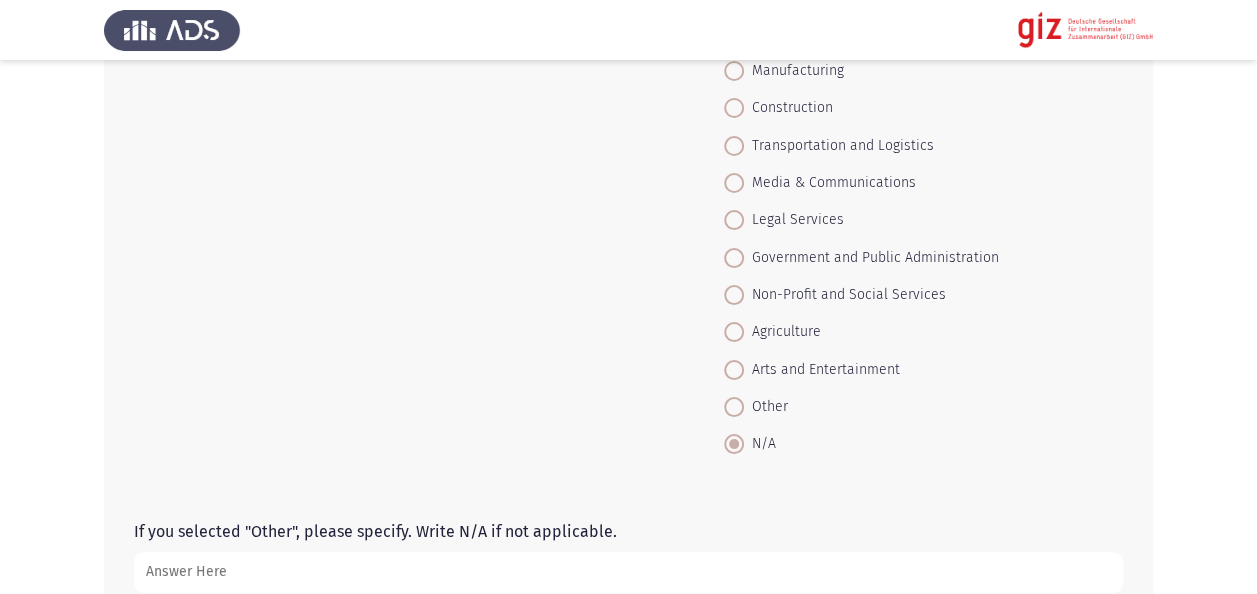 click on "In which industry do you currently work in? Please select N/A if not applicable.   *    Healthcare     Education     Information Technology     Finance and Banking     Retail and Sales     Hospitality and Tourism     Manufacturing     Construction     Transportation and Logistics     Media & Communications     Legal Services     Government and Public Administration     Non-Profit and Social Services     Agriculture     Arts and Entertainment     Other     N/A" 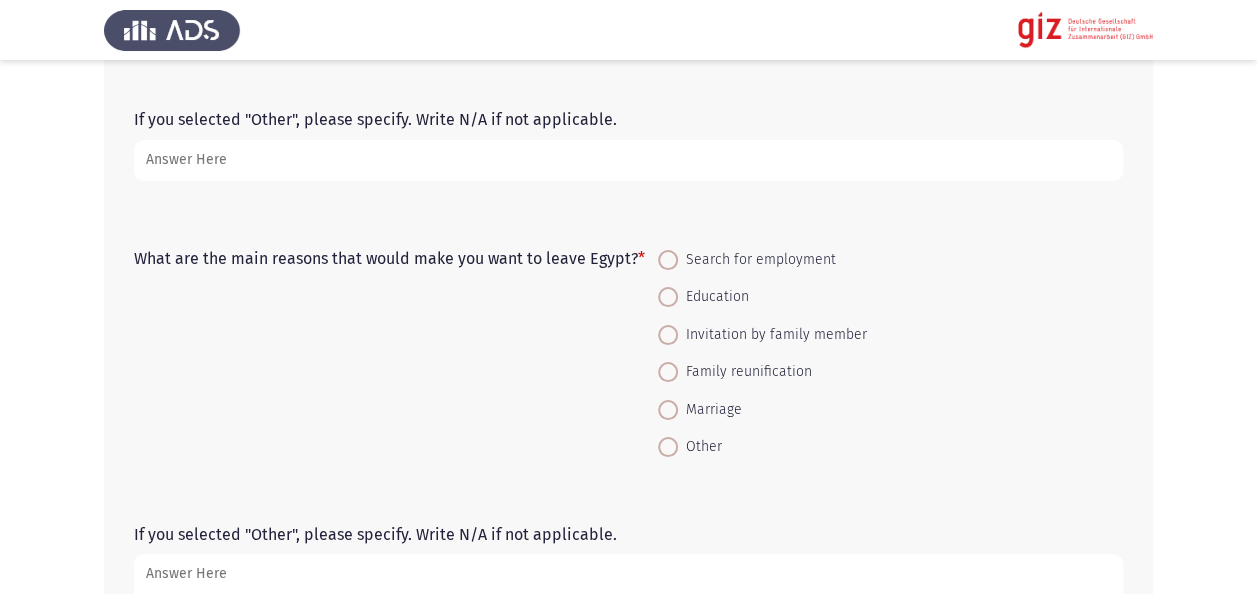 scroll, scrollTop: 1720, scrollLeft: 0, axis: vertical 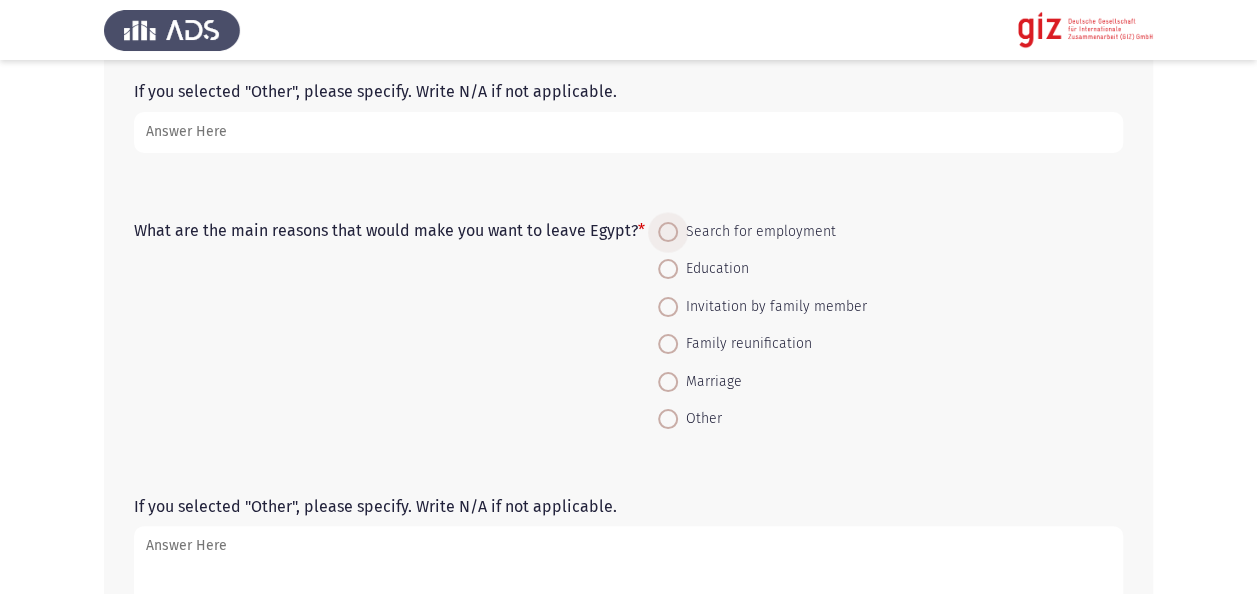 click at bounding box center [668, 232] 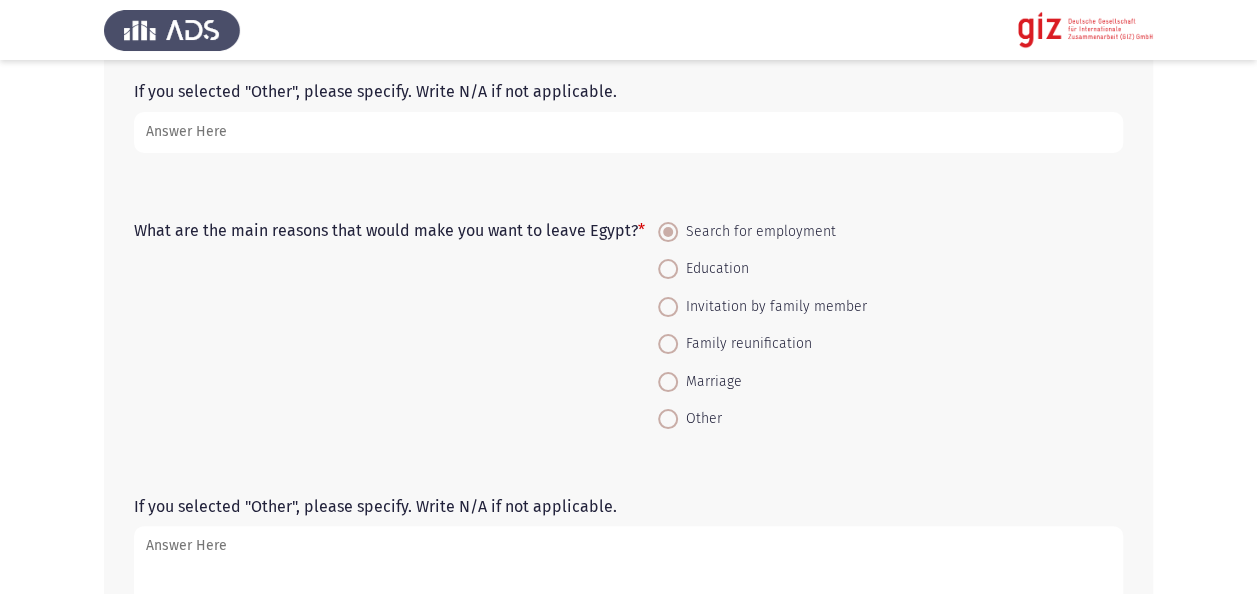 click on "Education" at bounding box center [668, 269] 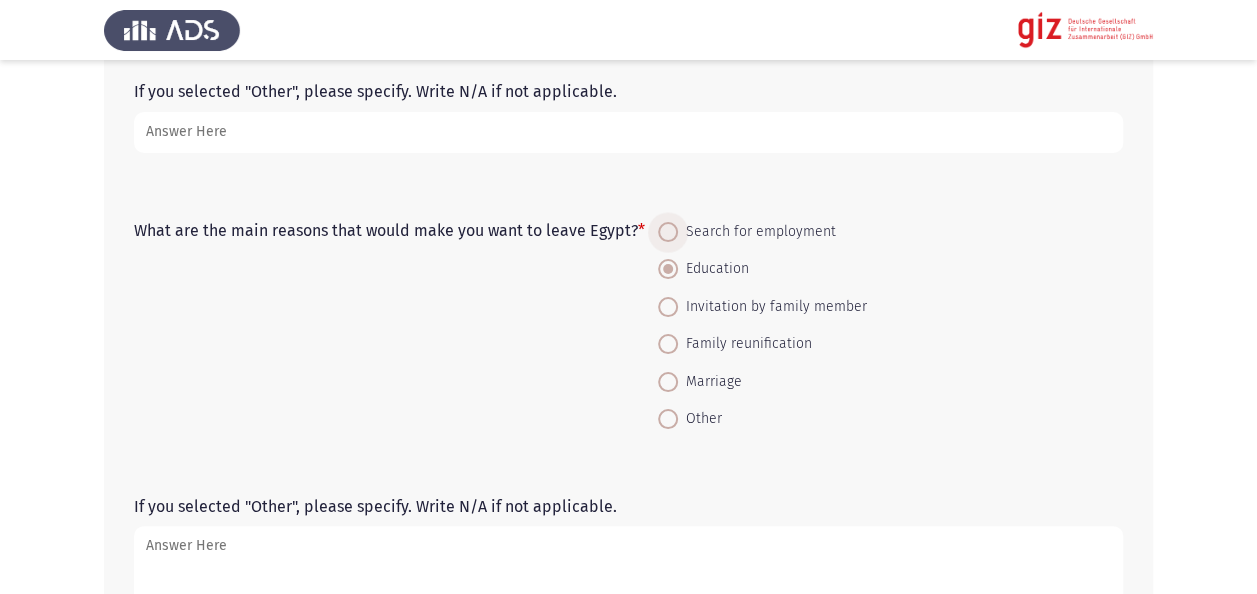 click at bounding box center [668, 232] 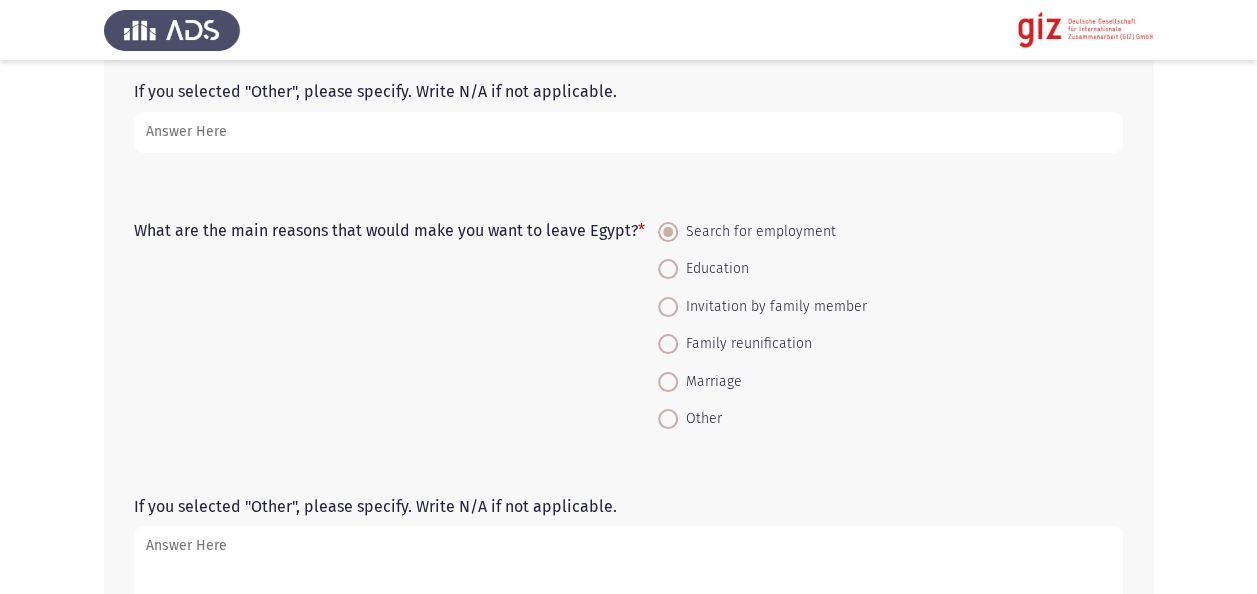 click on "What are the main reasons that would make you want to leave Egypt?   *    Search for employment     Education     Invitation by family member     Family reunification     Marriage     Other" 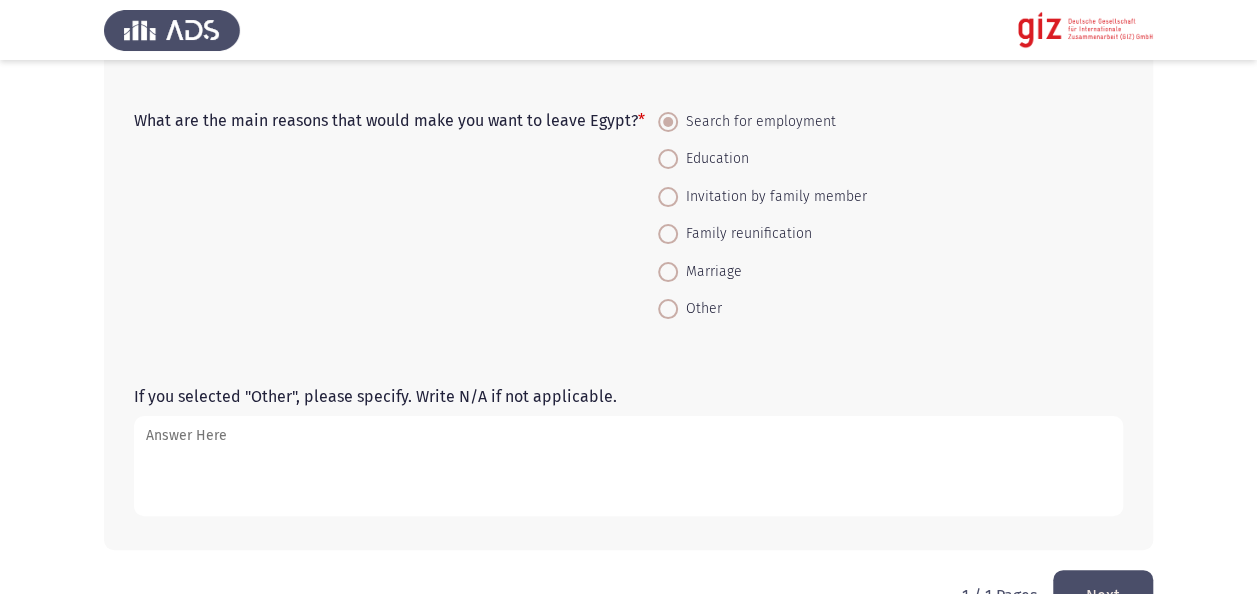 scroll, scrollTop: 1877, scrollLeft: 0, axis: vertical 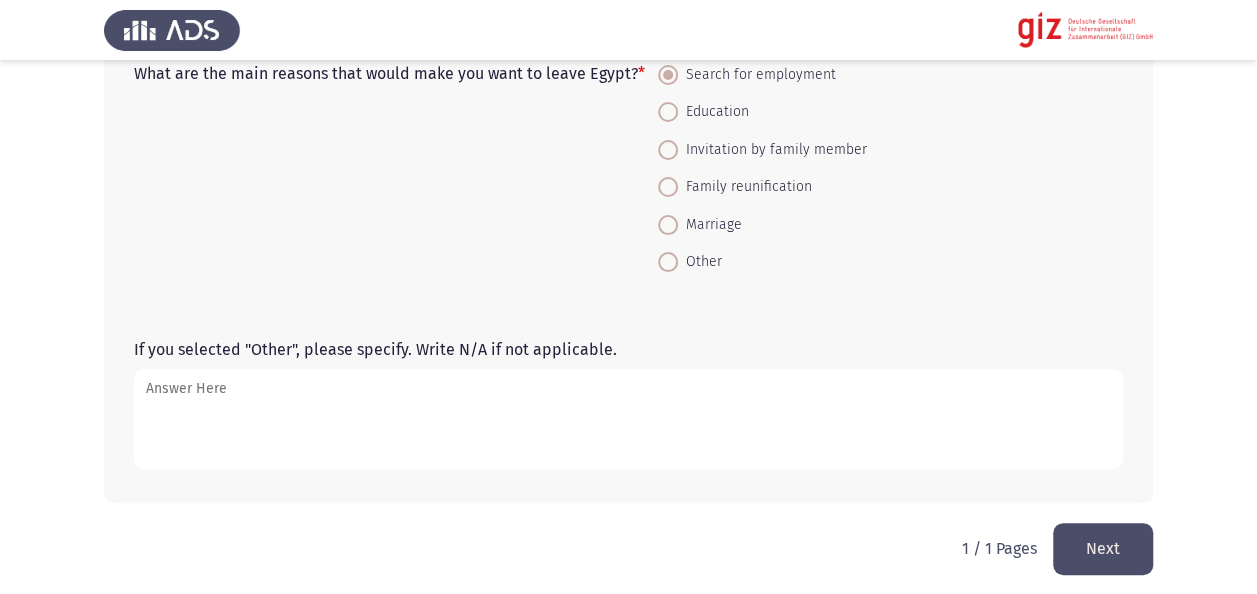 click on "Next" 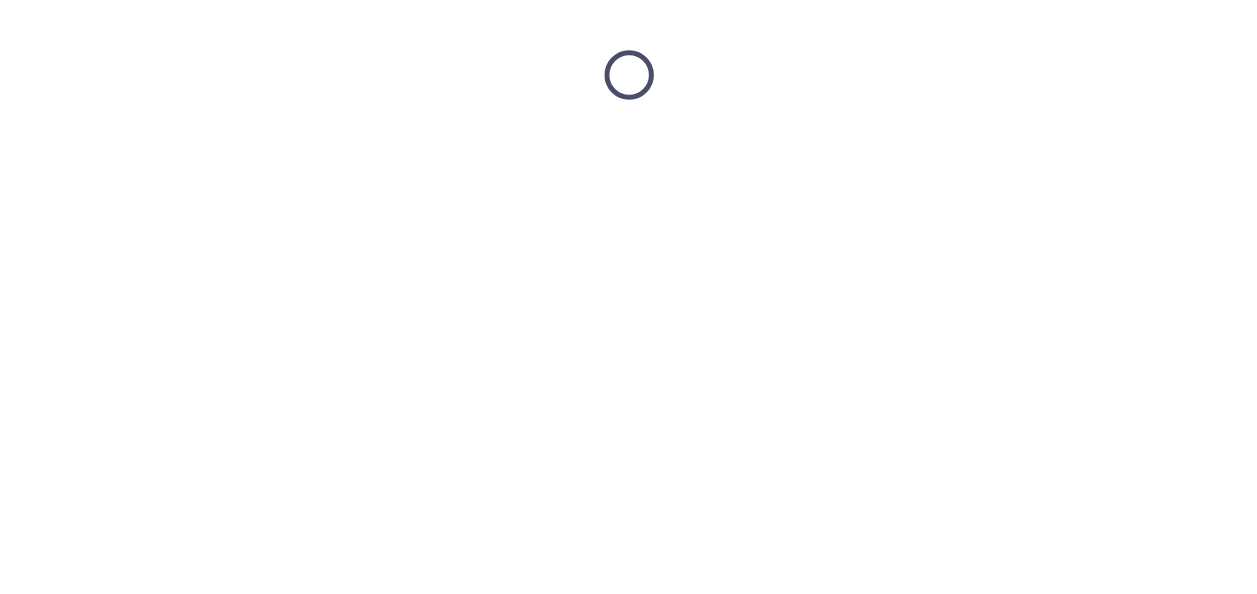 scroll, scrollTop: 0, scrollLeft: 0, axis: both 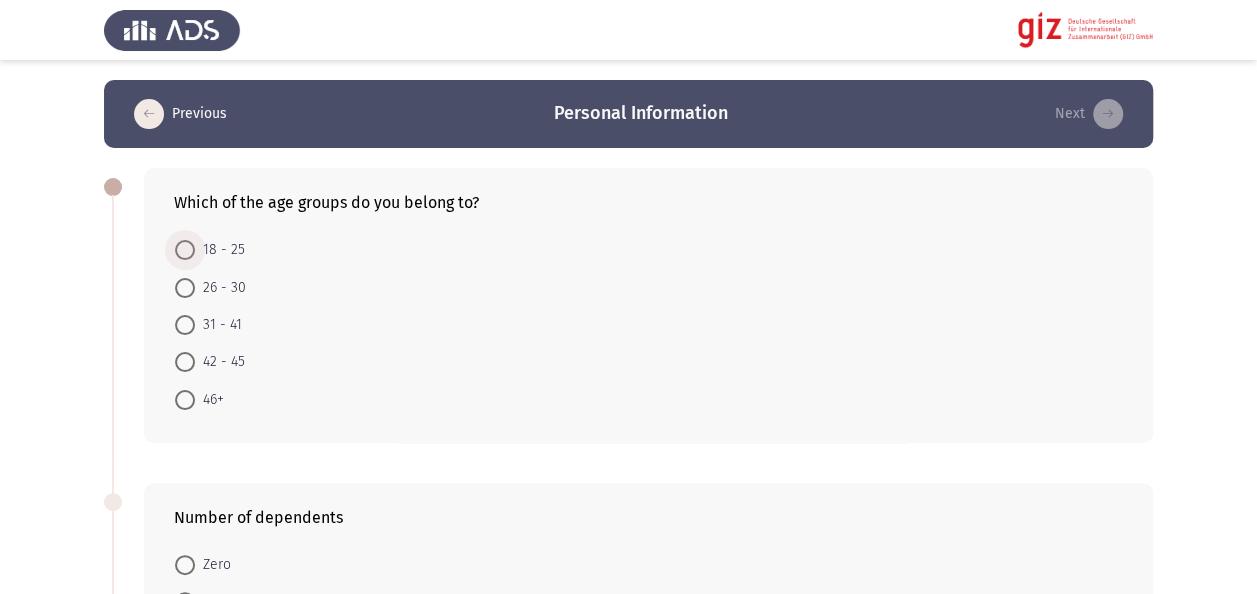 click on "18 - 25" at bounding box center (220, 250) 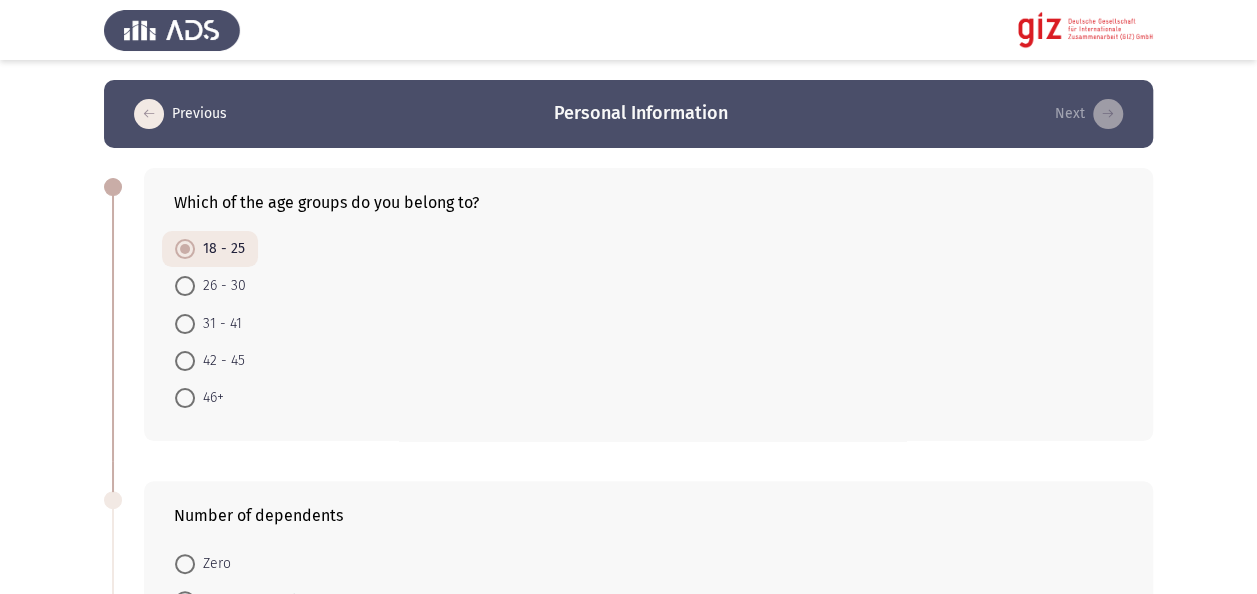 click on "Previous   Personal Information   Next  Which of the age groups do you belong to?    18 - 25     26 - 30     31 - 41     42 - 45     46+  Number of dependents    Zero     Between 1 and 3     4 or more  Place of residence    Alexandria     Aswan     Asyut     Beheira     Beni Suef     Cairo     Dakahlia     Damietta     Faiyum     Gharbia     Giza     Ismailia     Kafr El Sheikh      Luxor     Matruh     Minya     Monufia     New Valley     North Sinai     Port Said     Qalyubia     Qena     Red Sea     Sharqia     Sohag     South Sinai     Suez  Do you have any disabilities that you want to tell us about?    Yes     No   1 / 1 Pages   Previous   Next" 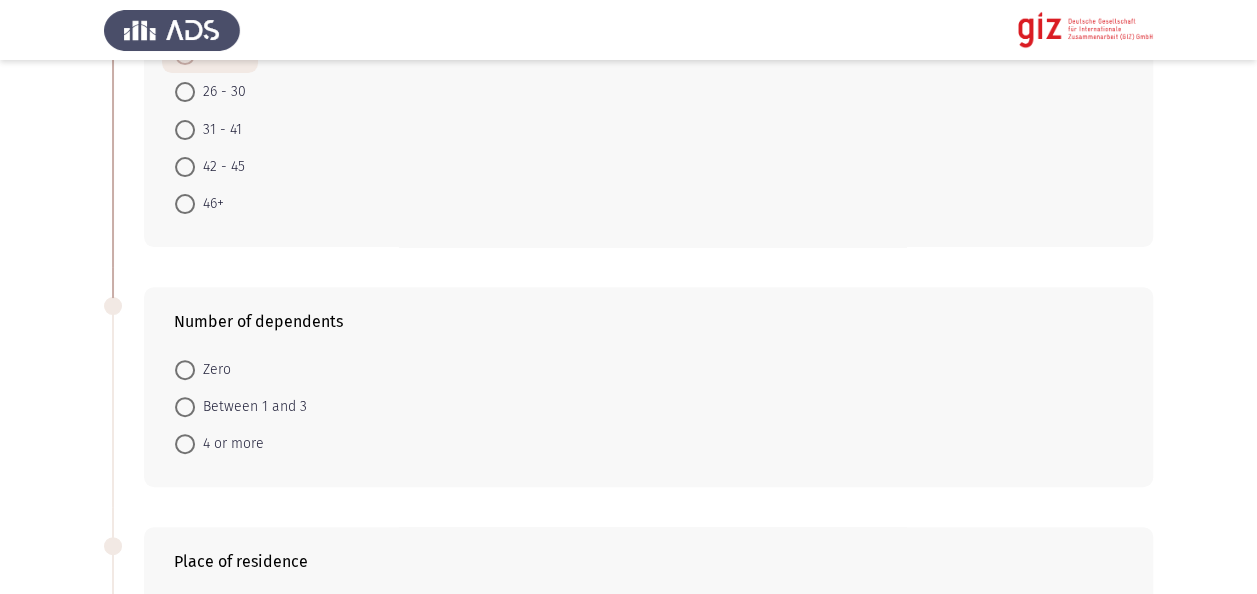 scroll, scrollTop: 320, scrollLeft: 0, axis: vertical 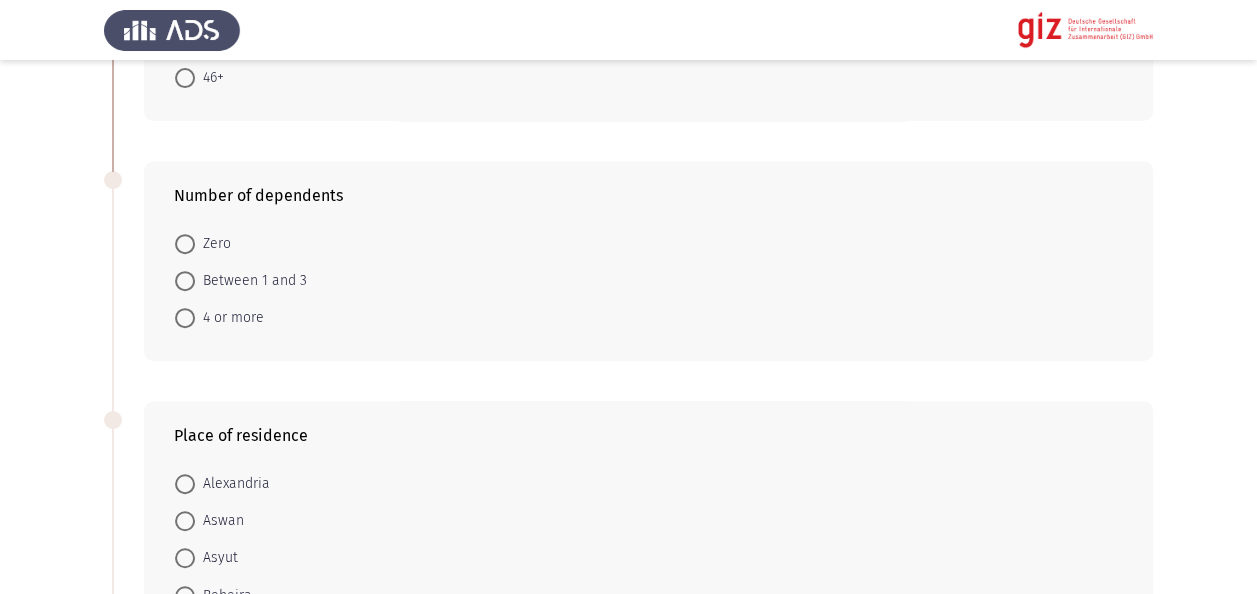 click on "Zero" at bounding box center (203, 242) 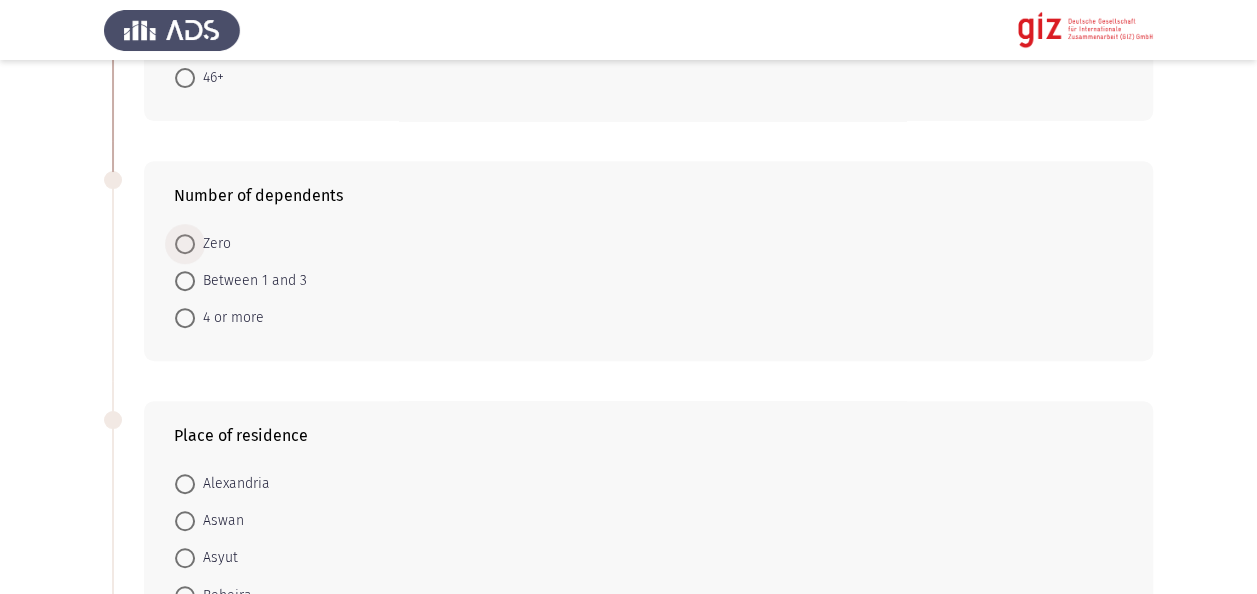 click at bounding box center [185, 244] 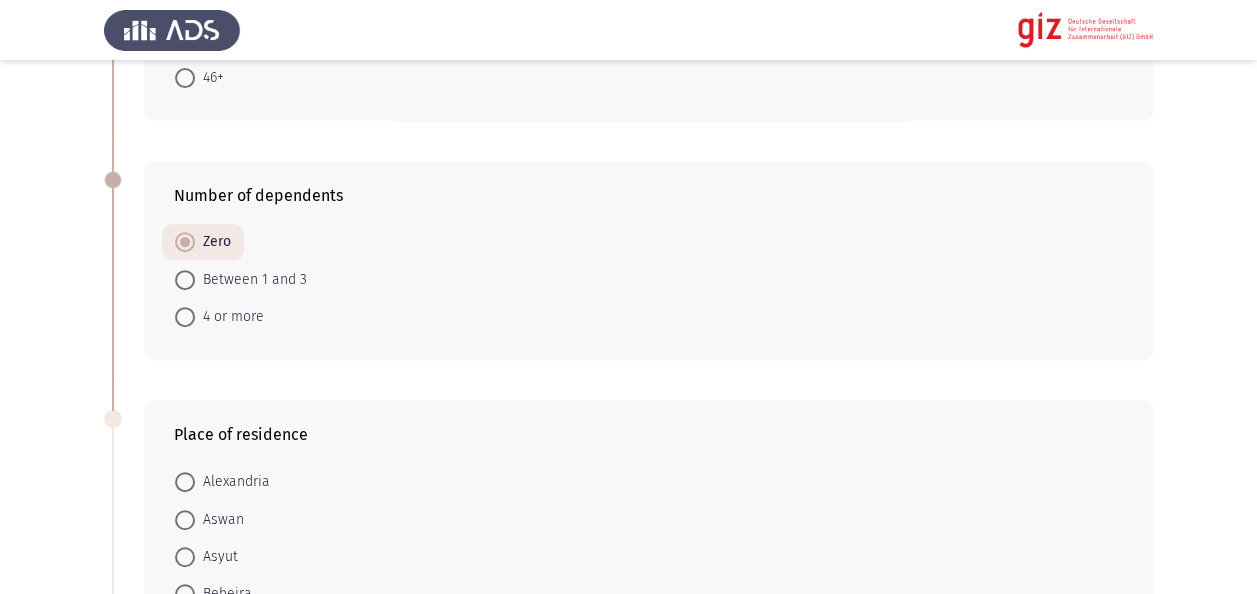 click on "Previous   Personal Information   Next  Which of the age groups do you belong to?    18 - 25     26 - 30     31 - 41     42 - 45     46+  Number of dependents    Zero     Between 1 and 3     4 or more  Place of residence    Alexandria     Aswan     Asyut     Beheira     Beni Suef     Cairo     Dakahlia     Damietta     Faiyum     Gharbia     Giza     Ismailia     Kafr El Sheikh      Luxor     Matruh     Minya     Monufia     New Valley     North Sinai     Port Said     Qalyubia     Qena     Red Sea     Sharqia     Sohag     South Sinai     Suez  Do you have any disabilities that you want to tell us about?    Yes     No   1 / 1 Pages   Previous   Next" 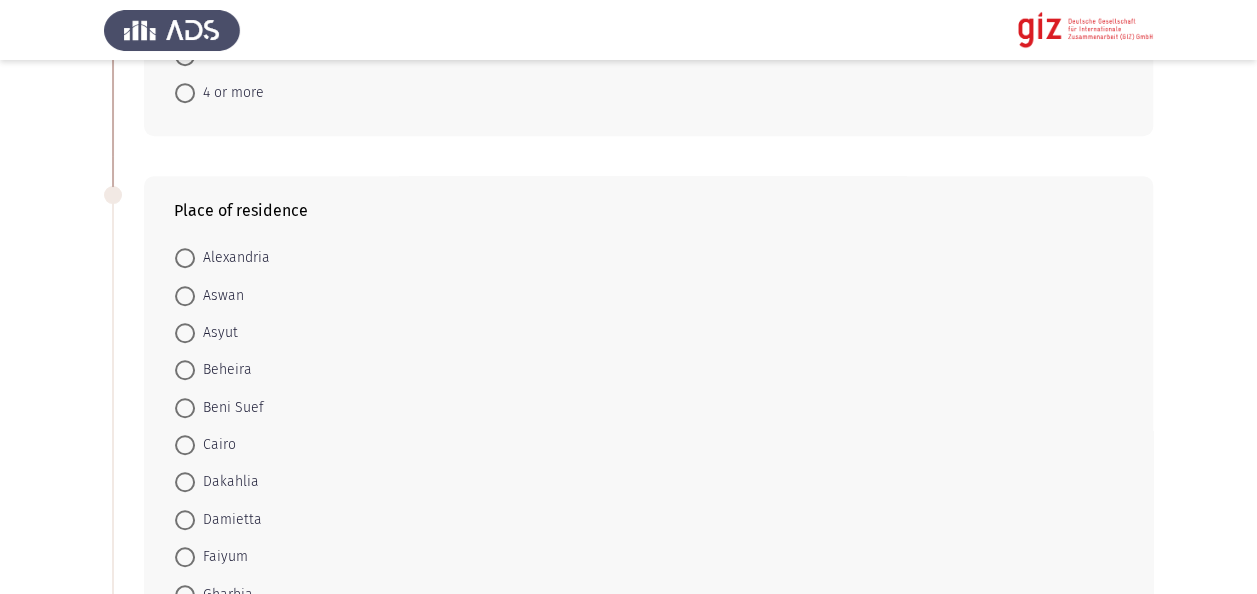 scroll, scrollTop: 560, scrollLeft: 0, axis: vertical 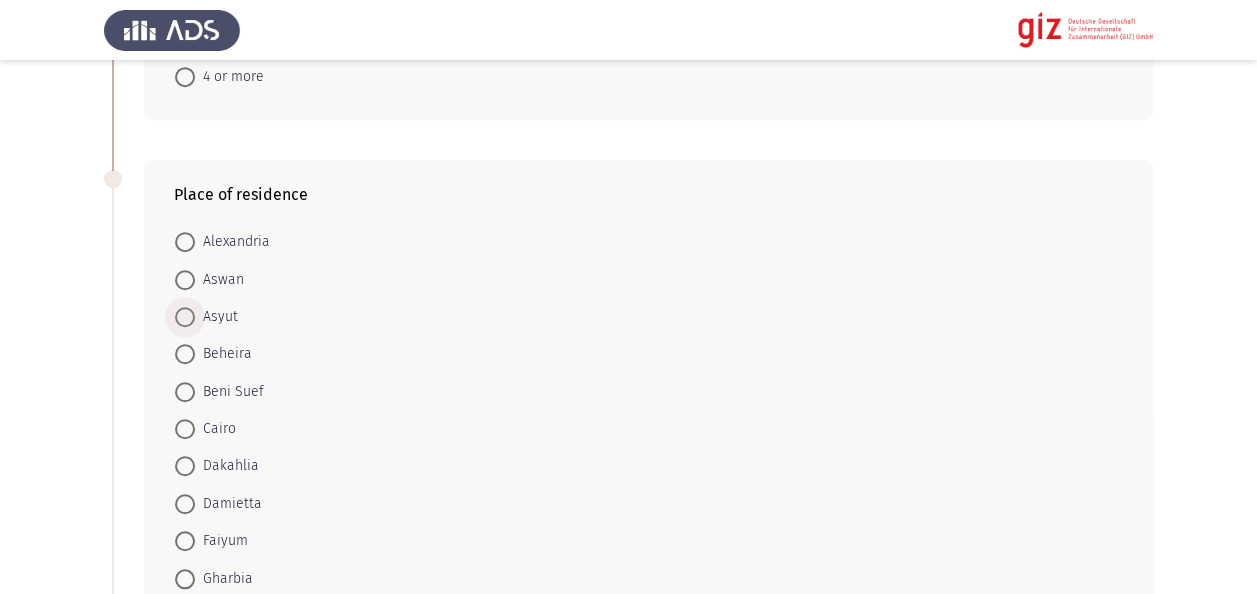 click at bounding box center [185, 317] 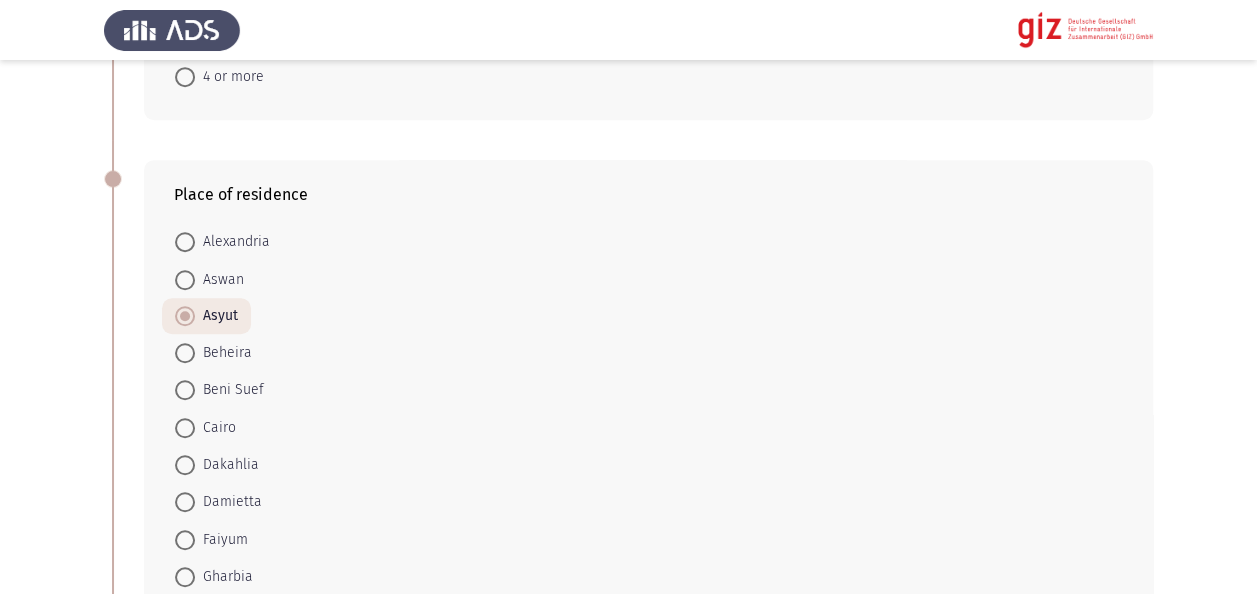 click on "Previous   Personal Information   Next  Which of the age groups do you belong to?    18 - 25     26 - 30     31 - 41     42 - 45     46+  Number of dependents    Zero     Between 1 and 3     4 or more  Place of residence    Alexandria     Aswan     Asyut     Beheira     Beni Suef     Cairo     Dakahlia     Damietta     Faiyum     Gharbia     Giza     Ismailia     Kafr El Sheikh      Luxor     Matruh     Minya     Monufia     New Valley     North Sinai     Port Said     Qalyubia     Qena     Red Sea     Sharqia     Sohag     South Sinai     Suez  Do you have any disabilities that you want to tell us about?    Yes     No   1 / 1 Pages   Previous   Next" 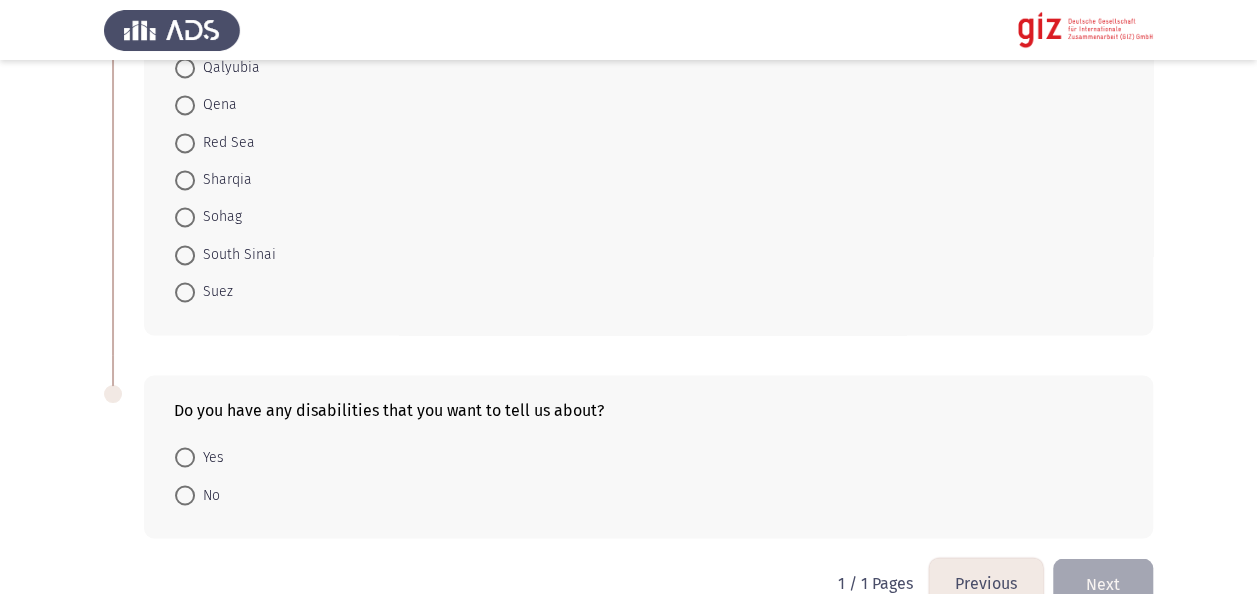 scroll, scrollTop: 1511, scrollLeft: 0, axis: vertical 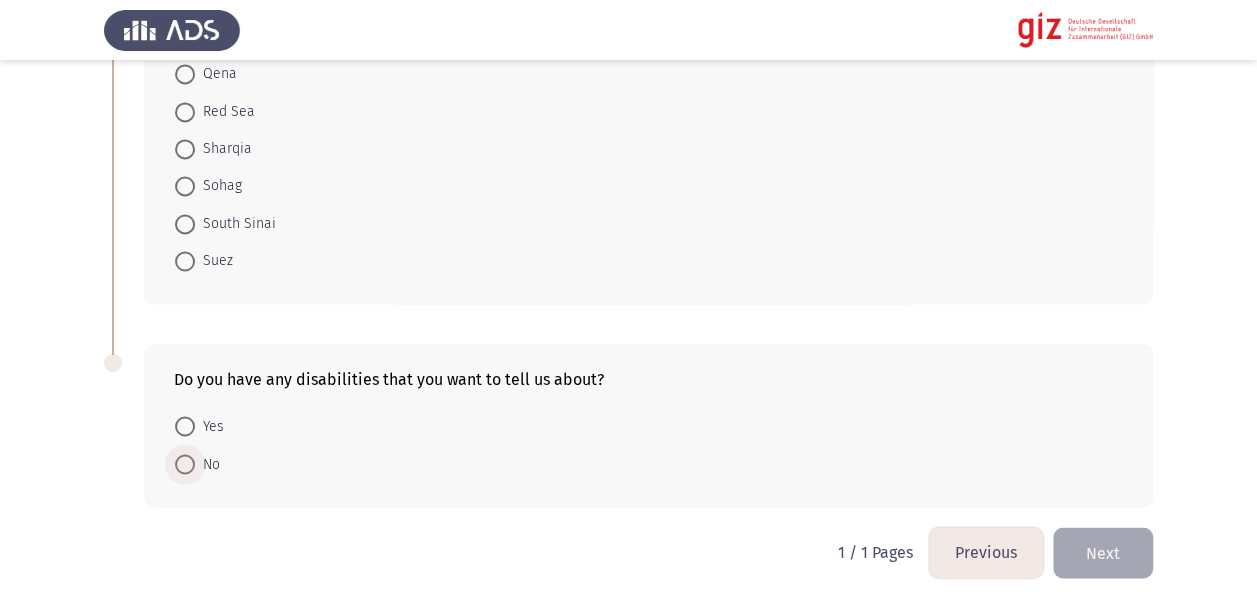 click on "No" at bounding box center [207, 464] 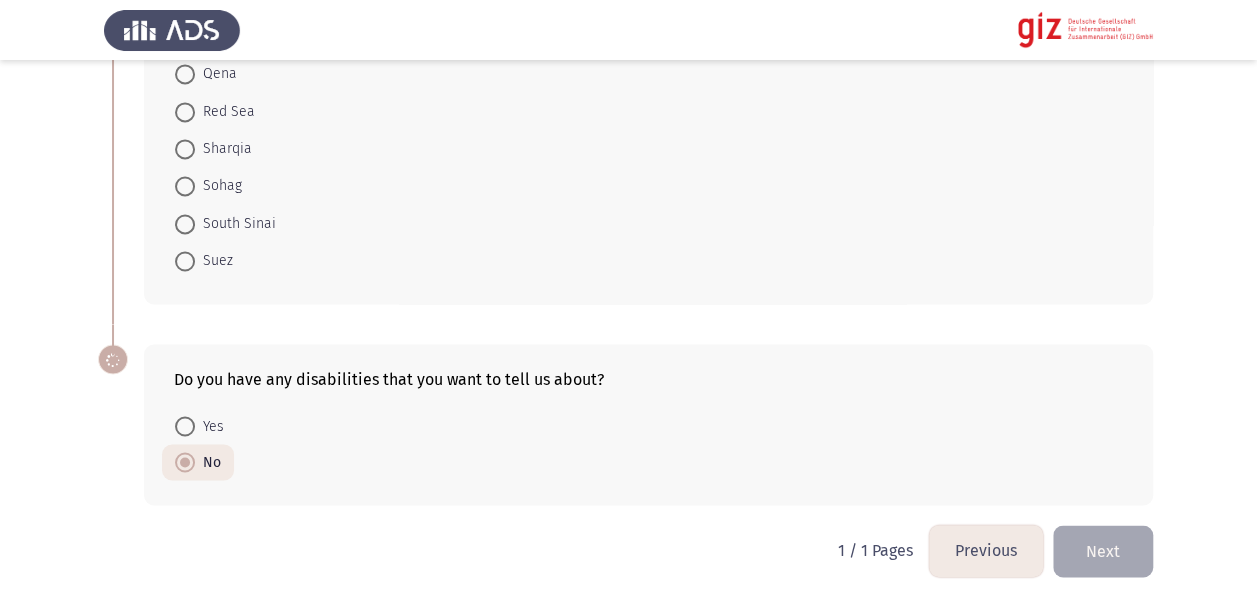 scroll, scrollTop: 1510, scrollLeft: 0, axis: vertical 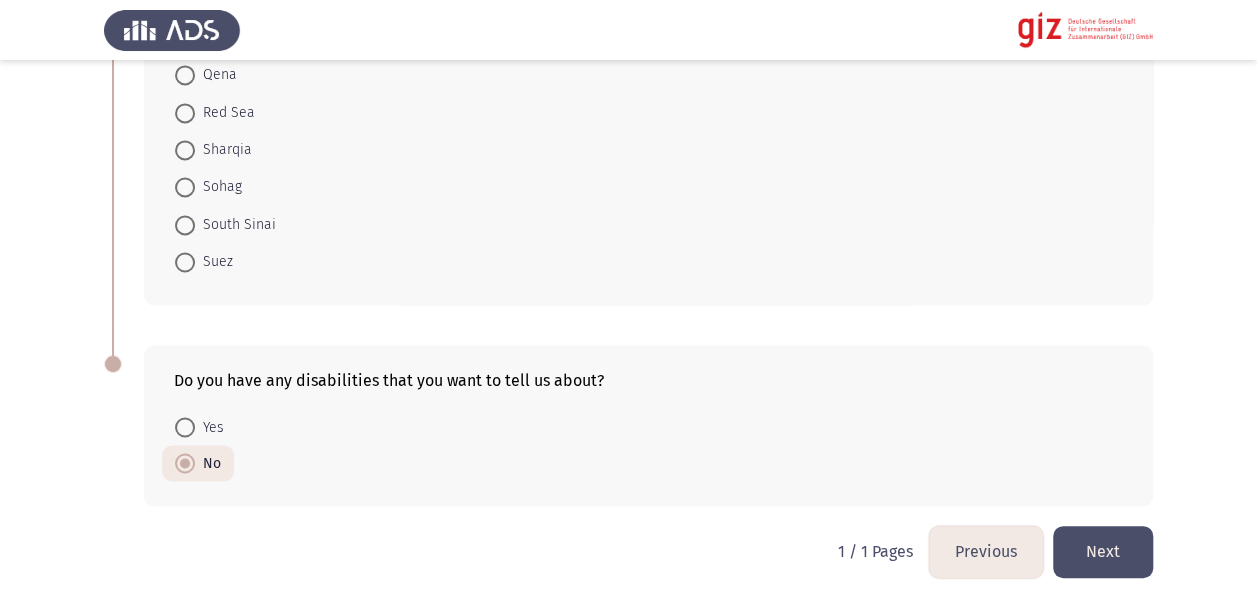 click on "Next" 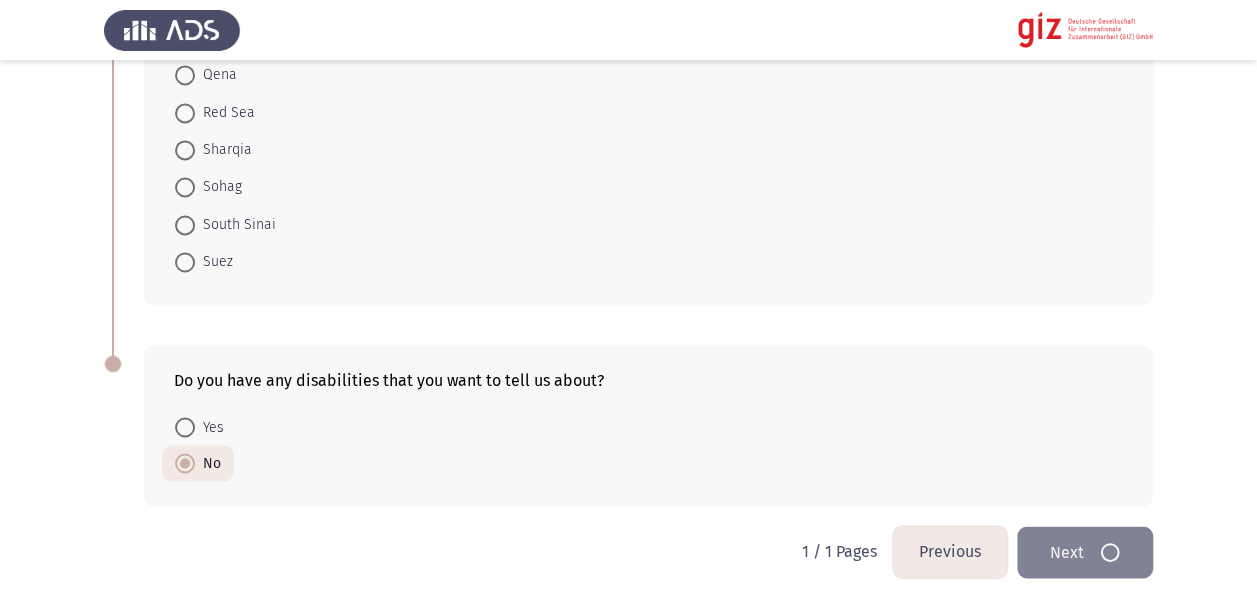 scroll, scrollTop: 0, scrollLeft: 0, axis: both 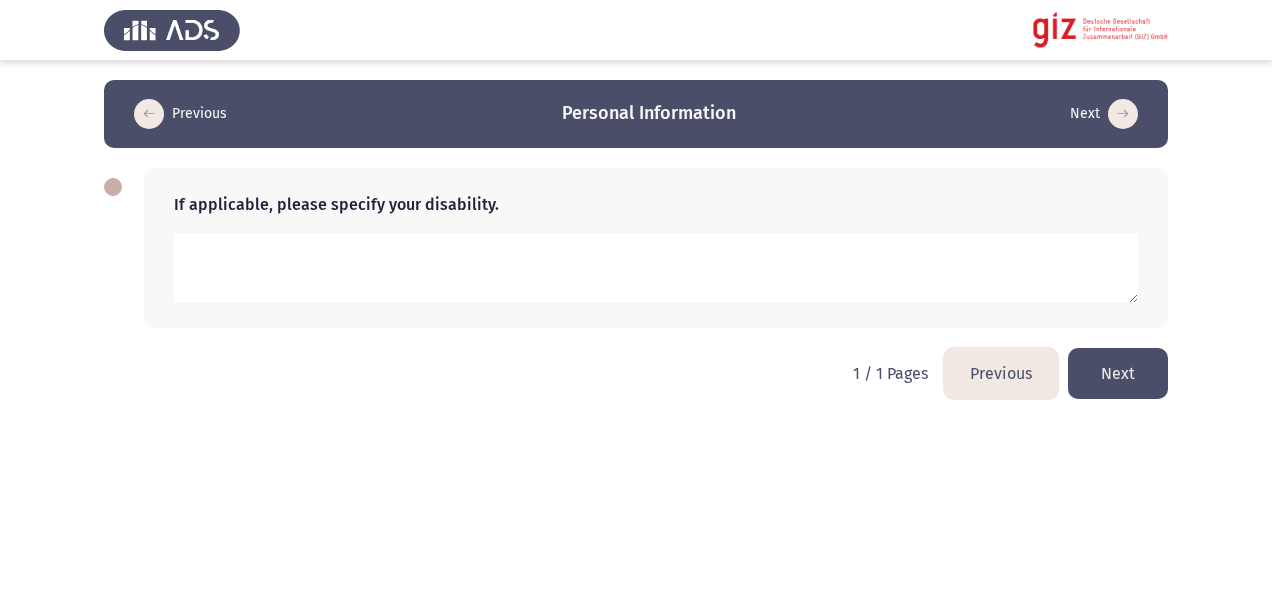 click on "Next" 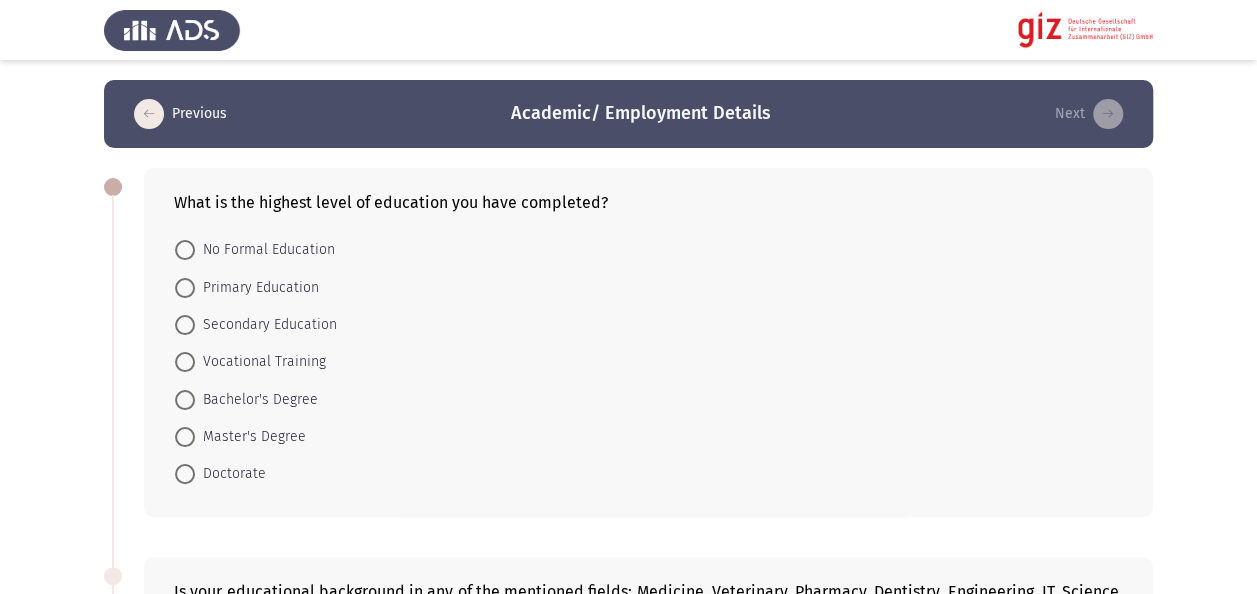 click on "Previous   Academic/ Employment Details   Next  What is the highest level of education you have completed?    No Formal Education     Primary Education     Secondary Education     Vocational Training     Bachelor's Degree     Master's Degree     Doctorate  Is your educational background in any of the mentioned fields: Medicine, Veterinary, Pharmacy, Dentistry, Engineering, IT, Science, Economics, or Political Science, Mass Communication?    Yes     No     No formal education  Are you currently unemployed or are you having difficulty in finding stable employment?    Yes     No  Are you currently engaged in informal economic activities (freelancing, day labor, seasonal work, vending, repair services) or facing underemployment?    Yes     No  Work Experience    Managerial     Business Owner     Administrative/Clerical     Technical     Freelancer     Unskilled Labor     None     Less than 1 month     1 to 3 months     3 to 6 months     6 to 12 months     1 to 2 years         Yes" 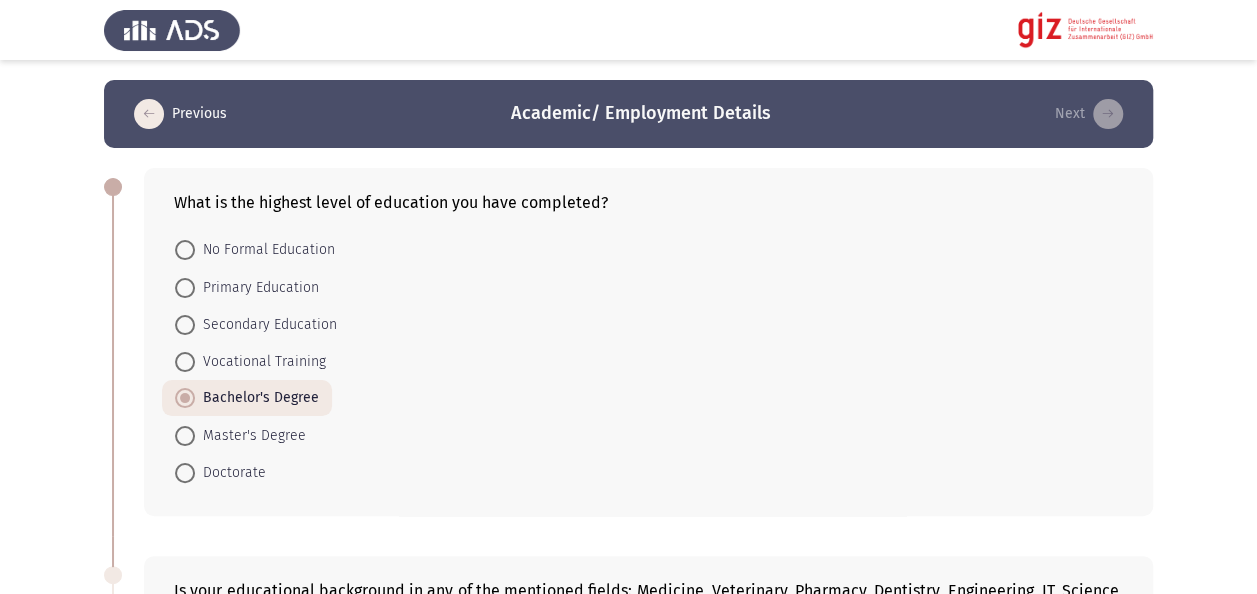 click on "Previous   Academic/ Employment Details   Next  What is the highest level of education you have completed?    No Formal Education     Primary Education     Secondary Education     Vocational Training     Bachelor's Degree     Master's Degree     Doctorate  Is your educational background in any of the mentioned fields: Medicine, Veterinary, Pharmacy, Dentistry, Engineering, IT, Science, Economics, or Political Science, Mass Communication?    Yes     No     No formal education  Are you currently unemployed or are you having difficulty in finding stable employment?    Yes     No  Are you currently engaged in informal economic activities (freelancing, day labor, seasonal work, vending, repair services) or facing underemployment?    Yes     No  Work Experience    Managerial     Business Owner     Administrative/Clerical     Technical     Freelancer     Unskilled Labor     None     Less than 1 month     1 to 3 months     3 to 6 months     6 to 12 months     1 to 2 years         Yes" 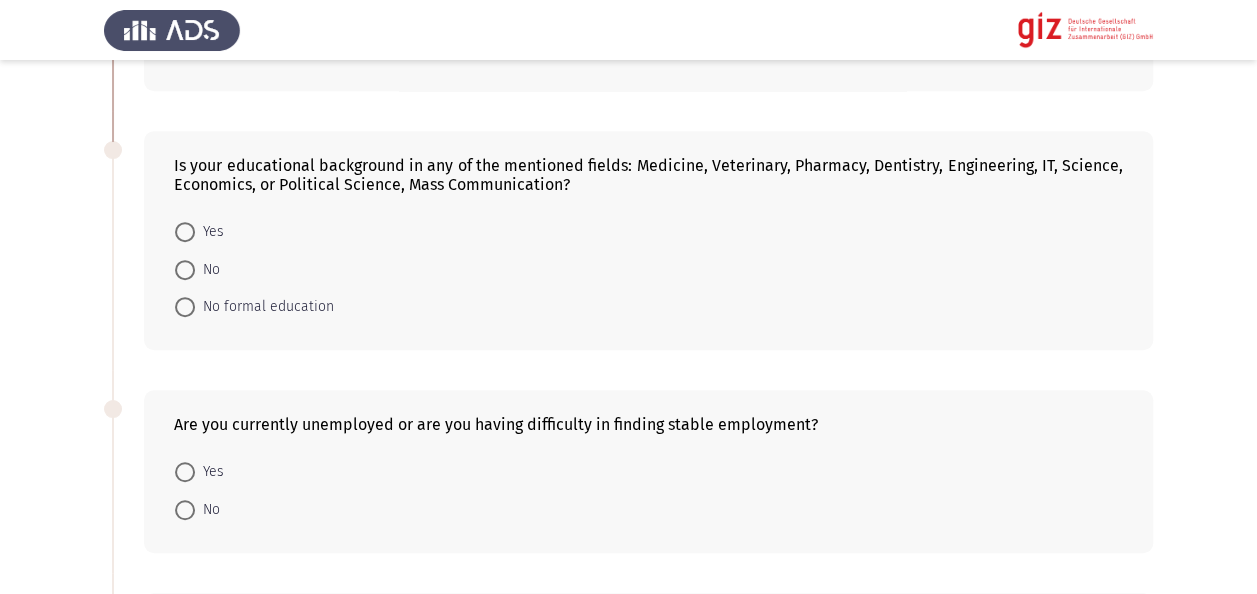 scroll, scrollTop: 480, scrollLeft: 0, axis: vertical 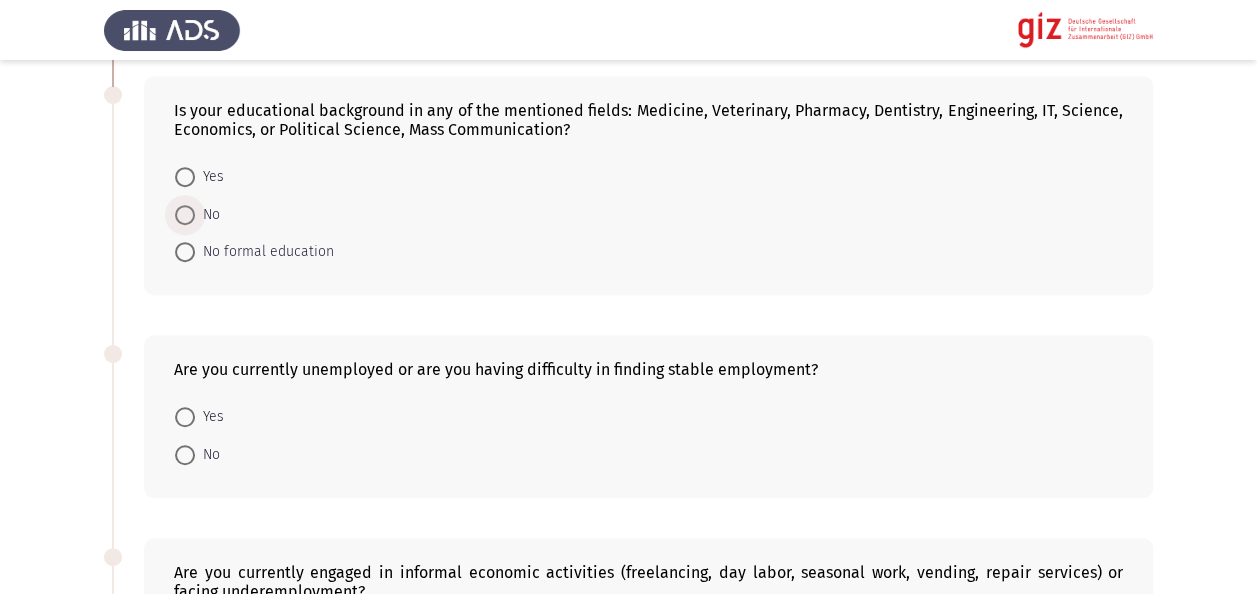 click at bounding box center (185, 215) 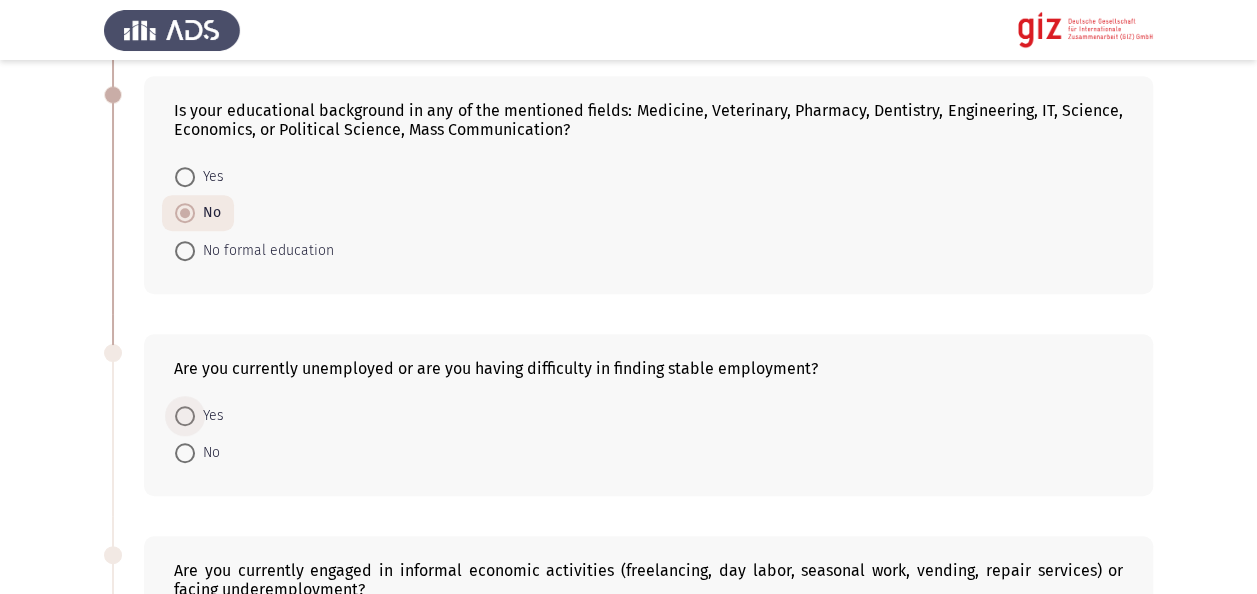 click on "Yes" at bounding box center [209, 416] 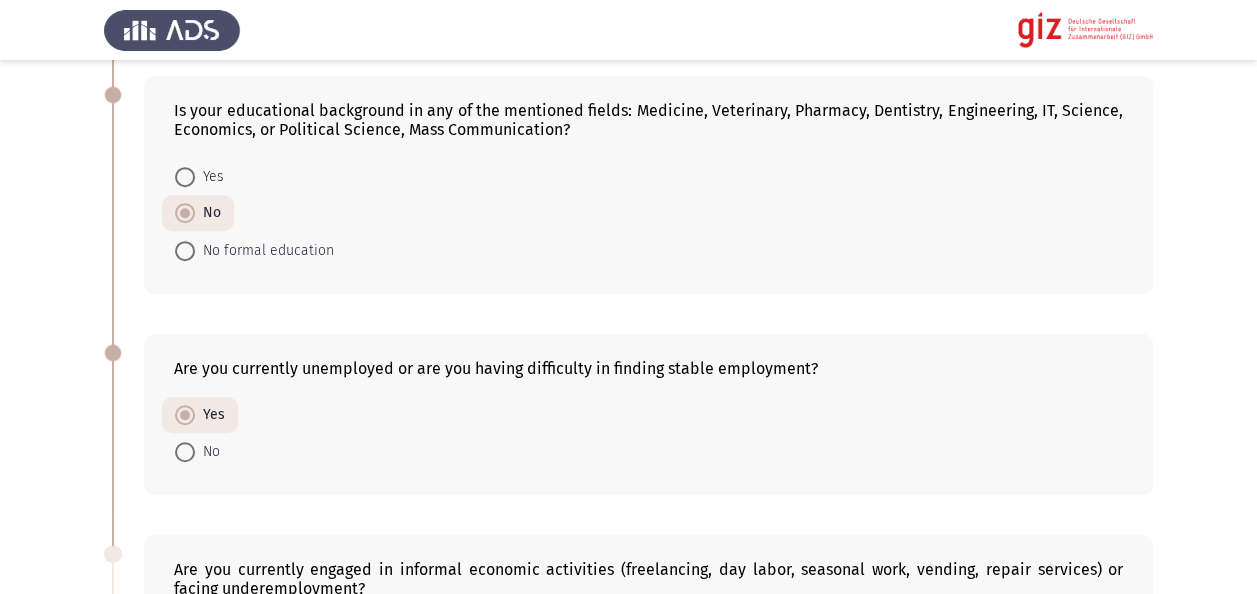 click on "Previous   Academic/ Employment Details   Next  What is the highest level of education you have completed?    No Formal Education     Primary Education     Secondary Education     Vocational Training     Bachelor's Degree     Master's Degree     Doctorate  Is your educational background in any of the mentioned fields: Medicine, Veterinary, Pharmacy, Dentistry, Engineering, IT, Science, Economics, or Political Science, Mass Communication?    Yes     No     No formal education  Are you currently unemployed or are you having difficulty in finding stable employment?    Yes     No  Are you currently engaged in informal economic activities (freelancing, day labor, seasonal work, vending, repair services) or facing underemployment?    Yes     No  Work Experience    Managerial     Business Owner     Administrative/Clerical     Technical     Freelancer     Unskilled Labor     None     Less than 1 month     1 to 3 months     3 to 6 months     6 to 12 months     1 to 2 years         Yes" 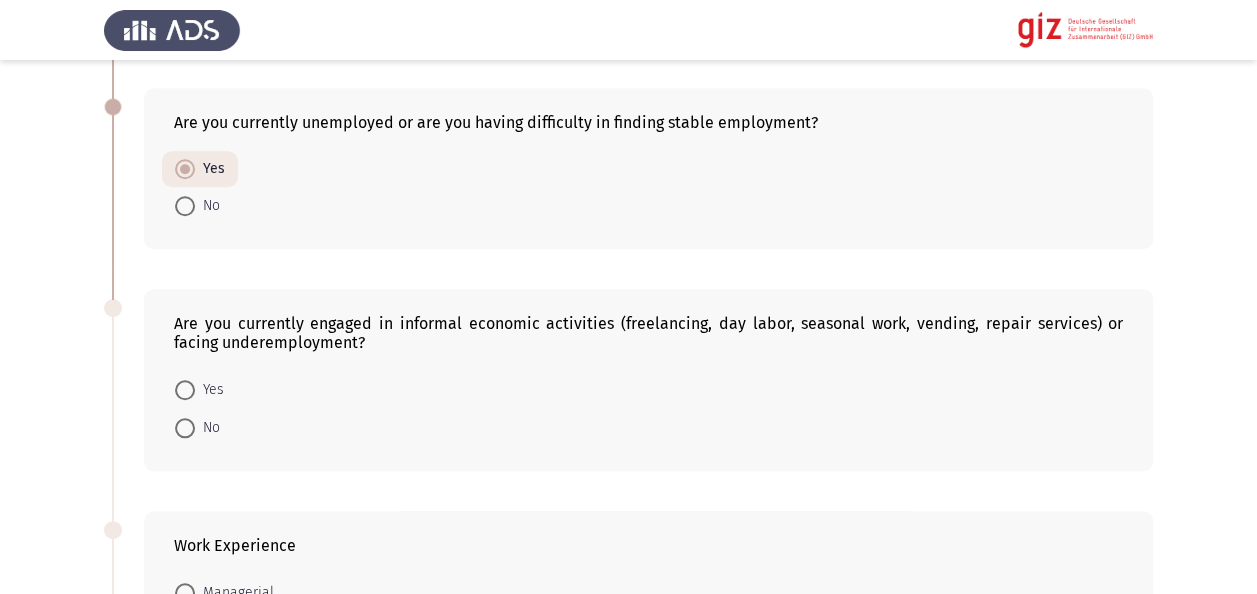 scroll, scrollTop: 760, scrollLeft: 0, axis: vertical 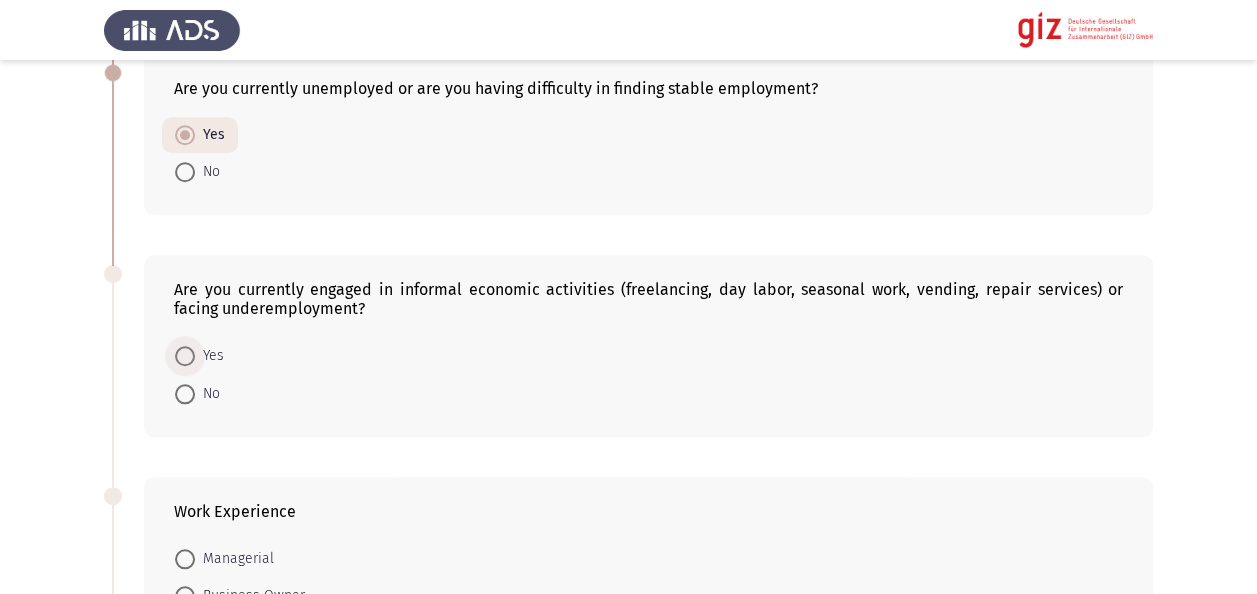 click at bounding box center (185, 356) 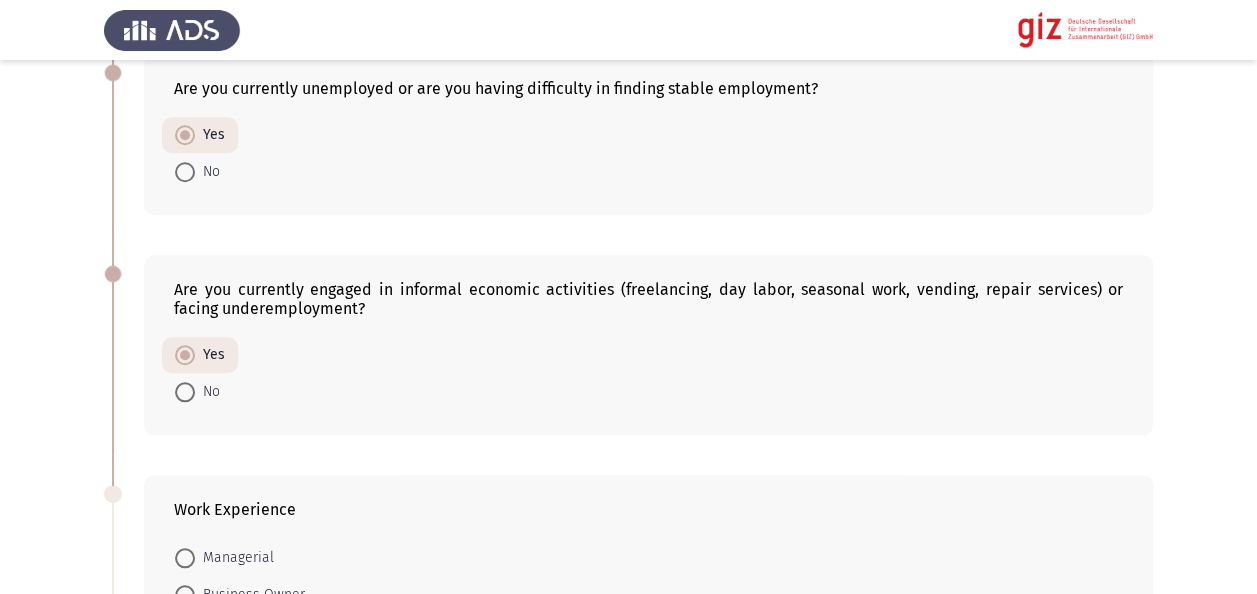 click on "Previous   Academic/ Employment Details   Next  What is the highest level of education you have completed?    No Formal Education     Primary Education     Secondary Education     Vocational Training     Bachelor's Degree     Master's Degree     Doctorate  Is your educational background in any of the mentioned fields: Medicine, Veterinary, Pharmacy, Dentistry, Engineering, IT, Science, Economics, or Political Science, Mass Communication?    Yes     No     No formal education  Are you currently unemployed or are you having difficulty in finding stable employment?    Yes     No  Are you currently engaged in informal economic activities (freelancing, day labor, seasonal work, vending, repair services) or facing underemployment?    Yes     No  Work Experience    Managerial     Business Owner     Administrative/Clerical     Technical     Freelancer     Unskilled Labor     None     Less than 1 month     1 to 3 months     3 to 6 months     6 to 12 months     1 to 2 years         Yes" 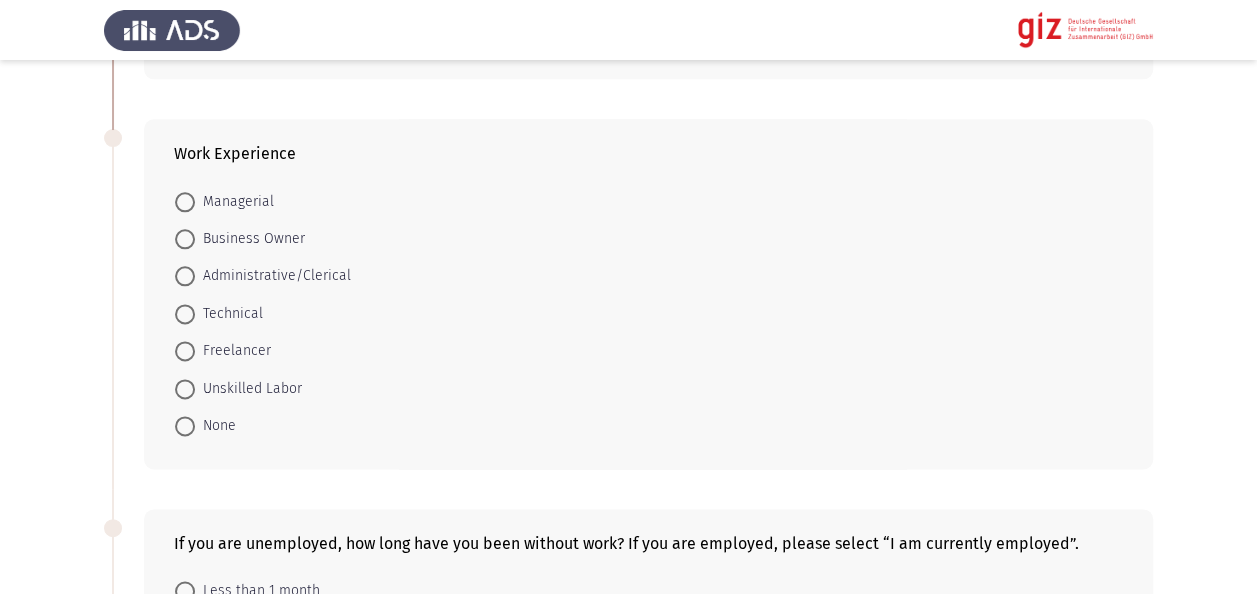 scroll, scrollTop: 1120, scrollLeft: 0, axis: vertical 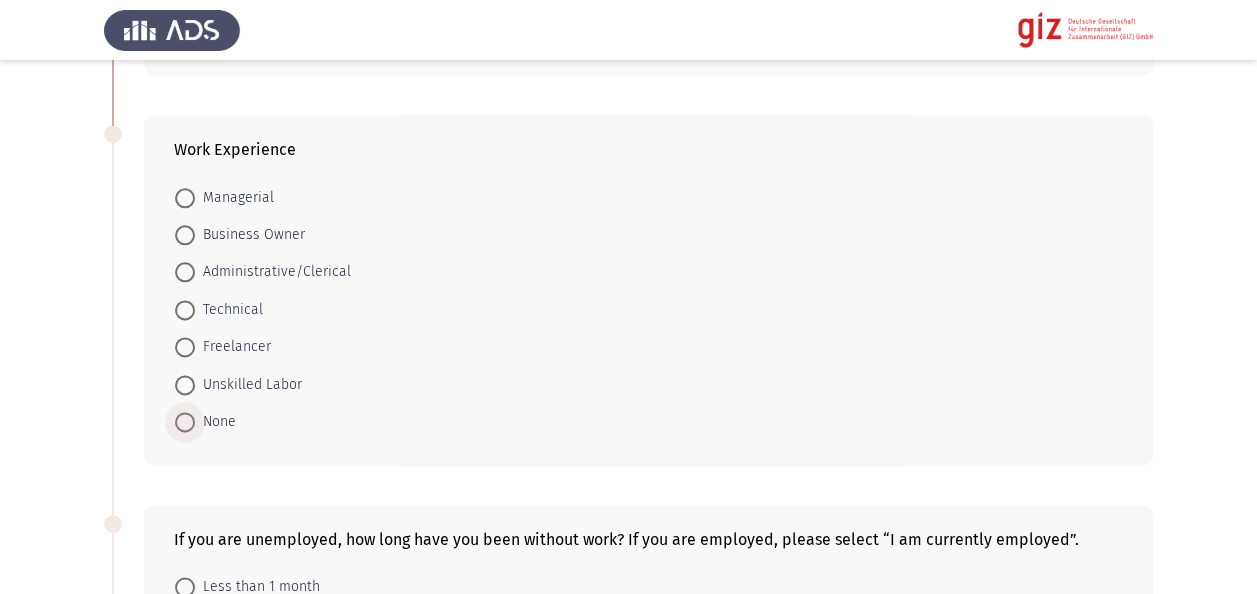 click at bounding box center (185, 422) 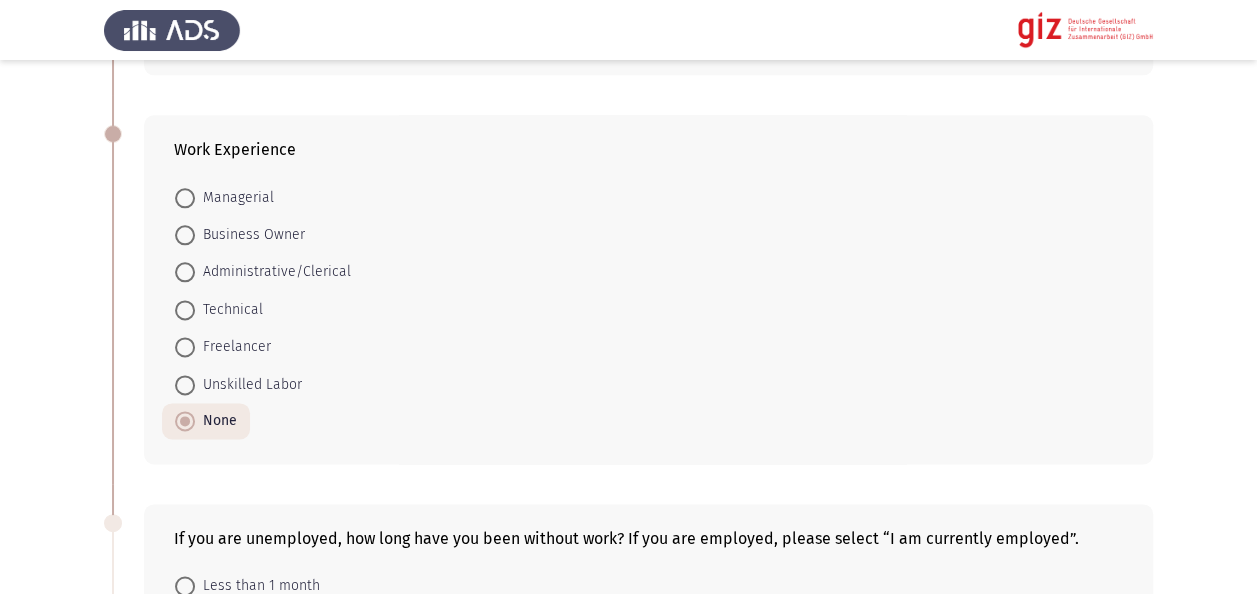 click on "Previous   Academic/ Employment Details   Next  What is the highest level of education you have completed?    No Formal Education     Primary Education     Secondary Education     Vocational Training     Bachelor's Degree     Master's Degree     Doctorate  Is your educational background in any of the mentioned fields: Medicine, Veterinary, Pharmacy, Dentistry, Engineering, IT, Science, Economics, or Political Science, Mass Communication?    Yes     No     No formal education  Are you currently unemployed or are you having difficulty in finding stable employment?    Yes     No  Are you currently engaged in informal economic activities (freelancing, day labor, seasonal work, vending, repair services) or facing underemployment?    Yes     No  Work Experience    Managerial     Business Owner     Administrative/Clerical     Technical     Freelancer     Unskilled Labor     None     Less than 1 month     1 to 3 months     3 to 6 months     6 to 12 months     1 to 2 years         Yes" 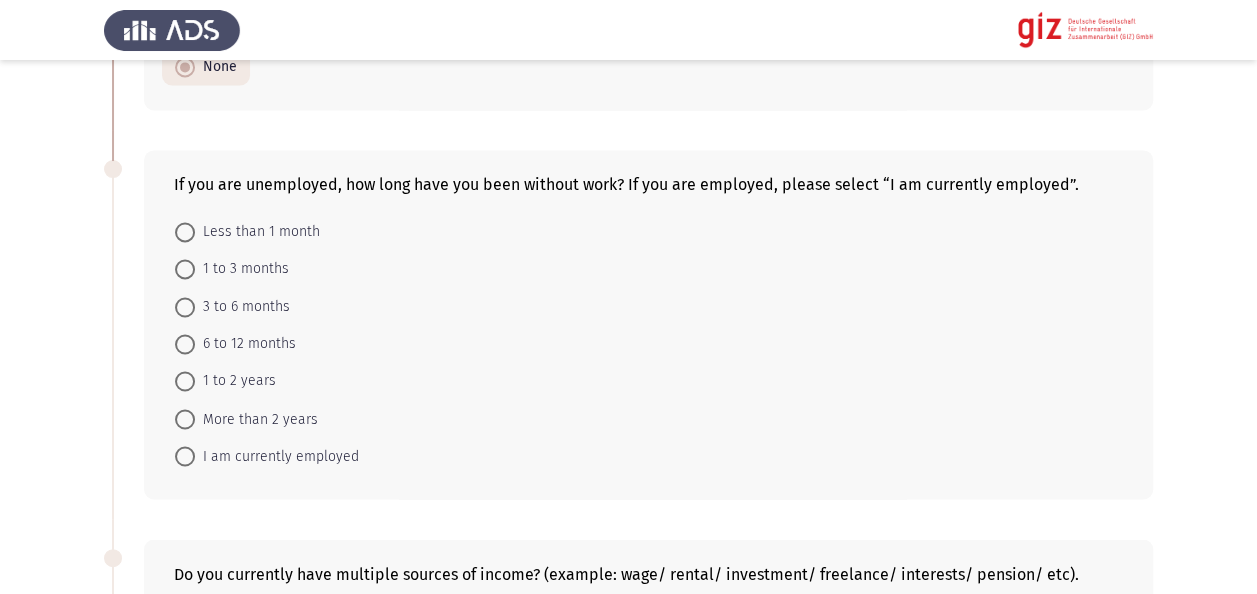 scroll, scrollTop: 1480, scrollLeft: 0, axis: vertical 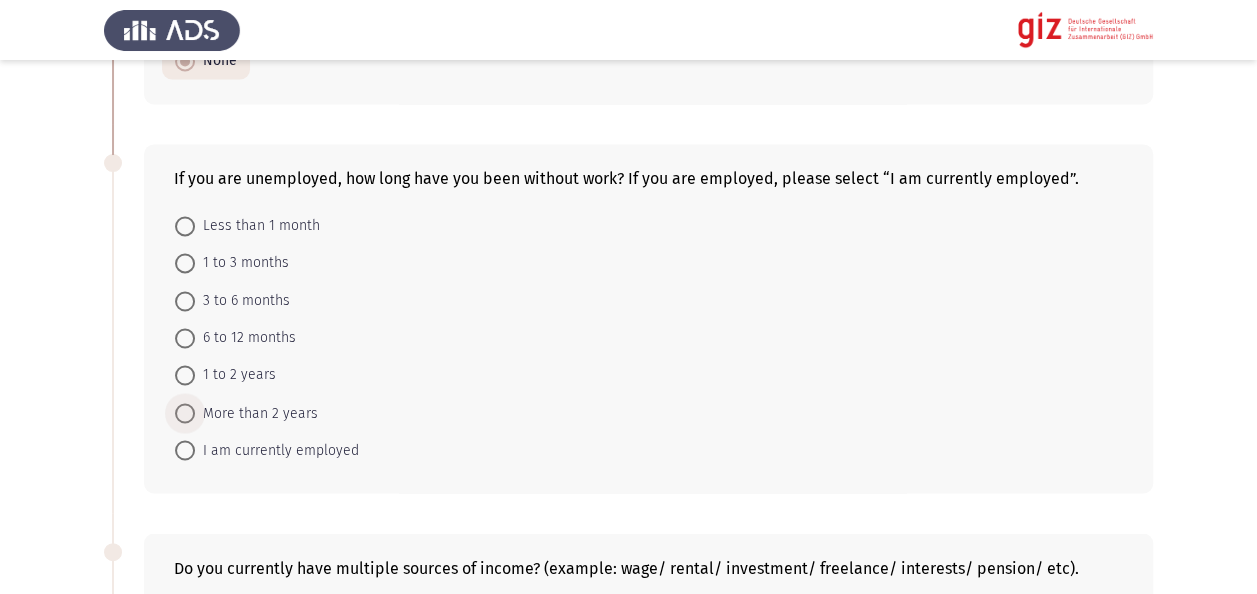 click on "More than 2 years" at bounding box center [256, 413] 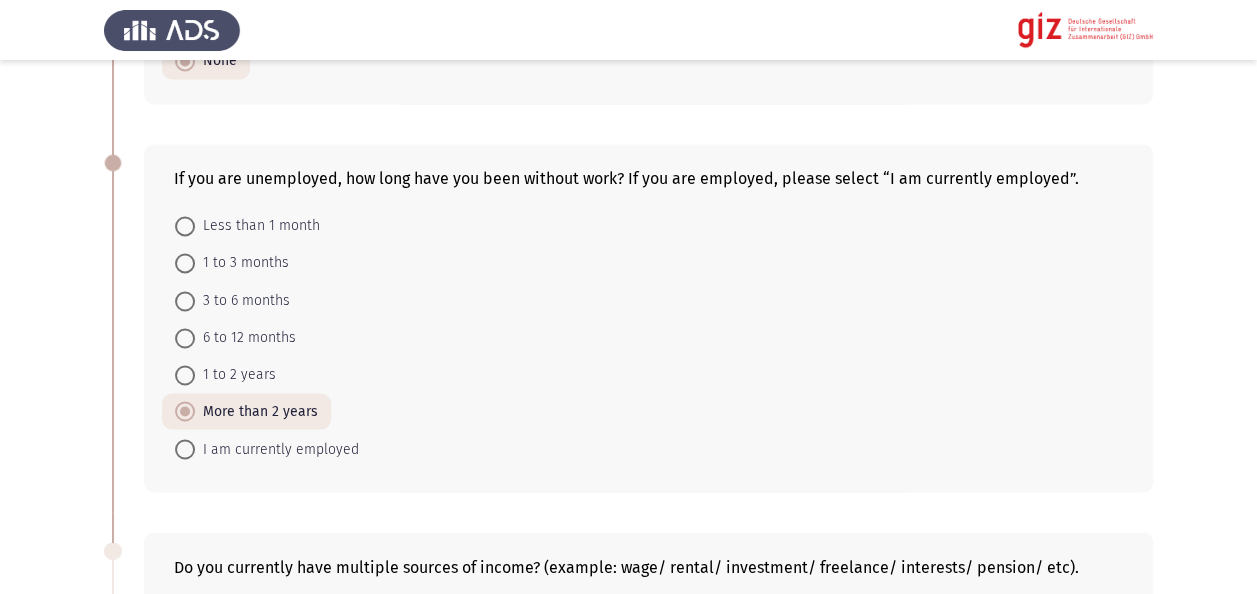 click on "Previous   Academic/ Employment Details   Next  What is the highest level of education you have completed?    No Formal Education     Primary Education     Secondary Education     Vocational Training     Bachelor's Degree     Master's Degree     Doctorate  Is your educational background in any of the mentioned fields: Medicine, Veterinary, Pharmacy, Dentistry, Engineering, IT, Science, Economics, or Political Science, Mass Communication?    Yes     No     No formal education  Are you currently unemployed or are you having difficulty in finding stable employment?    Yes     No  Are you currently engaged in informal economic activities (freelancing, day labor, seasonal work, vending, repair services) or facing underemployment?    Yes     No  Work Experience    Managerial     Business Owner     Administrative/Clerical     Technical     Freelancer     Unskilled Labor     None     Less than 1 month     1 to 3 months     3 to 6 months     6 to 12 months     1 to 2 years         Yes" 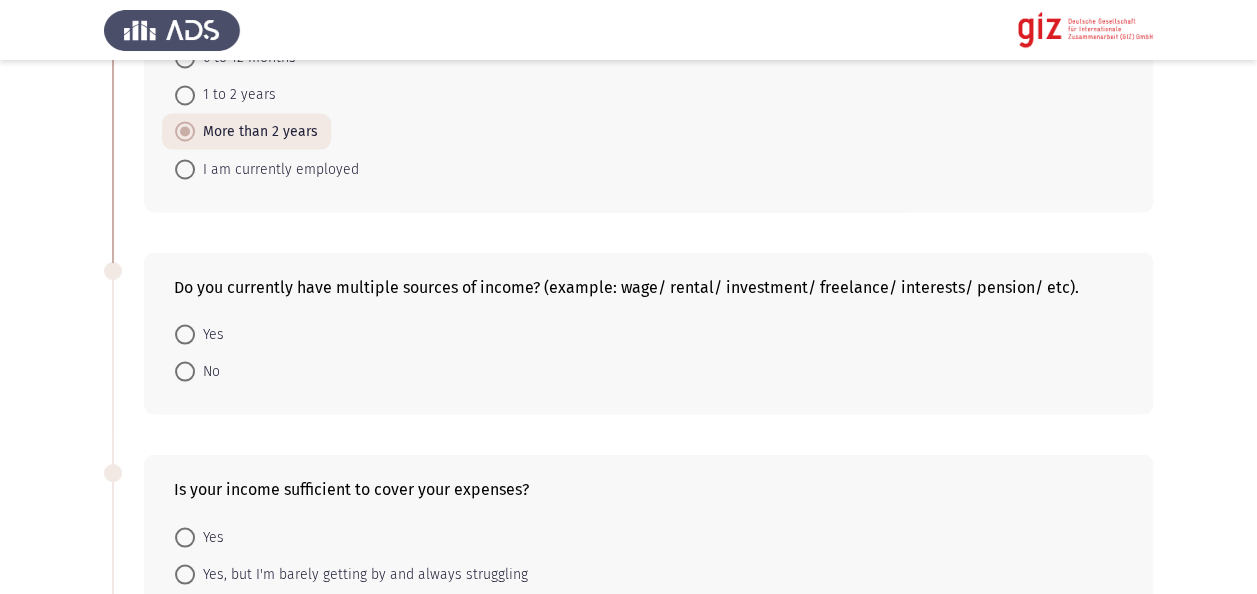 scroll, scrollTop: 1840, scrollLeft: 0, axis: vertical 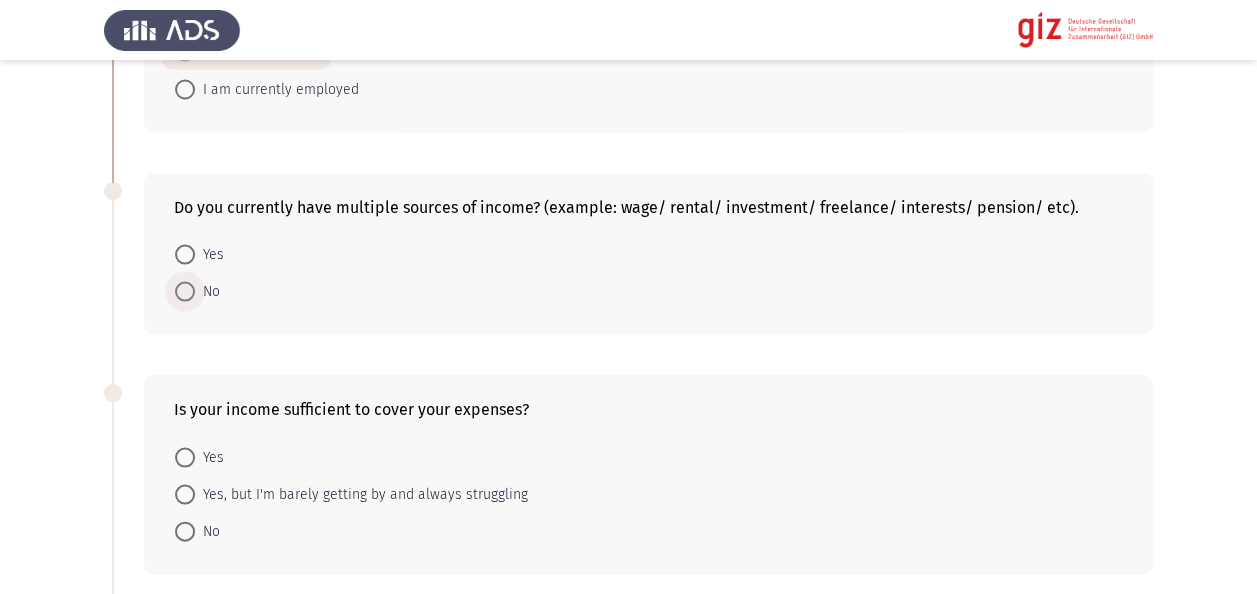 click on "No" at bounding box center (207, 291) 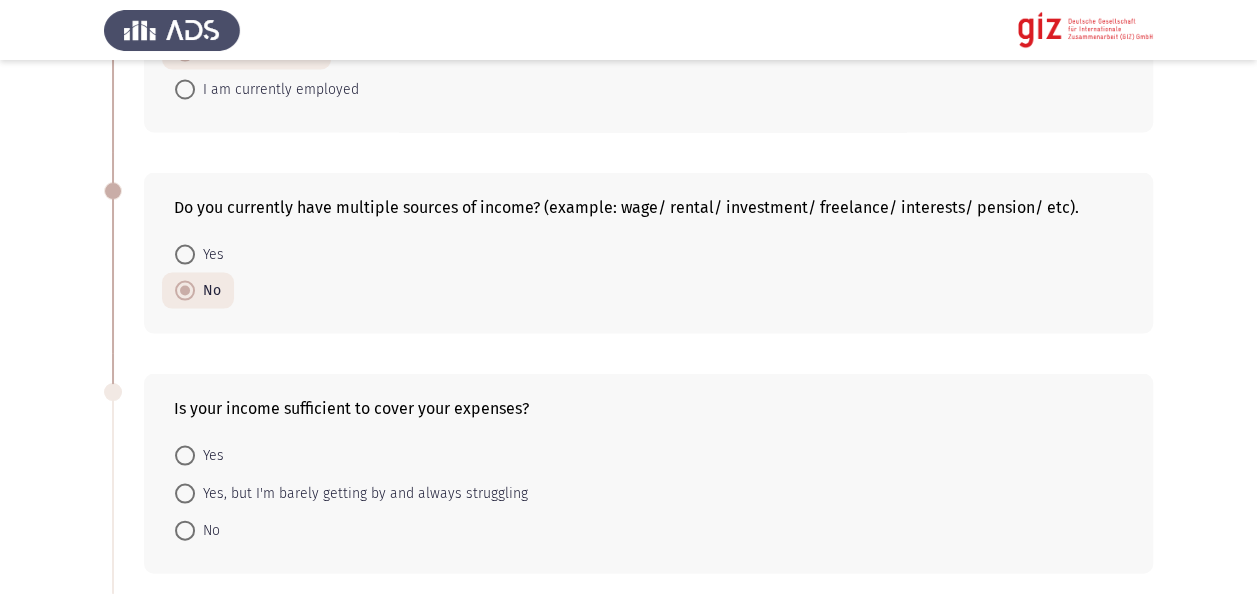 click on "Previous   Academic/ Employment Details   Next  What is the highest level of education you have completed?    No Formal Education     Primary Education     Secondary Education     Vocational Training     Bachelor's Degree     Master's Degree     Doctorate  Is your educational background in any of the mentioned fields: Medicine, Veterinary, Pharmacy, Dentistry, Engineering, IT, Science, Economics, or Political Science, Mass Communication?    Yes     No     No formal education  Are you currently unemployed or are you having difficulty in finding stable employment?    Yes     No  Are you currently engaged in informal economic activities (freelancing, day labor, seasonal work, vending, repair services) or facing underemployment?    Yes     No  Work Experience    Managerial     Business Owner     Administrative/Clerical     Technical     Freelancer     Unskilled Labor     None     Less than 1 month     1 to 3 months     3 to 6 months     6 to 12 months     1 to 2 years         Yes" 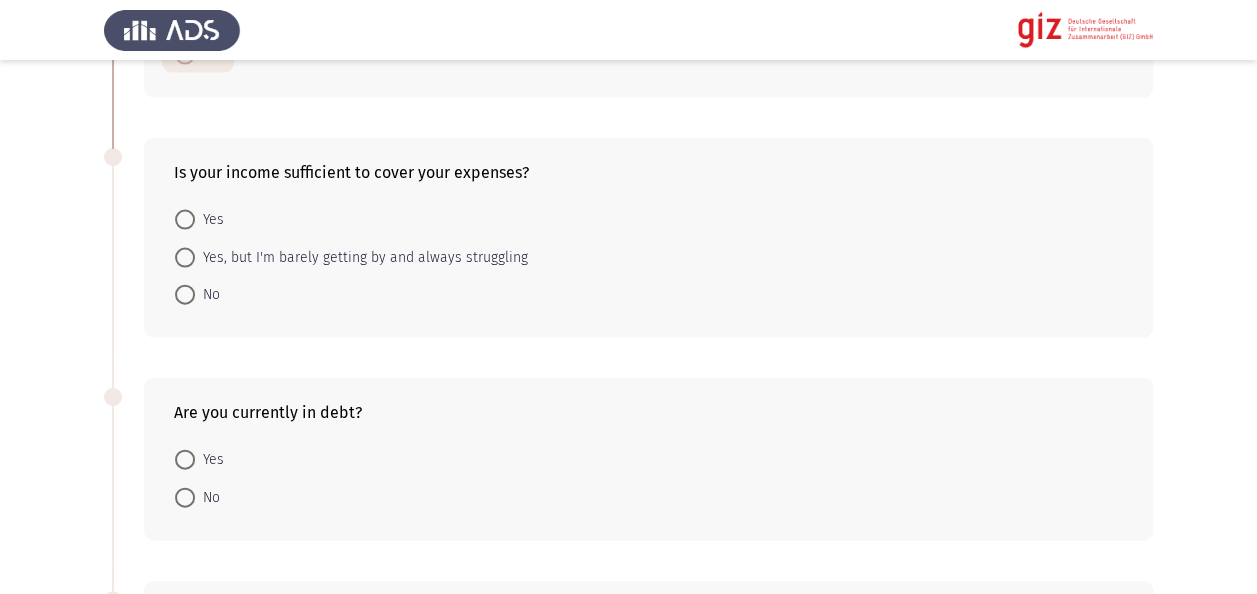 scroll, scrollTop: 2120, scrollLeft: 0, axis: vertical 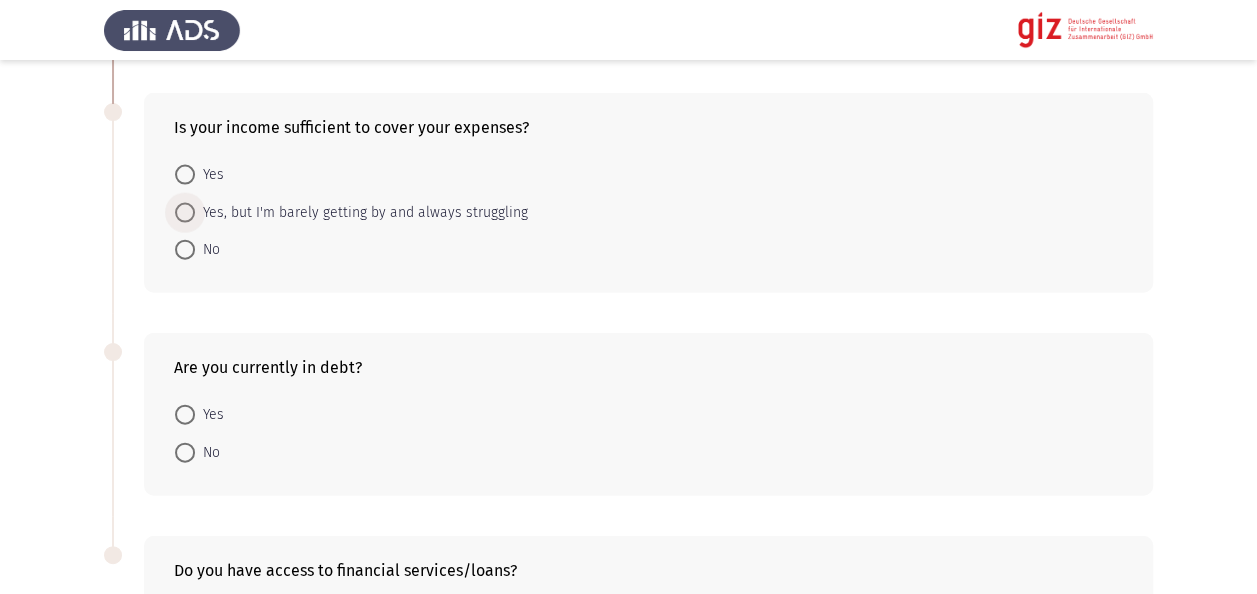click at bounding box center [185, 213] 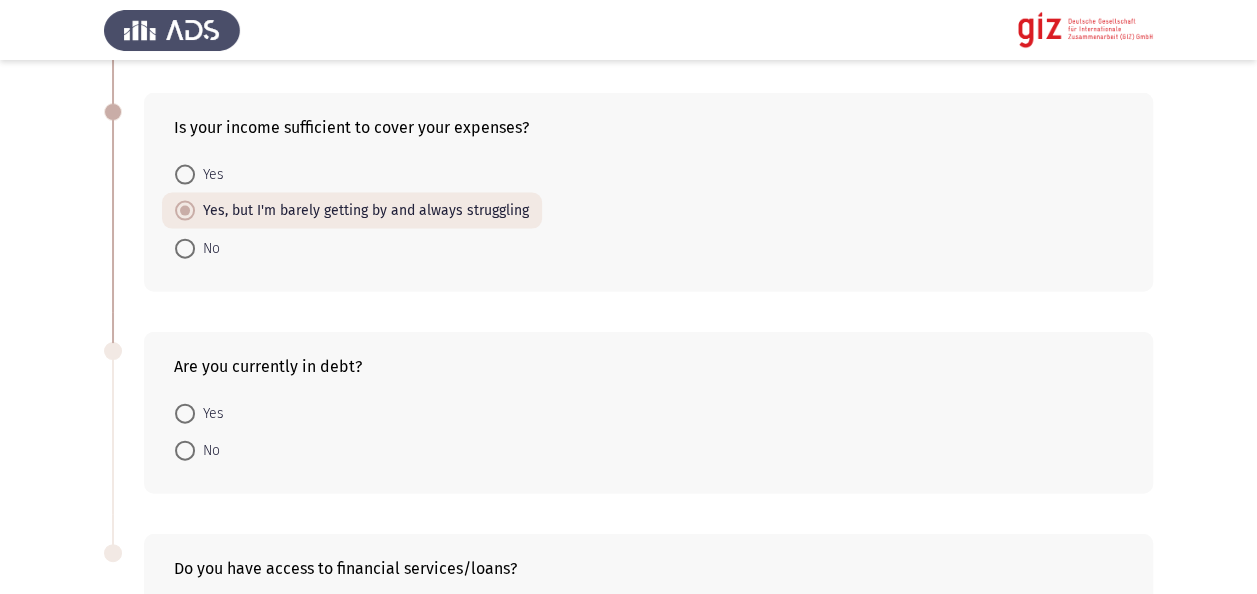 click on "Is your income sufficient to cover your expenses?    Yes     Yes, but I'm barely getting by and always struggling     No" 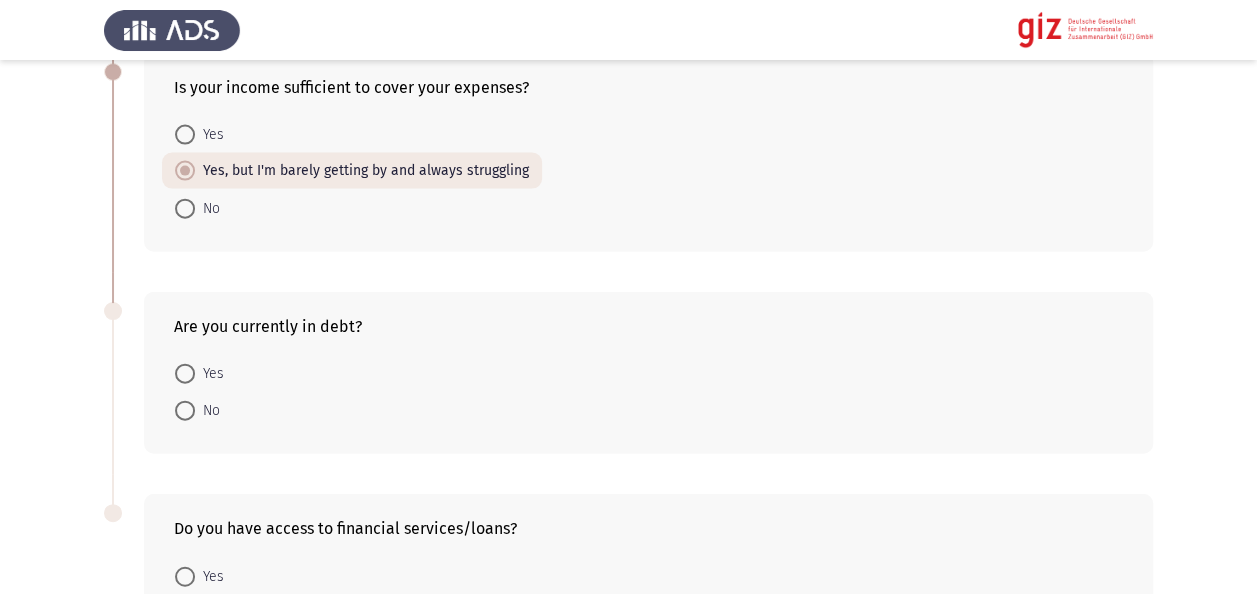 scroll, scrollTop: 2280, scrollLeft: 0, axis: vertical 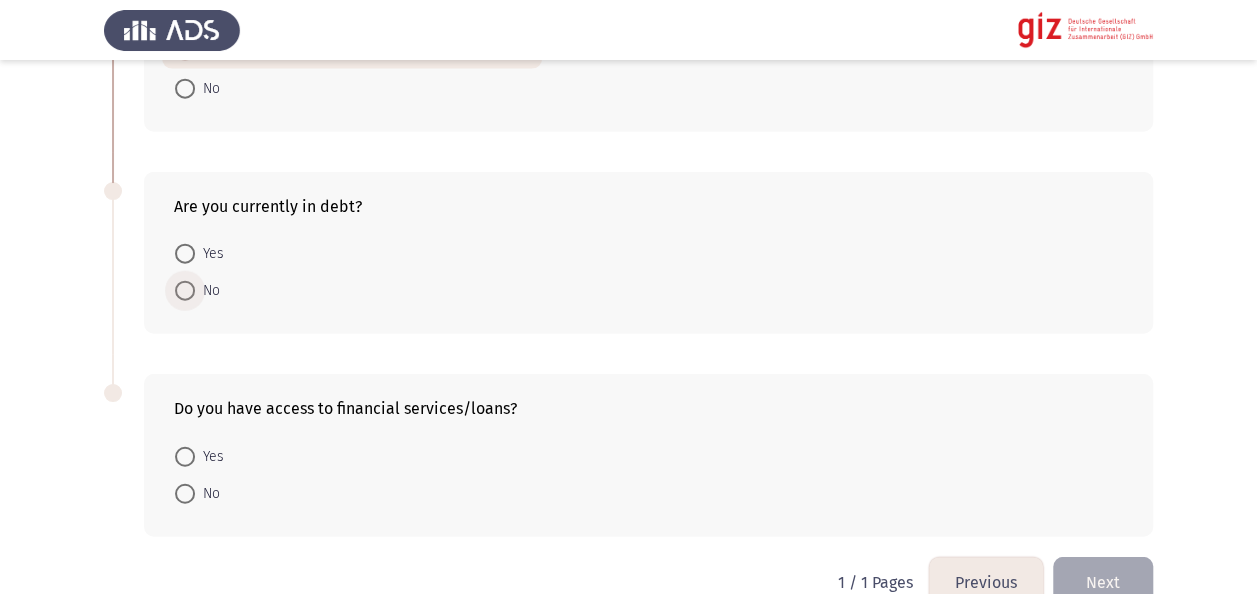 click at bounding box center (185, 291) 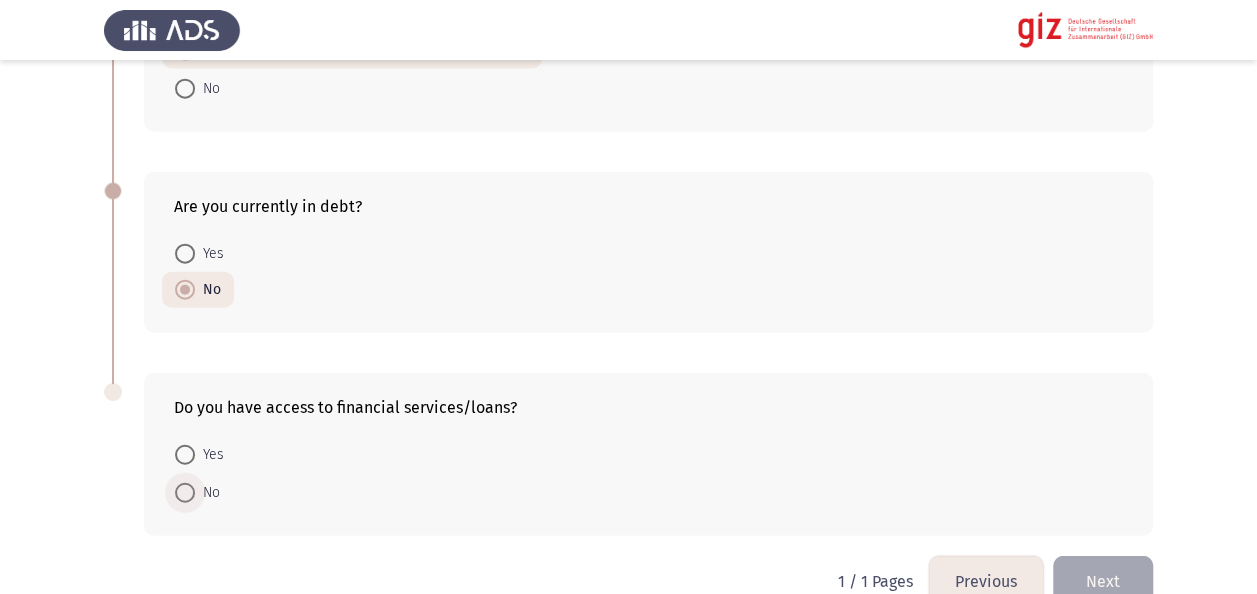 click at bounding box center [185, 493] 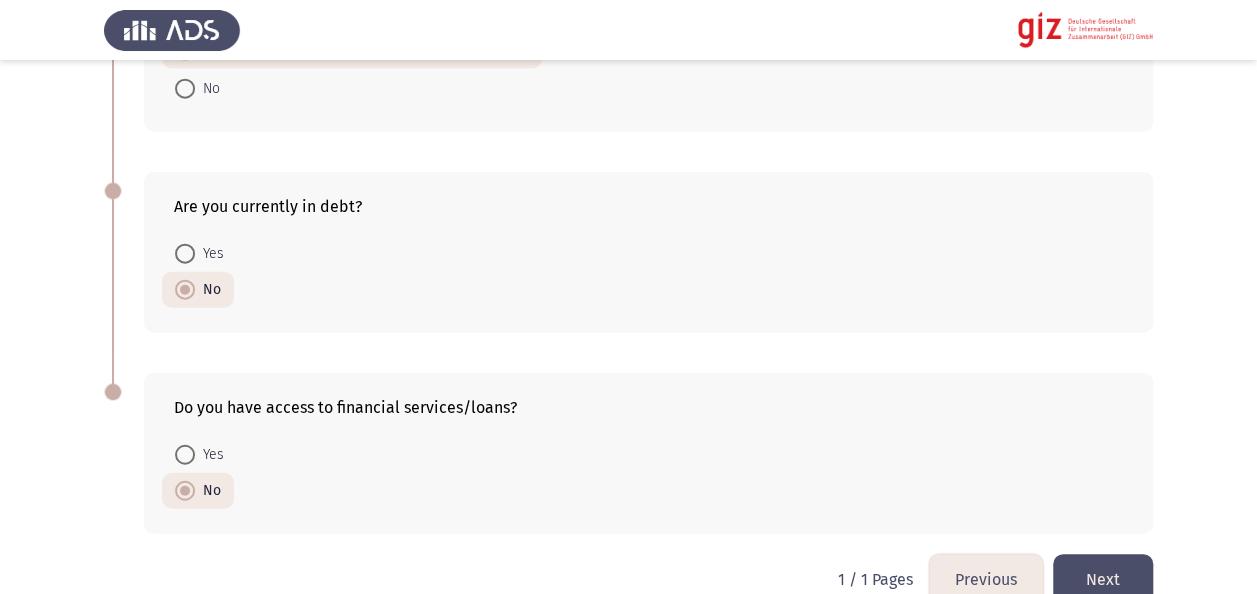 click on "Next" 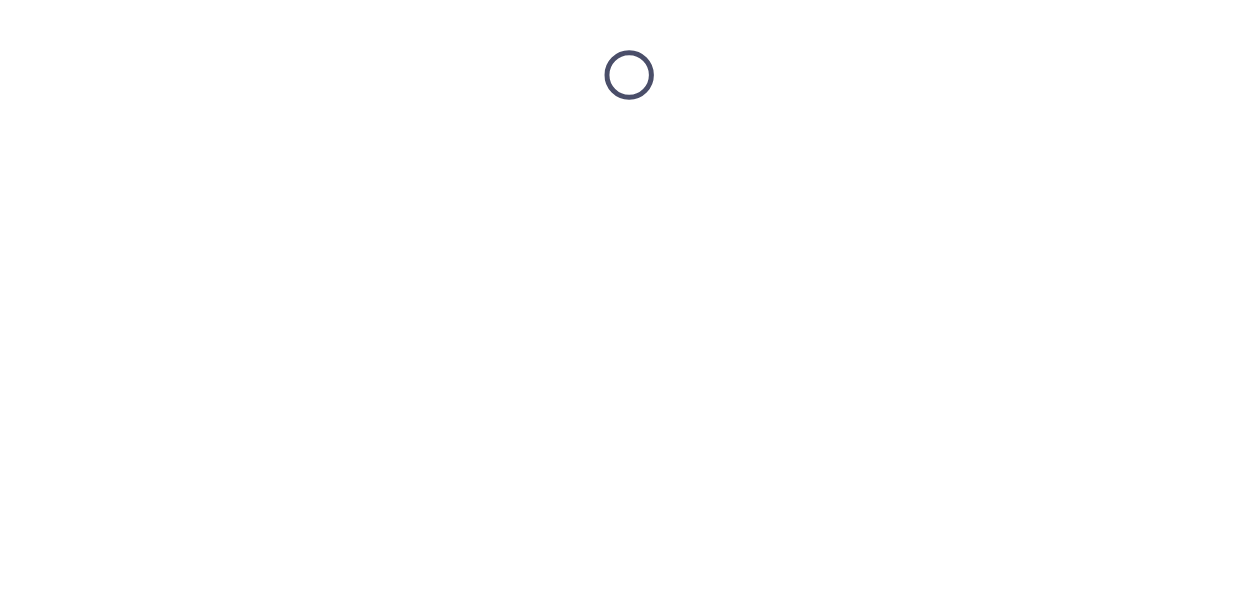 scroll, scrollTop: 0, scrollLeft: 0, axis: both 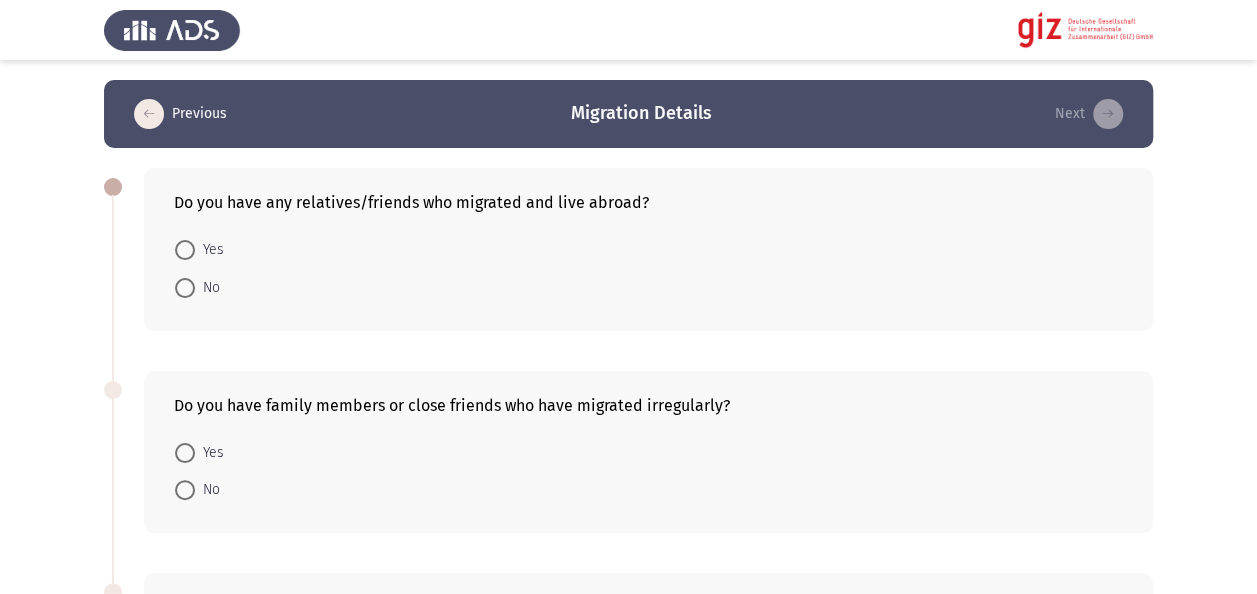 click on "Yes" at bounding box center [209, 250] 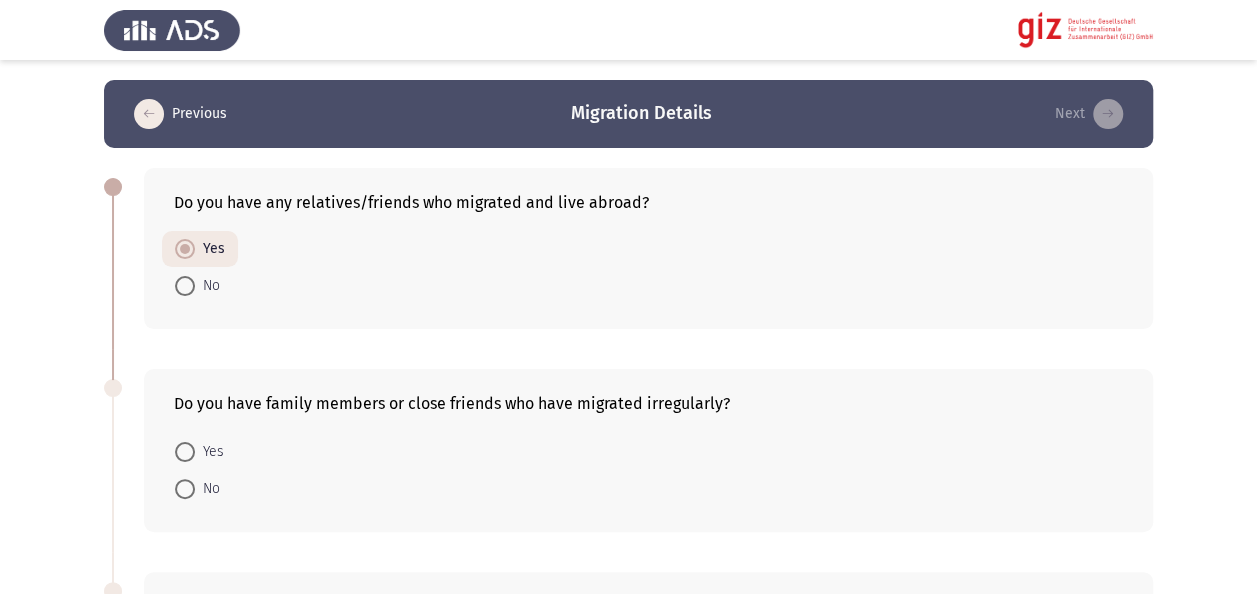 drag, startPoint x: 186, startPoint y: 474, endPoint x: 188, endPoint y: 495, distance: 21.095022 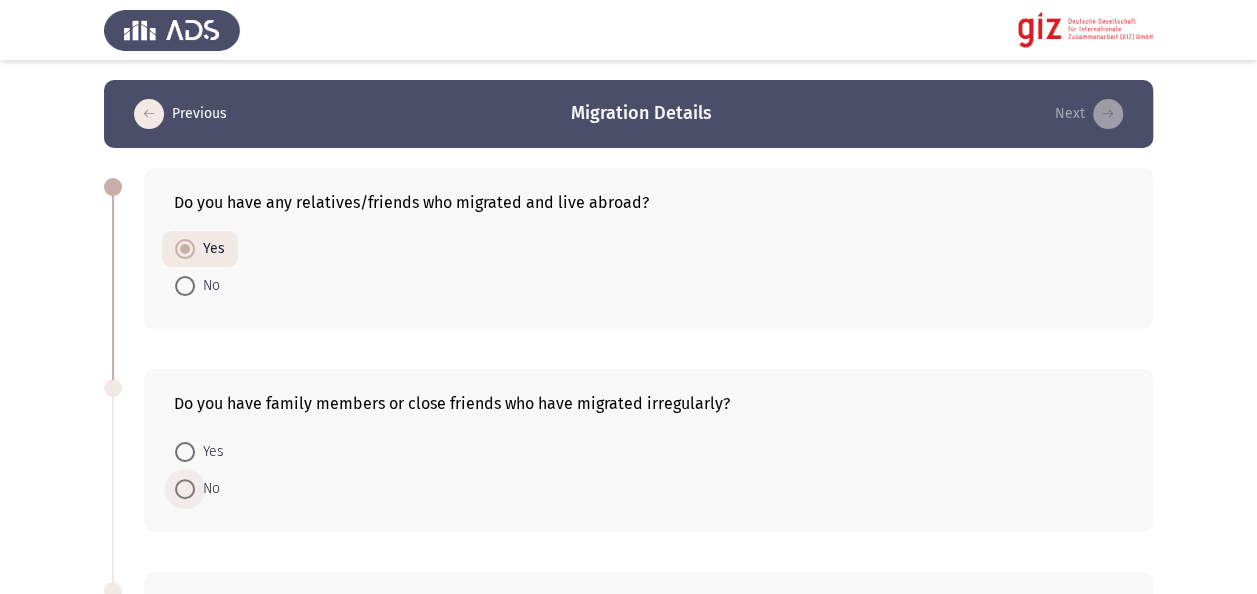 click at bounding box center [185, 489] 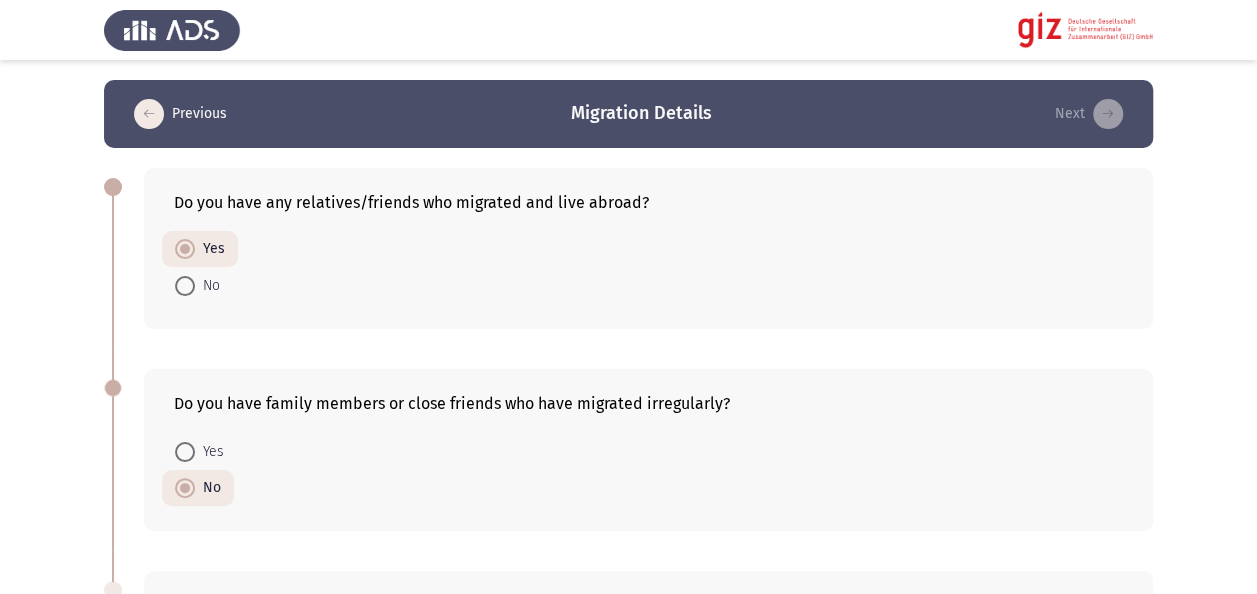 click on "Previous   Migration Details   Next  Do you have any relatives/friends who migrated and live abroad?    Yes     No  Do you have family members or close friends who have migrated irregularly?    Yes     No  Do you have the legal paperwork for migration?    Yes     No  Have you completed your military service?    Yes     No     I am exempt     Not applicable   1 / 1 Pages   Previous   Next" 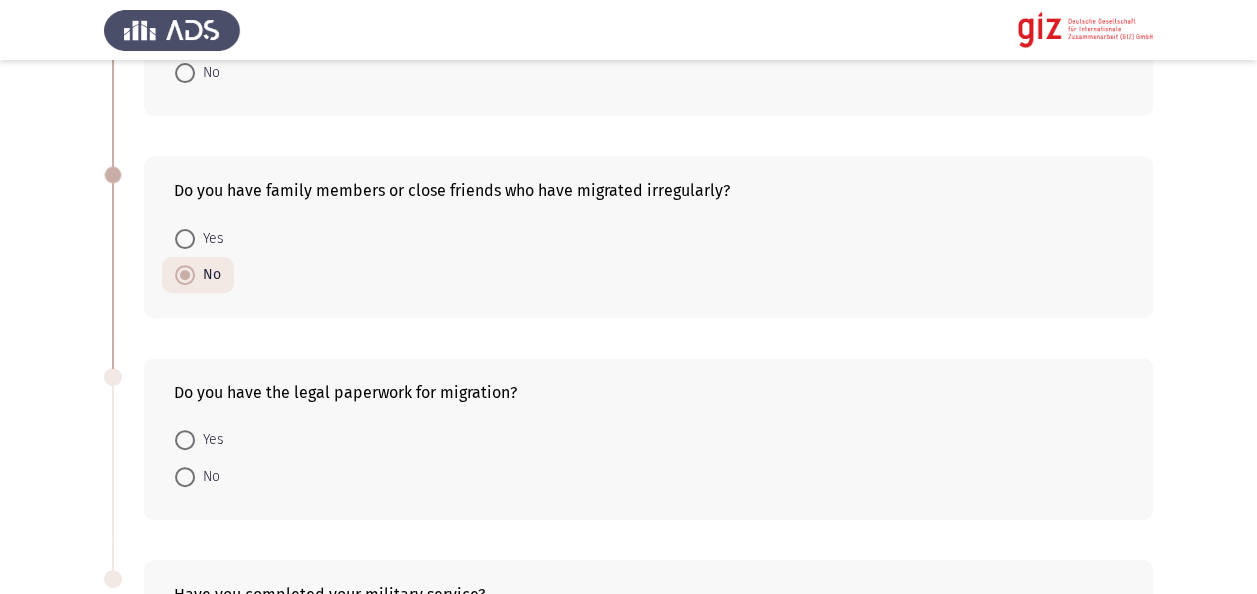 scroll, scrollTop: 240, scrollLeft: 0, axis: vertical 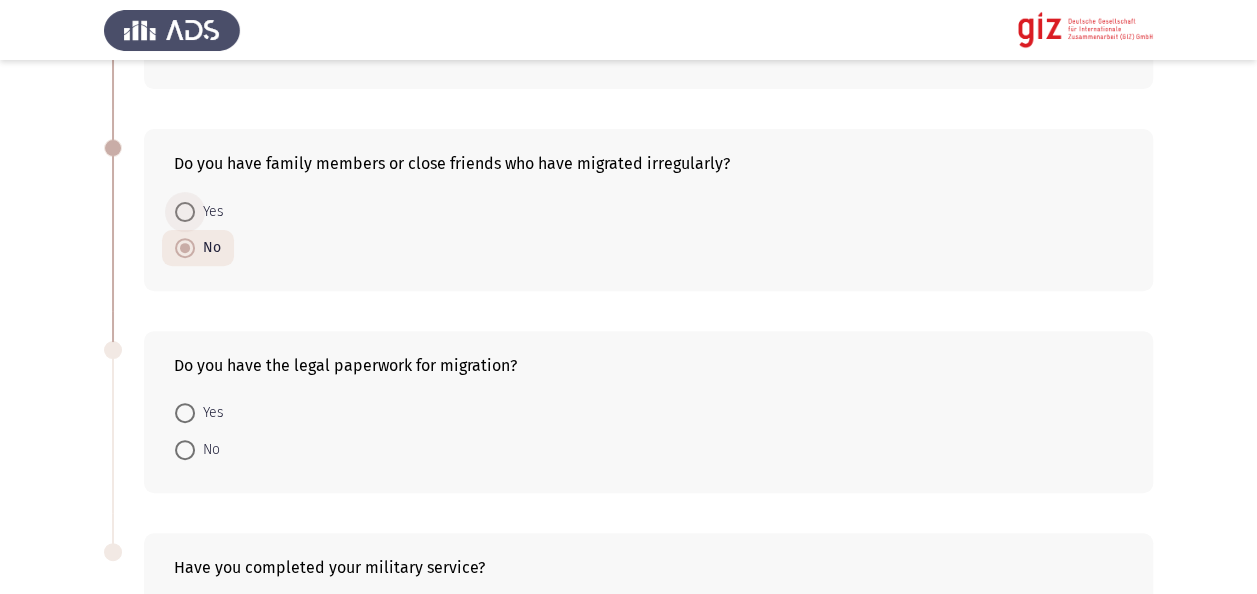 click at bounding box center [185, 212] 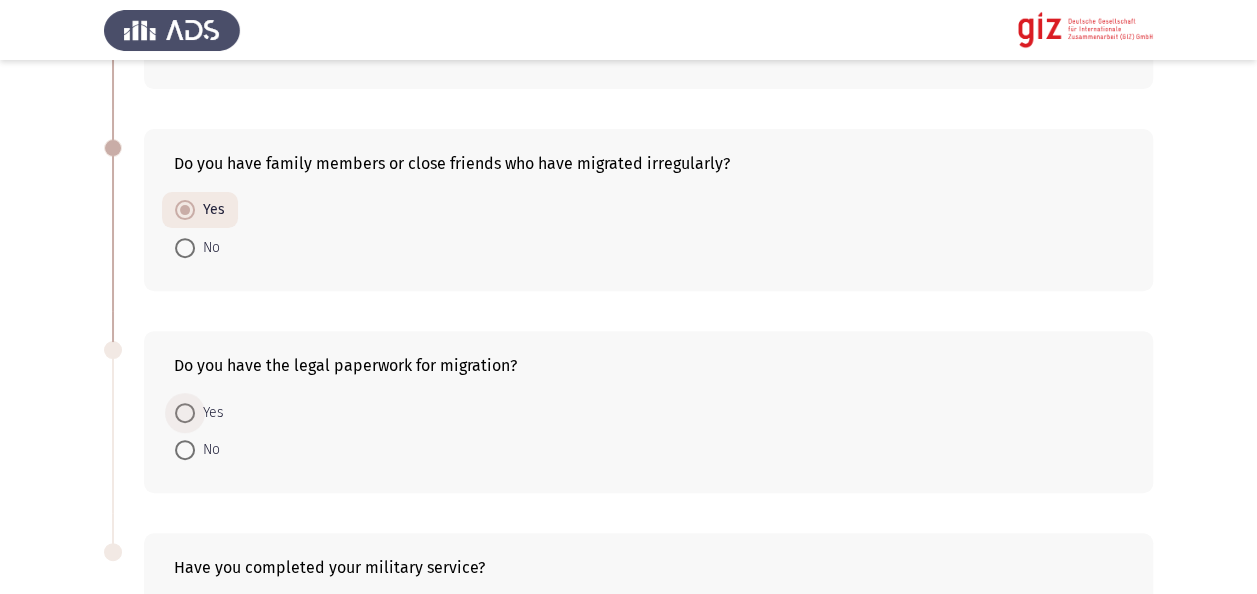 click on "Yes" at bounding box center [209, 413] 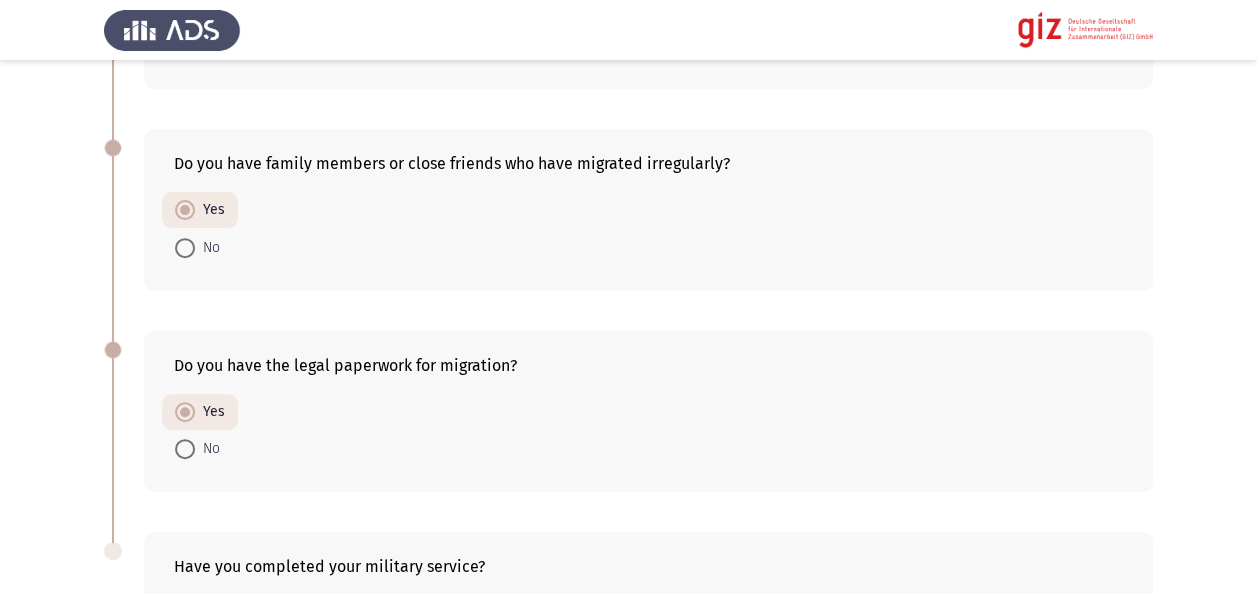 click on "Do you have the legal paperwork for migration?    Yes     No" 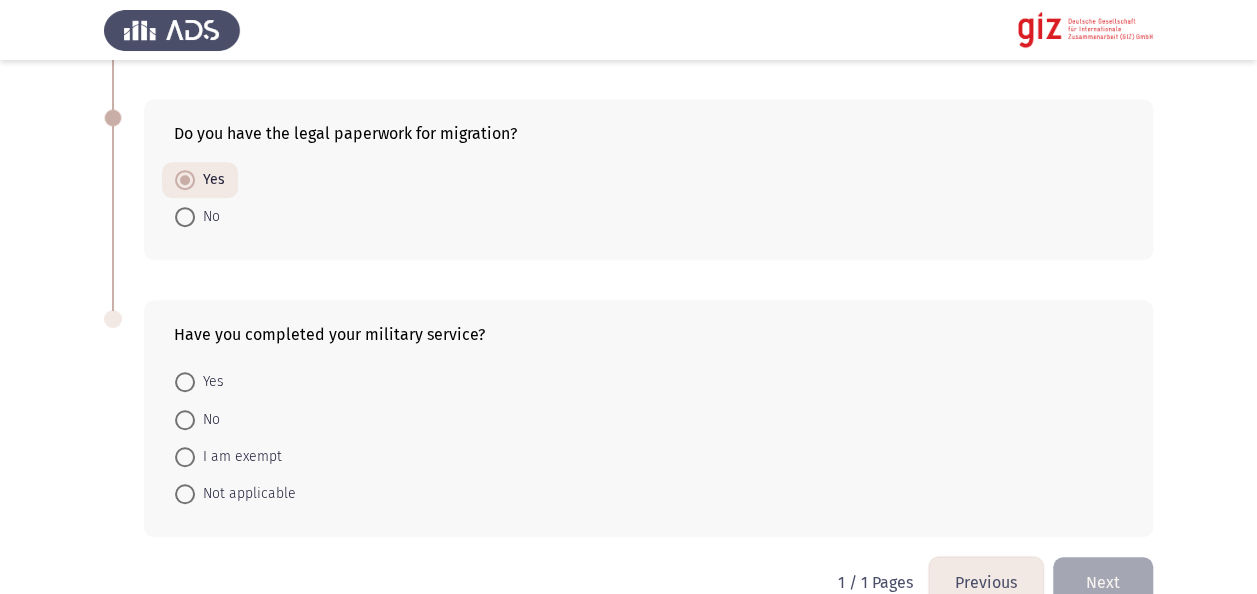 scroll, scrollTop: 510, scrollLeft: 0, axis: vertical 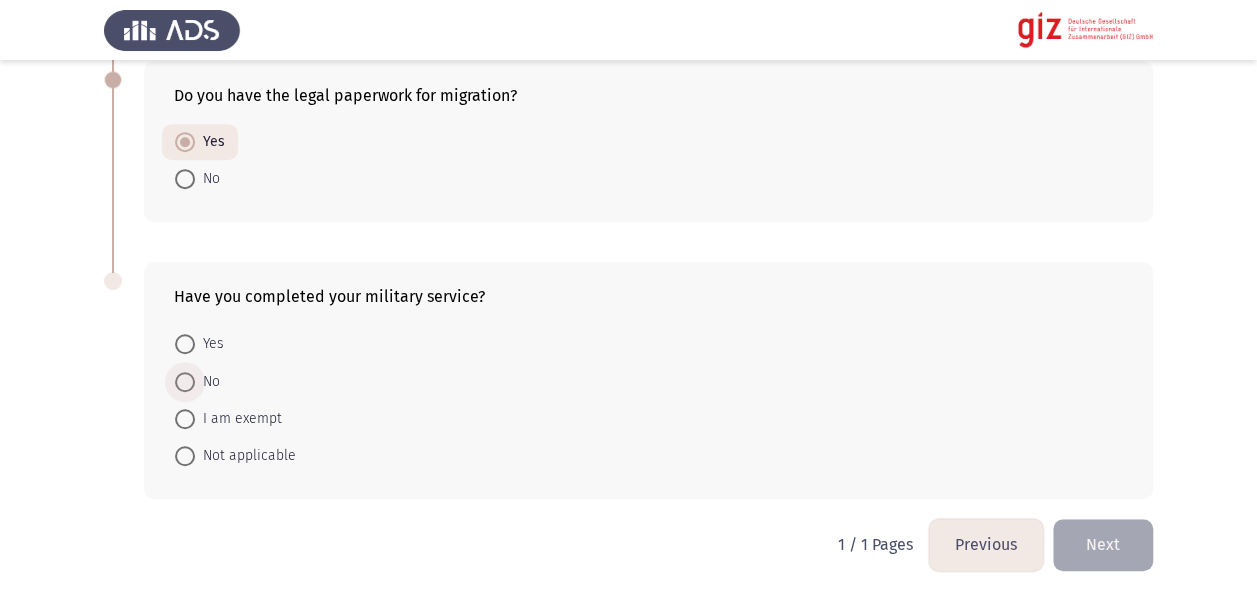 click on "No" at bounding box center [207, 382] 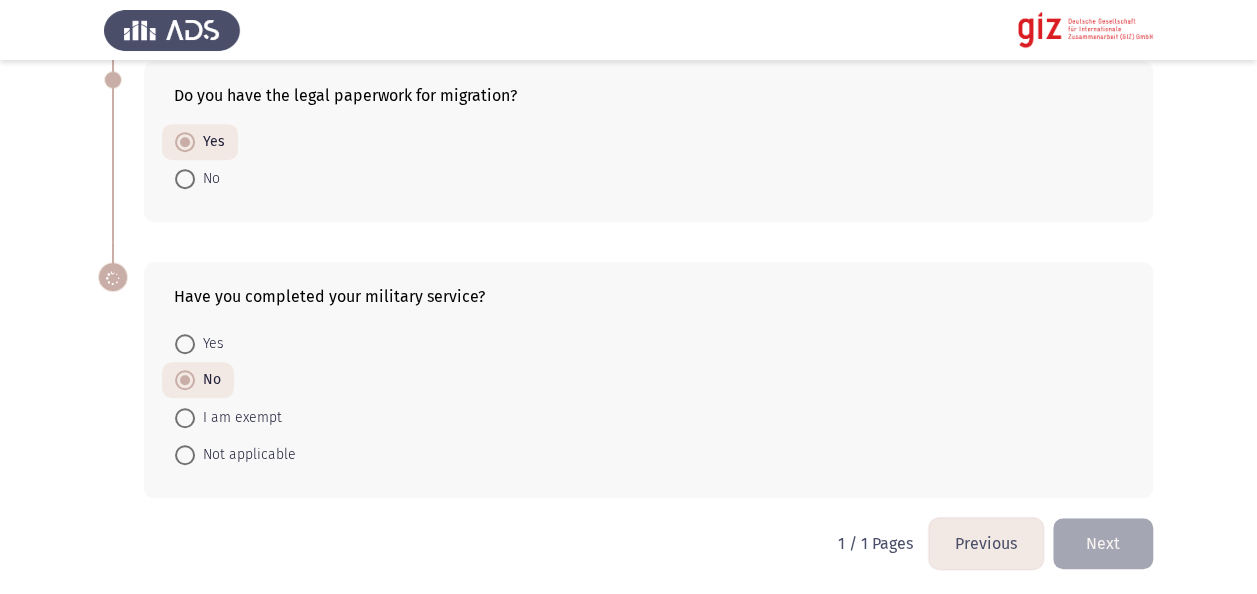 scroll, scrollTop: 509, scrollLeft: 0, axis: vertical 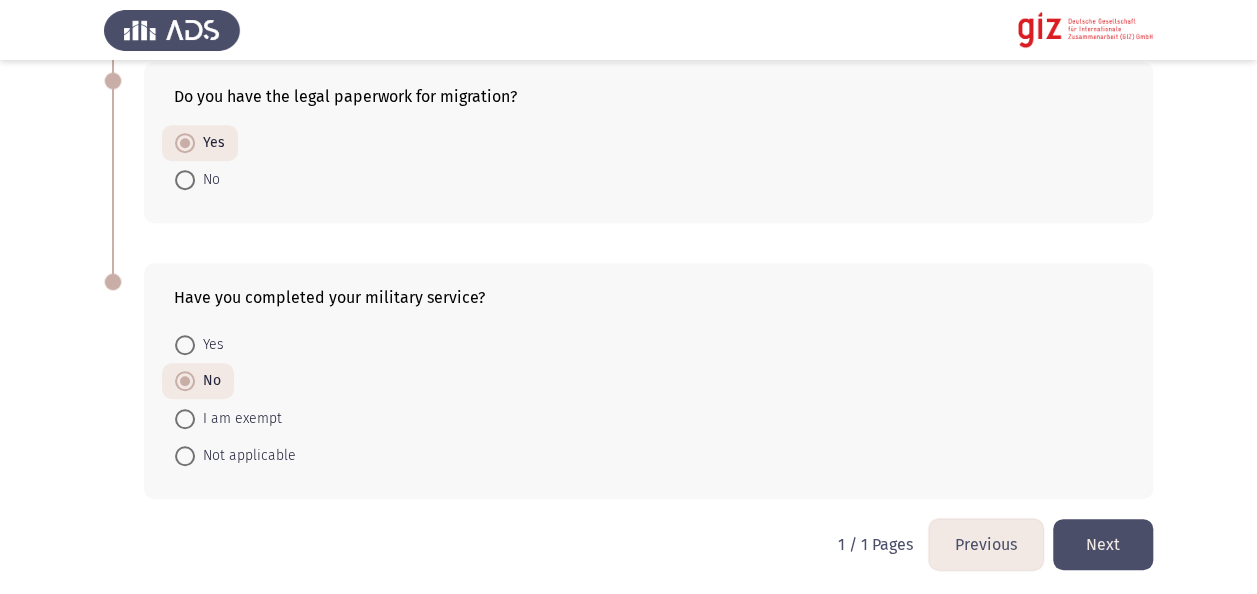 click on "Next" 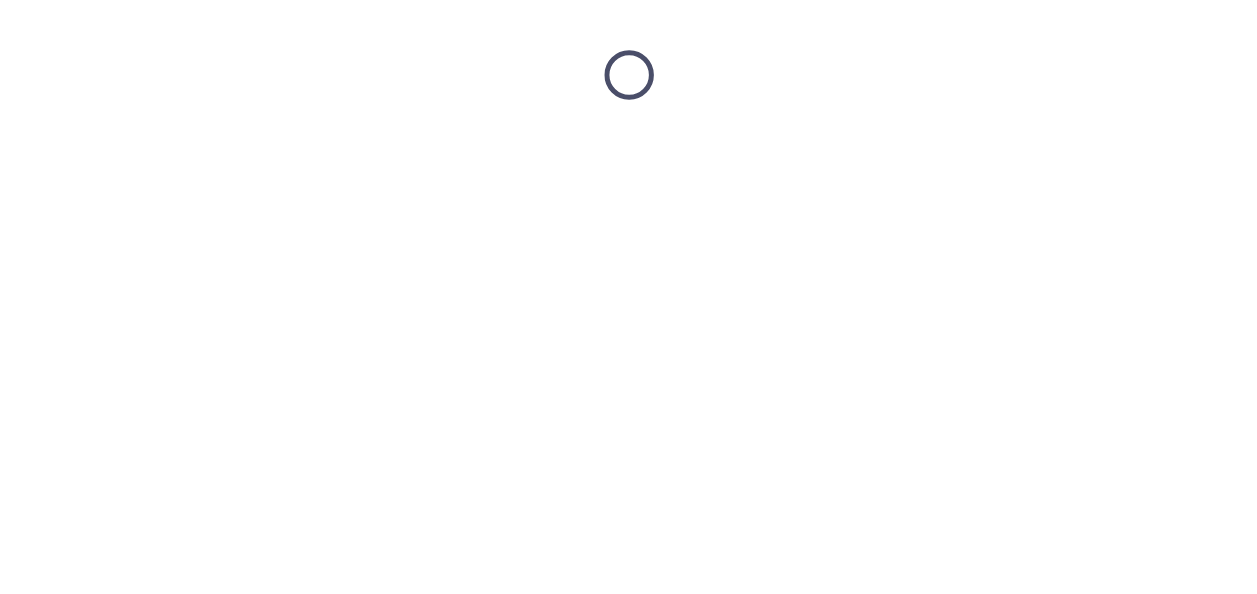 scroll, scrollTop: 0, scrollLeft: 0, axis: both 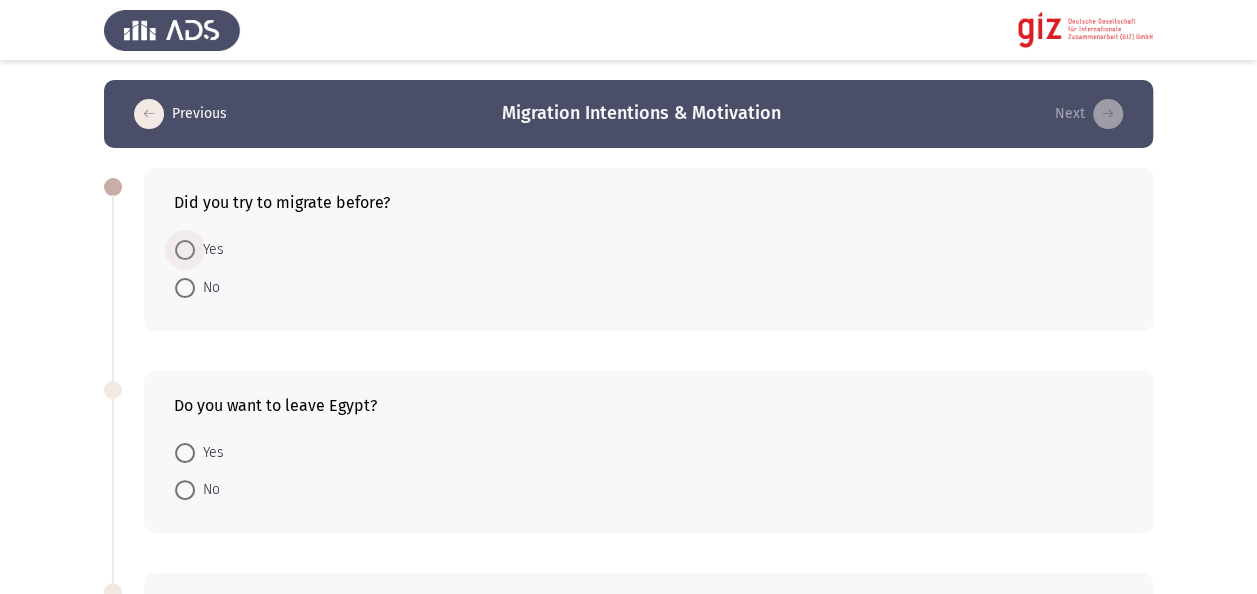 click on "Yes" at bounding box center (209, 250) 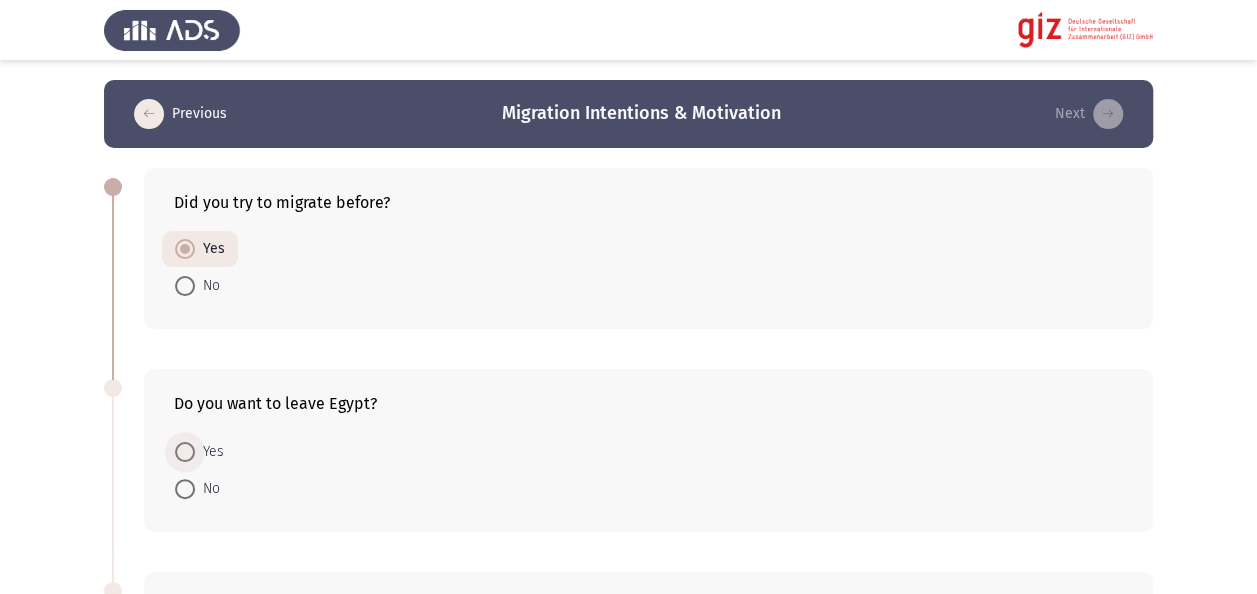 click on "Yes" at bounding box center [209, 452] 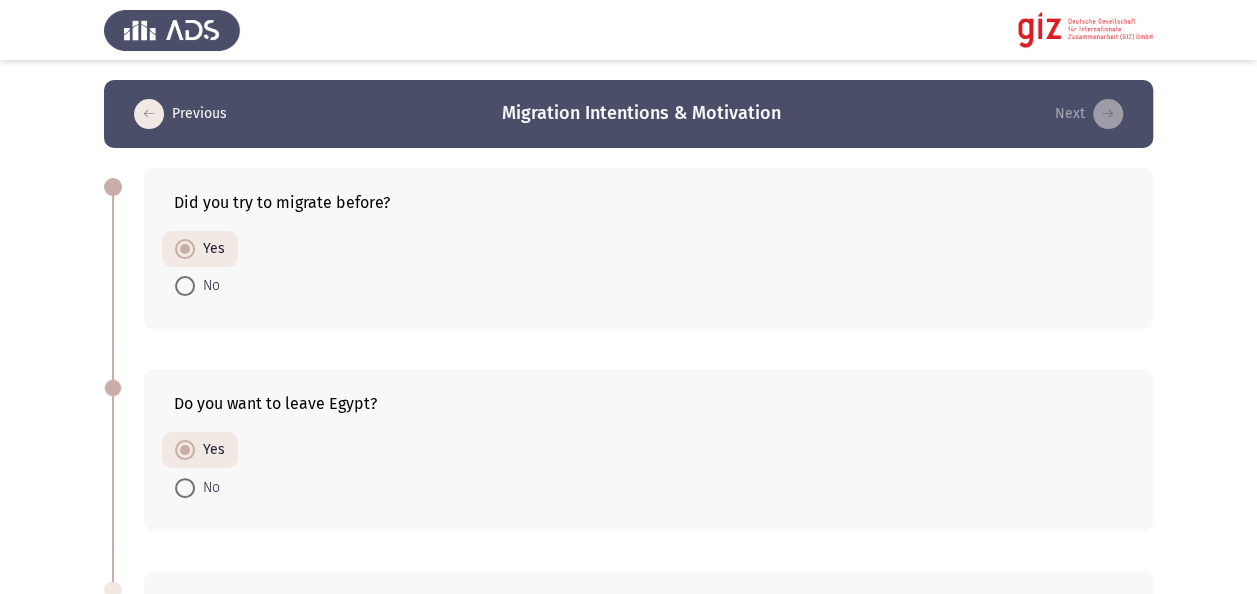 click on "Previous   Migration Intentions & Motivation   Next  Did you try to migrate before?    Yes     No  Do you want to leave Egypt?    Yes     No  If yes, which of the following regions are you seeking to migrate to? If not, select N/A.    Europe     Gulf     North America     Latin America     Australia     East Asia      Africa     N/A  How comfortable are you with taking diverse risks to make the migration happen?    Not at all     Slightly     Moderately     Very     Extremely  To what extent do you agree with the following statement “I will not let anything stand in my way of reaching my goal.”    Strongly Disagree     Disagree     Neutral     Agree     Strongly Agree  To what extent do you agree with the following statement “I am willing to go beyond the safe and secure.”    Strongly Disagree     Disagree     Neutral     Agree     Strongly Agree     Strongly Disagree     Disagree     Neutral     Agree     Strongly Agree     Yes     No     Extremely risky" at bounding box center [628, 1741] 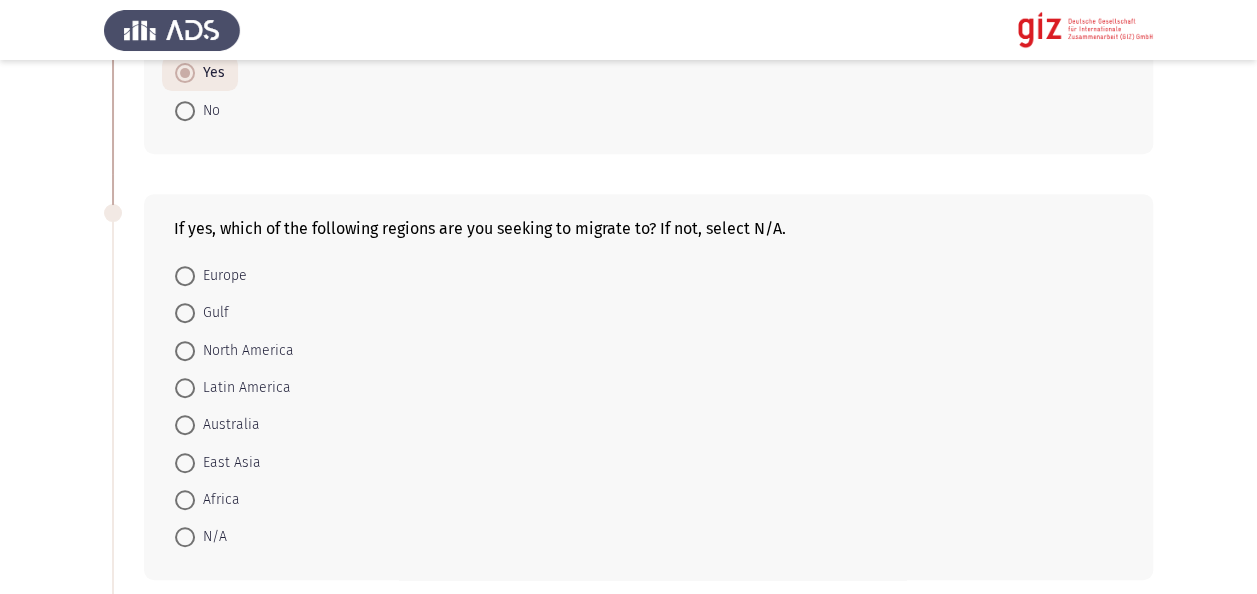 scroll, scrollTop: 400, scrollLeft: 0, axis: vertical 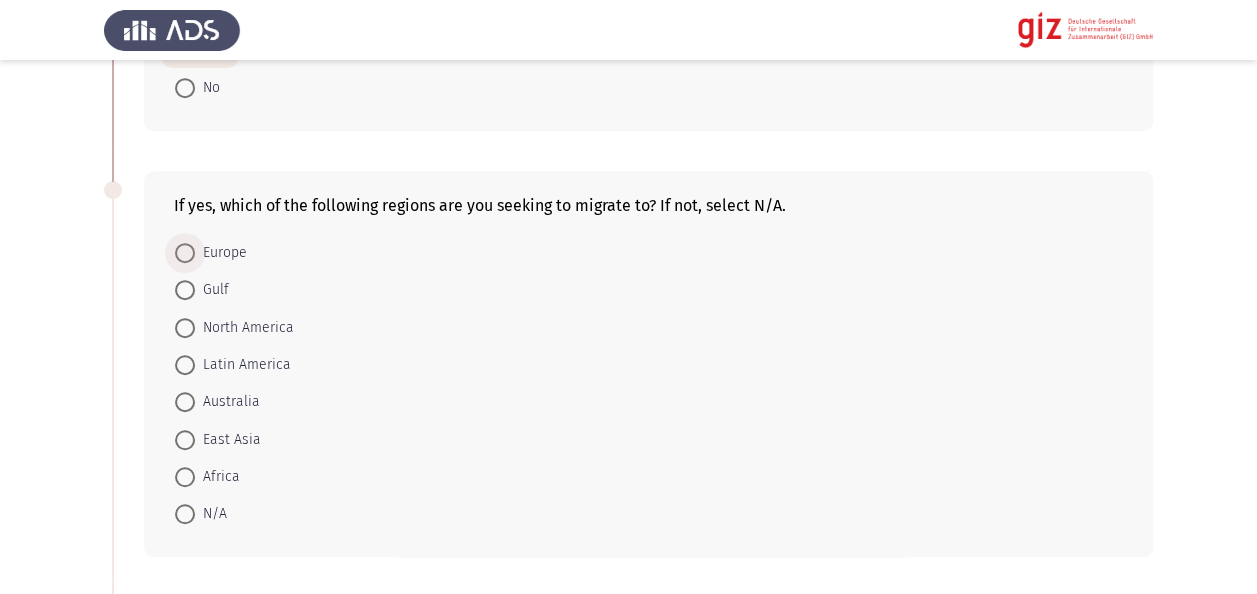 click on "Europe" at bounding box center [221, 253] 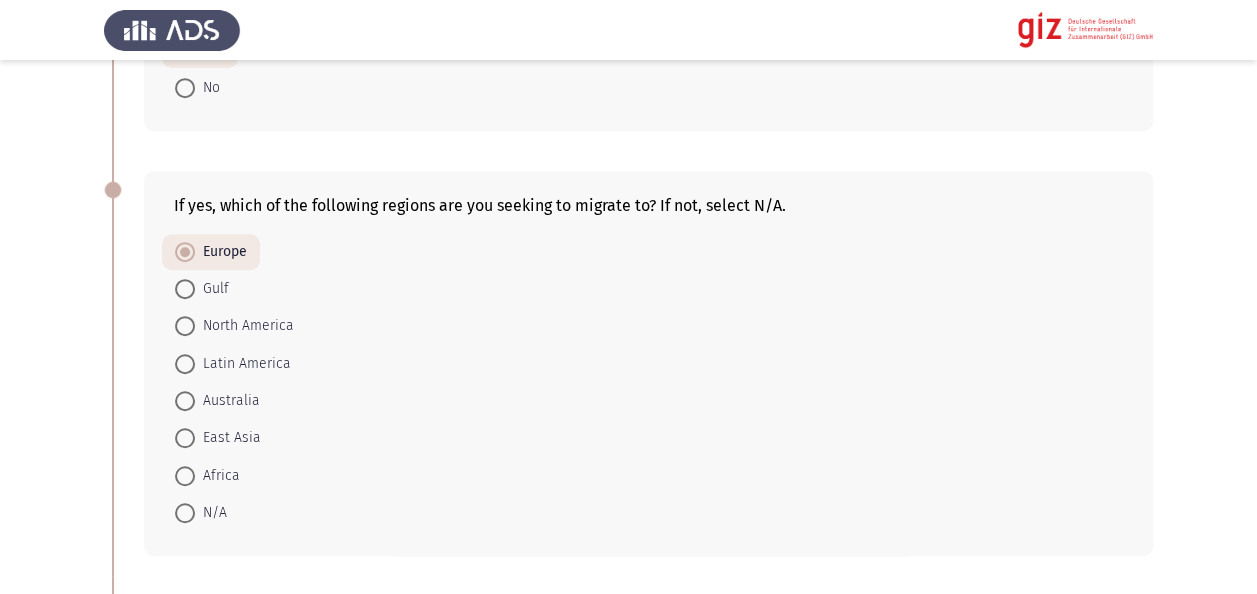 click on "If yes, which of the following regions are you seeking to migrate to? If not, select N/A.    Europe     Gulf     North America     Latin America     Australia     East Asia      Africa     N/A" 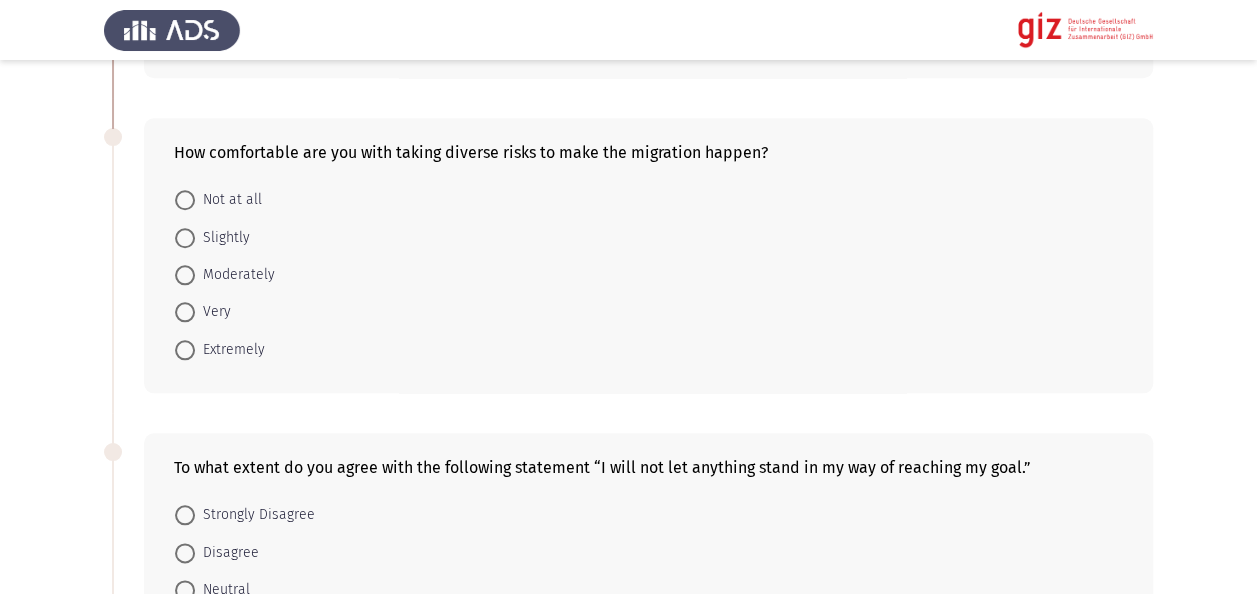 scroll, scrollTop: 880, scrollLeft: 0, axis: vertical 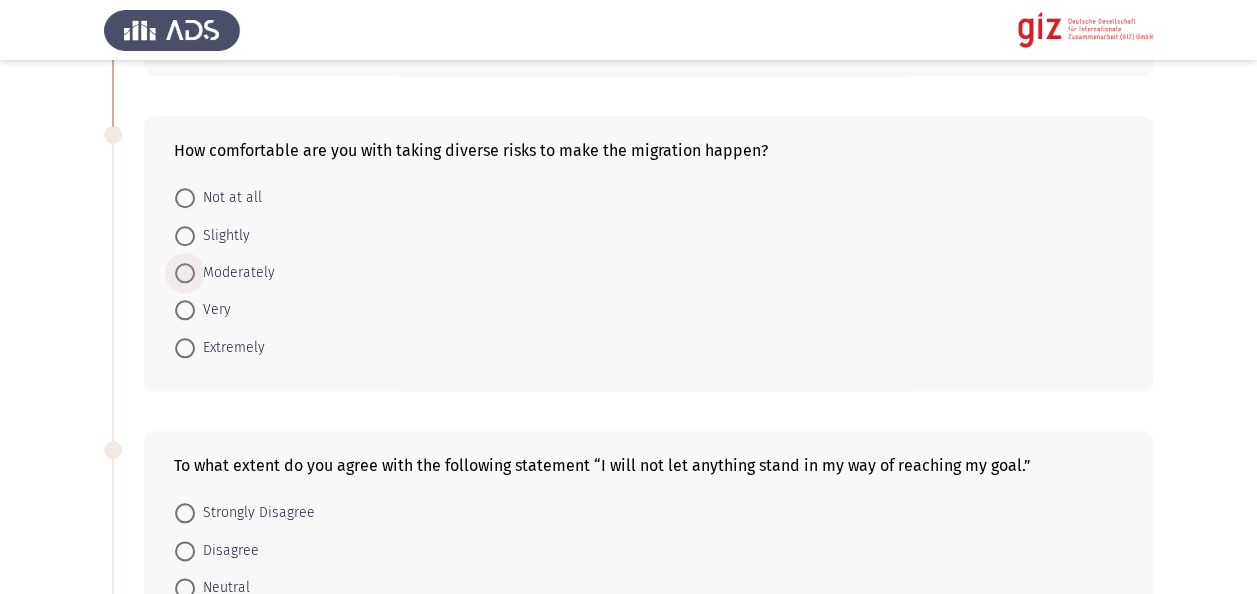 click on "Moderately" at bounding box center [235, 273] 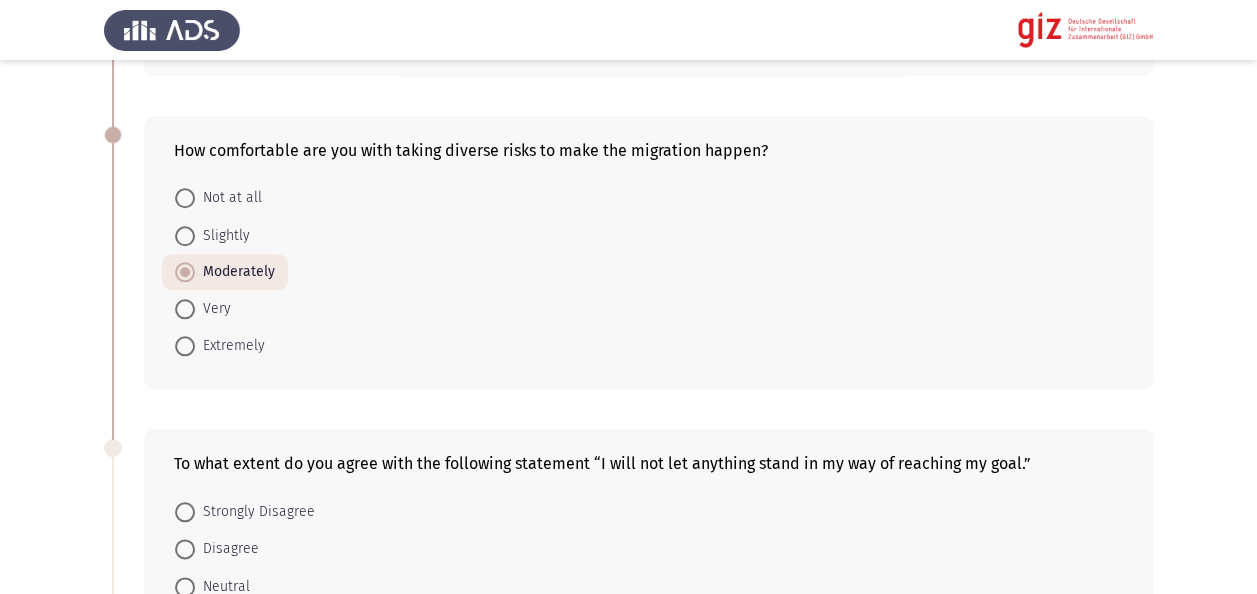 click on "Previous   Migration Intentions & Motivation   Next  Did you try to migrate before?    Yes     No  Do you want to leave Egypt?    Yes     No  If yes, which of the following regions are you seeking to migrate to? If not, select N/A.    Europe     Gulf     North America     Latin America     Australia     East Asia      Africa     N/A  How comfortable are you with taking diverse risks to make the migration happen?    Not at all     Slightly     Moderately     Very     Extremely  To what extent do you agree with the following statement “I will not let anything stand in my way of reaching my goal.”    Strongly Disagree     Disagree     Neutral     Agree     Strongly Agree  To what extent do you agree with the following statement “I am willing to go beyond the safe and secure.”    Strongly Disagree     Disagree     Neutral     Agree     Strongly Agree     Strongly Disagree     Disagree     Neutral     Agree     Strongly Agree     Yes     No     Extremely risky" 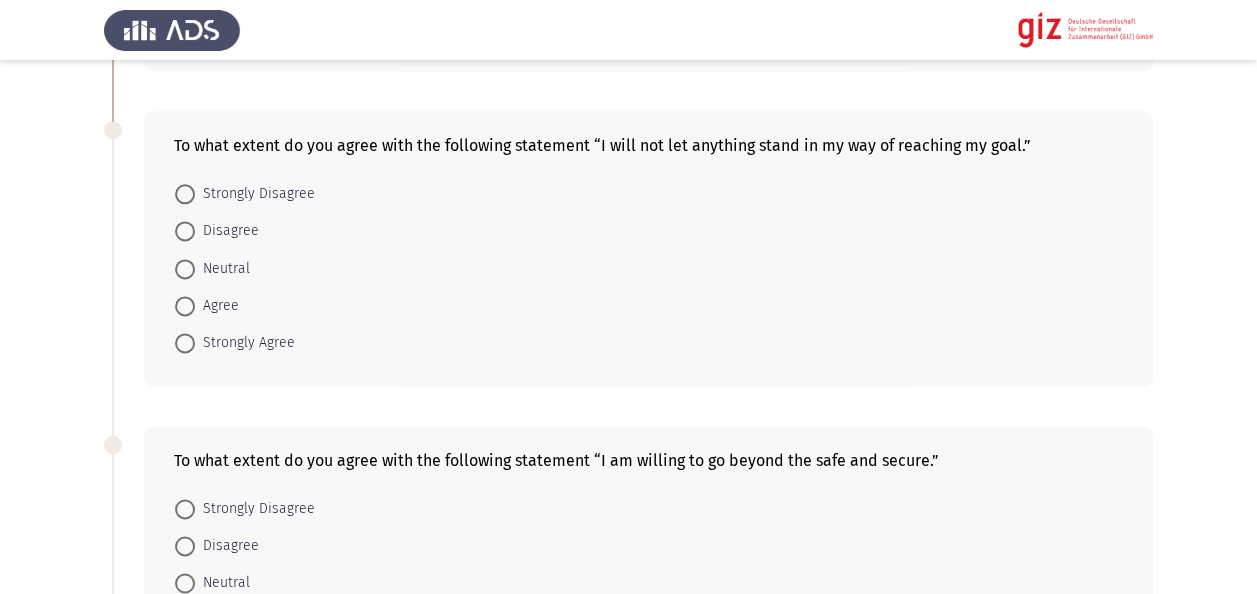 scroll, scrollTop: 1200, scrollLeft: 0, axis: vertical 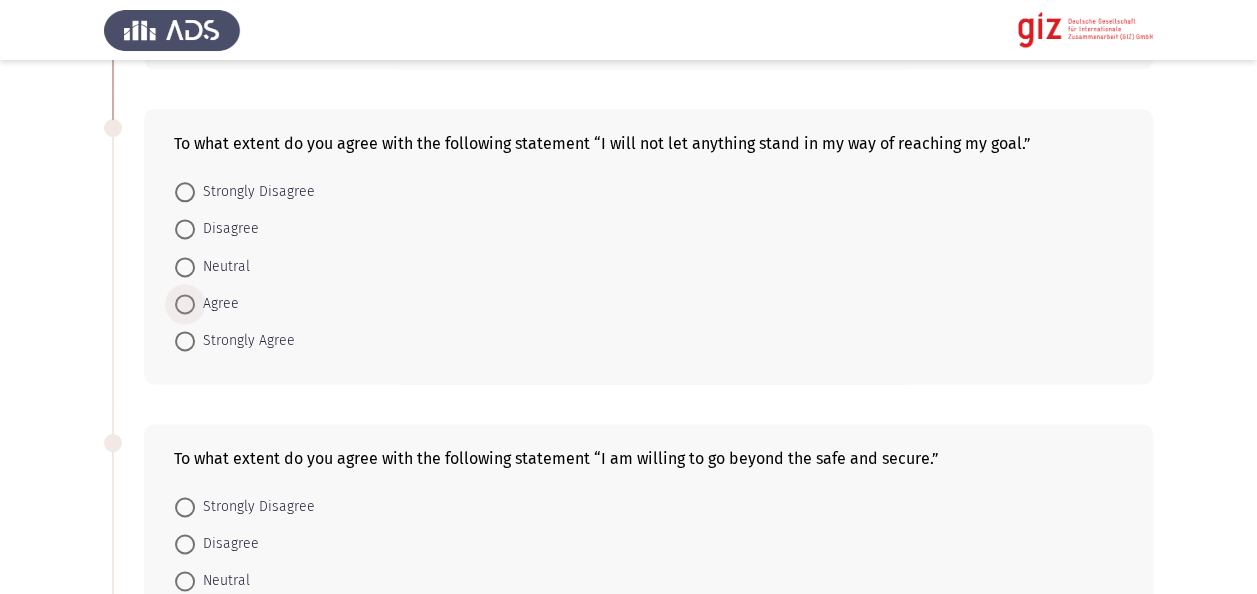 click on "Agree" at bounding box center [217, 304] 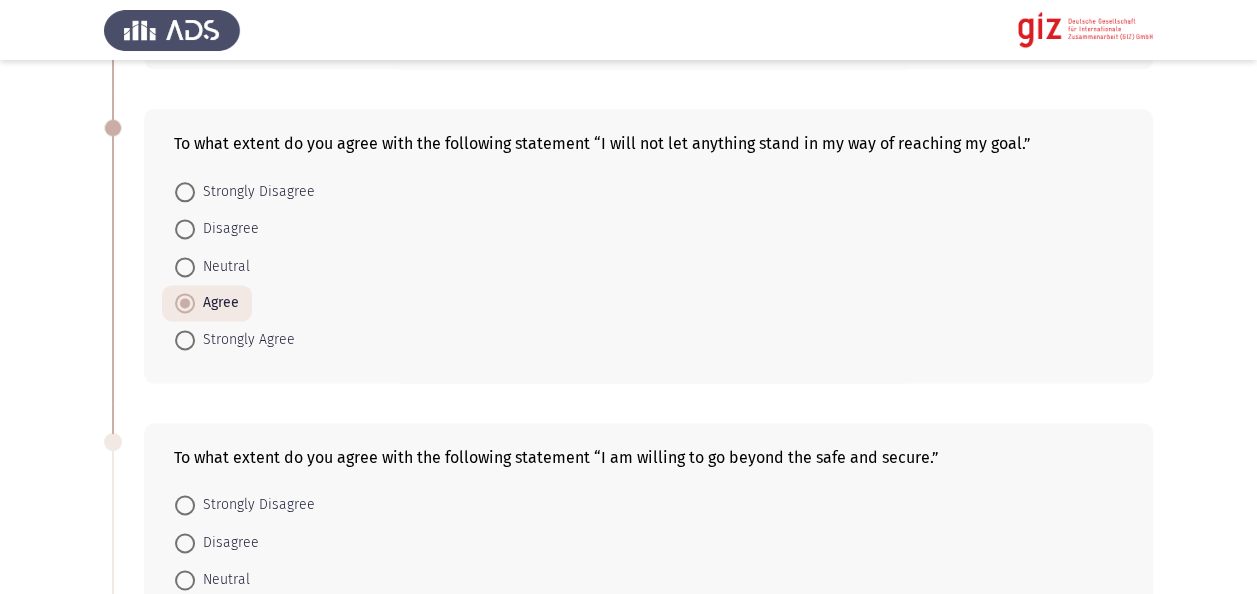 click on "To what extent do you agree with the following statement “I will not let anything stand in my way of reaching my goal.”    Strongly Disagree     Disagree     Neutral     Agree     Strongly Agree" 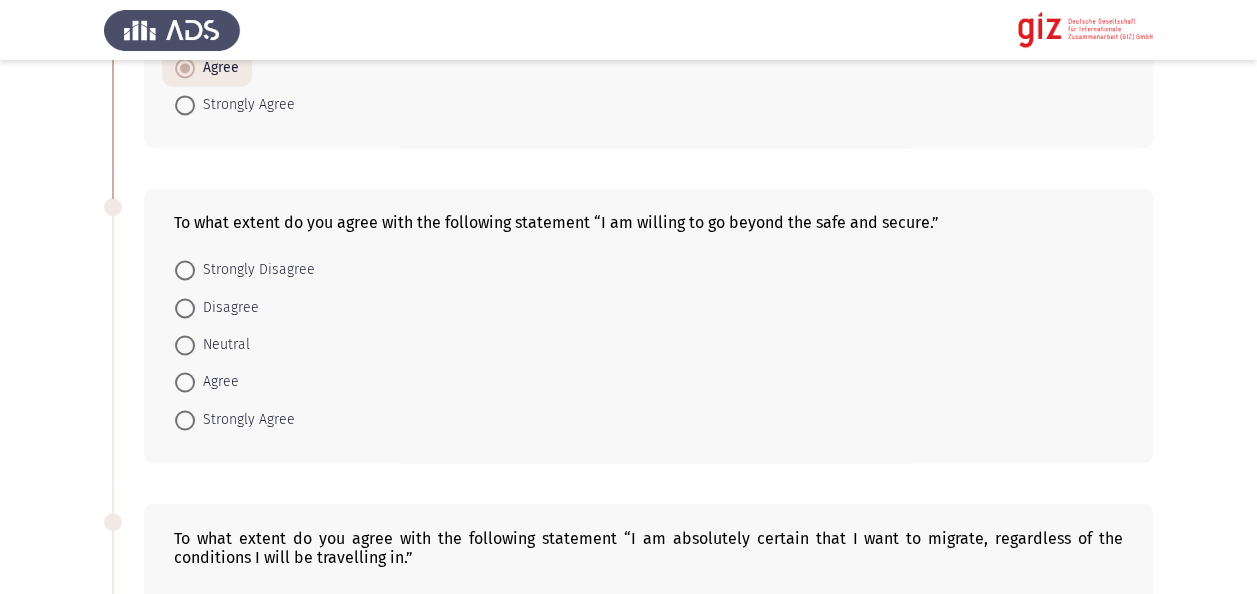 scroll, scrollTop: 1480, scrollLeft: 0, axis: vertical 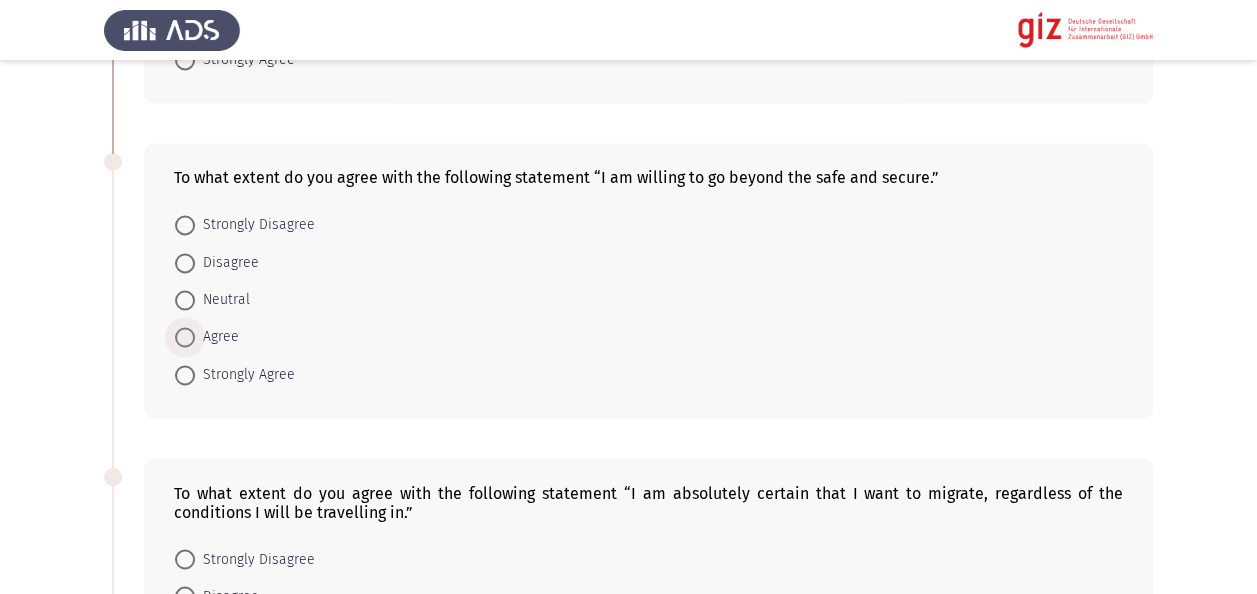 click on "Agree" at bounding box center [217, 337] 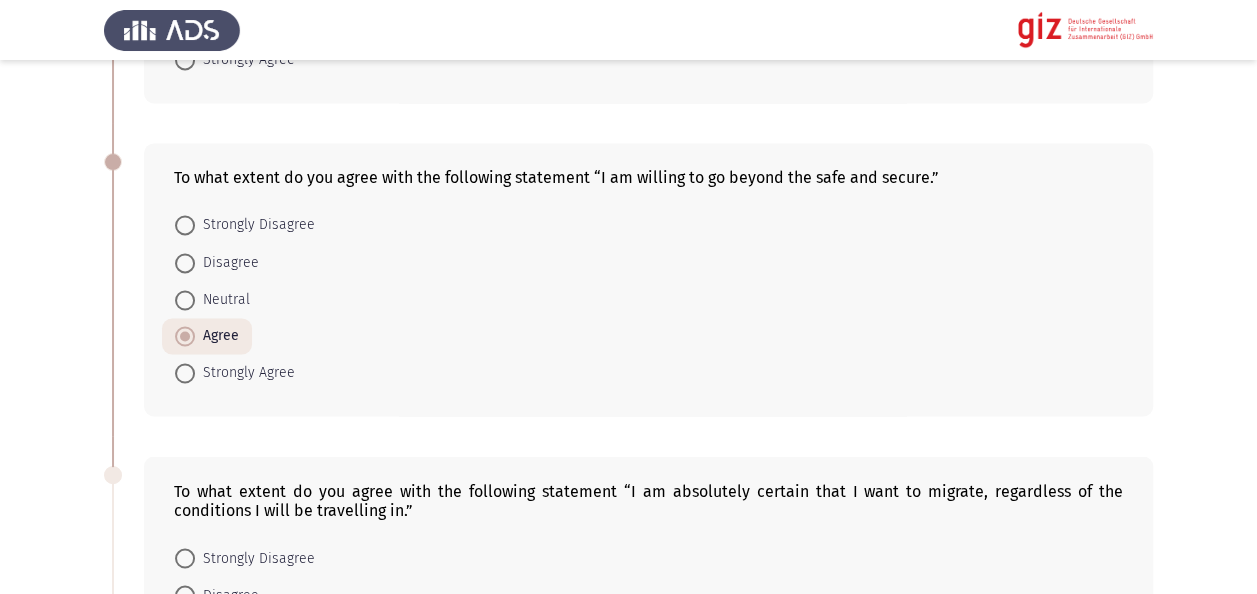 click on "Previous   Migration Intentions & Motivation   Next  Did you try to migrate before?    Yes     No  Do you want to leave Egypt?    Yes     No  If yes, which of the following regions are you seeking to migrate to? If not, select N/A.    Europe     Gulf     North America     Latin America     Australia     East Asia      Africa     N/A  How comfortable are you with taking diverse risks to make the migration happen?    Not at all     Slightly     Moderately     Very     Extremely  To what extent do you agree with the following statement “I will not let anything stand in my way of reaching my goal.”    Strongly Disagree     Disagree     Neutral     Agree     Strongly Agree  To what extent do you agree with the following statement “I am willing to go beyond the safe and secure.”    Strongly Disagree     Disagree     Neutral     Agree     Strongly Agree     Strongly Disagree     Disagree     Neutral     Agree     Strongly Agree     Yes     No     Extremely risky" 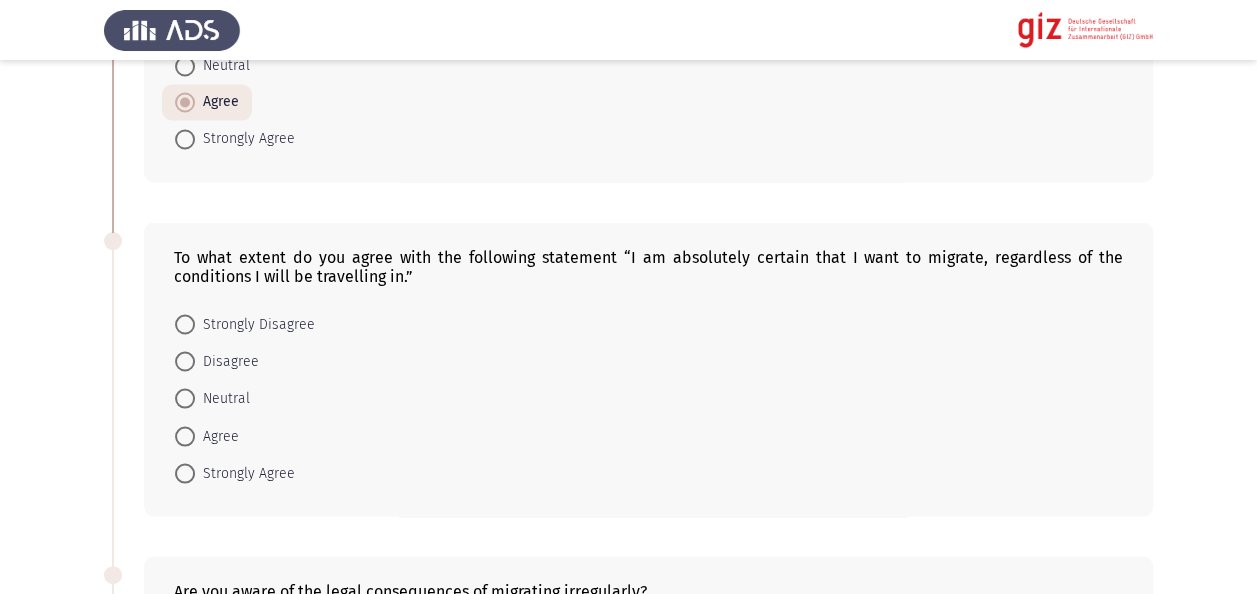 scroll, scrollTop: 1760, scrollLeft: 0, axis: vertical 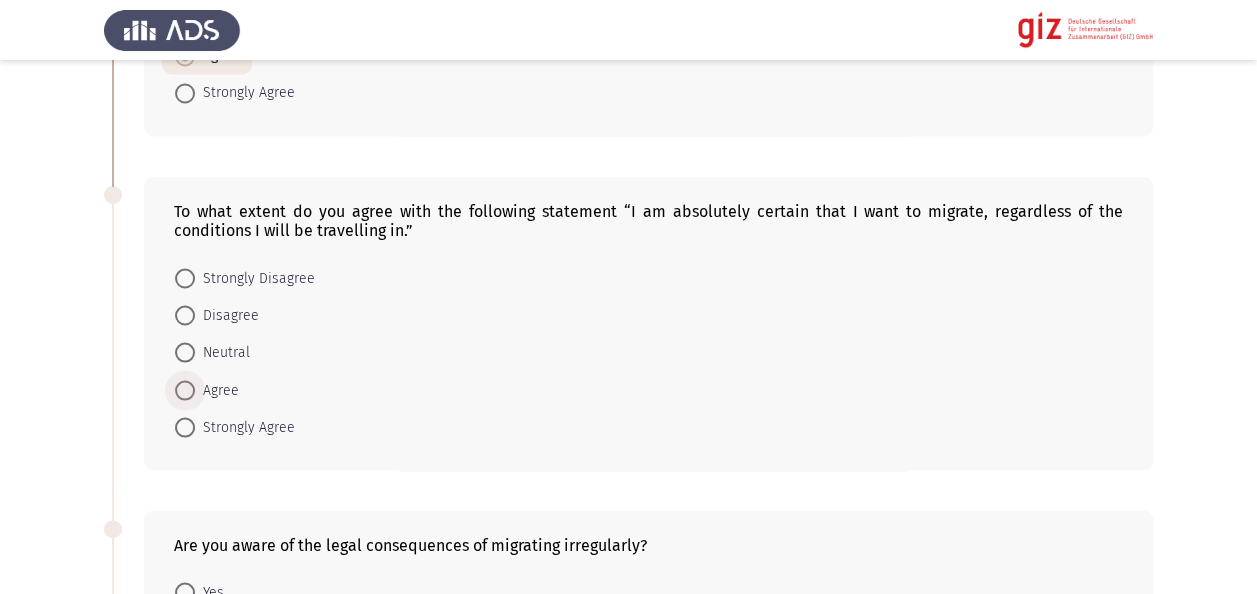 click on "Agree" at bounding box center (217, 390) 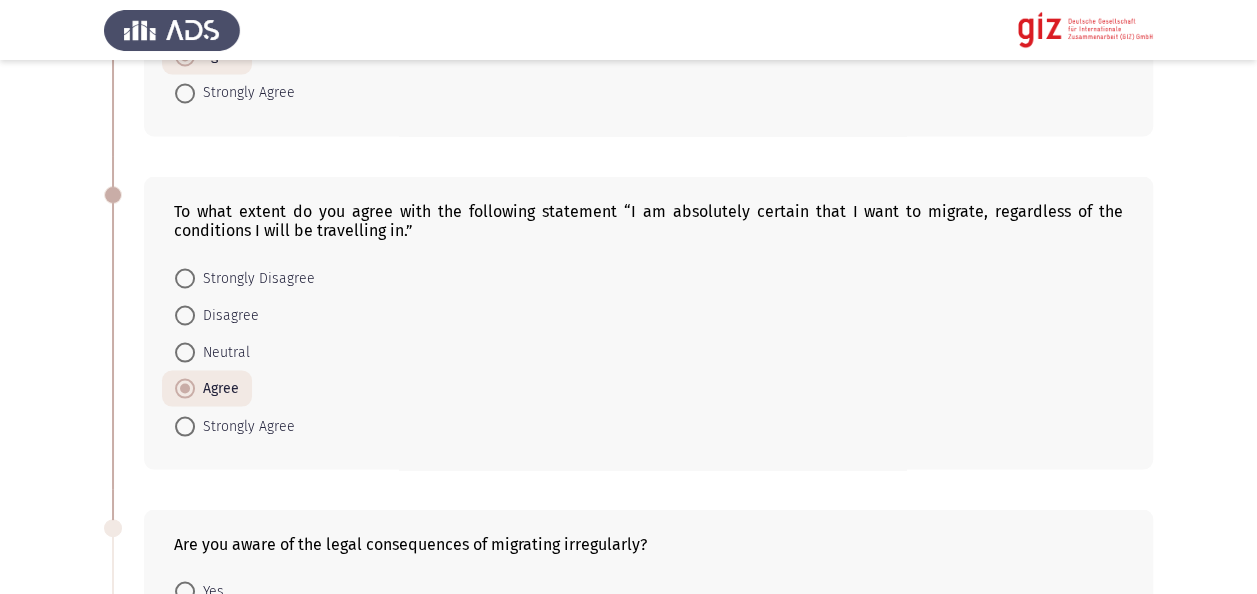 click on "Previous   Migration Intentions & Motivation   Next  Did you try to migrate before?    Yes     No  Do you want to leave Egypt?    Yes     No  If yes, which of the following regions are you seeking to migrate to? If not, select N/A.    Europe     Gulf     North America     Latin America     Australia     East Asia      Africa     N/A  How comfortable are you with taking diverse risks to make the migration happen?    Not at all     Slightly     Moderately     Very     Extremely  To what extent do you agree with the following statement “I will not let anything stand in my way of reaching my goal.”    Strongly Disagree     Disagree     Neutral     Agree     Strongly Agree  To what extent do you agree with the following statement “I am willing to go beyond the safe and secure.”    Strongly Disagree     Disagree     Neutral     Agree     Strongly Agree     Strongly Disagree     Disagree     Neutral     Agree     Strongly Agree     Yes     No     Extremely risky" 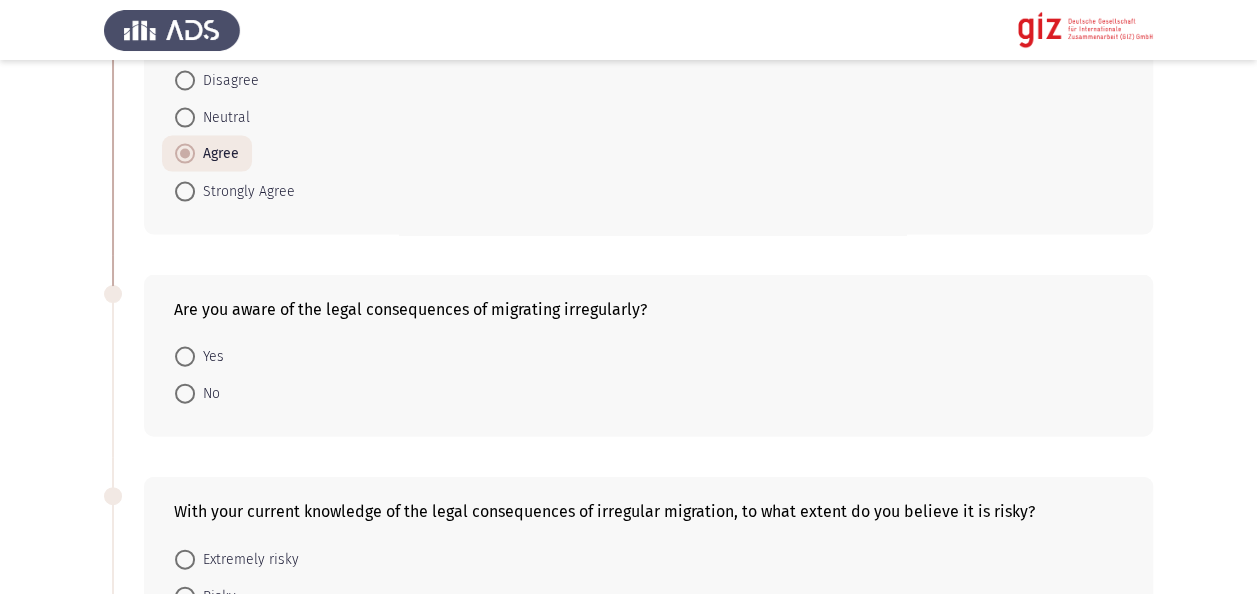 scroll, scrollTop: 2040, scrollLeft: 0, axis: vertical 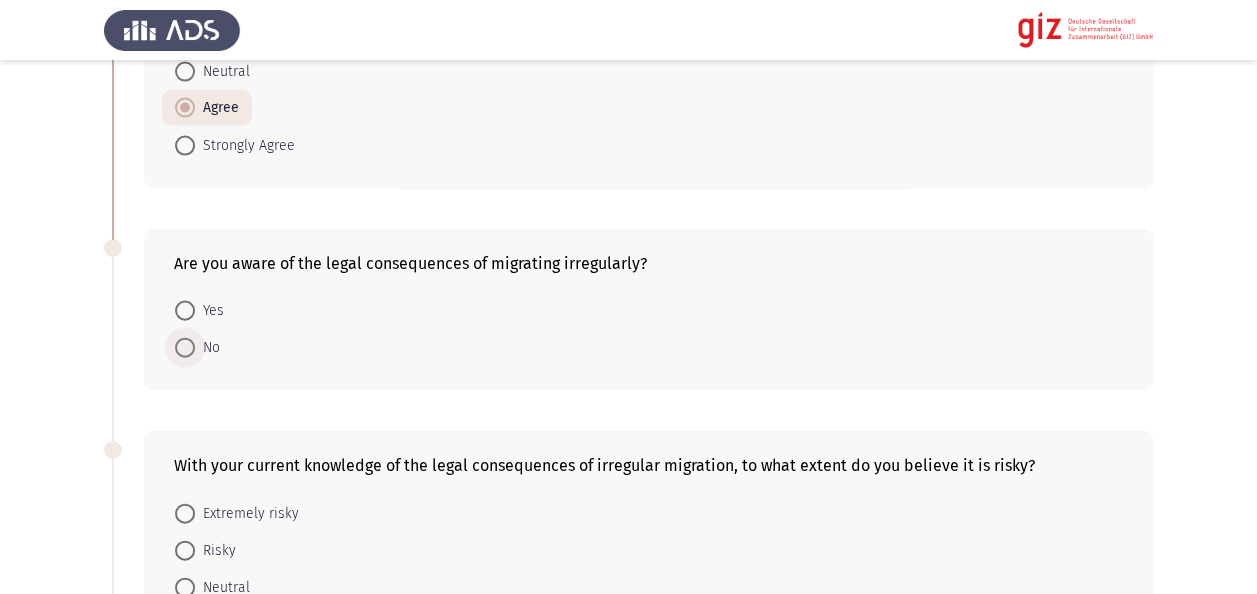 click on "No" at bounding box center (207, 348) 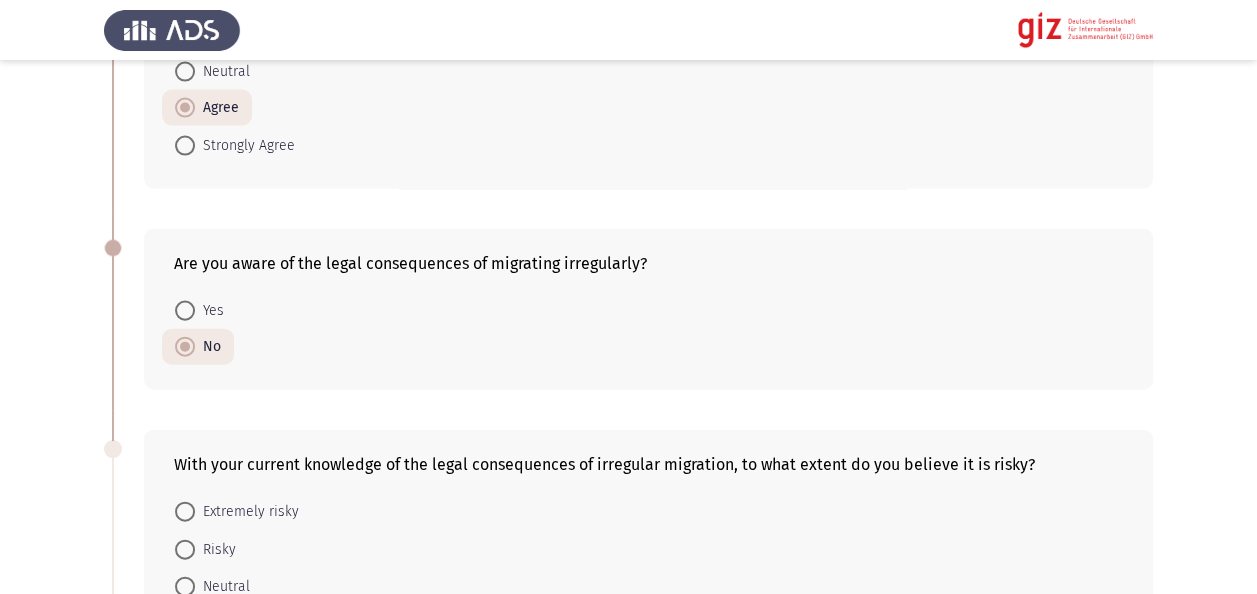 click on "Previous   Migration Intentions & Motivation   Next  Did you try to migrate before?    Yes     No  Do you want to leave Egypt?    Yes     No  If yes, which of the following regions are you seeking to migrate to? If not, select N/A.    Europe     Gulf     North America     Latin America     Australia     East Asia      Africa     N/A  How comfortable are you with taking diverse risks to make the migration happen?    Not at all     Slightly     Moderately     Very     Extremely  To what extent do you agree with the following statement “I will not let anything stand in my way of reaching my goal.”    Strongly Disagree     Disagree     Neutral     Agree     Strongly Agree  To what extent do you agree with the following statement “I am willing to go beyond the safe and secure.”    Strongly Disagree     Disagree     Neutral     Agree     Strongly Agree     Strongly Disagree     Disagree     Neutral     Agree     Strongly Agree     Yes     No     Extremely risky" 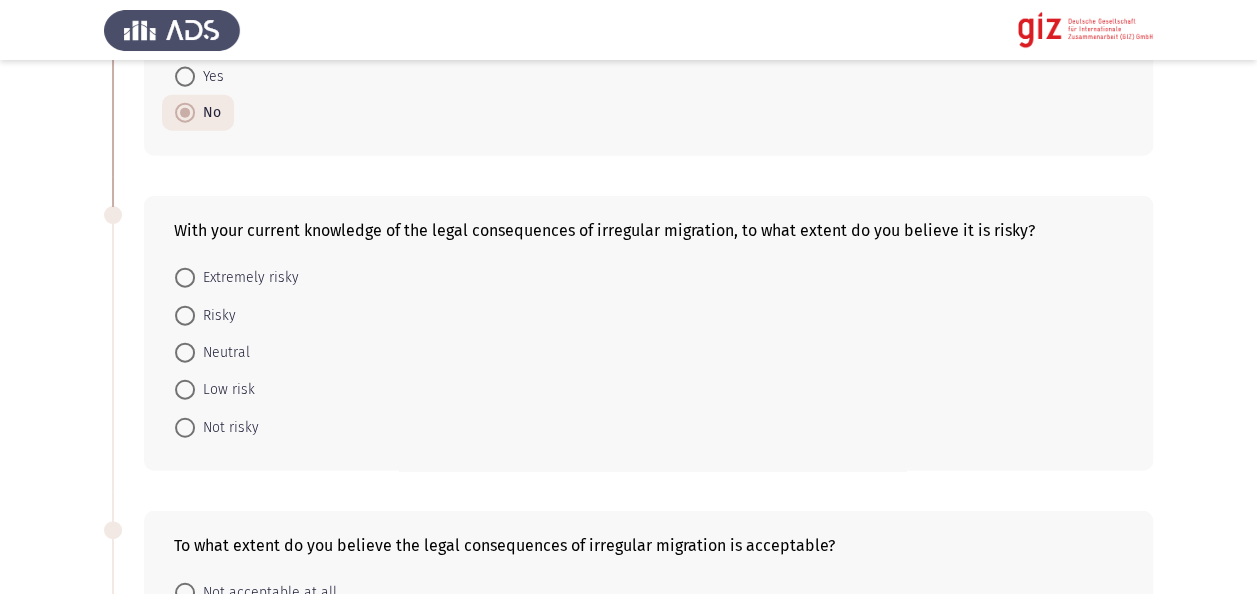scroll, scrollTop: 2360, scrollLeft: 0, axis: vertical 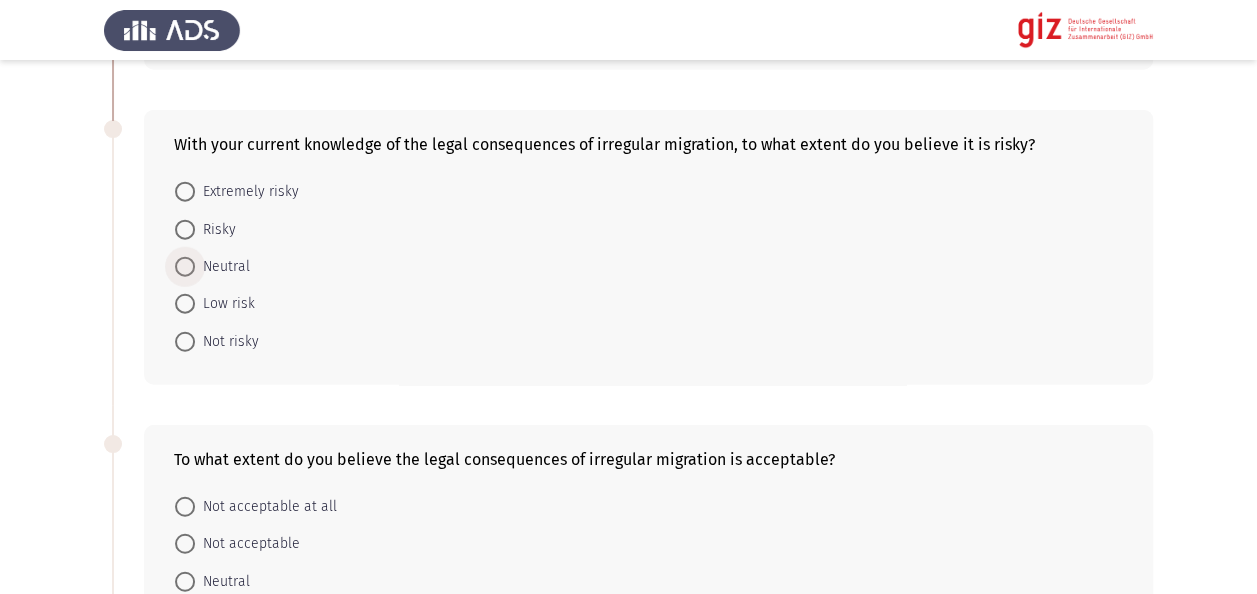 click on "Neutral" at bounding box center (222, 267) 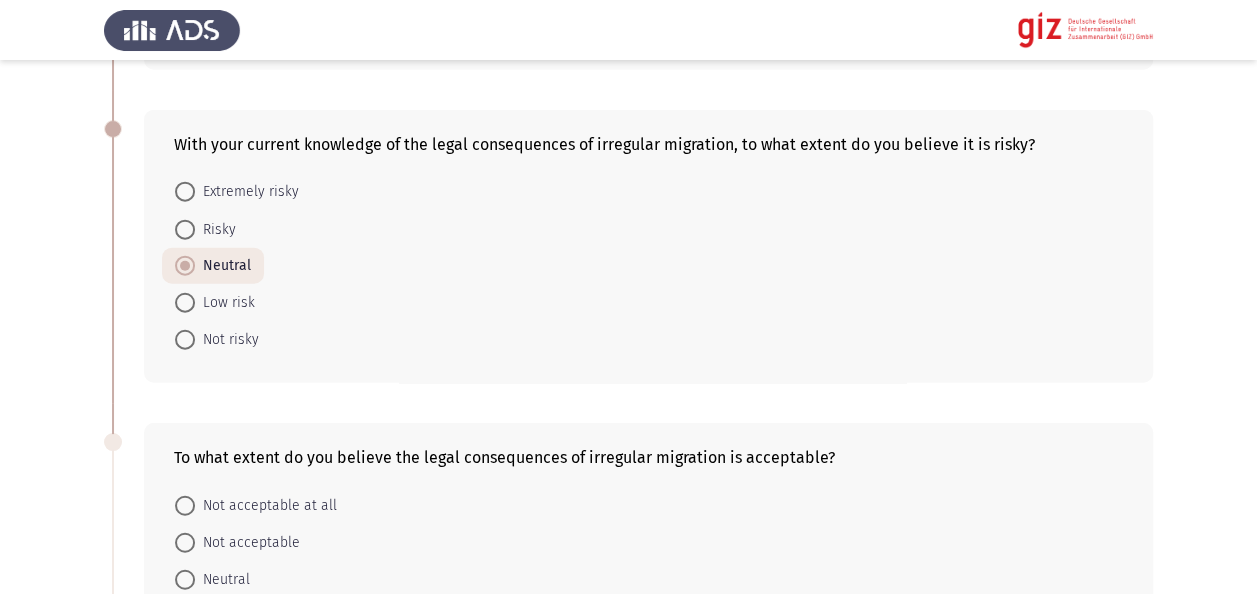 click on "Previous   Migration Intentions & Motivation   Next  Did you try to migrate before?    Yes     No  Do you want to leave Egypt?    Yes     No  If yes, which of the following regions are you seeking to migrate to? If not, select N/A.    Europe     Gulf     North America     Latin America     Australia     East Asia      Africa     N/A  How comfortable are you with taking diverse risks to make the migration happen?    Not at all     Slightly     Moderately     Very     Extremely  To what extent do you agree with the following statement “I will not let anything stand in my way of reaching my goal.”    Strongly Disagree     Disagree     Neutral     Agree     Strongly Agree  To what extent do you agree with the following statement “I am willing to go beyond the safe and secure.”    Strongly Disagree     Disagree     Neutral     Agree     Strongly Agree     Strongly Disagree     Disagree     Neutral     Agree     Strongly Agree     Yes     No     Extremely risky" 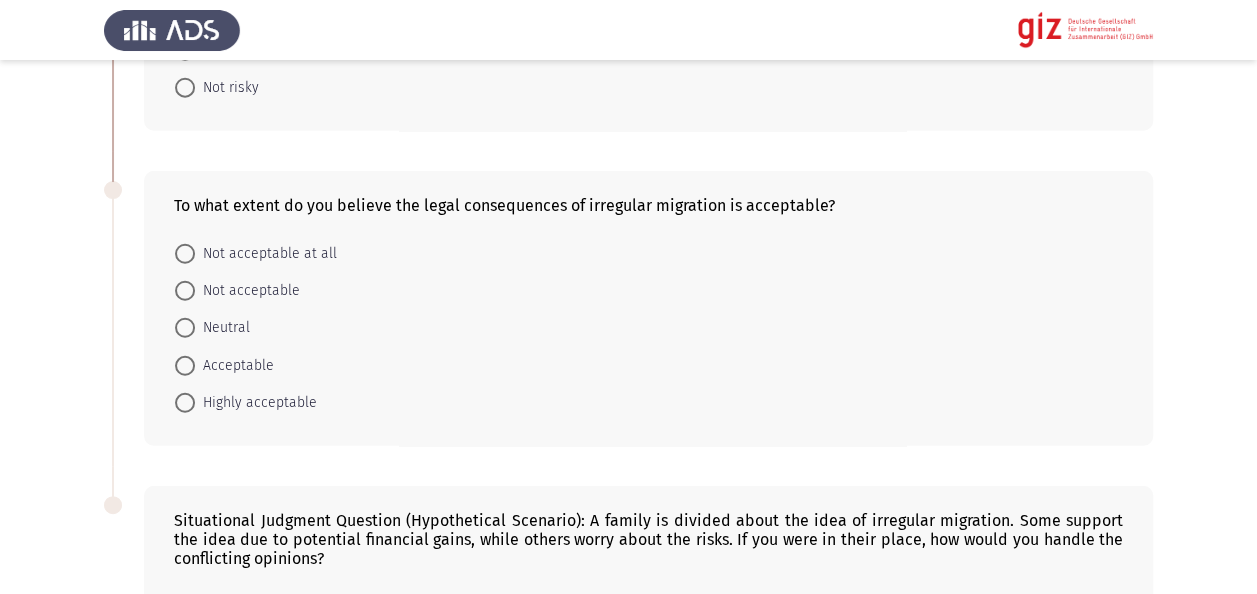 scroll, scrollTop: 2640, scrollLeft: 0, axis: vertical 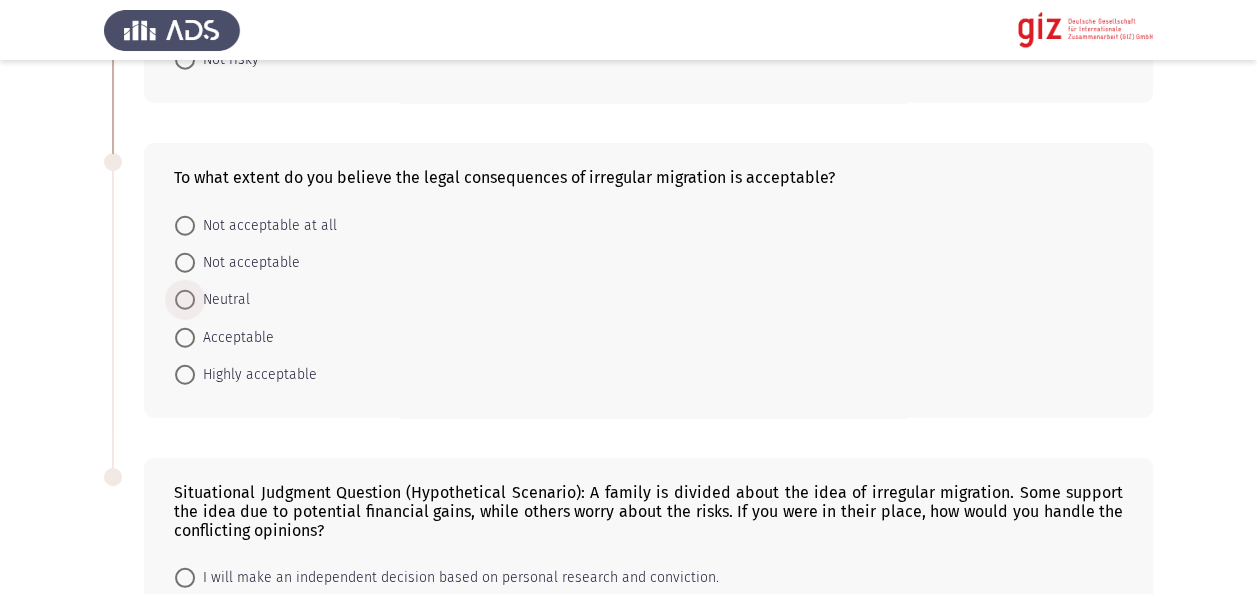 click on "Neutral" at bounding box center (222, 300) 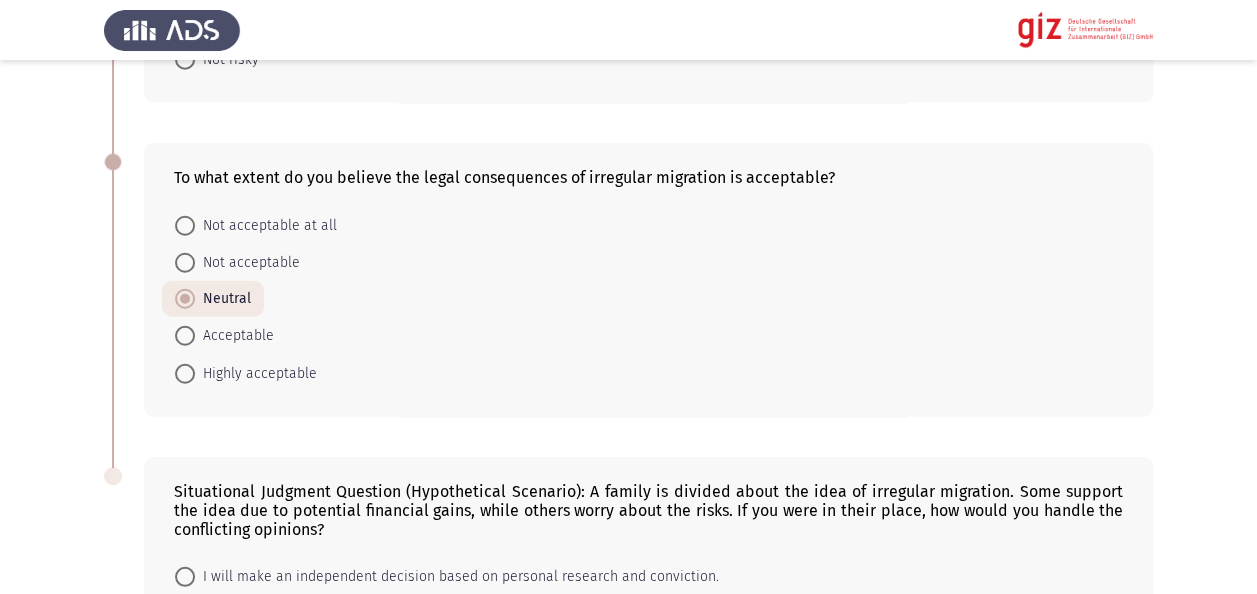 click on "Previous   Migration Intentions & Motivation   Next  Did you try to migrate before?    Yes     No  Do you want to leave Egypt?    Yes     No  If yes, which of the following regions are you seeking to migrate to? If not, select N/A.    Europe     Gulf     North America     Latin America     Australia     East Asia      Africa     N/A  How comfortable are you with taking diverse risks to make the migration happen?    Not at all     Slightly     Moderately     Very     Extremely  To what extent do you agree with the following statement “I will not let anything stand in my way of reaching my goal.”    Strongly Disagree     Disagree     Neutral     Agree     Strongly Agree  To what extent do you agree with the following statement “I am willing to go beyond the safe and secure.”    Strongly Disagree     Disagree     Neutral     Agree     Strongly Agree     Strongly Disagree     Disagree     Neutral     Agree     Strongly Agree     Yes     No     Extremely risky" 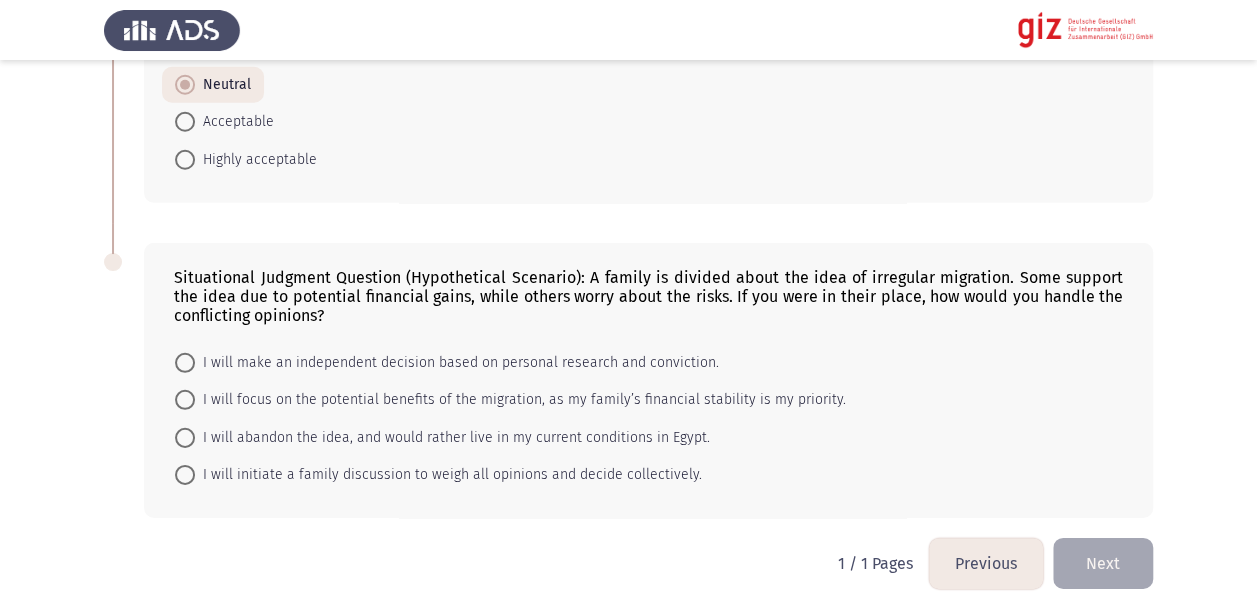scroll, scrollTop: 2858, scrollLeft: 0, axis: vertical 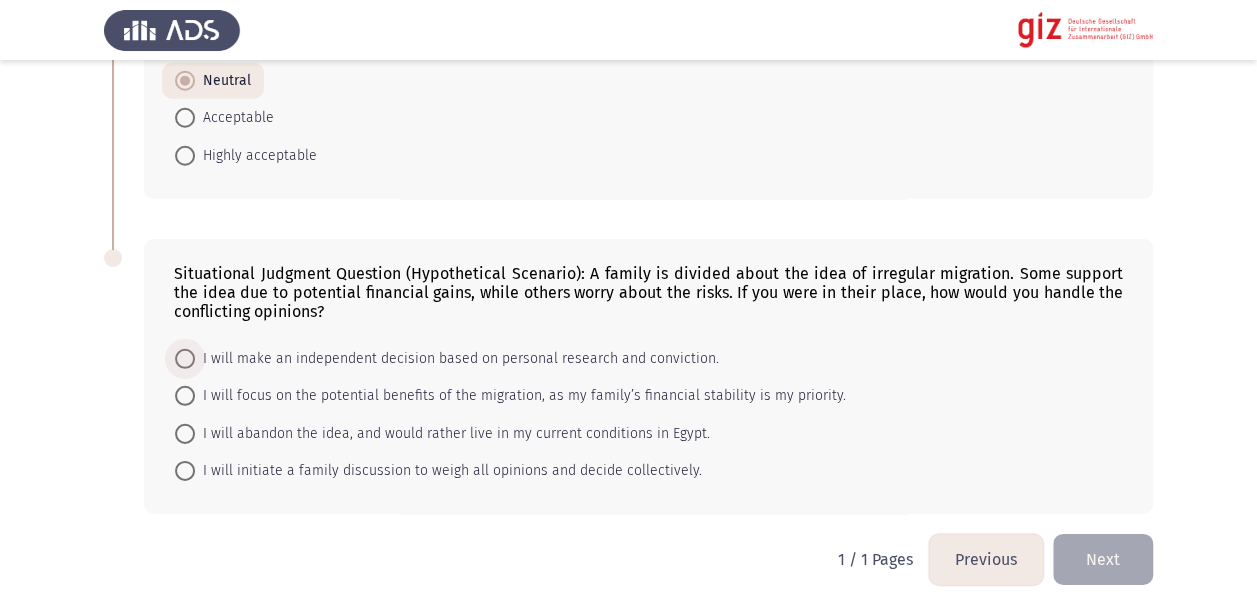 click on "I will make an independent decision based on personal research and conviction." at bounding box center (457, 359) 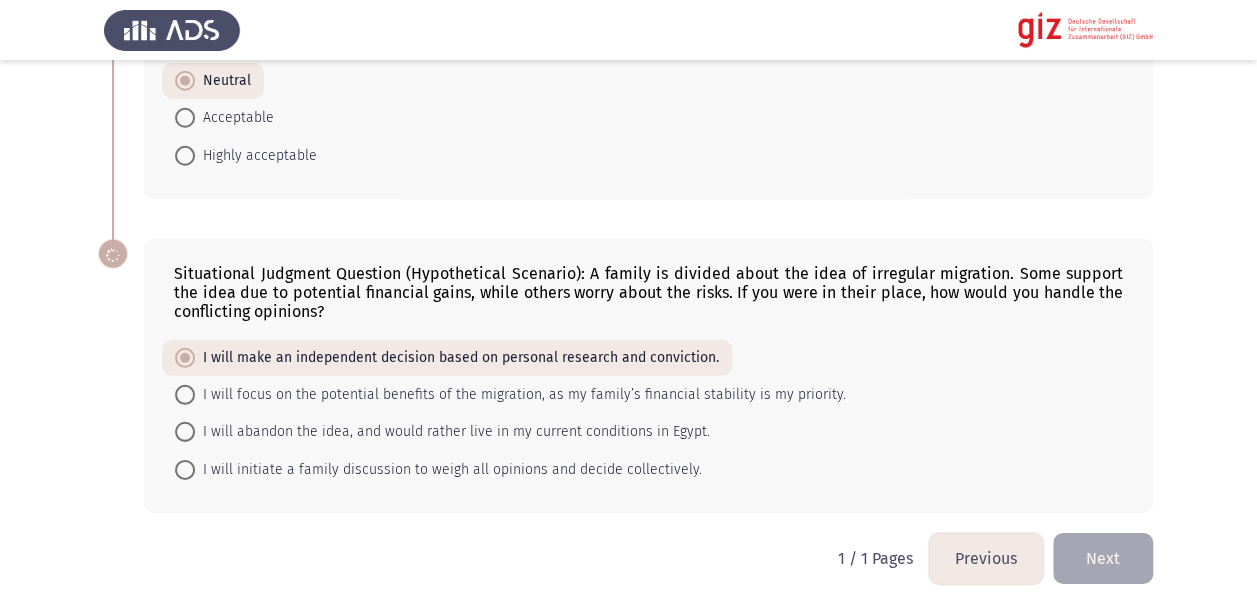 scroll, scrollTop: 2857, scrollLeft: 0, axis: vertical 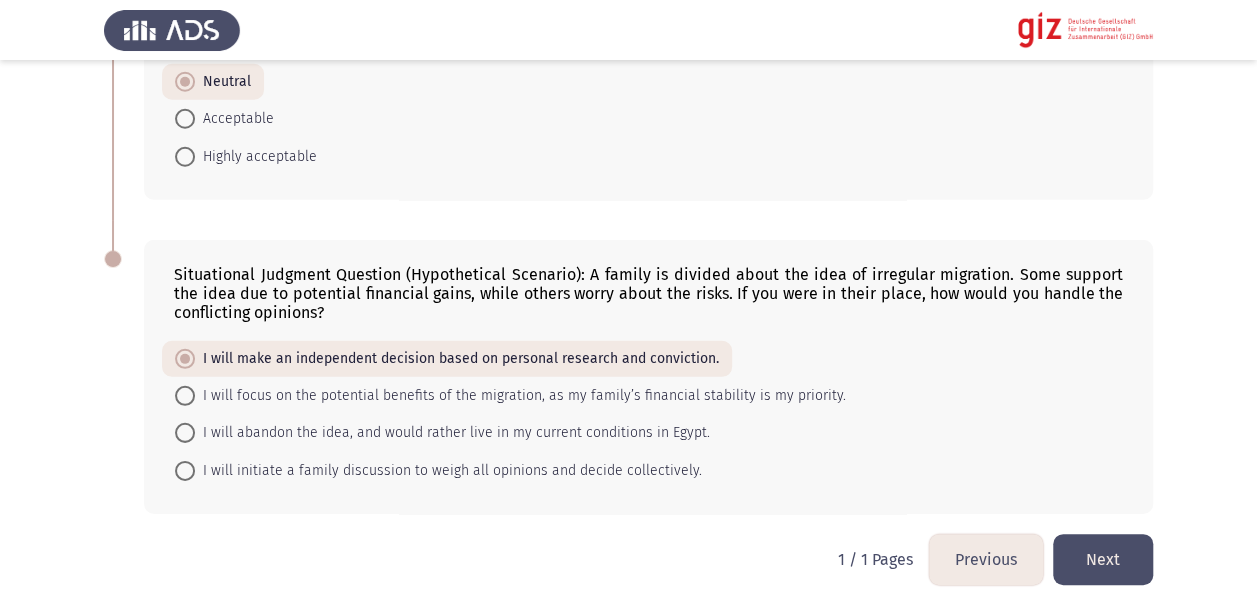 click on "Next" 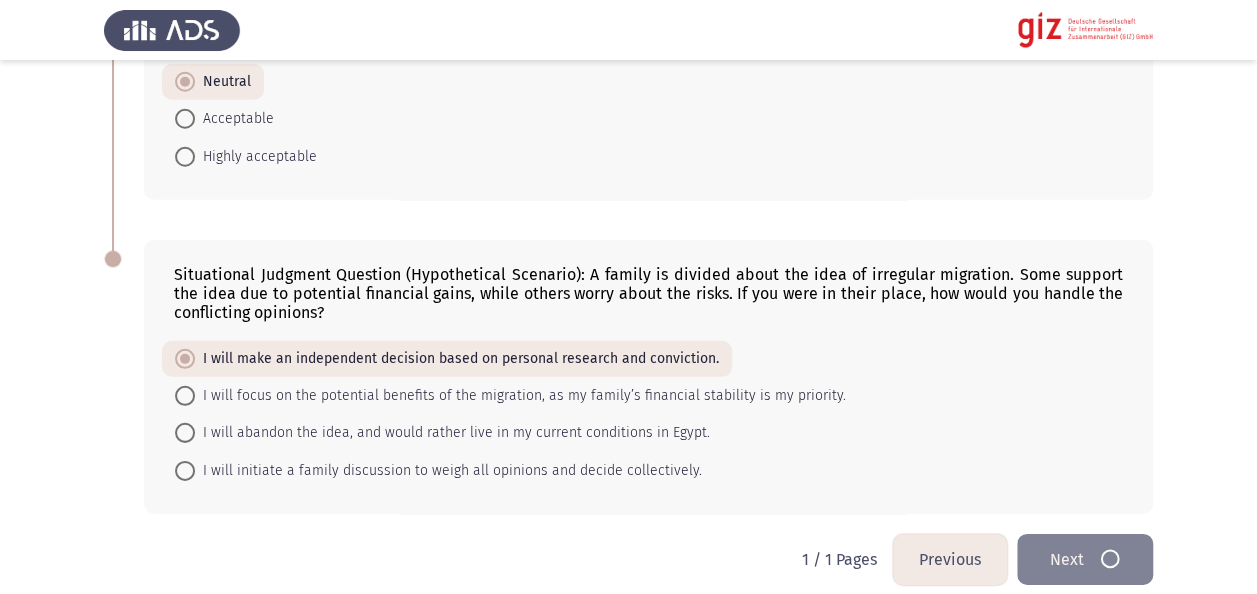 scroll, scrollTop: 0, scrollLeft: 0, axis: both 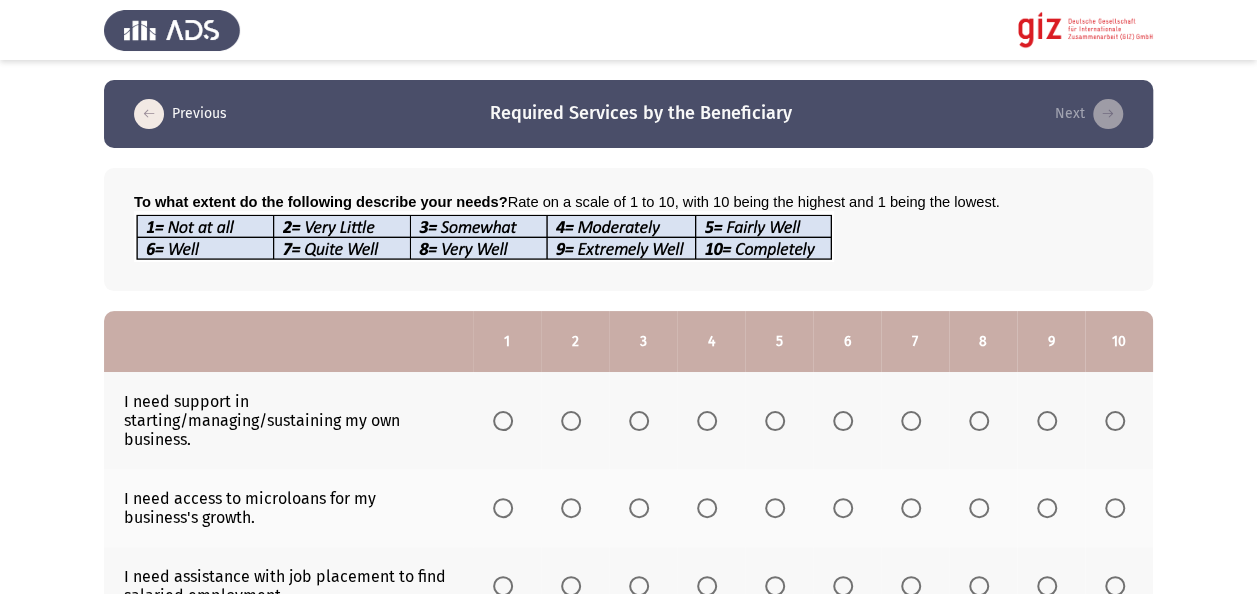 click on "Previous   Required Services by the Beneficiary   Next  To what extent do the following describe your needs?  Rate on a scale of 1 to 10, with 10 being the highest and 1 being the lowest.  1   2   3   4   5   6   7   8   9   10  I need support in starting/managing/sustaining my own business.                     I need access to microloans for my business's growth.                     I need assistance with job placement to find salaried employment.                     I need support with resume writing and interview preparation to secure a job.                     Connecting with potential employers would facilitate my employment/business continuation opportunities.                     I require vocational training to improve my employability.                     Receiving sector-specific trainings would enhance my job prospects.                     Technical skills workshops are necessary to meet job market demands." 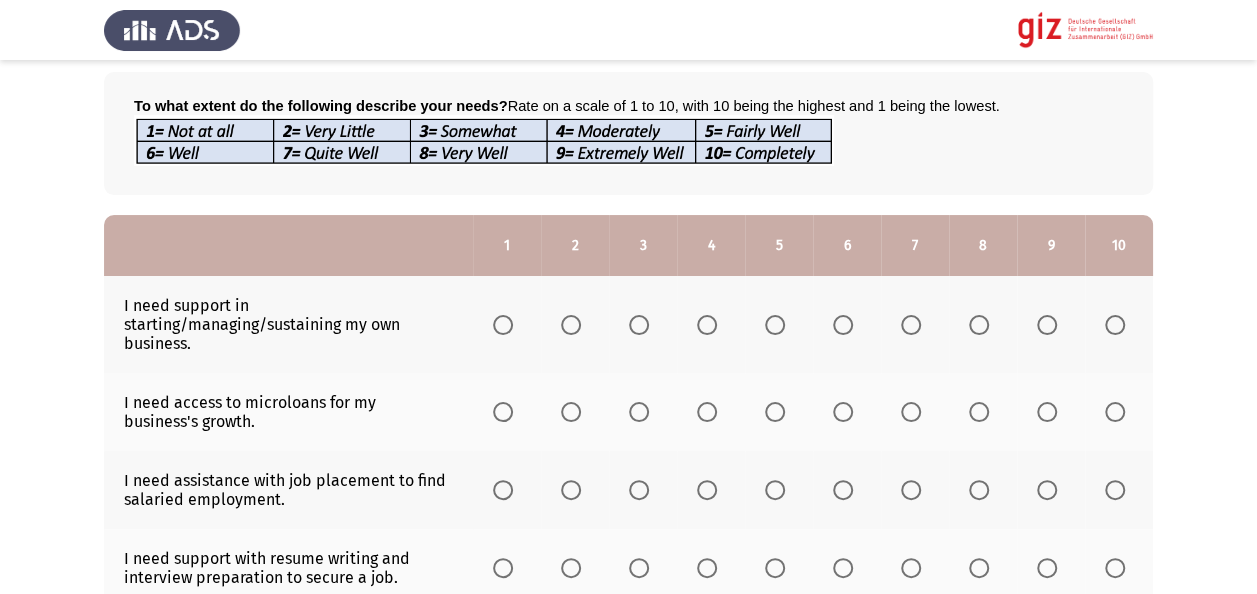 scroll, scrollTop: 160, scrollLeft: 0, axis: vertical 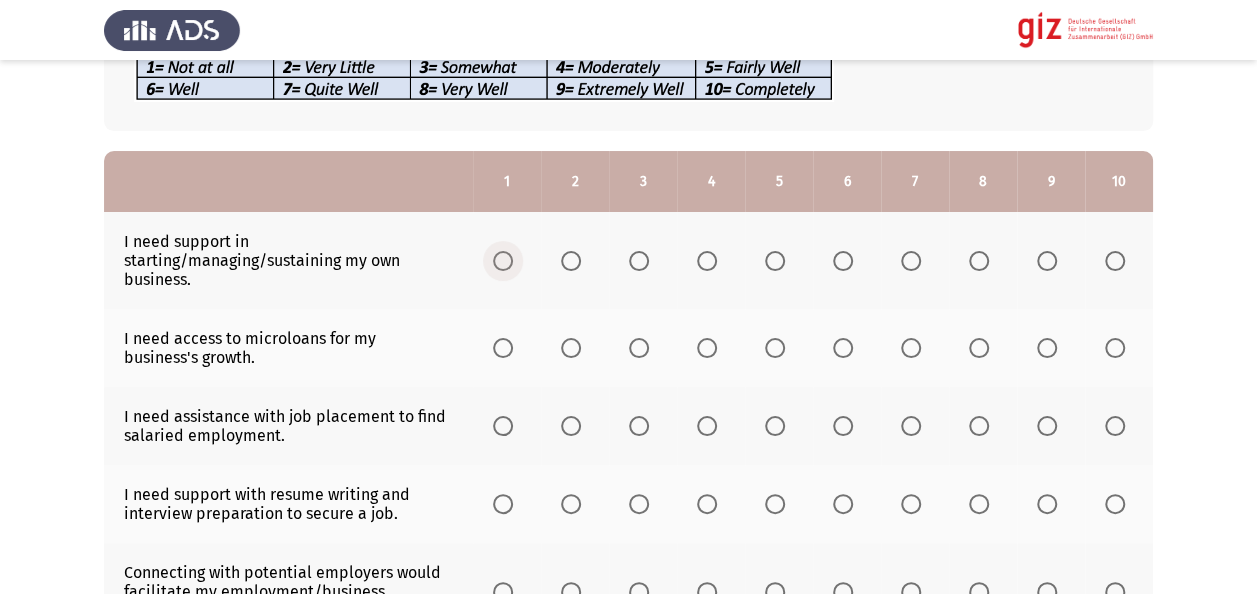 click at bounding box center (503, 261) 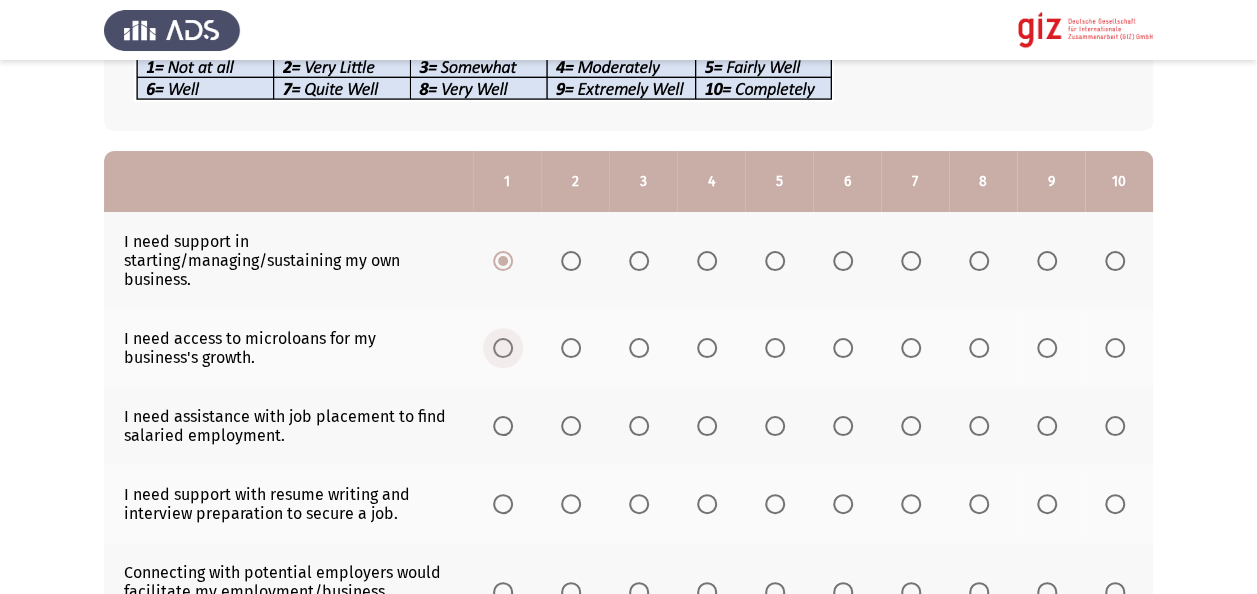 click at bounding box center [503, 348] 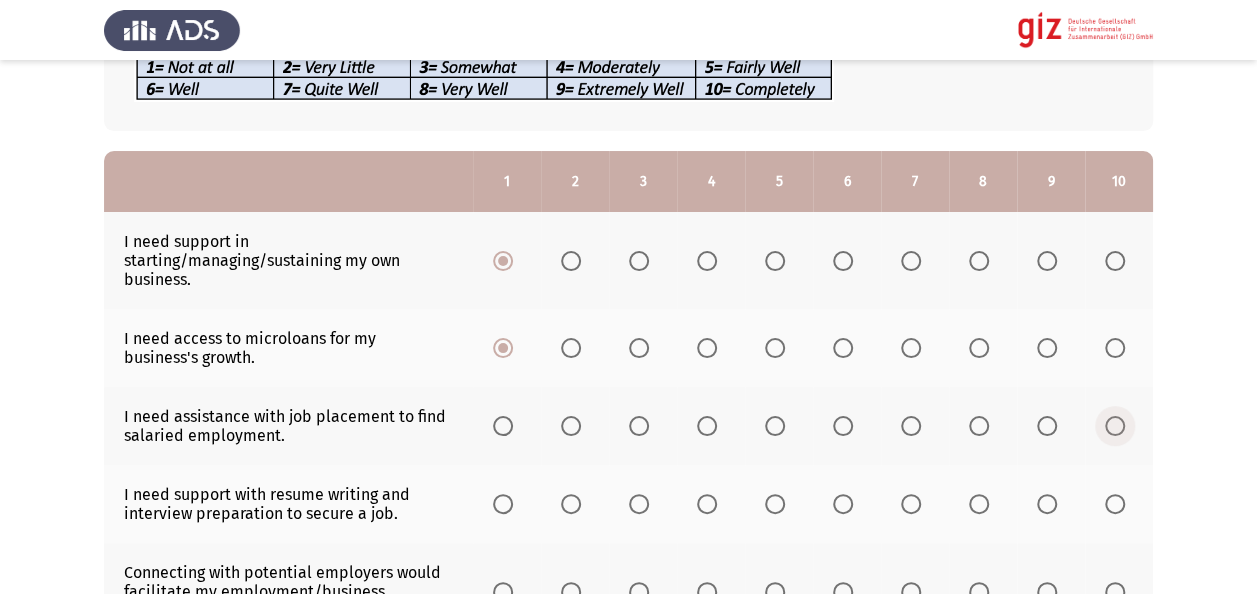 click at bounding box center [1119, 426] 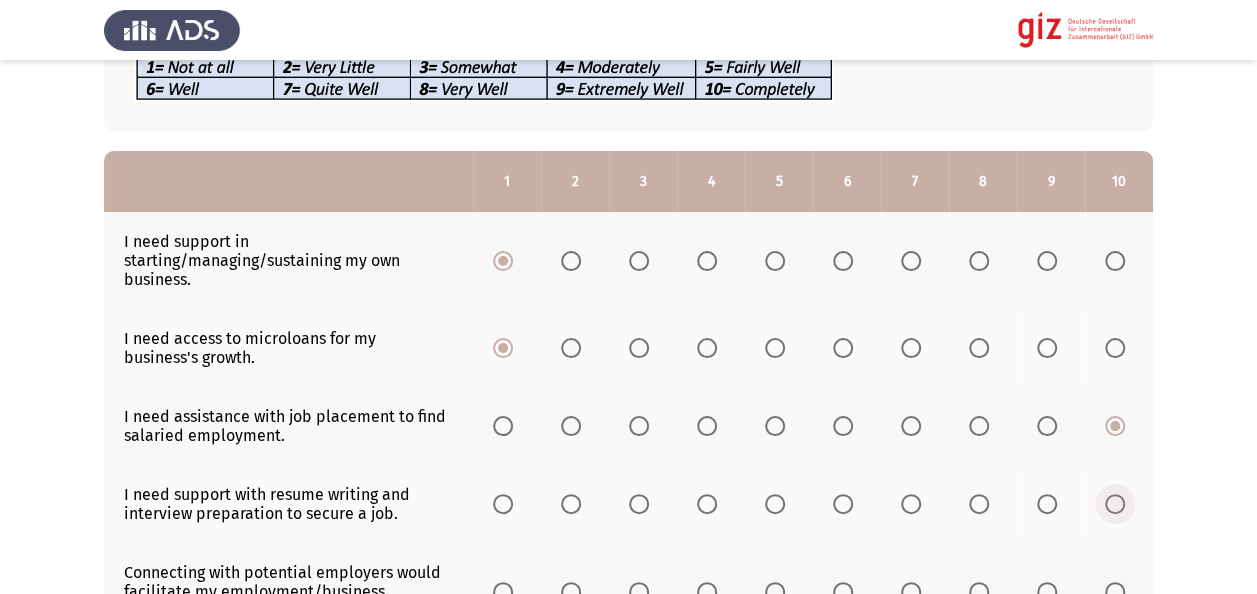 click at bounding box center [1115, 504] 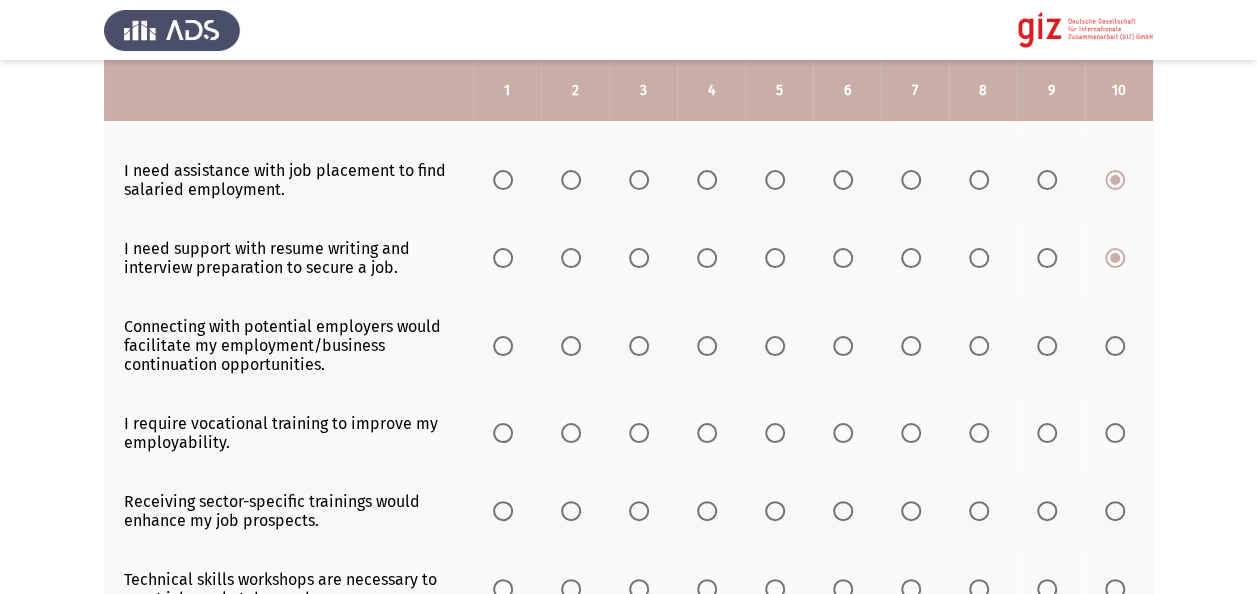 scroll, scrollTop: 440, scrollLeft: 0, axis: vertical 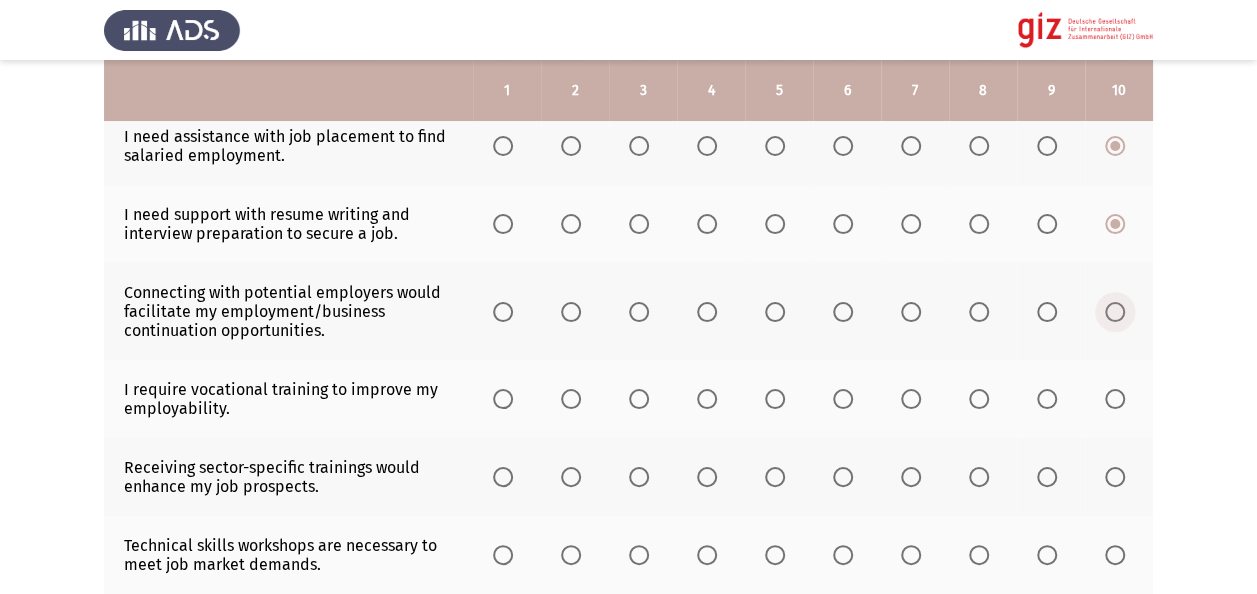 click at bounding box center (1115, 312) 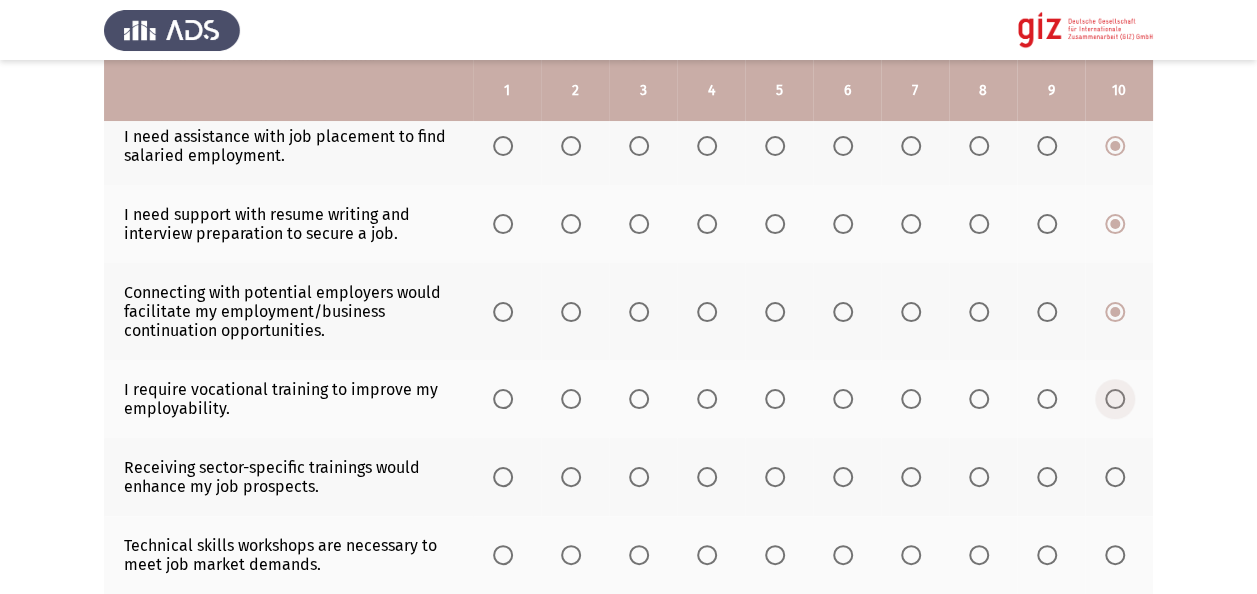 click at bounding box center (1115, 399) 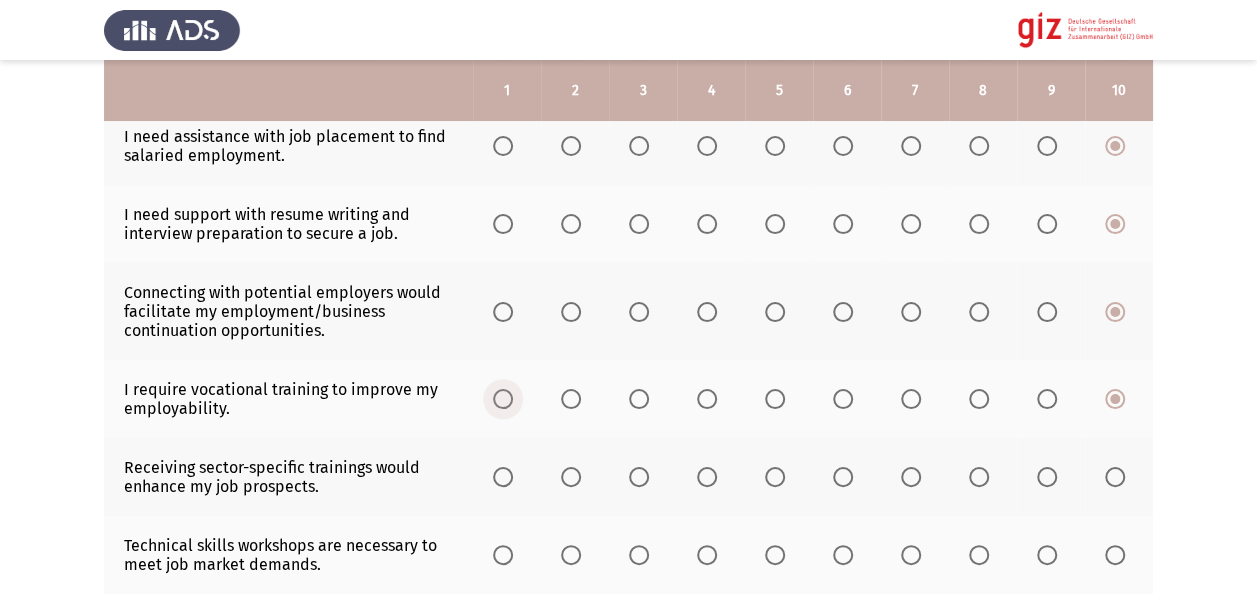 click at bounding box center [503, 399] 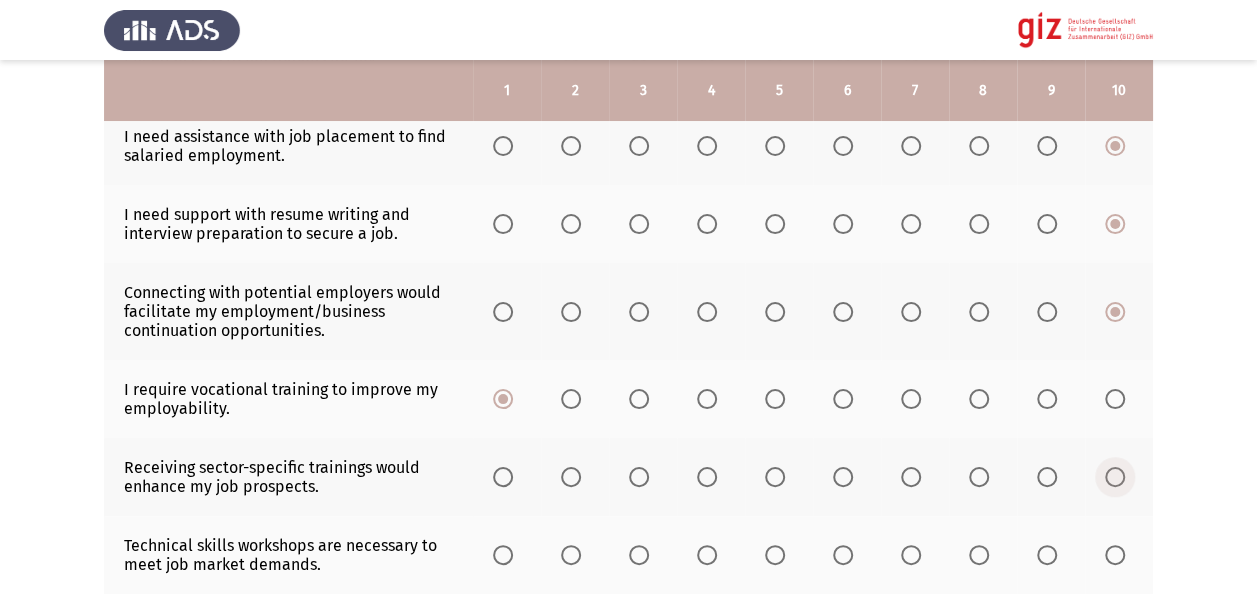 click at bounding box center (1115, 477) 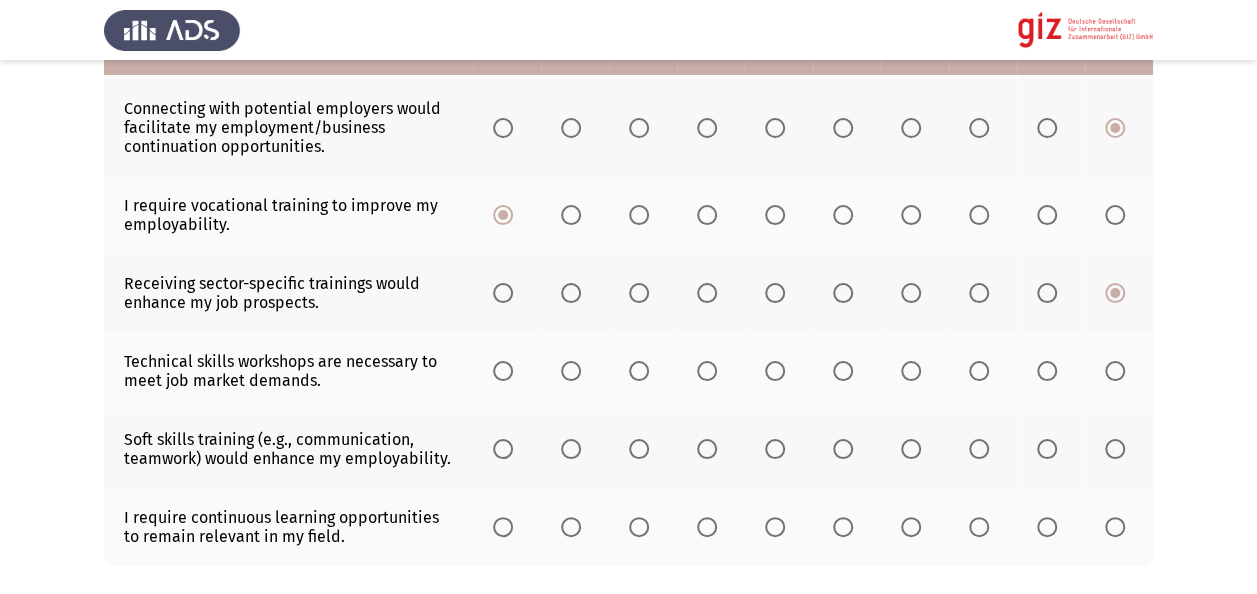 scroll, scrollTop: 640, scrollLeft: 0, axis: vertical 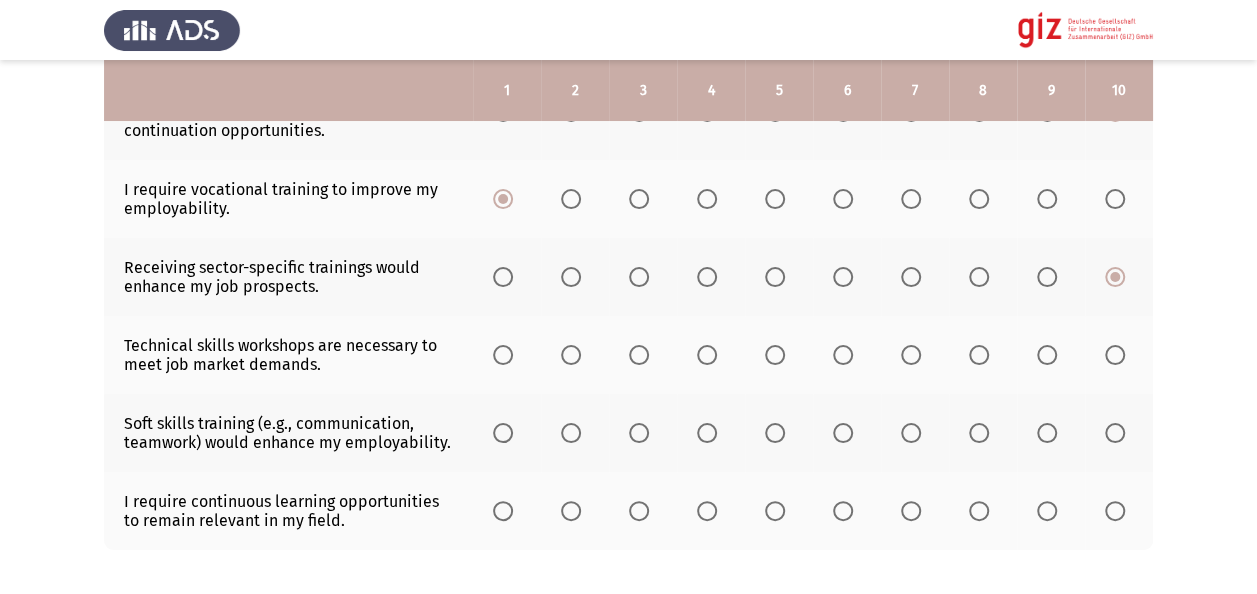 click at bounding box center (1115, 355) 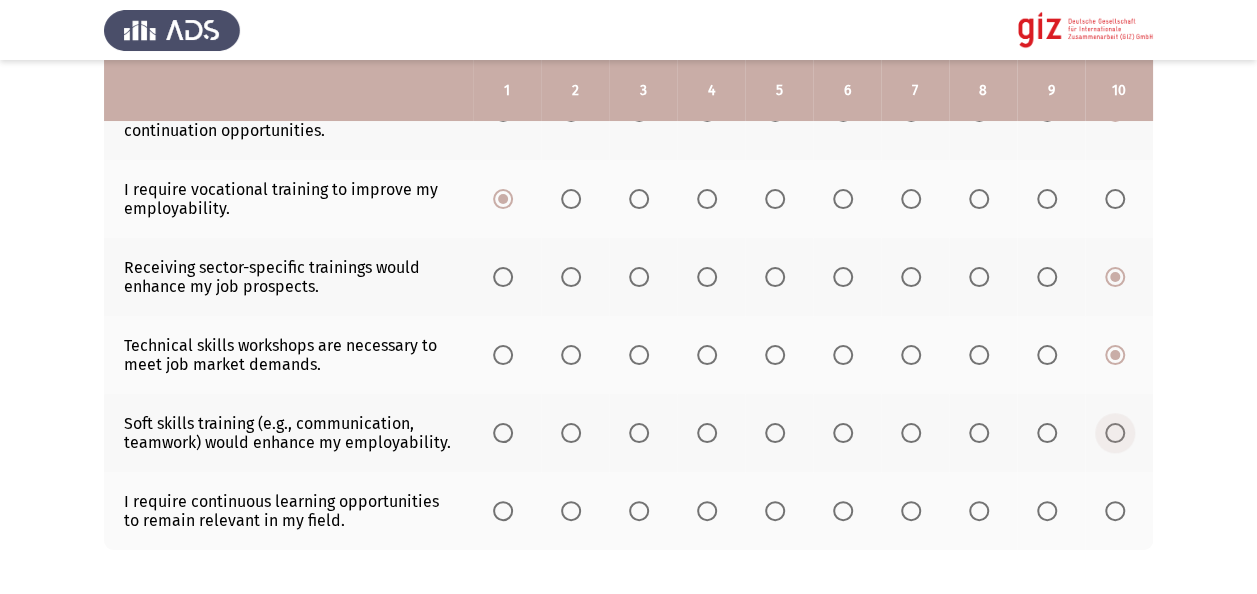click at bounding box center [1115, 433] 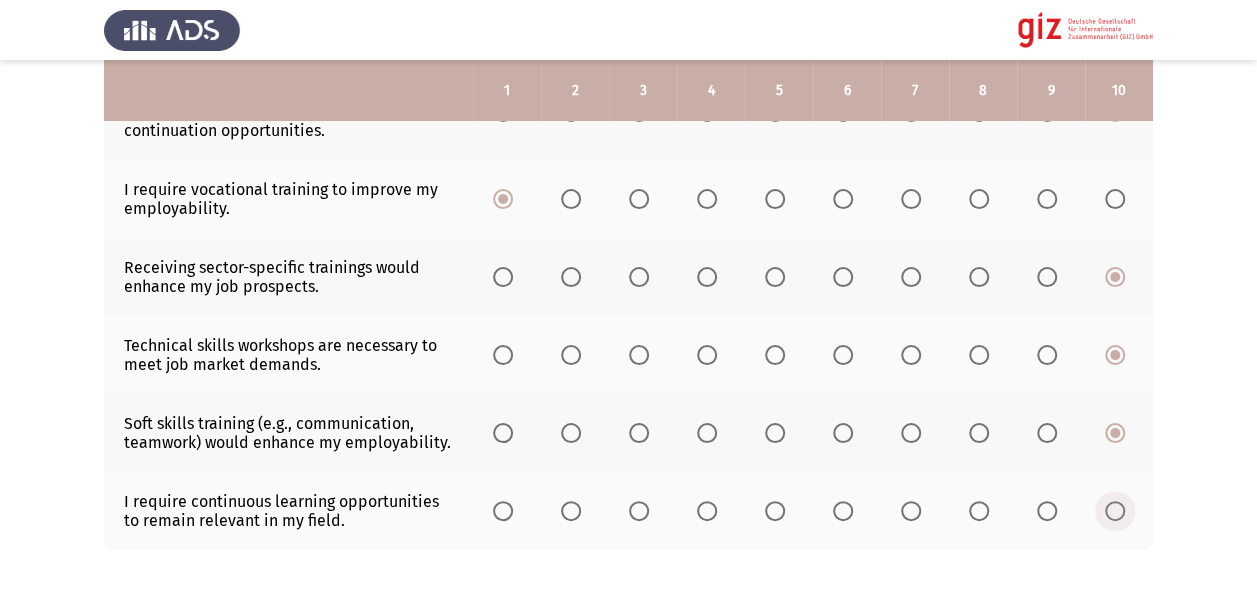 click at bounding box center [1115, 511] 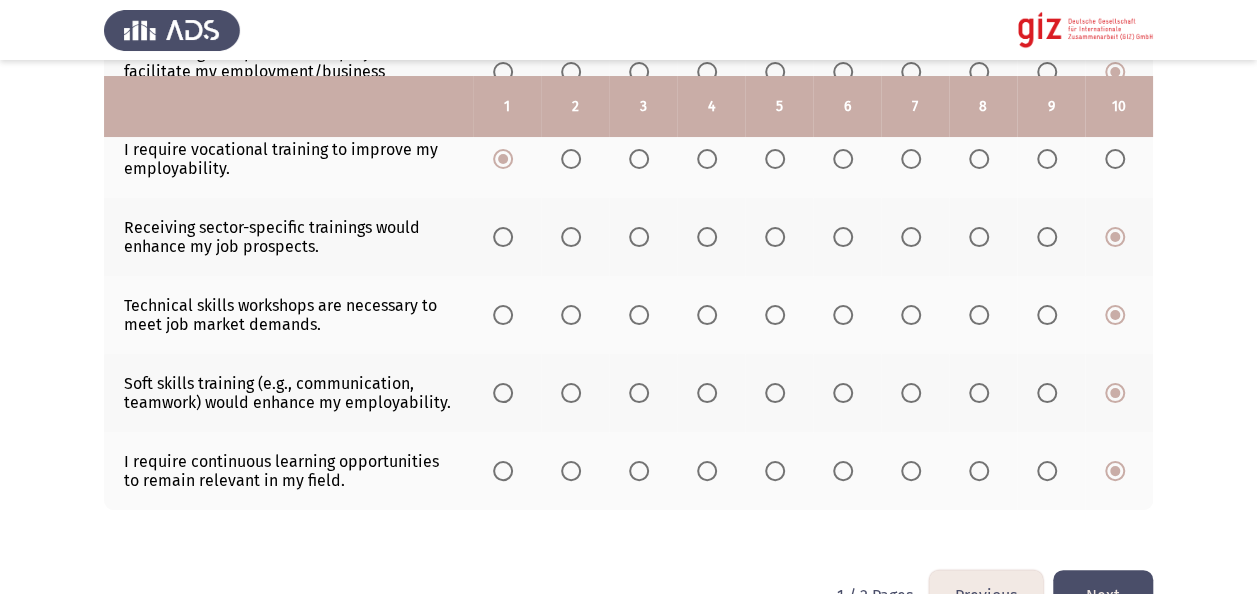 scroll, scrollTop: 729, scrollLeft: 0, axis: vertical 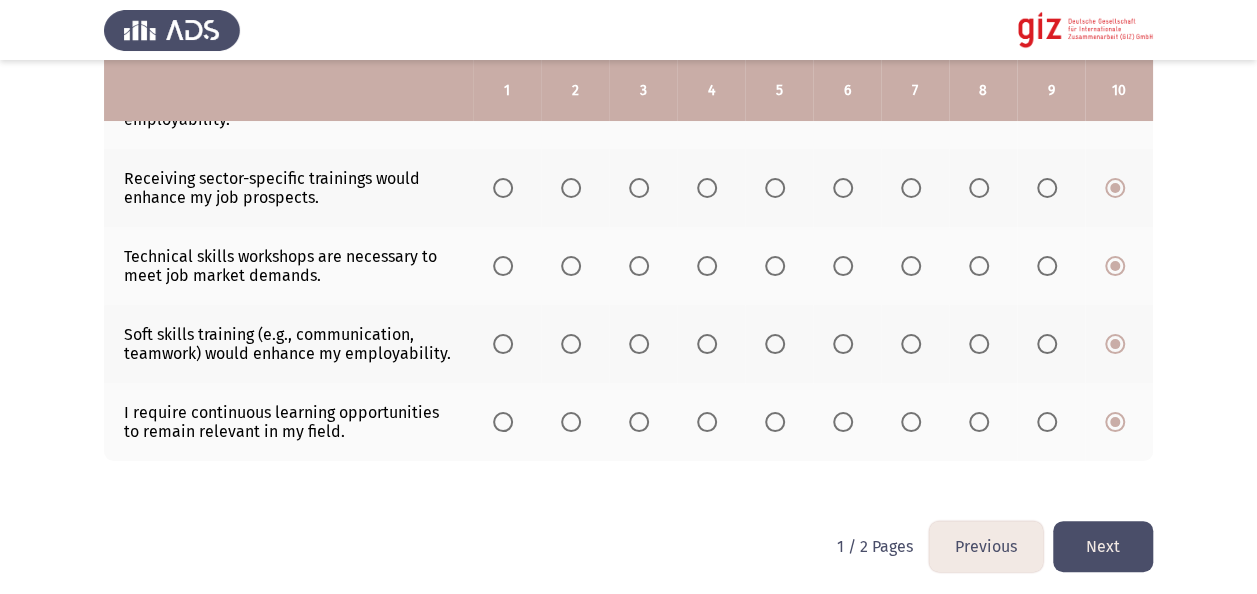 click on "Next" 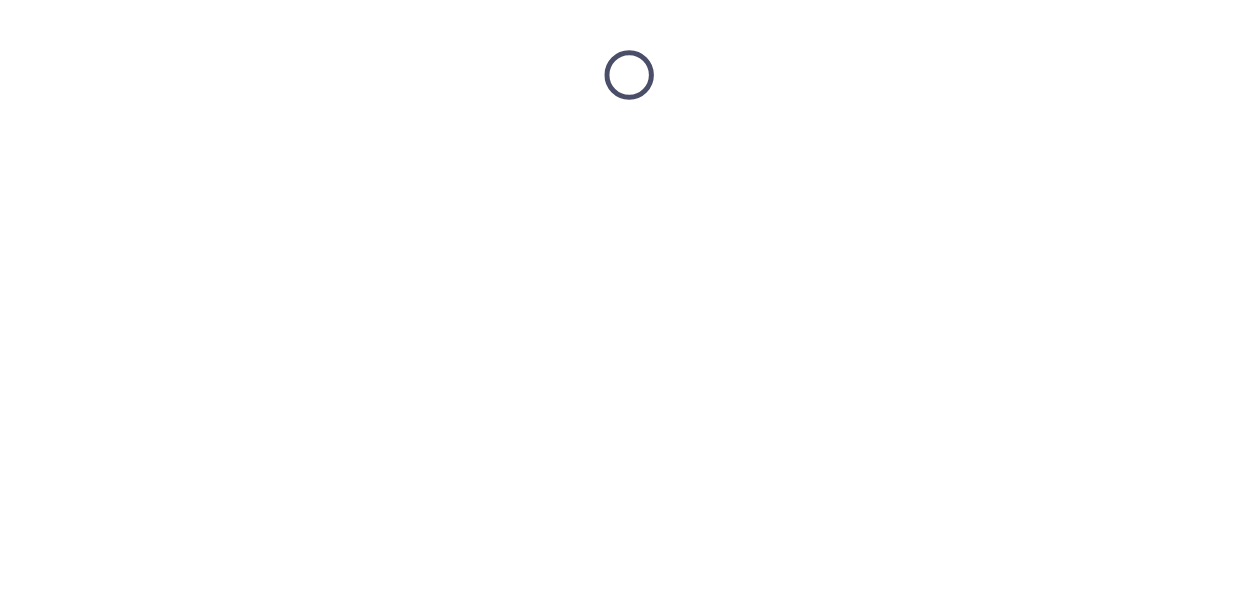 scroll, scrollTop: 0, scrollLeft: 0, axis: both 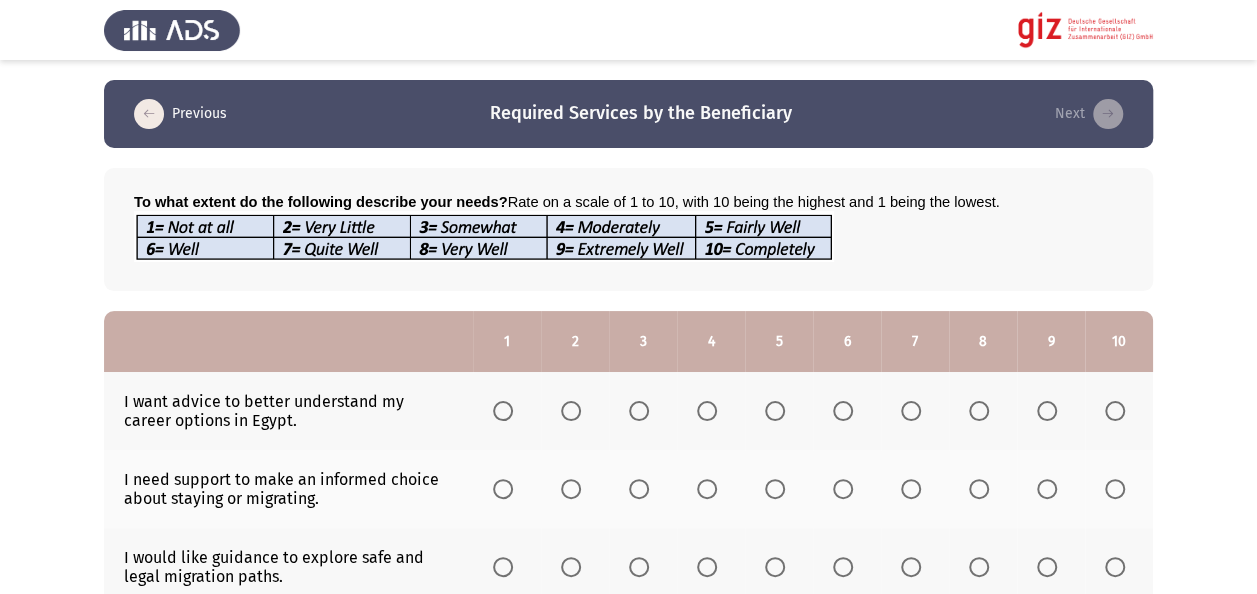 drag, startPoint x: 1103, startPoint y: 408, endPoint x: 1121, endPoint y: 410, distance: 18.110771 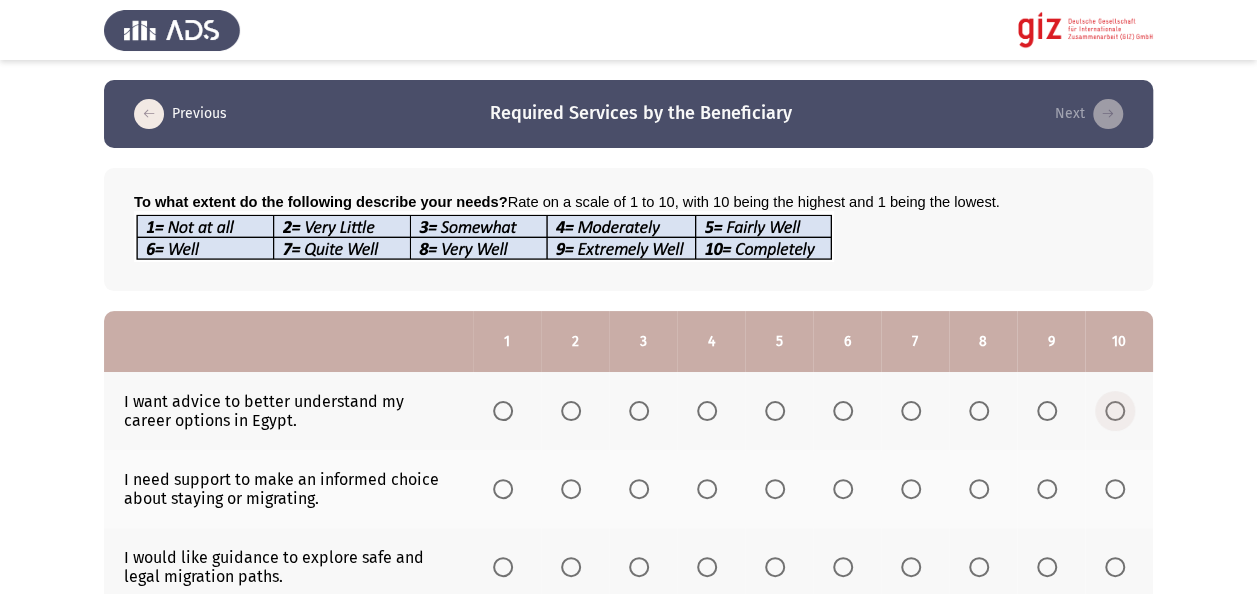 click at bounding box center (1115, 411) 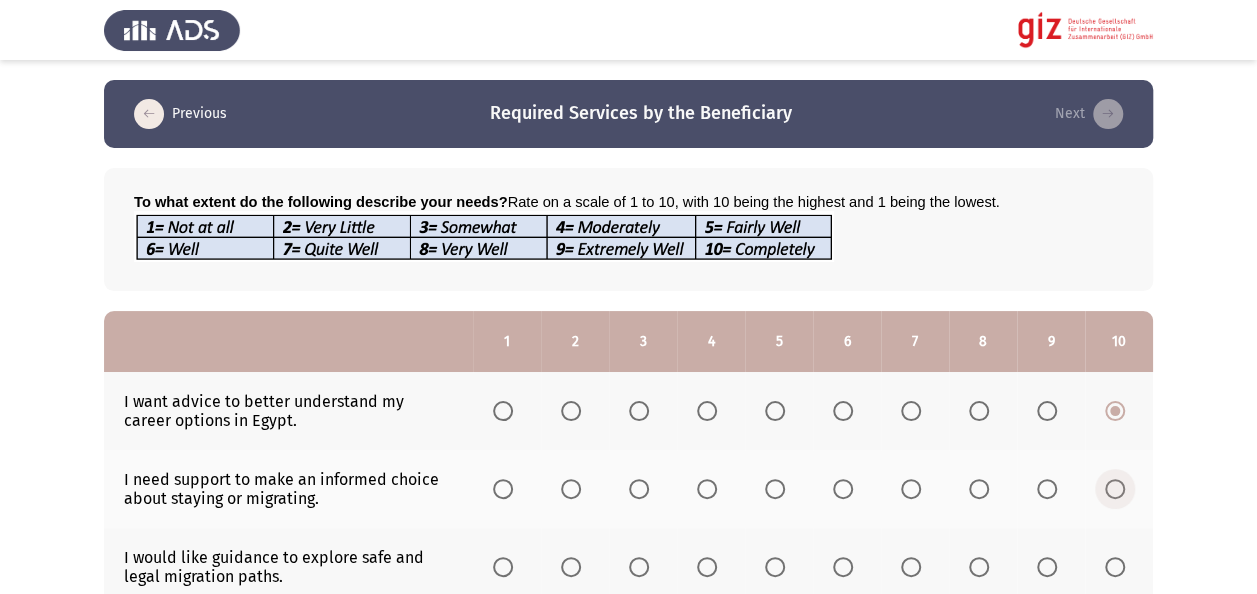 click at bounding box center [1115, 489] 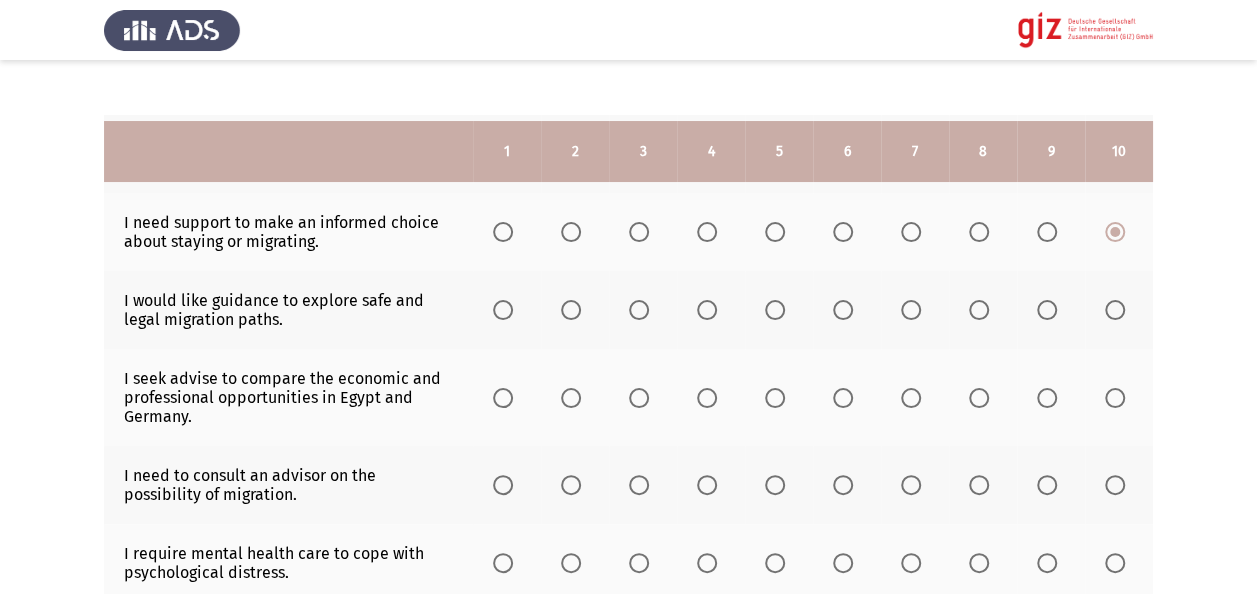 scroll, scrollTop: 320, scrollLeft: 0, axis: vertical 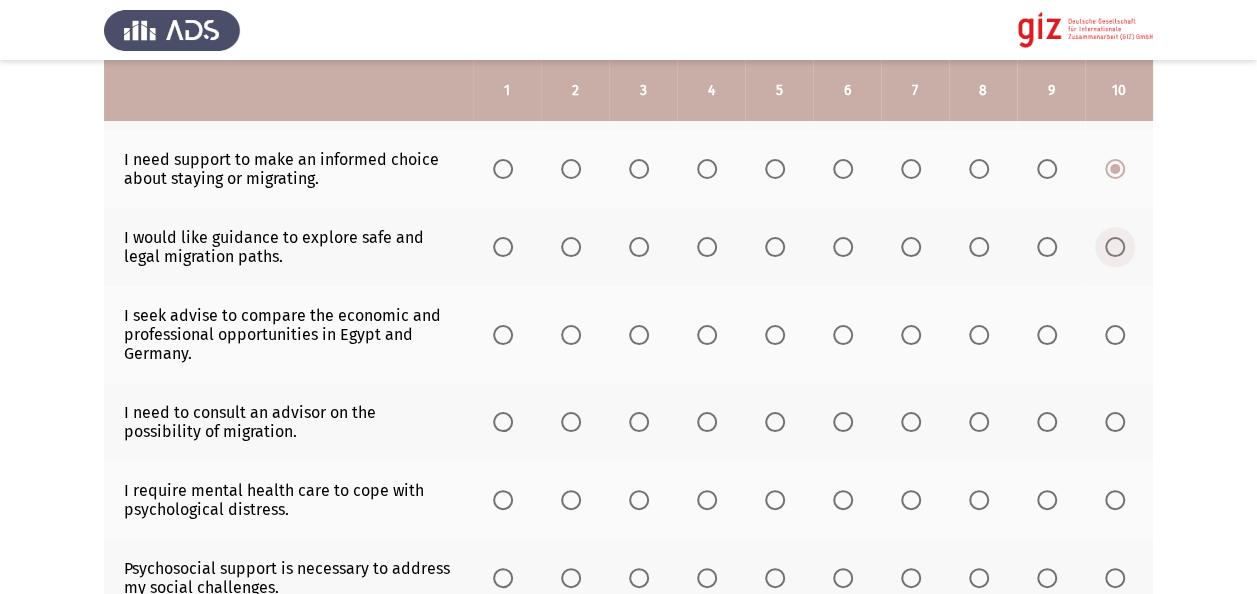 click at bounding box center (1115, 247) 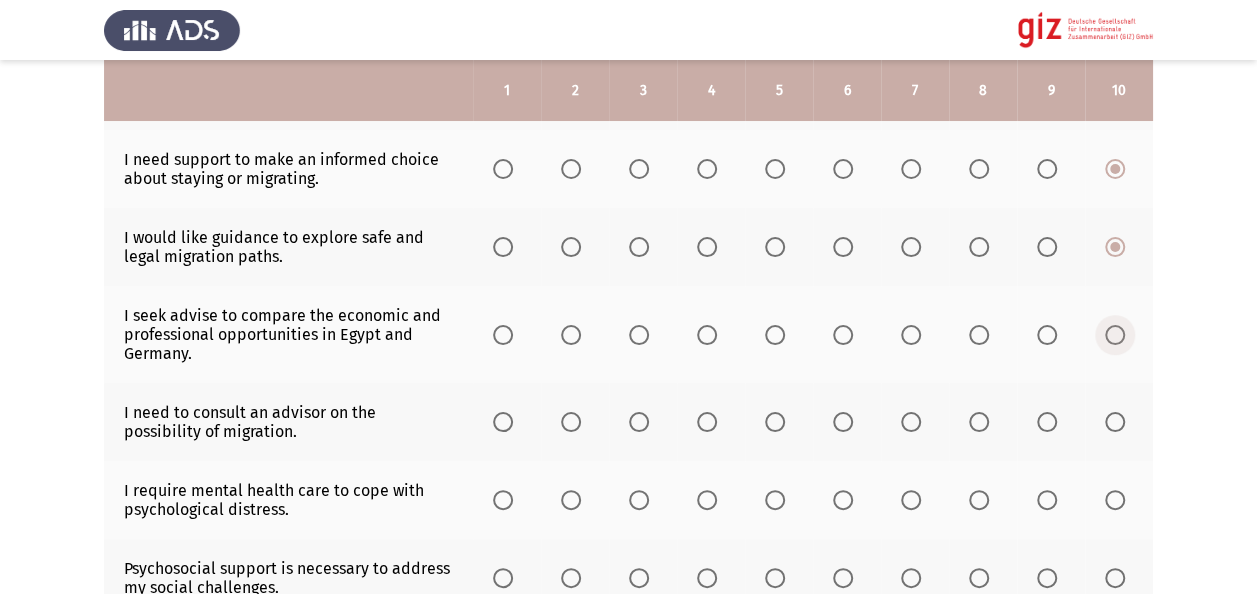 click at bounding box center [1115, 335] 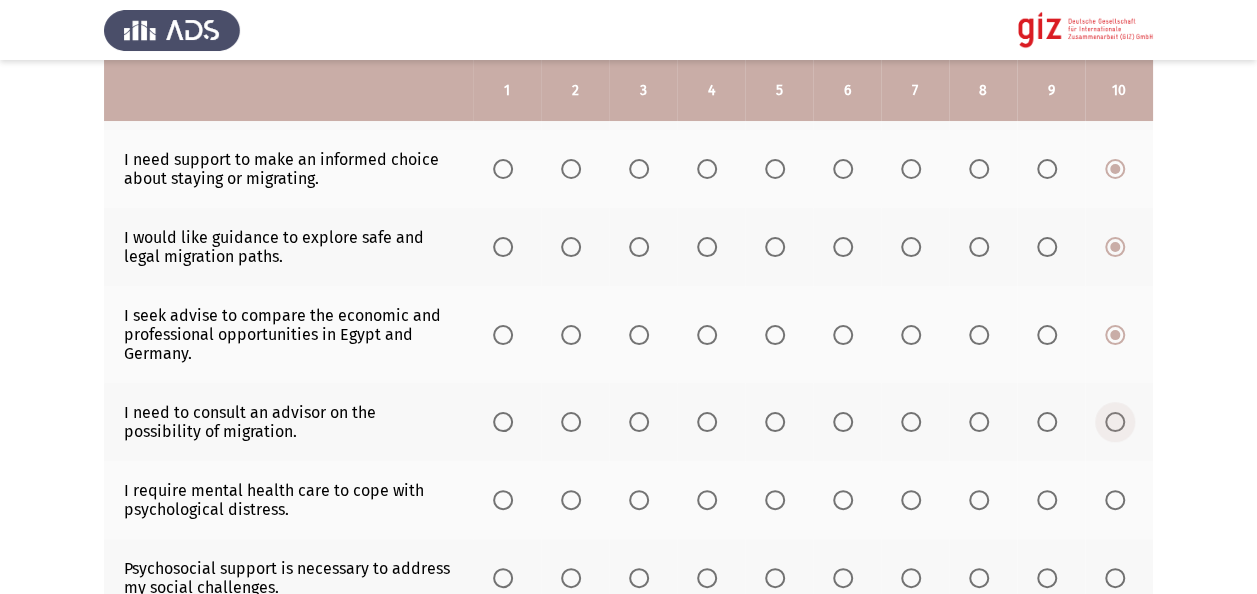 click at bounding box center [1115, 422] 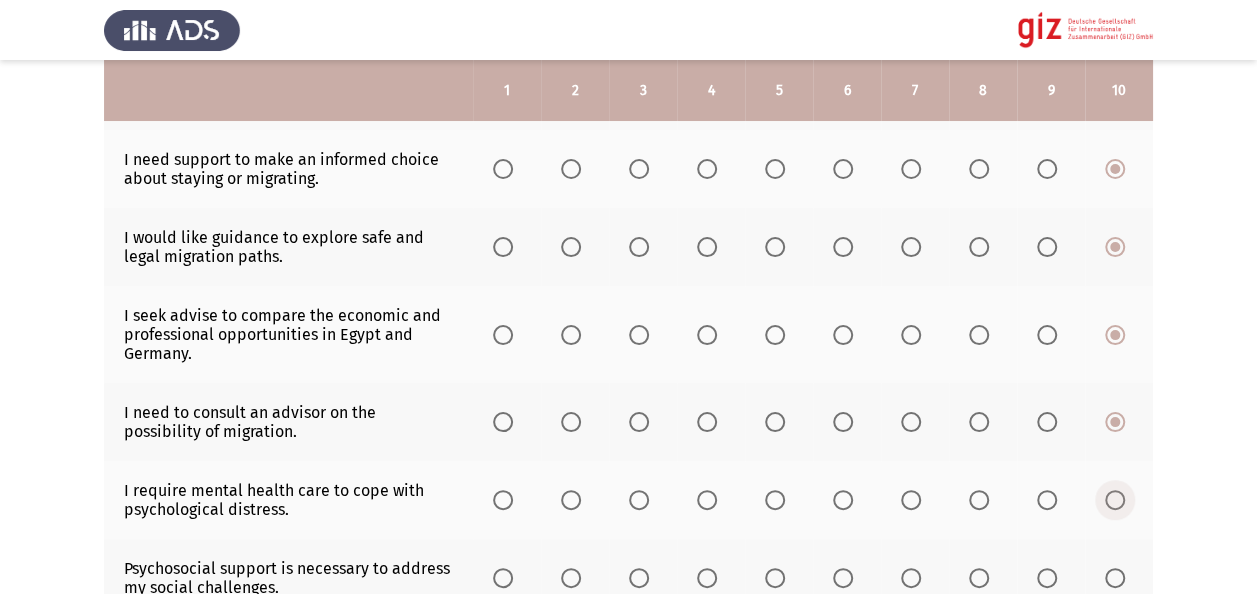 click at bounding box center (1115, 500) 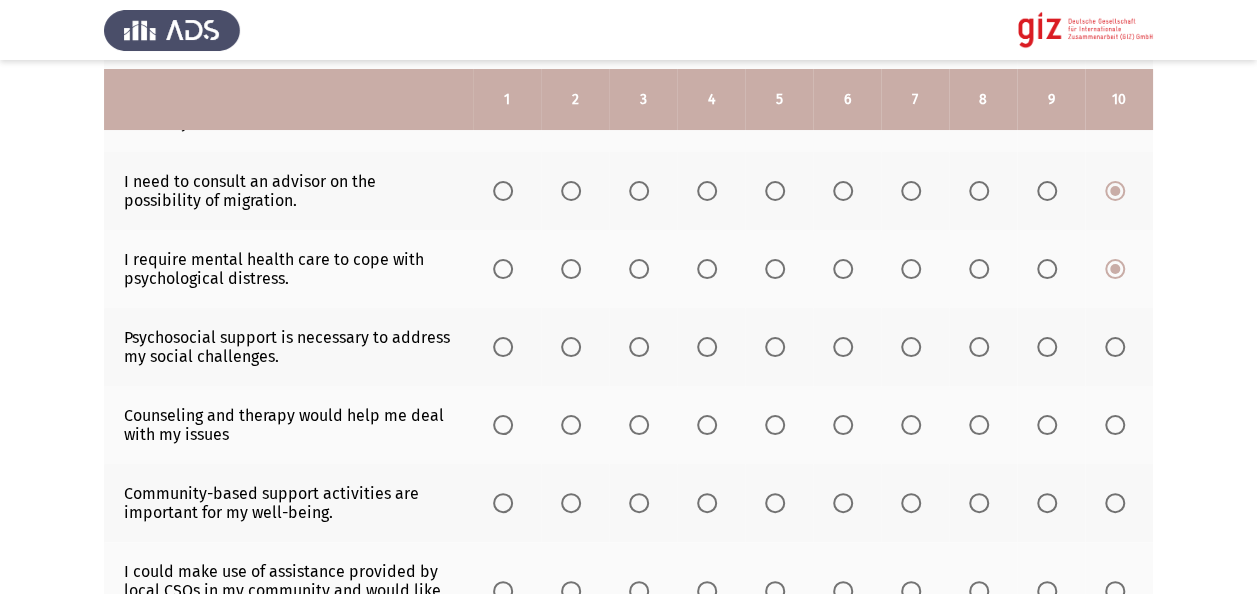 scroll, scrollTop: 560, scrollLeft: 0, axis: vertical 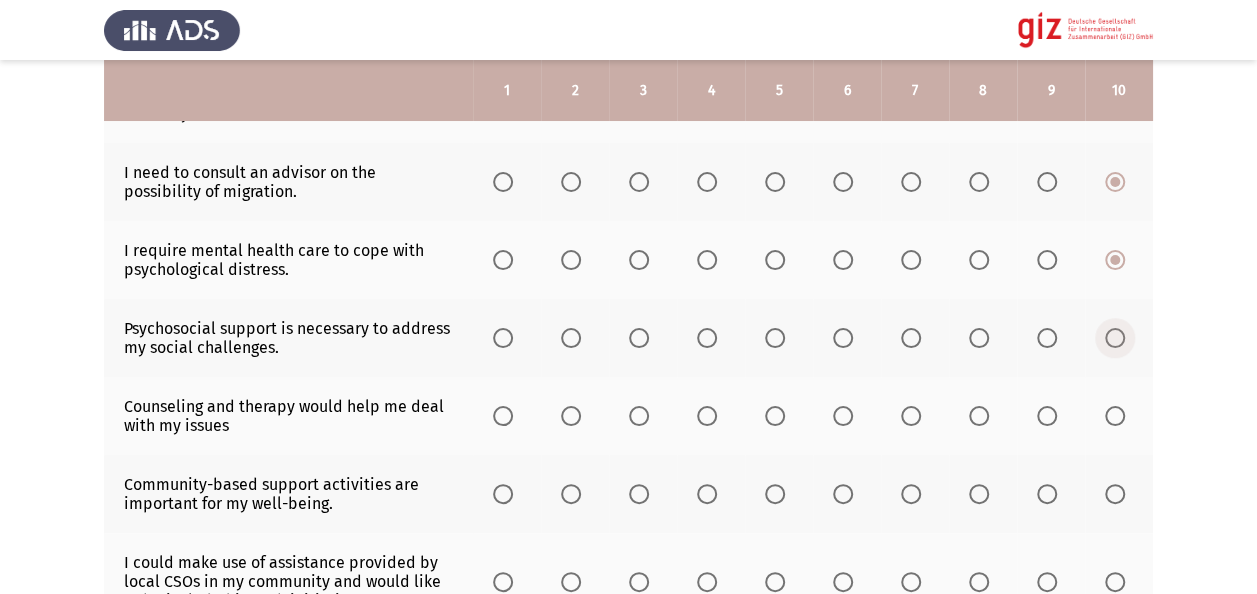 click at bounding box center (1115, 338) 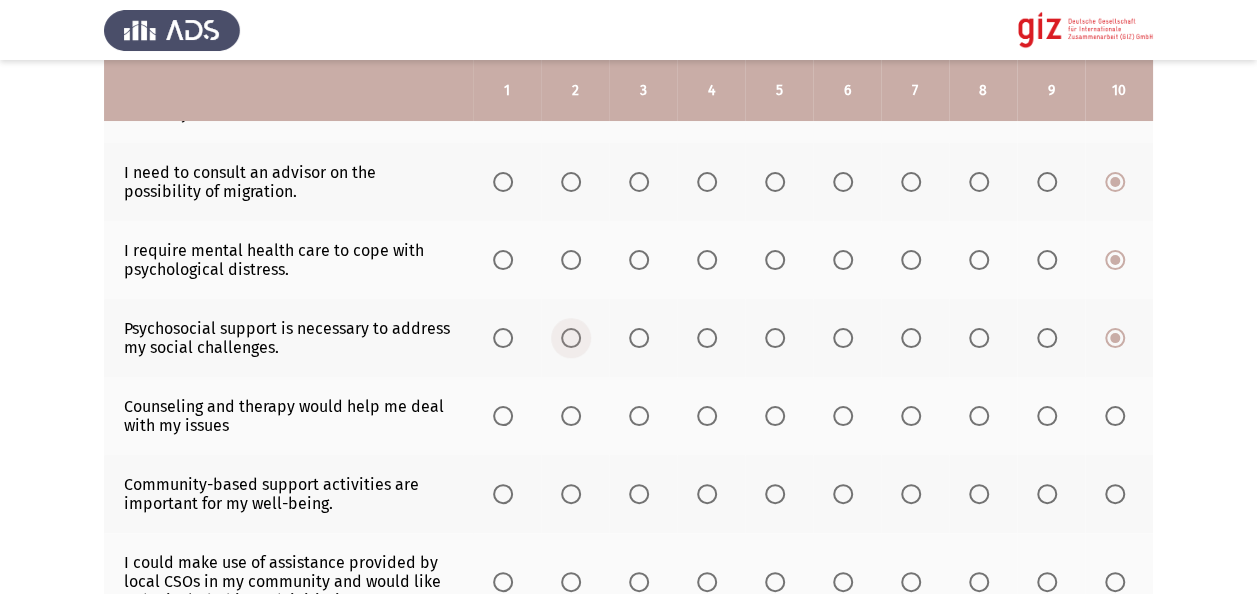 click at bounding box center [575, 338] 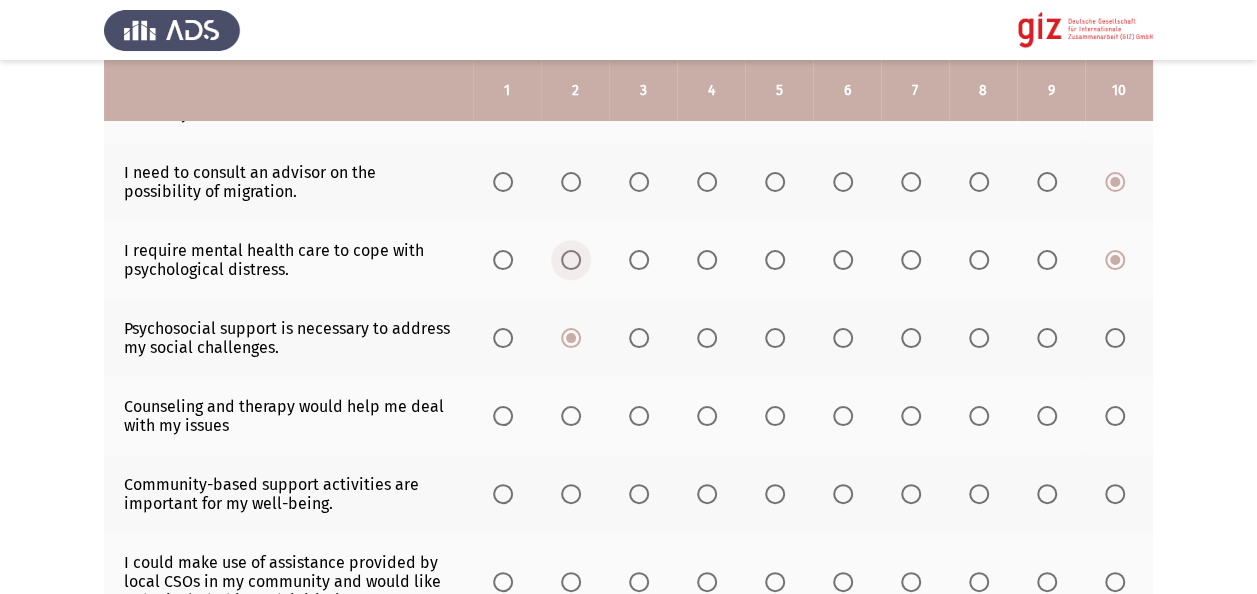 click at bounding box center (571, 260) 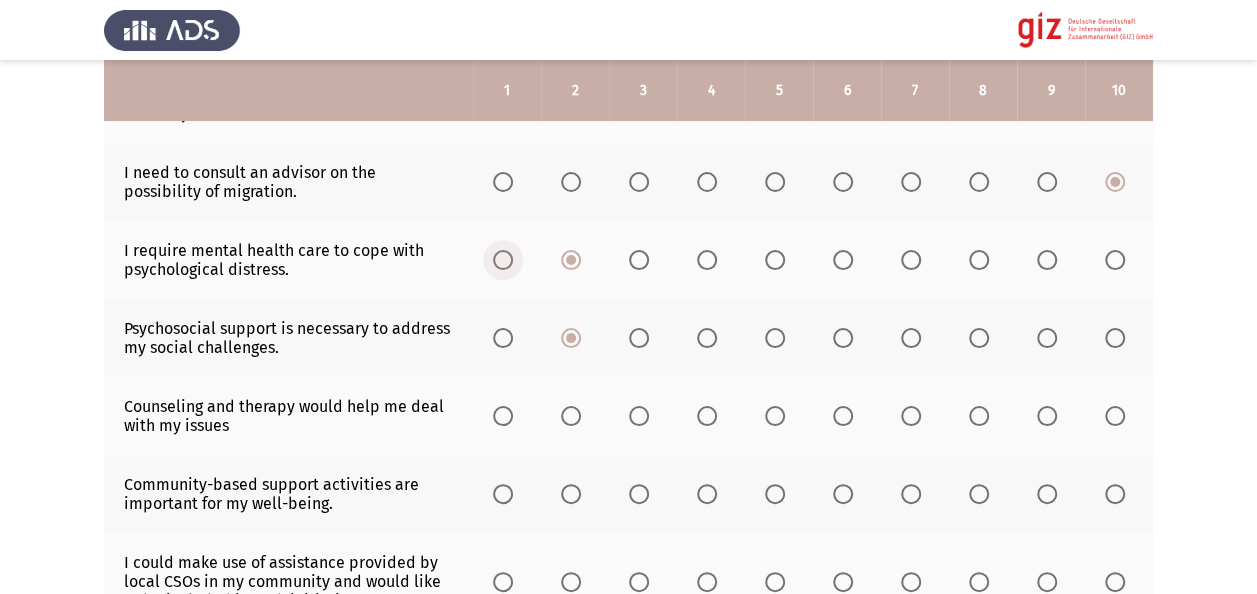 click at bounding box center (503, 260) 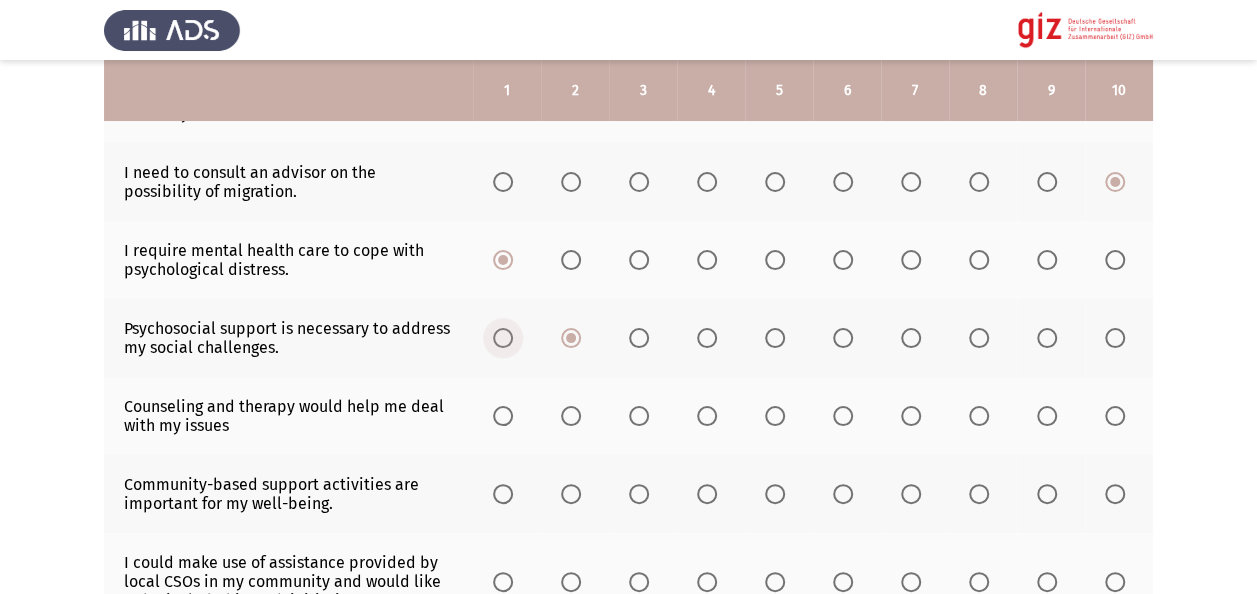 click at bounding box center [503, 338] 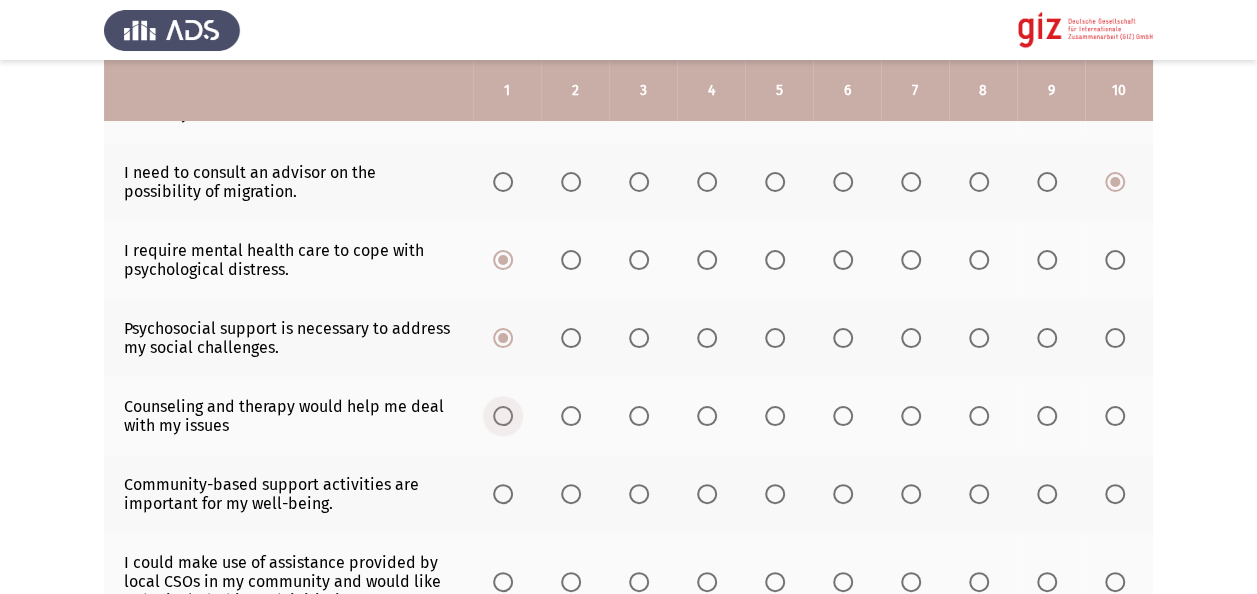 click at bounding box center [503, 416] 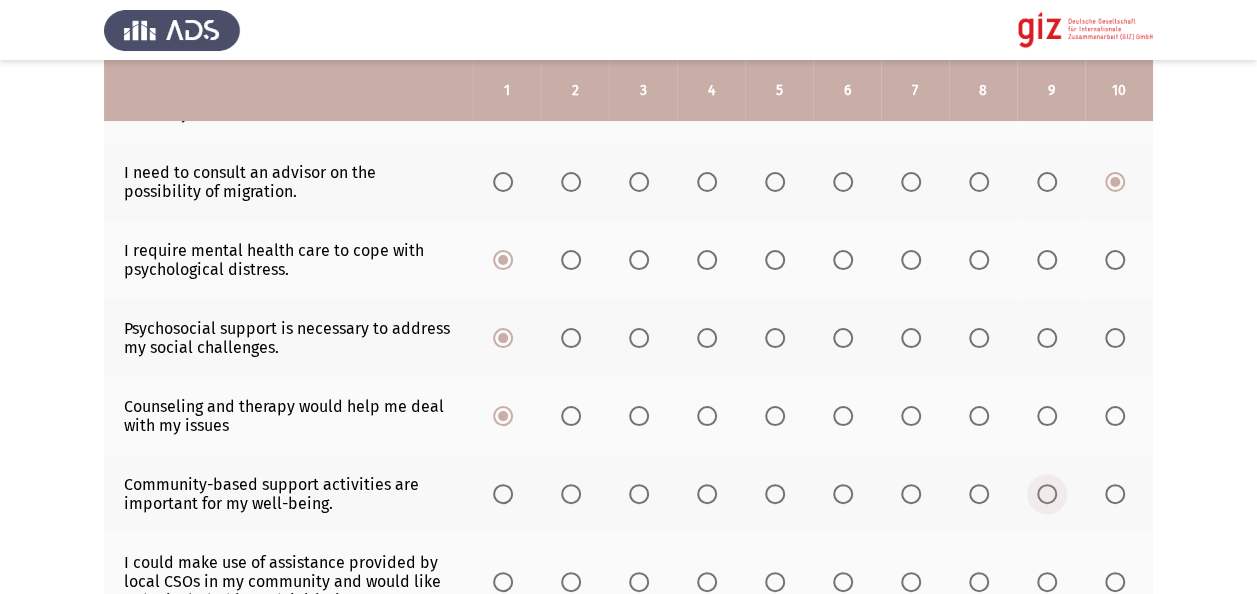 click at bounding box center (1047, 494) 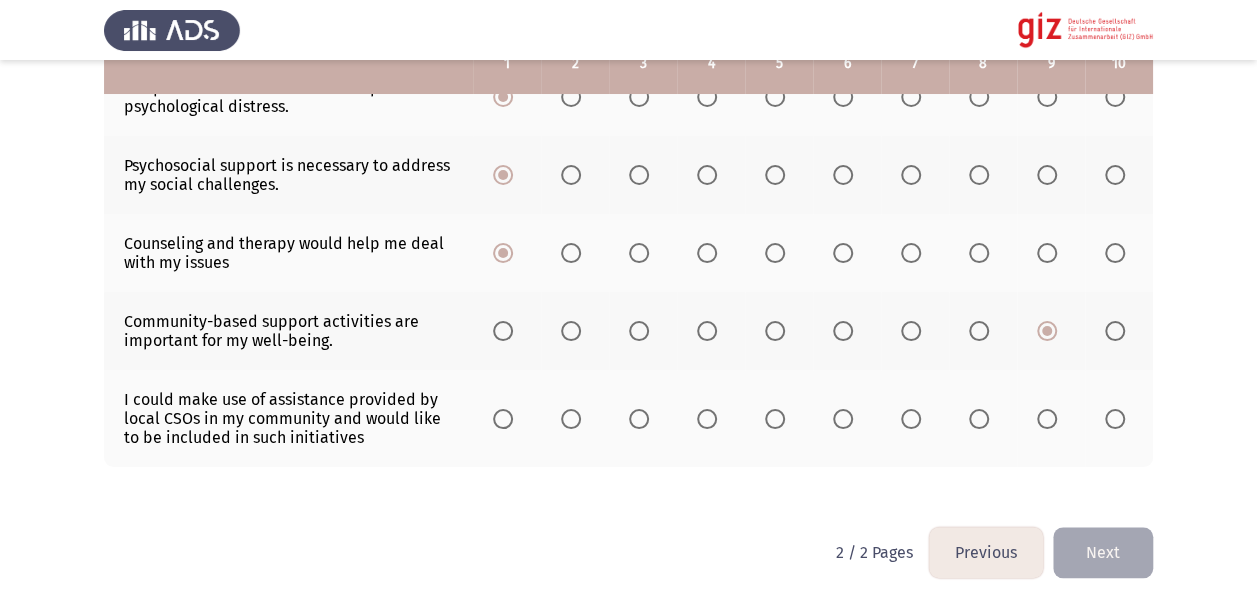 scroll, scrollTop: 729, scrollLeft: 0, axis: vertical 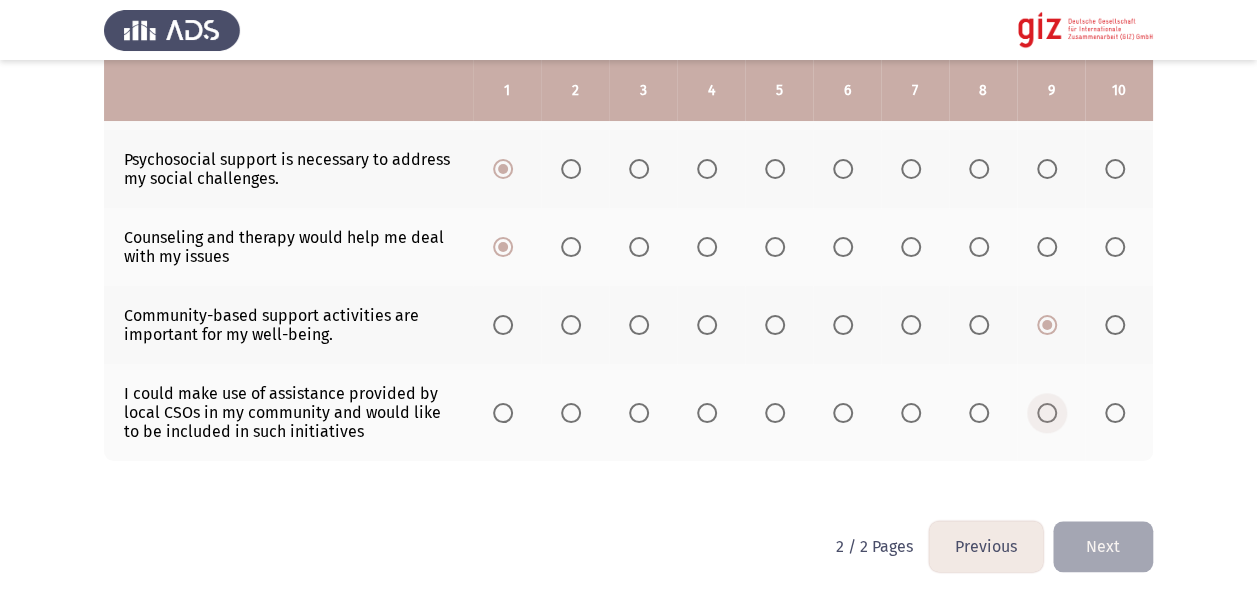 click at bounding box center [1047, 413] 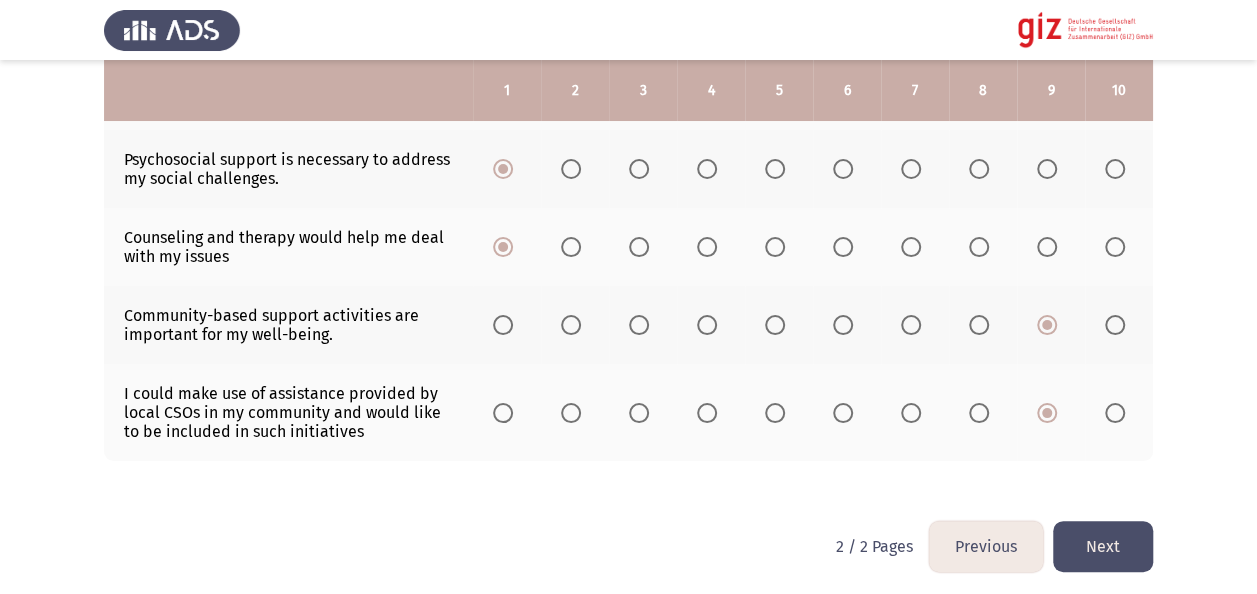 click on "Next" 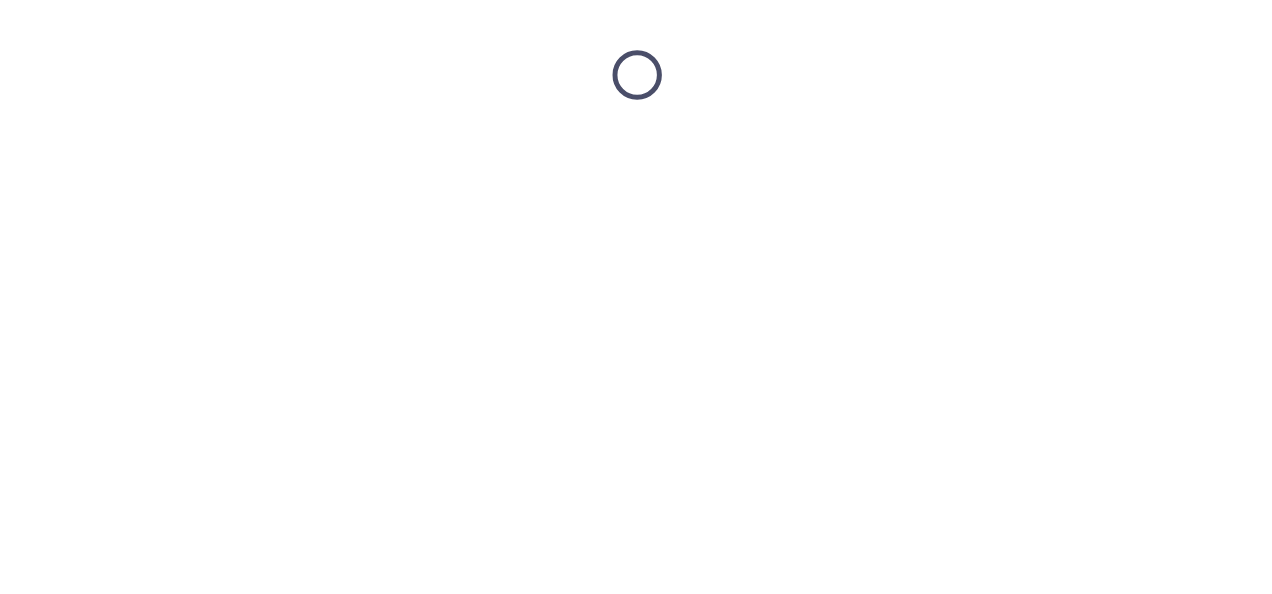 scroll, scrollTop: 0, scrollLeft: 0, axis: both 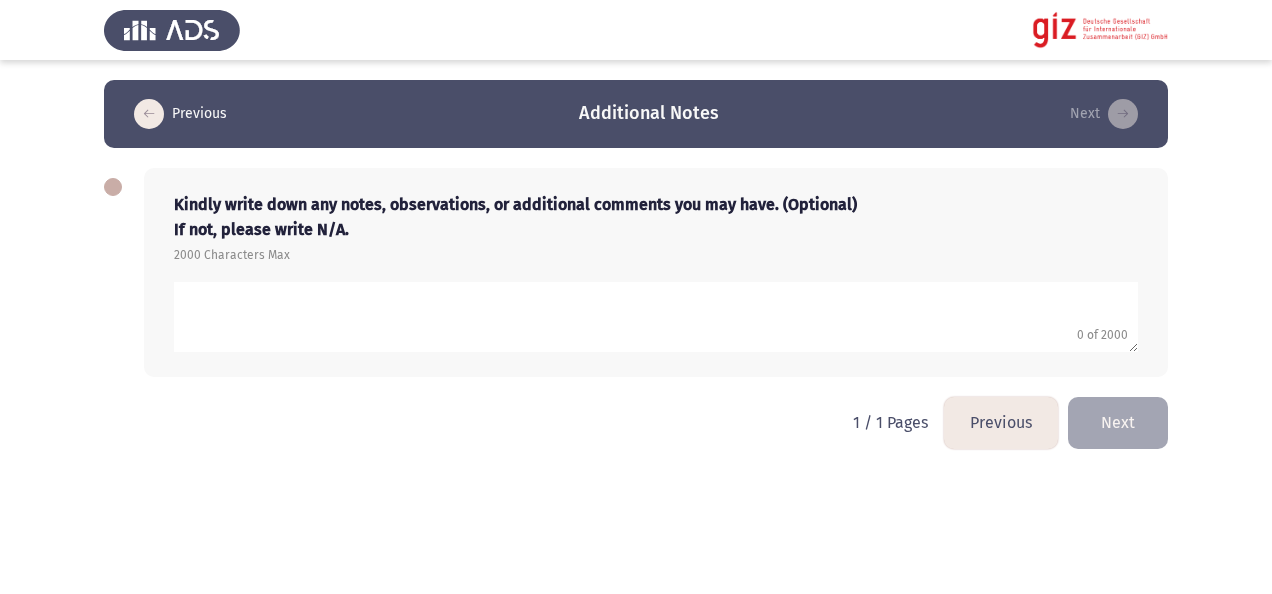 click 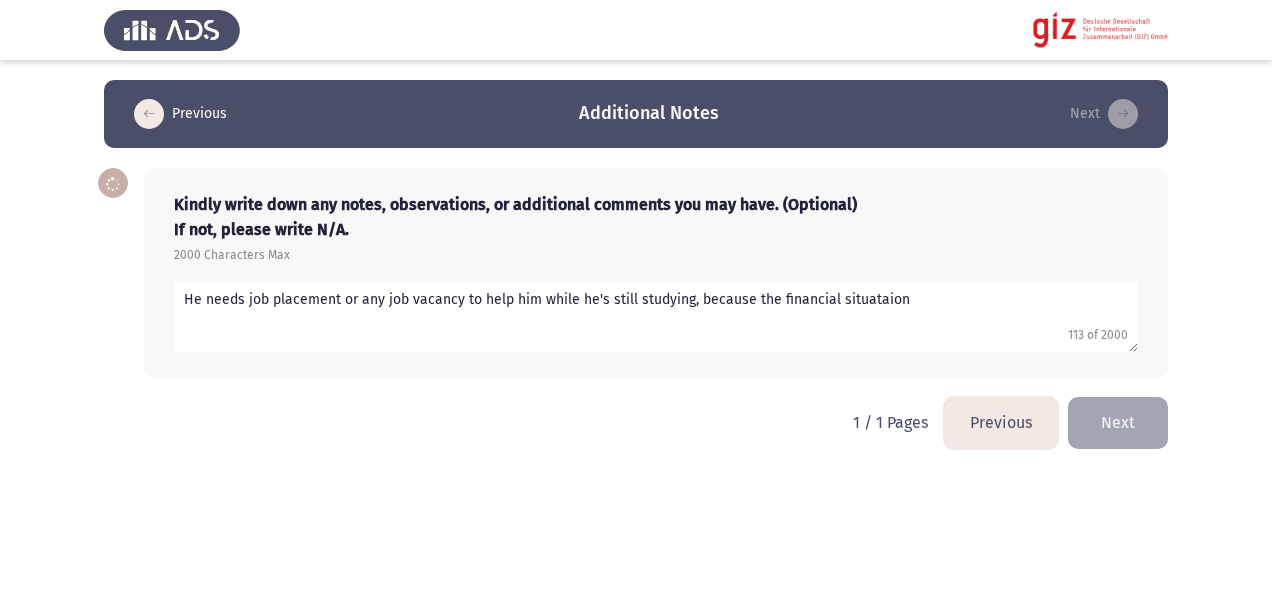 click 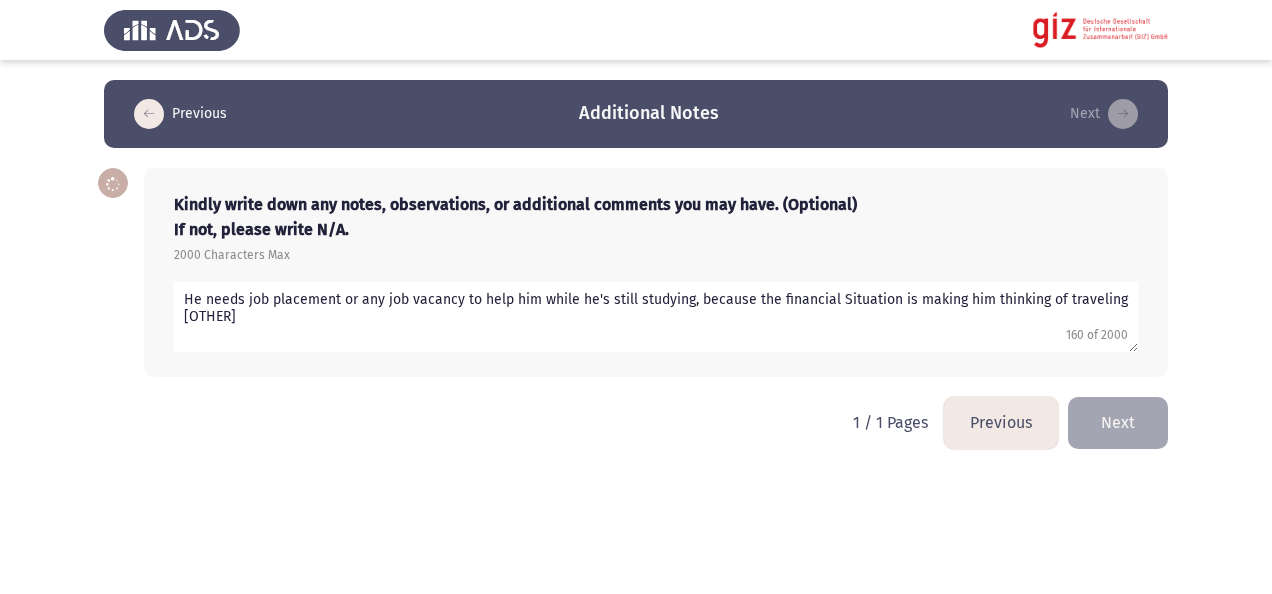 click 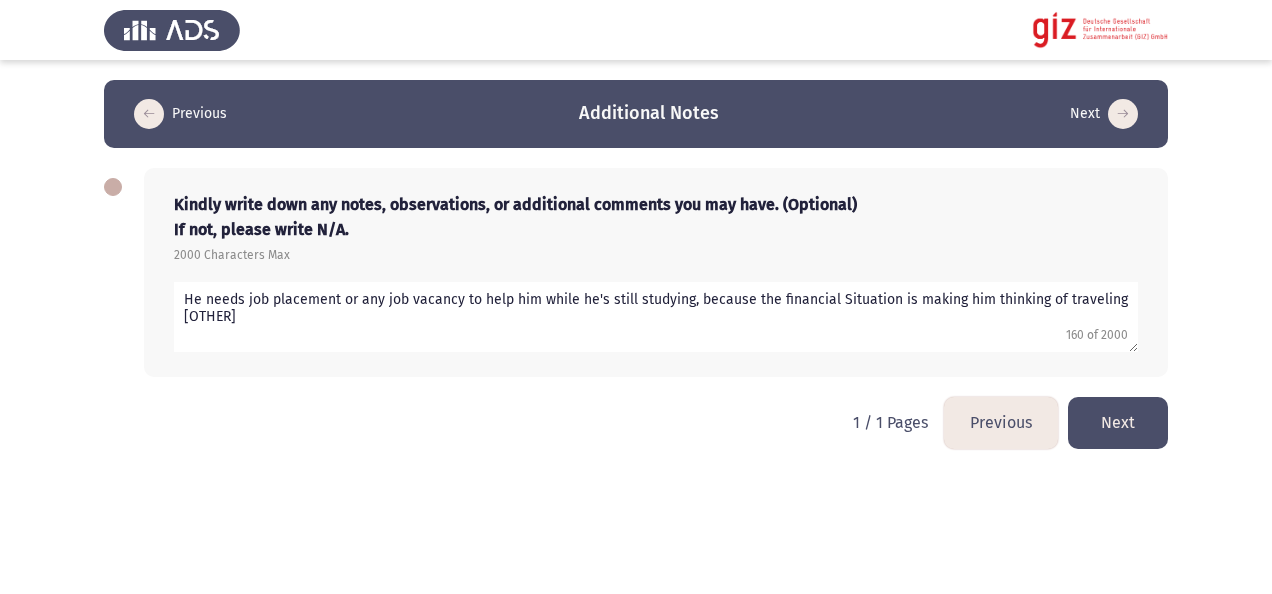 click 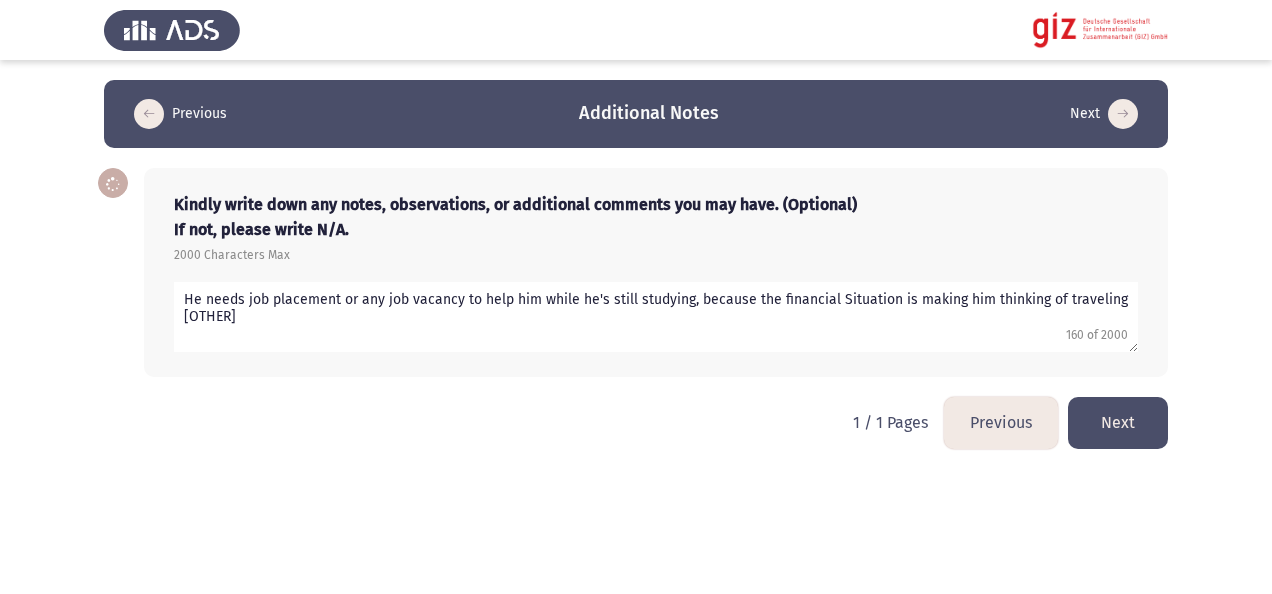 click 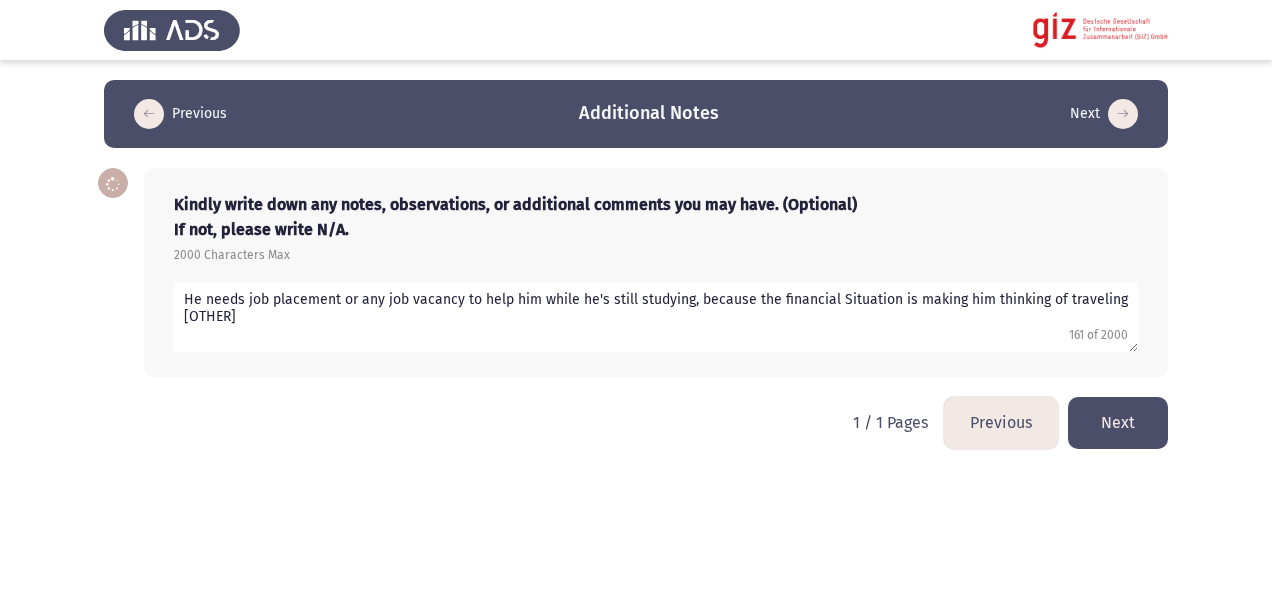 type on "He needs job placement or any job vacancy to help him while he's still studying, because the financial Situation is making him thinking of traveling irregularly" 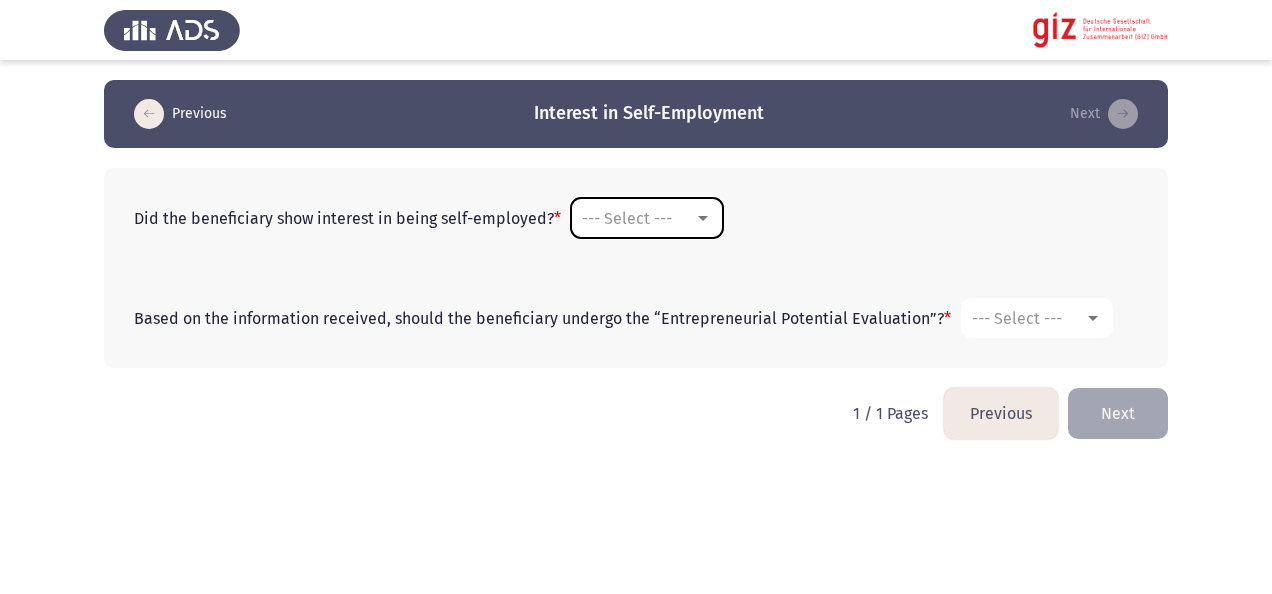 click on "--- Select ---" at bounding box center (627, 218) 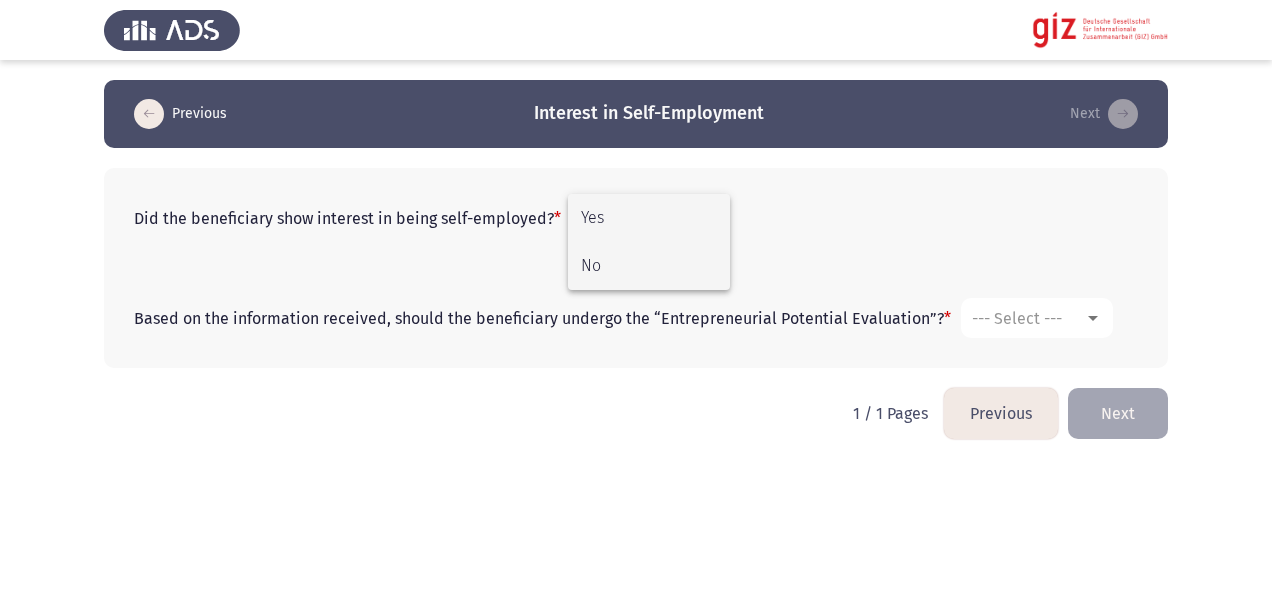 click on "No" at bounding box center [649, 266] 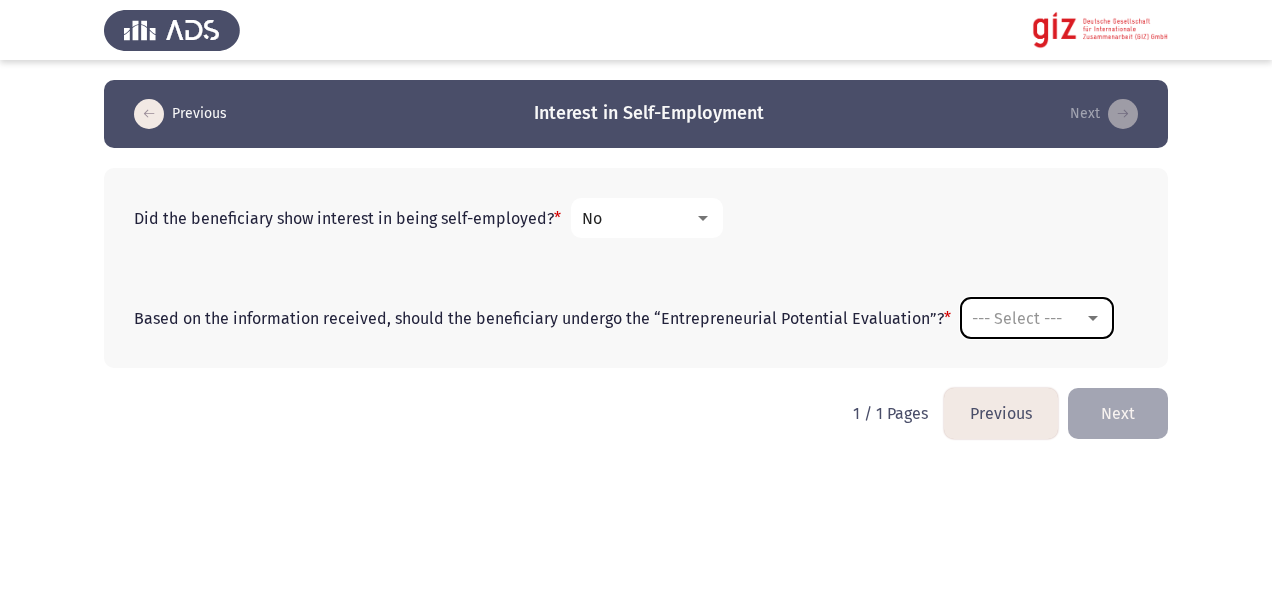 click on "--- Select ---" at bounding box center (1017, 318) 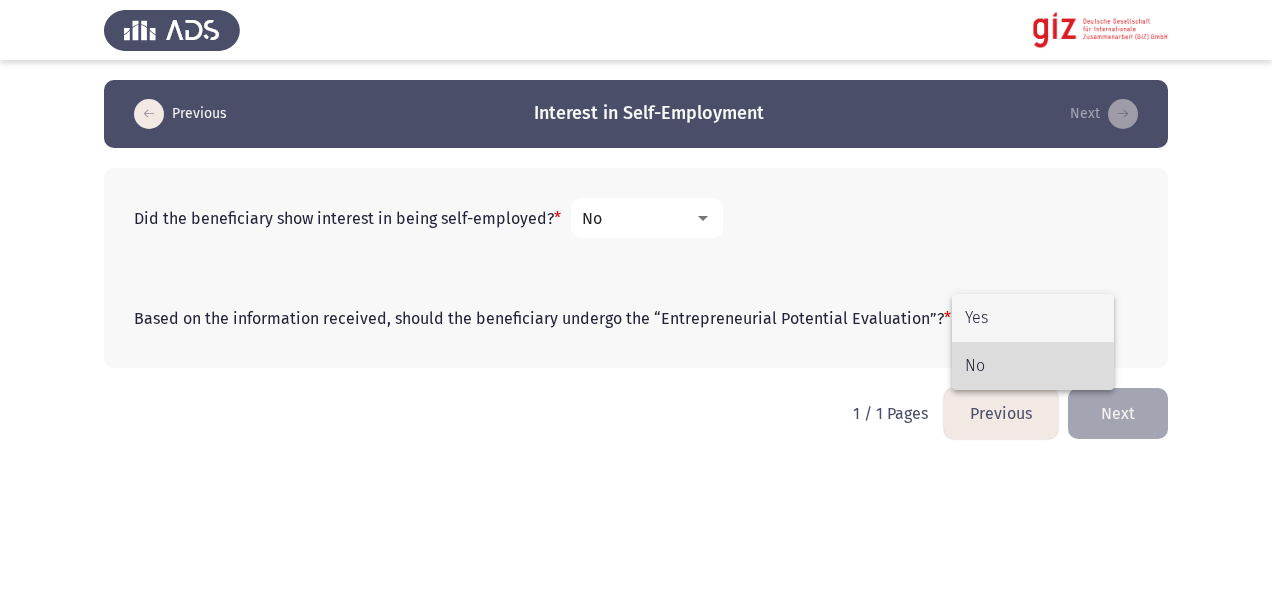 click on "No" at bounding box center (1033, 366) 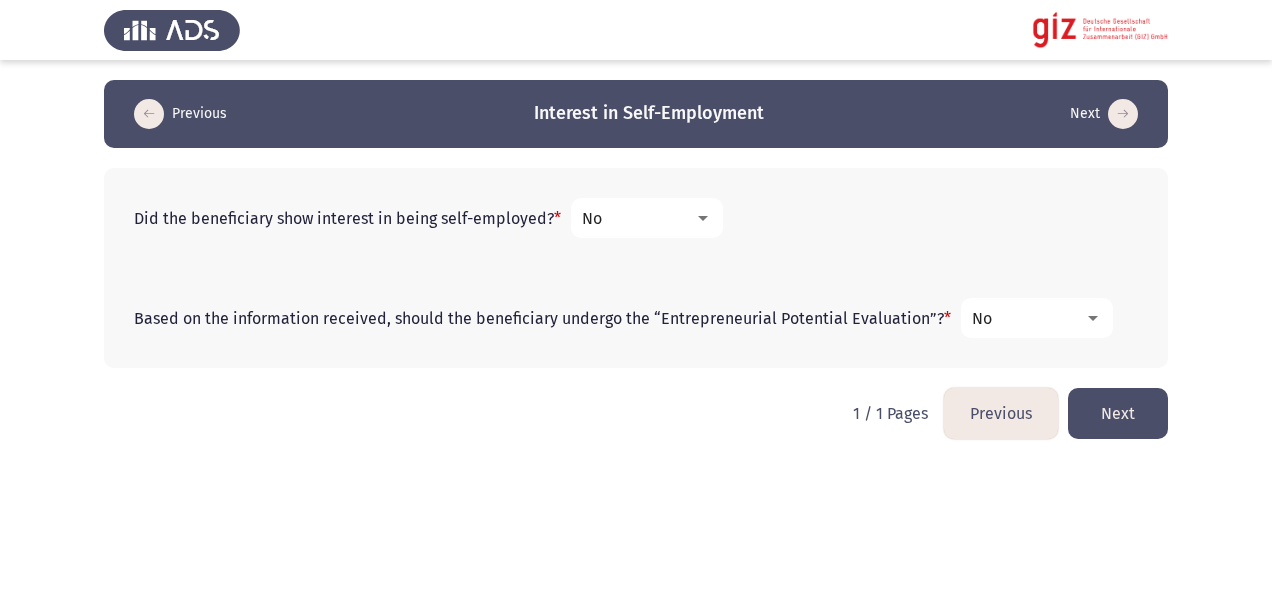 click on "Next" 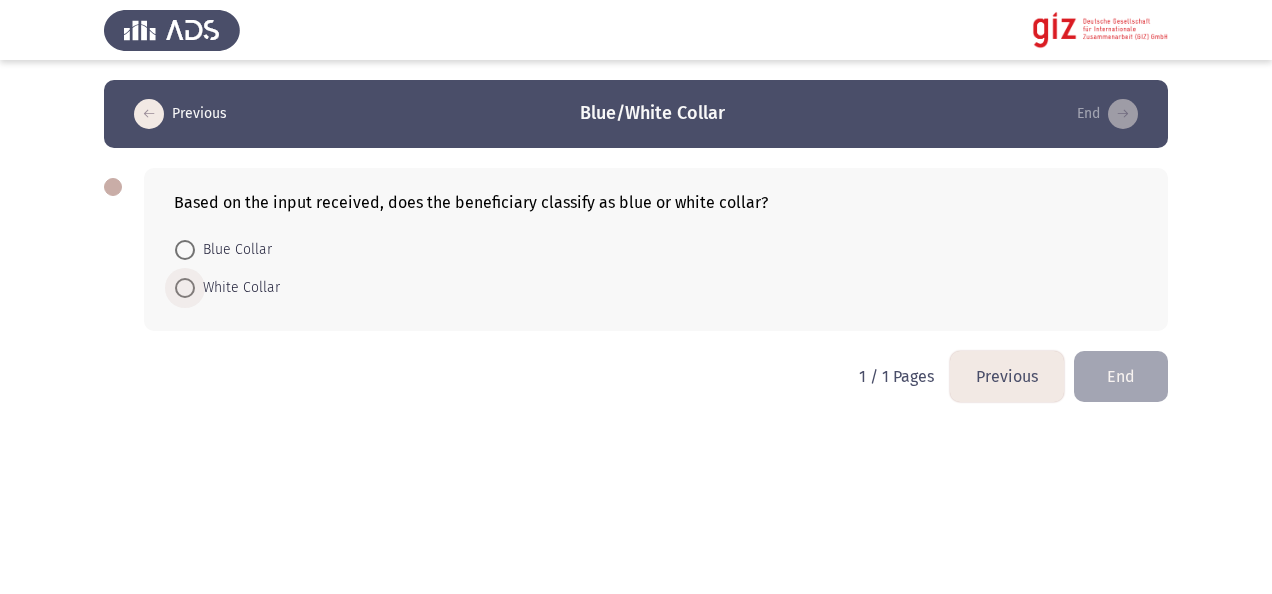 click at bounding box center [185, 288] 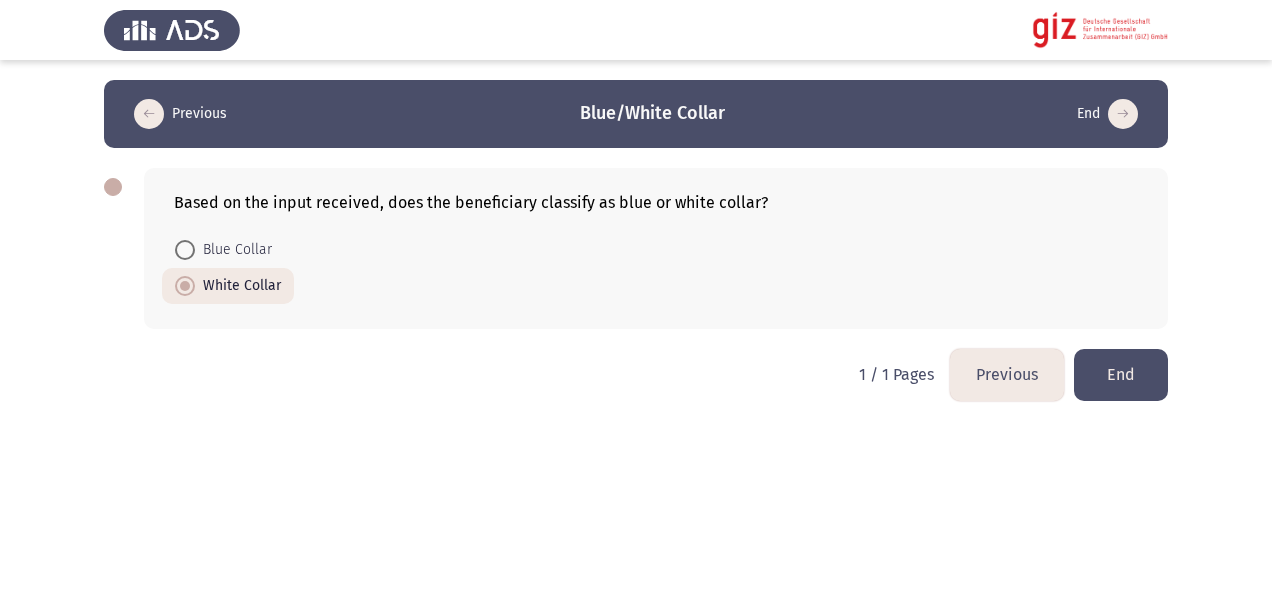 click on "End" 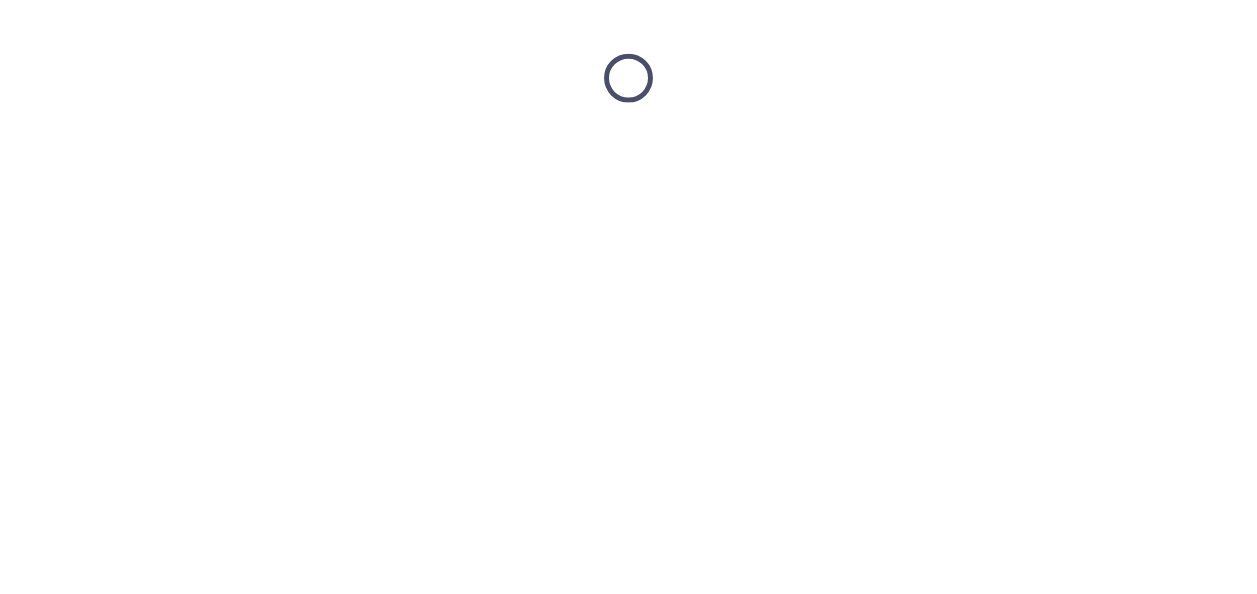 scroll, scrollTop: 0, scrollLeft: 0, axis: both 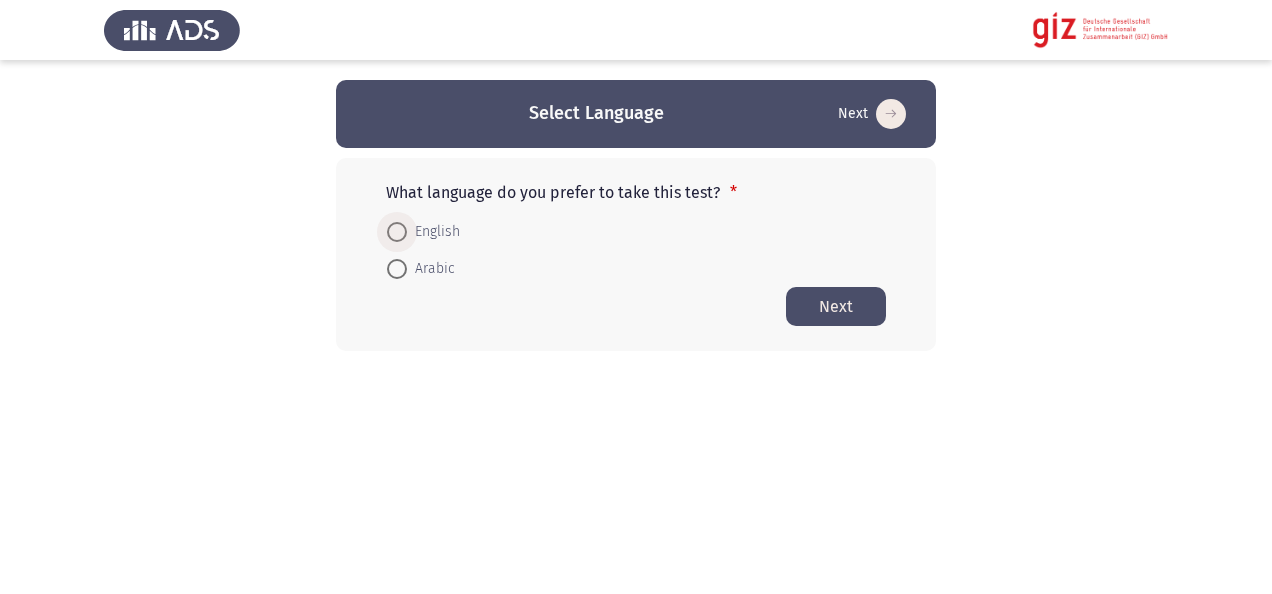 click on "English" at bounding box center (433, 232) 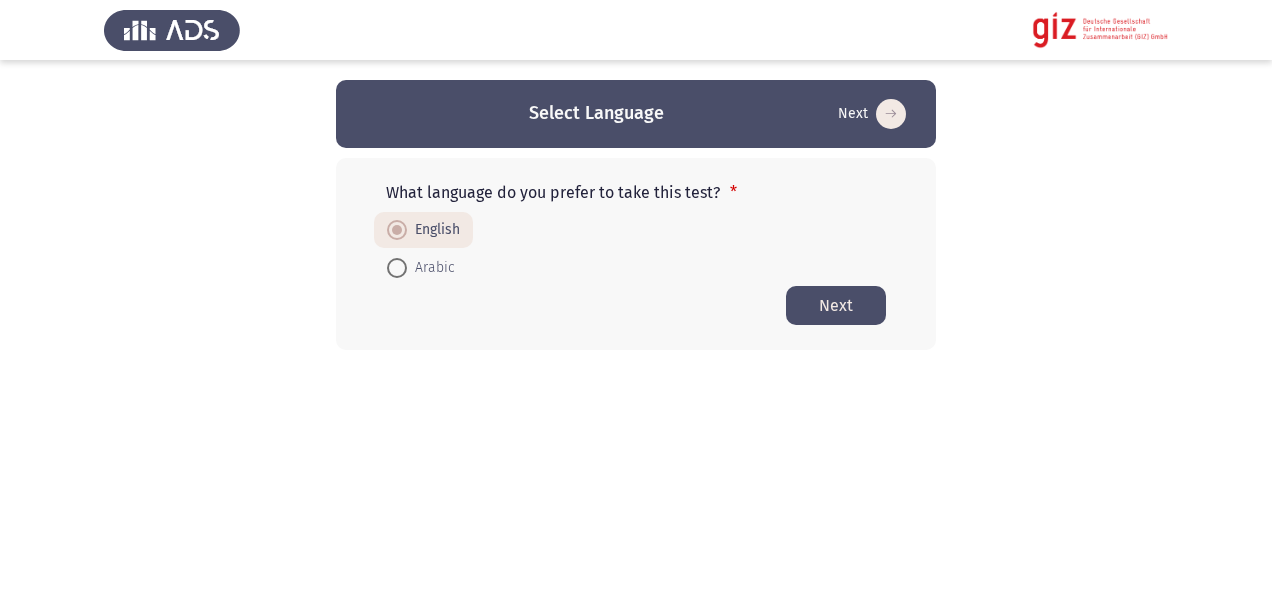 click on "Next" 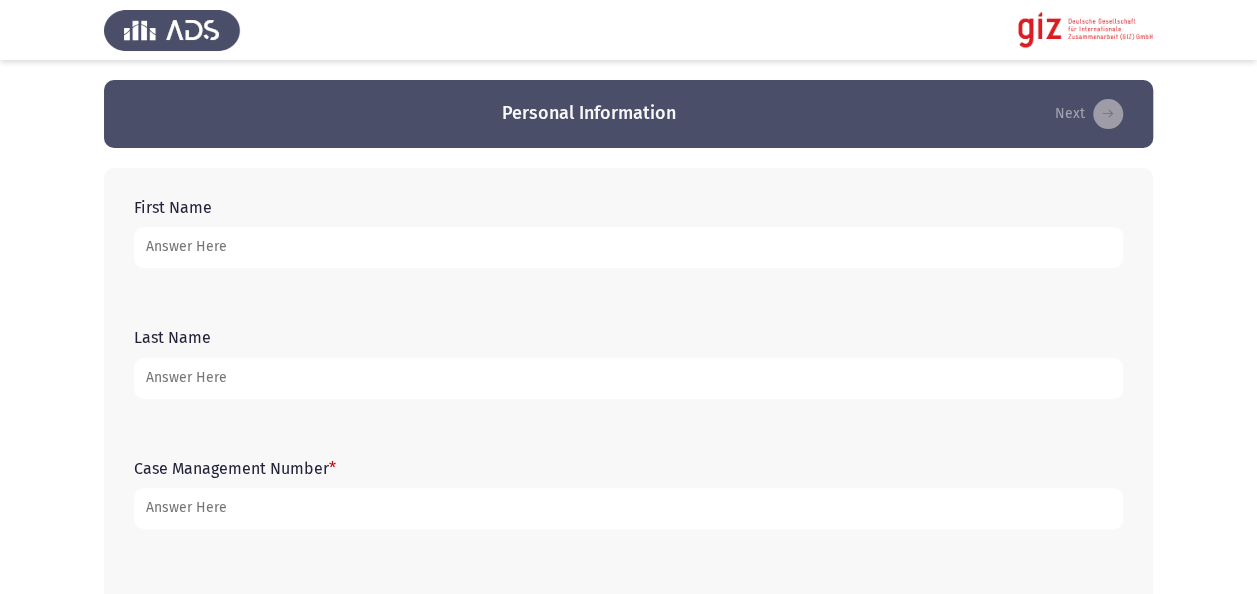 click on "First Name" at bounding box center [628, 247] 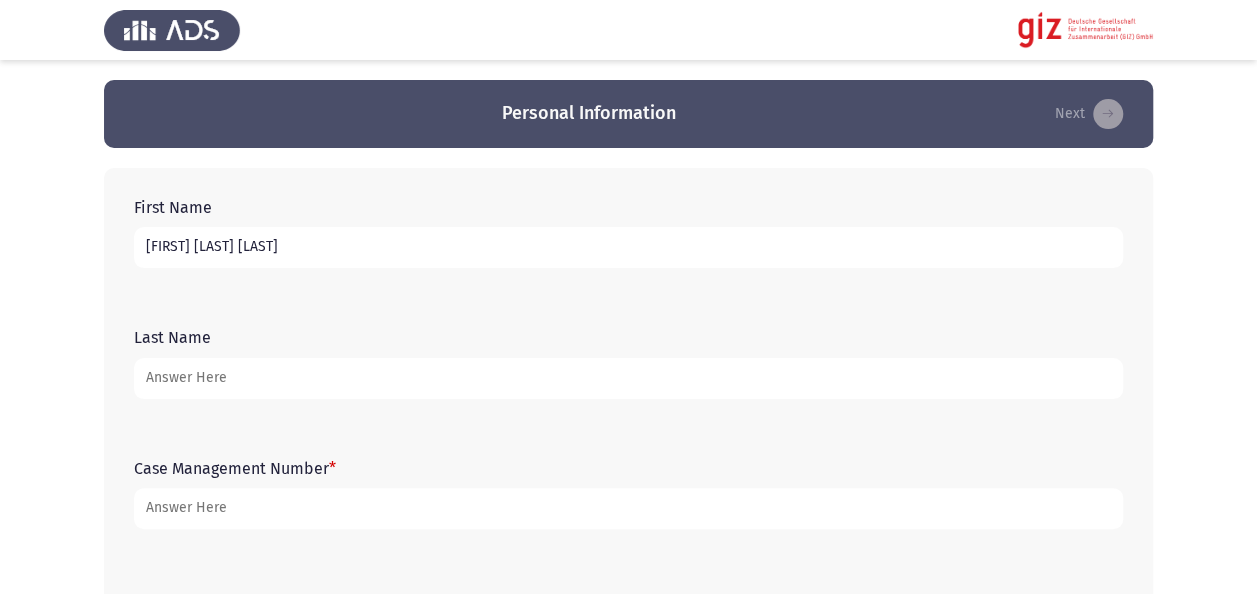 type on "[FIRST] [LAST] [LAST]" 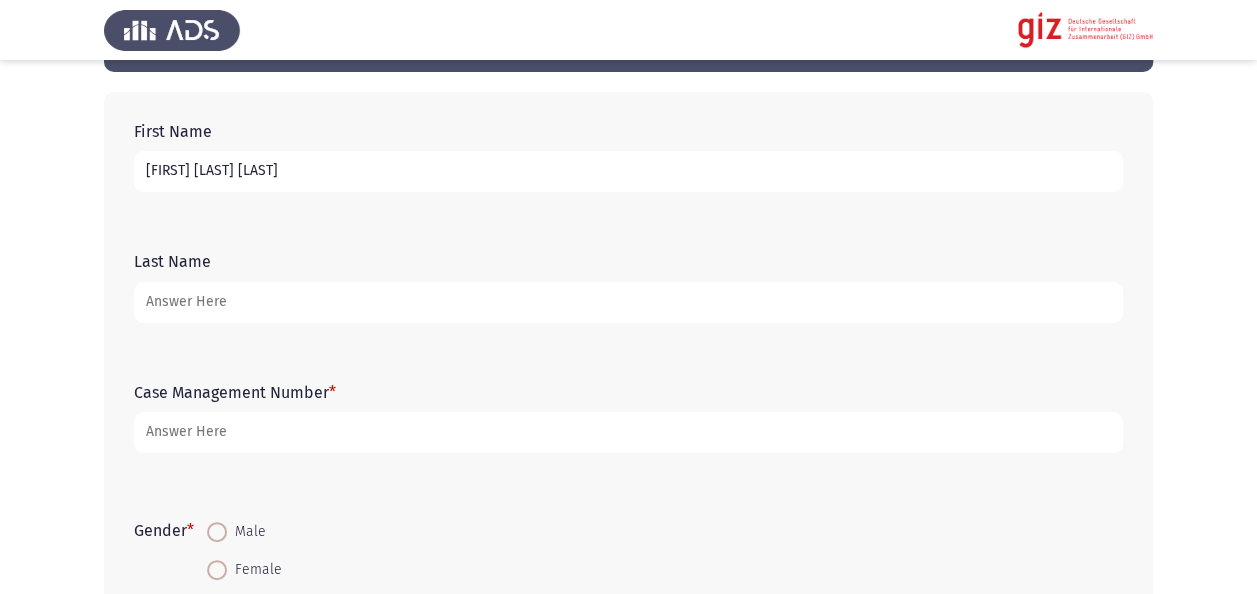 scroll, scrollTop: 80, scrollLeft: 0, axis: vertical 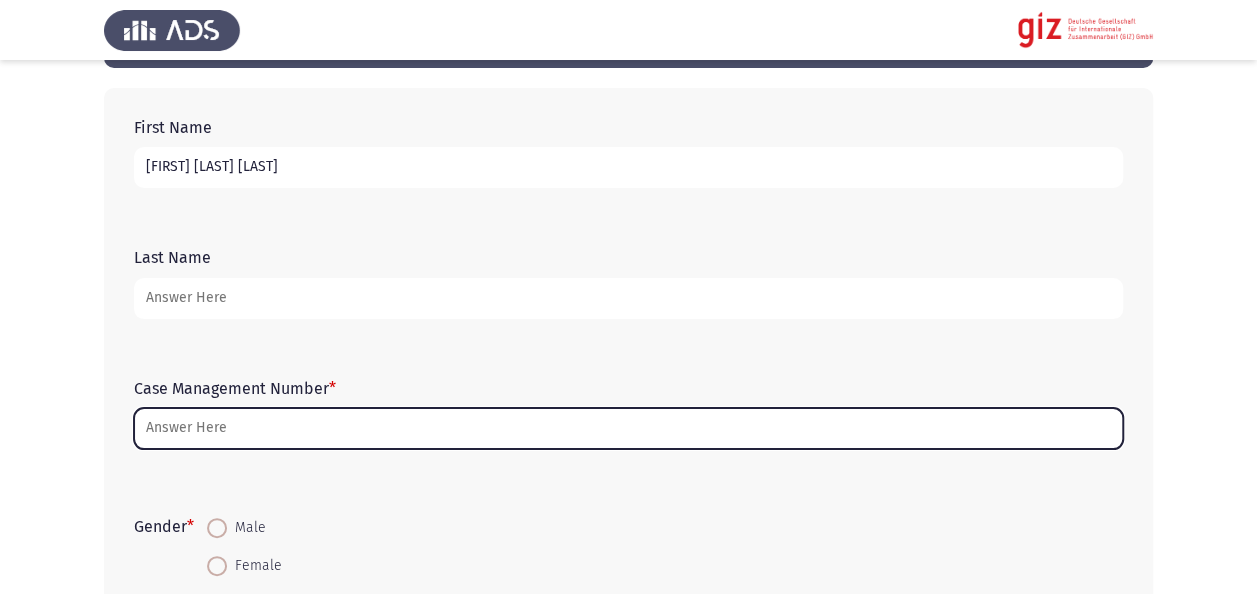 click on "Case Management Number   *" at bounding box center (628, 428) 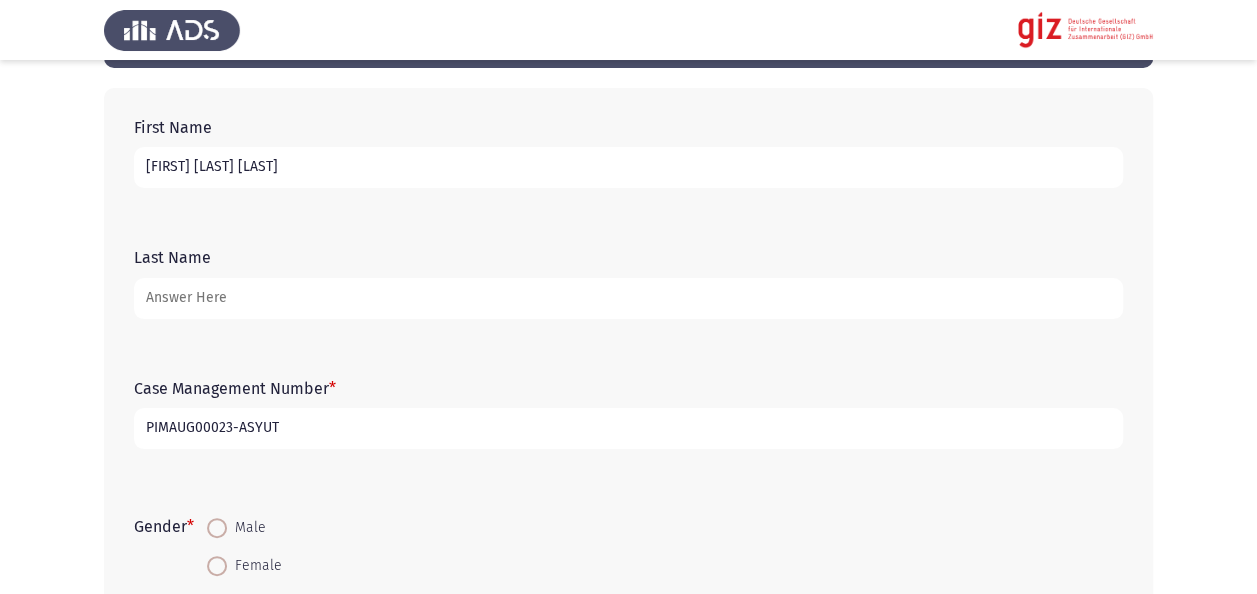 type on "PIMAUG00023-ASYUT" 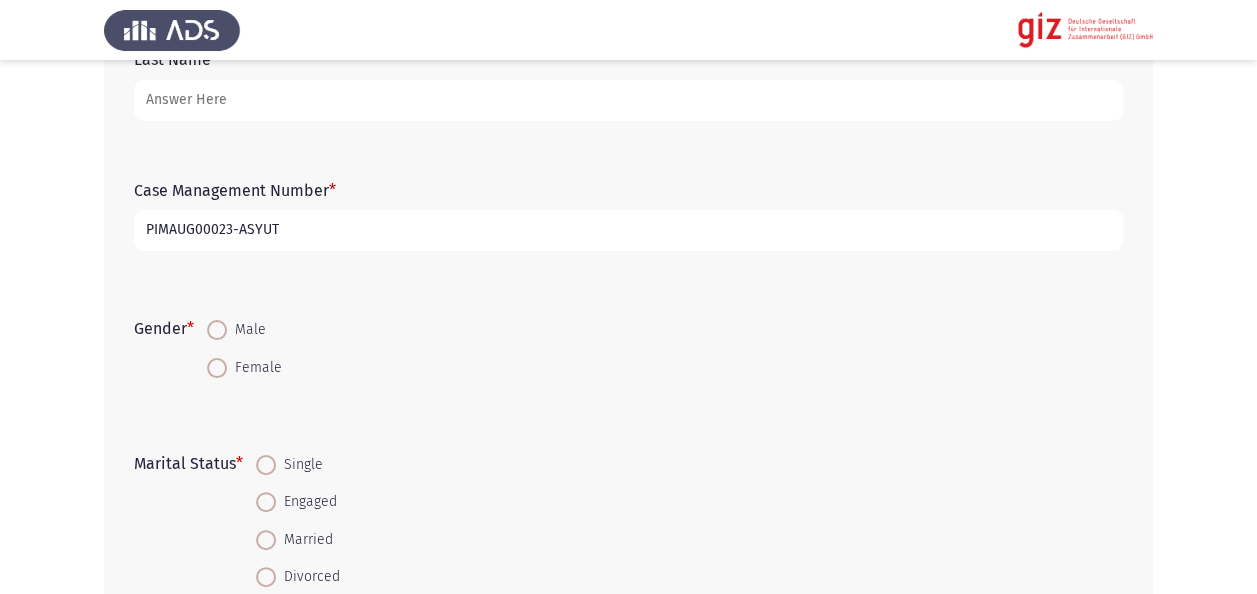 scroll, scrollTop: 280, scrollLeft: 0, axis: vertical 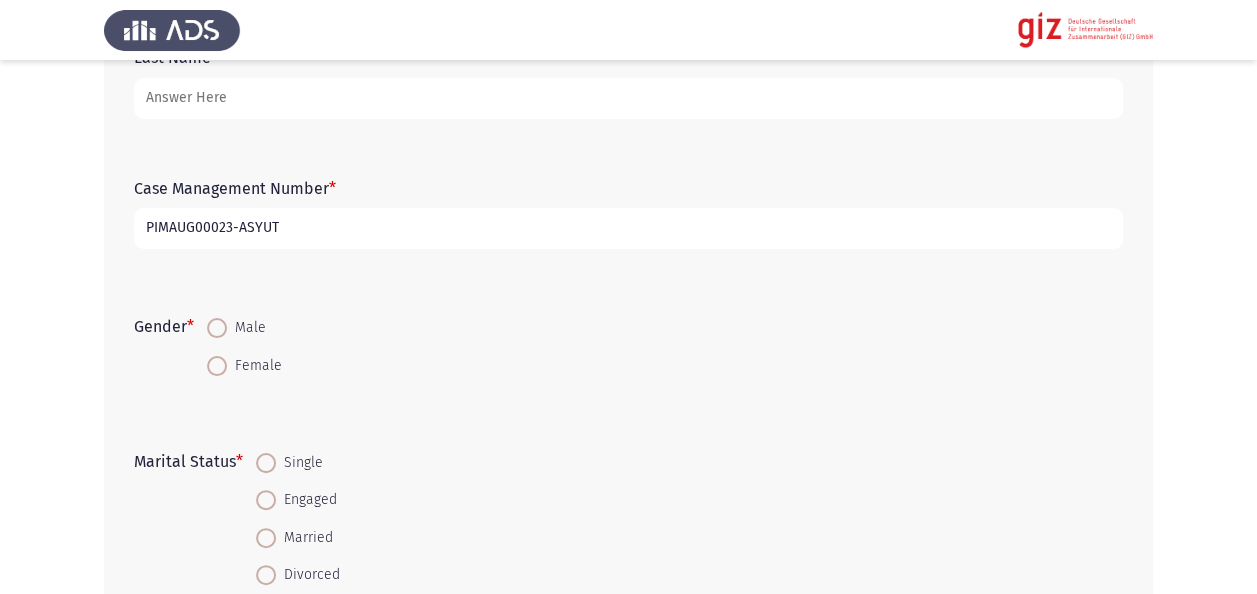 click on "Male" at bounding box center [244, 327] 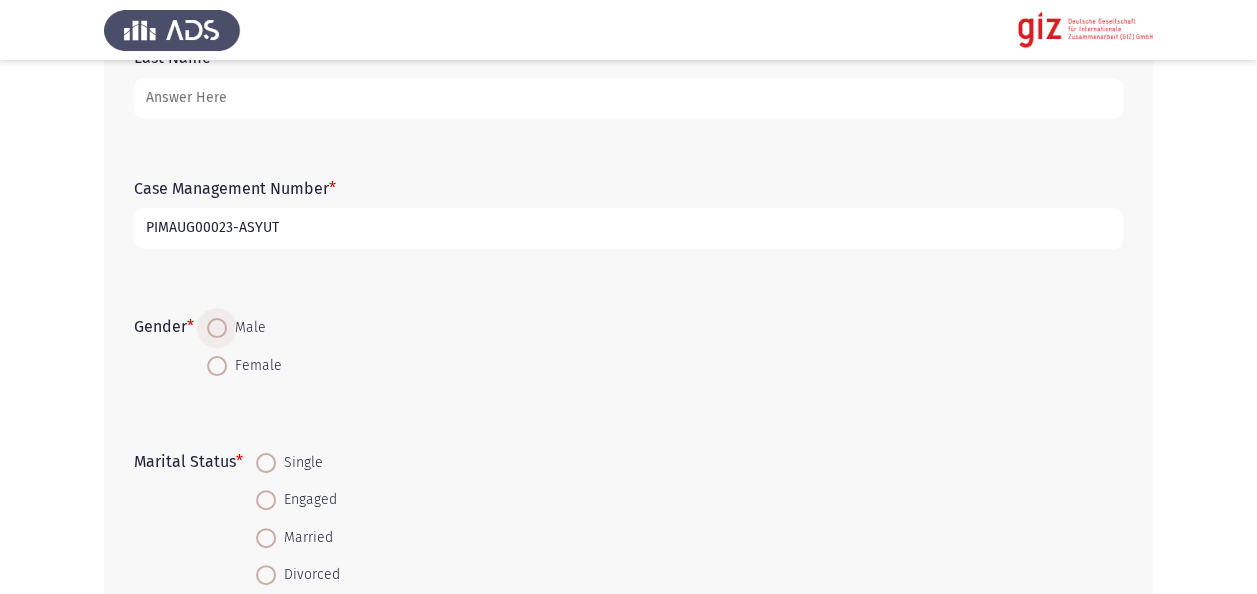 click at bounding box center [217, 328] 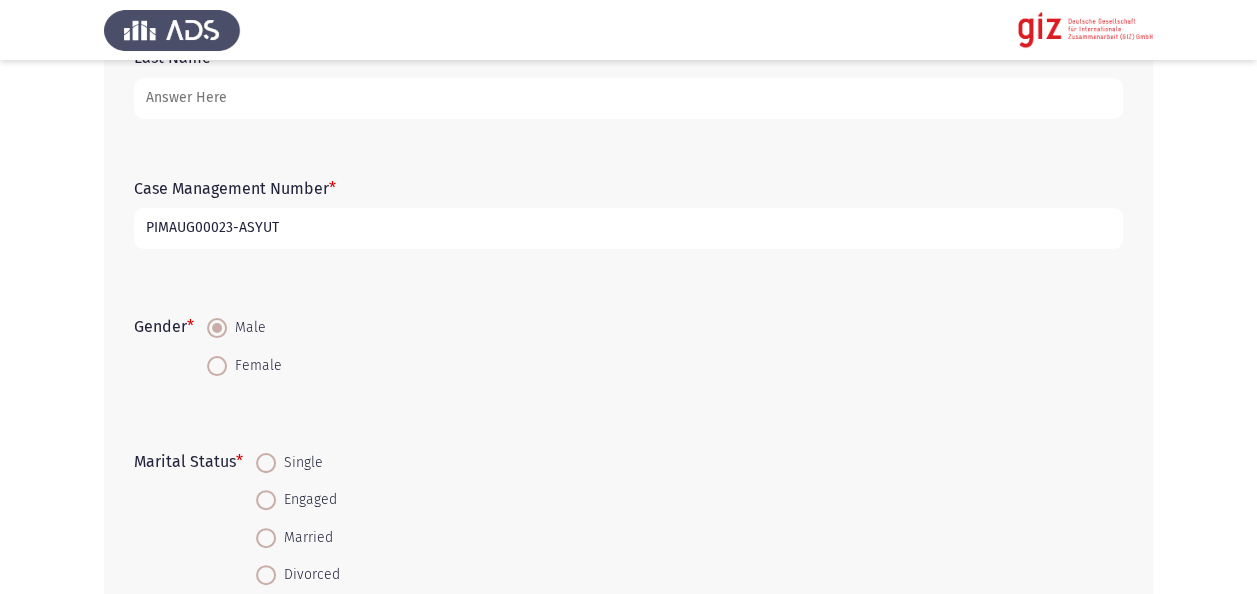 click on "First Name  [FIRST] [LAST] [LAST] Last Name  Case Management Number   * PIMAUG00023-ASYUT Gender   *    Male     Female  Marital Status   *    Single     Engaged     Married     Divorced     Widowed     Separated  Current employment status   * --- Select --- In which industry do you currently work in? Please select N/A if not applicable.   *    Healthcare     Education     Information Technology     Finance and Banking     Retail and Sales     Hospitality and Tourism     Manufacturing     Construction     Transportation and Logistics     Media & Communications     Legal Services     Government and Public Administration     Non-Profit and Social Services     Agriculture     Arts and Entertainment     Other     N/A  If you selected "Other", please specify. Write N/A if not applicable.  What are the main reasons that would make you want to leave [COUNTRY]?   *    Search for employment     Education     Invitation by family member     Family reunification     Marriage     Other" 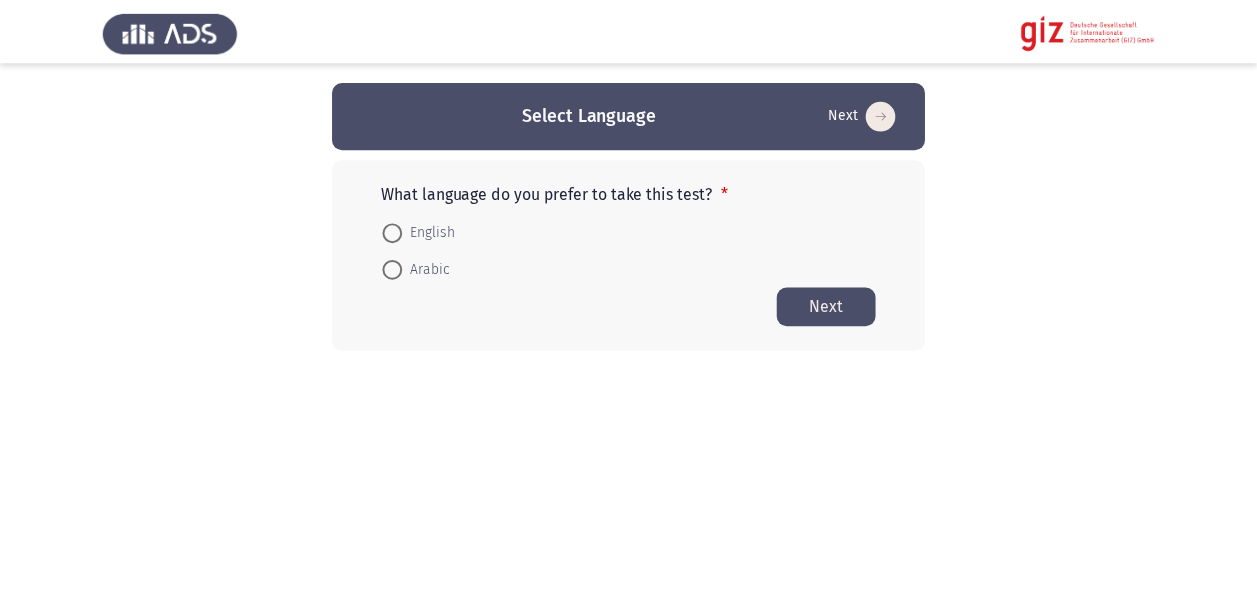 scroll, scrollTop: 0, scrollLeft: 0, axis: both 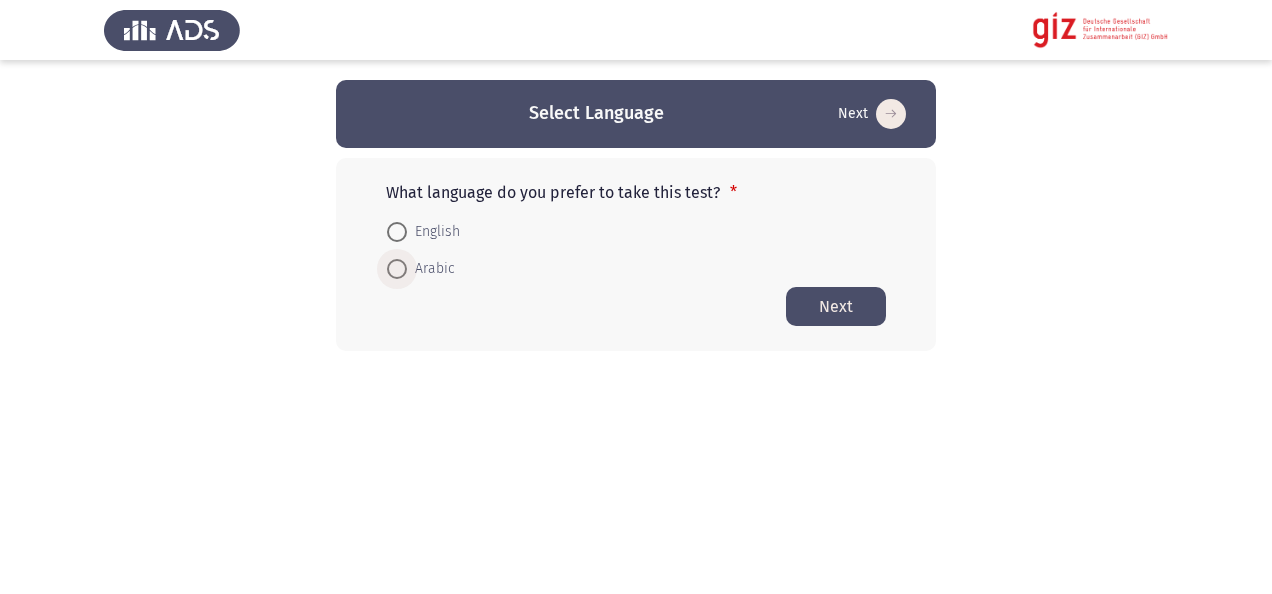 click on "Arabic" at bounding box center (431, 269) 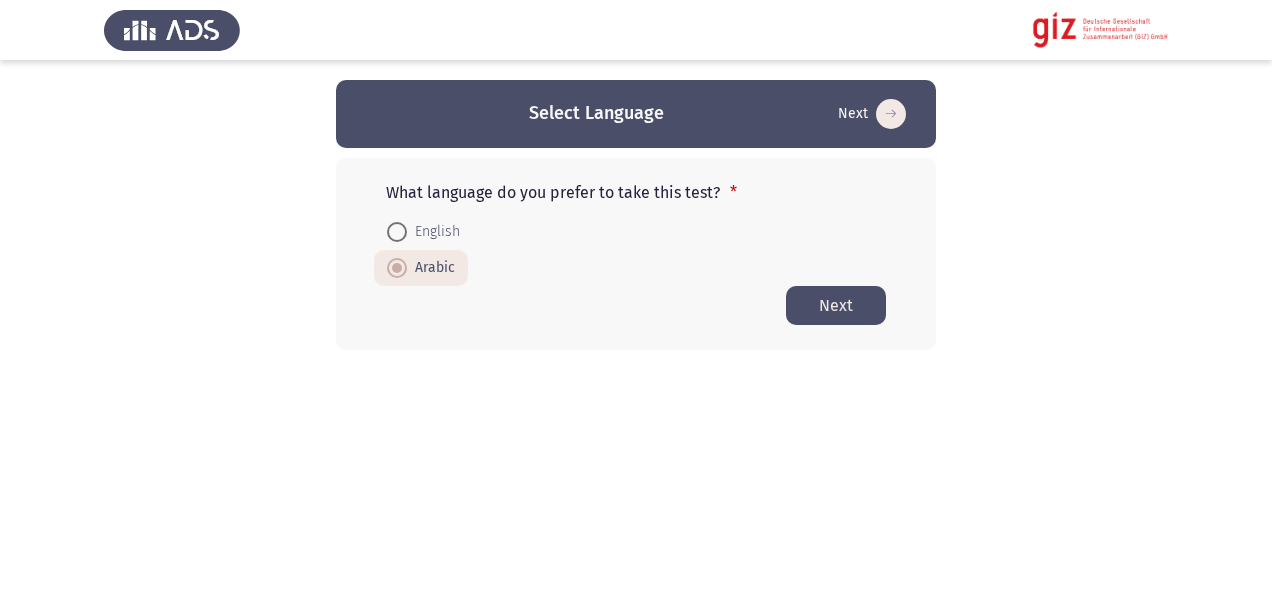 click on "Next" 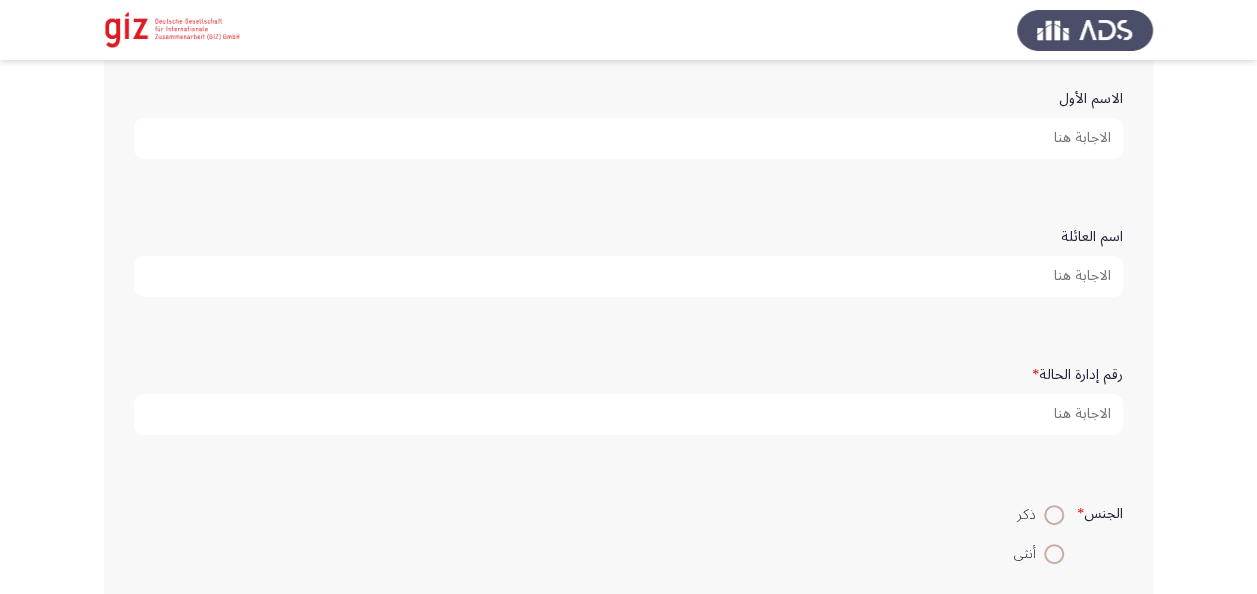 scroll, scrollTop: 41, scrollLeft: 0, axis: vertical 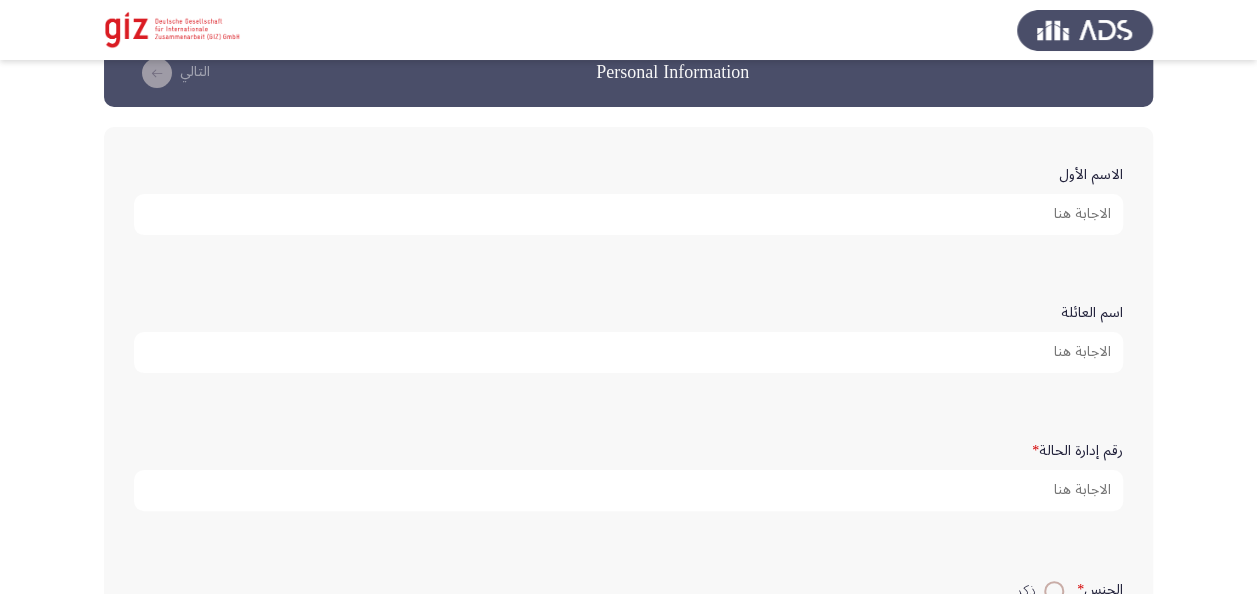 click on "الاسم الأول" at bounding box center (628, 214) 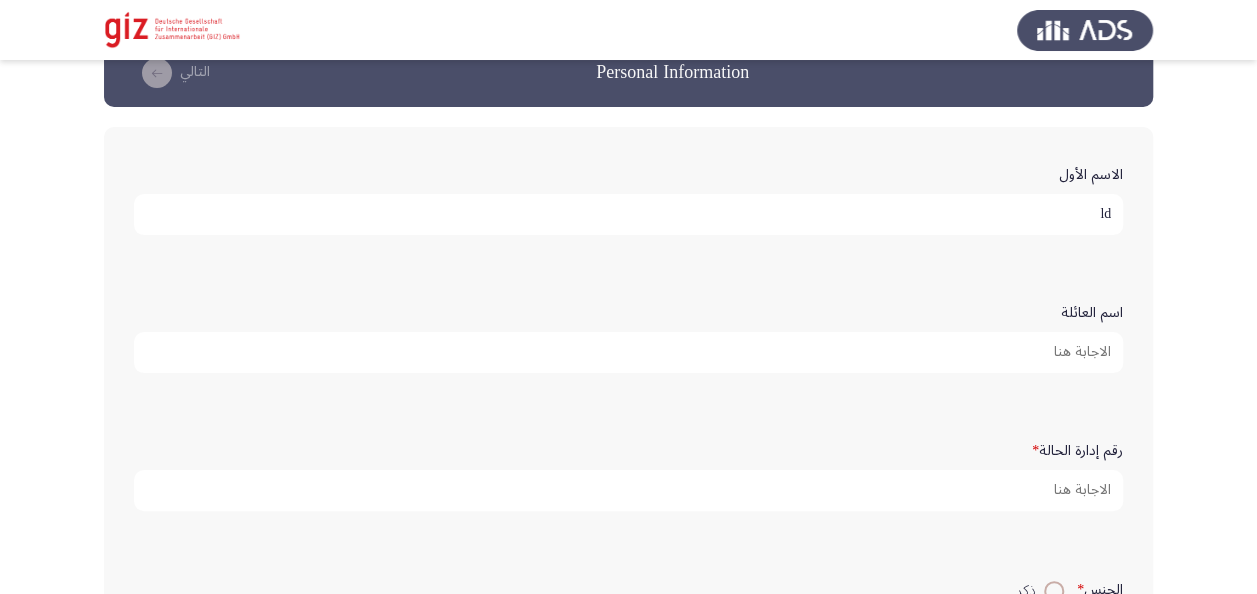 type on "l" 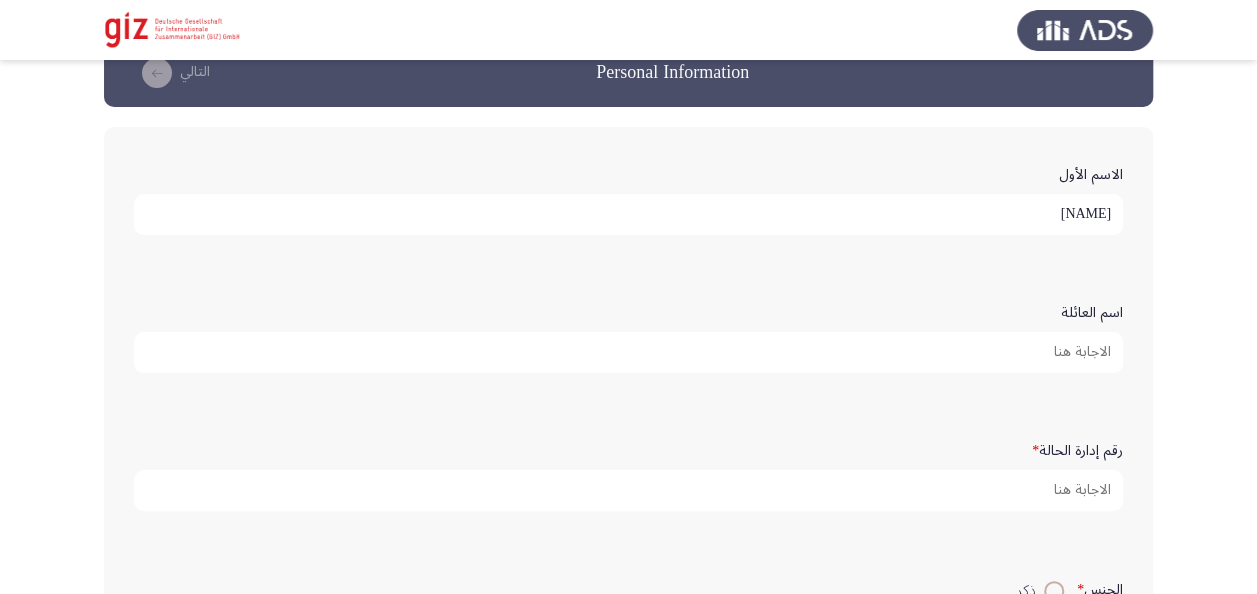 type on "مينا" 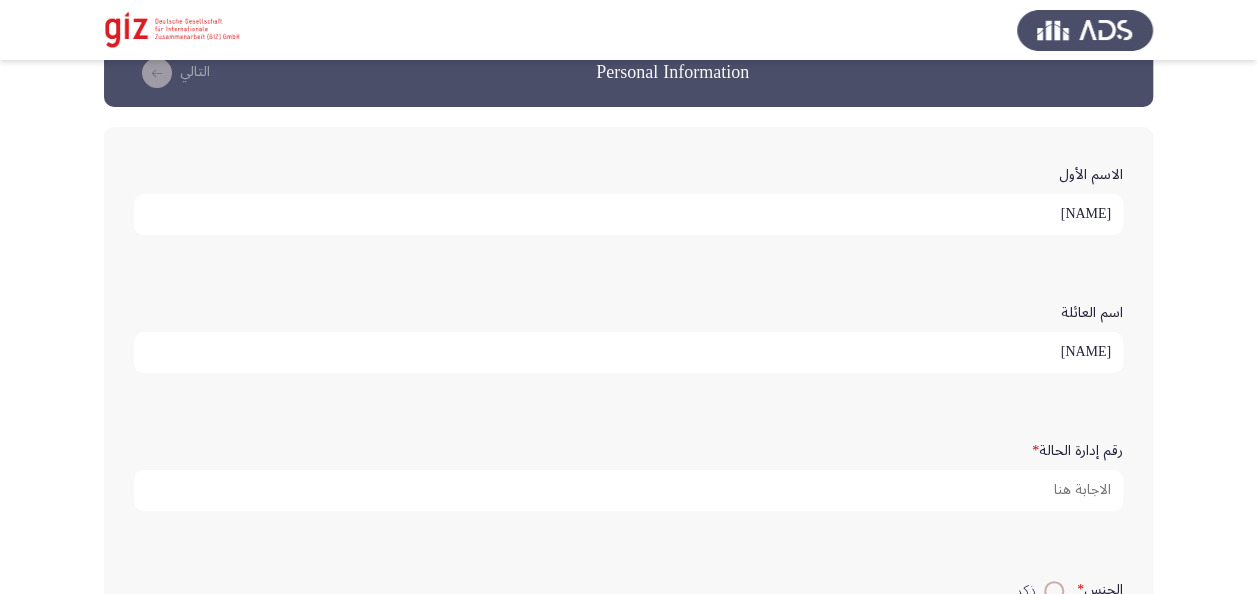type on "عبيد حلمي" 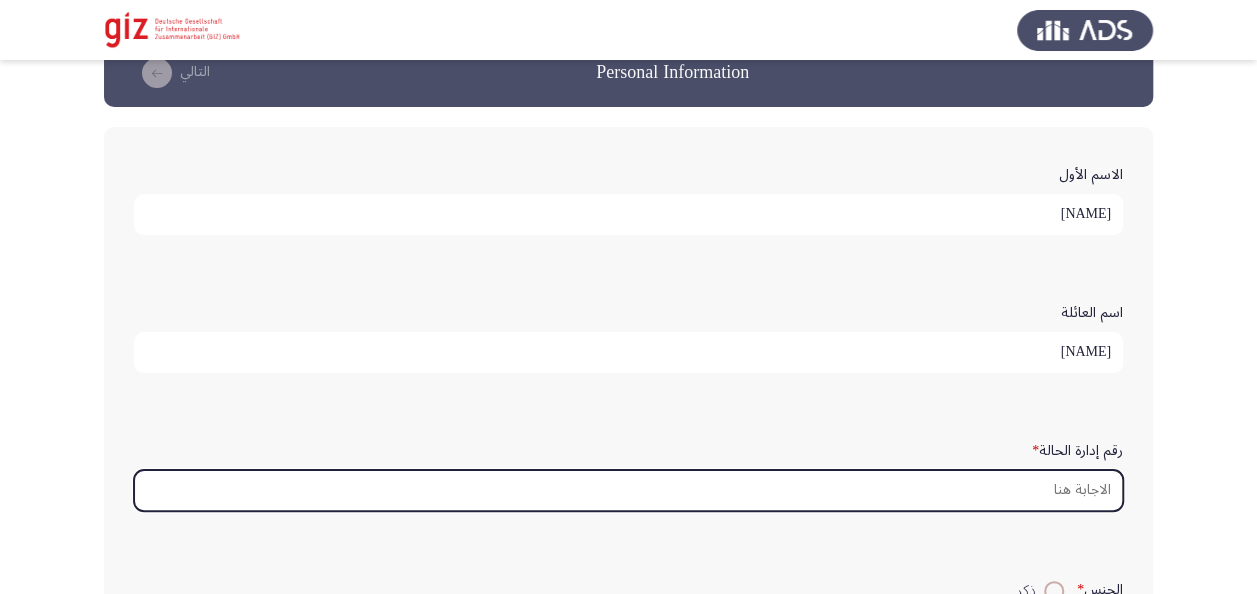 click on "رقم إدارة الحالة   *" at bounding box center [628, 490] 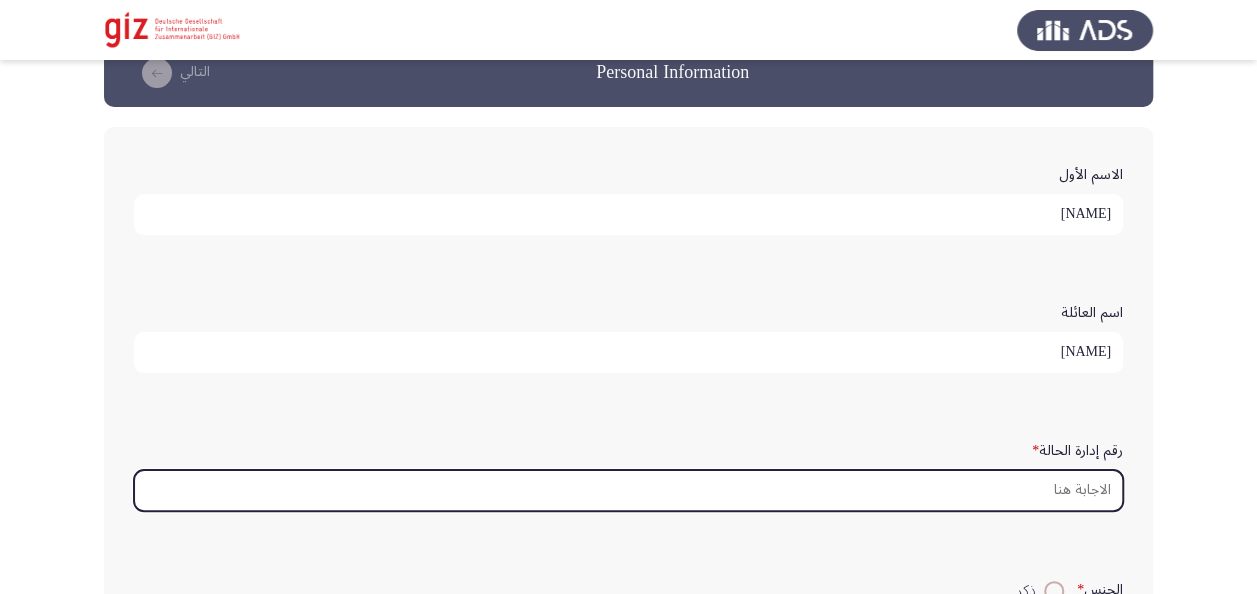 type on "r" 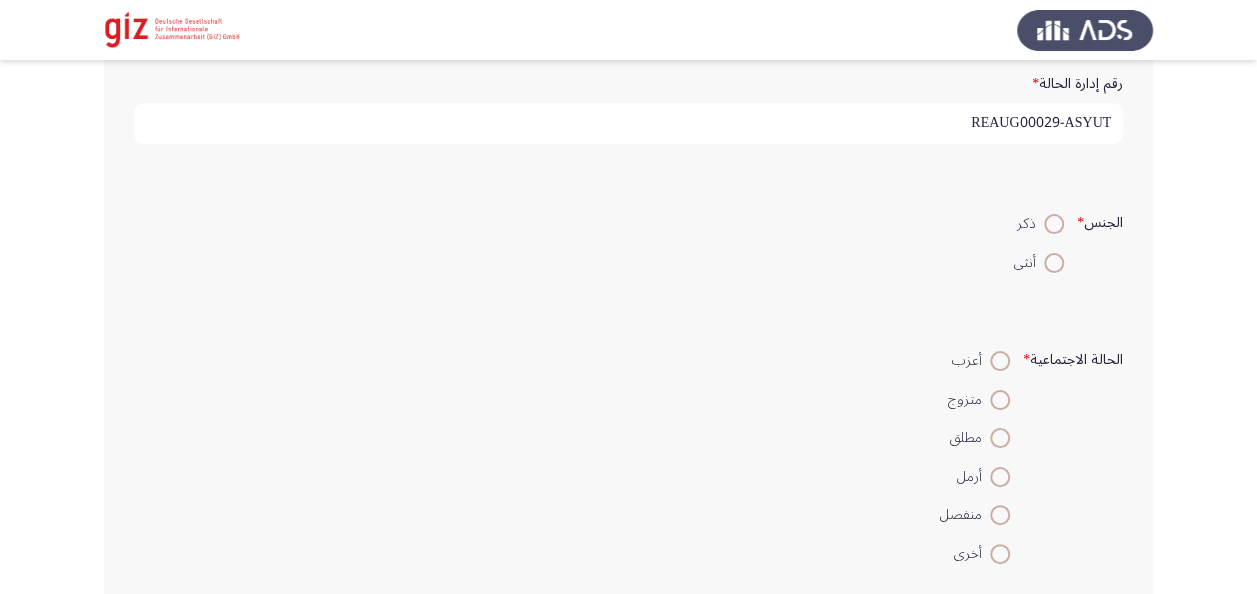 scroll, scrollTop: 438, scrollLeft: 0, axis: vertical 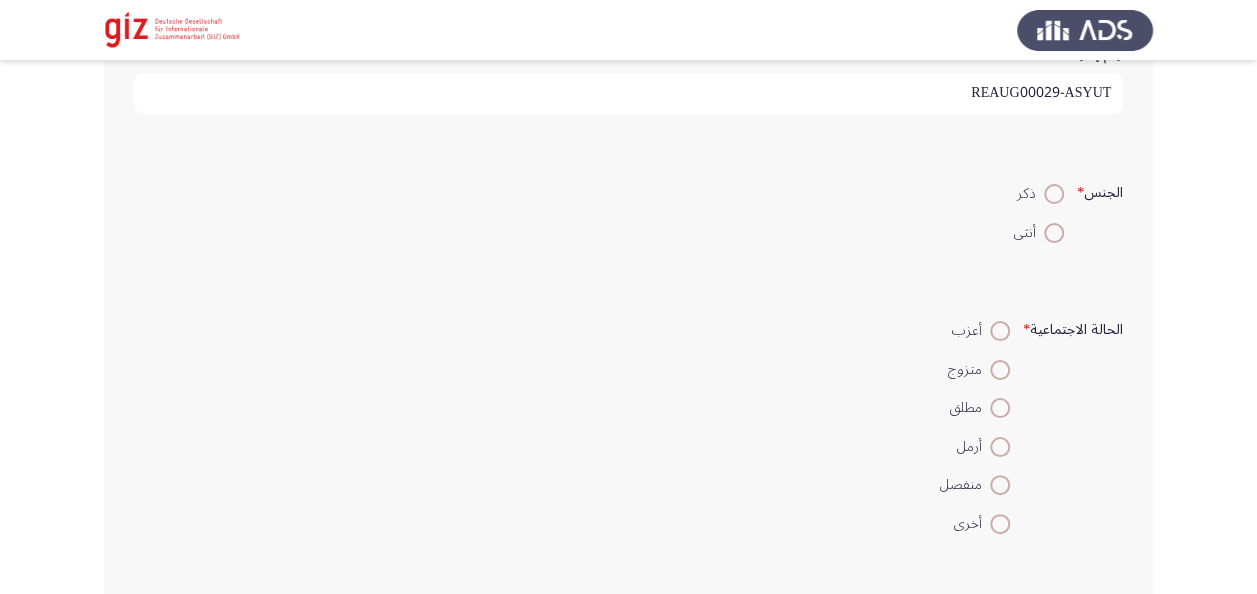 type on "REAUG00029-ASYUT" 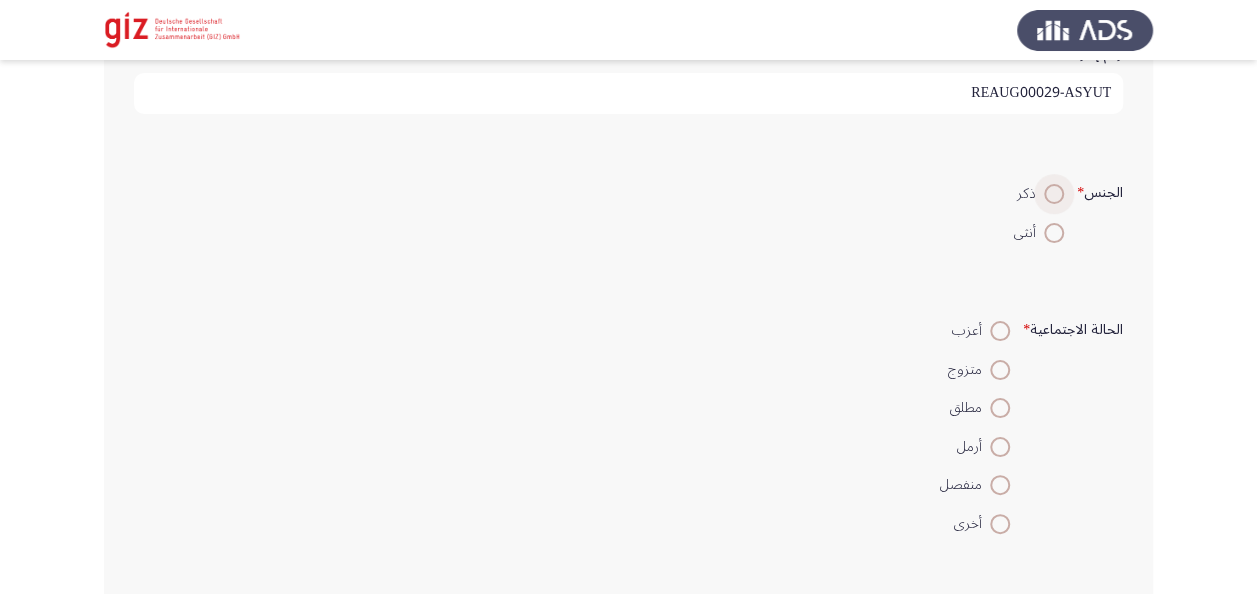 click at bounding box center (1054, 194) 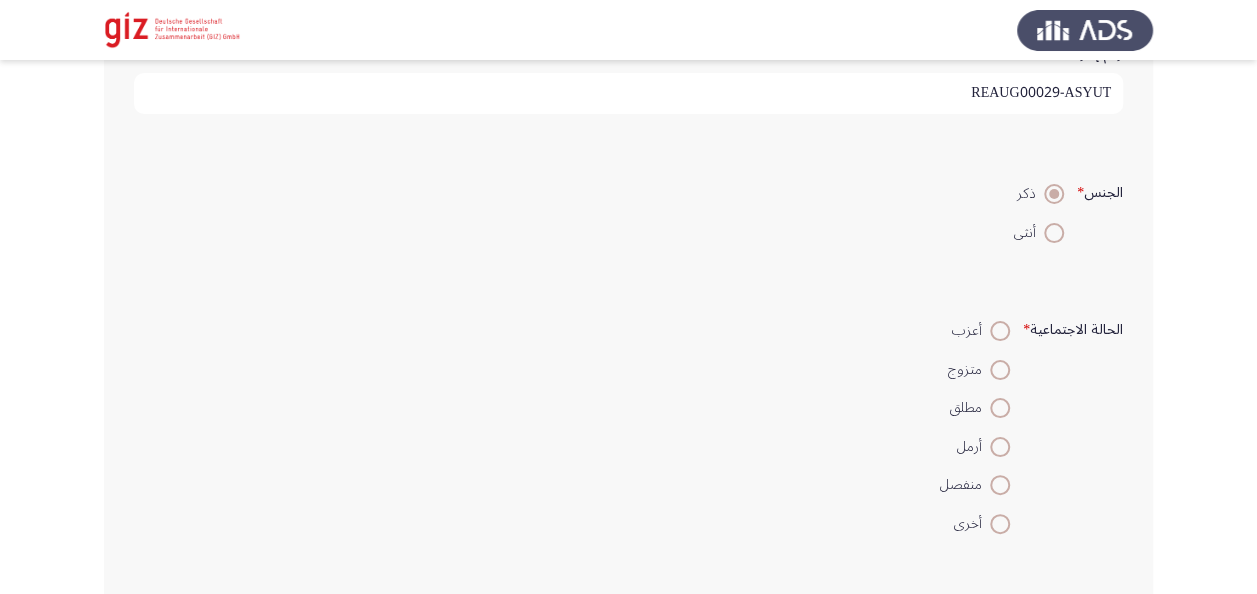 click at bounding box center (1000, 331) 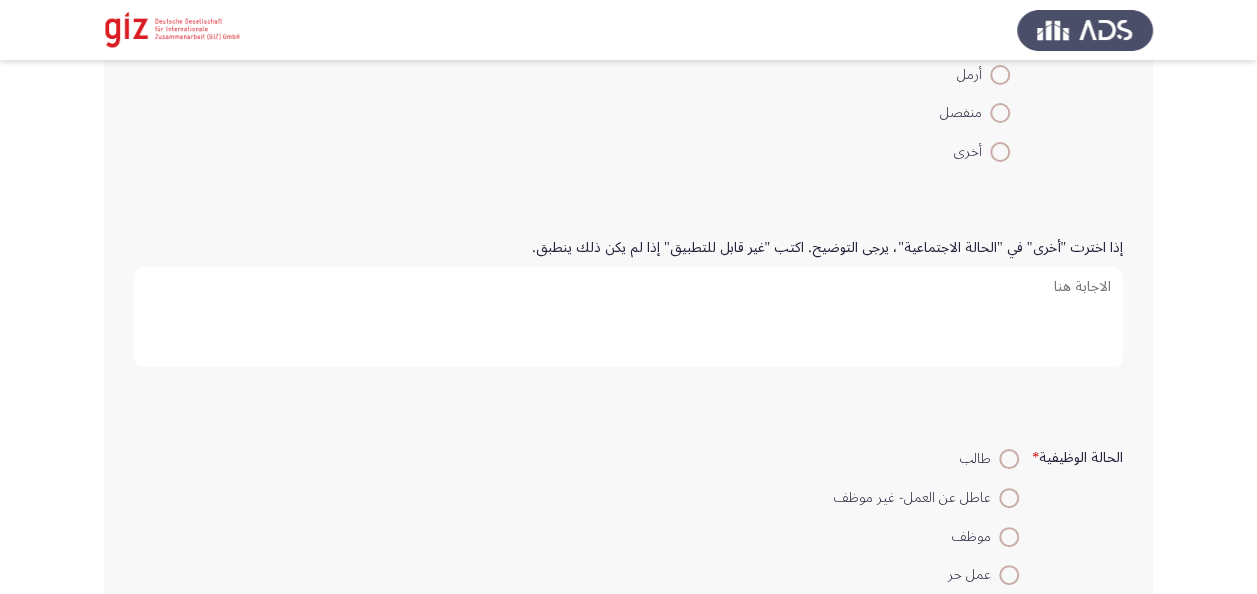 scroll, scrollTop: 822, scrollLeft: 0, axis: vertical 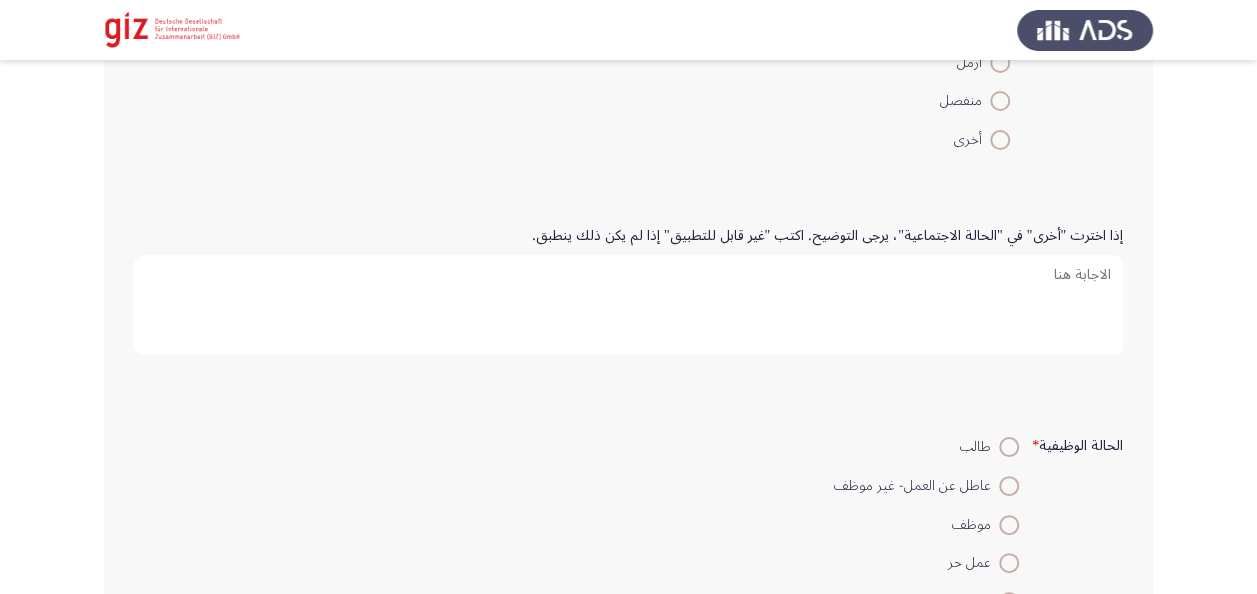 click on "إذا اخترت "أخرى" في "الحالة الاجتماعية"، يرجى التوضيح. اكتب "غير قابل للتطبيق" إذا لم يكن ذلك ينطبق." at bounding box center (628, 305) 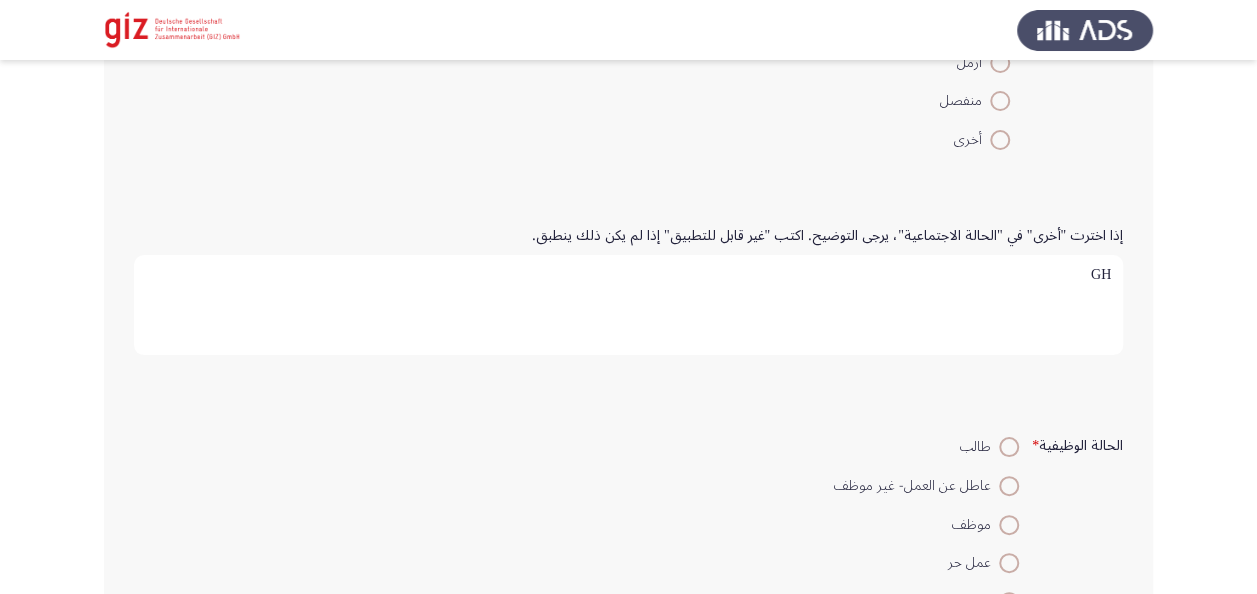 type on "G" 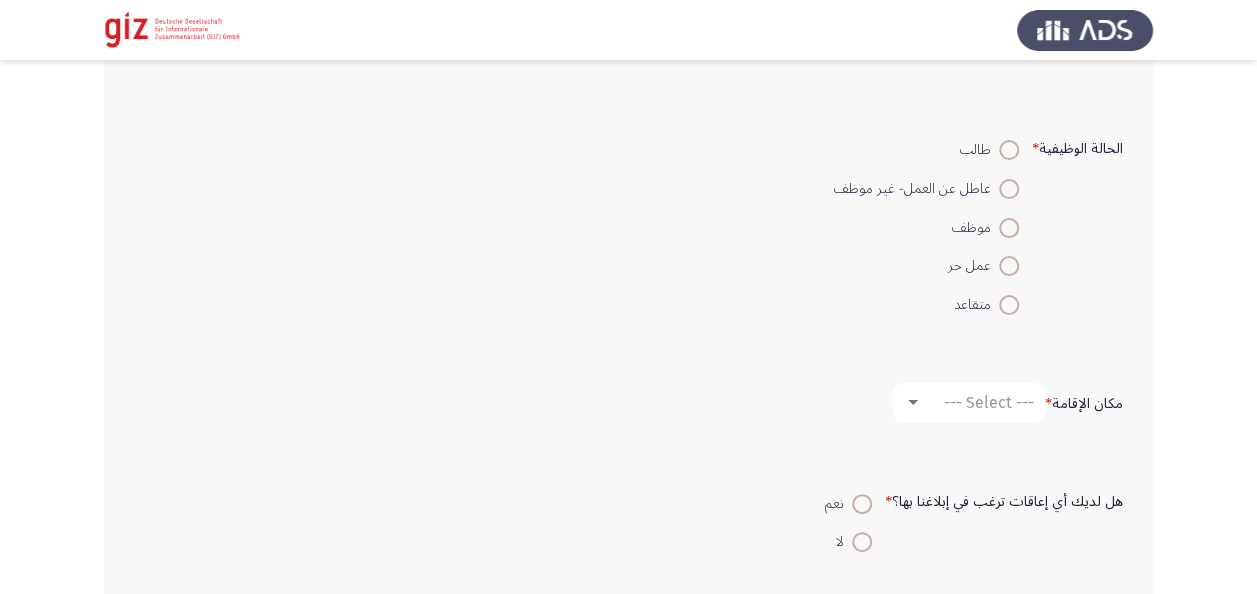 scroll, scrollTop: 1106, scrollLeft: 0, axis: vertical 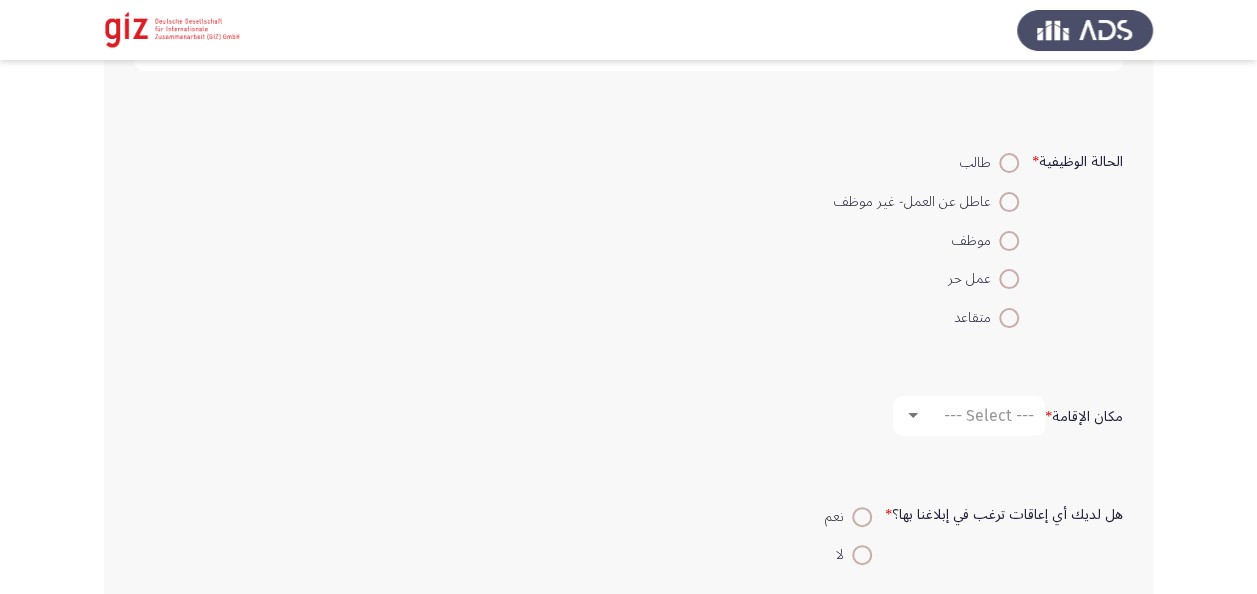type on "غير قابل للتطبيق" 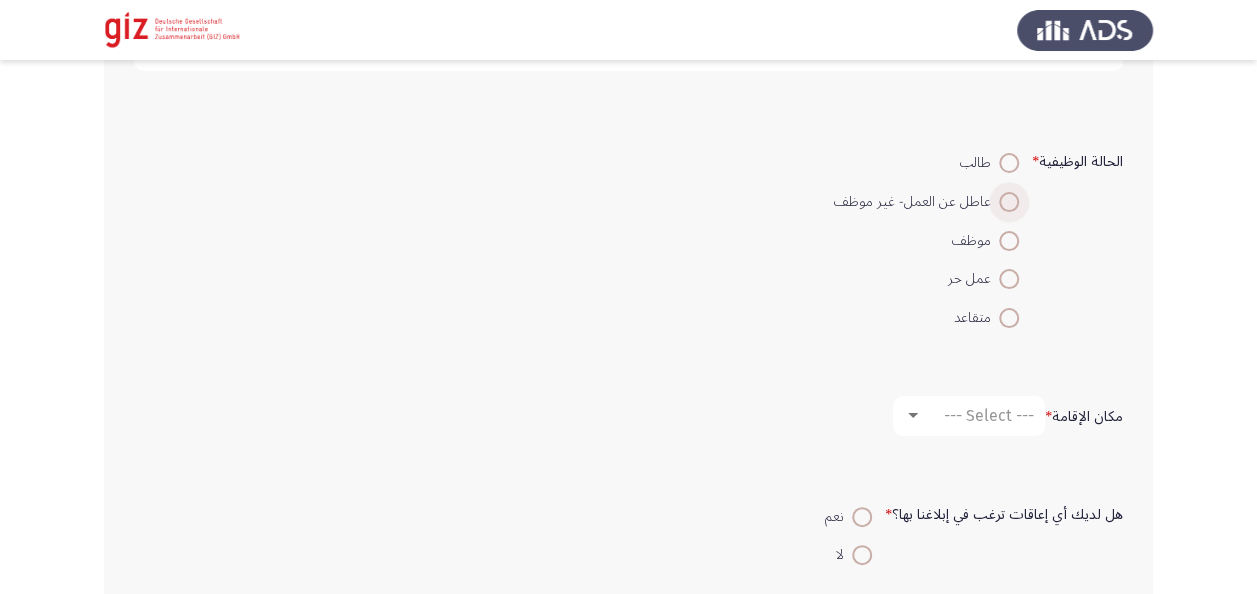 click at bounding box center [1009, 202] 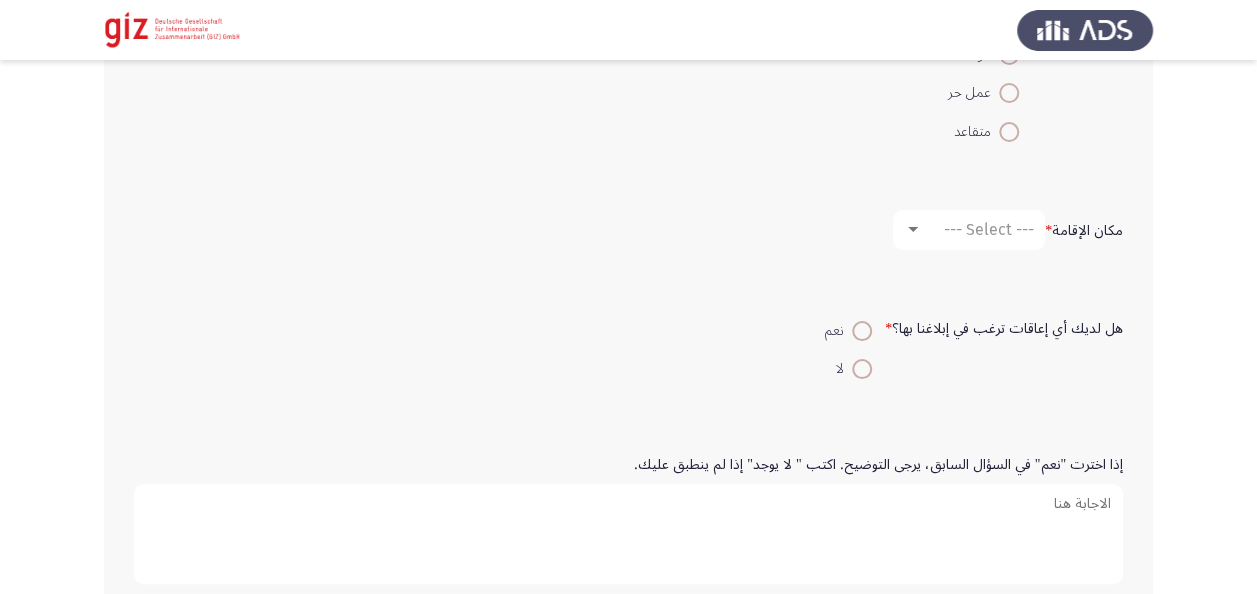 scroll, scrollTop: 1298, scrollLeft: 0, axis: vertical 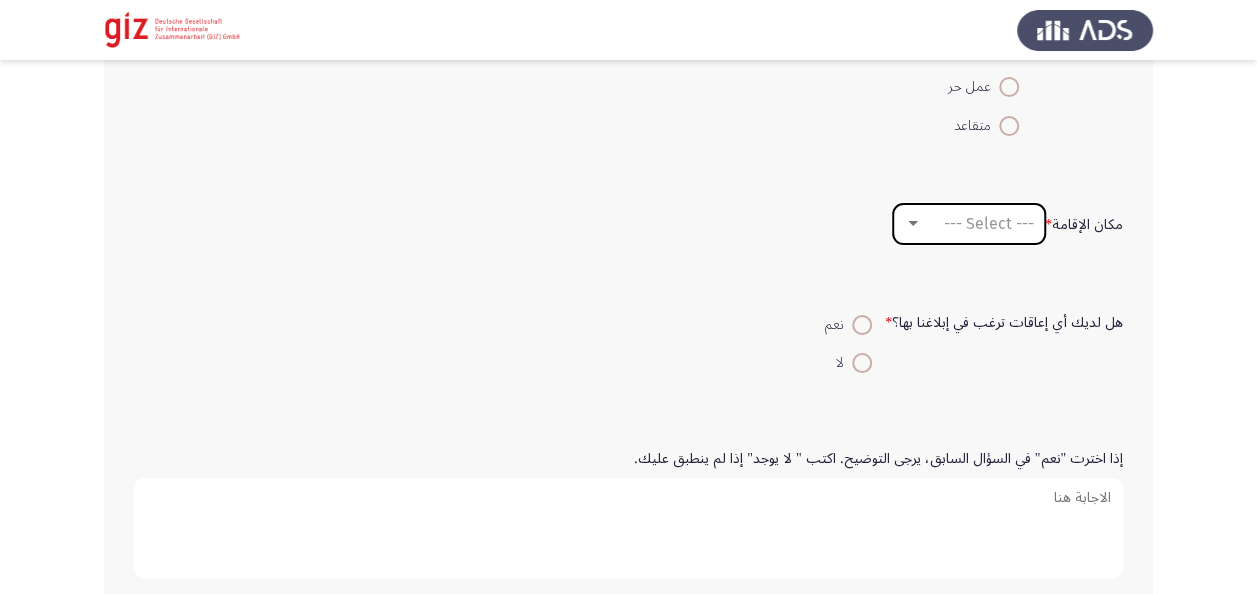 click on "--- Select ---" at bounding box center (969, 224) 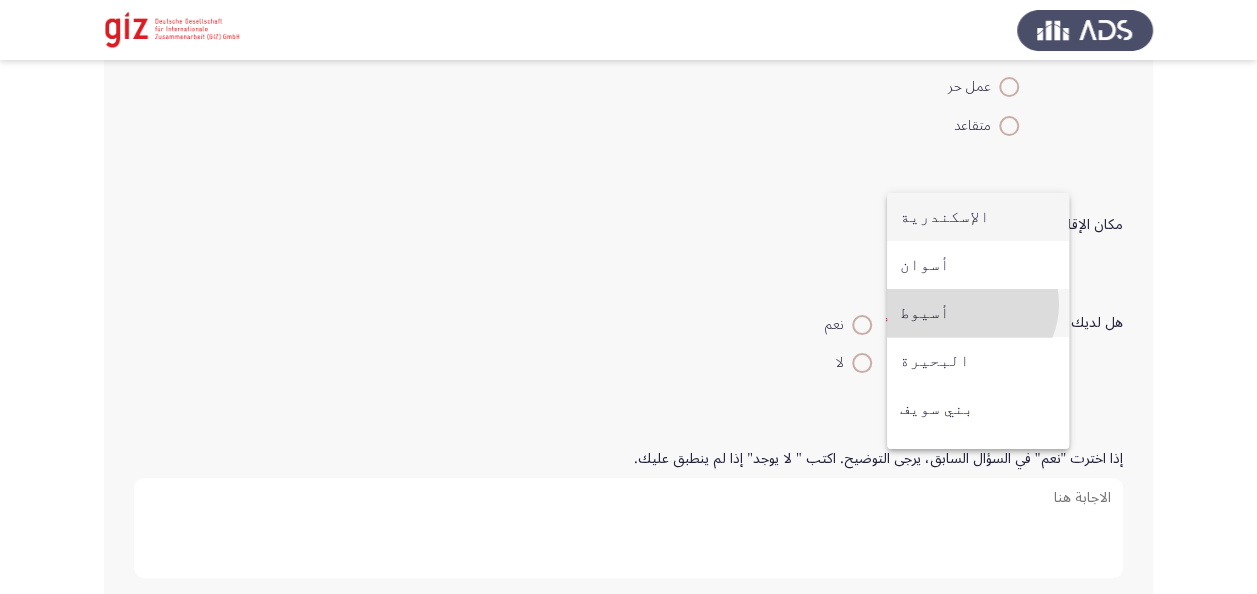 click on "أسيوط" at bounding box center [978, 313] 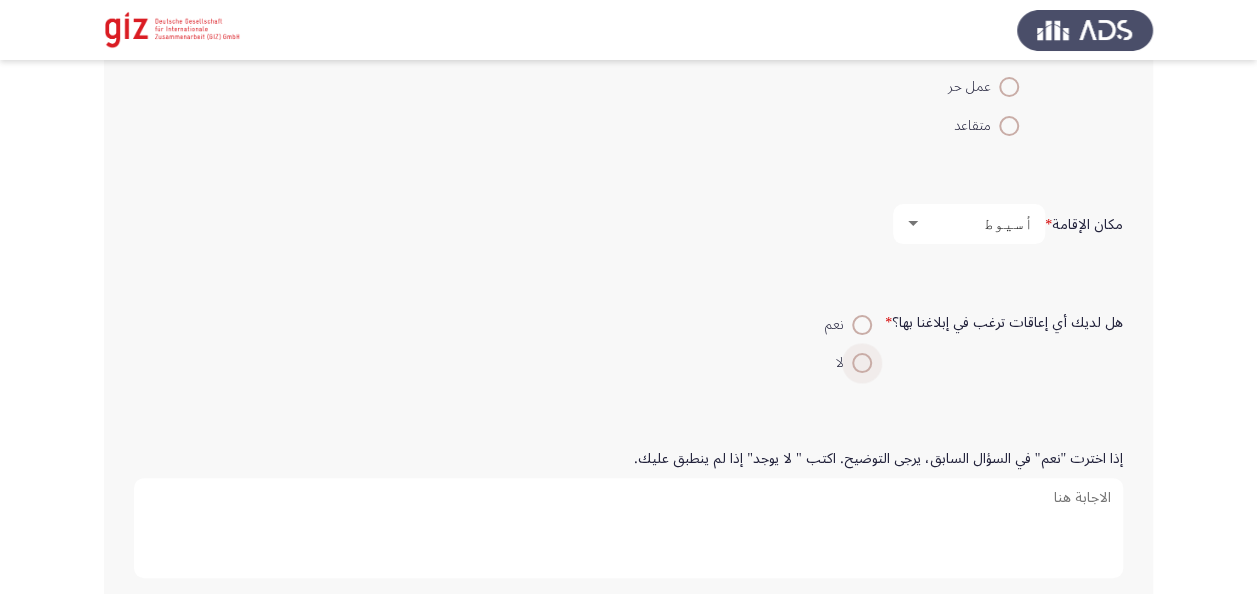 click at bounding box center [862, 363] 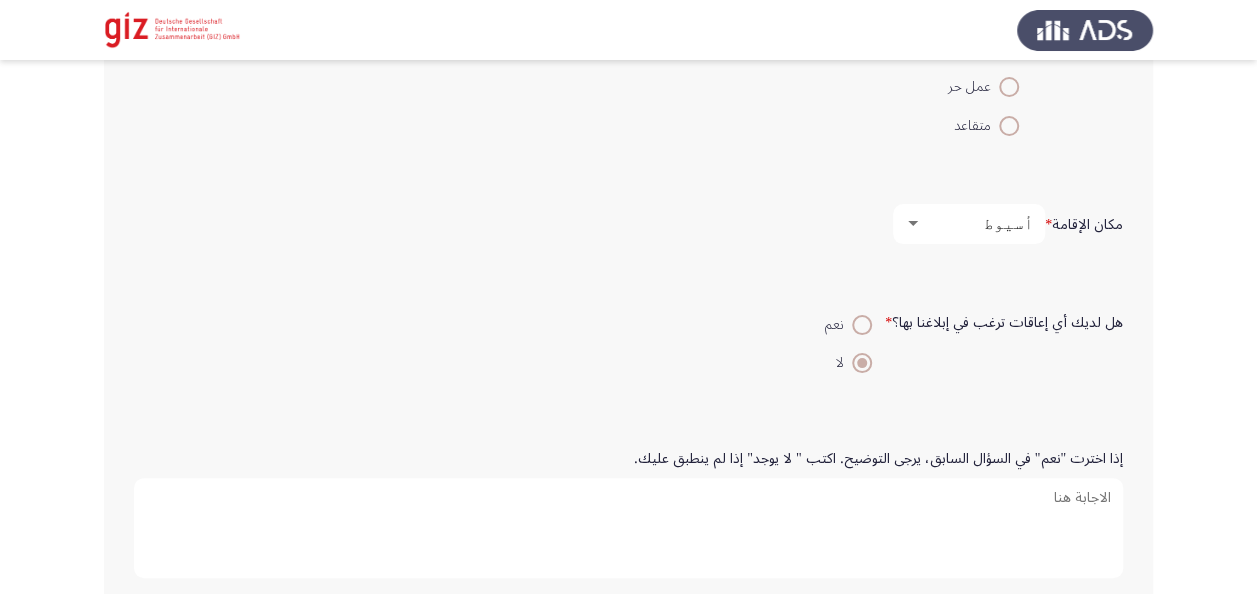 click on "إذا اخترت "نعم" في السؤال السابق، يرجى التوضيح. اكتب " لا يوجد" إذا لم ينطبق عليك." at bounding box center (628, 528) 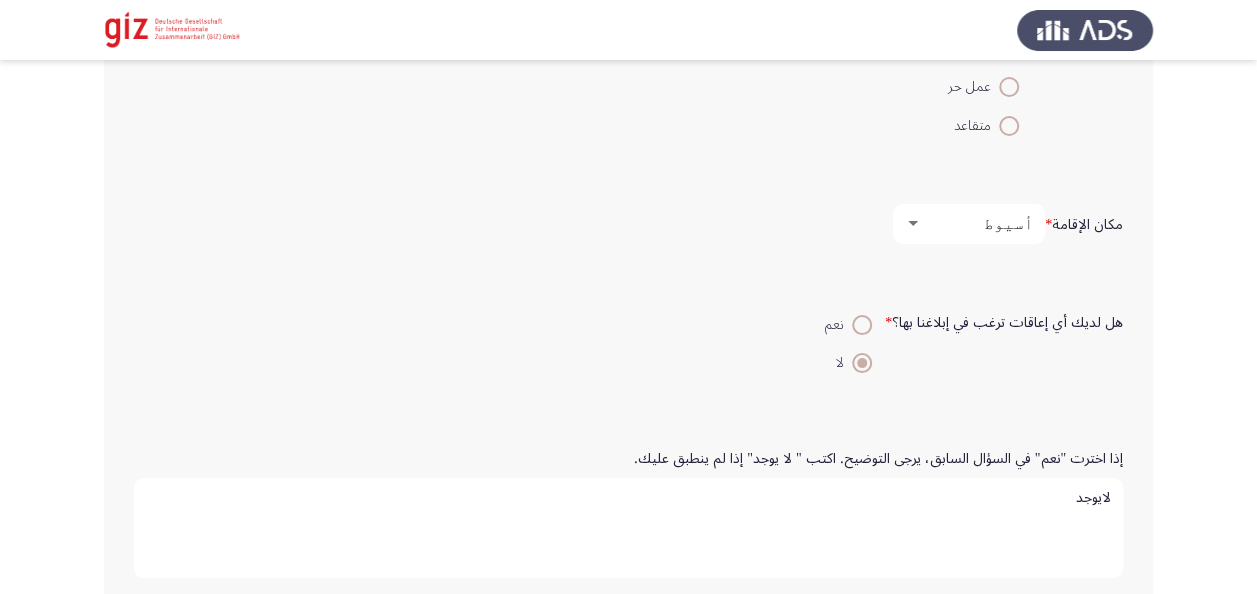 scroll, scrollTop: 1415, scrollLeft: 0, axis: vertical 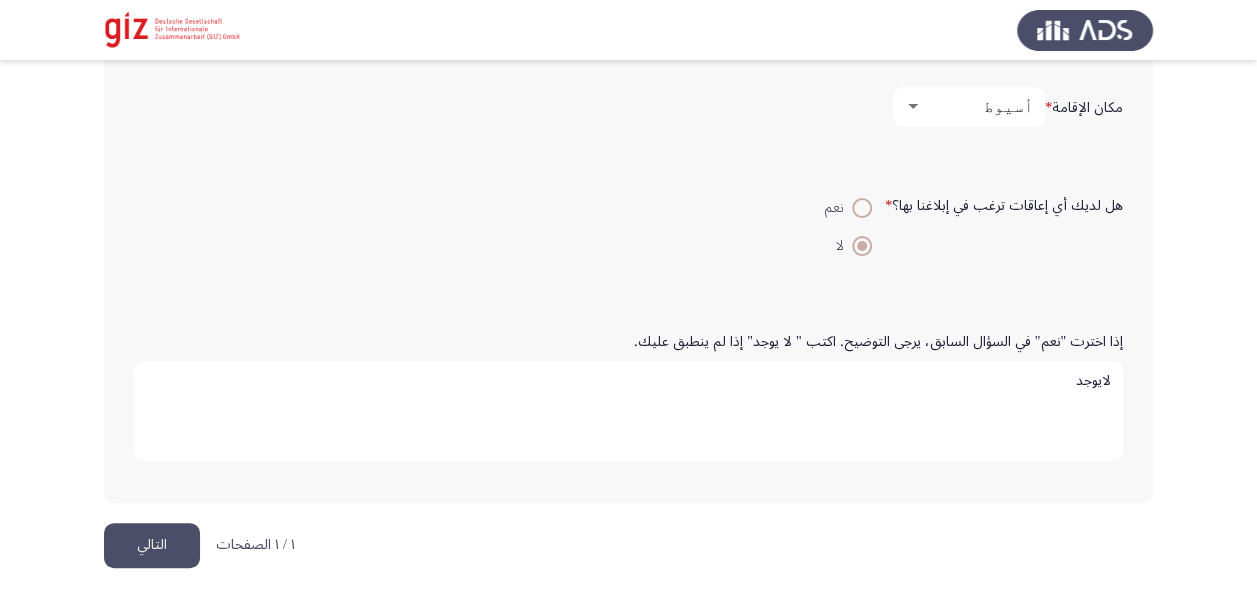 type on "لايوجد" 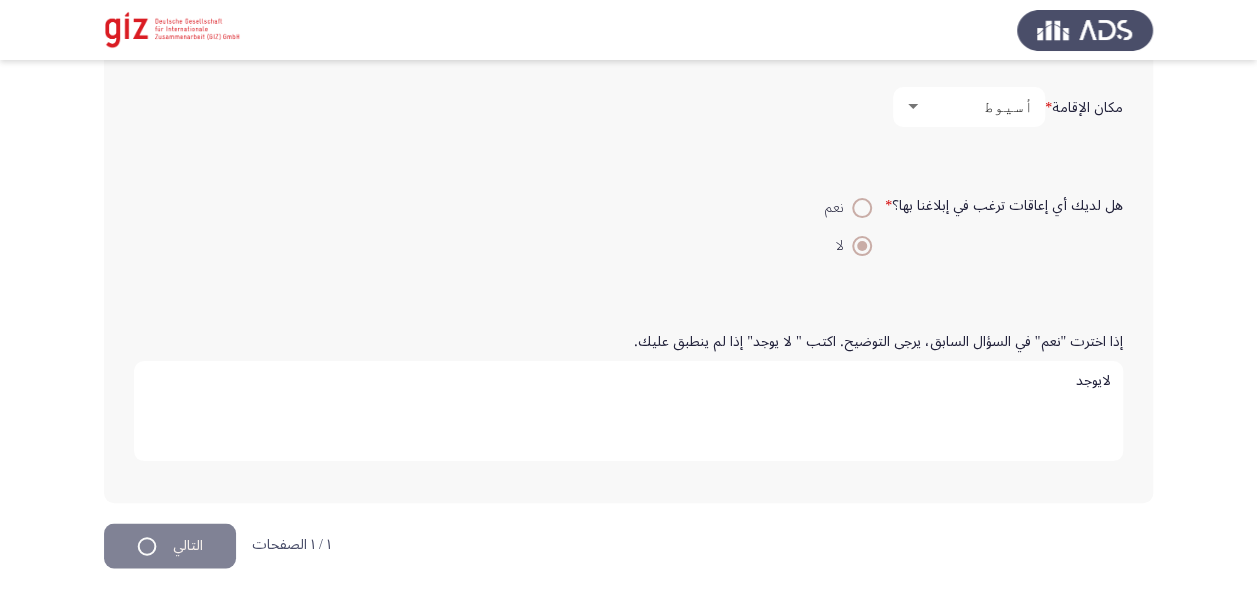 scroll, scrollTop: 0, scrollLeft: 0, axis: both 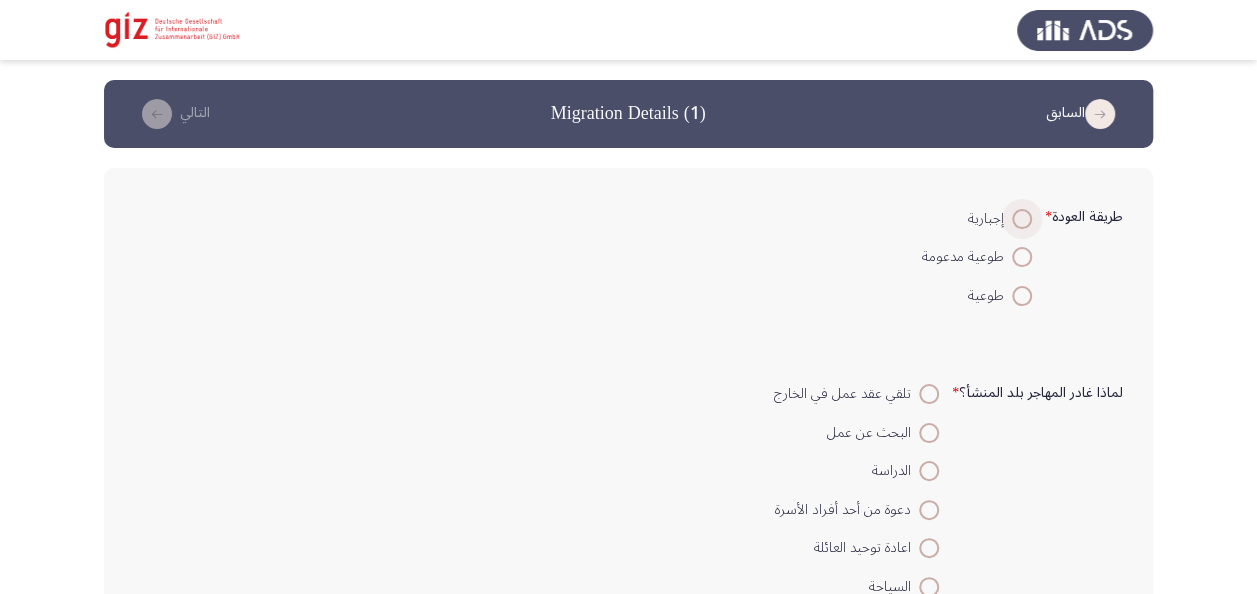 click at bounding box center (1022, 219) 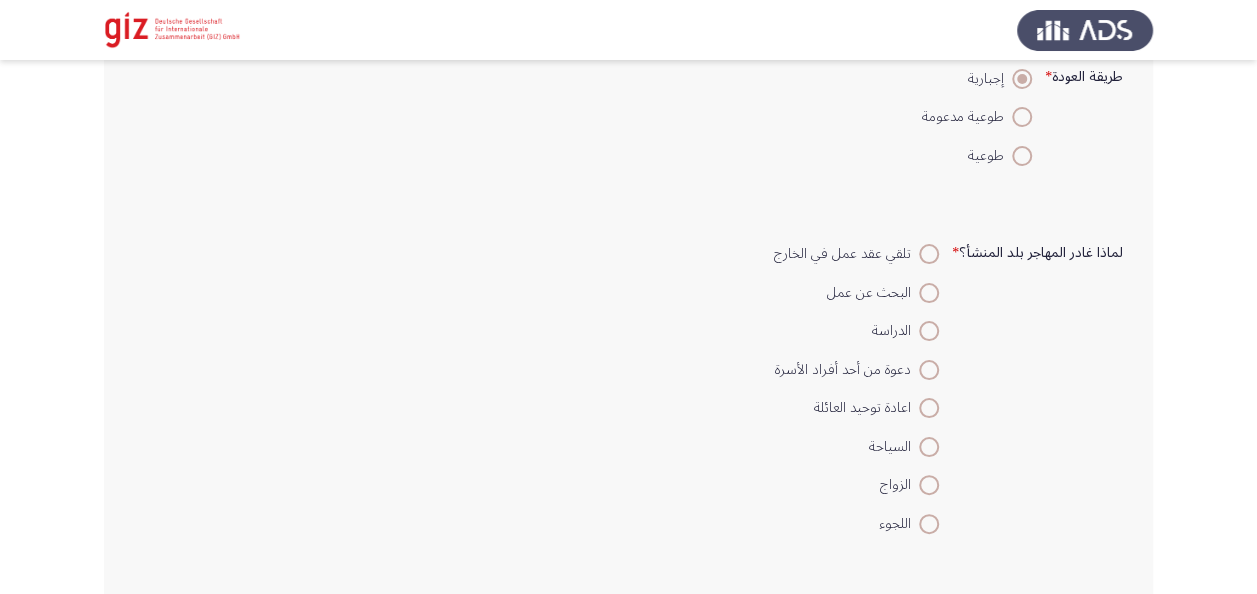 scroll, scrollTop: 143, scrollLeft: 0, axis: vertical 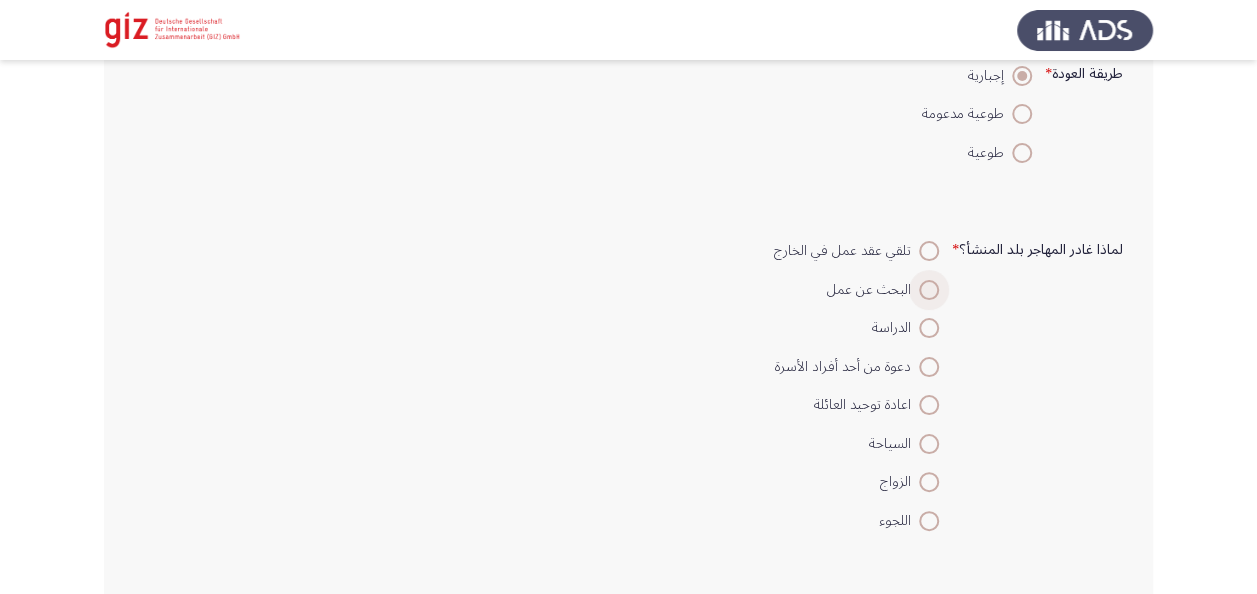 click on "البحث عن عمل" at bounding box center [873, 290] 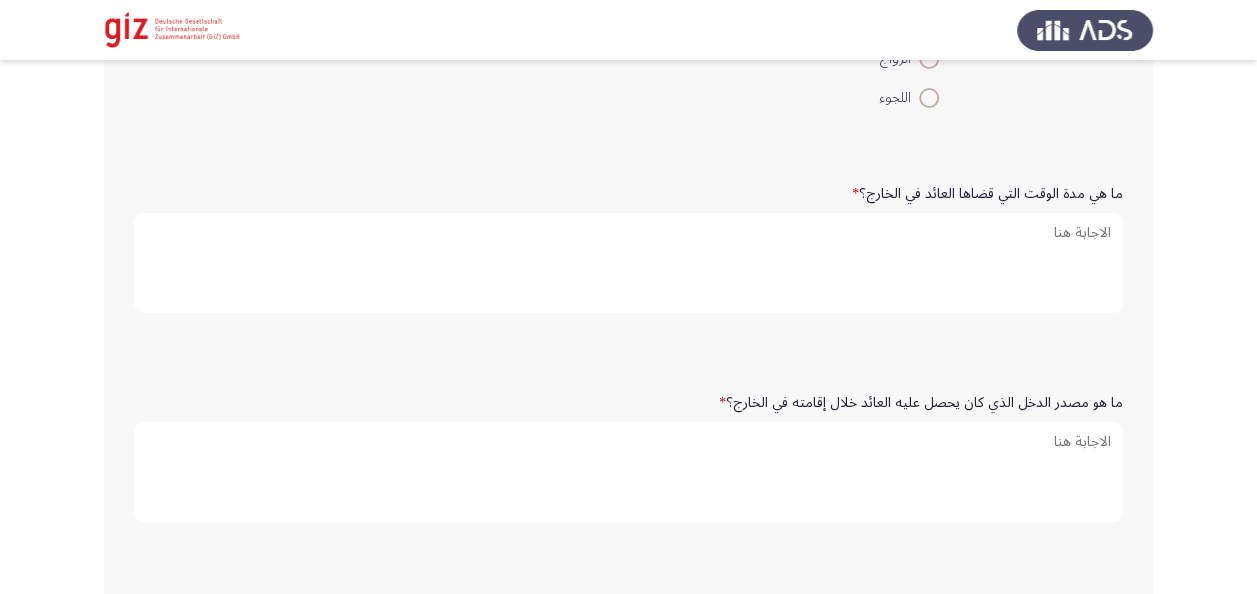 scroll, scrollTop: 570, scrollLeft: 0, axis: vertical 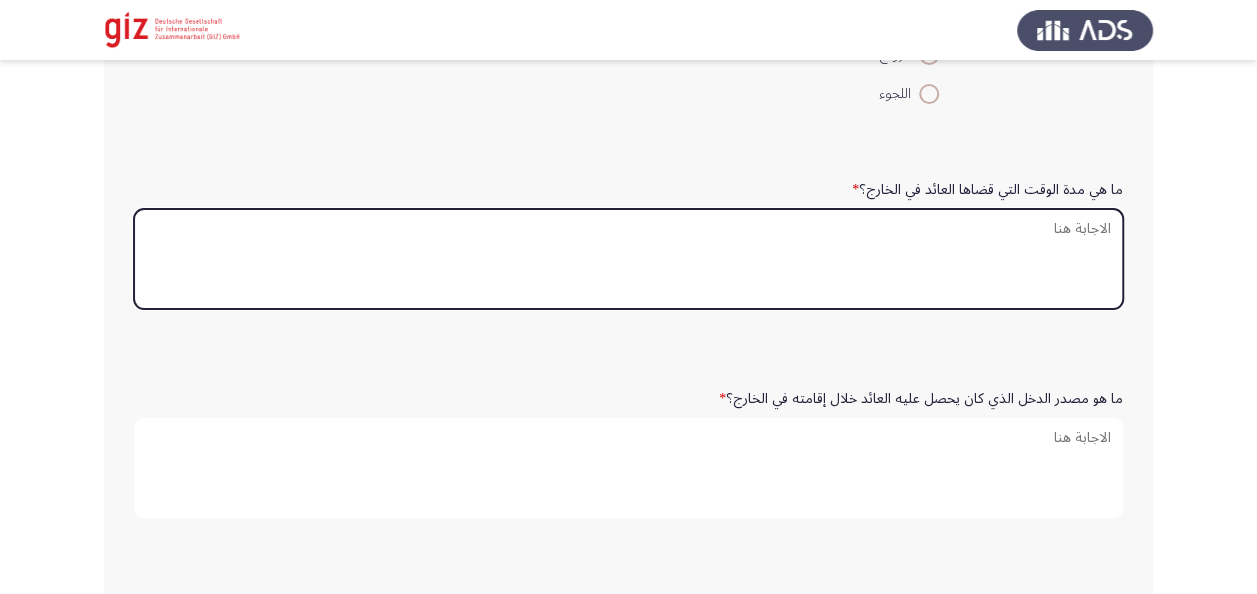 click on "ما هي مدة الوقت التي قضاها العائد في الخارج؟   *" at bounding box center [628, 259] 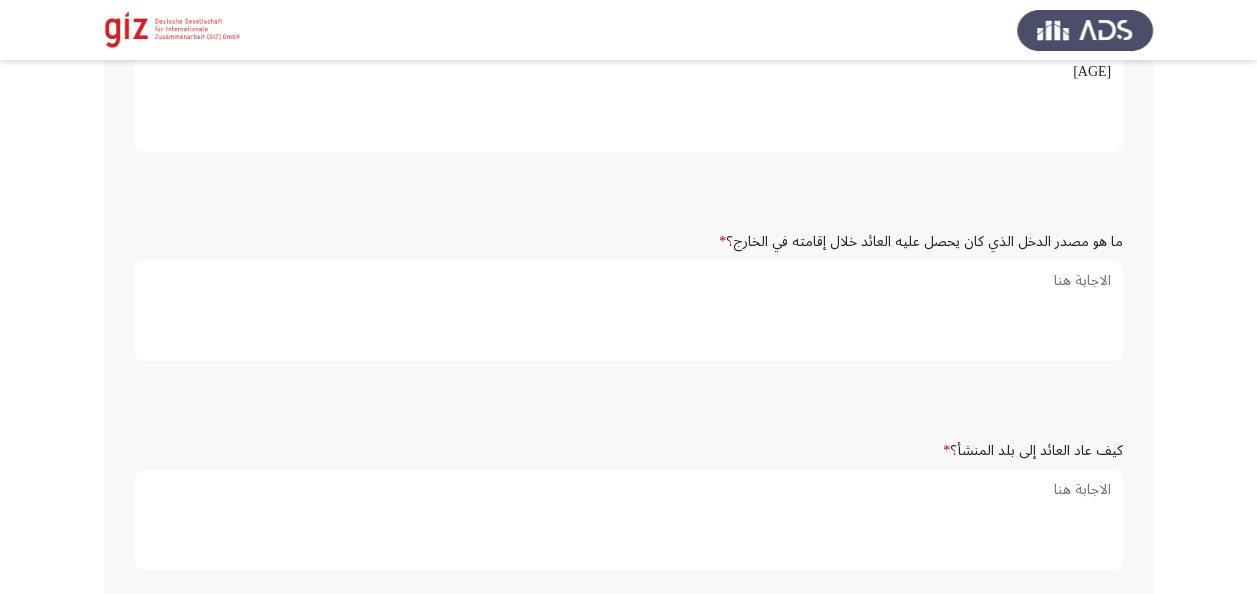scroll, scrollTop: 730, scrollLeft: 0, axis: vertical 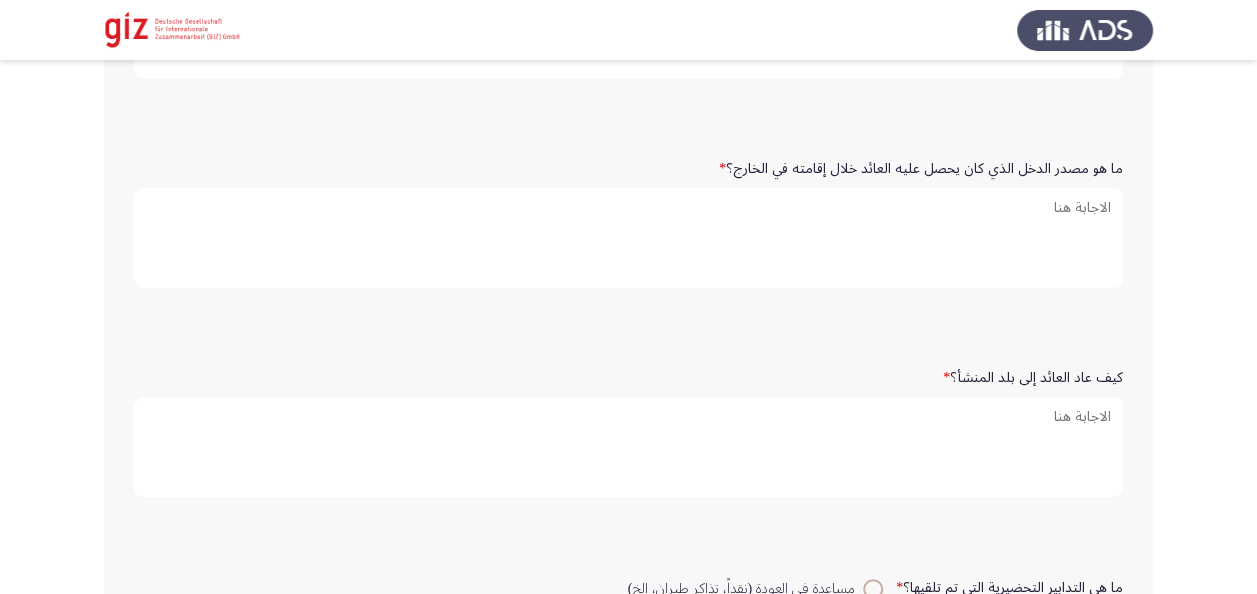 type on "6اشهر" 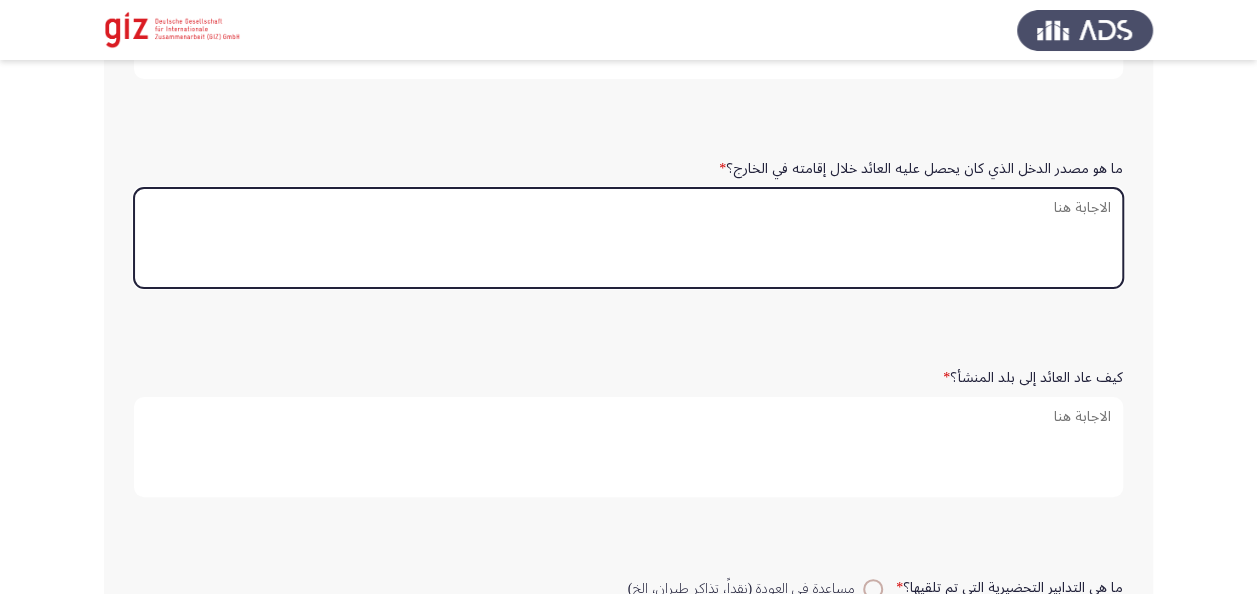 click on "ما هو مصدر الدخل الذي كان يحصل عليه العائد خلال إقامته في الخارج؟   *" at bounding box center [628, 238] 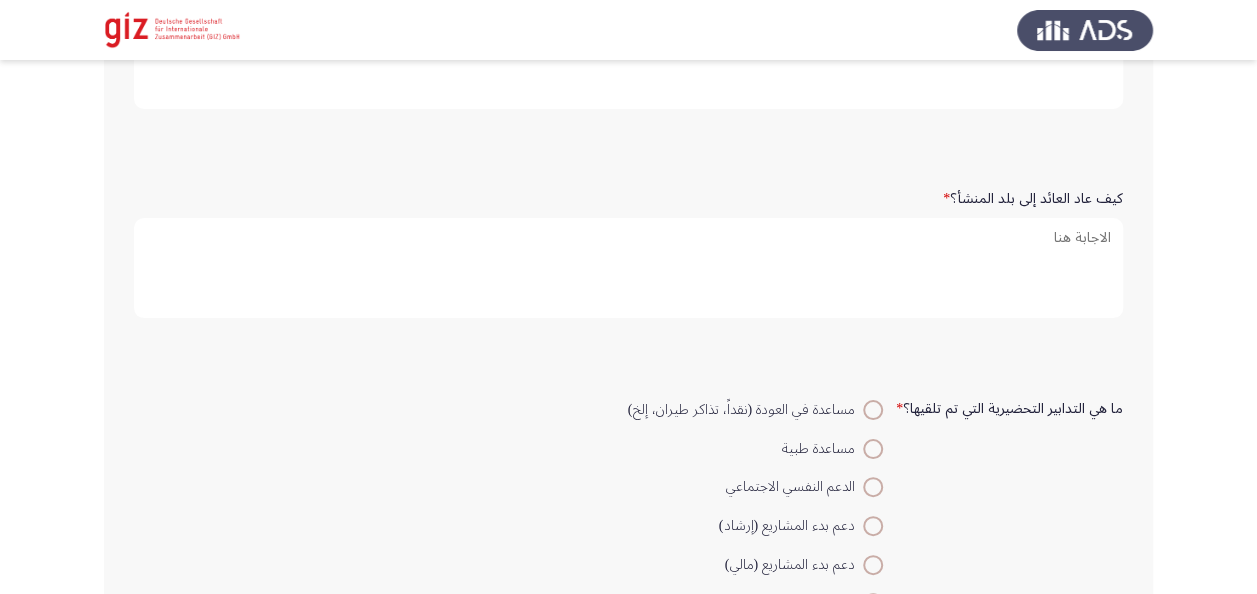 scroll, scrollTop: 990, scrollLeft: 0, axis: vertical 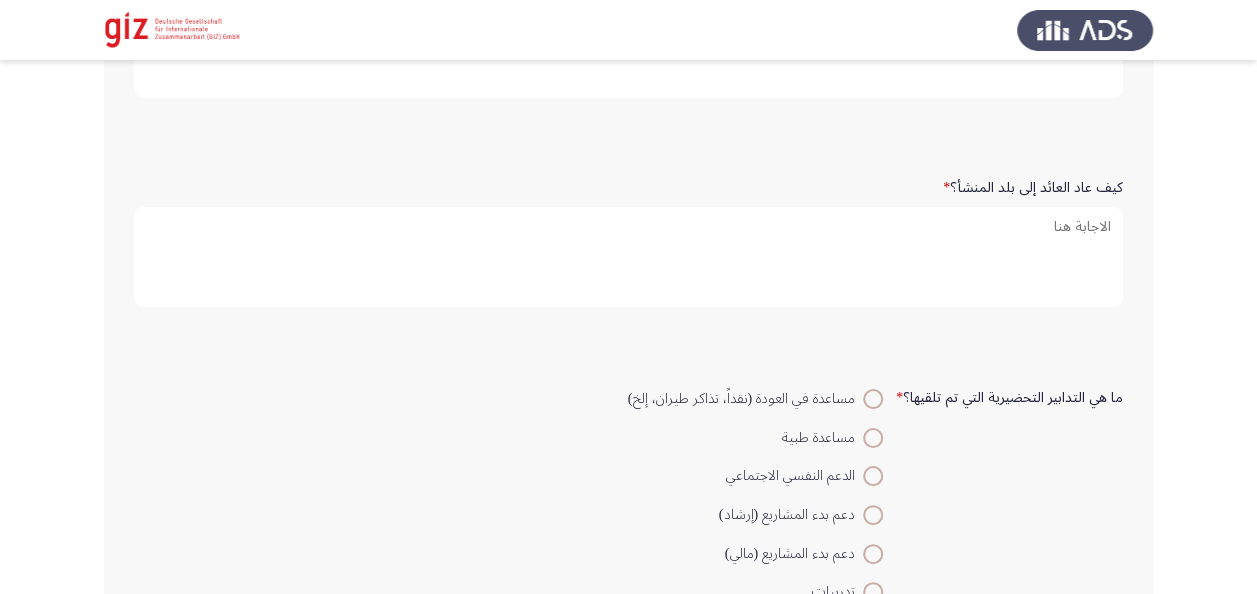 type on "لايوجد" 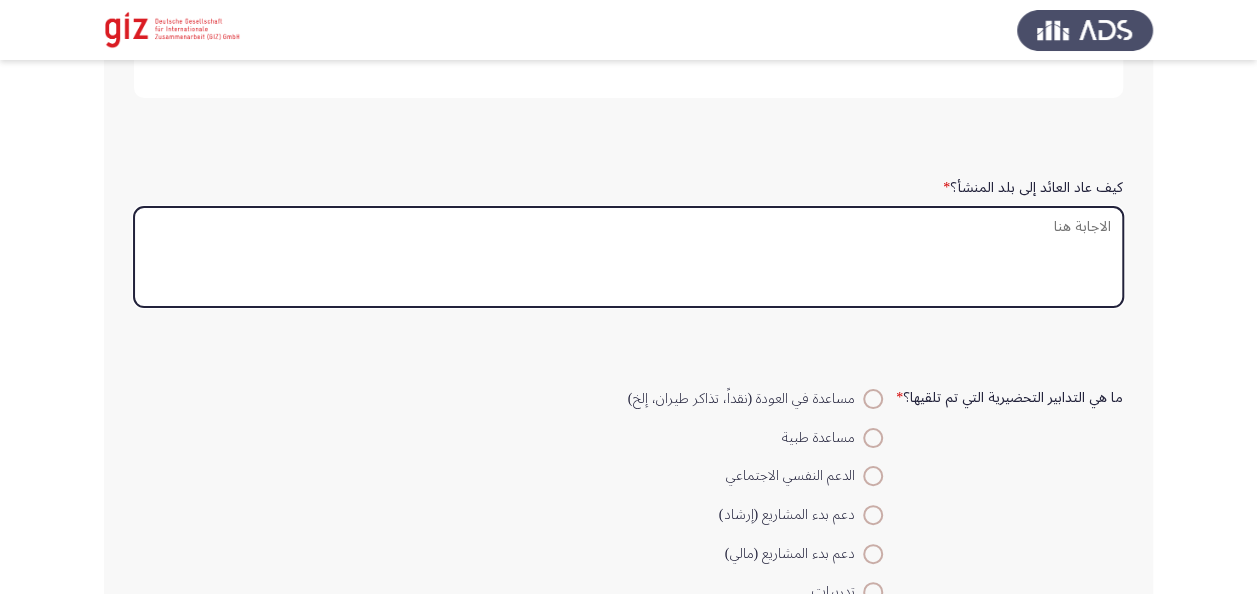 click on "كيف عاد العائد إلى بلد المنشأ؟   *" at bounding box center [628, 257] 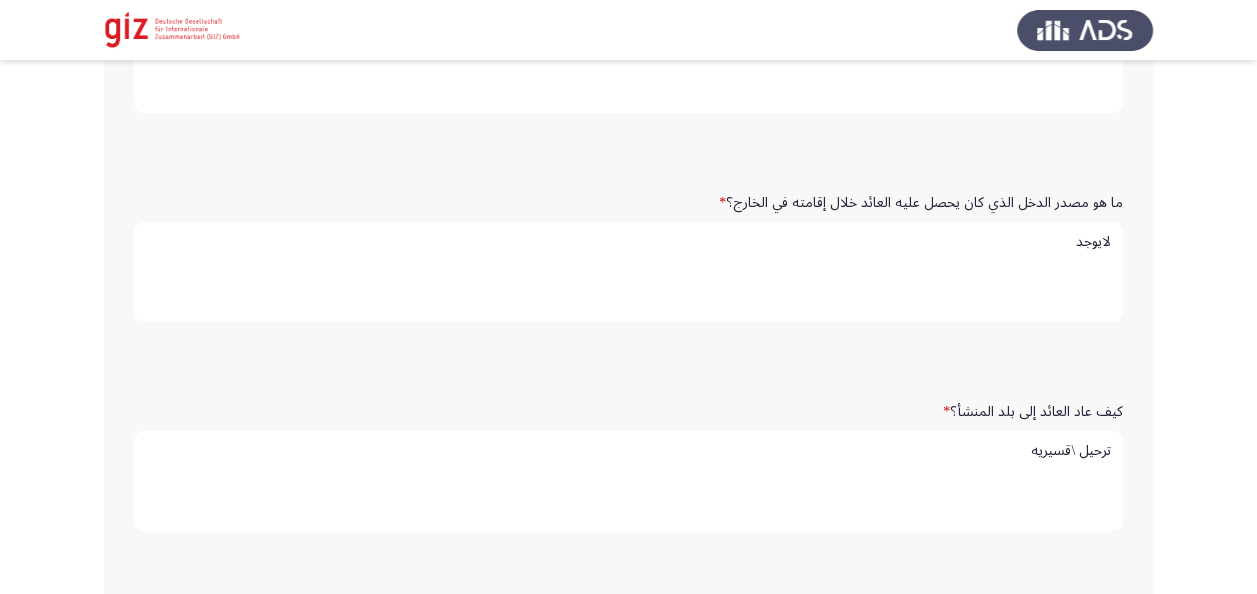 scroll, scrollTop: 755, scrollLeft: 0, axis: vertical 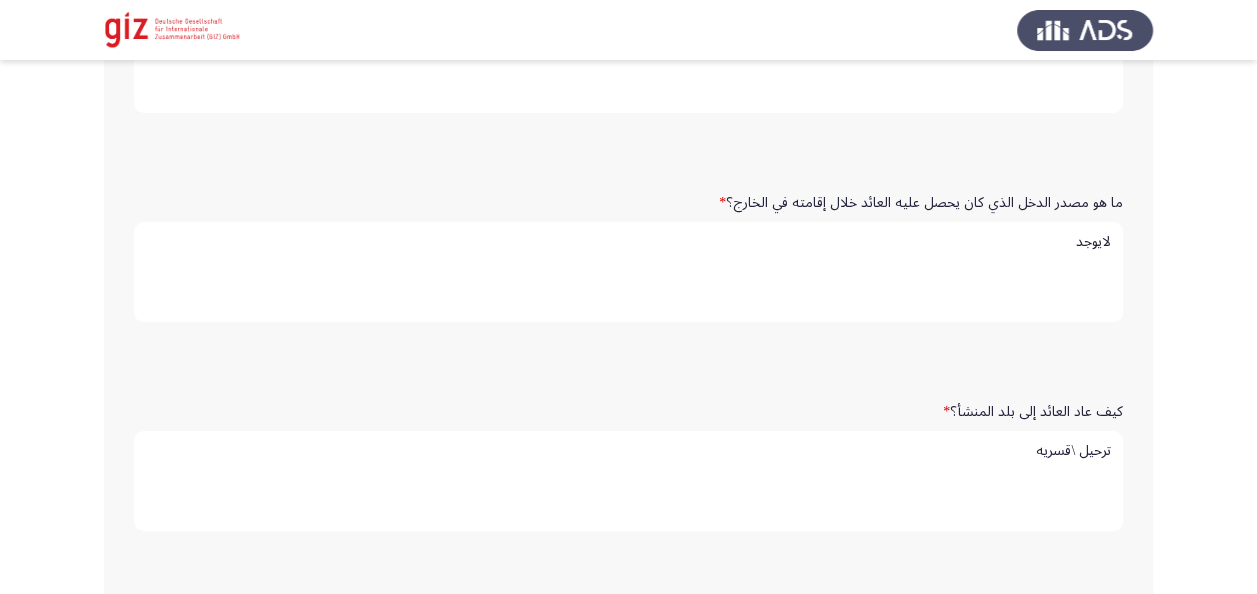 type on "ترحيل \قسريه" 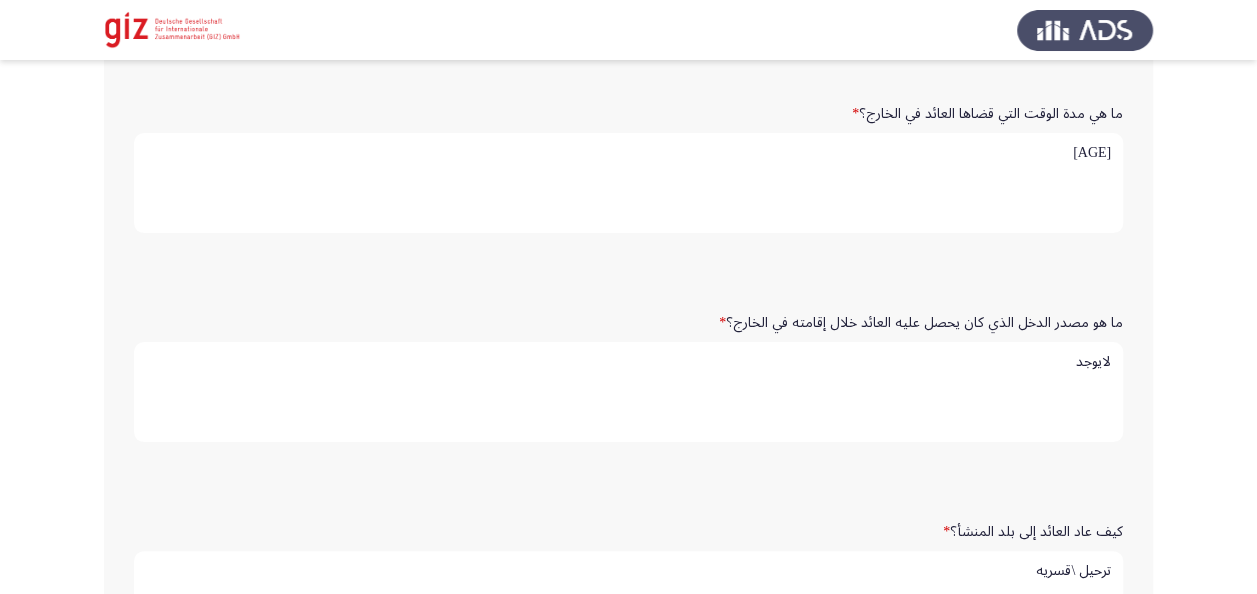 scroll, scrollTop: 671, scrollLeft: 0, axis: vertical 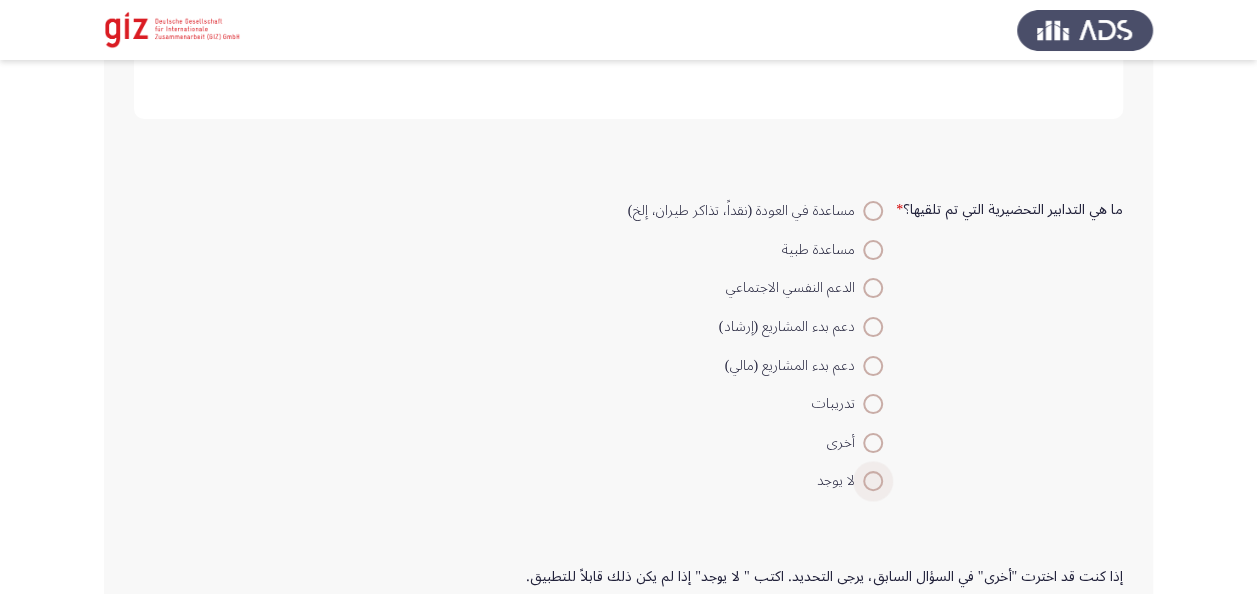 click at bounding box center (873, 481) 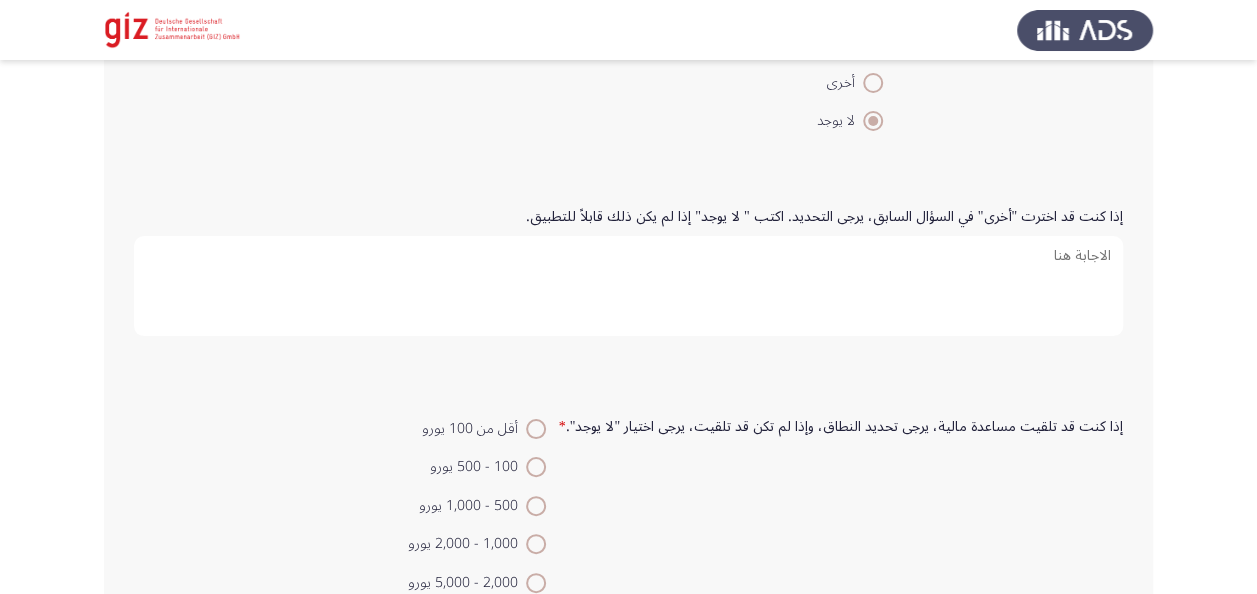 scroll, scrollTop: 1546, scrollLeft: 0, axis: vertical 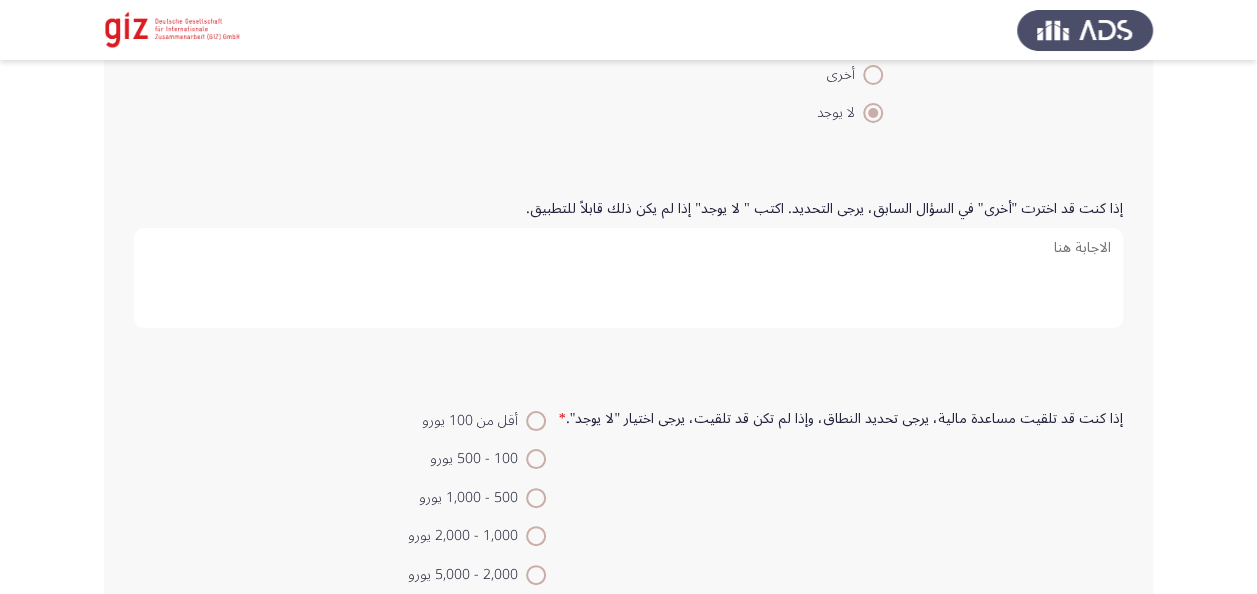 click on "إذا كنت قد اخترت "أخرى" في السؤال السابق، يرجى التحديد. اكتب " لا يوجد" إذا لم يكن ذلك قابلاً للتطبيق." at bounding box center [628, 278] 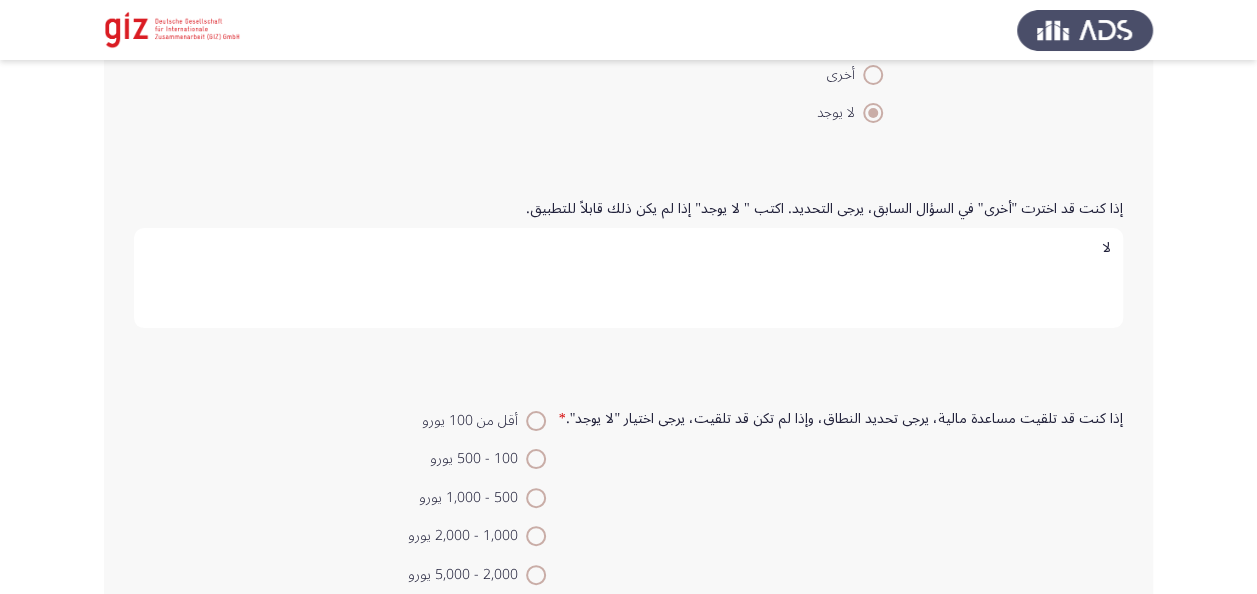 type on "ل" 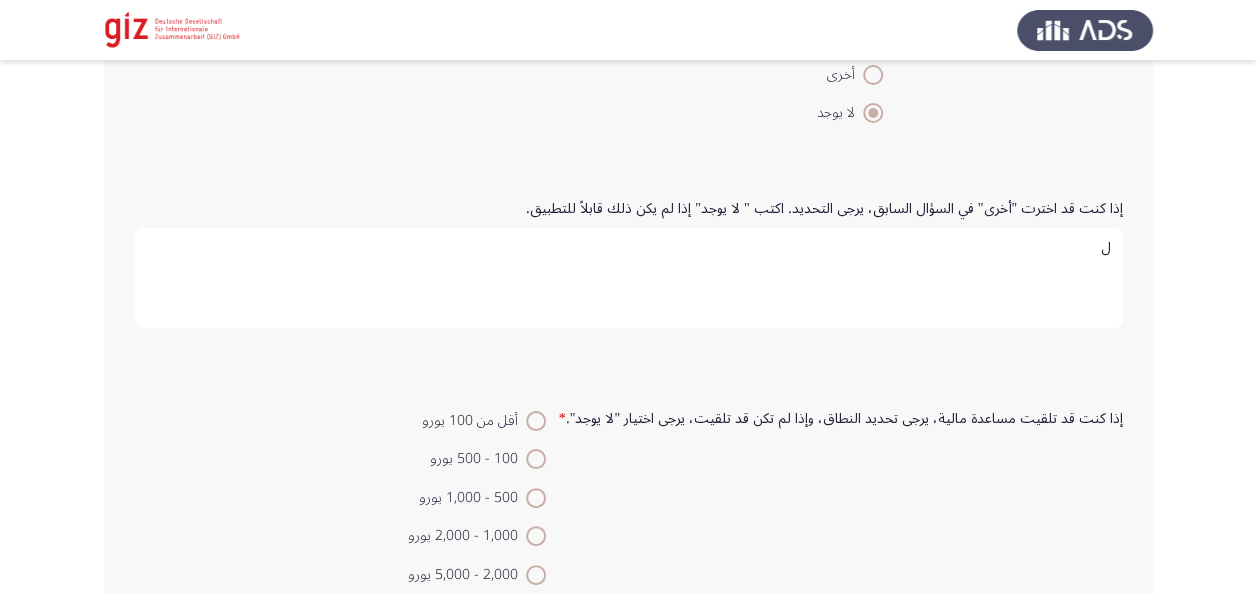 type 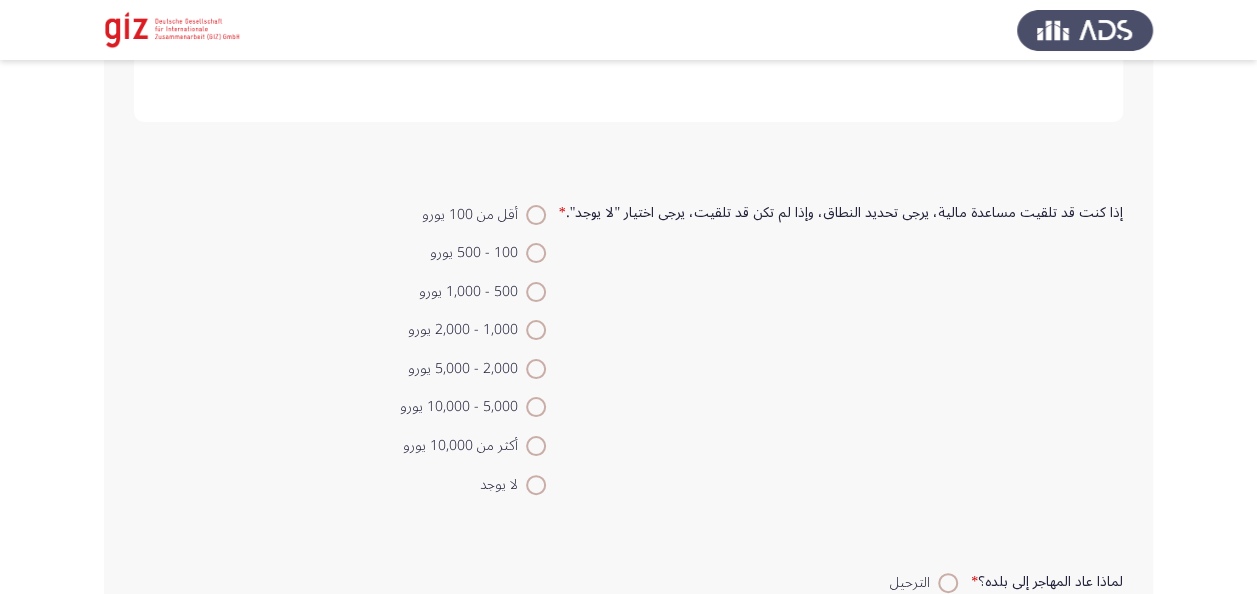 scroll, scrollTop: 1787, scrollLeft: 0, axis: vertical 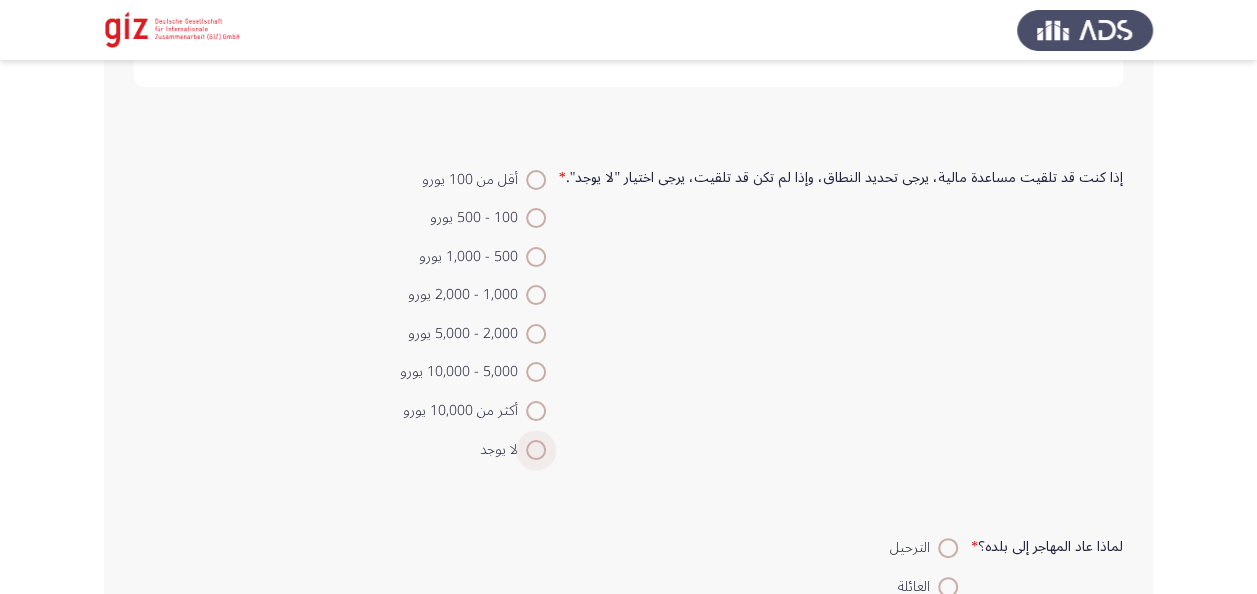 click at bounding box center (536, 450) 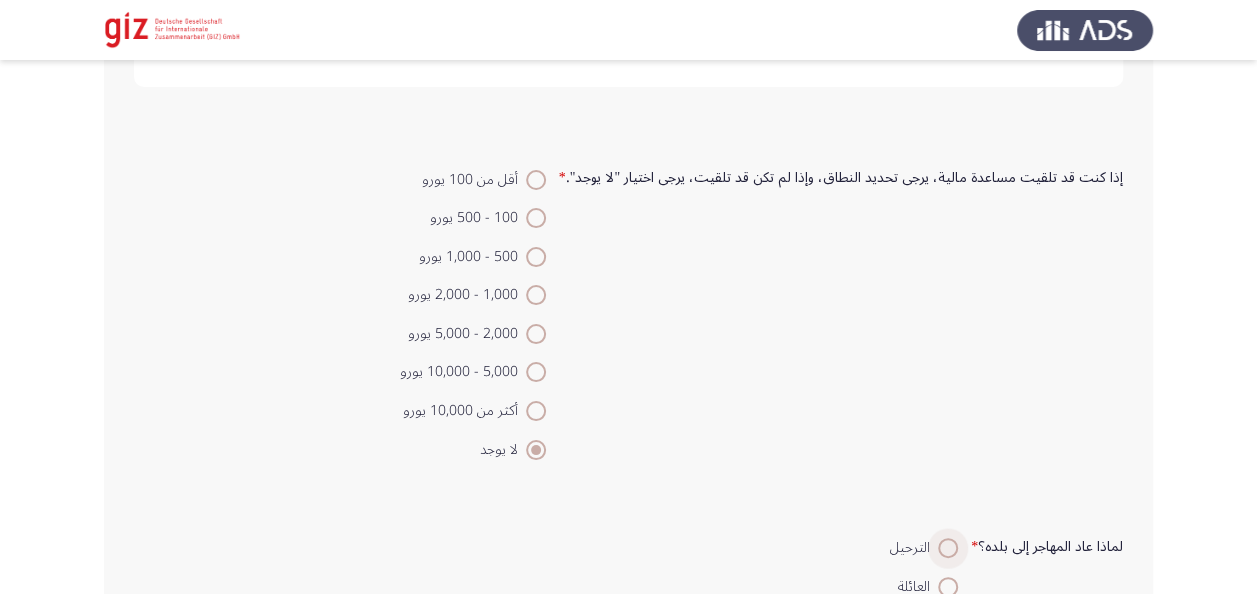 click at bounding box center [948, 548] 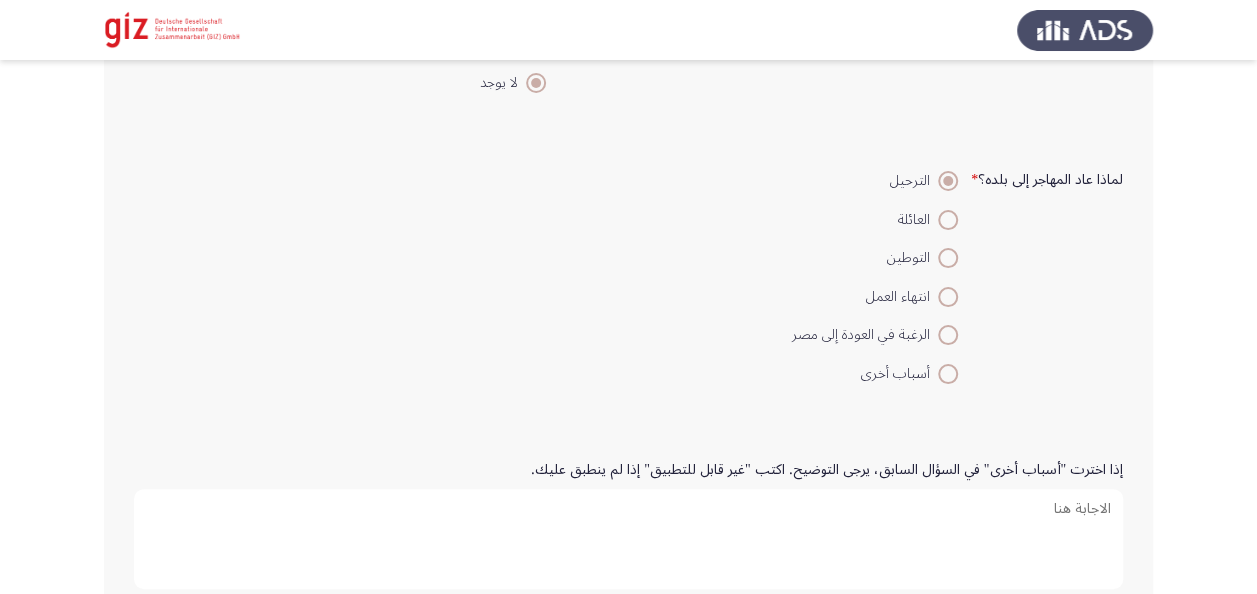 scroll, scrollTop: 2276, scrollLeft: 0, axis: vertical 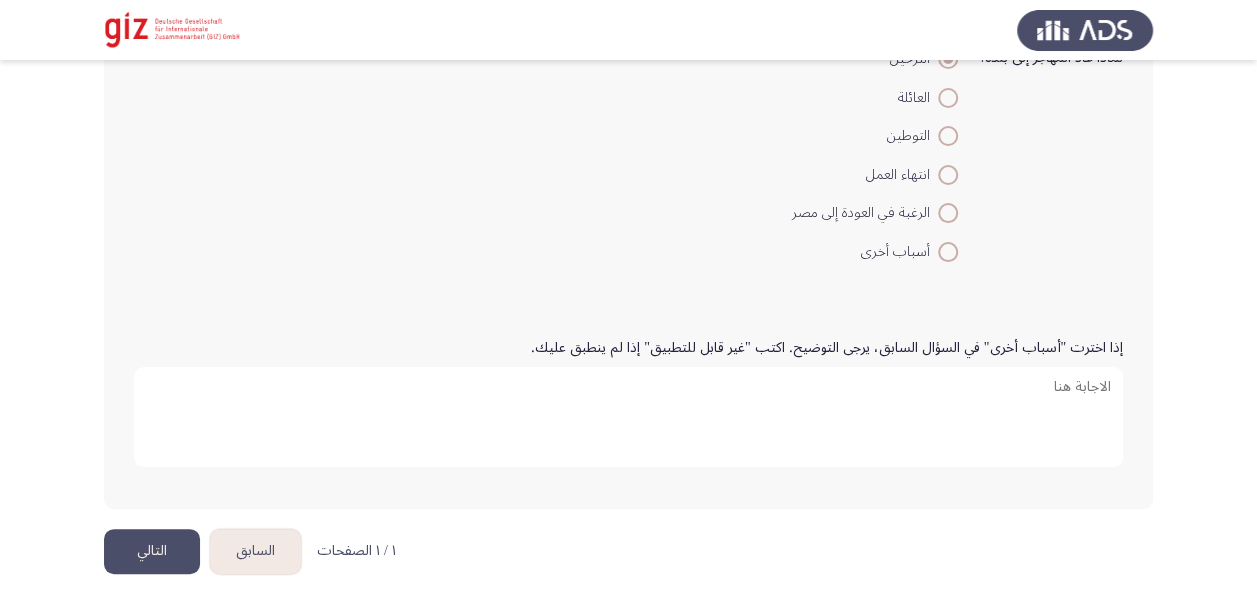 click on "التالي" 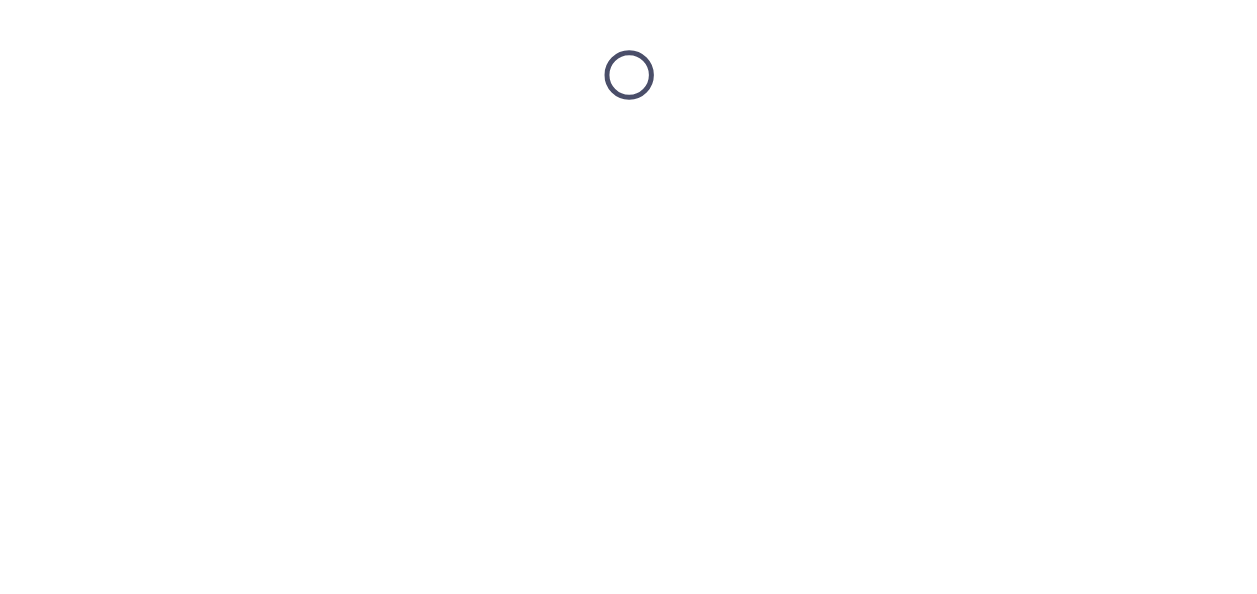 scroll, scrollTop: 0, scrollLeft: 0, axis: both 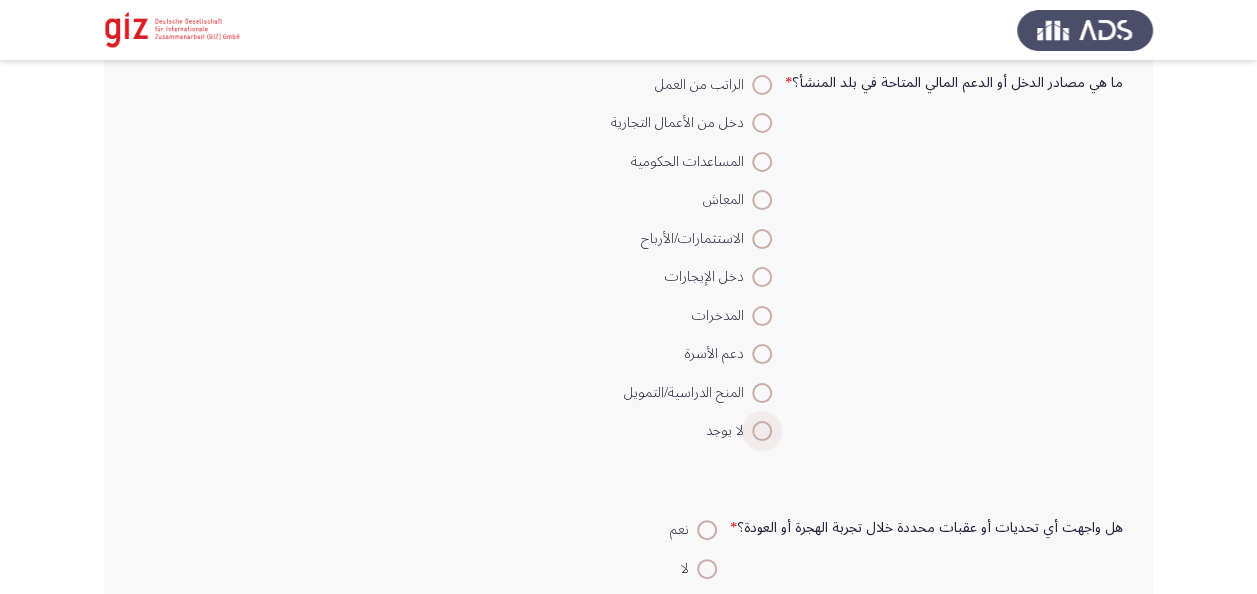 click at bounding box center [762, 431] 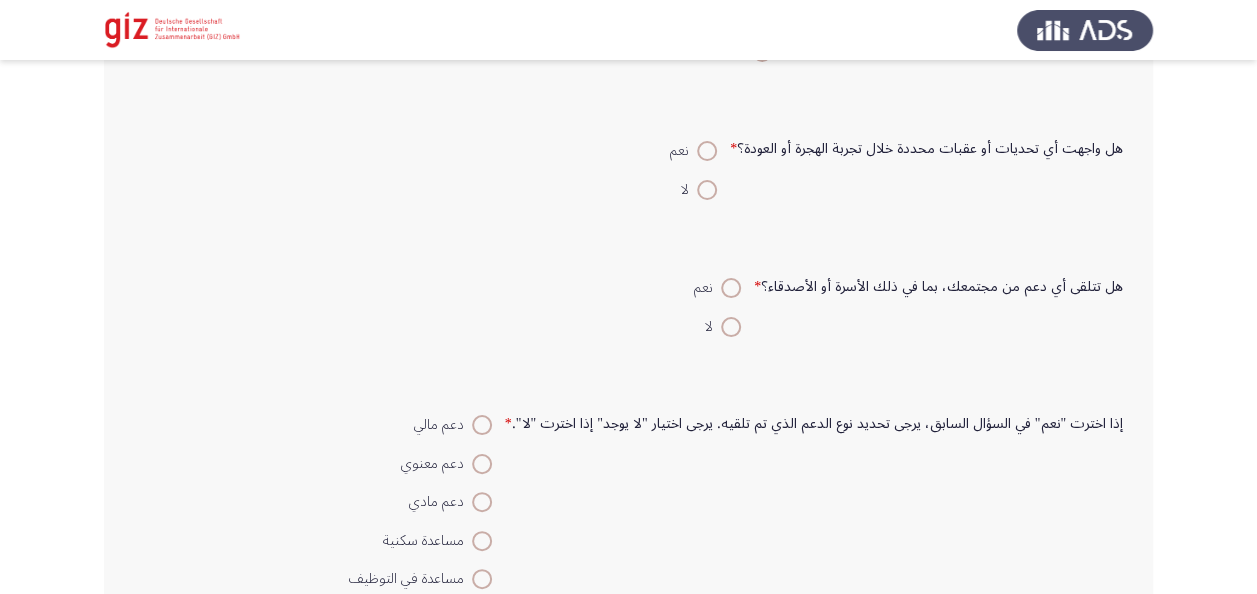 scroll, scrollTop: 521, scrollLeft: 0, axis: vertical 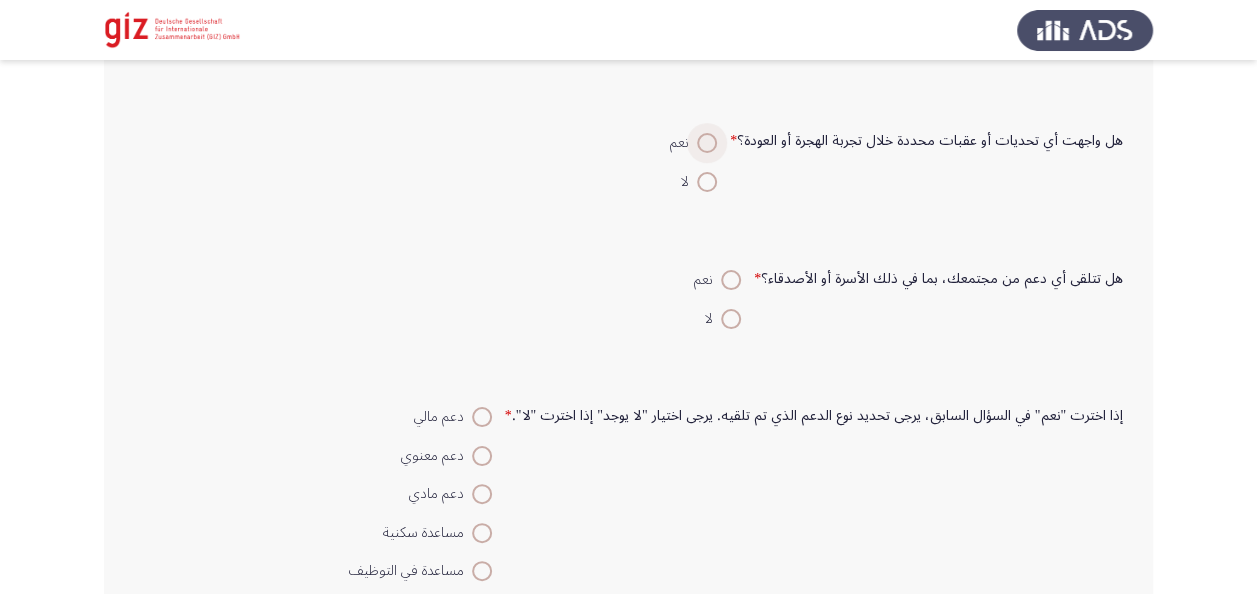 click on "نعم" at bounding box center (693, 143) 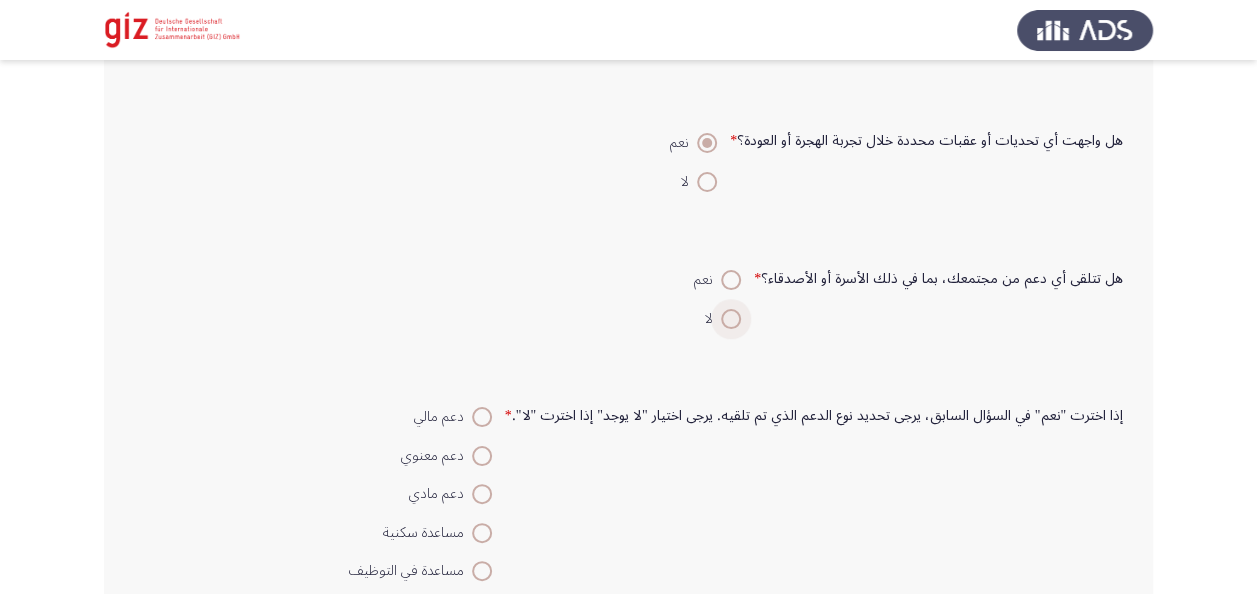 click at bounding box center [731, 319] 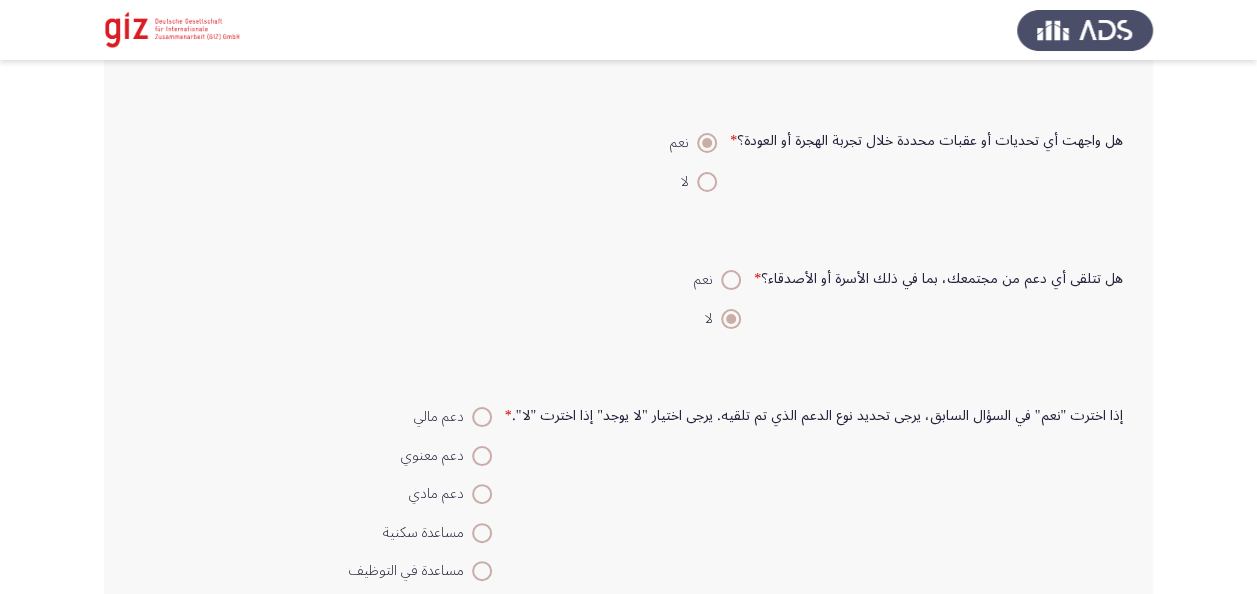 click on "نعم" at bounding box center (707, 280) 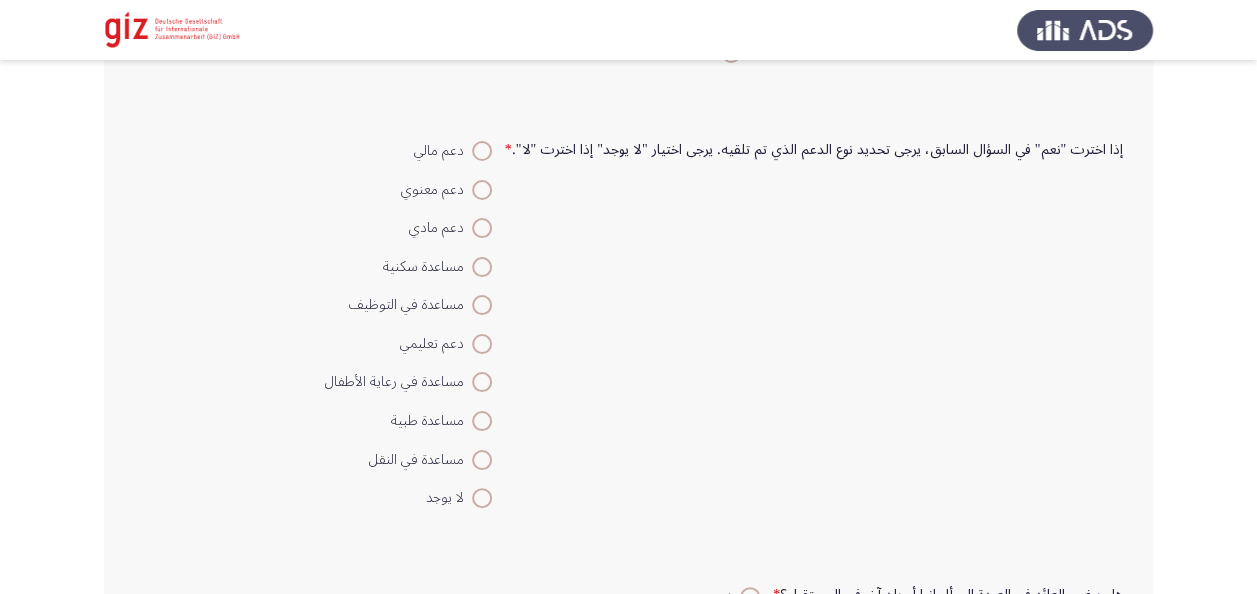 scroll, scrollTop: 796, scrollLeft: 0, axis: vertical 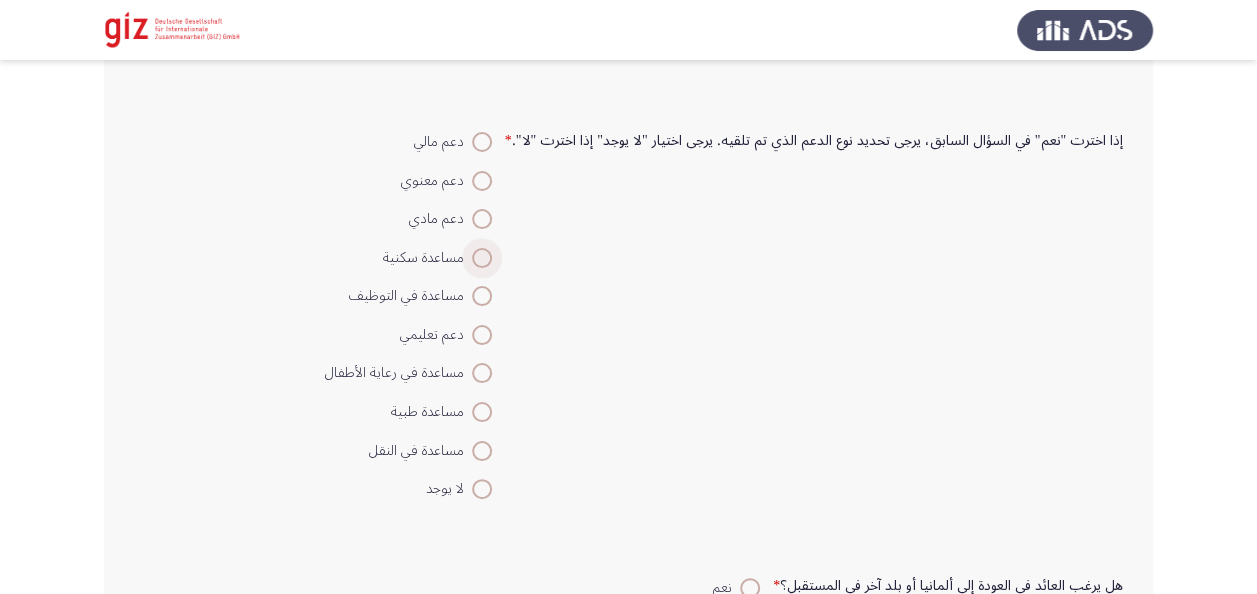click at bounding box center (482, 258) 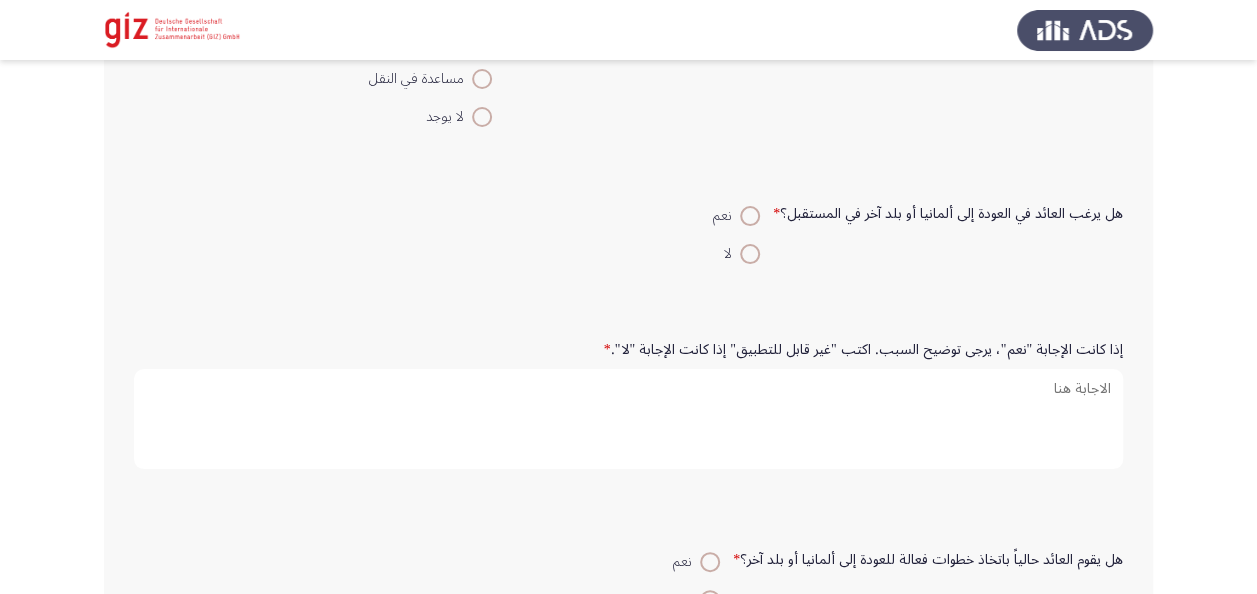 scroll, scrollTop: 1177, scrollLeft: 0, axis: vertical 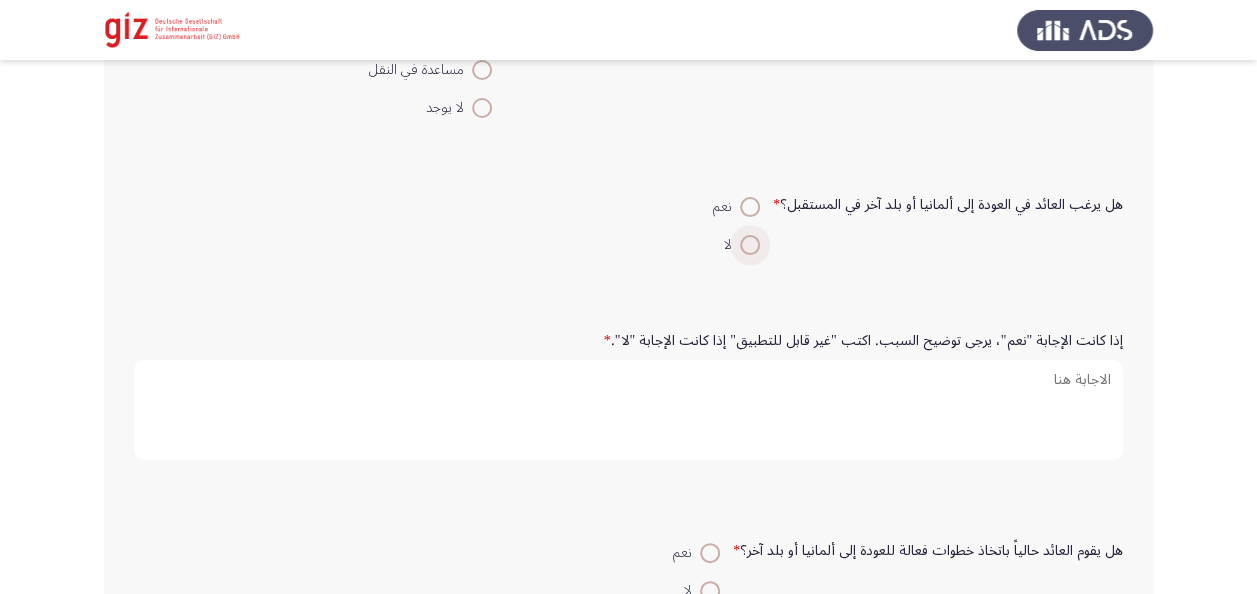 click at bounding box center [750, 245] 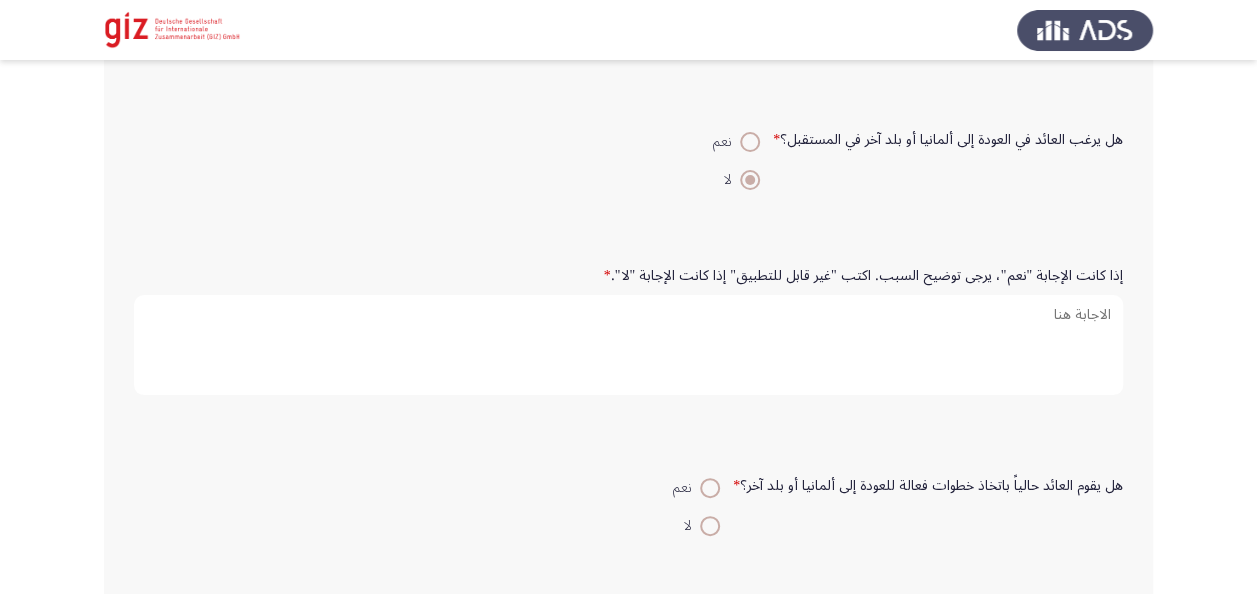scroll, scrollTop: 1284, scrollLeft: 0, axis: vertical 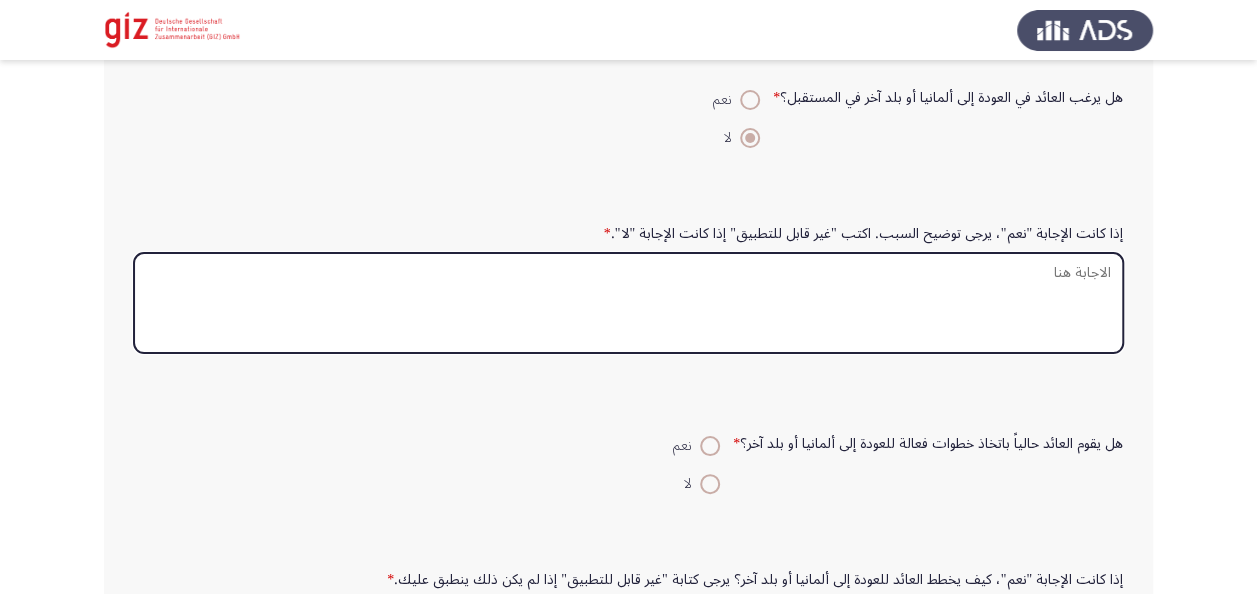 click on "إذا كانت الإجابة "نعم"، يرجى توضيح السبب. اكتب "غير قابل للتطبيق" إذا كانت الإجابة "لا".   *" at bounding box center [628, 303] 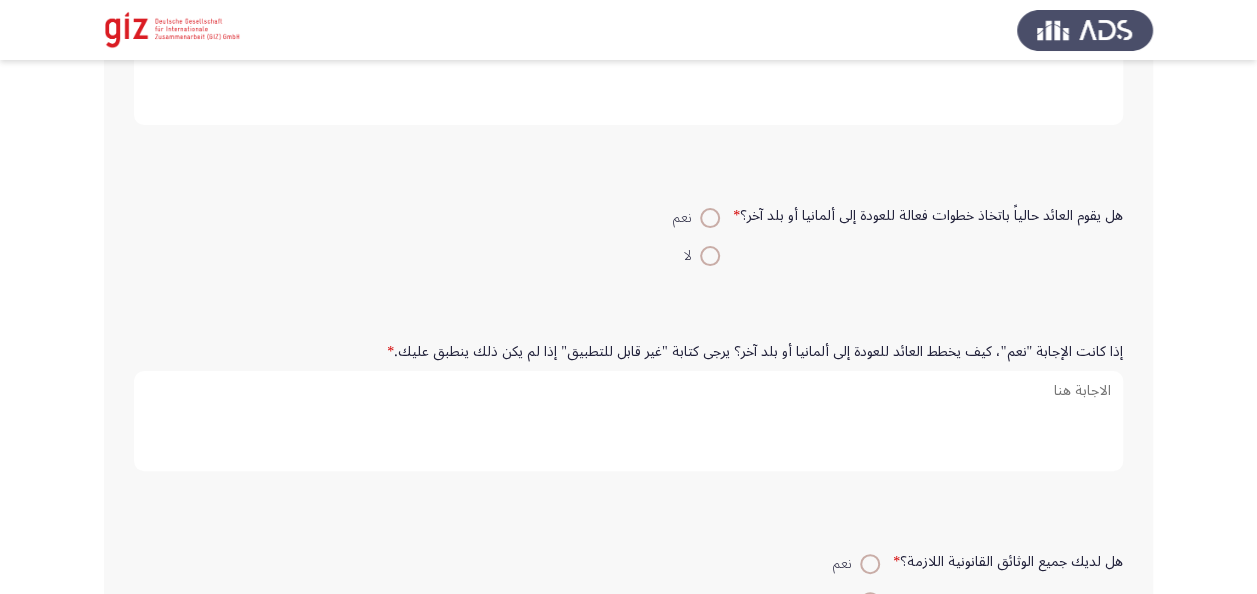 scroll, scrollTop: 1514, scrollLeft: 0, axis: vertical 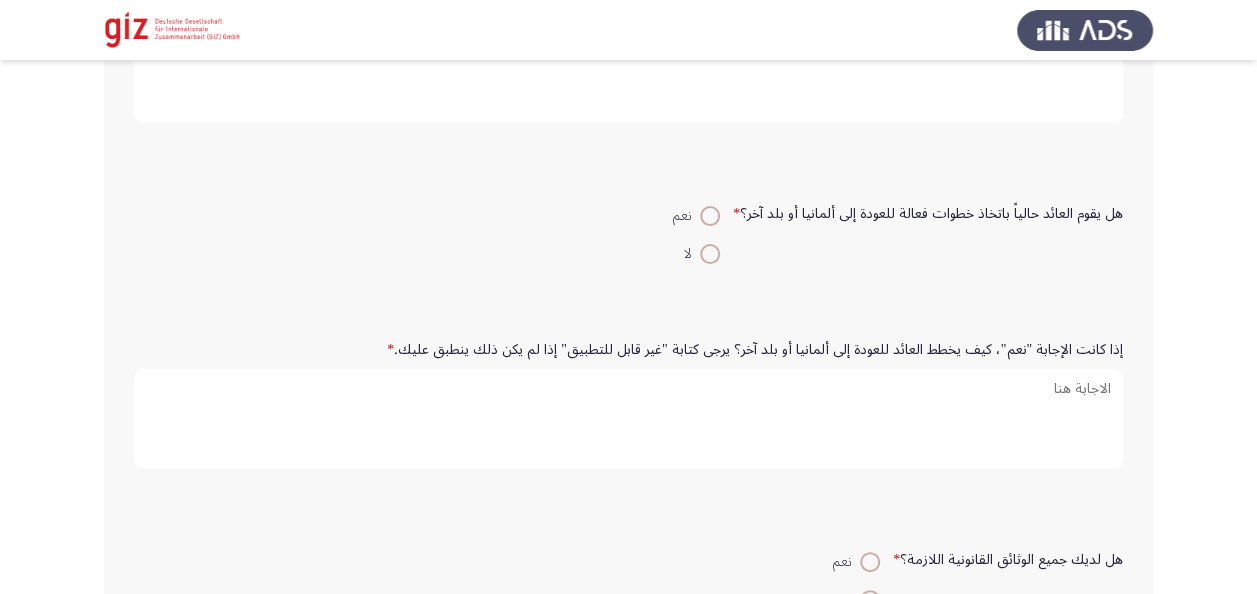 type on "لا" 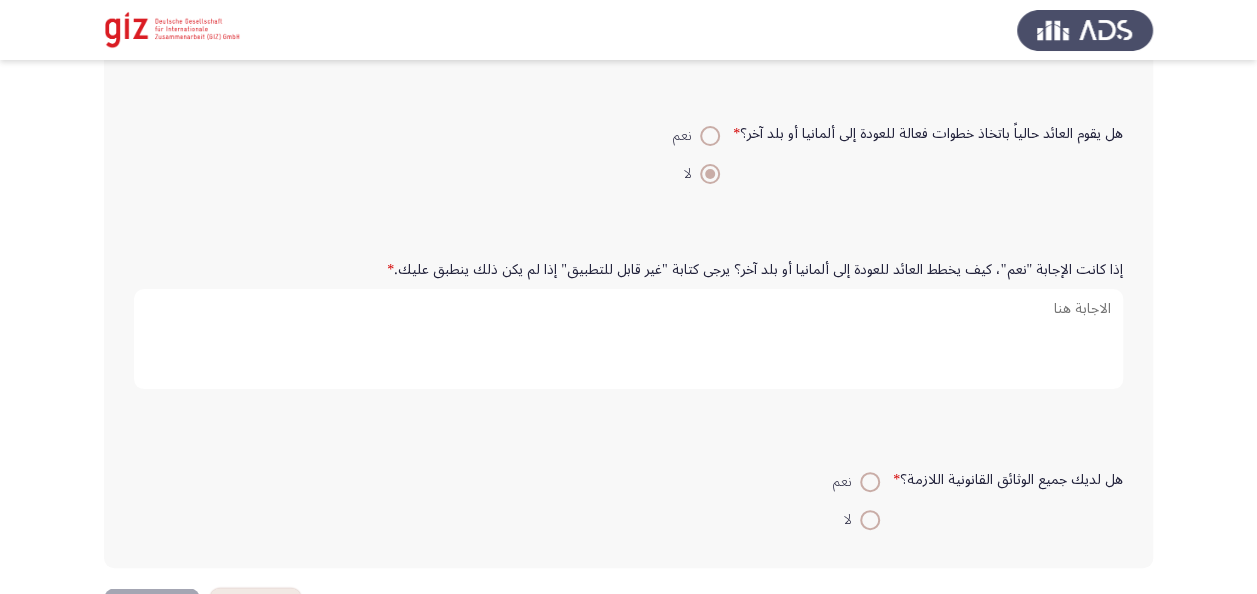 scroll, scrollTop: 1657, scrollLeft: 0, axis: vertical 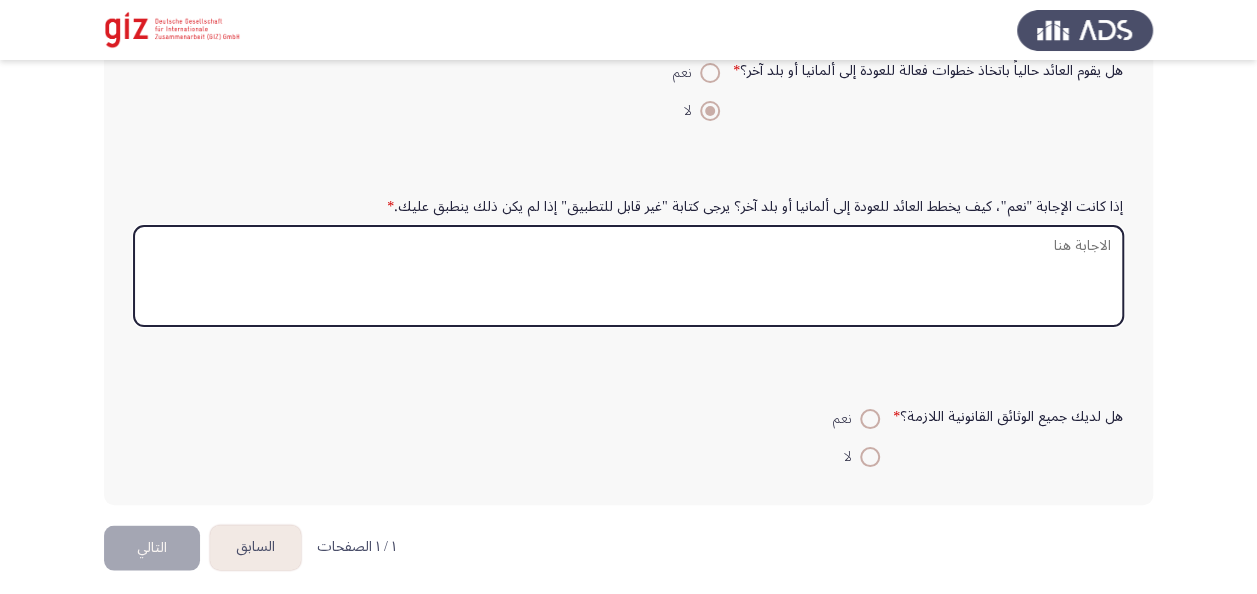 click on "إذا كانت الإجابة "نعم"، كيف يخطط العائد للعودة إلى ألمانيا أو بلد آخر؟ يرجى كتابة "غير قابل للتطبيق" إذا لم يكن ذلك ينطبق عليك.   *" at bounding box center [628, 276] 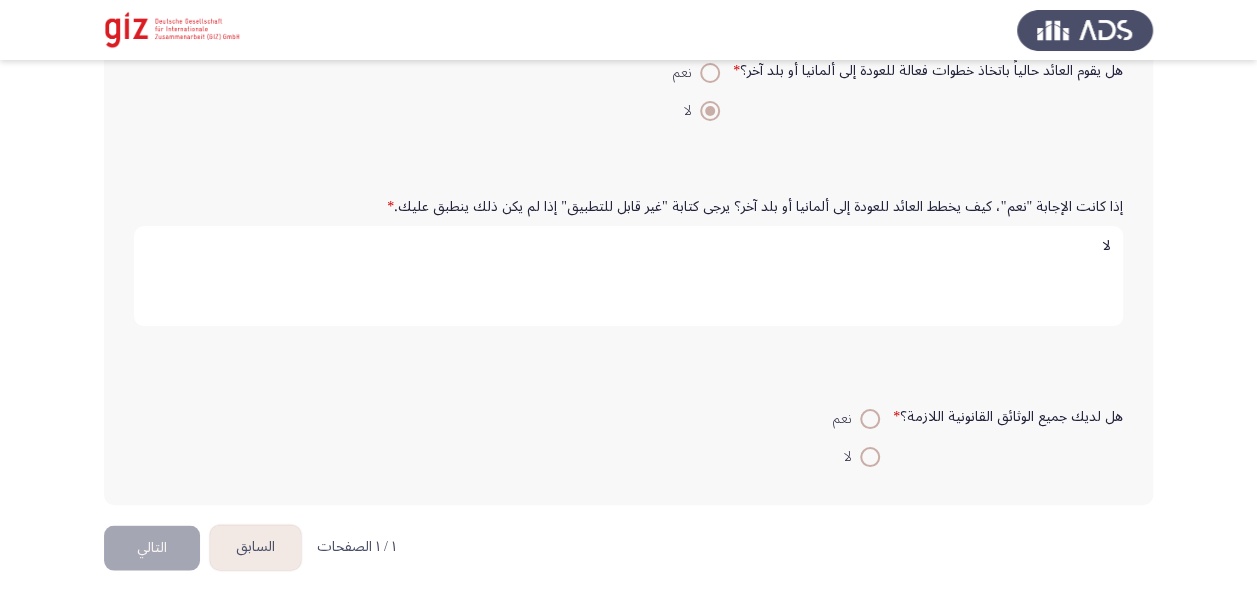 type on "لا" 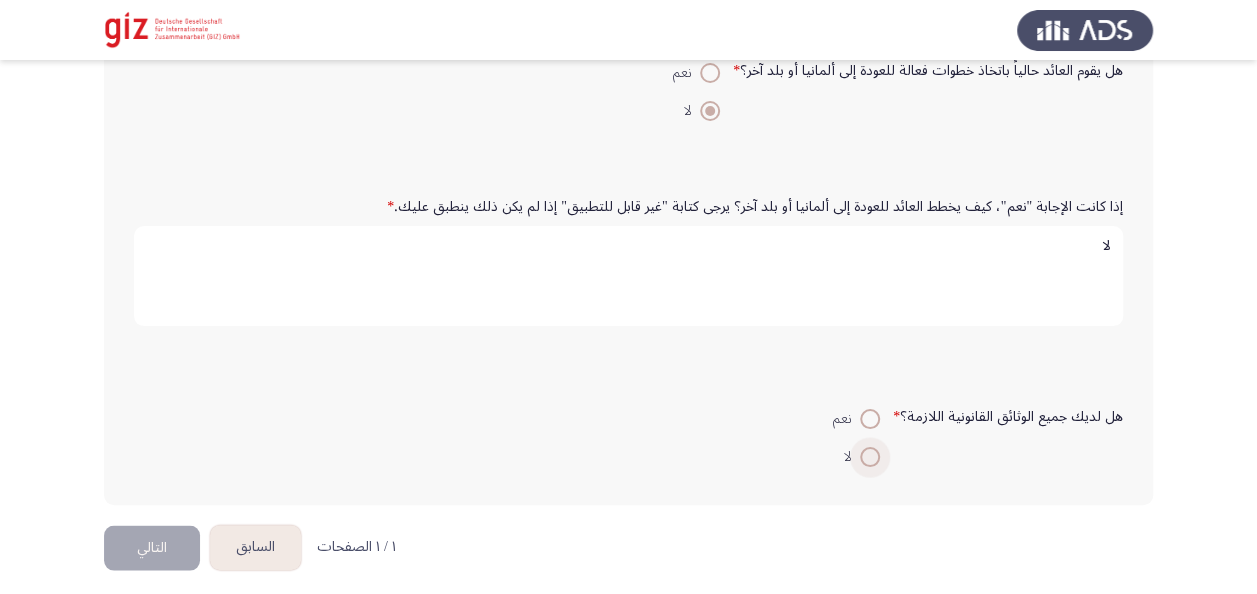 click at bounding box center (870, 457) 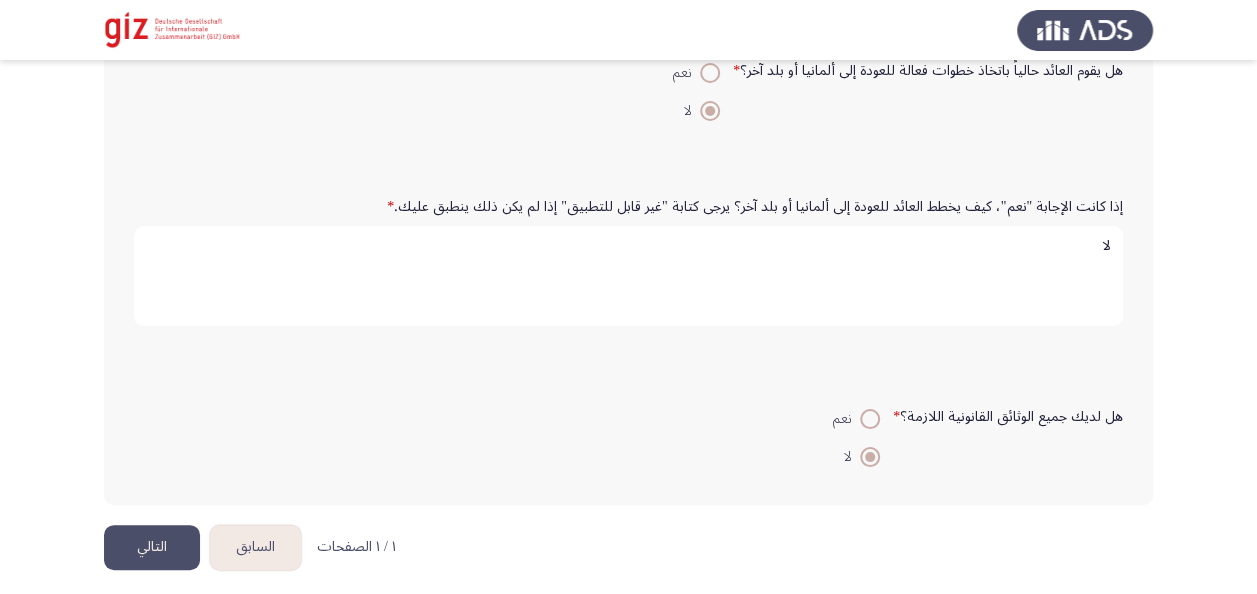 click on "التالي" 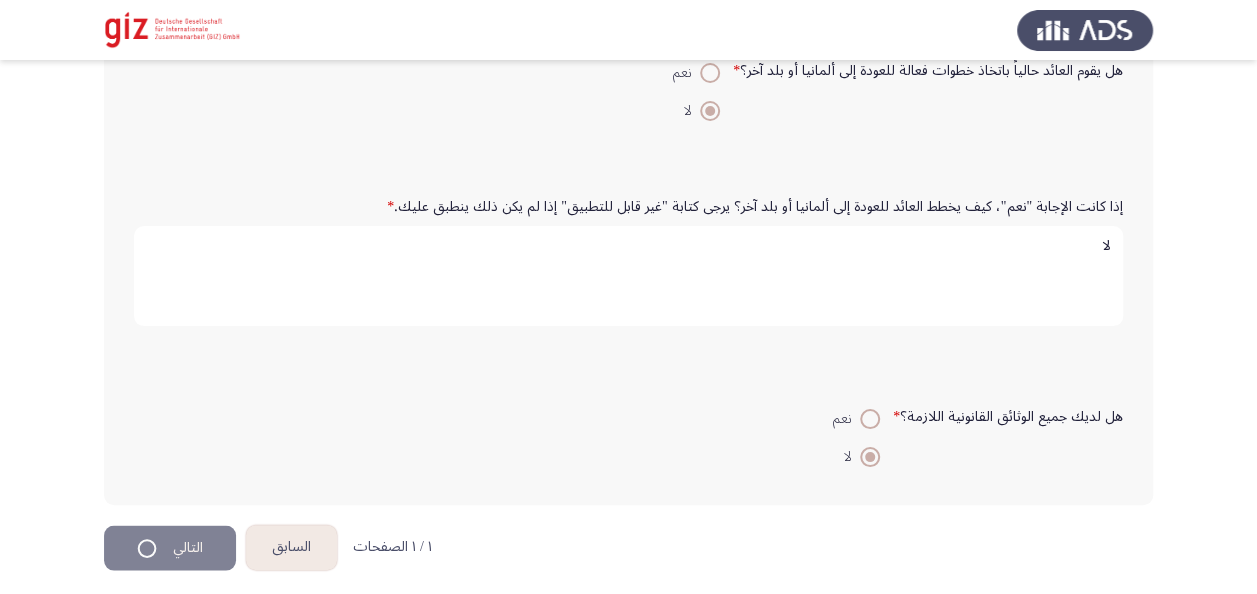 scroll, scrollTop: 0, scrollLeft: 0, axis: both 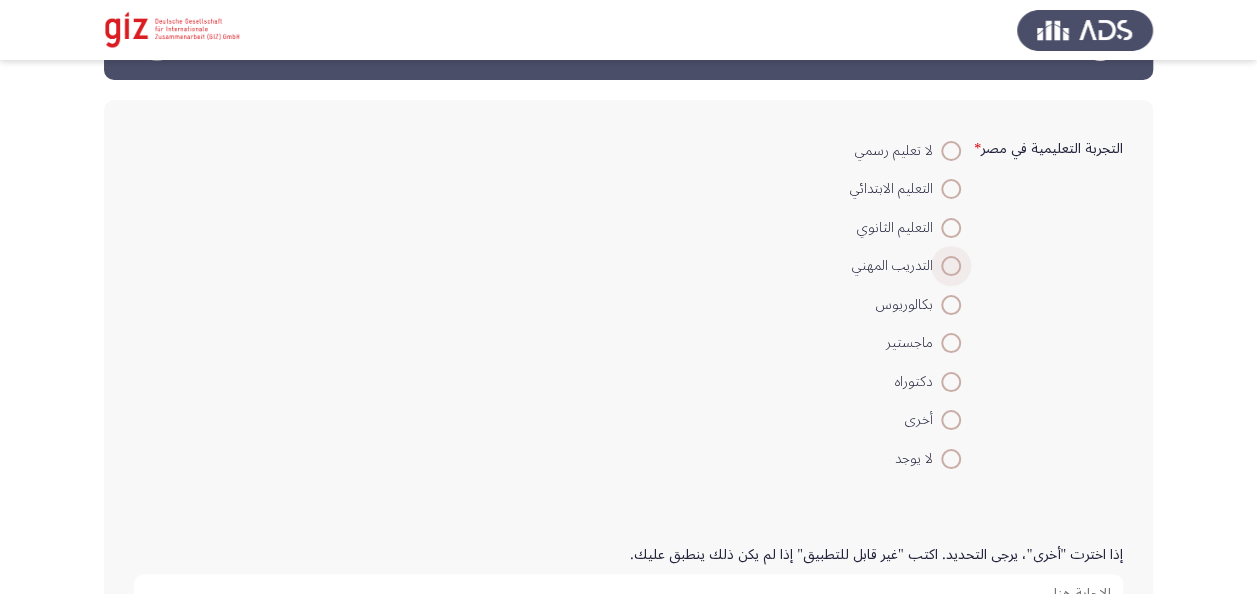 click at bounding box center (951, 266) 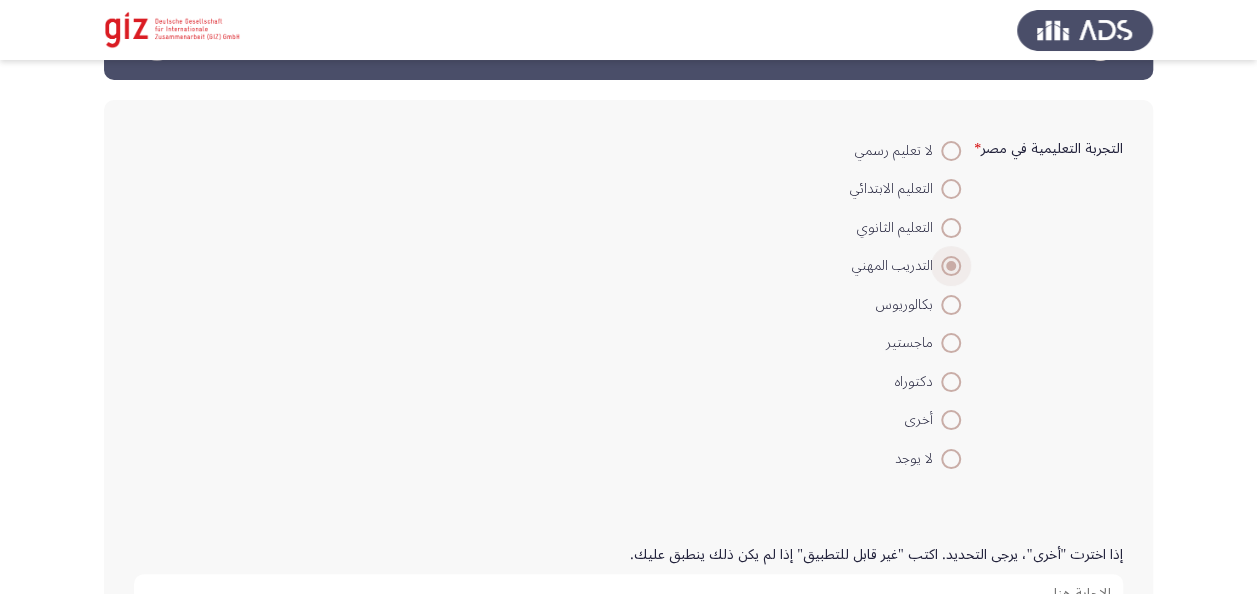 click at bounding box center [951, 266] 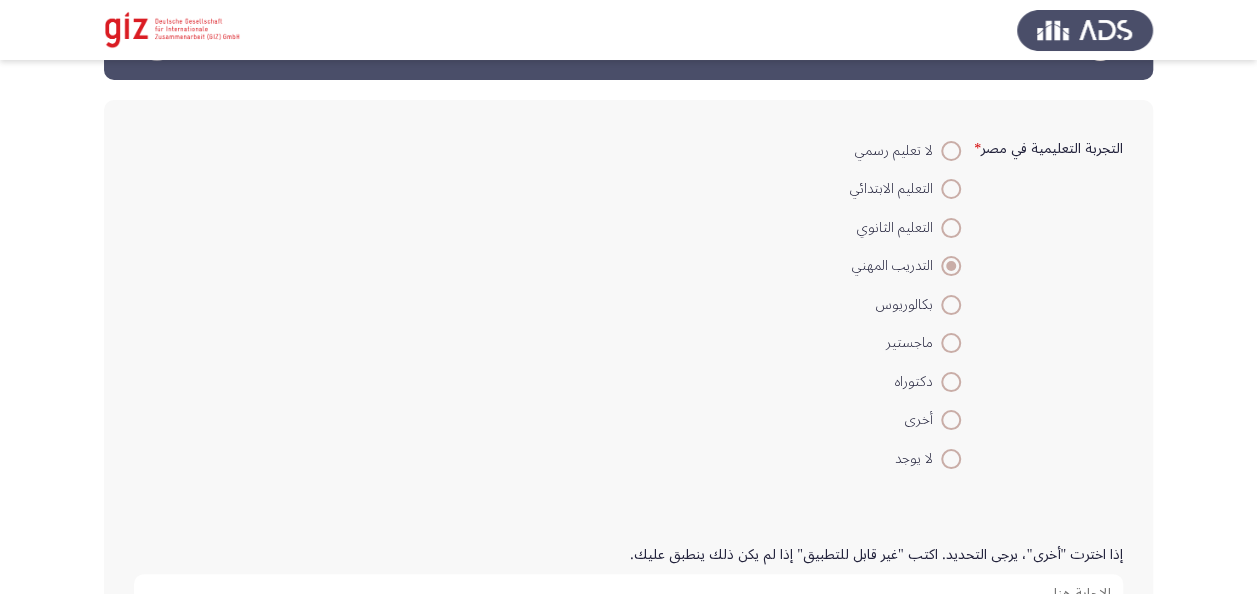 drag, startPoint x: 949, startPoint y: 290, endPoint x: 944, endPoint y: 278, distance: 13 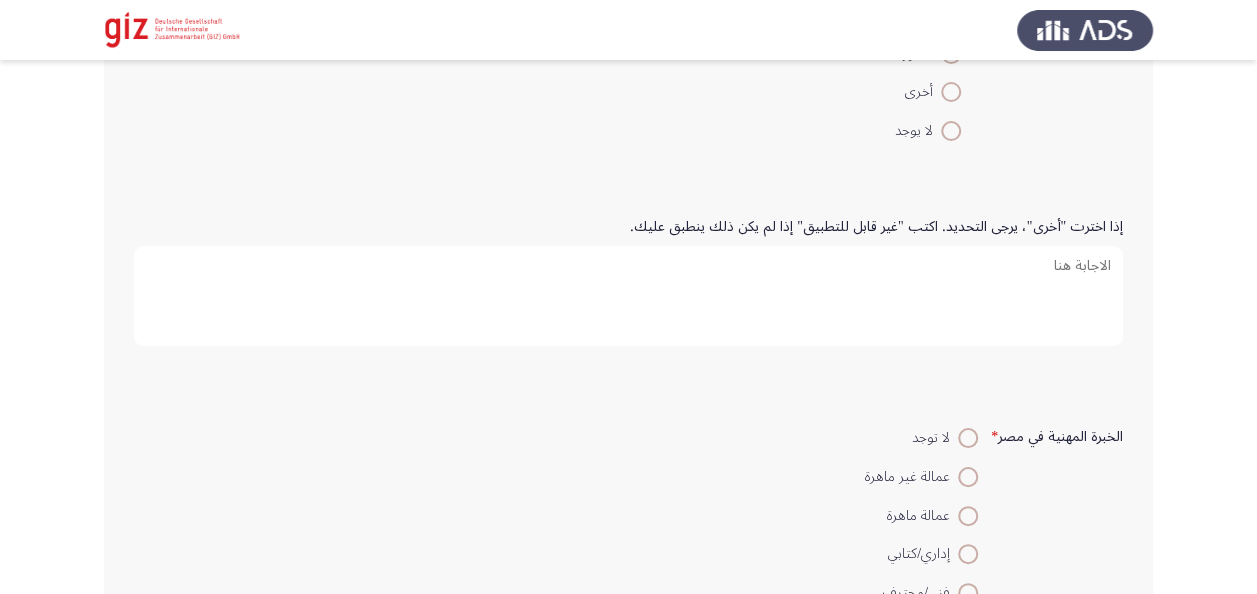 scroll, scrollTop: 405, scrollLeft: 0, axis: vertical 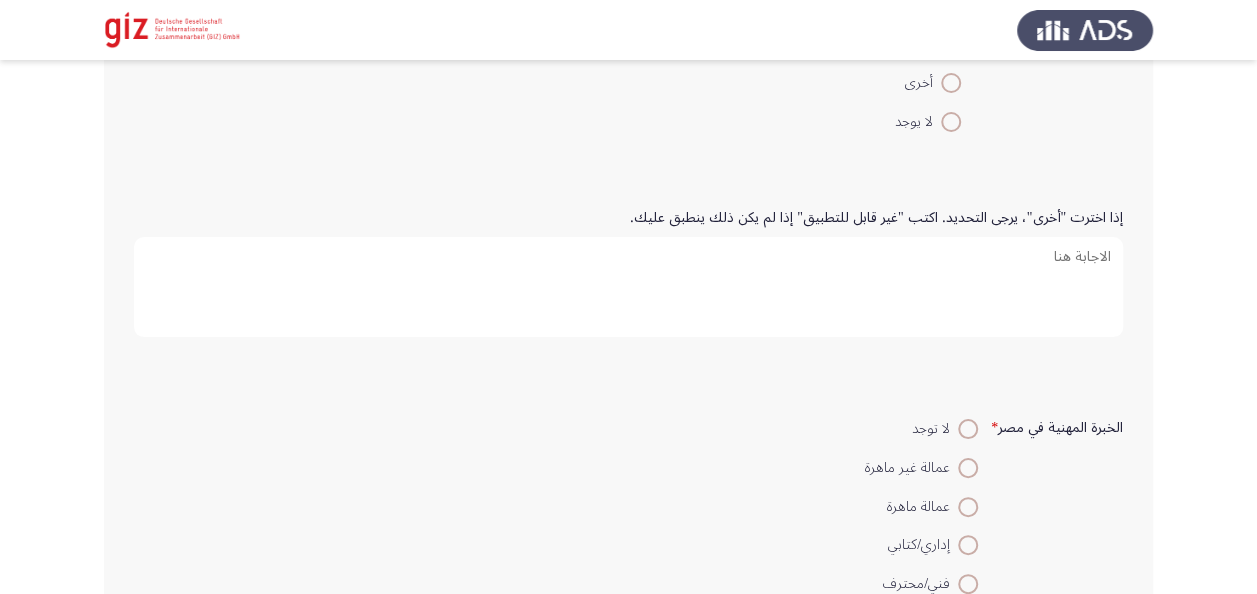 click on "إذا اخترت "أخرى"، يرجى التحديد. اكتب "غير قابل للتطبيق" إذا لم يكن ذلك ينطبق عليك." at bounding box center (628, 287) 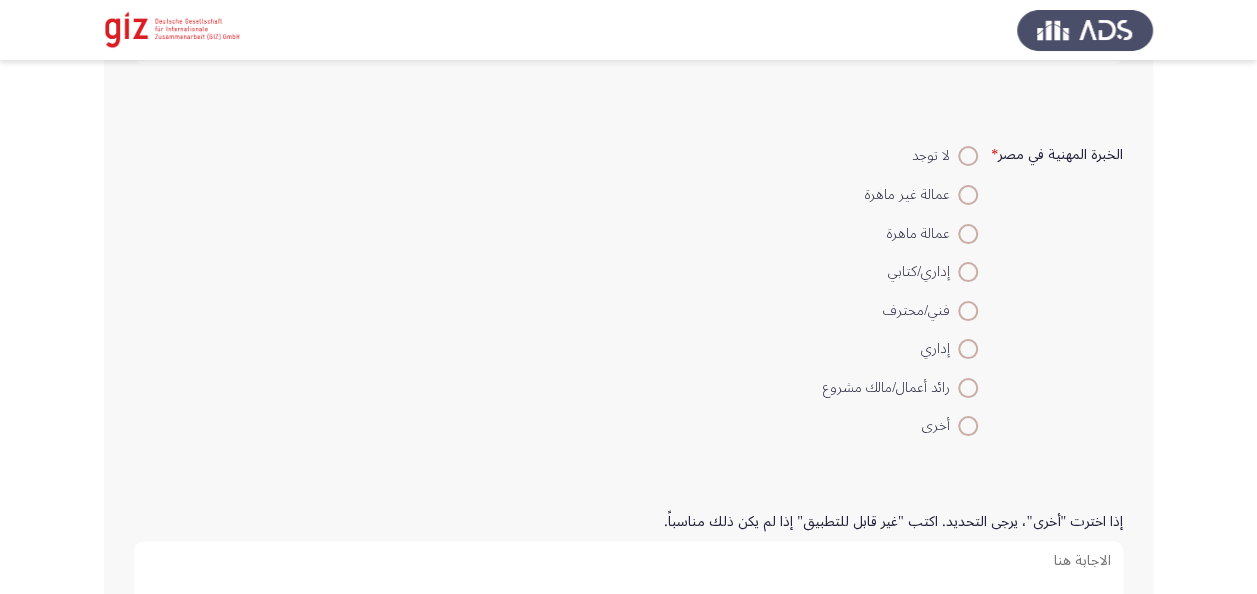 scroll, scrollTop: 682, scrollLeft: 0, axis: vertical 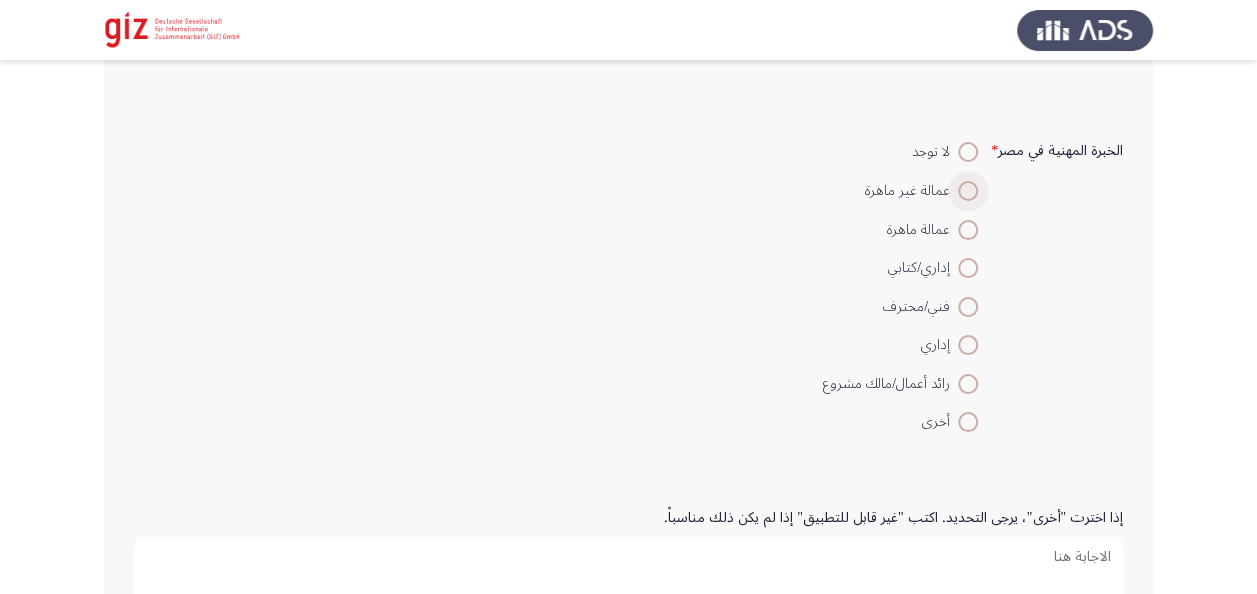 click on "عمالة غير ماهرة" at bounding box center [900, 191] 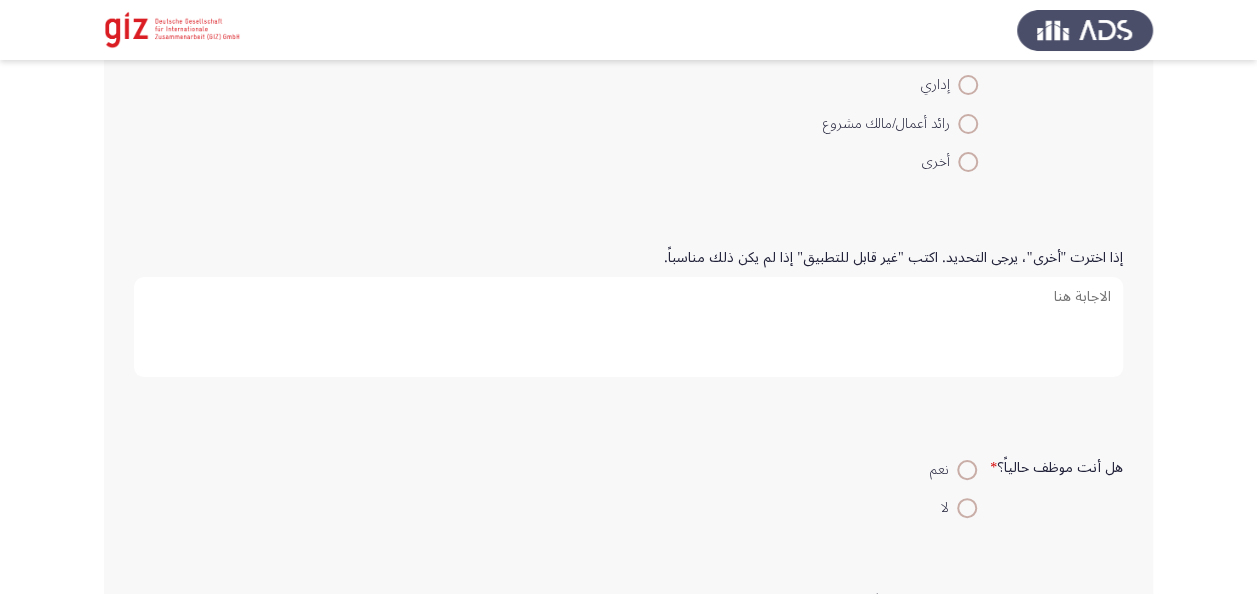 scroll, scrollTop: 951, scrollLeft: 0, axis: vertical 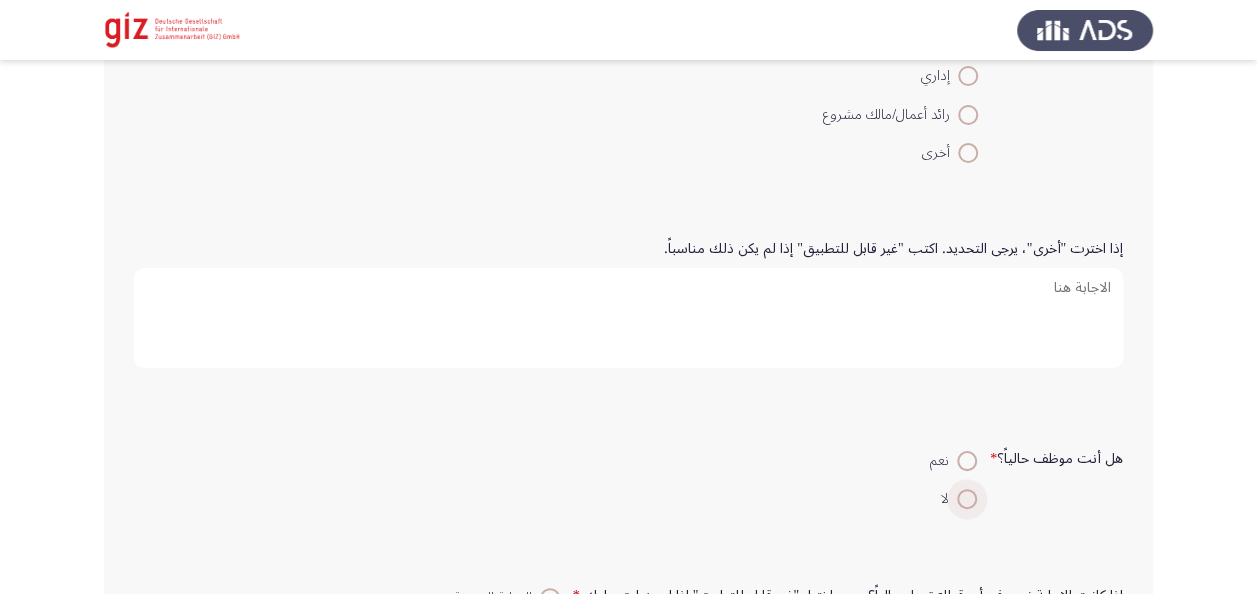 click at bounding box center [967, 499] 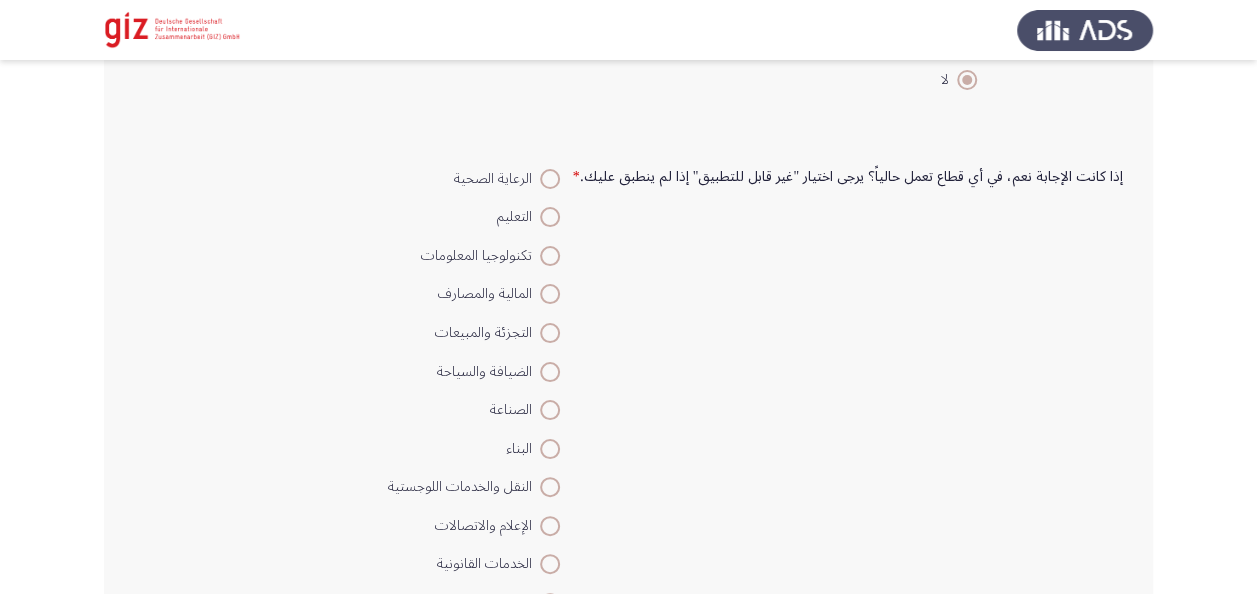 scroll, scrollTop: 1392, scrollLeft: 0, axis: vertical 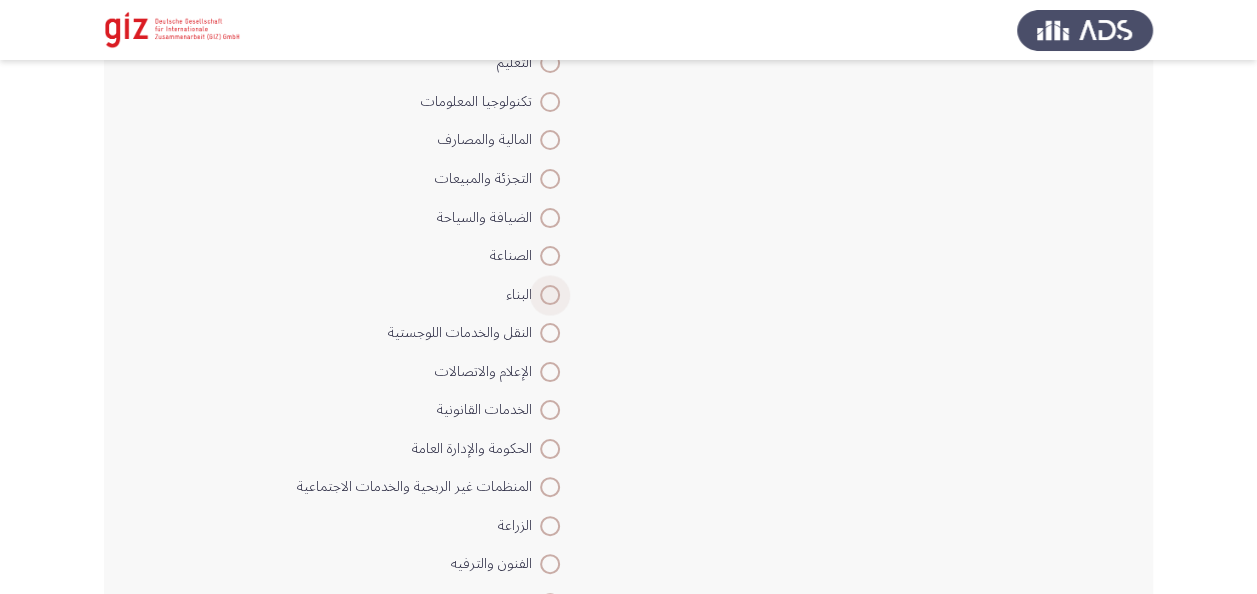 click at bounding box center (550, 295) 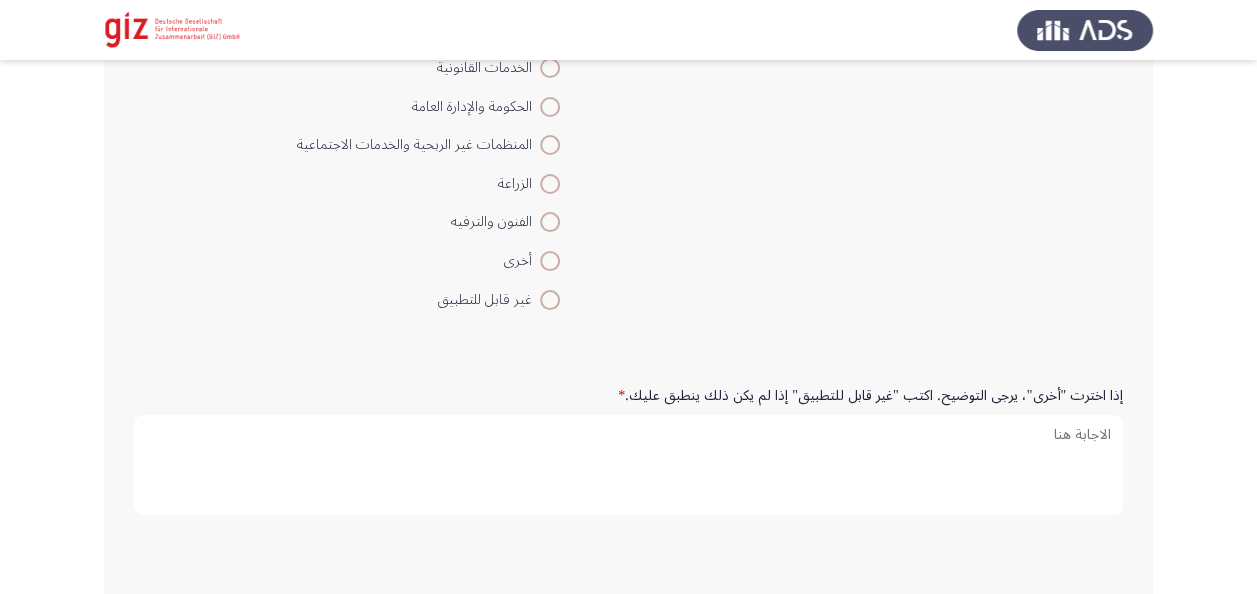 scroll, scrollTop: 1920, scrollLeft: 0, axis: vertical 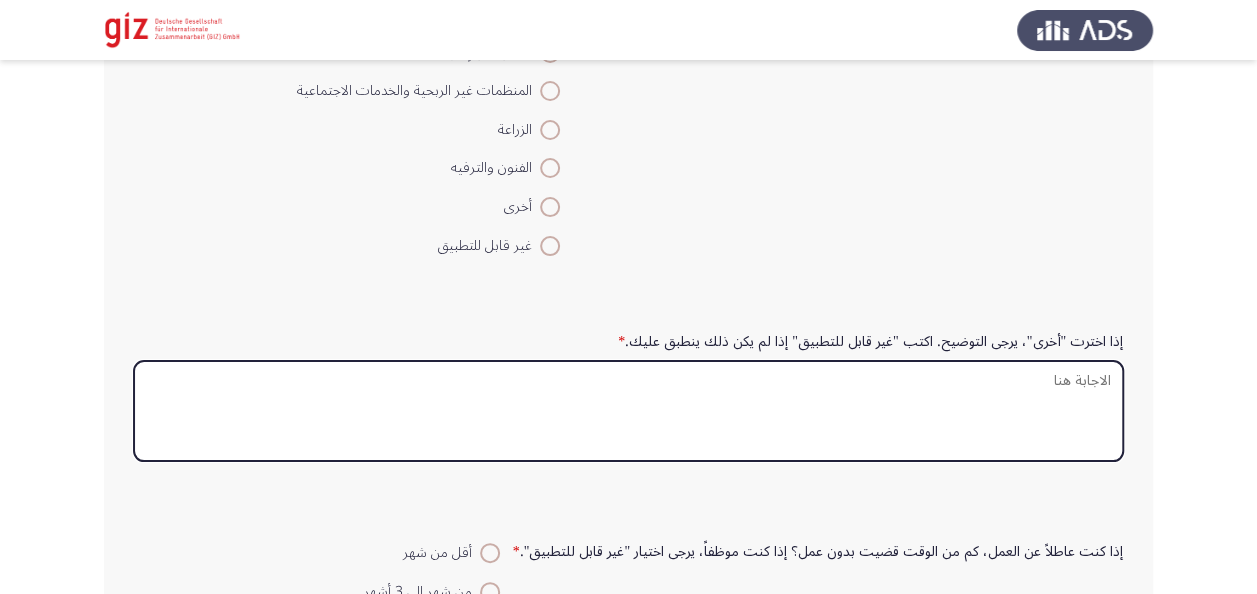 click on "إذا اخترت "أخرى"، يرجى التوضيح. اكتب "غير قابل للتطبيق" إذا لم يكن ذلك ينطبق عليك.   *" at bounding box center (628, 411) 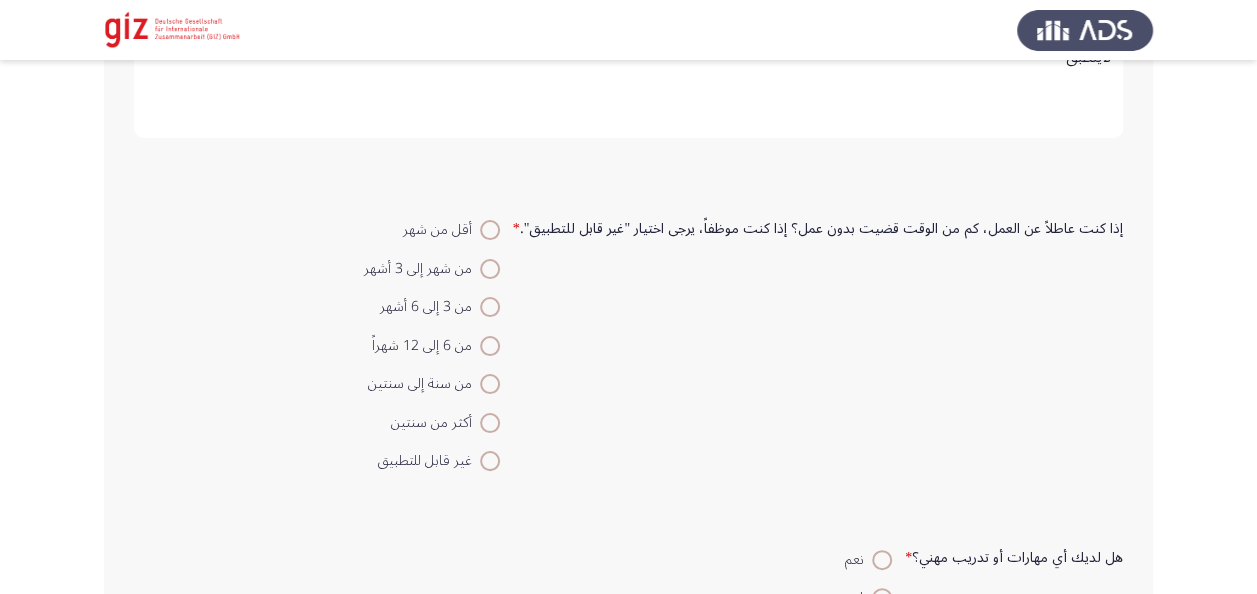 scroll, scrollTop: 2248, scrollLeft: 0, axis: vertical 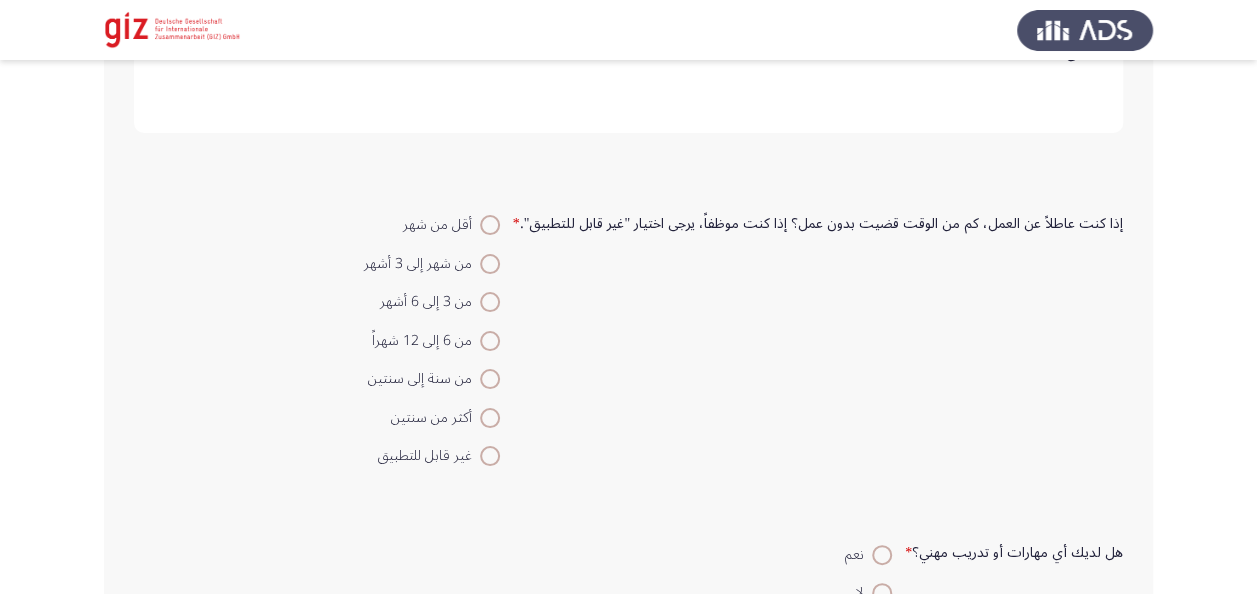 type on "لاينطبق" 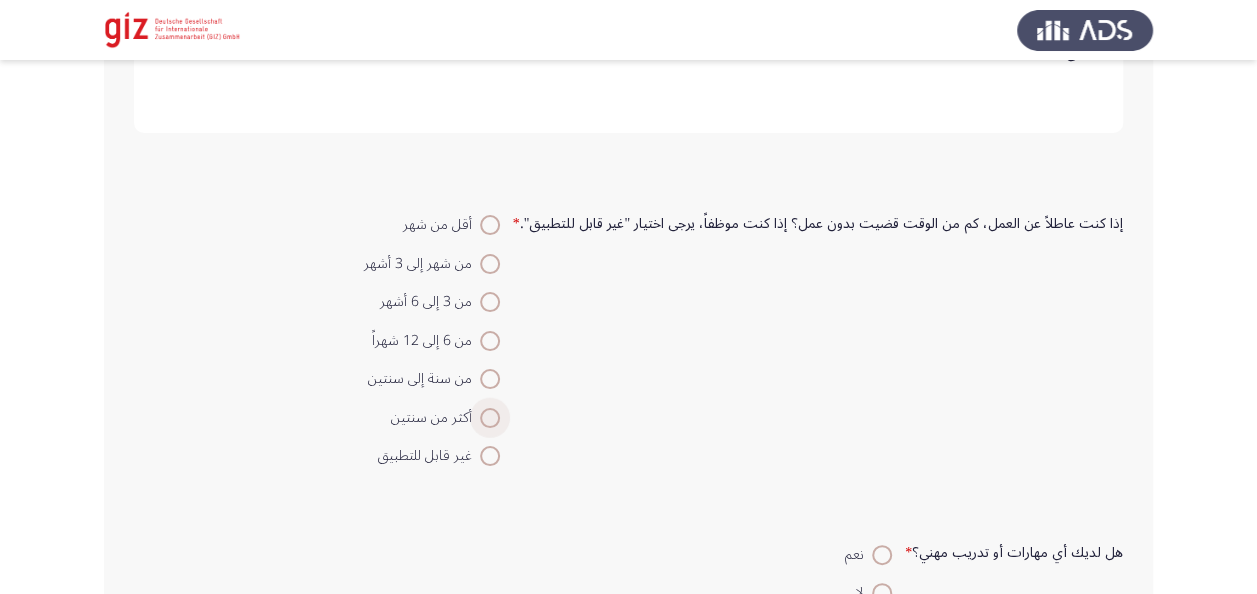 click on "أكثر من سنتين" at bounding box center [432, 418] 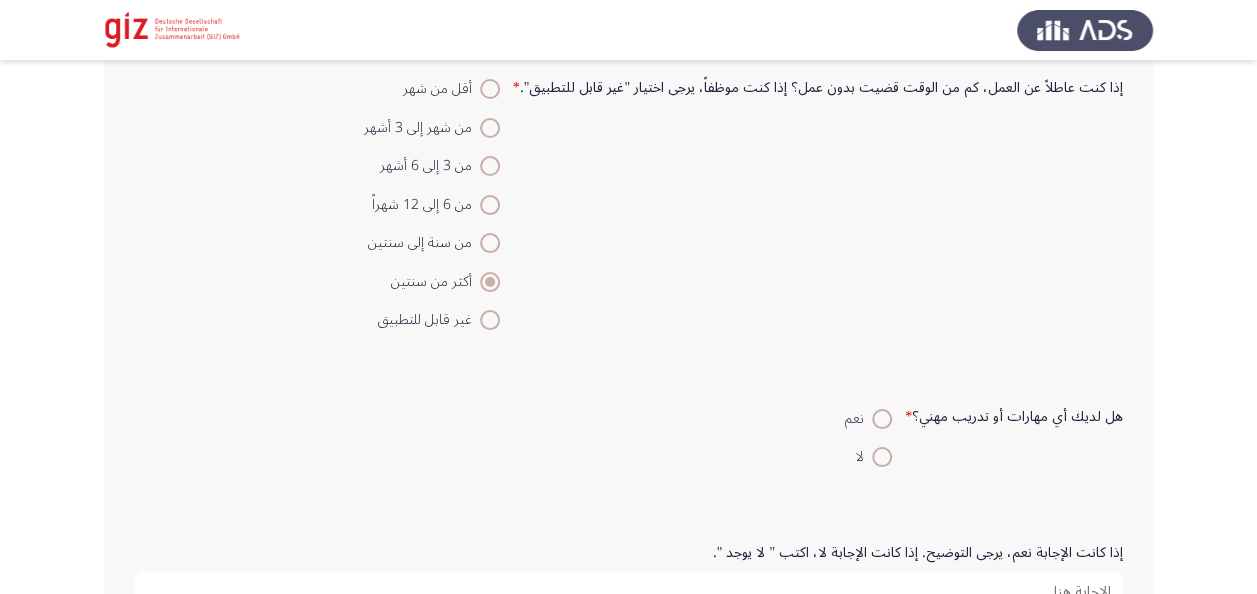 scroll, scrollTop: 2394, scrollLeft: 0, axis: vertical 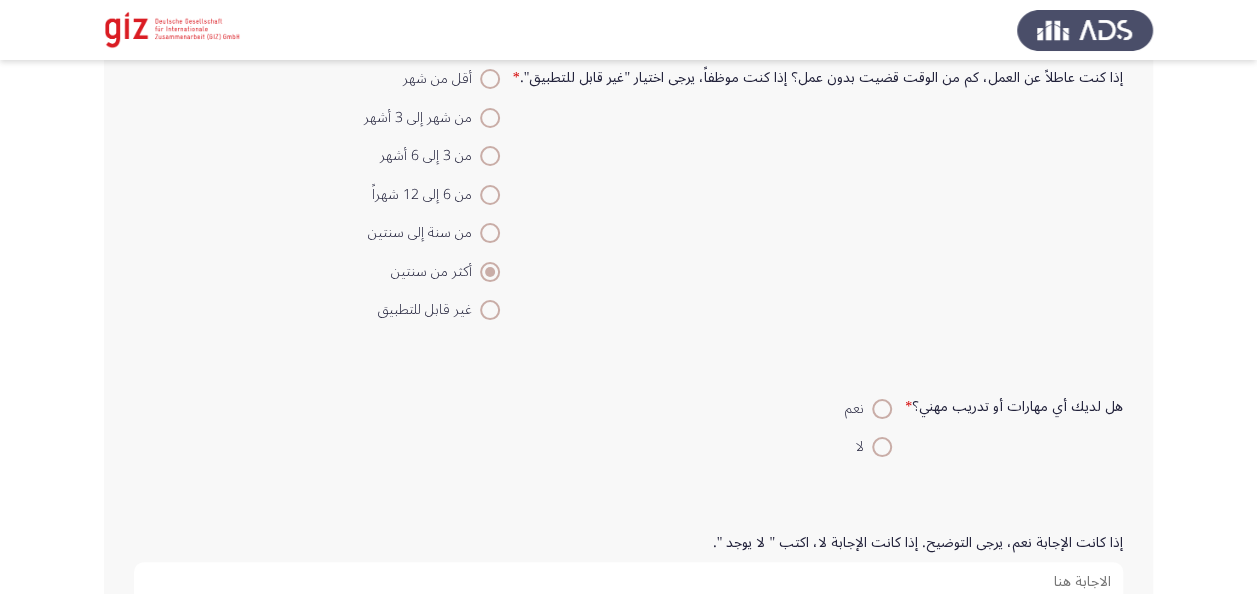 click at bounding box center [882, 447] 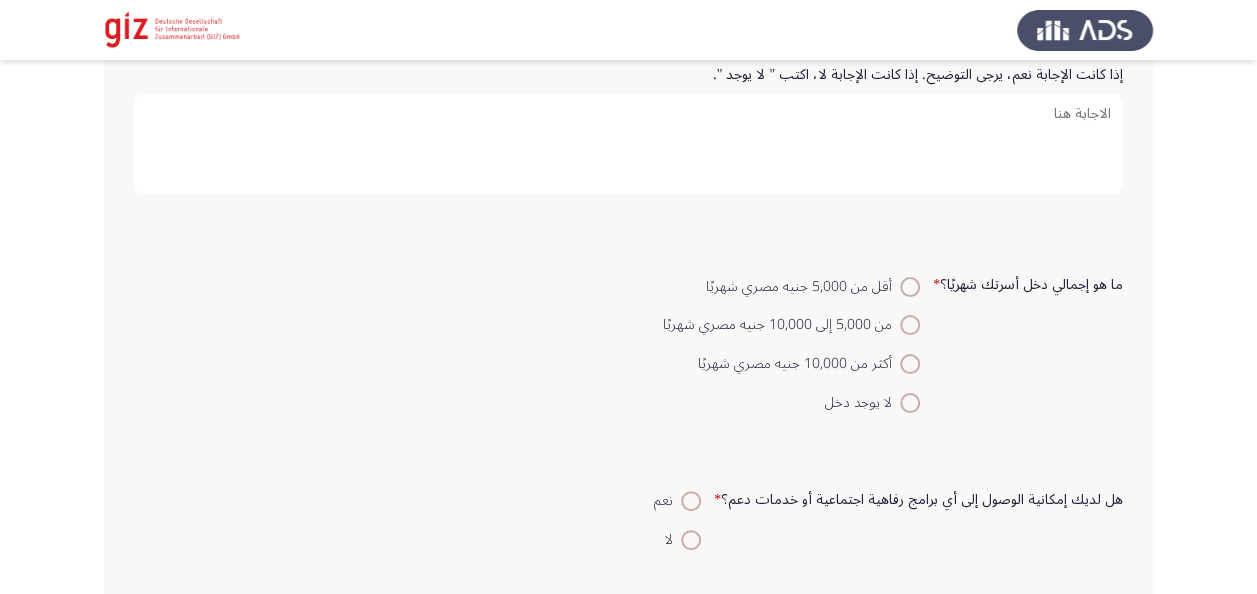 scroll, scrollTop: 2871, scrollLeft: 0, axis: vertical 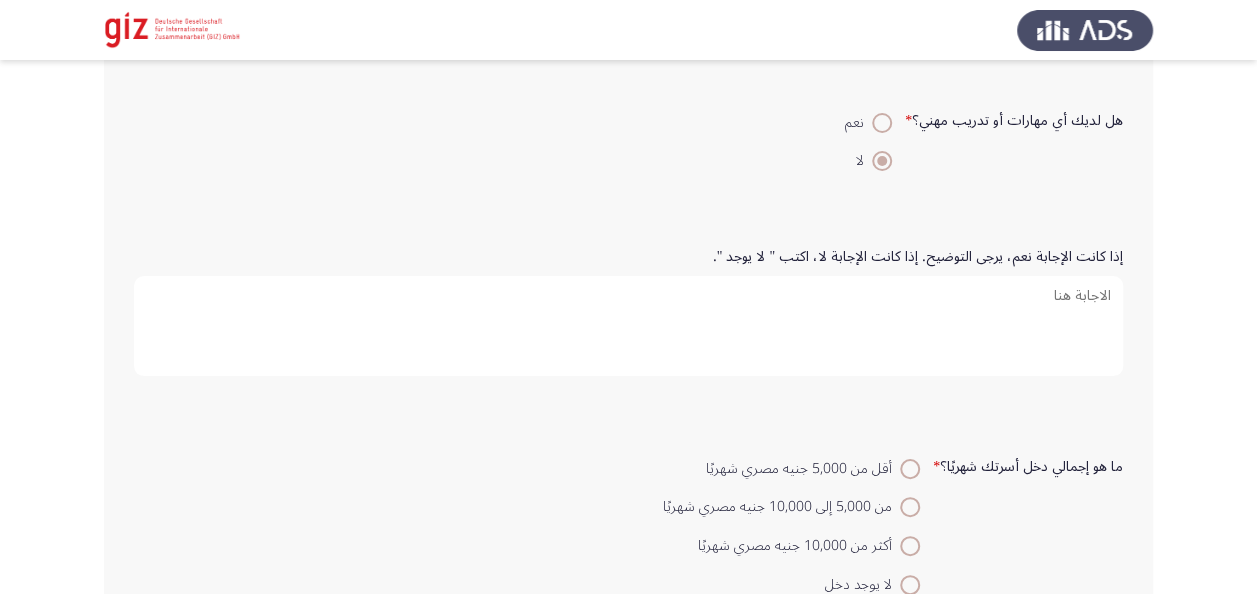 click on "إذا كانت الإجابة نعم، يرجى التوضيح. إذا كانت الإجابة لا، اكتب " لا يوجد "." at bounding box center (628, 326) 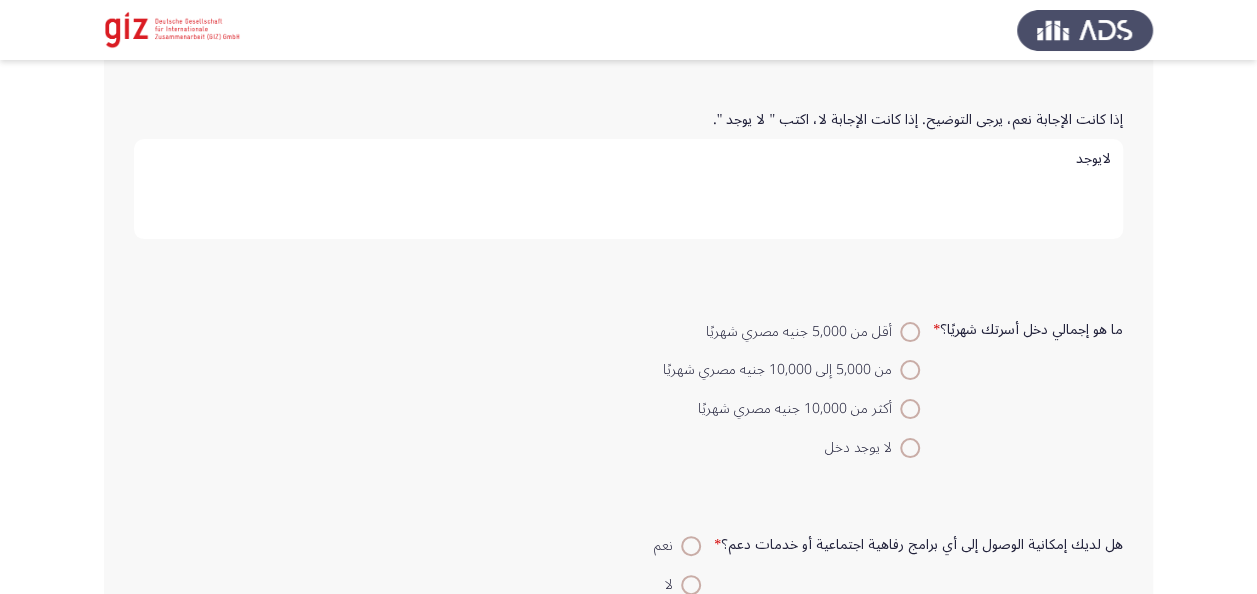 scroll, scrollTop: 2835, scrollLeft: 0, axis: vertical 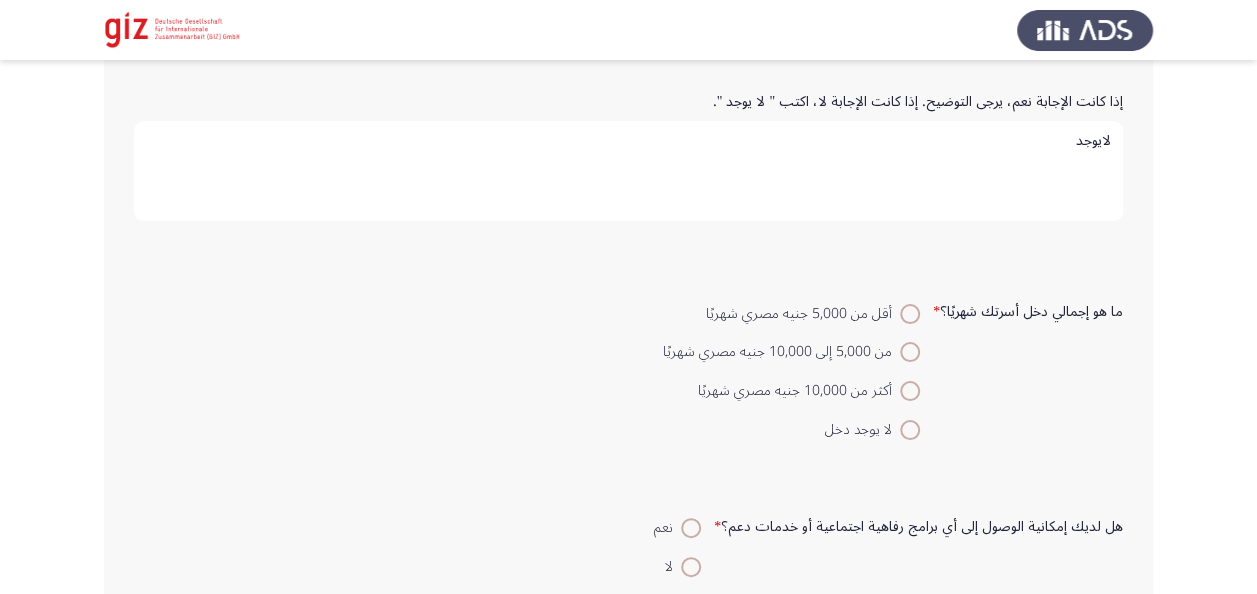 type on "لايوجد" 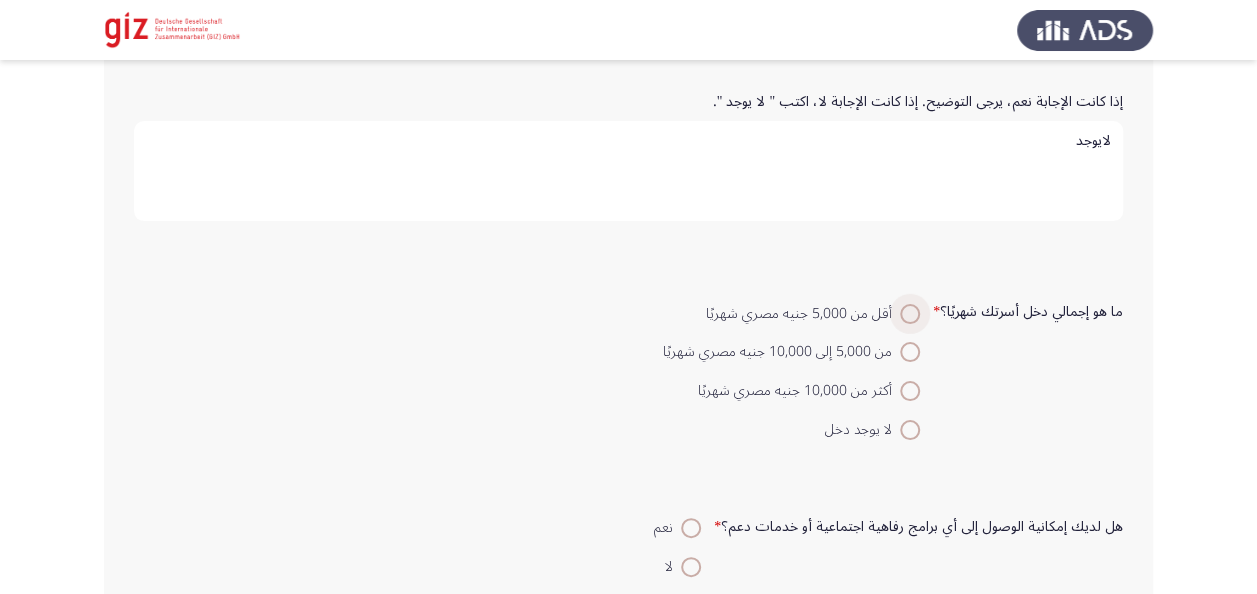 click on "أقل من 5,000 جنيه مصري شهريًا" at bounding box center [803, 314] 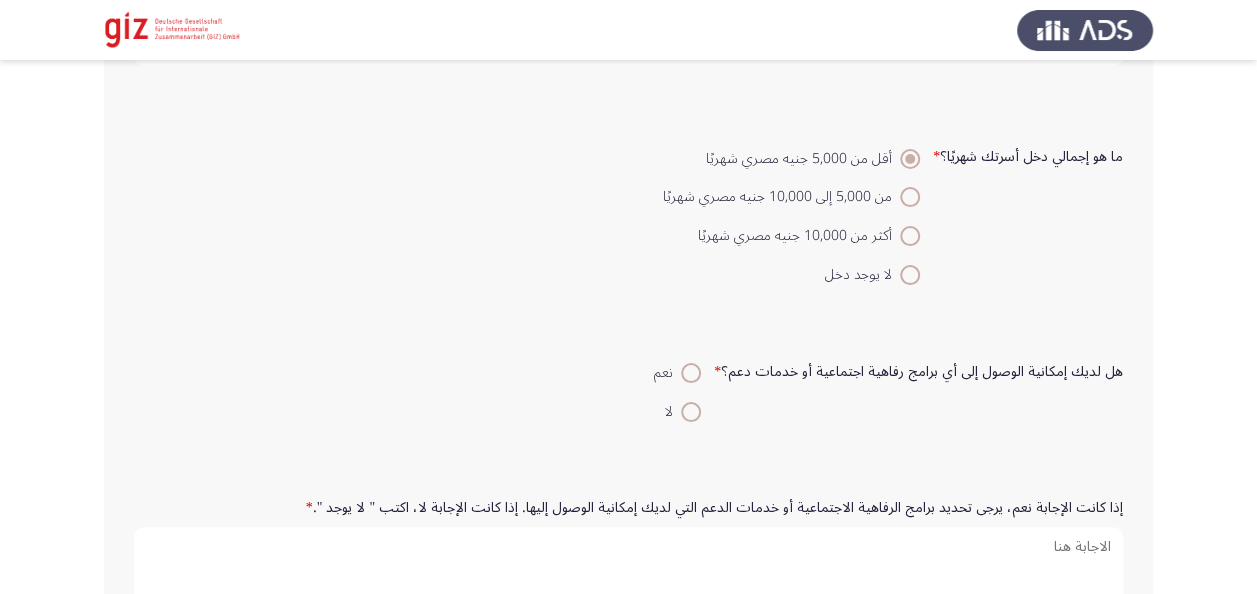 scroll, scrollTop: 2994, scrollLeft: 0, axis: vertical 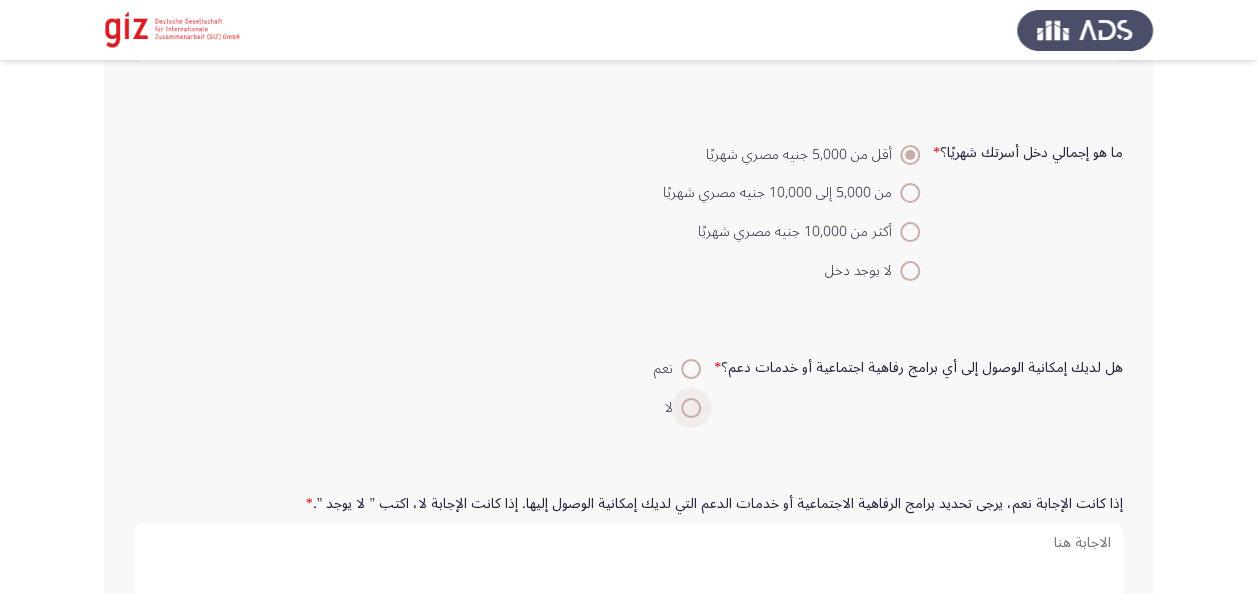 click at bounding box center [691, 408] 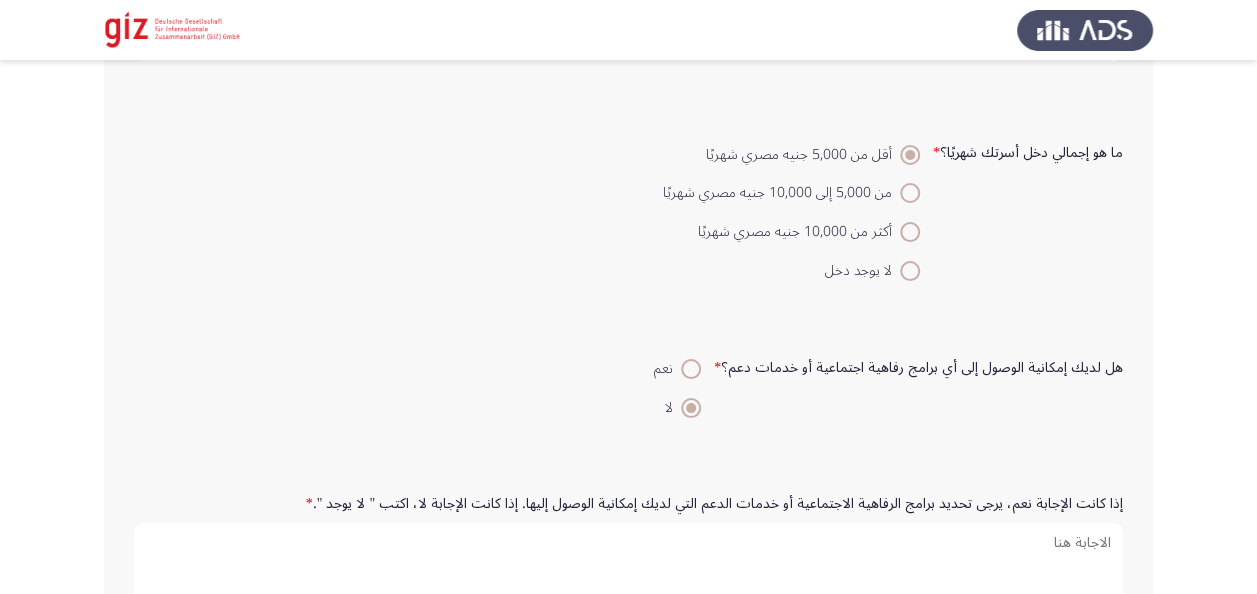 scroll, scrollTop: 3144, scrollLeft: 0, axis: vertical 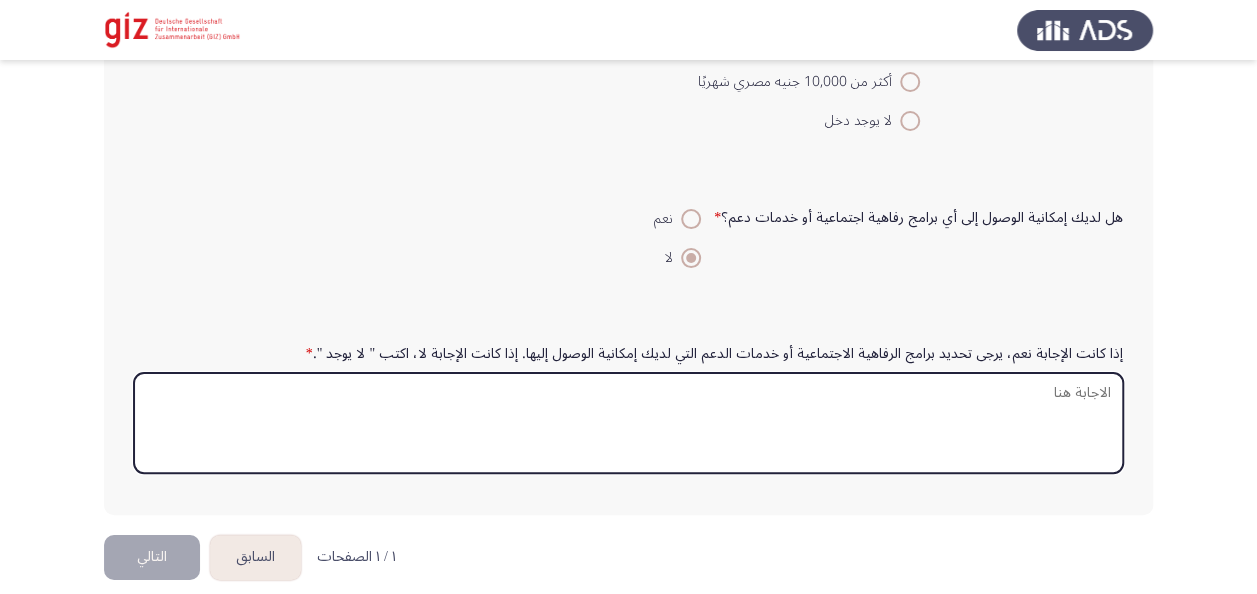 click on "إذا كانت الإجابة نعم، يرجى تحديد برامج الرفاهية الاجتماعية أو خدمات الدعم التي لديك إمكانية الوصول إليها.  إذا كانت الإجابة لا، اكتب " لا يوجد ".   *" at bounding box center [628, 423] 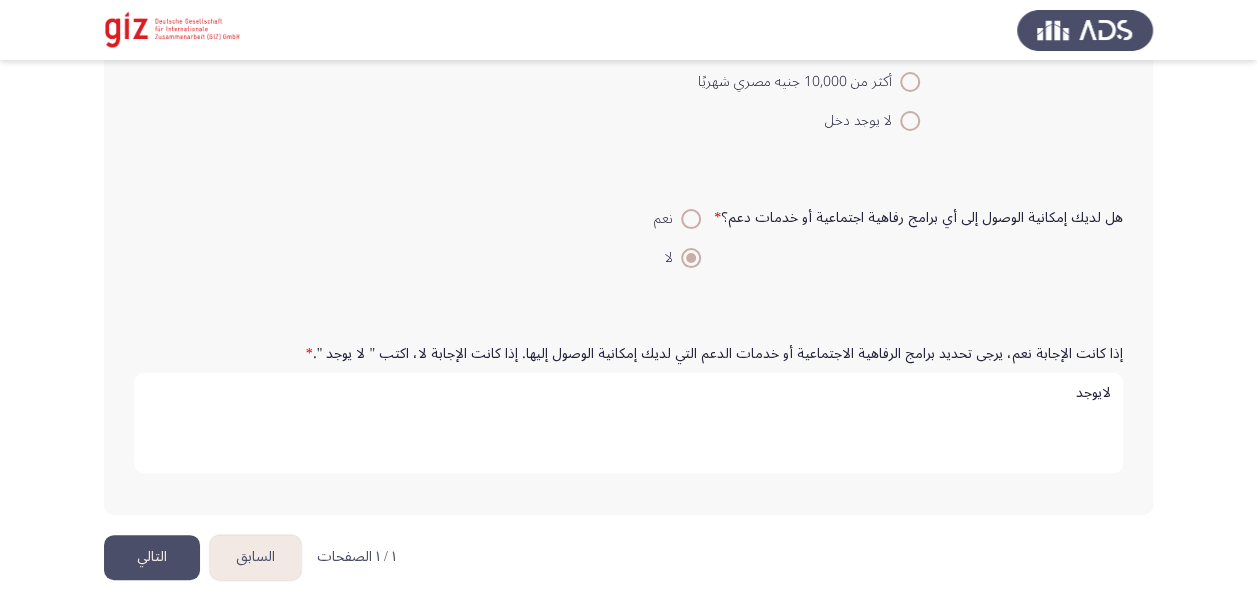 type on "لايوجد" 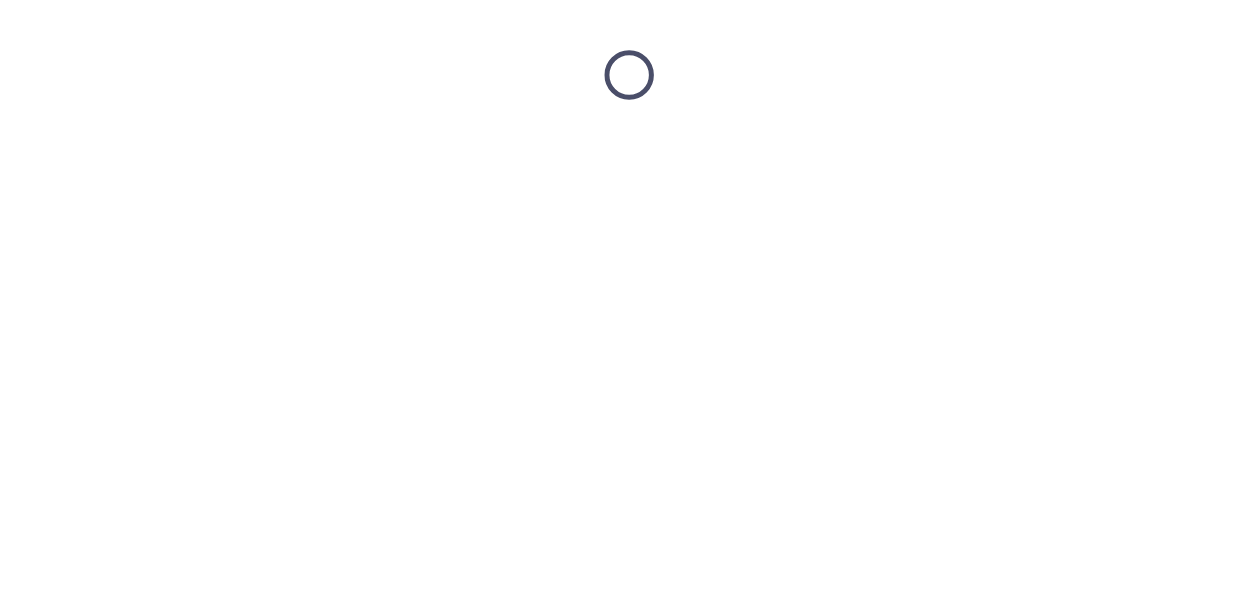 scroll, scrollTop: 0, scrollLeft: 0, axis: both 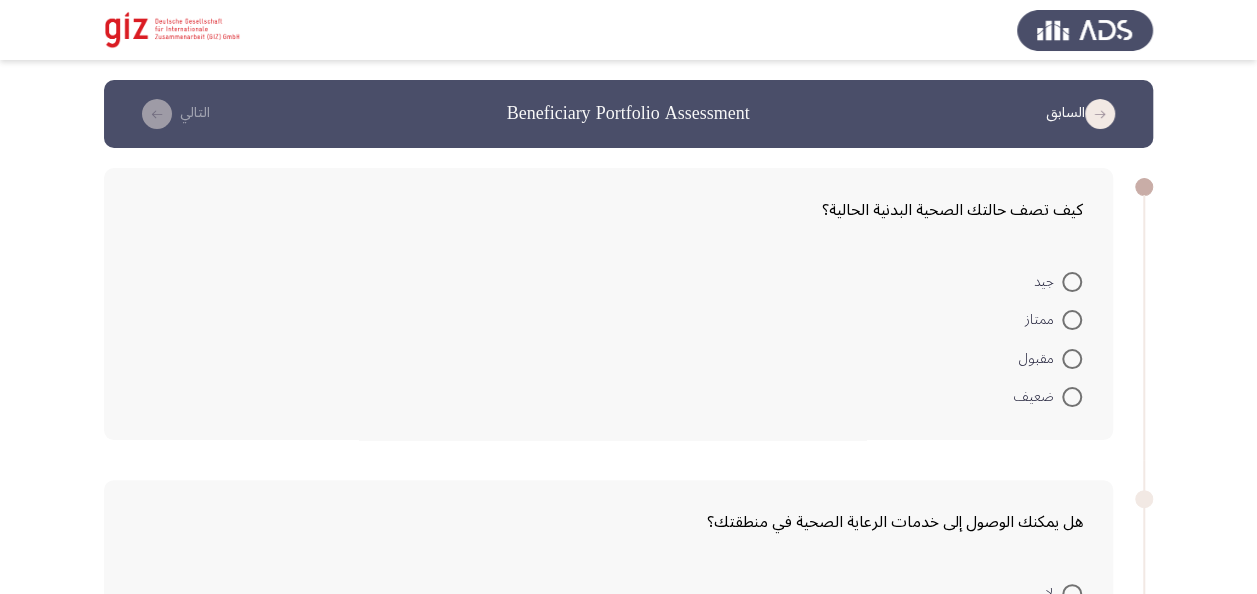 click at bounding box center [1072, 282] 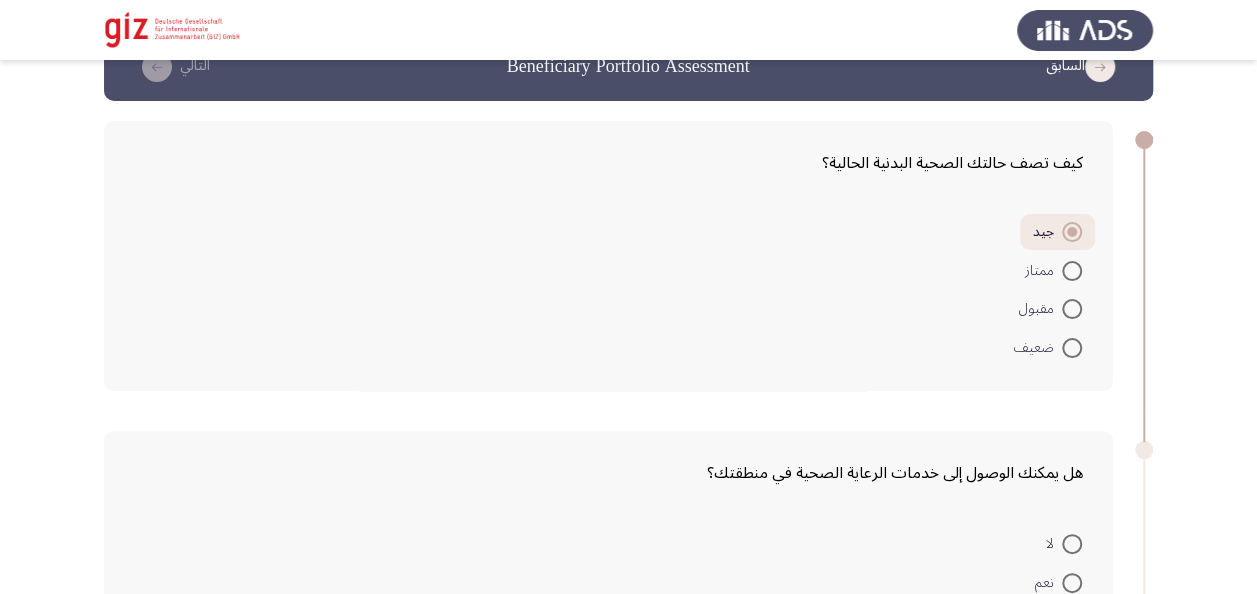 scroll, scrollTop: 128, scrollLeft: 0, axis: vertical 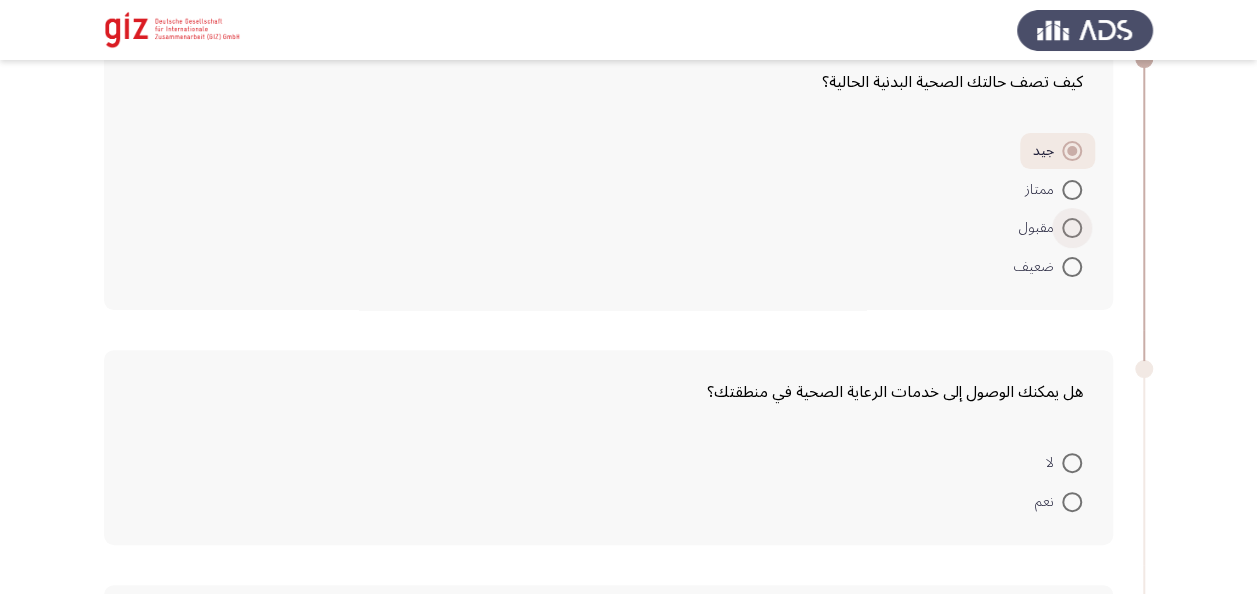 click at bounding box center [1072, 228] 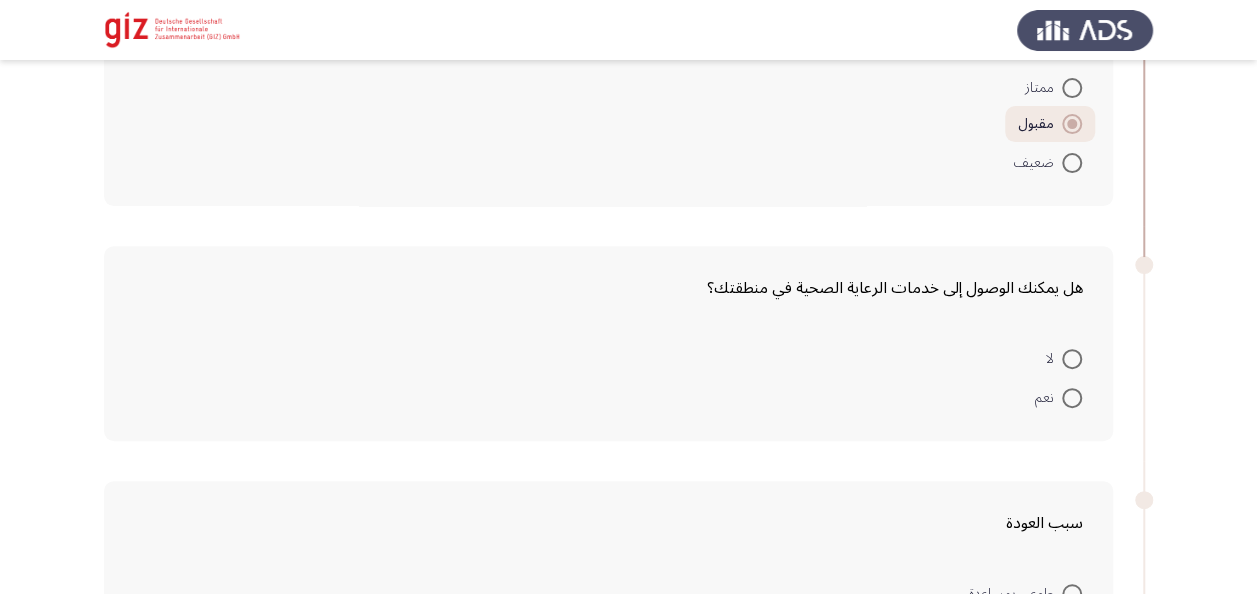 scroll, scrollTop: 234, scrollLeft: 0, axis: vertical 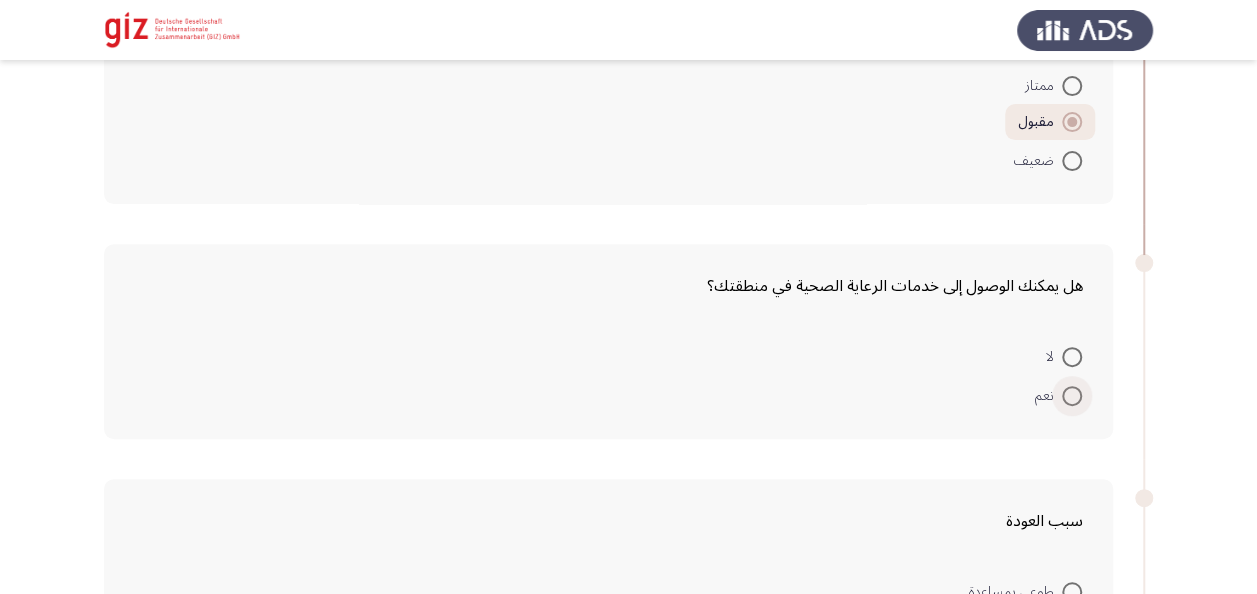 click at bounding box center [1072, 396] 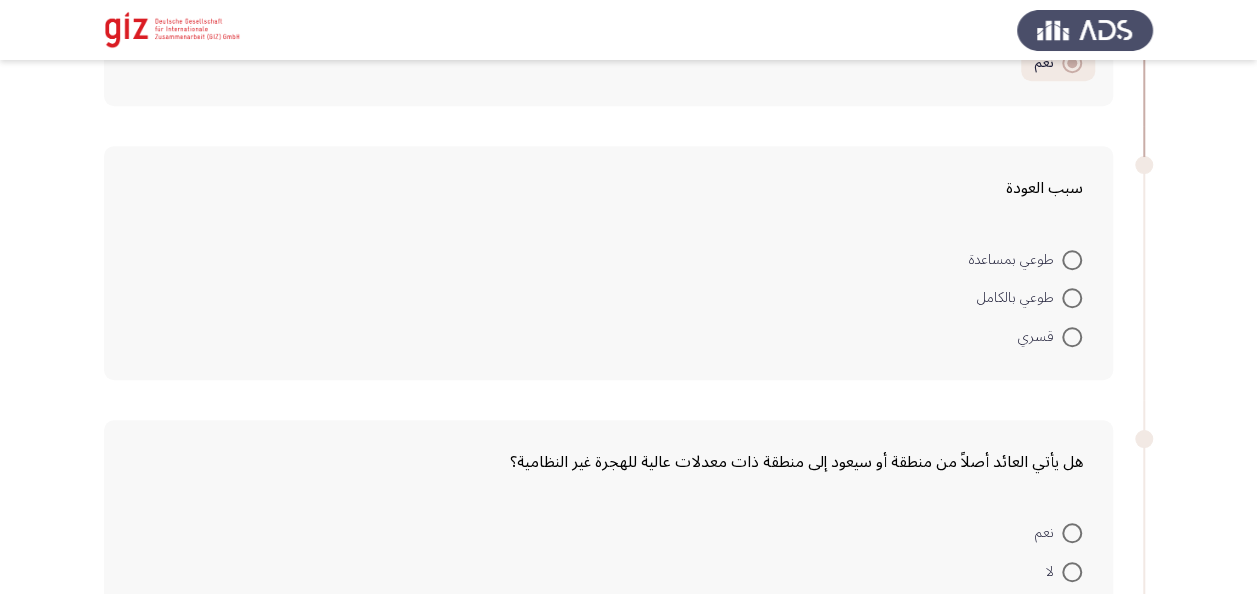 scroll, scrollTop: 580, scrollLeft: 0, axis: vertical 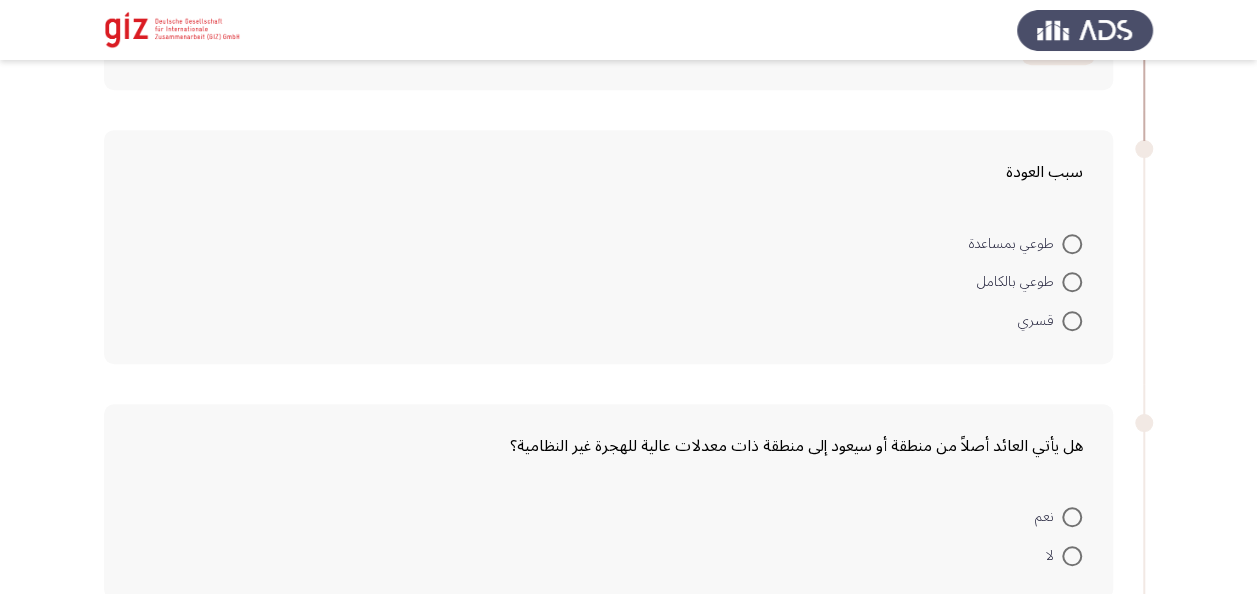 drag, startPoint x: 1060, startPoint y: 322, endPoint x: 1072, endPoint y: 320, distance: 12.165525 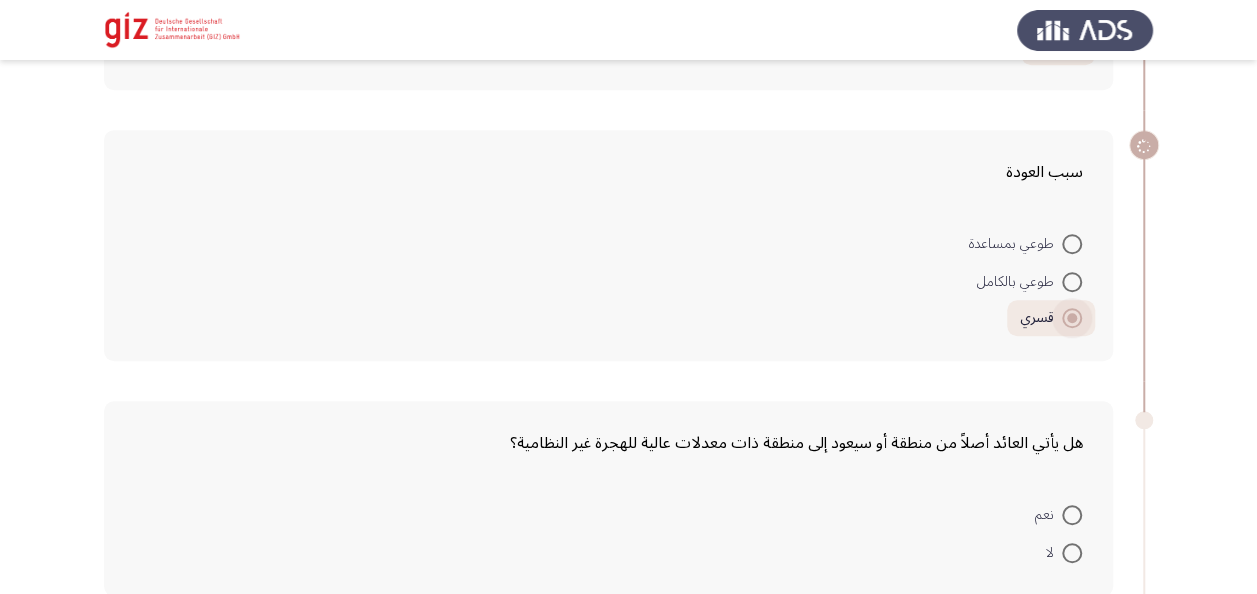 click at bounding box center (1072, 318) 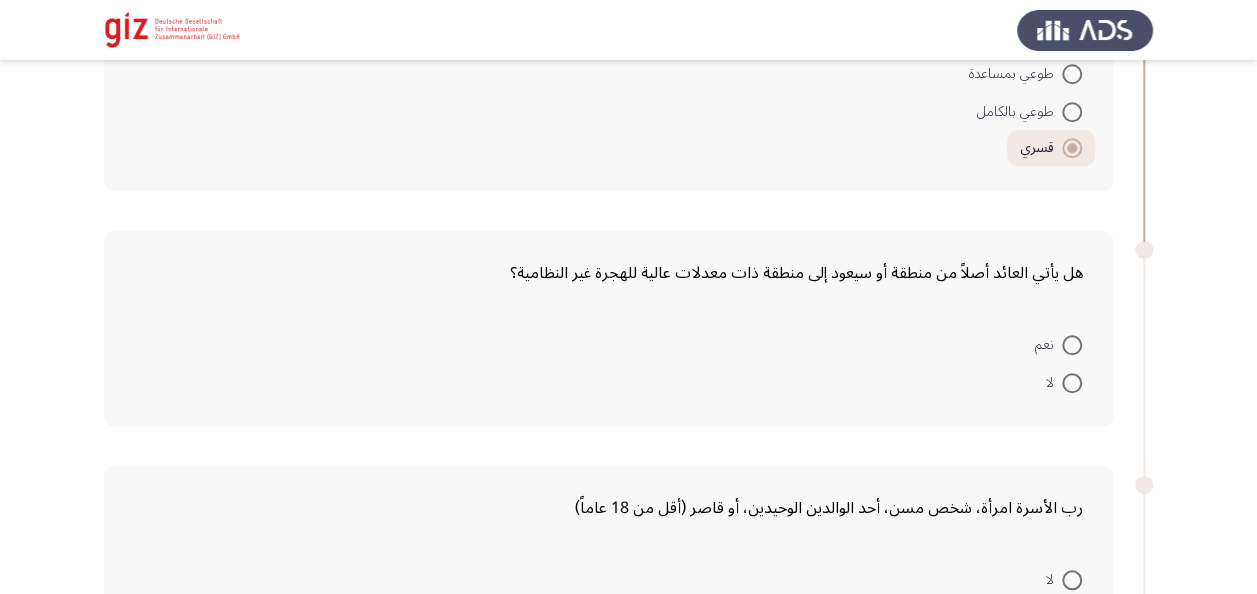 scroll, scrollTop: 753, scrollLeft: 0, axis: vertical 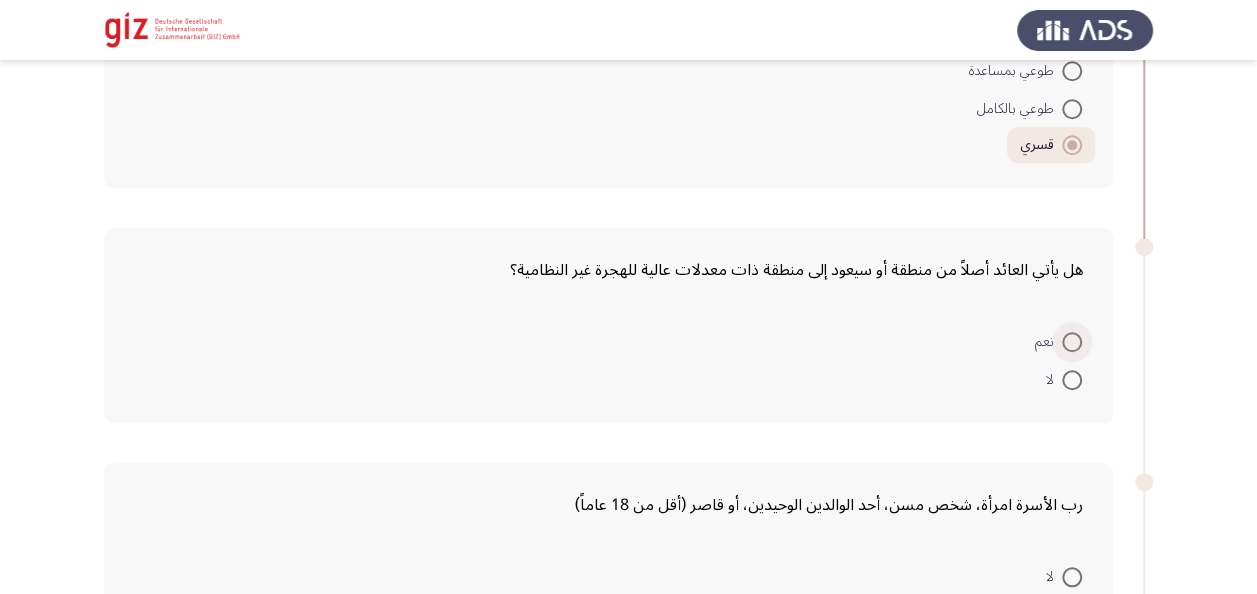 click at bounding box center [1072, 342] 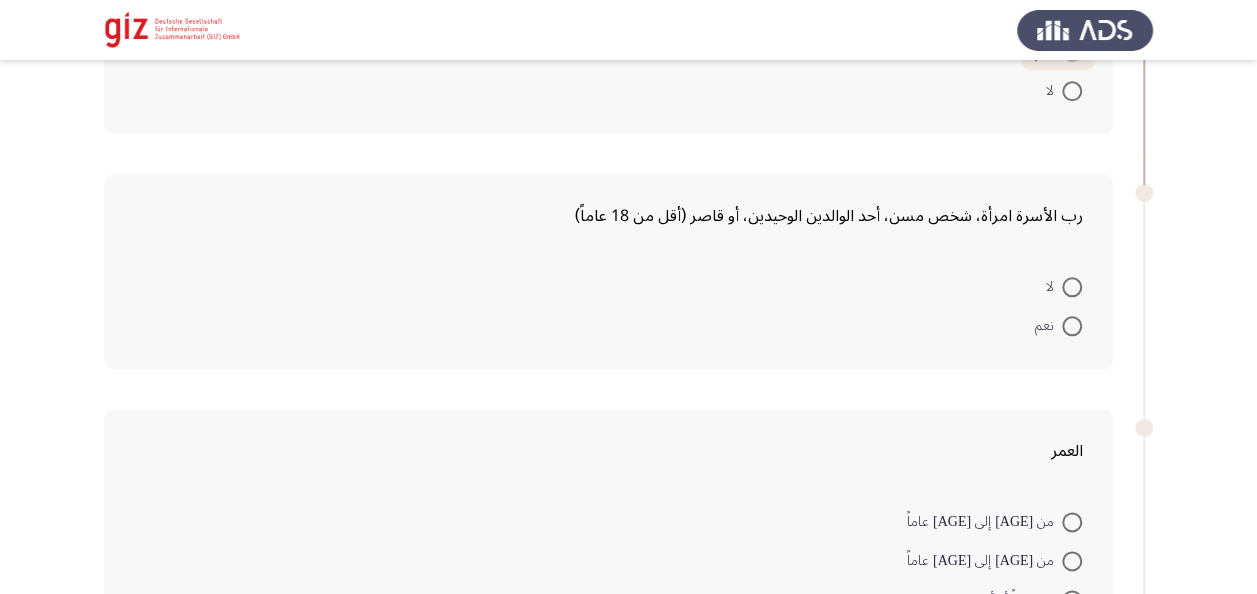 scroll, scrollTop: 1042, scrollLeft: 0, axis: vertical 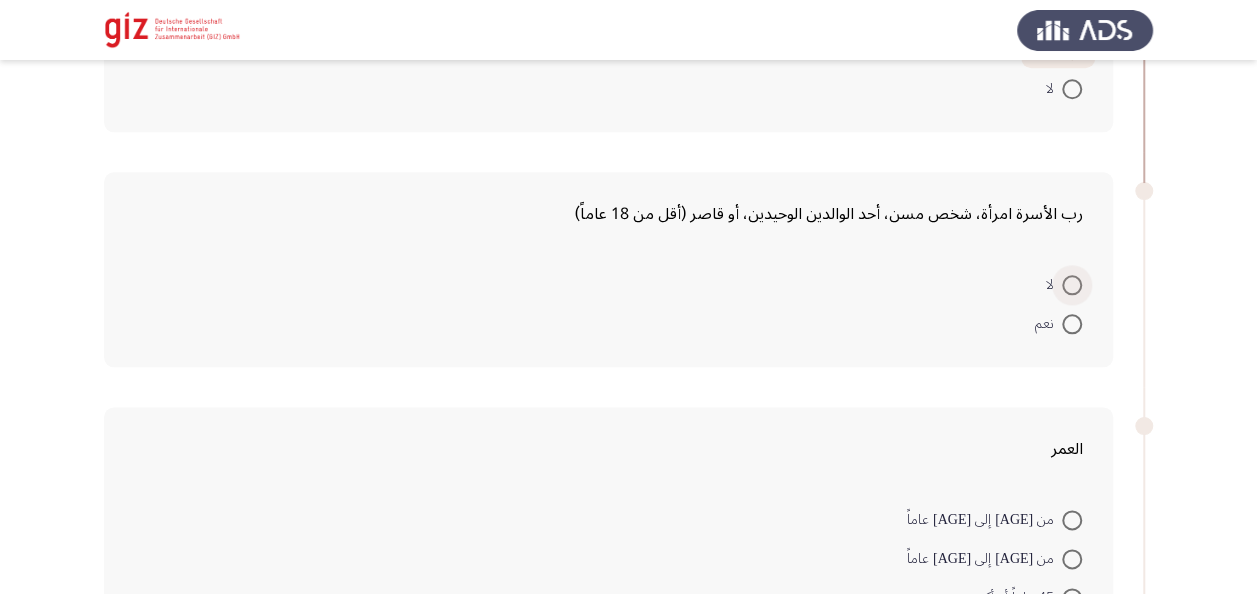 click at bounding box center [1072, 285] 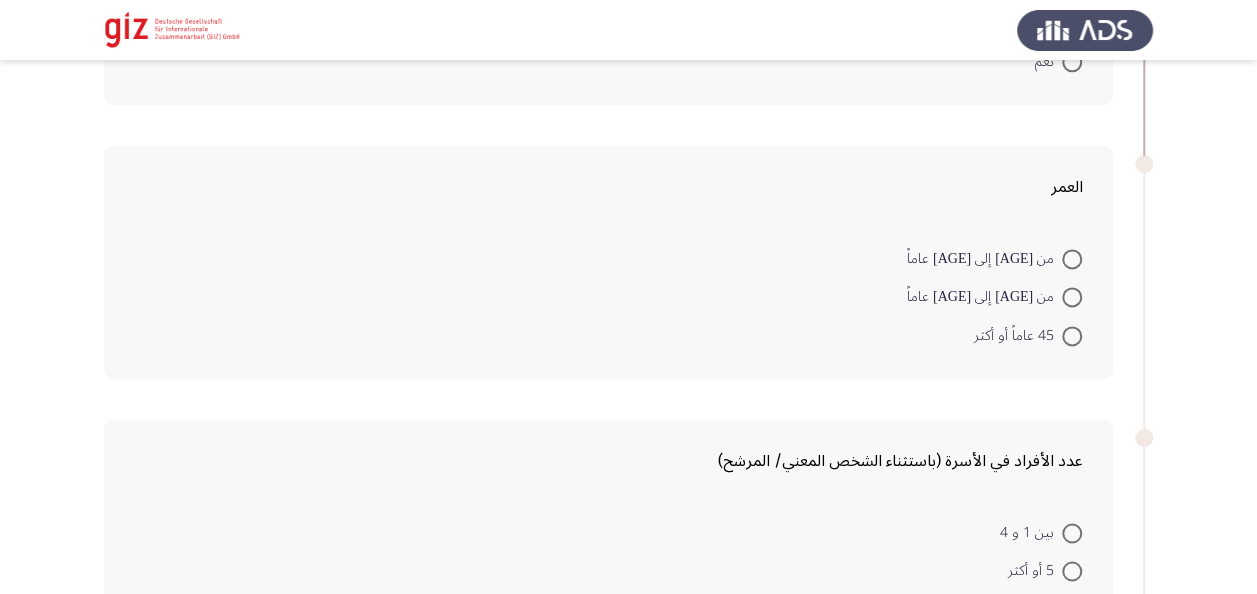 scroll, scrollTop: 1304, scrollLeft: 0, axis: vertical 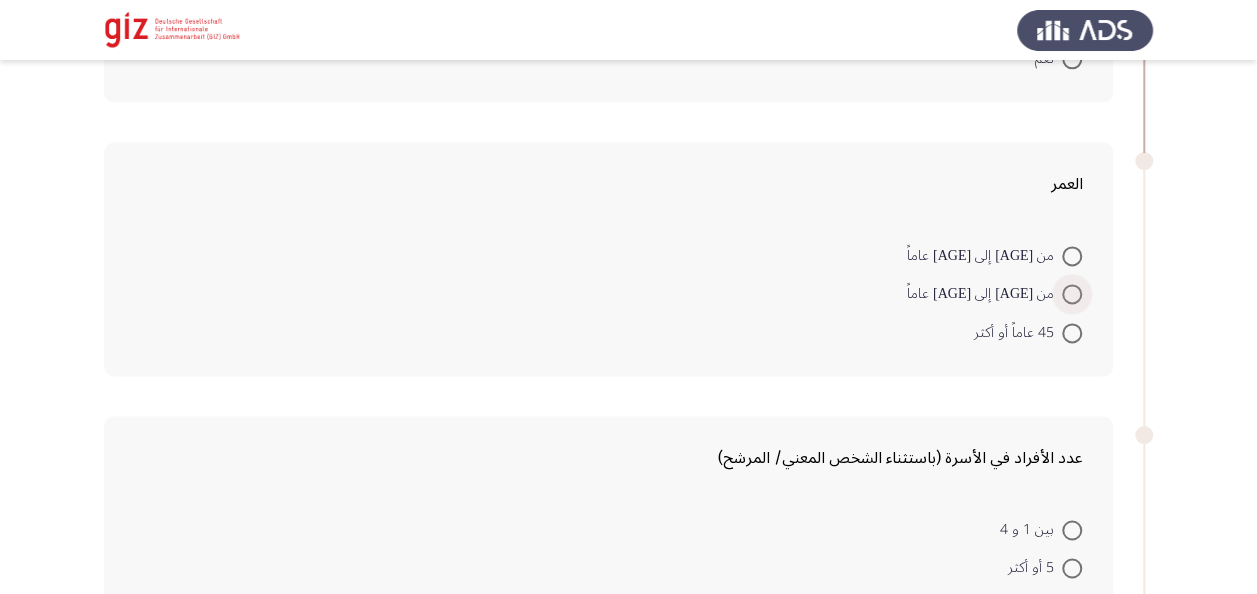 click at bounding box center (1072, 294) 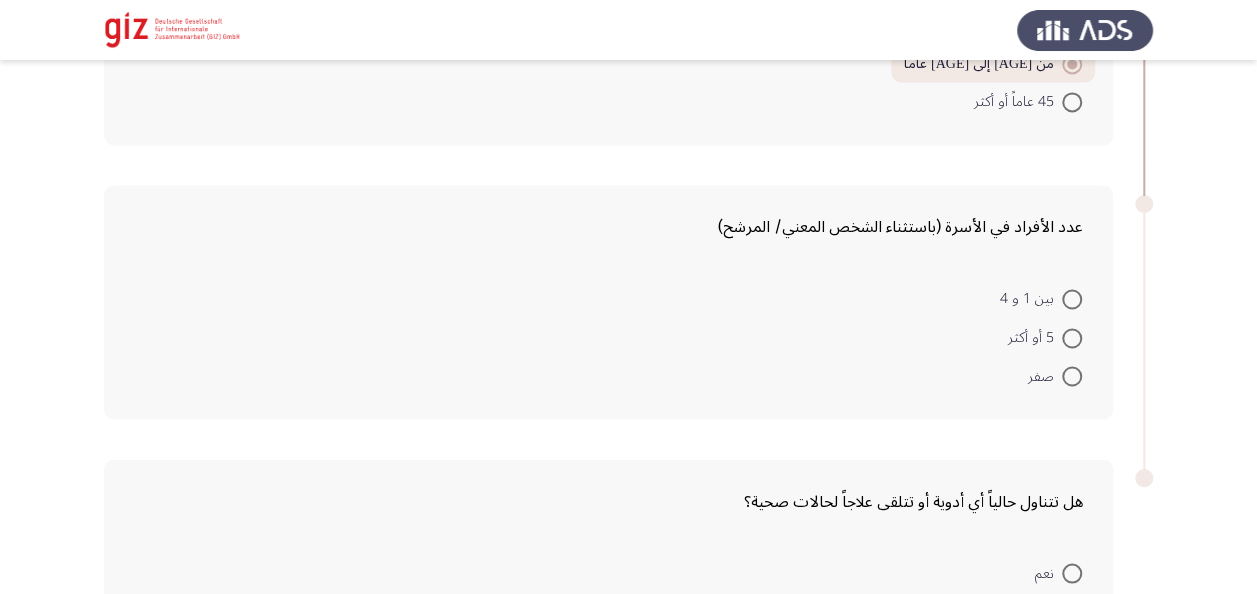 scroll, scrollTop: 1535, scrollLeft: 0, axis: vertical 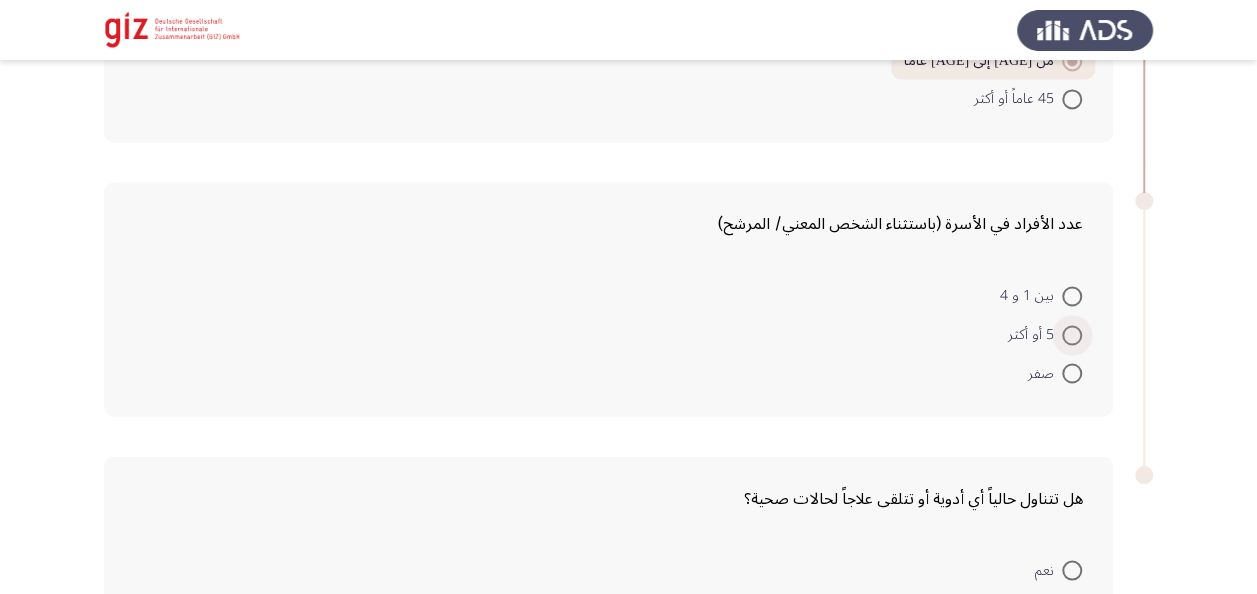 click at bounding box center [1072, 335] 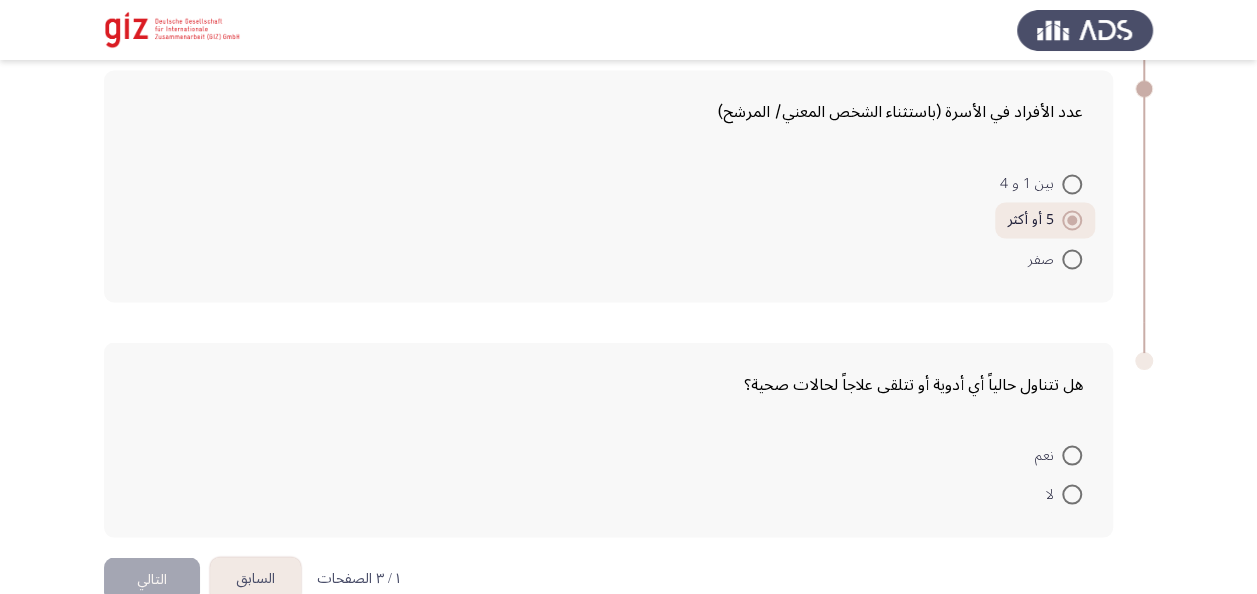 scroll, scrollTop: 1670, scrollLeft: 0, axis: vertical 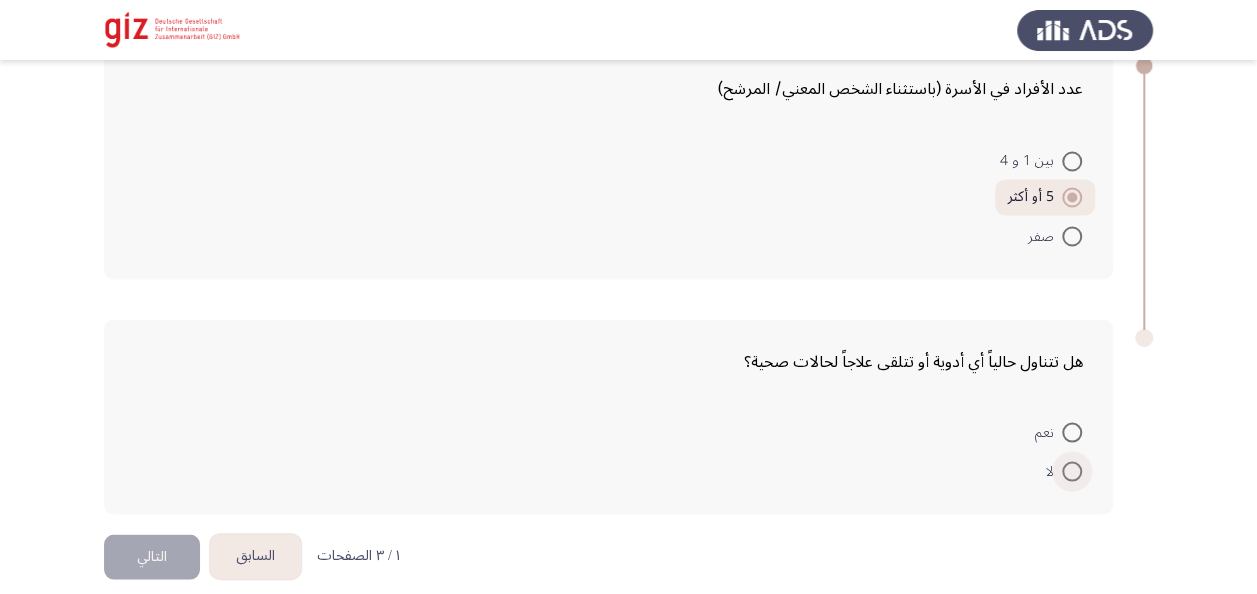 click on "لا" at bounding box center (1064, 471) 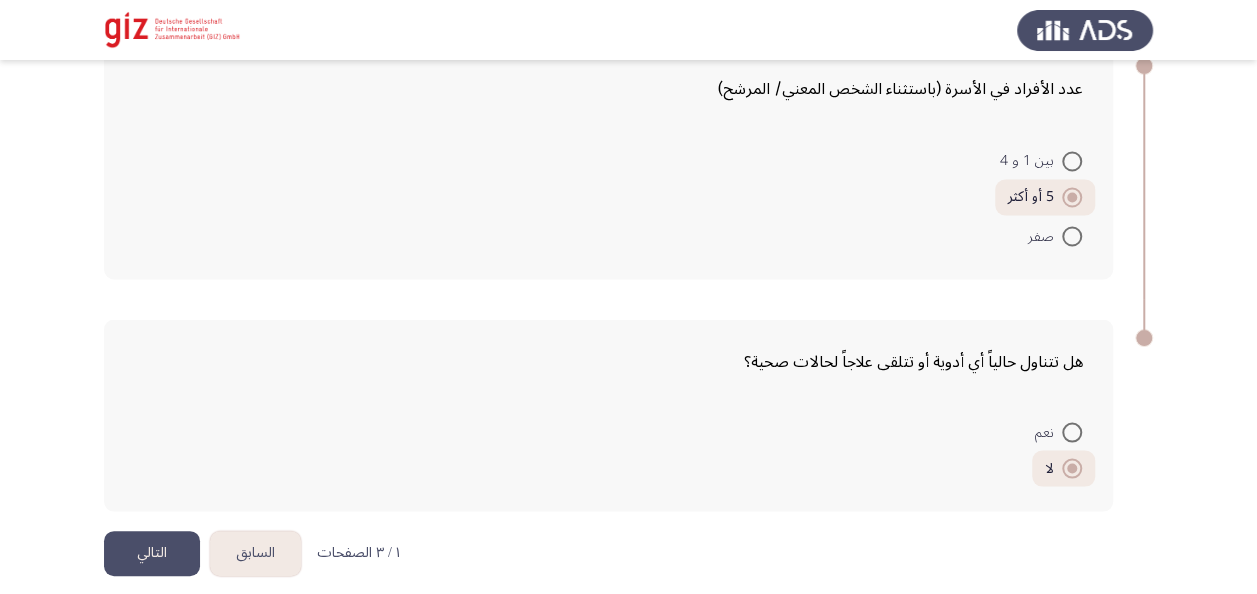 click on "التالي" 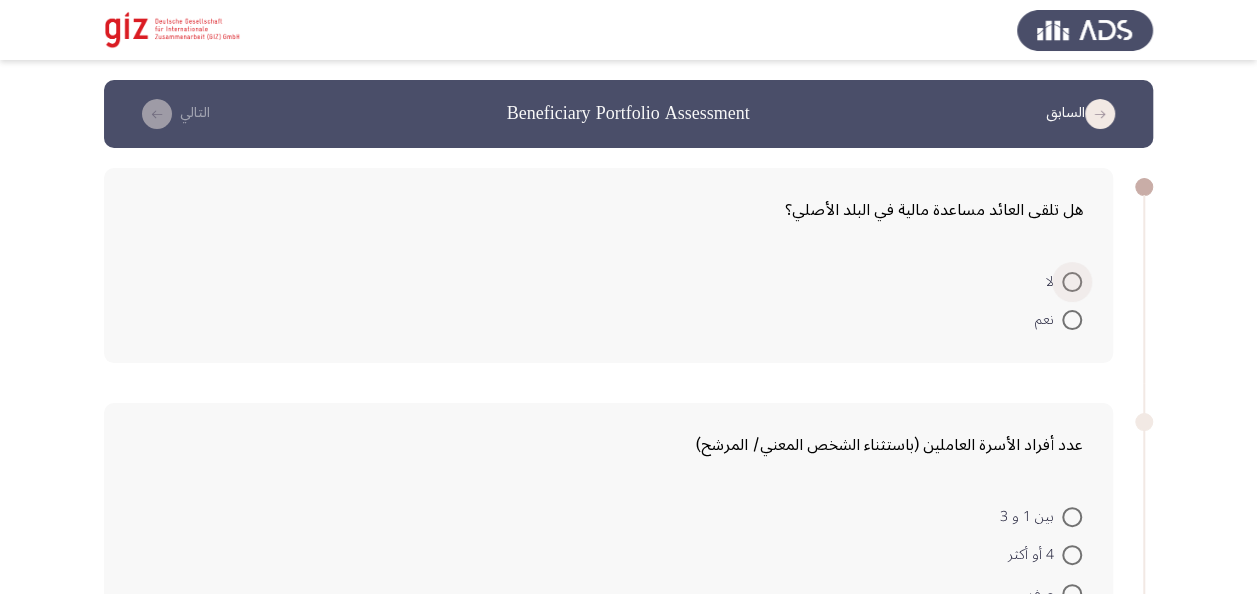 click at bounding box center [1072, 282] 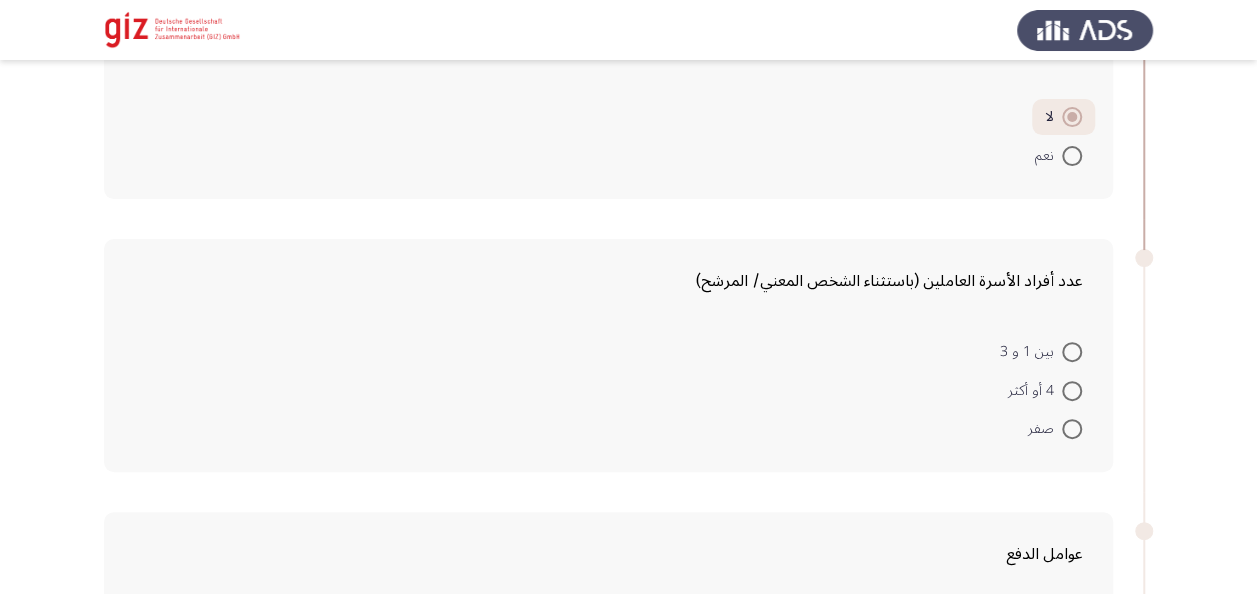 scroll, scrollTop: 173, scrollLeft: 0, axis: vertical 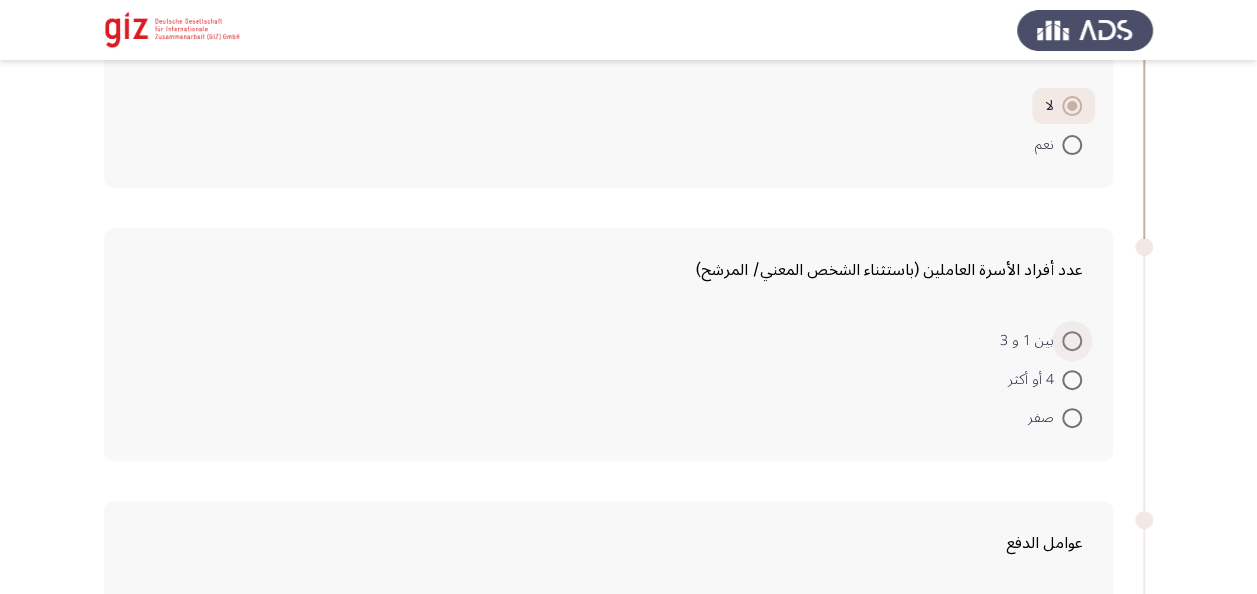 click on "بين 1 و 3" at bounding box center [1031, 341] 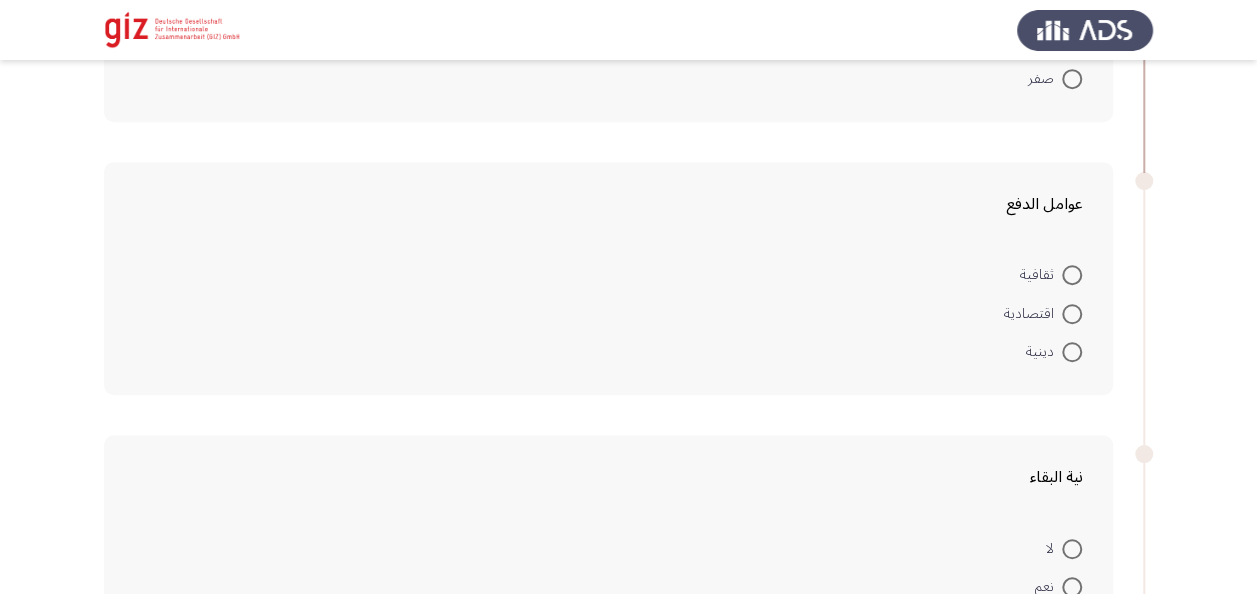 scroll, scrollTop: 519, scrollLeft: 0, axis: vertical 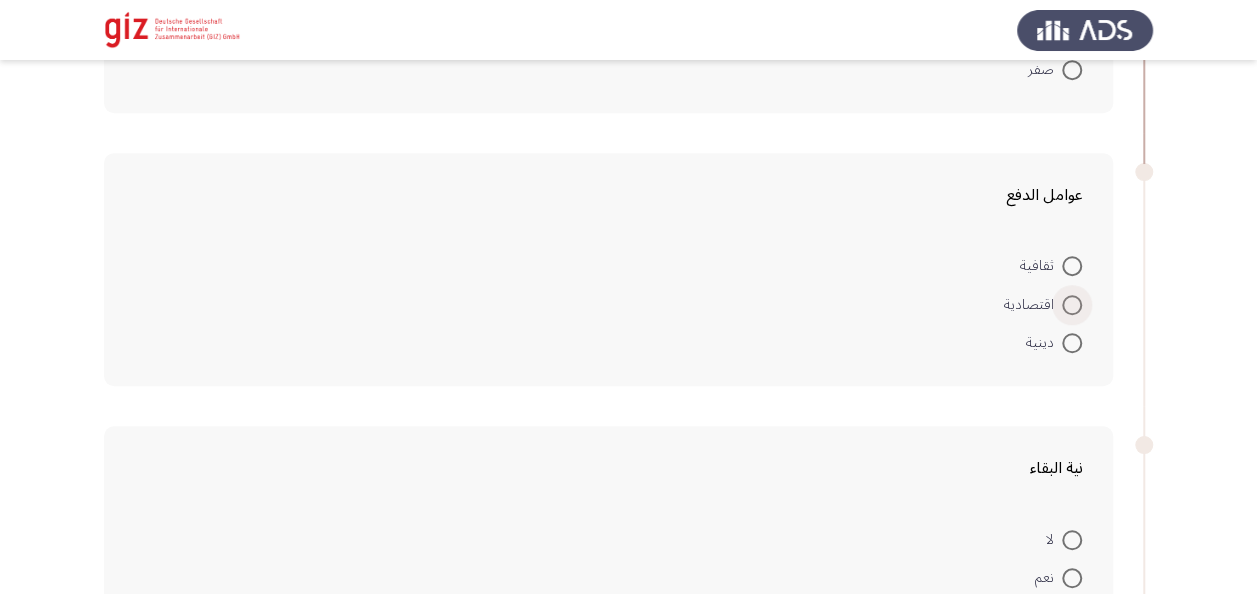click at bounding box center (1072, 305) 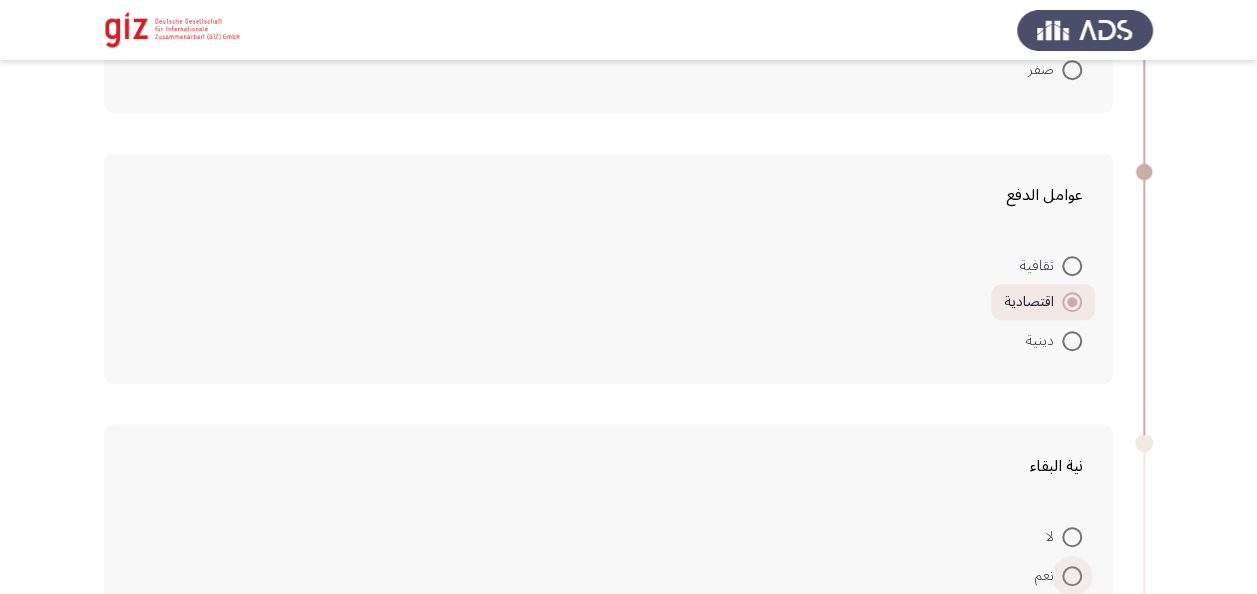 click at bounding box center [1072, 576] 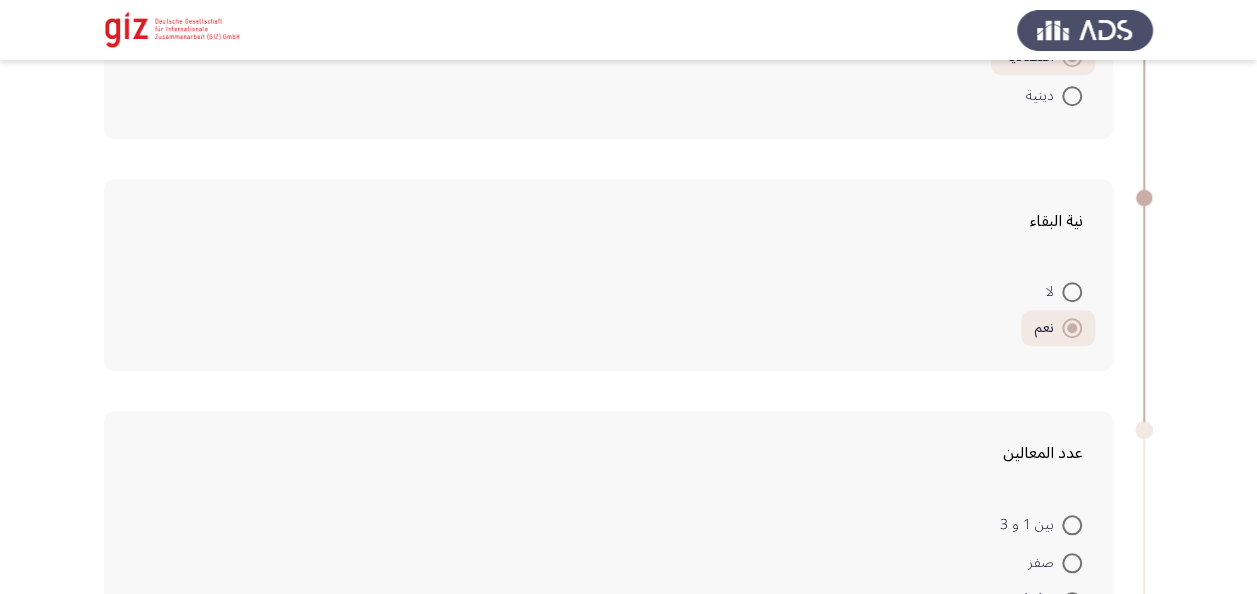 scroll, scrollTop: 744, scrollLeft: 0, axis: vertical 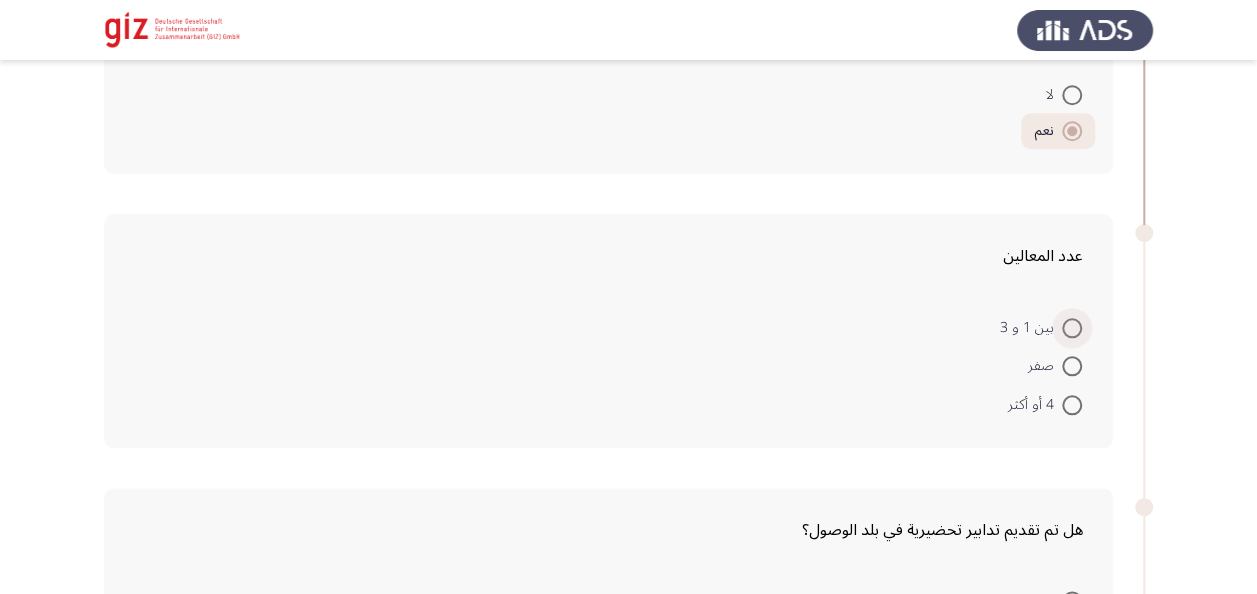 click at bounding box center [1072, 328] 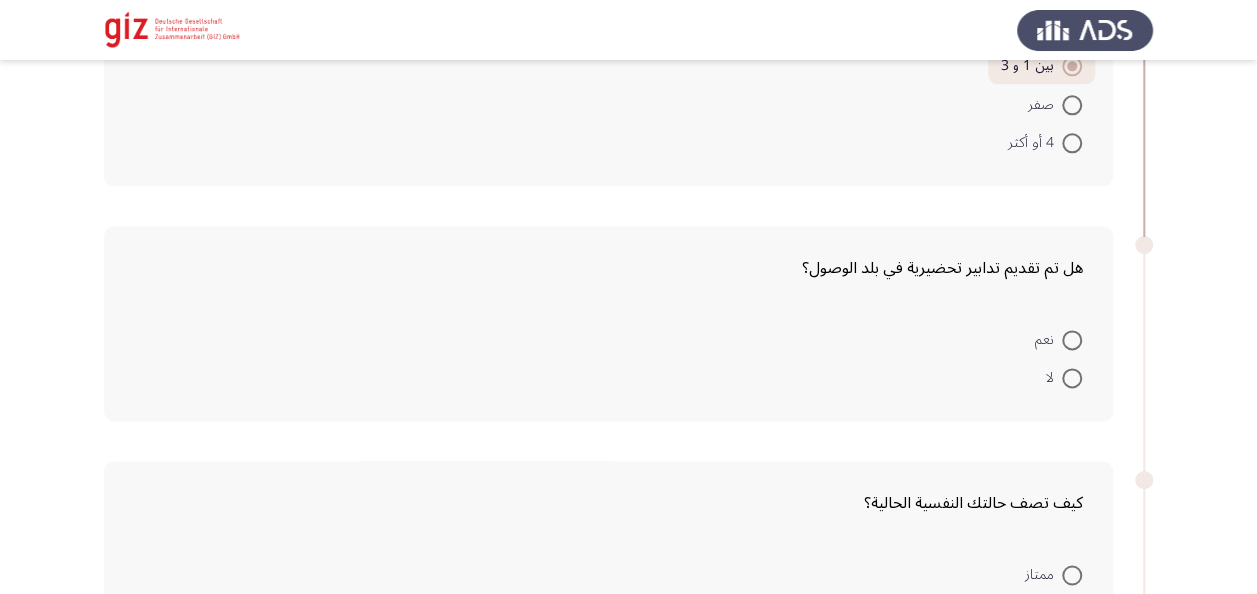 scroll, scrollTop: 1223, scrollLeft: 0, axis: vertical 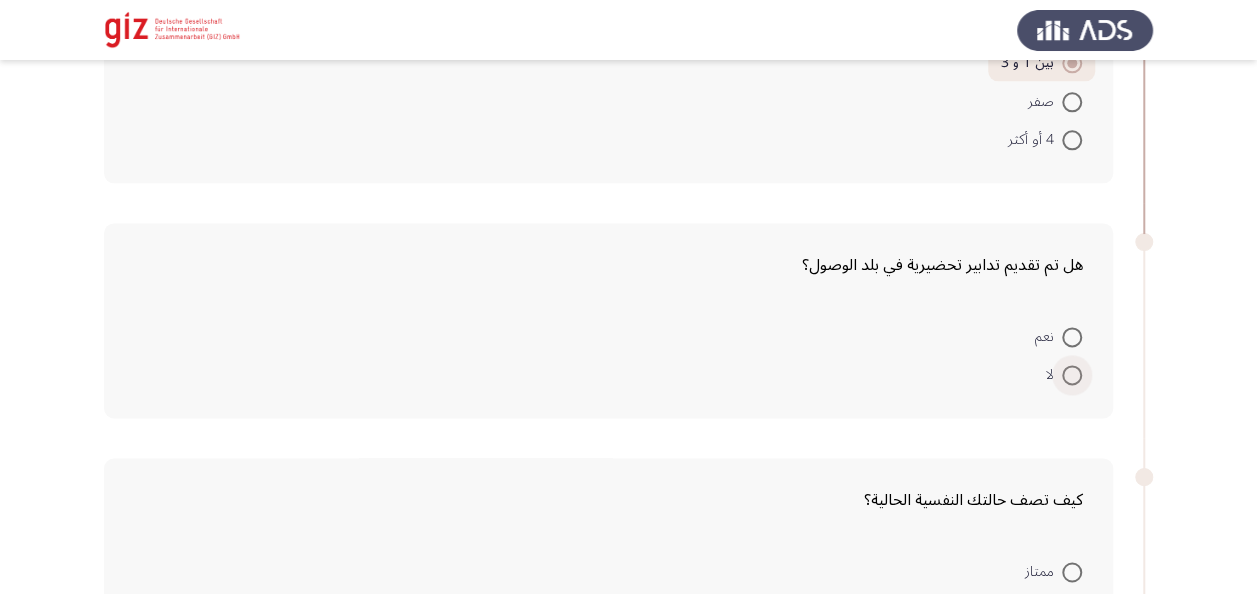 click at bounding box center (1072, 375) 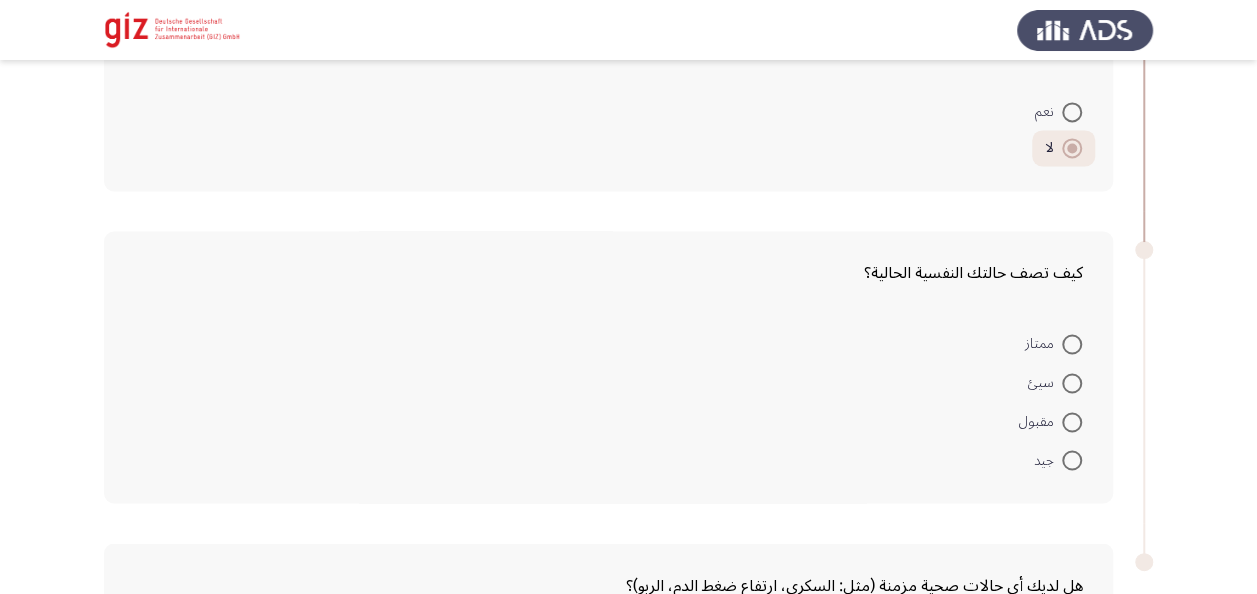 scroll, scrollTop: 1454, scrollLeft: 0, axis: vertical 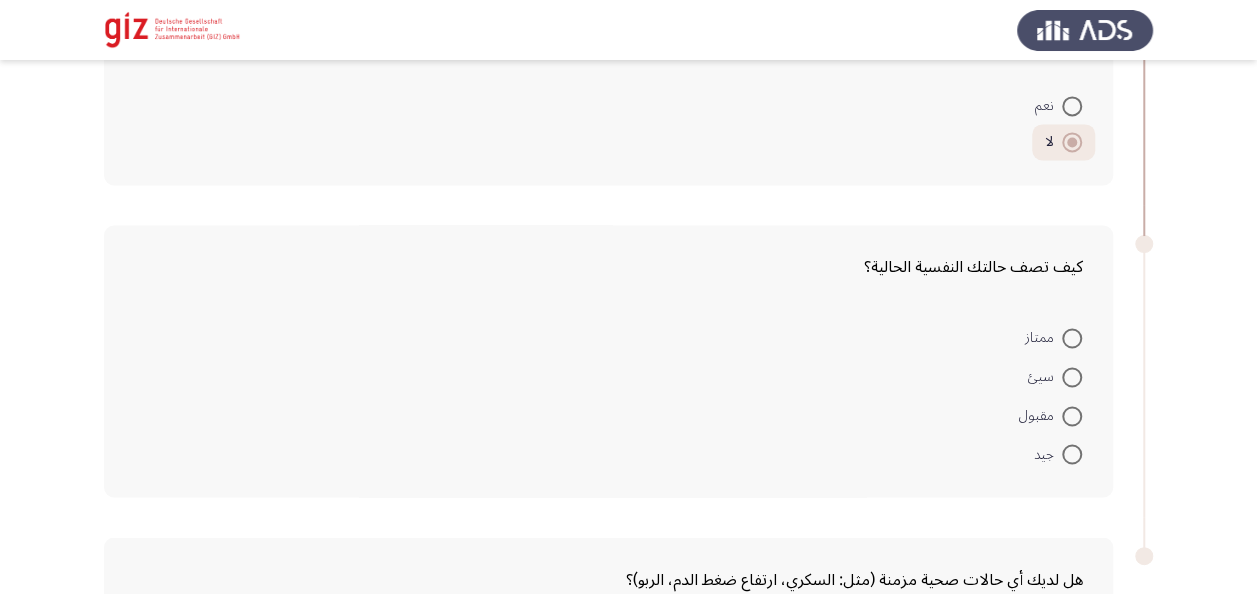 click at bounding box center [1072, 416] 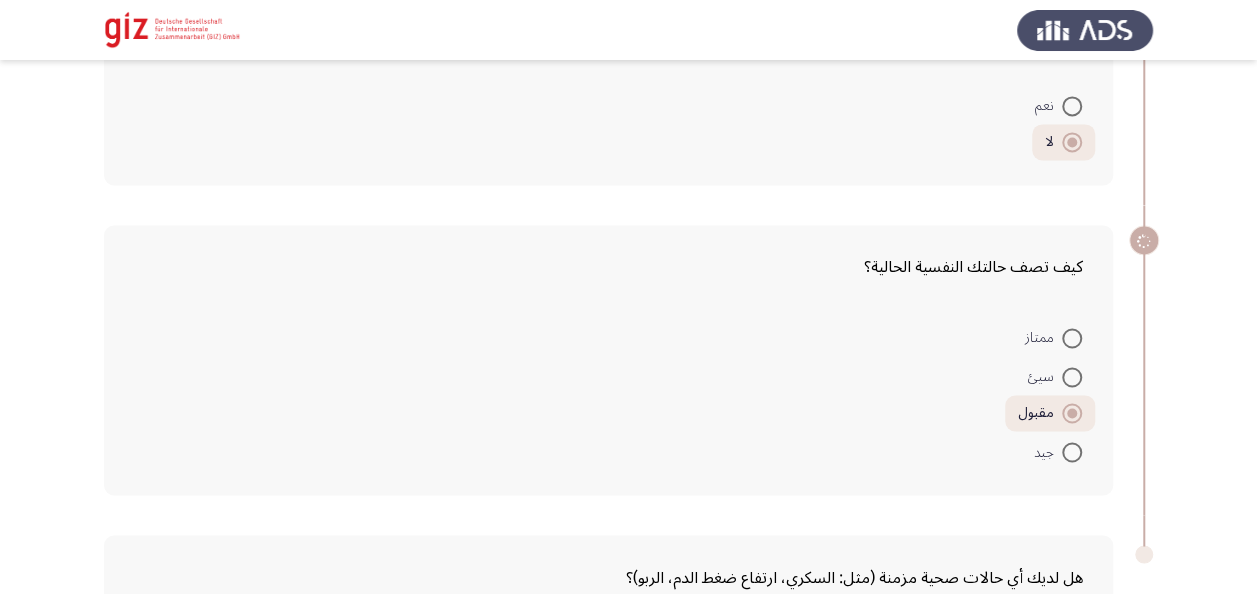 click at bounding box center (1072, 413) 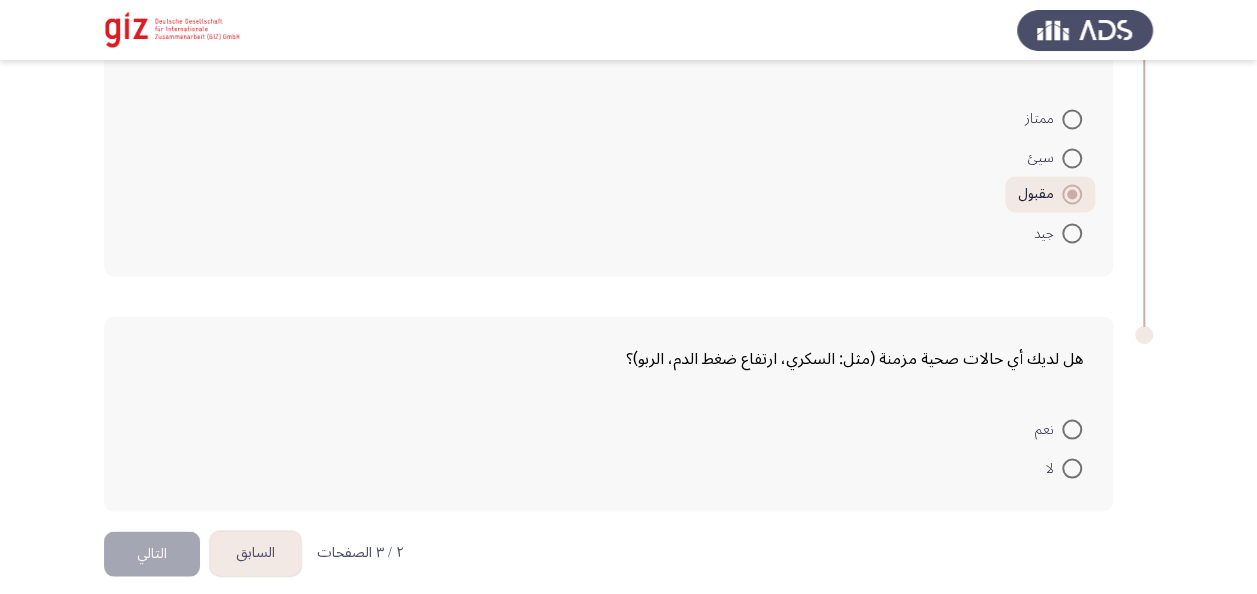 scroll, scrollTop: 1681, scrollLeft: 0, axis: vertical 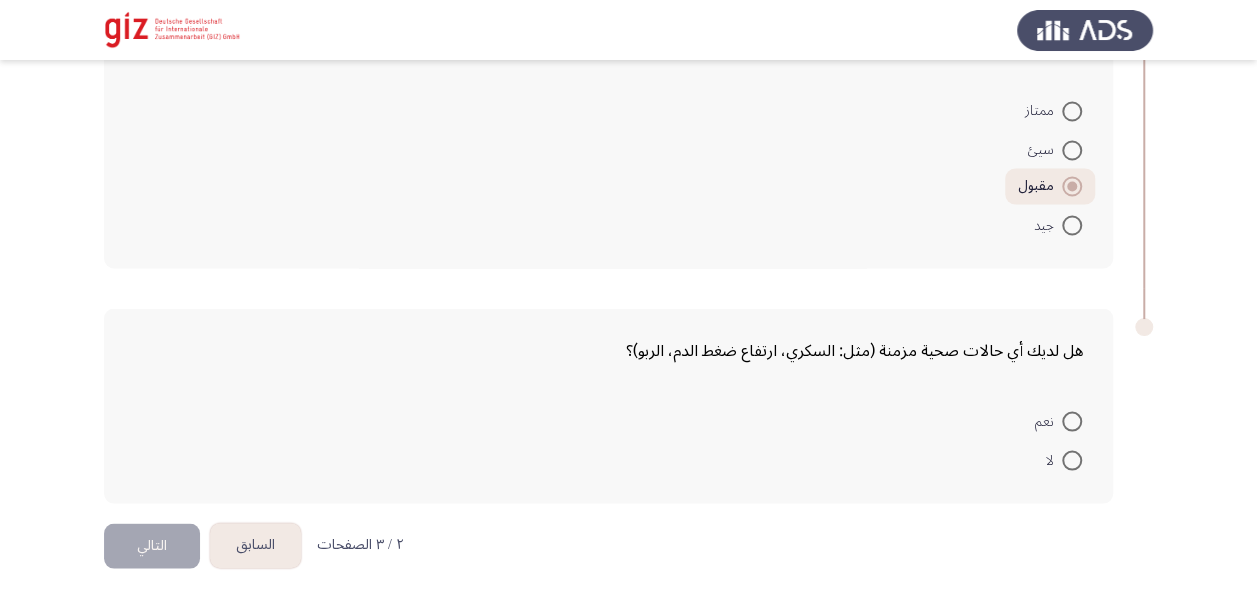 click on "لا" at bounding box center (1064, 458) 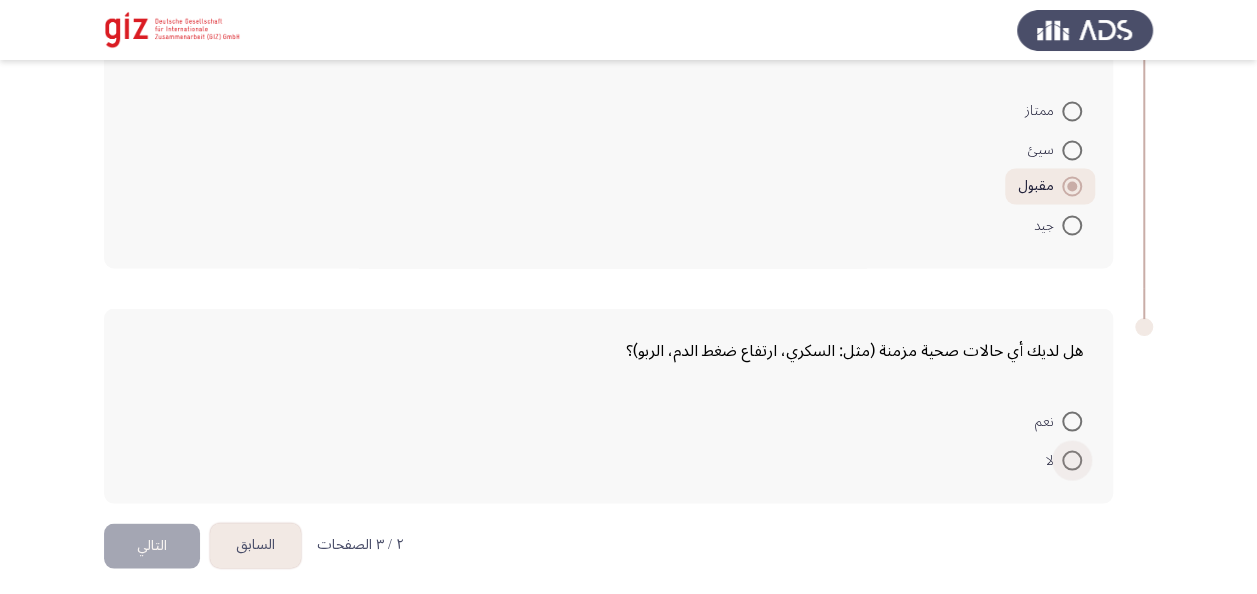 click at bounding box center (1072, 460) 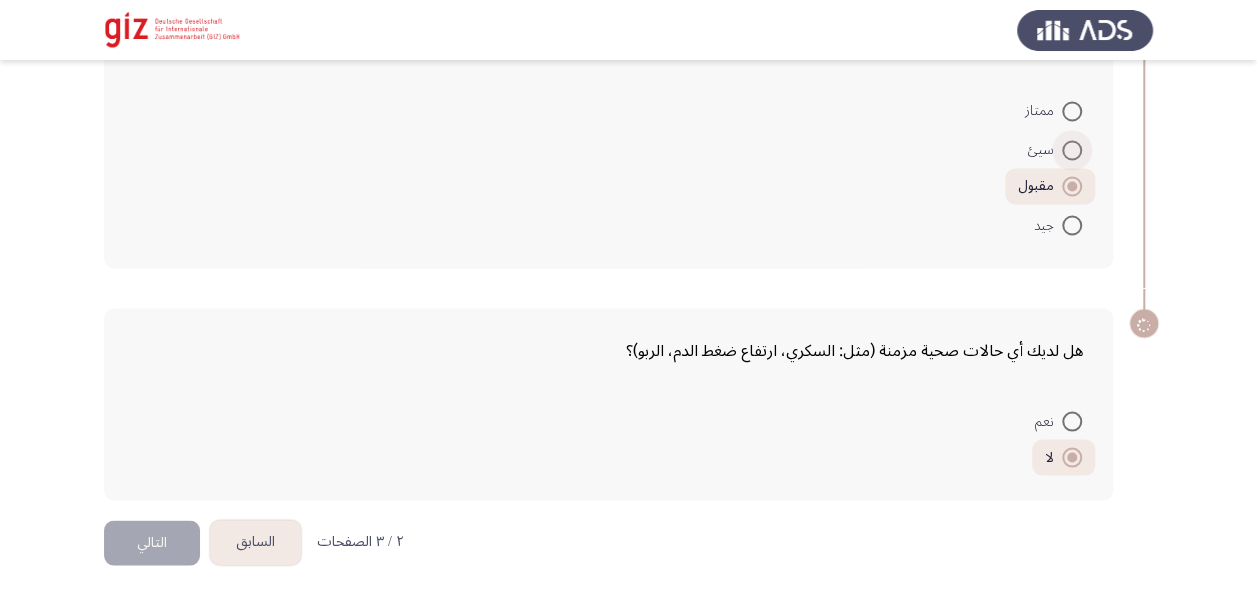 click at bounding box center [1072, 150] 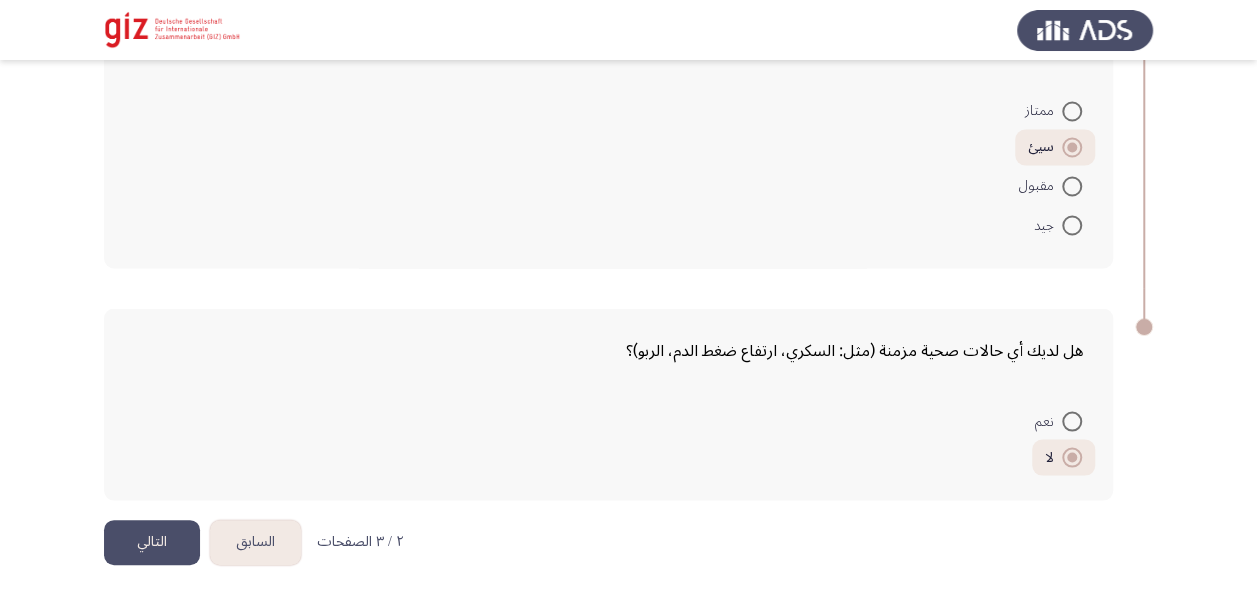 click on "التالي" 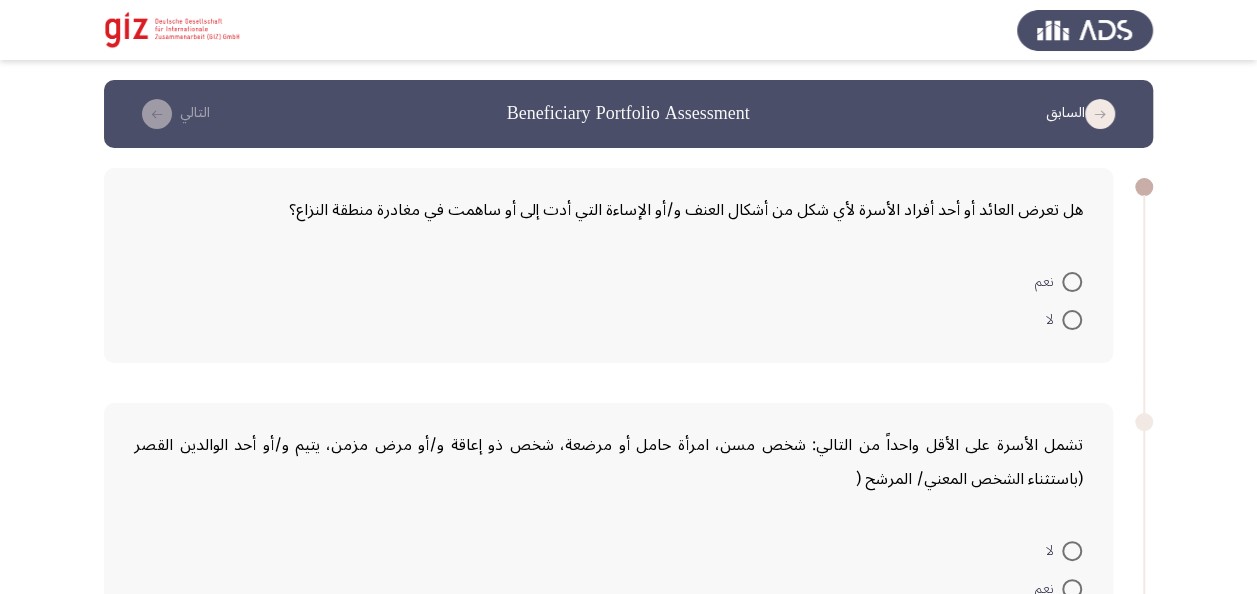 click at bounding box center (1072, 282) 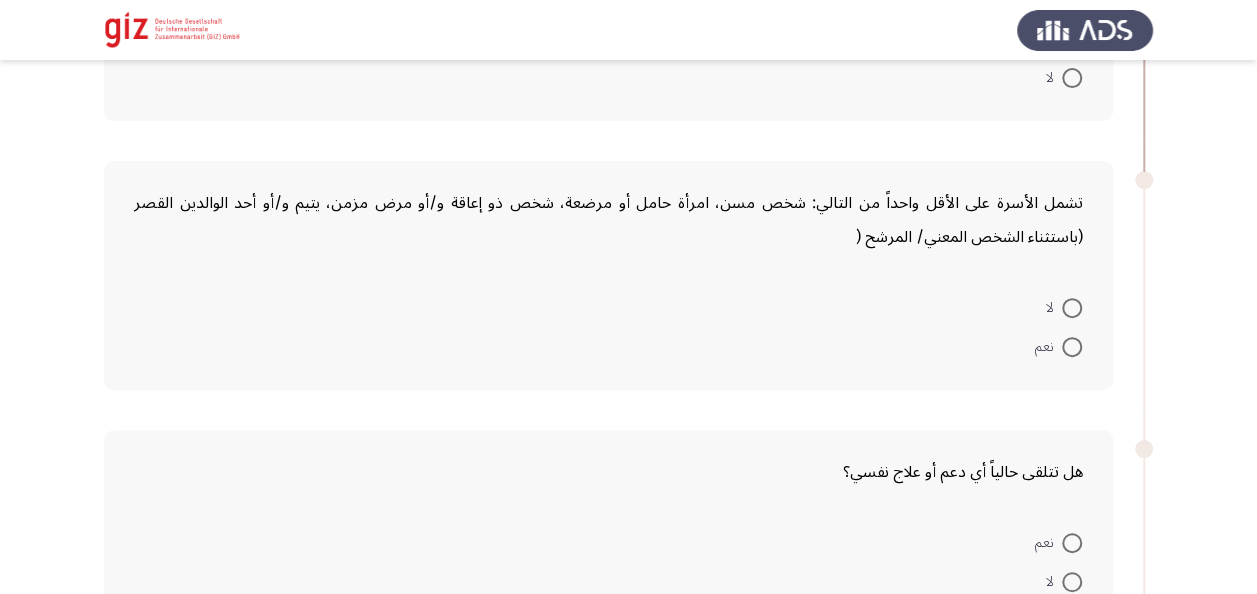 scroll, scrollTop: 243, scrollLeft: 0, axis: vertical 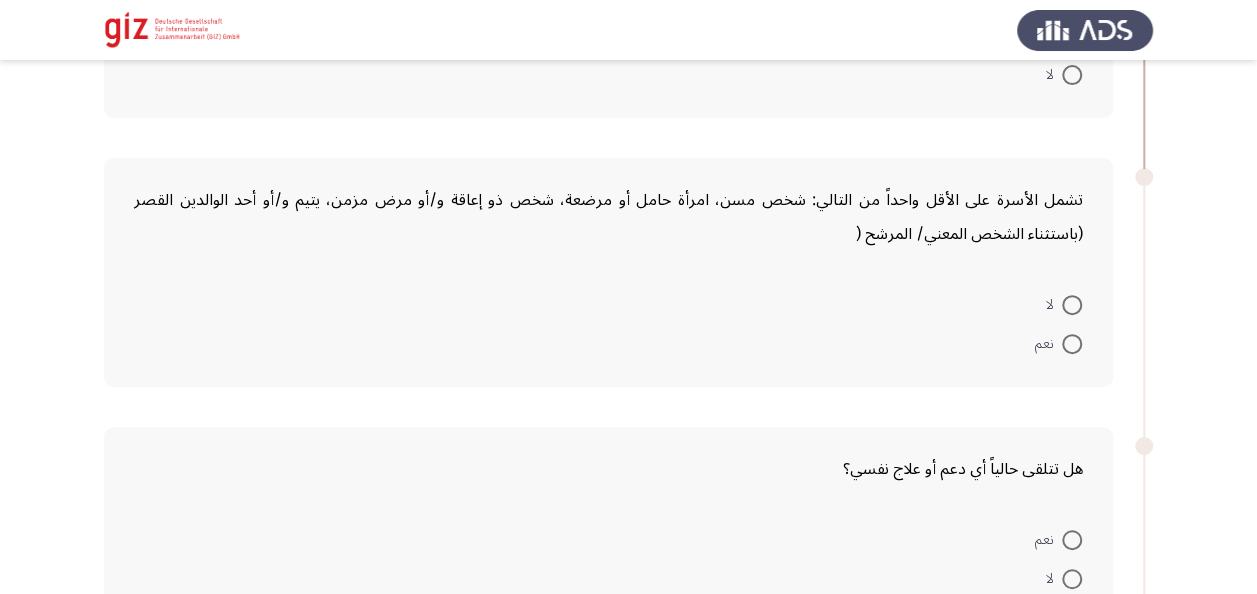 click at bounding box center [1072, 305] 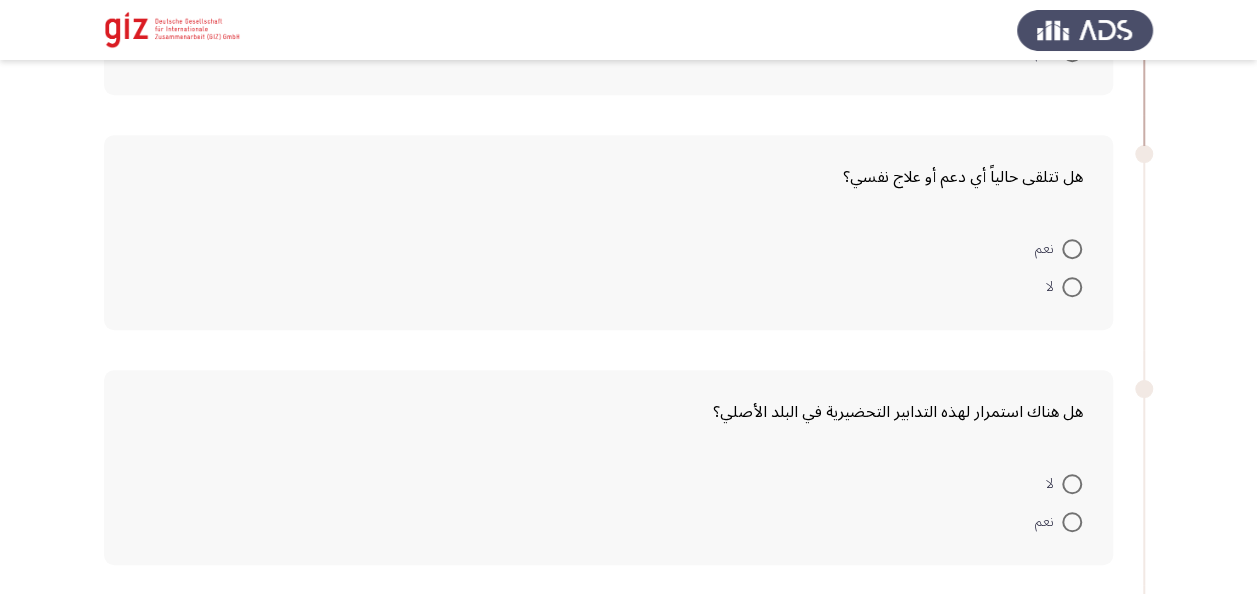 scroll, scrollTop: 534, scrollLeft: 0, axis: vertical 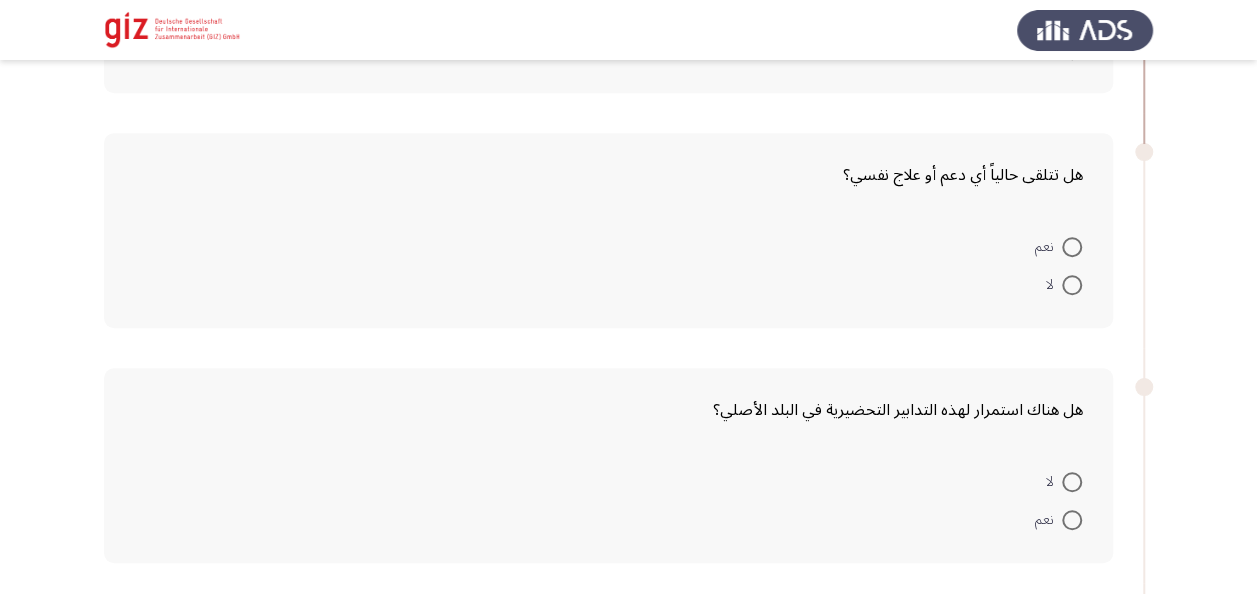 click on "لا" at bounding box center [1054, 285] 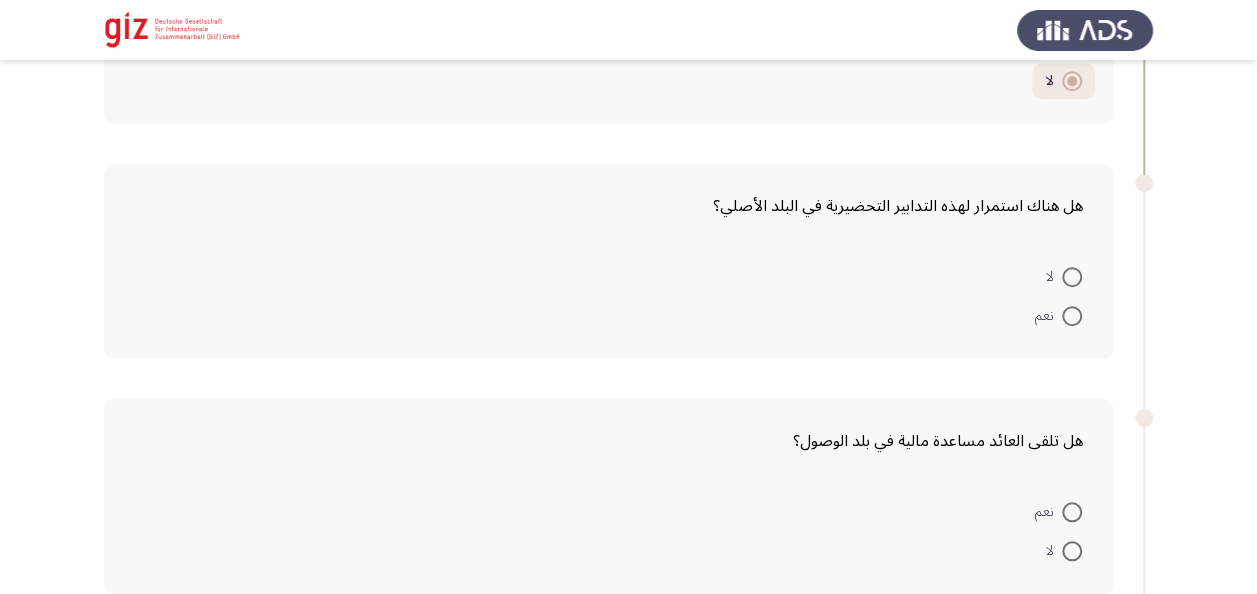scroll, scrollTop: 754, scrollLeft: 0, axis: vertical 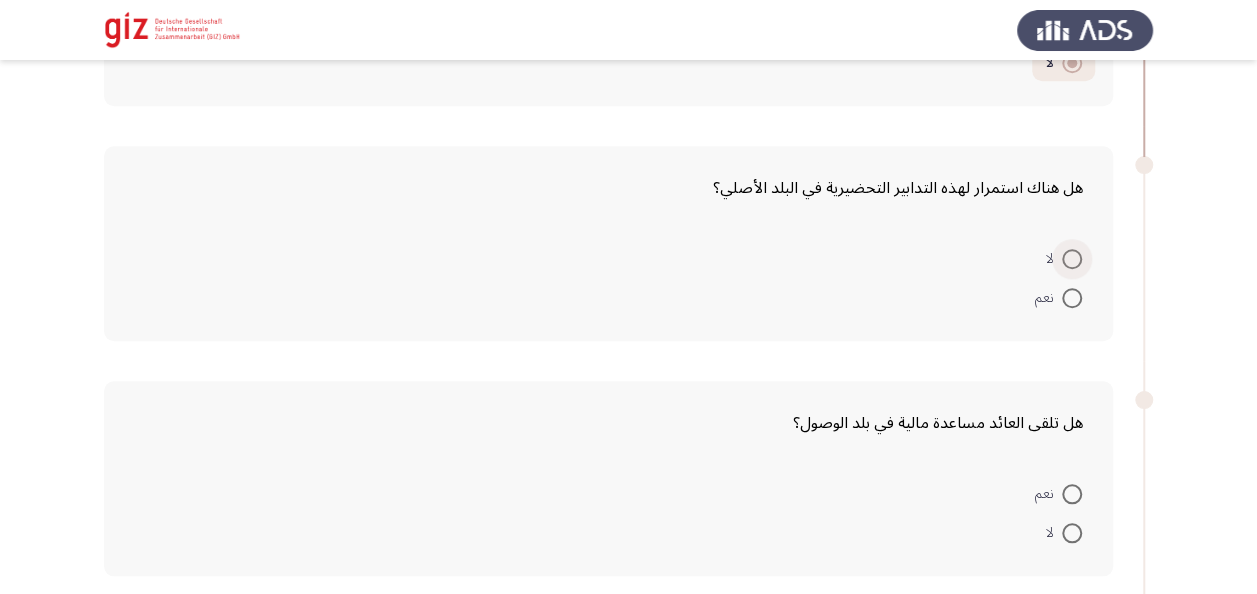 click at bounding box center (1072, 259) 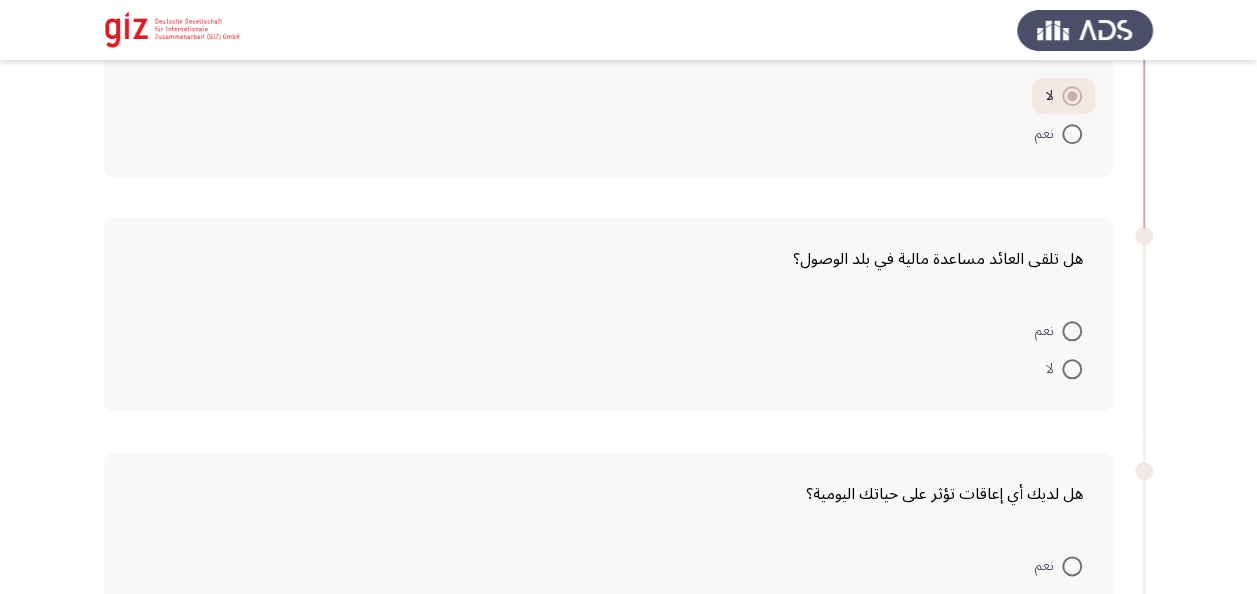 scroll, scrollTop: 918, scrollLeft: 0, axis: vertical 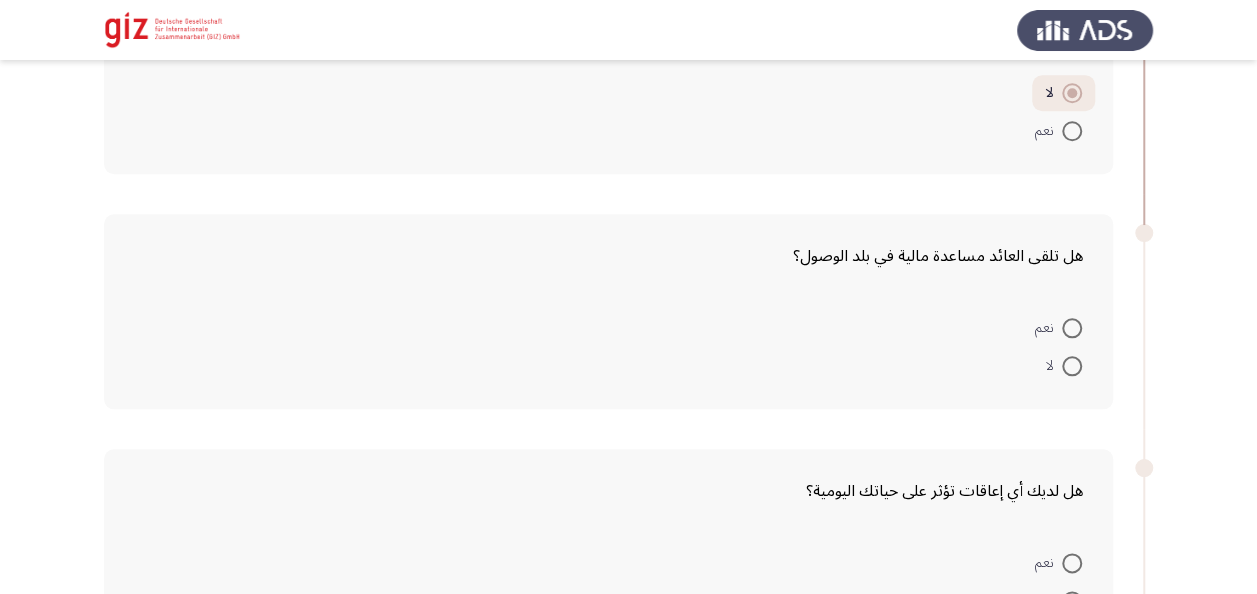 click at bounding box center [1072, 366] 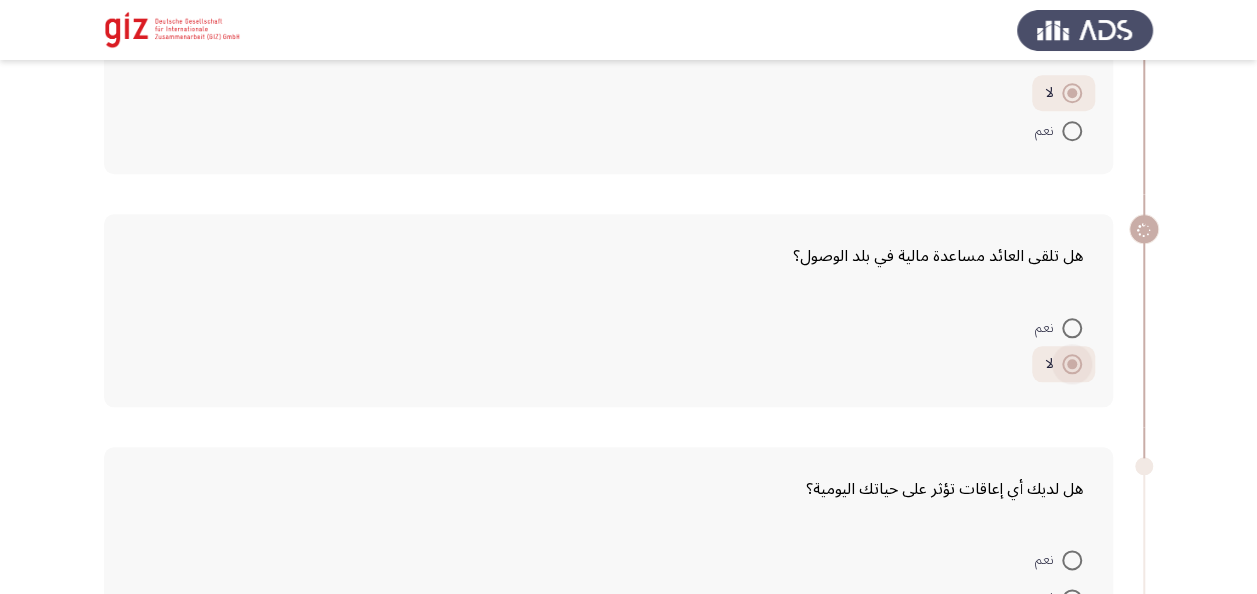 click at bounding box center [1072, 364] 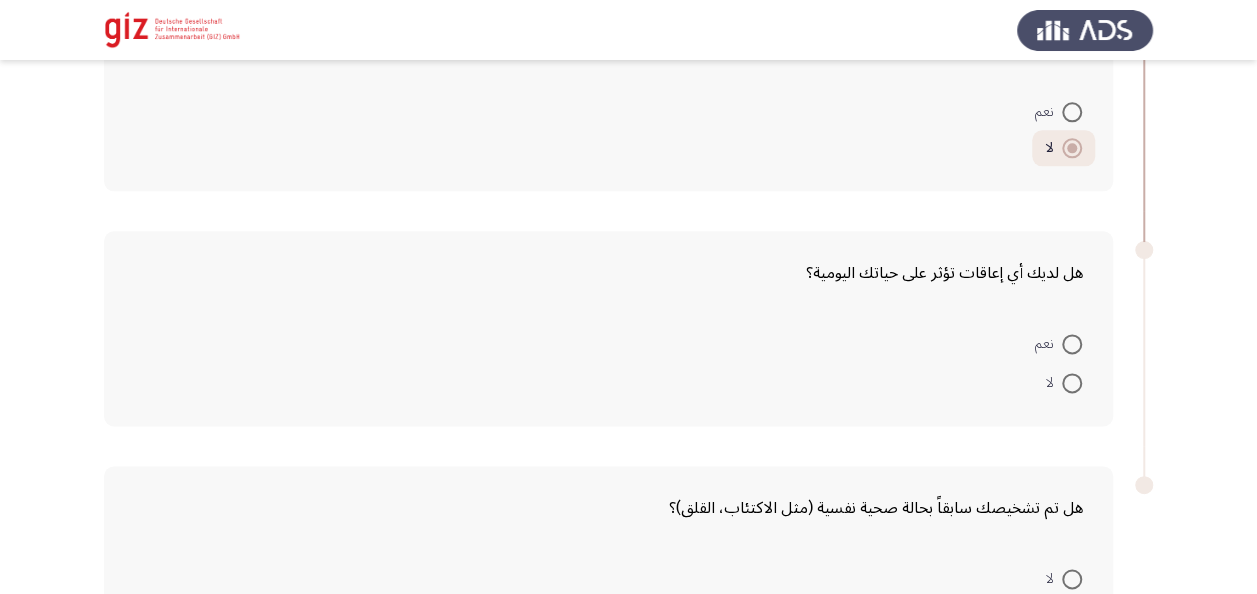 scroll, scrollTop: 1171, scrollLeft: 0, axis: vertical 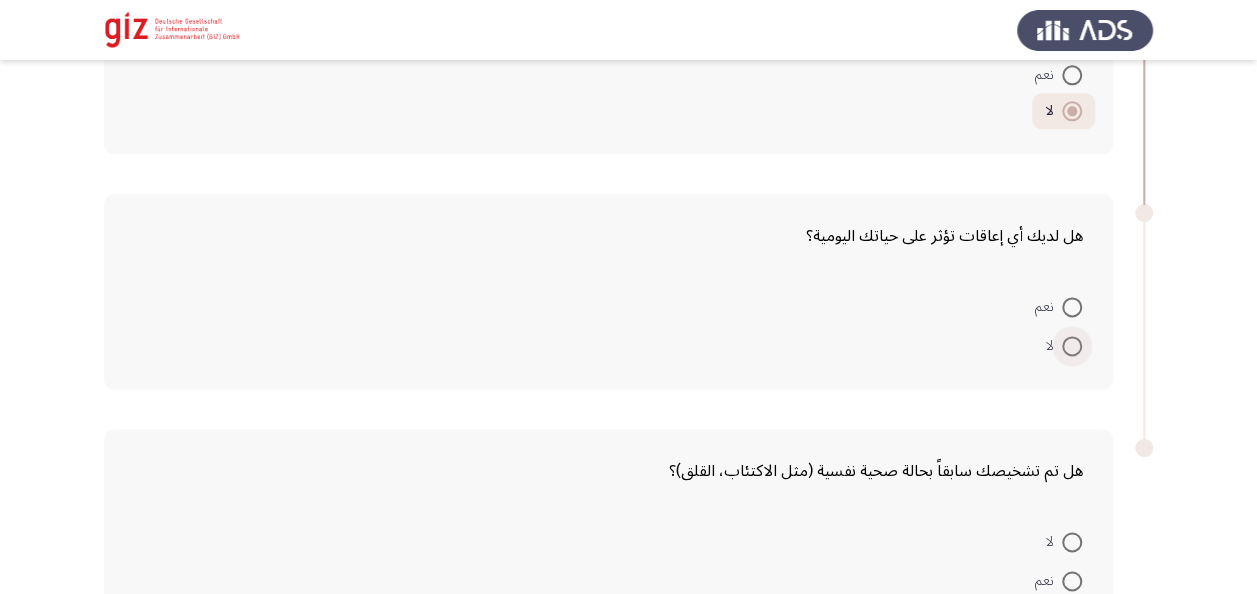 click at bounding box center (1072, 346) 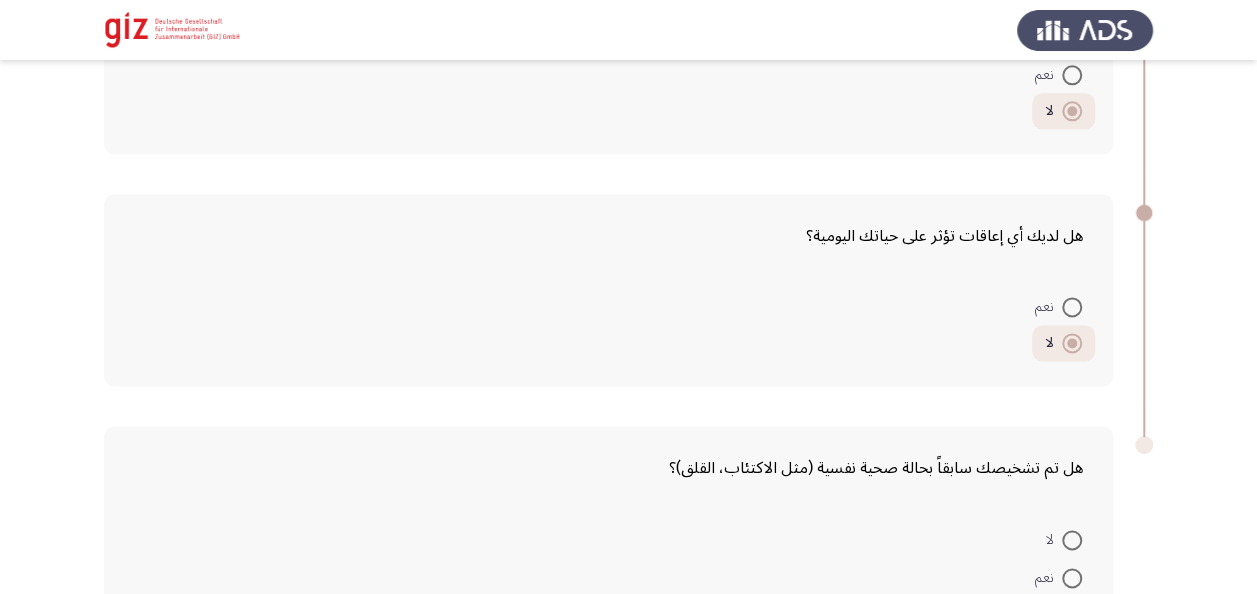 scroll, scrollTop: 1296, scrollLeft: 0, axis: vertical 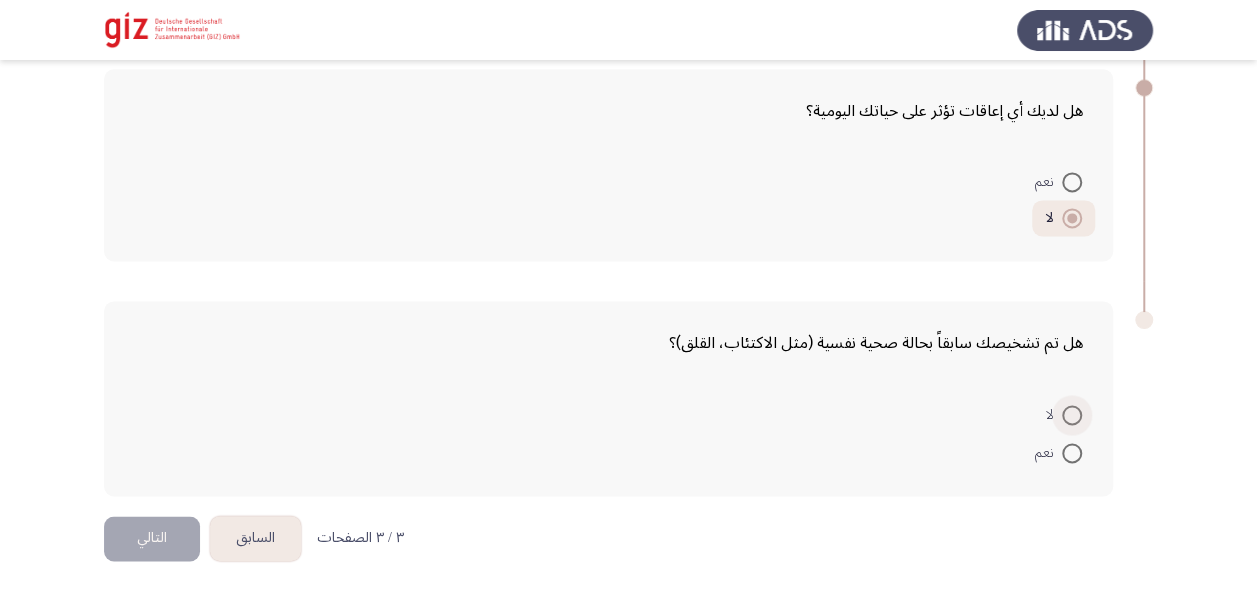 click on "لا" at bounding box center (1054, 415) 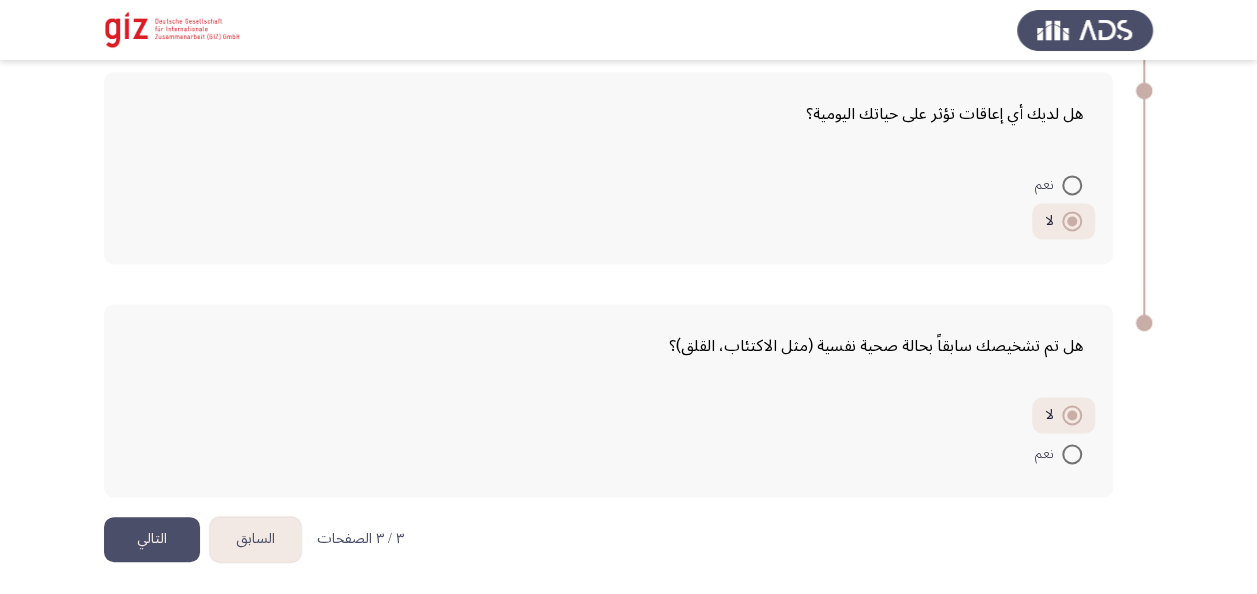 click on "التالي" 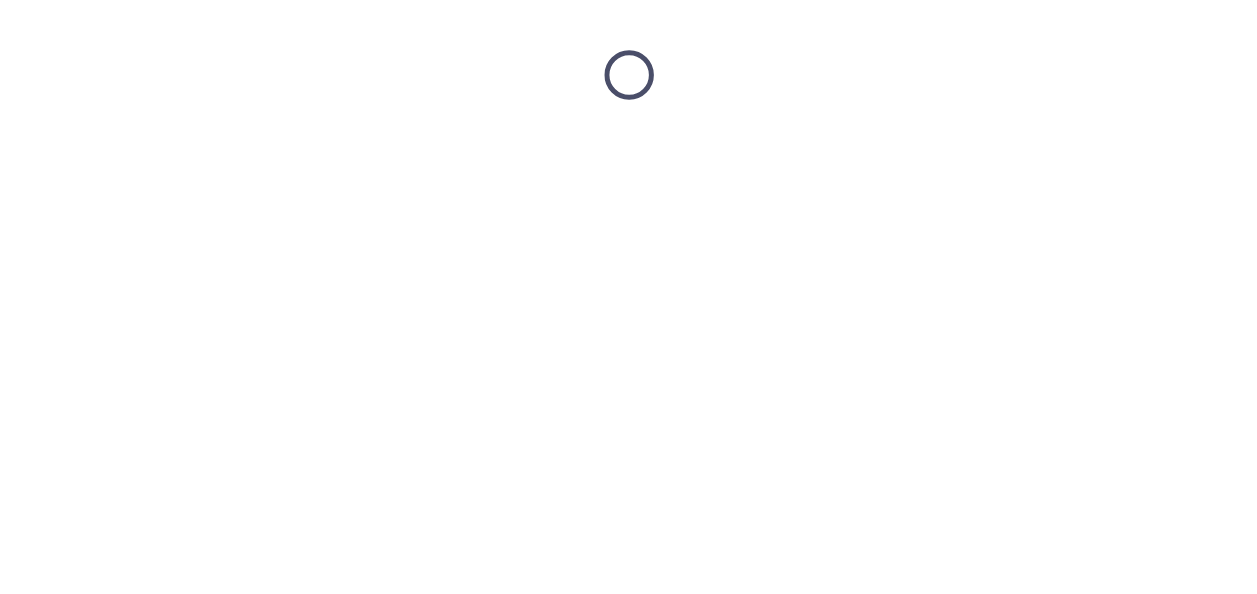 scroll, scrollTop: 0, scrollLeft: 0, axis: both 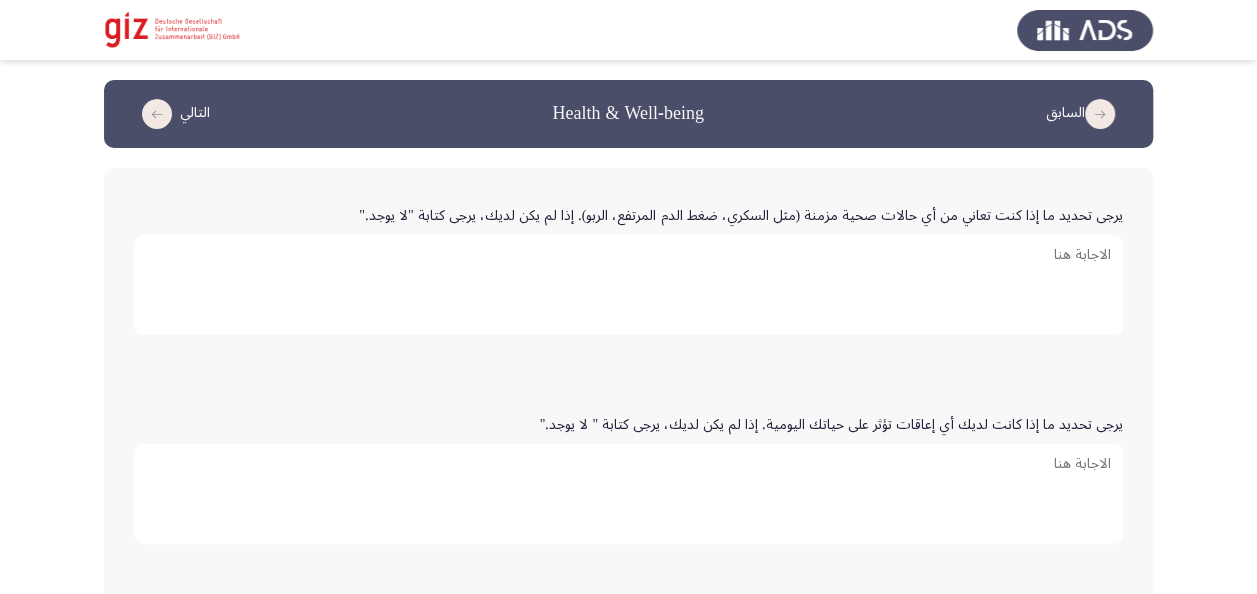 click on "يرجى تحديد ما إذا كنت تعاني من أي حالات صحية مزمنة (مثل السكري، ضغط الدم المرتفع، الربو). إذا لم يكن لديك، يرجى كتابة "لا يوجد."" at bounding box center (628, 285) 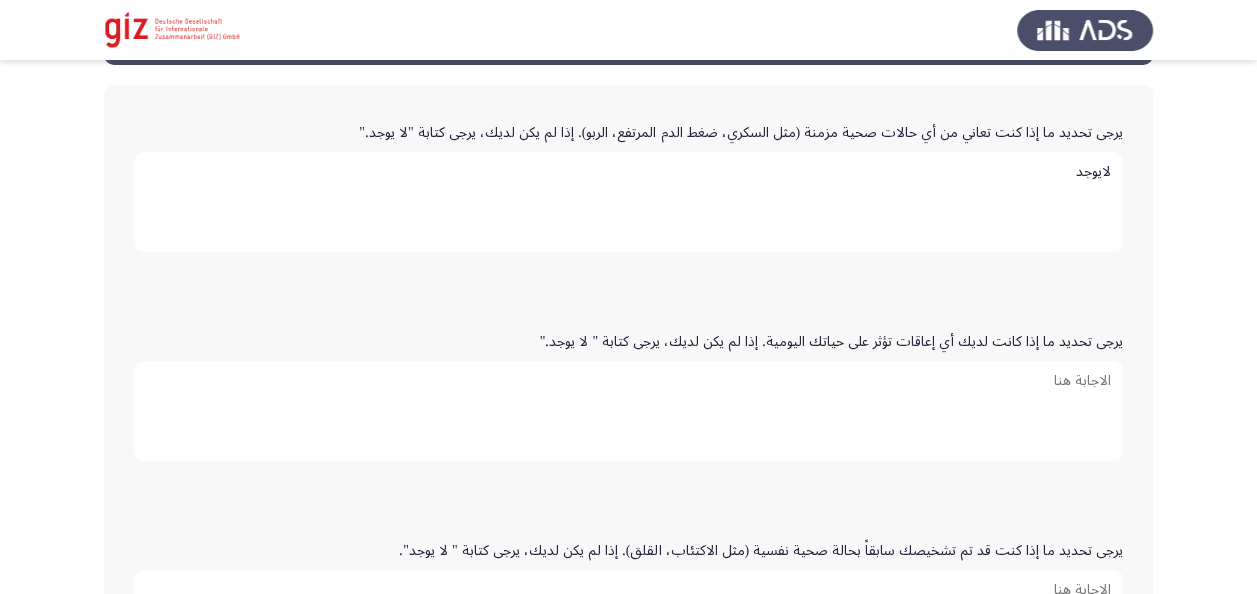 scroll, scrollTop: 85, scrollLeft: 0, axis: vertical 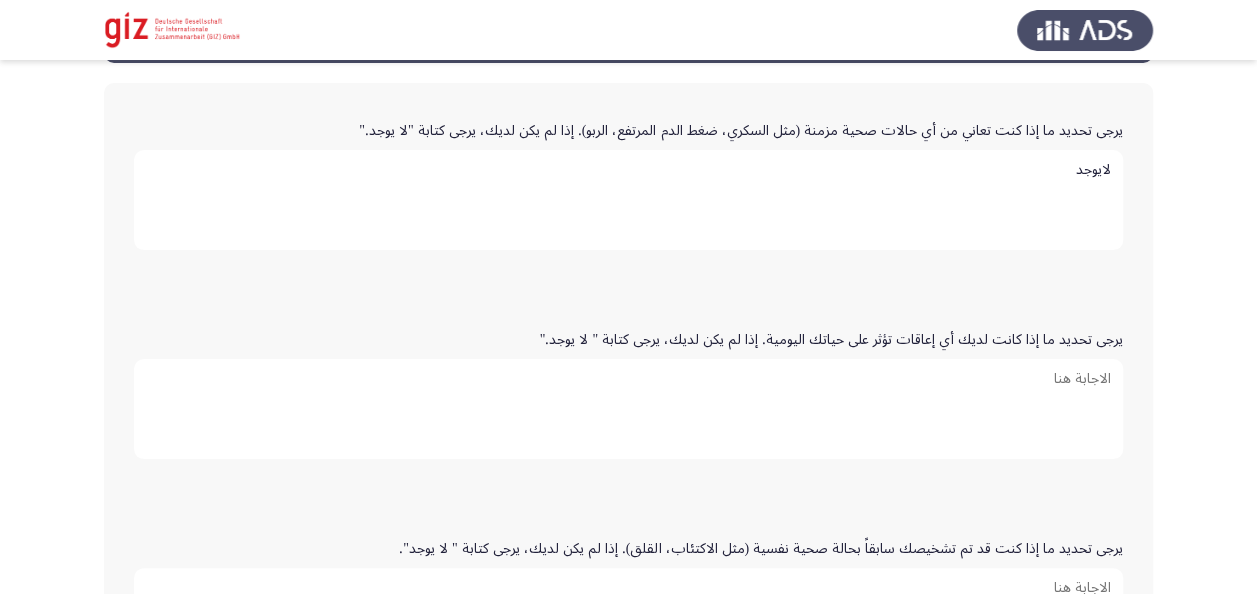 type on "لايوجد" 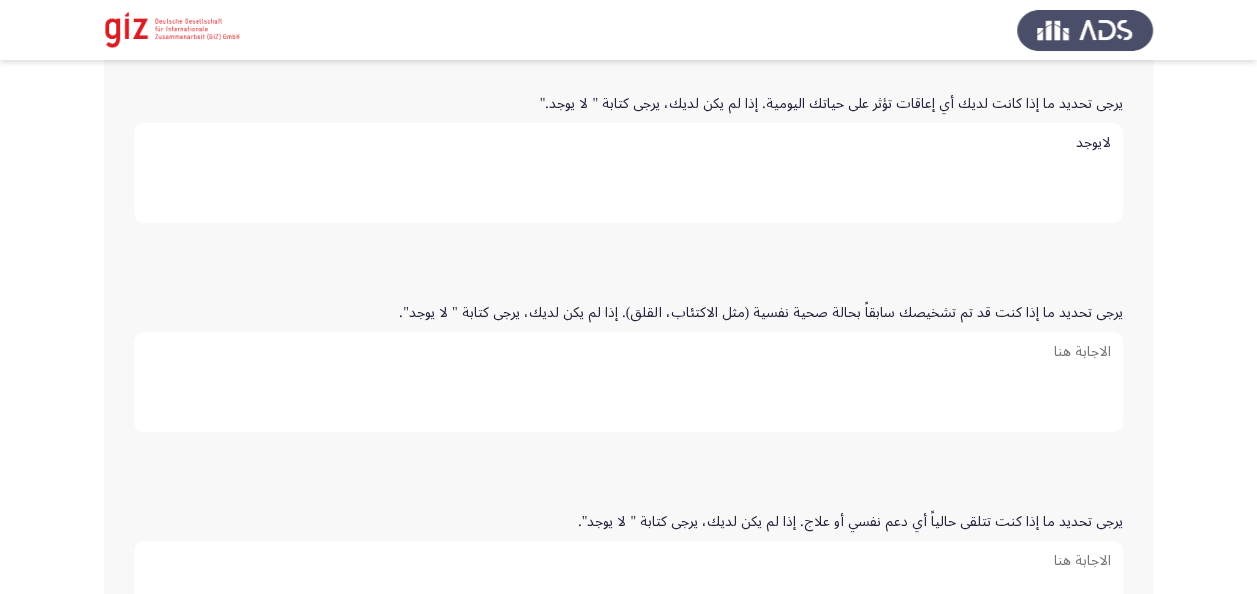 scroll, scrollTop: 325, scrollLeft: 0, axis: vertical 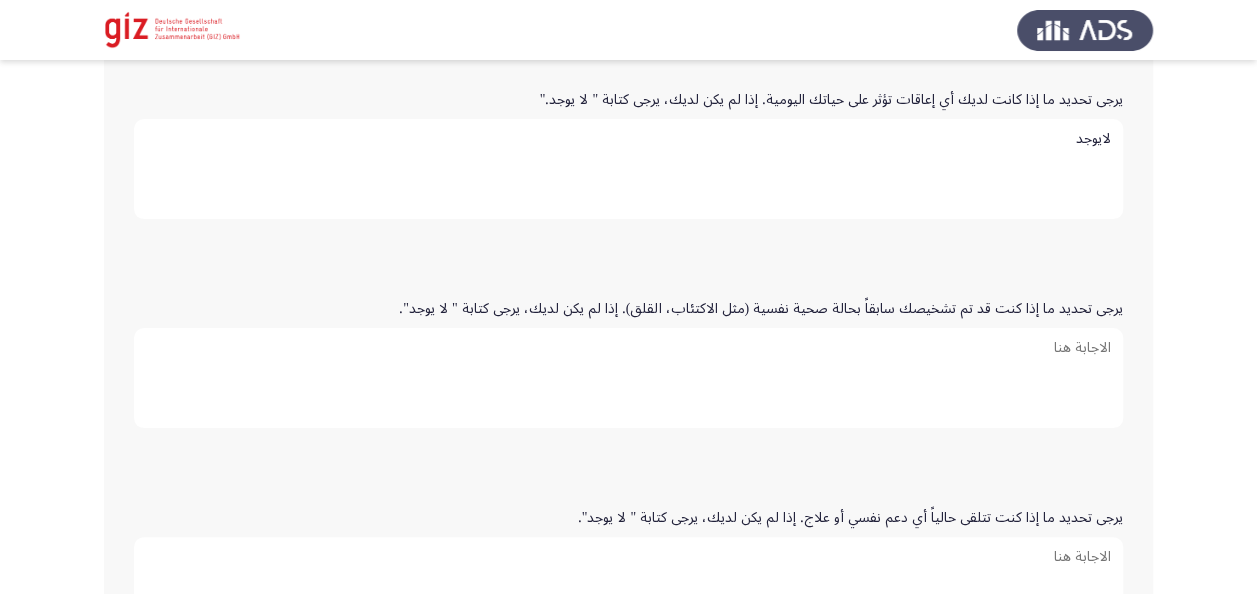 type on "لايوجد" 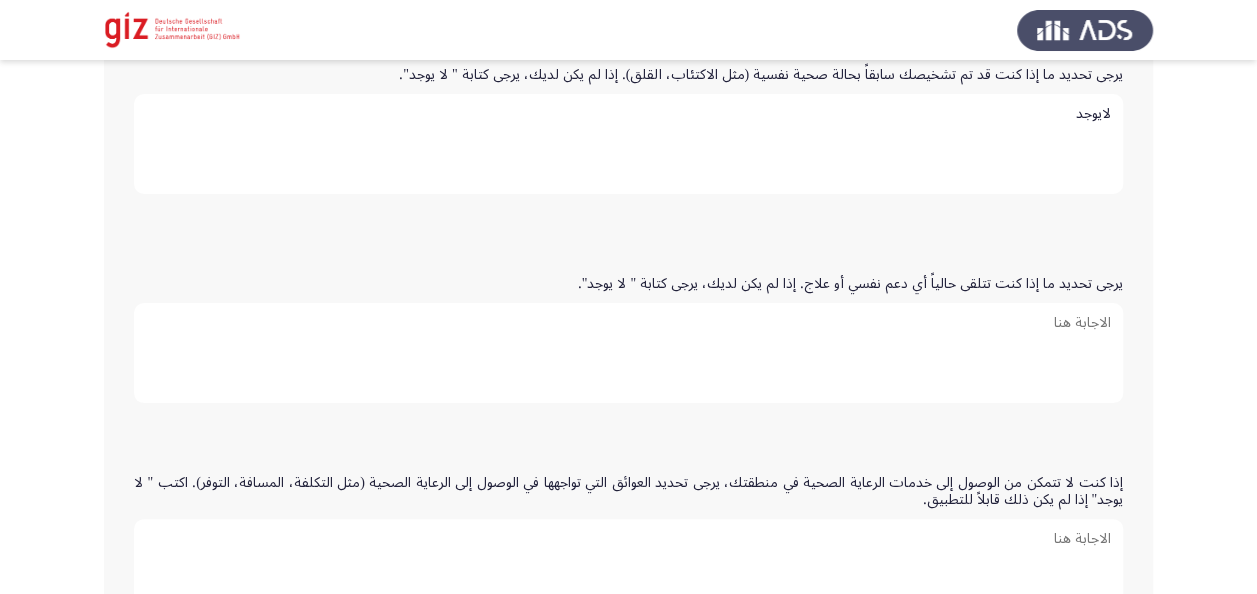 scroll, scrollTop: 563, scrollLeft: 0, axis: vertical 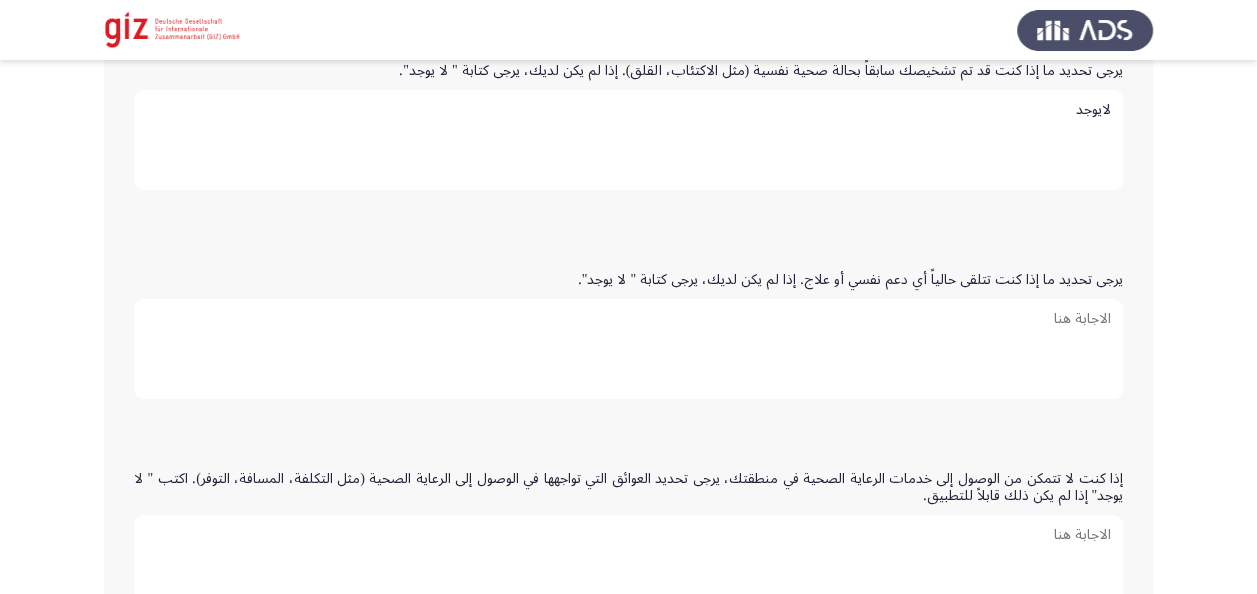 type on "لايوجد" 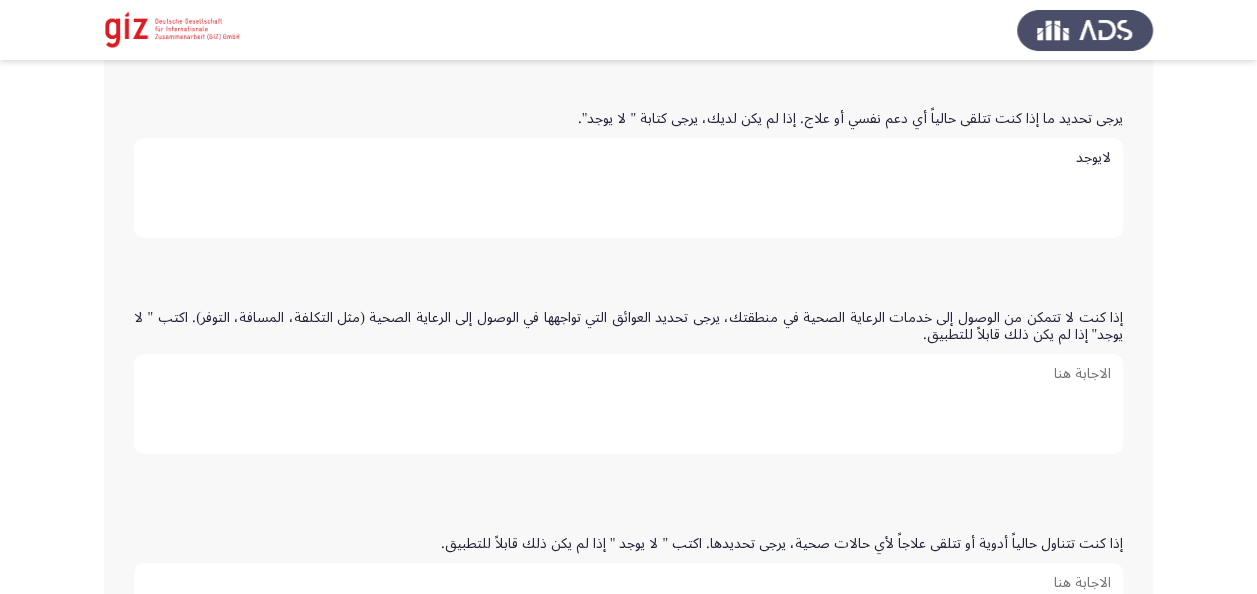 scroll, scrollTop: 728, scrollLeft: 0, axis: vertical 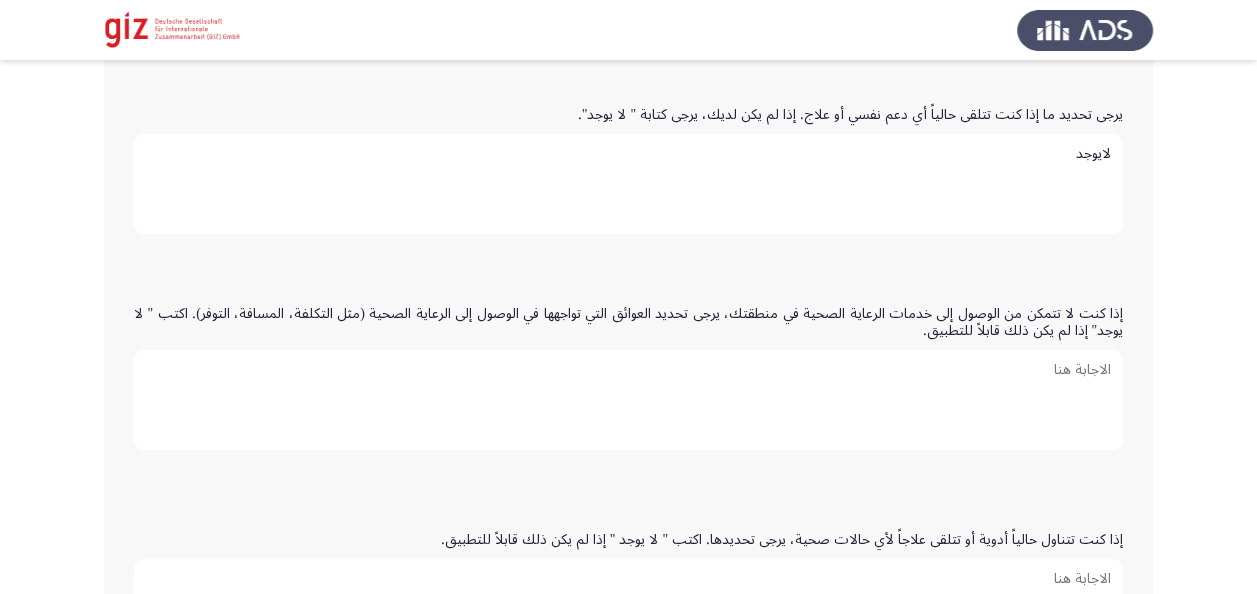 type on "لايوجد" 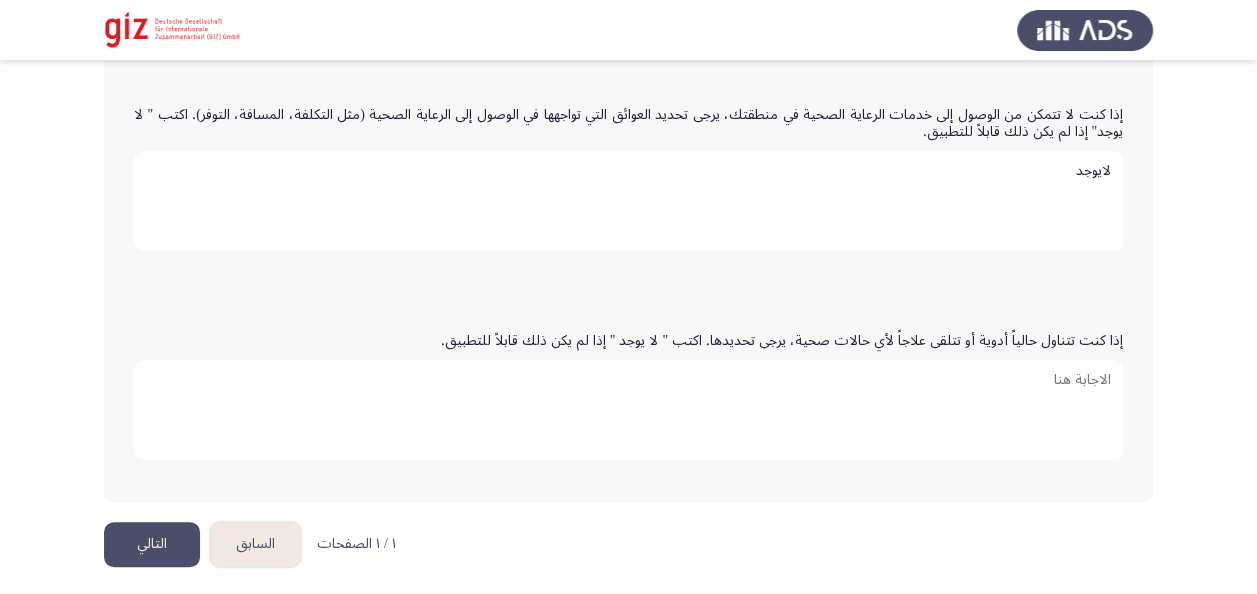 scroll, scrollTop: 931, scrollLeft: 0, axis: vertical 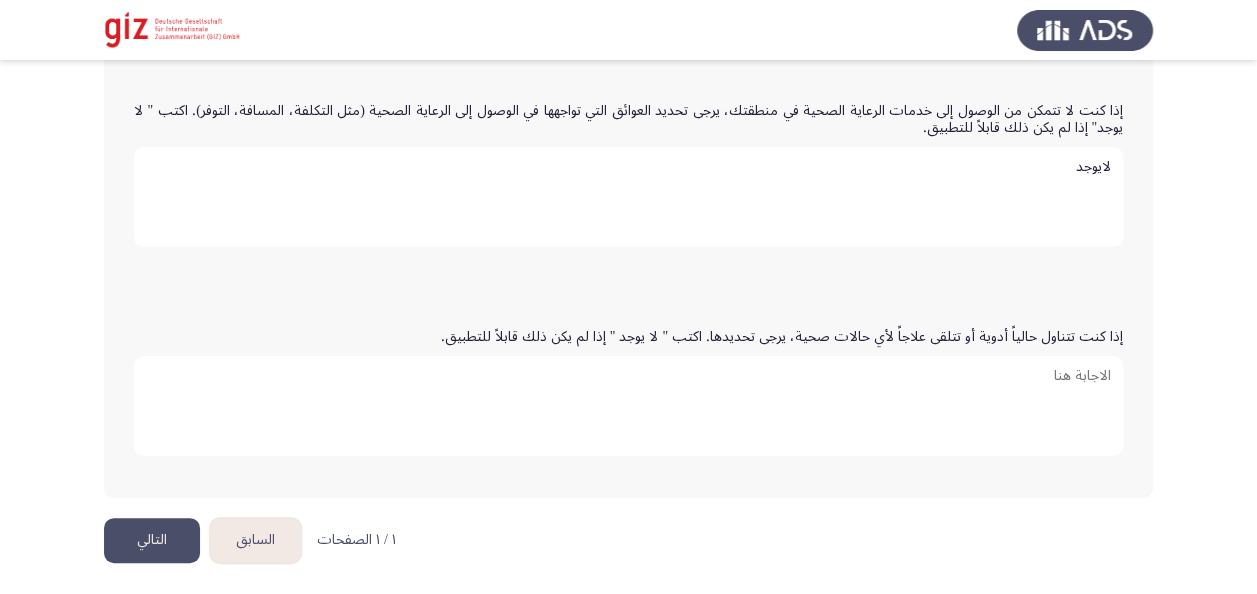 type on "لايوجد" 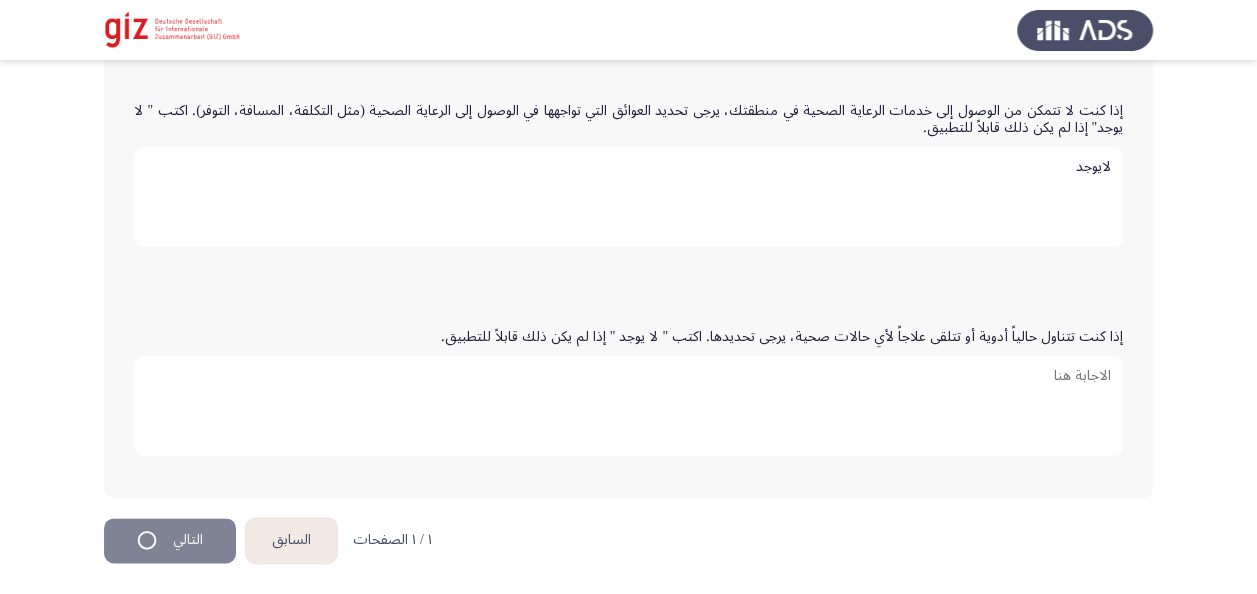scroll, scrollTop: 0, scrollLeft: 0, axis: both 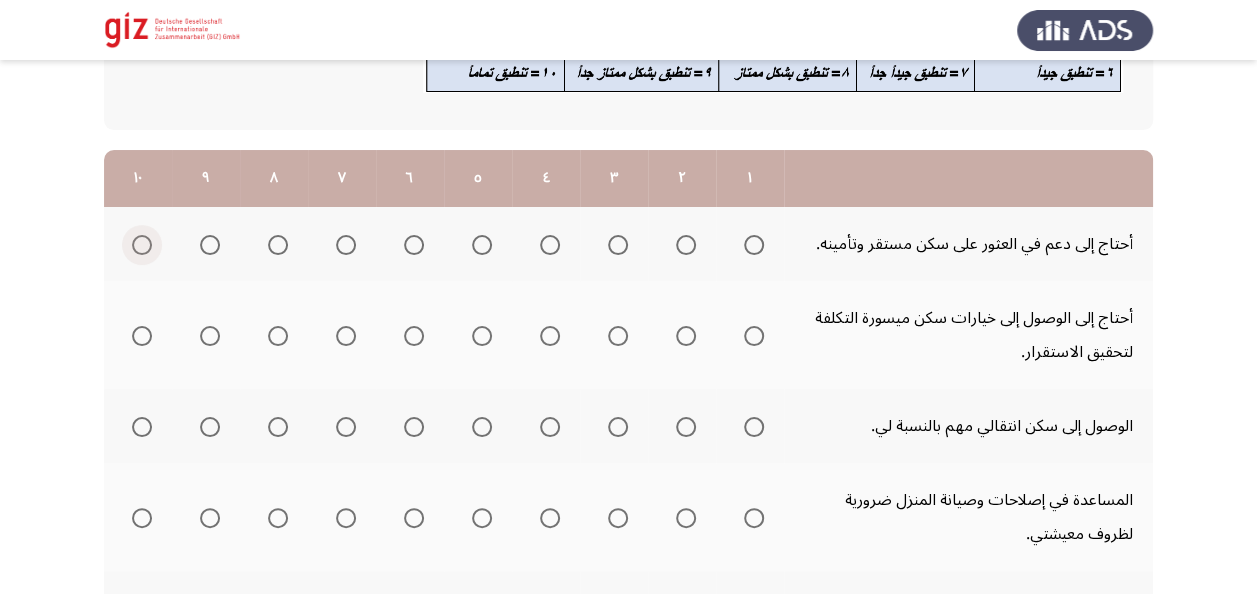 click at bounding box center (142, 245) 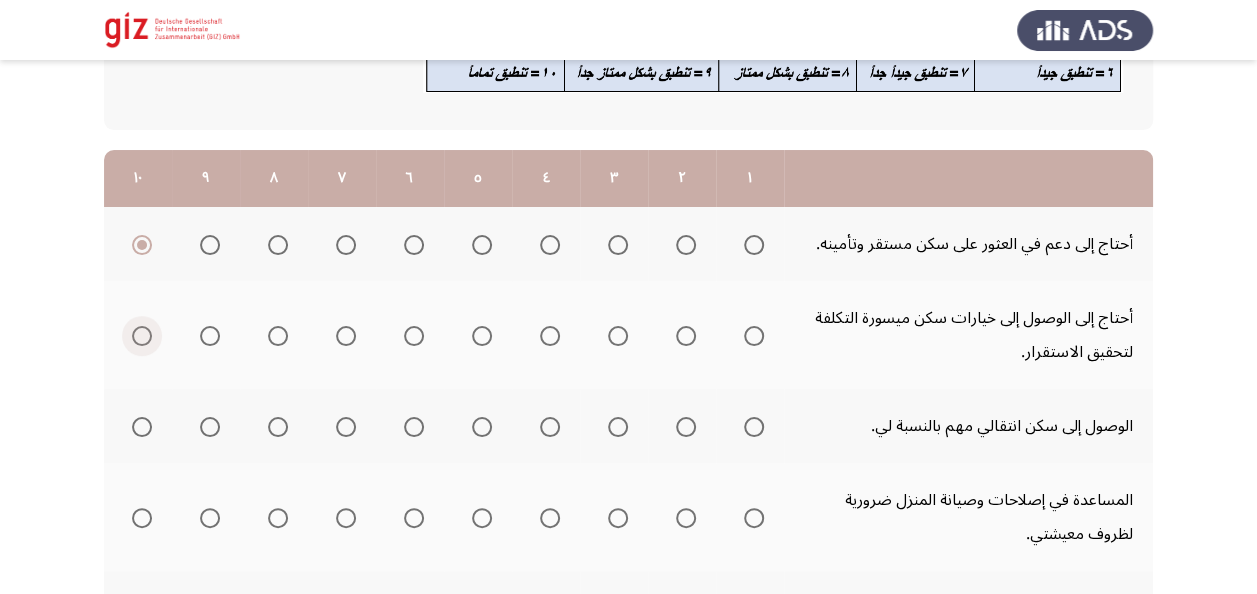 click at bounding box center [142, 336] 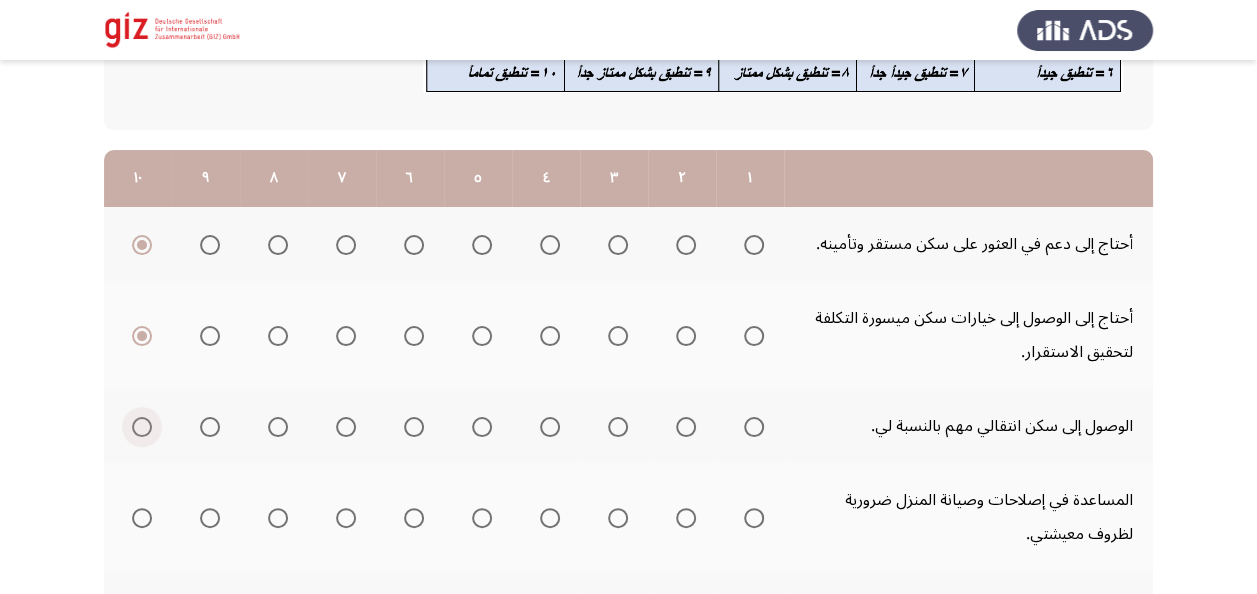 click at bounding box center [142, 427] 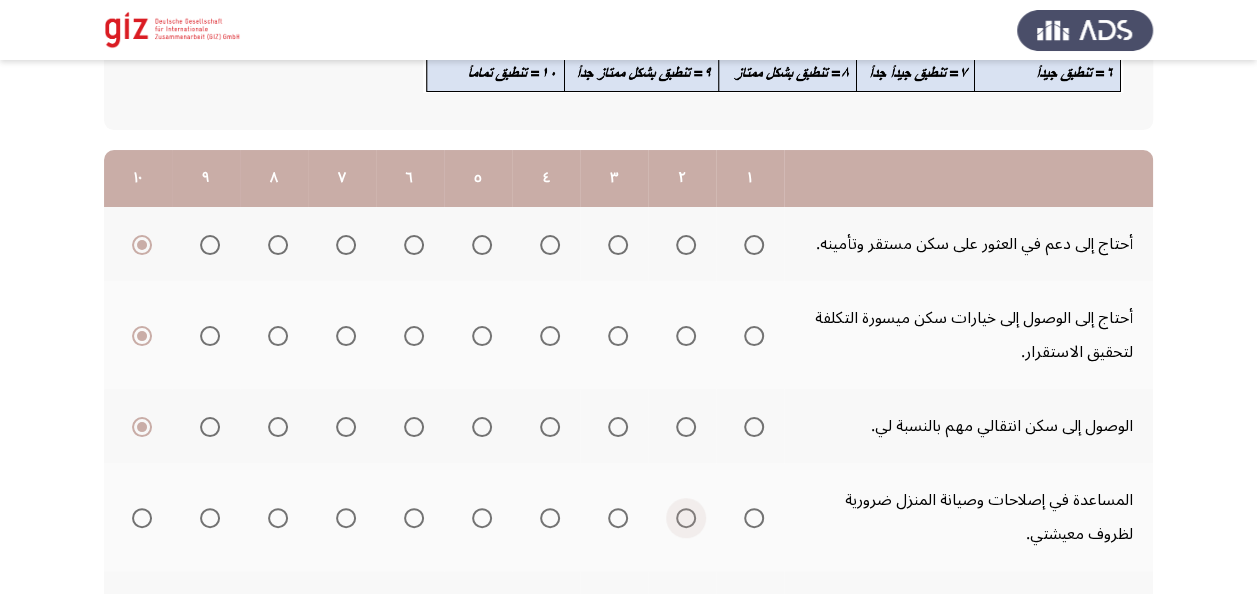 click at bounding box center [686, 518] 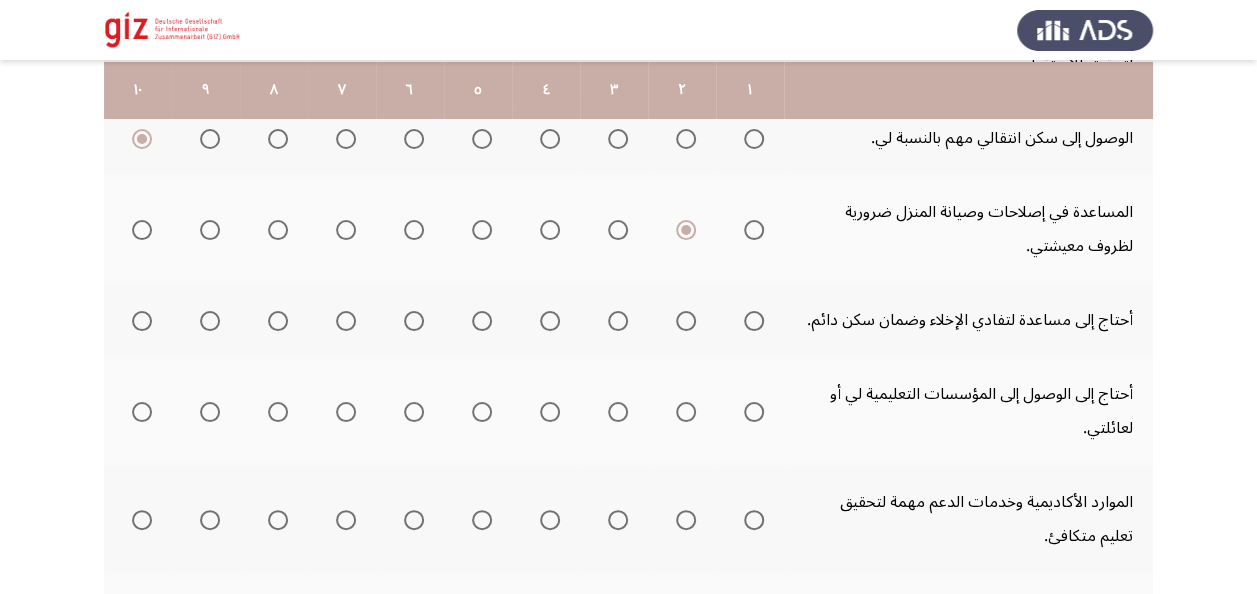 scroll, scrollTop: 503, scrollLeft: 0, axis: vertical 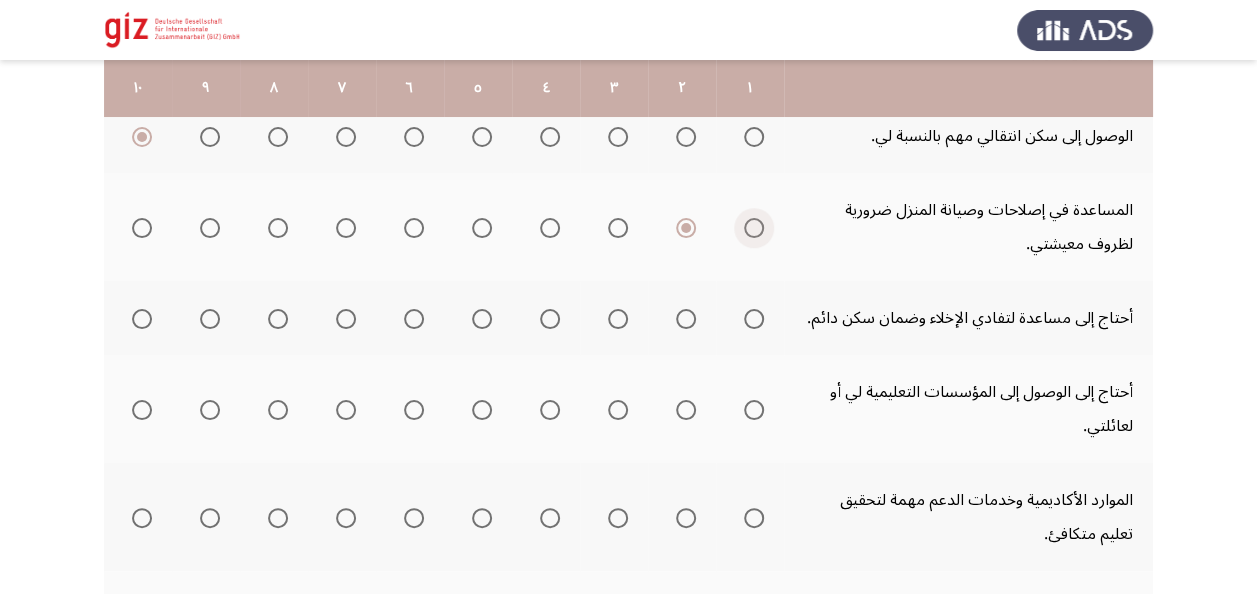 click at bounding box center (754, 228) 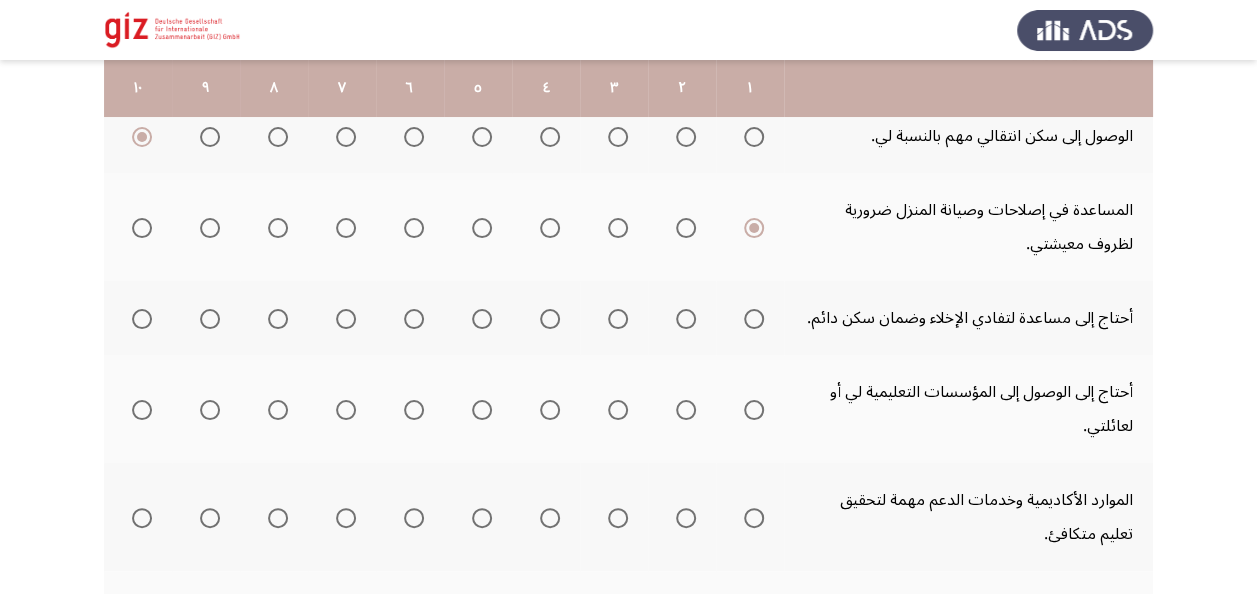 click 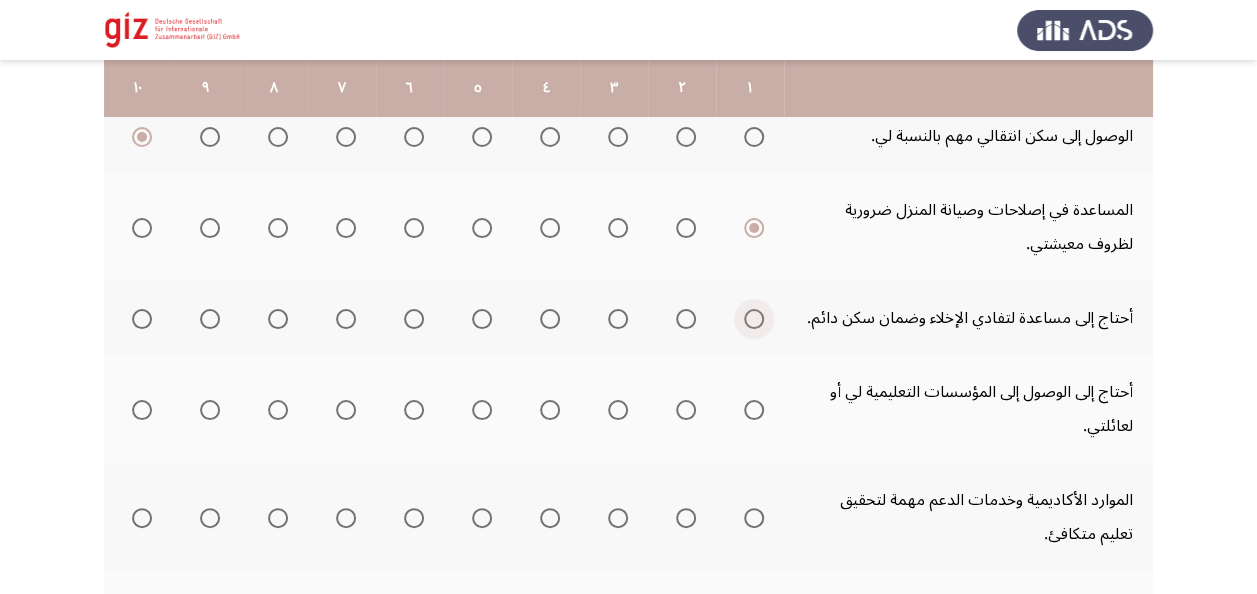 click at bounding box center [754, 319] 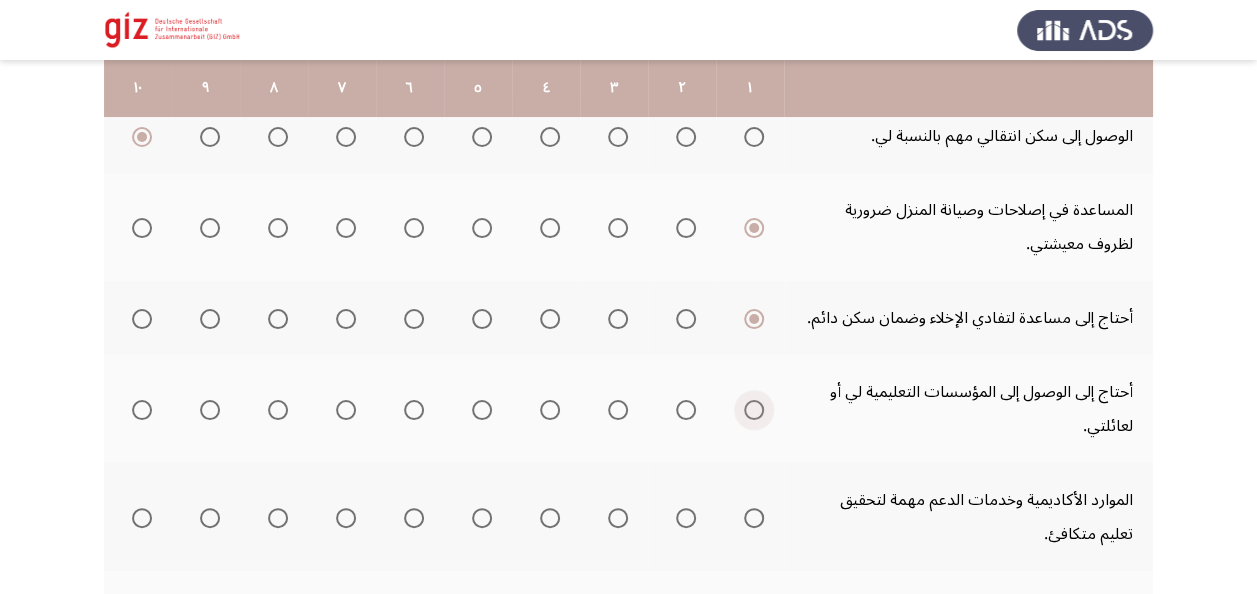 click at bounding box center (754, 410) 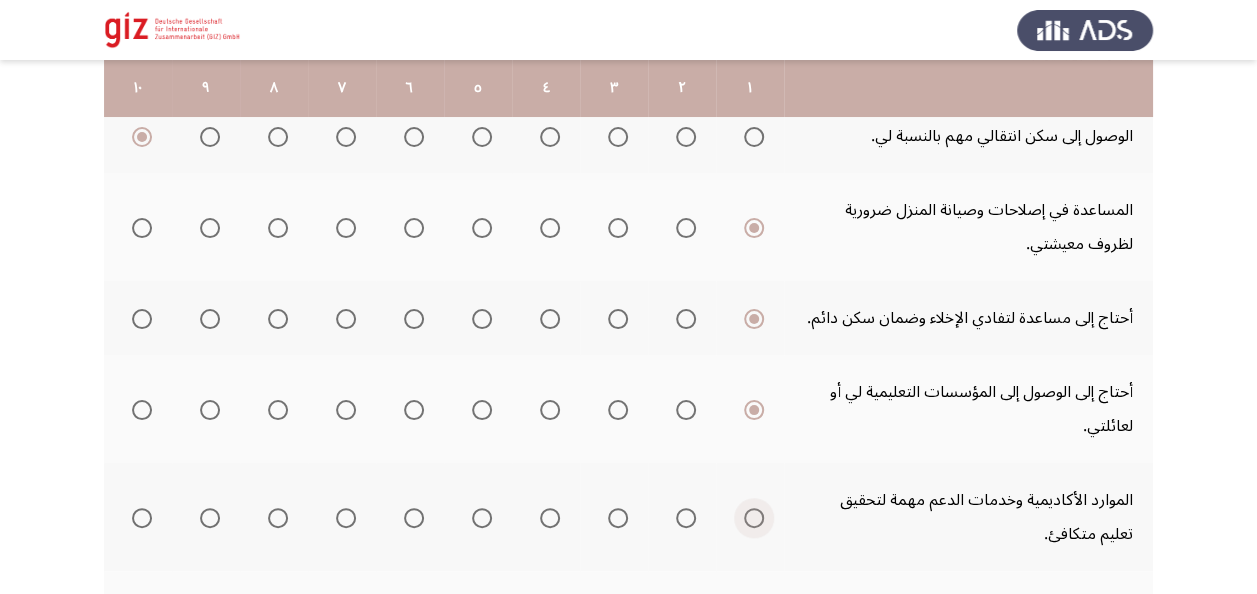 click at bounding box center [754, 518] 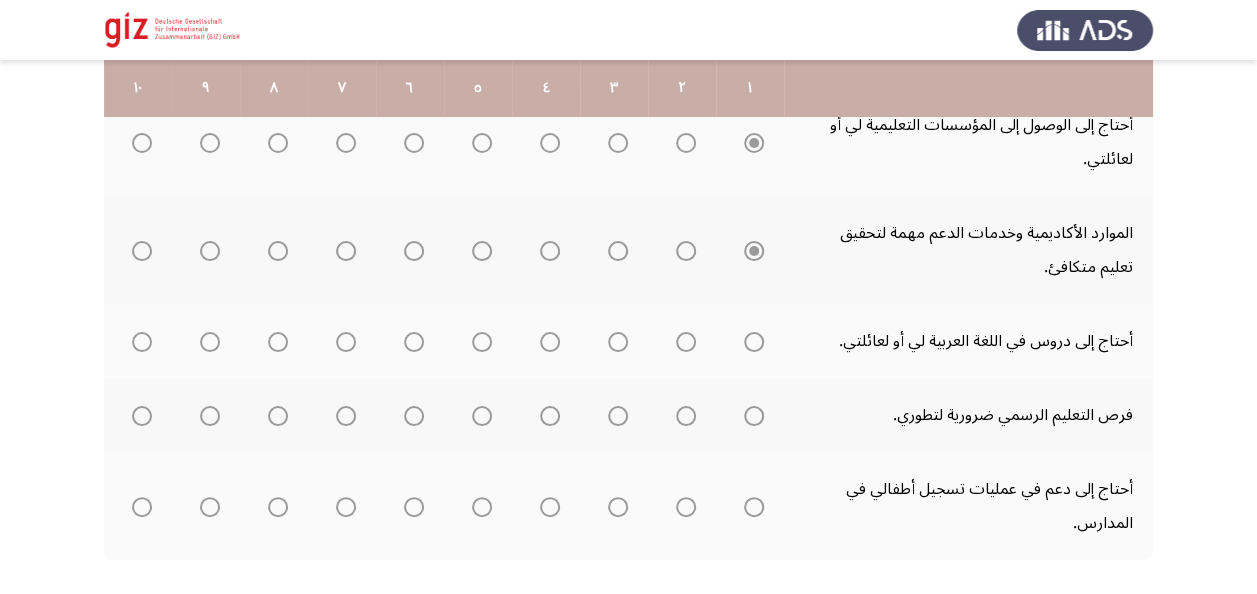 scroll, scrollTop: 793, scrollLeft: 0, axis: vertical 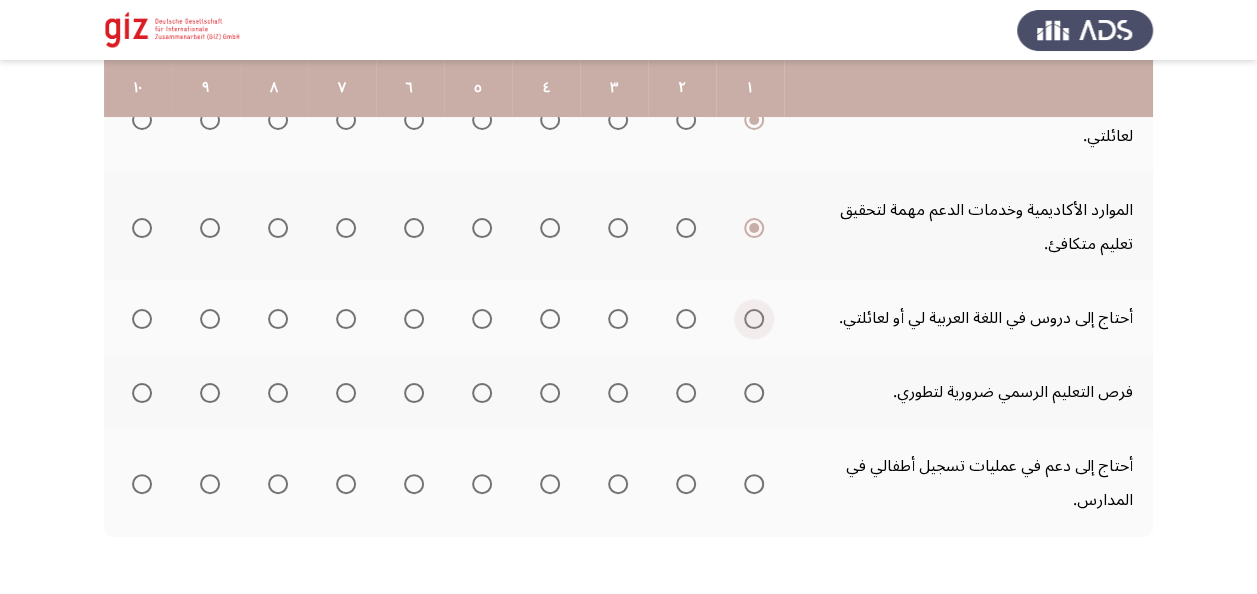 click at bounding box center [754, 319] 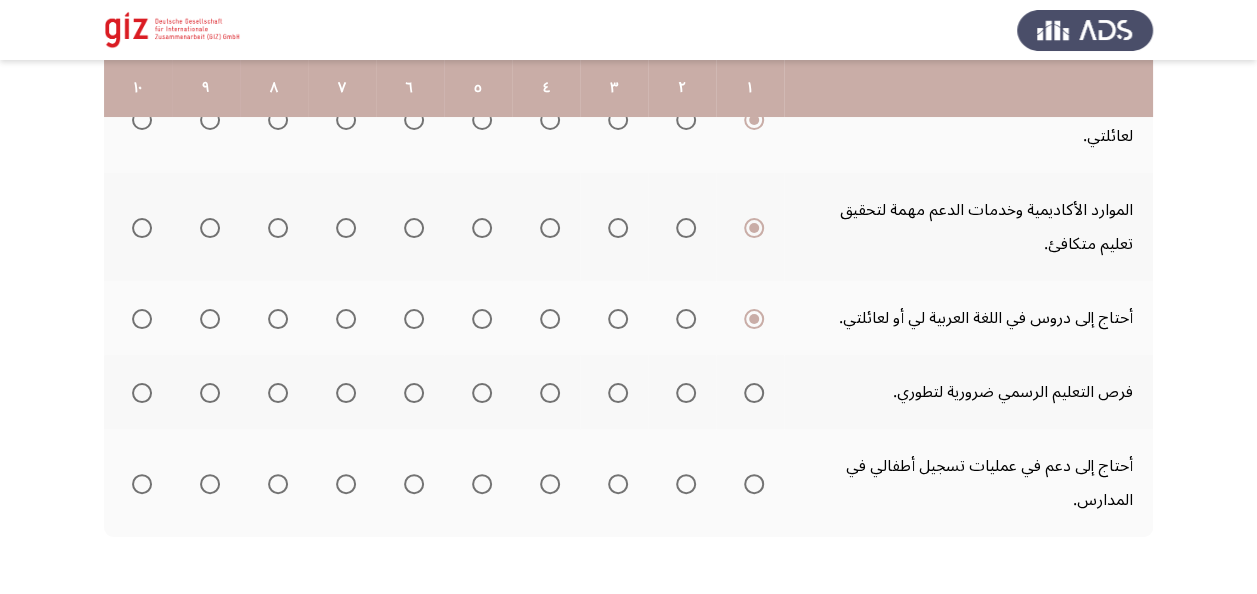 click 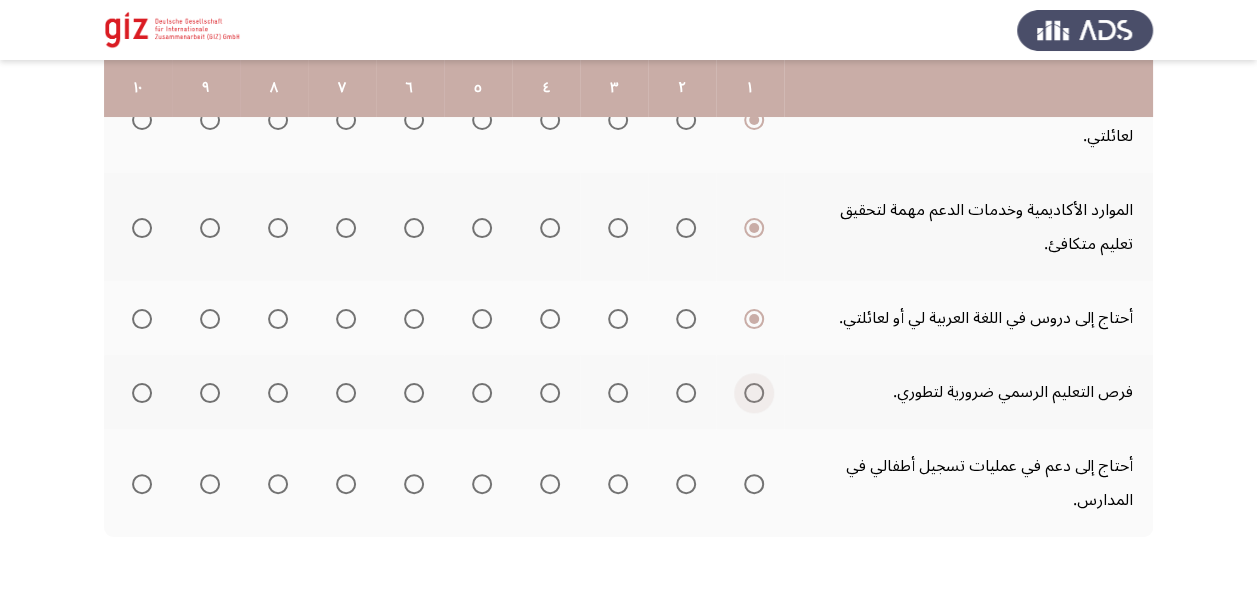 click at bounding box center [754, 393] 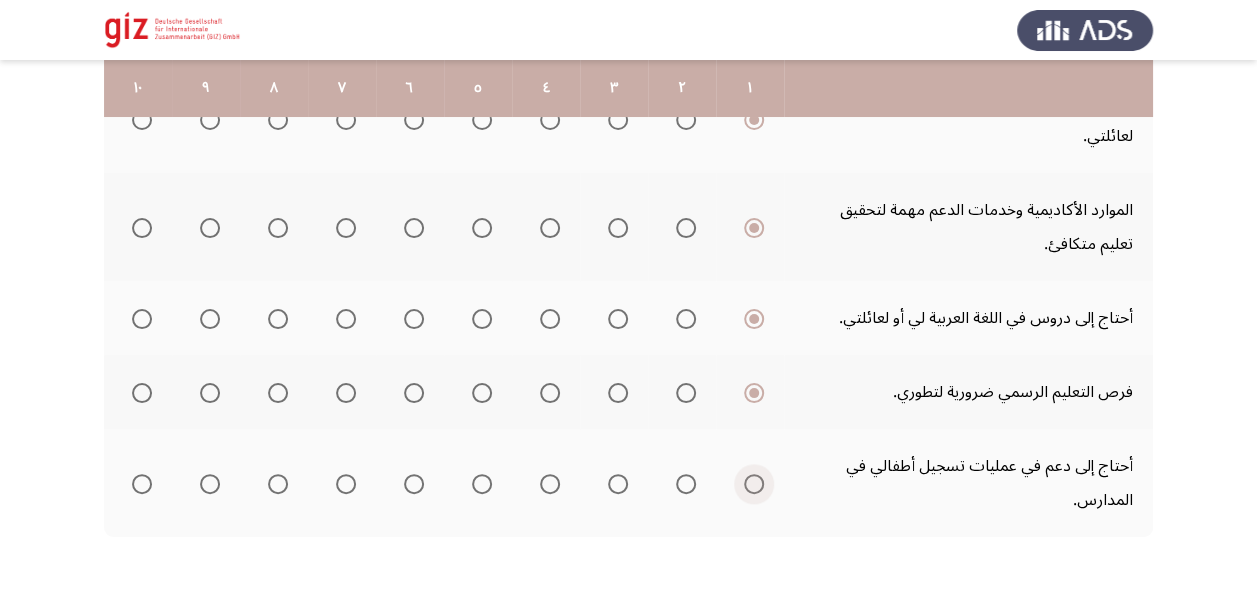 click at bounding box center (754, 484) 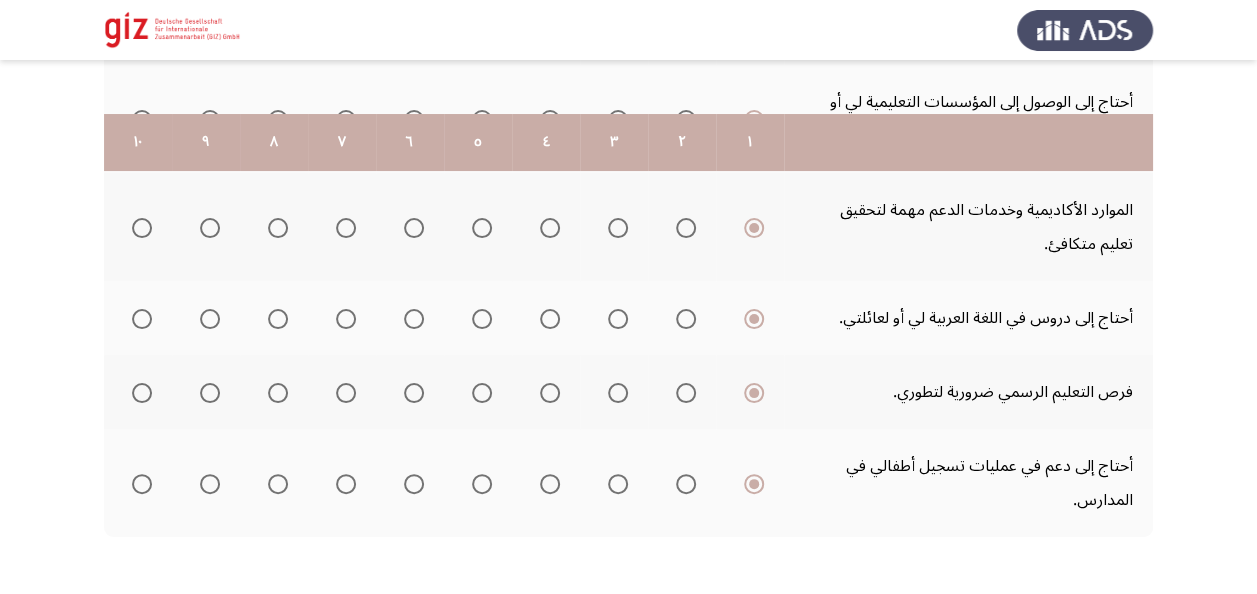 scroll, scrollTop: 876, scrollLeft: 0, axis: vertical 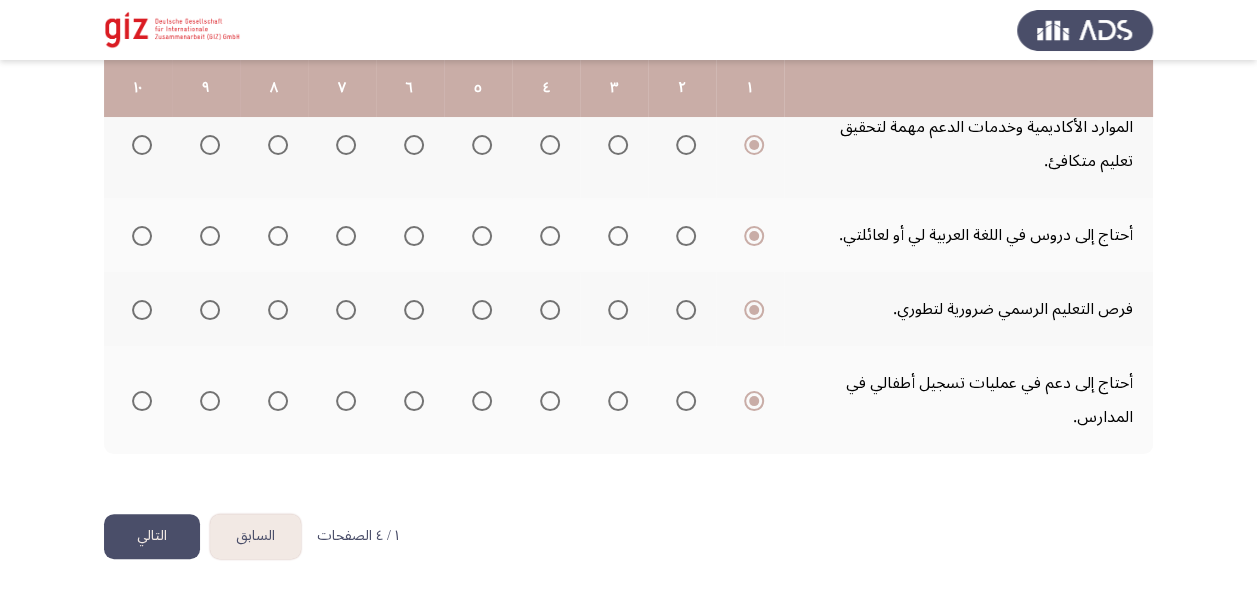 click on "التالي" 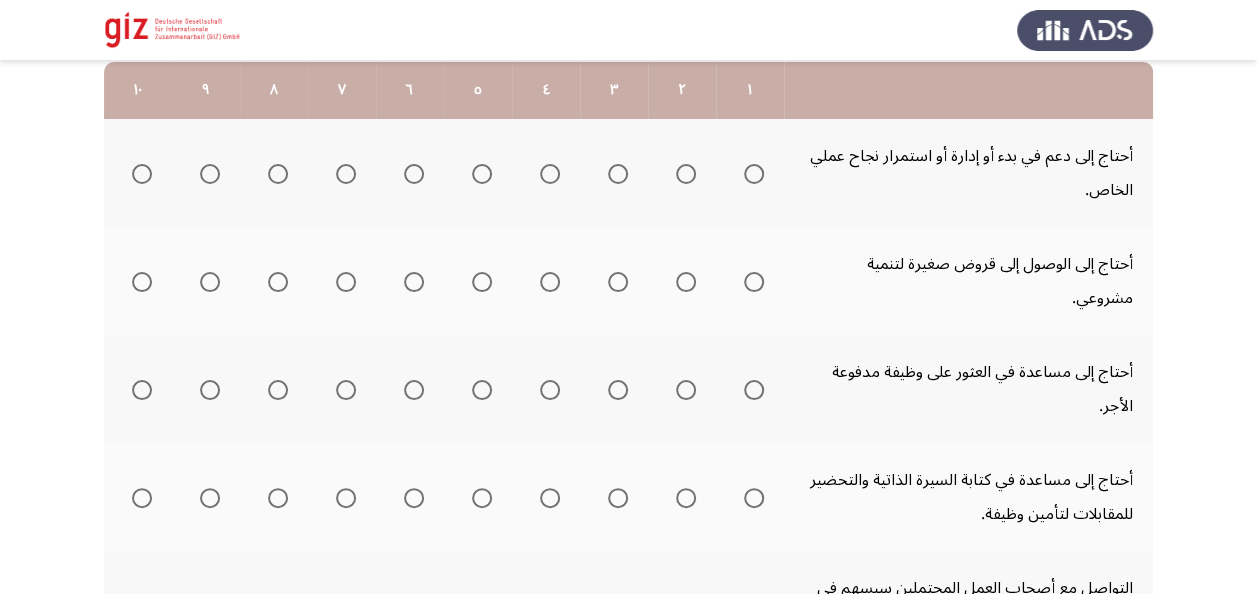 scroll, scrollTop: 270, scrollLeft: 0, axis: vertical 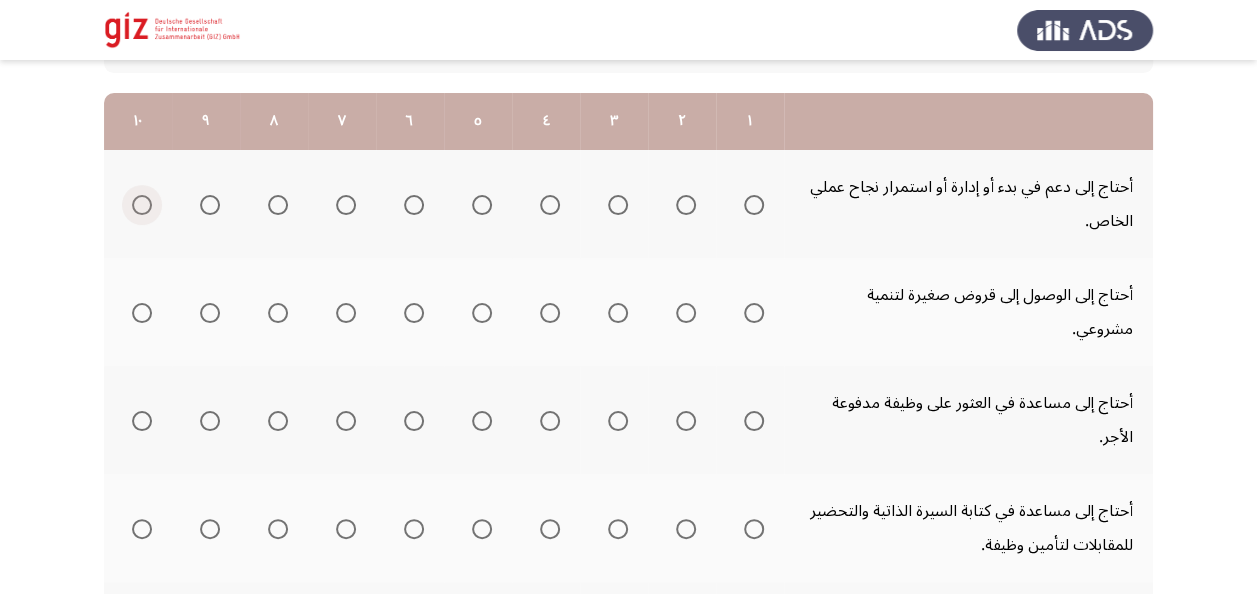 click at bounding box center (142, 205) 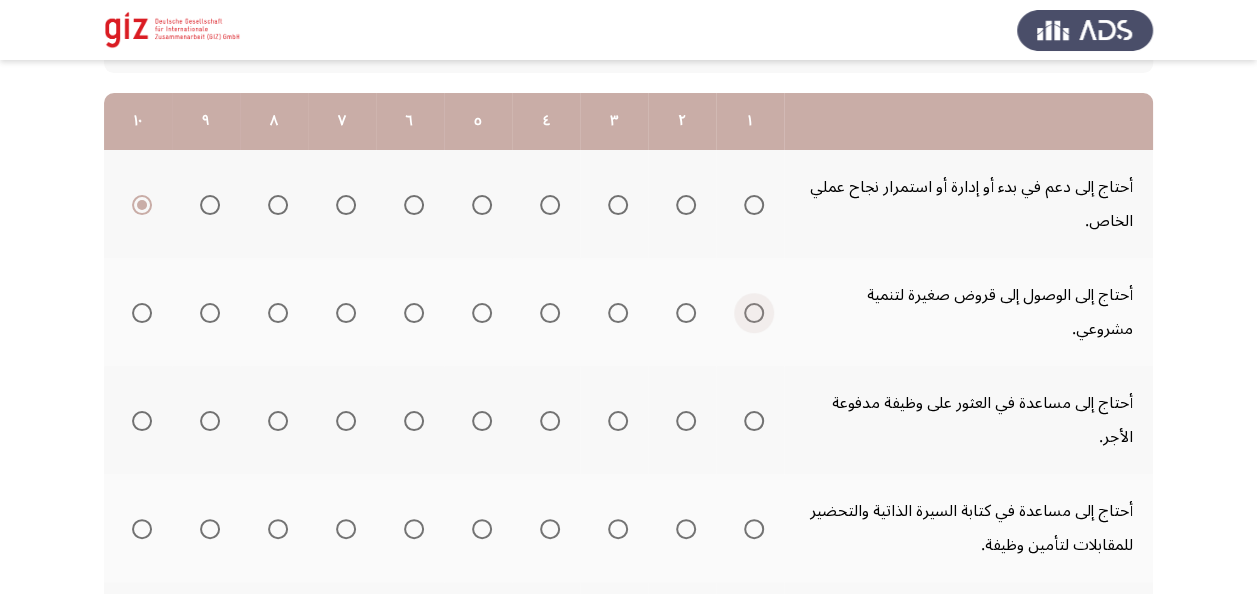 click at bounding box center (754, 313) 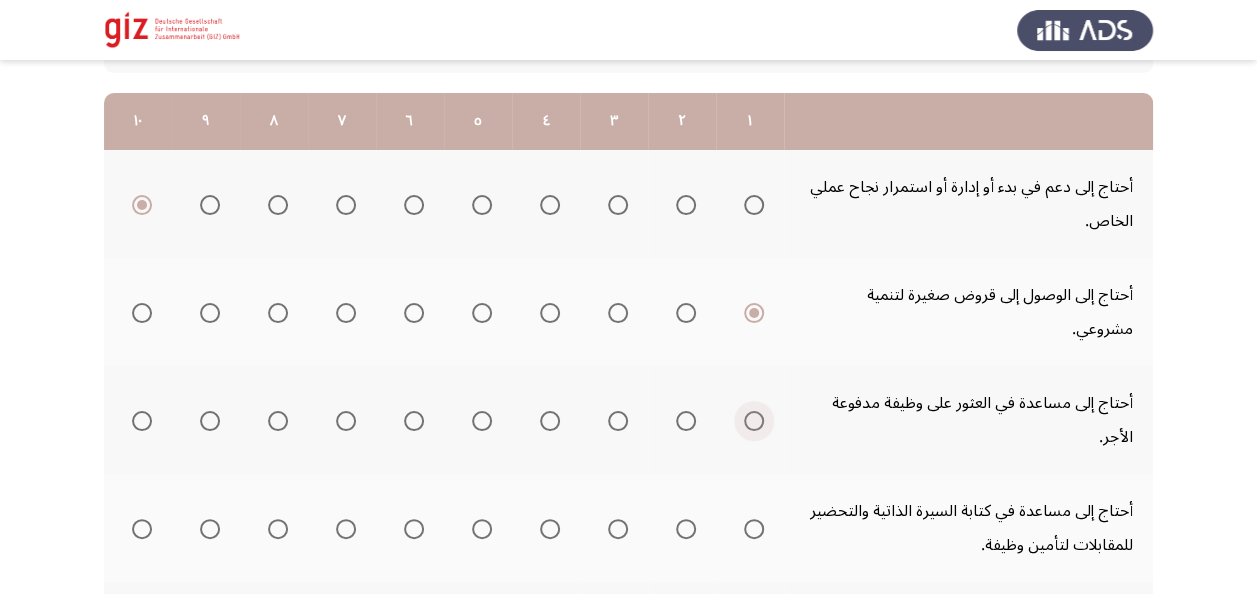 click at bounding box center [754, 421] 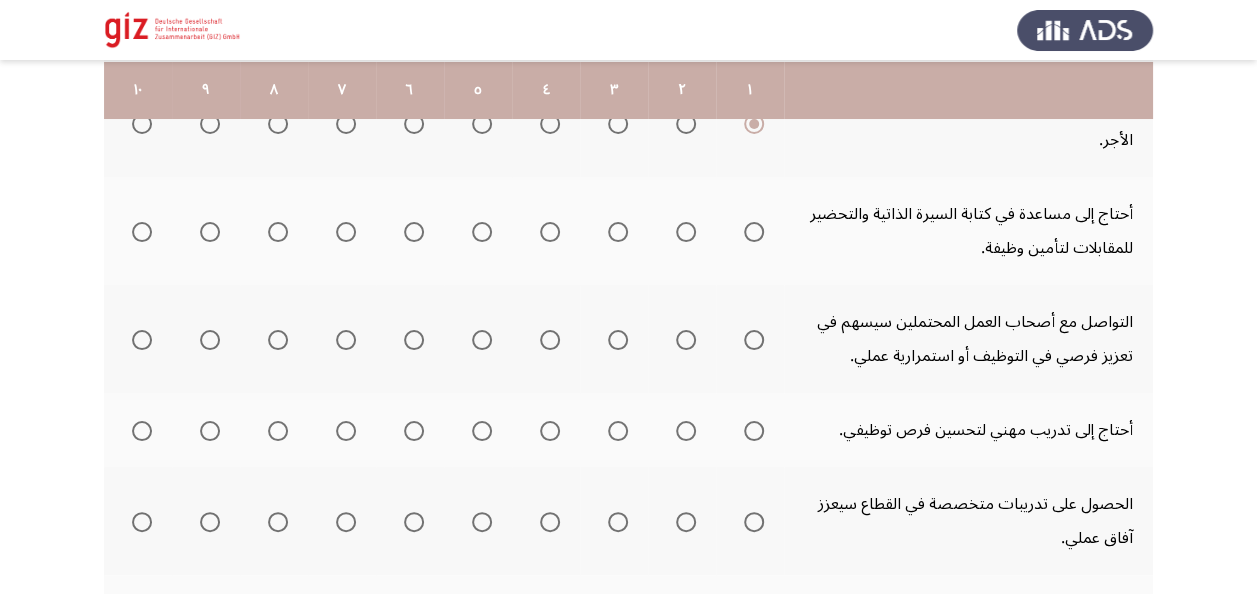 scroll, scrollTop: 569, scrollLeft: 0, axis: vertical 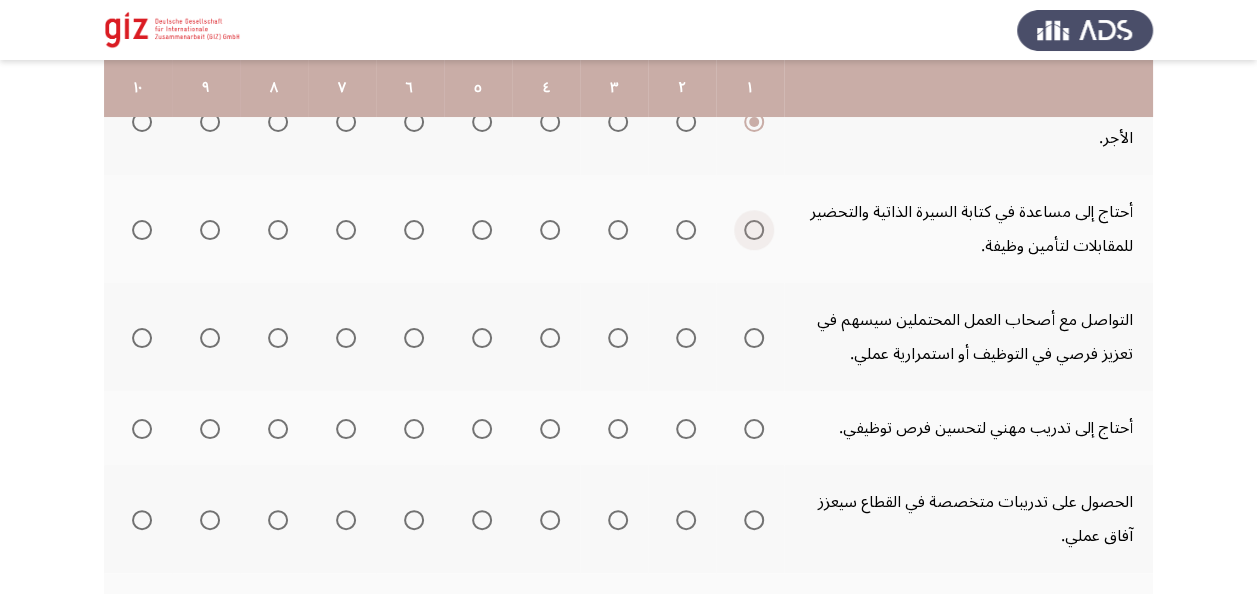 click at bounding box center [754, 230] 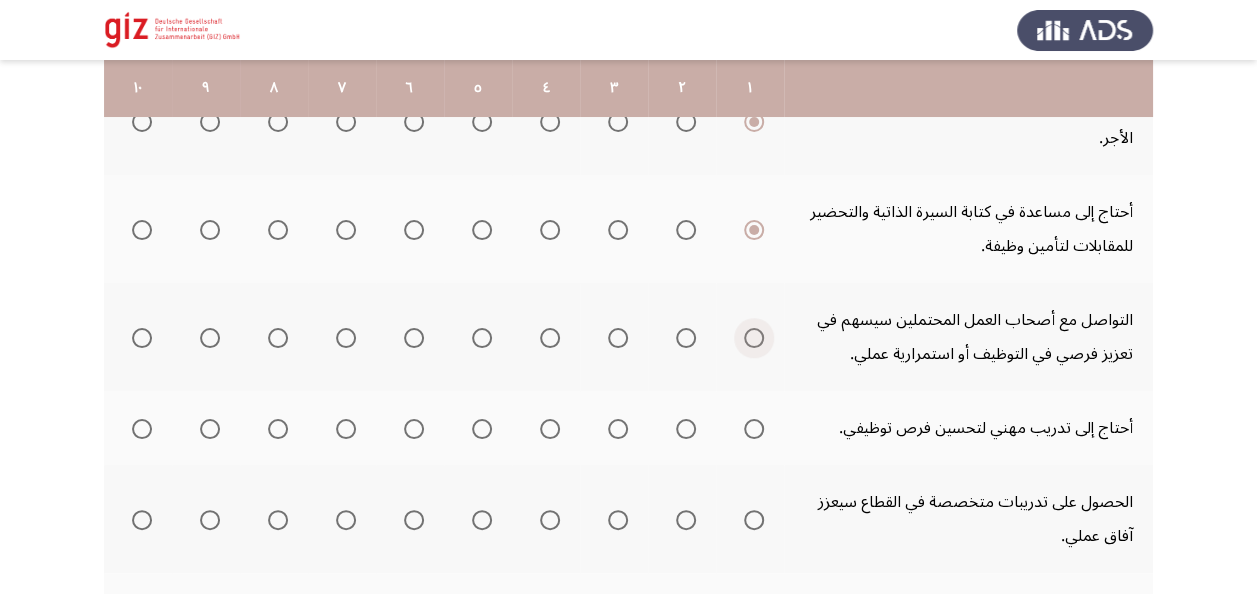 click at bounding box center [754, 338] 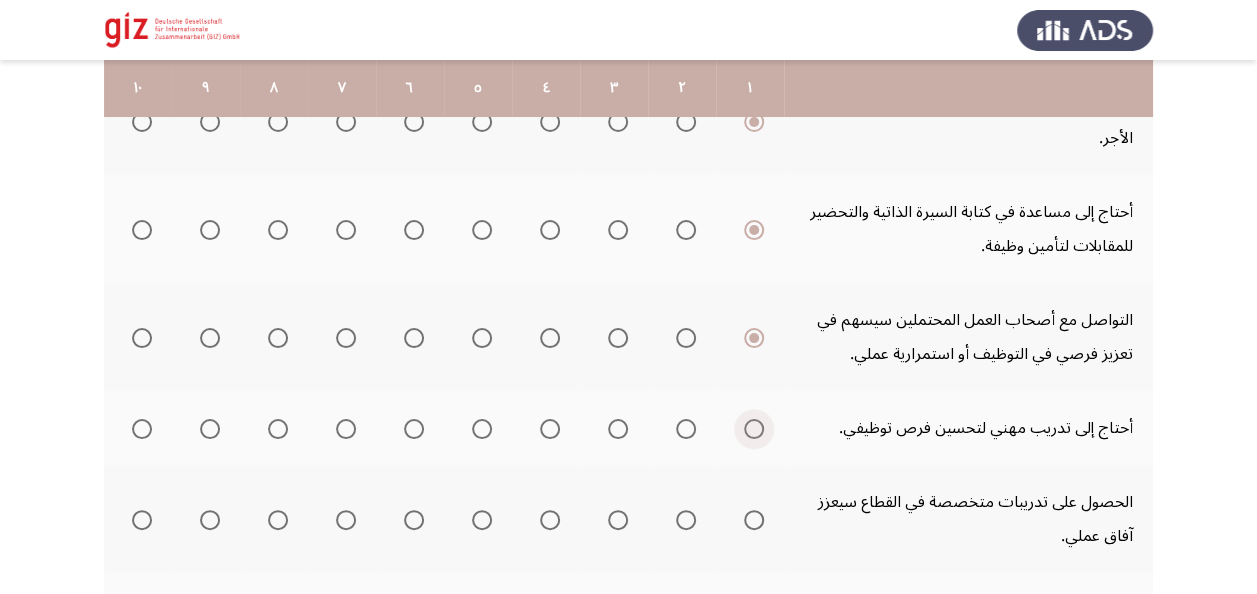 click at bounding box center [754, 429] 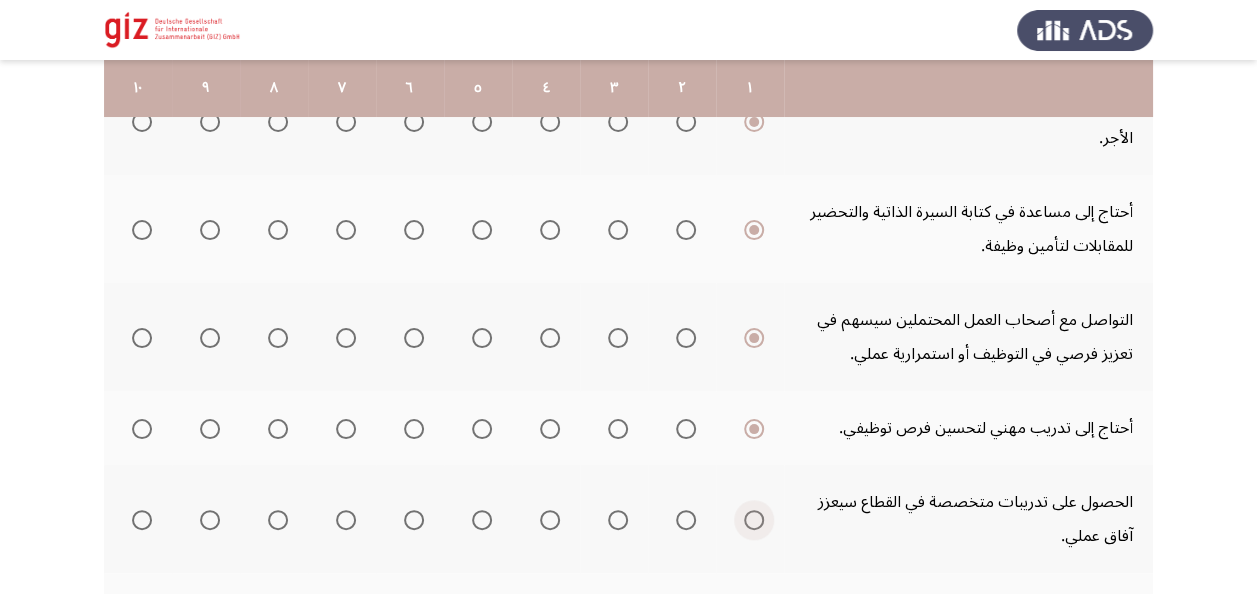 click at bounding box center (754, 520) 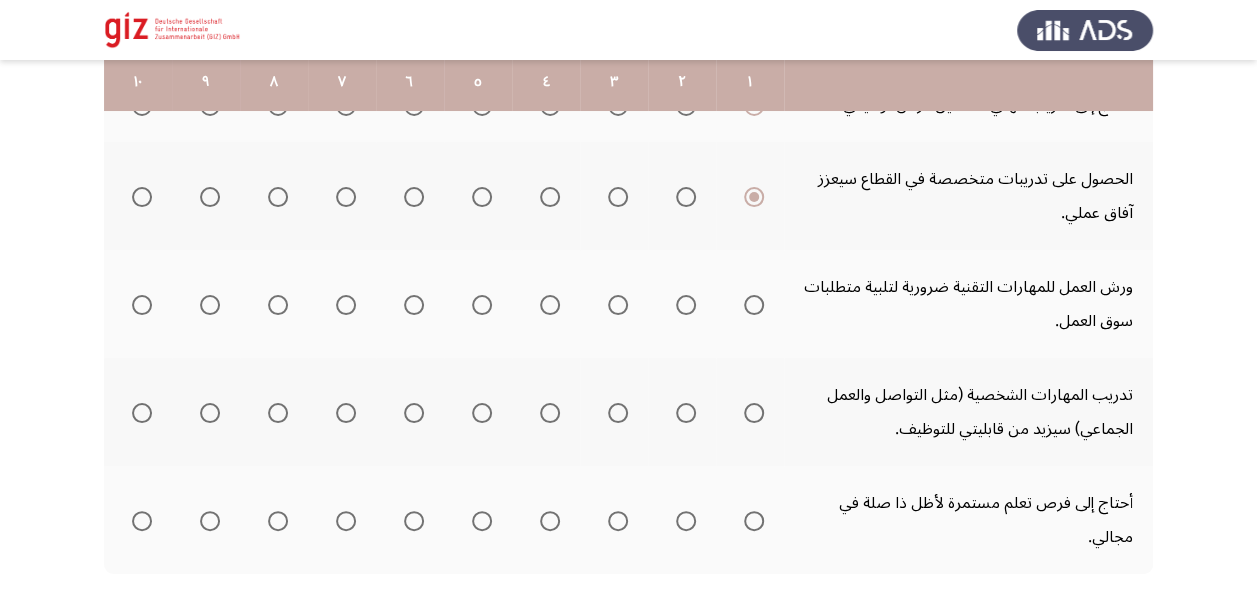 scroll, scrollTop: 898, scrollLeft: 0, axis: vertical 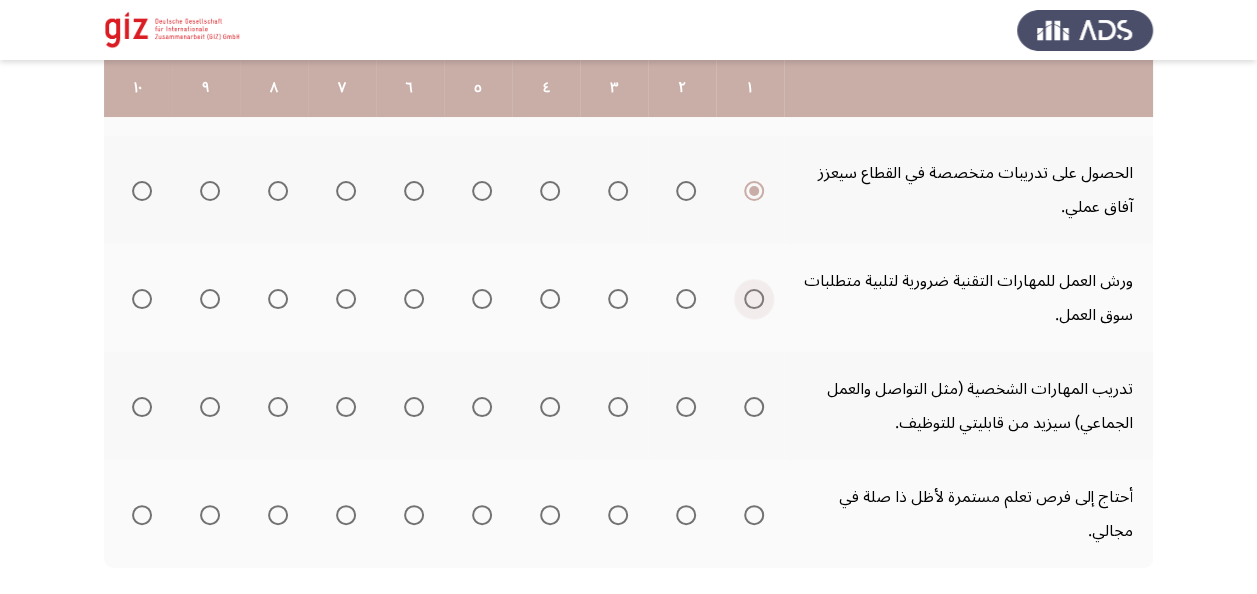 click at bounding box center (754, 299) 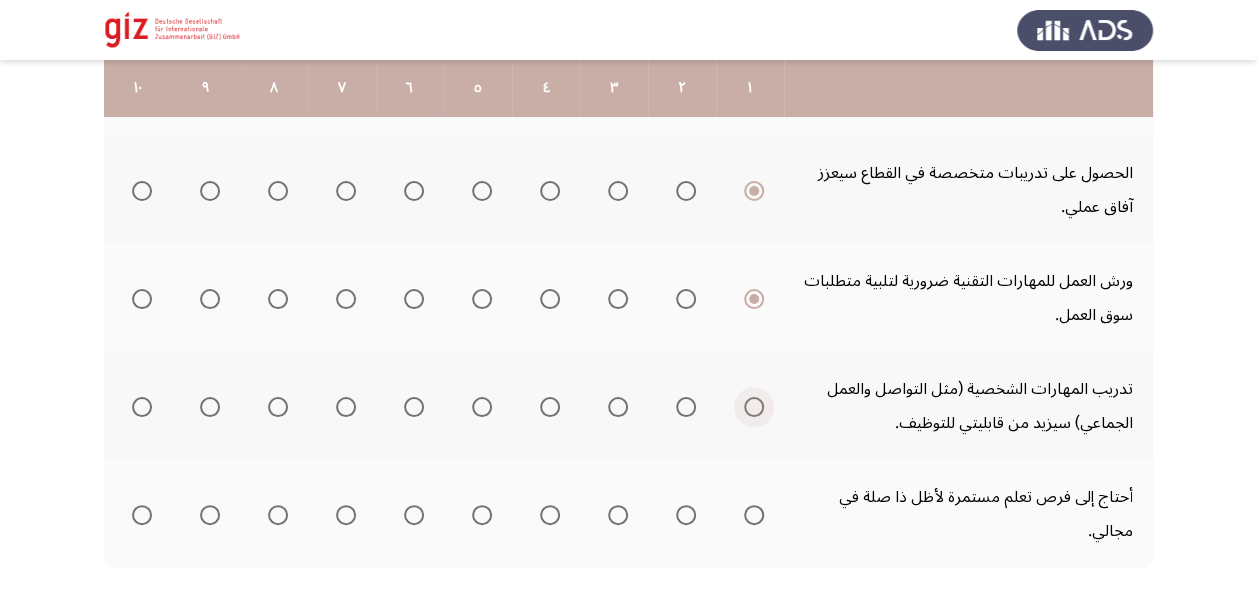 click at bounding box center [754, 407] 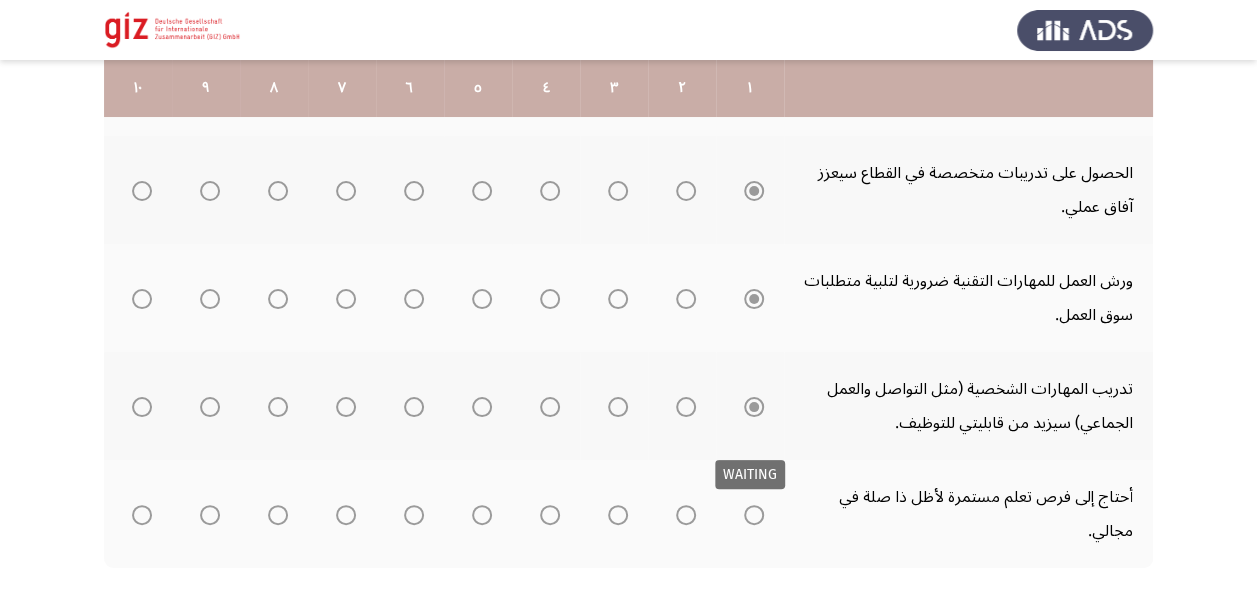click at bounding box center [754, 515] 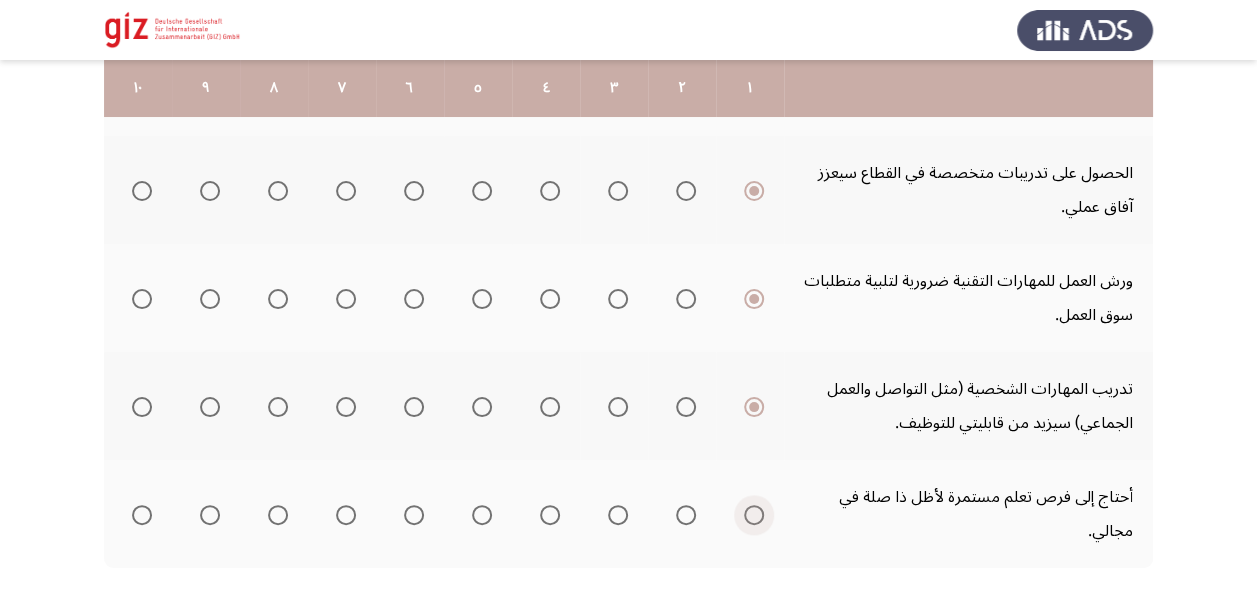 click at bounding box center (754, 515) 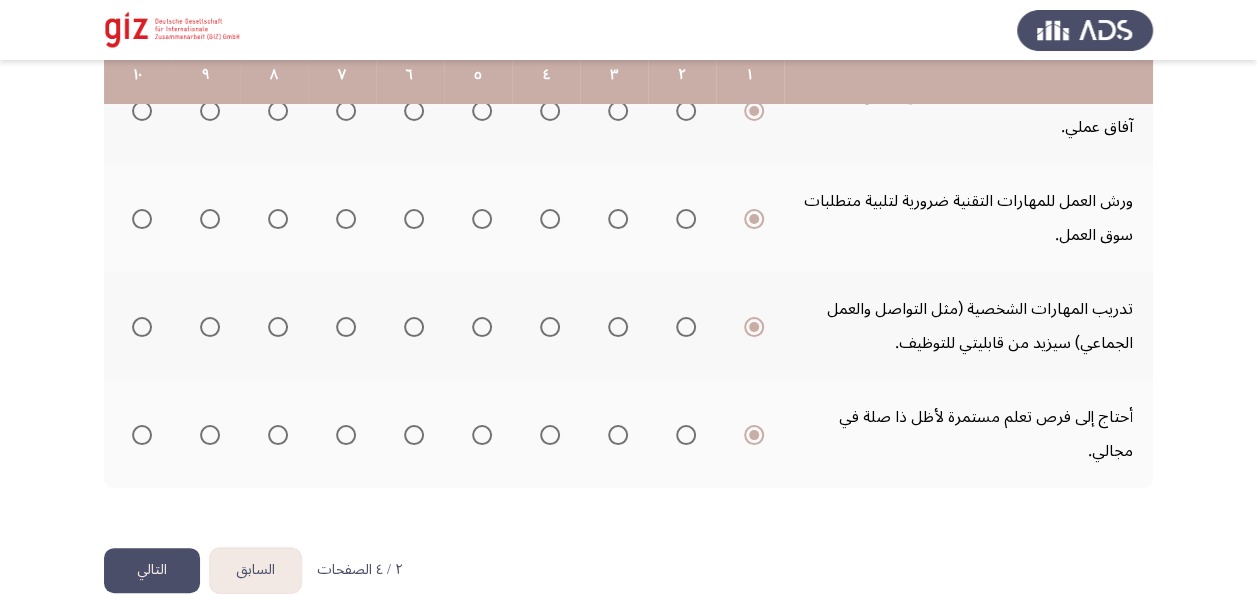 scroll, scrollTop: 1012, scrollLeft: 0, axis: vertical 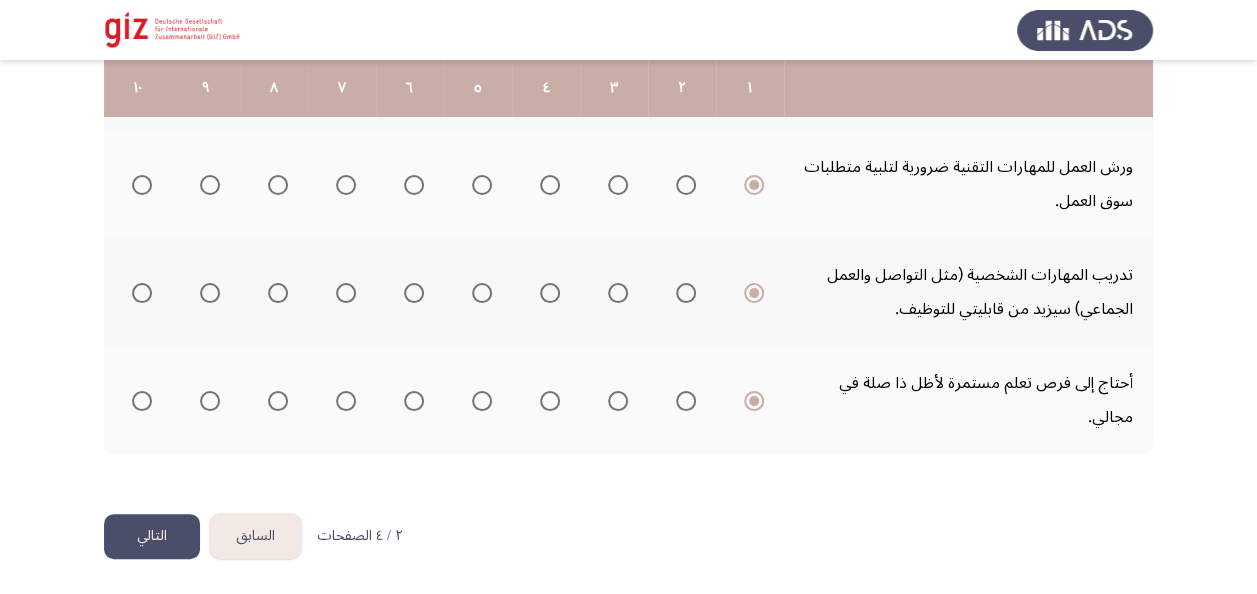 click on "التالي" 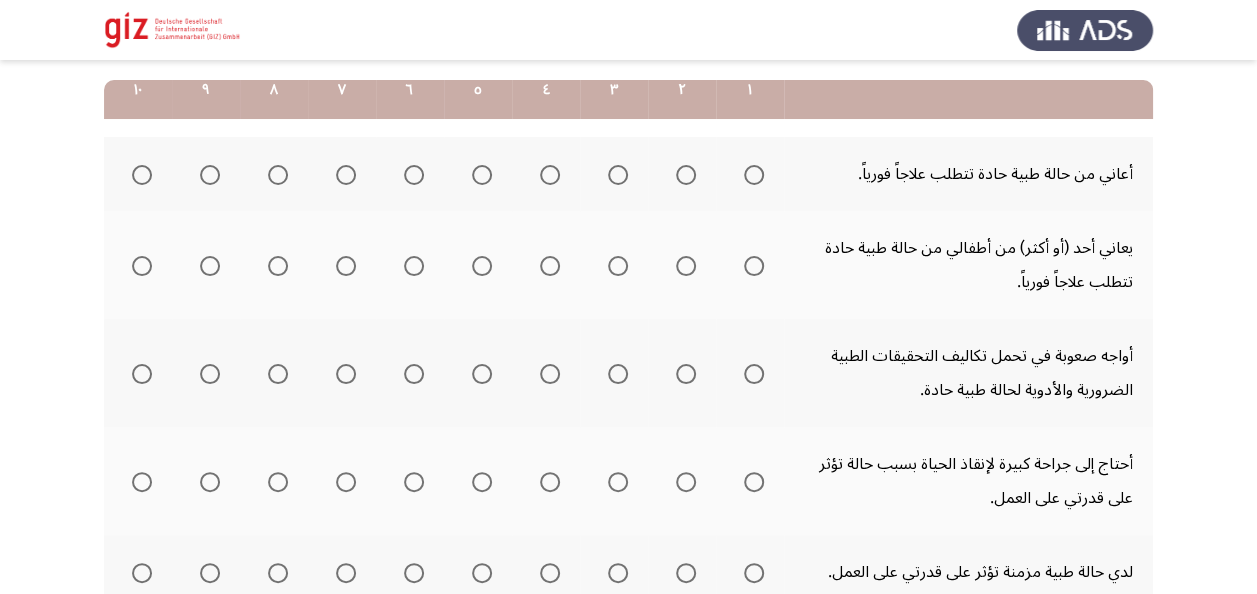 scroll, scrollTop: 285, scrollLeft: 0, axis: vertical 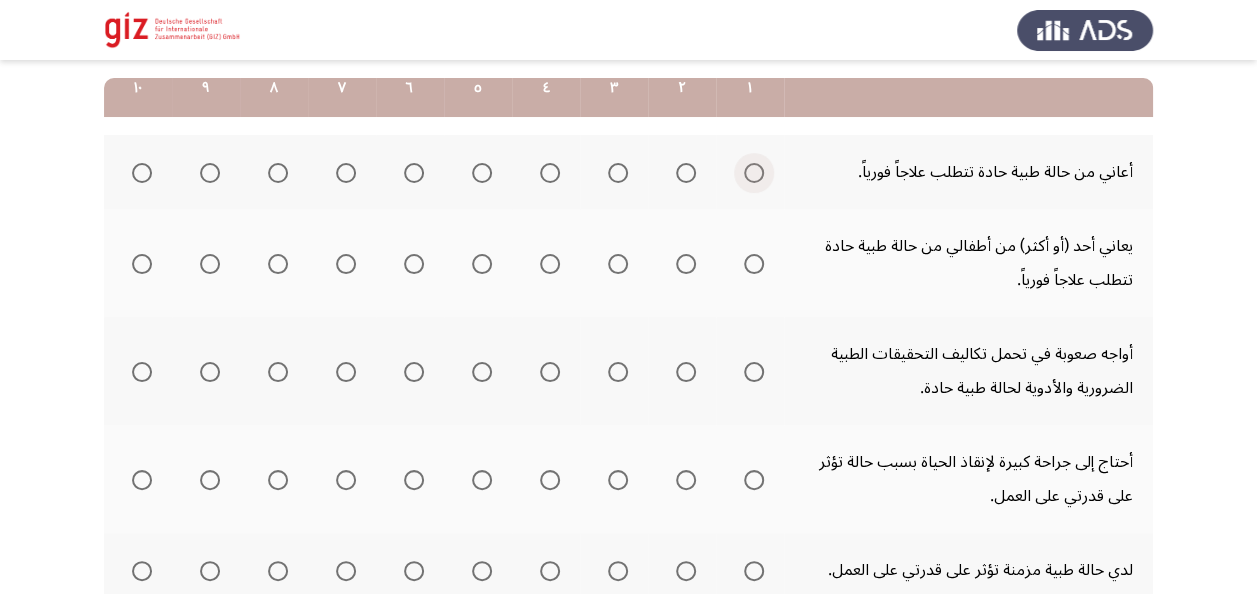 click at bounding box center (754, 173) 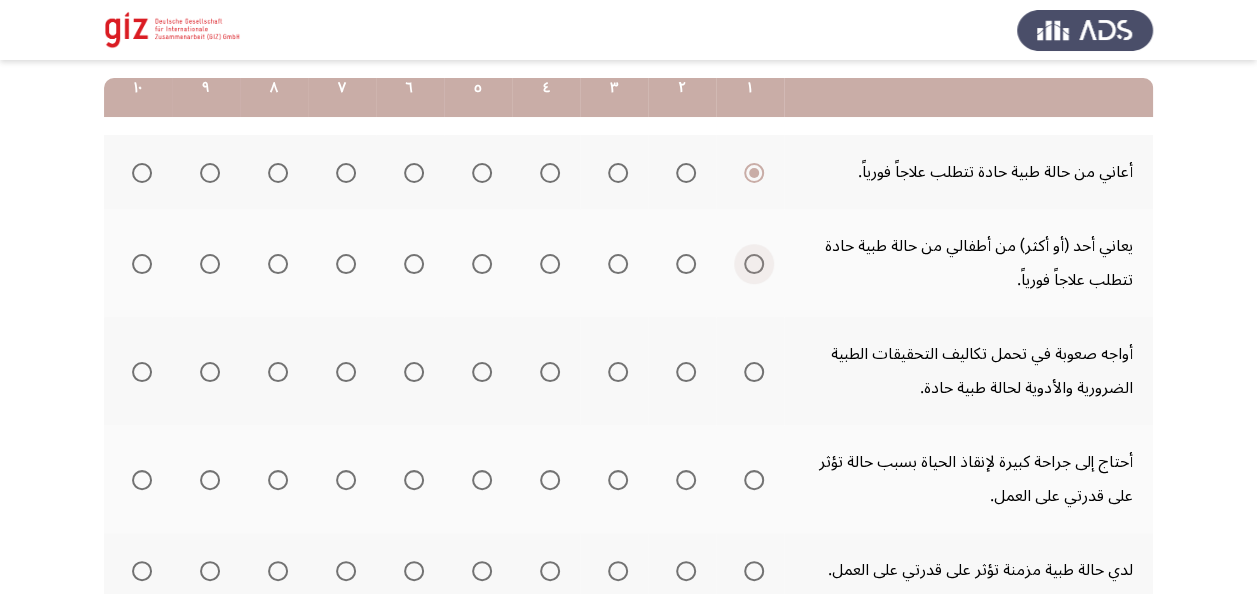 click at bounding box center (754, 264) 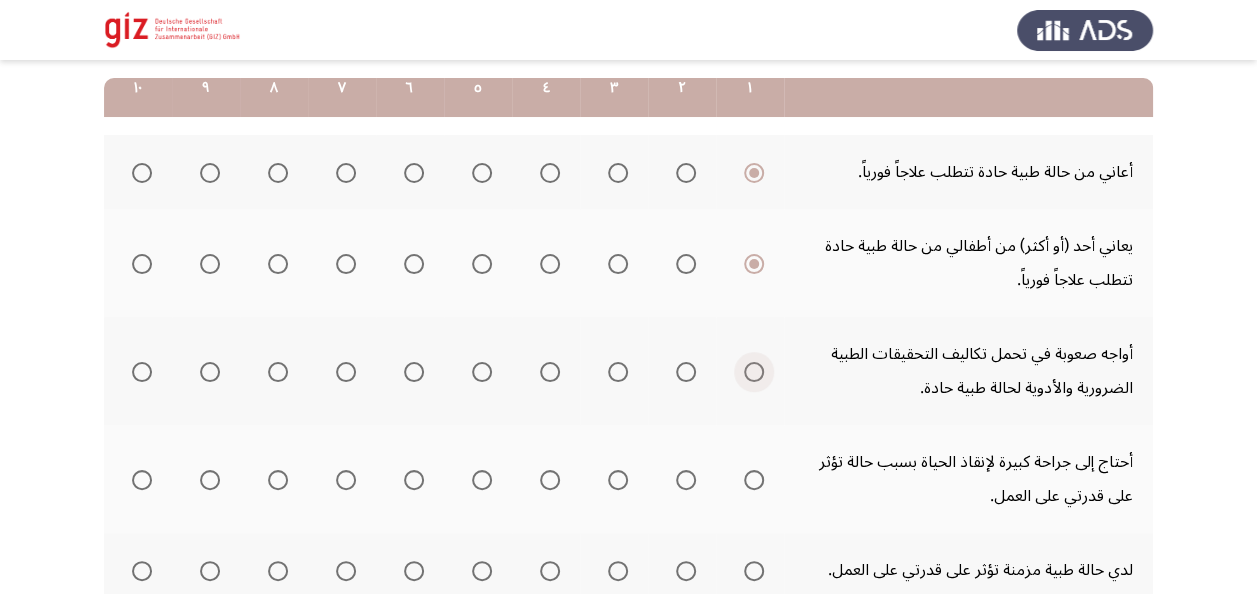 click at bounding box center [754, 372] 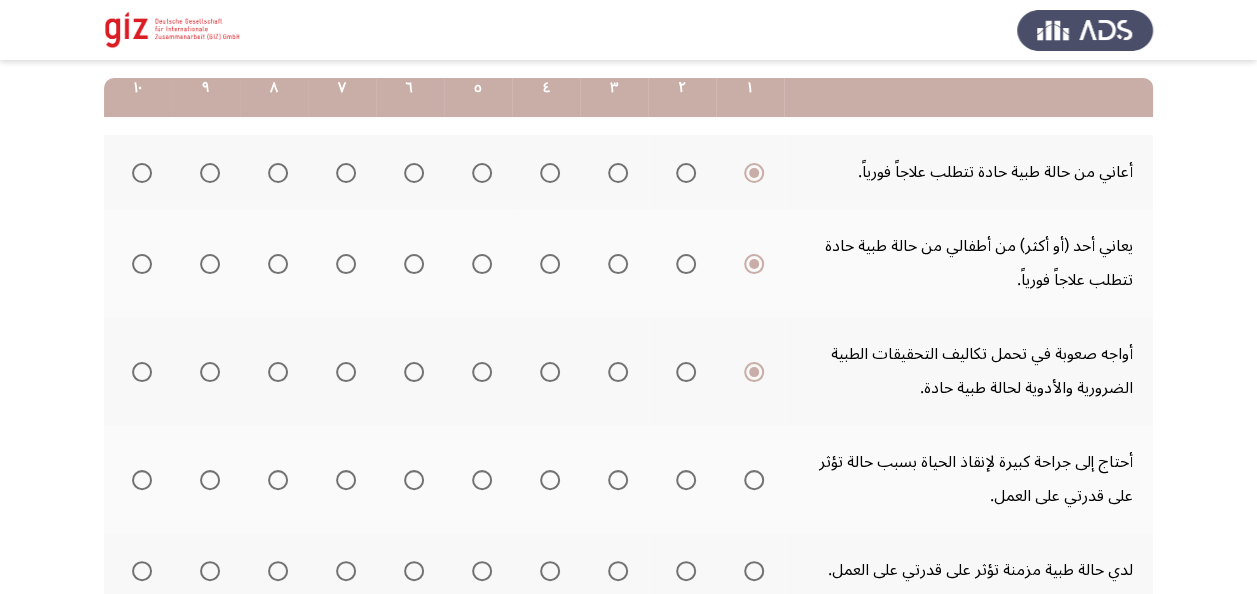click at bounding box center [754, 480] 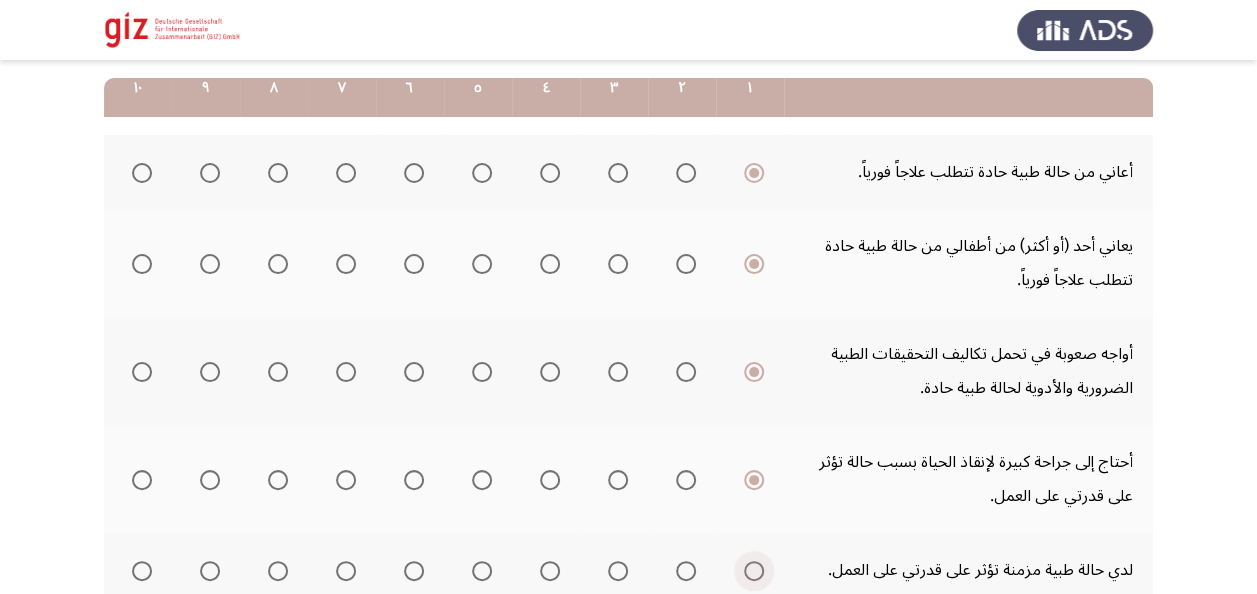 click at bounding box center [754, 571] 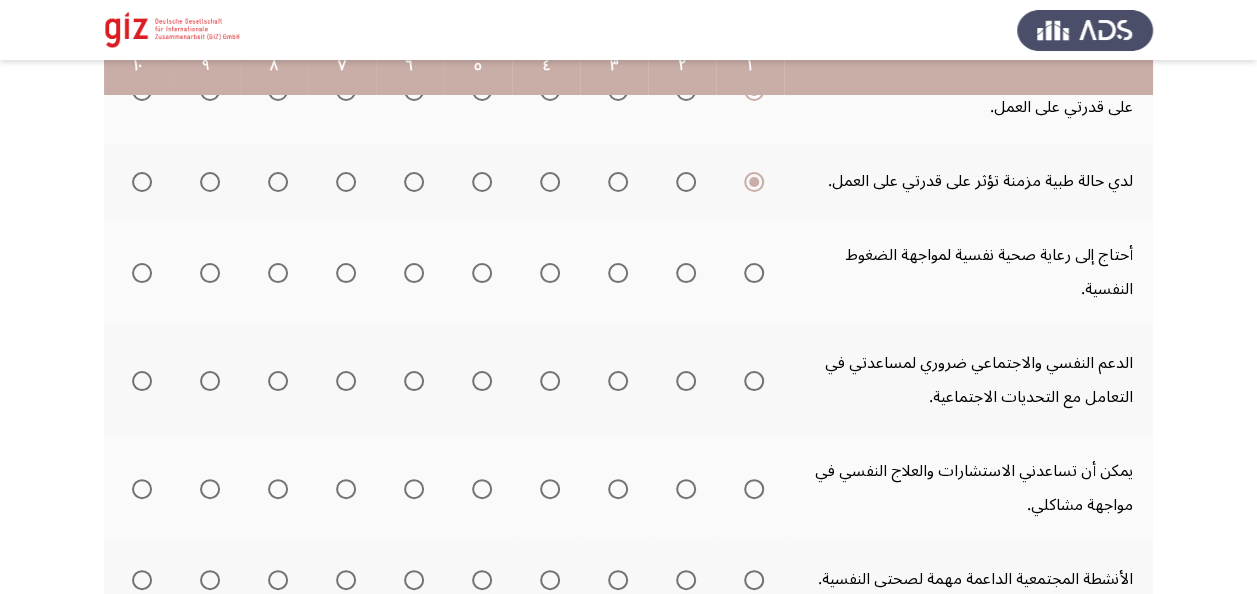 scroll, scrollTop: 675, scrollLeft: 0, axis: vertical 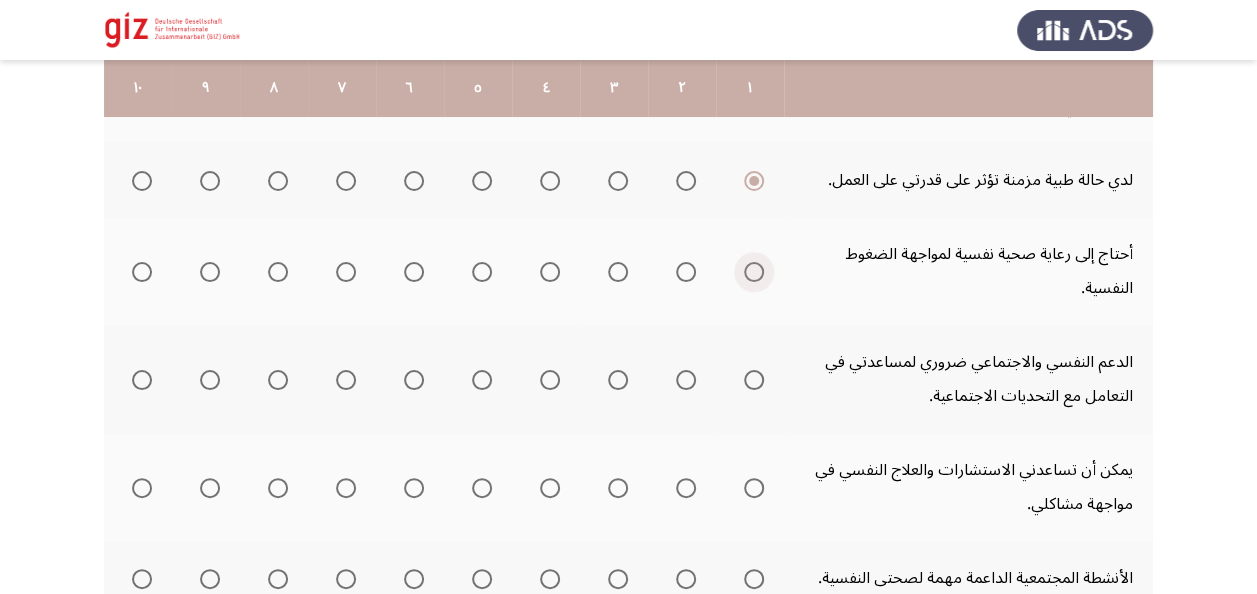 click at bounding box center [754, 272] 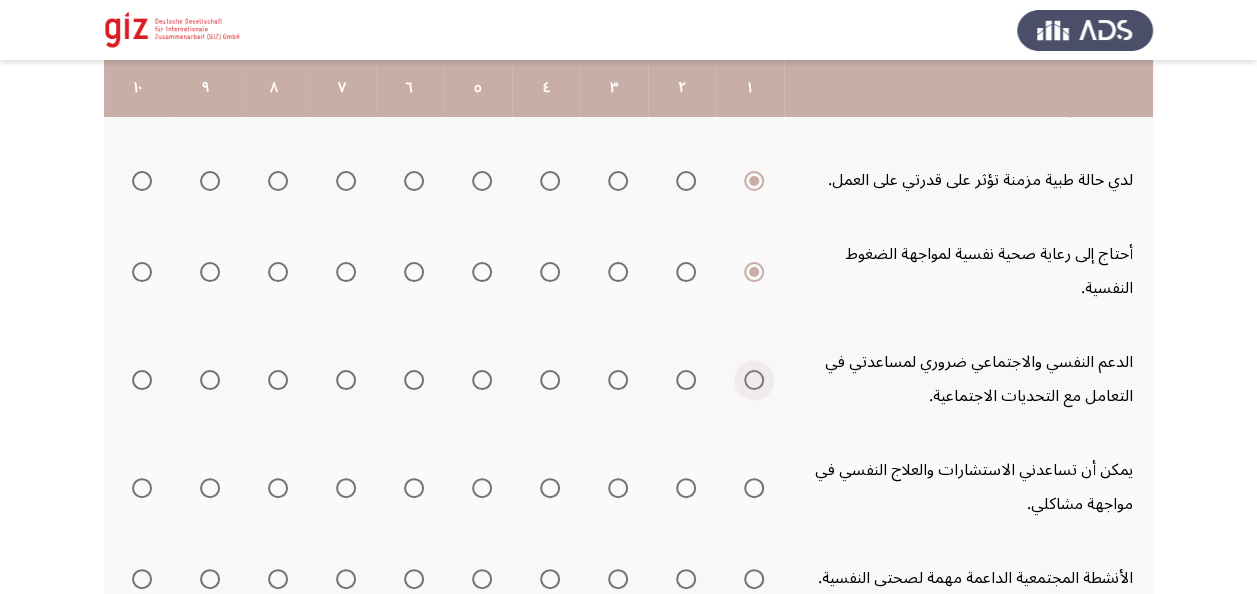 click at bounding box center [754, 380] 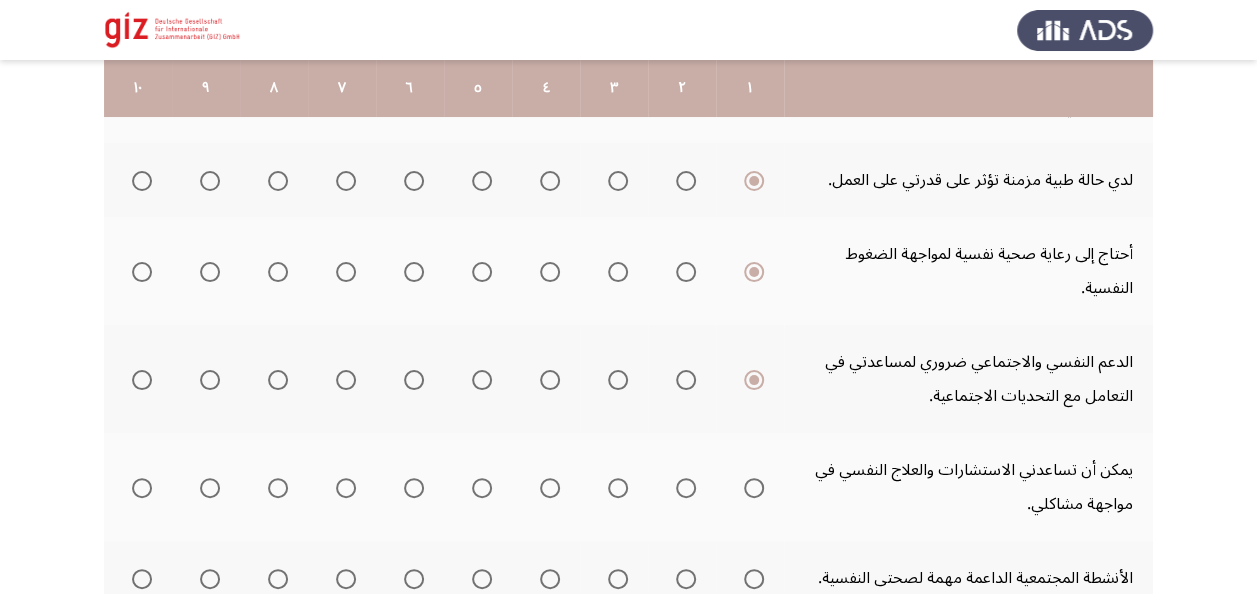 click at bounding box center (754, 488) 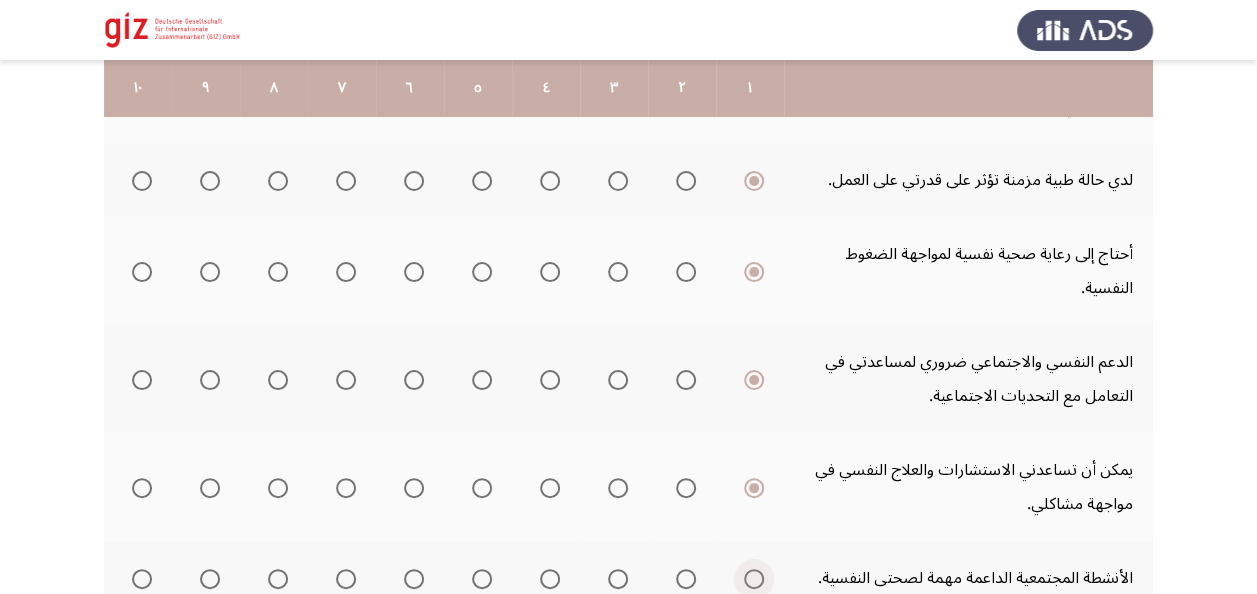 click at bounding box center (754, 579) 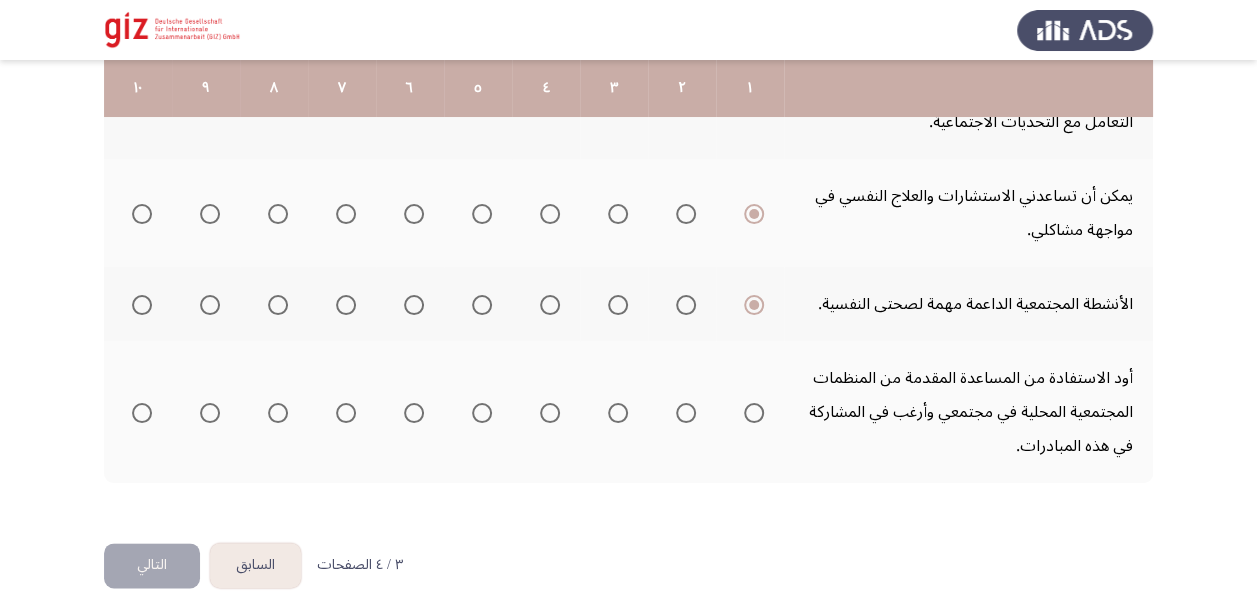 scroll, scrollTop: 978, scrollLeft: 0, axis: vertical 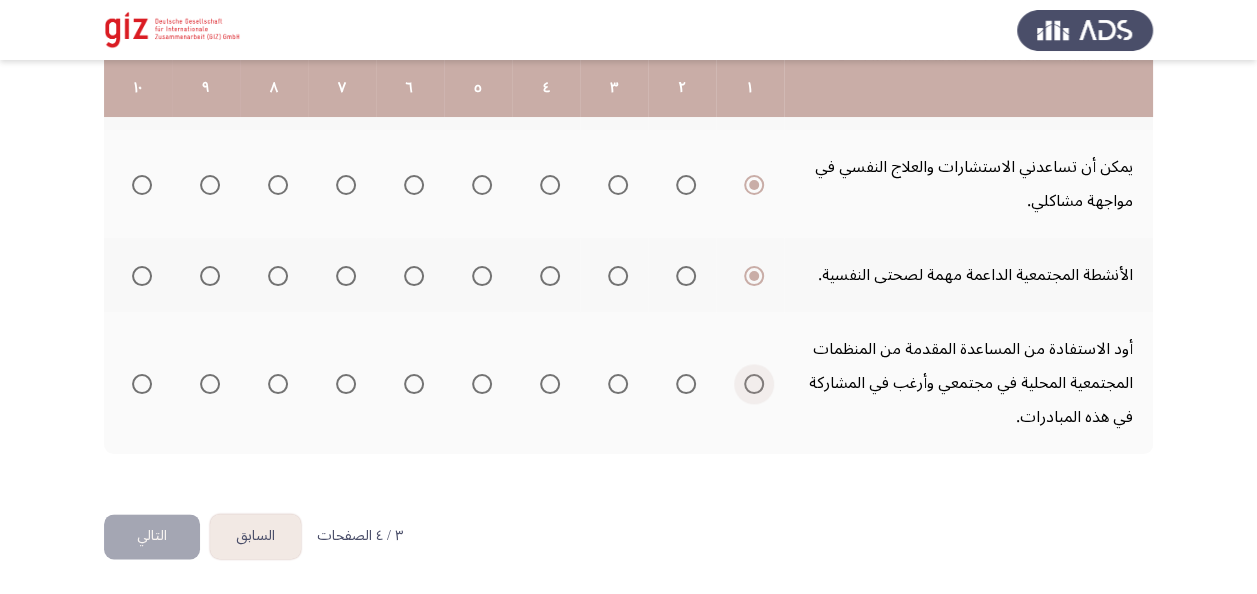 click at bounding box center (754, 384) 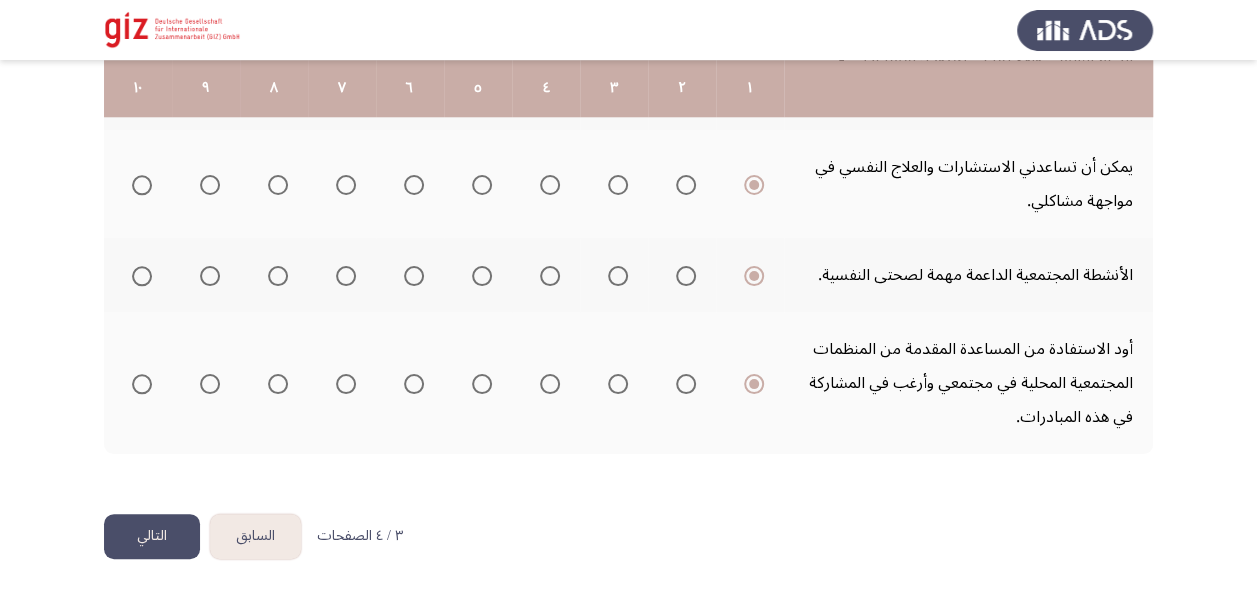 click on "التالي" 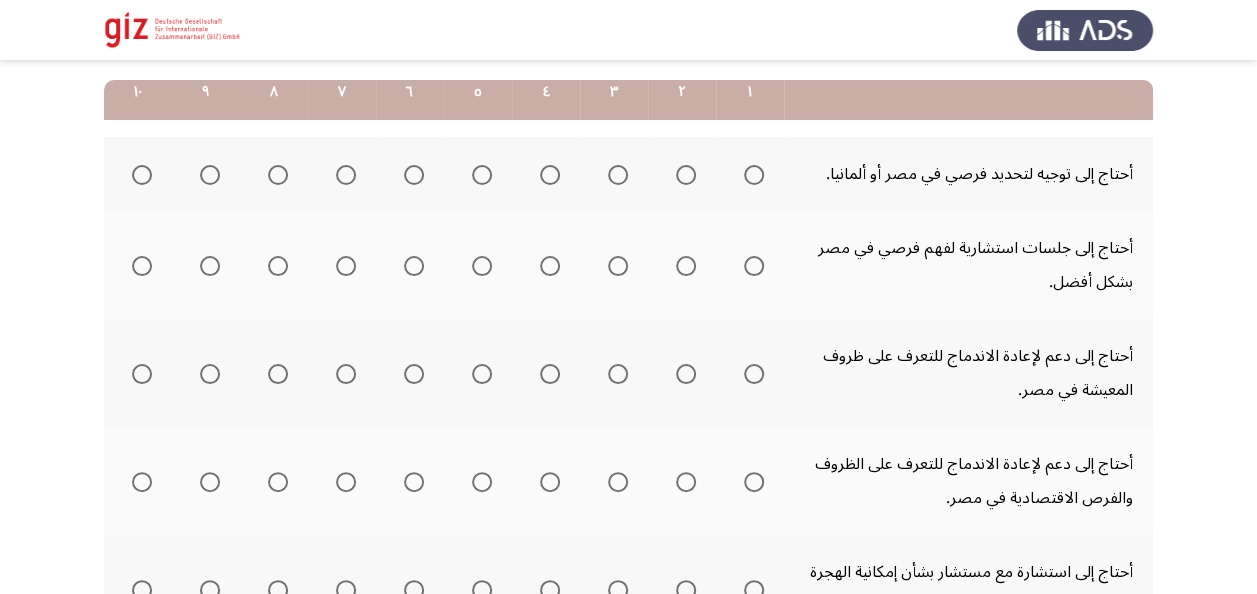 scroll, scrollTop: 286, scrollLeft: 0, axis: vertical 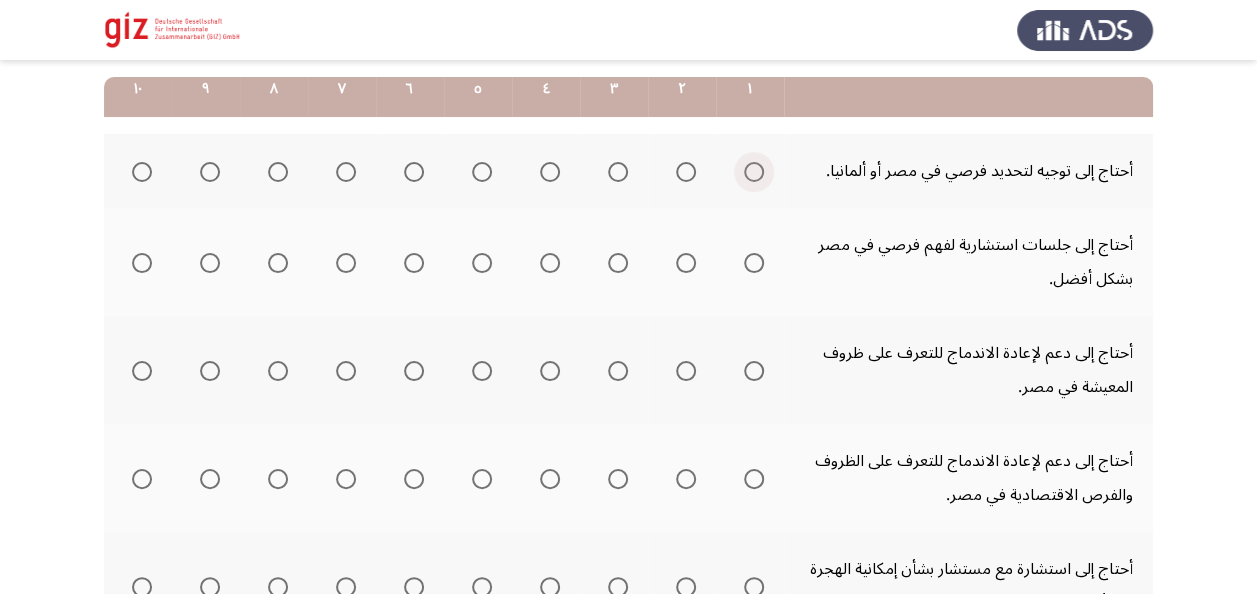 click at bounding box center [754, 172] 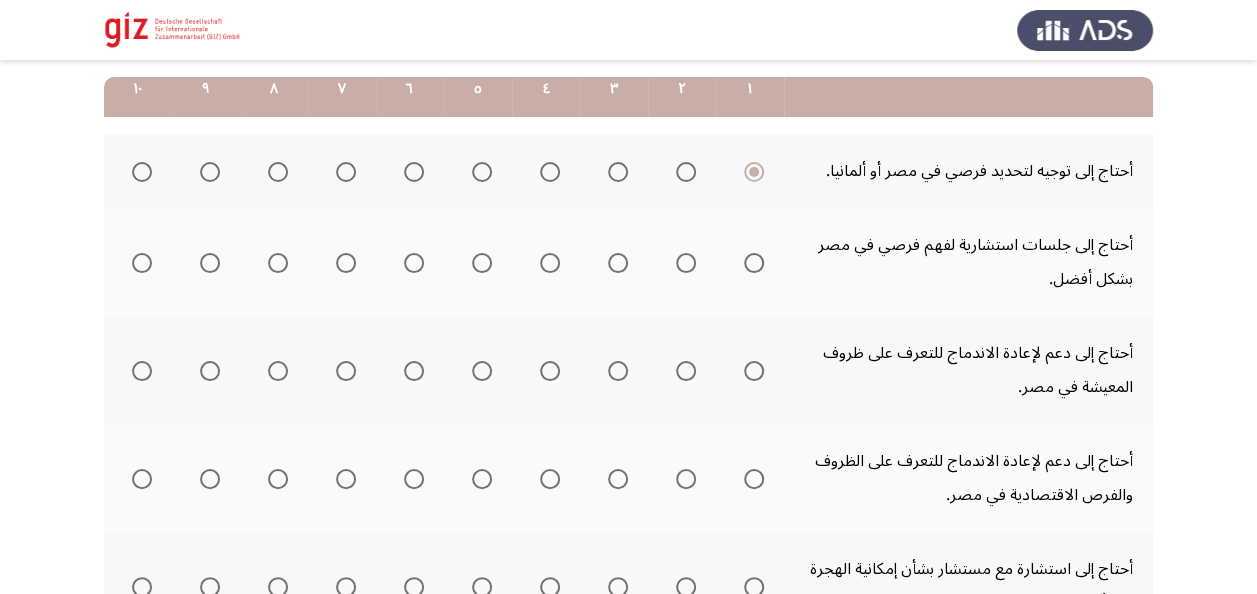 click at bounding box center (754, 263) 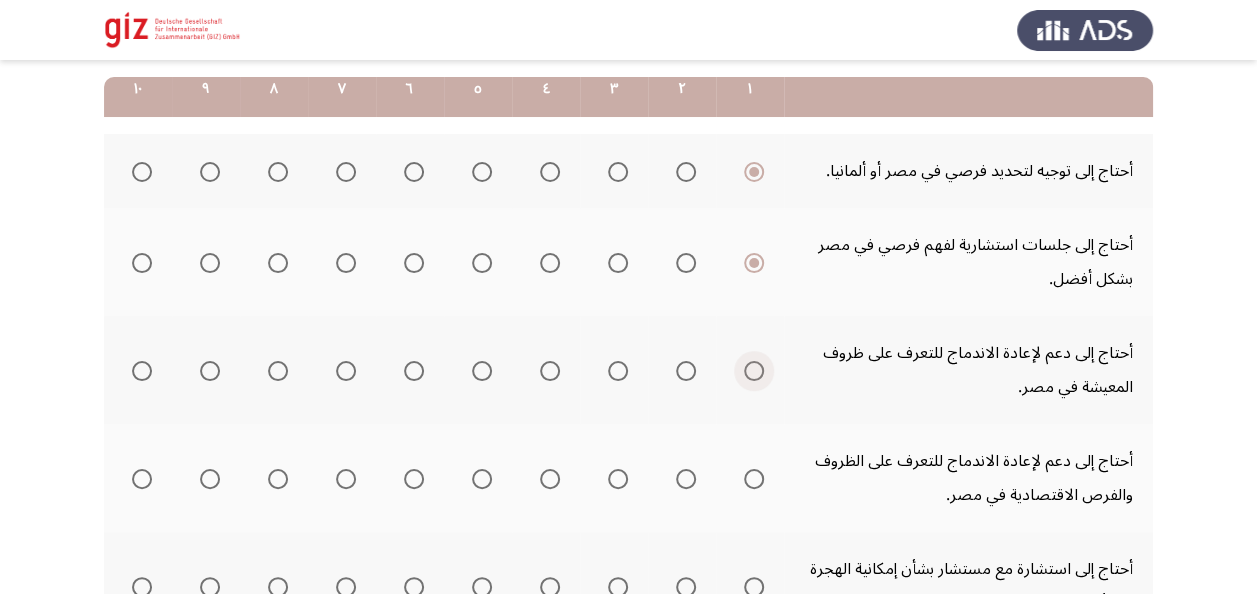 click at bounding box center (754, 371) 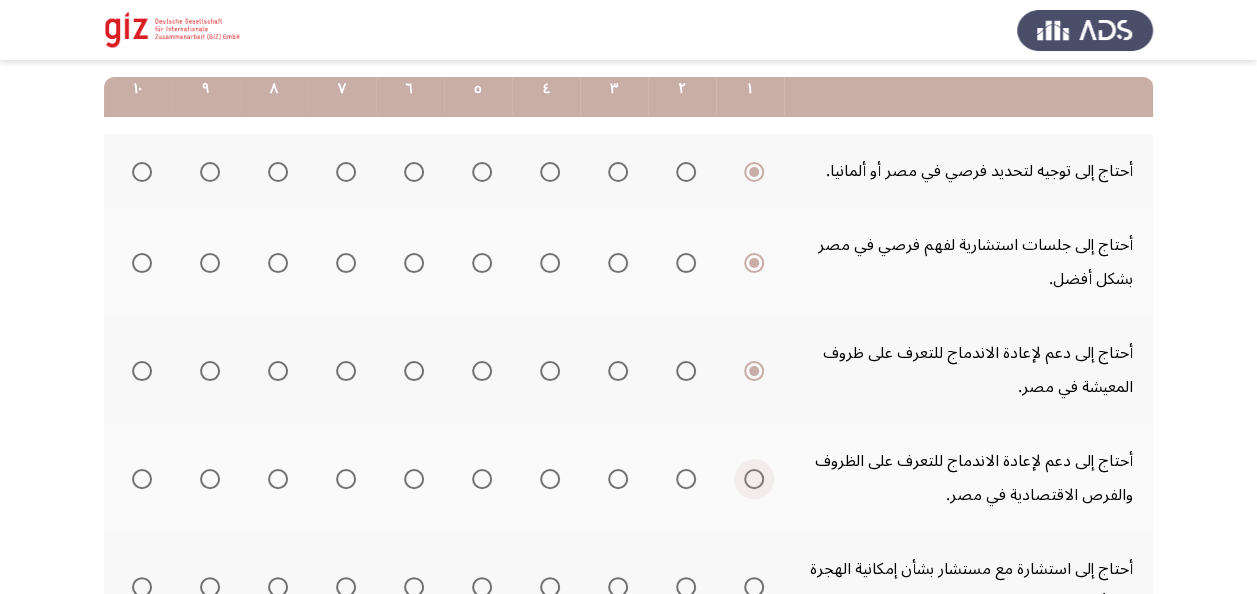 click at bounding box center (754, 479) 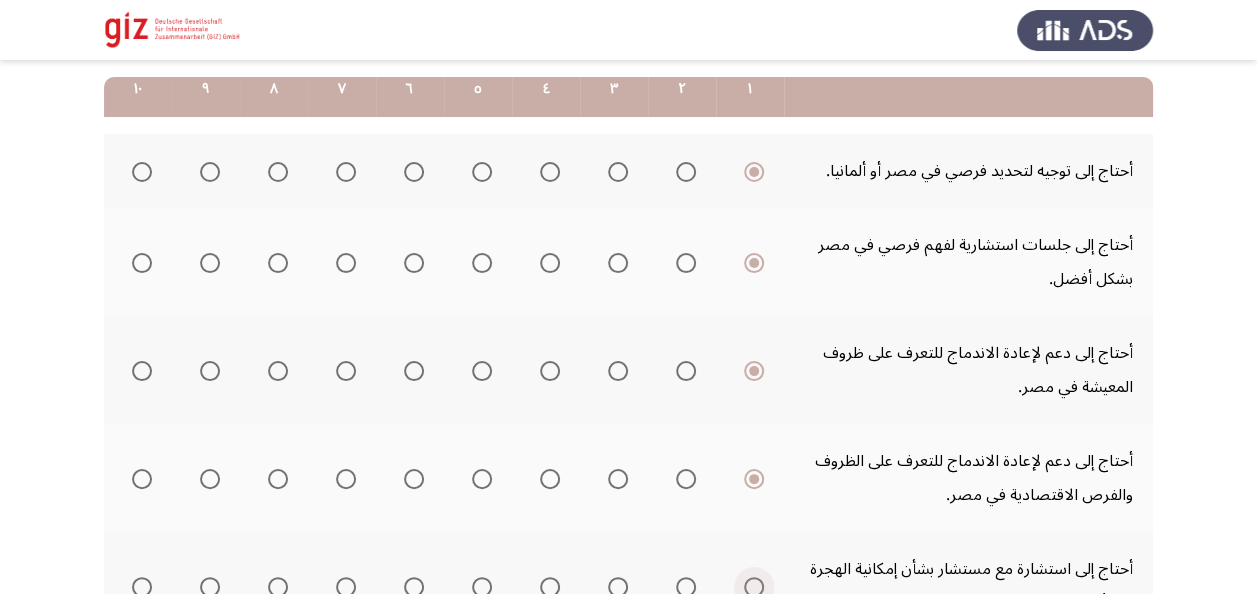 click at bounding box center (754, 587) 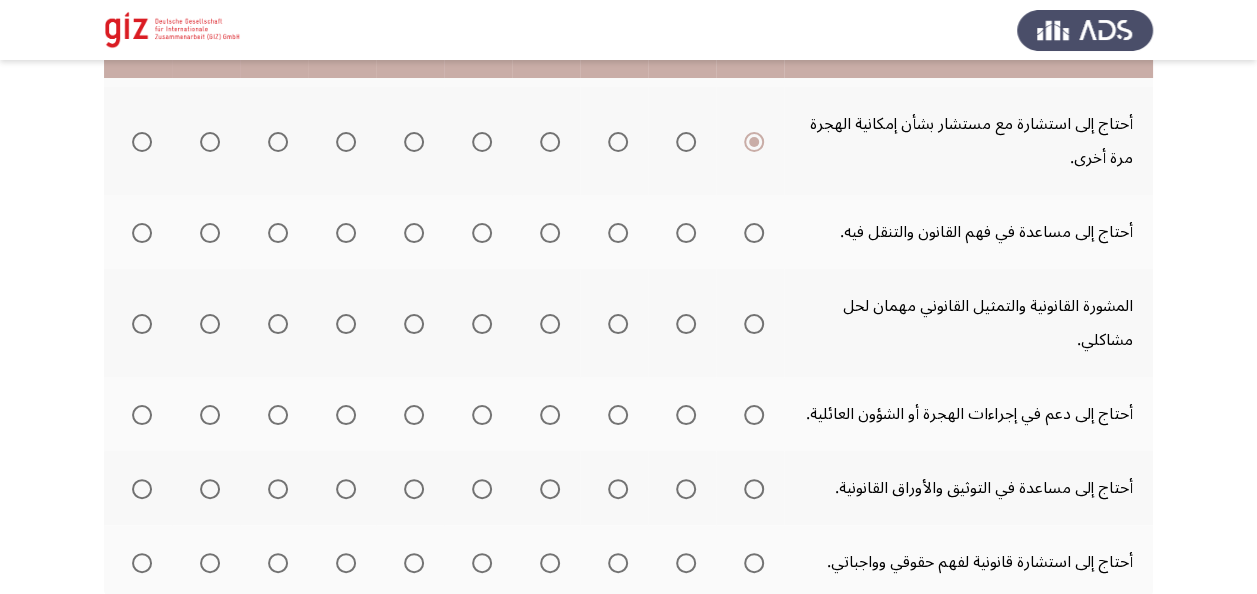 scroll, scrollTop: 742, scrollLeft: 0, axis: vertical 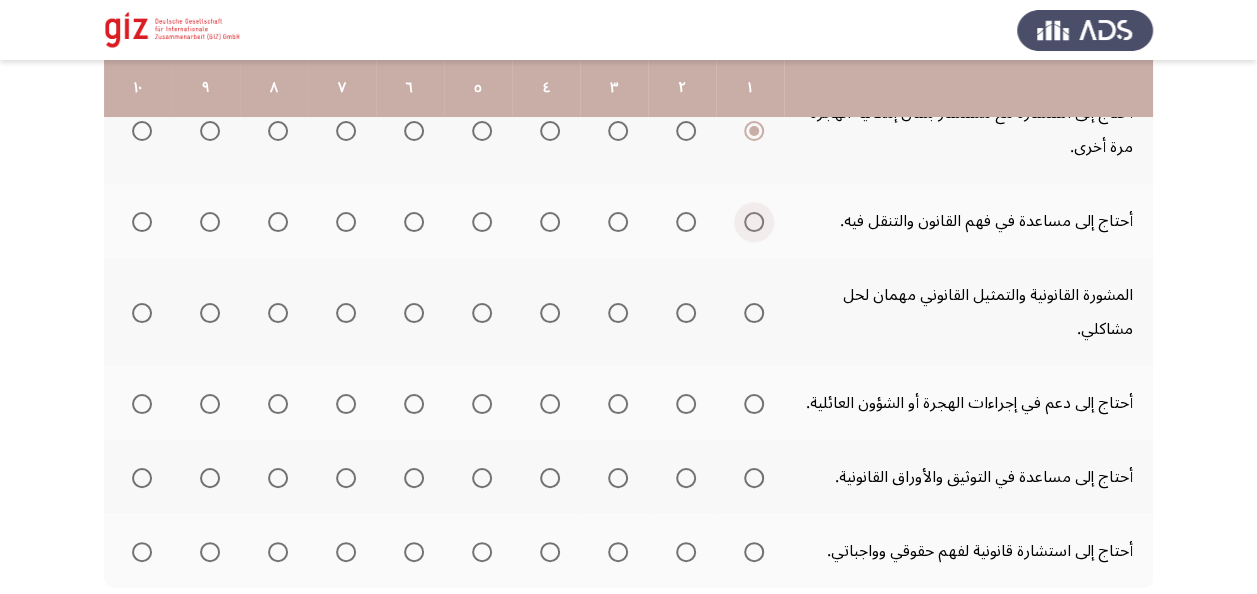 click at bounding box center (754, 222) 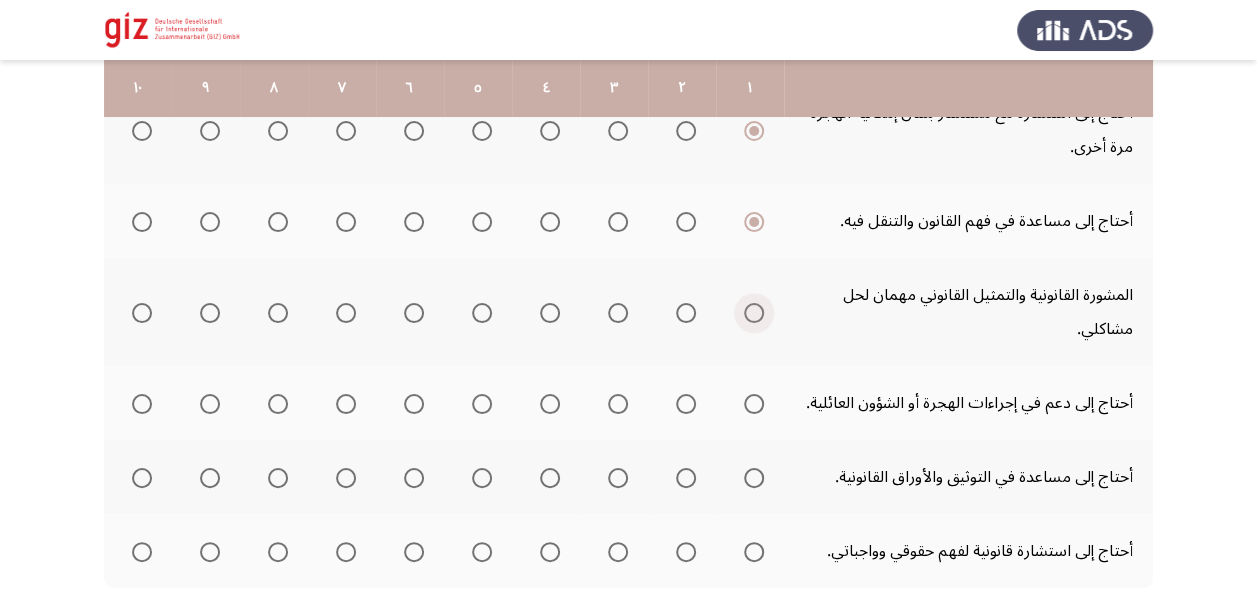 click at bounding box center (754, 313) 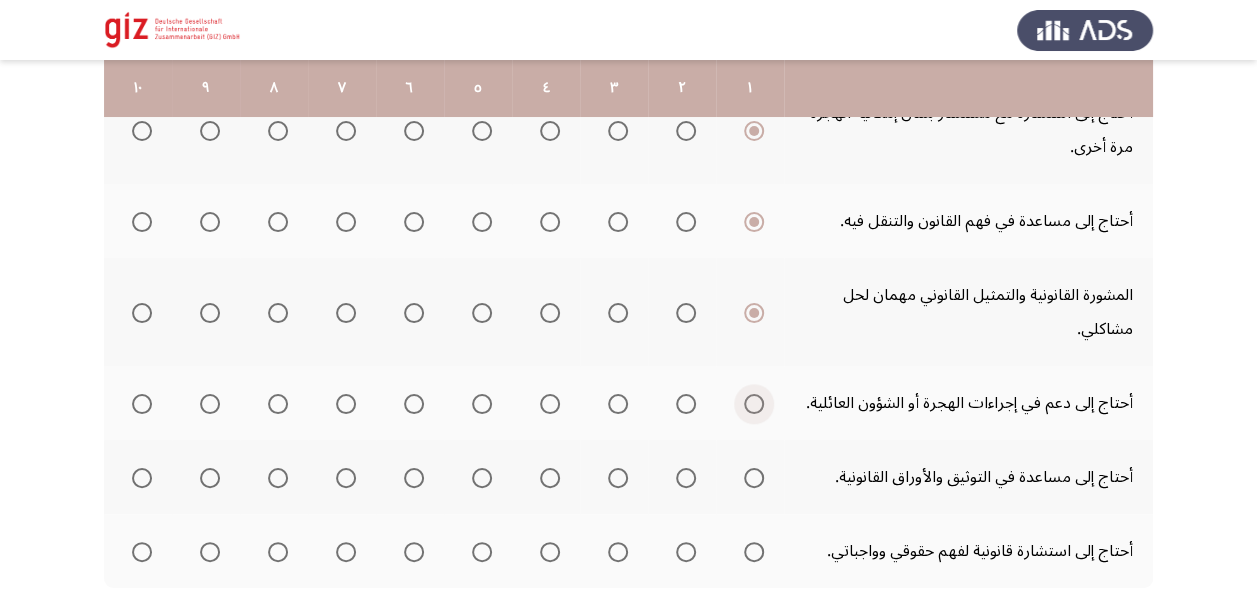 click at bounding box center (754, 404) 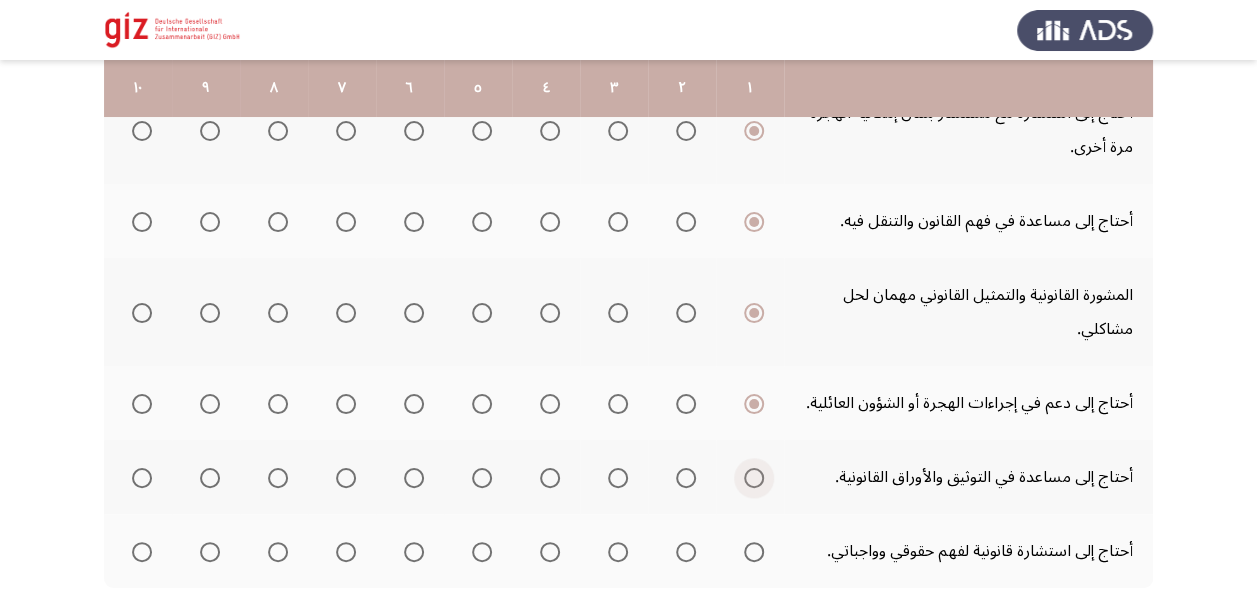 click at bounding box center (750, 478) 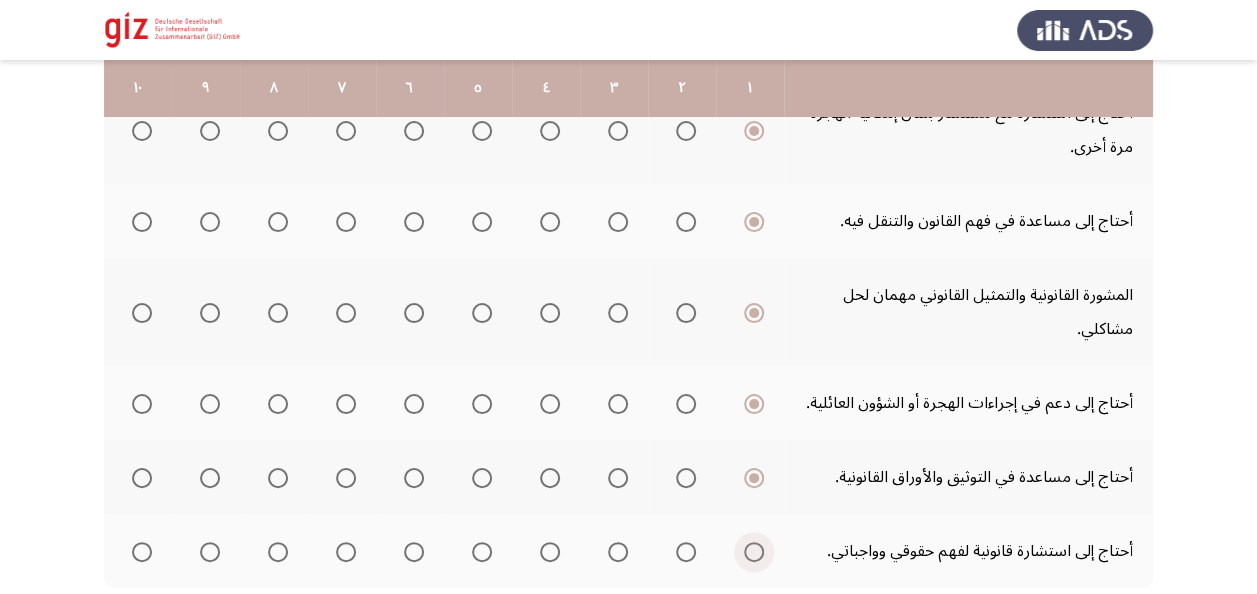 click at bounding box center [754, 552] 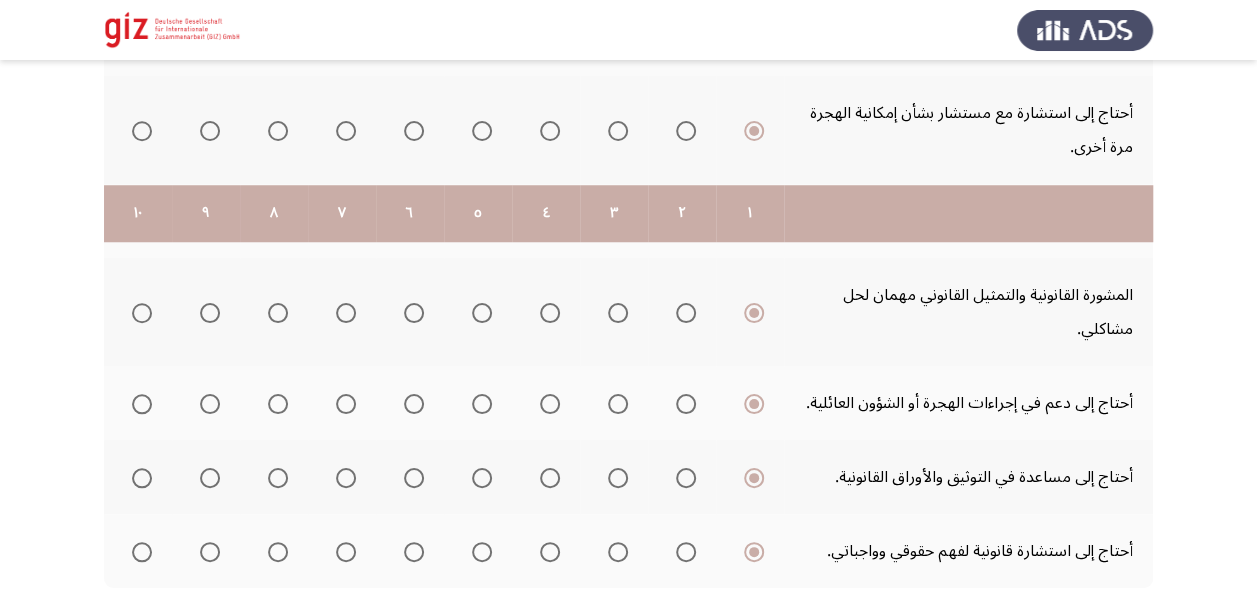 scroll, scrollTop: 876, scrollLeft: 0, axis: vertical 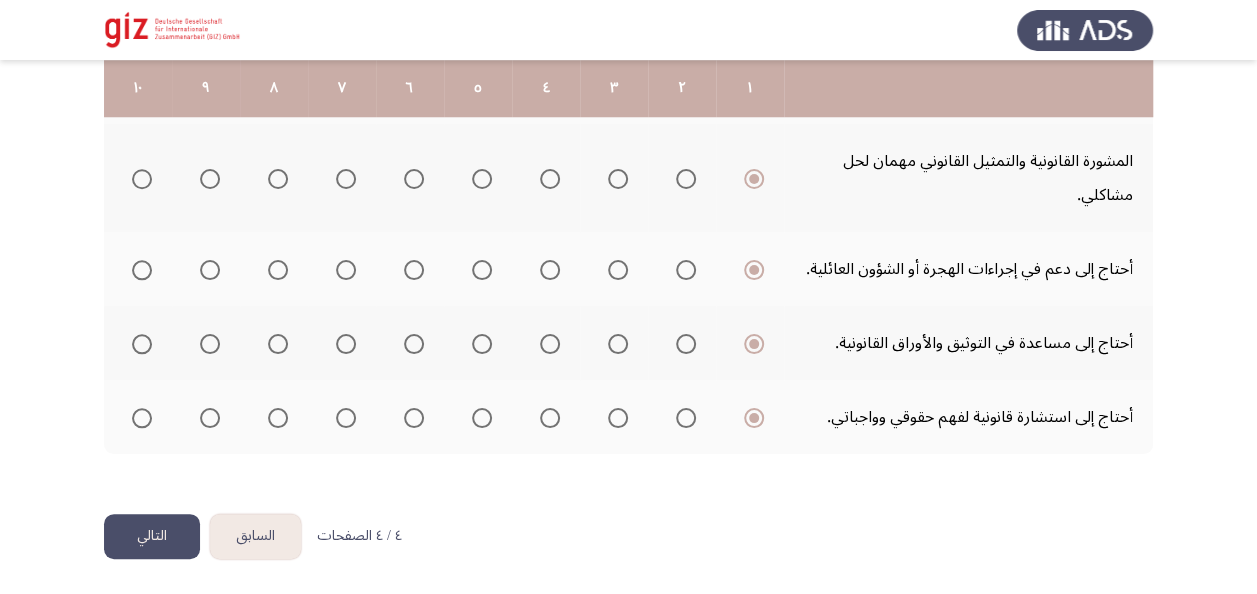 click on "التالي" 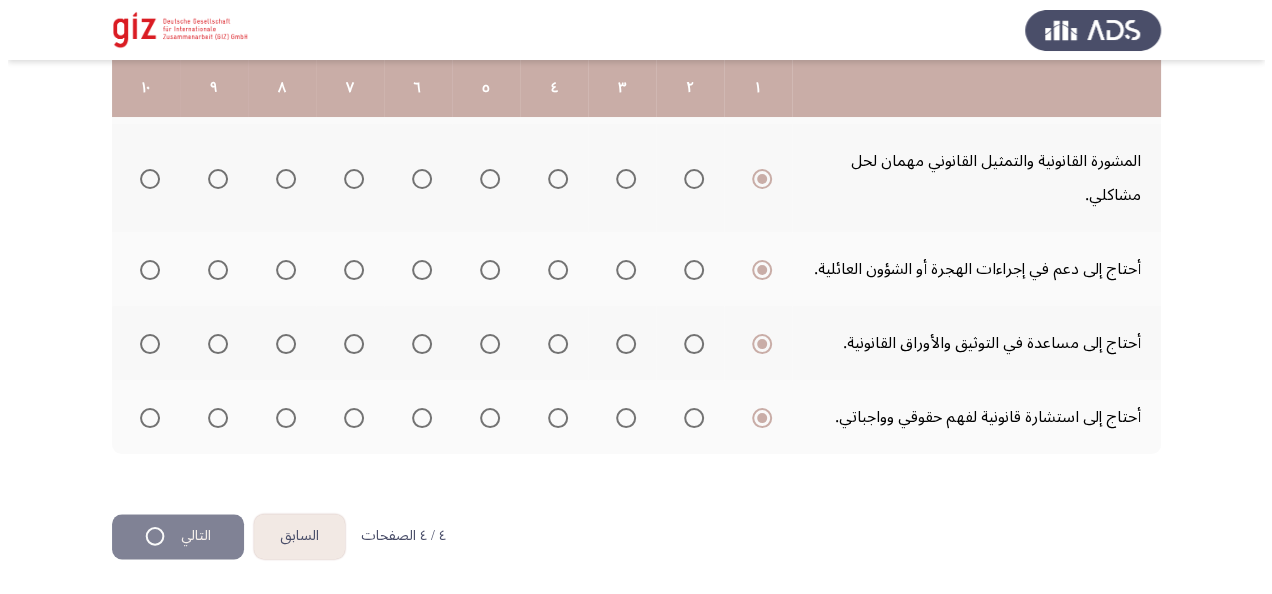 scroll, scrollTop: 0, scrollLeft: 0, axis: both 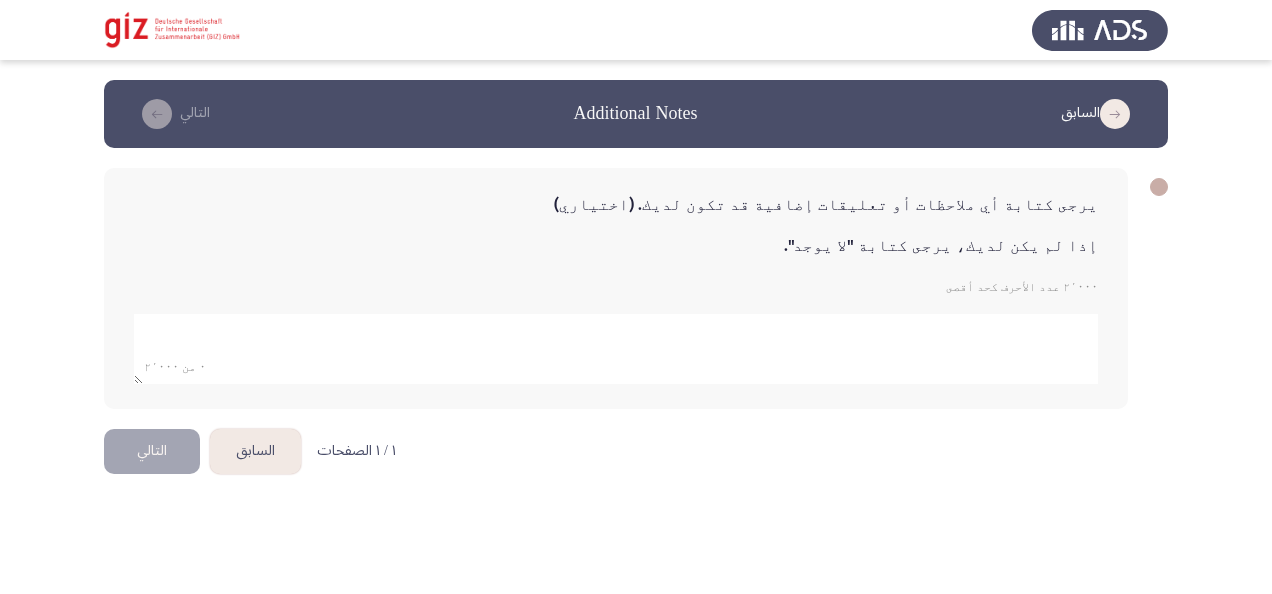 click on "٠ من ٢٬٠٠٠" 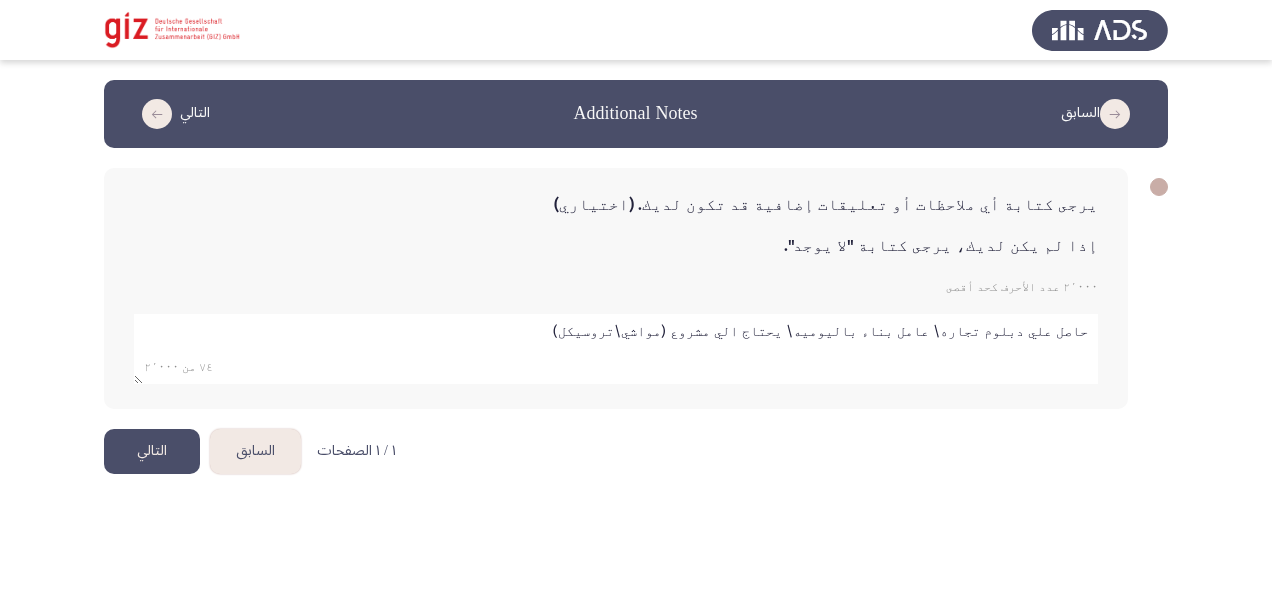 type on "حاصل علي دبلوم تجاره\ عامل بناء باليوميه\ يحتاج الي مشروع (مواشي\تروسيكل)" 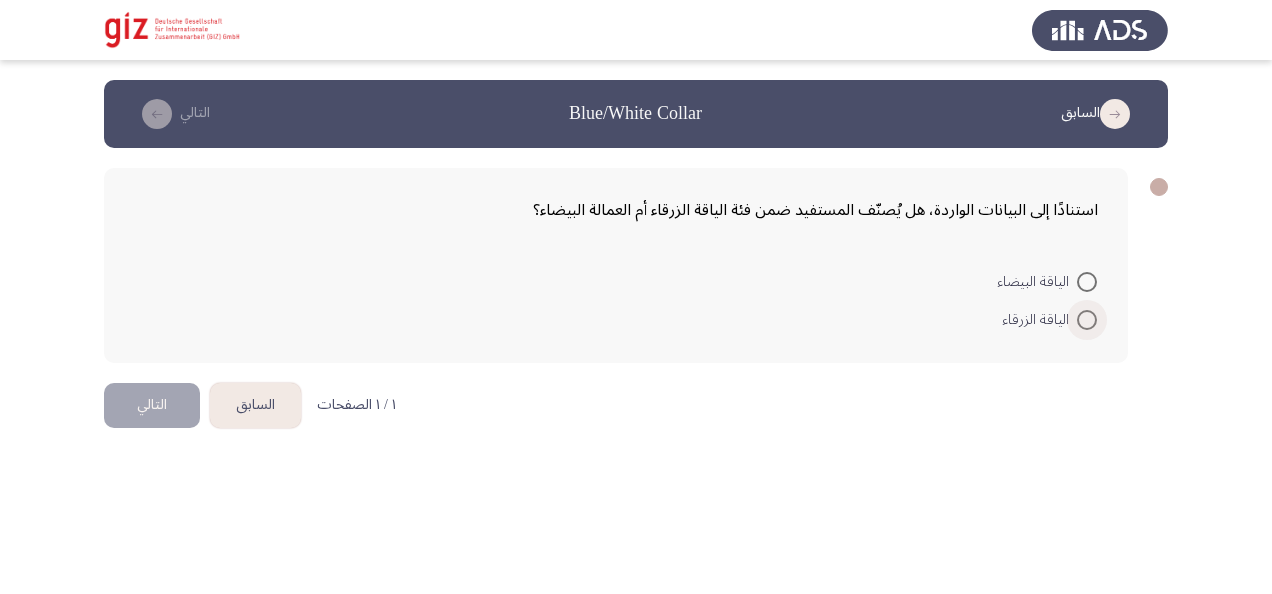 click at bounding box center (1087, 320) 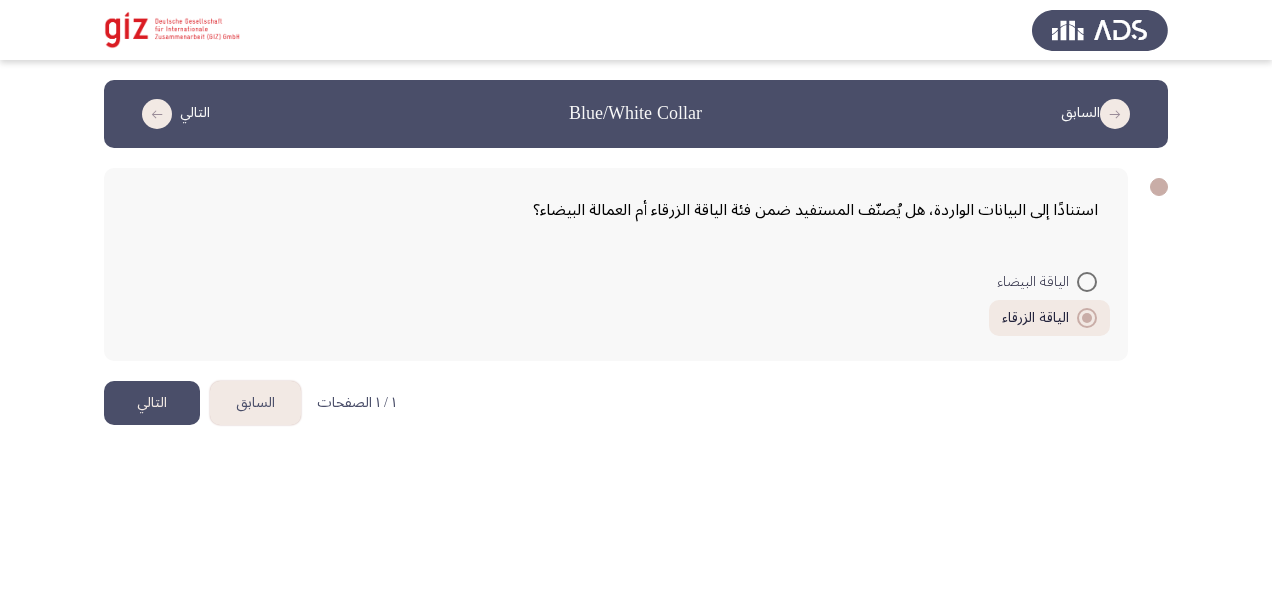 click on "التالي" 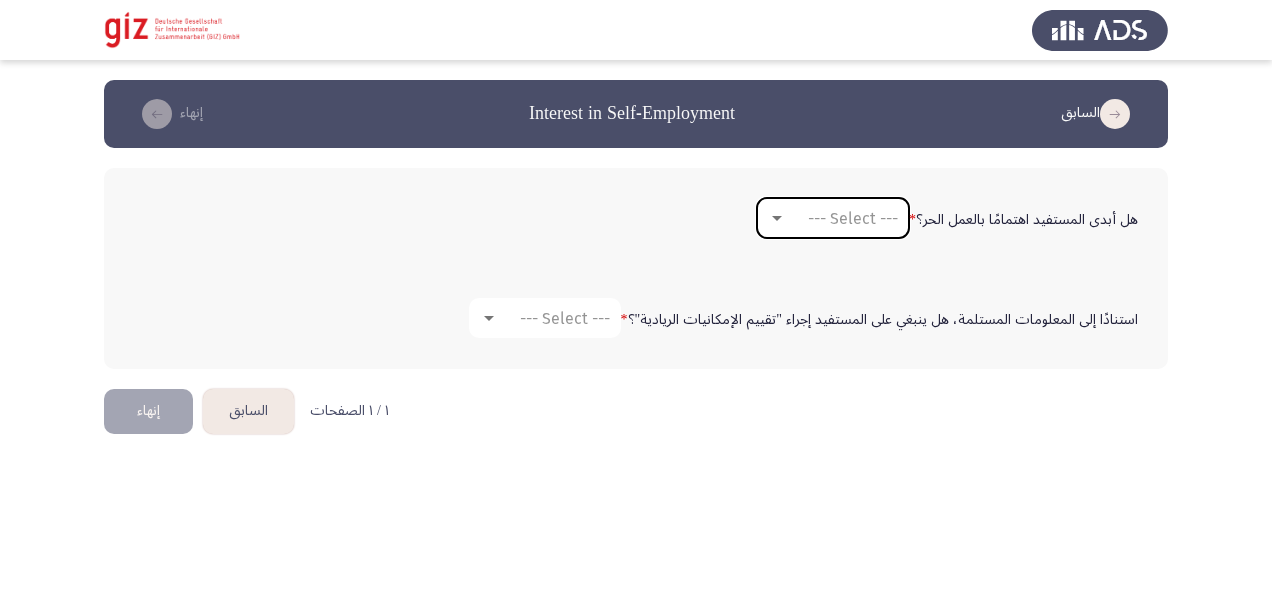 click on "--- Select ---" at bounding box center (833, 218) 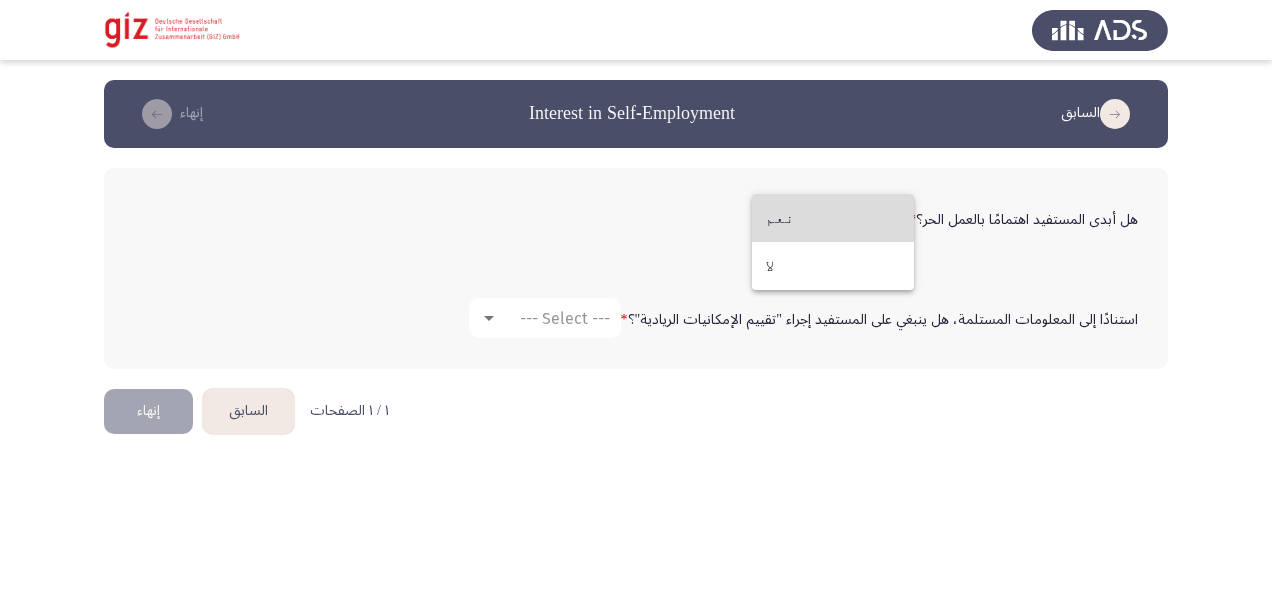 click on "نعم" at bounding box center [833, 218] 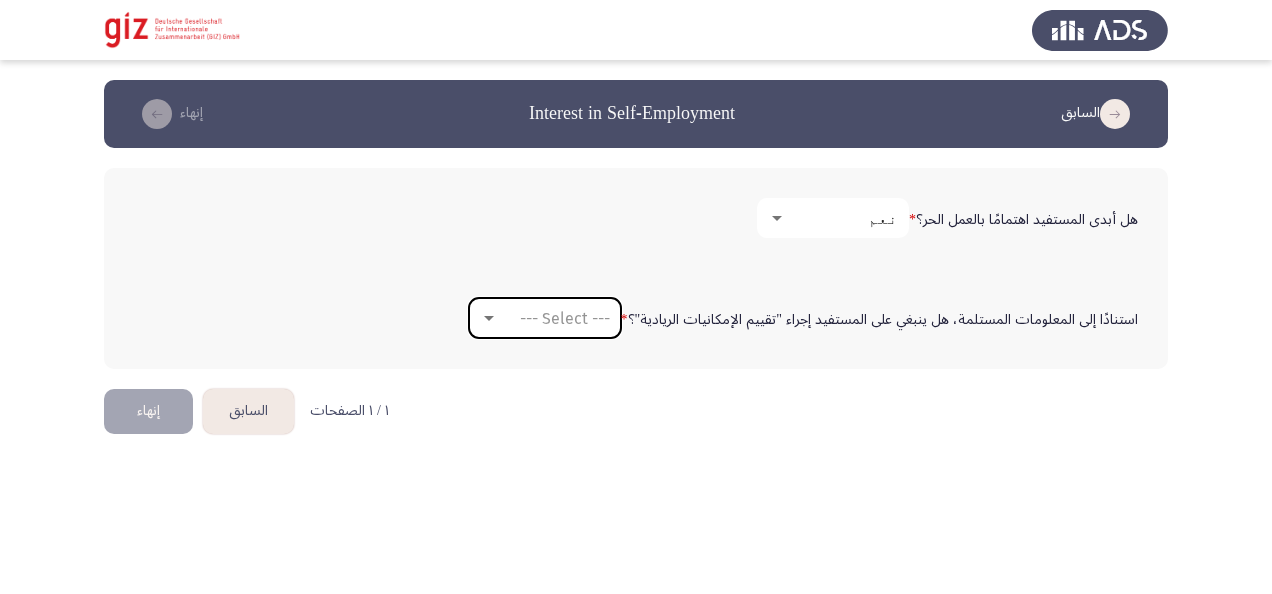 click at bounding box center [489, 318] 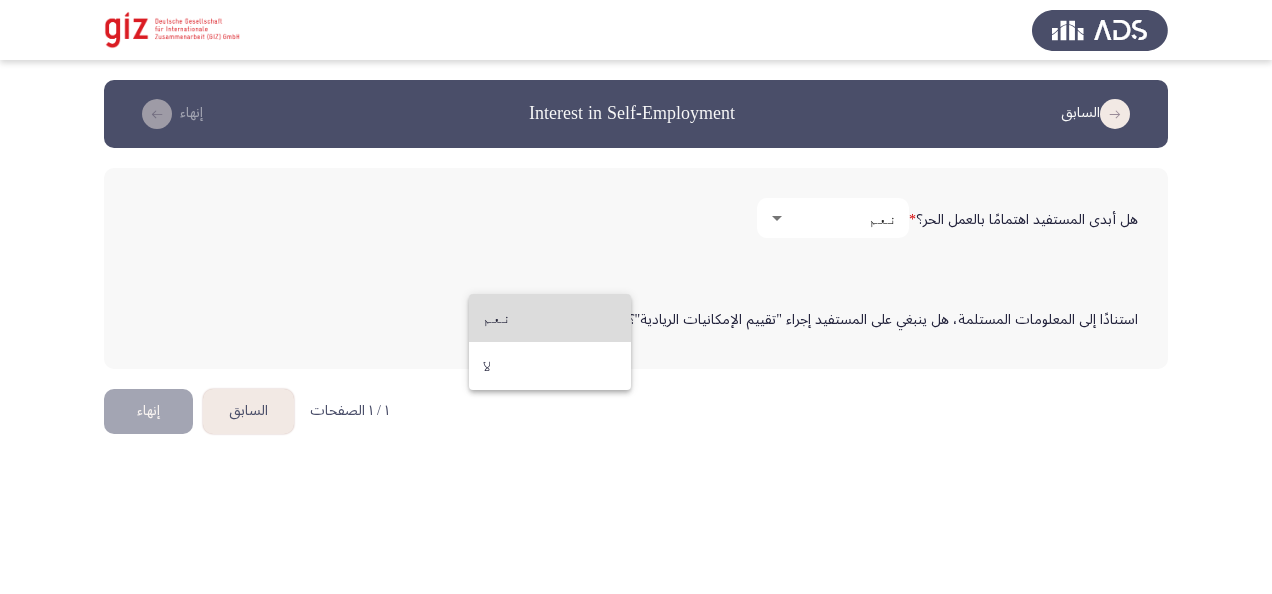 click on "نعم" at bounding box center [550, 318] 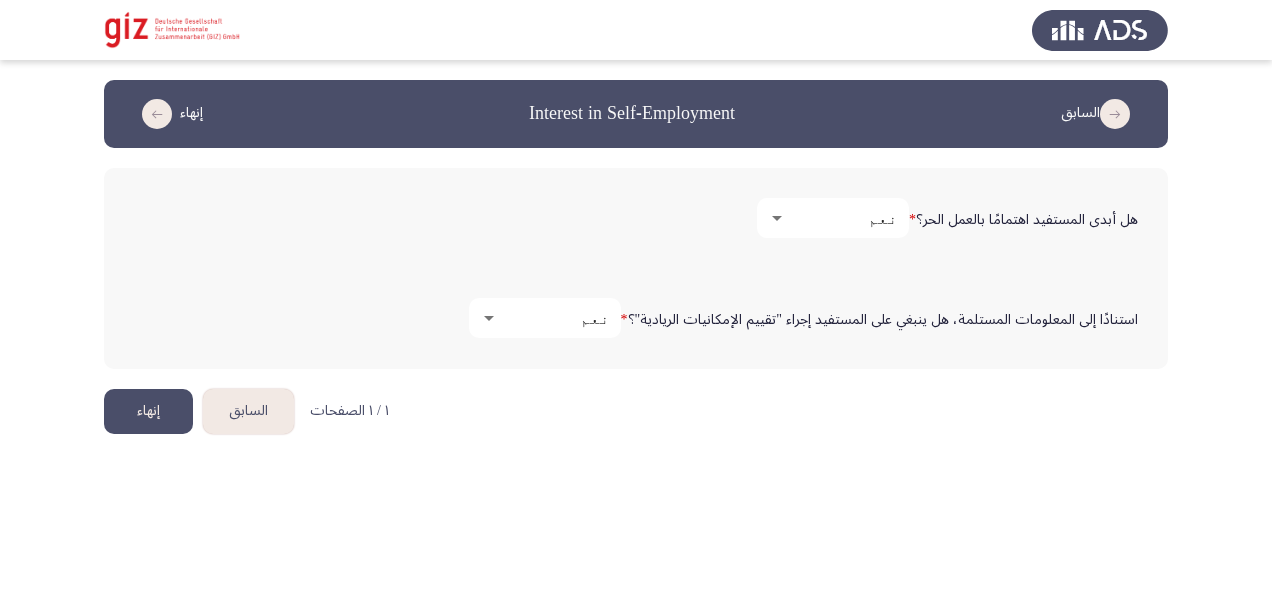 click on "إنهاء" 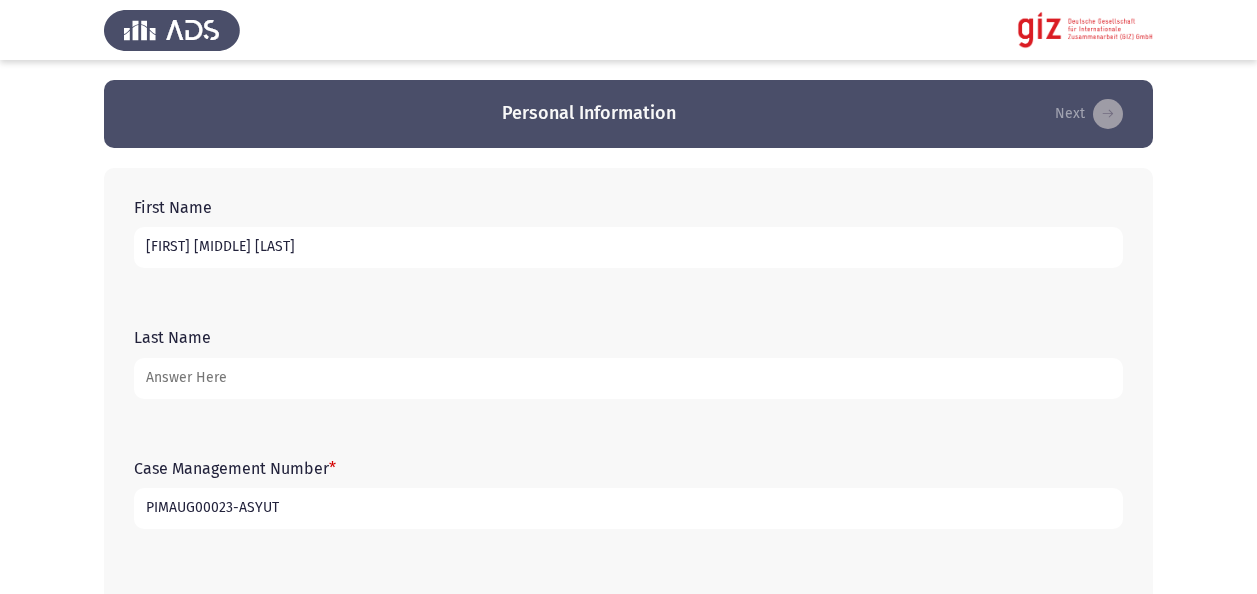 scroll, scrollTop: 280, scrollLeft: 0, axis: vertical 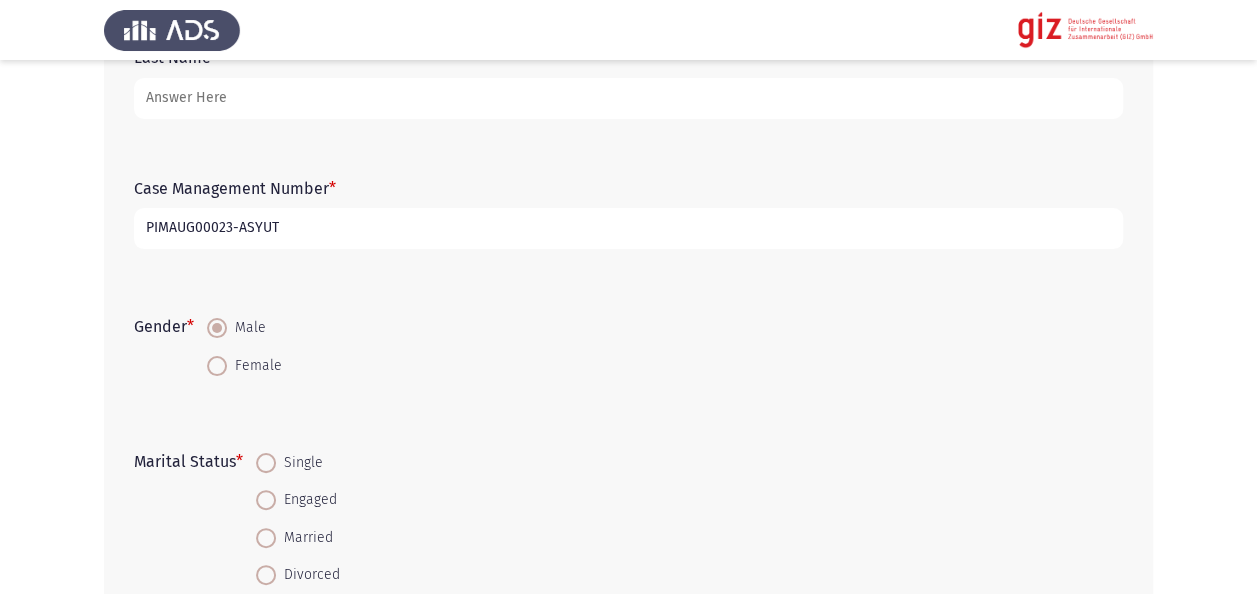 click on "Personal Information Next First Name [FIRST] [MIDDLE] [LAST] Last Name Case Management Number * PIMAUG00023-ASYUT Gender *   Male   Female Marital Status *   Single   Engaged   Married   Divorced   Widowed   Separated Current employment status * --- Select --- In which industry do you currently work in? Please select N/A if not applicable. *   Healthcare   Education   Information Technology   Finance and Banking   Retail and Sales   Hospitality and Tourism   Manufacturing   Construction   Transportation and Logistics   Media & Communications   Legal Services   Government and Public Administration   Non-Profit and Social Services   Agriculture   Arts and Entertainment   Other   N/A If you selected "Other", please specify. Write N/A if not applicable. What are the main reasons that would make you want to leave Egypt? *   Search for employment   Education   Invitation by family member     Marriage" 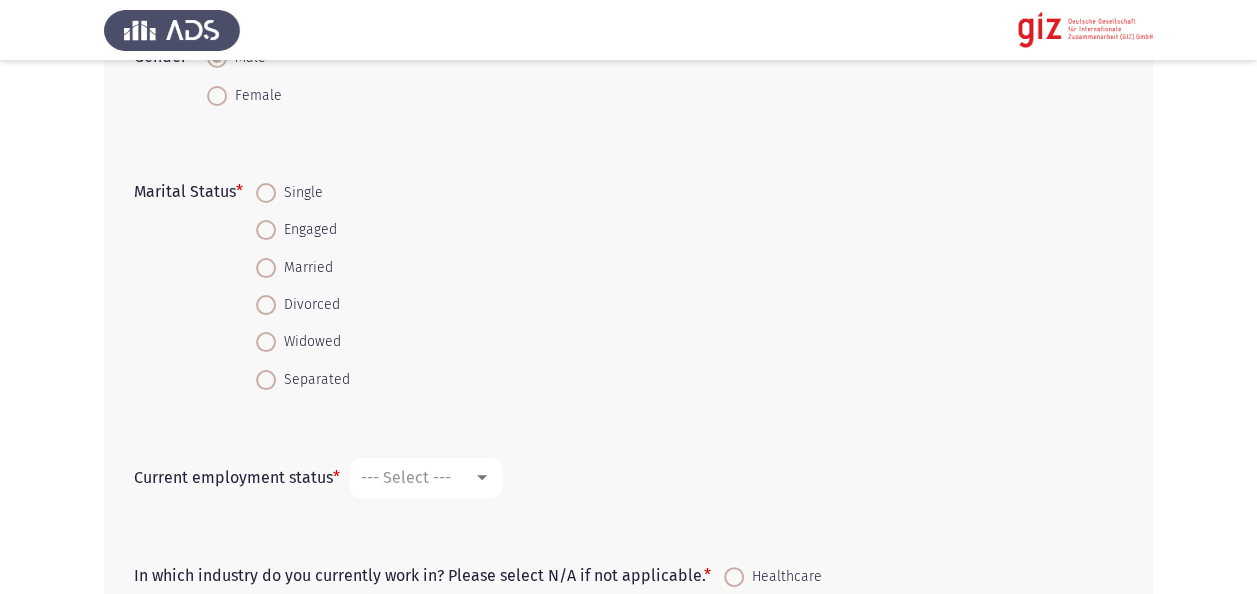 scroll, scrollTop: 520, scrollLeft: 0, axis: vertical 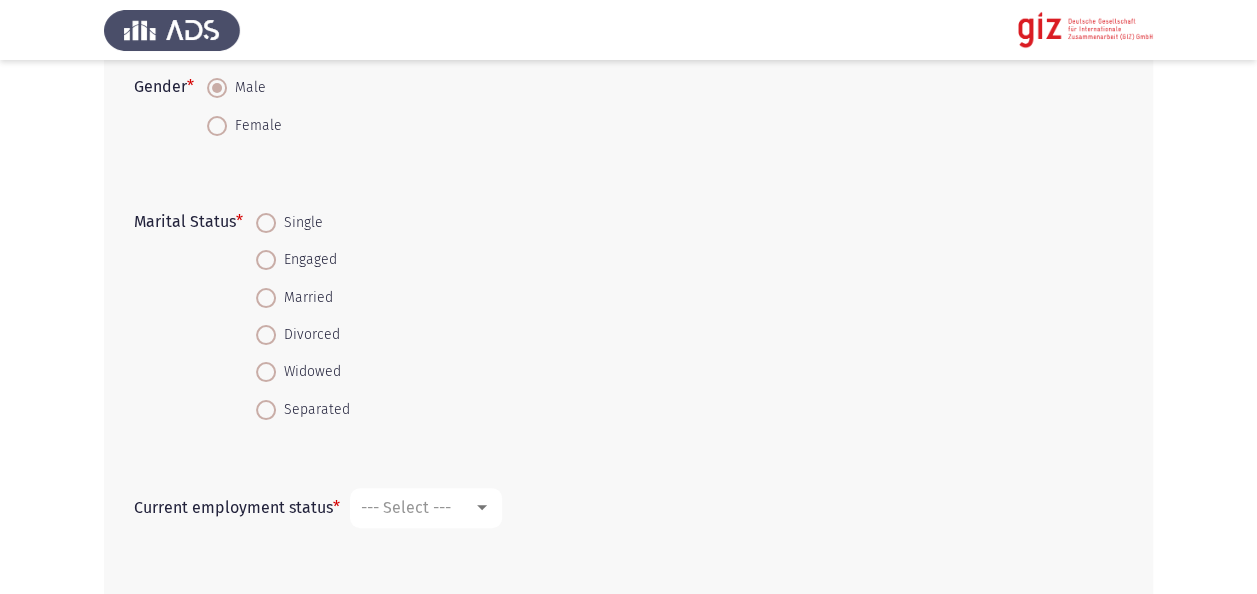 click on "Gender   *    Male     Female" 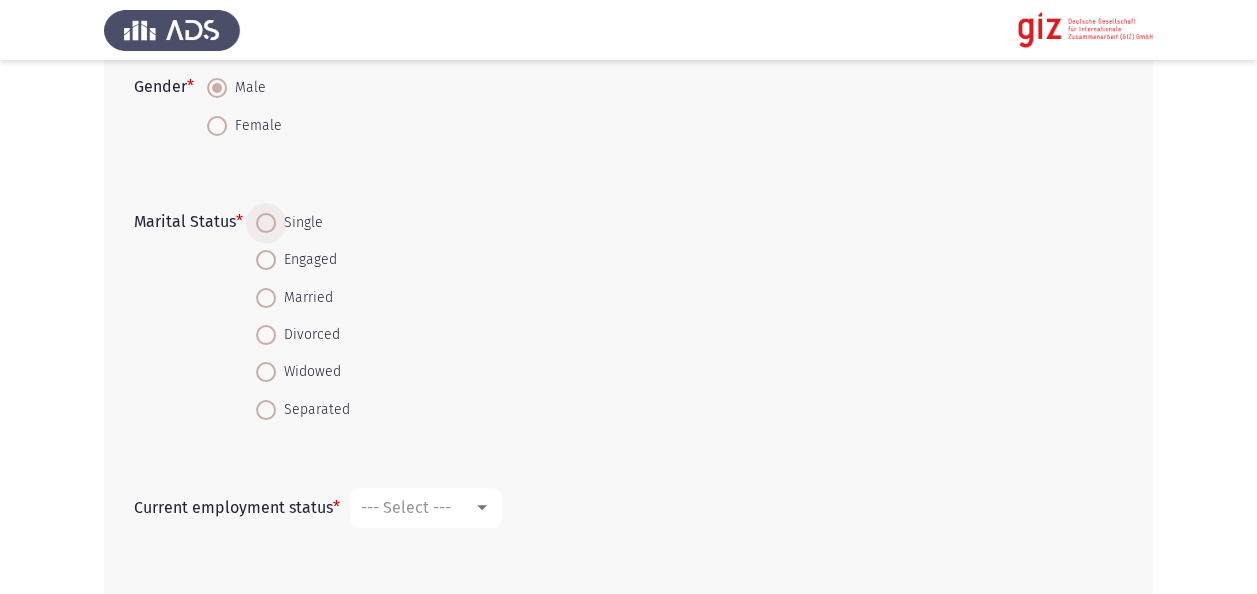 click on "Single" at bounding box center [299, 223] 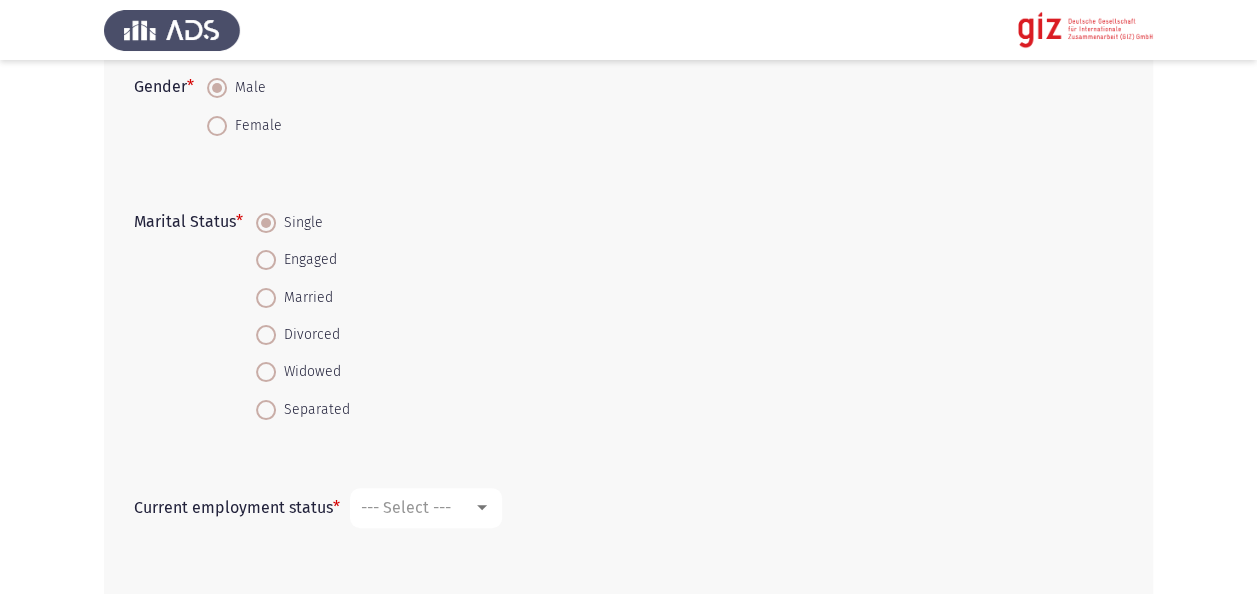 click on "Marital Status   *    Single     Engaged     Married     Divorced     Widowed     Separated" 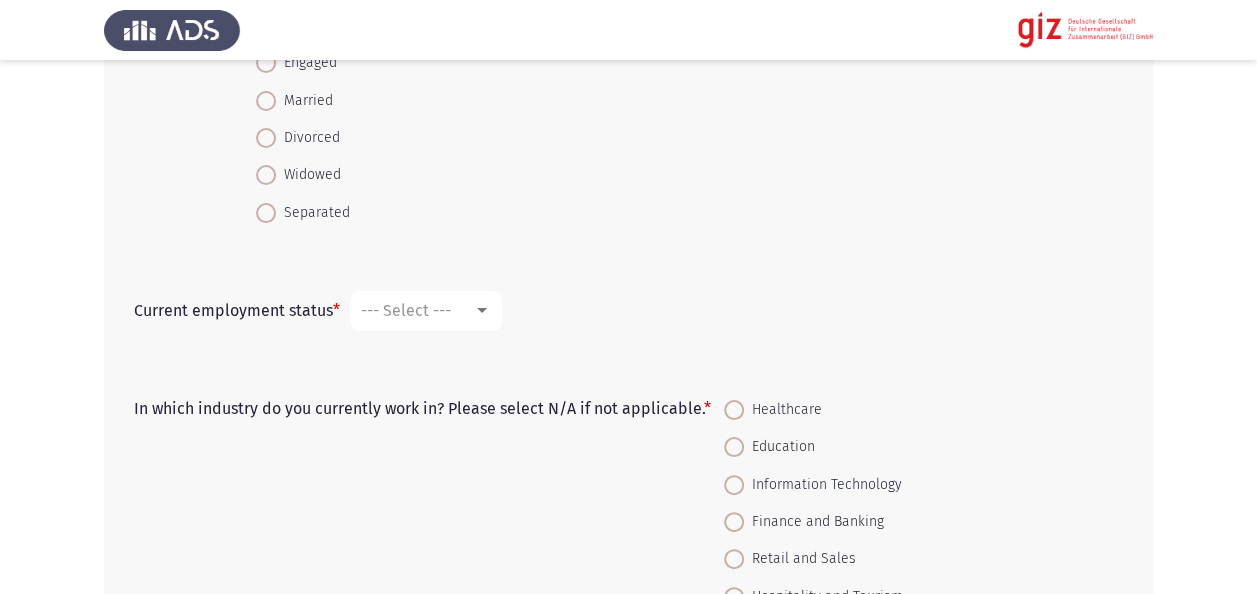 scroll, scrollTop: 720, scrollLeft: 0, axis: vertical 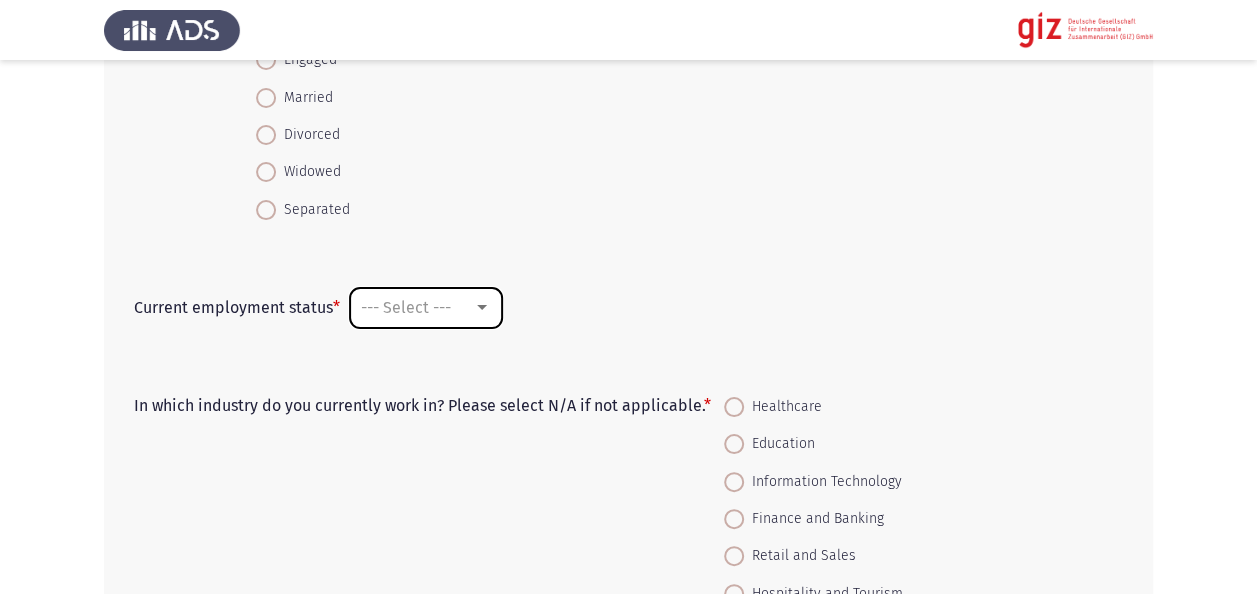 click on "--- Select ---" at bounding box center [406, 307] 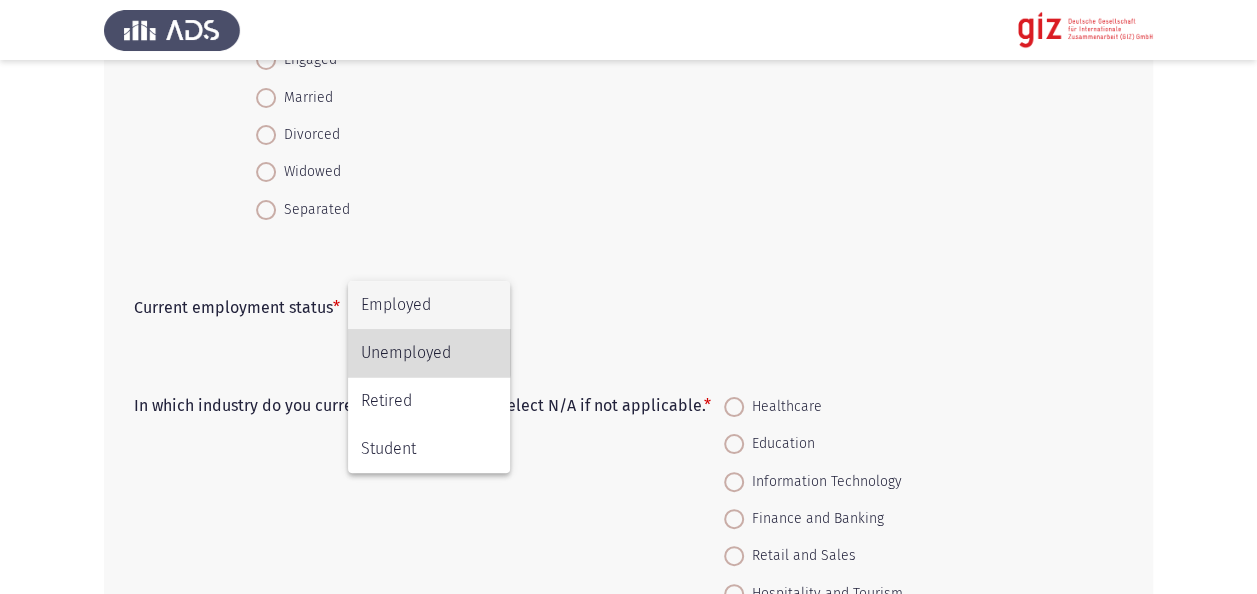 click on "Unemployed" at bounding box center [429, 353] 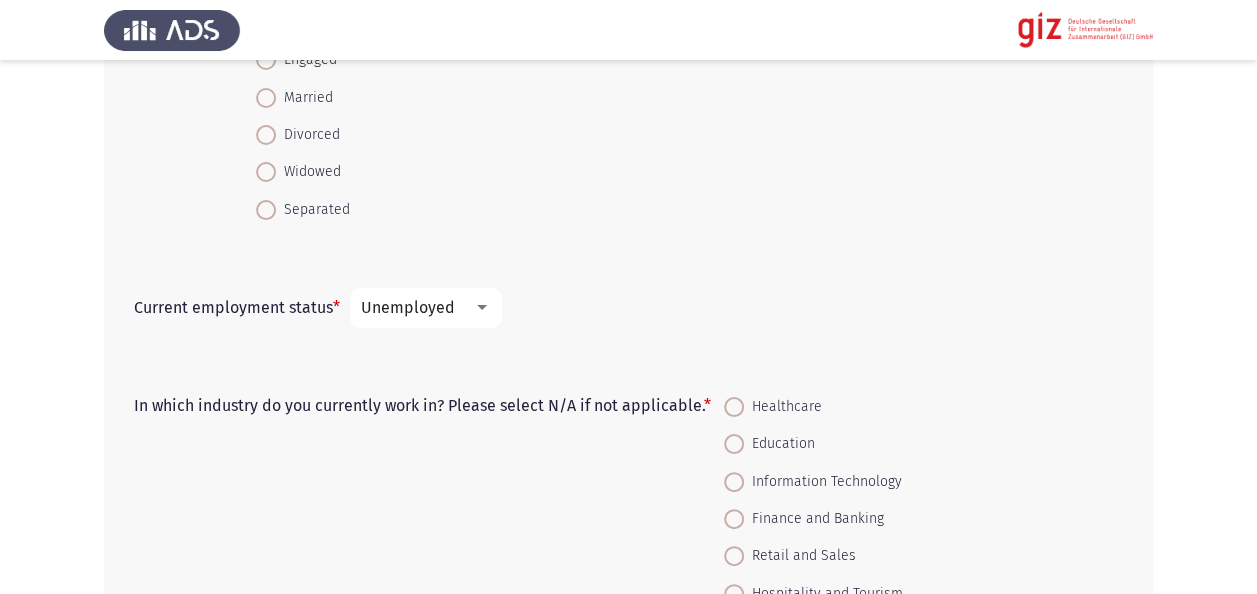 click on "In which industry do you currently work in? Please select N/A if not applicable.   *    Healthcare     Education     Information Technology     Finance and Banking     Retail and Sales     Hospitality and Tourism     Manufacturing     Construction     Transportation and Logistics     Media & Communications     Legal Services     Government and Public Administration     Non-Profit and Social Services     Agriculture     Arts and Entertainment     Other     N/A" 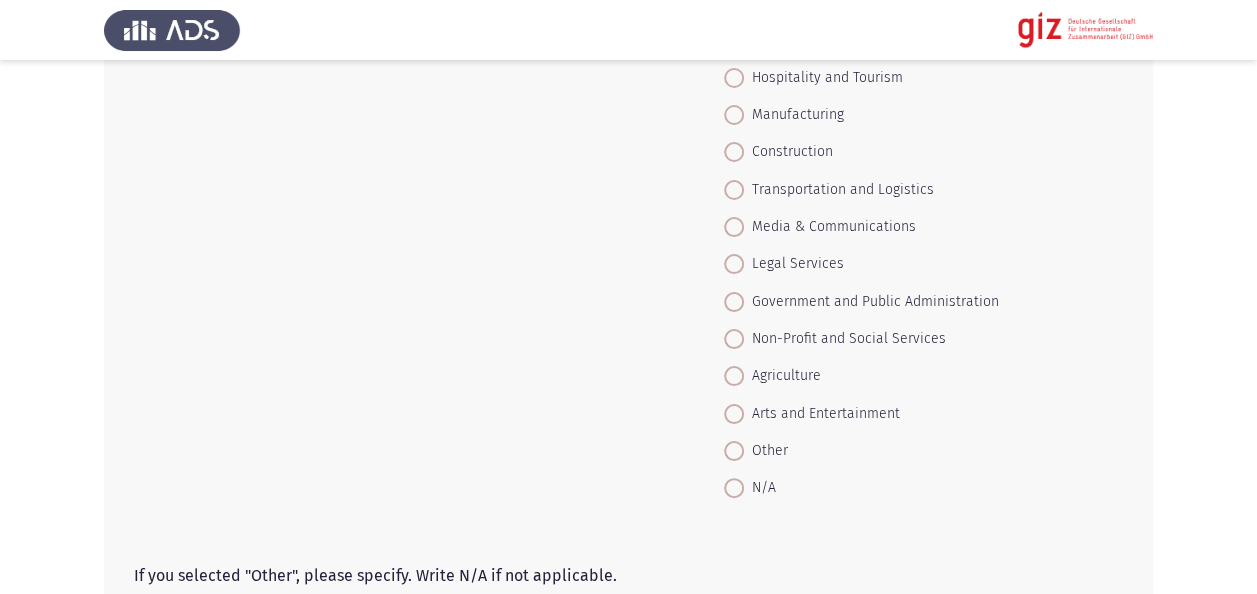 scroll, scrollTop: 1240, scrollLeft: 0, axis: vertical 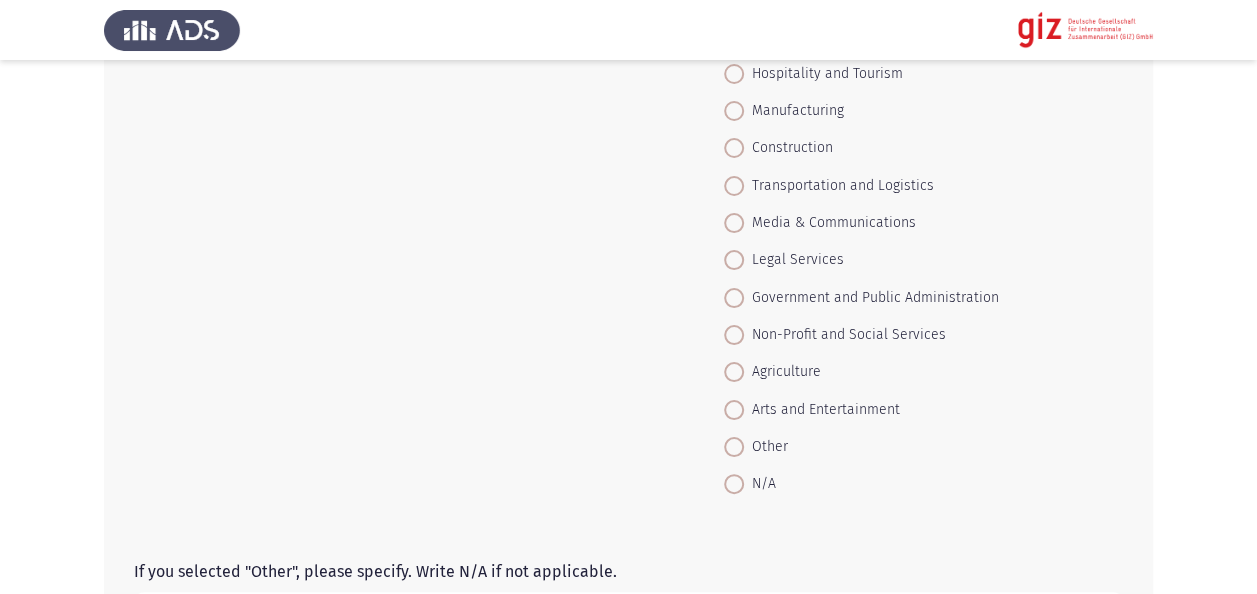 click at bounding box center (734, 484) 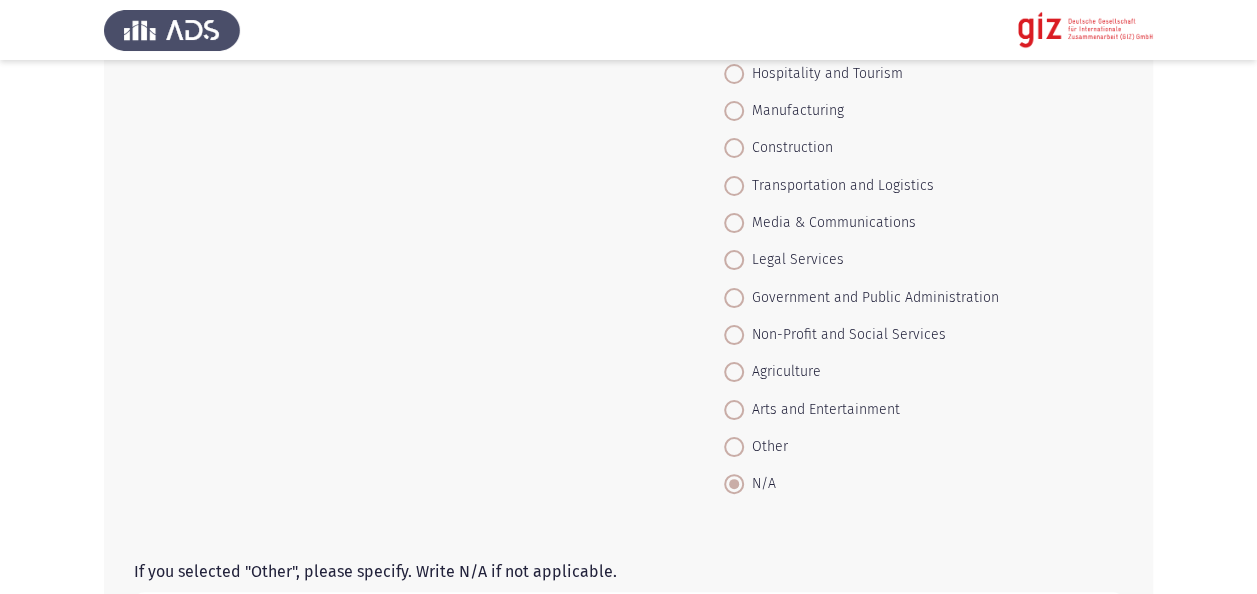 click on "In which industry do you currently work in? Please select N/A if not applicable.   *    Healthcare     Education     Information Technology     Finance and Banking     Retail and Sales     Hospitality and Tourism     Manufacturing     Construction     Transportation and Logistics     Media & Communications     Legal Services     Government and Public Administration     Non-Profit and Social Services     Agriculture     Arts and Entertainment     Other     N/A" 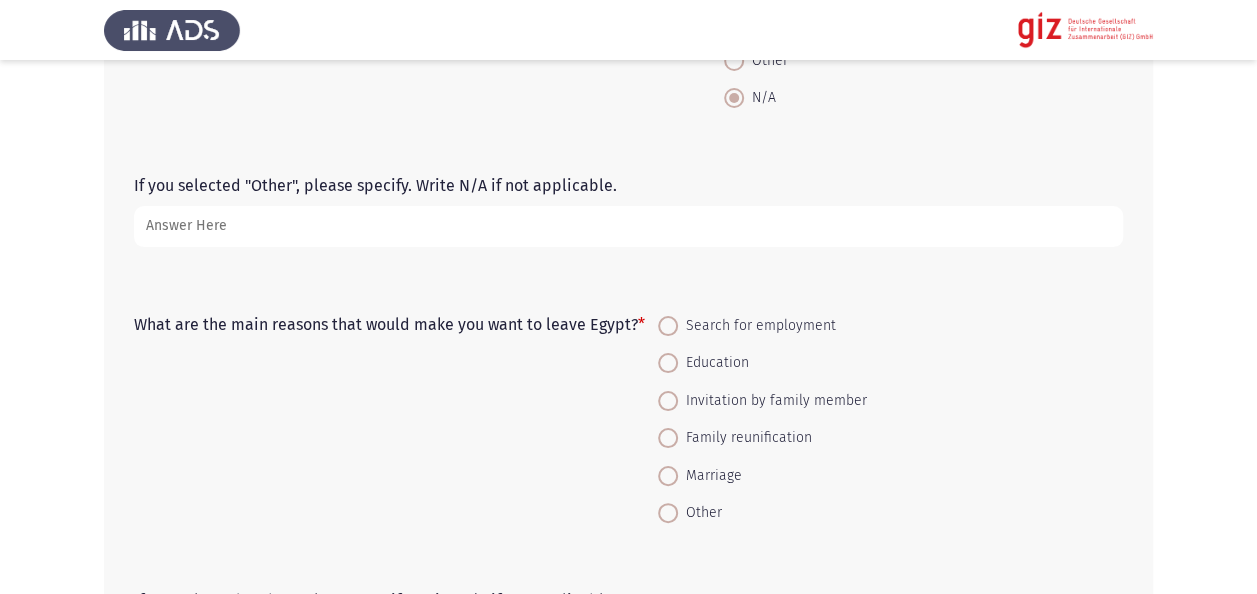 scroll, scrollTop: 1680, scrollLeft: 0, axis: vertical 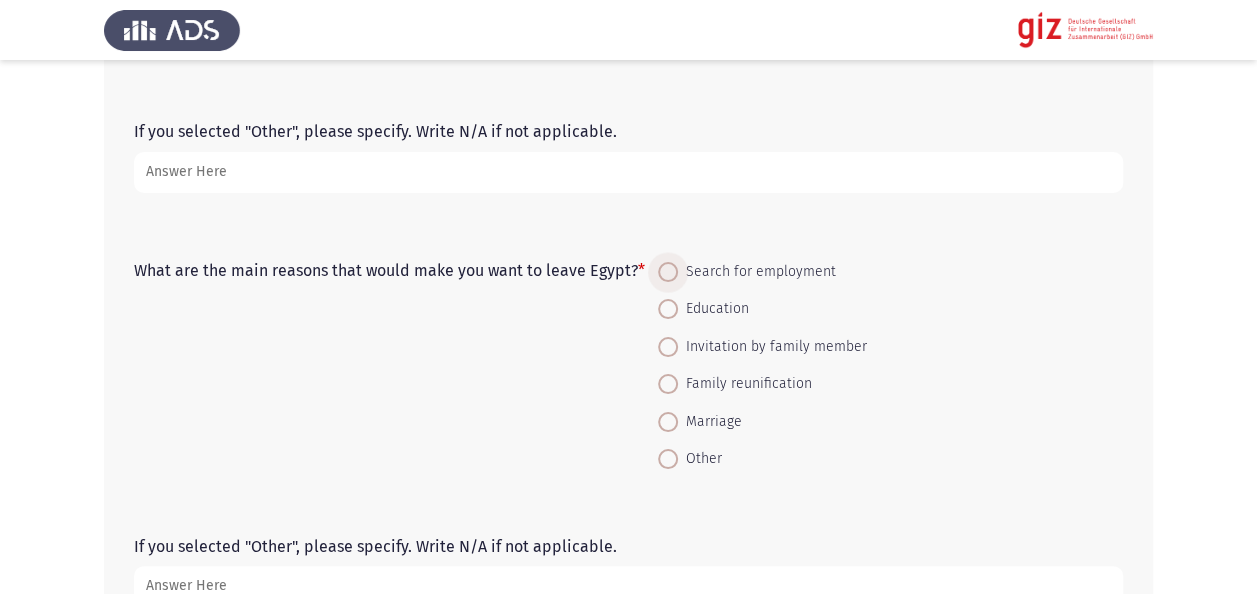 click on "Search for employment" at bounding box center (757, 272) 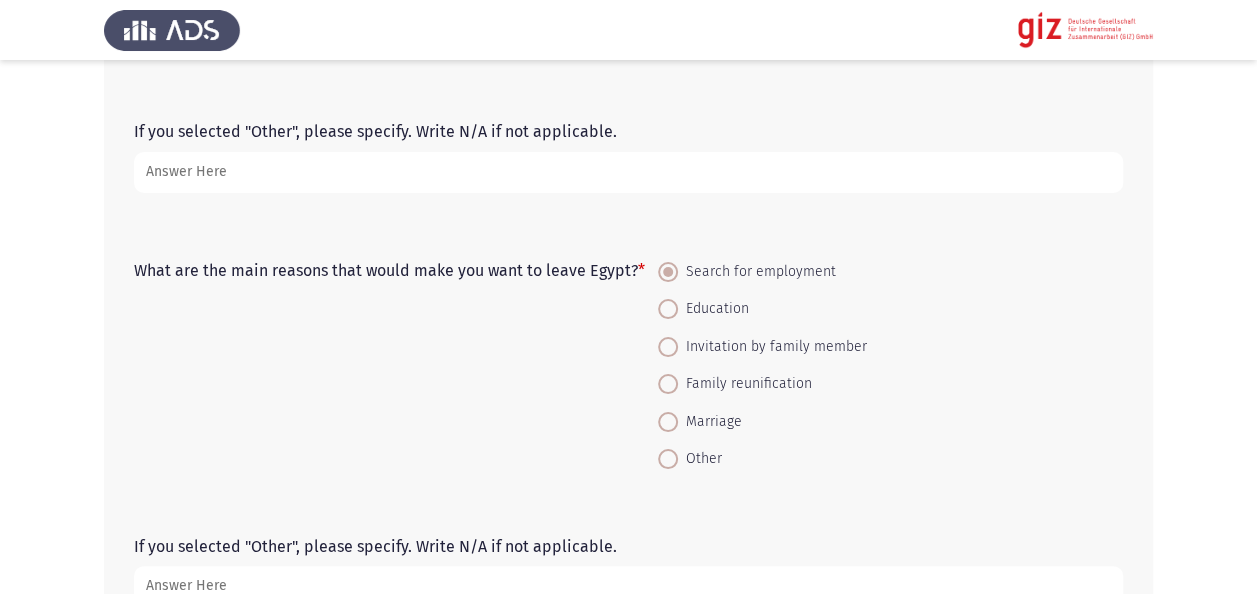 click on "What are the main reasons that would make you want to leave Egypt?   *    Search for employment     Education     Invitation by family member     Family reunification     Marriage     Other" 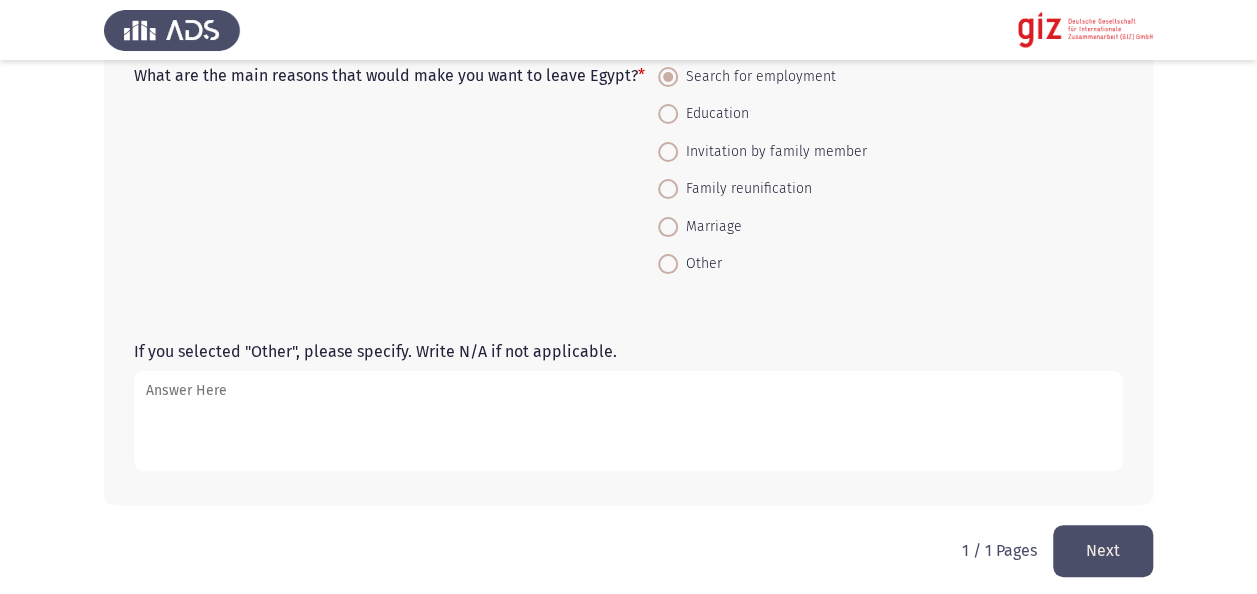 scroll, scrollTop: 1877, scrollLeft: 0, axis: vertical 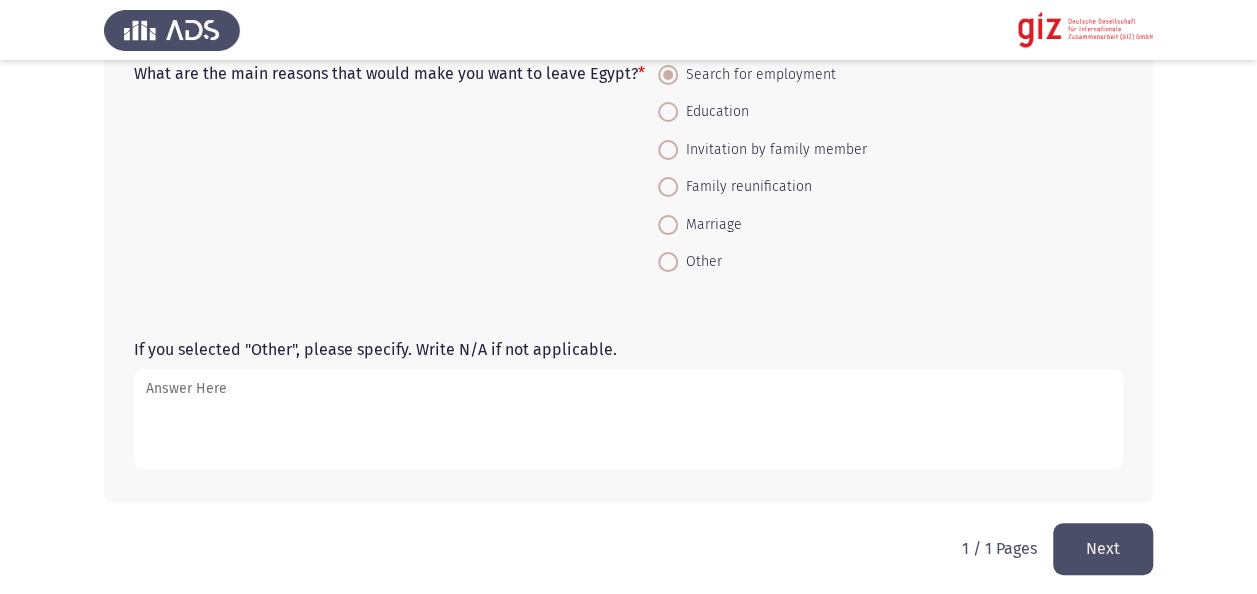 click on "Next" 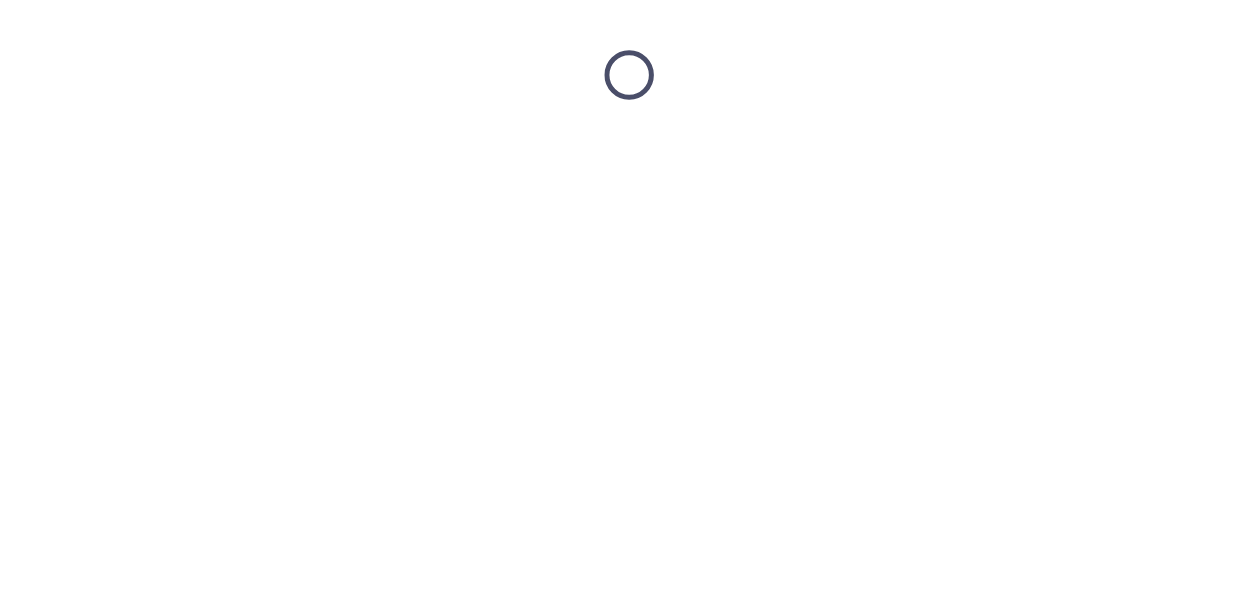 scroll, scrollTop: 0, scrollLeft: 0, axis: both 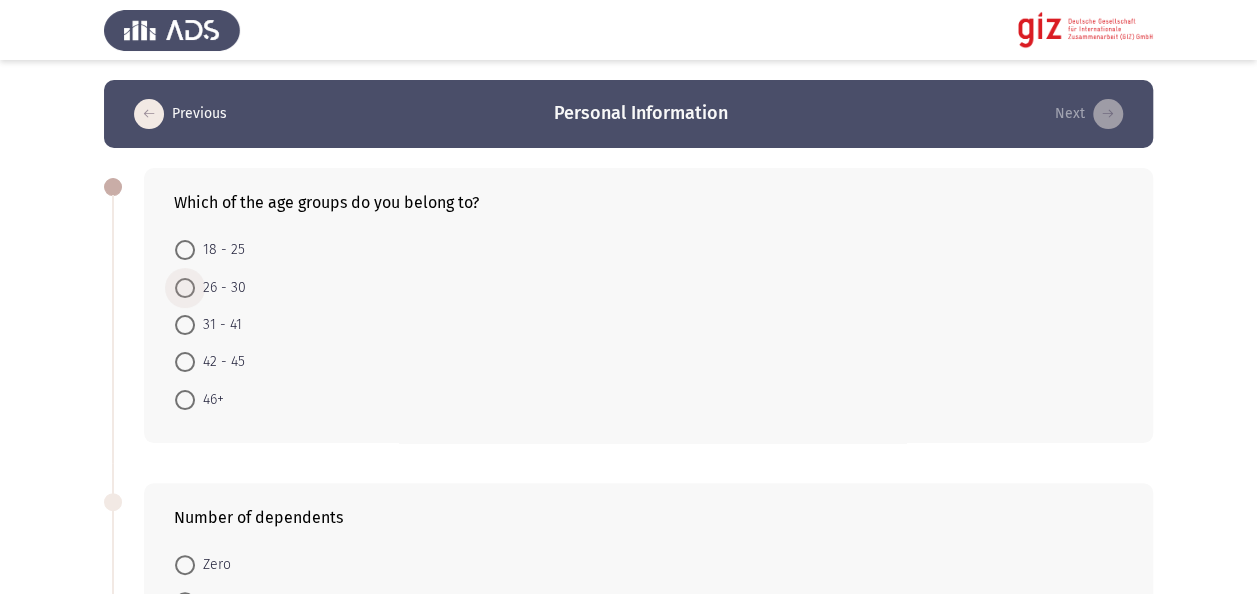 click on "26 - 30" at bounding box center [210, 288] 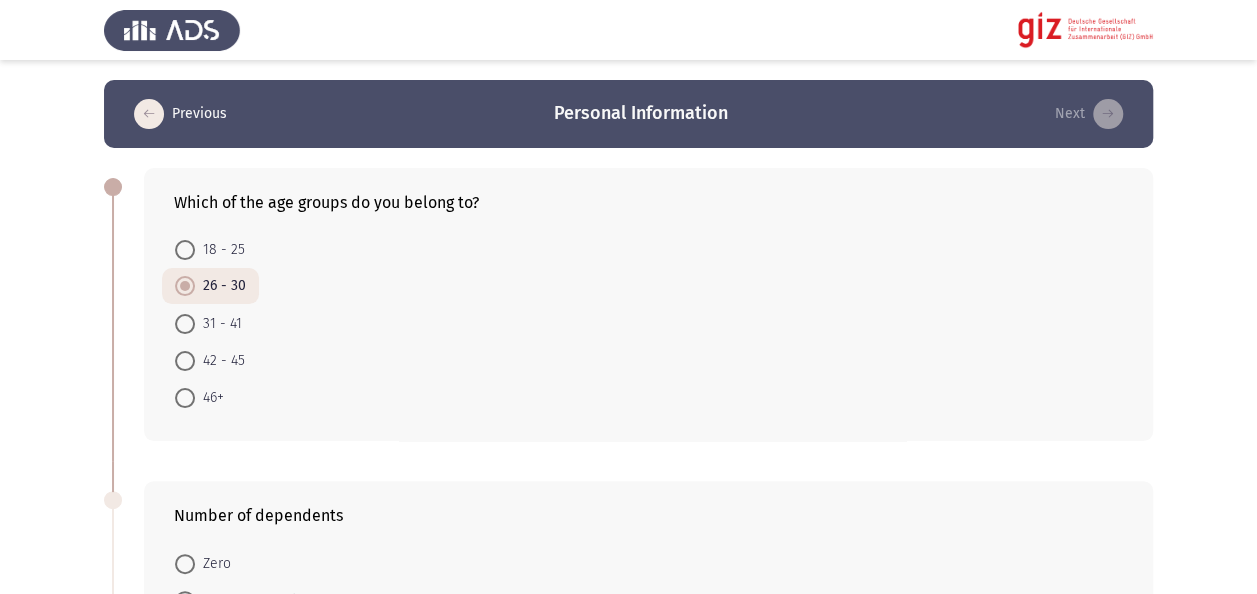 click on "Previous   Personal Information   Next  Which of the age groups do you belong to?    18 - 25     26 - 30     31 - 41     42 - 45     46+  Number of dependents    Zero     Between 1 and 3     4 or more  Place of residence    Alexandria     Aswan     Asyut     Beheira     Beni Suef     Cairo     Dakahlia     Damietta     Faiyum     Gharbia     Giza     Ismailia     Kafr El Sheikh      Luxor     Matruh     Minya     Monufia     New Valley     North Sinai     Port Said     Qalyubia     Qena     Red Sea     Sharqia     Sohag     South Sinai     Suez  Do you have any disabilities that you want to tell us about?    Yes     No   1 / 1 Pages   Previous   Next" 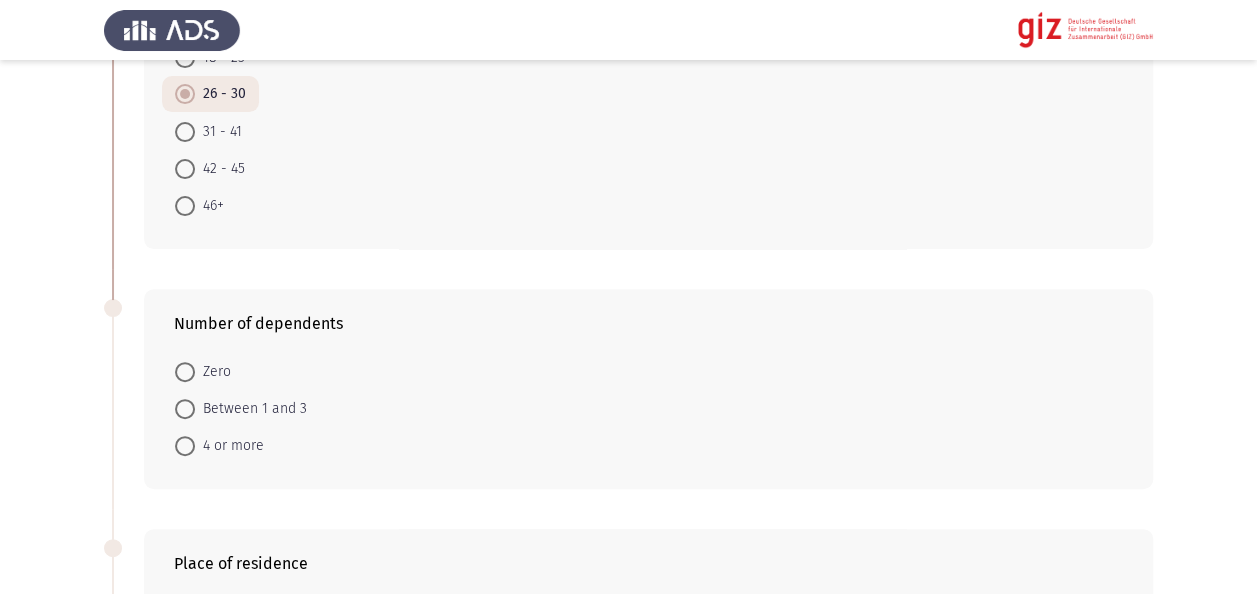 scroll, scrollTop: 240, scrollLeft: 0, axis: vertical 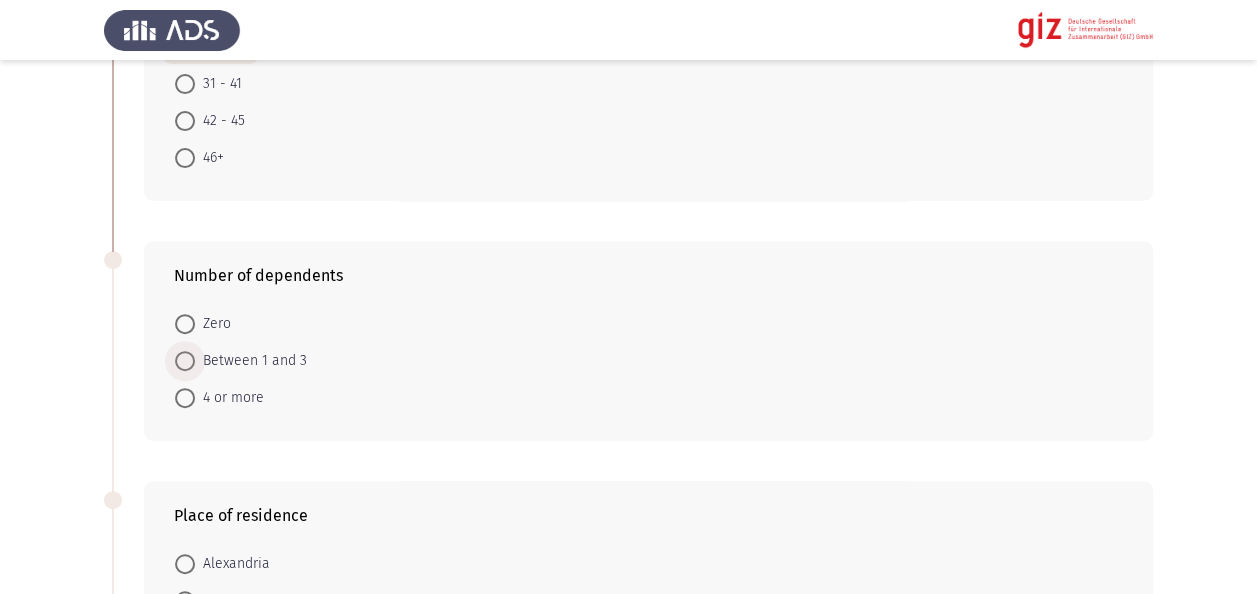 click on "Between 1 and 3" at bounding box center (251, 361) 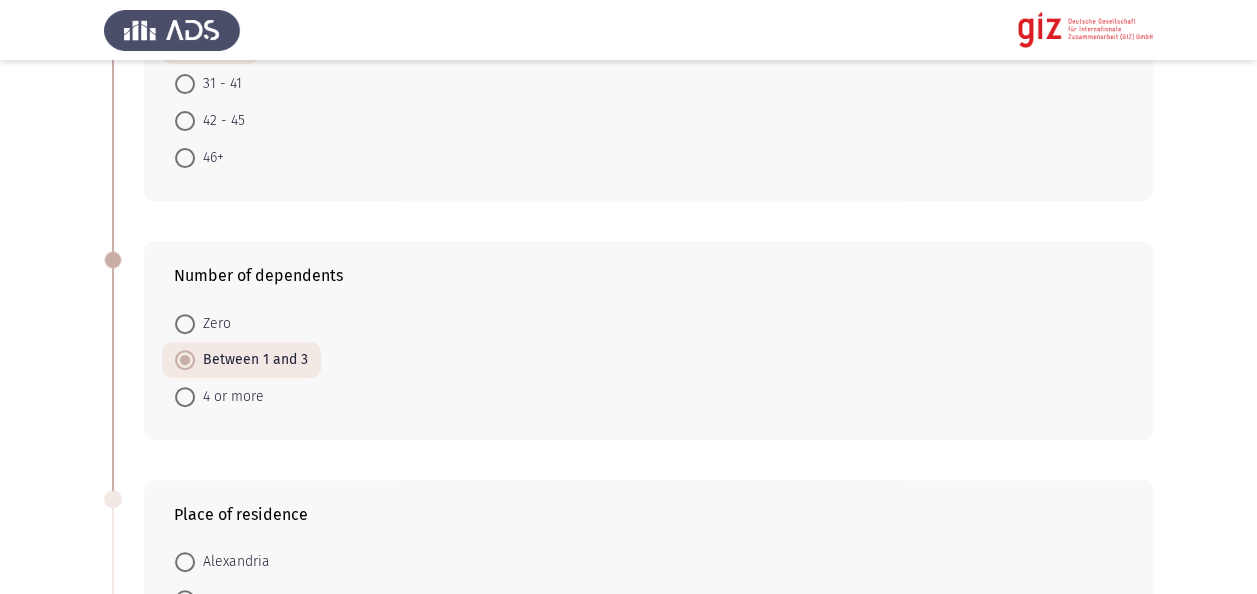 click on "Previous   Personal Information   Next  Which of the age groups do you belong to?    18 - 25     26 - 30     31 - 41     42 - 45     46+  Number of dependents    Zero     Between 1 and 3     4 or more  Place of residence    Alexandria     Aswan     Asyut     Beheira     Beni Suef     Cairo     Dakahlia     Damietta     Faiyum     Gharbia     Giza     Ismailia     Kafr El Sheikh      Luxor     Matruh     Minya     Monufia     New Valley     North Sinai     Port Said     Qalyubia     Qena     Red Sea     Sharqia     Sohag     South Sinai     Suez  Do you have any disabilities that you want to tell us about?    Yes     No   1 / 1 Pages   Previous   Next" 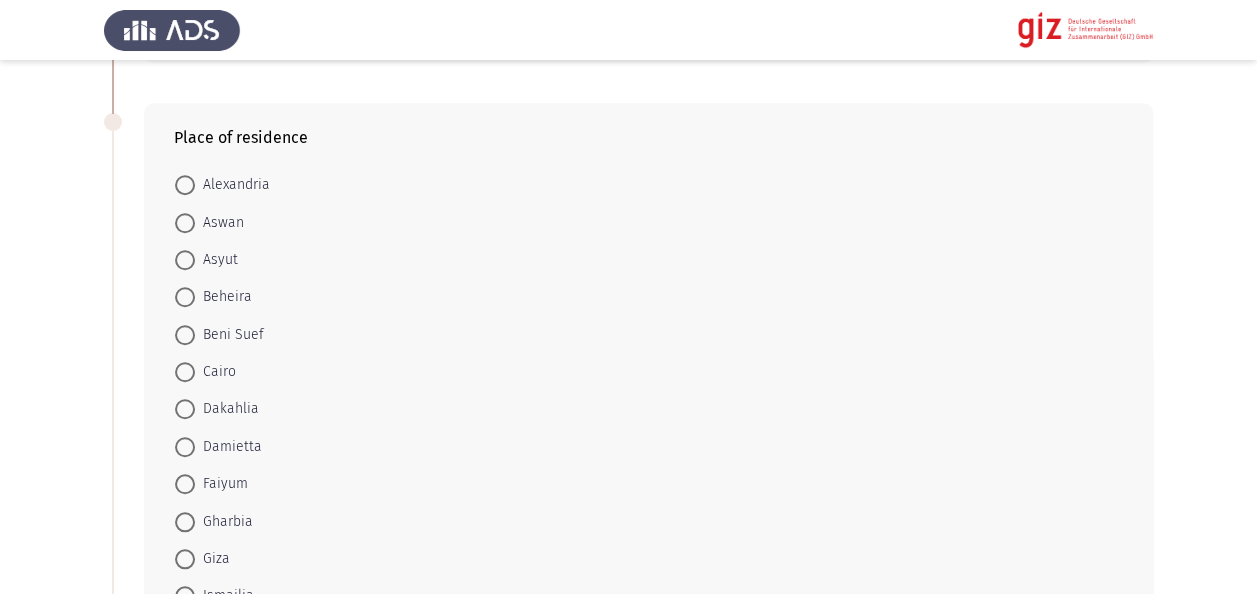 scroll, scrollTop: 640, scrollLeft: 0, axis: vertical 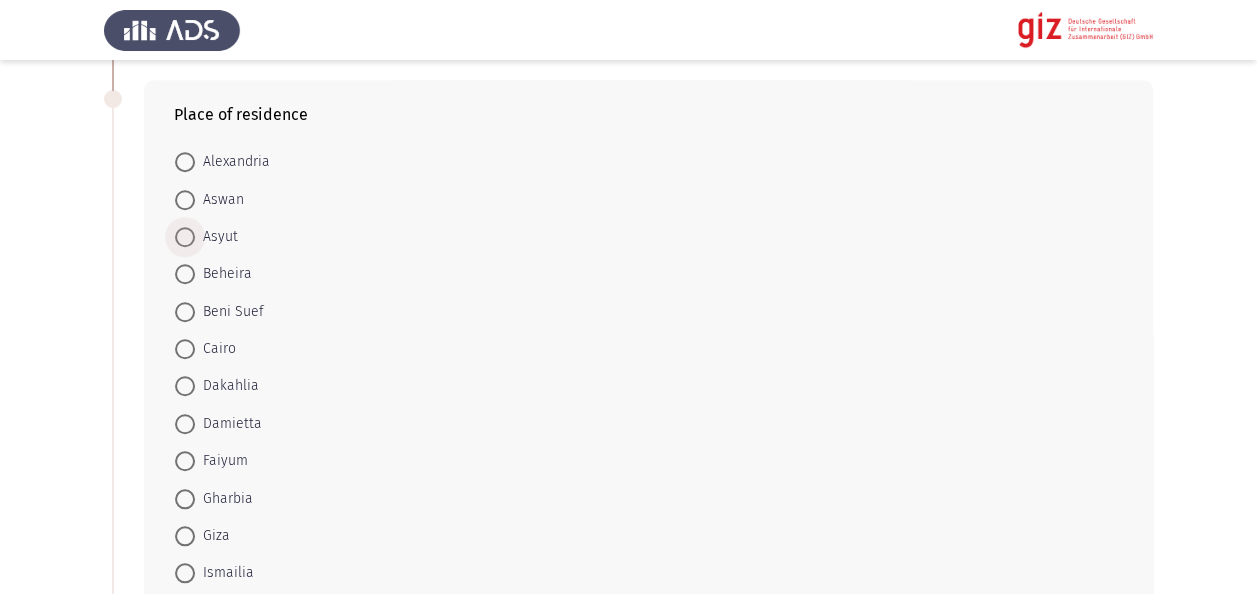 click at bounding box center [185, 237] 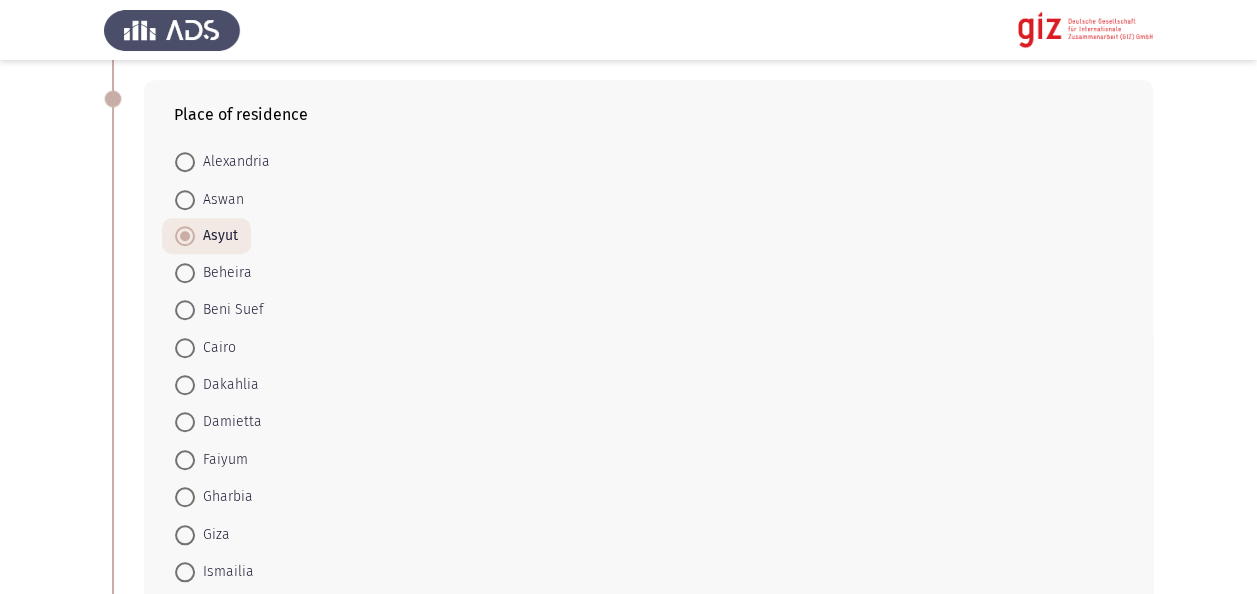 click on "Previous   Personal Information   Next  Which of the age groups do you belong to?    18 - 25     26 - 30     31 - 41     42 - 45     46+  Number of dependents    Zero     Between 1 and 3     4 or more  Place of residence    Alexandria     Aswan     Asyut     Beheira     Beni Suef     Cairo     Dakahlia     Damietta     Faiyum     Gharbia     Giza     Ismailia     Kafr El Sheikh      Luxor     Matruh     Minya     Monufia     New Valley     North Sinai     Port Said     Qalyubia     Qena     Red Sea     Sharqia     Sohag     South Sinai     Suez  Do you have any disabilities that you want to tell us about?    Yes     No   1 / 1 Pages   Previous   Next" at bounding box center (628, 419) 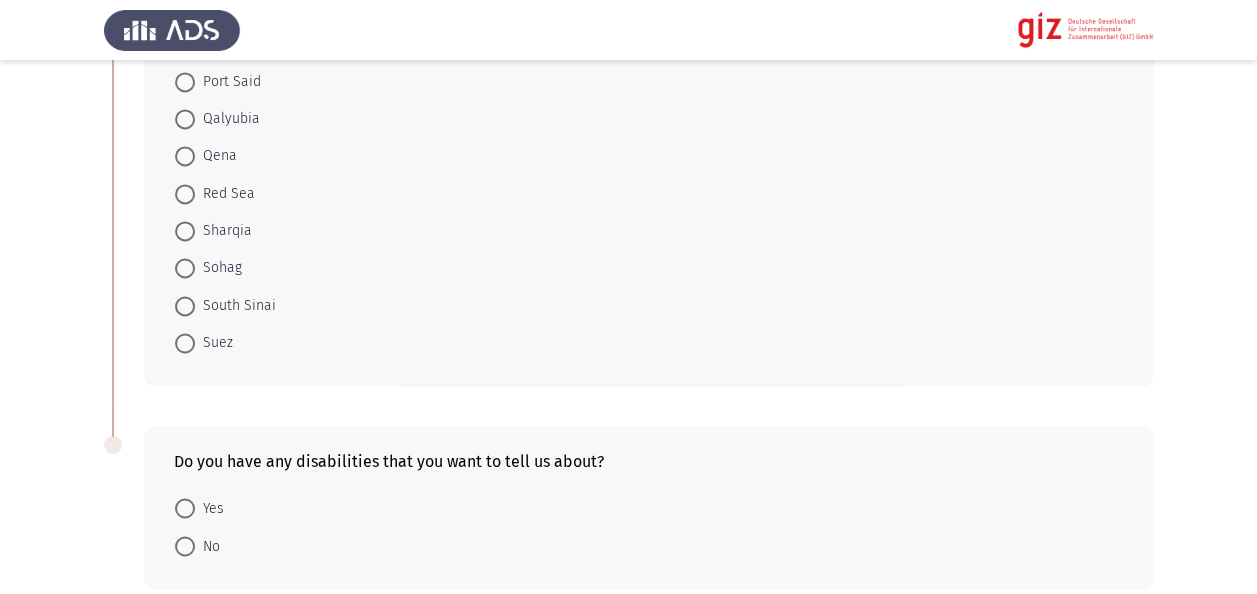 scroll, scrollTop: 1511, scrollLeft: 0, axis: vertical 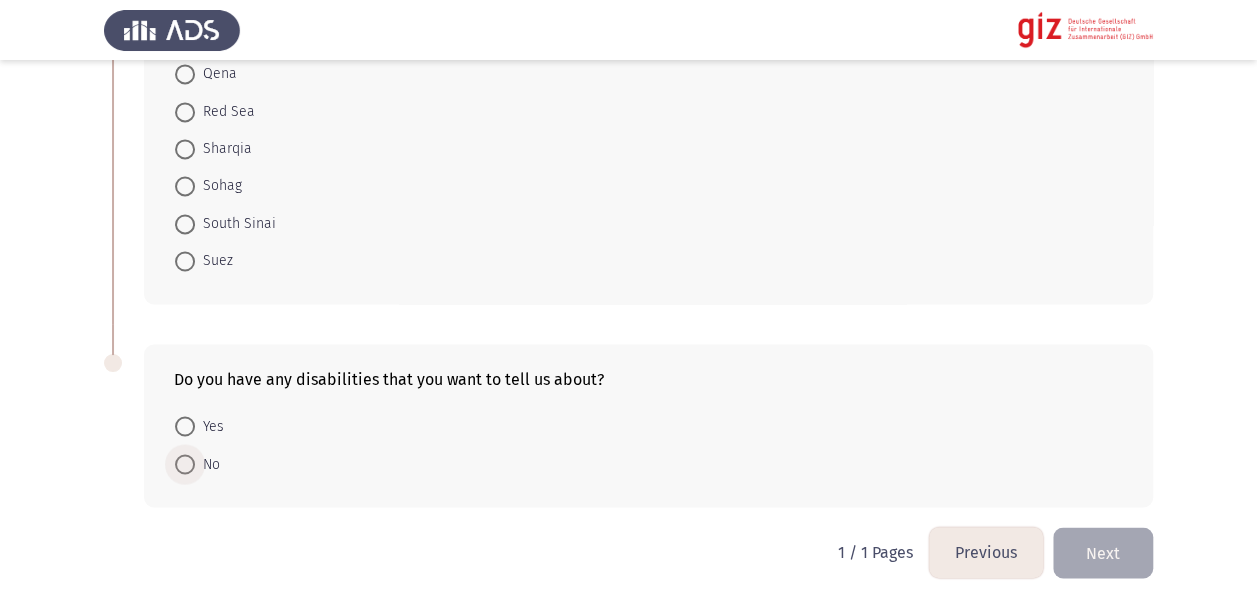 click at bounding box center (185, 464) 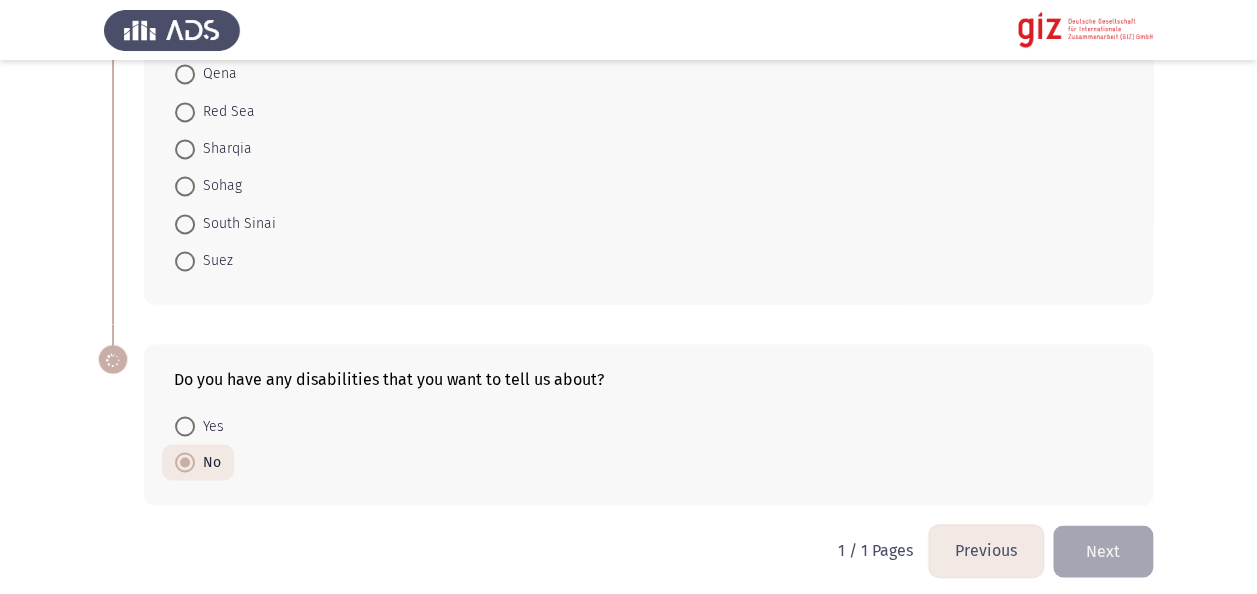 scroll, scrollTop: 1510, scrollLeft: 0, axis: vertical 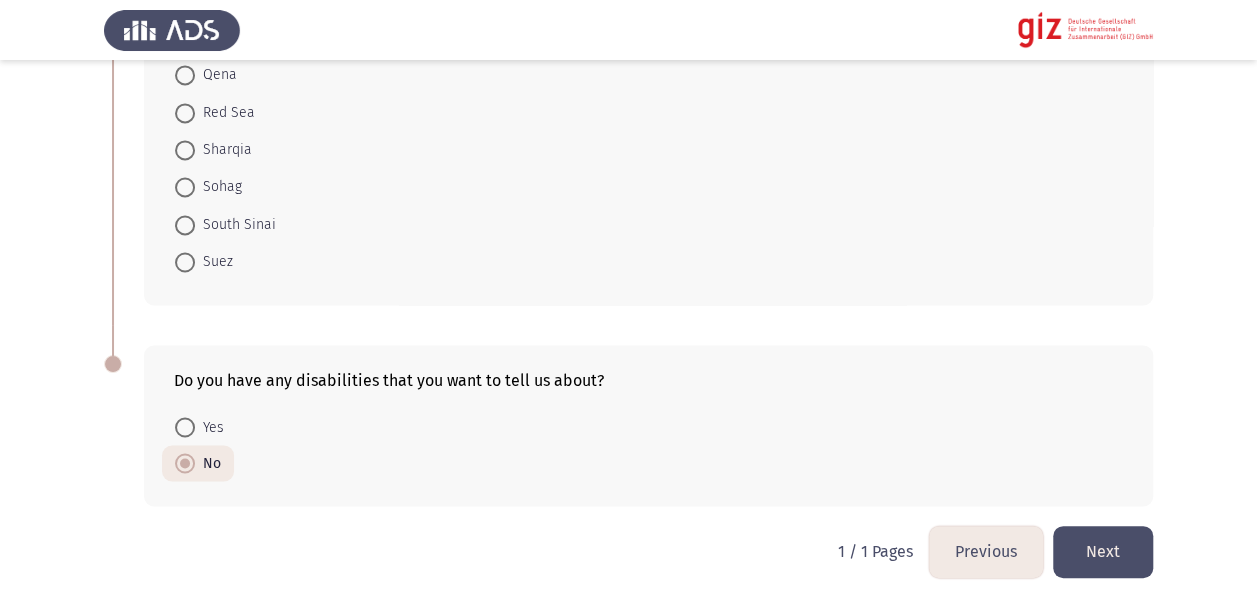 click on "Next" 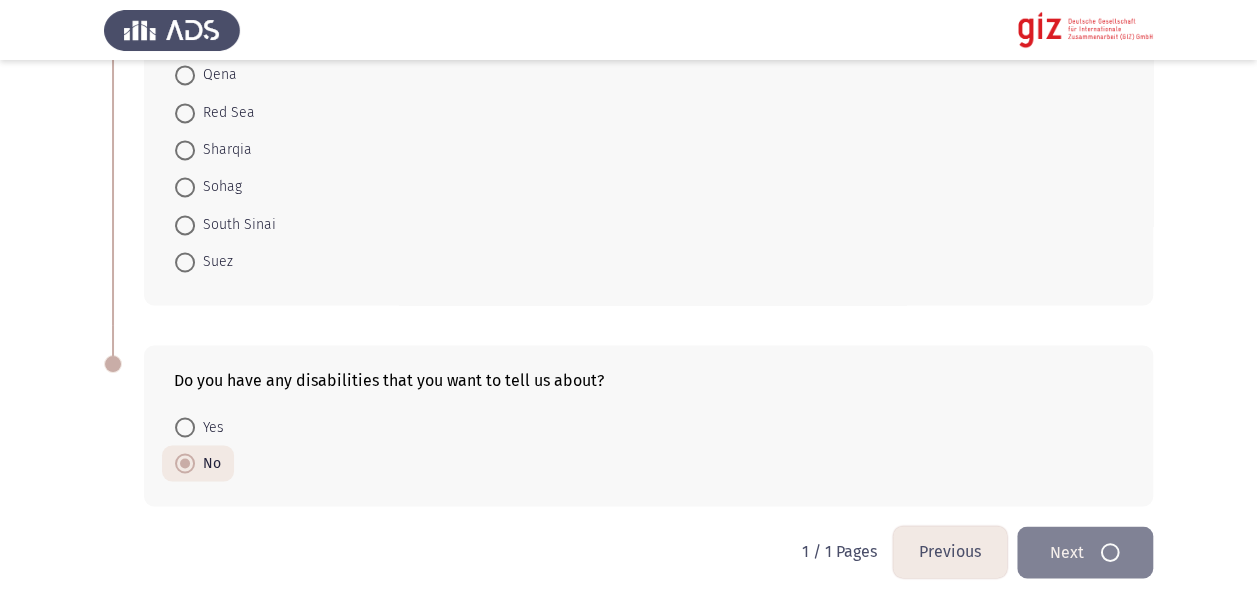scroll, scrollTop: 0, scrollLeft: 0, axis: both 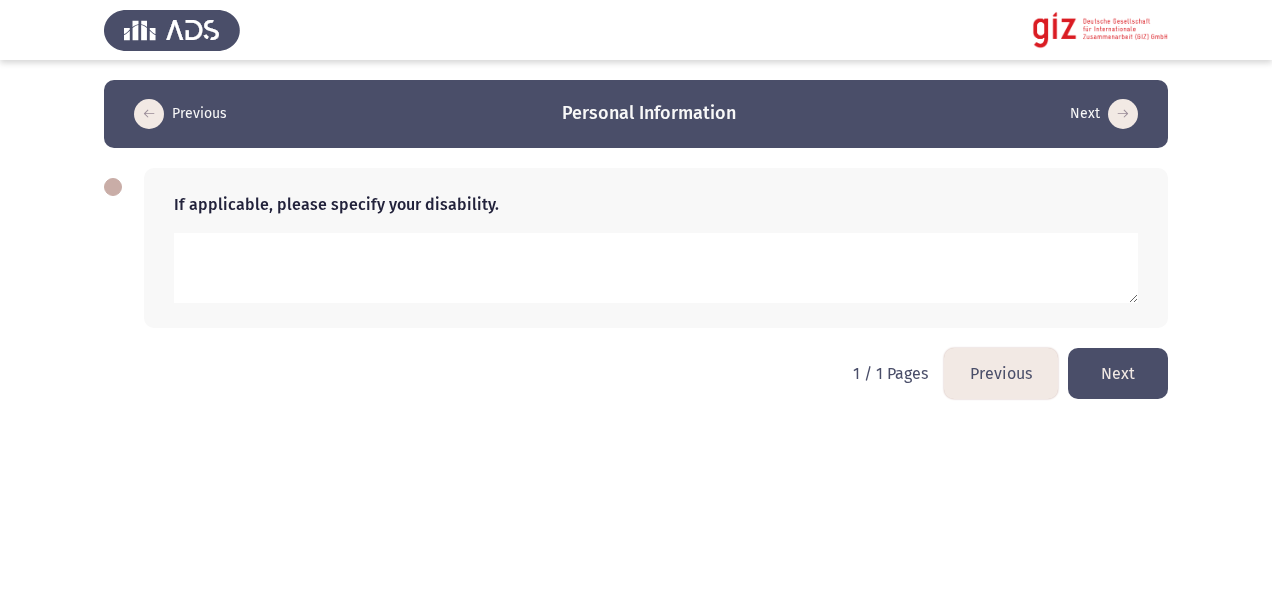 click on "Next" 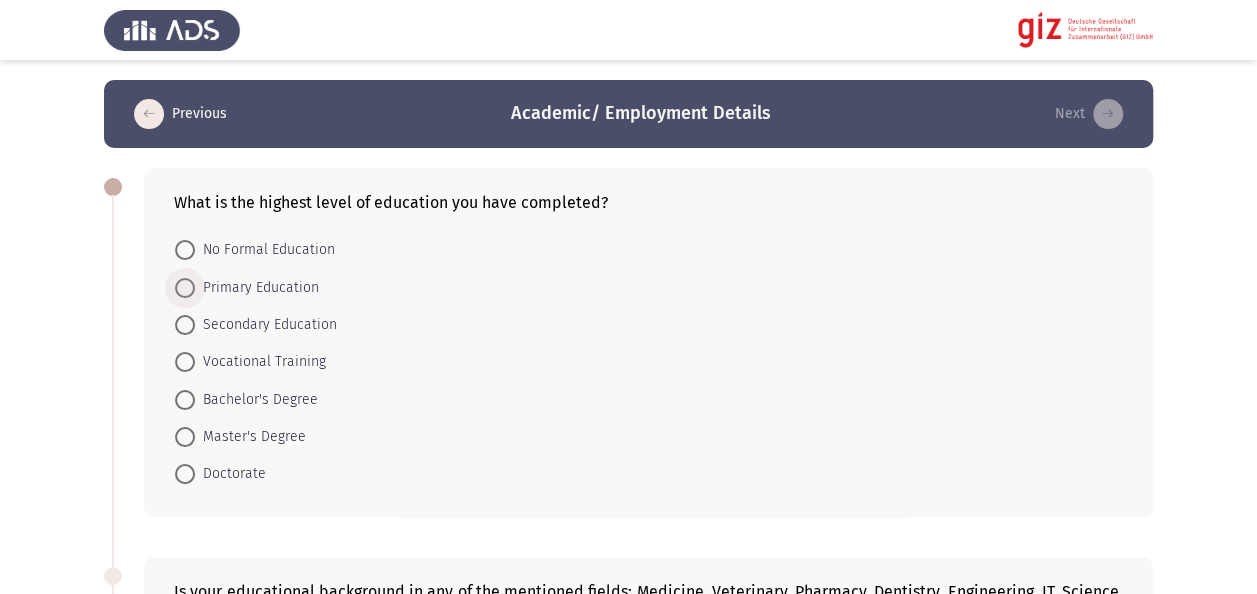 click on "Primary Education" at bounding box center (257, 288) 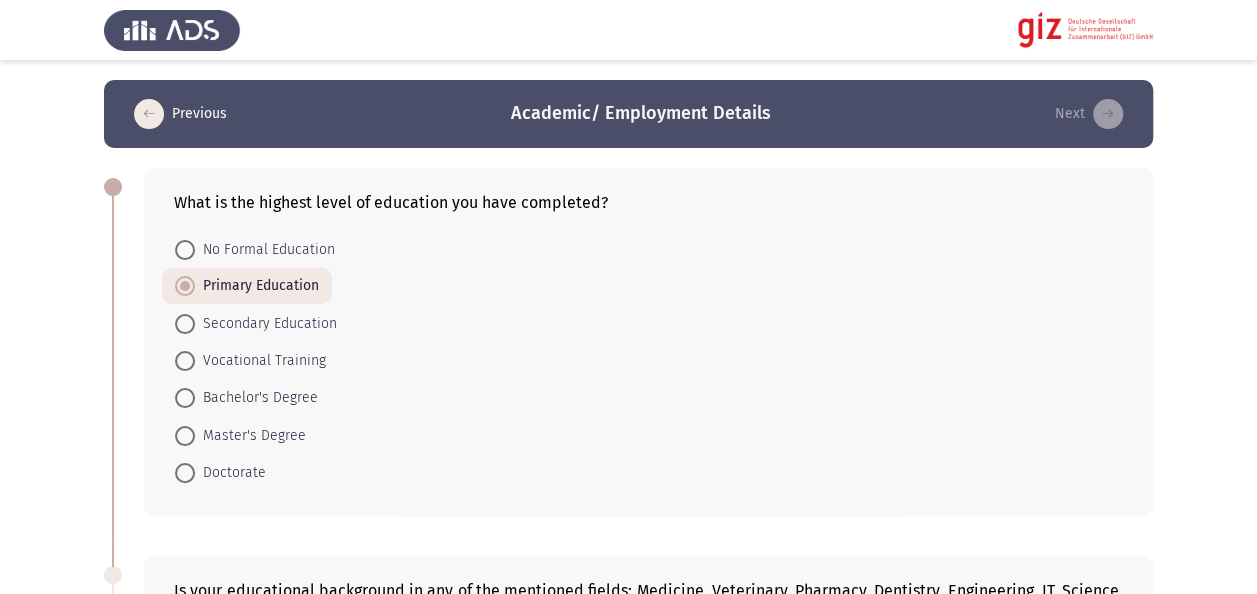 click on "Previous   Academic/ Employment Details   Next  What is the highest level of education you have completed?    No Formal Education     Primary Education     Secondary Education     Vocational Training     Bachelor's Degree     Master's Degree     Doctorate  Is your educational background in any of the mentioned fields: Medicine, Veterinary, Pharmacy, Dentistry, Engineering, IT, Science, Economics, or Political Science, Mass Communication?    Yes     No     No formal education  Are you currently unemployed or are you having difficulty in finding stable employment?    Yes     No  Are you currently engaged in informal economic activities (freelancing, day labor, seasonal work, vending, repair services) or facing underemployment?    Yes     No  Work Experience    Managerial     Business Owner     Administrative/Clerical     Technical     Freelancer     Unskilled Labor     None     Less than 1 month     1 to 3 months     3 to 6 months     6 to 12 months     1 to 2 years         Yes" 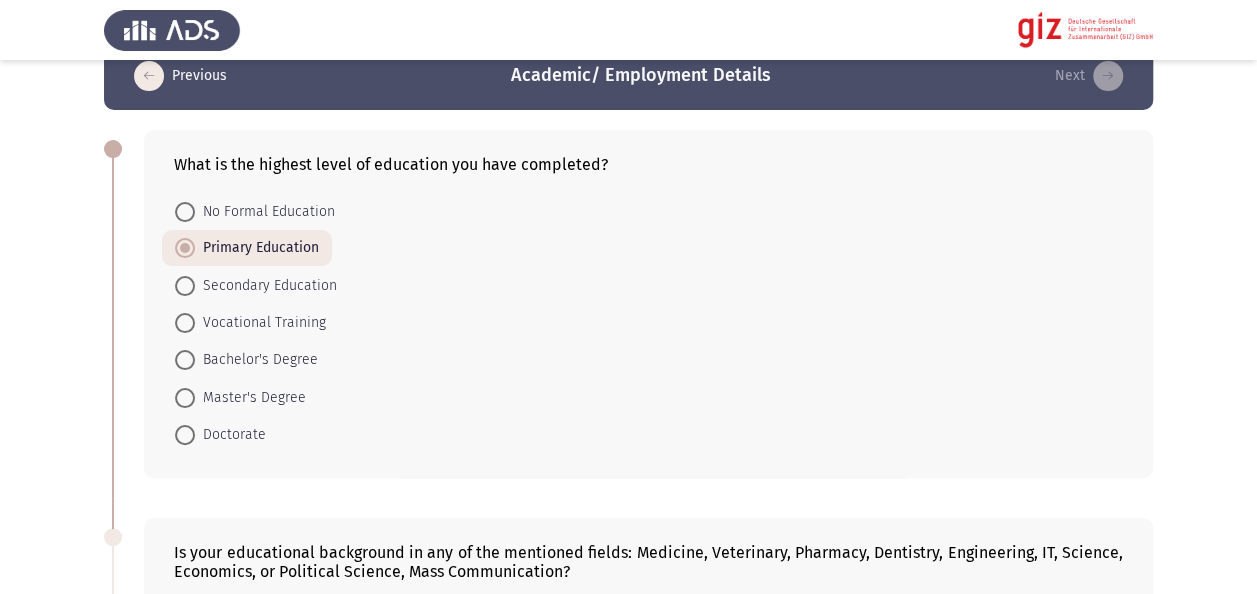 scroll, scrollTop: 40, scrollLeft: 0, axis: vertical 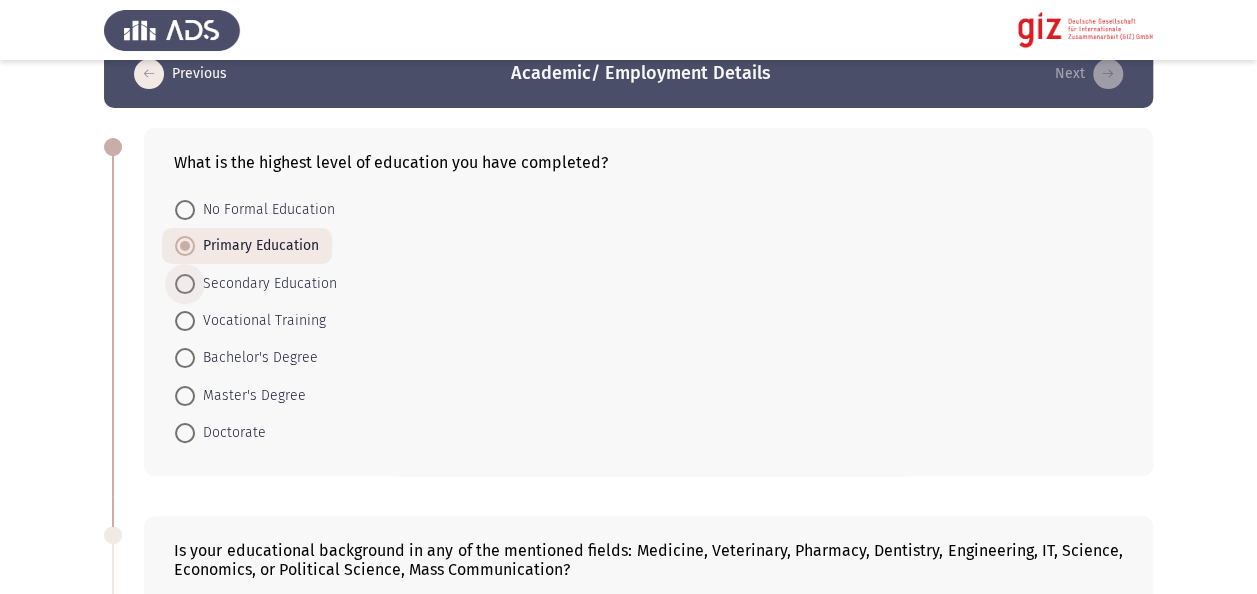 click on "Secondary Education" at bounding box center [266, 284] 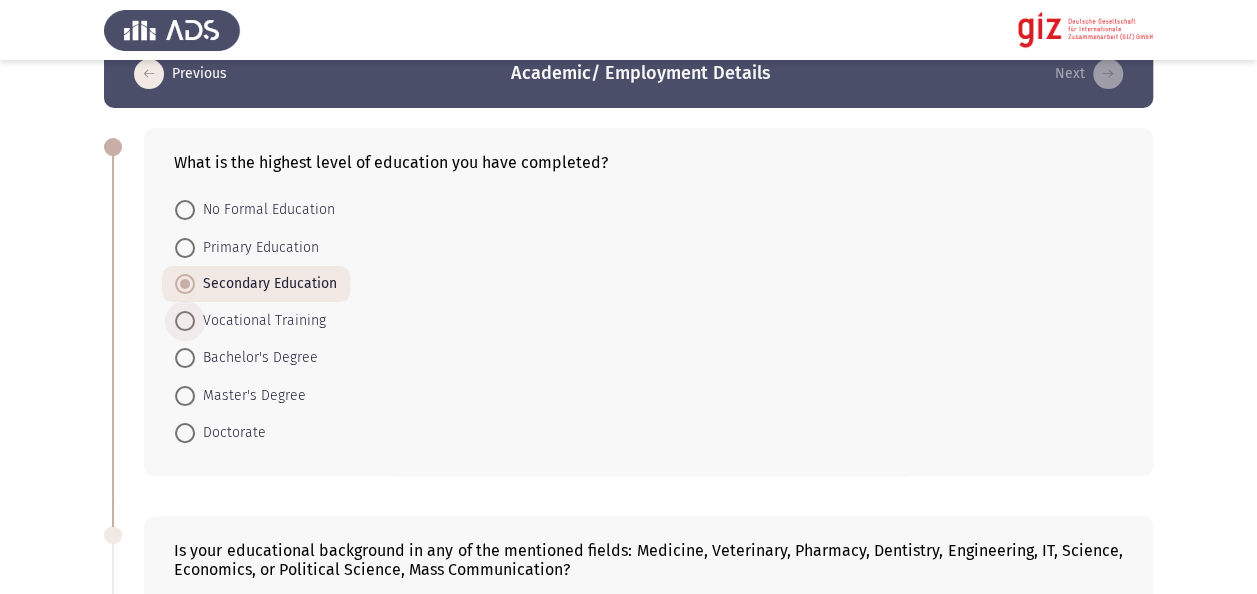 click on "Vocational Training" at bounding box center [260, 321] 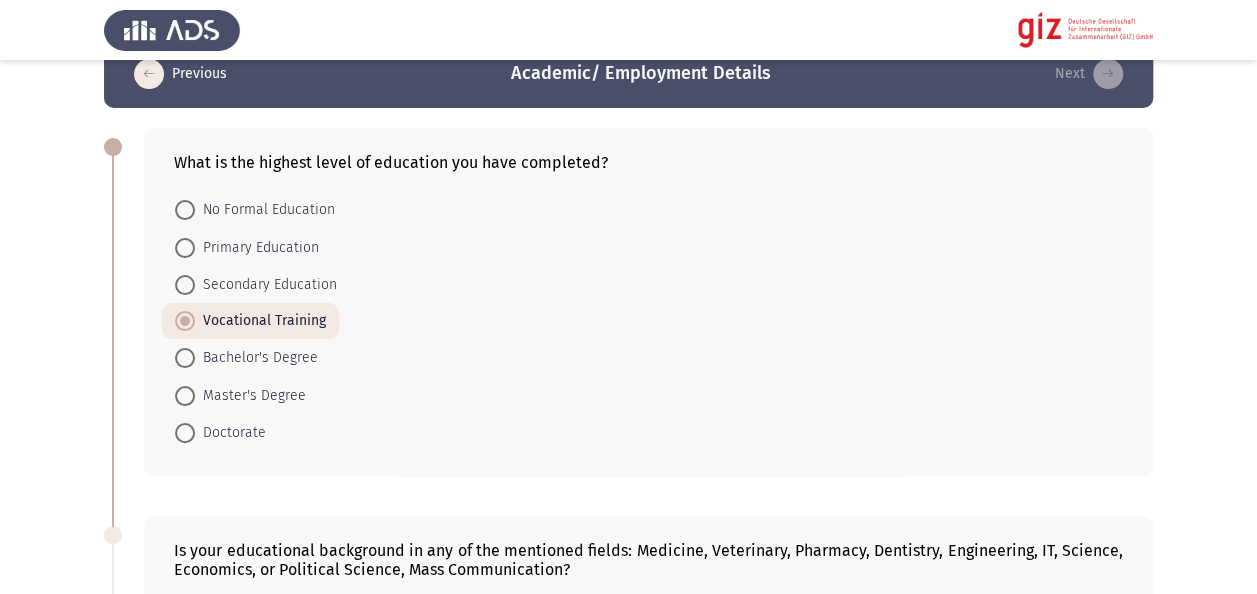 click on "Previous   Academic/ Employment Details   Next  What is the highest level of education you have completed?    No Formal Education     Primary Education     Secondary Education     Vocational Training     Bachelor's Degree     Master's Degree     Doctorate  Is your educational background in any of the mentioned fields: Medicine, Veterinary, Pharmacy, Dentistry, Engineering, IT, Science, Economics, or Political Science, Mass Communication?    Yes     No     No formal education  Are you currently unemployed or are you having difficulty in finding stable employment?    Yes     No  Are you currently engaged in informal economic activities (freelancing, day labor, seasonal work, vending, repair services) or facing underemployment?    Yes     No  Work Experience    Managerial     Business Owner     Administrative/Clerical     Technical     Freelancer     Unskilled Labor     None     Less than 1 month     1 to 3 months     3 to 6 months     6 to 12 months     1 to 2 years         Yes" 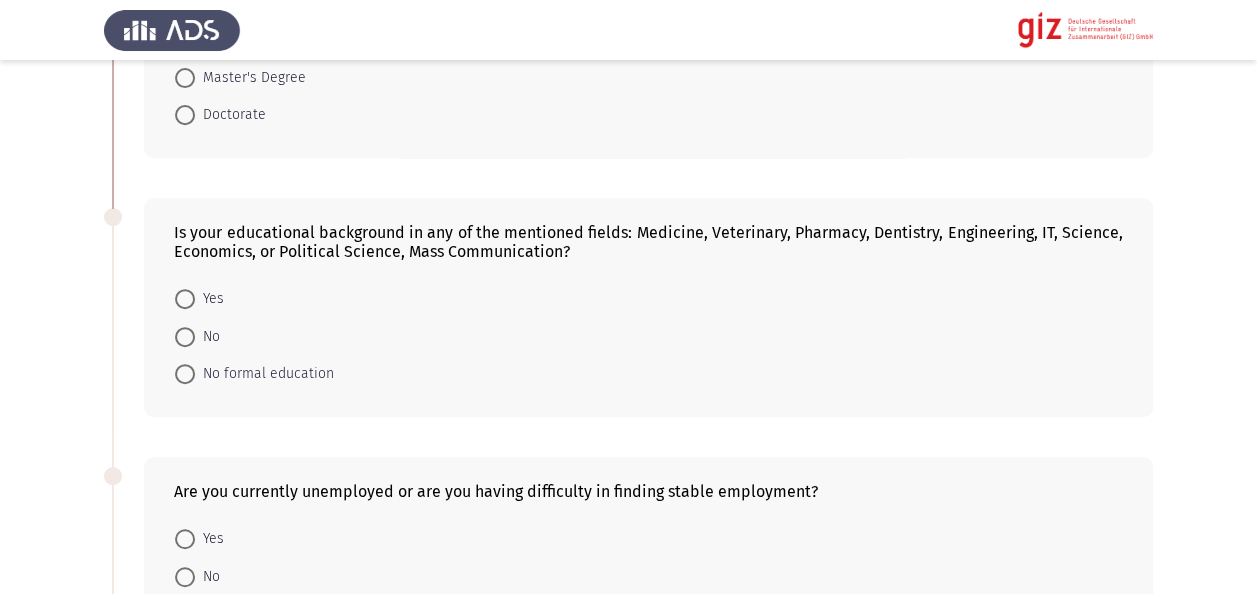 scroll, scrollTop: 360, scrollLeft: 0, axis: vertical 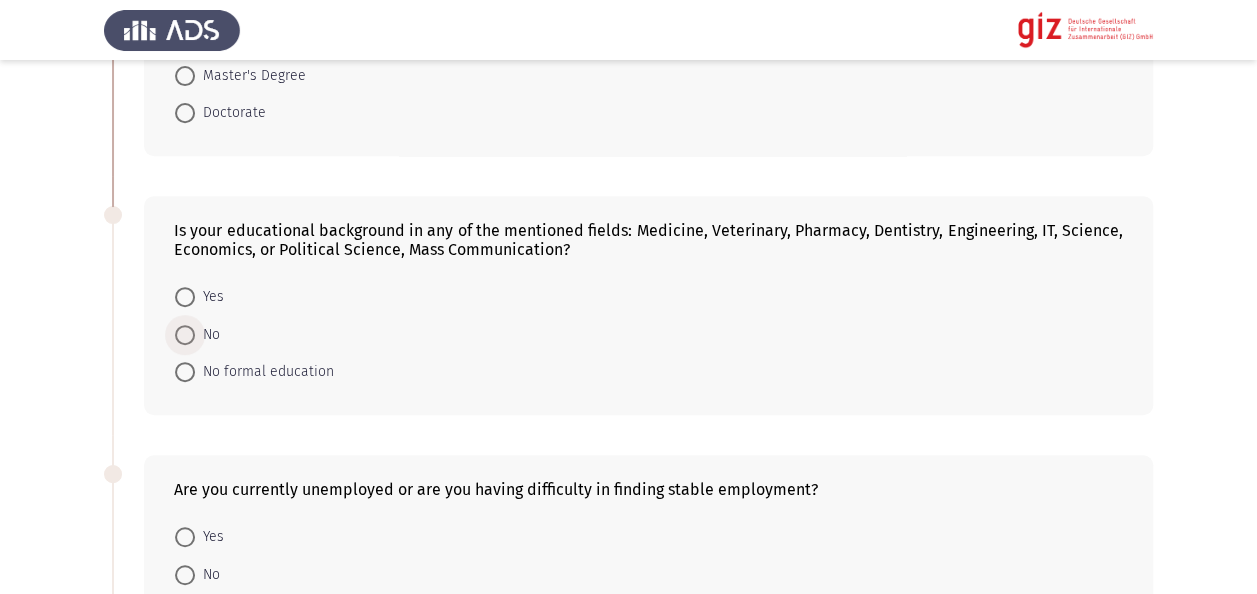 click on "No" at bounding box center (207, 335) 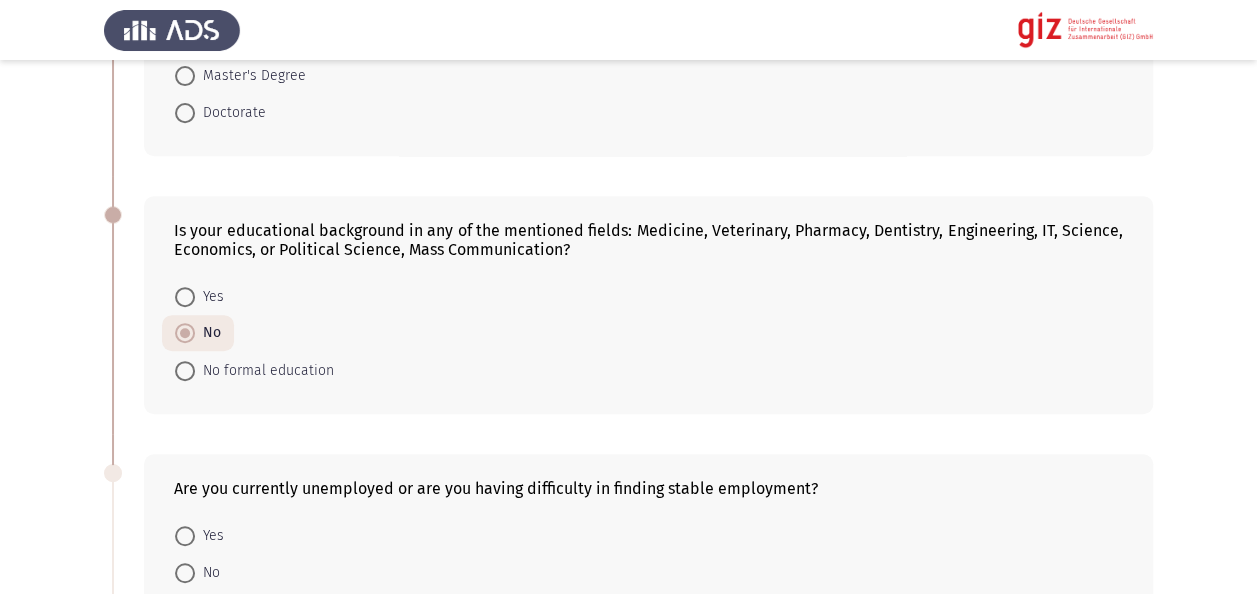 click on "Previous   Academic/ Employment Details   Next  What is the highest level of education you have completed?    No Formal Education     Primary Education     Secondary Education     Vocational Training     Bachelor's Degree     Master's Degree     Doctorate  Is your educational background in any of the mentioned fields: Medicine, Veterinary, Pharmacy, Dentistry, Engineering, IT, Science, Economics, or Political Science, Mass Communication?    Yes     No     No formal education  Are you currently unemployed or are you having difficulty in finding stable employment?    Yes     No  Are you currently engaged in informal economic activities (freelancing, day labor, seasonal work, vending, repair services) or facing underemployment?    Yes     No  Work Experience    Managerial     Business Owner     Administrative/Clerical     Technical     Freelancer     Unskilled Labor     None     Less than 1 month     1 to 3 months     3 to 6 months     6 to 12 months     1 to 2 years         Yes" 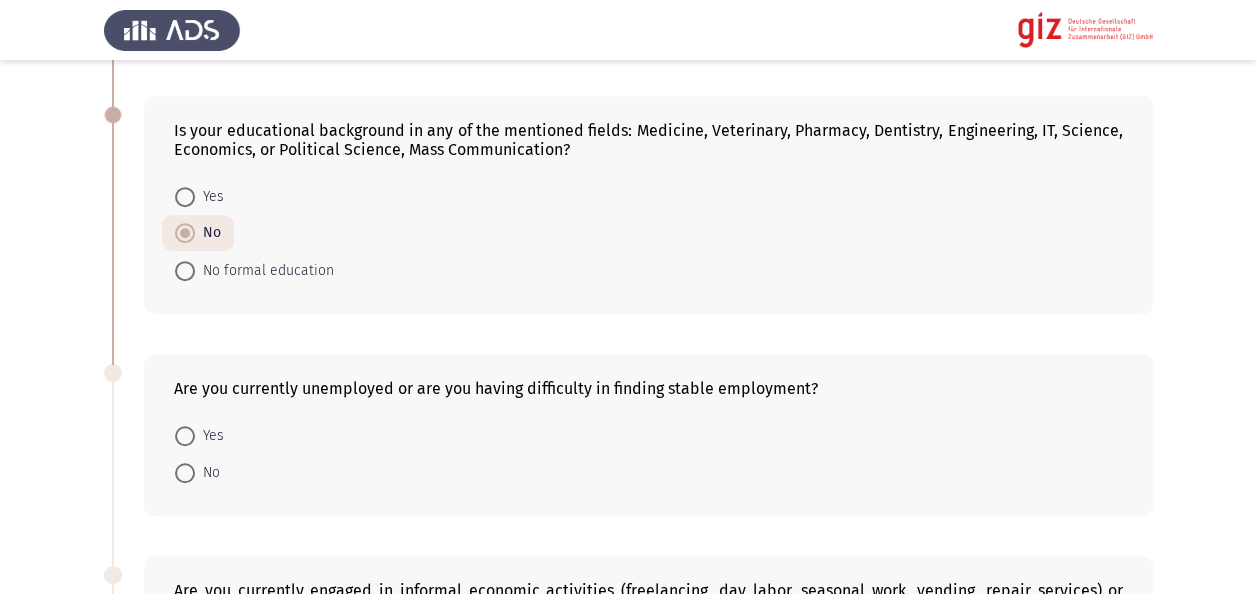 scroll, scrollTop: 520, scrollLeft: 0, axis: vertical 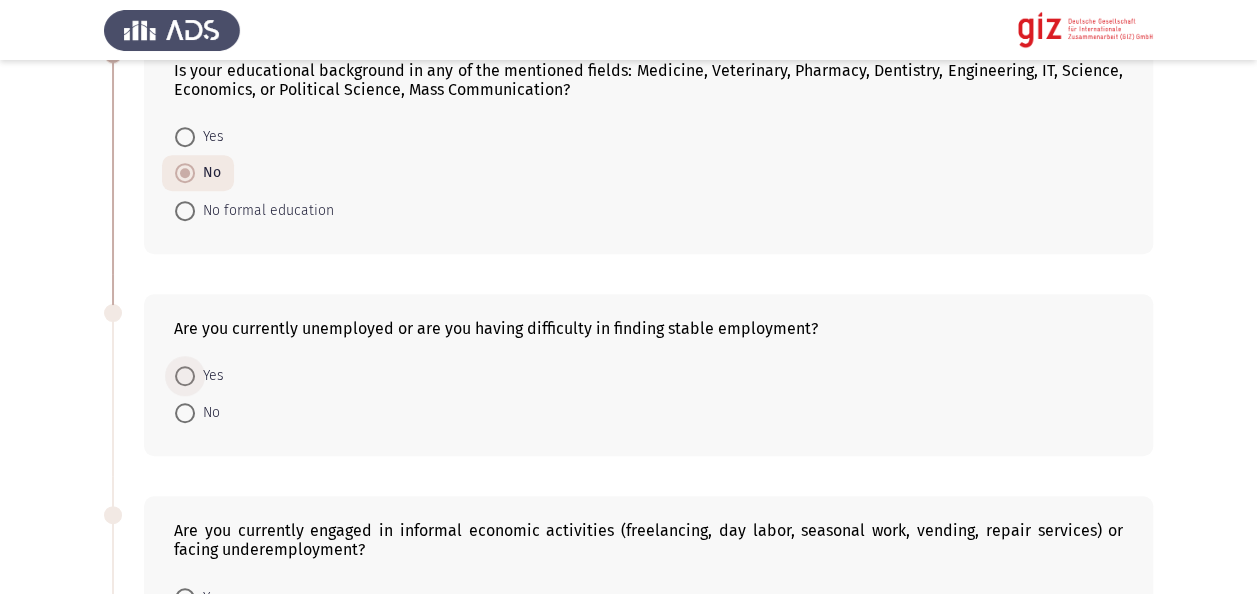 click on "Yes" at bounding box center [209, 376] 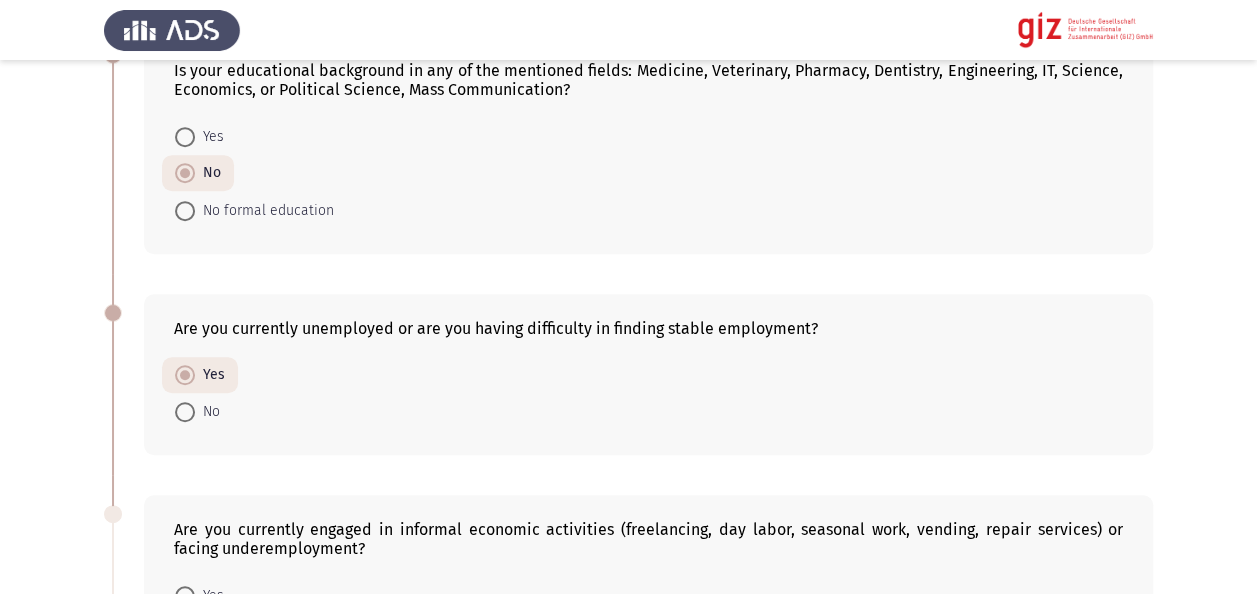 click on "Previous   Academic/ Employment Details   Next  What is the highest level of education you have completed?    No Formal Education     Primary Education     Secondary Education     Vocational Training     Bachelor's Degree     Master's Degree     Doctorate  Is your educational background in any of the mentioned fields: Medicine, Veterinary, Pharmacy, Dentistry, Engineering, IT, Science, Economics, or Political Science, Mass Communication?    Yes     No     No formal education  Are you currently unemployed or are you having difficulty in finding stable employment?    Yes     No  Are you currently engaged in informal economic activities (freelancing, day labor, seasonal work, vending, repair services) or facing underemployment?    Yes     No  Work Experience    Managerial     Business Owner     Administrative/Clerical     Technical     Freelancer     Unskilled Labor     None     Less than 1 month     1 to 3 months     3 to 6 months     6 to 12 months     1 to 2 years         Yes" 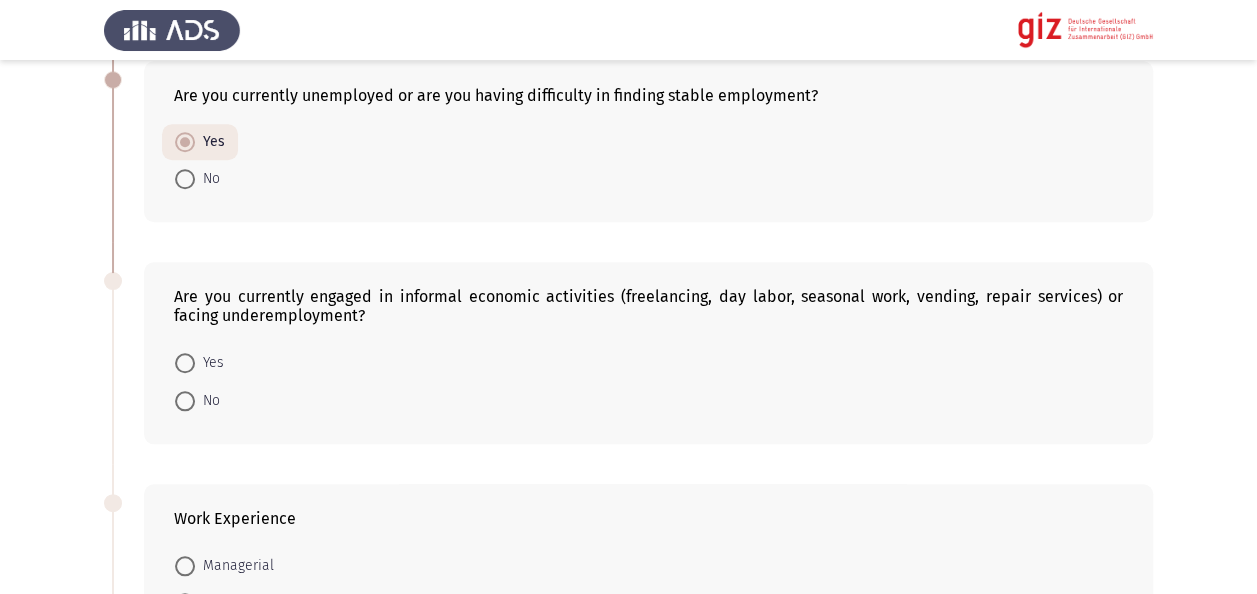 scroll, scrollTop: 760, scrollLeft: 0, axis: vertical 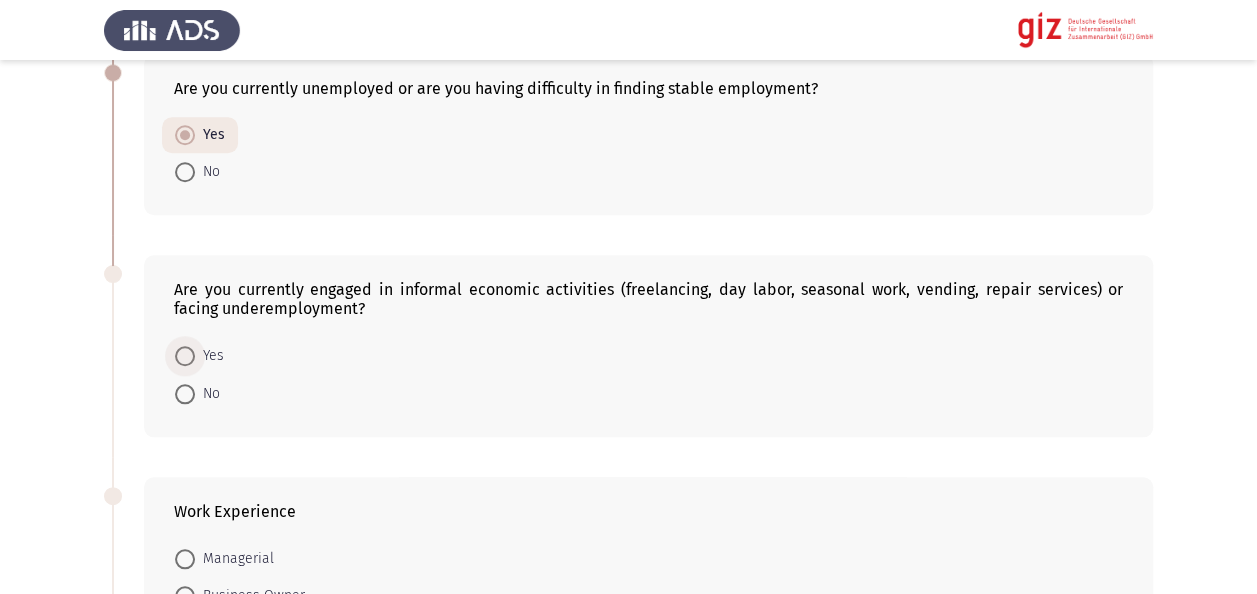 click at bounding box center [185, 356] 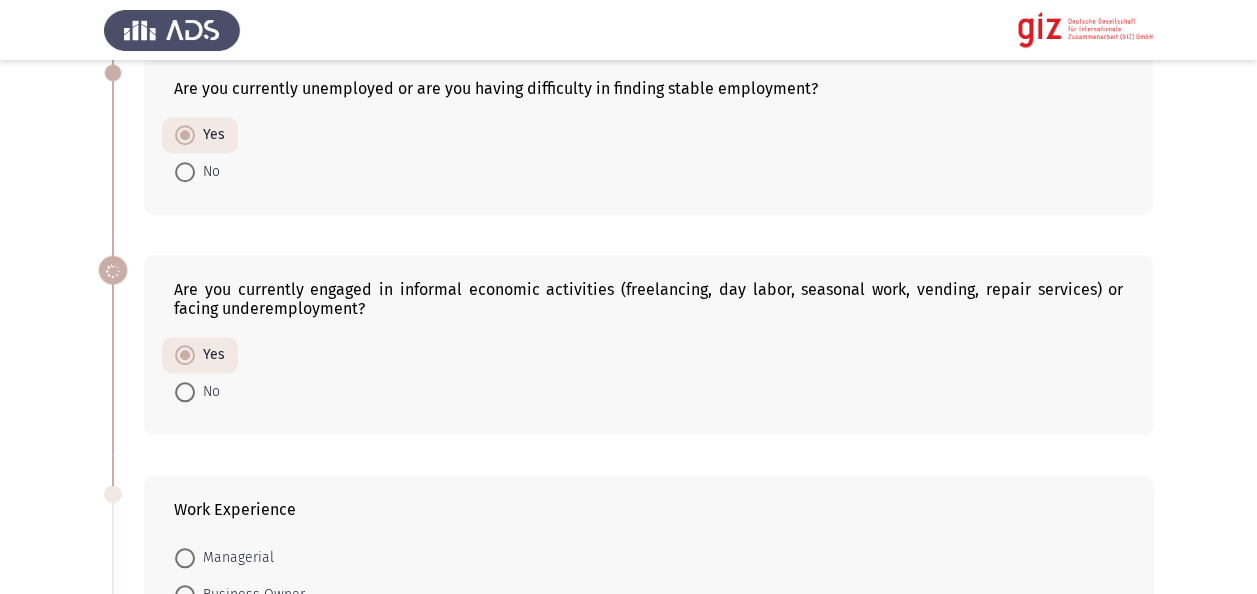 click on "No" at bounding box center [185, 392] 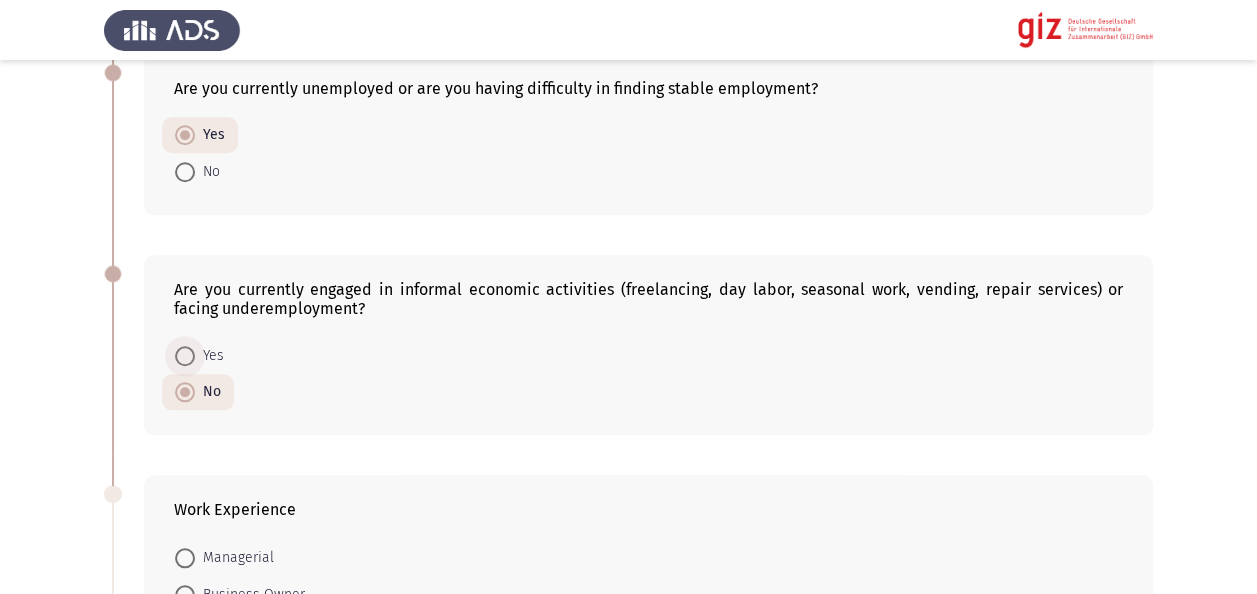 click at bounding box center (185, 356) 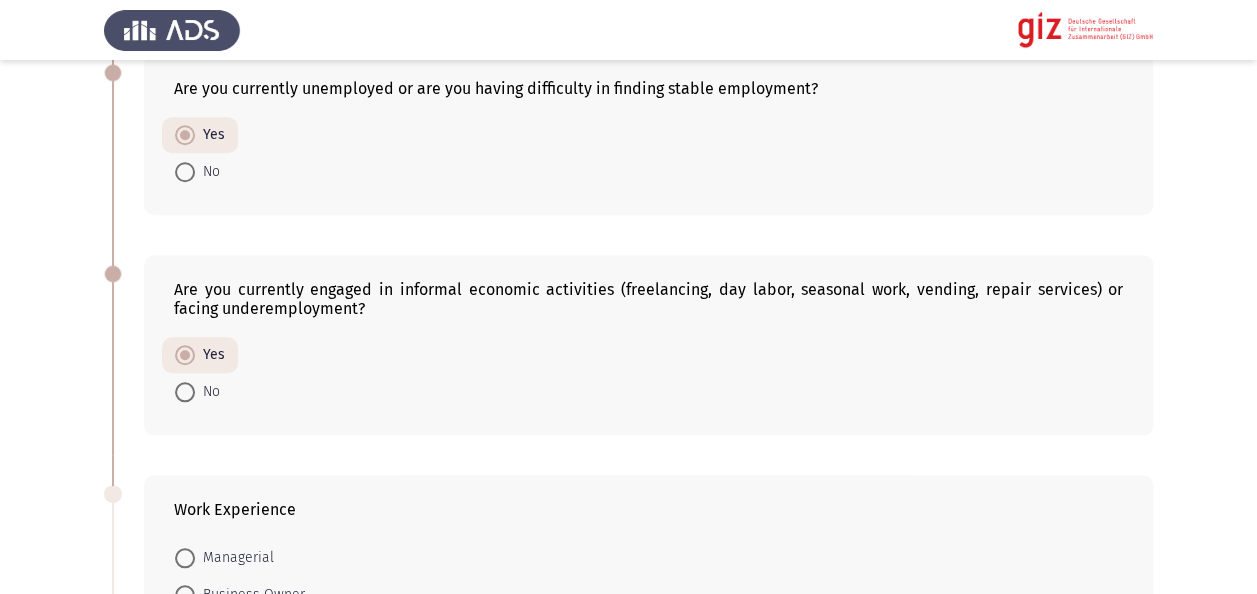 click on "Previous   Academic/ Employment Details   Next  What is the highest level of education you have completed?    No Formal Education     Primary Education     Secondary Education     Vocational Training     Bachelor's Degree     Master's Degree     Doctorate  Is your educational background in any of the mentioned fields: Medicine, Veterinary, Pharmacy, Dentistry, Engineering, IT, Science, Economics, or Political Science, Mass Communication?    Yes     No     No formal education  Are you currently unemployed or are you having difficulty in finding stable employment?    Yes     No  Are you currently engaged in informal economic activities (freelancing, day labor, seasonal work, vending, repair services) or facing underemployment?    Yes     No  Work Experience    Managerial     Business Owner     Administrative/Clerical     Technical     Freelancer     Unskilled Labor     None     Less than 1 month     1 to 3 months     3 to 6 months     6 to 12 months     1 to 2 years         Yes" 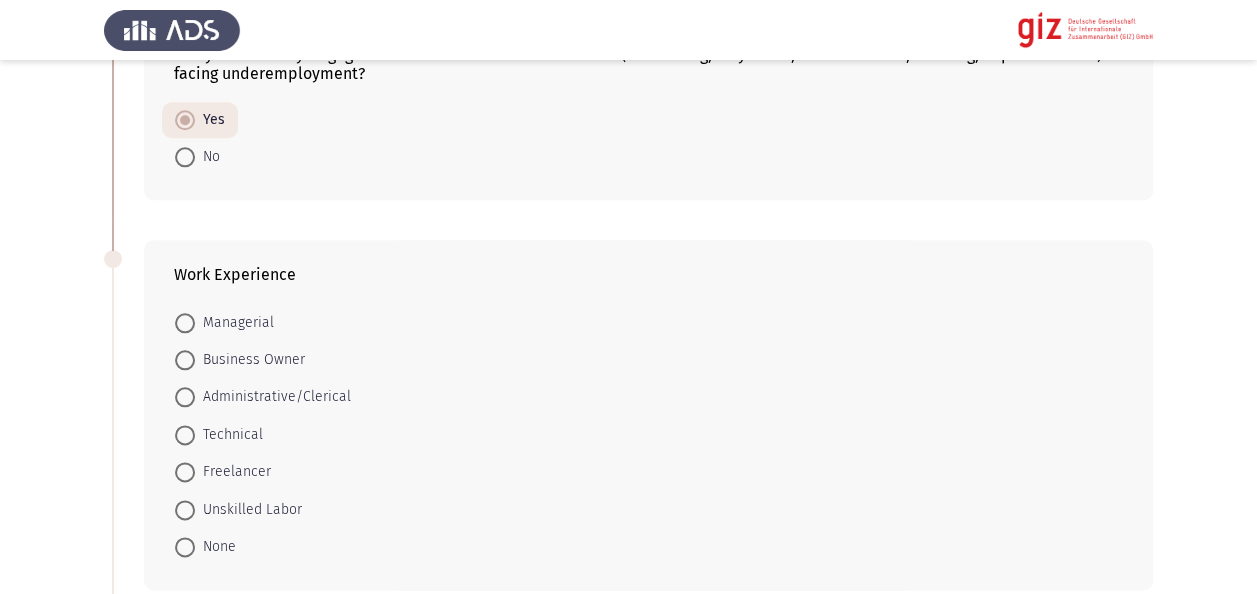 scroll, scrollTop: 1040, scrollLeft: 0, axis: vertical 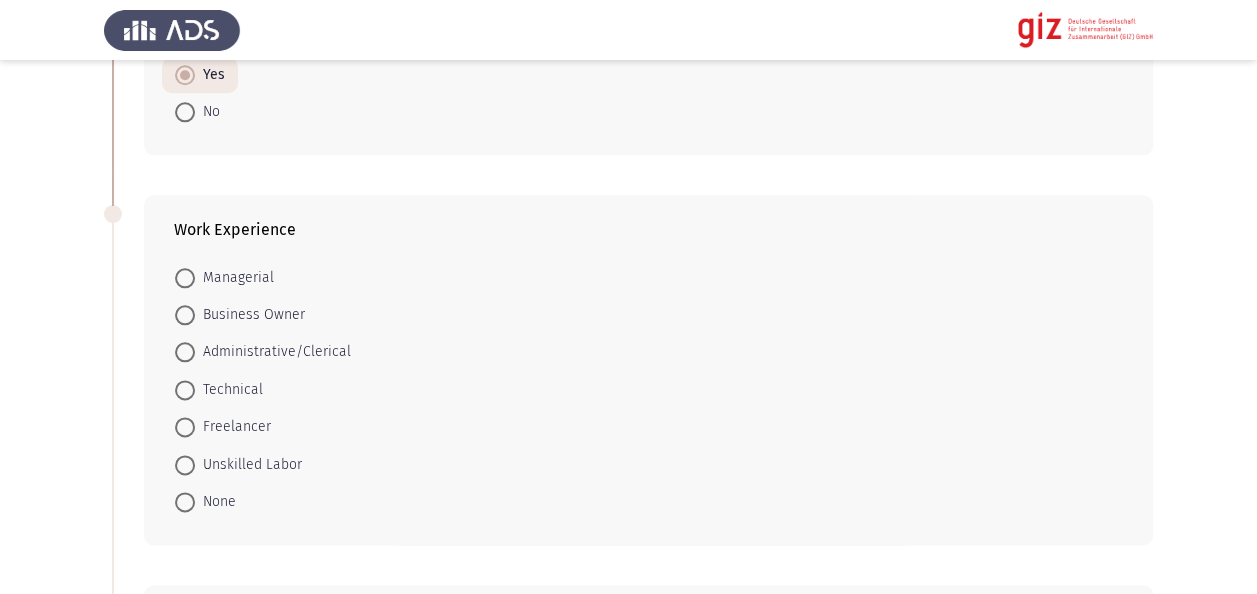 click on "Unskilled Labor" at bounding box center (248, 465) 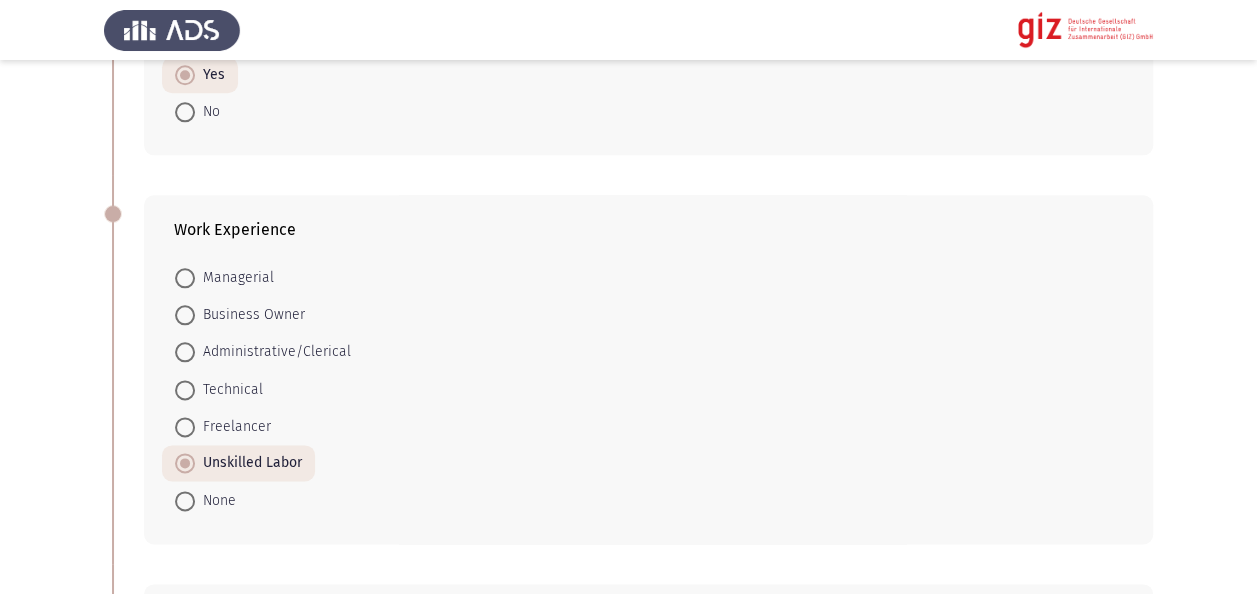 click on "Previous   Academic/ Employment Details   Next  What is the highest level of education you have completed?    No Formal Education     Primary Education     Secondary Education     Vocational Training     Bachelor's Degree     Master's Degree     Doctorate  Is your educational background in any of the mentioned fields: Medicine, Veterinary, Pharmacy, Dentistry, Engineering, IT, Science, Economics, or Political Science, Mass Communication?    Yes     No     No formal education  Are you currently unemployed or are you having difficulty in finding stable employment?    Yes     No  Are you currently engaged in informal economic activities (freelancing, day labor, seasonal work, vending, repair services) or facing underemployment?    Yes     No  Work Experience    Managerial     Business Owner     Administrative/Clerical     Technical     Freelancer     Unskilled Labor     None     Less than 1 month     1 to 3 months     3 to 6 months     6 to 12 months     1 to 2 years         Yes" 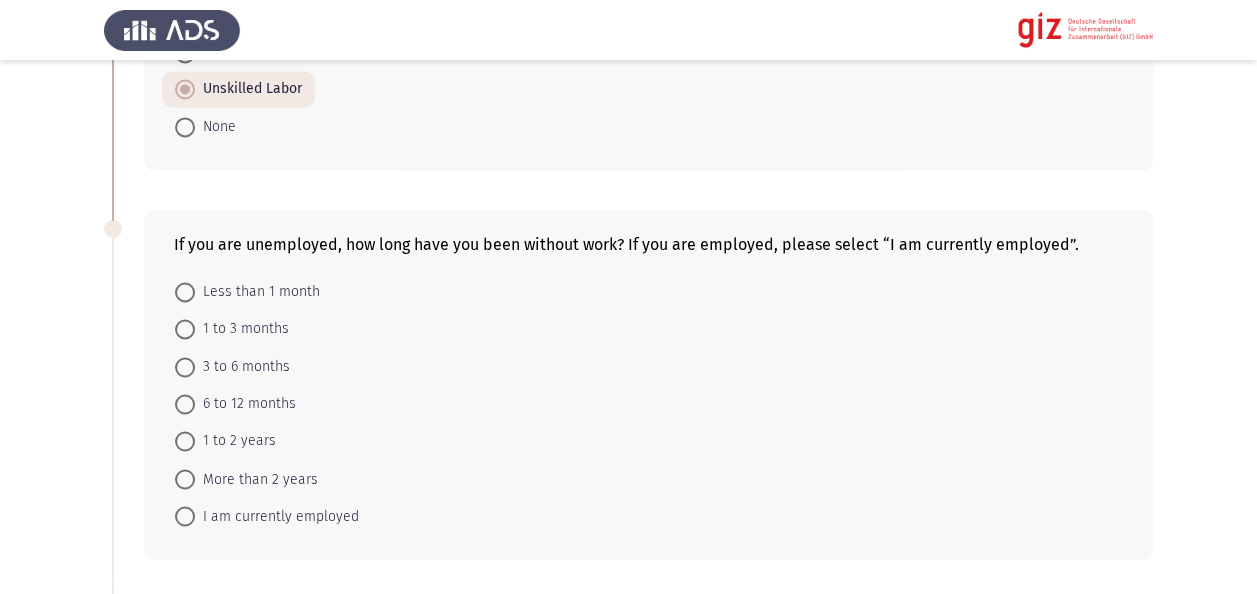 scroll, scrollTop: 1480, scrollLeft: 0, axis: vertical 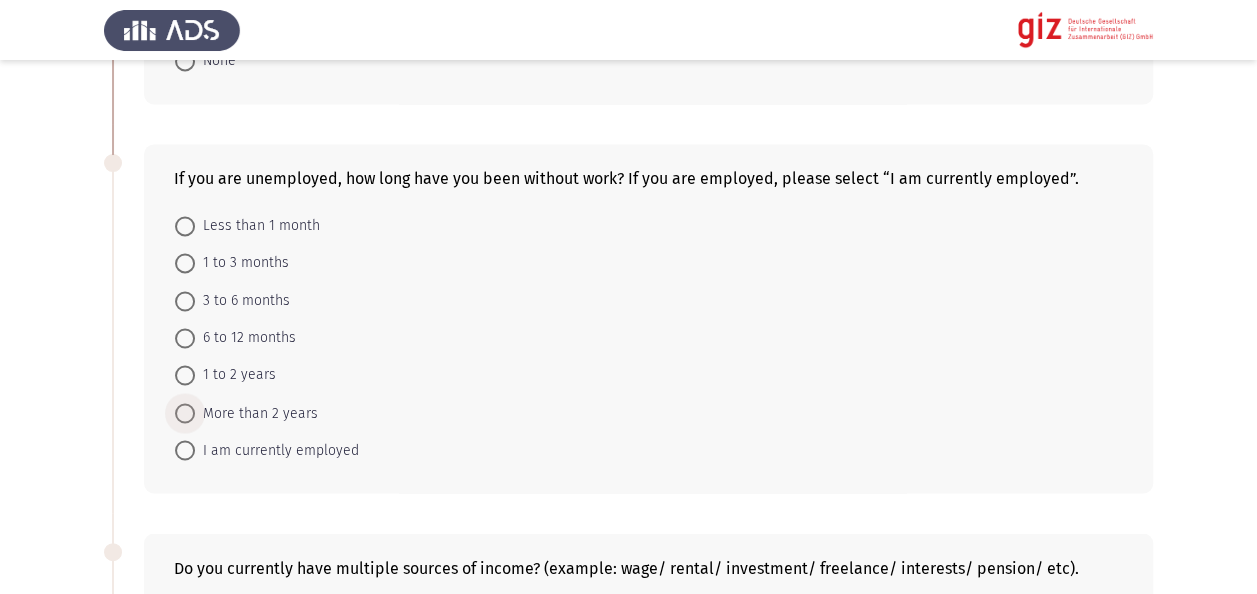 click on "More than 2 years" at bounding box center (256, 413) 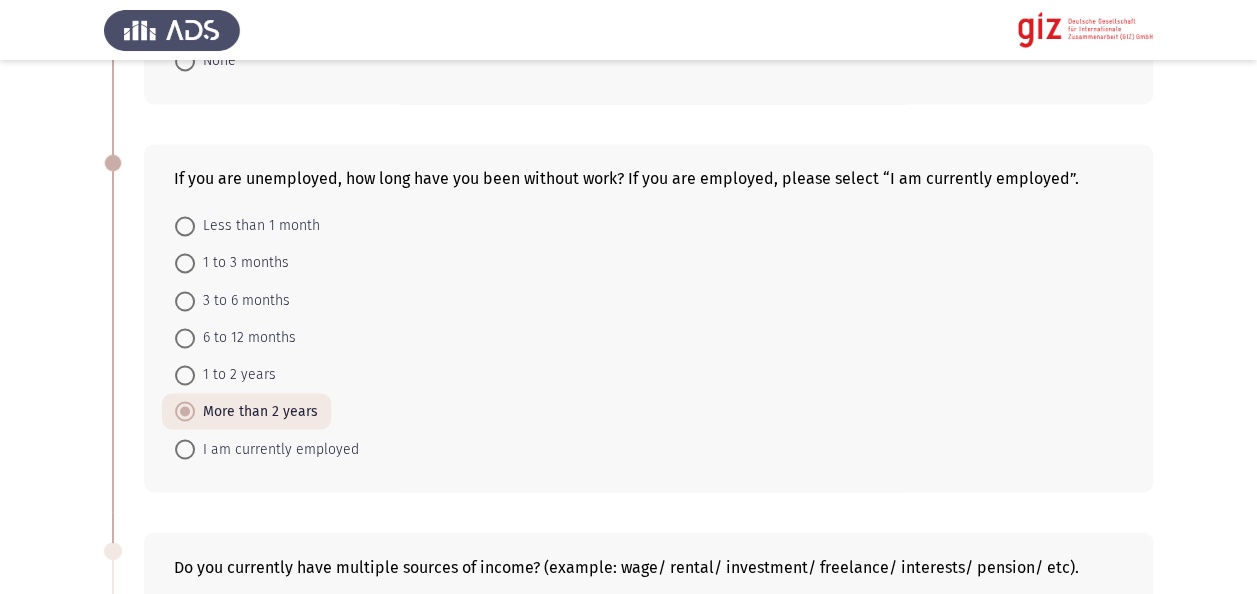 click on "Previous   Academic/ Employment Details   Next  What is the highest level of education you have completed?    No Formal Education     Primary Education     Secondary Education     Vocational Training     Bachelor's Degree     Master's Degree     Doctorate  Is your educational background in any of the mentioned fields: Medicine, Veterinary, Pharmacy, Dentistry, Engineering, IT, Science, Economics, or Political Science, Mass Communication?    Yes     No     No formal education  Are you currently unemployed or are you having difficulty in finding stable employment?    Yes     No  Are you currently engaged in informal economic activities (freelancing, day labor, seasonal work, vending, repair services) or facing underemployment?    Yes     No  Work Experience    Managerial     Business Owner     Administrative/Clerical     Technical     Freelancer     Unskilled Labor     None     Less than 1 month     1 to 3 months     3 to 6 months     6 to 12 months     1 to 2 years         Yes" 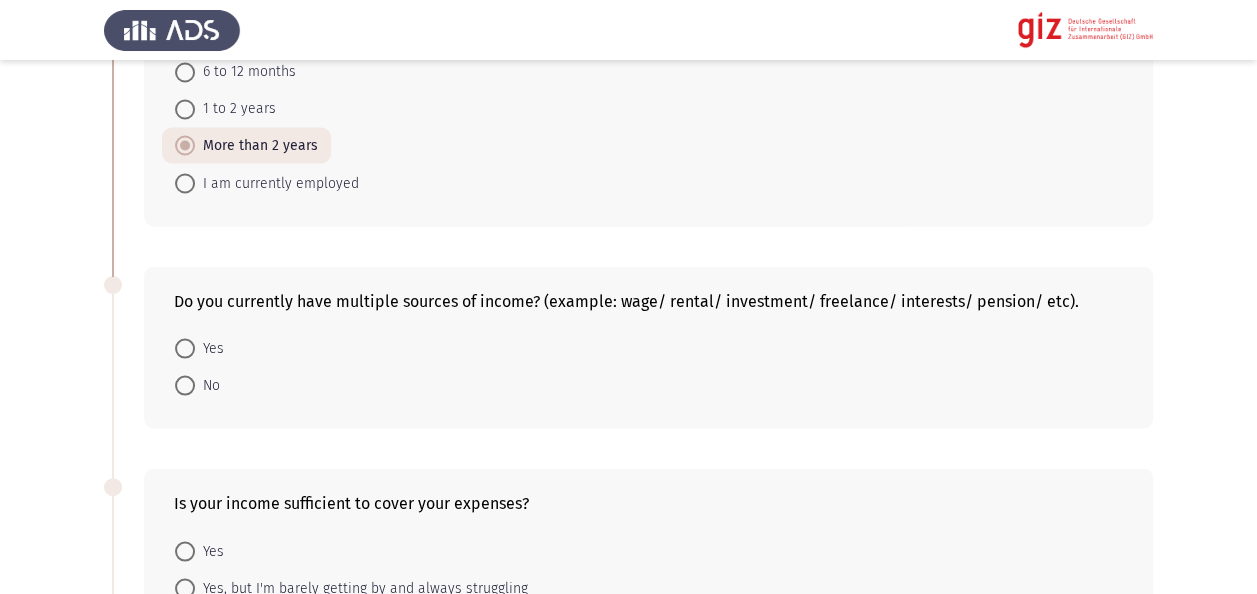 scroll, scrollTop: 1840, scrollLeft: 0, axis: vertical 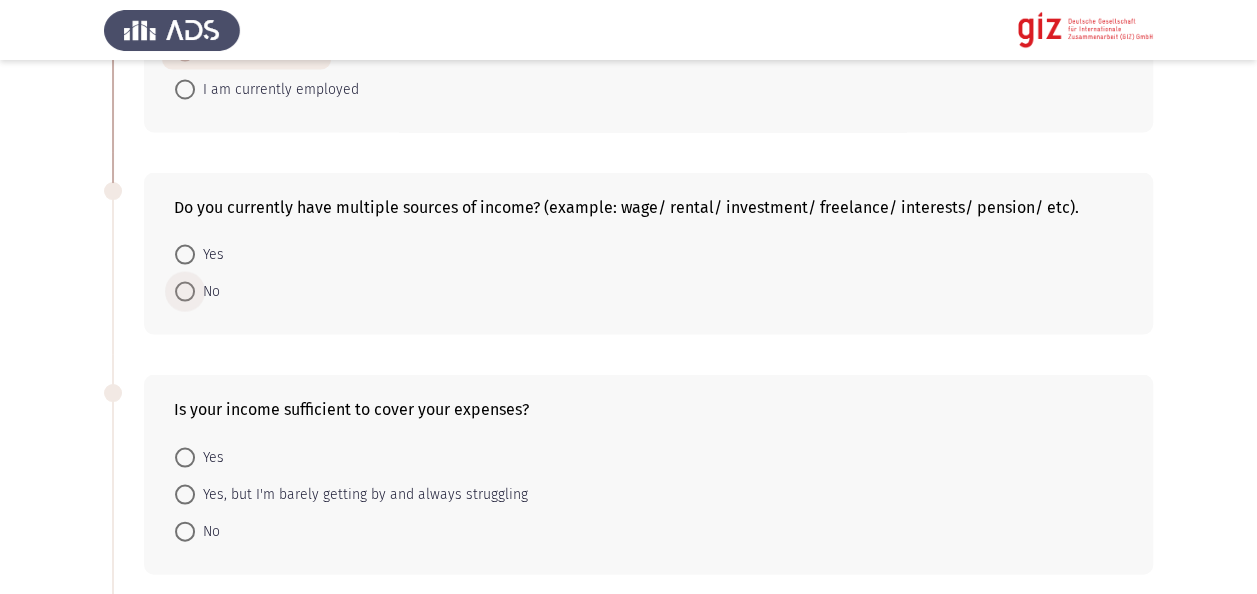 click on "No" at bounding box center [207, 291] 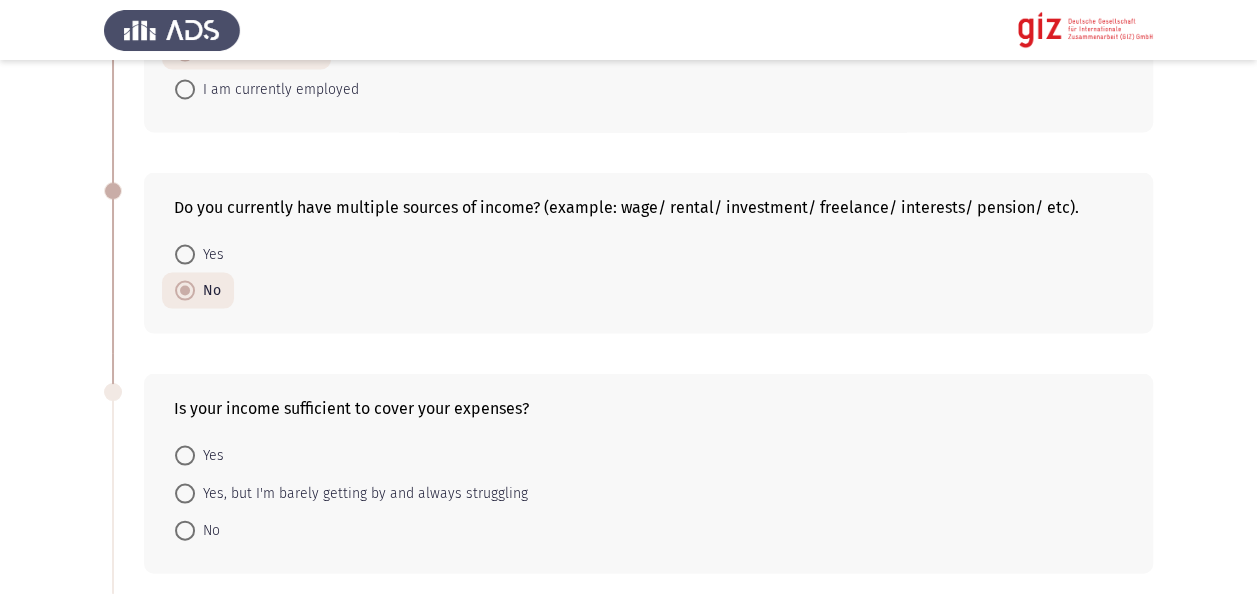 click on "No" at bounding box center (207, 530) 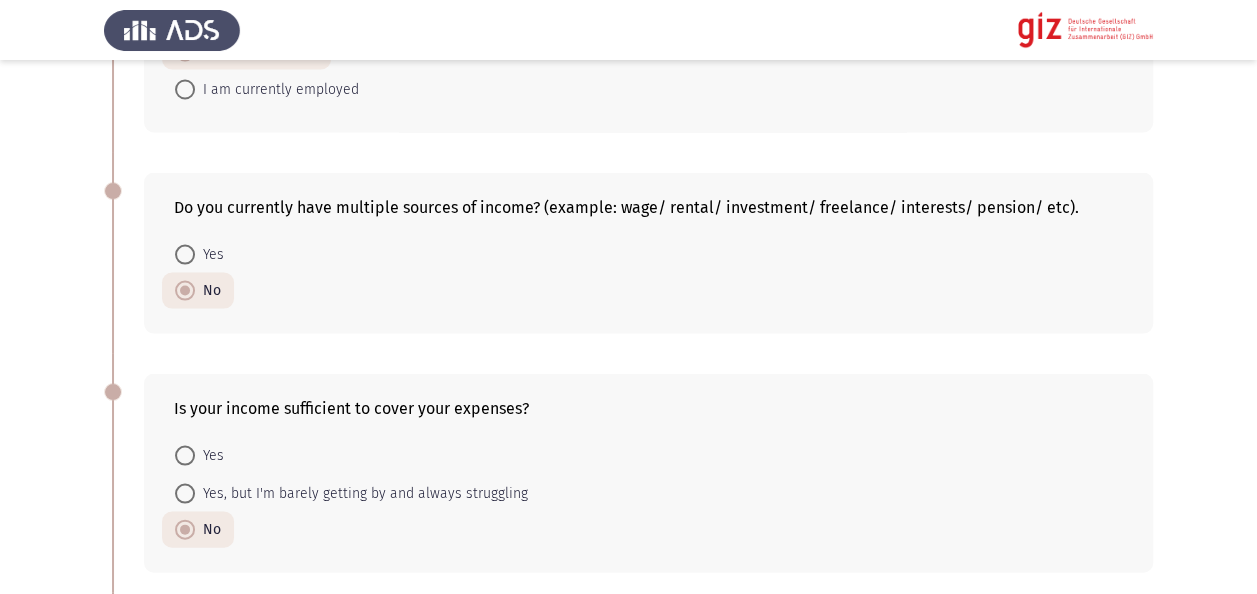 click on "Previous   Academic/ Employment Details   Next  What is the highest level of education you have completed?    No Formal Education     Primary Education     Secondary Education     Vocational Training     Bachelor's Degree     Master's Degree     Doctorate  Is your educational background in any of the mentioned fields: Medicine, Veterinary, Pharmacy, Dentistry, Engineering, IT, Science, Economics, or Political Science, Mass Communication?    Yes     No     No formal education  Are you currently unemployed or are you having difficulty in finding stable employment?    Yes     No  Are you currently engaged in informal economic activities (freelancing, day labor, seasonal work, vending, repair services) or facing underemployment?    Yes     No  Work Experience    Managerial     Business Owner     Administrative/Clerical     Technical     Freelancer     Unskilled Labor     None     Less than 1 month     1 to 3 months     3 to 6 months     6 to 12 months     1 to 2 years         Yes" 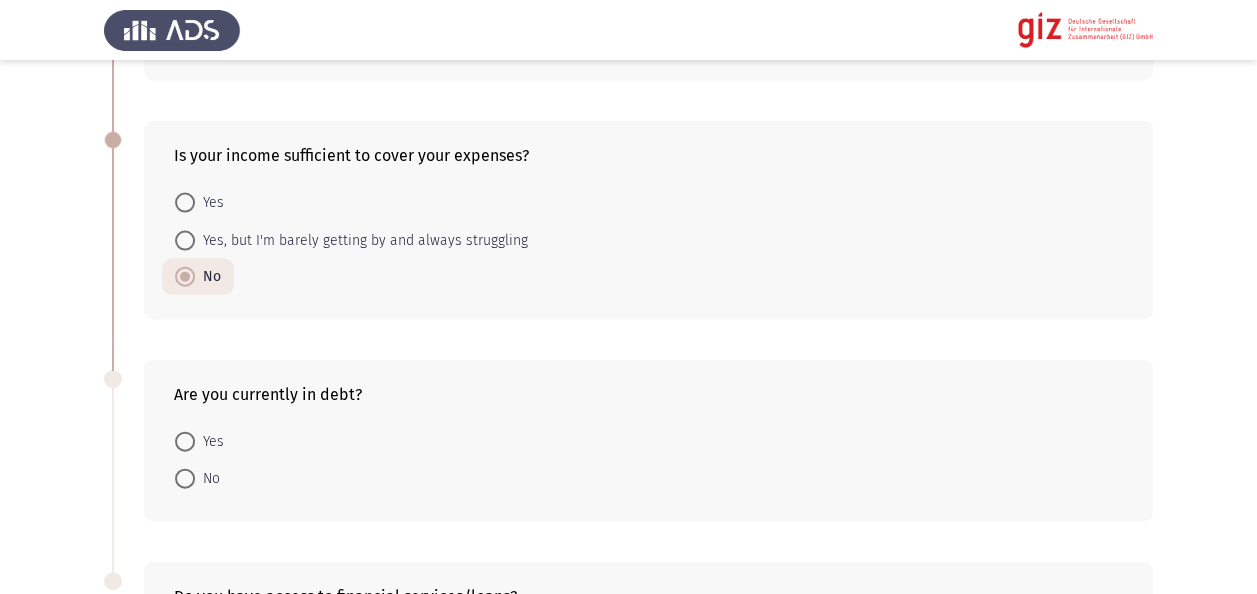 scroll, scrollTop: 2160, scrollLeft: 0, axis: vertical 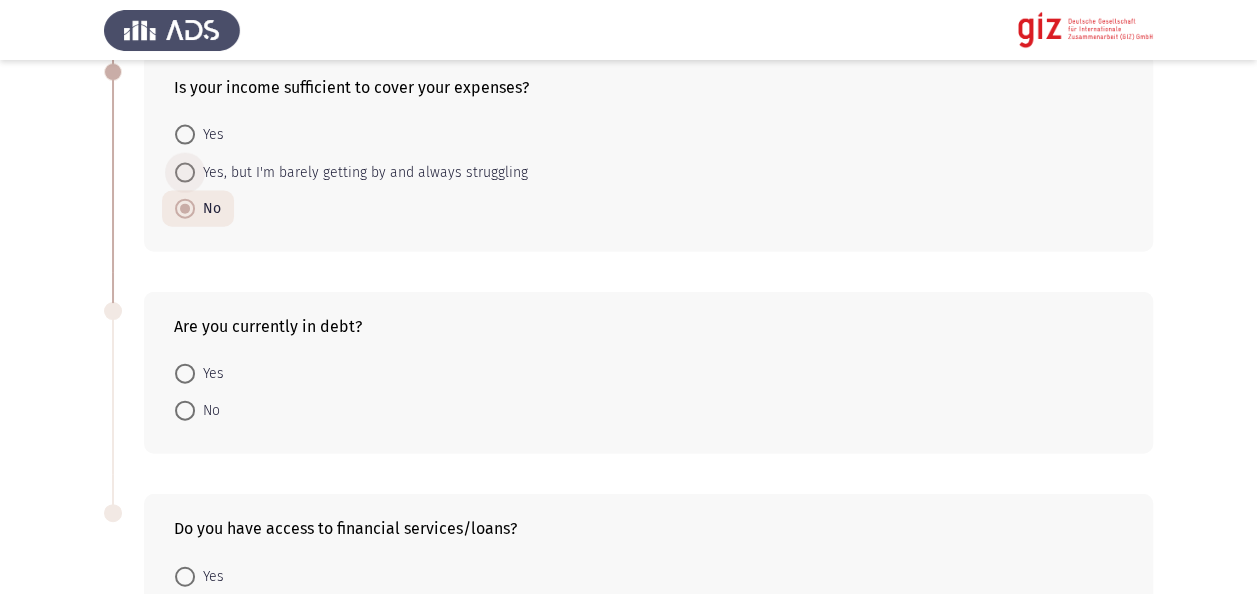 click on "Yes, but I'm barely getting by and always struggling" at bounding box center [361, 173] 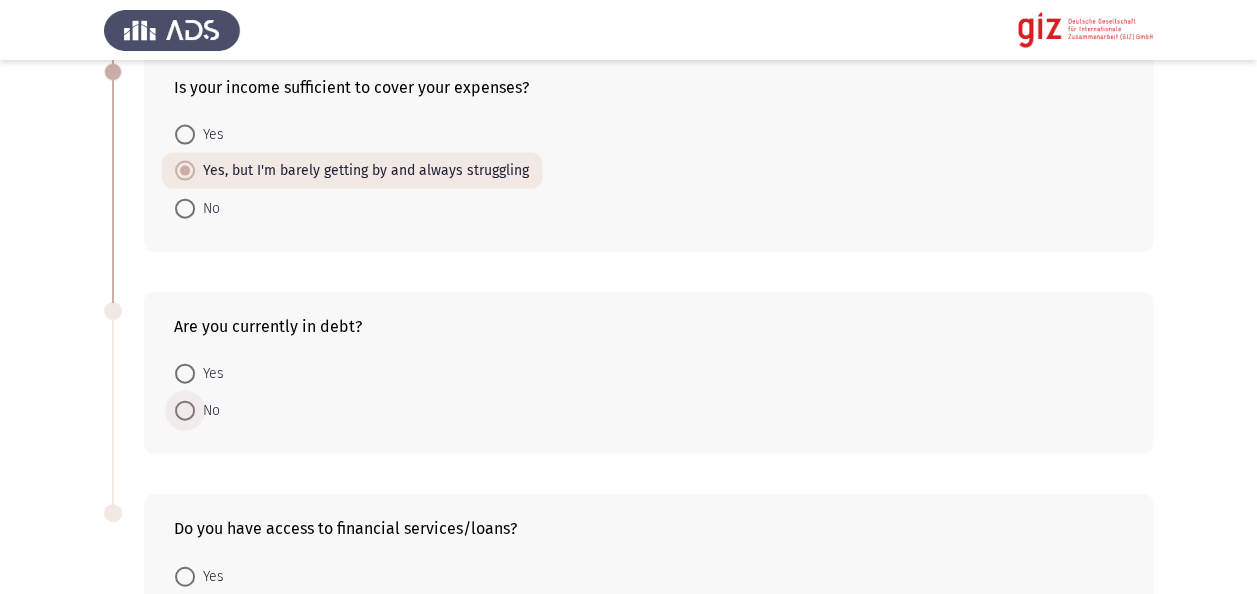 drag, startPoint x: 201, startPoint y: 388, endPoint x: 82, endPoint y: 432, distance: 126.873955 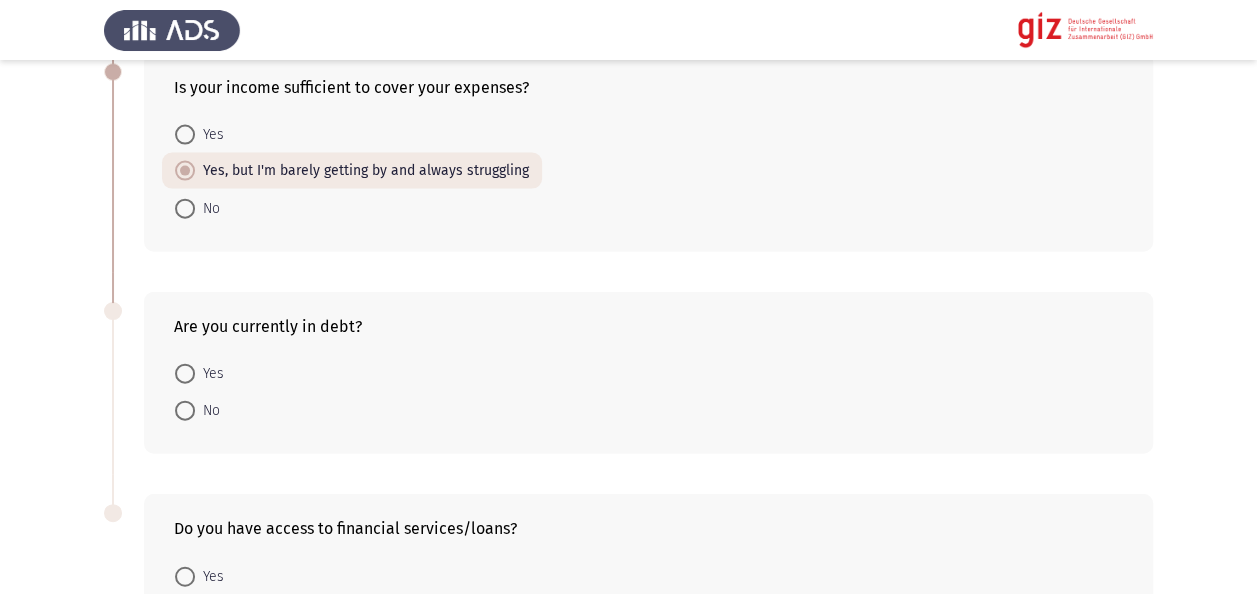 click on "Previous   Academic/ Employment Details   Next  What is the highest level of education you have completed?    No Formal Education     Primary Education     Secondary Education     Vocational Training     Bachelor's Degree     Master's Degree     Doctorate  Is your educational background in any of the mentioned fields: Medicine, Veterinary, Pharmacy, Dentistry, Engineering, IT, Science, Economics, or Political Science, Mass Communication?    Yes     No     No formal education  Are you currently unemployed or are you having difficulty in finding stable employment?    Yes     No  Are you currently engaged in informal economic activities (freelancing, day labor, seasonal work, vending, repair services) or facing underemployment?    Yes     No  Work Experience    Managerial     Business Owner     Administrative/Clerical     Technical     Freelancer     Unskilled Labor     None     Less than 1 month     1 to 3 months     3 to 6 months     6 to 12 months     1 to 2 years         Yes" 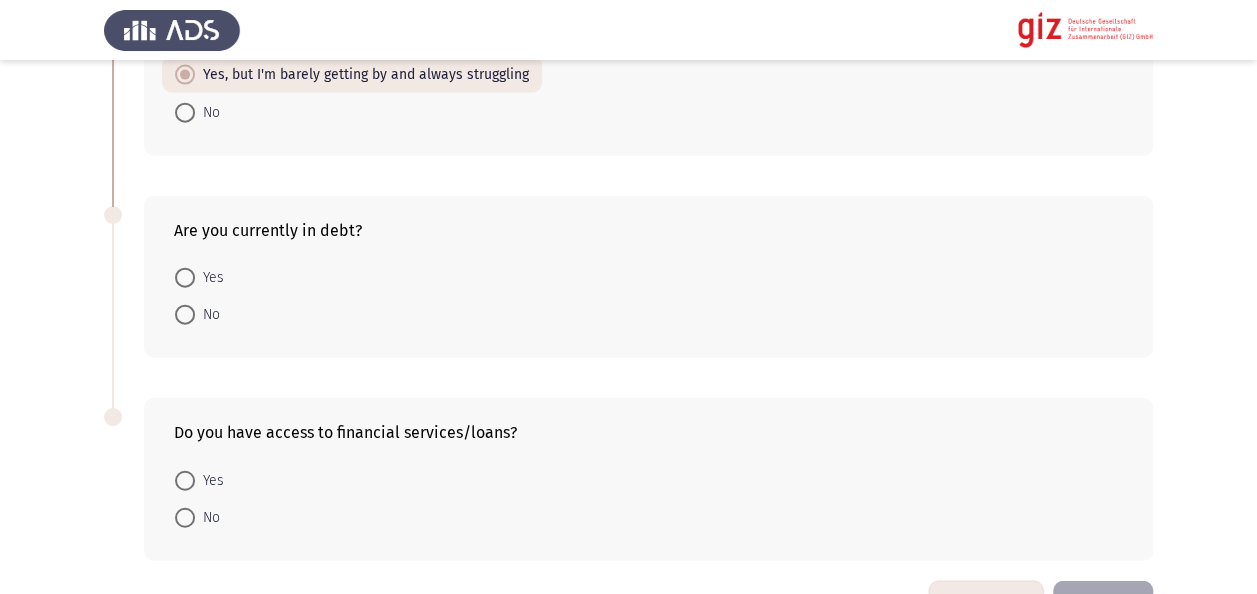 scroll, scrollTop: 2307, scrollLeft: 0, axis: vertical 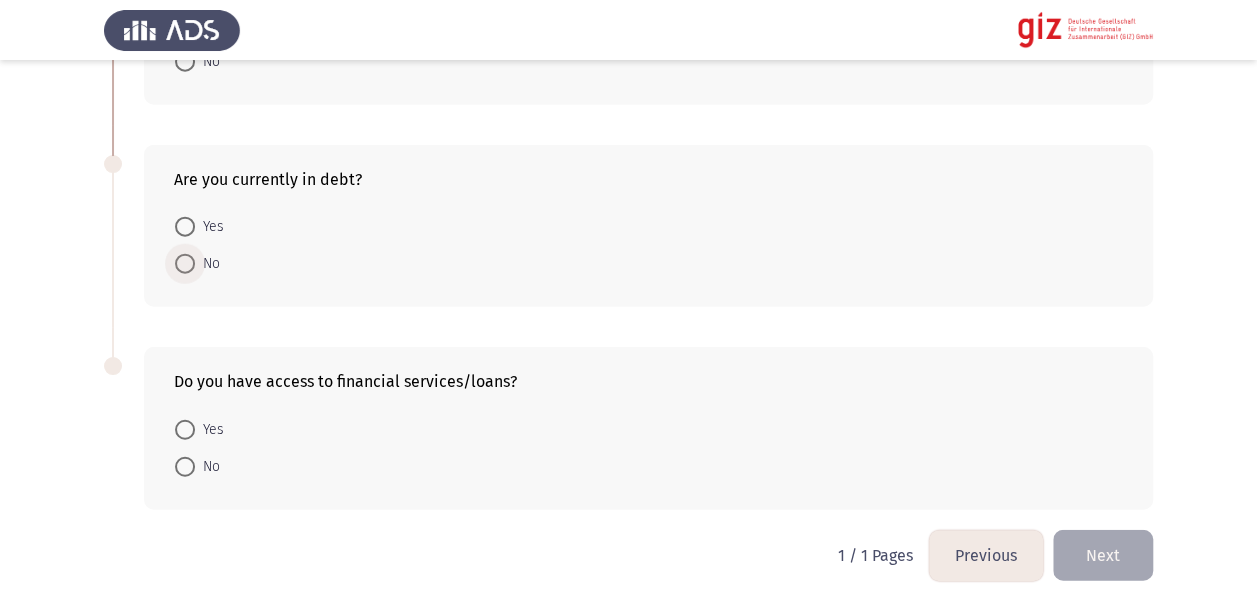 click on "No" at bounding box center (207, 264) 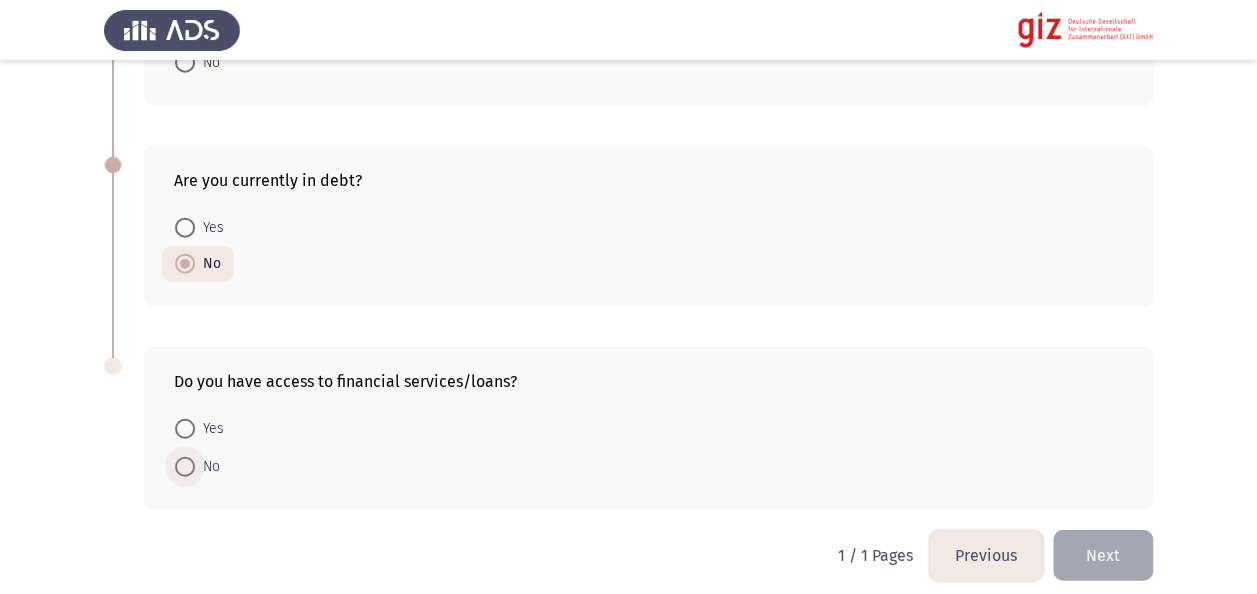 click at bounding box center [185, 467] 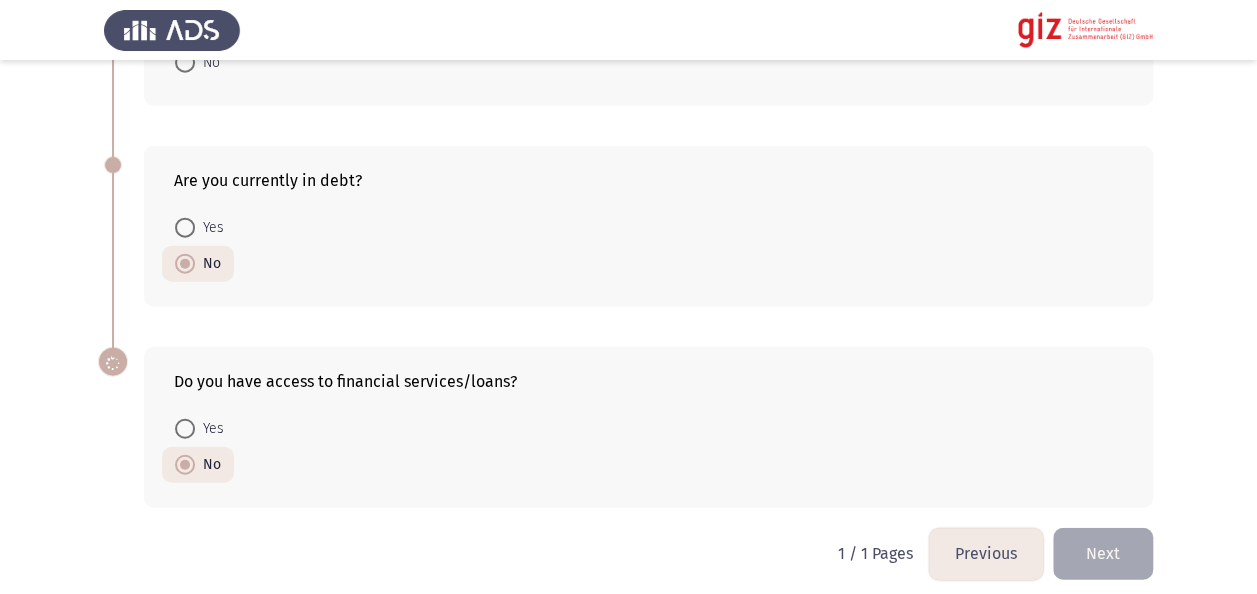 scroll, scrollTop: 2305, scrollLeft: 0, axis: vertical 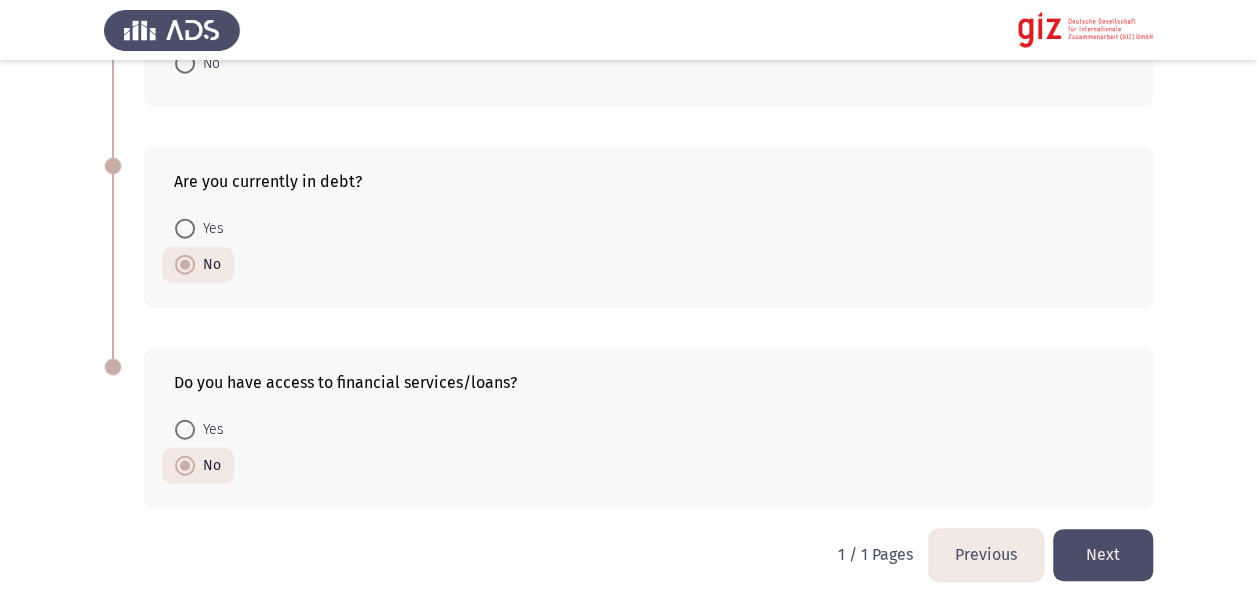 click on "Next" 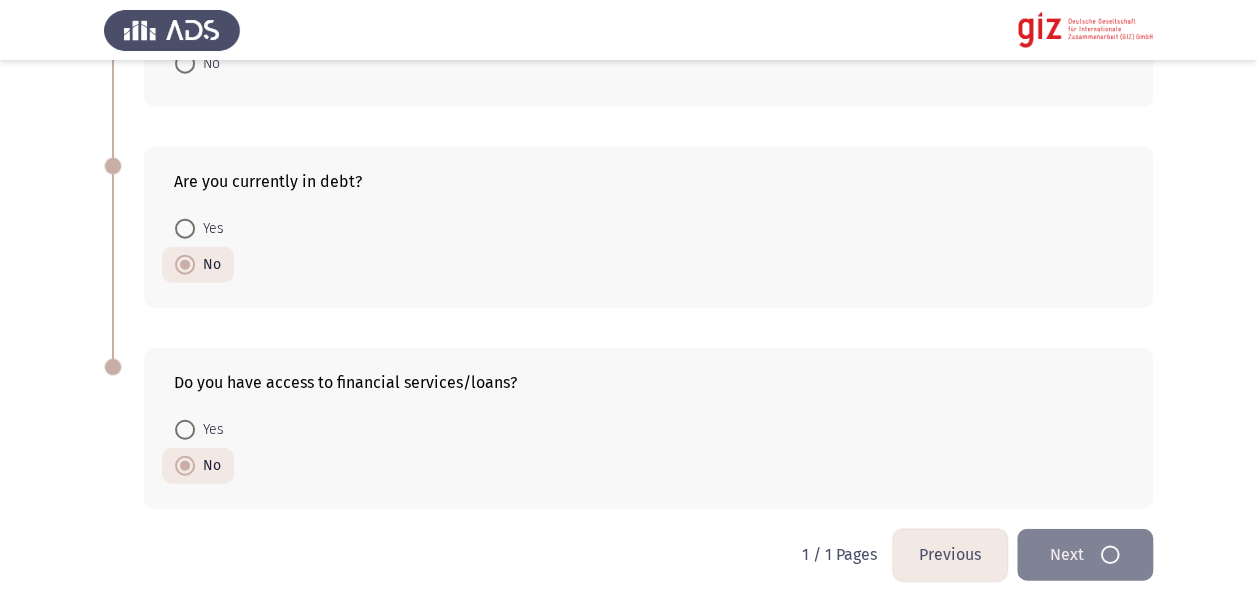 scroll, scrollTop: 0, scrollLeft: 0, axis: both 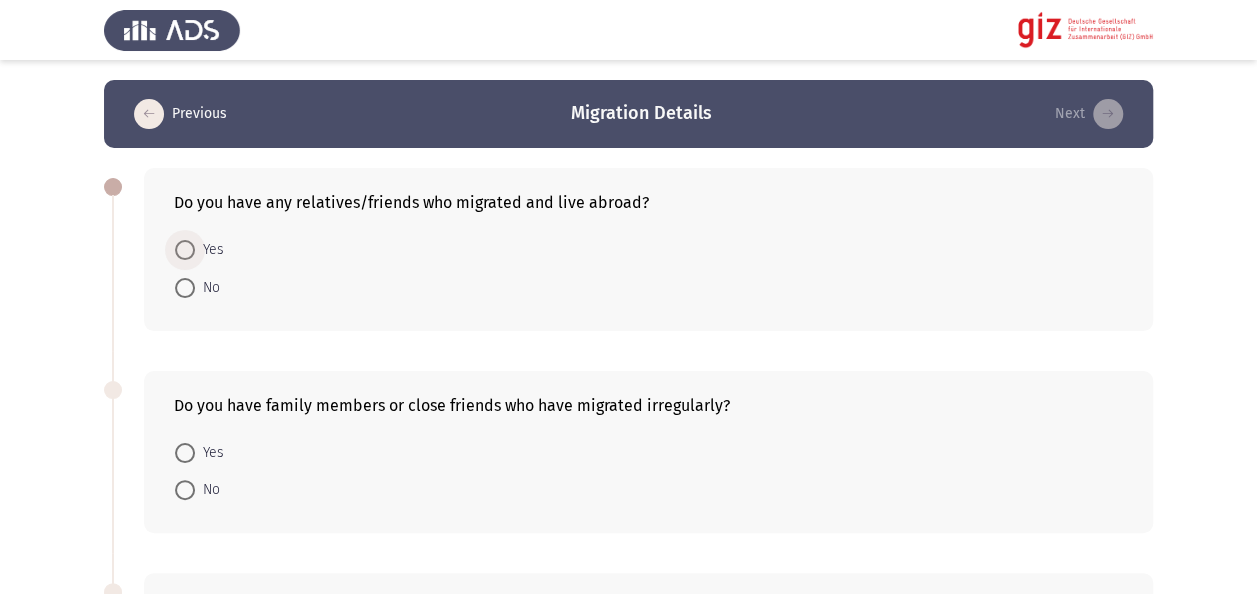 click on "Yes" at bounding box center [209, 250] 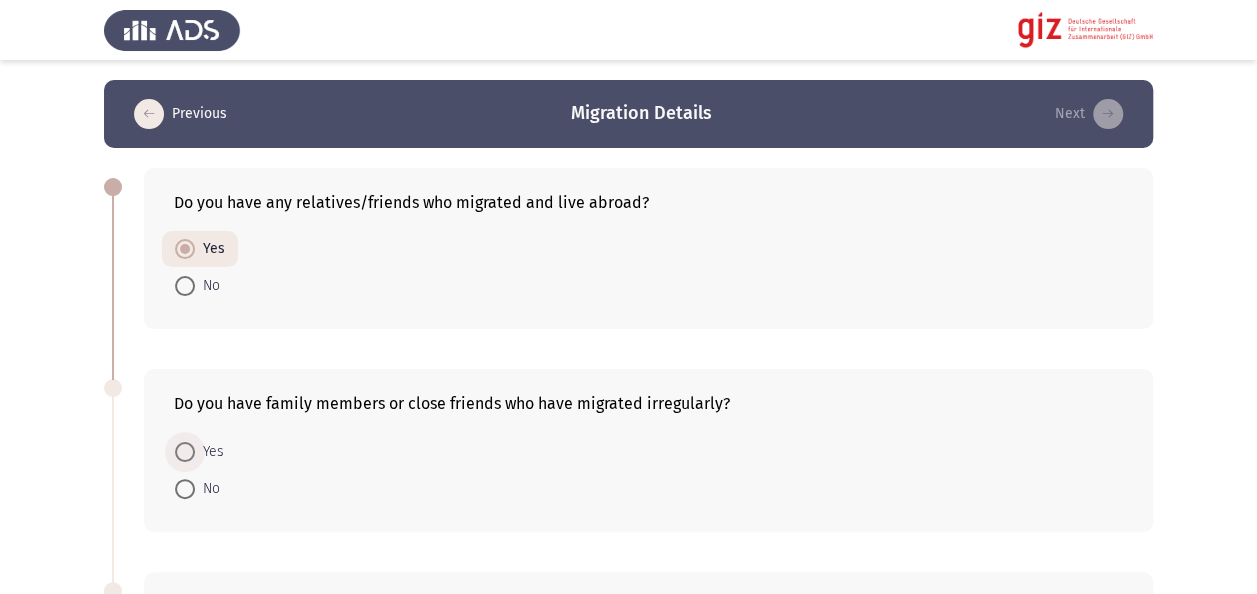 click at bounding box center [185, 452] 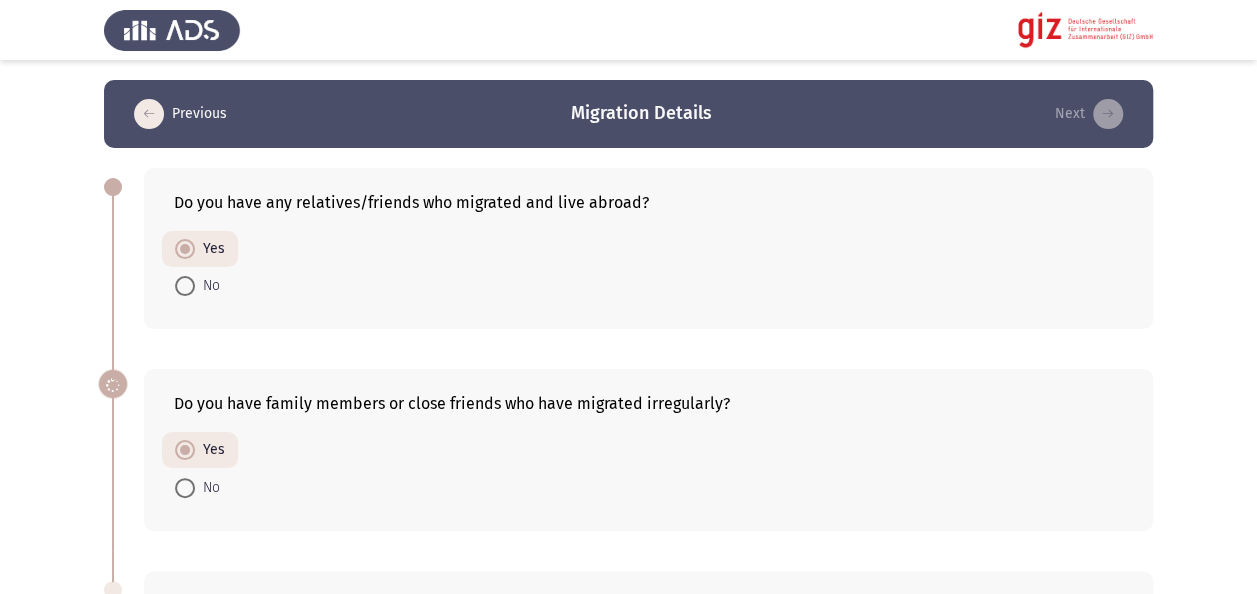 click on "Previous   Migration Details   Next  Do you have any relatives/friends who migrated and live abroad?    Yes     No  Do you have family members or close friends who have migrated irregularly?    Yes     No  Do you have the legal paperwork for migration?    Yes     No  Have you completed your military service?    Yes     No     I am exempt     Not applicable   1 / 1 Pages   Previous   Next" 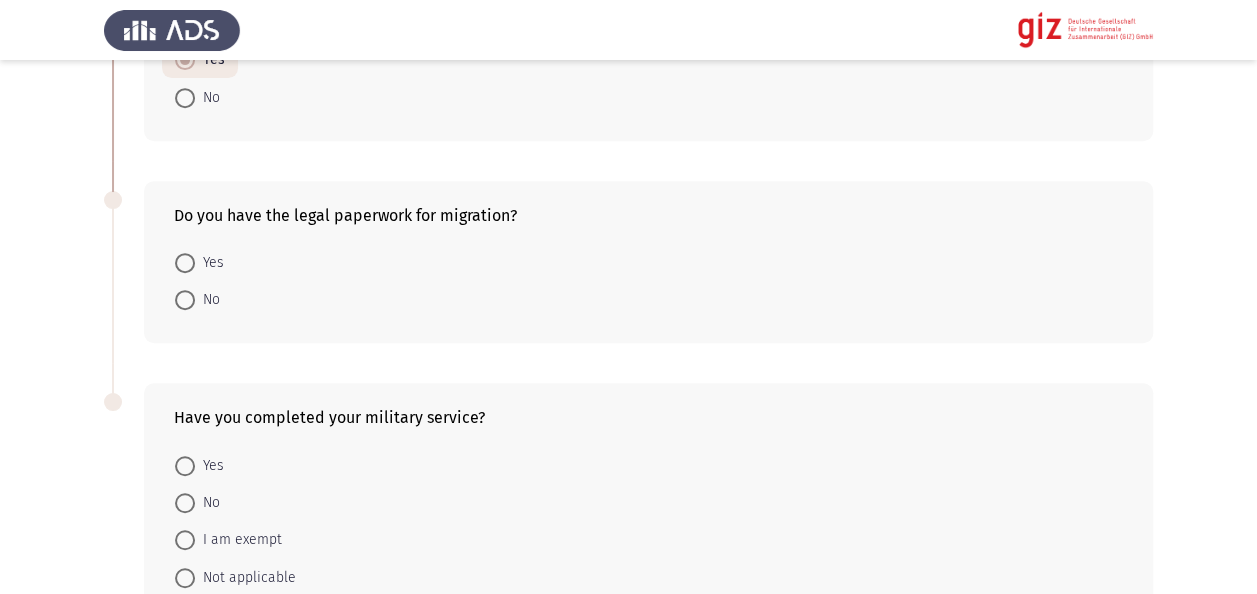 scroll, scrollTop: 440, scrollLeft: 0, axis: vertical 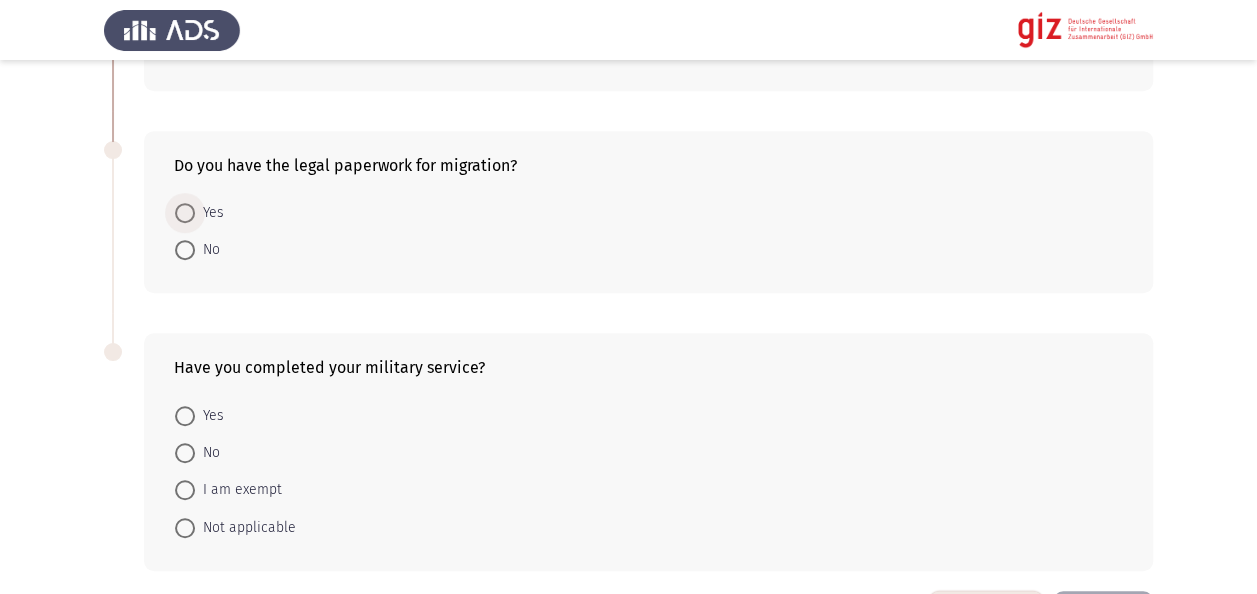 click on "Yes" at bounding box center (209, 213) 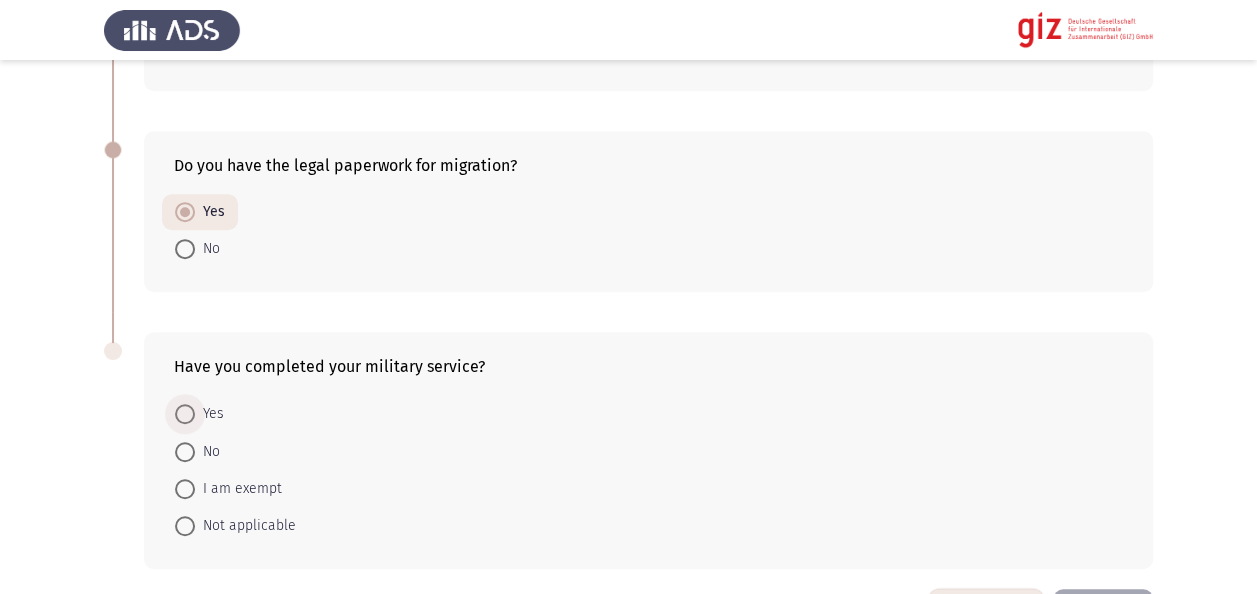 click at bounding box center [185, 414] 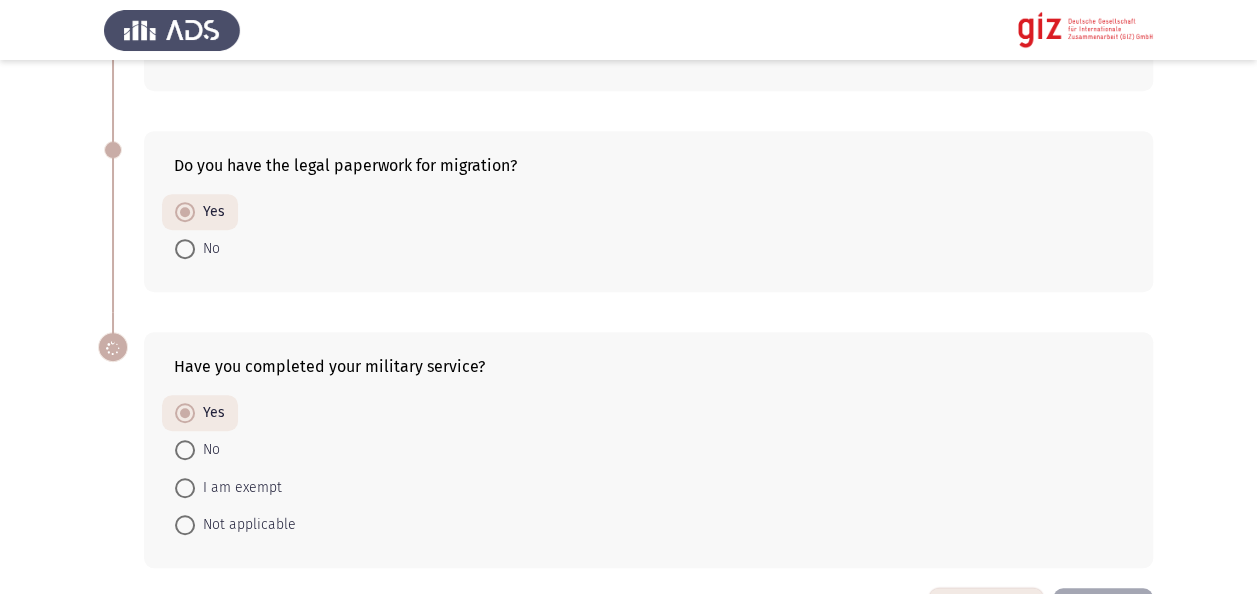 click on "Previous   Migration Details   Next  Do you have any relatives/friends who migrated and live abroad?    Yes     No  Do you have family members or close friends who have migrated irregularly?    Yes     No  Do you have the legal paperwork for migration?    Yes     No  Have you completed your military service?    Yes     No     I am exempt     Not applicable   1 / 1 Pages   Previous   Next" at bounding box center [628, 114] 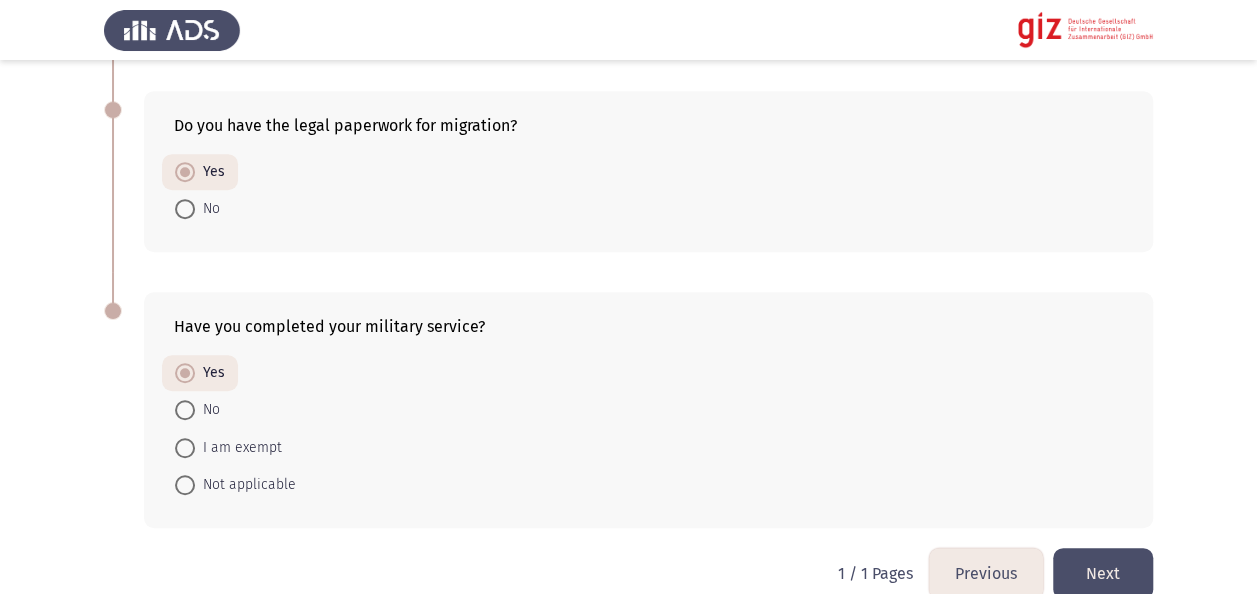 scroll, scrollTop: 509, scrollLeft: 0, axis: vertical 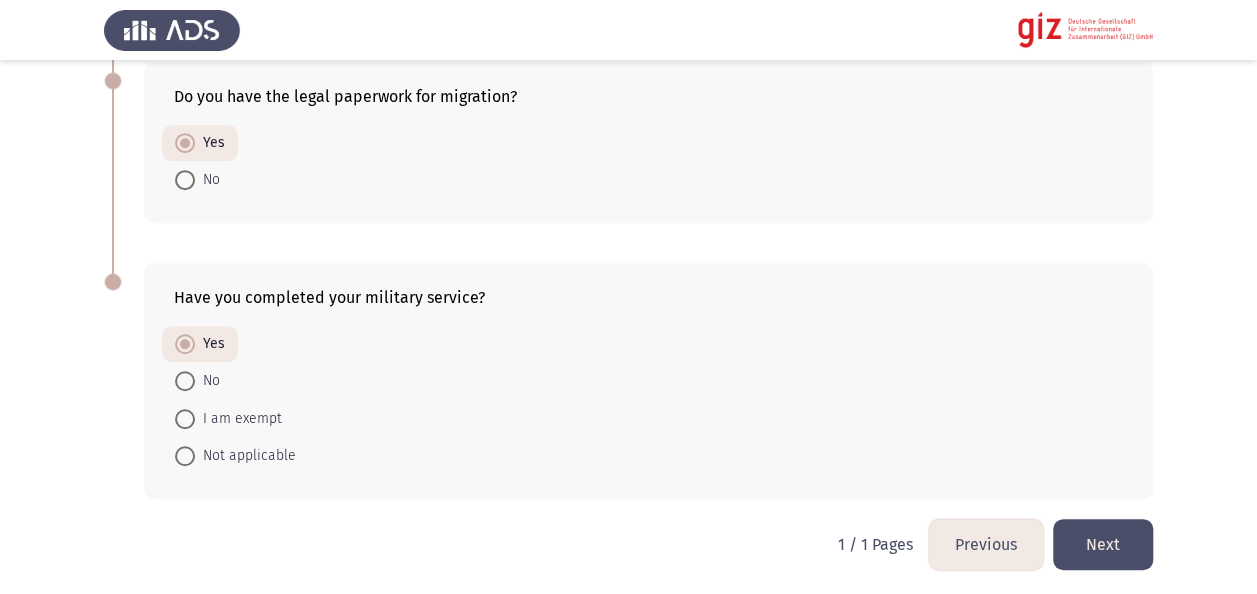click on "Next" 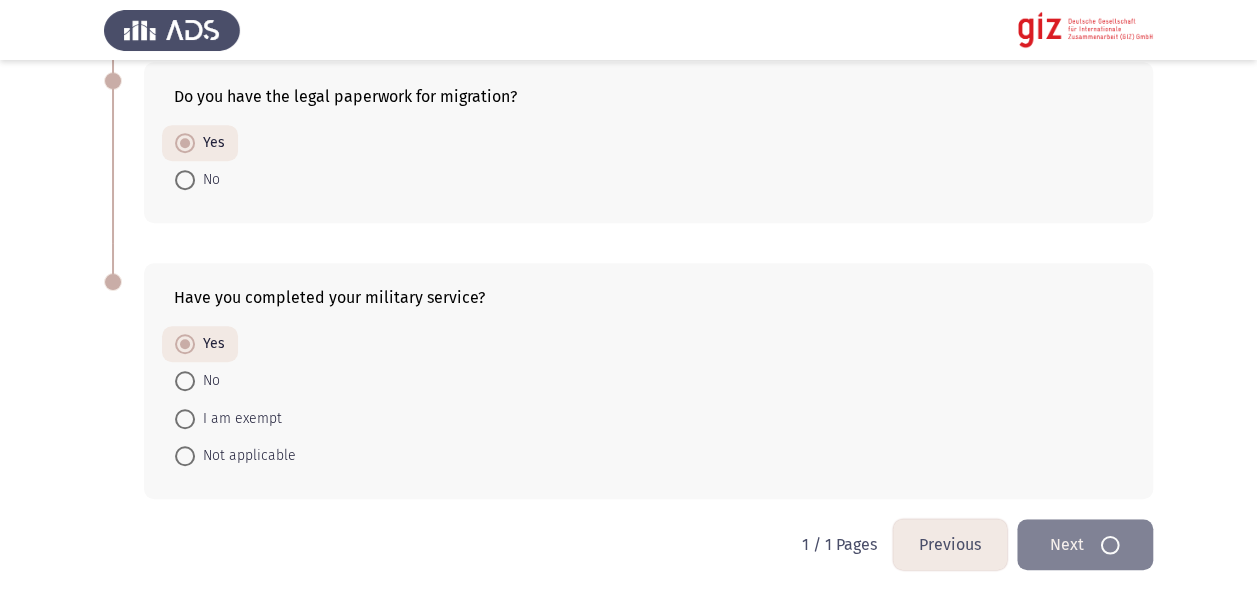 scroll, scrollTop: 0, scrollLeft: 0, axis: both 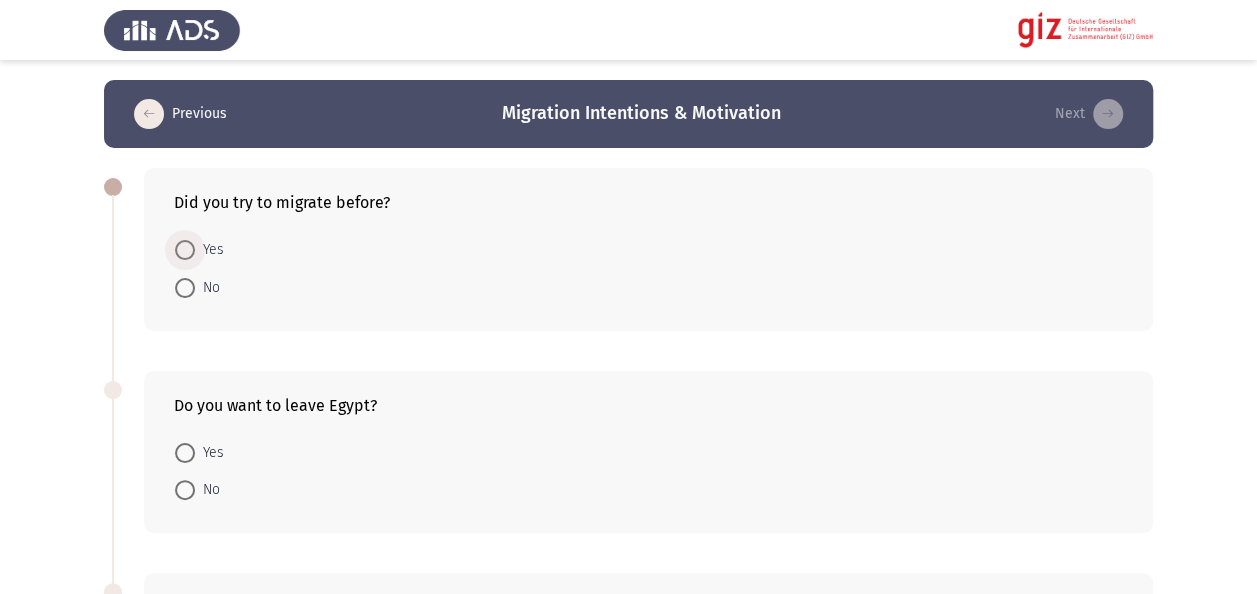click at bounding box center [185, 250] 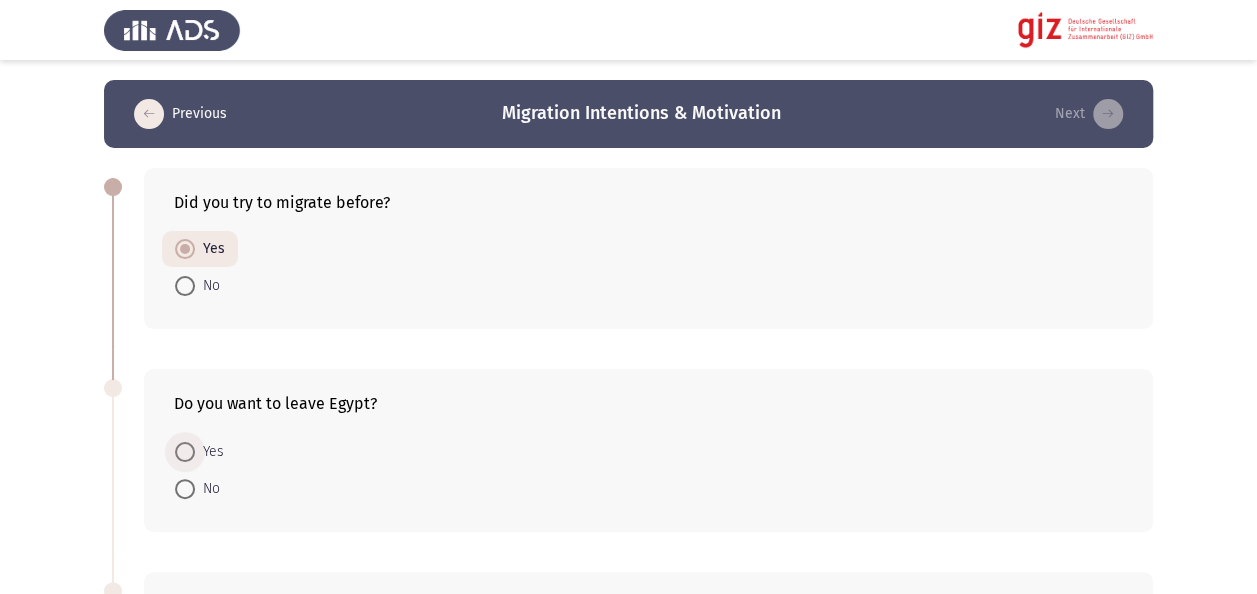 click at bounding box center [185, 452] 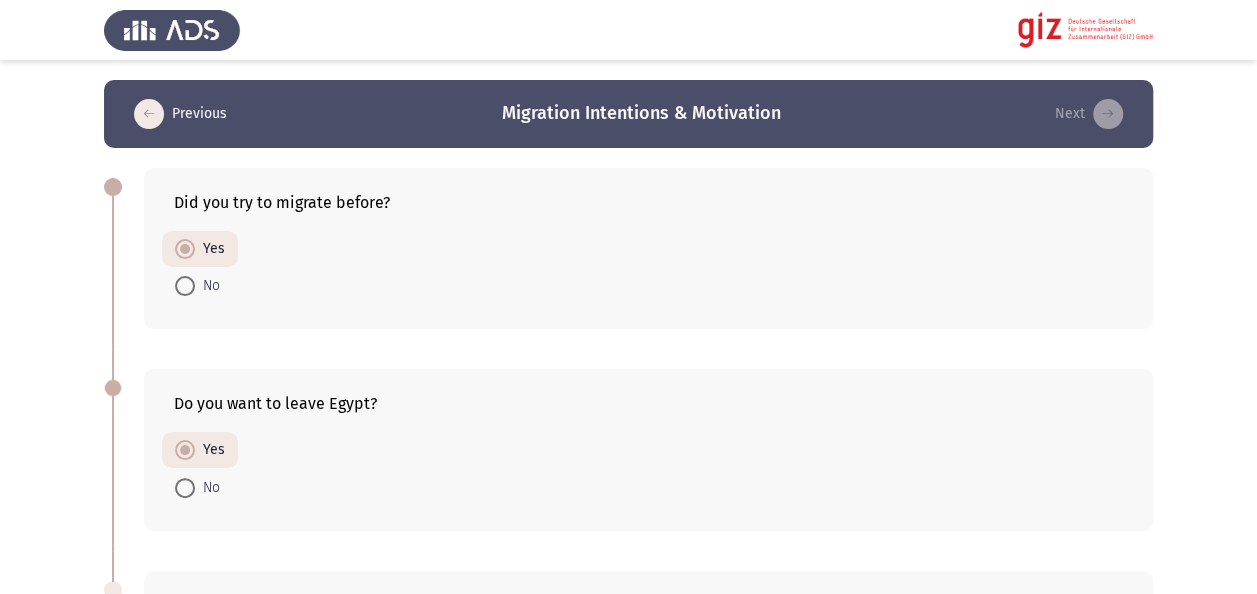 click on "Previous   Migration Intentions & Motivation   Next  Did you try to migrate before?    Yes     No  Do you want to leave Egypt?    Yes     No  If yes, which of the following regions are you seeking to migrate to? If not, select N/A.    Europe     Gulf     North America     Latin America     Australia     East Asia      Africa     N/A  How comfortable are you with taking diverse risks to make the migration happen?    Not at all     Slightly     Moderately     Very     Extremely  To what extent do you agree with the following statement “I will not let anything stand in my way of reaching my goal.”    Strongly Disagree     Disagree     Neutral     Agree     Strongly Agree  To what extent do you agree with the following statement “I am willing to go beyond the safe and secure.”    Strongly Disagree     Disagree     Neutral     Agree     Strongly Agree     Strongly Disagree     Disagree     Neutral     Agree     Strongly Agree     Yes     No     Extremely risky" 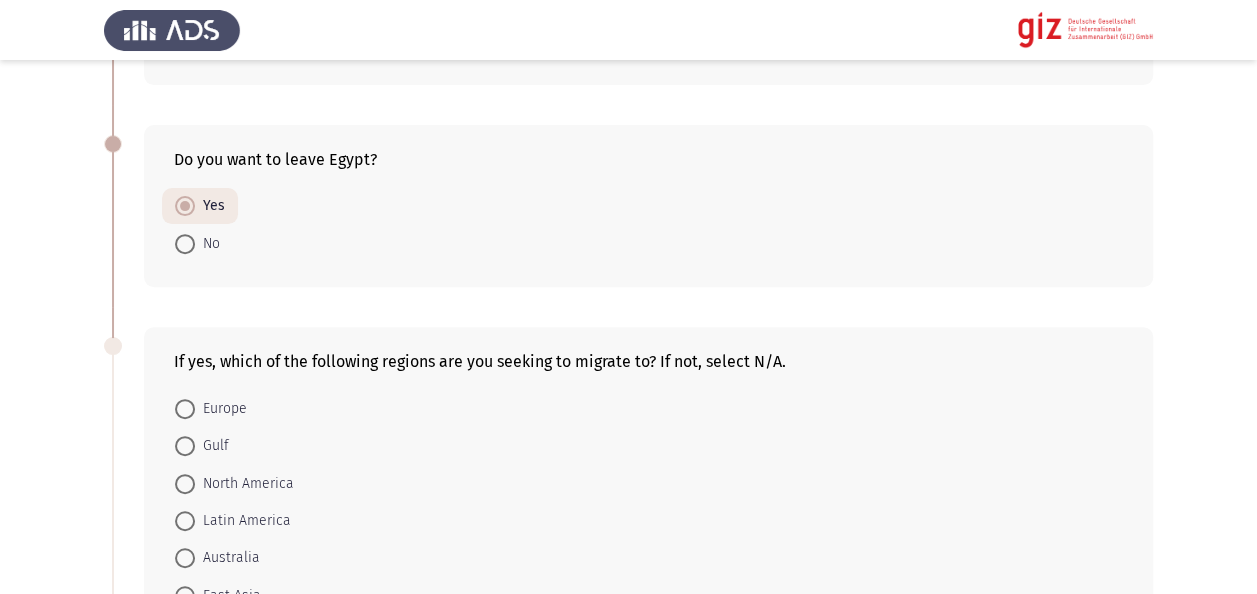 scroll, scrollTop: 400, scrollLeft: 0, axis: vertical 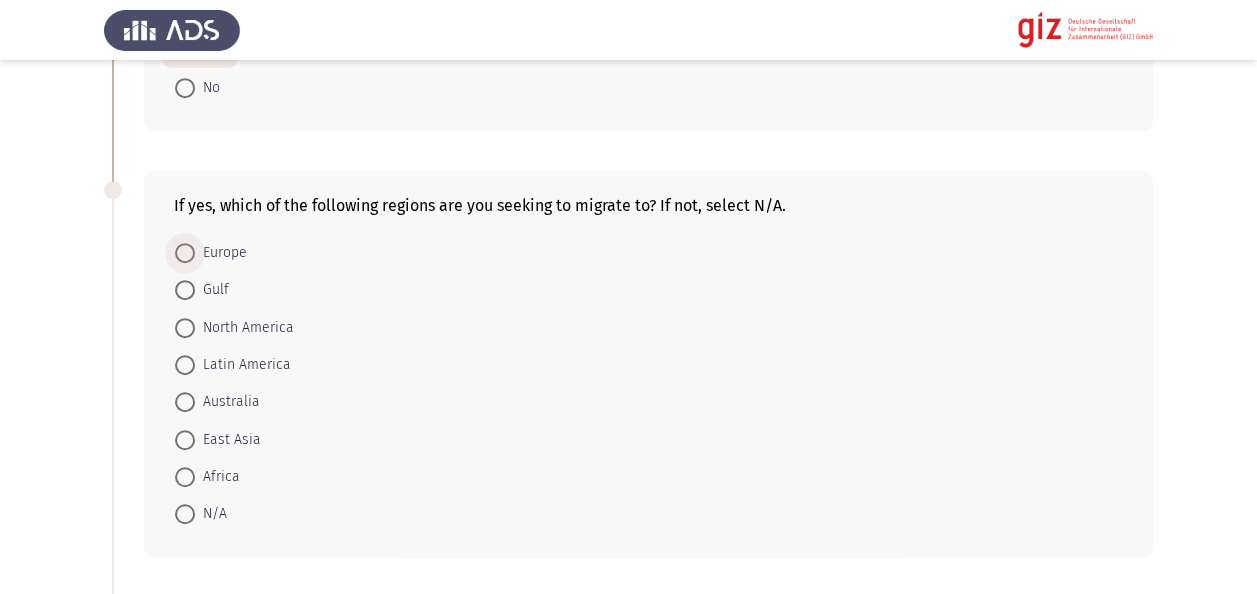 click on "Europe" at bounding box center (221, 253) 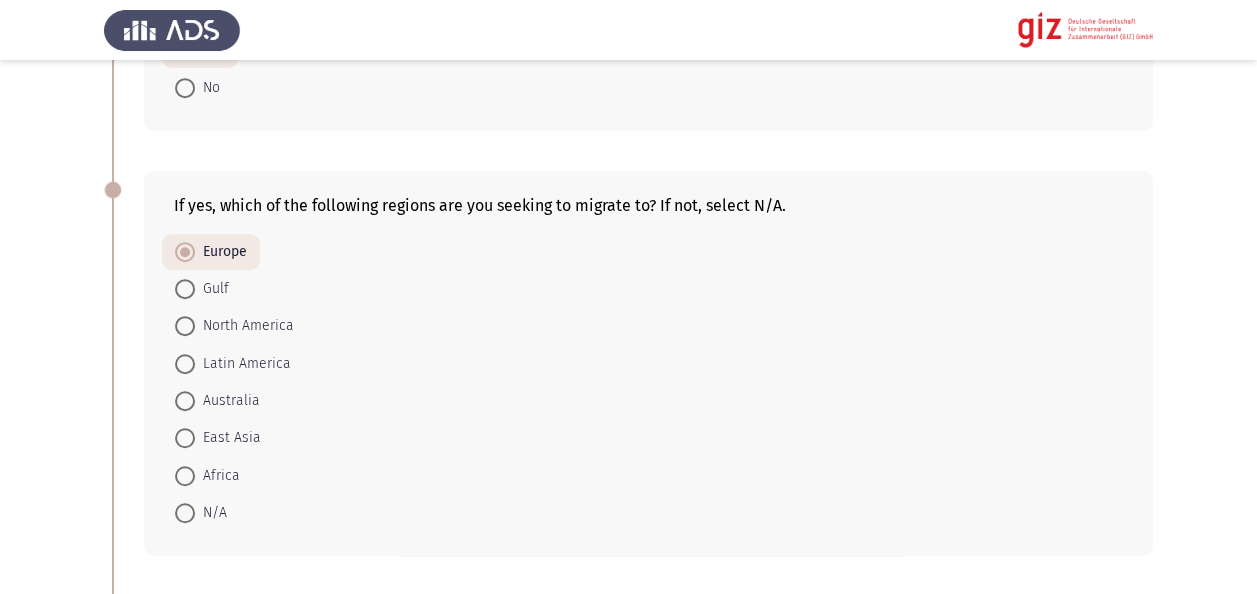 click on "Previous   Migration Intentions & Motivation   Next  Did you try to migrate before?    Yes     No  Do you want to leave Egypt?    Yes     No  If yes, which of the following regions are you seeking to migrate to? If not, select N/A.    Europe     Gulf     North America     Latin America     Australia     East Asia      Africa     N/A  How comfortable are you with taking diverse risks to make the migration happen?    Not at all     Slightly     Moderately     Very     Extremely  To what extent do you agree with the following statement “I will not let anything stand in my way of reaching my goal.”    Strongly Disagree     Disagree     Neutral     Agree     Strongly Agree  To what extent do you agree with the following statement “I am willing to go beyond the safe and secure.”    Strongly Disagree     Disagree     Neutral     Agree     Strongly Agree     Strongly Disagree     Disagree     Neutral     Agree     Strongly Agree     Yes     No     Extremely risky" 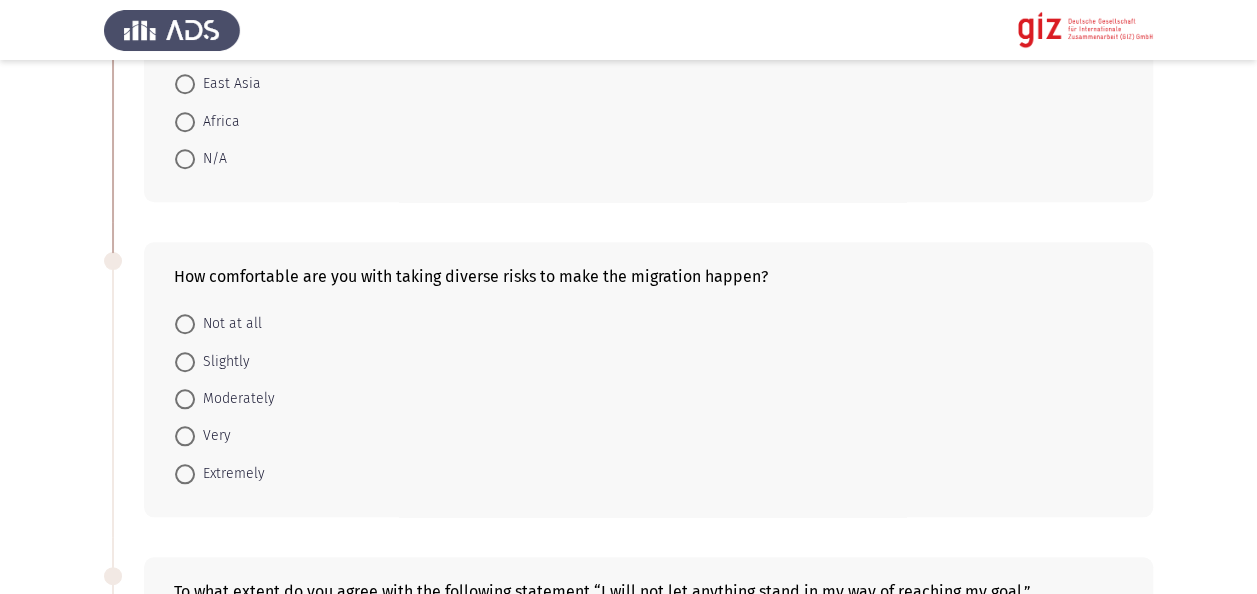 scroll, scrollTop: 760, scrollLeft: 0, axis: vertical 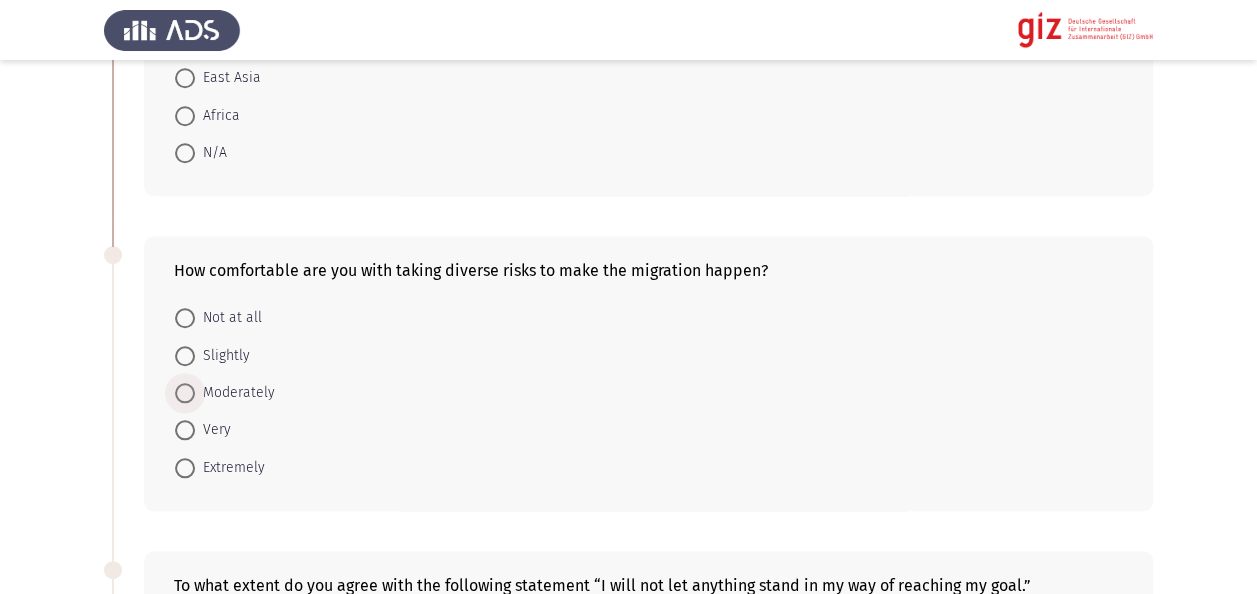 click on "Moderately" at bounding box center [235, 393] 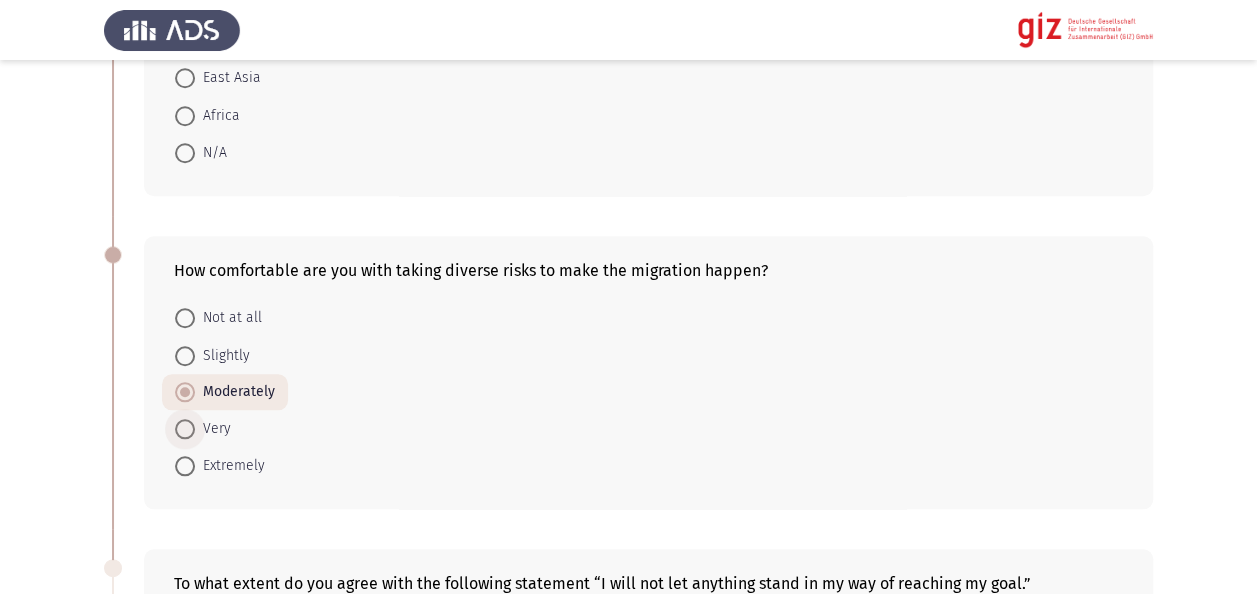 click on "Very" at bounding box center [213, 429] 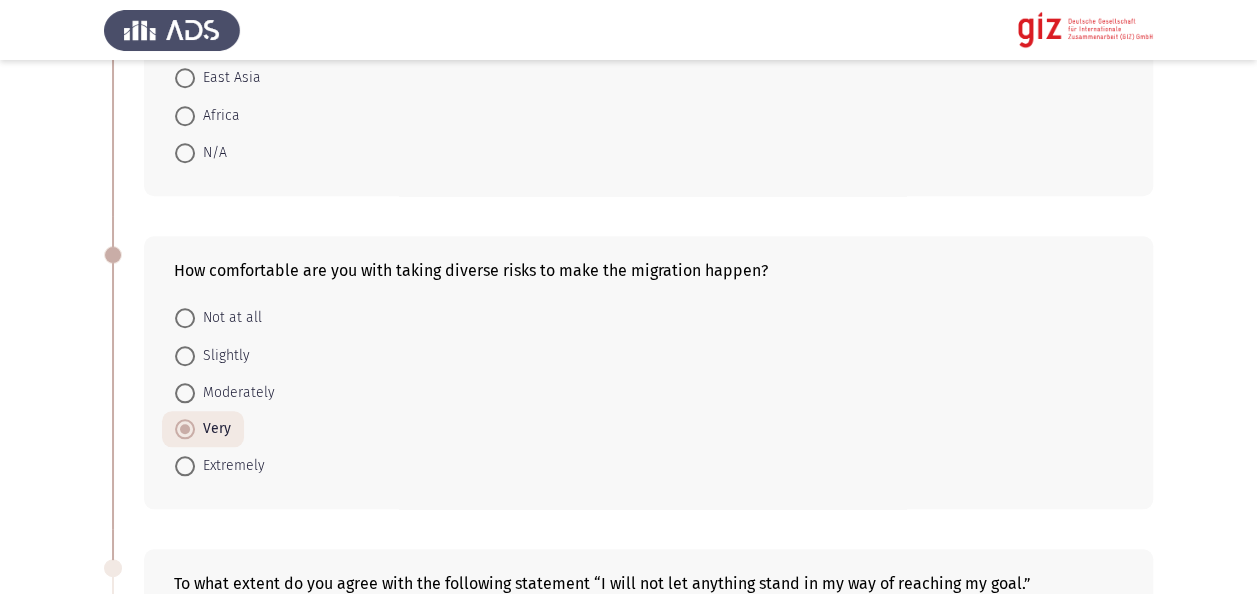 click on "Previous   Migration Intentions & Motivation   Next  Did you try to migrate before?    Yes     No  Do you want to leave Egypt?    Yes     No  If yes, which of the following regions are you seeking to migrate to? If not, select N/A.    Europe     Gulf     North America     Latin America     Australia     East Asia      Africa     N/A  How comfortable are you with taking diverse risks to make the migration happen?    Not at all     Slightly     Moderately     Very     Extremely  To what extent do you agree with the following statement “I will not let anything stand in my way of reaching my goal.”    Strongly Disagree     Disagree     Neutral     Agree     Strongly Agree  To what extent do you agree with the following statement “I am willing to go beyond the safe and secure.”    Strongly Disagree     Disagree     Neutral     Agree     Strongly Agree     Strongly Disagree     Disagree     Neutral     Agree     Strongly Agree     Yes     No     Extremely risky" 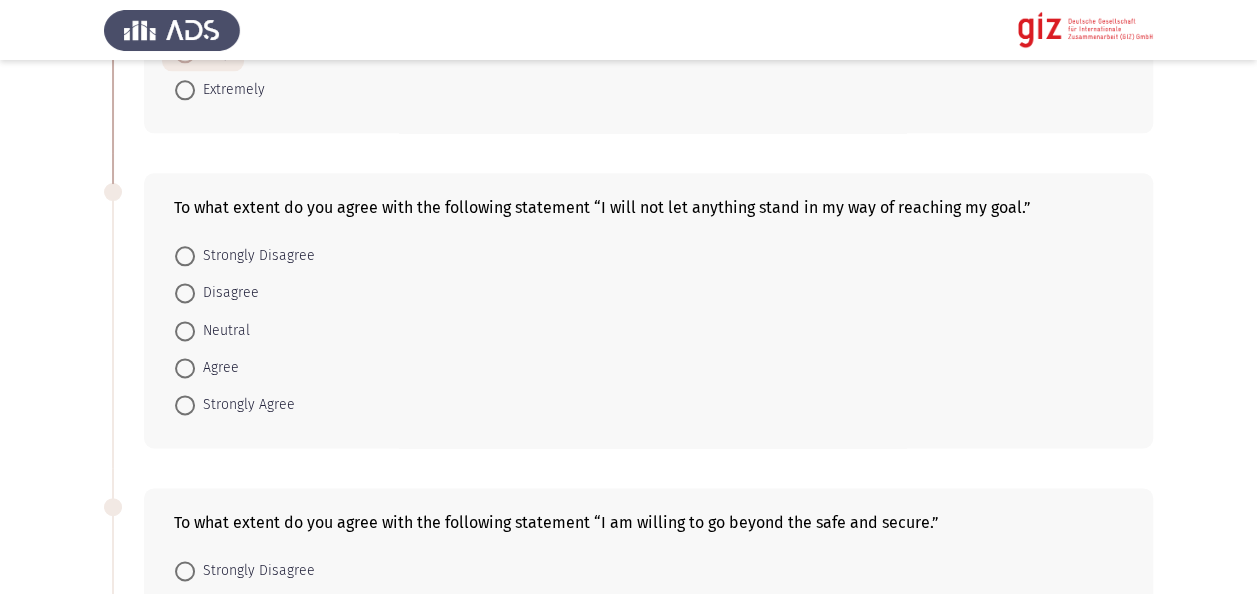 scroll, scrollTop: 1160, scrollLeft: 0, axis: vertical 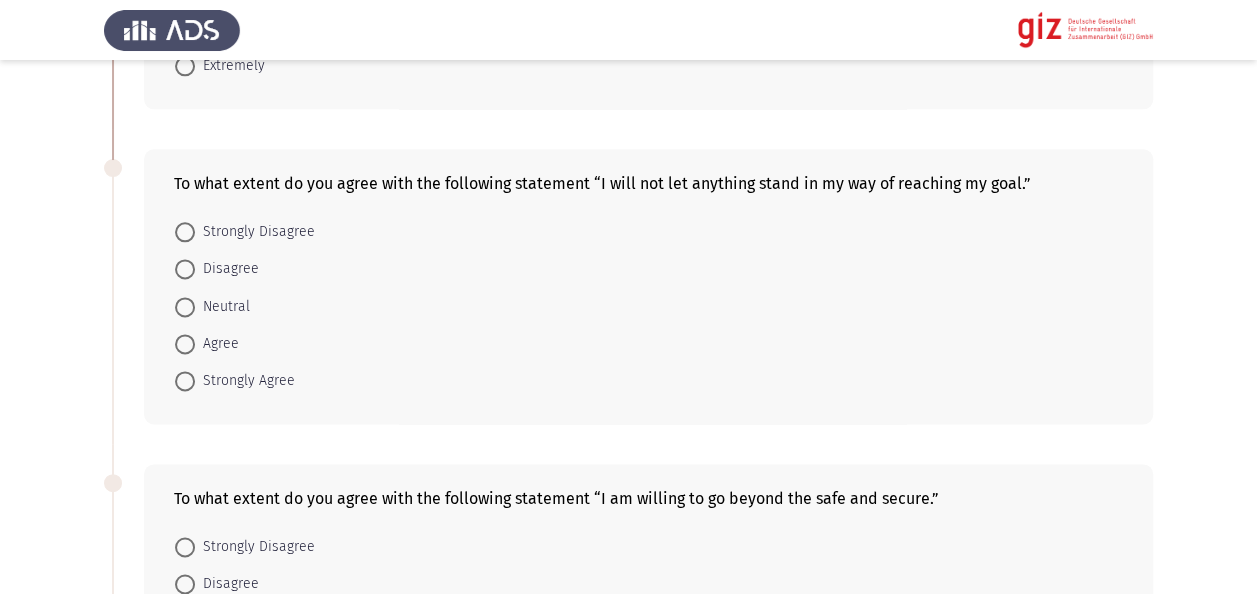 click on "Agree" at bounding box center (217, 344) 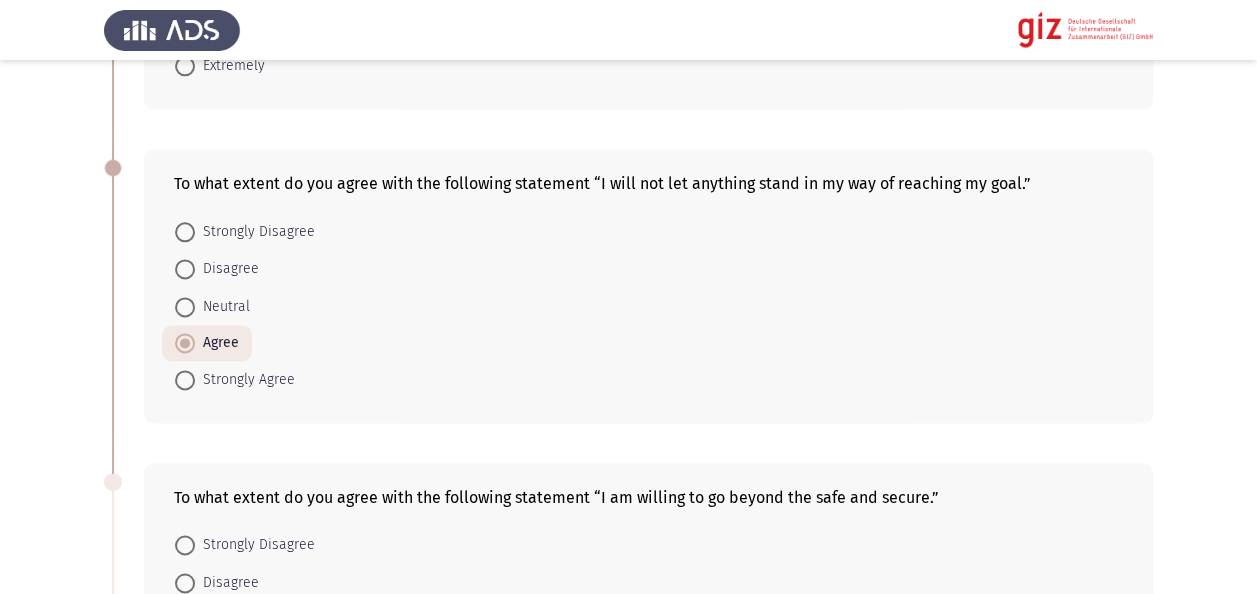 click on "Previous   Migration Intentions & Motivation   Next  Did you try to migrate before?    Yes     No  Do you want to leave Egypt?    Yes     No  If yes, which of the following regions are you seeking to migrate to? If not, select N/A.    Europe     Gulf     North America     Latin America     Australia     East Asia      Africa     N/A  How comfortable are you with taking diverse risks to make the migration happen?    Not at all     Slightly     Moderately     Very     Extremely  To what extent do you agree with the following statement “I will not let anything stand in my way of reaching my goal.”    Strongly Disagree     Disagree     Neutral     Agree     Strongly Agree  To what extent do you agree with the following statement “I am willing to go beyond the safe and secure.”    Strongly Disagree     Disagree     Neutral     Agree     Strongly Agree     Strongly Disagree     Disagree     Neutral     Agree     Strongly Agree     Yes     No     Extremely risky" 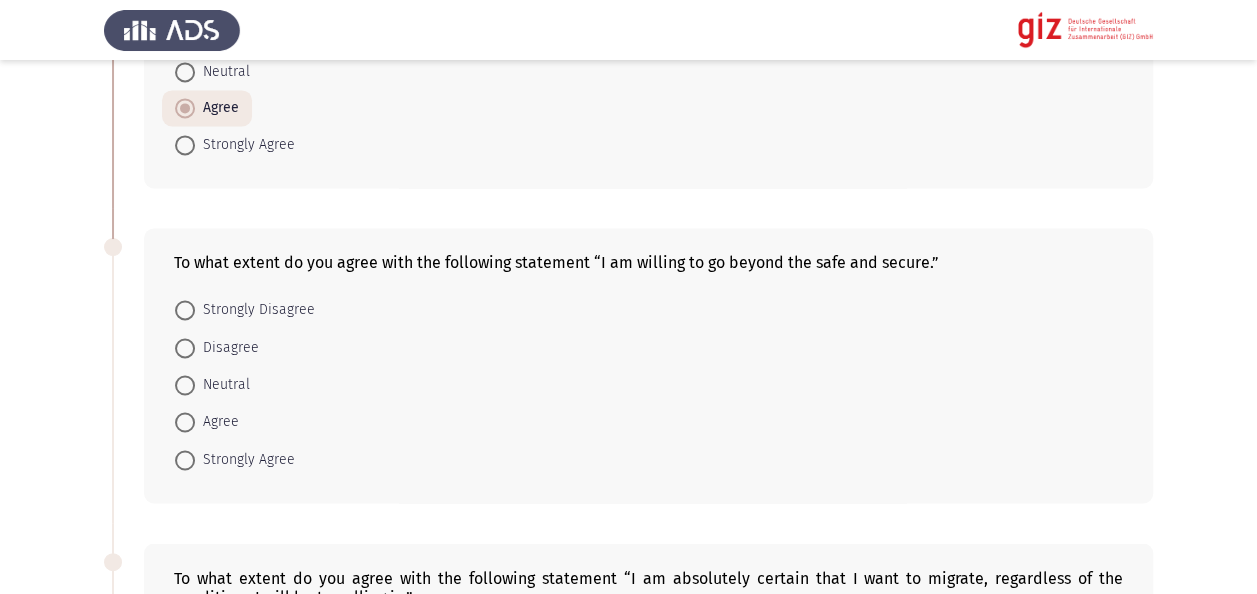 scroll, scrollTop: 1440, scrollLeft: 0, axis: vertical 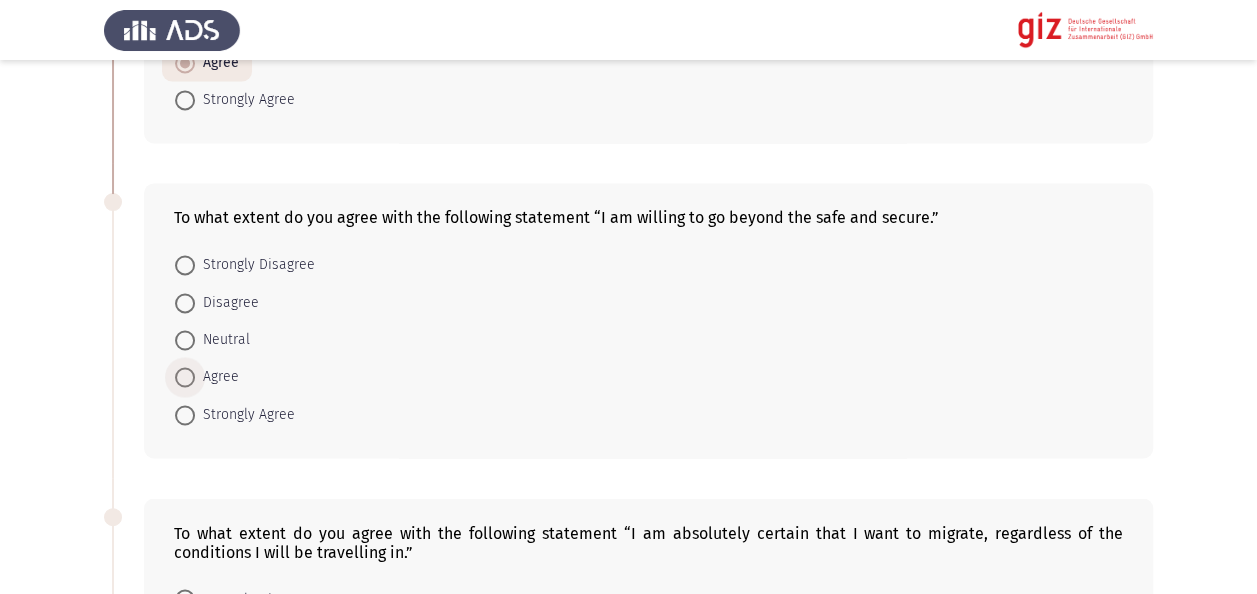 click on "Agree" at bounding box center (217, 377) 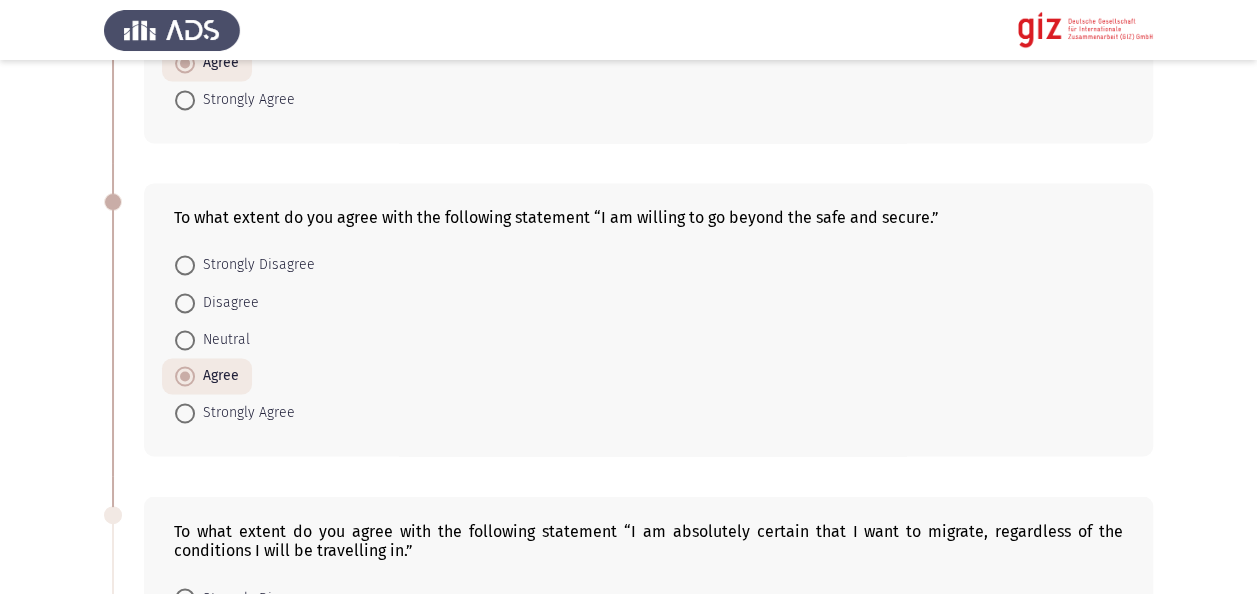 click 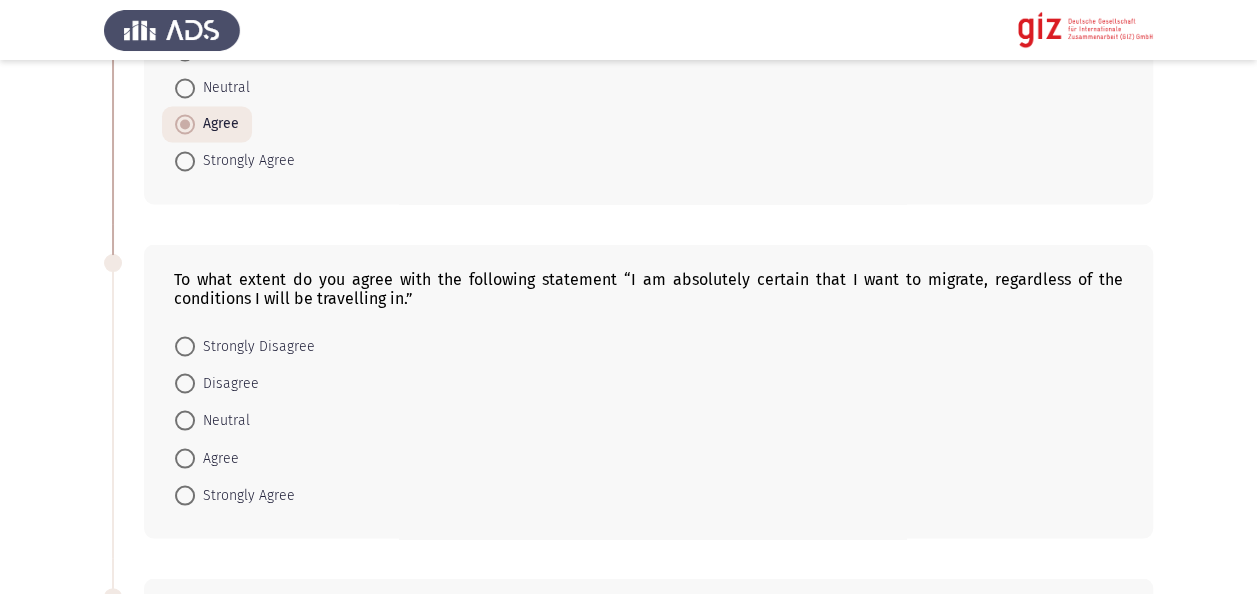 scroll, scrollTop: 1720, scrollLeft: 0, axis: vertical 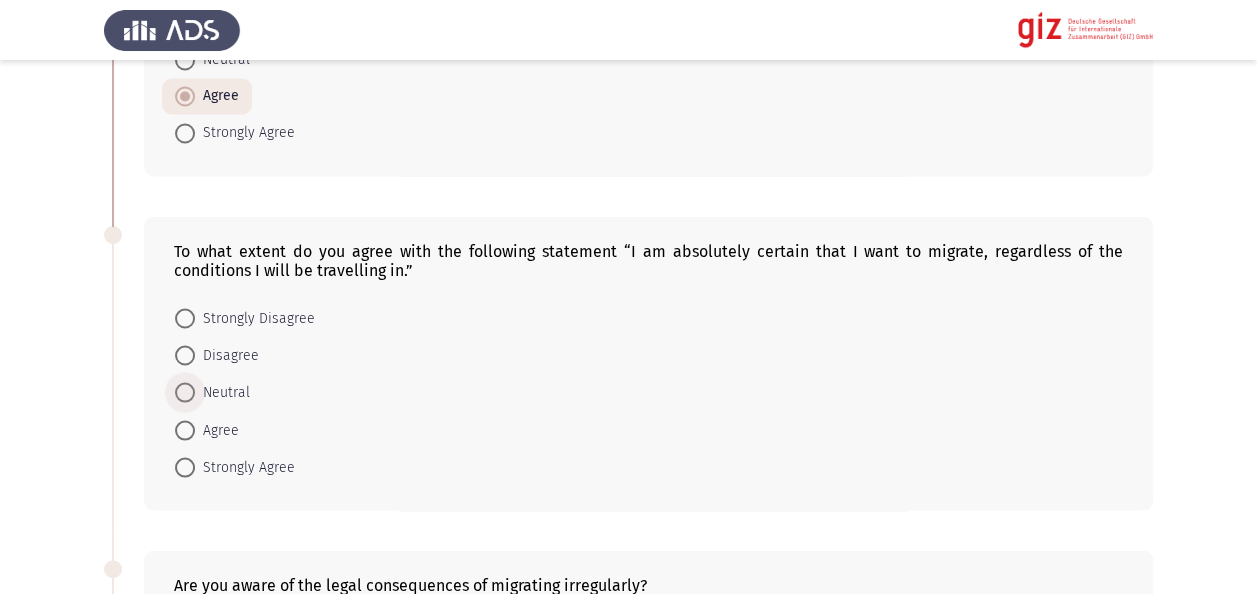click on "Neutral" at bounding box center (222, 392) 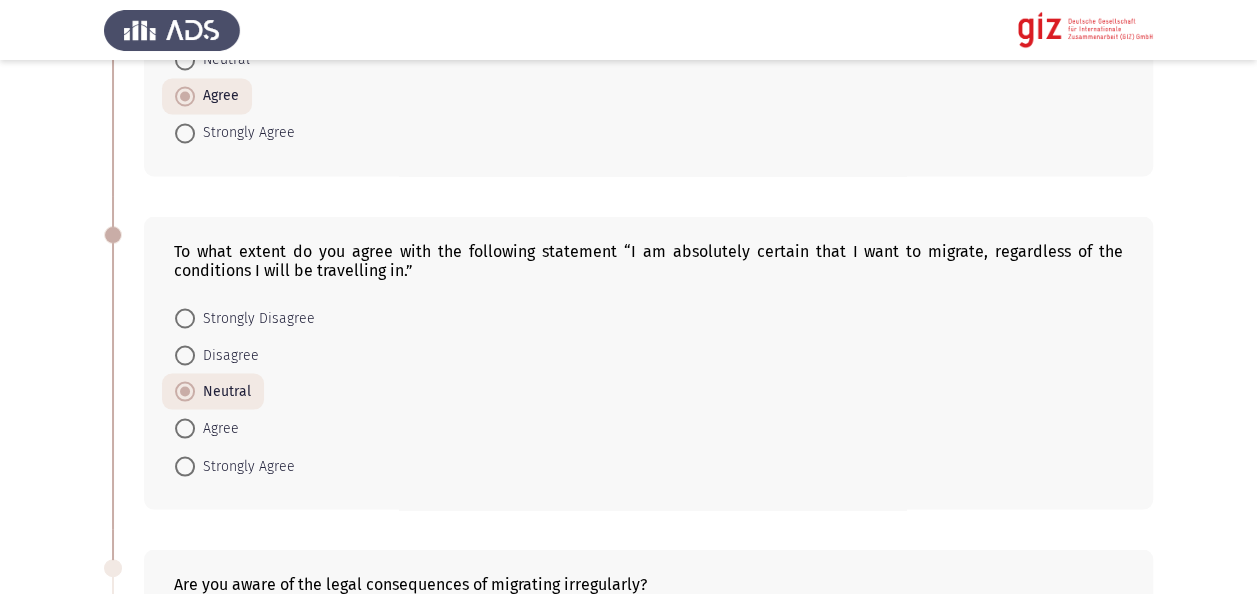 click on "Previous   Migration Intentions & Motivation   Next  Did you try to migrate before?    Yes     No  Do you want to leave Egypt?    Yes     No  If yes, which of the following regions are you seeking to migrate to? If not, select N/A.    Europe     Gulf     North America     Latin America     Australia     East Asia      Africa     N/A  How comfortable are you with taking diverse risks to make the migration happen?    Not at all     Slightly     Moderately     Very     Extremely  To what extent do you agree with the following statement “I will not let anything stand in my way of reaching my goal.”    Strongly Disagree     Disagree     Neutral     Agree     Strongly Agree  To what extent do you agree with the following statement “I am willing to go beyond the safe and secure.”    Strongly Disagree     Disagree     Neutral     Agree     Strongly Agree     Strongly Disagree     Disagree     Neutral     Agree     Strongly Agree     Yes     No     Extremely risky" 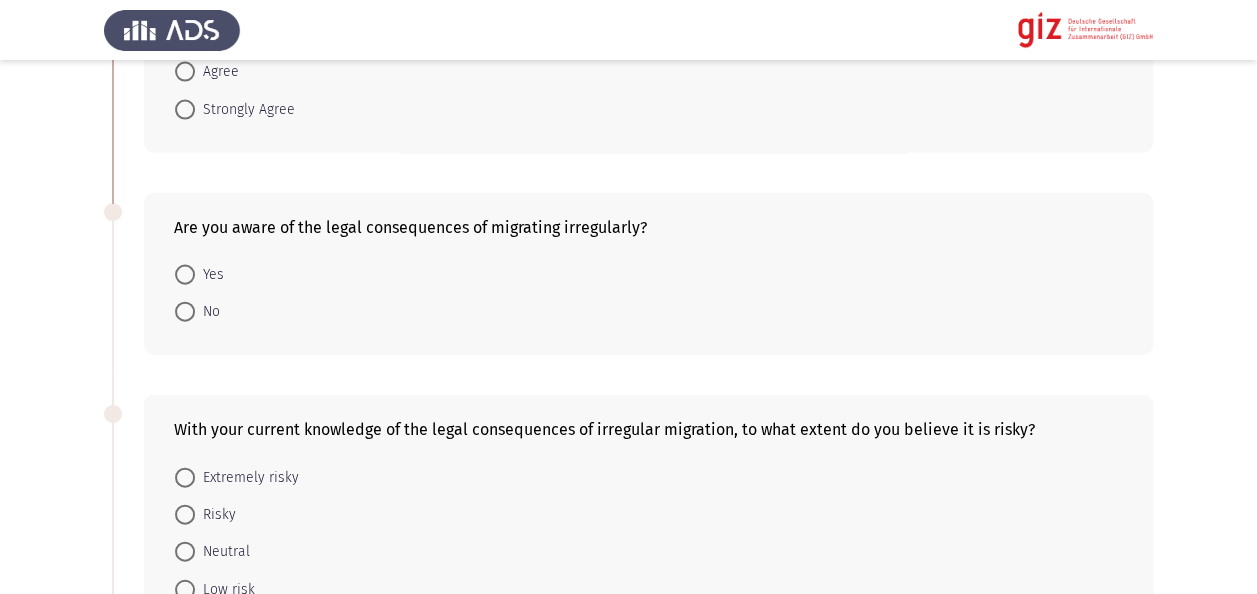 scroll, scrollTop: 2080, scrollLeft: 0, axis: vertical 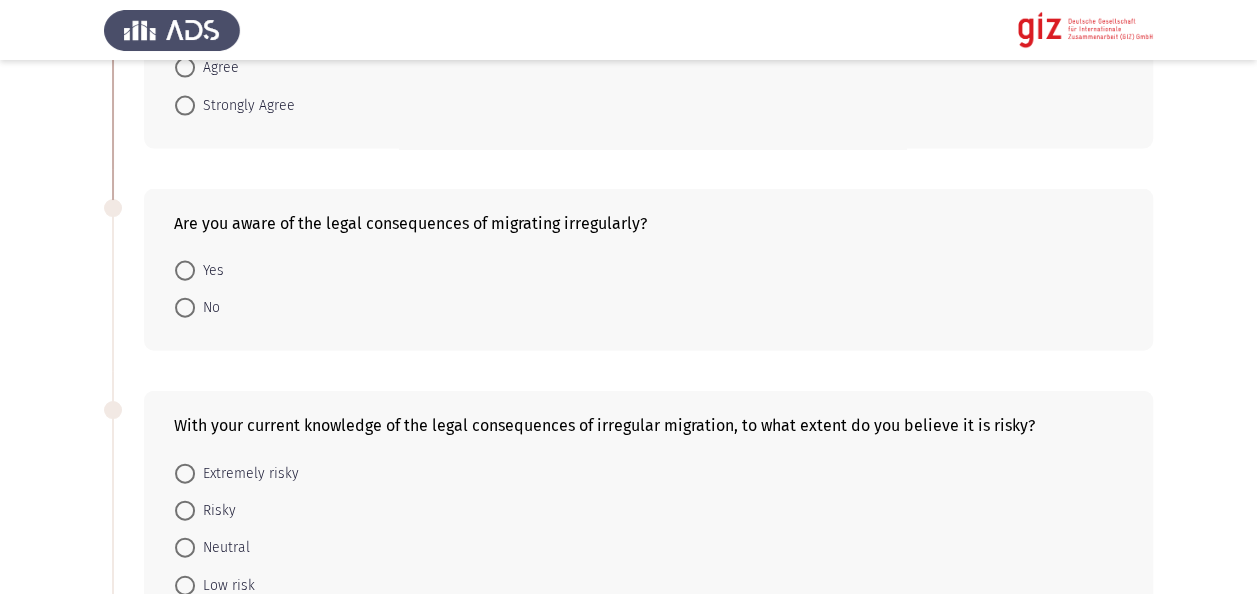 drag, startPoint x: 198, startPoint y: 270, endPoint x: 189, endPoint y: 260, distance: 13.453624 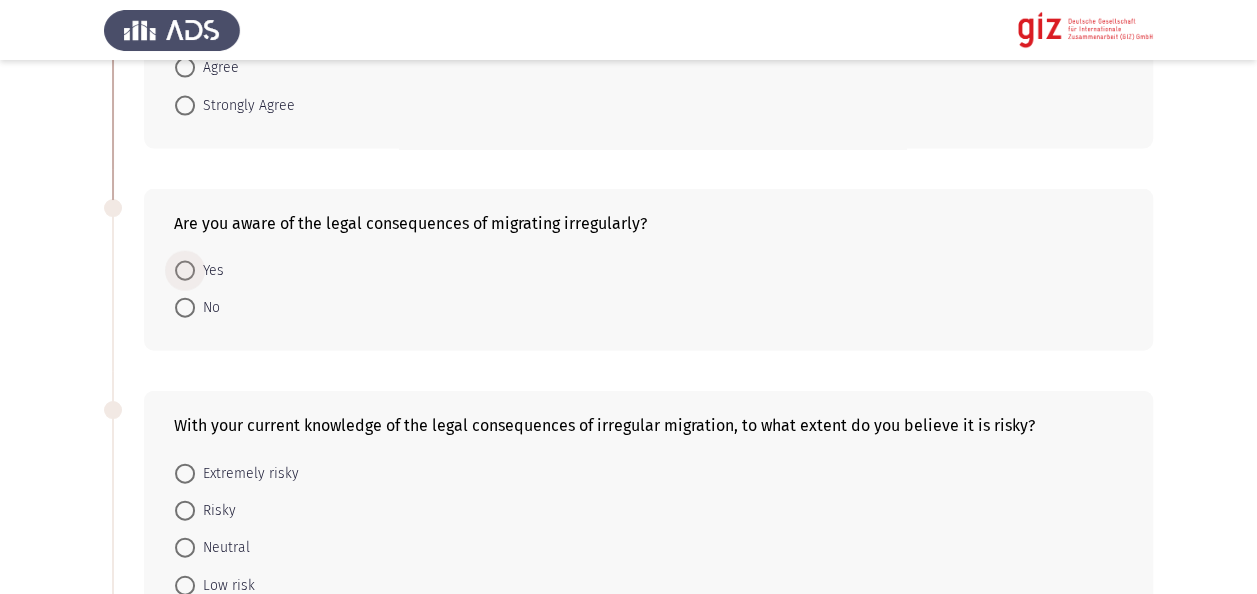 click at bounding box center [185, 271] 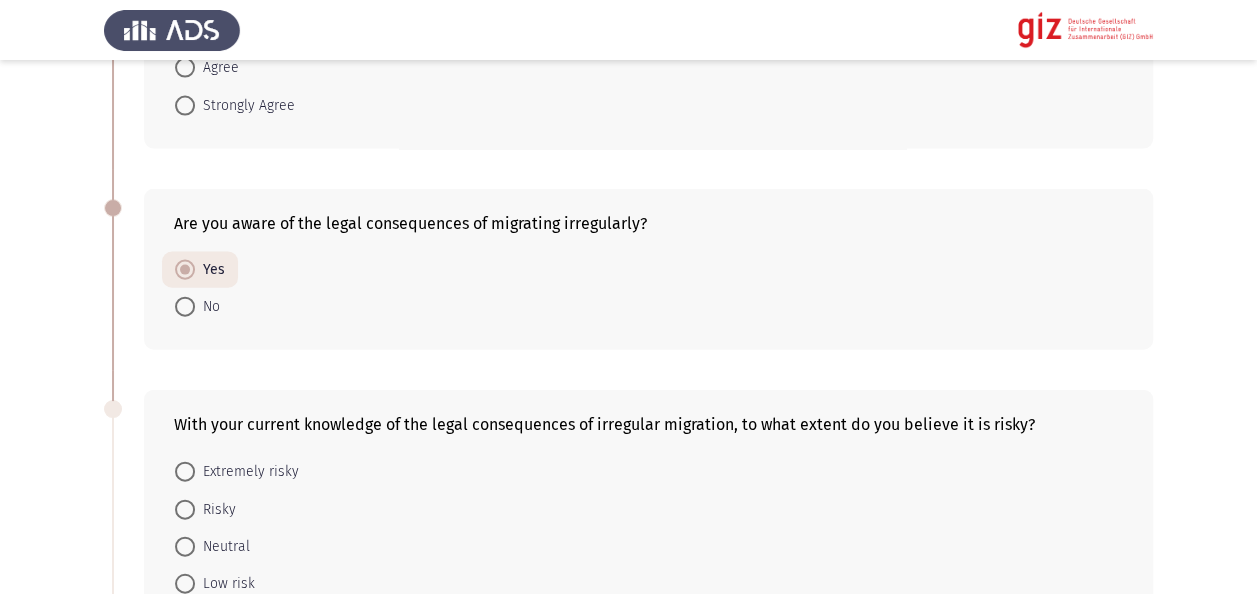 click on "Previous   Migration Intentions & Motivation   Next  Did you try to migrate before?    Yes     No  Do you want to leave Egypt?    Yes     No  If yes, which of the following regions are you seeking to migrate to? If not, select N/A.    Europe     Gulf     North America     Latin America     Australia     East Asia      Africa     N/A  How comfortable are you with taking diverse risks to make the migration happen?    Not at all     Slightly     Moderately     Very     Extremely  To what extent do you agree with the following statement “I will not let anything stand in my way of reaching my goal.”    Strongly Disagree     Disagree     Neutral     Agree     Strongly Agree  To what extent do you agree with the following statement “I am willing to go beyond the safe and secure.”    Strongly Disagree     Disagree     Neutral     Agree     Strongly Agree     Strongly Disagree     Disagree     Neutral     Agree     Strongly Agree     Yes     No     Extremely risky" 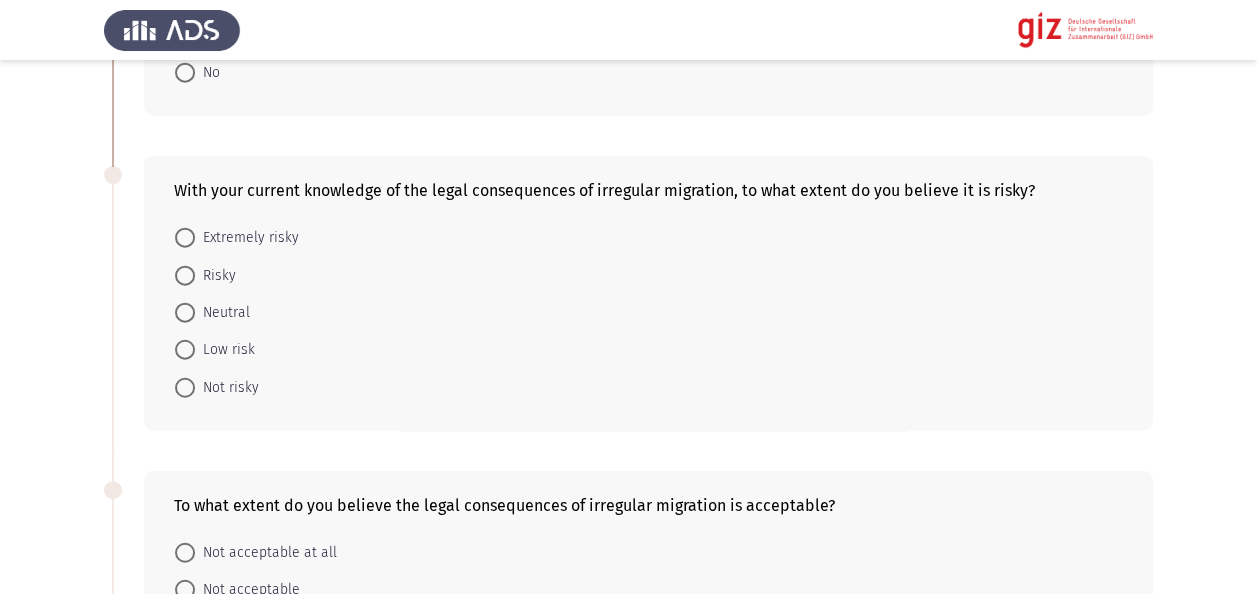 scroll, scrollTop: 2360, scrollLeft: 0, axis: vertical 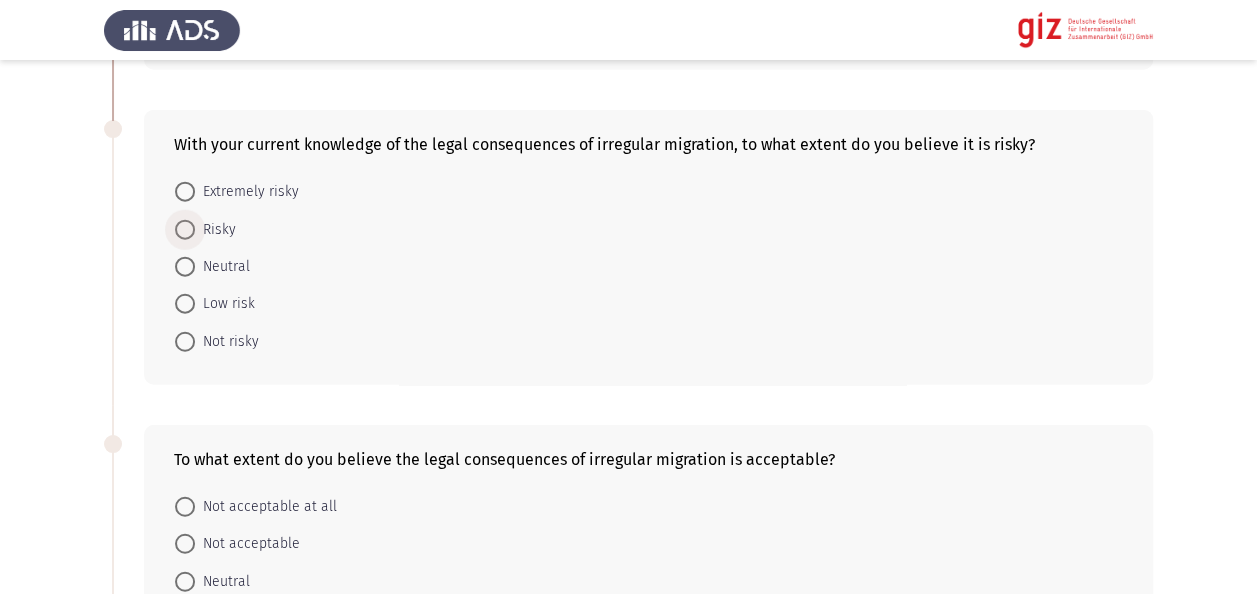 click on "Risky" at bounding box center [215, 230] 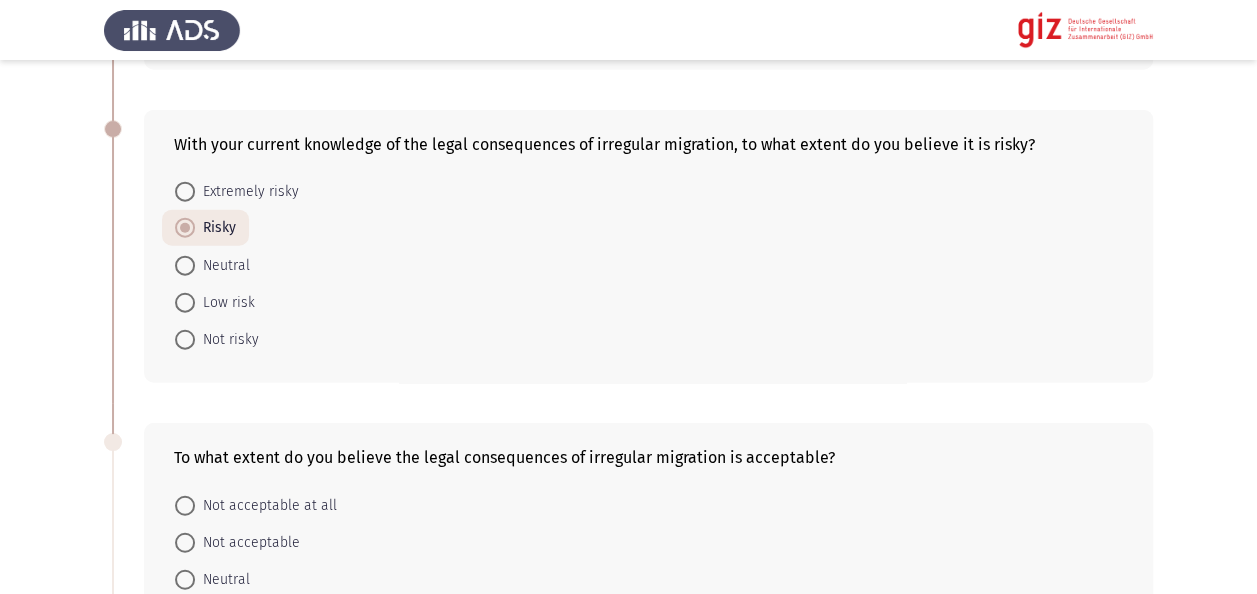 click on "Previous   Migration Intentions & Motivation   Next  Did you try to migrate before?    Yes     No  Do you want to leave Egypt?    Yes     No  If yes, which of the following regions are you seeking to migrate to? If not, select N/A.    Europe     Gulf     North America     Latin America     Australia     East Asia      Africa     N/A  How comfortable are you with taking diverse risks to make the migration happen?    Not at all     Slightly     Moderately     Very     Extremely  To what extent do you agree with the following statement “I will not let anything stand in my way of reaching my goal.”    Strongly Disagree     Disagree     Neutral     Agree     Strongly Agree  To what extent do you agree with the following statement “I am willing to go beyond the safe and secure.”    Strongly Disagree     Disagree     Neutral     Agree     Strongly Agree     Strongly Disagree     Disagree     Neutral     Agree     Strongly Agree     Yes     No     Extremely risky" 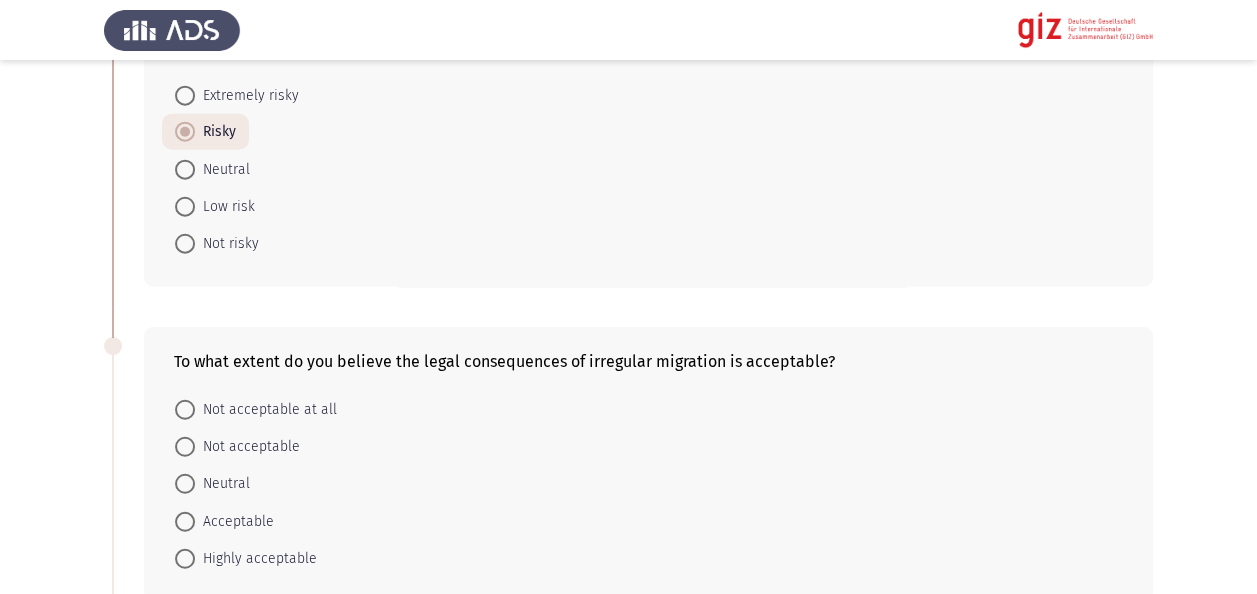 scroll, scrollTop: 2680, scrollLeft: 0, axis: vertical 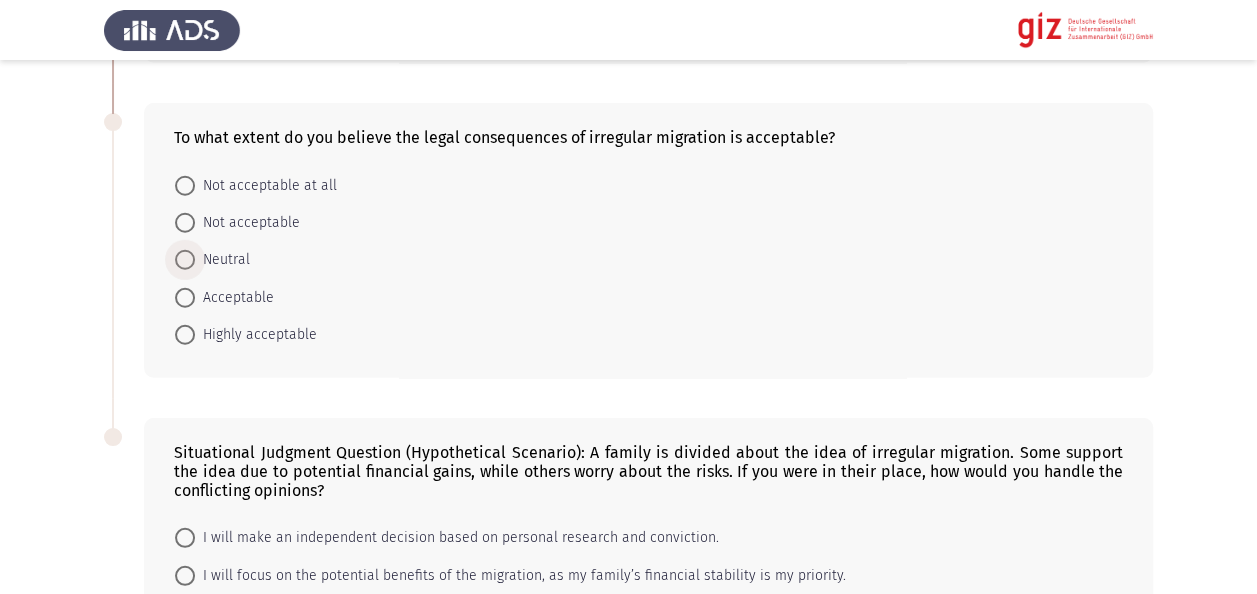 click on "Neutral" at bounding box center [222, 260] 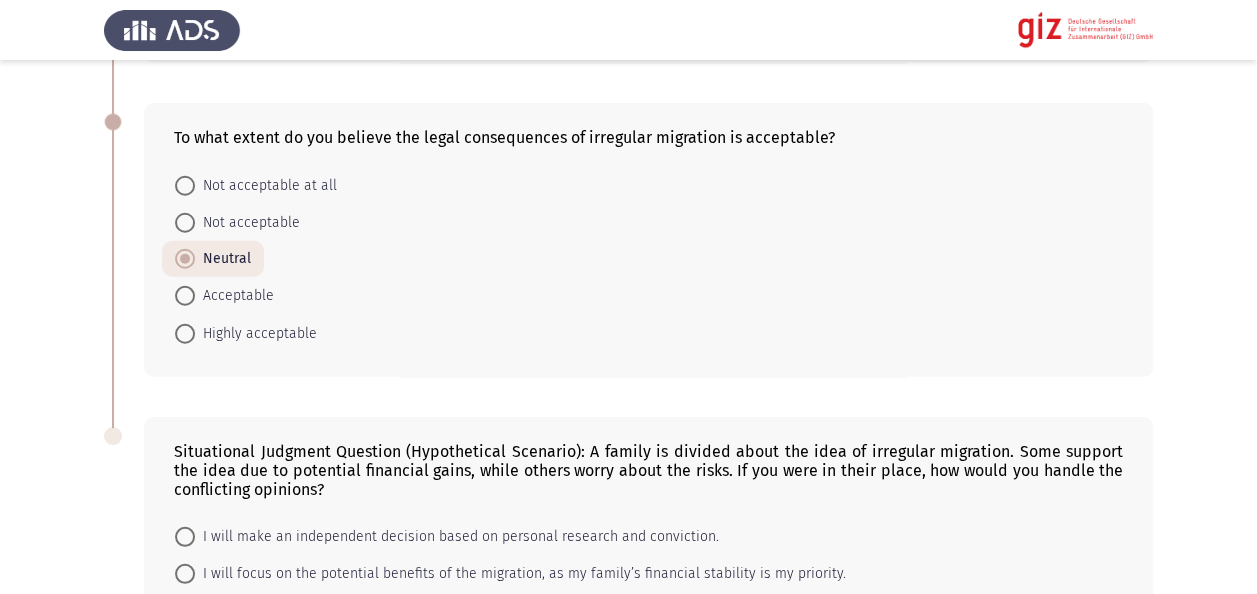 click on "Previous   Migration Intentions & Motivation   Next  Did you try to migrate before?    Yes     No  Do you want to leave Egypt?    Yes     No  If yes, which of the following regions are you seeking to migrate to? If not, select N/A.    Europe     Gulf     North America     Latin America     Australia     East Asia      Africa     N/A  How comfortable are you with taking diverse risks to make the migration happen?    Not at all     Slightly     Moderately     Very     Extremely  To what extent do you agree with the following statement “I will not let anything stand in my way of reaching my goal.”    Strongly Disagree     Disagree     Neutral     Agree     Strongly Agree  To what extent do you agree with the following statement “I am willing to go beyond the safe and secure.”    Strongly Disagree     Disagree     Neutral     Agree     Strongly Agree     Strongly Disagree     Disagree     Neutral     Agree     Strongly Agree     Yes     No     Extremely risky" 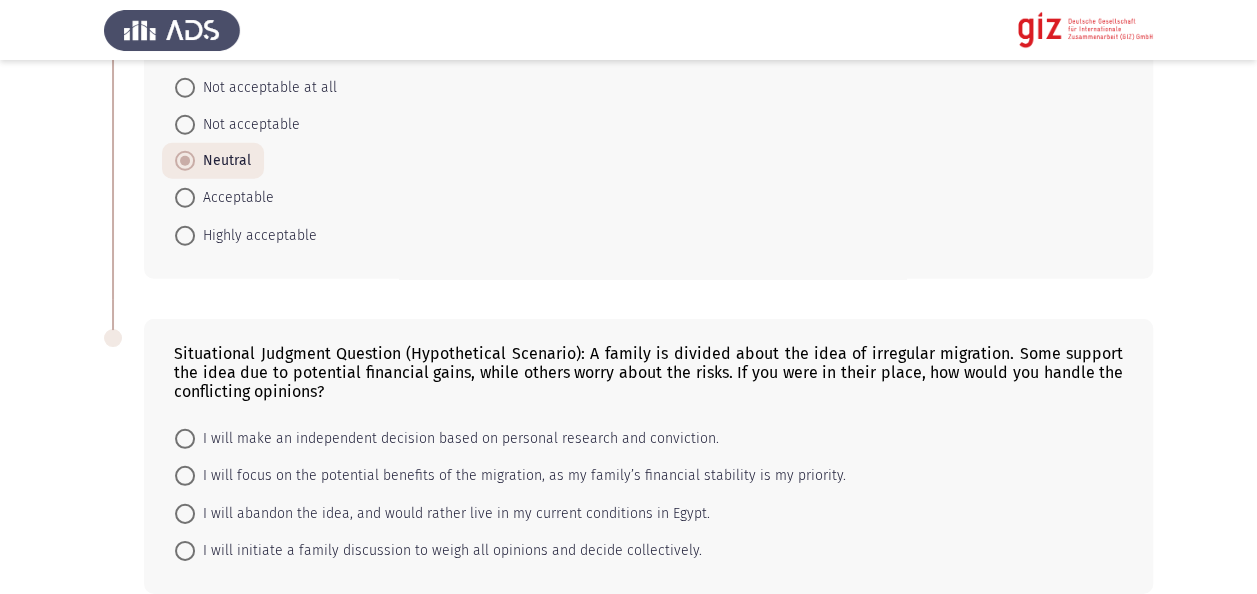 scroll, scrollTop: 2858, scrollLeft: 0, axis: vertical 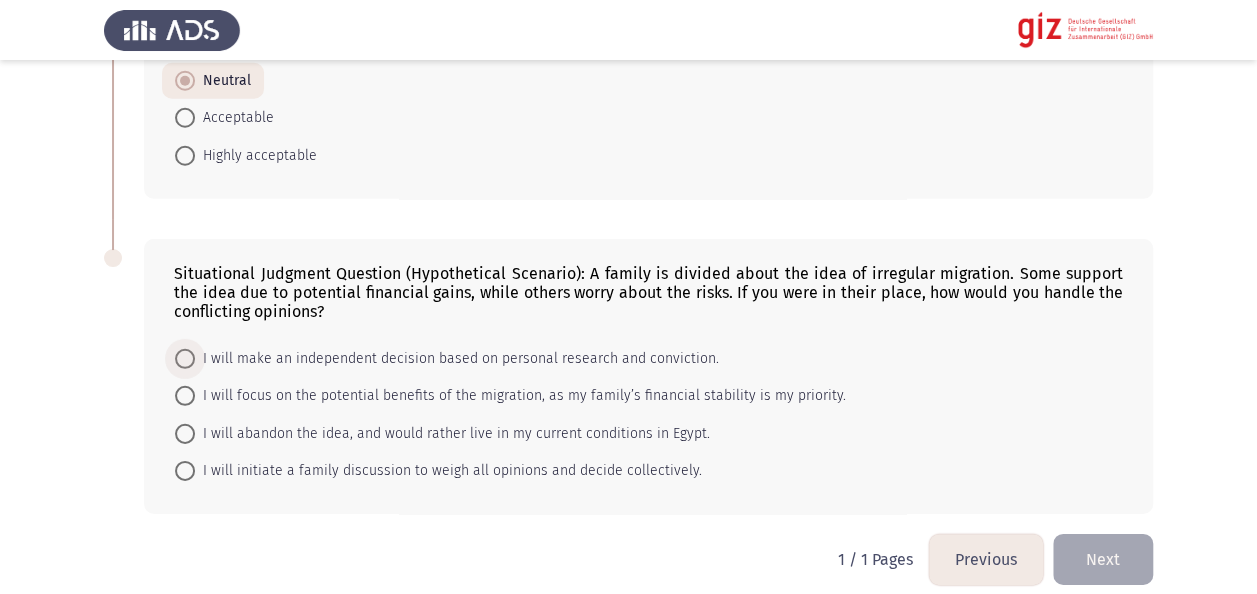 click on "I will make an independent decision based on personal research and conviction." at bounding box center [457, 359] 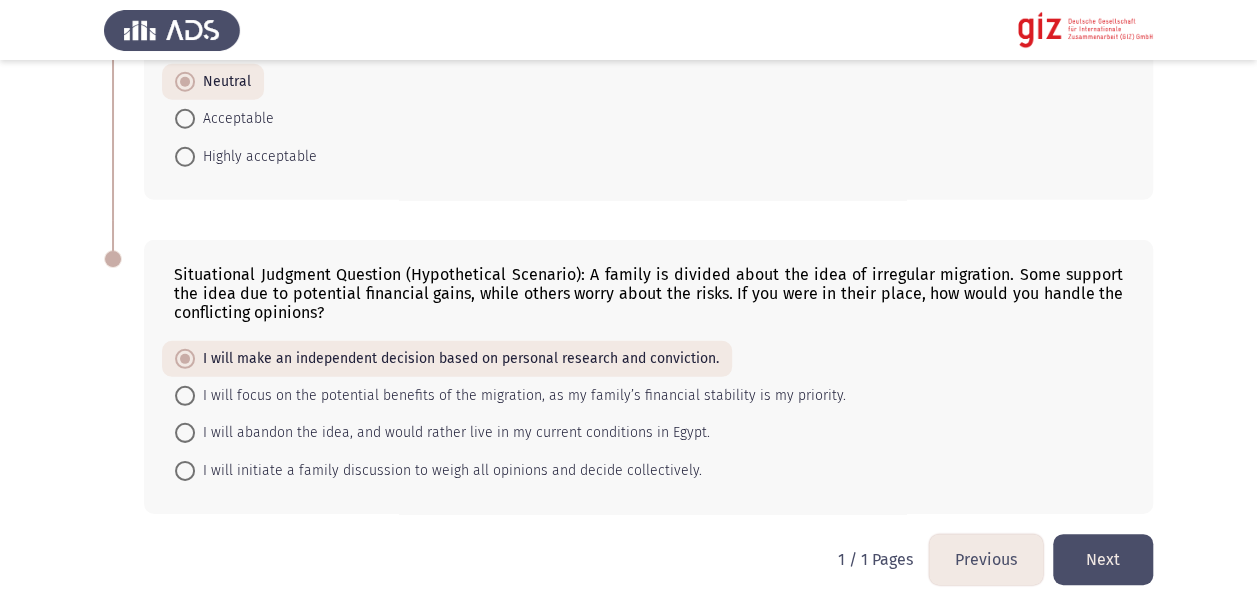 click on "Next" 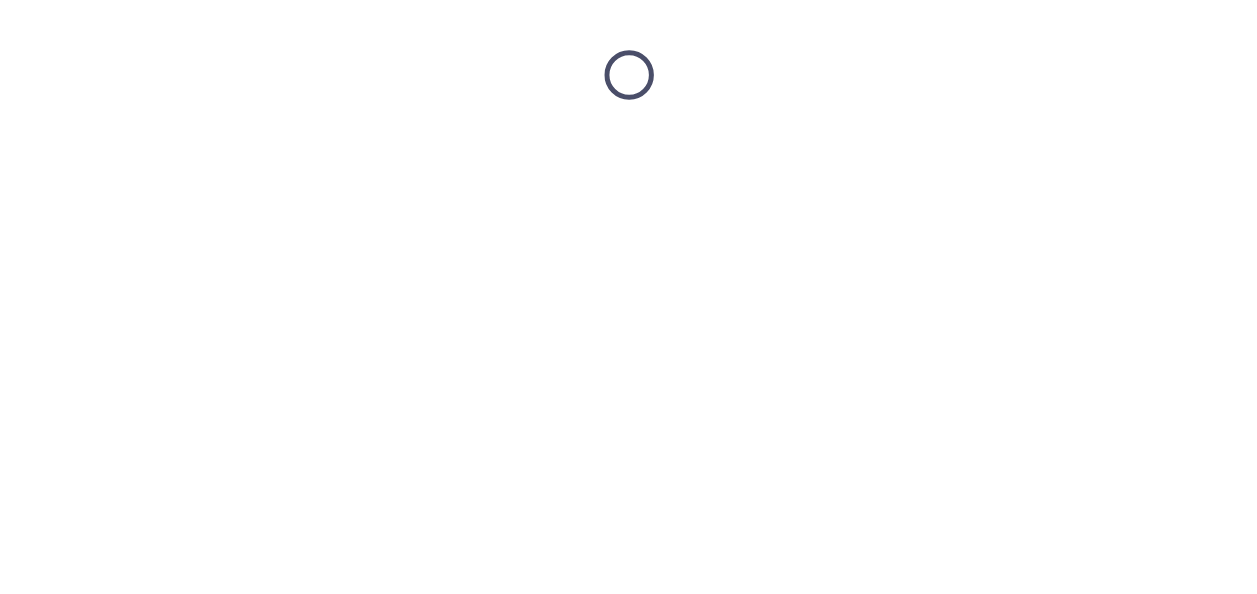 scroll, scrollTop: 0, scrollLeft: 0, axis: both 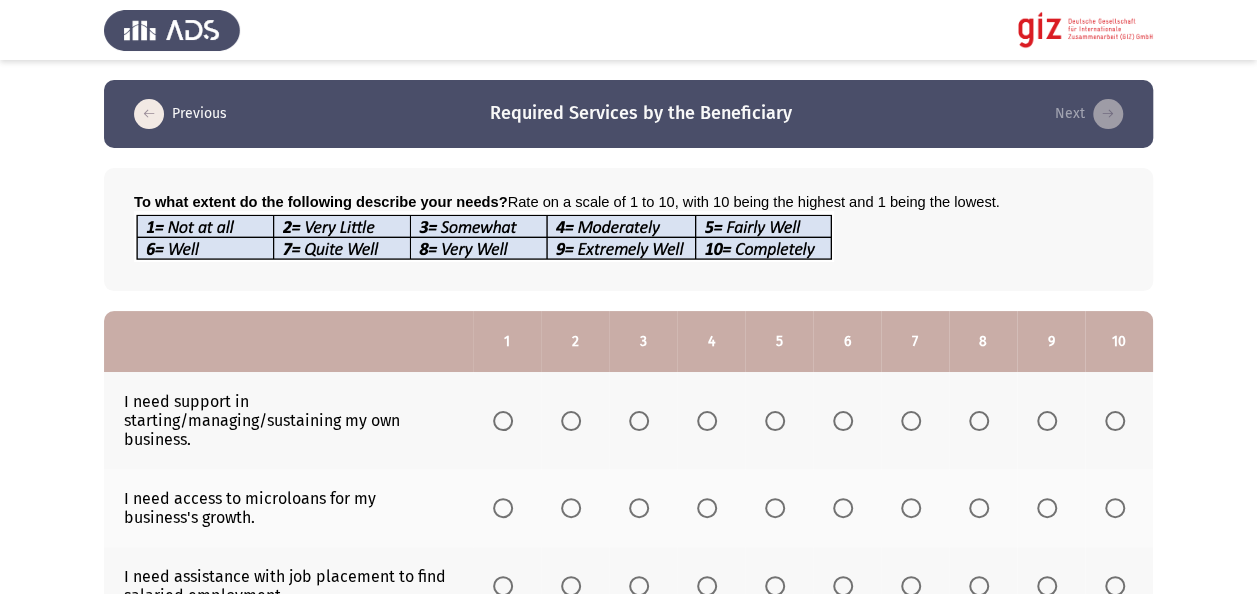 click 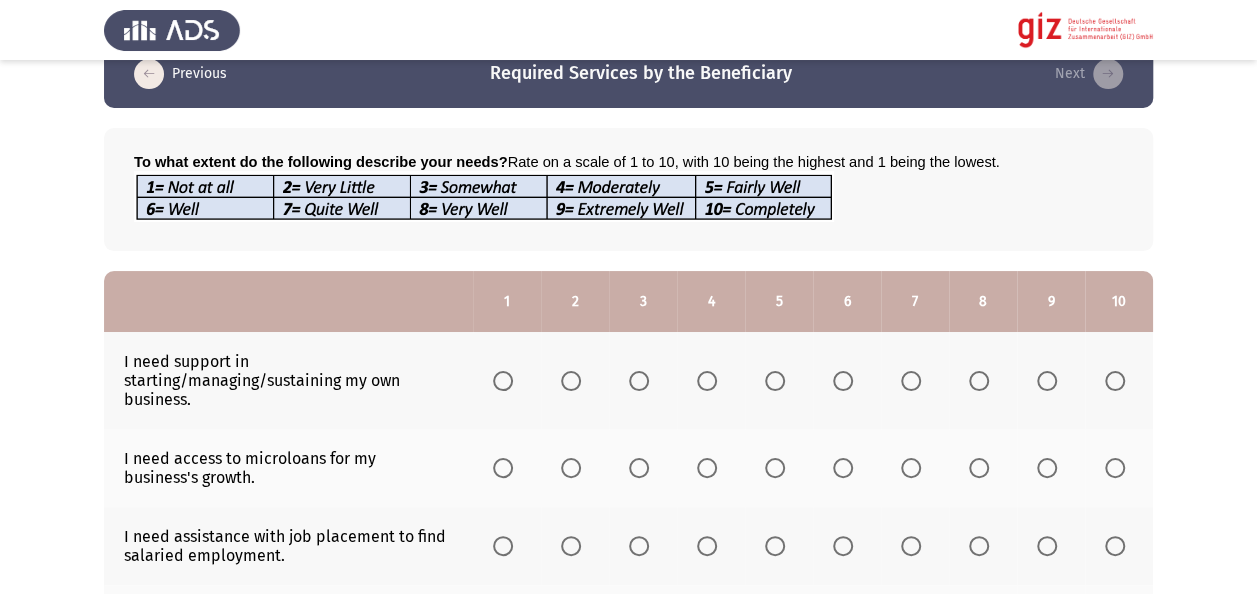 scroll, scrollTop: 120, scrollLeft: 0, axis: vertical 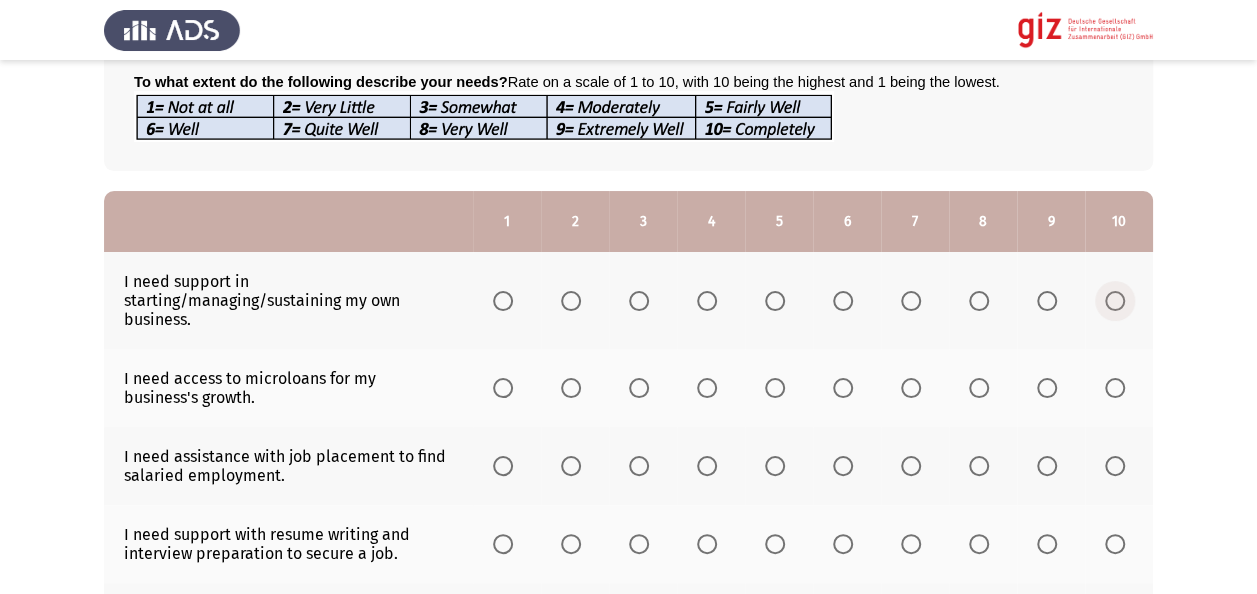 click at bounding box center (1115, 301) 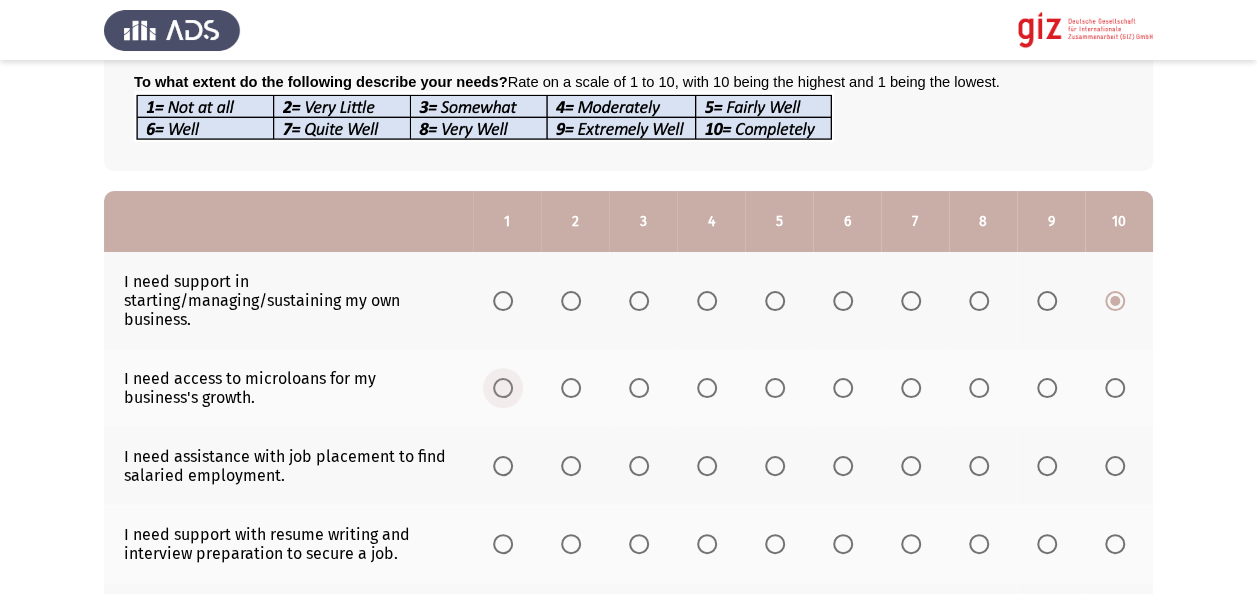 click at bounding box center (503, 388) 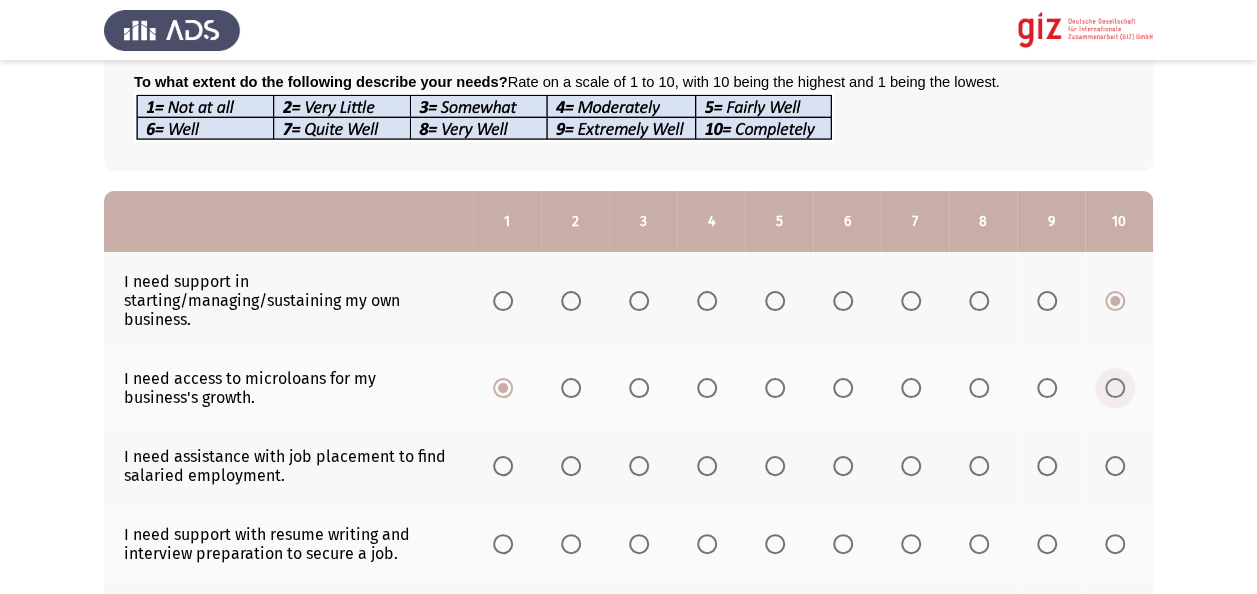 click at bounding box center (1115, 388) 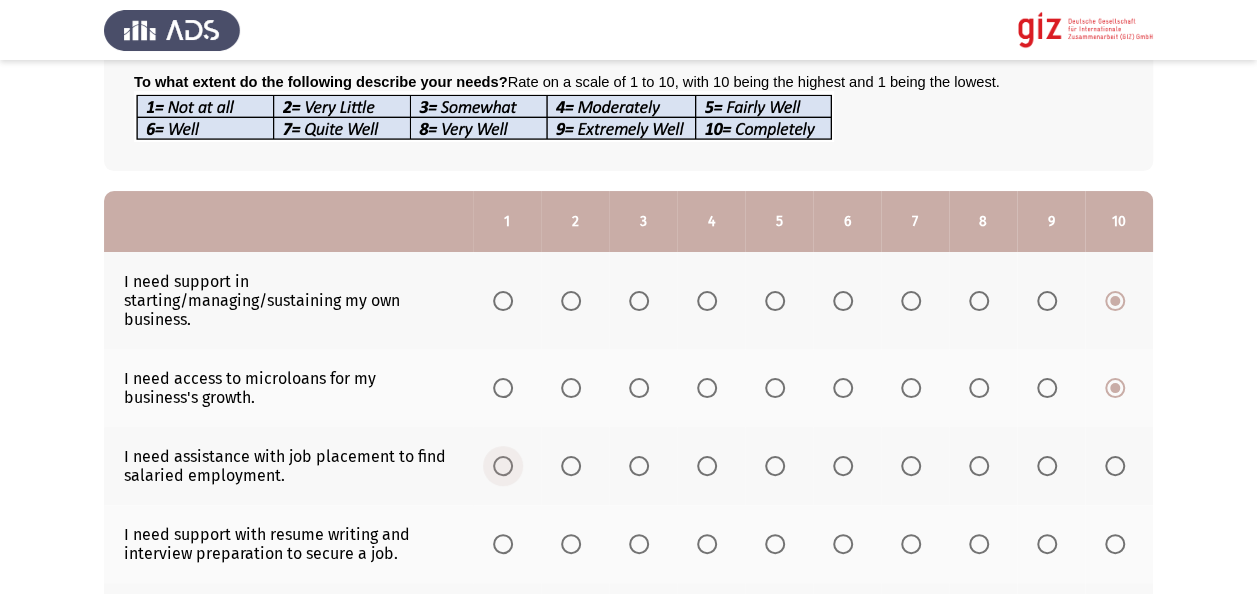 click at bounding box center (503, 466) 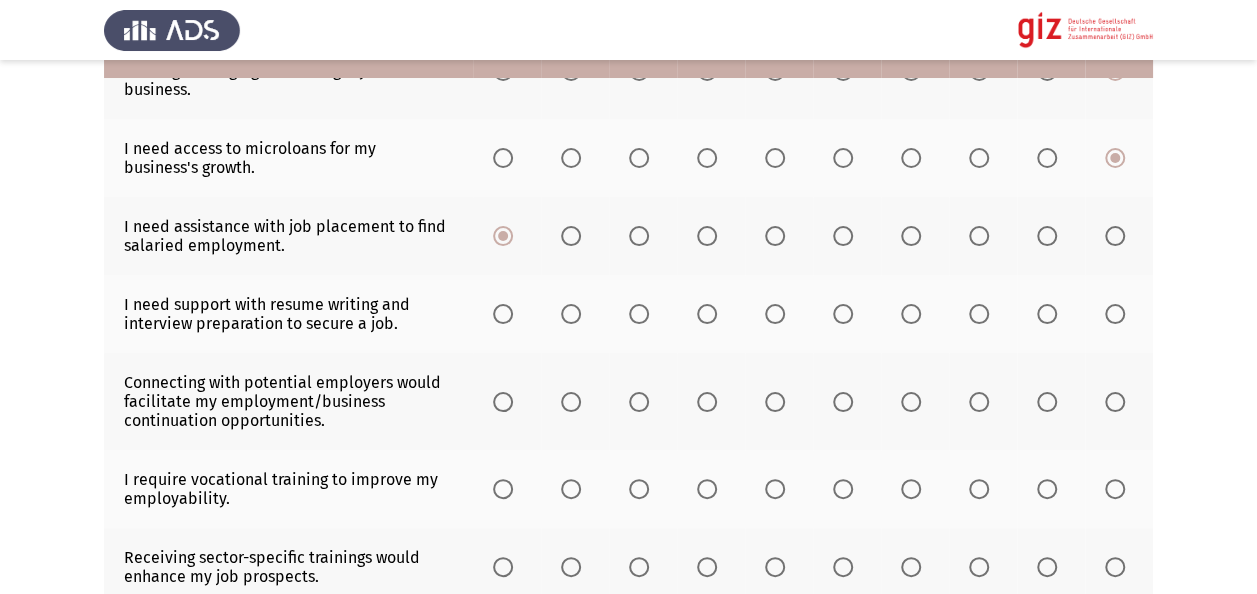 scroll, scrollTop: 360, scrollLeft: 0, axis: vertical 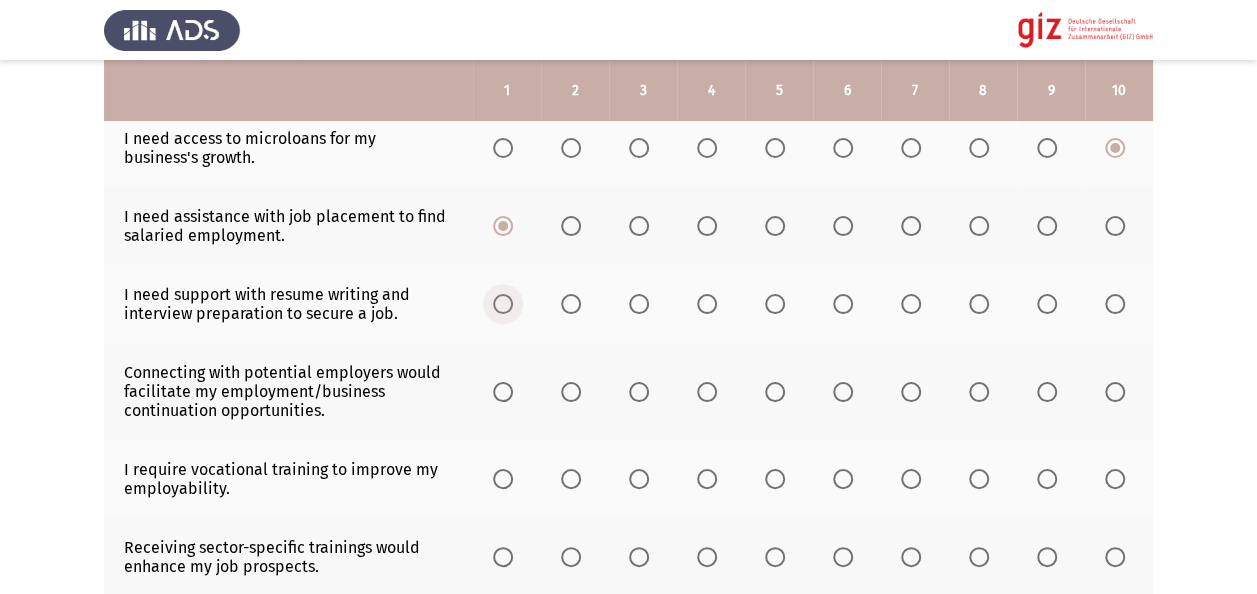 click at bounding box center (503, 304) 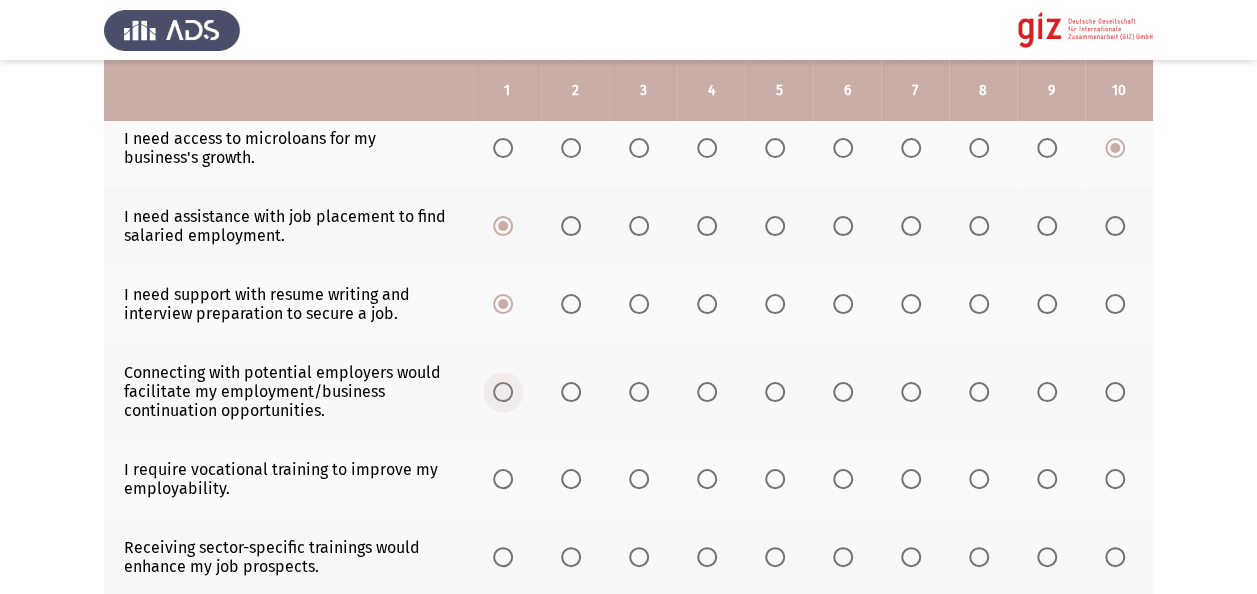 click at bounding box center [507, 392] 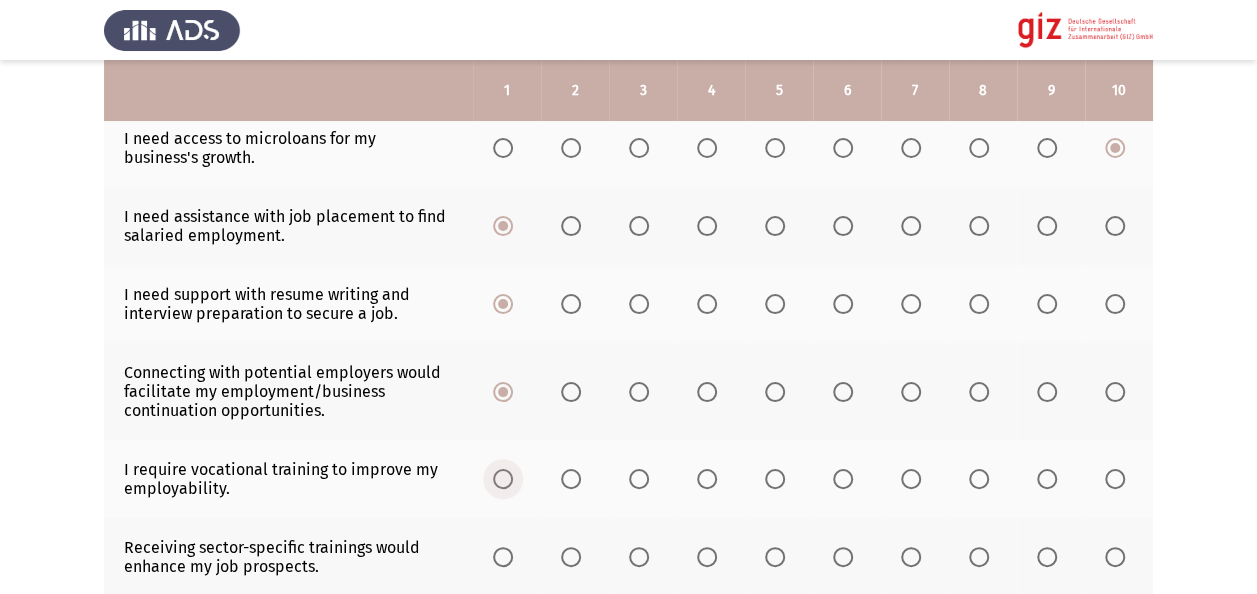 click at bounding box center (507, 479) 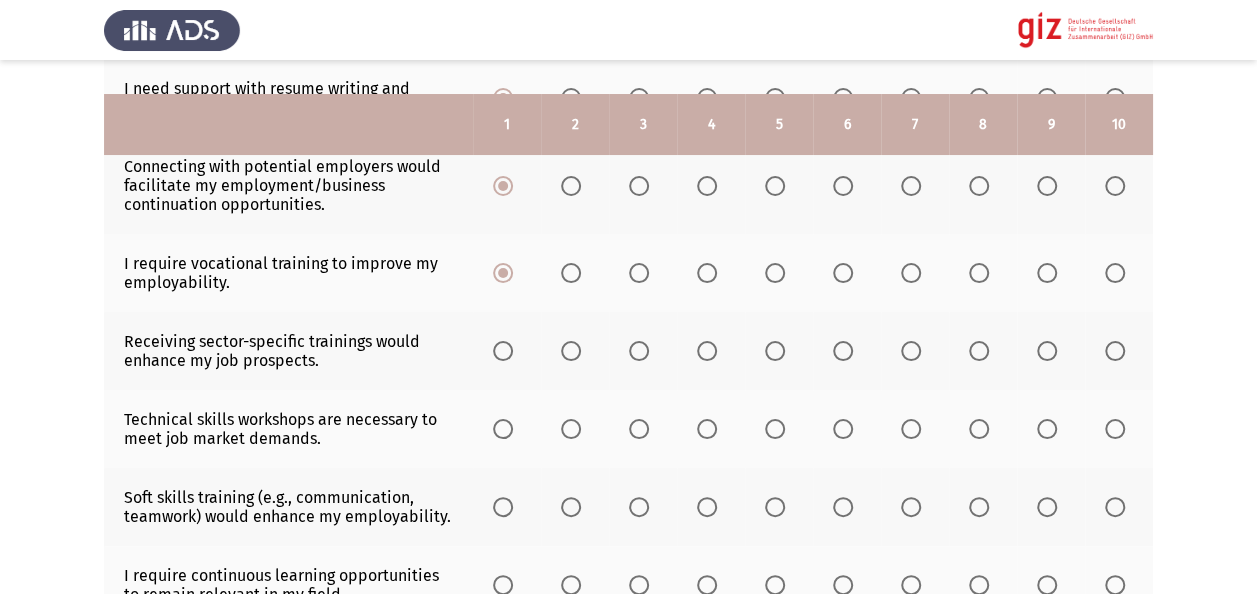 scroll, scrollTop: 600, scrollLeft: 0, axis: vertical 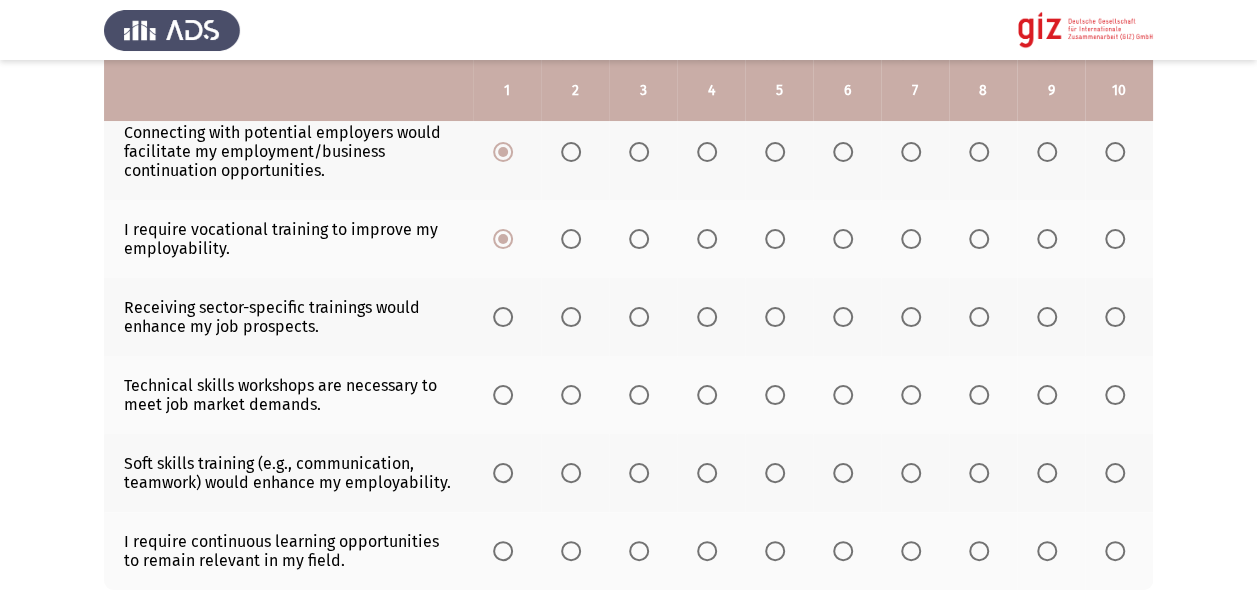 click 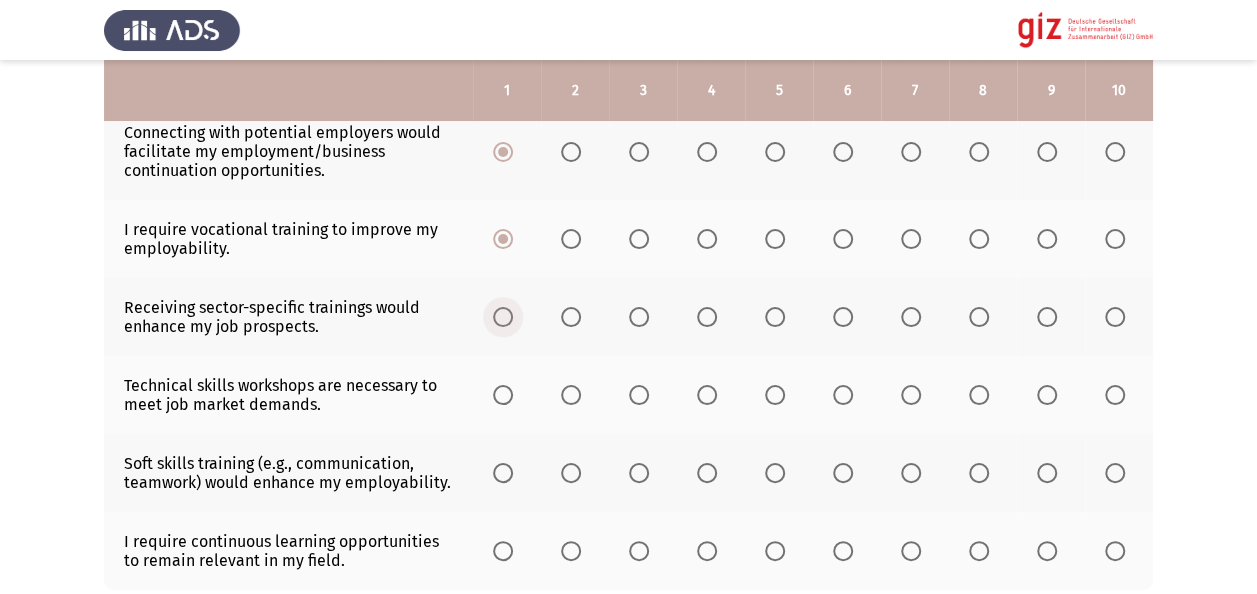click at bounding box center (503, 317) 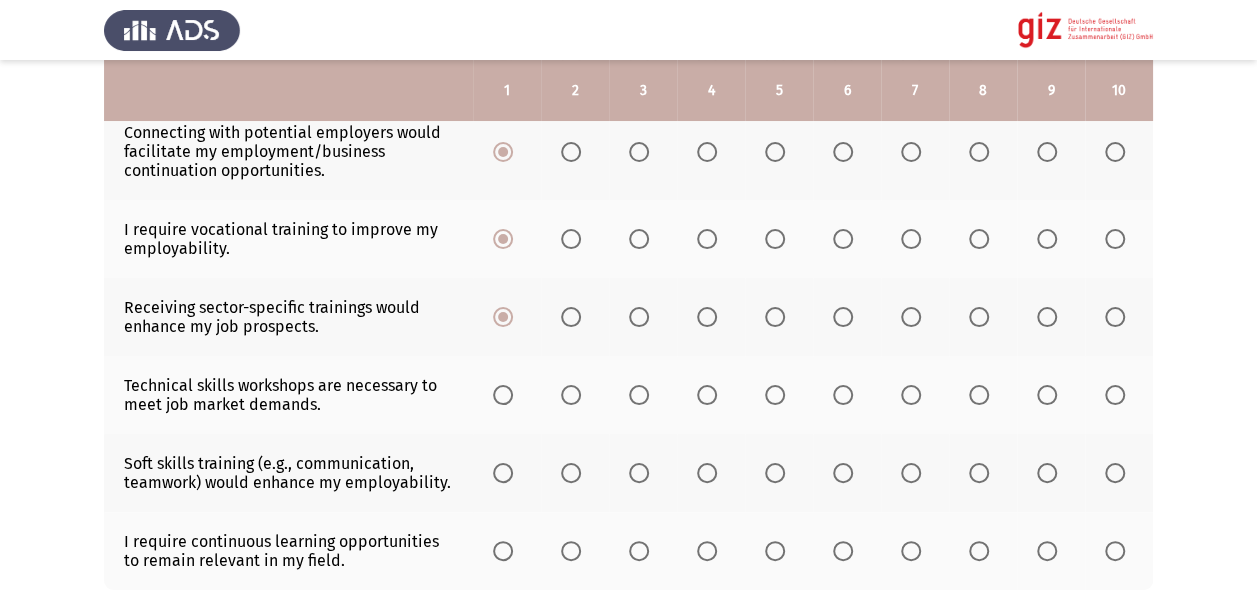click at bounding box center [503, 395] 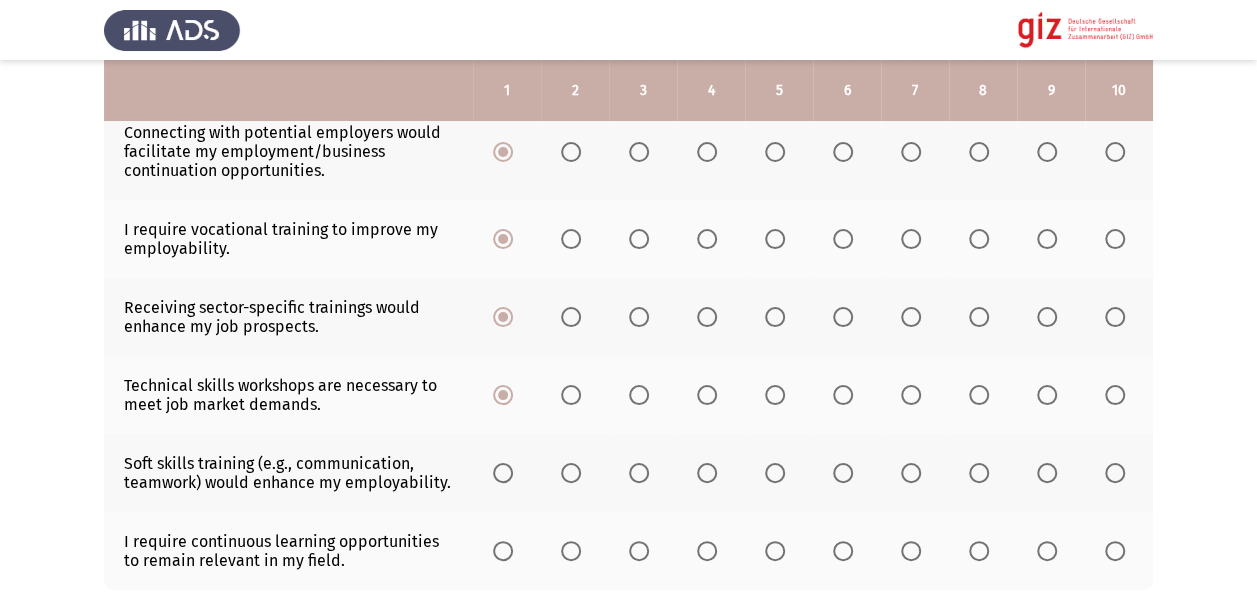 click 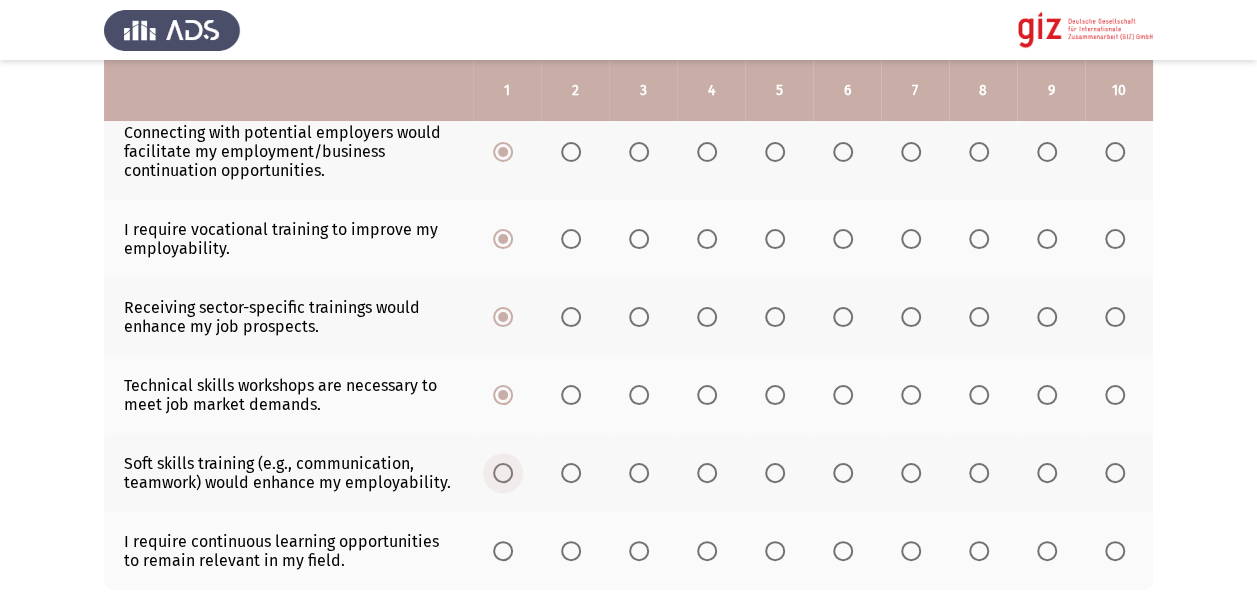 click at bounding box center (503, 473) 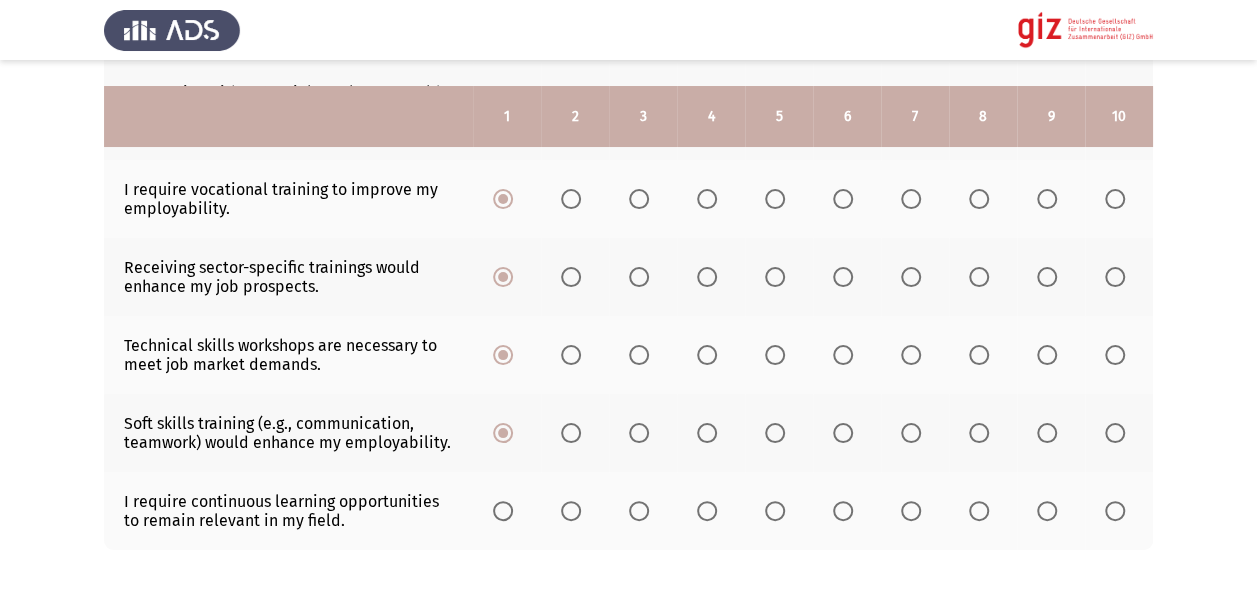 scroll, scrollTop: 729, scrollLeft: 0, axis: vertical 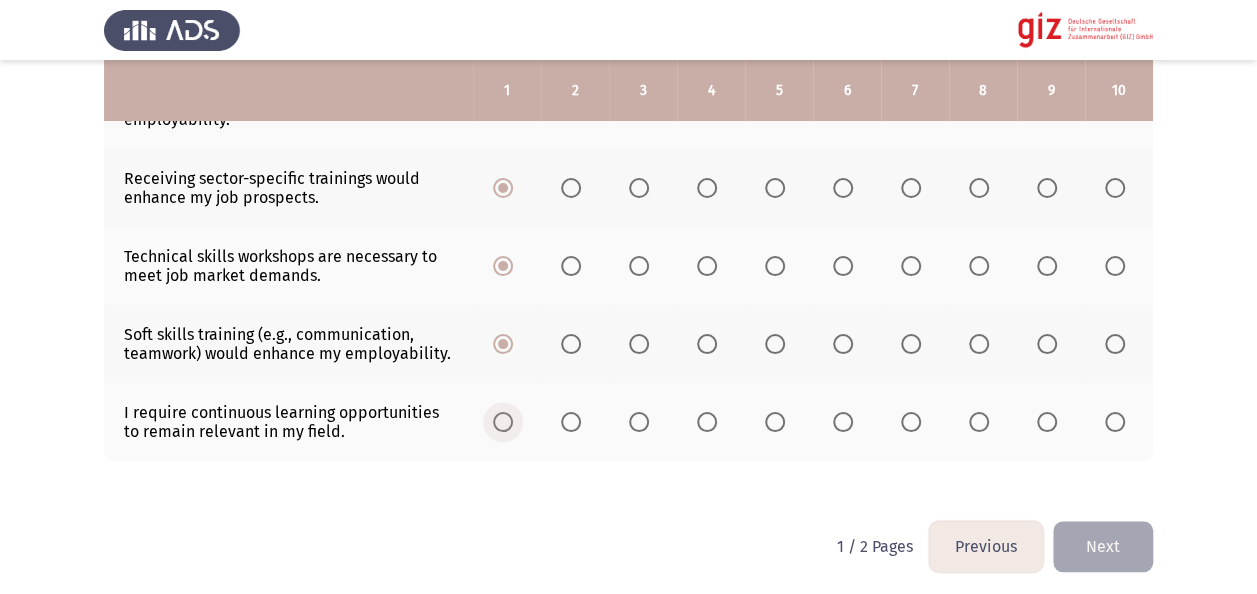 click at bounding box center [503, 422] 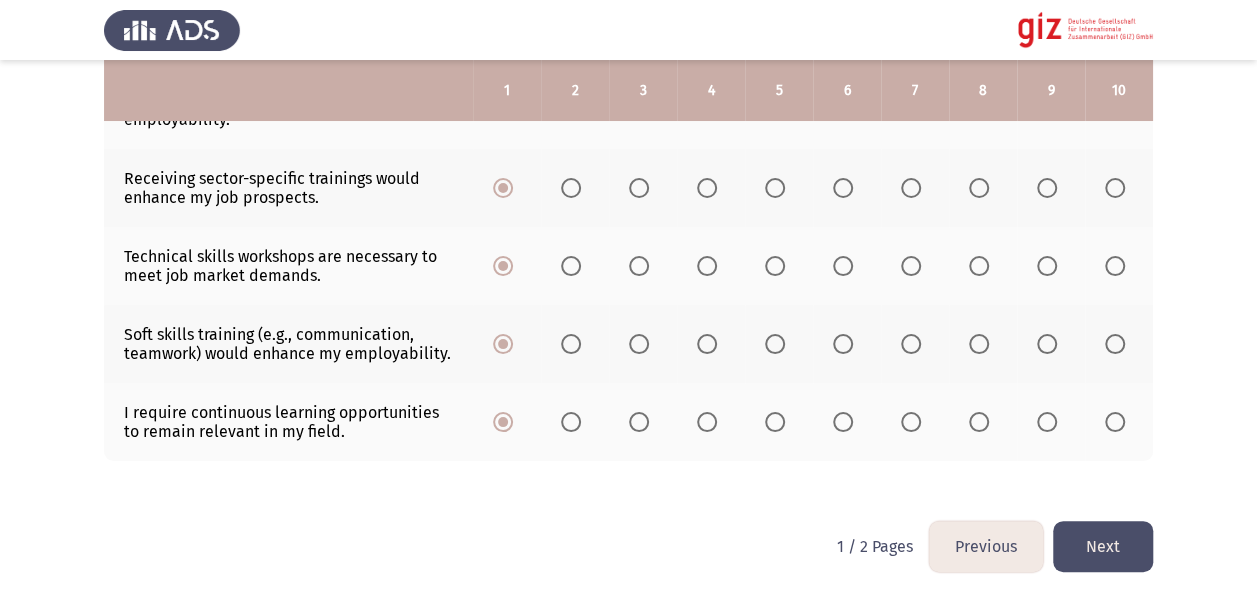 click on "Next" 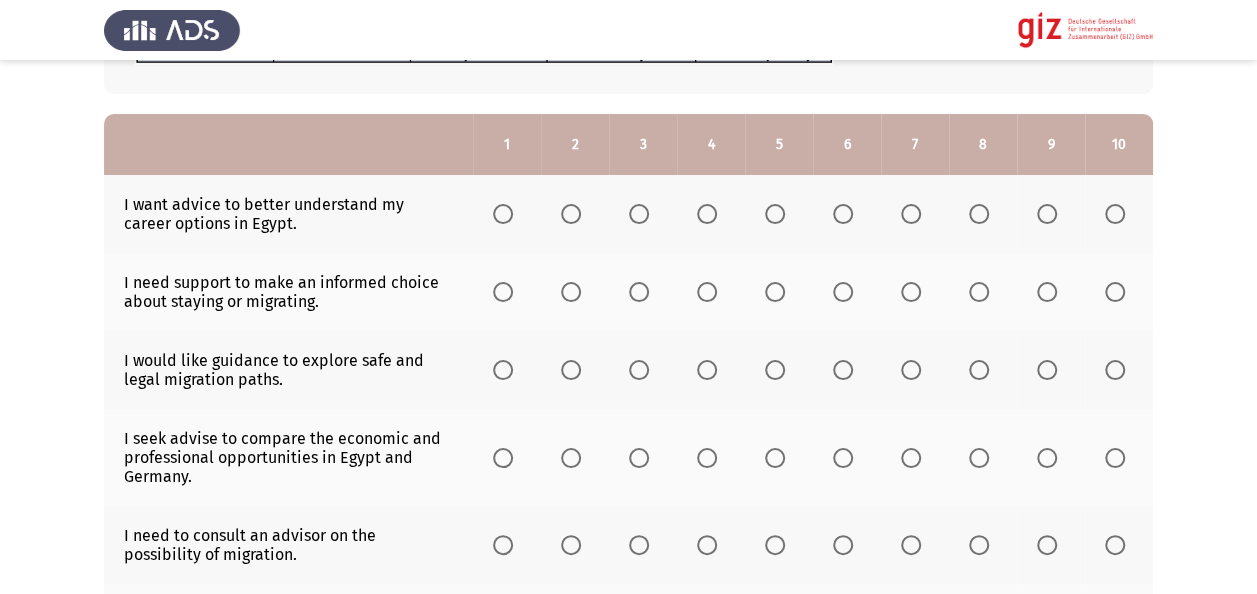 scroll, scrollTop: 200, scrollLeft: 0, axis: vertical 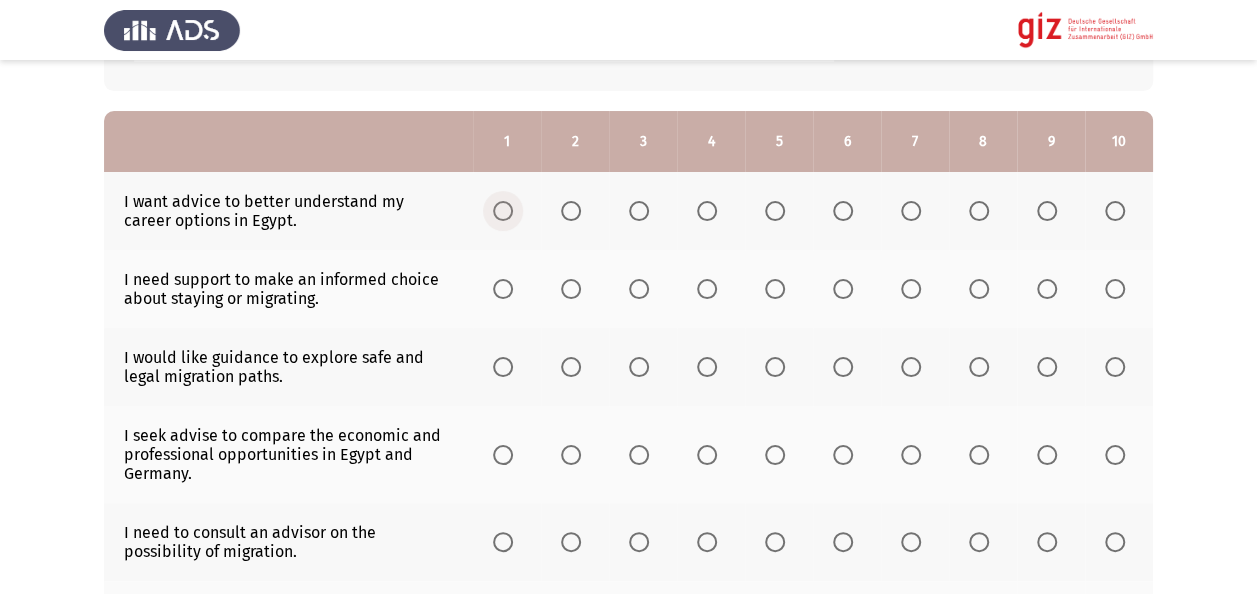 click at bounding box center [503, 211] 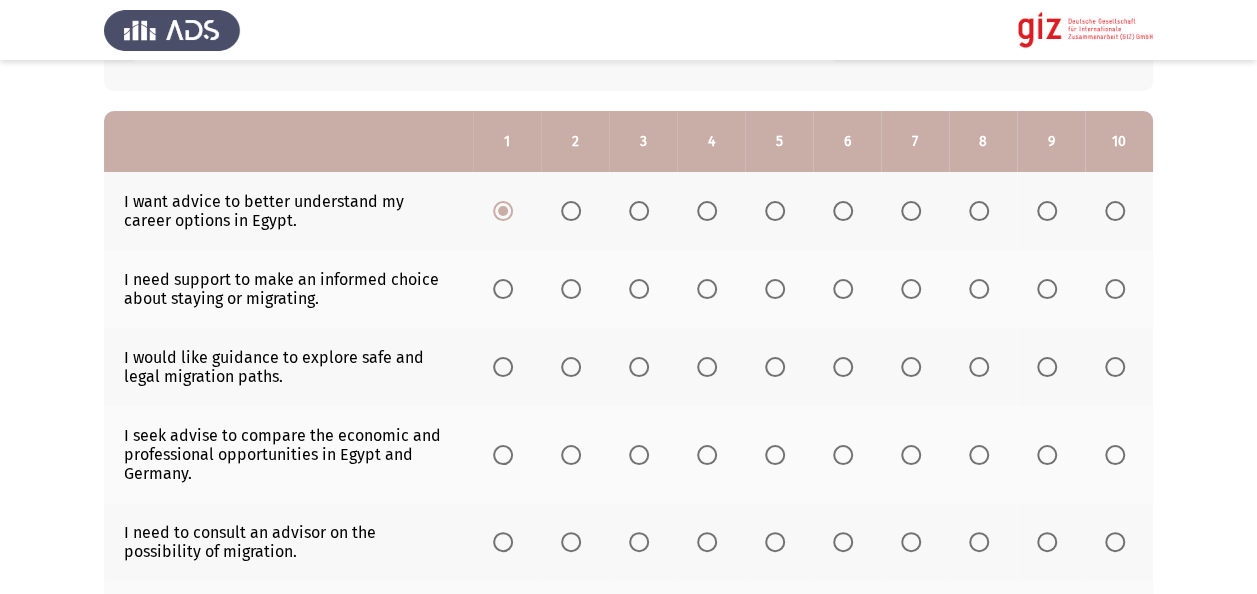 click at bounding box center (503, 289) 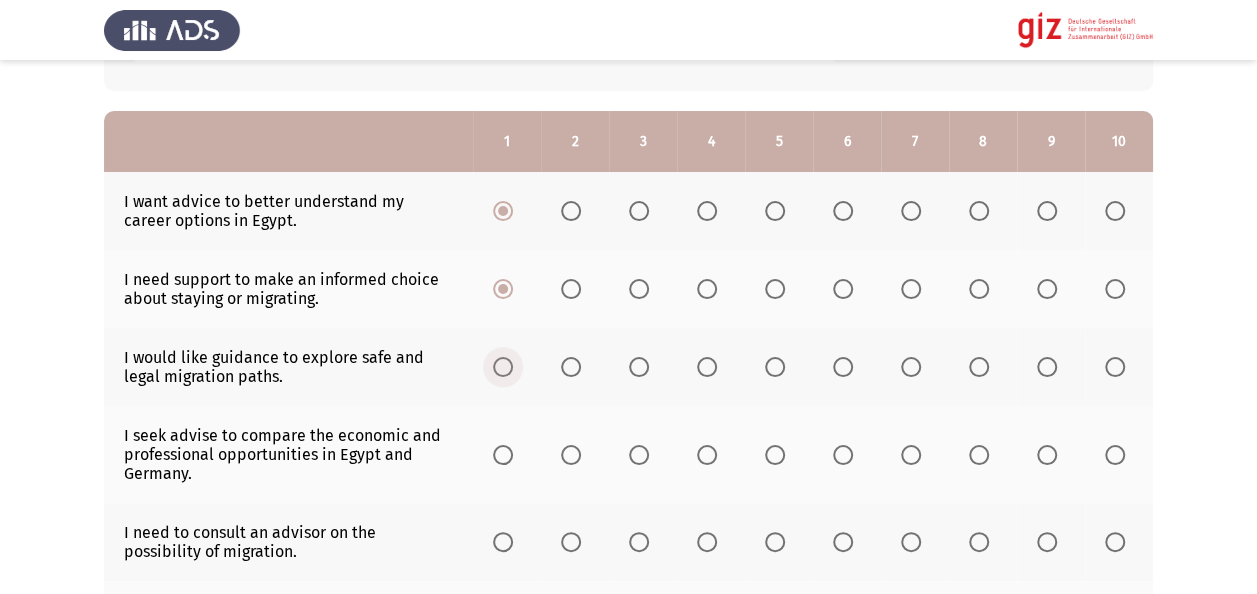 click at bounding box center (503, 367) 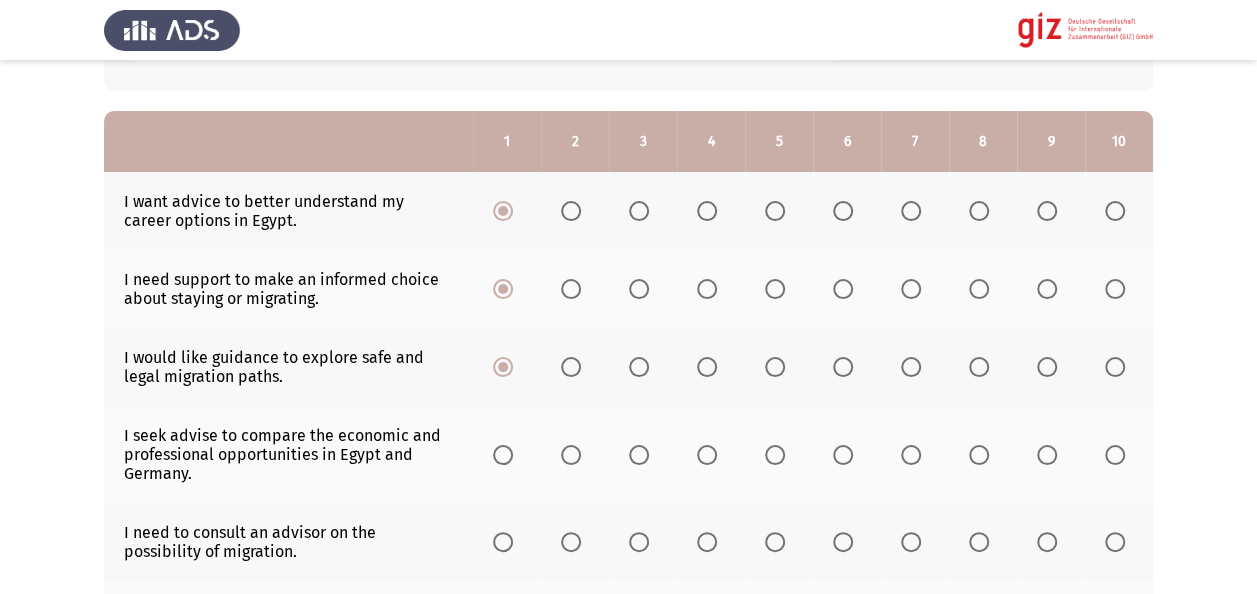 click on "I would like guidance to explore safe and legal migration paths." 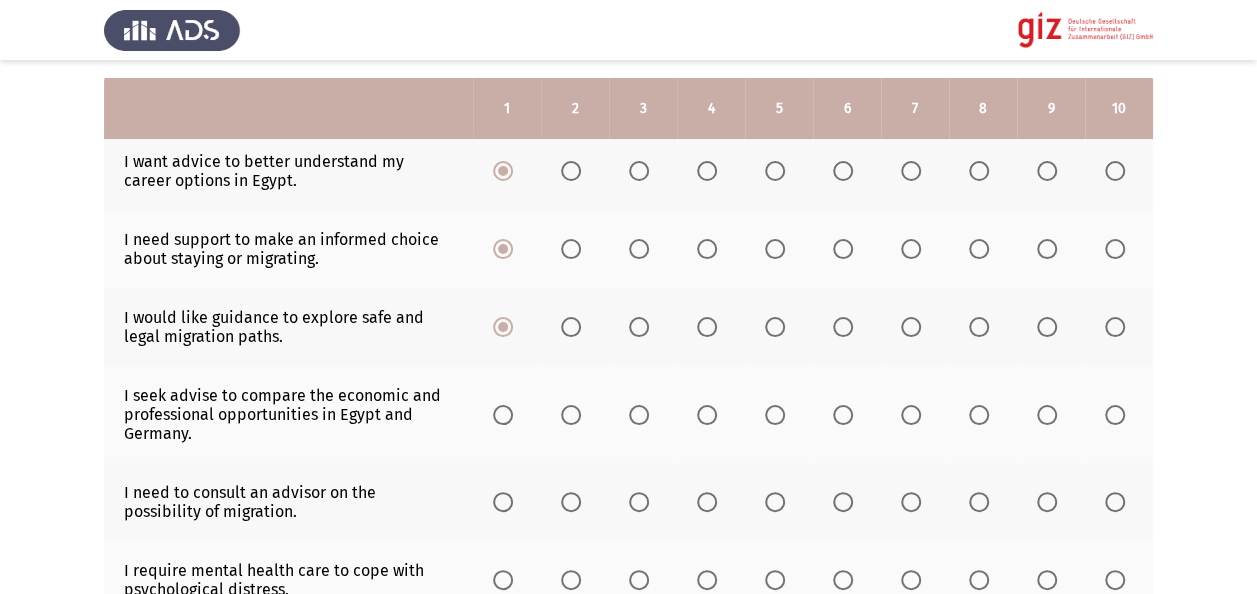 scroll, scrollTop: 360, scrollLeft: 0, axis: vertical 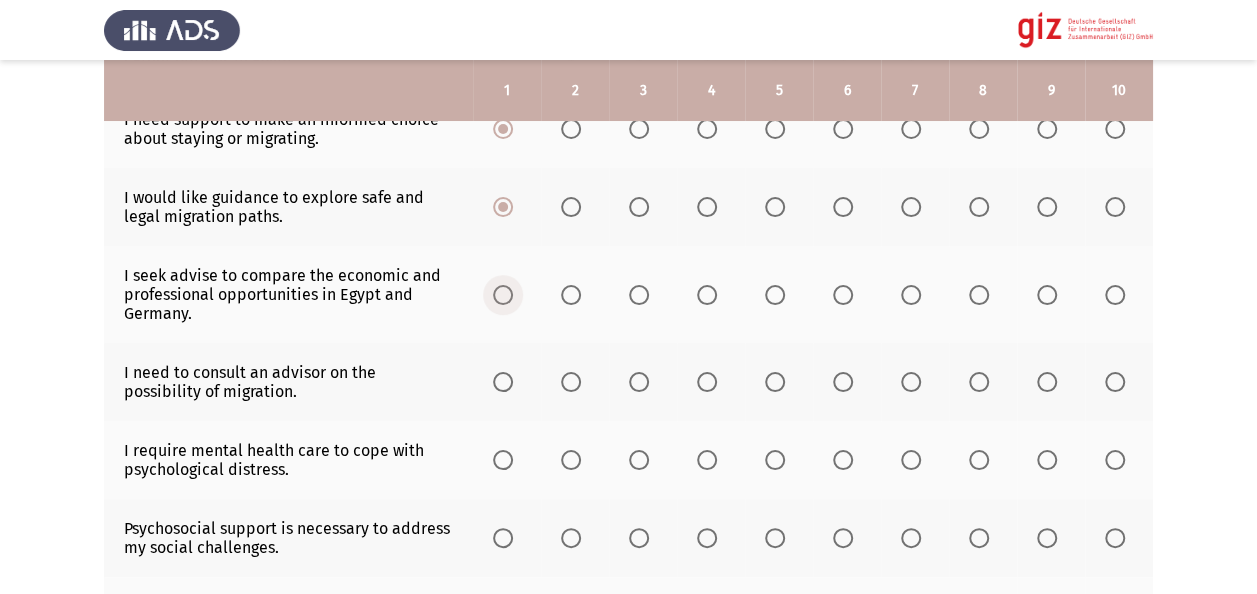 click at bounding box center [503, 295] 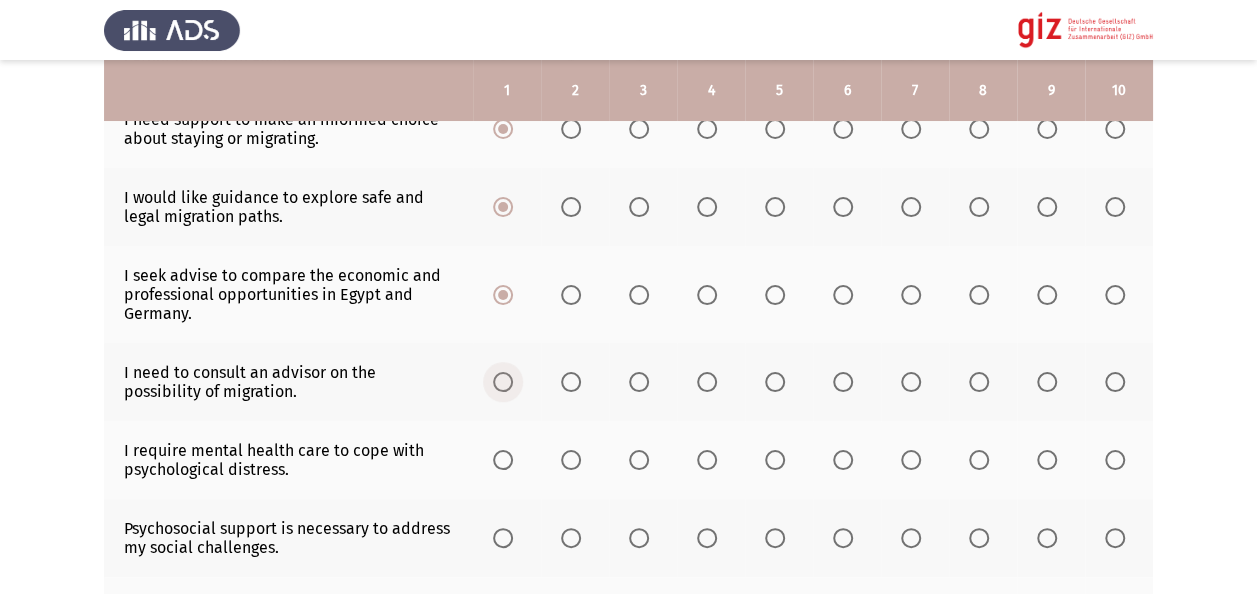 click at bounding box center [503, 382] 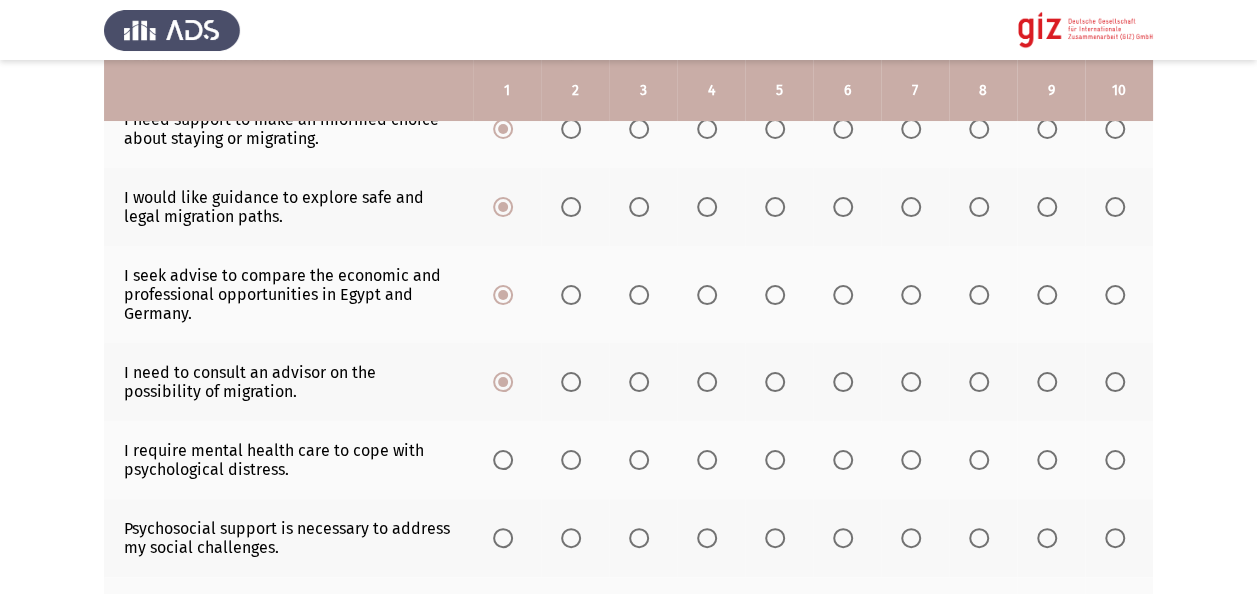 click on "I need to consult an advisor on the possibility of migration." 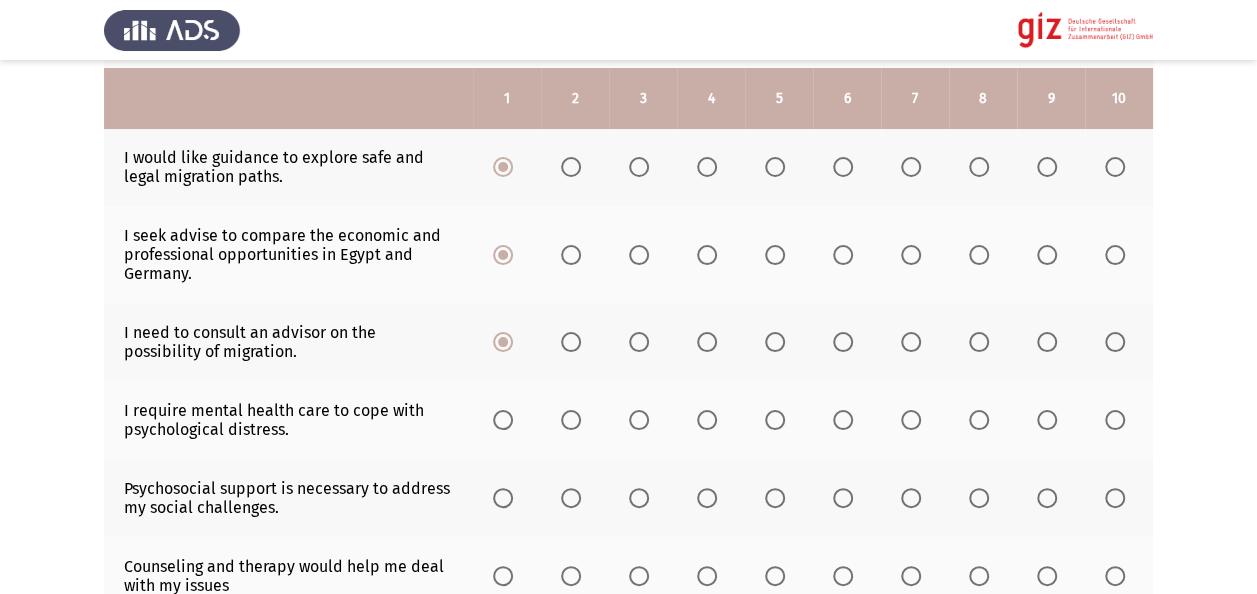 scroll, scrollTop: 520, scrollLeft: 0, axis: vertical 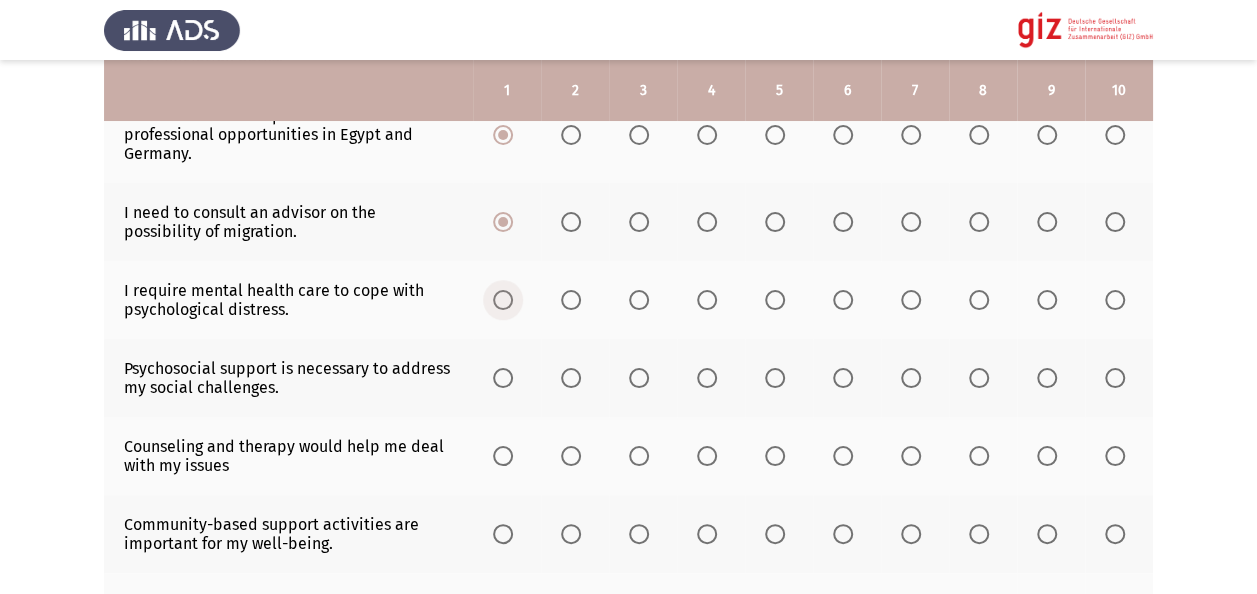 click at bounding box center (503, 300) 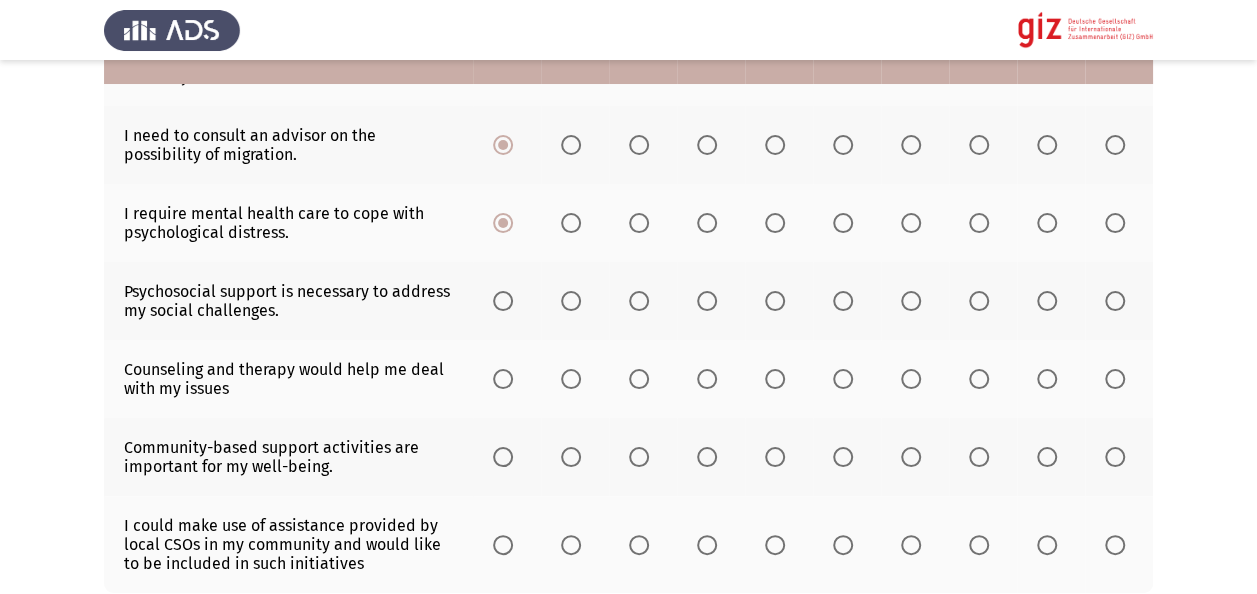 scroll, scrollTop: 600, scrollLeft: 0, axis: vertical 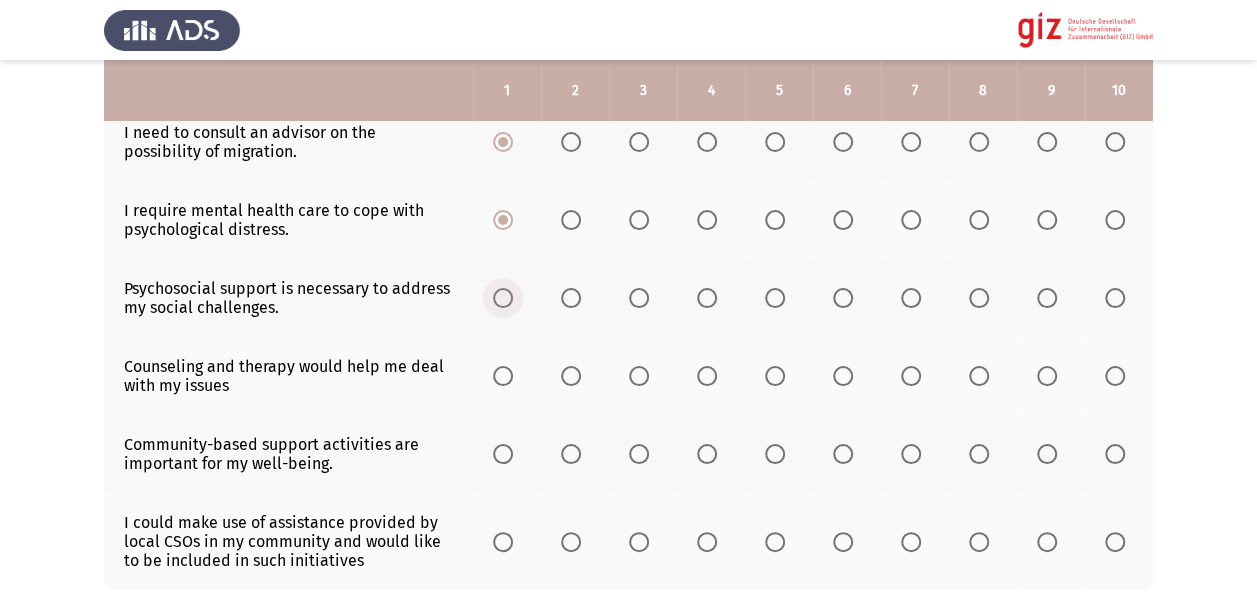 click at bounding box center (503, 298) 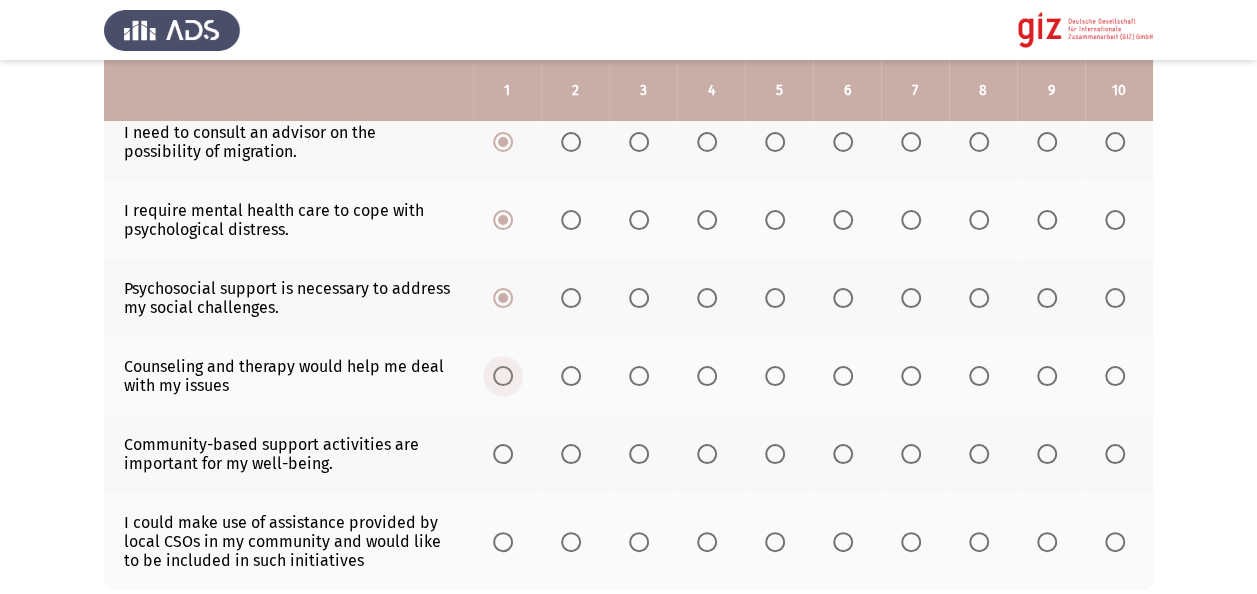 click at bounding box center (503, 376) 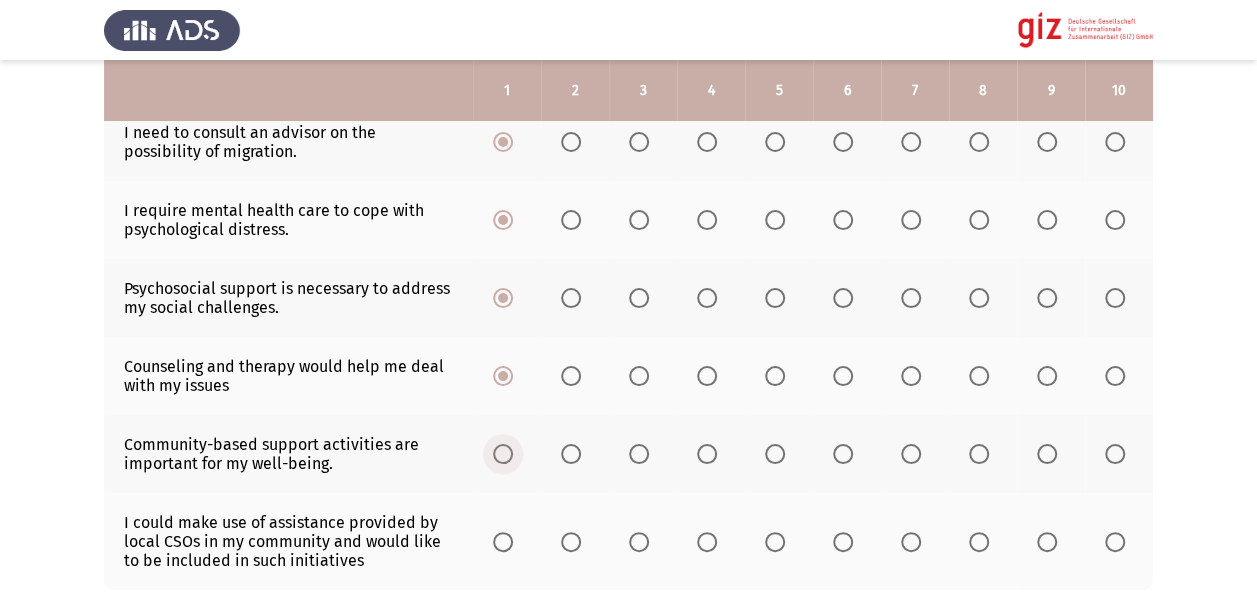 click at bounding box center [503, 454] 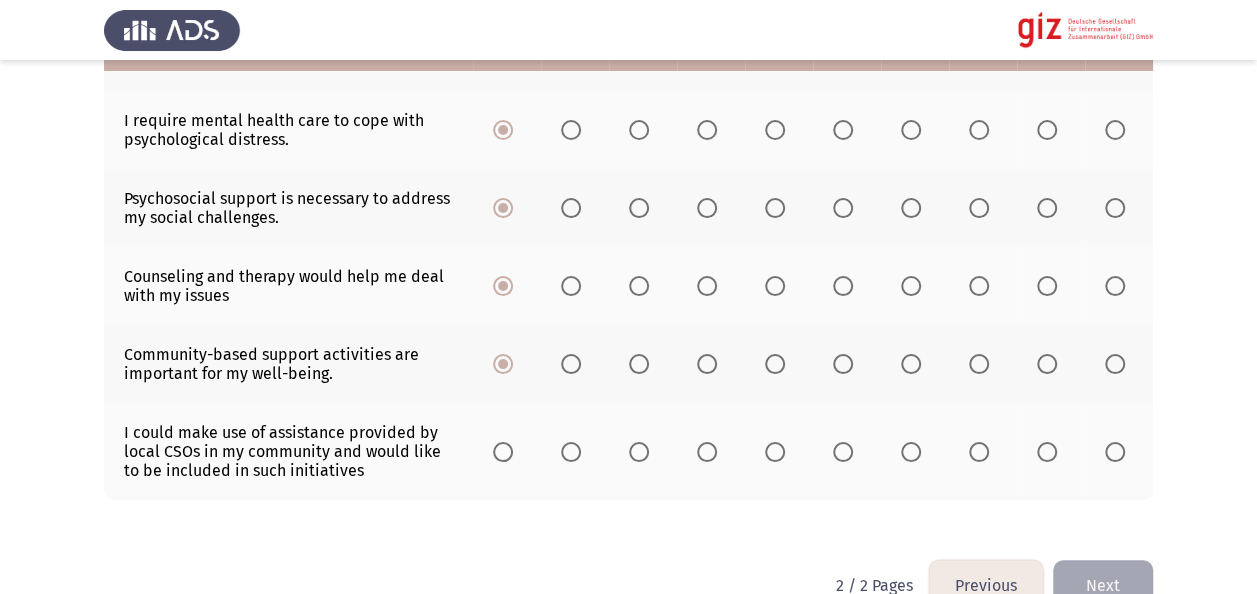 scroll, scrollTop: 729, scrollLeft: 0, axis: vertical 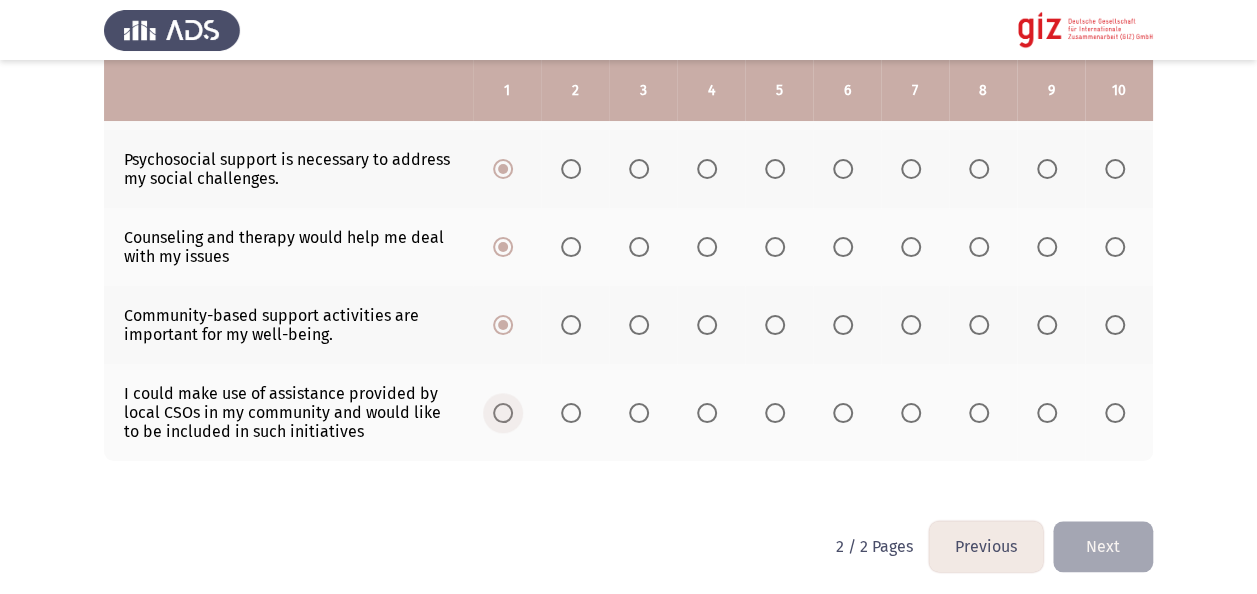 click at bounding box center (503, 413) 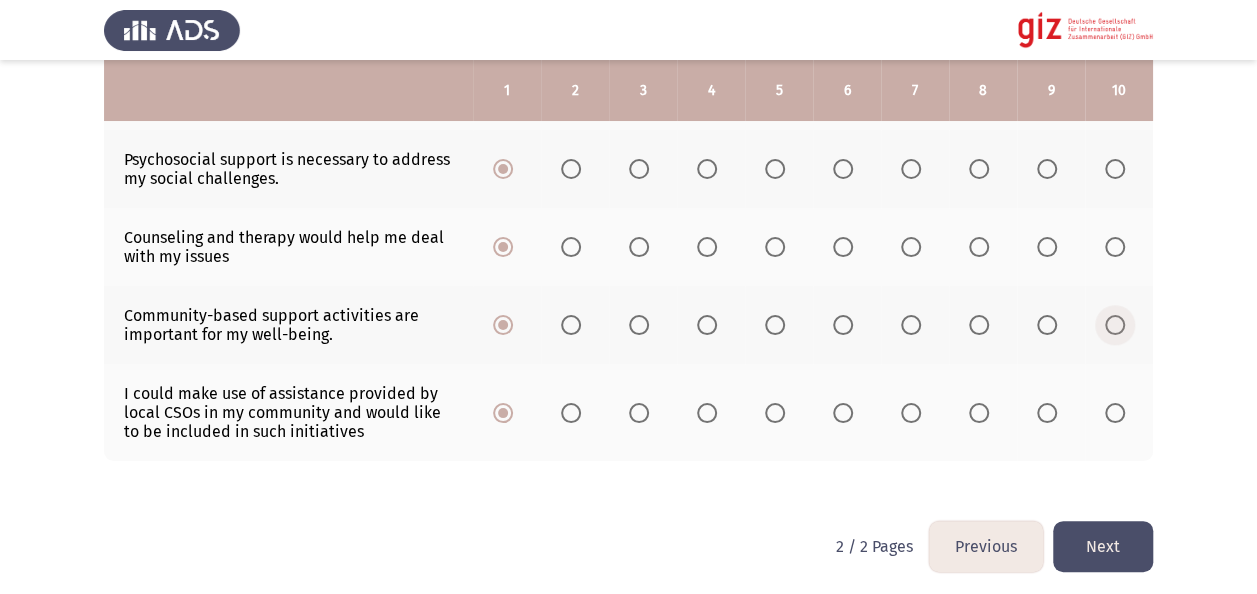 click at bounding box center (1115, 325) 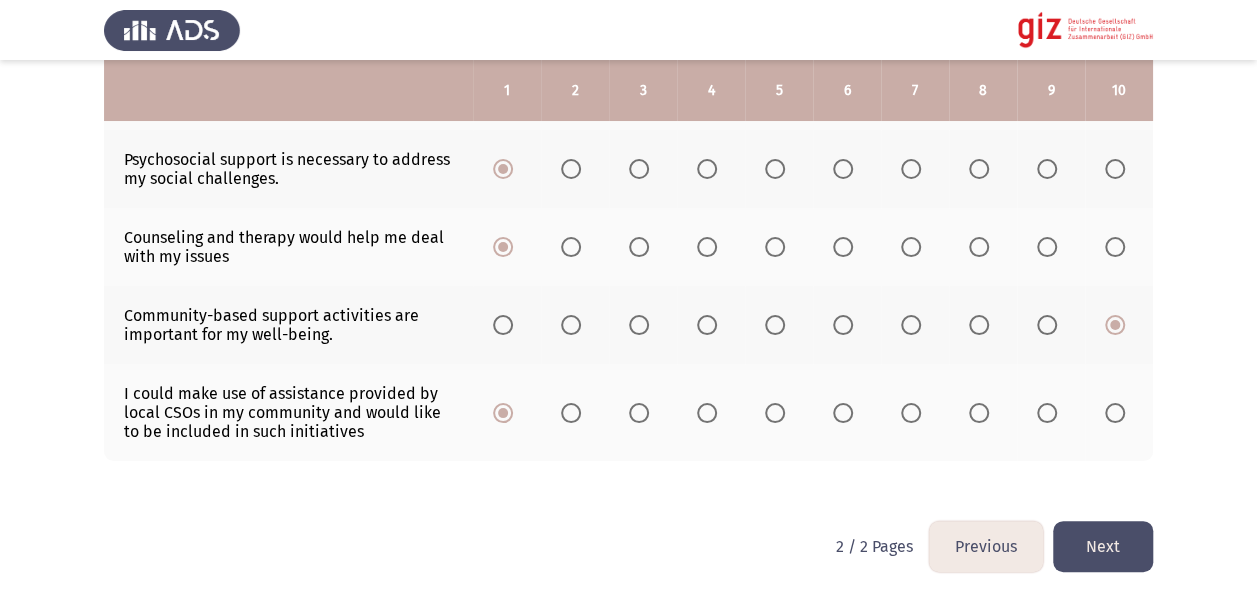 click 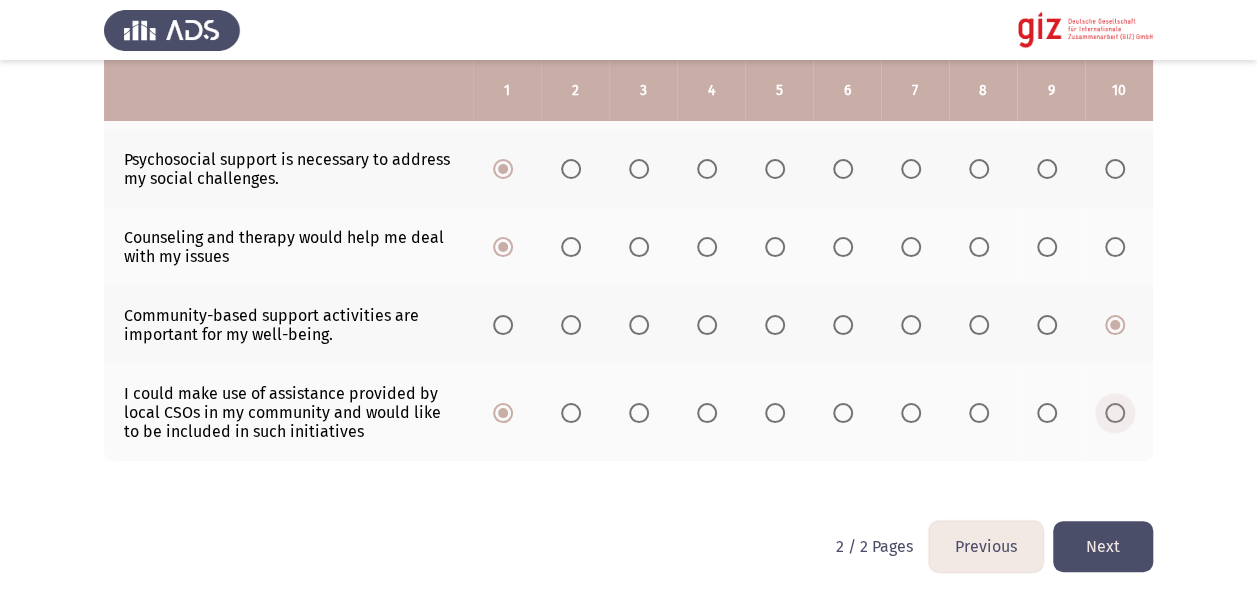 click at bounding box center [1115, 413] 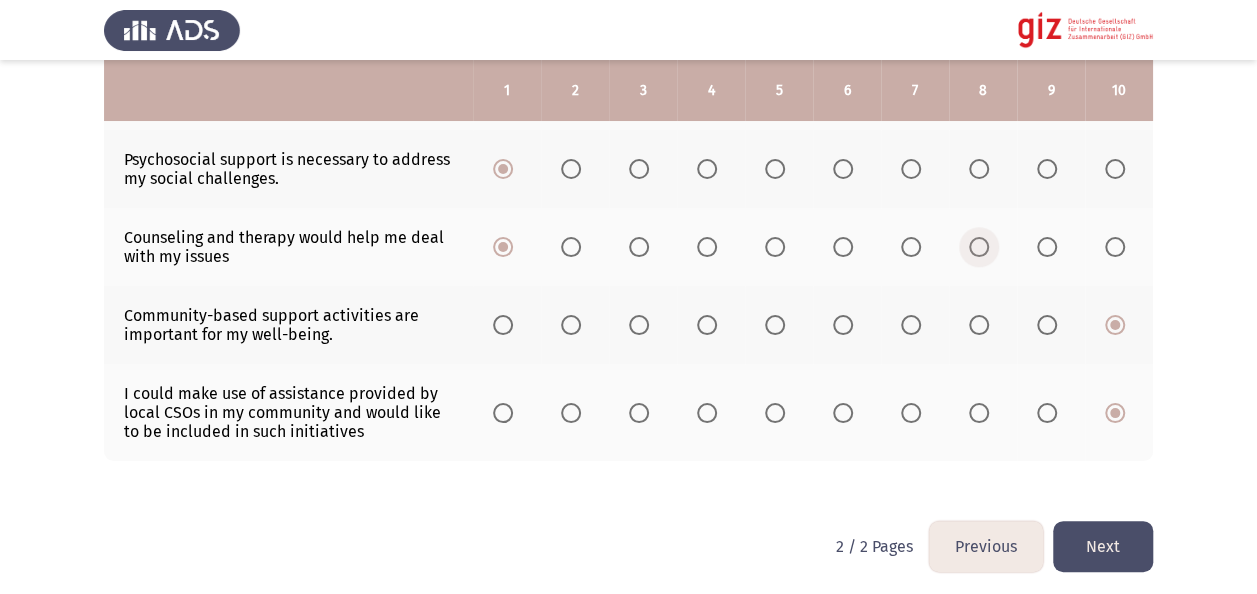 click at bounding box center (979, 247) 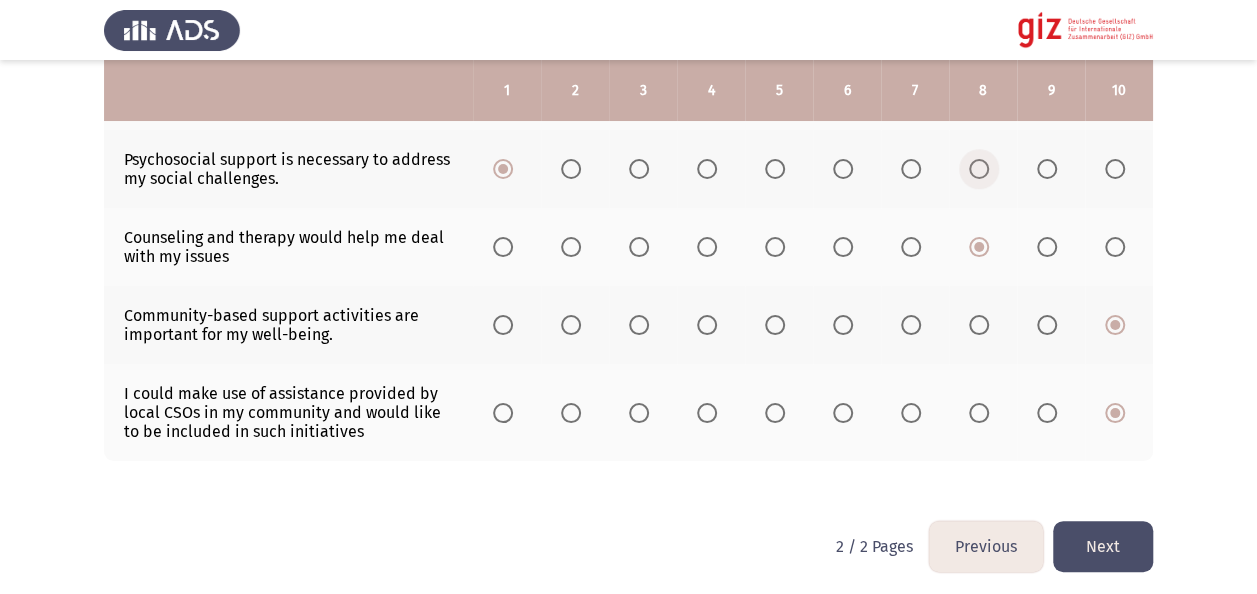 click at bounding box center [979, 169] 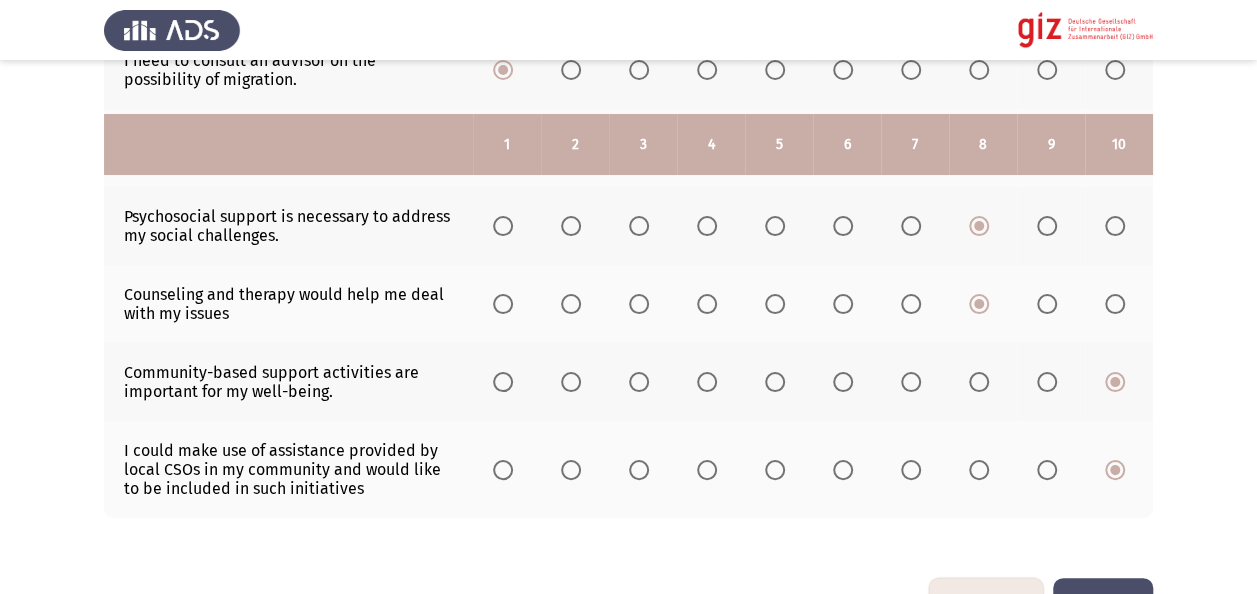 scroll, scrollTop: 729, scrollLeft: 0, axis: vertical 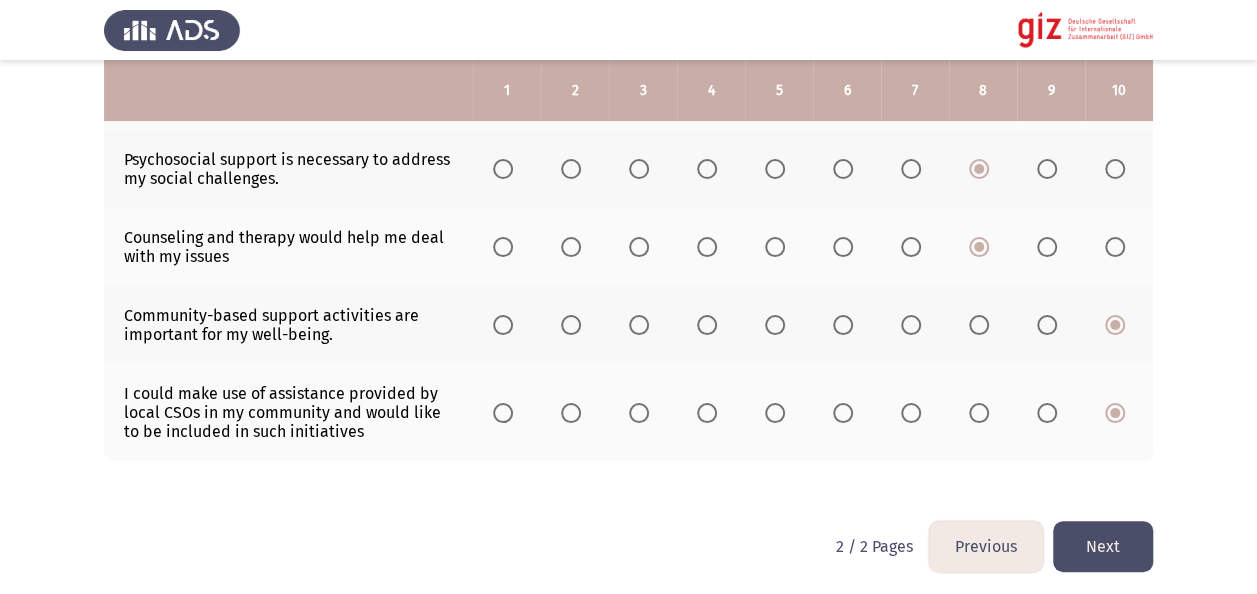 click on "Next" 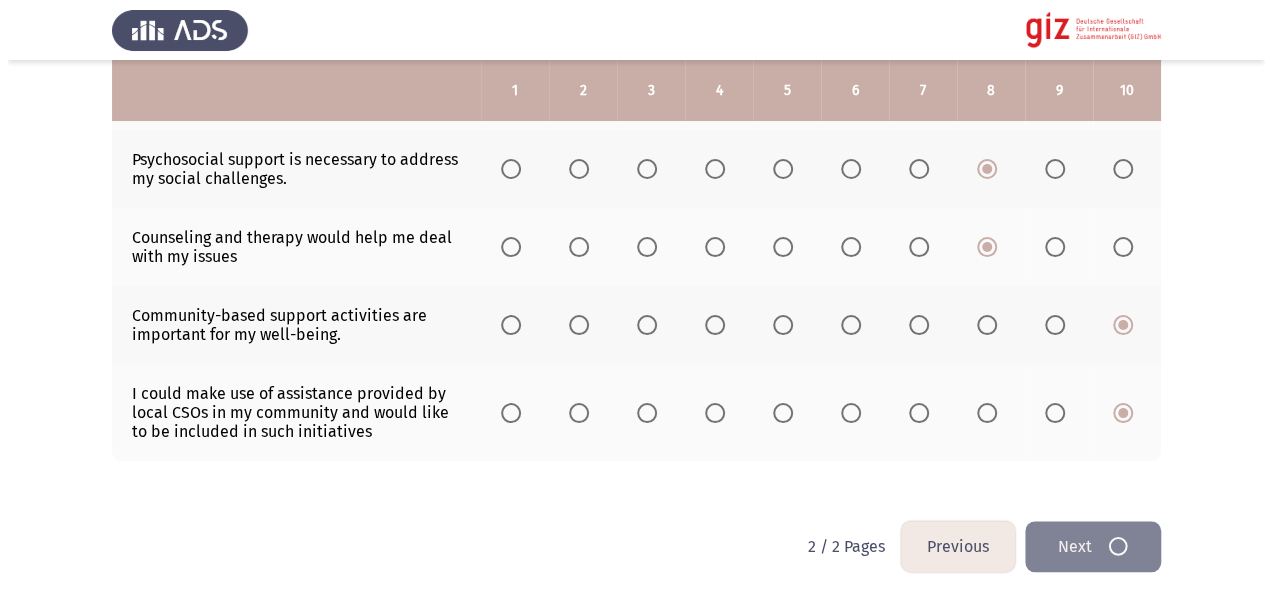 scroll, scrollTop: 0, scrollLeft: 0, axis: both 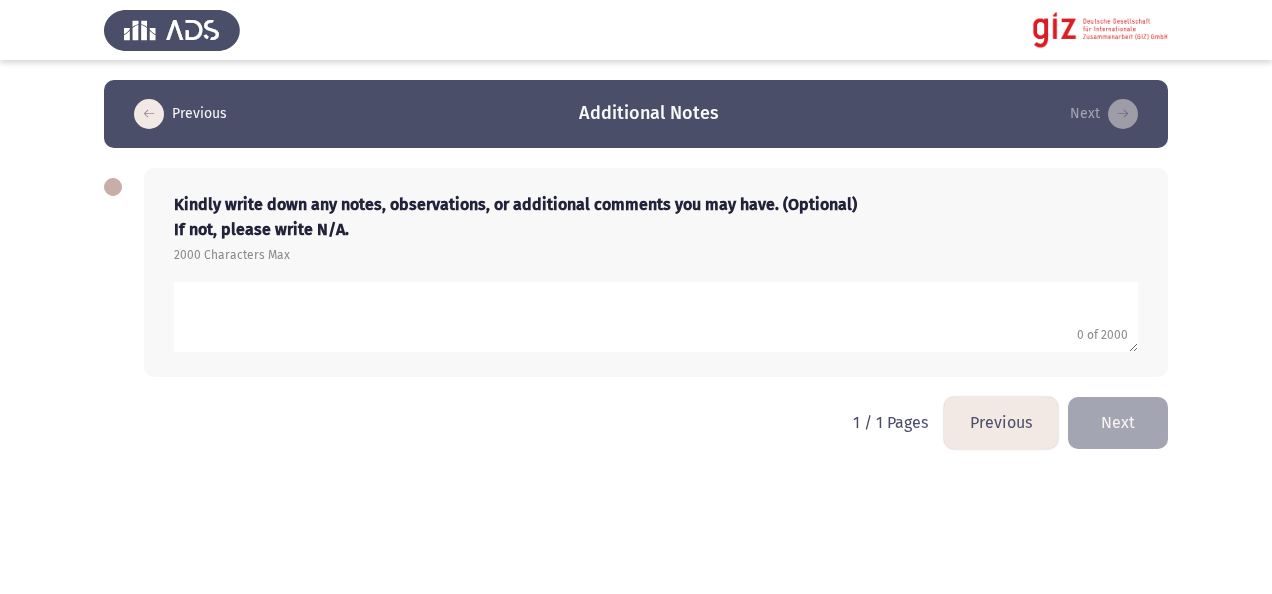 click 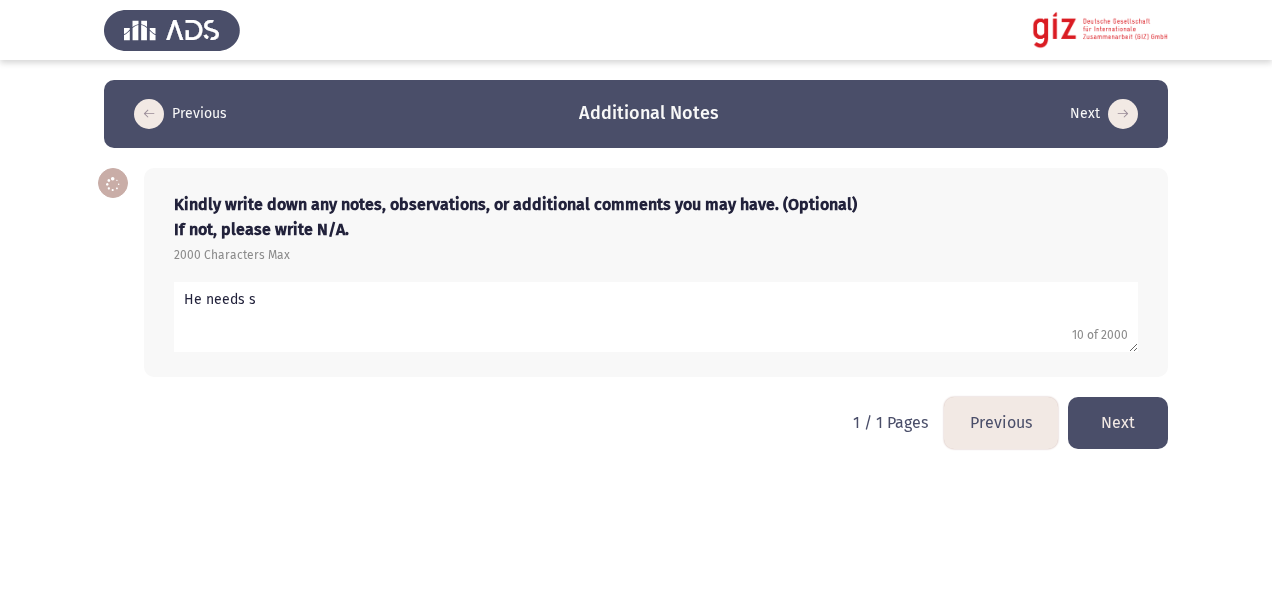 click 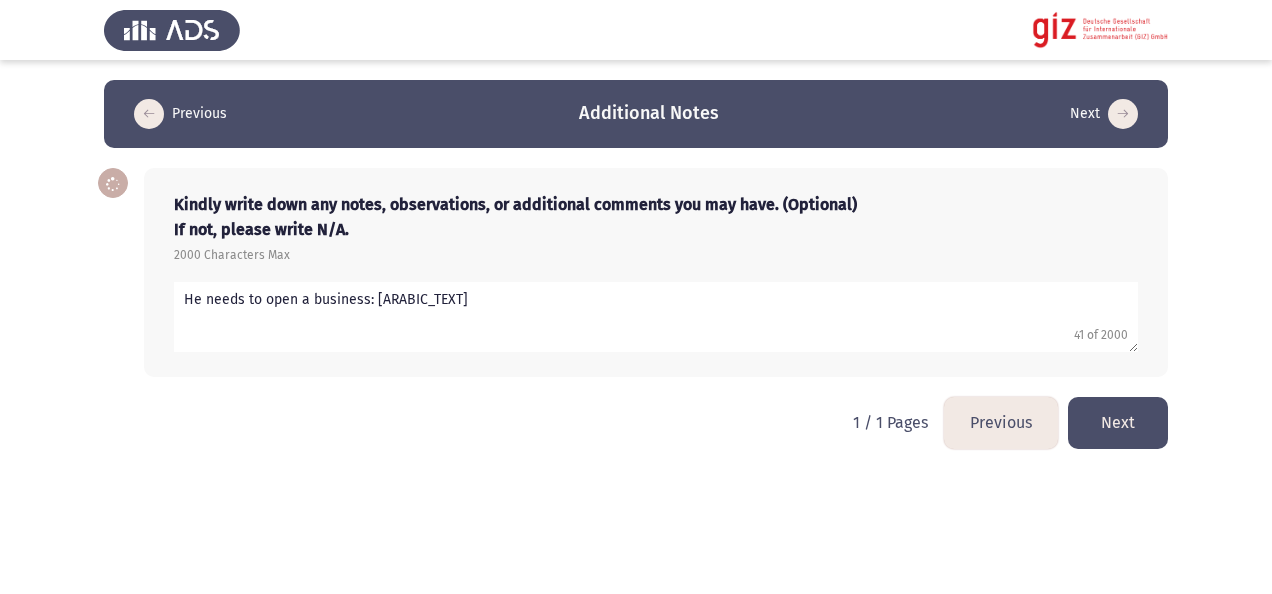 type on "He needs to open a business: مشروع أنابيب" 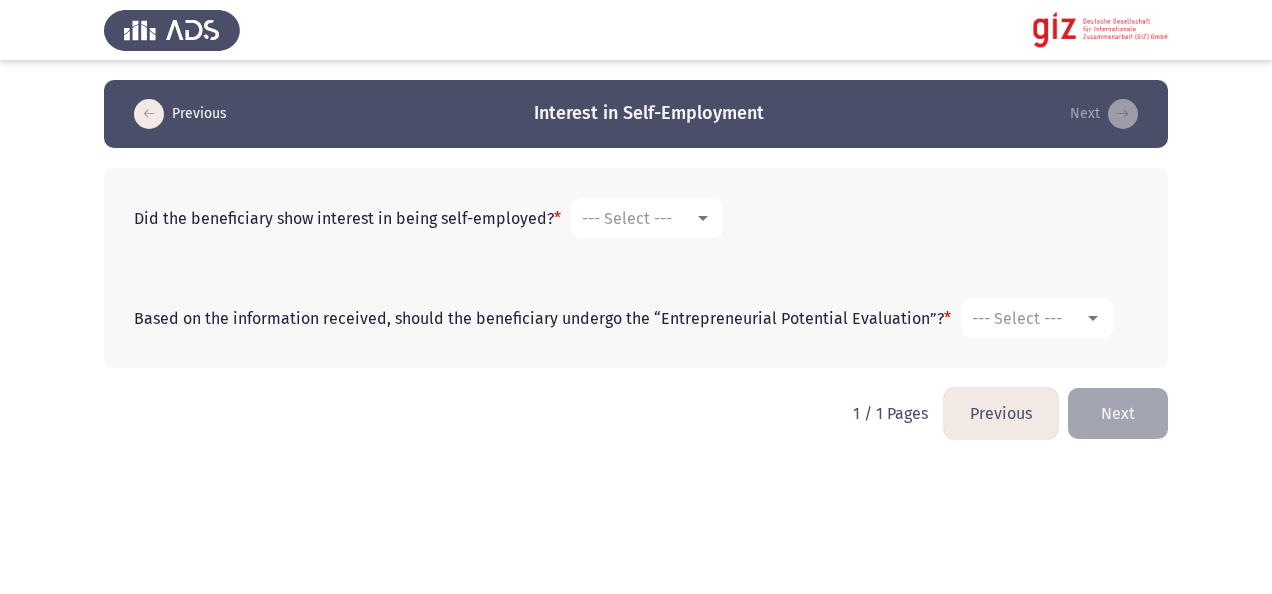 click on "Did the beneficiary show interest in being self-employed?   * --- Select ---" 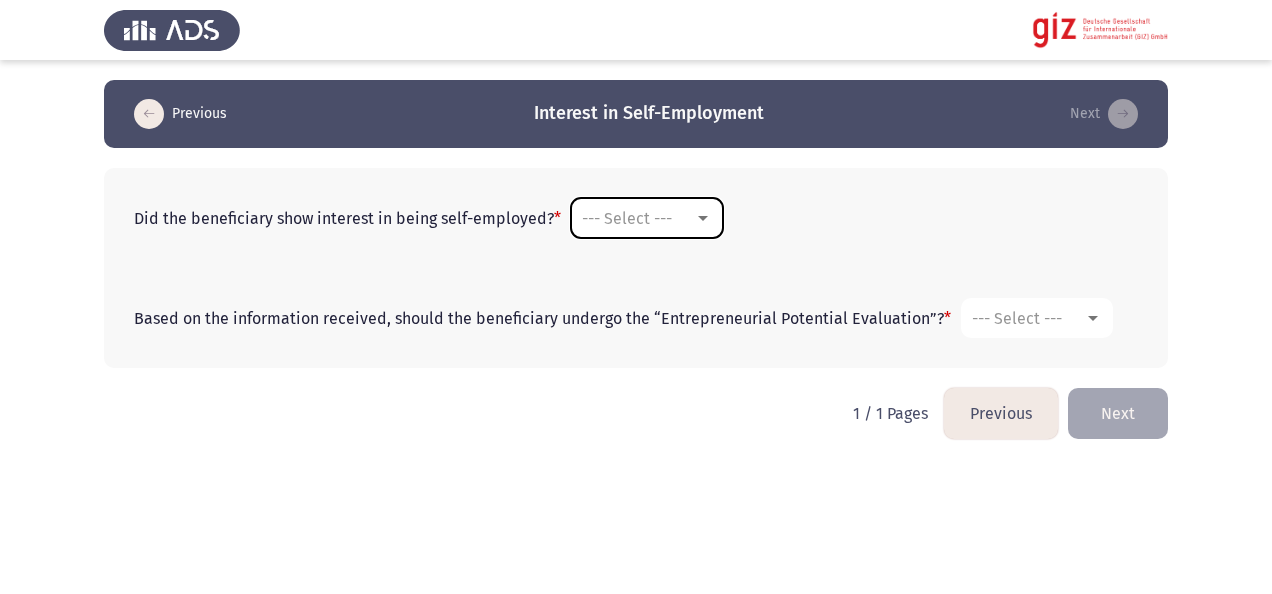 click on "--- Select ---" at bounding box center (647, 218) 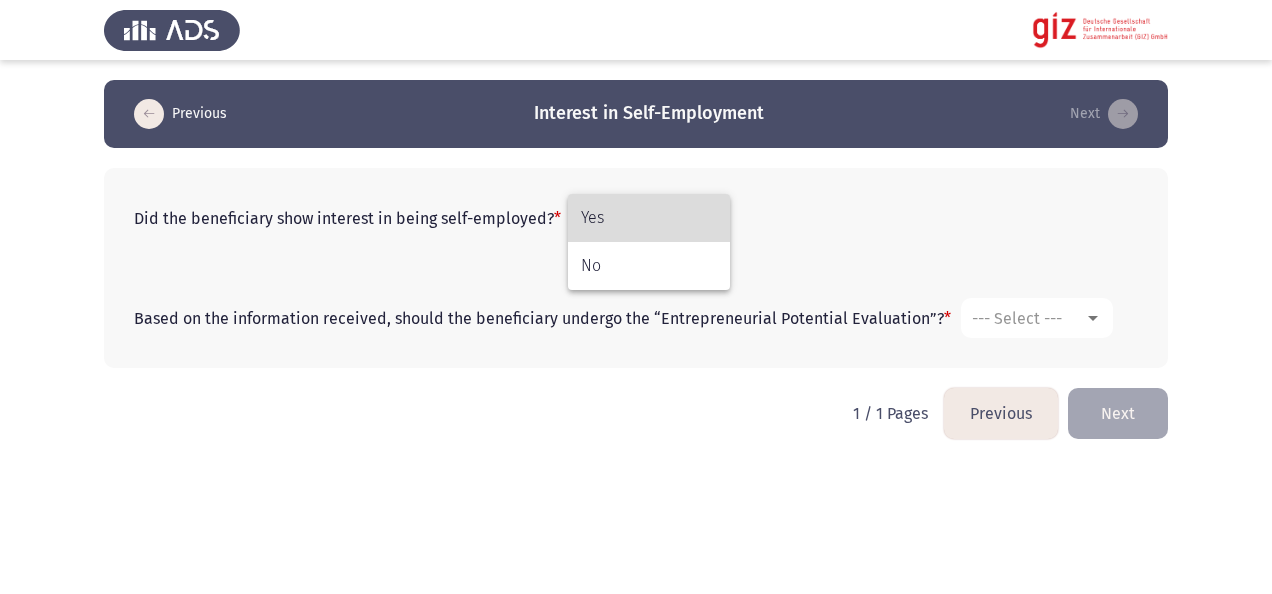 click on "Yes" at bounding box center (649, 218) 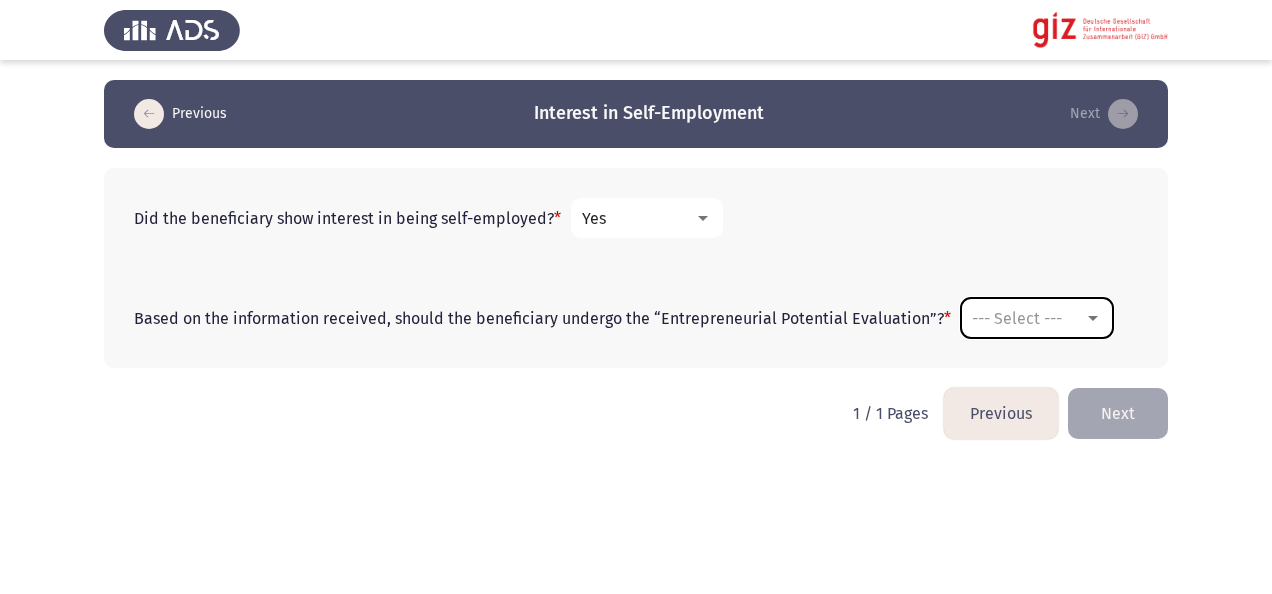 drag, startPoint x: 1026, startPoint y: 301, endPoint x: 1041, endPoint y: 334, distance: 36.249138 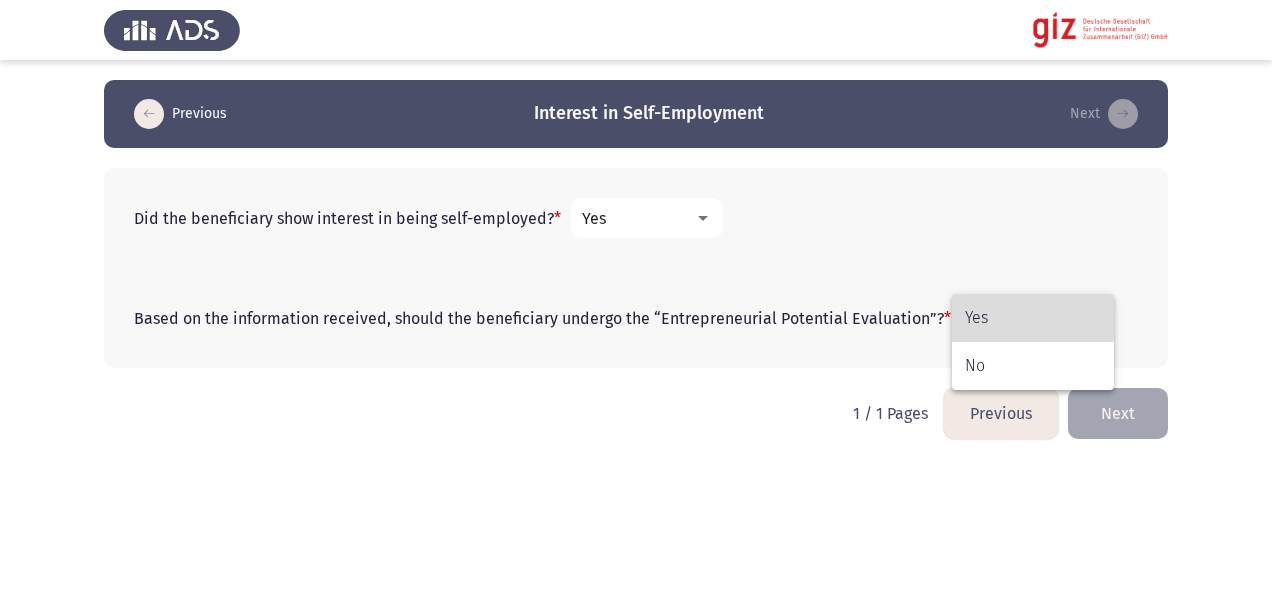 click on "Yes" at bounding box center [1033, 318] 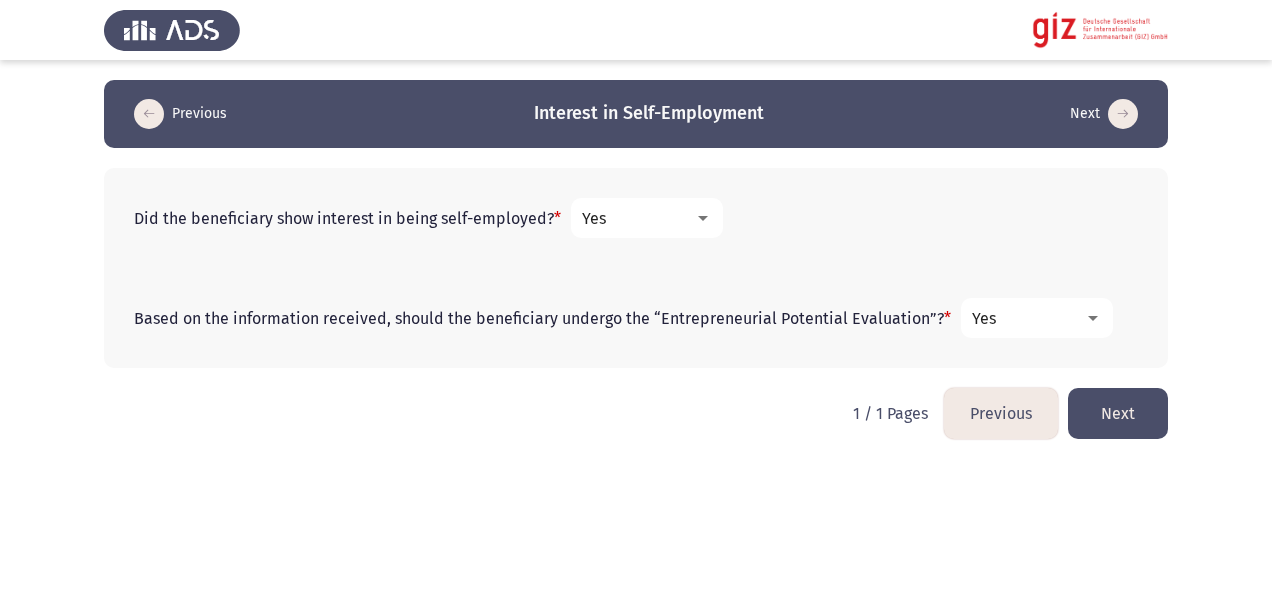 click on "Next" 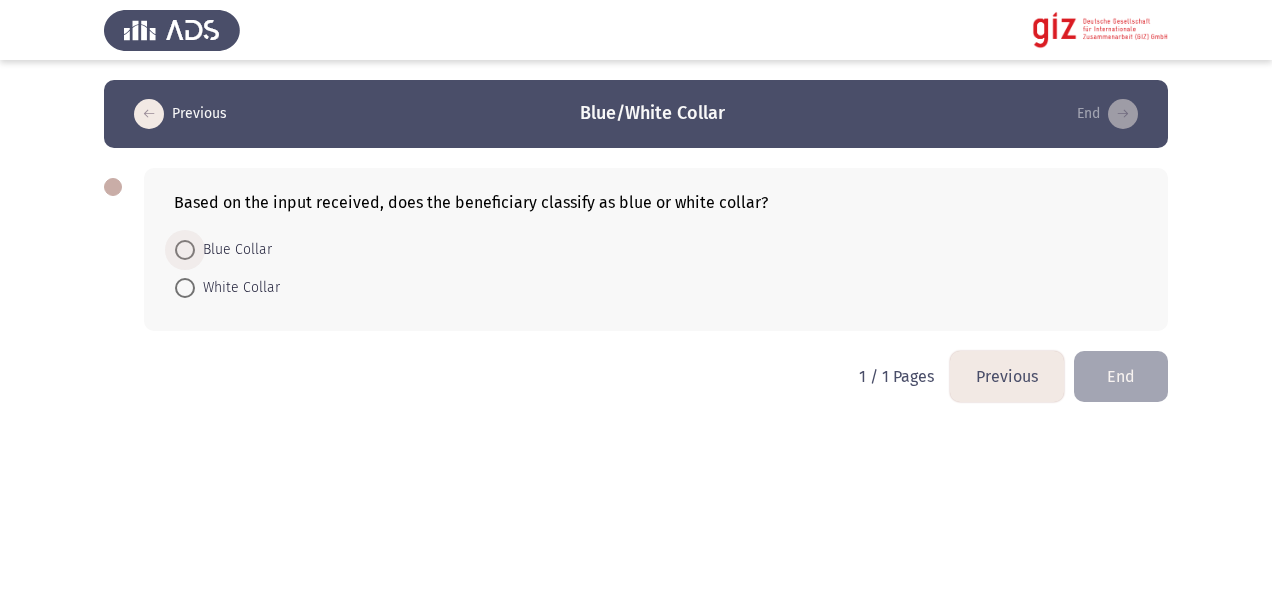 click on "Blue Collar" at bounding box center [233, 250] 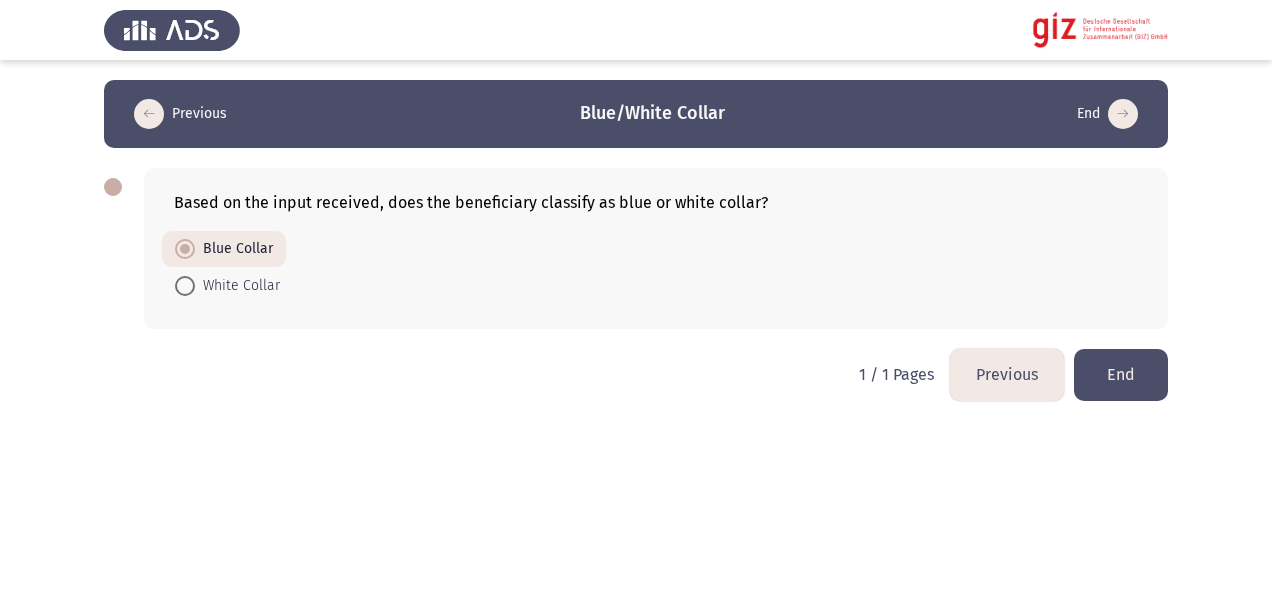 click on "End" 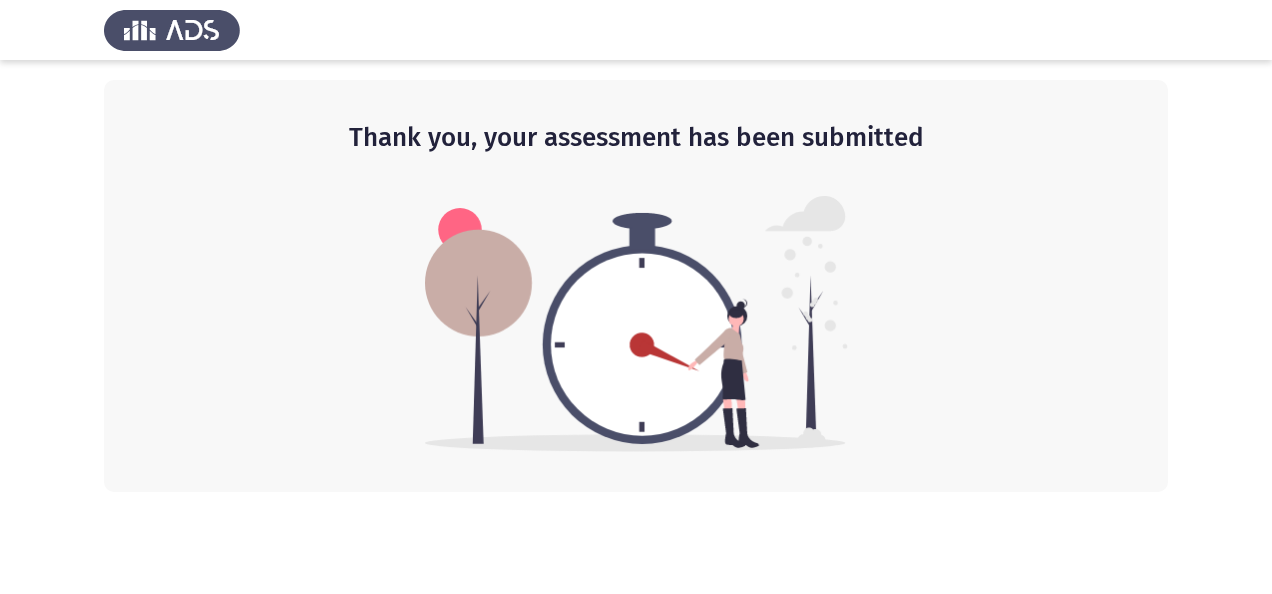 click on "Thank you, your assessment has been submitted" 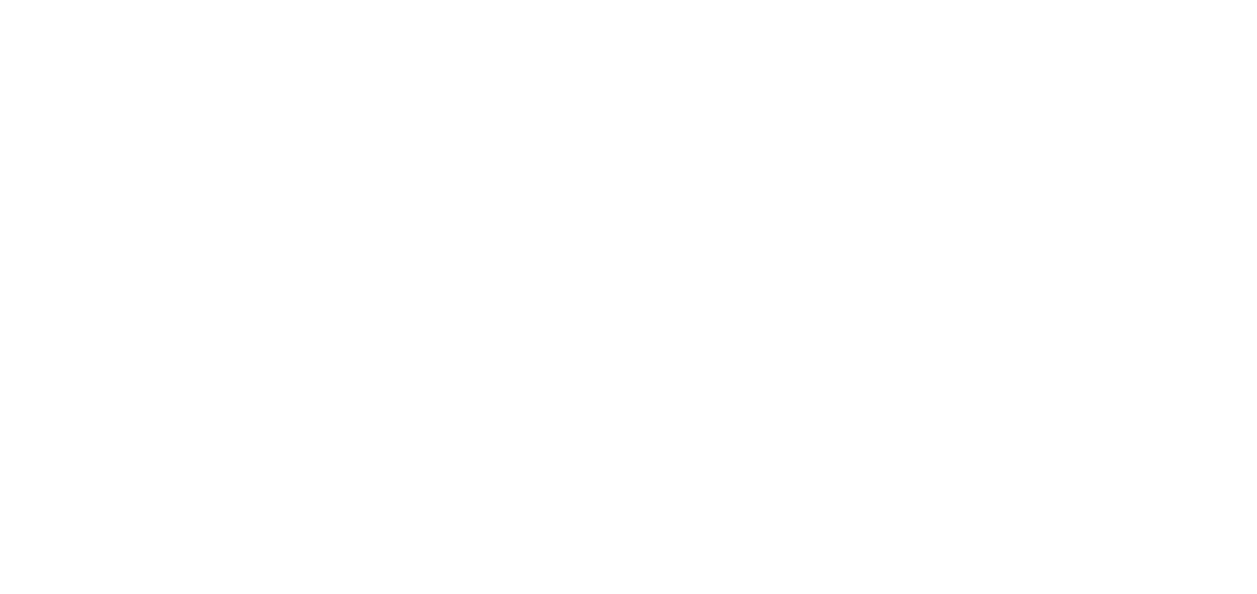 scroll, scrollTop: 0, scrollLeft: 0, axis: both 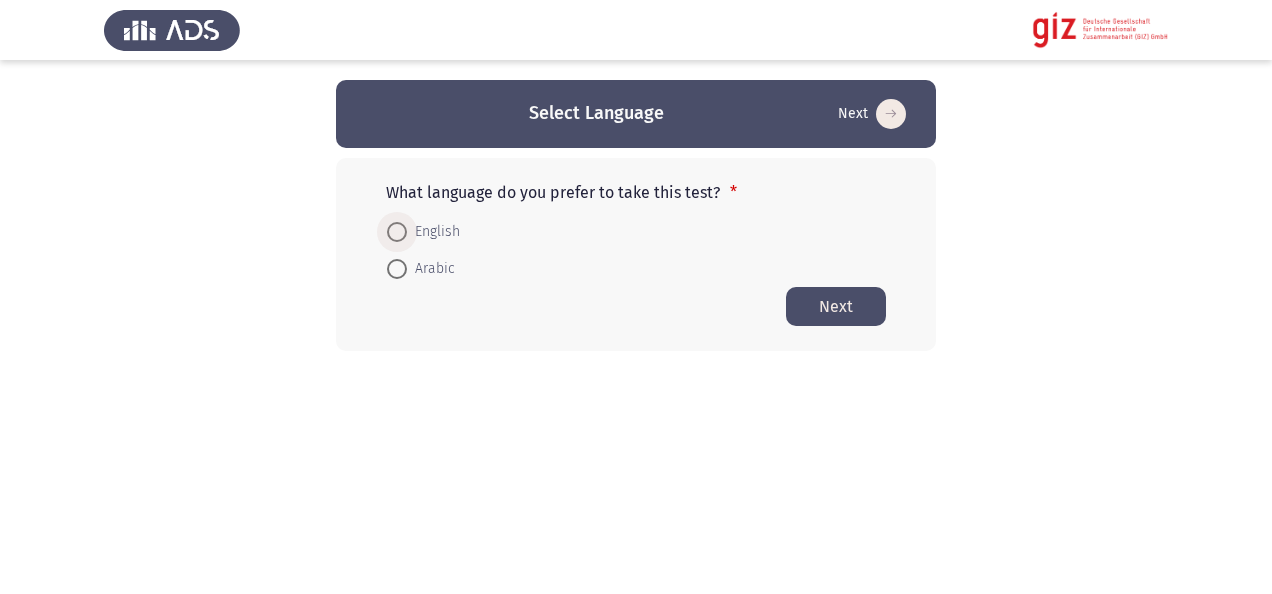 click on "English" at bounding box center (433, 232) 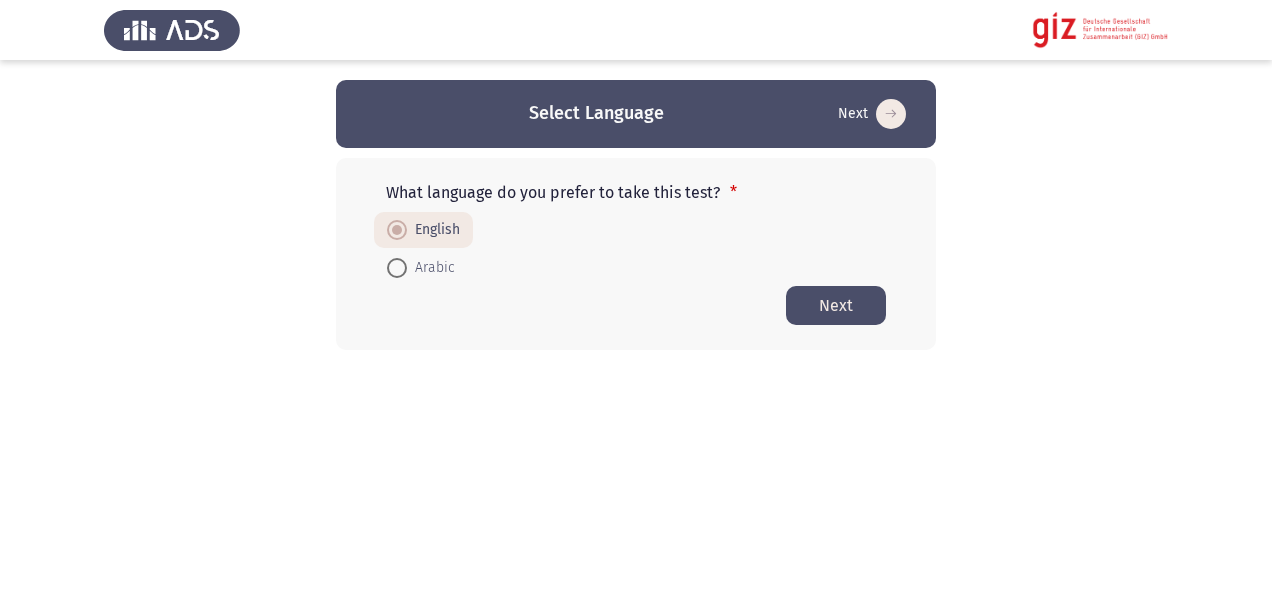 click on "Next" 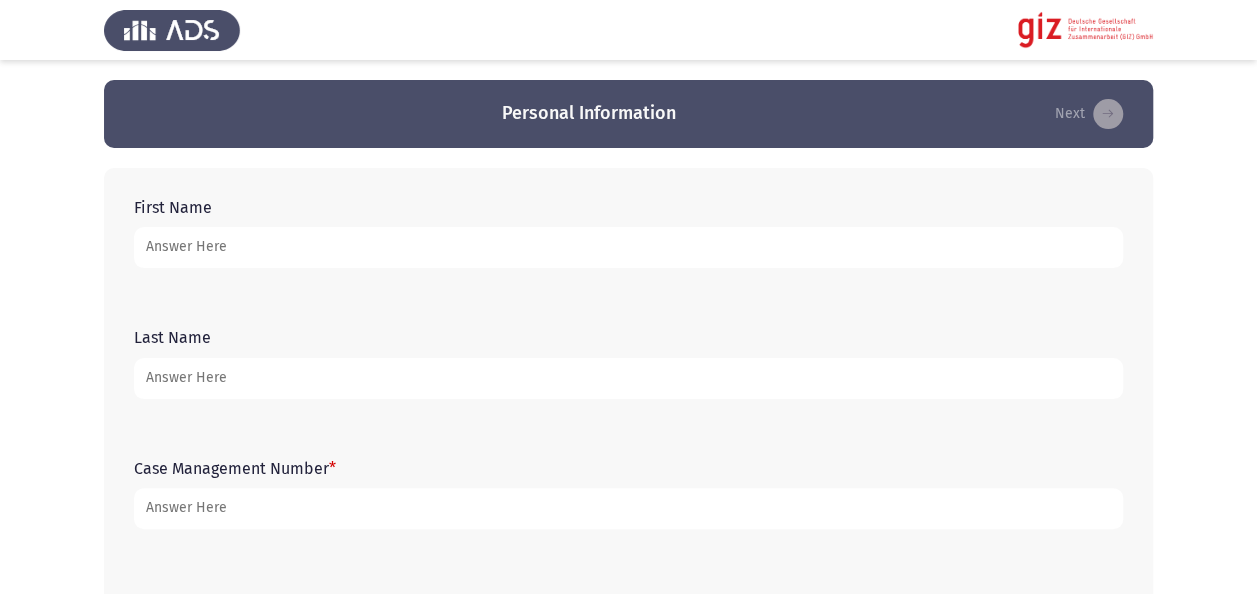 click on "First Name" at bounding box center (628, 247) 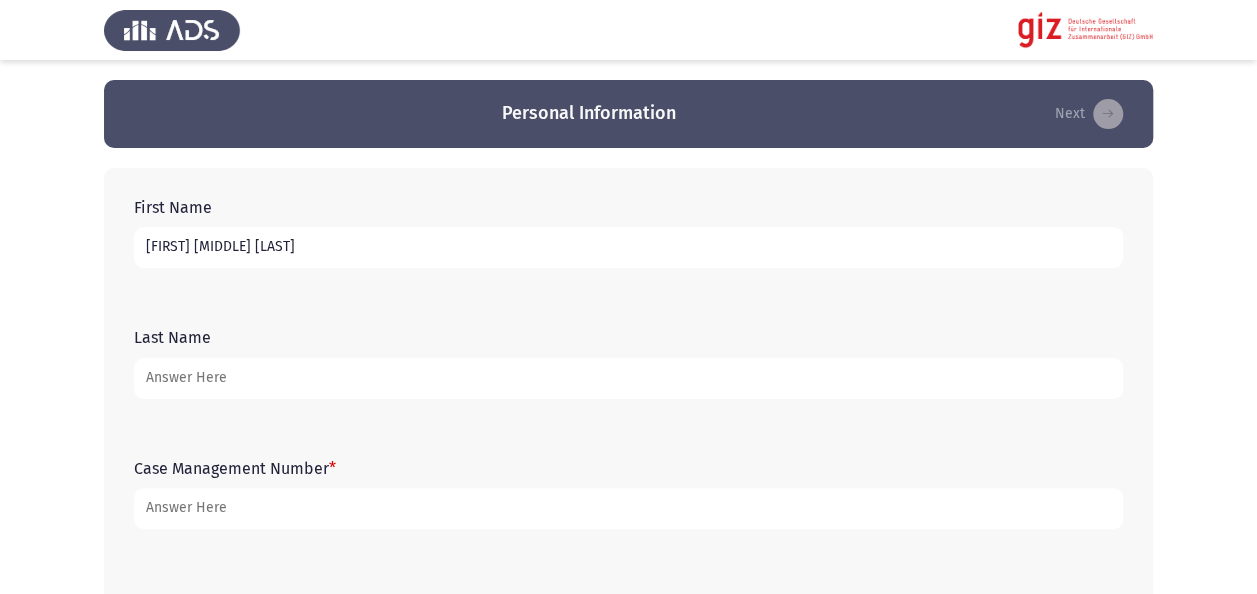 type on "[FIRST] [MIDDLE] [LAST]" 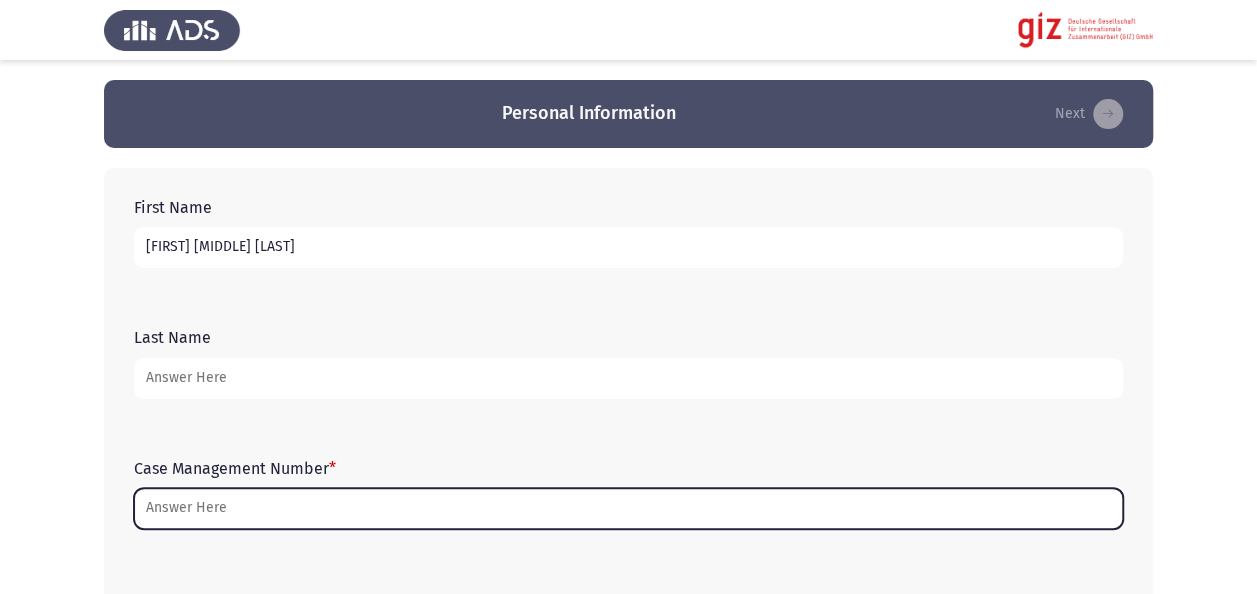 click on "Case Management Number   *" at bounding box center (628, 508) 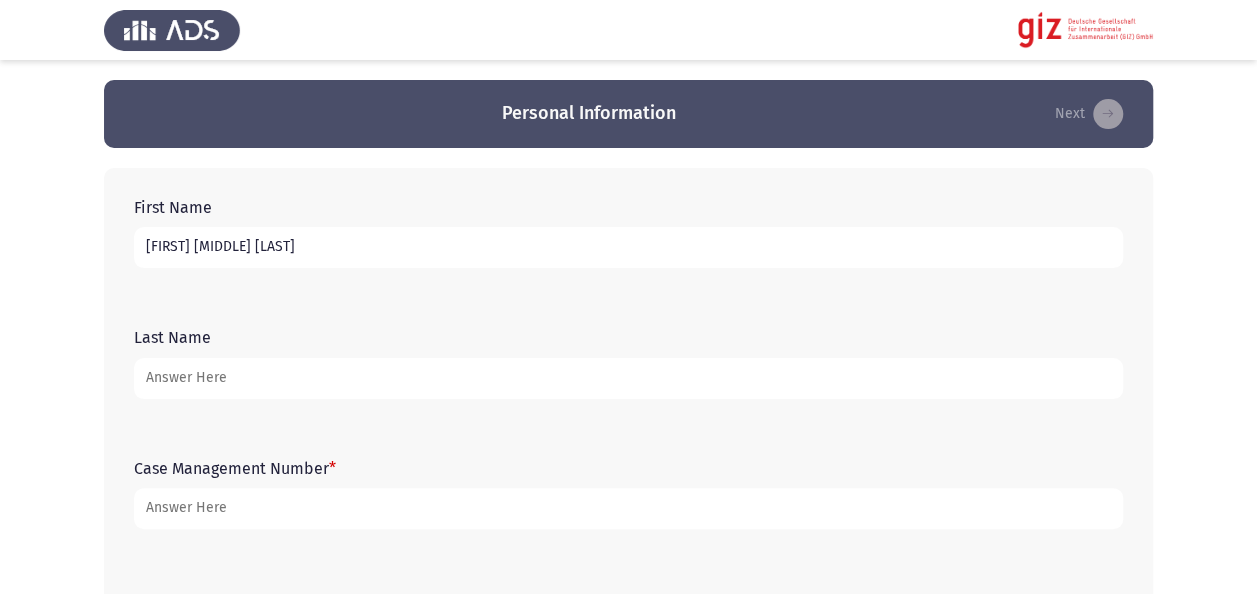type on "p" 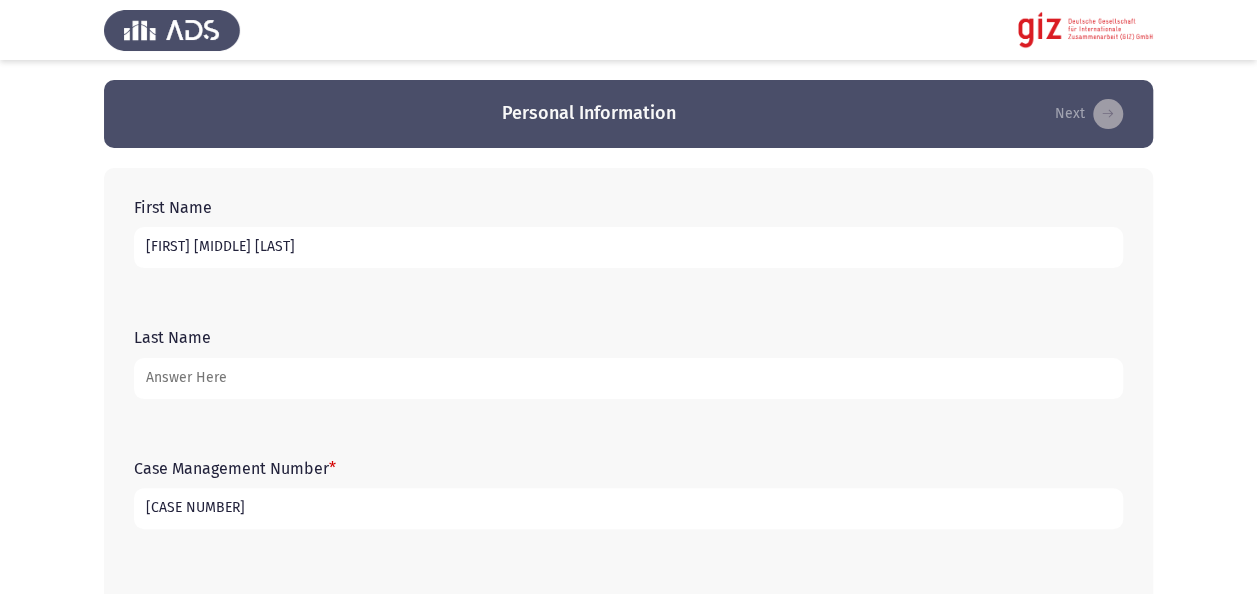 type on "[CASE NUMBER]" 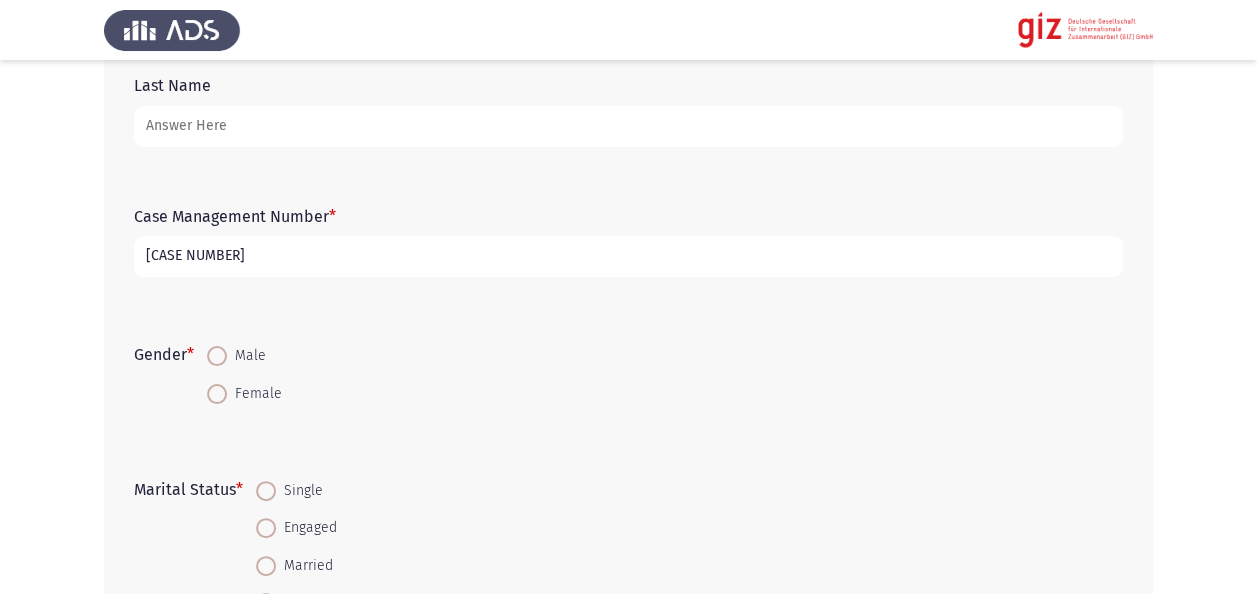 scroll, scrollTop: 320, scrollLeft: 0, axis: vertical 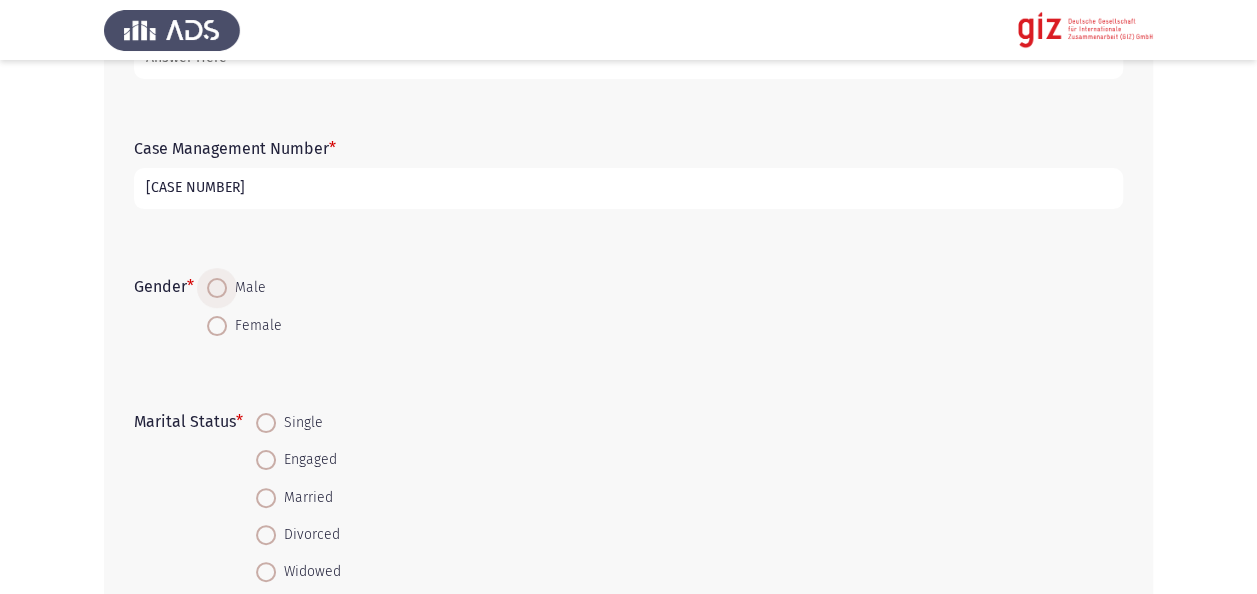click at bounding box center (217, 288) 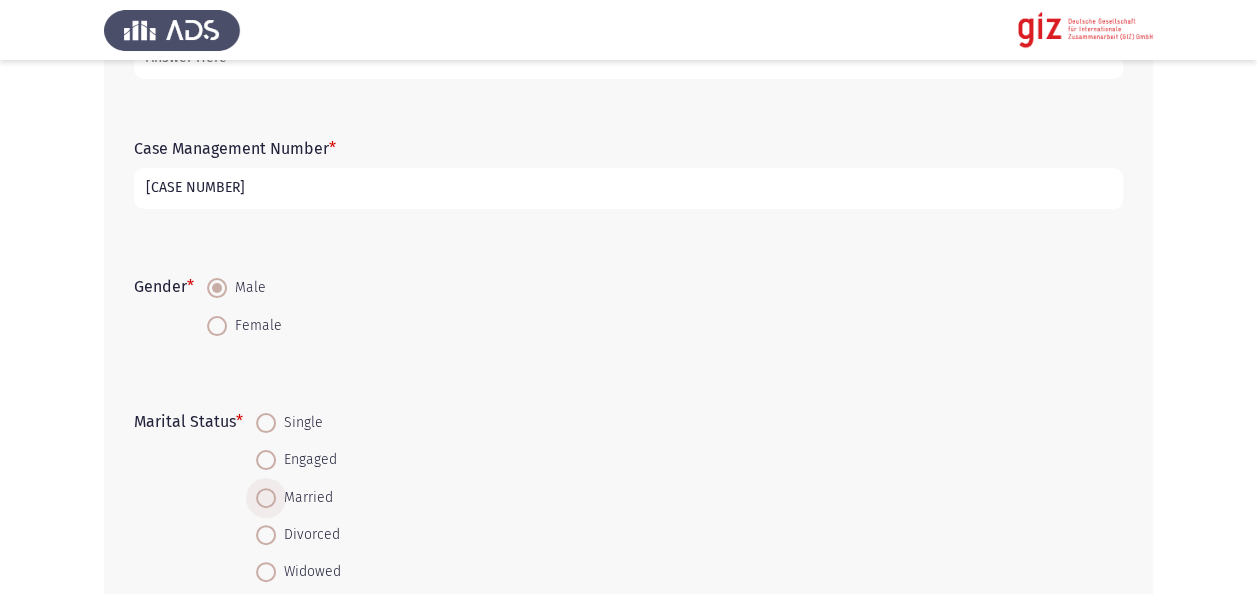 click on "Married" at bounding box center (304, 498) 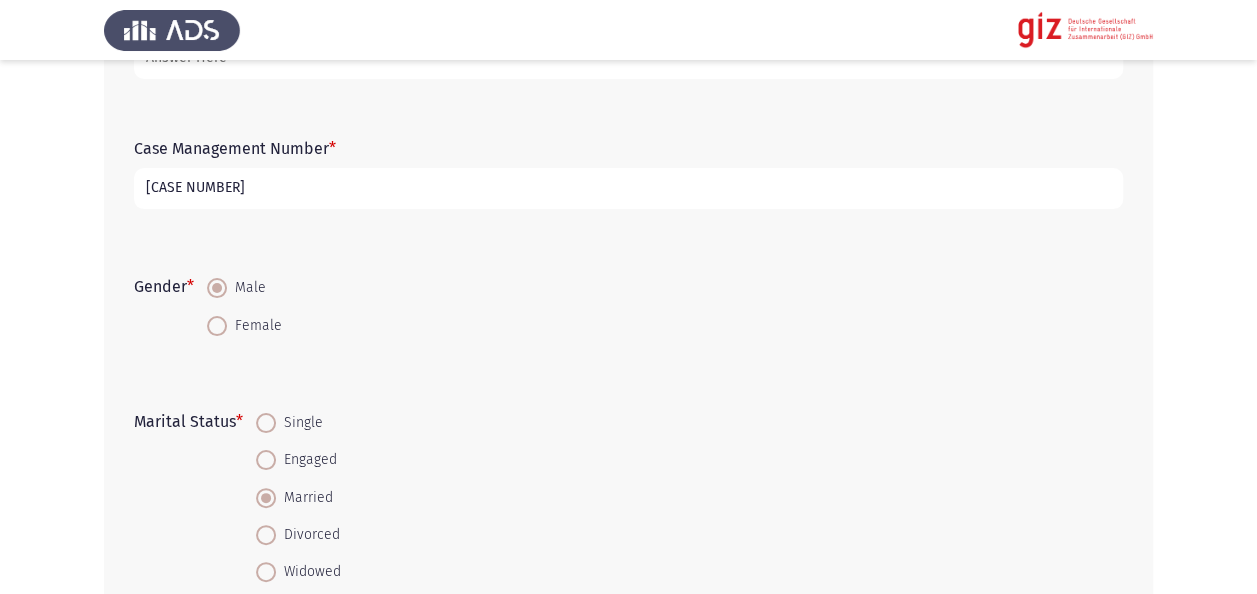 click on "Marital Status   *    Single     Engaged     Married     Divorced     Widowed     Separated" 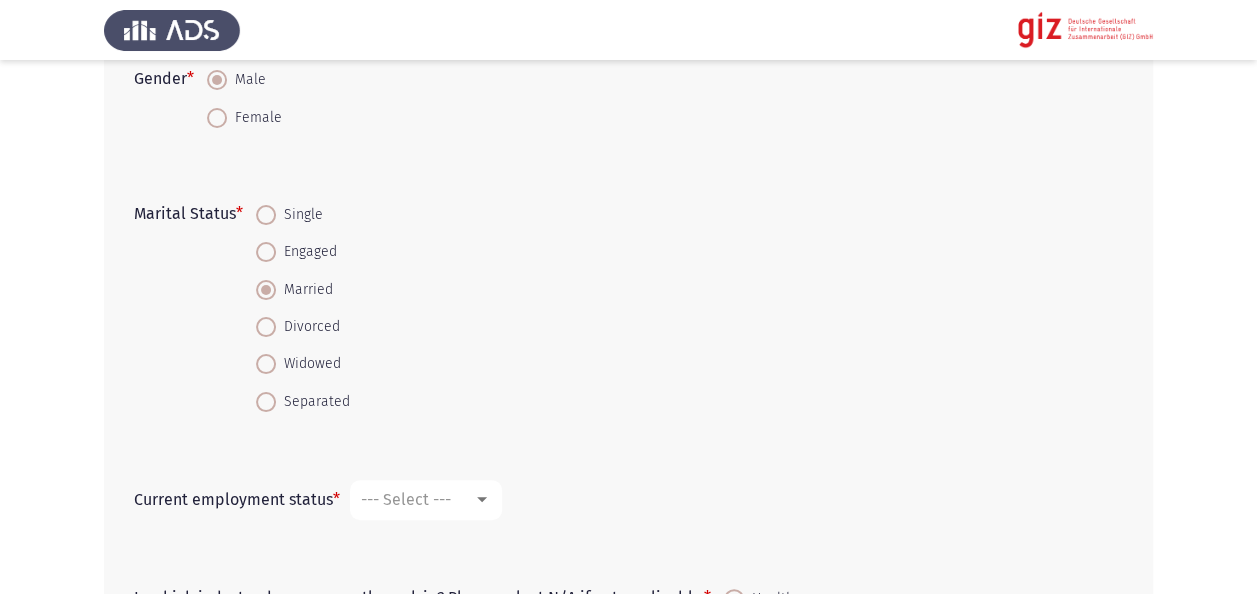 scroll, scrollTop: 720, scrollLeft: 0, axis: vertical 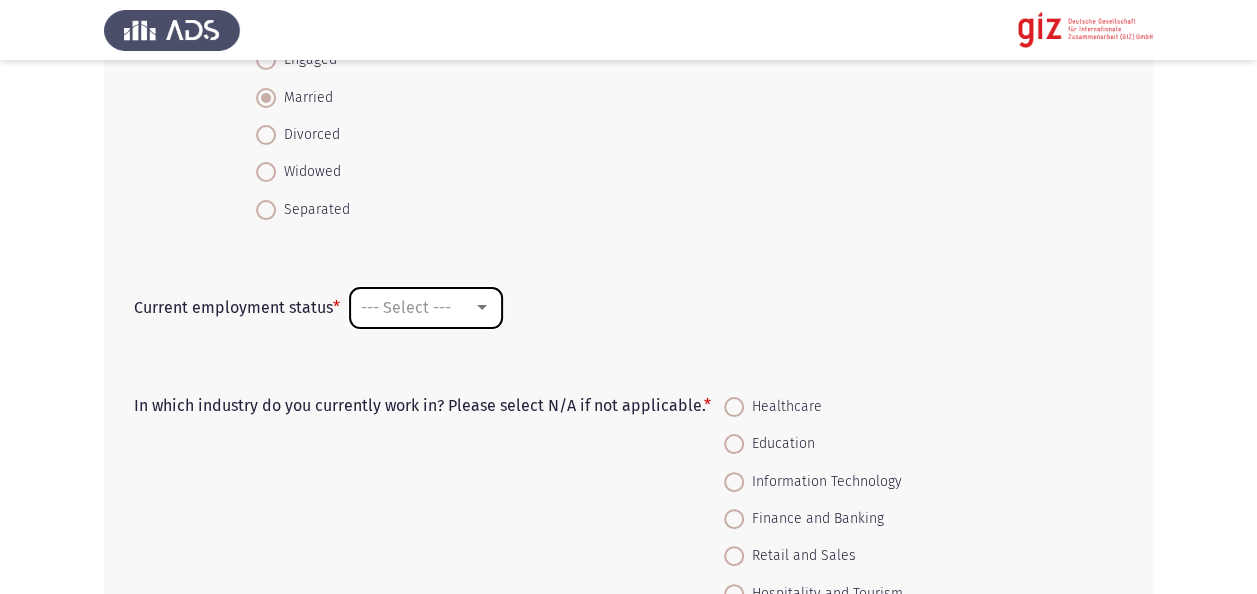 click on "--- Select ---" at bounding box center (406, 307) 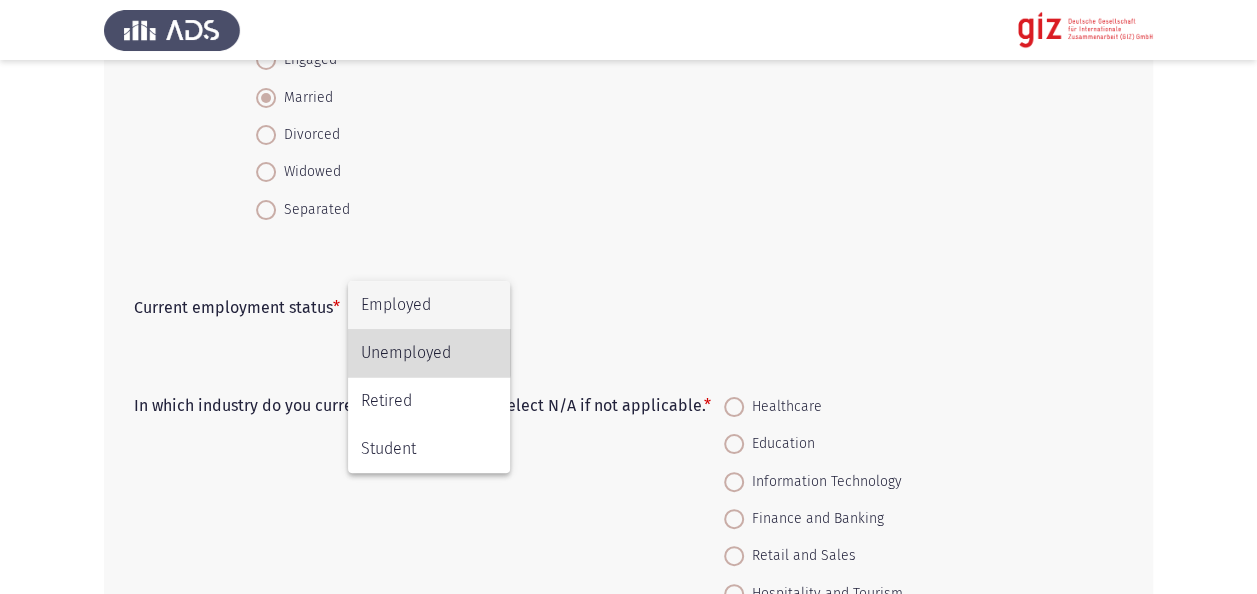 click on "Unemployed" at bounding box center [429, 353] 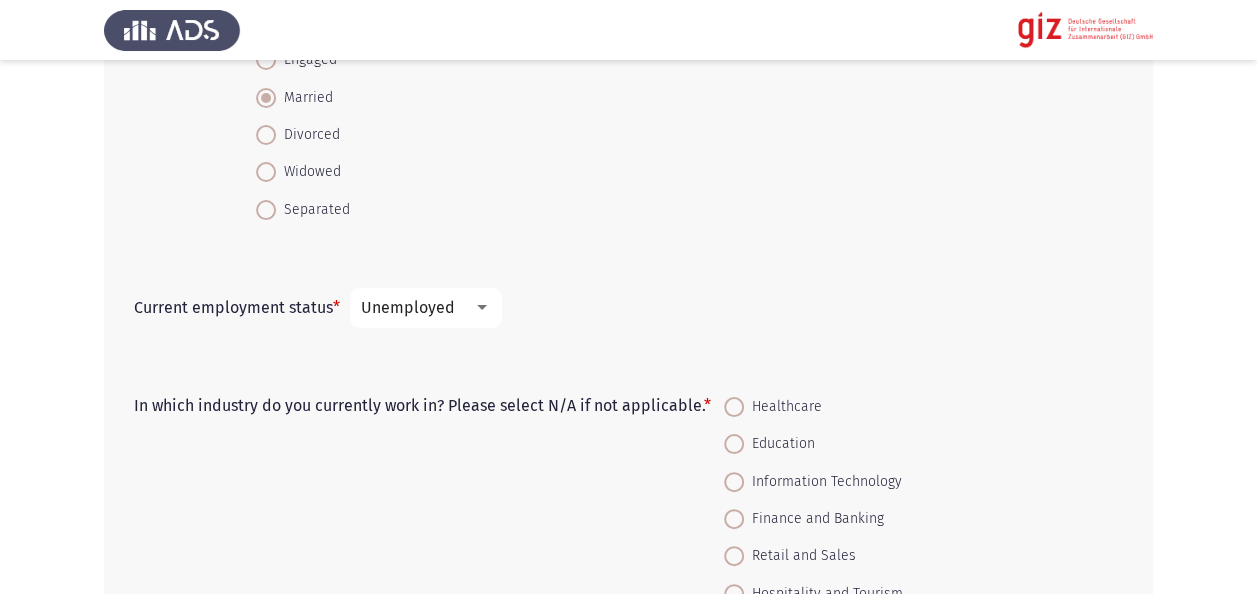 click on "In which industry do you currently work in? Please select N/A if not applicable.   *    Healthcare     Education     Information Technology     Finance and Banking     Retail and Sales     Hospitality and Tourism     Manufacturing     Construction     Transportation and Logistics     Media & Communications     Legal Services     Government and Public Administration     Non-Profit and Social Services     Agriculture     Arts and Entertainment     Other     N/A" 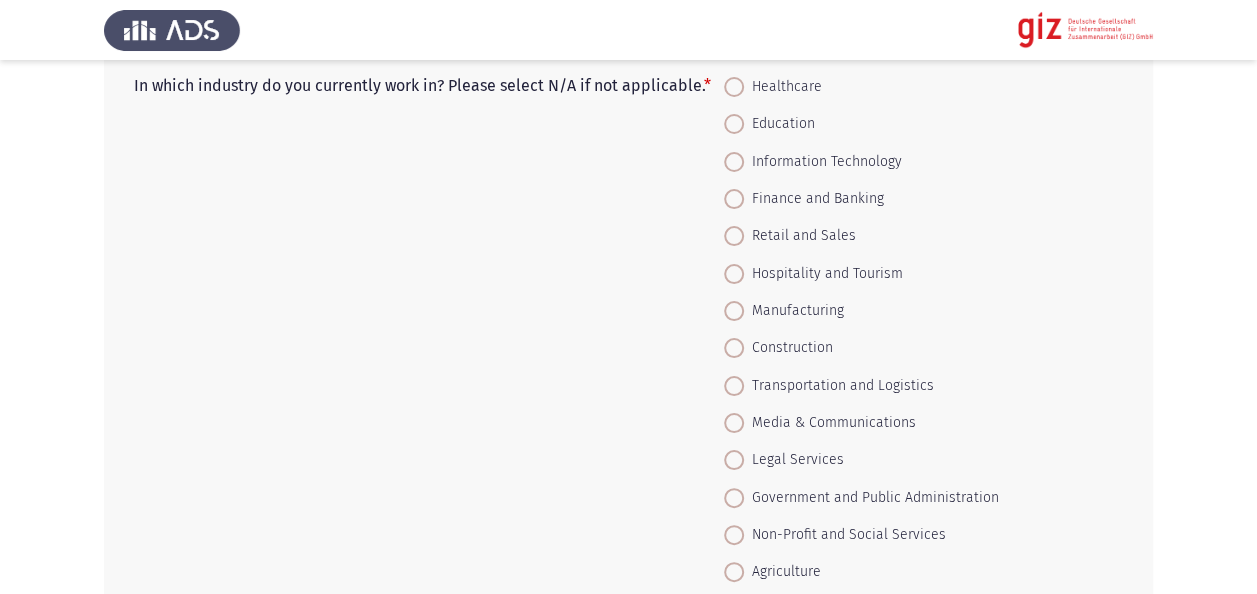 scroll, scrollTop: 1000, scrollLeft: 0, axis: vertical 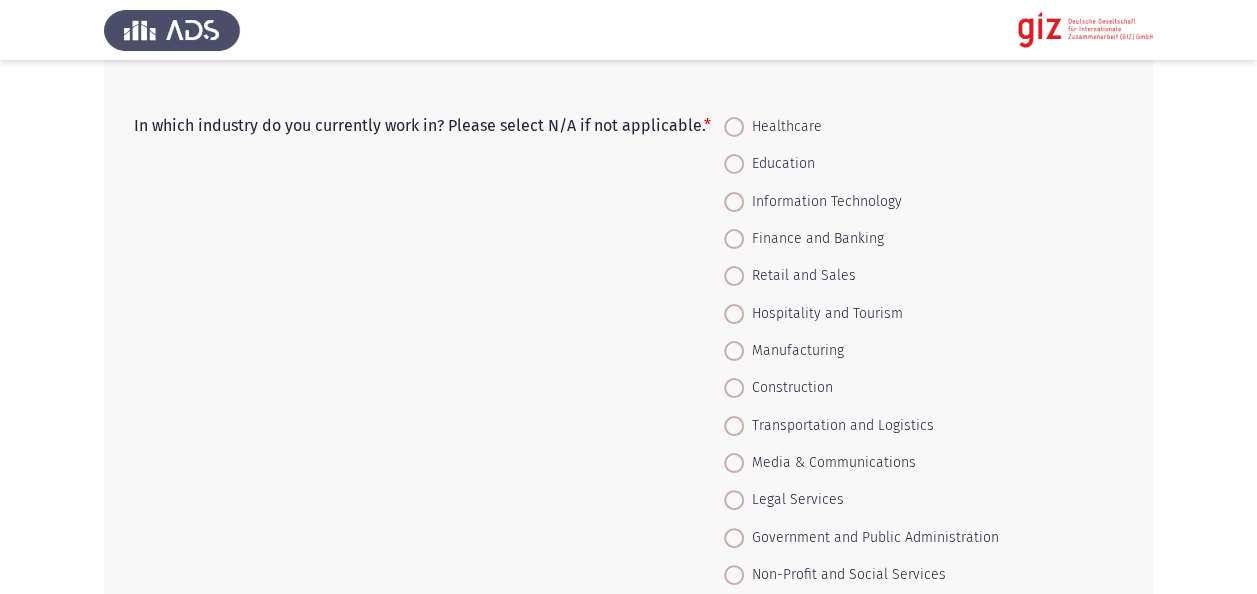 click on "Retail and Sales" at bounding box center (861, 275) 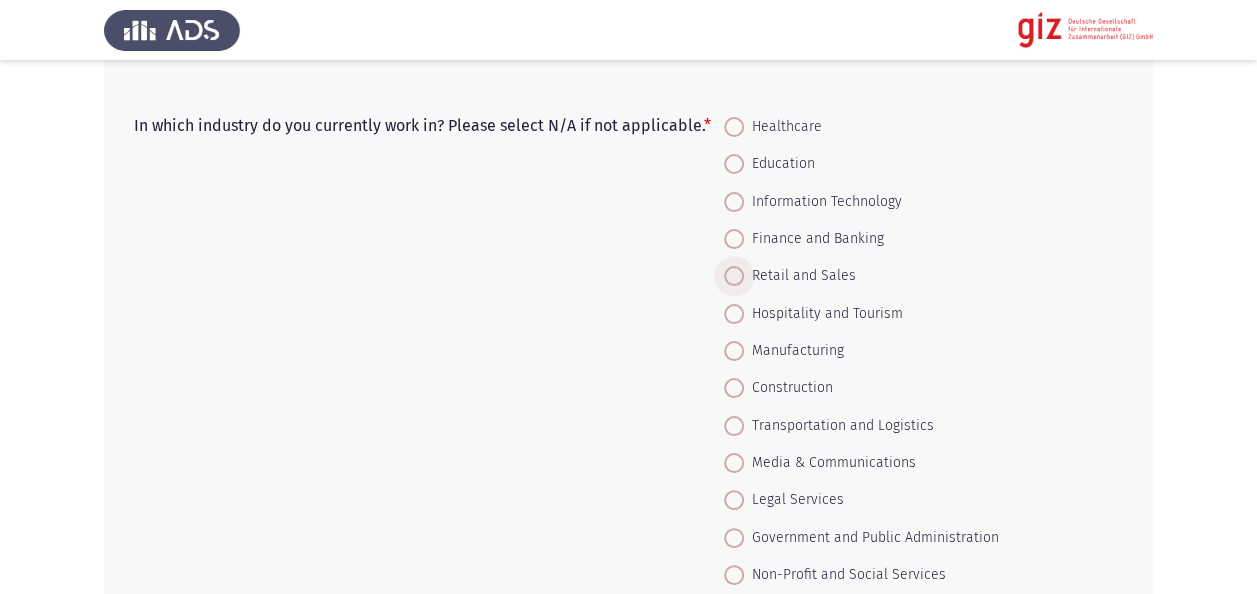 click at bounding box center [734, 276] 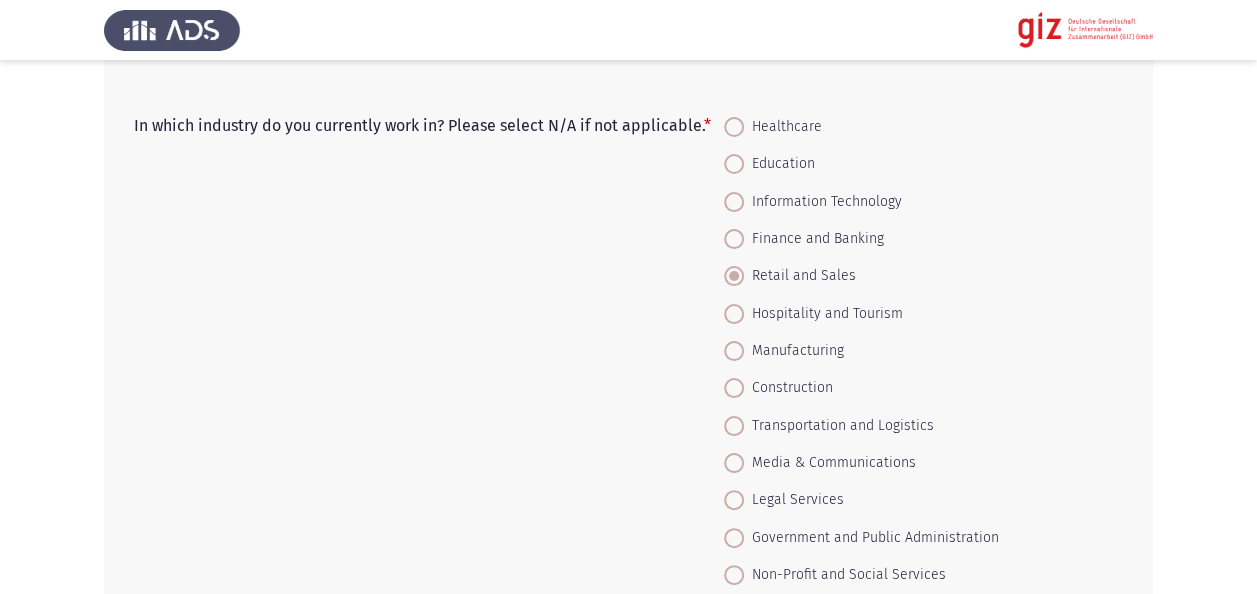 click on "In which industry do you currently work in? Please select N/A if not applicable.   *    Healthcare     Education     Information Technology     Finance and Banking     Retail and Sales     Hospitality and Tourism     Manufacturing     Construction     Transportation and Logistics     Media & Communications     Legal Services     Government and Public Administration     Non-Profit and Social Services     Agriculture     Arts and Entertainment     Other     N/A" 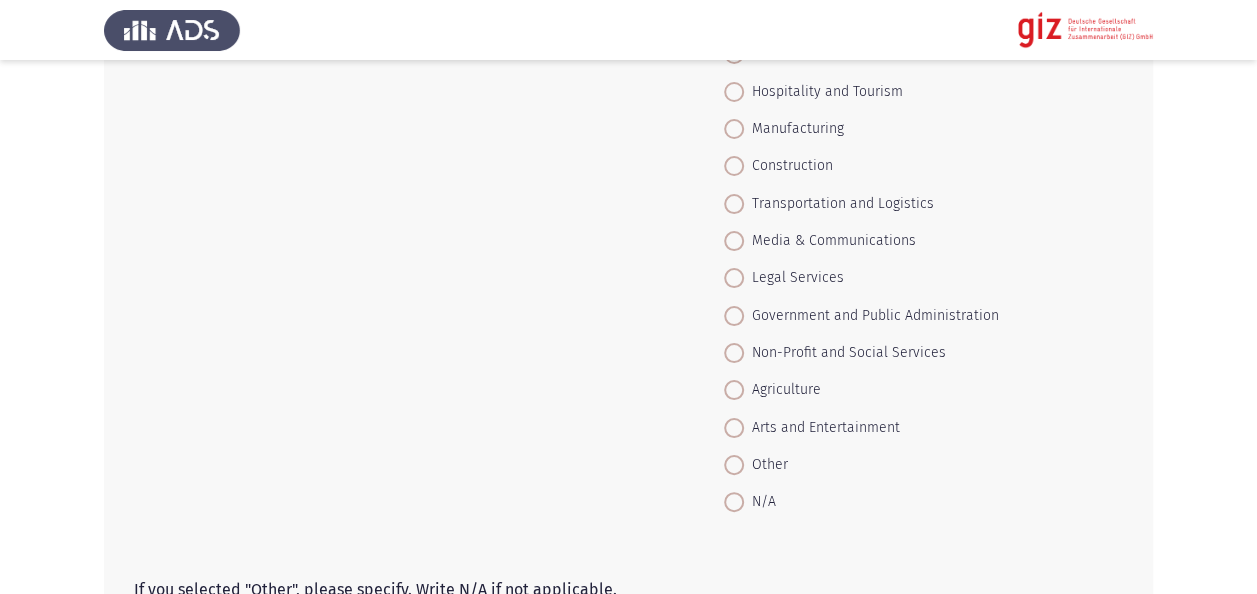 scroll, scrollTop: 1320, scrollLeft: 0, axis: vertical 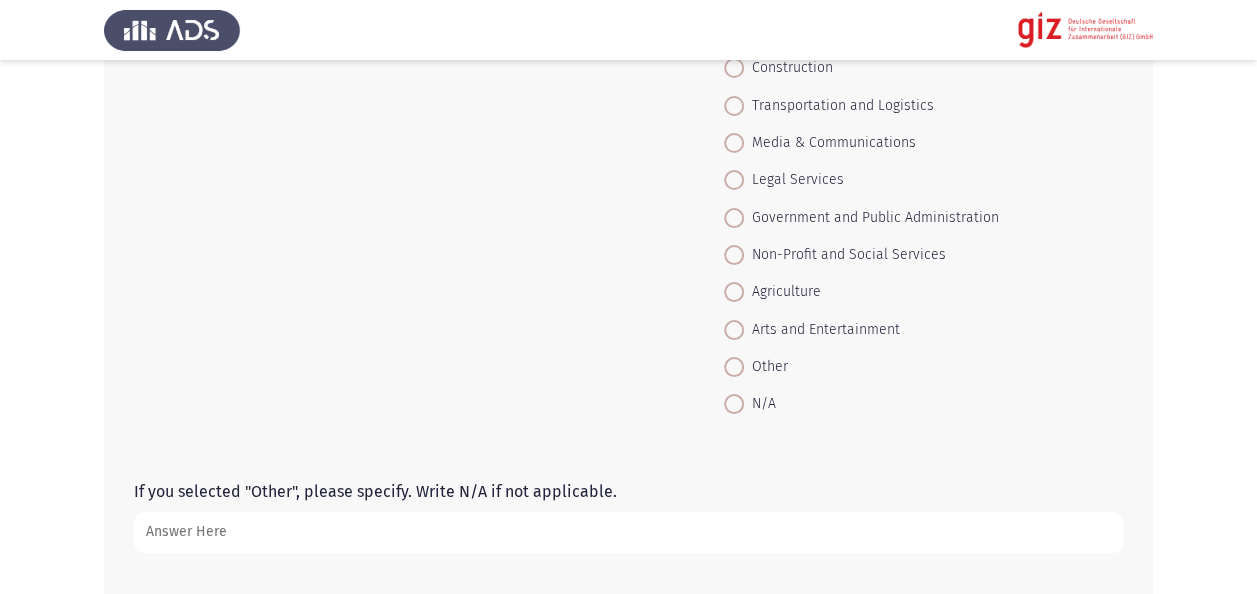 click on "In which industry do you currently work in? Please select N/A if not applicable.   *    Healthcare     Education     Information Technology     Finance and Banking     Retail and Sales     Hospitality and Tourism     Manufacturing     Construction     Transportation and Logistics     Media & Communications     Legal Services     Government and Public Administration     Non-Profit and Social Services     Agriculture     Arts and Entertainment     Other     N/A" 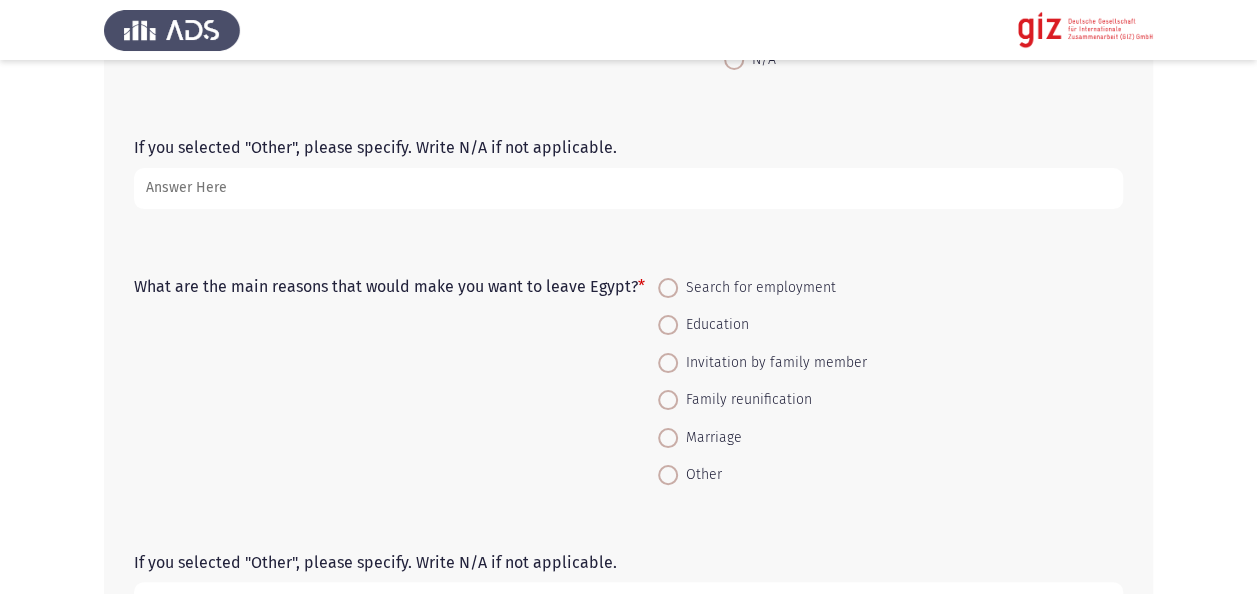 scroll, scrollTop: 1680, scrollLeft: 0, axis: vertical 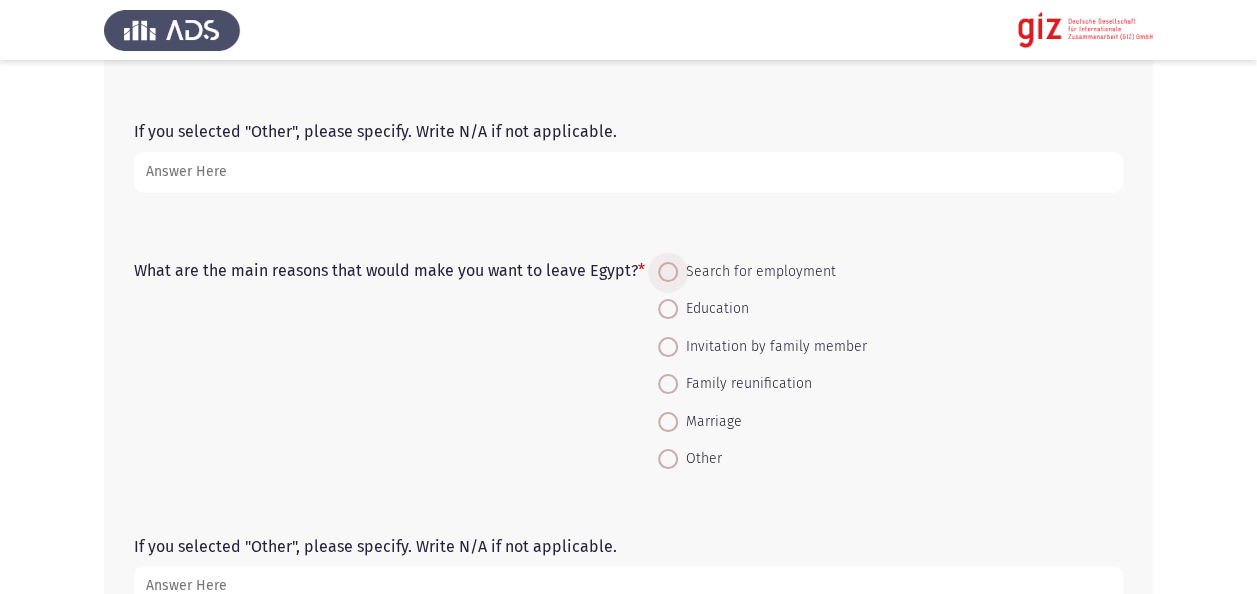 click on "Search for employment" at bounding box center [757, 272] 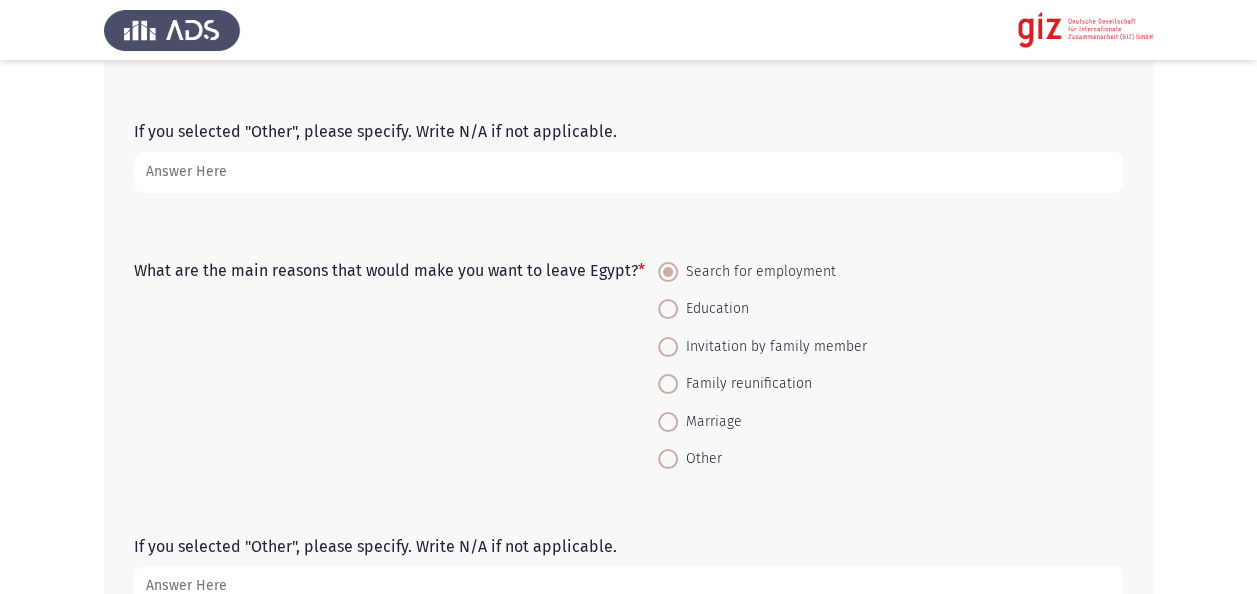 click on "What are the main reasons that would make you want to leave Egypt?   *    Search for employment     Education     Invitation by family member     Family reunification     Marriage     Other" 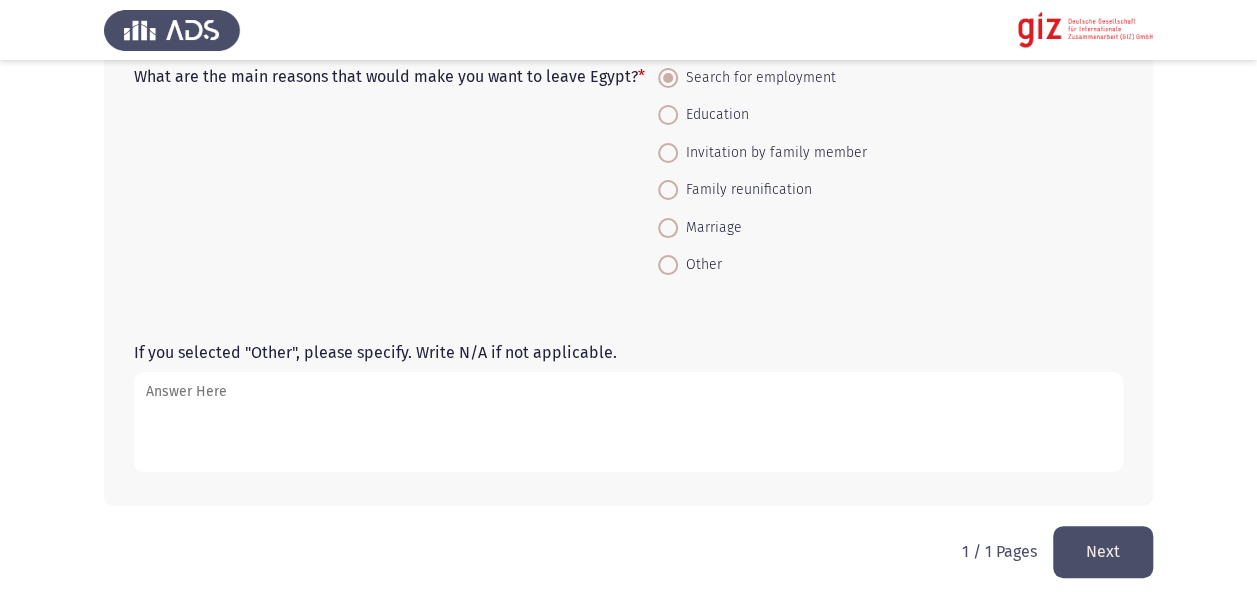 scroll, scrollTop: 1877, scrollLeft: 0, axis: vertical 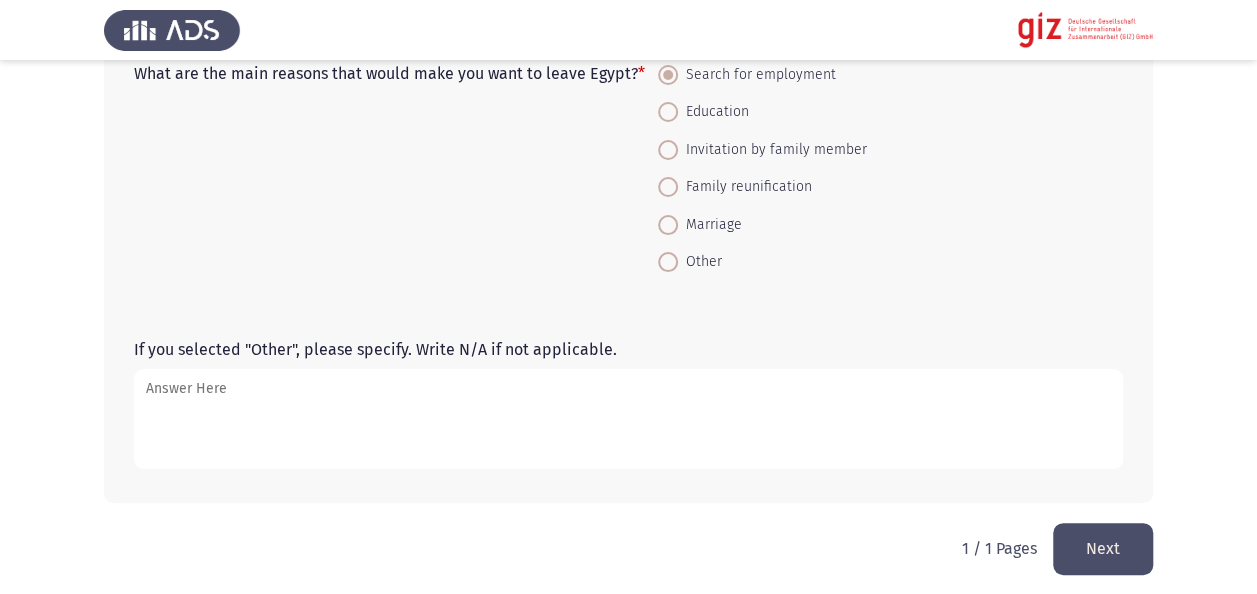 click on "Next" 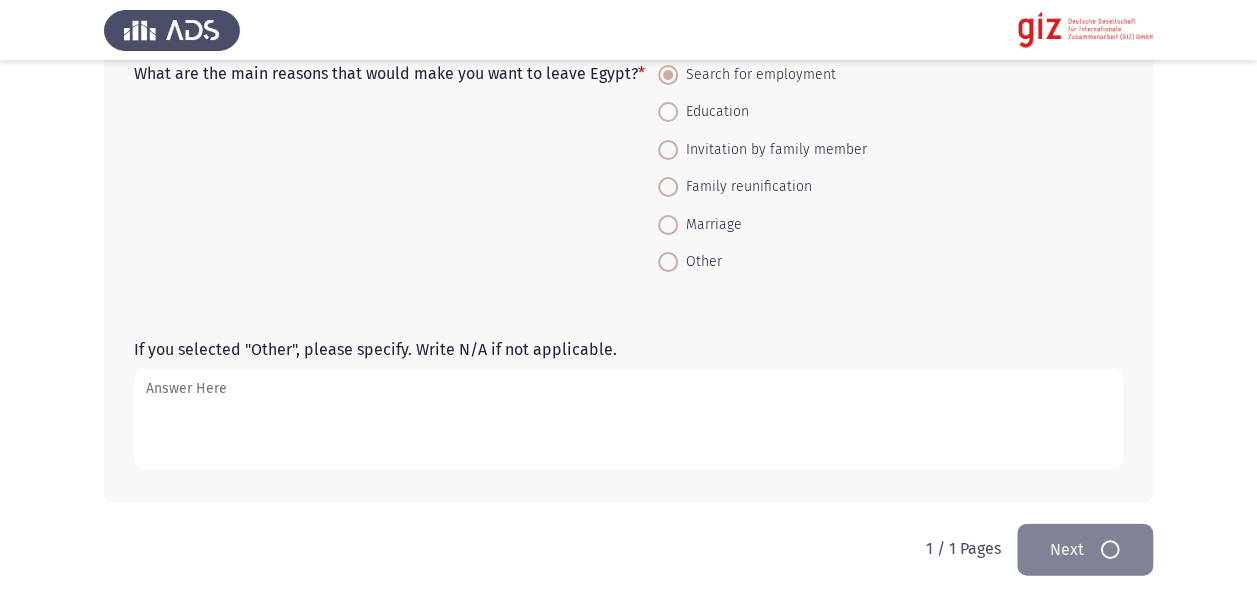 scroll, scrollTop: 0, scrollLeft: 0, axis: both 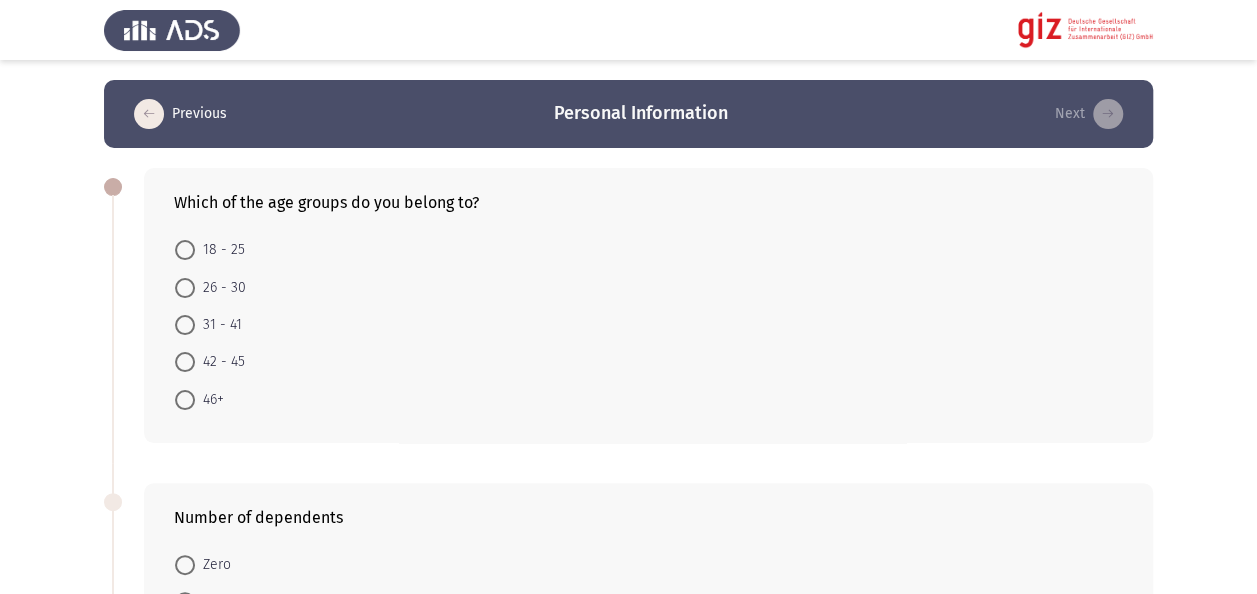 click on "42 - 45" at bounding box center [220, 362] 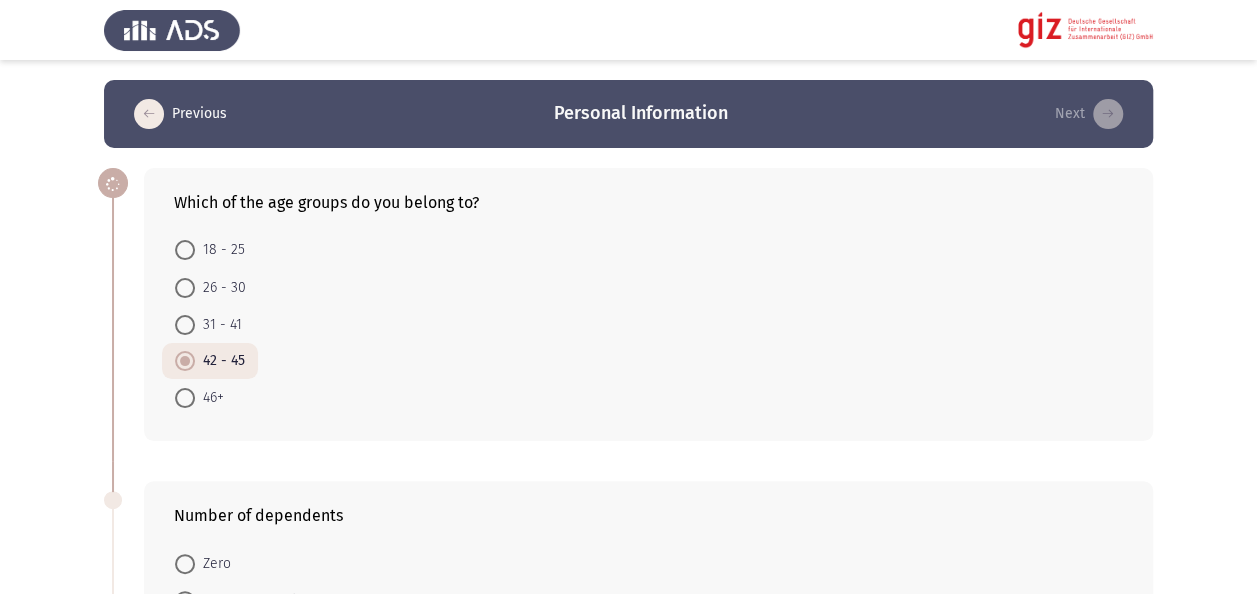 click on "Previous   Personal Information   Next  Which of the age groups do you belong to?    18 - 25     26 - 30     31 - 41     42 - 45     46+  Number of dependents    Zero     Between 1 and 3     4 or more  Place of residence    Alexandria     Aswan     Asyut     Beheira     Beni Suef     Cairo     Dakahlia     Damietta     Faiyum     Gharbia     Giza     Ismailia     Kafr El Sheikh      Luxor     Matruh     Minya     Monufia     New Valley     North Sinai     Port Said     Qalyubia     Qena     Red Sea     Sharqia     Sohag     South Sinai     Suez  Do you have any disabilities that you want to tell us about?    Yes     No   1 / 1 Pages   Previous   Next" 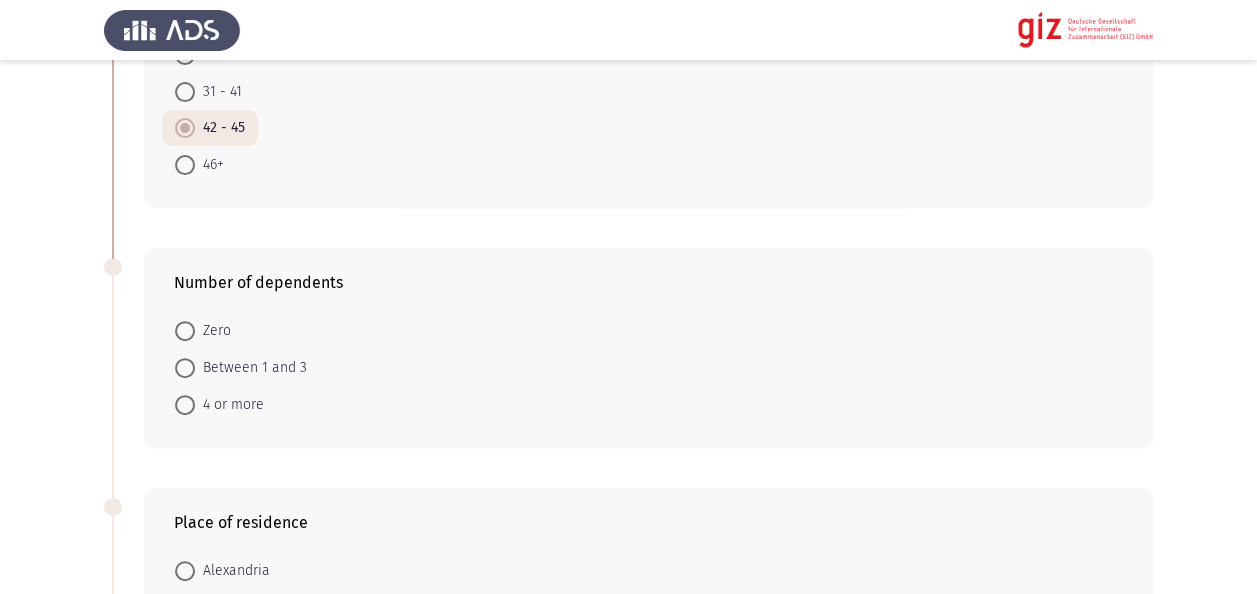 scroll, scrollTop: 360, scrollLeft: 0, axis: vertical 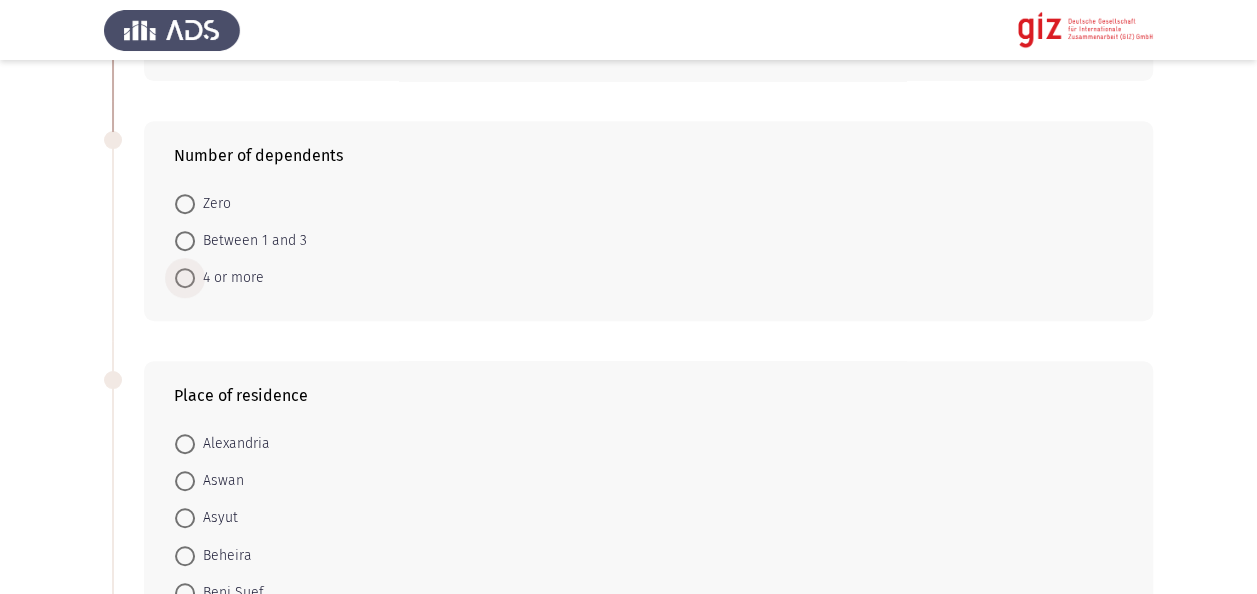click on "4 or more" at bounding box center [229, 278] 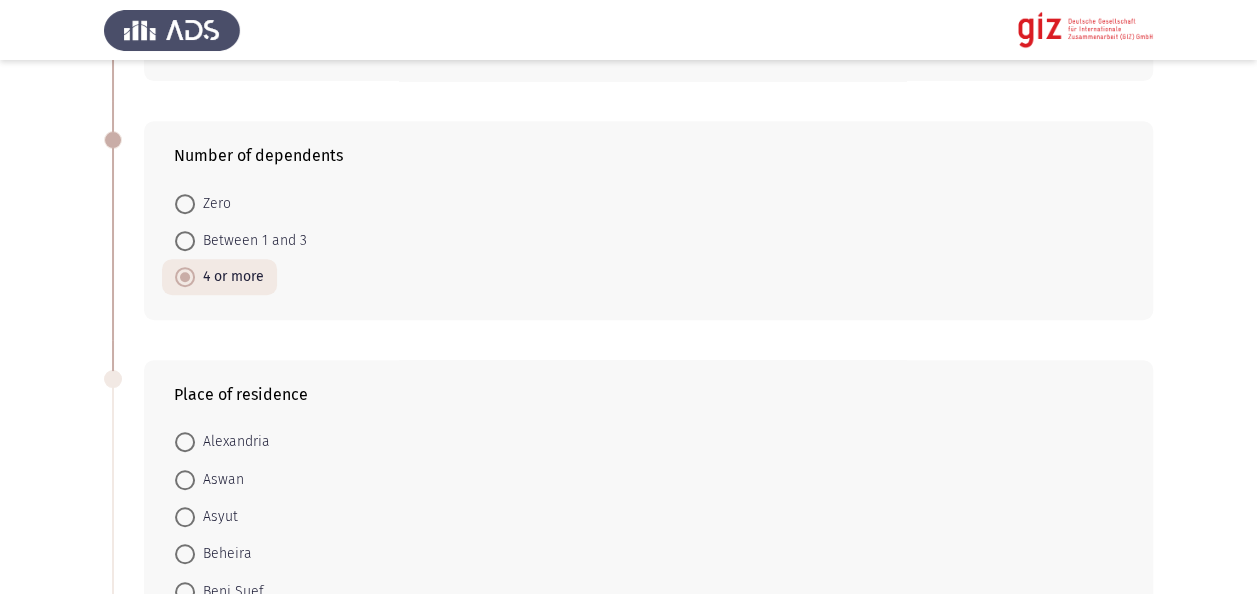 click on "Previous   Personal Information   Next  Which of the age groups do you belong to?    18 - 25     26 - 30     31 - 41     42 - 45     46+  Number of dependents    Zero     Between 1 and 3     4 or more  Place of residence    Alexandria     Aswan     Asyut     Beheira     Beni Suef     Cairo     Dakahlia     Damietta     Faiyum     Gharbia     Giza     Ismailia     Kafr El Sheikh      Luxor     Matruh     Minya     Monufia     New Valley     North Sinai     Port Said     Qalyubia     Qena     Red Sea     Sharqia     Sohag     South Sinai     Suez  Do you have any disabilities that you want to tell us about?    Yes     No   1 / 1 Pages   Previous   Next" 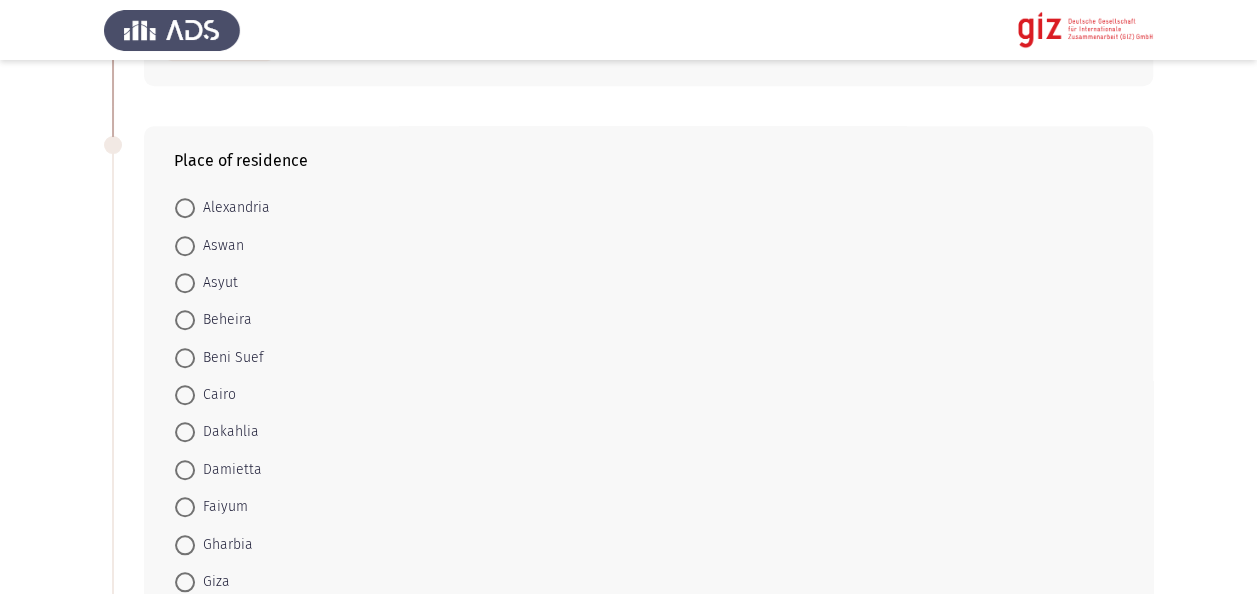 scroll, scrollTop: 640, scrollLeft: 0, axis: vertical 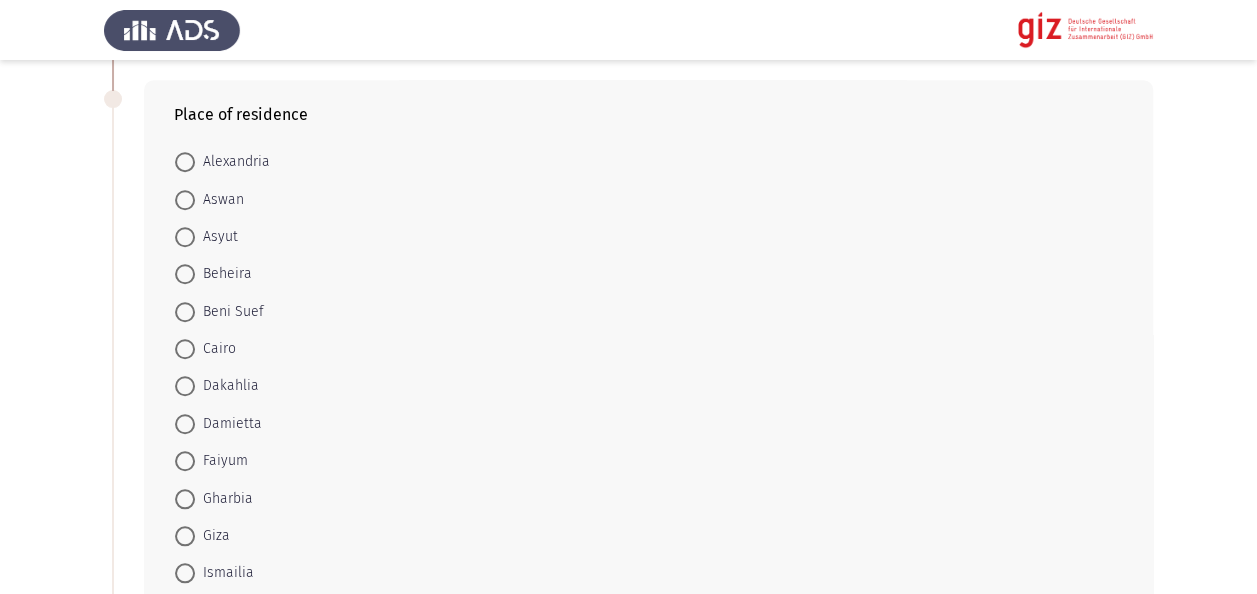 click at bounding box center (185, 237) 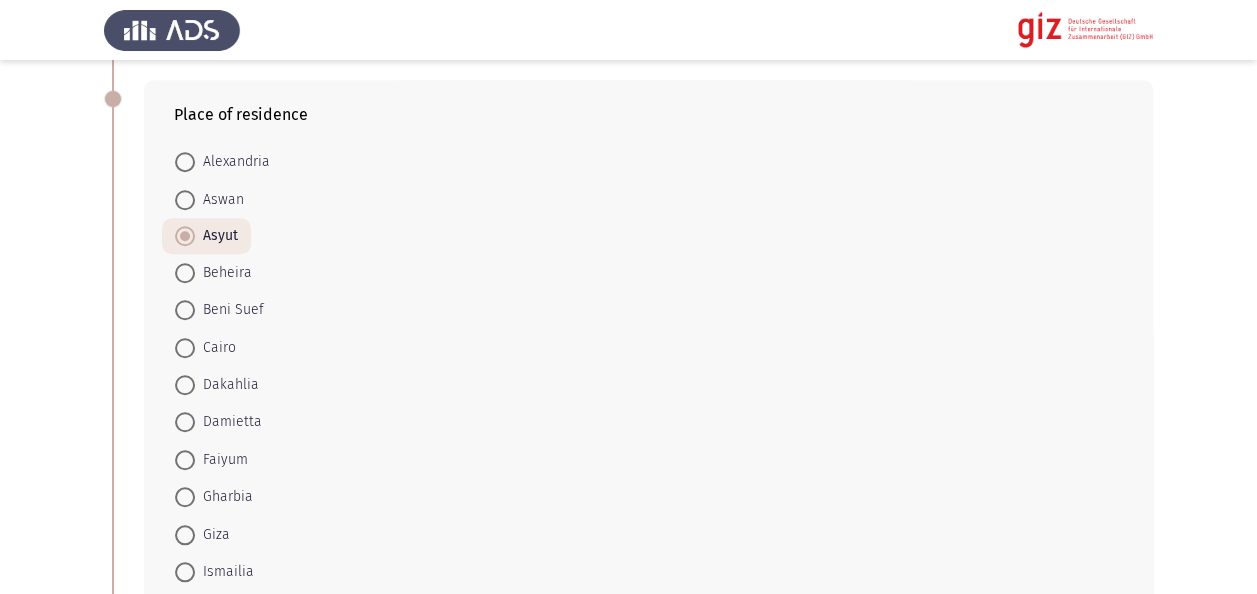 click on "Previous   Personal Information   Next  Which of the age groups do you belong to?    18 - 25     26 - 30     31 - 41     42 - 45     46+  Number of dependents    Zero     Between 1 and 3     4 or more  Place of residence    Alexandria     Aswan     Asyut     Beheira     Beni Suef     Cairo     Dakahlia     Damietta     Faiyum     Gharbia     Giza     Ismailia     Kafr El Sheikh      Luxor     Matruh     Minya     Monufia     New Valley     North Sinai     Port Said     Qalyubia     Qena     Red Sea     Sharqia     Sohag     South Sinai     Suez  Do you have any disabilities that you want to tell us about?    Yes     No   1 / 1 Pages   Previous   Next" 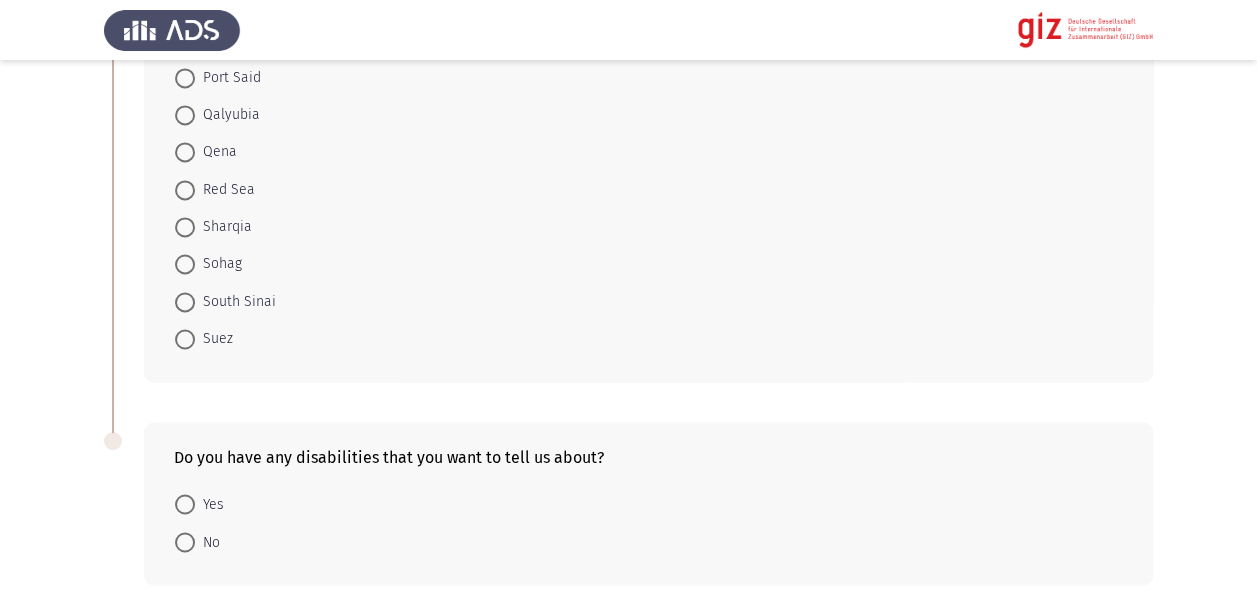 scroll, scrollTop: 1511, scrollLeft: 0, axis: vertical 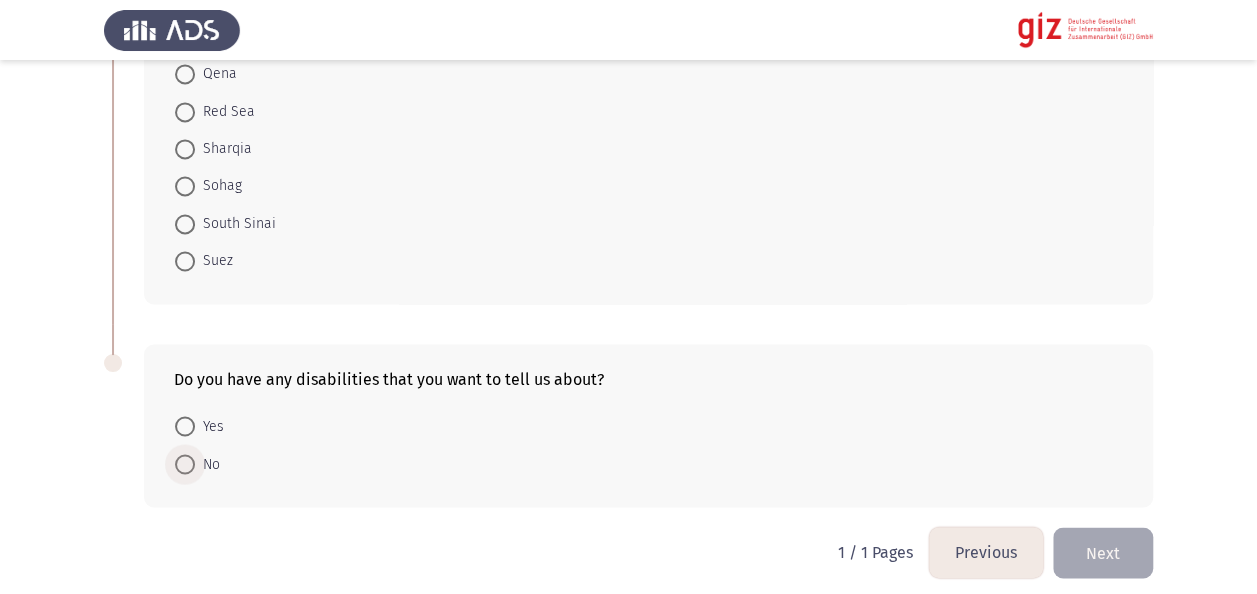 click on "No" at bounding box center [207, 464] 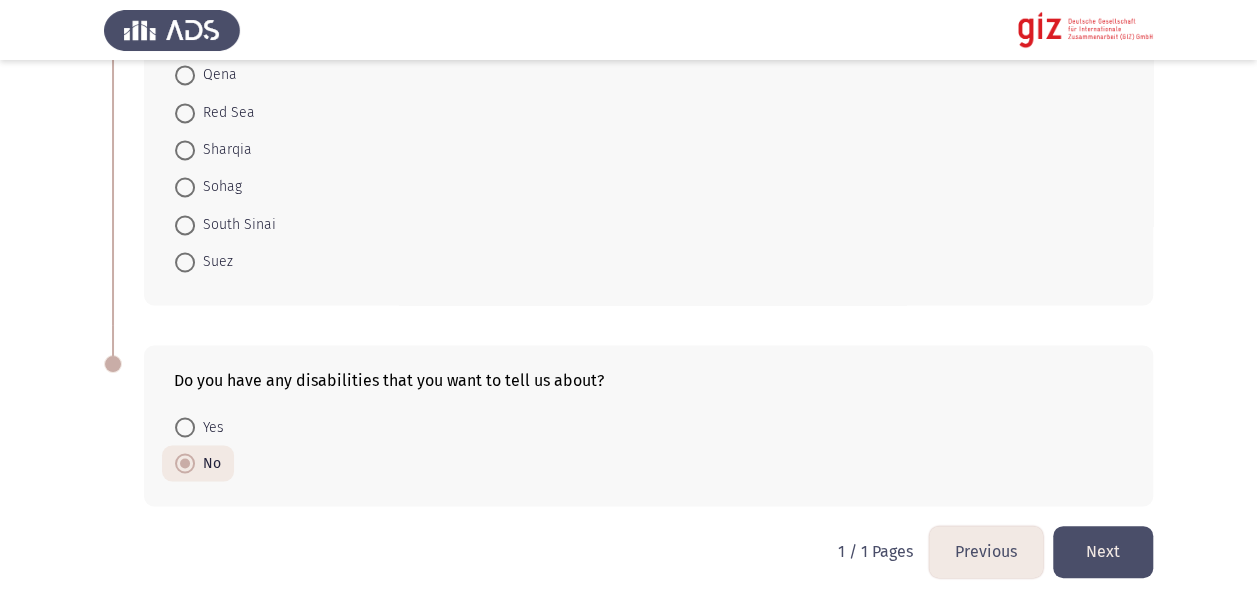 click on "Next" 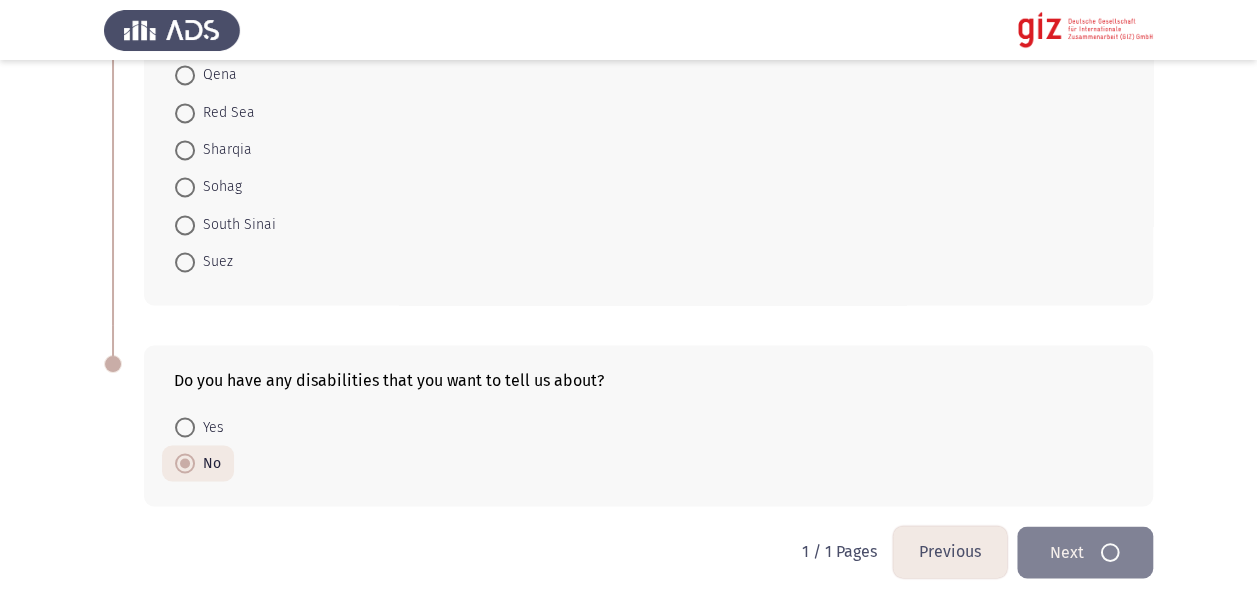 scroll, scrollTop: 0, scrollLeft: 0, axis: both 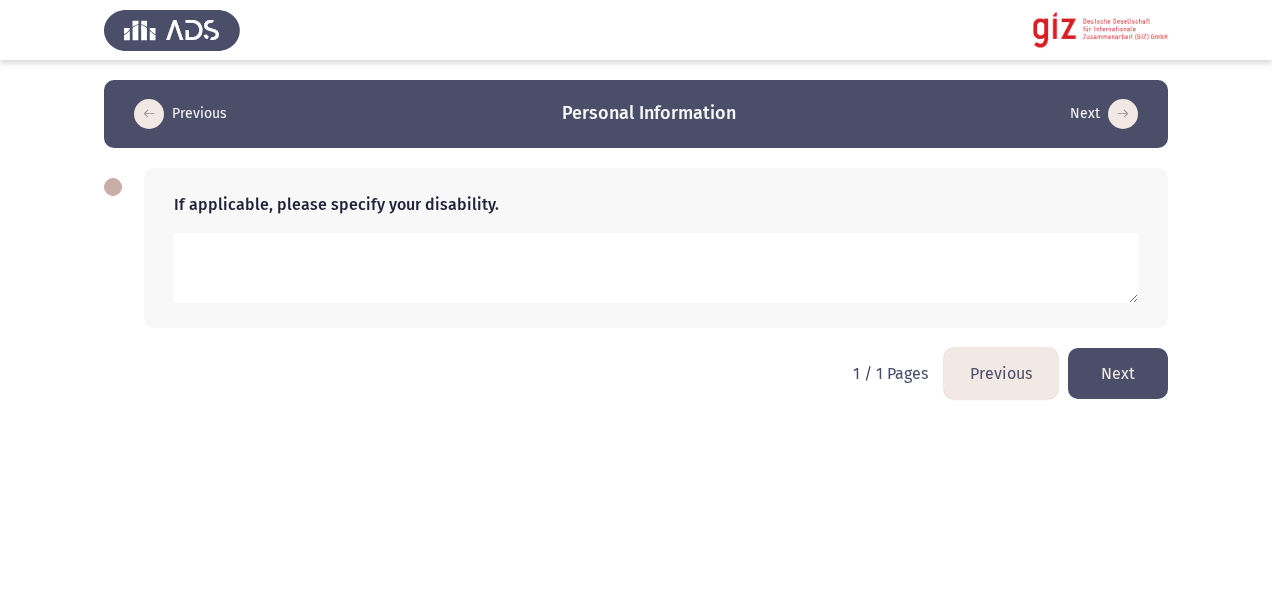 click on "Next" 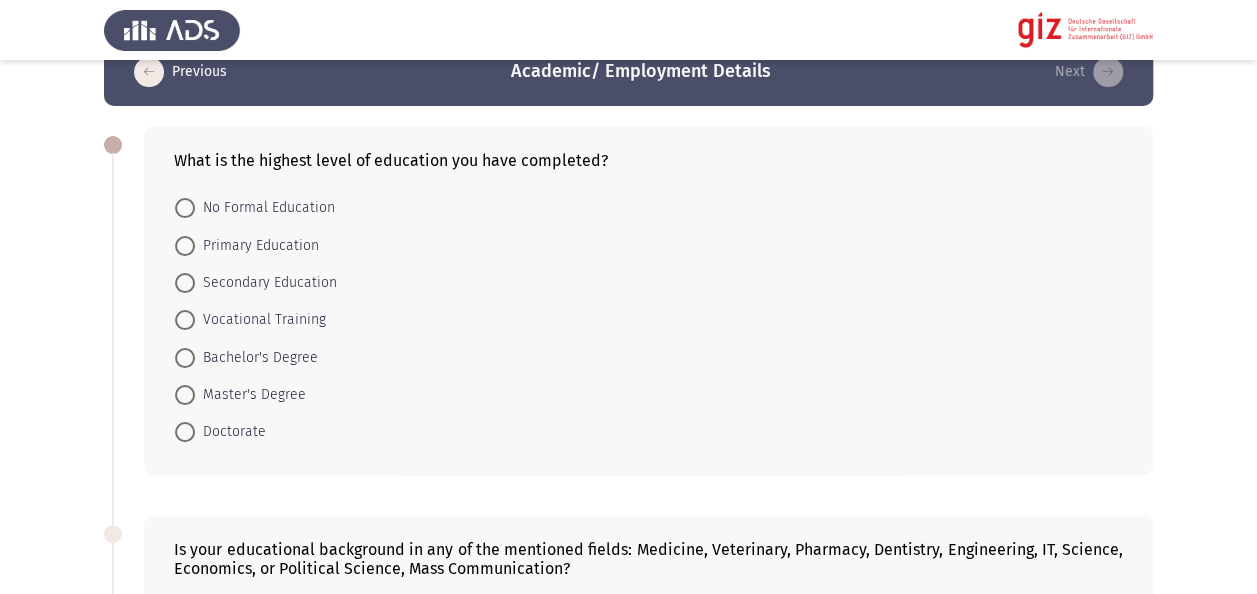 scroll, scrollTop: 40, scrollLeft: 0, axis: vertical 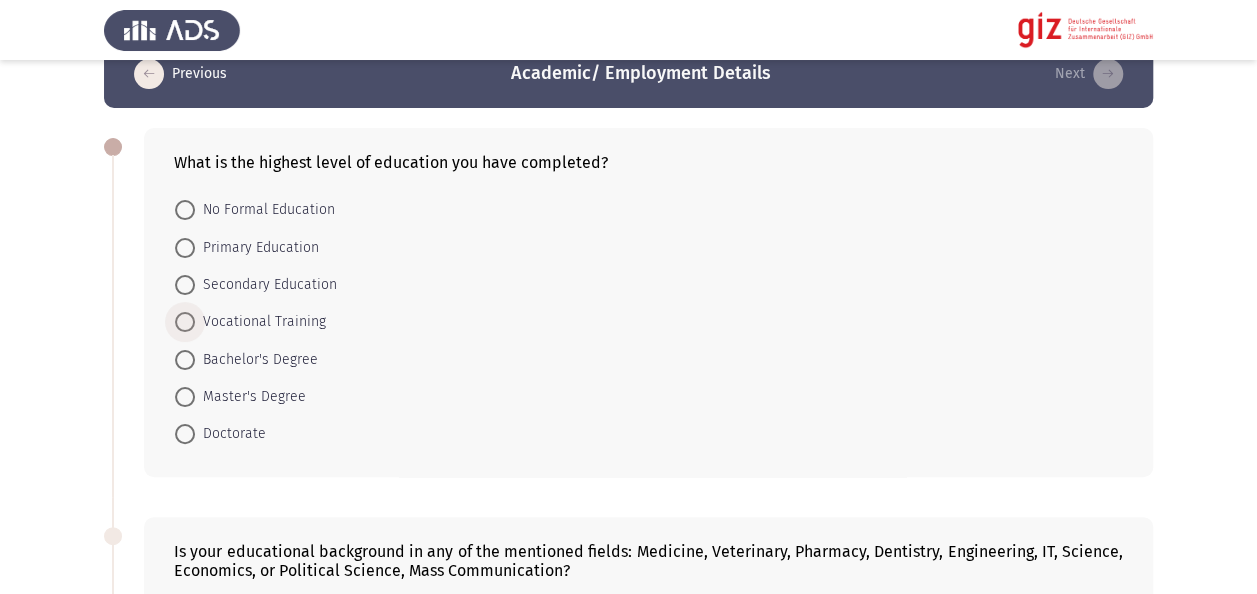 click on "Vocational Training" at bounding box center [260, 322] 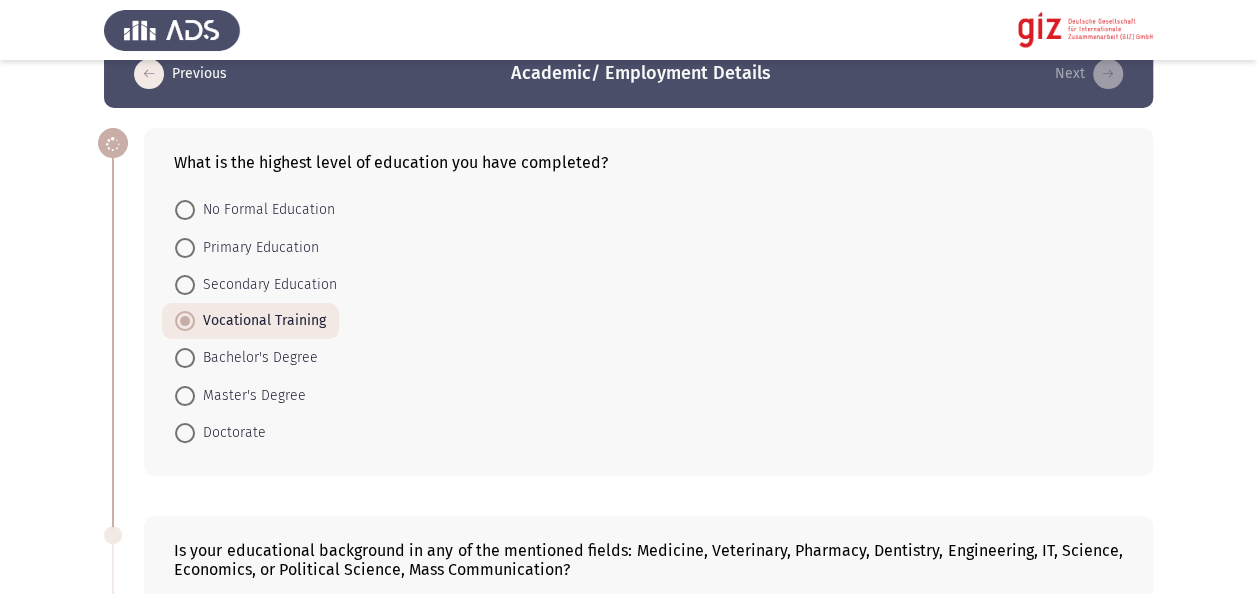 click on "What is the highest level of education you have completed?    No Formal Education     Primary Education     Secondary Education     Vocational Training     Bachelor's Degree     Master's Degree     Doctorate" 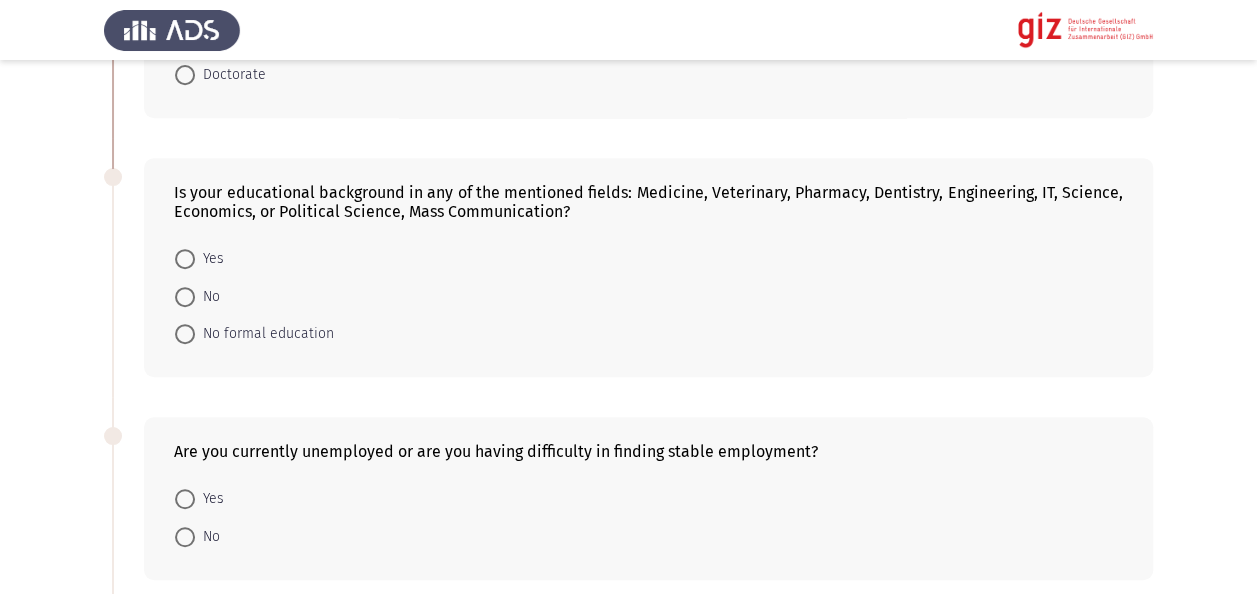 scroll, scrollTop: 400, scrollLeft: 0, axis: vertical 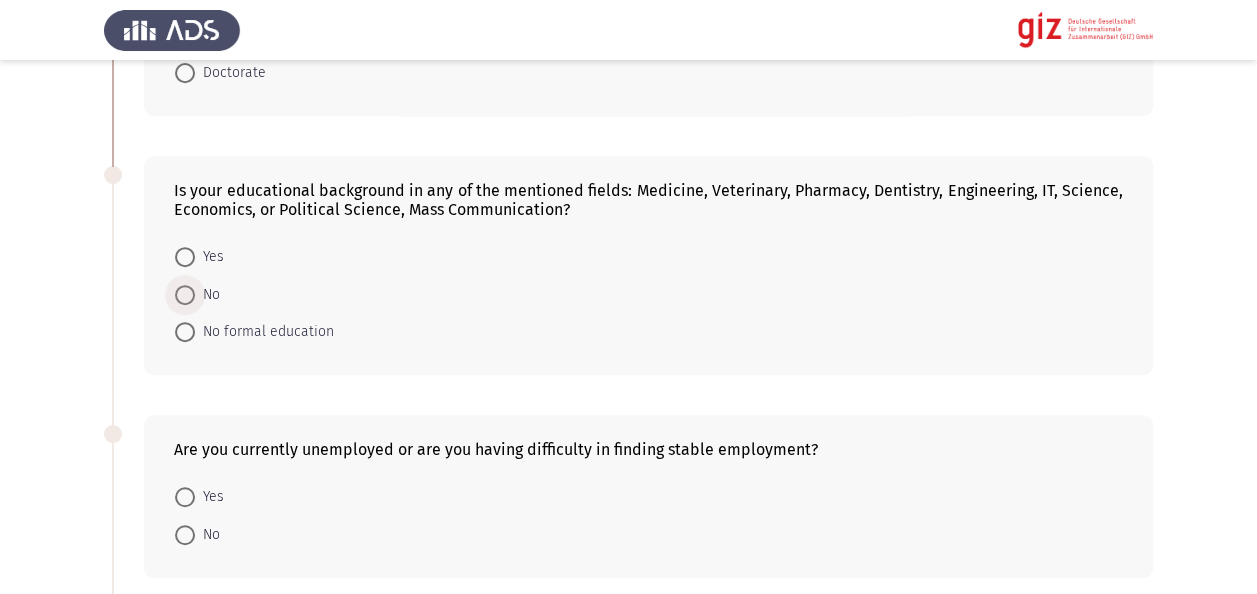 click on "No" at bounding box center [207, 295] 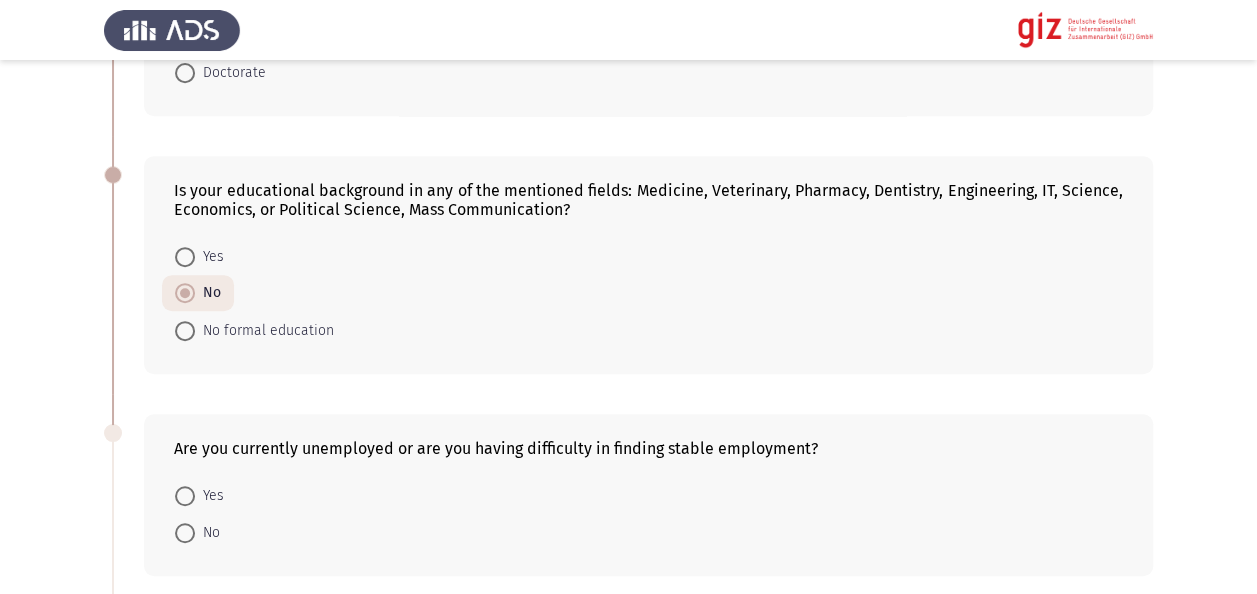 click on "Previous   Academic/ Employment Details   Next  What is the highest level of education you have completed?    No Formal Education     Primary Education     Secondary Education     Vocational Training     Bachelor's Degree     Master's Degree     Doctorate  Is your educational background in any of the mentioned fields: Medicine, Veterinary, Pharmacy, Dentistry, Engineering, IT, Science, Economics, or Political Science, Mass Communication?    Yes     No     No formal education  Are you currently unemployed or are you having difficulty in finding stable employment?    Yes     No  Are you currently engaged in informal economic activities (freelancing, day labor, seasonal work, vending, repair services) or facing underemployment?    Yes     No  Work Experience    Managerial     Business Owner     Administrative/Clerical     Technical     Freelancer     Unskilled Labor     None     Less than 1 month     1 to 3 months     3 to 6 months     6 to 12 months     1 to 2 years         Yes" 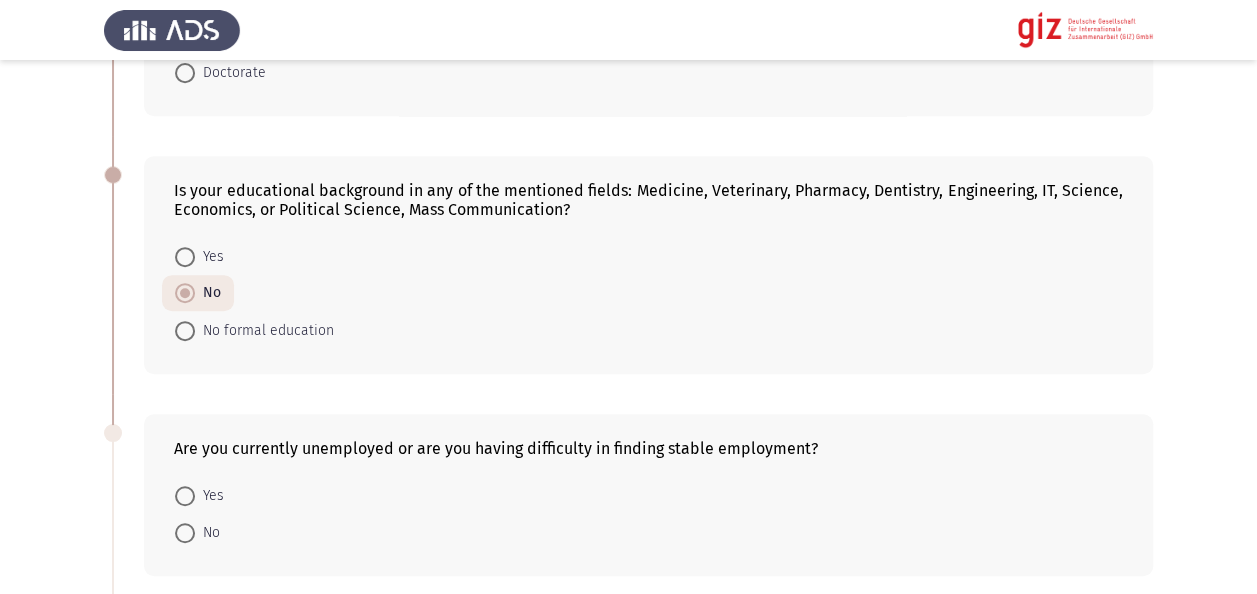 click on "Previous   Academic/ Employment Details   Next  What is the highest level of education you have completed?    No Formal Education     Primary Education     Secondary Education     Vocational Training     Bachelor's Degree     Master's Degree     Doctorate  Is your educational background in any of the mentioned fields: Medicine, Veterinary, Pharmacy, Dentistry, Engineering, IT, Science, Economics, or Political Science, Mass Communication?    Yes     No     No formal education  Are you currently unemployed or are you having difficulty in finding stable employment?    Yes     No  Are you currently engaged in informal economic activities (freelancing, day labor, seasonal work, vending, repair services) or facing underemployment?    Yes     No  Work Experience    Managerial     Business Owner     Administrative/Clerical     Technical     Freelancer     Unskilled Labor     None     Less than 1 month     1 to 3 months     3 to 6 months     6 to 12 months     1 to 2 years         Yes" 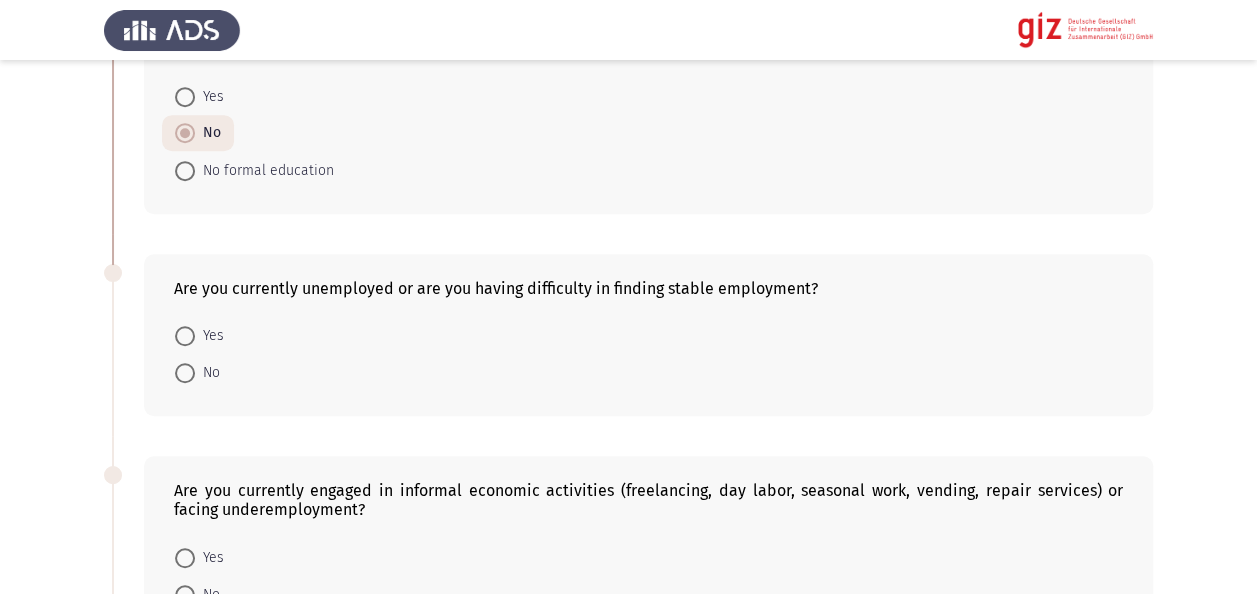 scroll, scrollTop: 600, scrollLeft: 0, axis: vertical 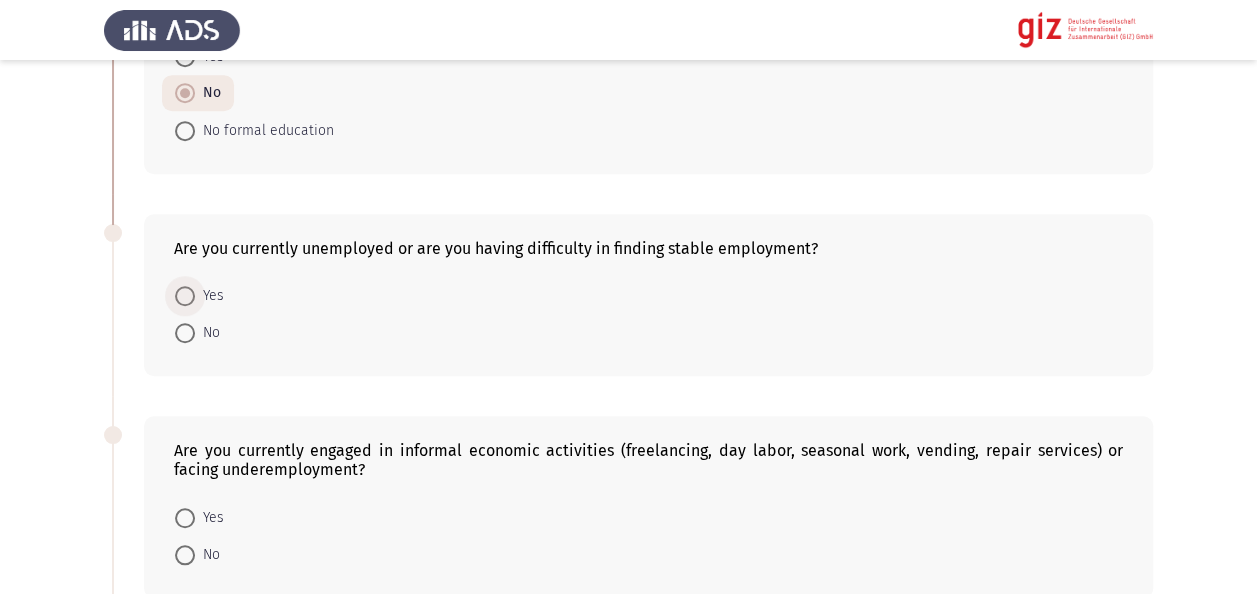 click at bounding box center [185, 296] 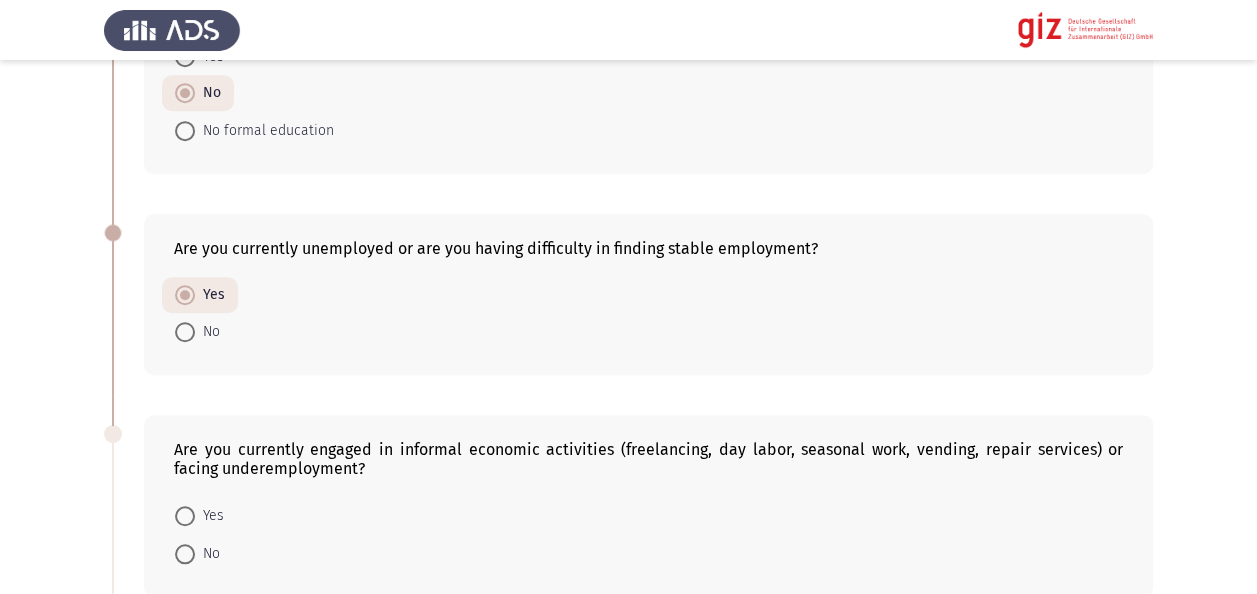 click on "Previous   Academic/ Employment Details   Next  What is the highest level of education you have completed?    No Formal Education     Primary Education     Secondary Education     Vocational Training     Bachelor's Degree     Master's Degree     Doctorate  Is your educational background in any of the mentioned fields: Medicine, Veterinary, Pharmacy, Dentistry, Engineering, IT, Science, Economics, or Political Science, Mass Communication?    Yes     No     No formal education  Are you currently unemployed or are you having difficulty in finding stable employment?    Yes     No  Are you currently engaged in informal economic activities (freelancing, day labor, seasonal work, vending, repair services) or facing underemployment?    Yes     No  Work Experience    Managerial     Business Owner     Administrative/Clerical     Technical     Freelancer     Unskilled Labor     None     Less than 1 month     1 to 3 months     3 to 6 months     6 to 12 months     1 to 2 years         Yes" 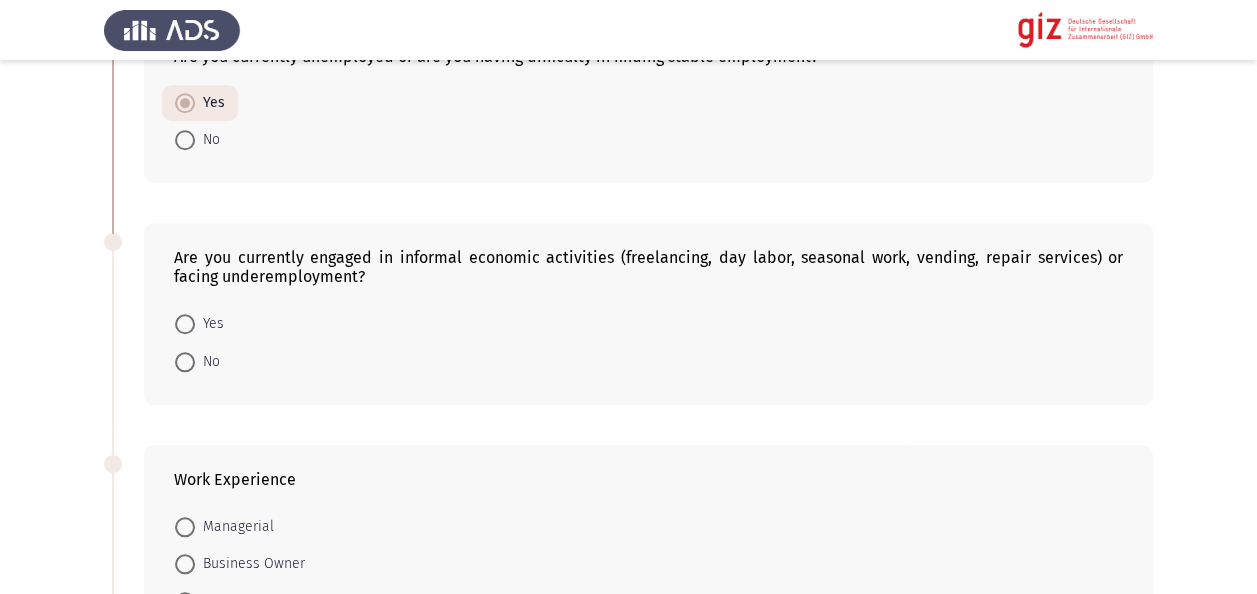 scroll, scrollTop: 800, scrollLeft: 0, axis: vertical 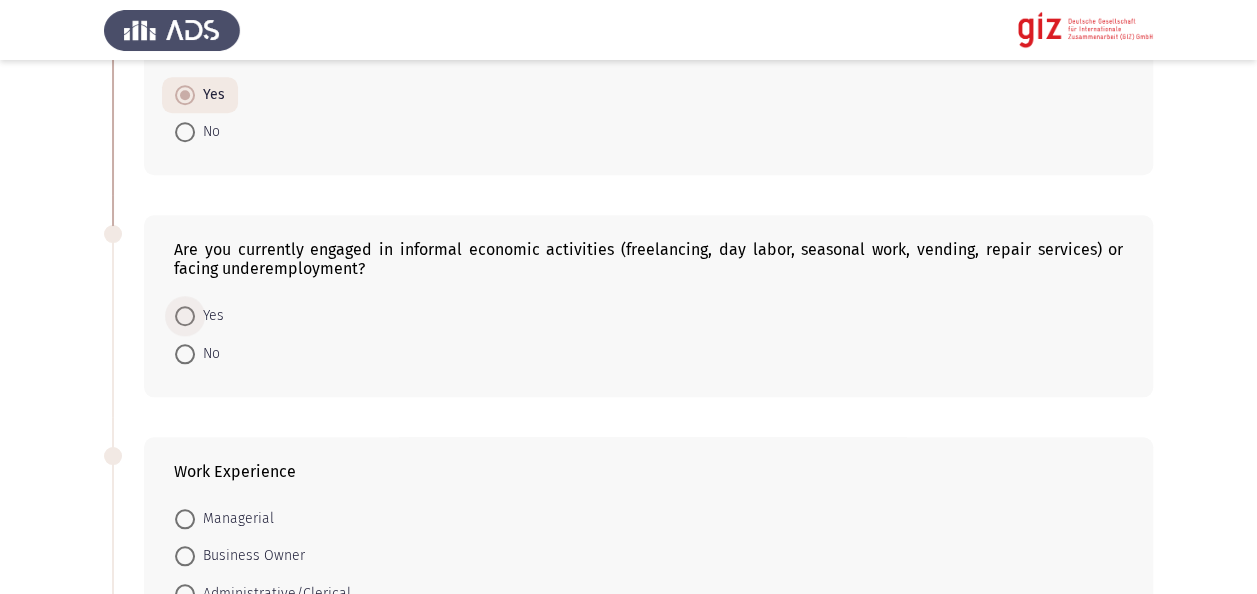 click on "Yes" at bounding box center [209, 316] 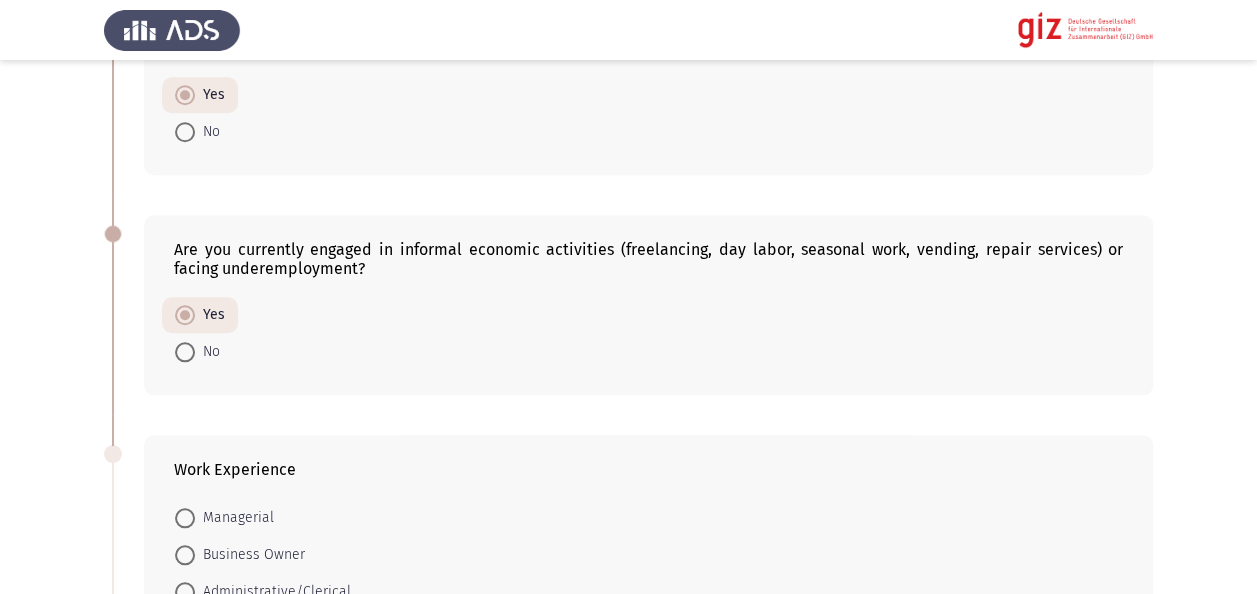 click on "Previous   Academic/ Employment Details   Next  What is the highest level of education you have completed?    No Formal Education     Primary Education     Secondary Education     Vocational Training     Bachelor's Degree     Master's Degree     Doctorate  Is your educational background in any of the mentioned fields: Medicine, Veterinary, Pharmacy, Dentistry, Engineering, IT, Science, Economics, or Political Science, Mass Communication?    Yes     No     No formal education  Are you currently unemployed or are you having difficulty in finding stable employment?    Yes     No  Are you currently engaged in informal economic activities (freelancing, day labor, seasonal work, vending, repair services) or facing underemployment?    Yes     No  Work Experience    Managerial     Business Owner     Administrative/Clerical     Technical     Freelancer     Unskilled Labor     None     Less than 1 month     1 to 3 months     3 to 6 months     6 to 12 months     1 to 2 years         Yes" 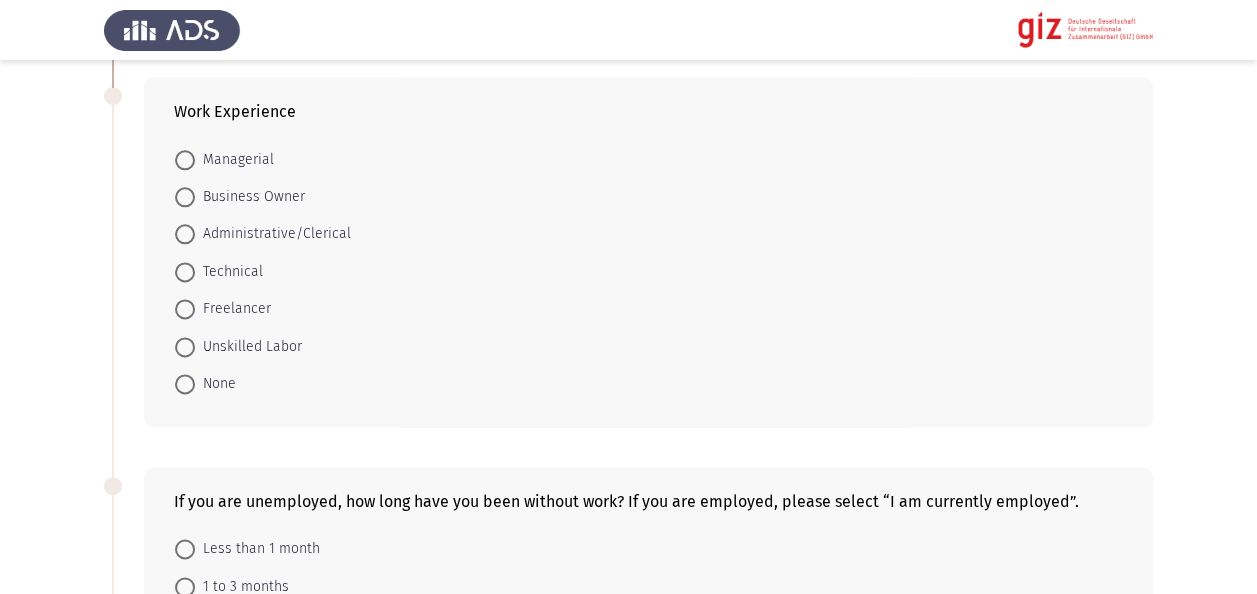 scroll, scrollTop: 1160, scrollLeft: 0, axis: vertical 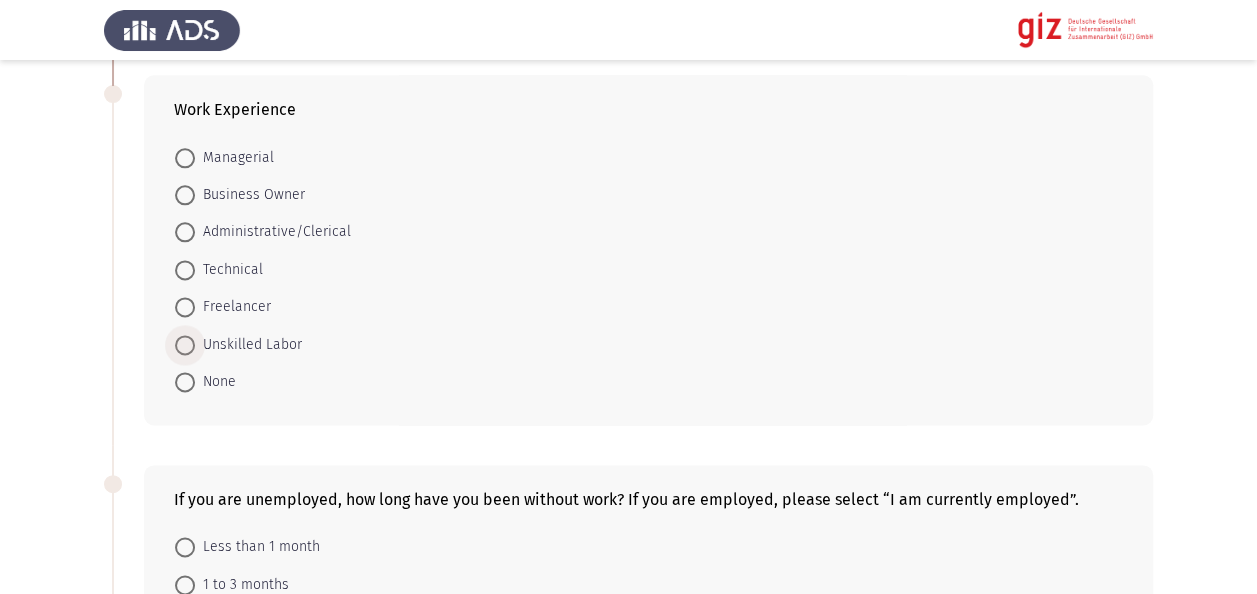 click on "Unskilled Labor" at bounding box center (248, 345) 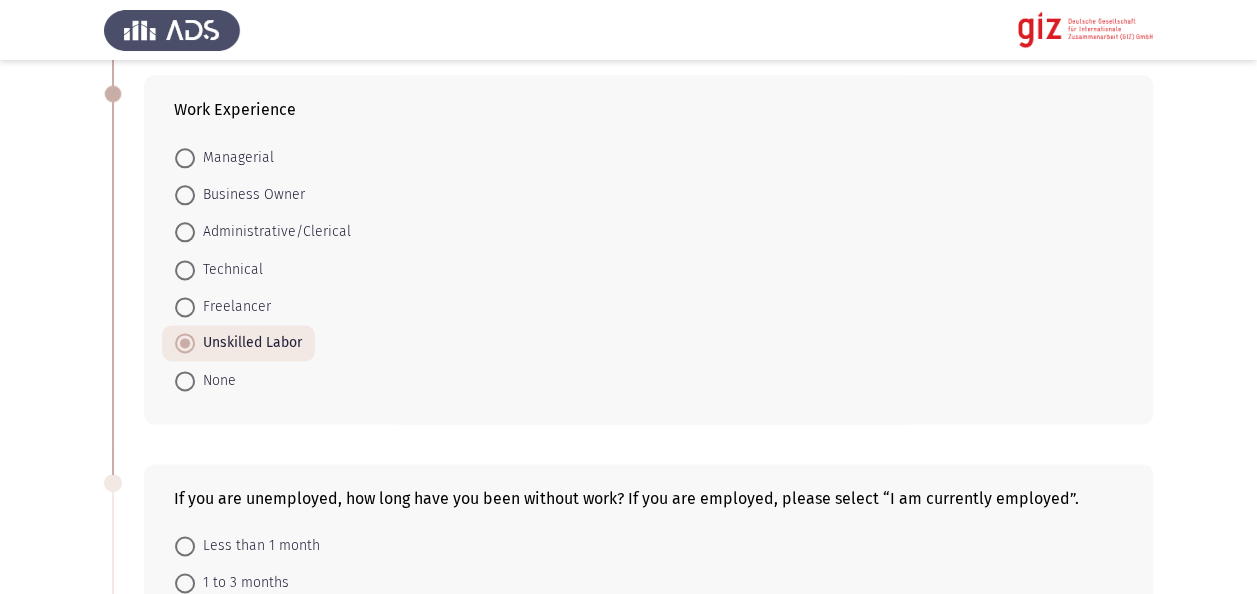 click on "Previous   Academic/ Employment Details   Next  What is the highest level of education you have completed?    No Formal Education     Primary Education     Secondary Education     Vocational Training     Bachelor's Degree     Master's Degree     Doctorate  Is your educational background in any of the mentioned fields: Medicine, Veterinary, Pharmacy, Dentistry, Engineering, IT, Science, Economics, or Political Science, Mass Communication?    Yes     No     No formal education  Are you currently unemployed or are you having difficulty in finding stable employment?    Yes     No  Are you currently engaged in informal economic activities (freelancing, day labor, seasonal work, vending, repair services) or facing underemployment?    Yes     No  Work Experience    Managerial     Business Owner     Administrative/Clerical     Technical     Freelancer     Unskilled Labor     None     Less than 1 month     1 to 3 months     3 to 6 months     6 to 12 months     1 to 2 years         Yes" 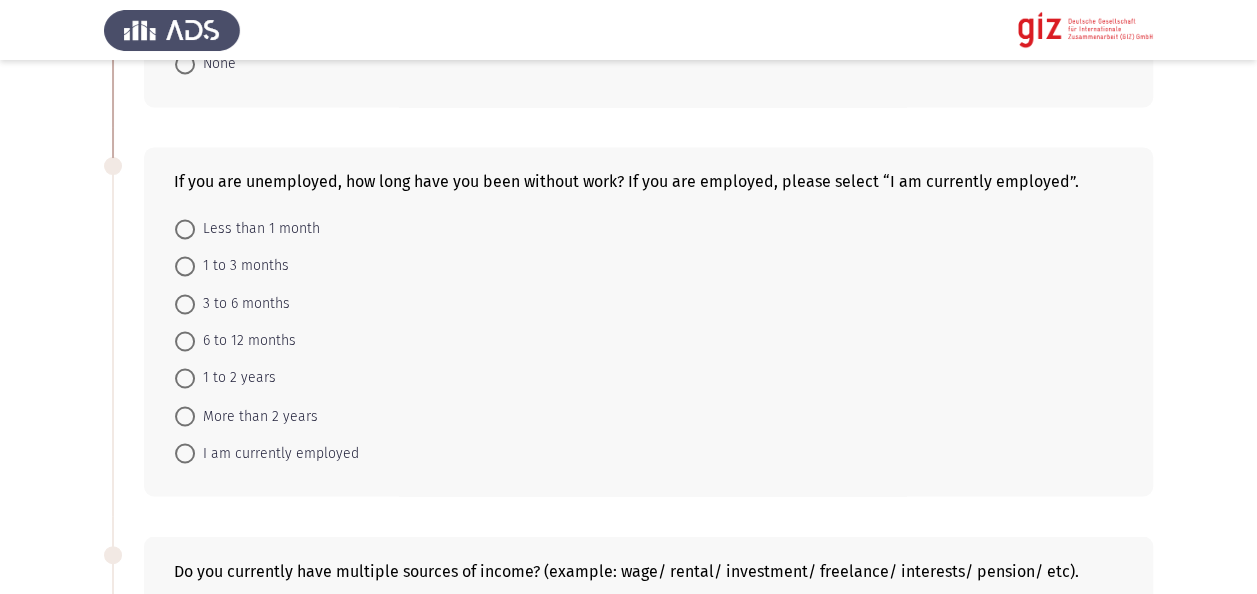 scroll, scrollTop: 1480, scrollLeft: 0, axis: vertical 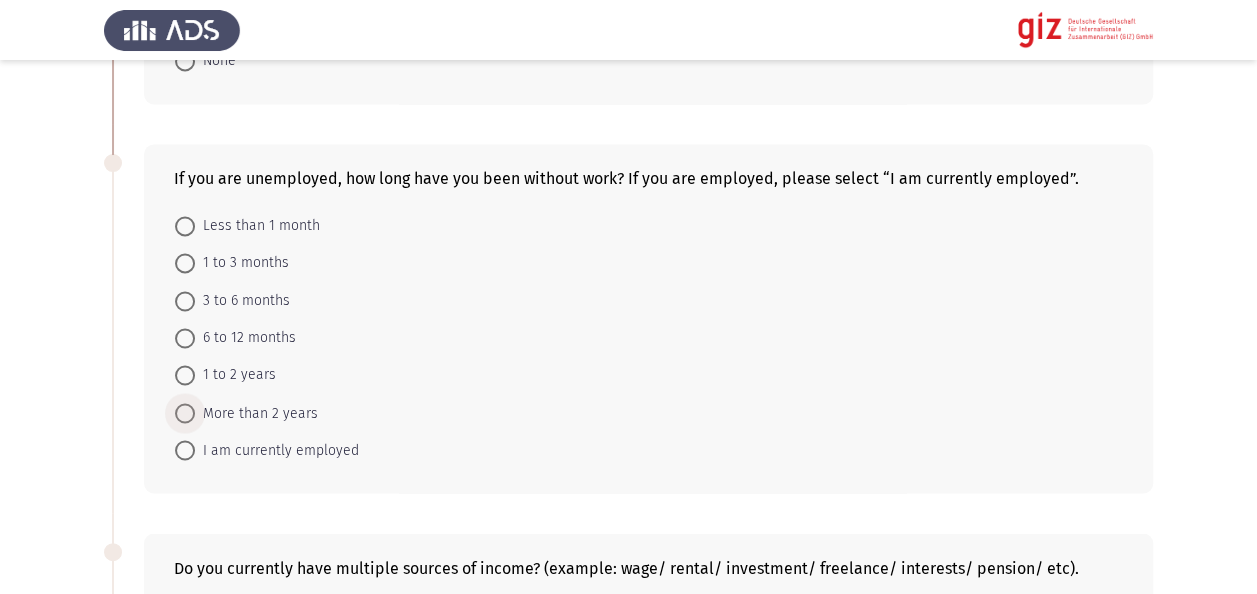 click on "More than 2 years" at bounding box center (256, 413) 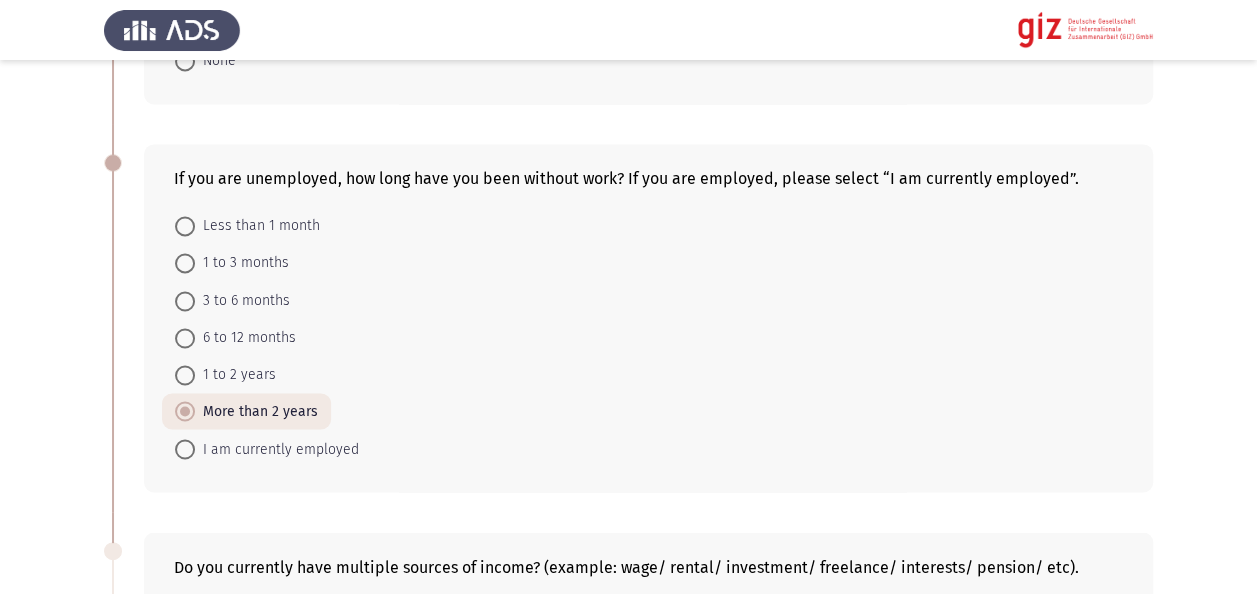 click on "Previous   Academic/ Employment Details   Next  What is the highest level of education you have completed?    No Formal Education     Primary Education     Secondary Education     Vocational Training     Bachelor's Degree     Master's Degree     Doctorate  Is your educational background in any of the mentioned fields: Medicine, Veterinary, Pharmacy, Dentistry, Engineering, IT, Science, Economics, or Political Science, Mass Communication?    Yes     No     No formal education  Are you currently unemployed or are you having difficulty in finding stable employment?    Yes     No  Are you currently engaged in informal economic activities (freelancing, day labor, seasonal work, vending, repair services) or facing underemployment?    Yes     No  Work Experience    Managerial     Business Owner     Administrative/Clerical     Technical     Freelancer     Unskilled Labor     None     Less than 1 month     1 to 3 months     3 to 6 months     6 to 12 months     1 to 2 years         Yes" 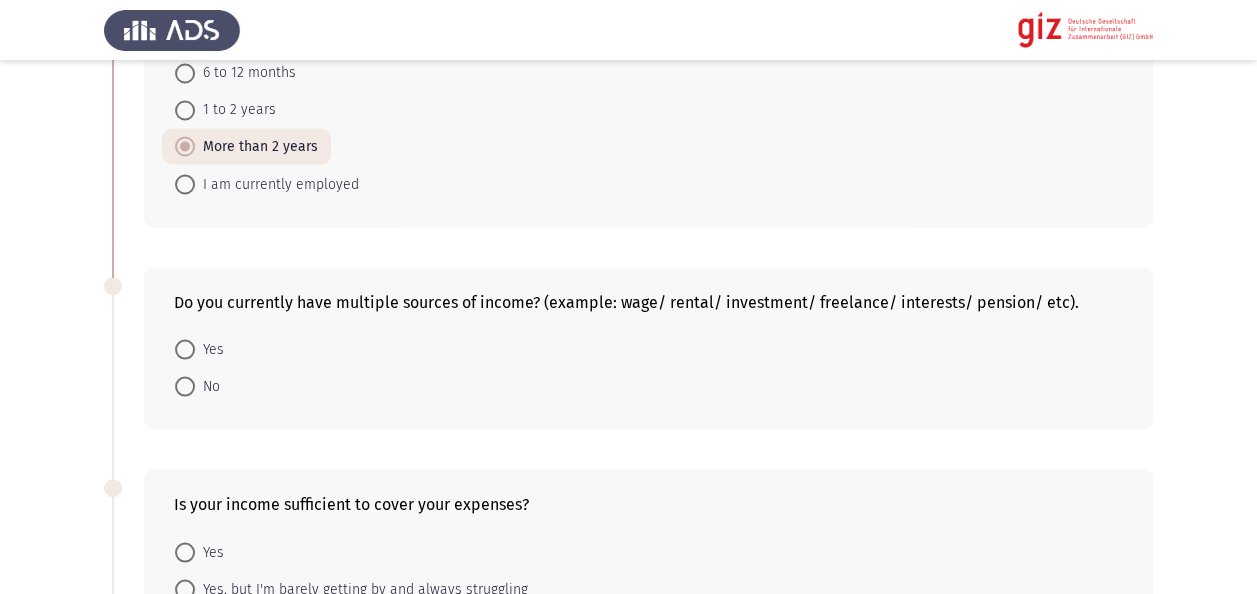 scroll, scrollTop: 1920, scrollLeft: 0, axis: vertical 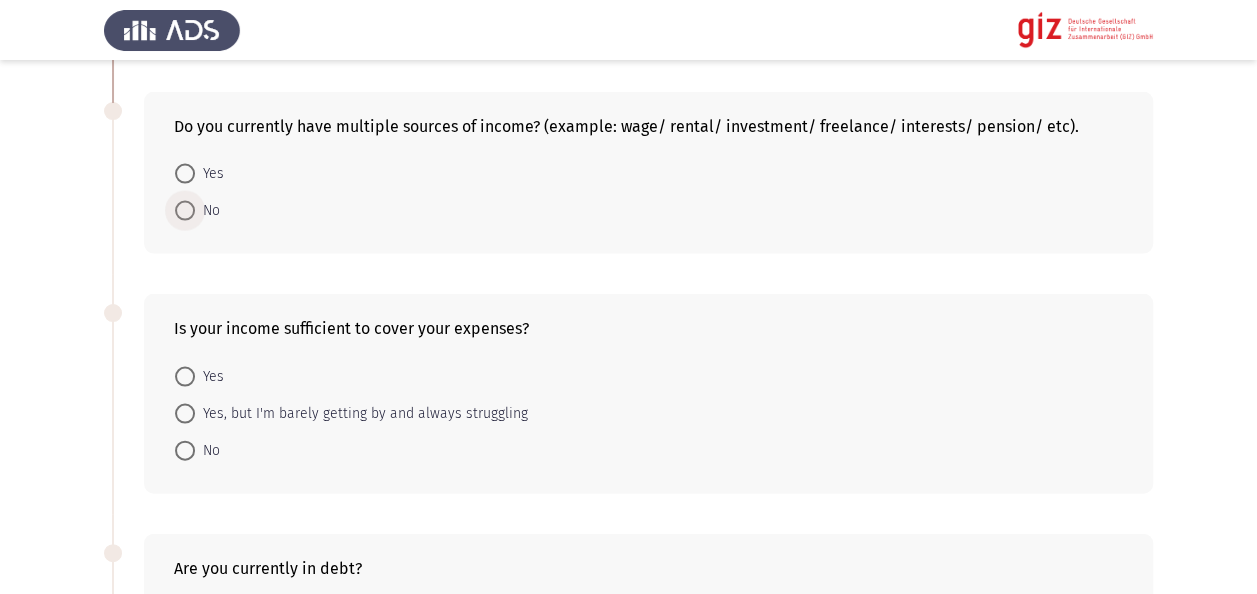 click at bounding box center (185, 211) 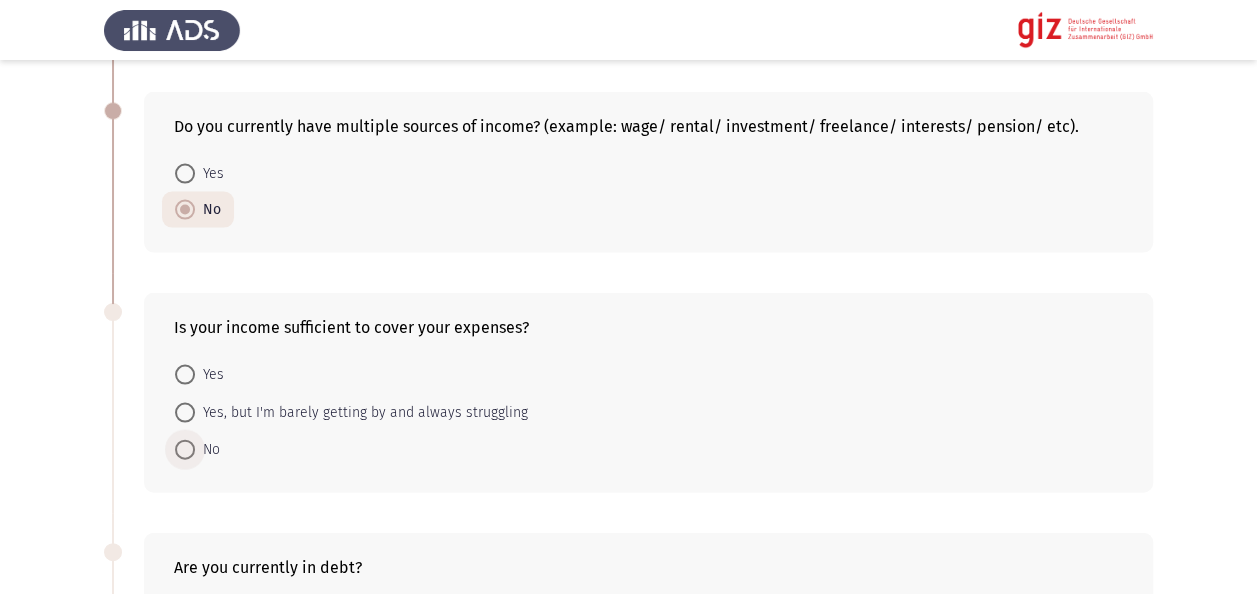click on "No" at bounding box center (207, 450) 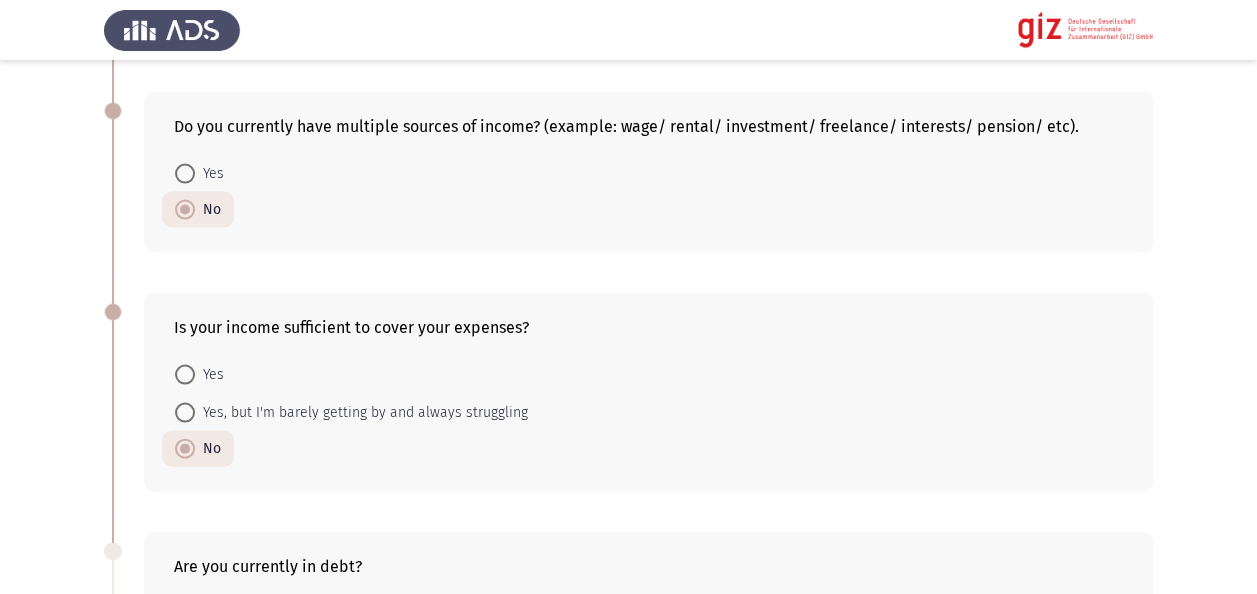 click on "Previous   Academic/ Employment Details   Next  What is the highest level of education you have completed?    No Formal Education     Primary Education     Secondary Education     Vocational Training     Bachelor's Degree     Master's Degree     Doctorate  Is your educational background in any of the mentioned fields: Medicine, Veterinary, Pharmacy, Dentistry, Engineering, IT, Science, Economics, or Political Science, Mass Communication?    Yes     No     No formal education  Are you currently unemployed or are you having difficulty in finding stable employment?    Yes     No  Are you currently engaged in informal economic activities (freelancing, day labor, seasonal work, vending, repair services) or facing underemployment?    Yes     No  Work Experience    Managerial     Business Owner     Administrative/Clerical     Technical     Freelancer     Unskilled Labor     None     Less than 1 month     1 to 3 months     3 to 6 months     6 to 12 months     1 to 2 years         Yes" 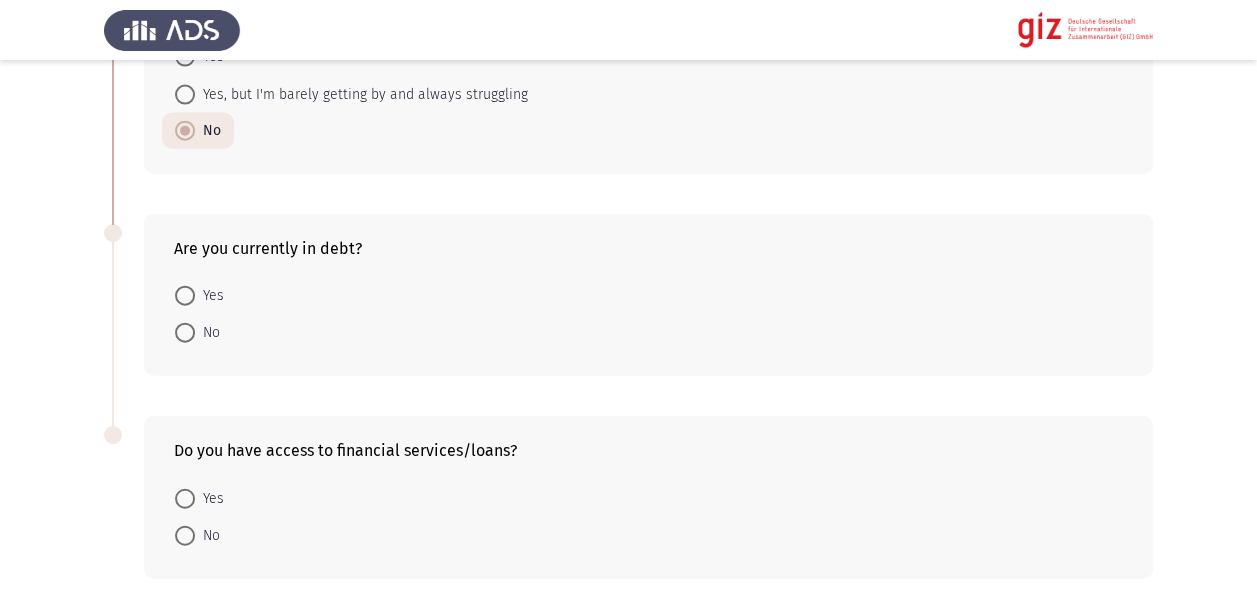 scroll, scrollTop: 2240, scrollLeft: 0, axis: vertical 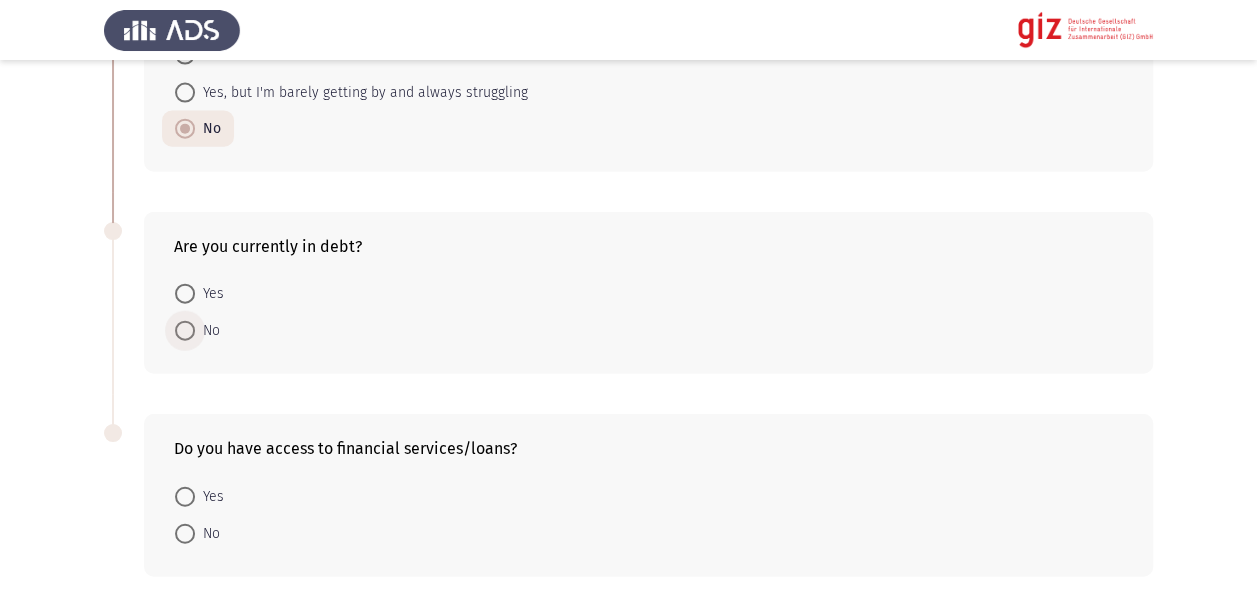 click on "No" at bounding box center (207, 331) 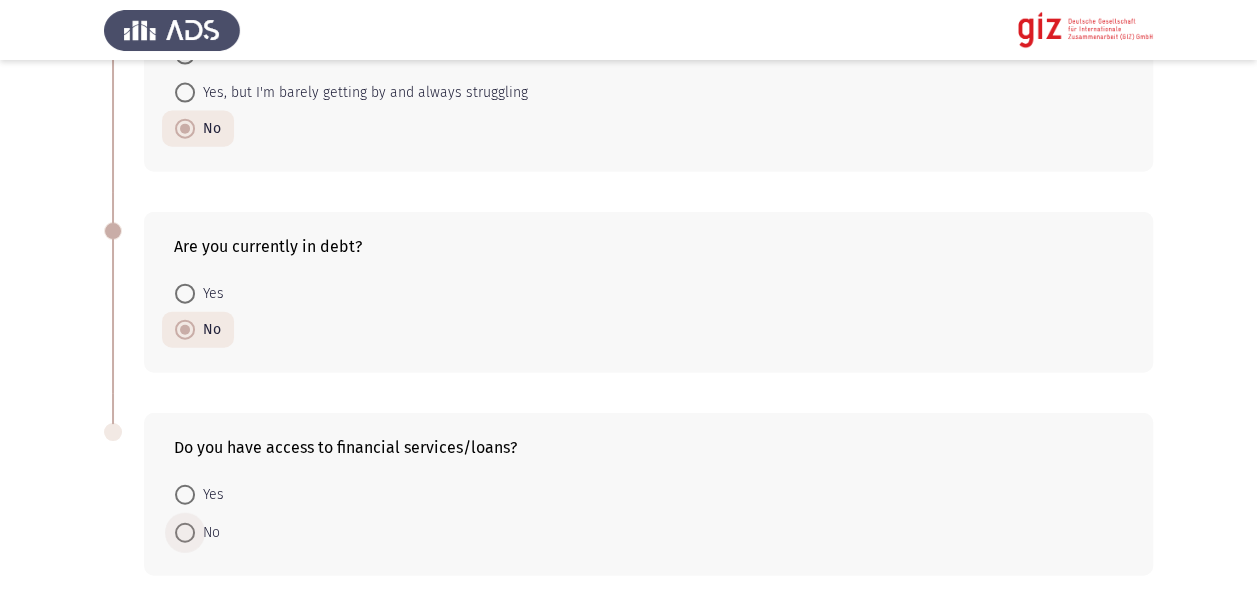 click on "No" at bounding box center (207, 533) 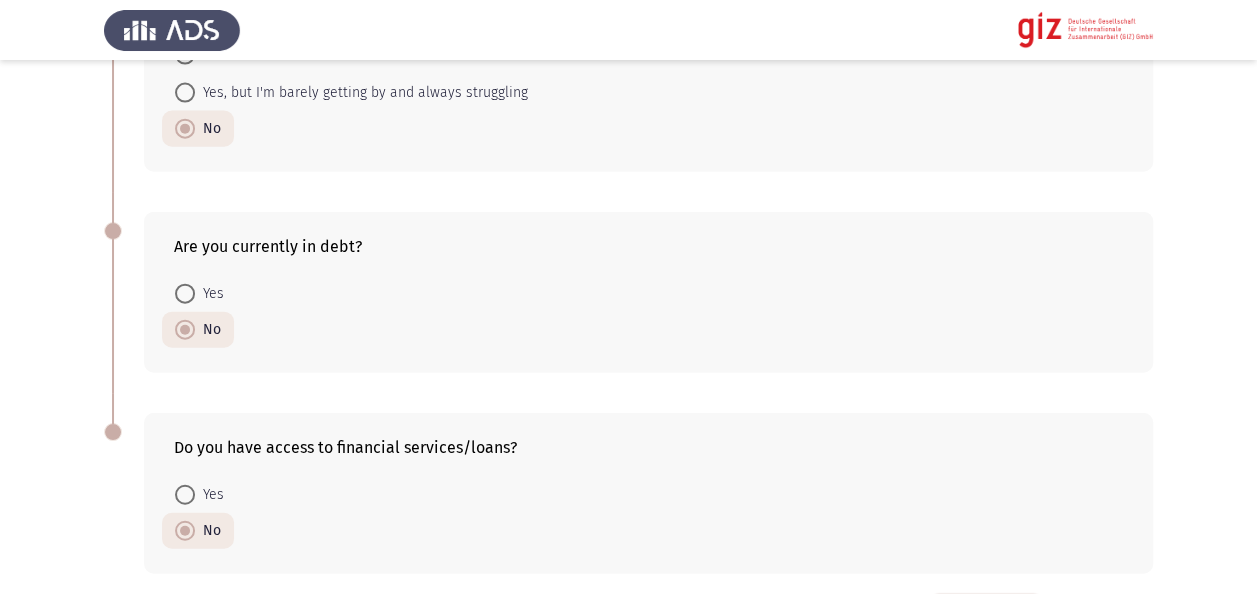 click on "Do you have access to financial services/loans?    Yes     No" 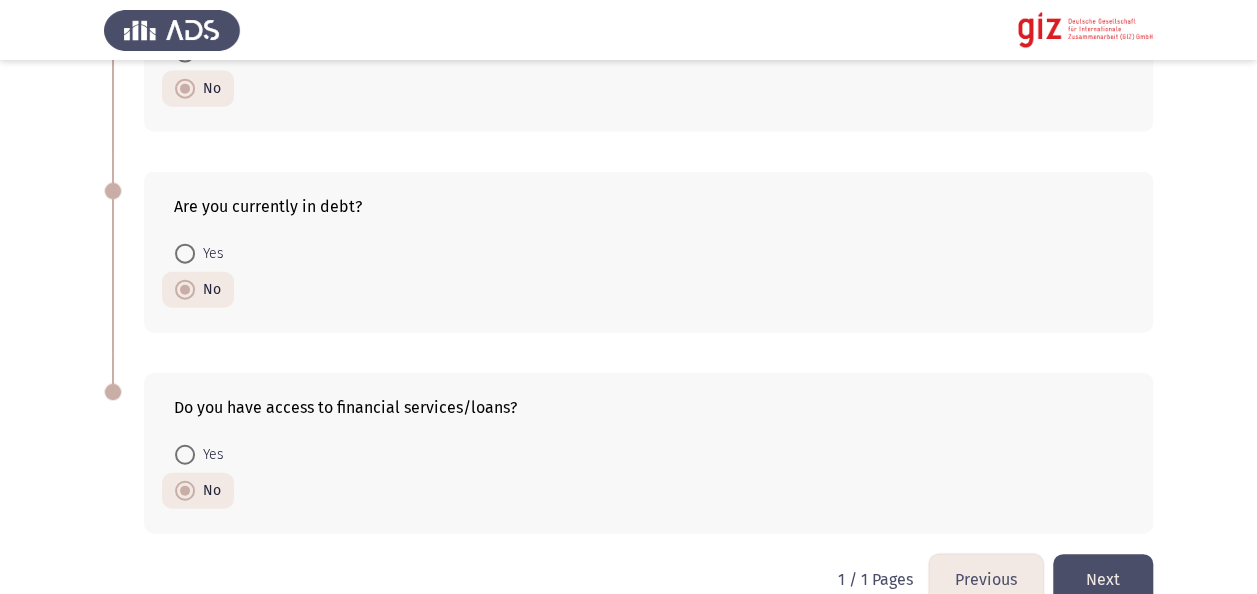 scroll, scrollTop: 2305, scrollLeft: 0, axis: vertical 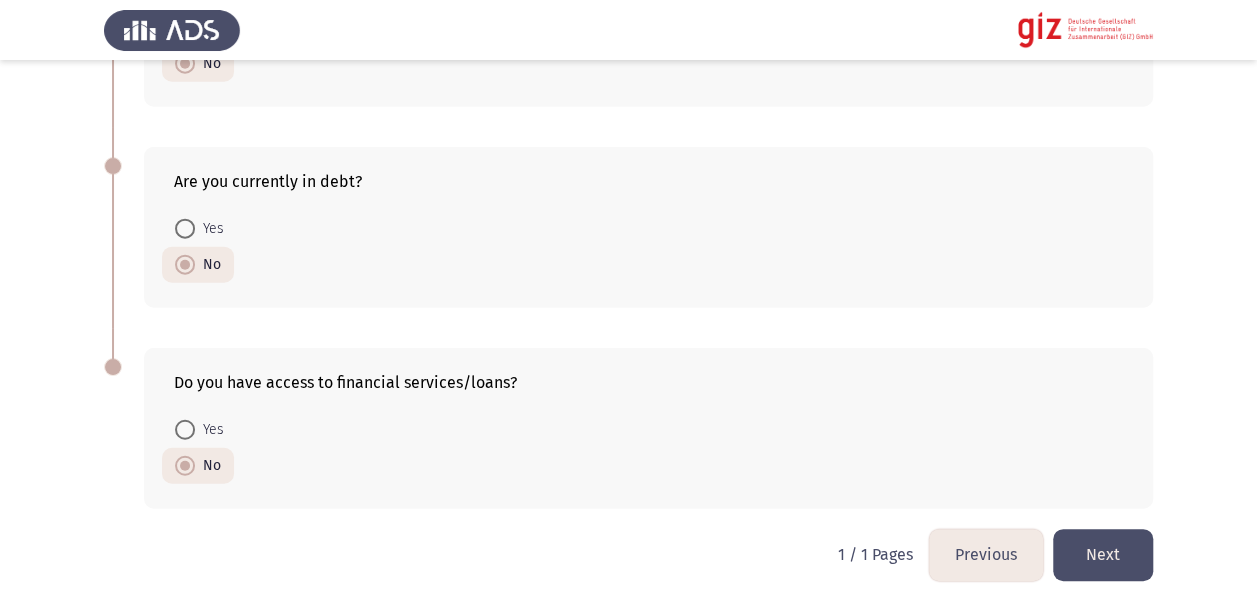 click on "Next" 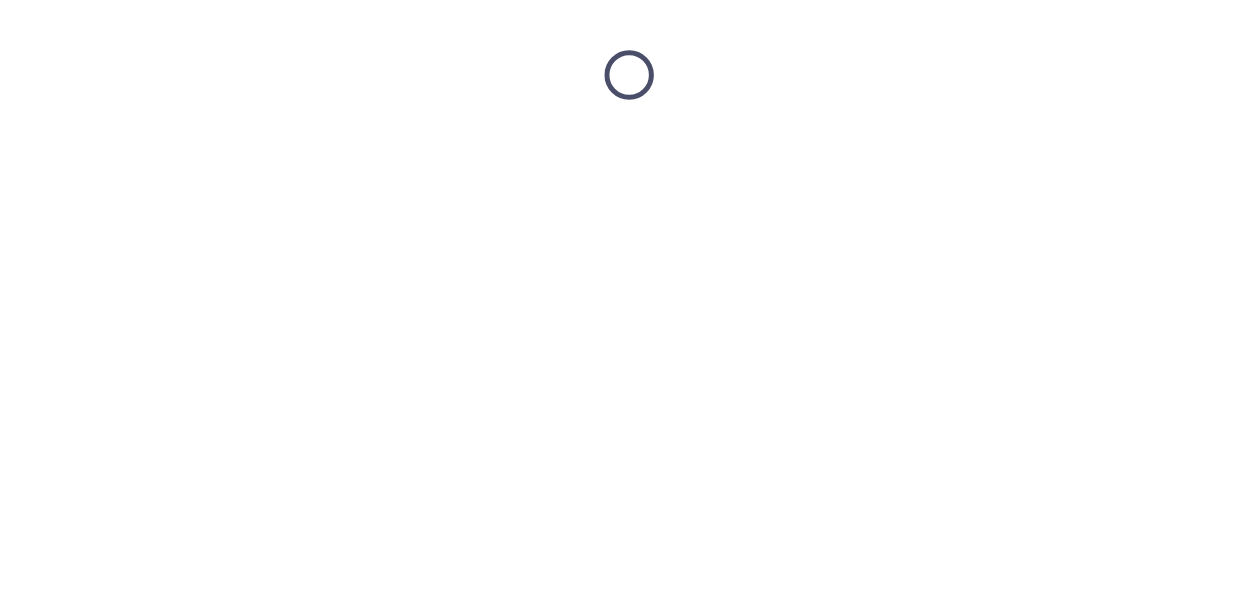 scroll, scrollTop: 0, scrollLeft: 0, axis: both 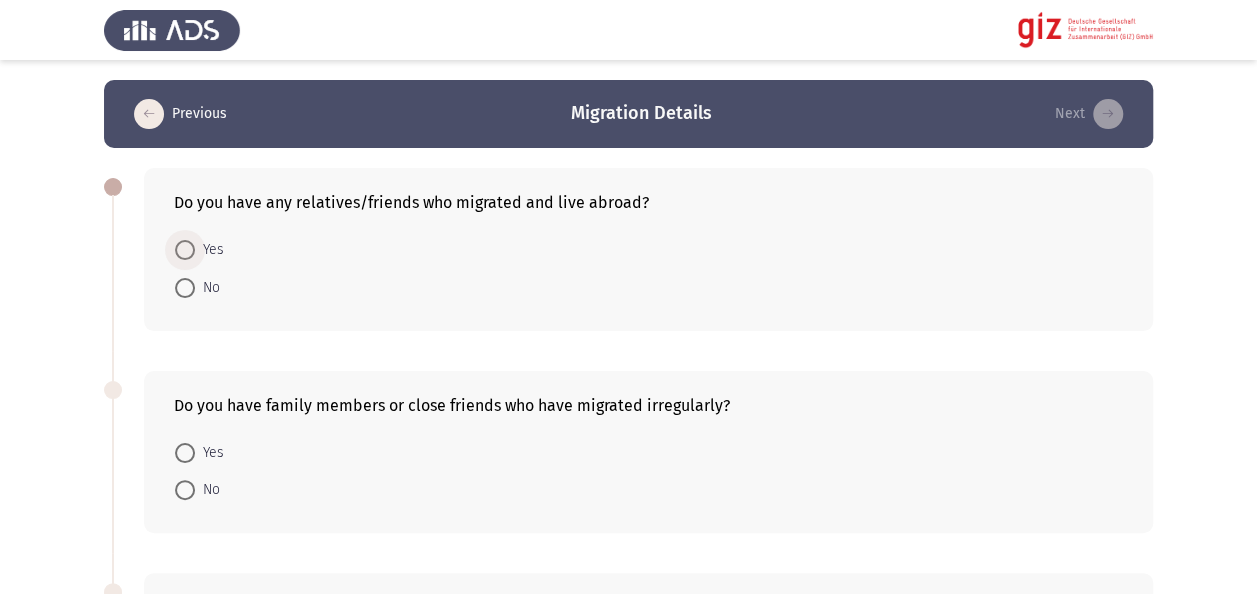 click on "Yes" at bounding box center [209, 250] 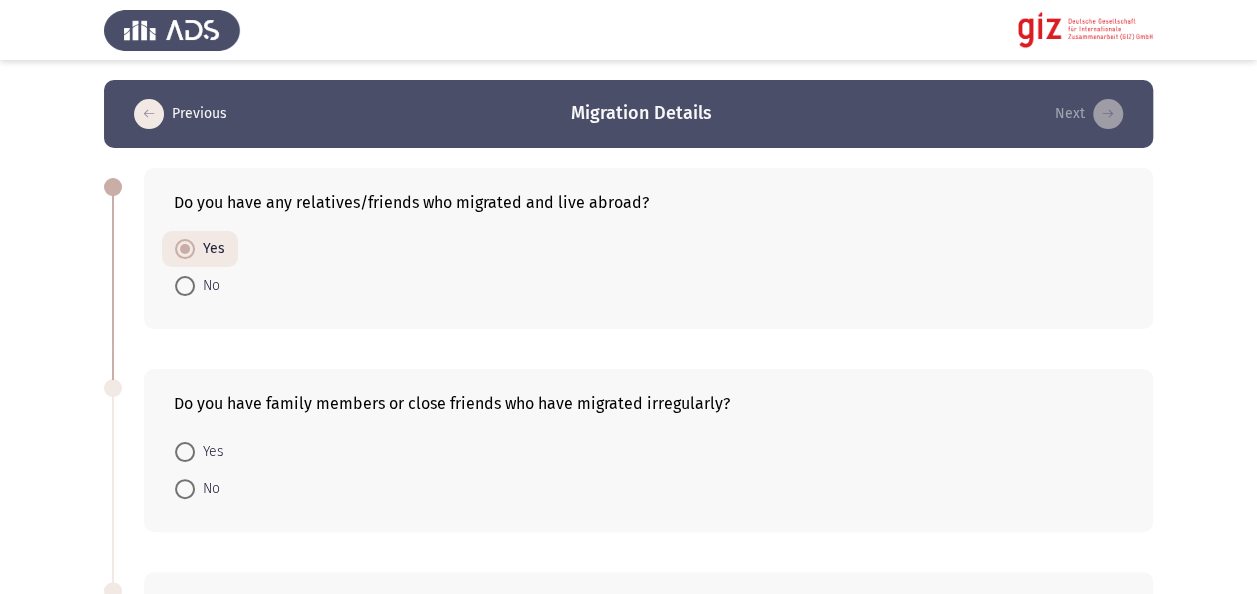 click on "Yes" at bounding box center (209, 452) 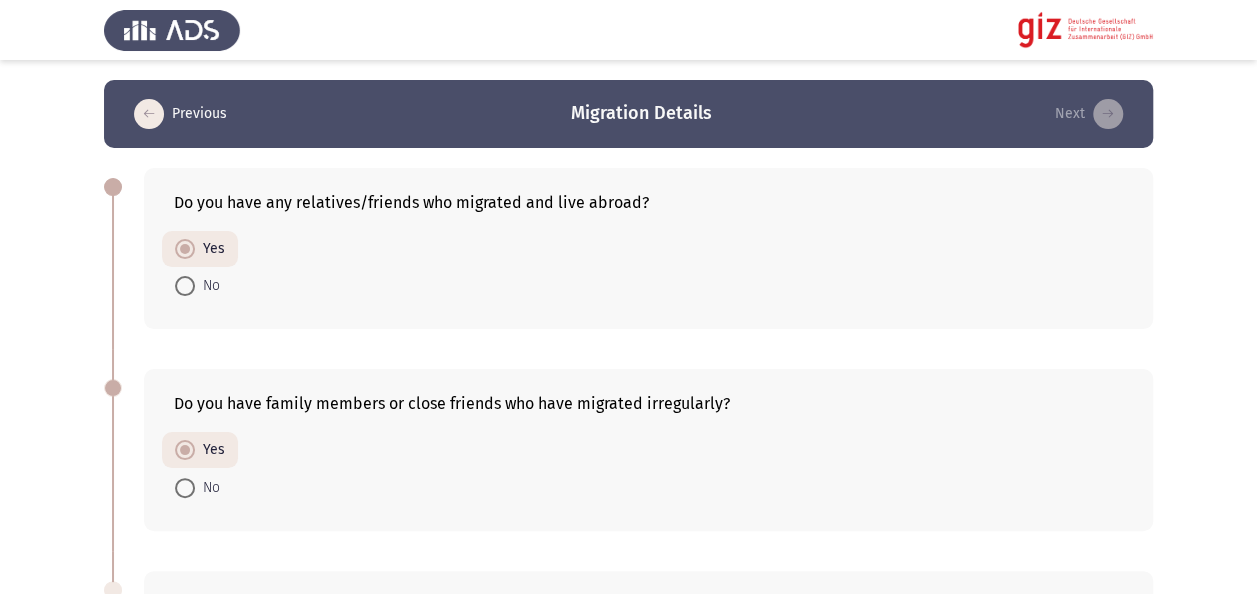click on "Do you have family members or close friends who have migrated irregularly?    Yes     No" 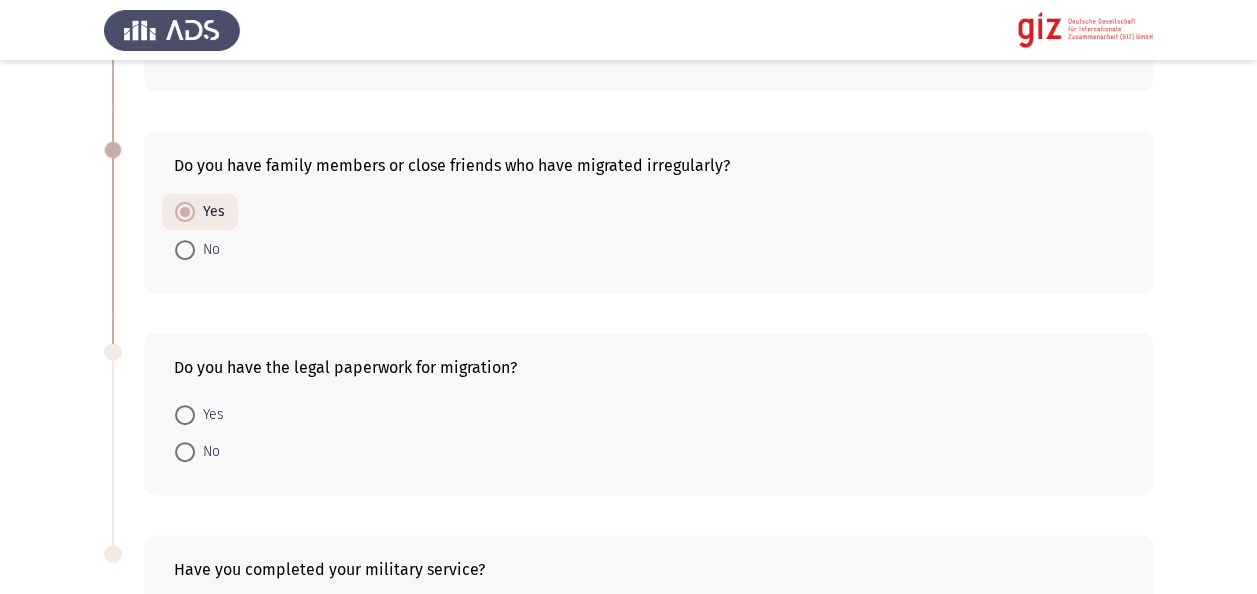 scroll, scrollTop: 320, scrollLeft: 0, axis: vertical 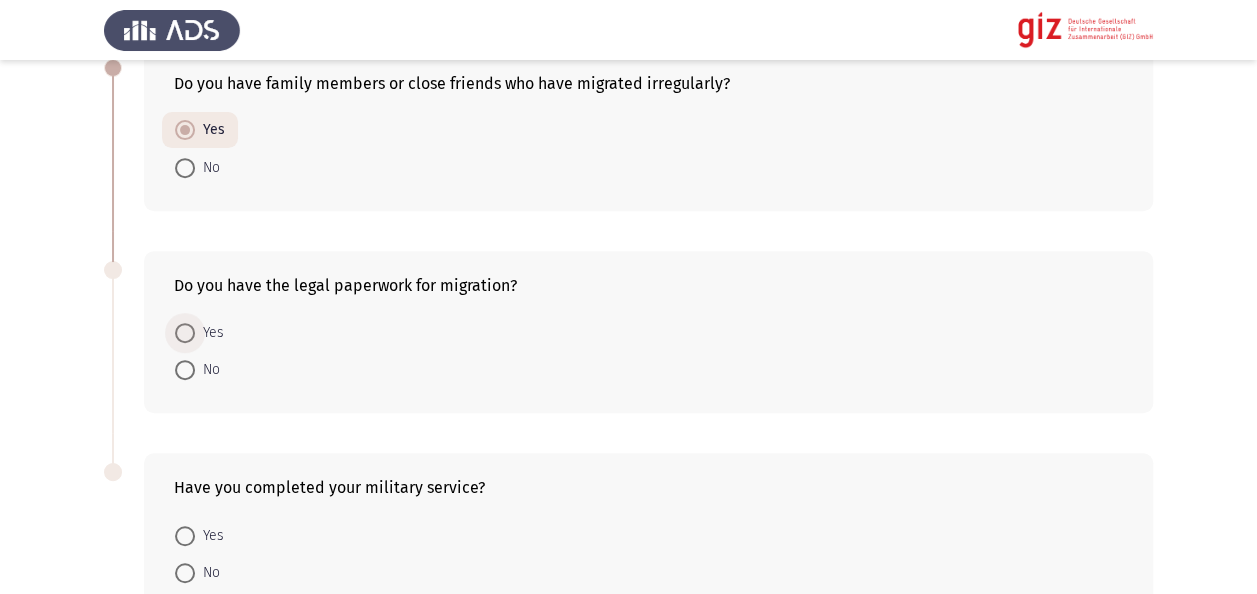click on "Yes" at bounding box center (209, 333) 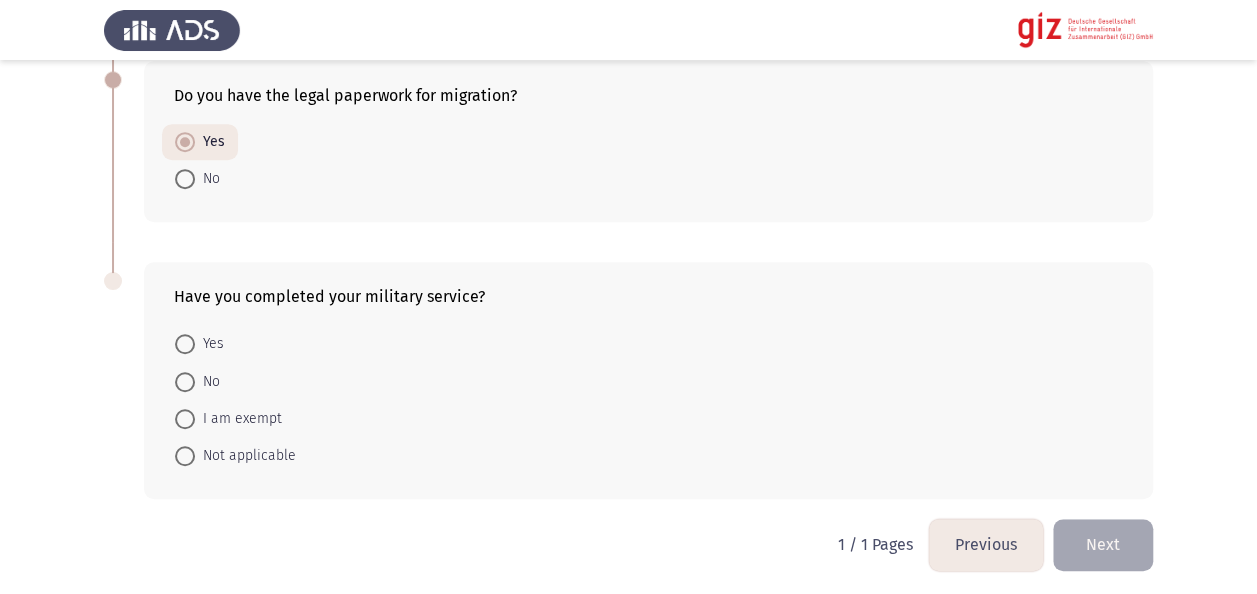 click on "Yes" at bounding box center [209, 344] 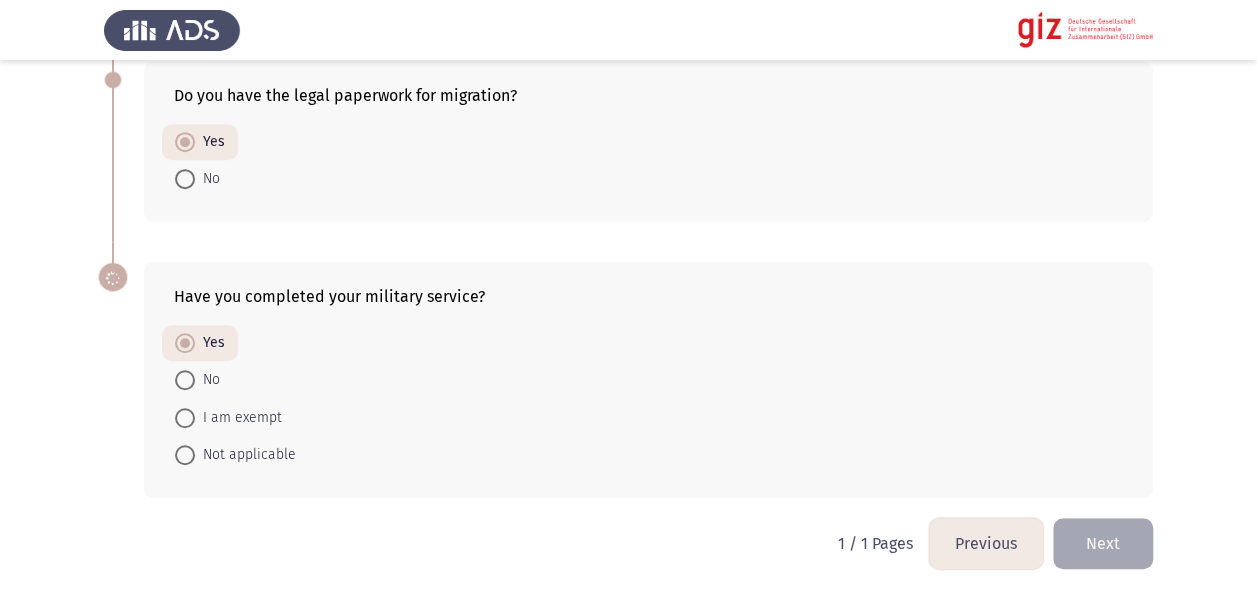 scroll, scrollTop: 509, scrollLeft: 0, axis: vertical 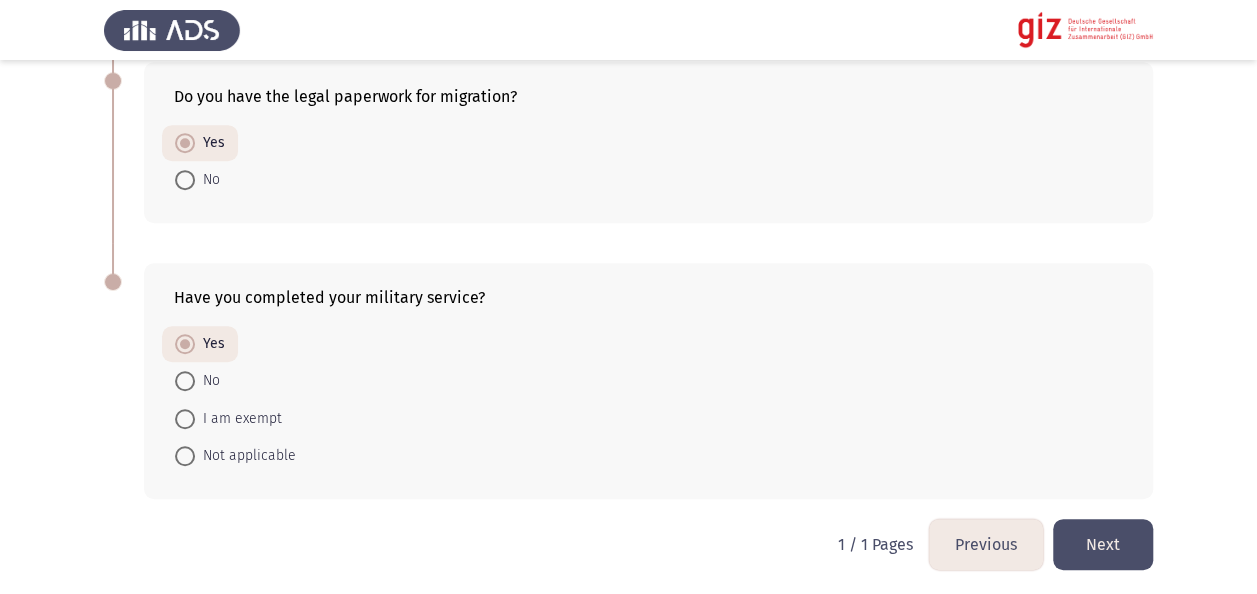 click on "Next" 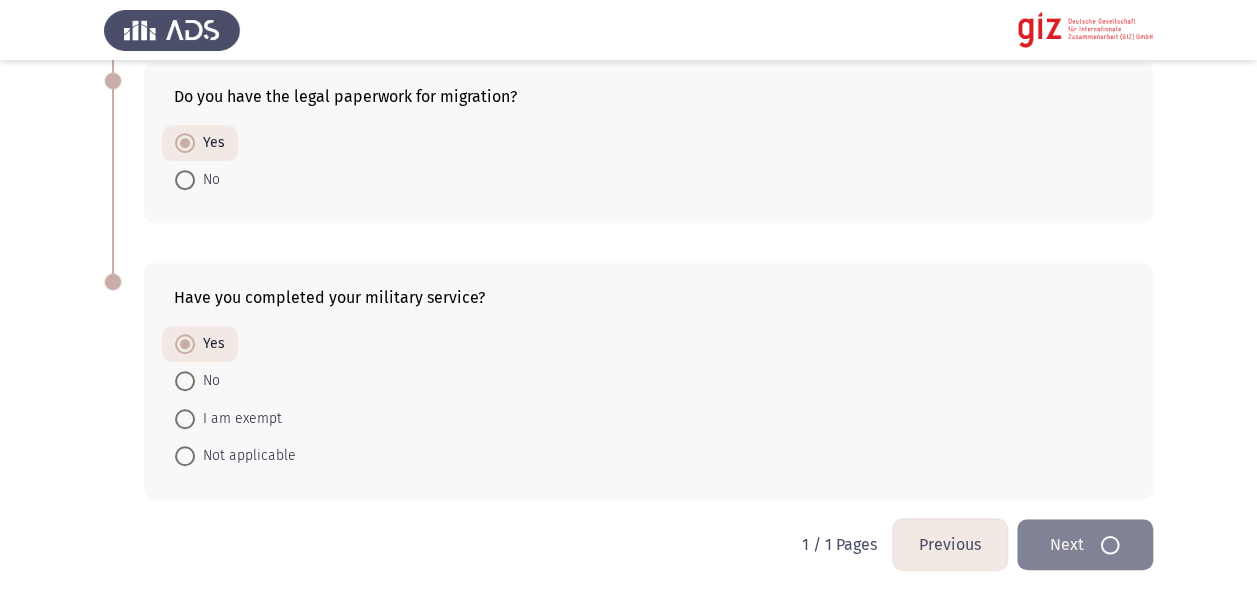 scroll, scrollTop: 0, scrollLeft: 0, axis: both 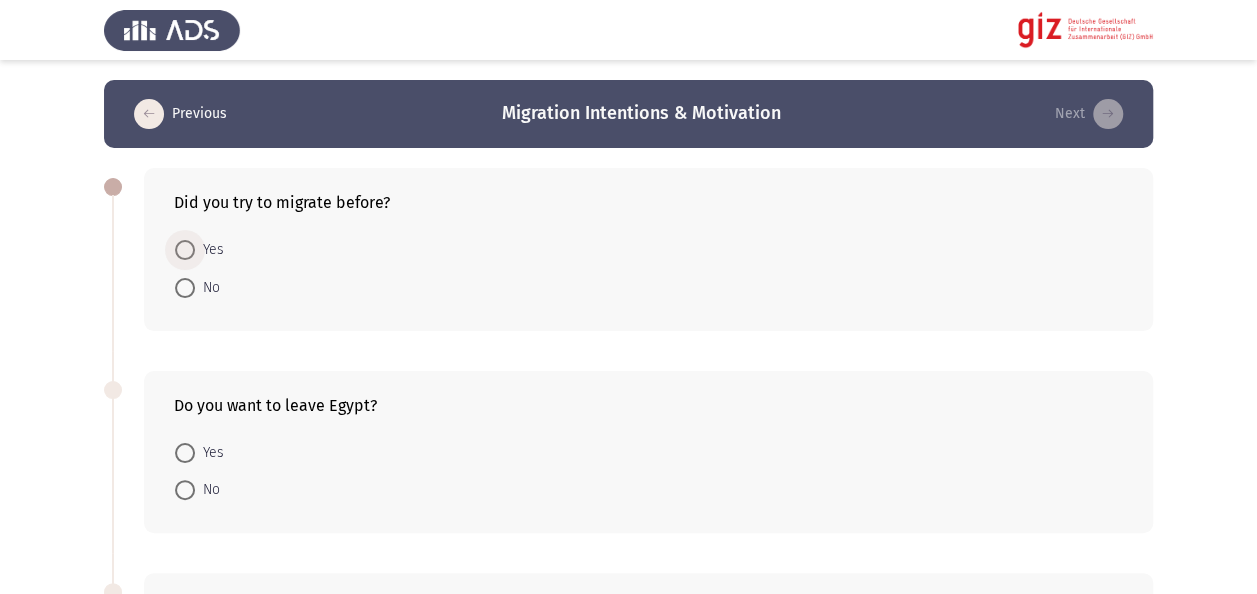click on "Yes" at bounding box center [209, 250] 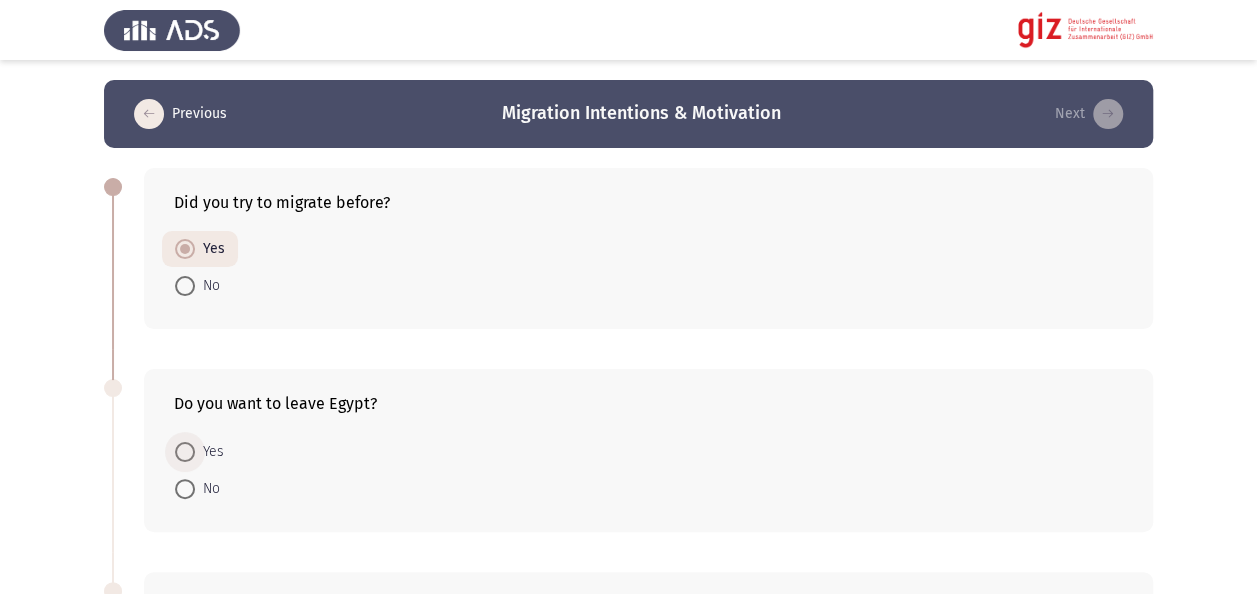 click on "Yes" at bounding box center (209, 452) 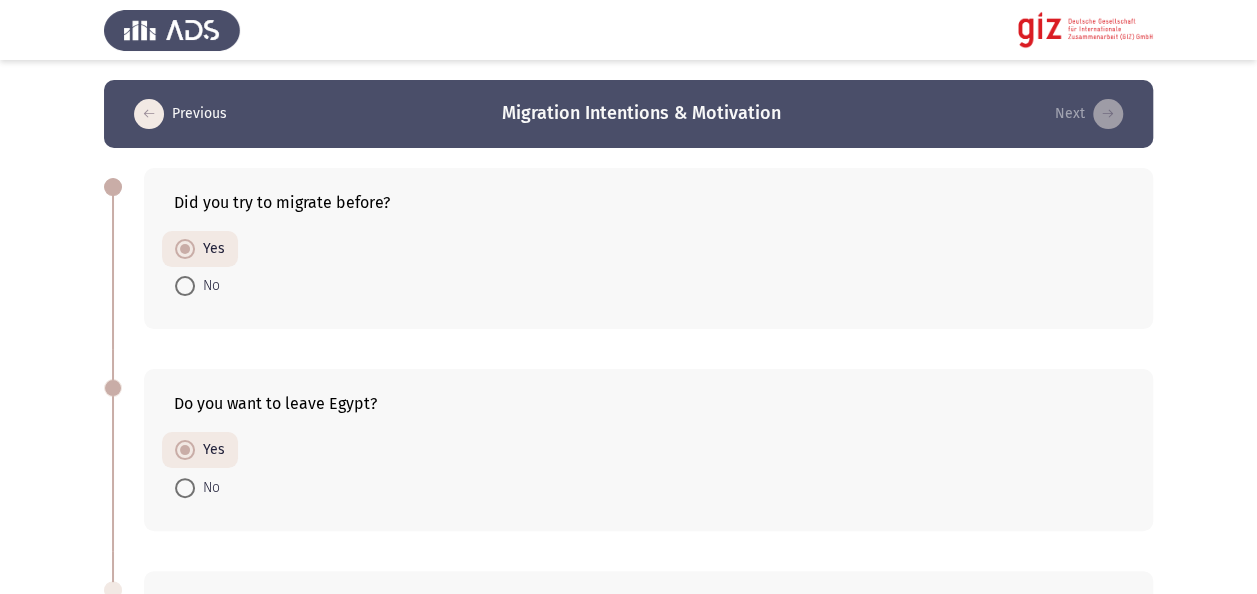 click on "Do you want to leave Egypt? Yes No" 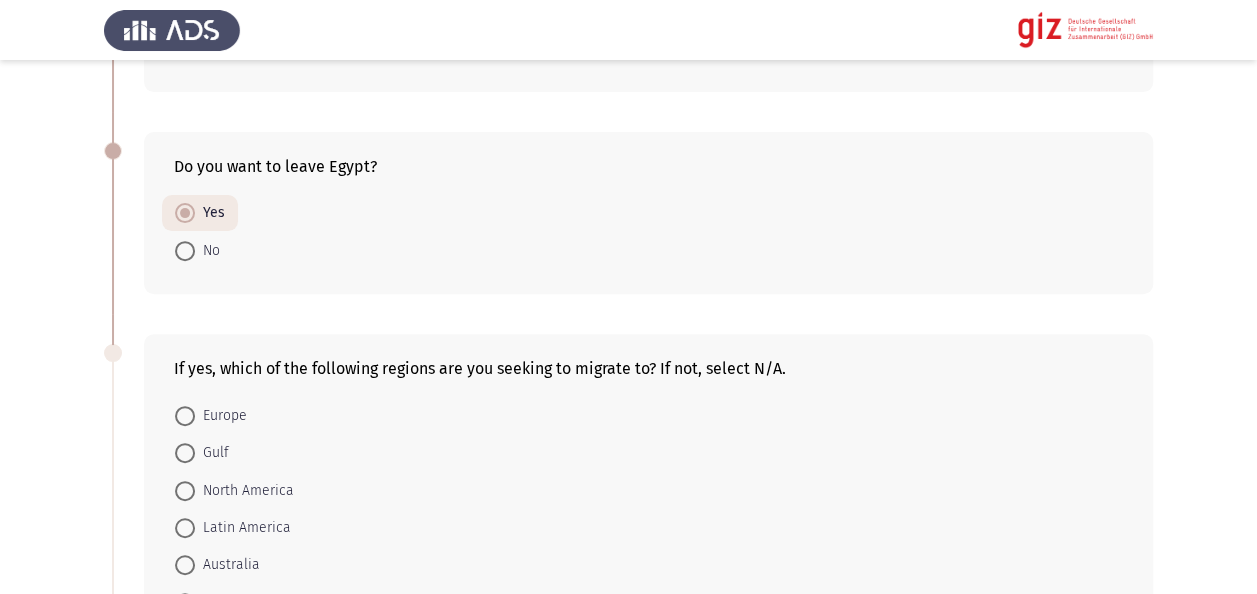 scroll, scrollTop: 400, scrollLeft: 0, axis: vertical 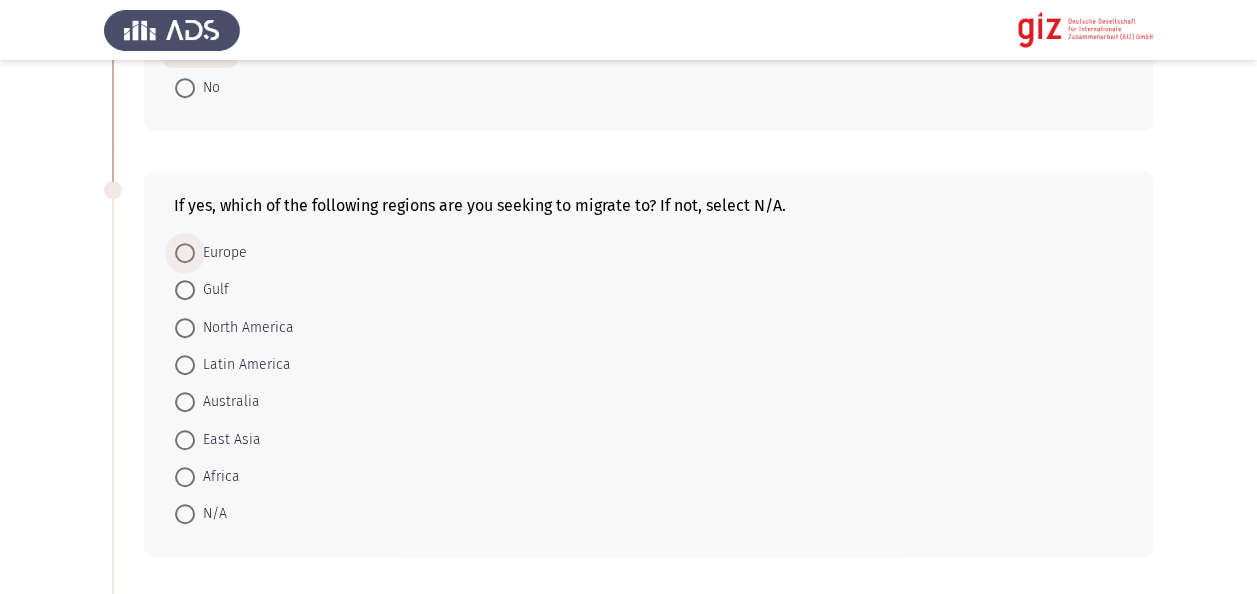 click on "Europe" at bounding box center (221, 253) 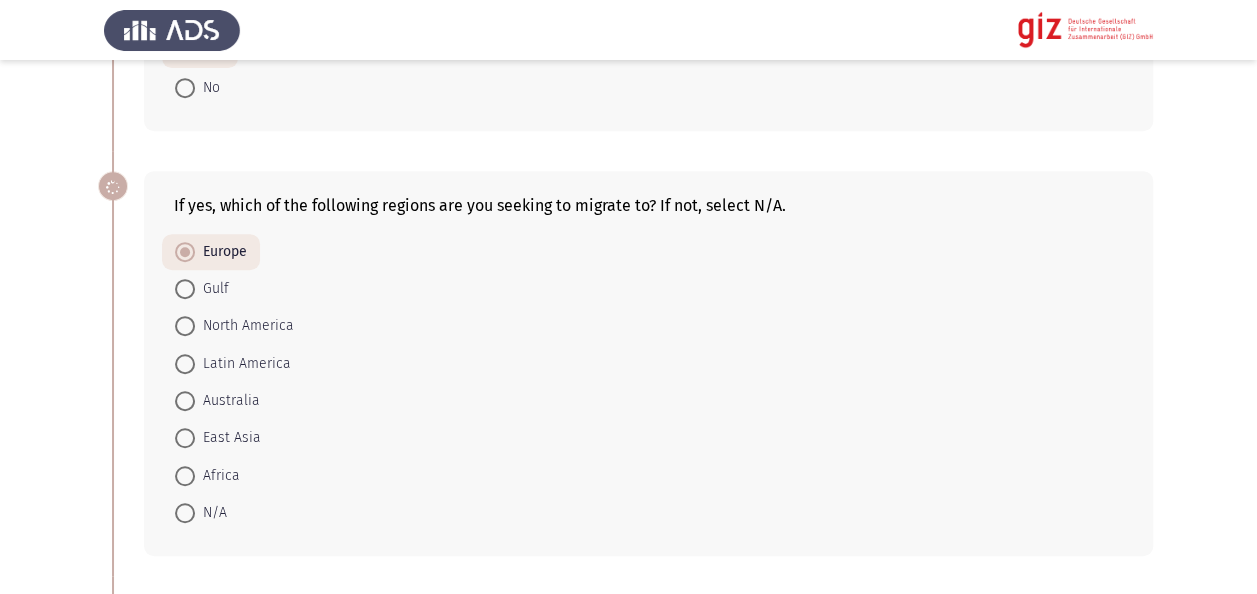 click on "Gulf" at bounding box center [185, 289] 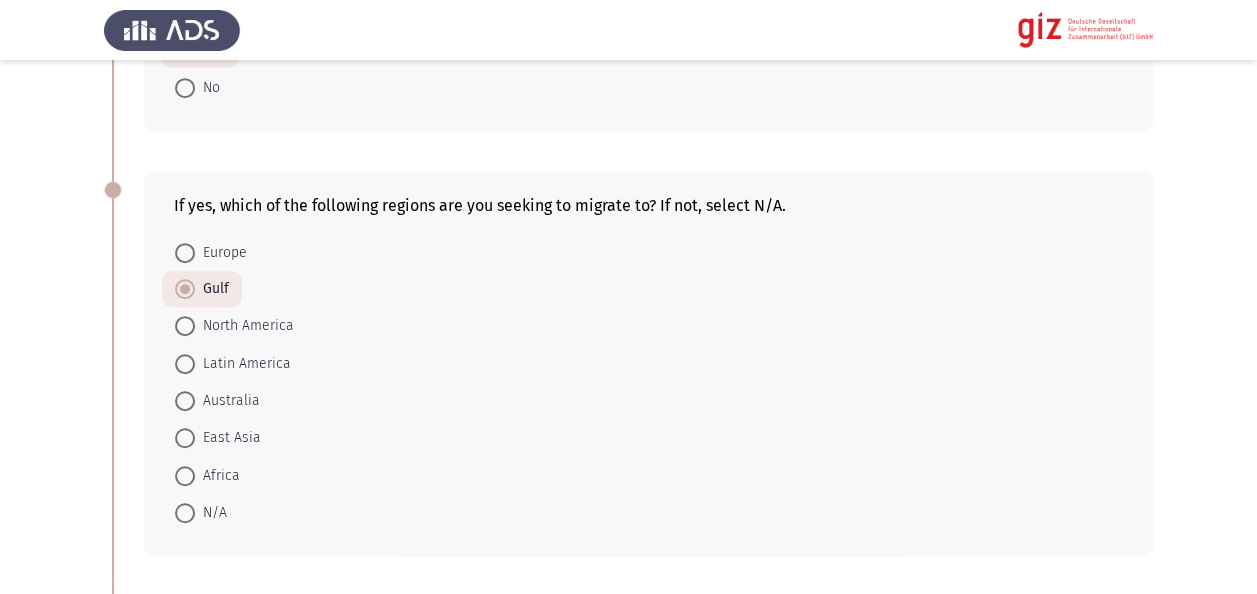 click on "Europe" at bounding box center (221, 253) 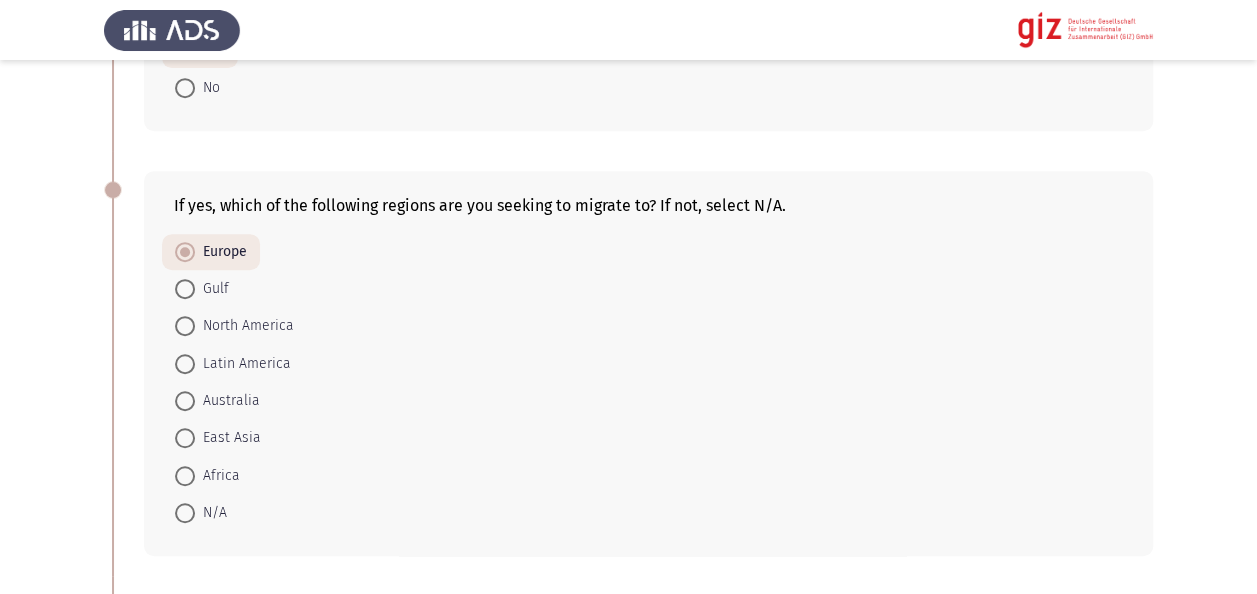 click on "If yes, which of the following regions are you seeking to migrate to? If not, select N/A.    Europe     Gulf     North America     Latin America     Australia     East Asia      Africa     N/A" 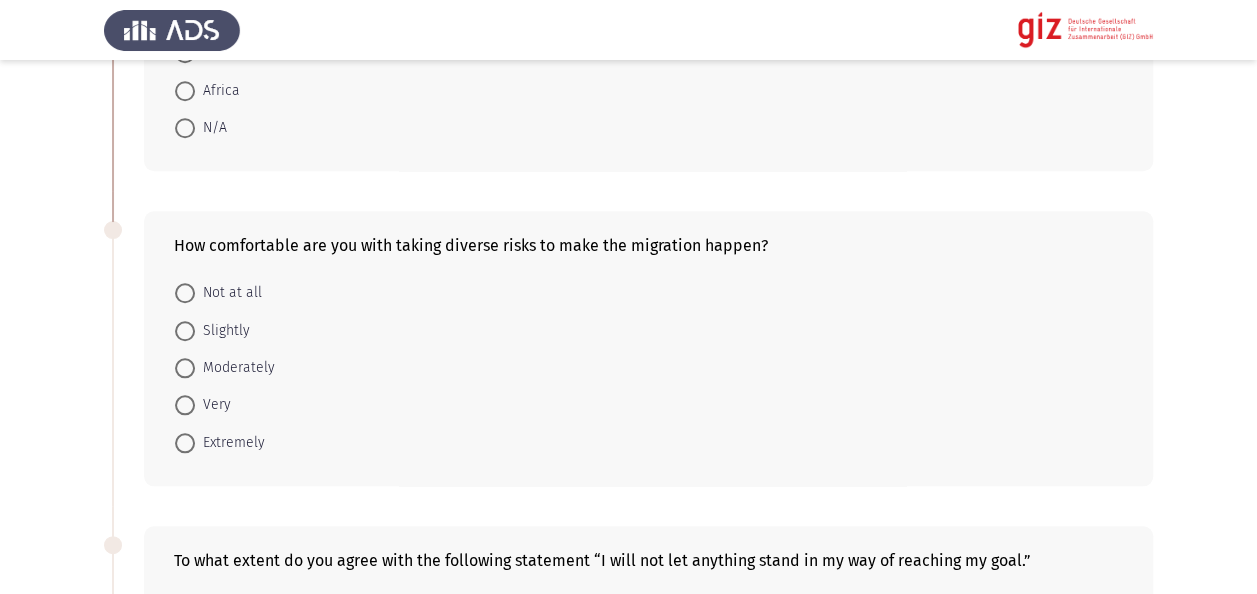 scroll, scrollTop: 840, scrollLeft: 0, axis: vertical 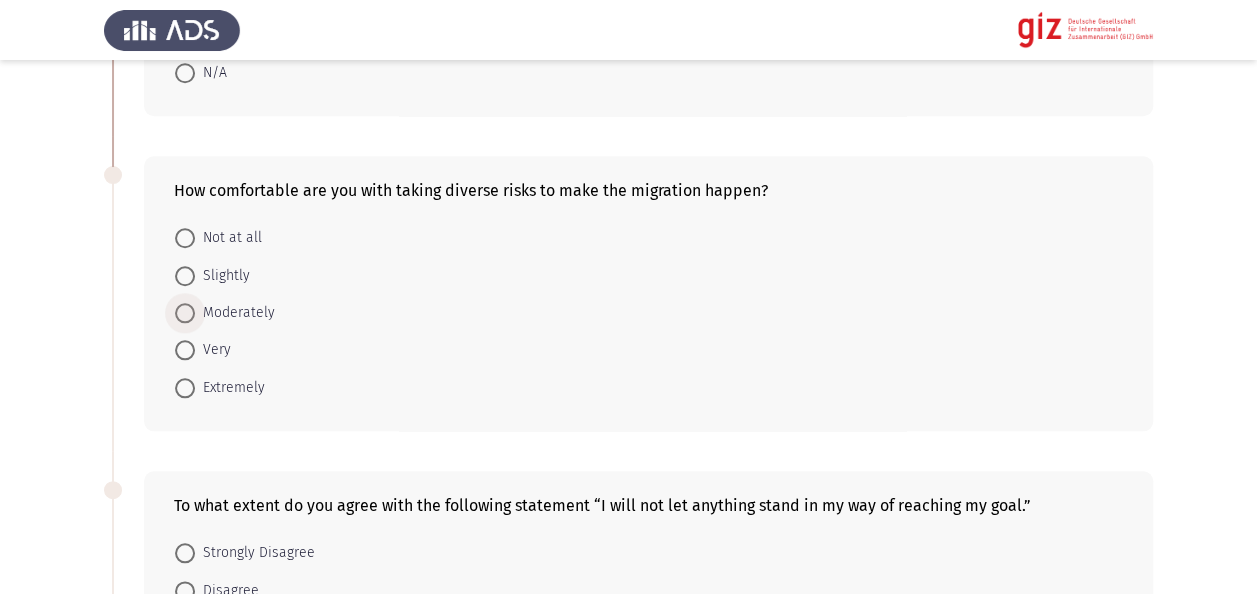click on "Moderately" at bounding box center [235, 313] 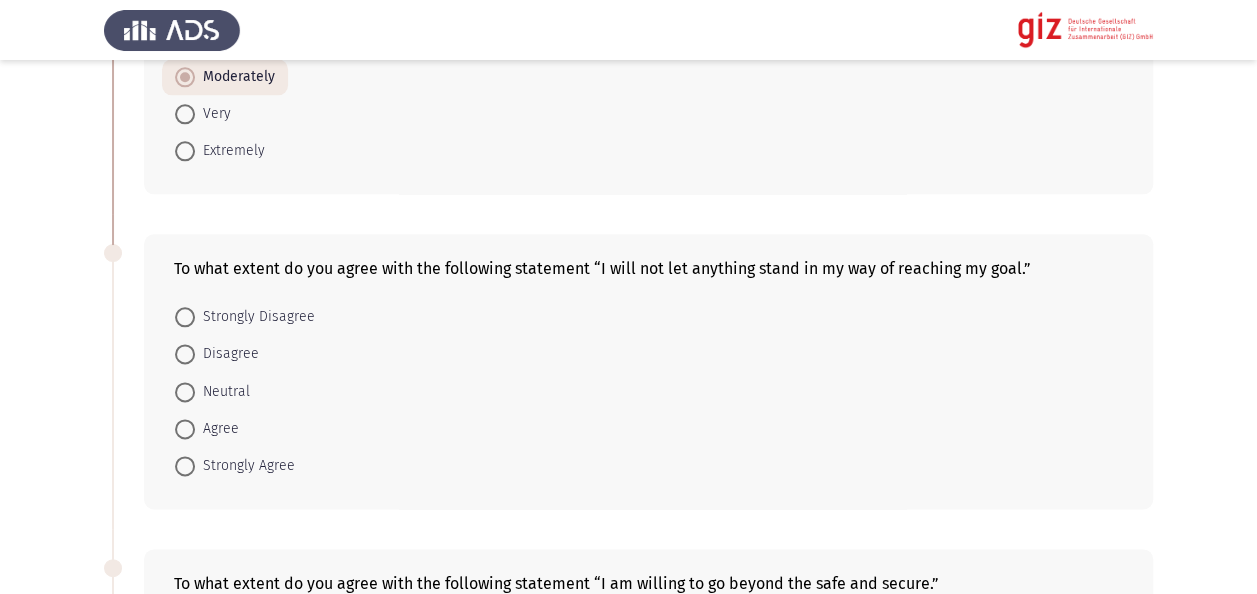 scroll, scrollTop: 1120, scrollLeft: 0, axis: vertical 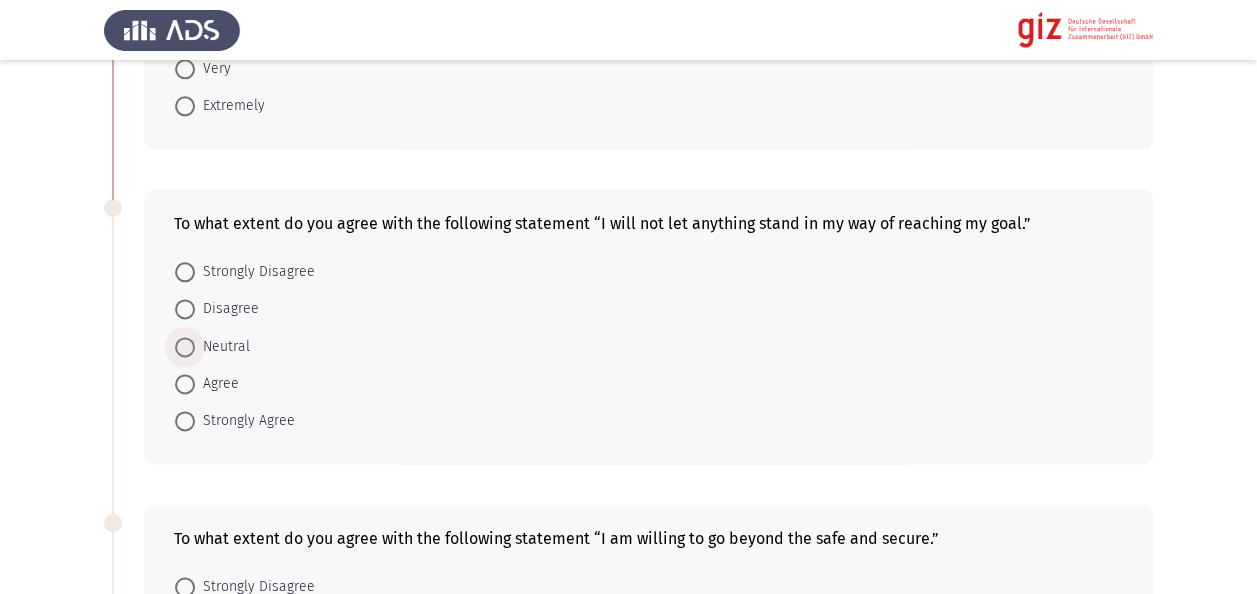 click at bounding box center [185, 347] 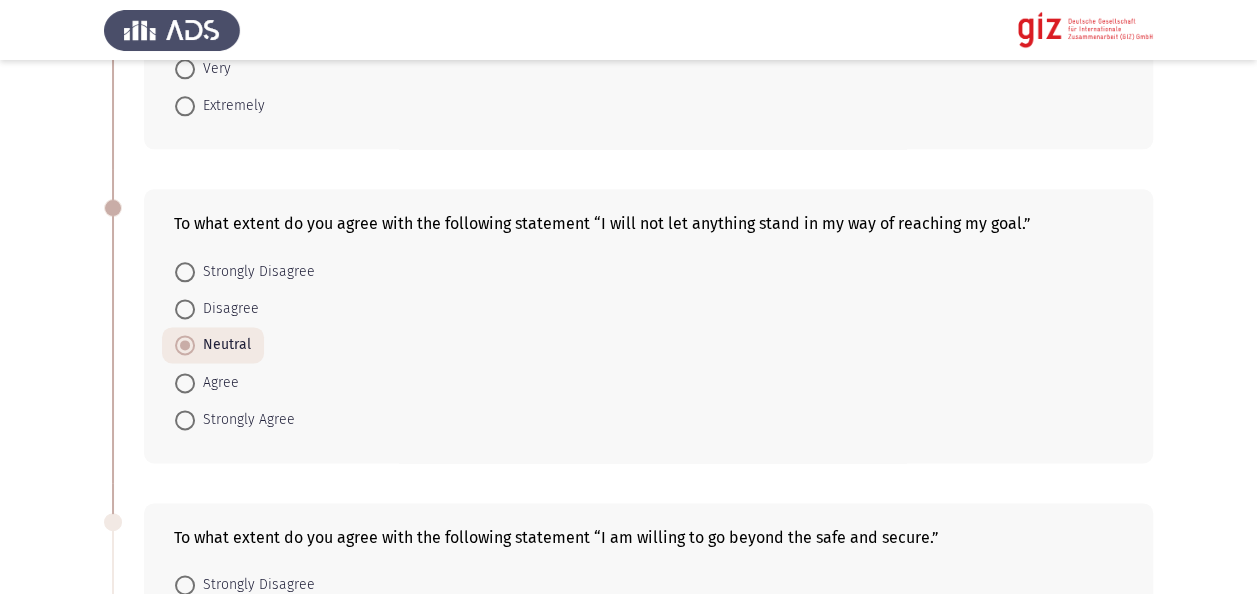 click on "To what extent do you agree with the following statement “I will not let anything stand in my way of reaching my goal.”    Strongly Disagree     Disagree     Neutral     Agree     Strongly Agree" 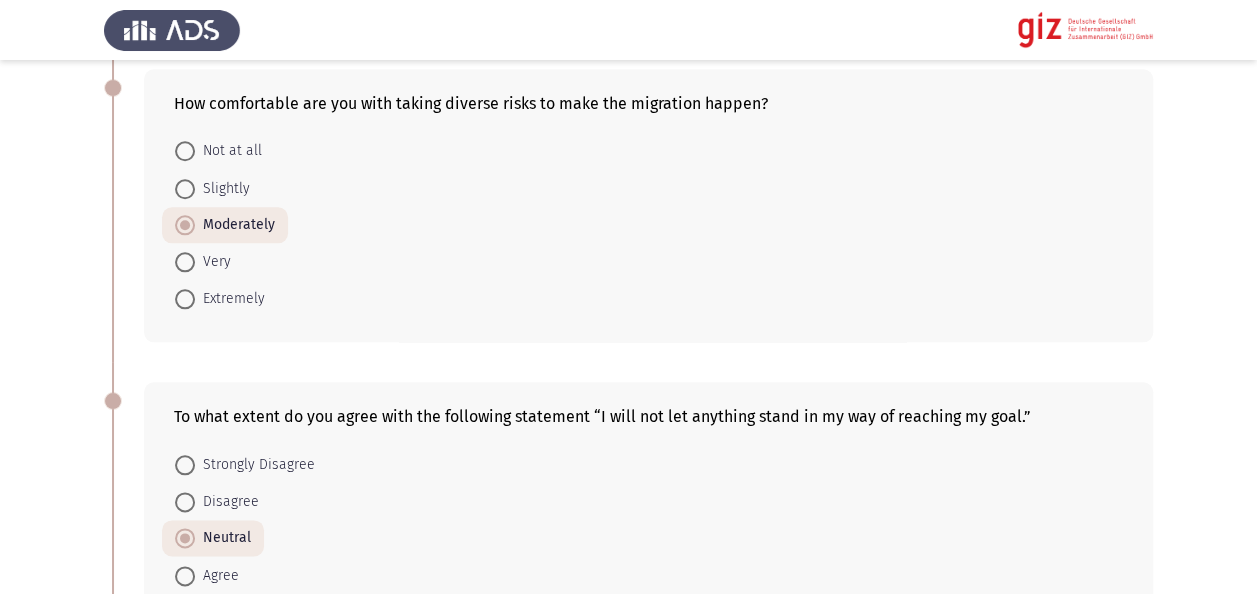 scroll, scrollTop: 880, scrollLeft: 0, axis: vertical 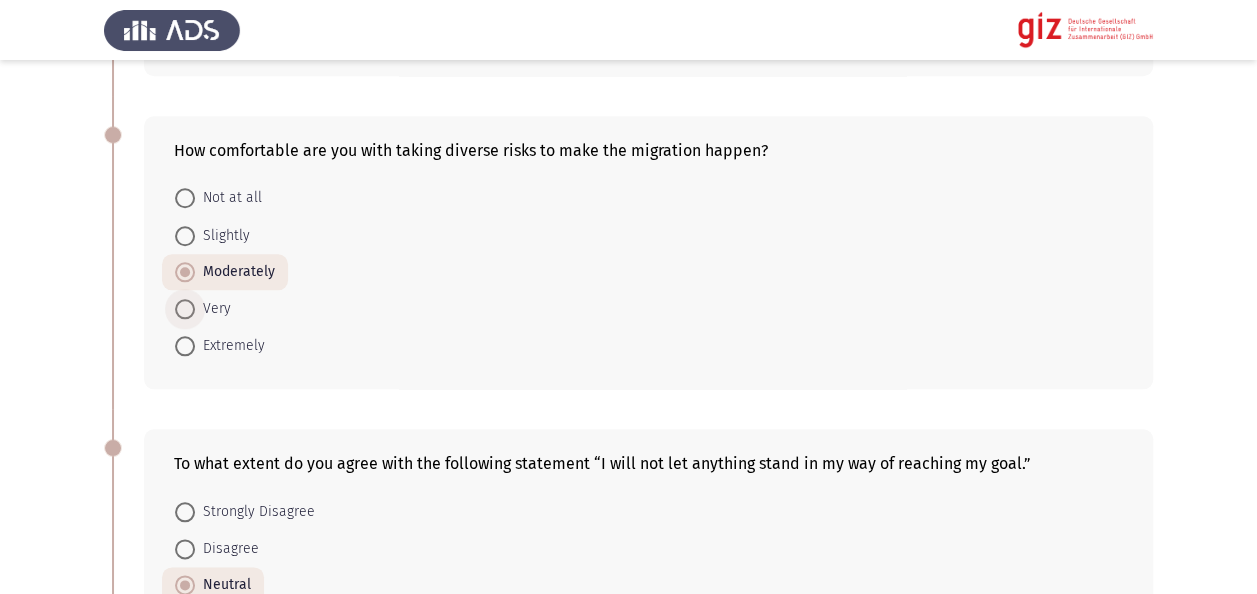 click at bounding box center [185, 309] 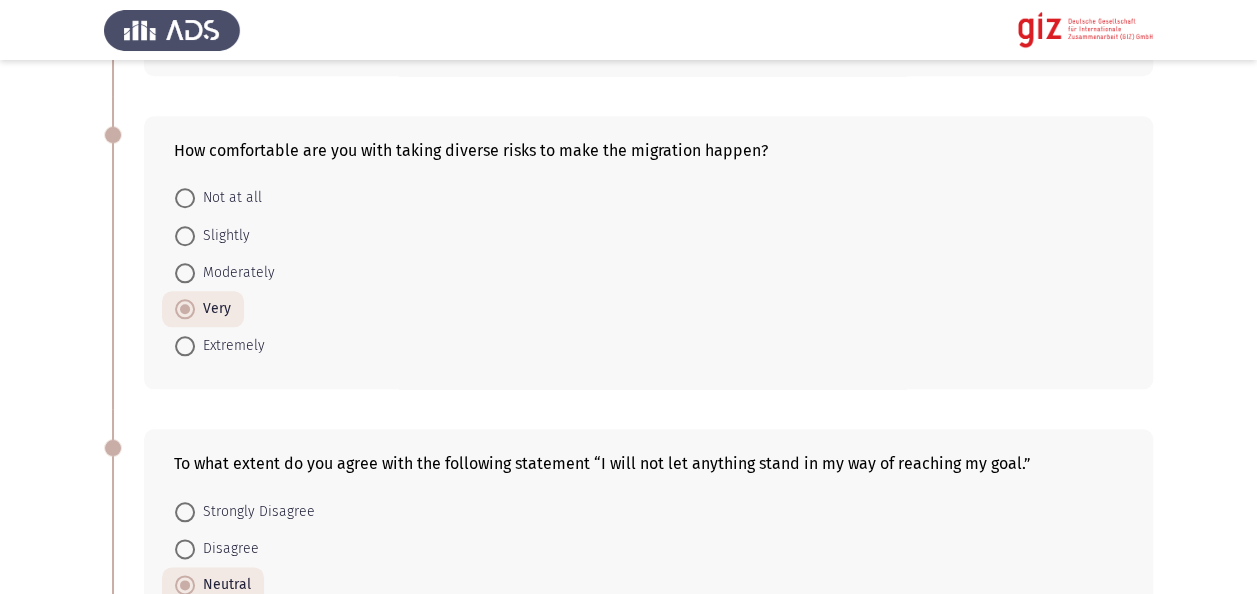 click on "Previous   Migration Intentions & Motivation   Next  Did you try to migrate before?    Yes     No  Do you want to leave Egypt?    Yes     No  If yes, which of the following regions are you seeking to migrate to? If not, select N/A.    Europe     Gulf     North America     Latin America     Australia     East Asia      Africa     N/A  How comfortable are you with taking diverse risks to make the migration happen?    Not at all     Slightly     Moderately     Very     Extremely  To what extent do you agree with the following statement “I will not let anything stand in my way of reaching my goal.”    Strongly Disagree     Disagree     Neutral     Agree     Strongly Agree  To what extent do you agree with the following statement “I am willing to go beyond the safe and secure.”    Strongly Disagree     Disagree     Neutral     Agree     Strongly Agree     Strongly Disagree     Disagree     Neutral     Agree     Strongly Agree     Yes     No     Extremely risky" 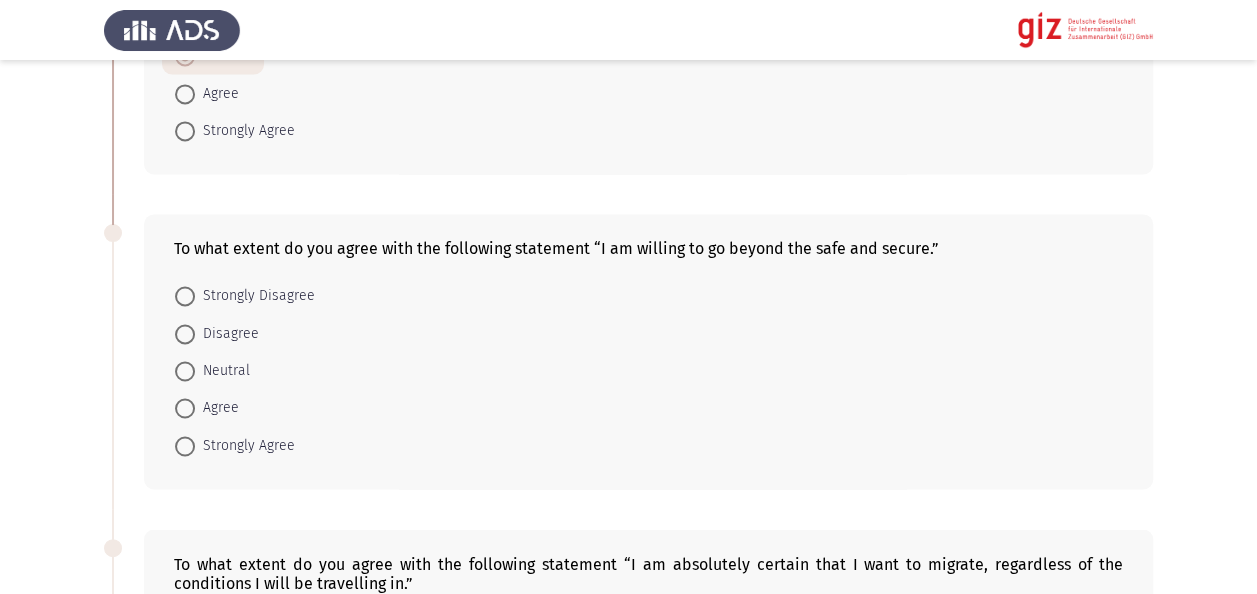 scroll, scrollTop: 1440, scrollLeft: 0, axis: vertical 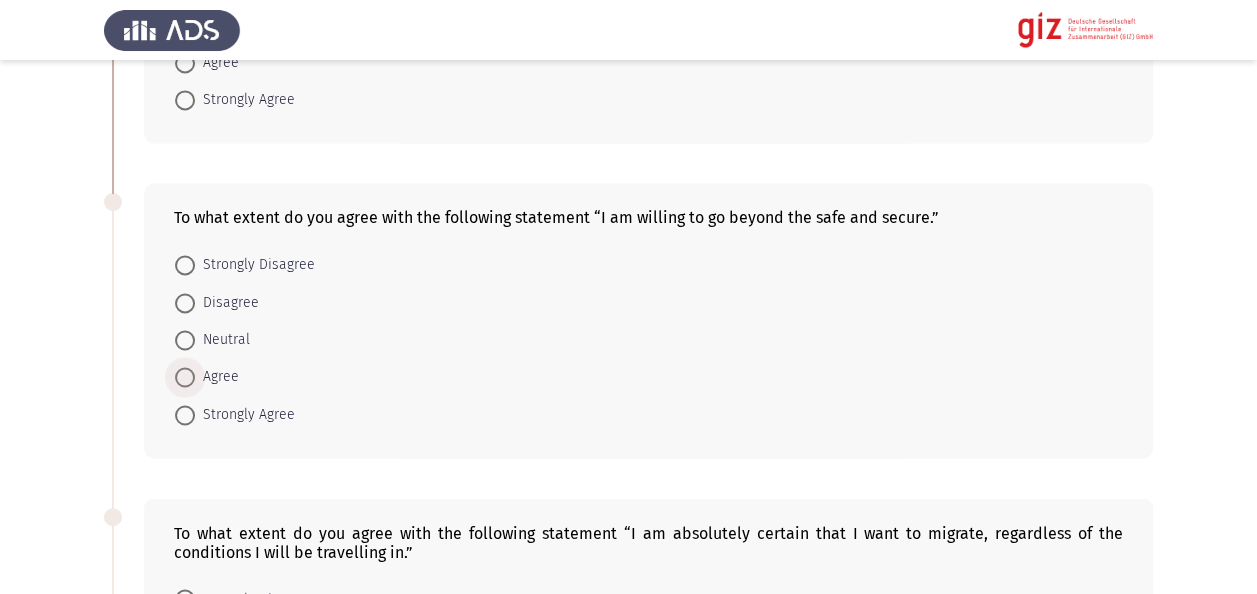 click on "Agree" at bounding box center (217, 377) 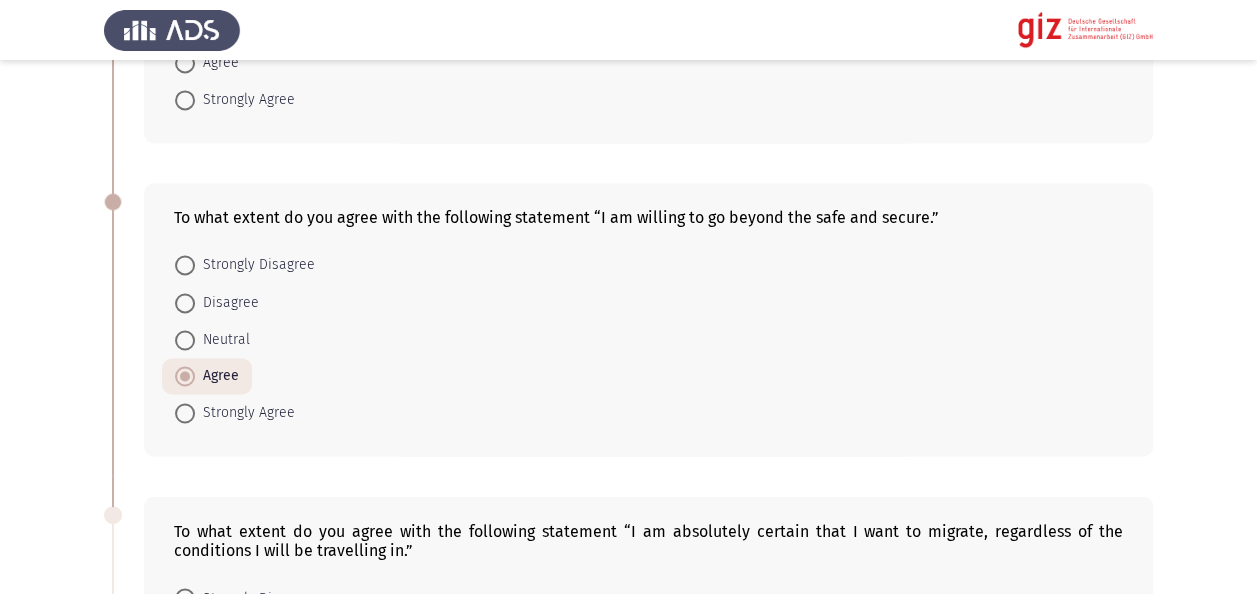 click on "Previous   Migration Intentions & Motivation   Next  Did you try to migrate before?    Yes     No  Do you want to leave Egypt?    Yes     No  If yes, which of the following regions are you seeking to migrate to? If not, select N/A.    Europe     Gulf     North America     Latin America     Australia     East Asia      Africa     N/A  How comfortable are you with taking diverse risks to make the migration happen?    Not at all     Slightly     Moderately     Very     Extremely  To what extent do you agree with the following statement “I will not let anything stand in my way of reaching my goal.”    Strongly Disagree     Disagree     Neutral     Agree     Strongly Agree  To what extent do you agree with the following statement “I am willing to go beyond the safe and secure.”    Strongly Disagree     Disagree     Neutral     Agree     Strongly Agree     Strongly Disagree     Disagree     Neutral     Agree     Strongly Agree     Yes     No     Extremely risky" at bounding box center (628, 298) 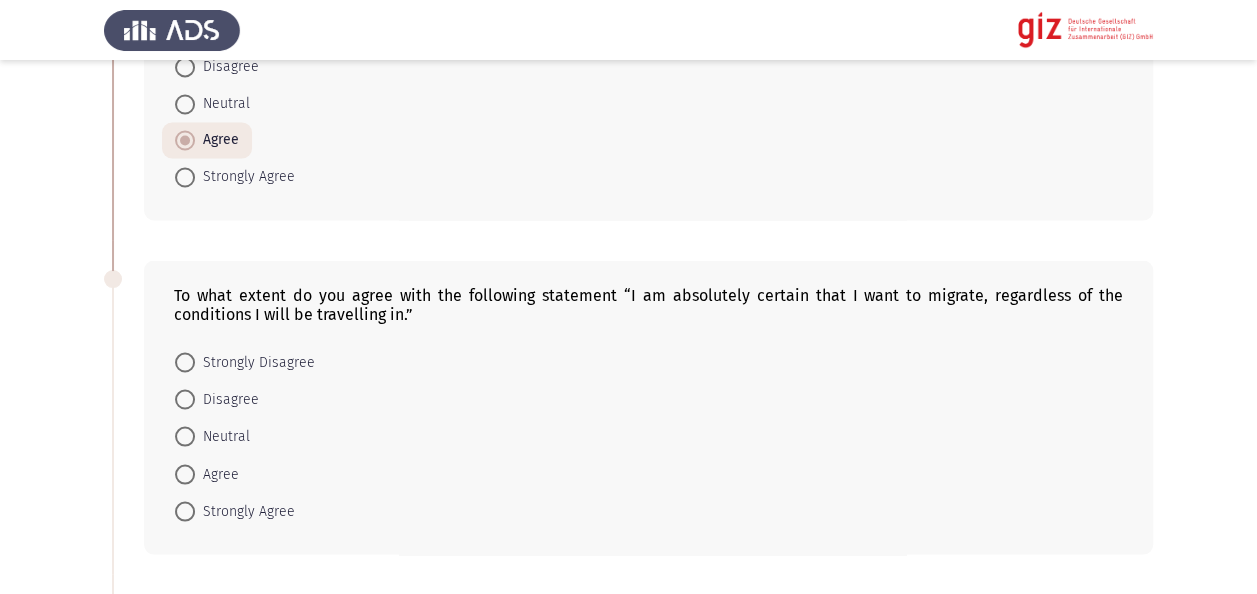scroll, scrollTop: 1840, scrollLeft: 0, axis: vertical 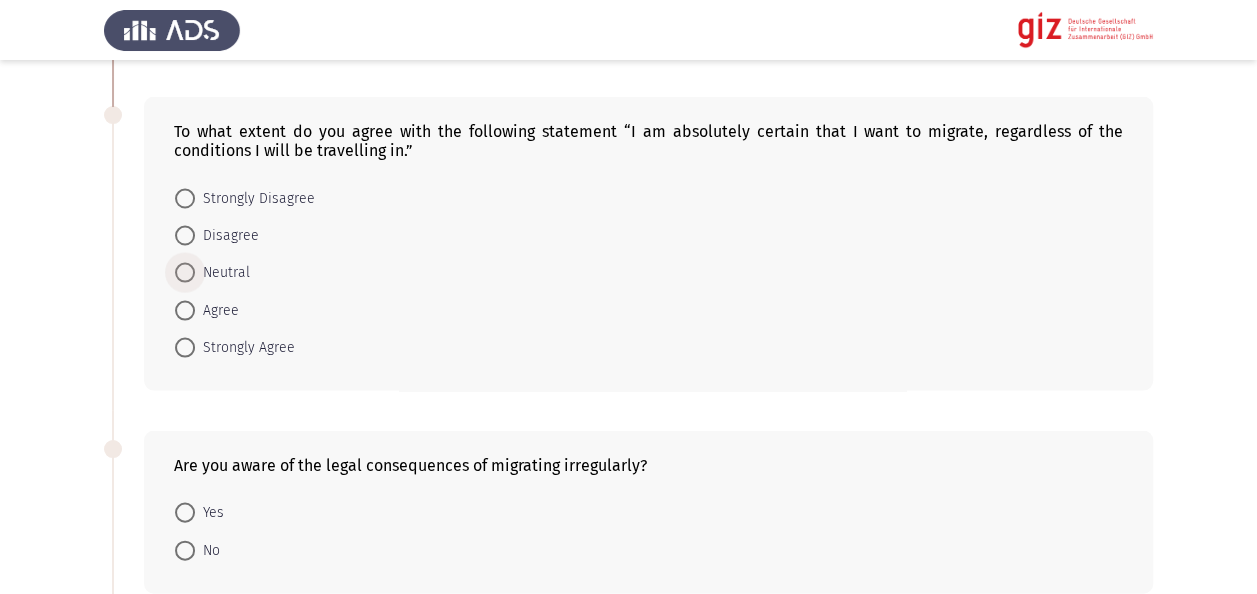 click on "Neutral" at bounding box center [222, 272] 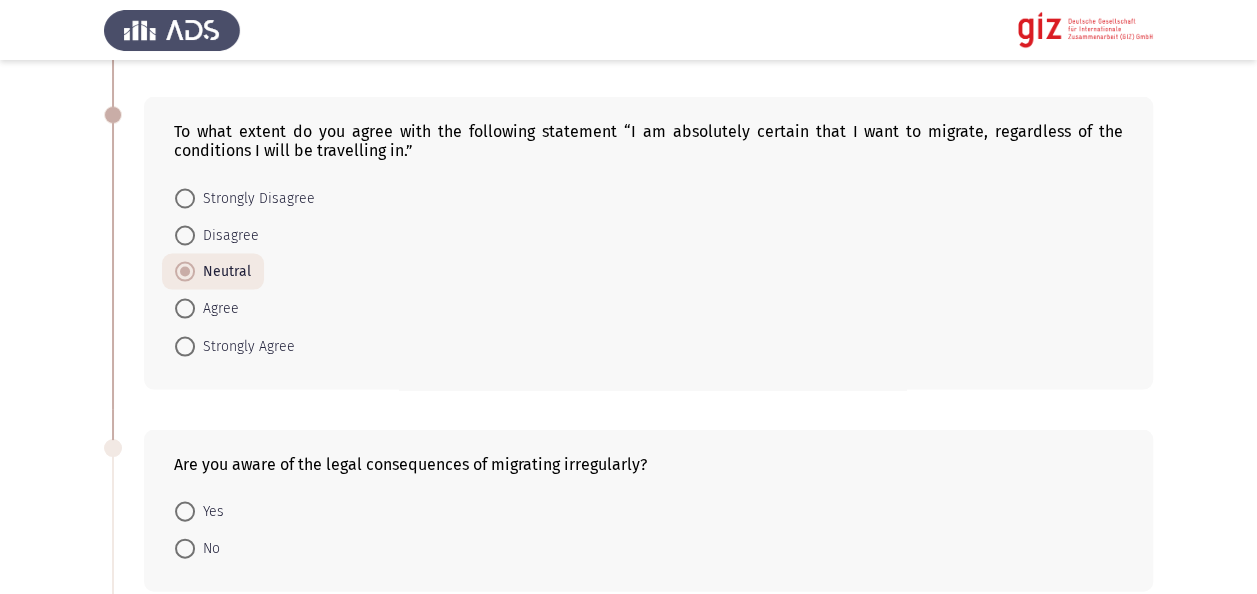click on "Previous   Migration Intentions & Motivation   Next  Did you try to migrate before?    Yes     No  Do you want to leave Egypt?    Yes     No  If yes, which of the following regions are you seeking to migrate to? If not, select N/A.    Europe     Gulf     North America     Latin America     Australia     East Asia      Africa     N/A  How comfortable are you with taking diverse risks to make the migration happen?    Not at all     Slightly     Moderately     Very     Extremely  To what extent do you agree with the following statement “I will not let anything stand in my way of reaching my goal.”    Strongly Disagree     Disagree     Neutral     Agree     Strongly Agree  To what extent do you agree with the following statement “I am willing to go beyond the safe and secure.”    Strongly Disagree     Disagree     Neutral     Agree     Strongly Agree     Strongly Disagree     Disagree     Neutral     Agree     Strongly Agree     Yes     No     Extremely risky" 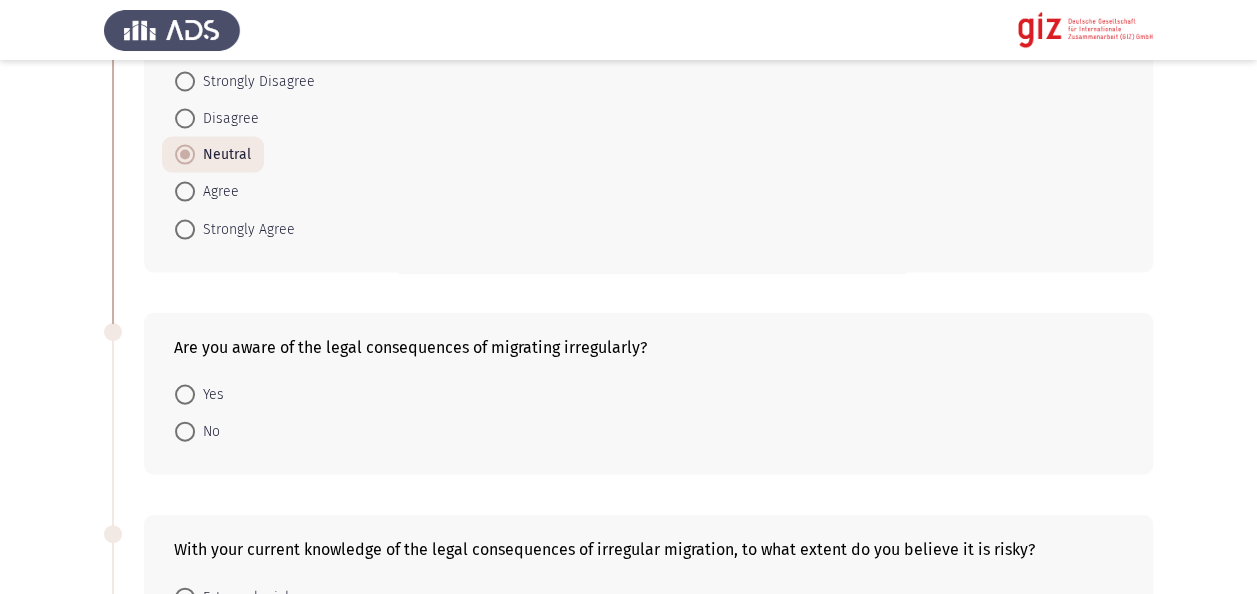 scroll, scrollTop: 2120, scrollLeft: 0, axis: vertical 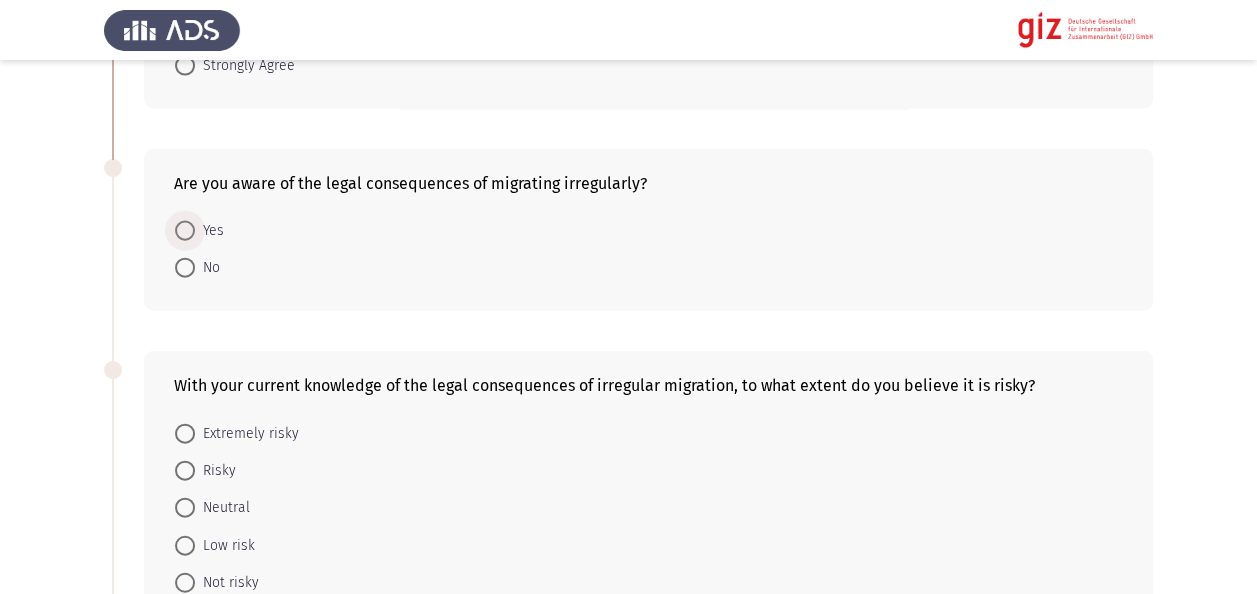 click at bounding box center [185, 231] 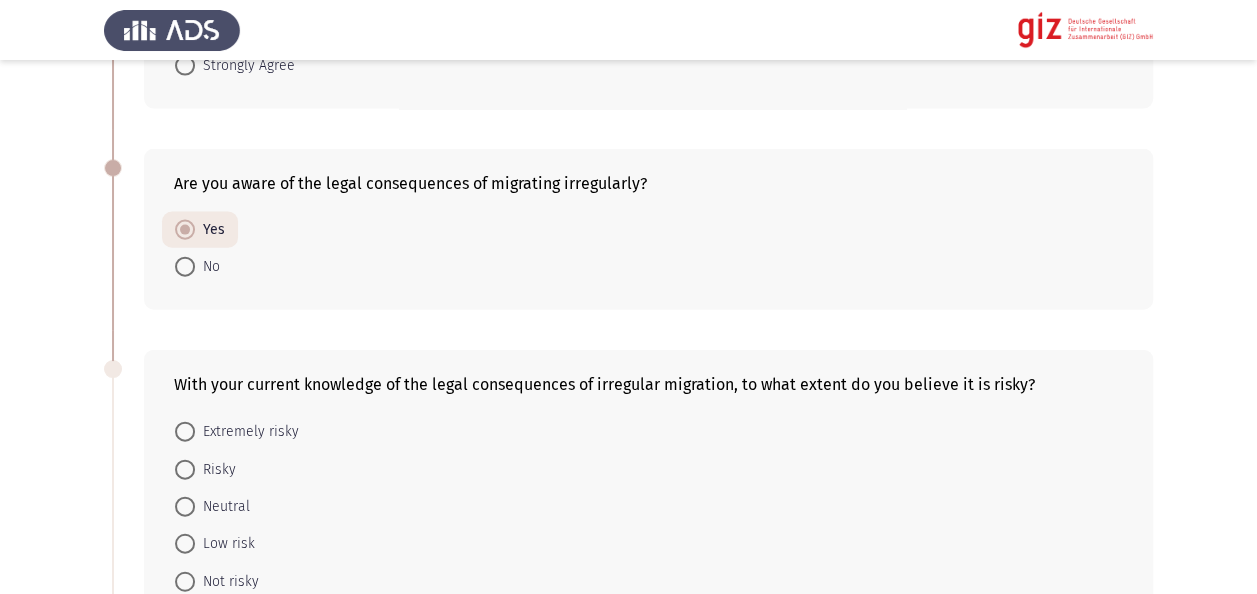 click on "Previous   Migration Intentions & Motivation   Next  Did you try to migrate before?    Yes     No  Do you want to leave Egypt?    Yes     No  If yes, which of the following regions are you seeking to migrate to? If not, select N/A.    Europe     Gulf     North America     Latin America     Australia     East Asia      Africa     N/A  How comfortable are you with taking diverse risks to make the migration happen?    Not at all     Slightly     Moderately     Very     Extremely  To what extent do you agree with the following statement “I will not let anything stand in my way of reaching my goal.”    Strongly Disagree     Disagree     Neutral     Agree     Strongly Agree  To what extent do you agree with the following statement “I am willing to go beyond the safe and secure.”    Strongly Disagree     Disagree     Neutral     Agree     Strongly Agree     Strongly Disagree     Disagree     Neutral     Agree     Strongly Agree     Yes     No     Extremely risky" 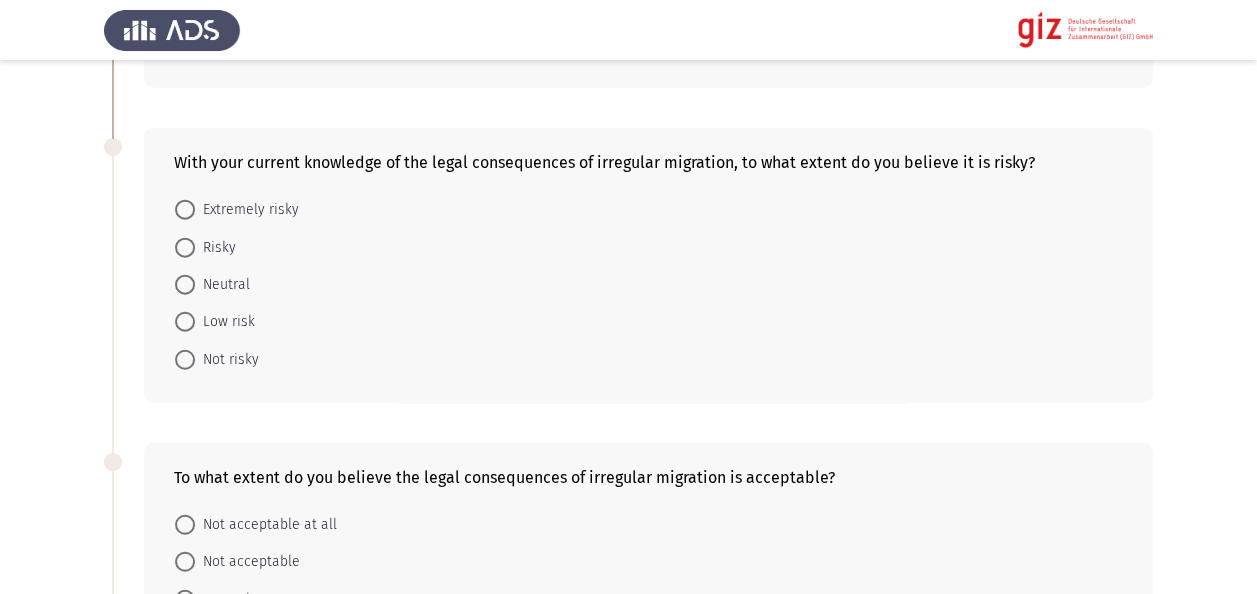 scroll, scrollTop: 2360, scrollLeft: 0, axis: vertical 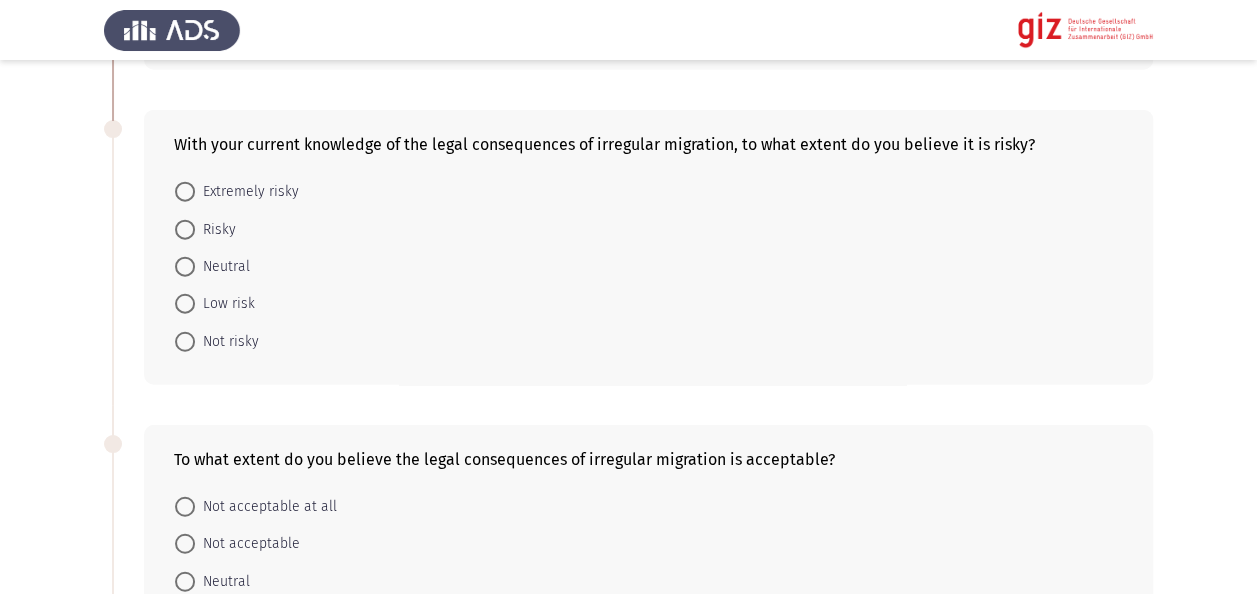 click on "Risky" at bounding box center [215, 230] 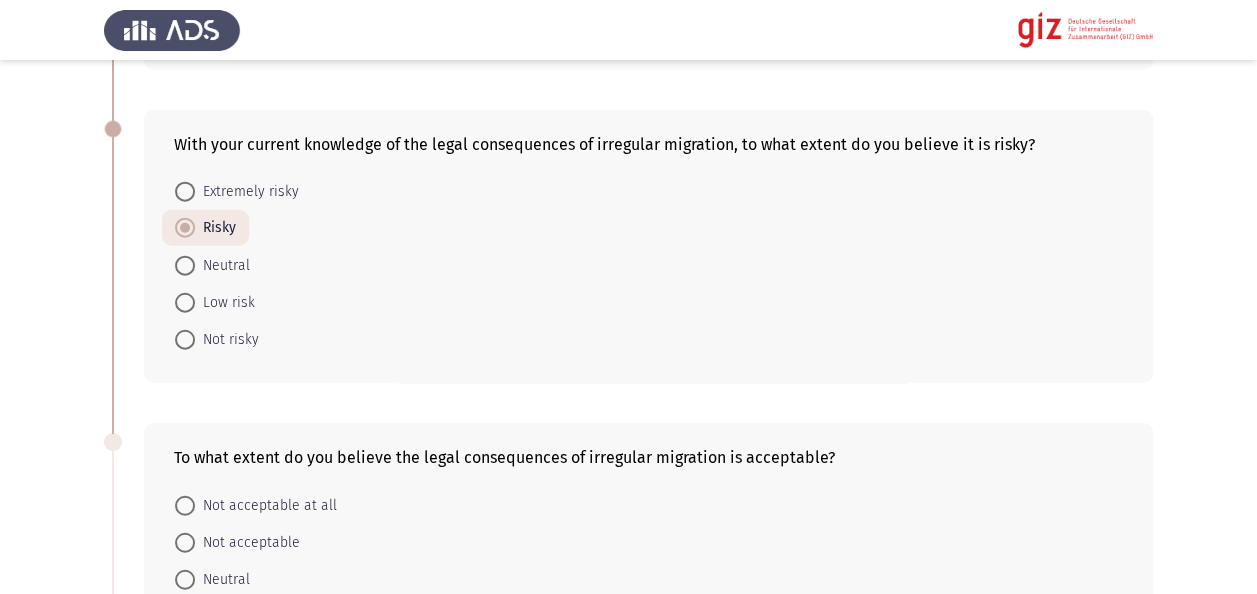 click on "Previous   Migration Intentions & Motivation   Next  Did you try to migrate before?    Yes     No  Do you want to leave Egypt?    Yes     No  If yes, which of the following regions are you seeking to migrate to? If not, select N/A.    Europe     Gulf     North America     Latin America     Australia     East Asia      Africa     N/A  How comfortable are you with taking diverse risks to make the migration happen?    Not at all     Slightly     Moderately     Very     Extremely  To what extent do you agree with the following statement “I will not let anything stand in my way of reaching my goal.”    Strongly Disagree     Disagree     Neutral     Agree     Strongly Agree  To what extent do you agree with the following statement “I am willing to go beyond the safe and secure.”    Strongly Disagree     Disagree     Neutral     Agree     Strongly Agree     Strongly Disagree     Disagree     Neutral     Agree     Strongly Agree     Yes     No     Extremely risky" 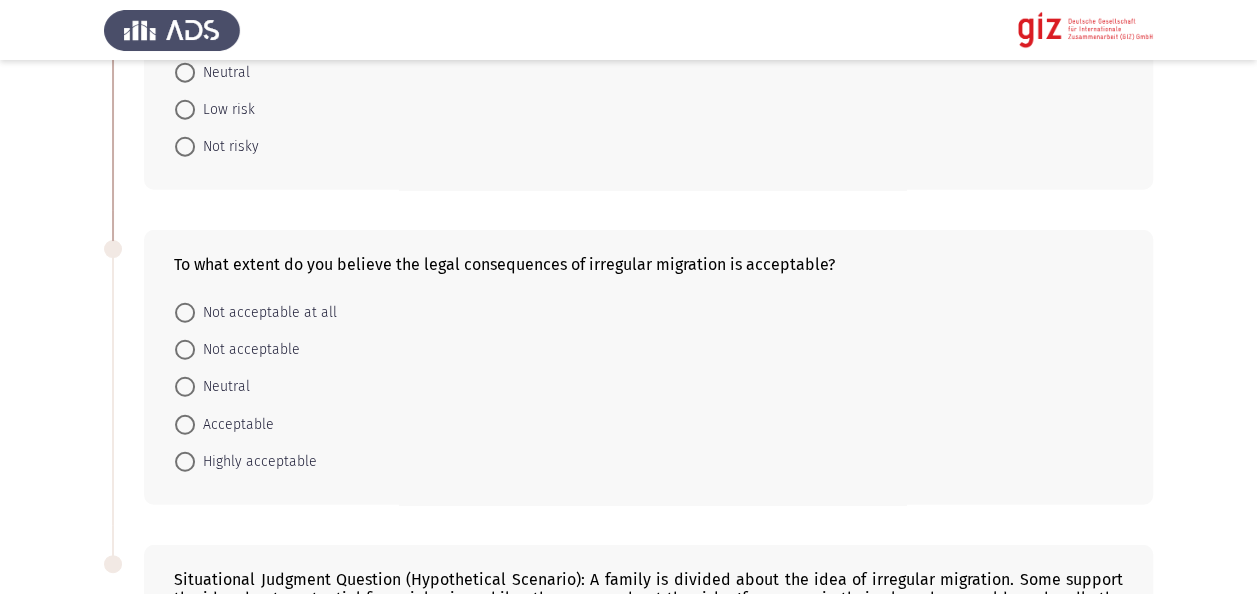 scroll, scrollTop: 2600, scrollLeft: 0, axis: vertical 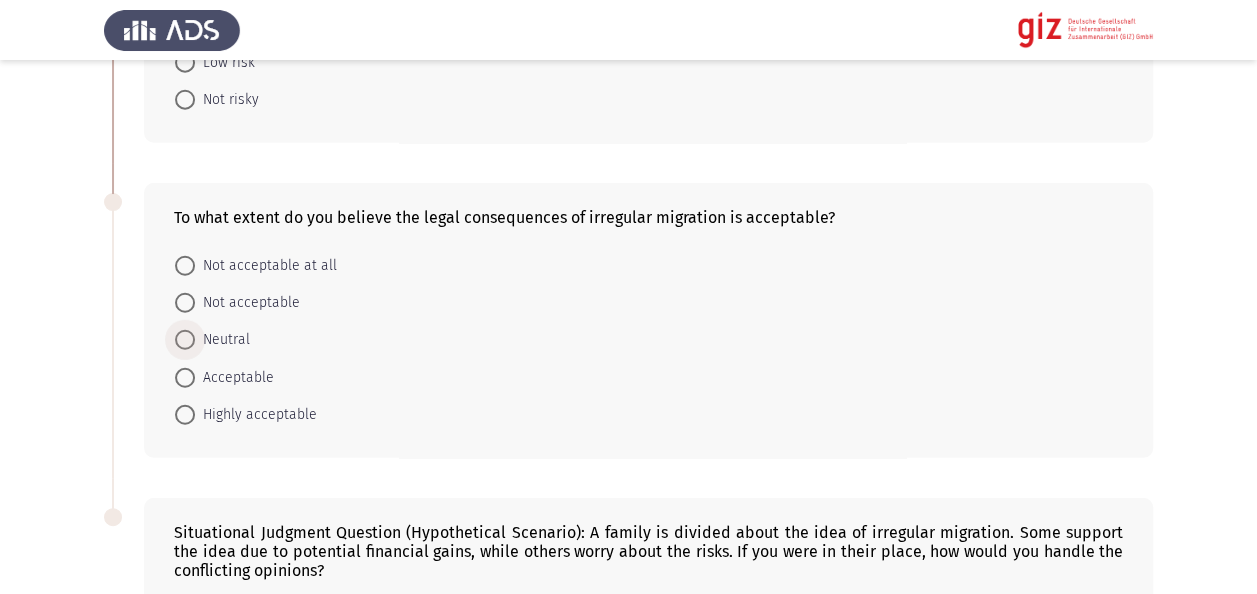 click at bounding box center [185, 340] 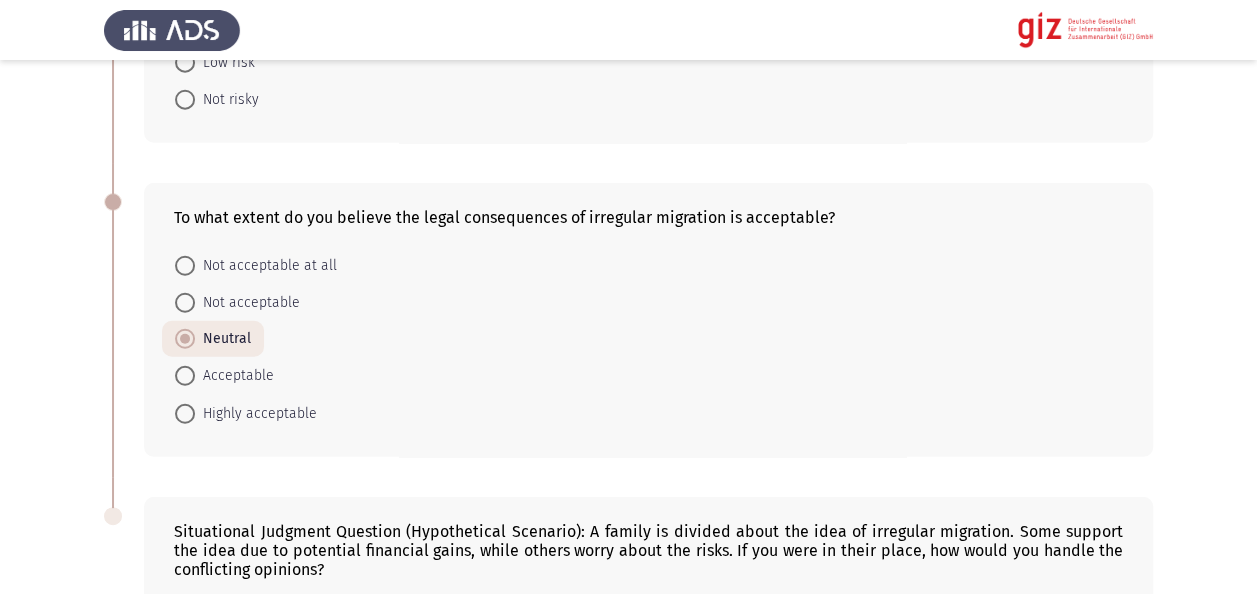 click on "Previous   Migration Intentions & Motivation   Next  Did you try to migrate before?    Yes     No  Do you want to leave Egypt?    Yes     No  If yes, which of the following regions are you seeking to migrate to? If not, select N/A.    Europe     Gulf     North America     Latin America     Australia     East Asia      Africa     N/A  How comfortable are you with taking diverse risks to make the migration happen?    Not at all     Slightly     Moderately     Very     Extremely  To what extent do you agree with the following statement “I will not let anything stand in my way of reaching my goal.”    Strongly Disagree     Disagree     Neutral     Agree     Strongly Agree  To what extent do you agree with the following statement “I am willing to go beyond the safe and secure.”    Strongly Disagree     Disagree     Neutral     Agree     Strongly Agree     Strongly Disagree     Disagree     Neutral     Agree     Strongly Agree     Yes     No     Extremely risky" 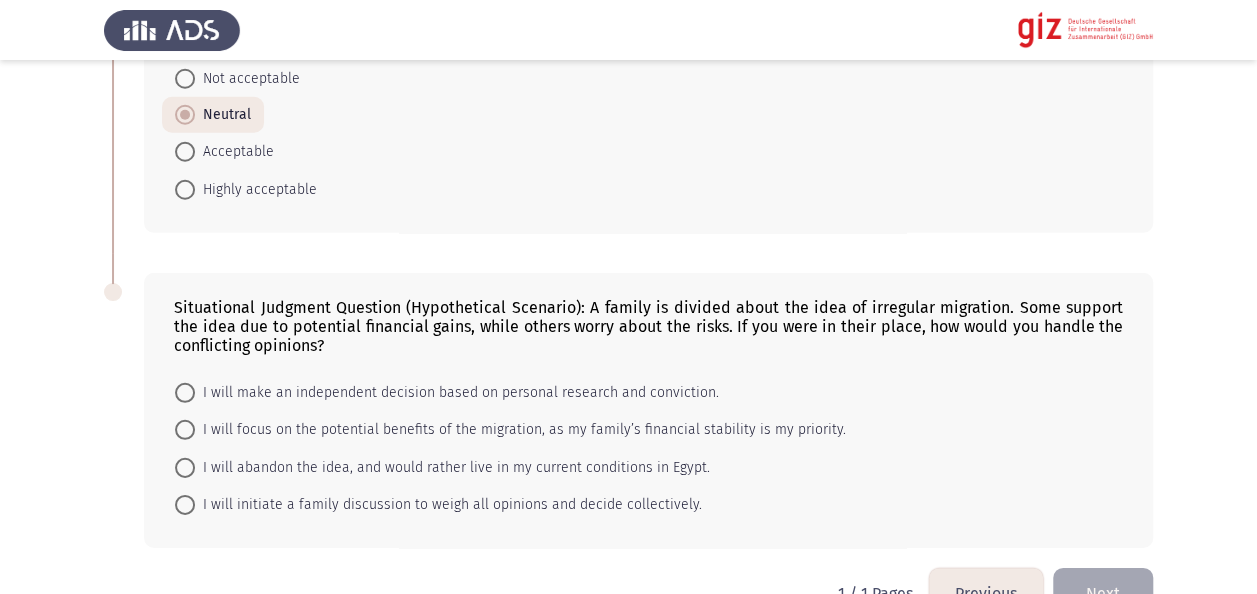 scroll, scrollTop: 2858, scrollLeft: 0, axis: vertical 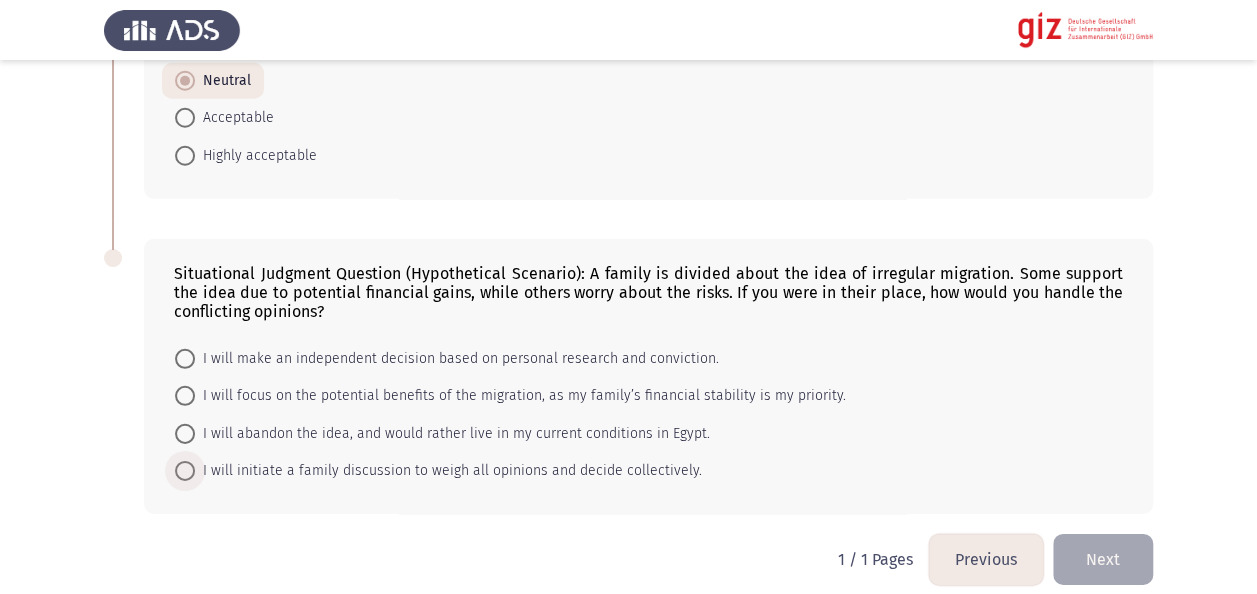 click on "I will initiate a family discussion to weigh all opinions and decide collectively." at bounding box center [448, 471] 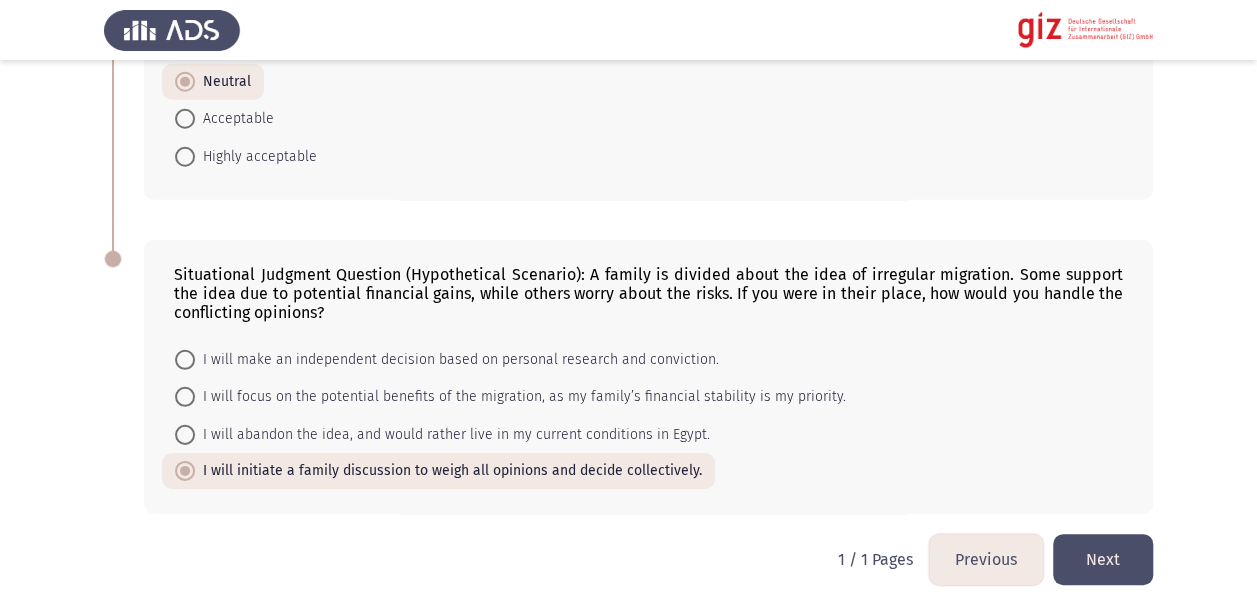 click on "Next" 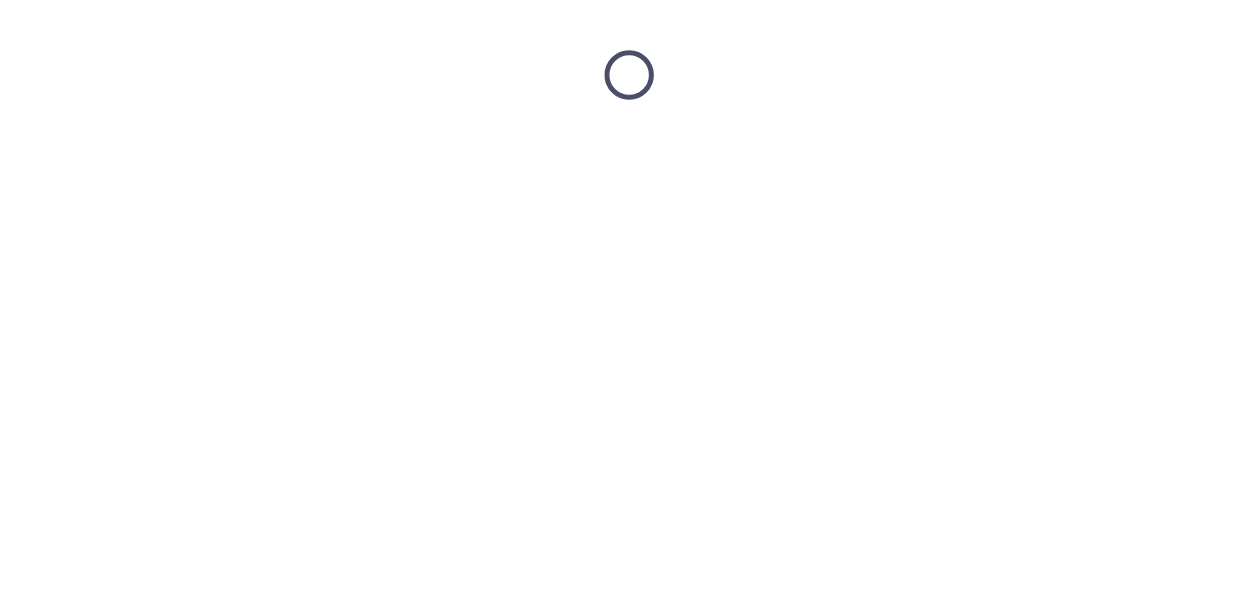 scroll, scrollTop: 0, scrollLeft: 0, axis: both 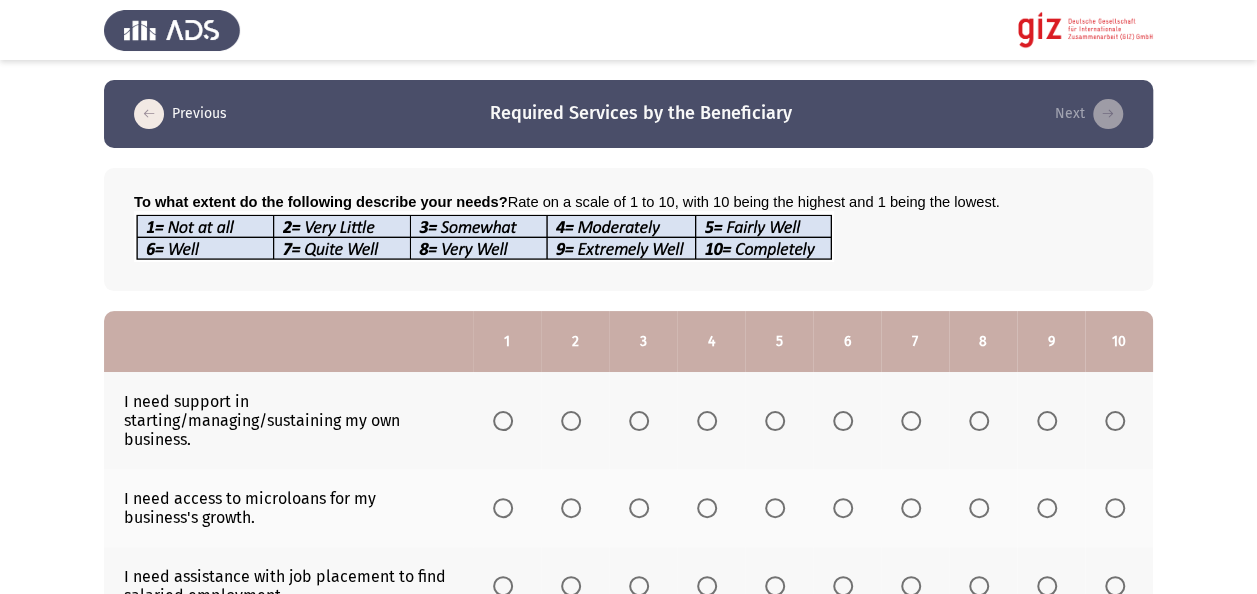 click on "Previous   Required Services by the Beneficiary   Next  To what extent do the following describe your needs?  Rate on a scale of 1 to 10, with 10 being the highest and 1 being the lowest.  1   2   3   4   5   6   7   8   9   10  I need support in starting/managing/sustaining my own business.                     I need access to microloans for my business's growth.                     I need assistance with job placement to find salaried employment.                     I need support with resume writing and interview preparation to secure a job.                     Connecting with potential employers would facilitate my employment/business continuation opportunities.                     I require vocational training to improve my employability.                     Receiving sector-specific trainings would enhance my job prospects.                     Technical skills workshops are necessary to meet job market demands." 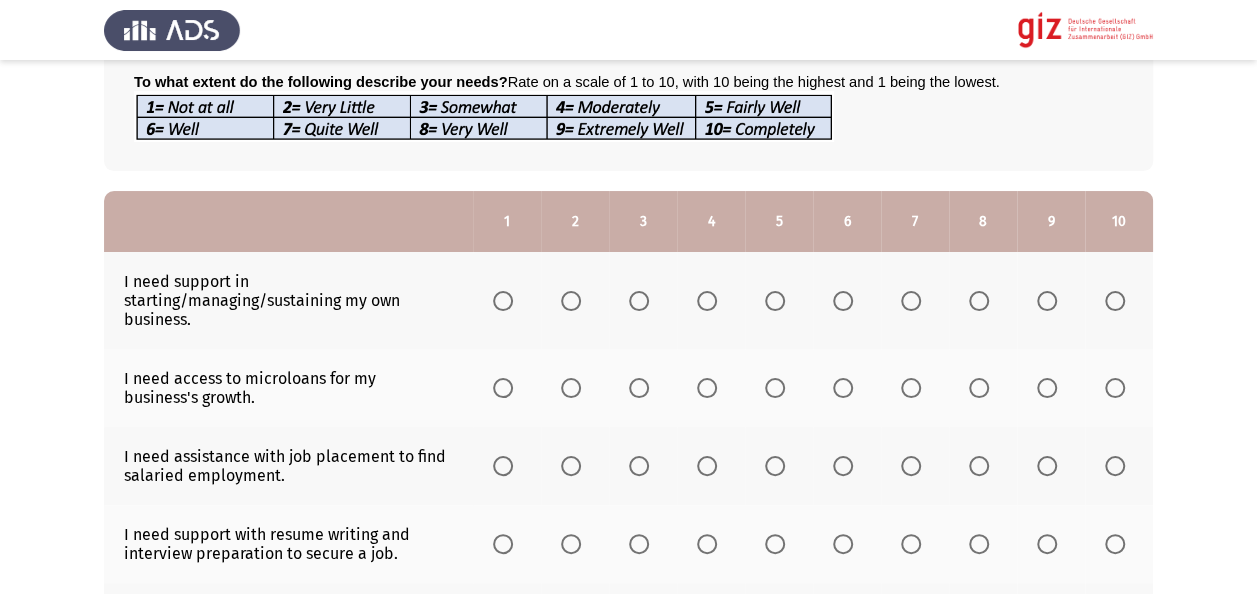 scroll, scrollTop: 160, scrollLeft: 0, axis: vertical 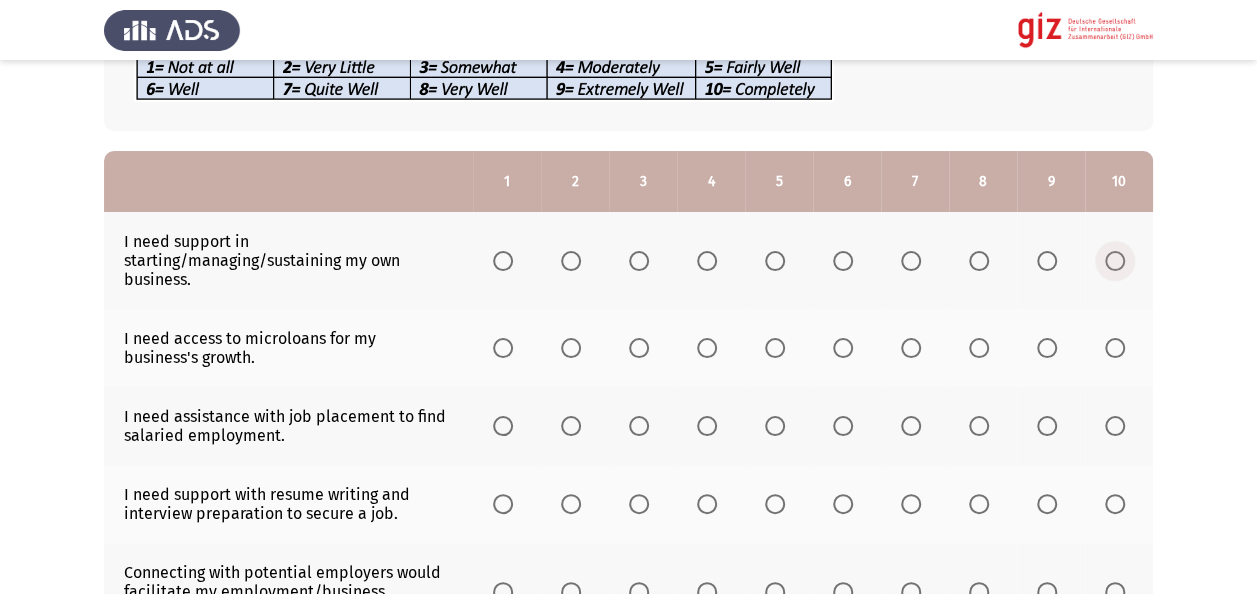 click at bounding box center [1115, 261] 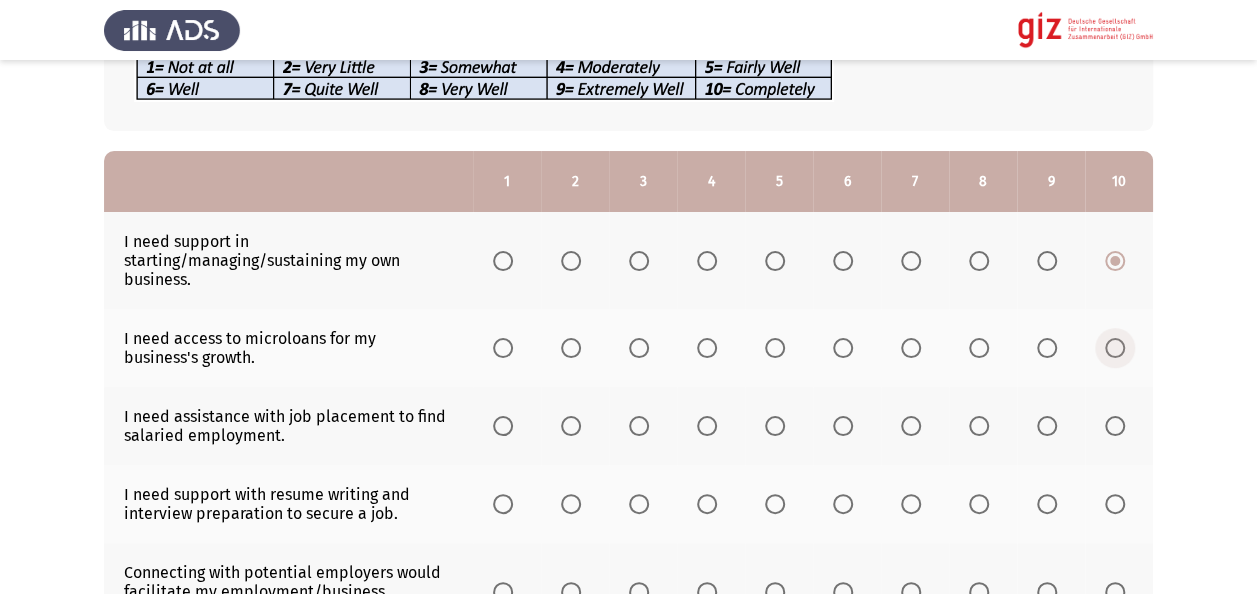 click at bounding box center [1119, 348] 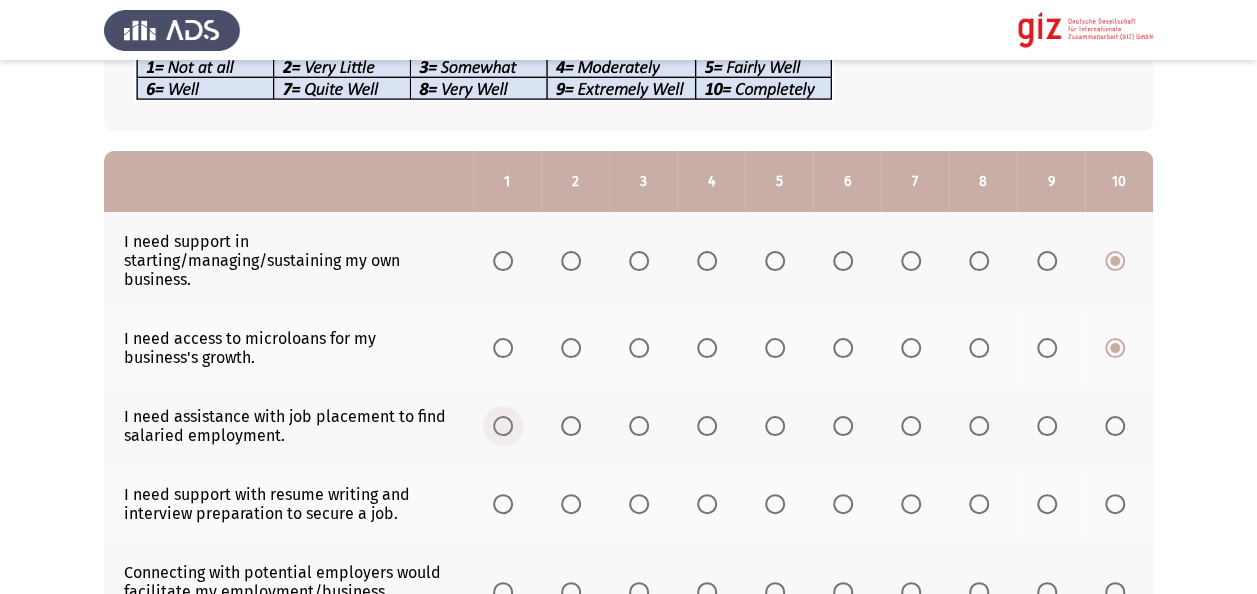 click at bounding box center [503, 426] 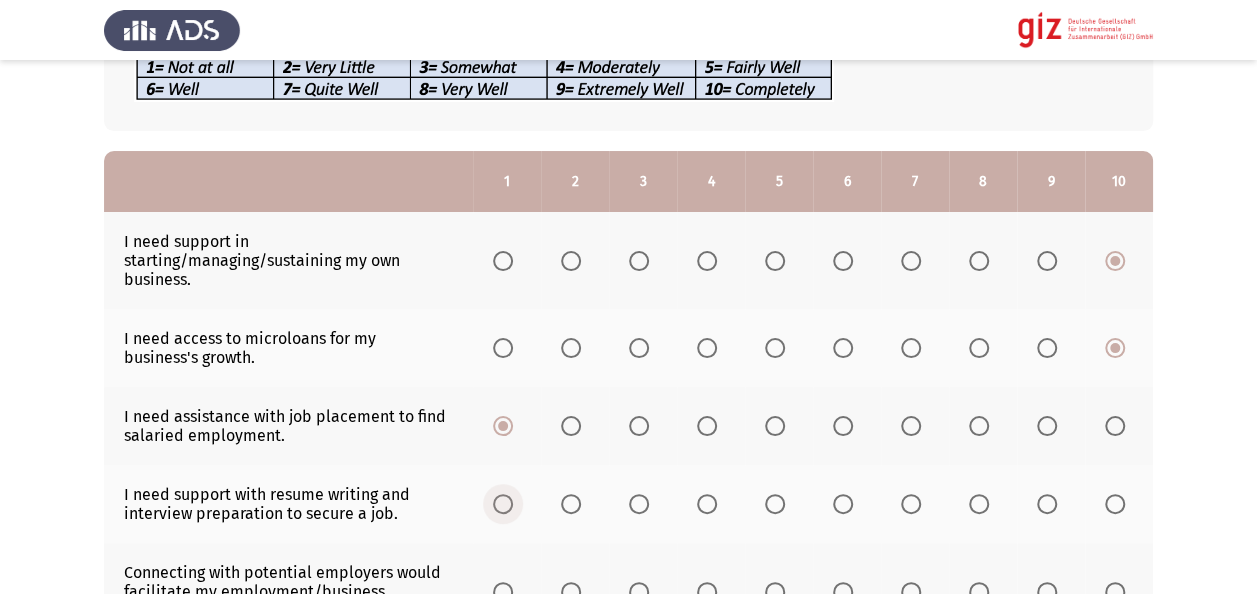 click at bounding box center (503, 504) 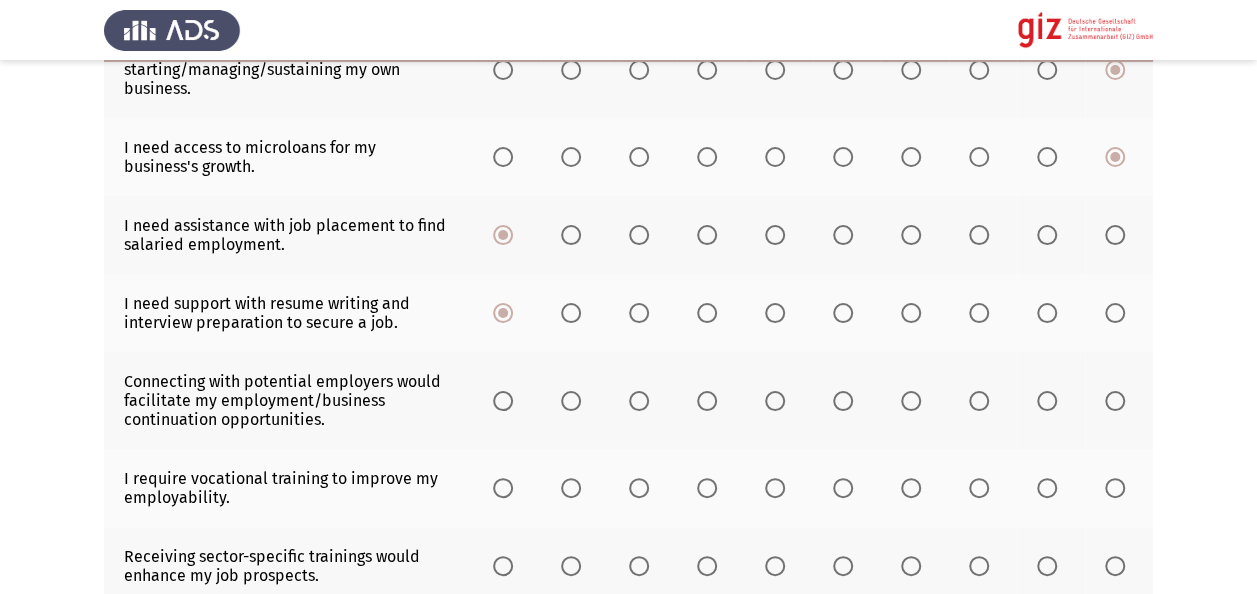 scroll, scrollTop: 400, scrollLeft: 0, axis: vertical 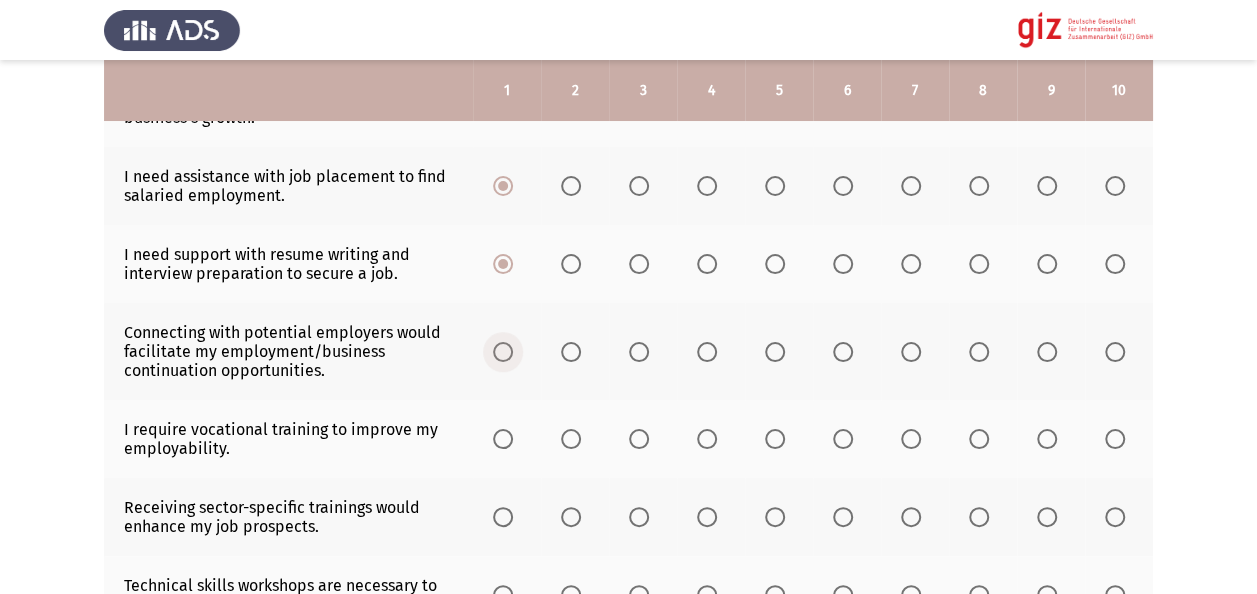 click at bounding box center [503, 352] 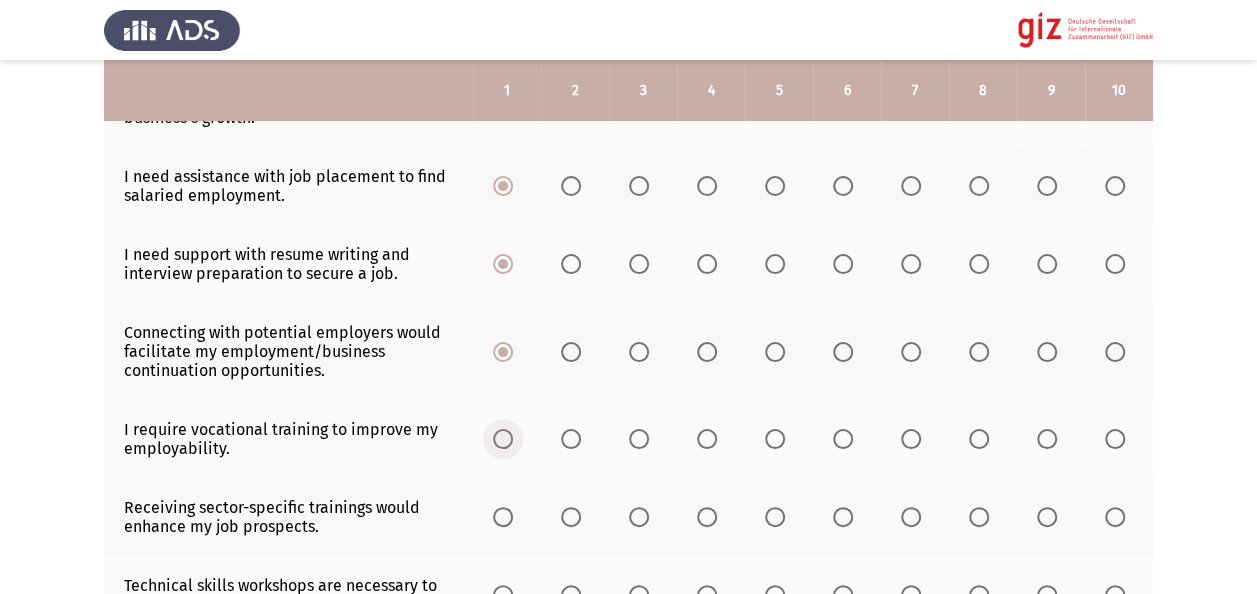 click at bounding box center [503, 439] 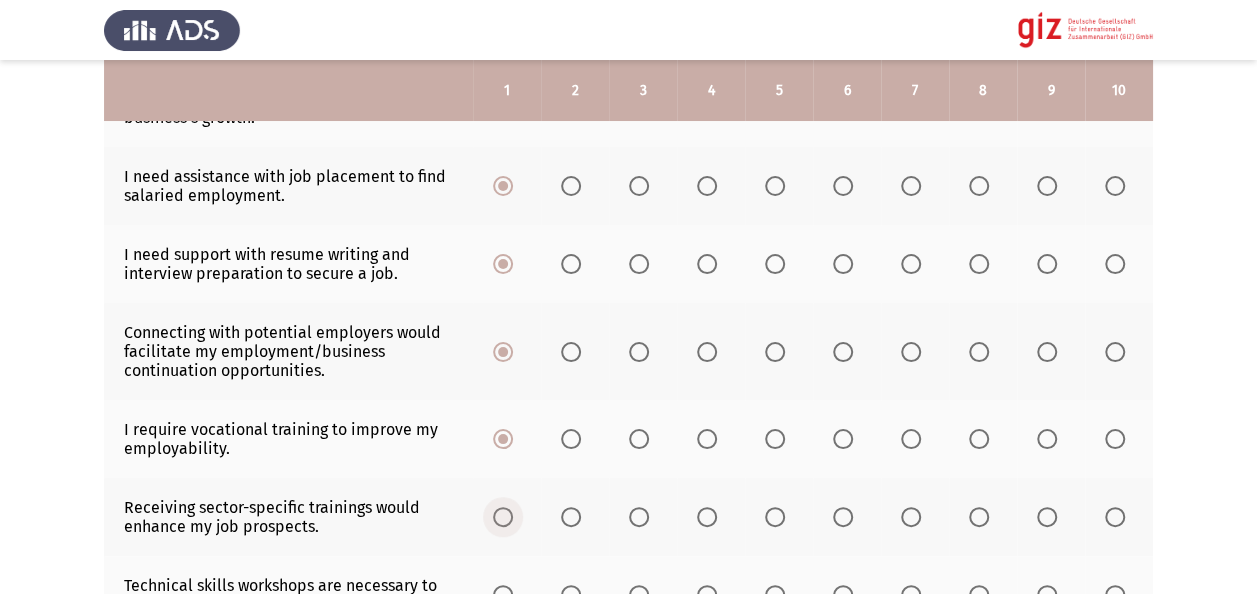 click at bounding box center [503, 517] 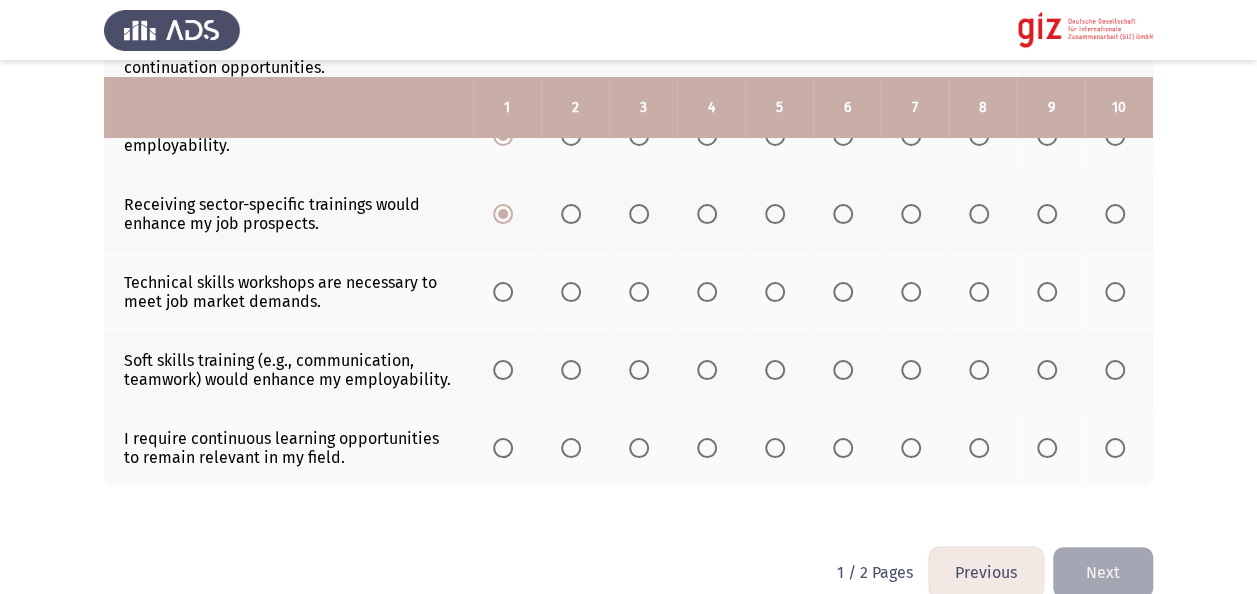 scroll, scrollTop: 720, scrollLeft: 0, axis: vertical 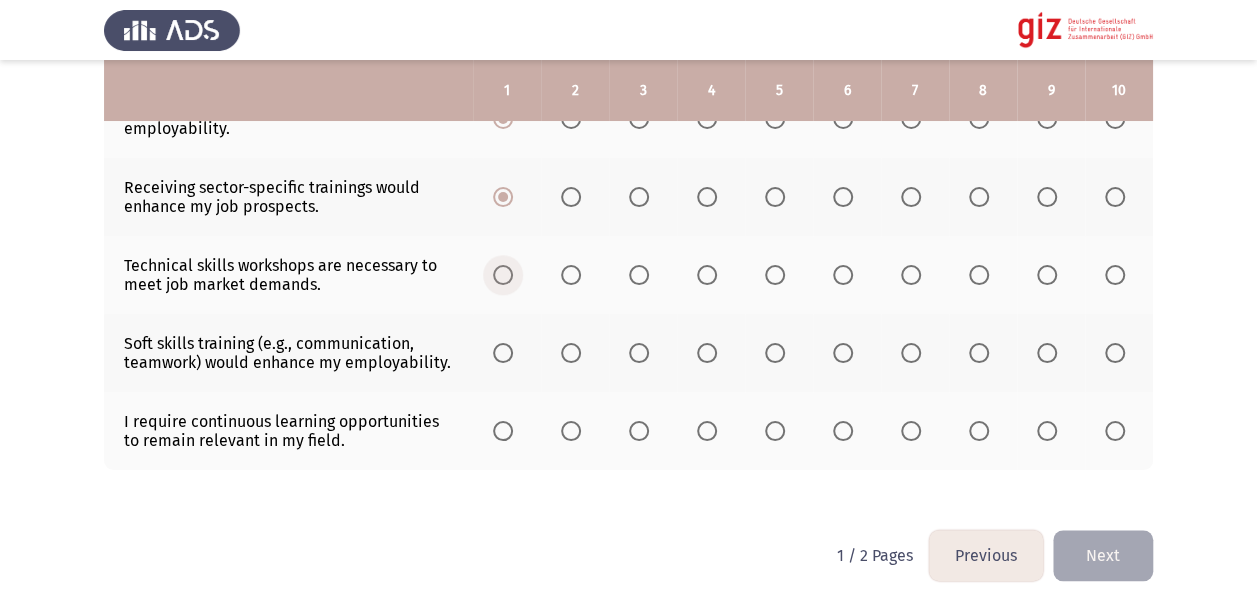 click at bounding box center [503, 275] 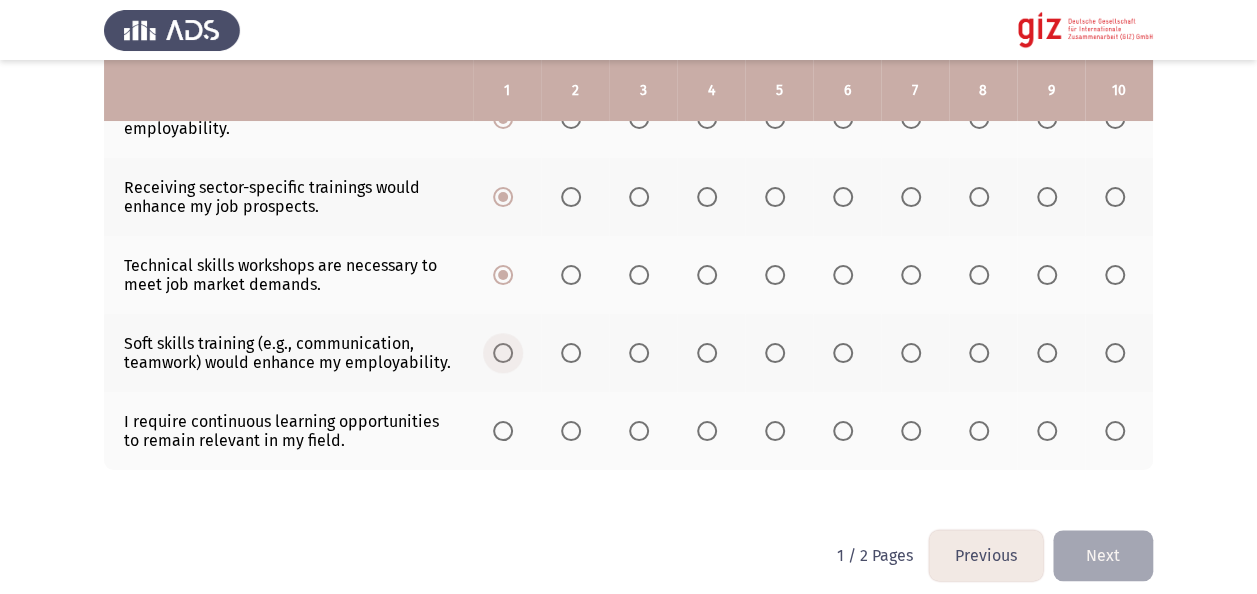 click at bounding box center [503, 353] 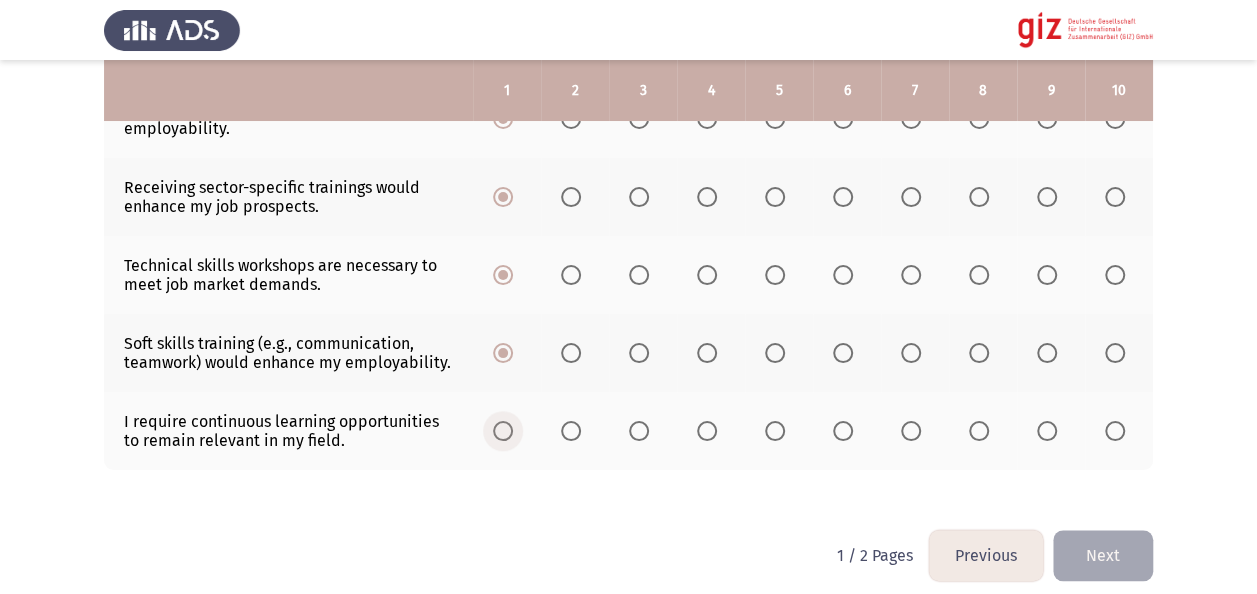 click at bounding box center [503, 431] 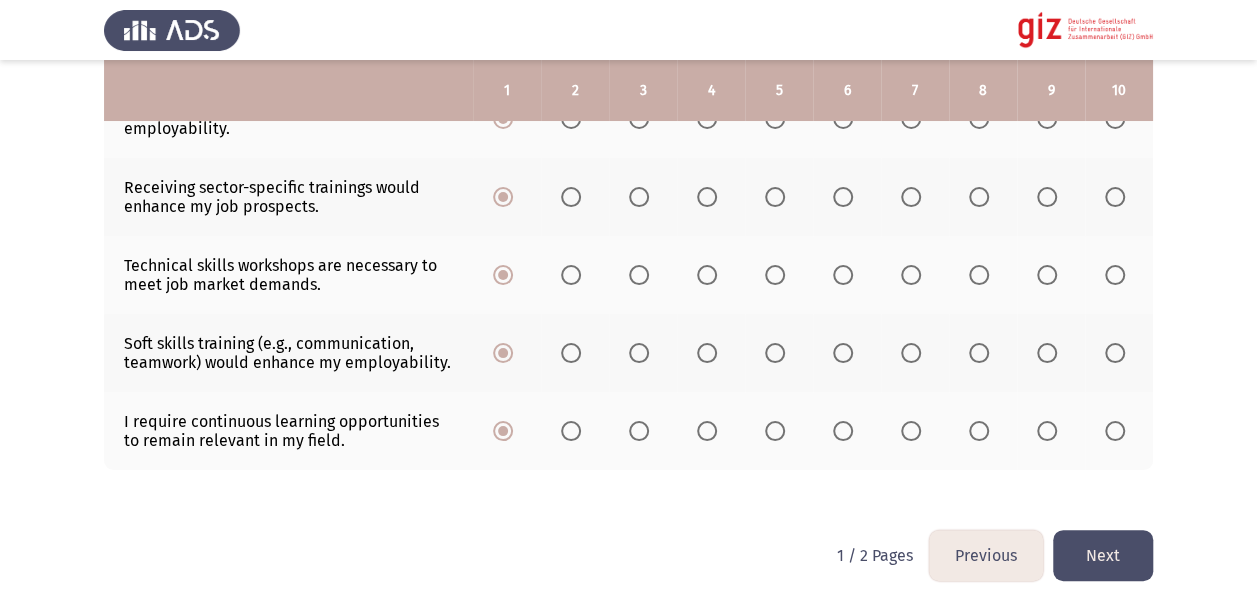 click on "Next" 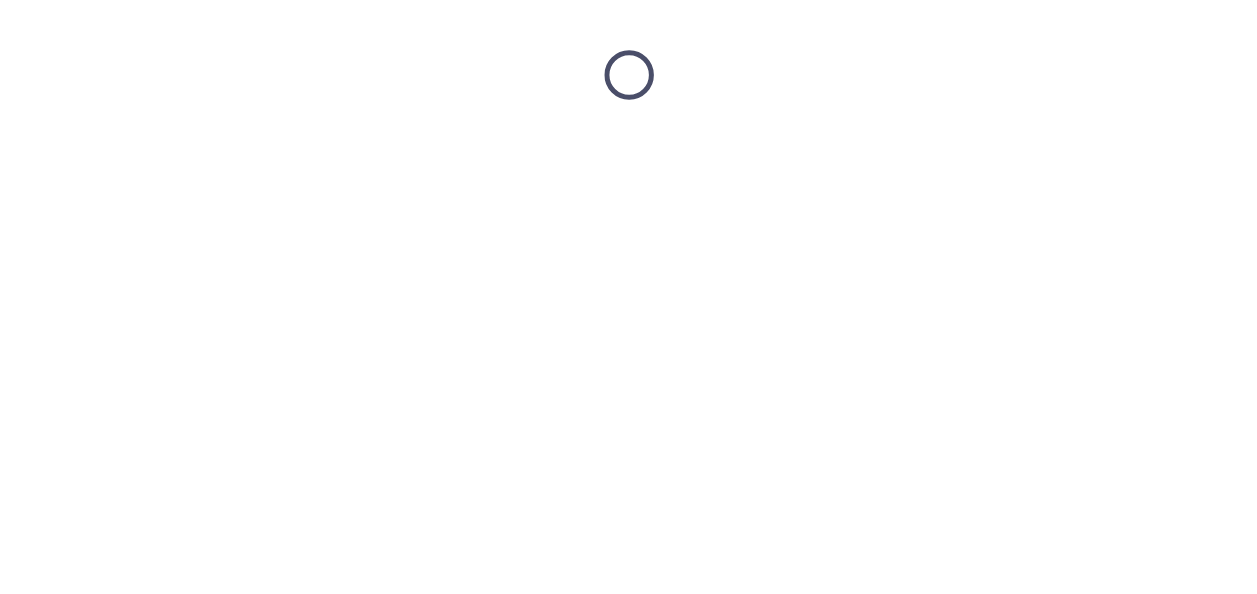 scroll, scrollTop: 0, scrollLeft: 0, axis: both 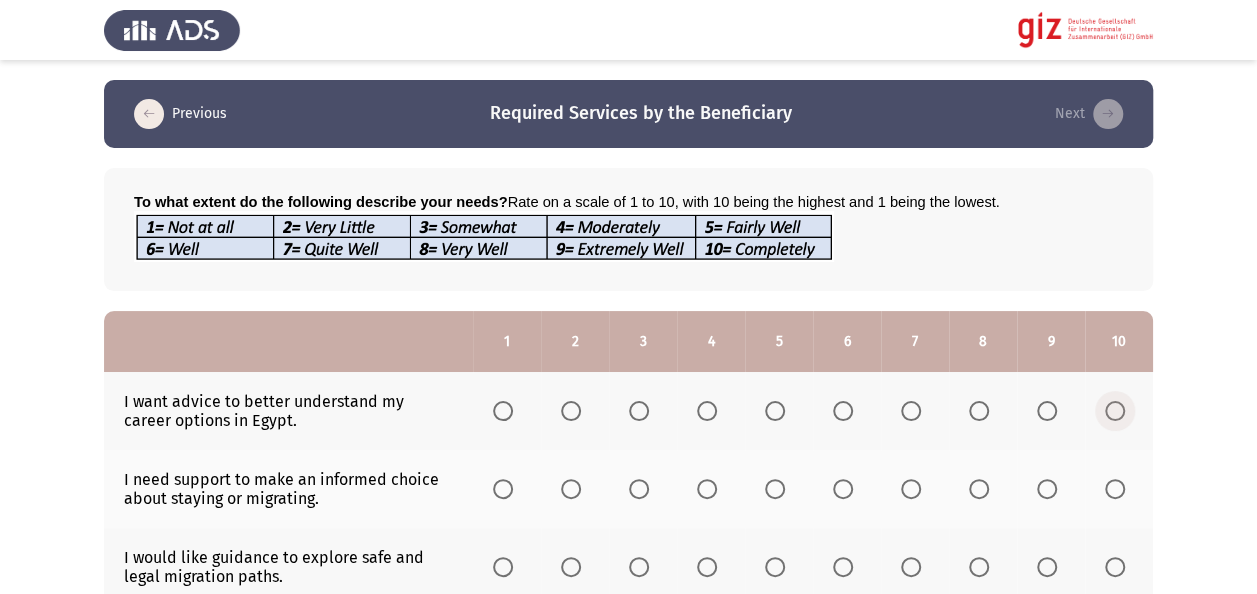 click at bounding box center [1115, 411] 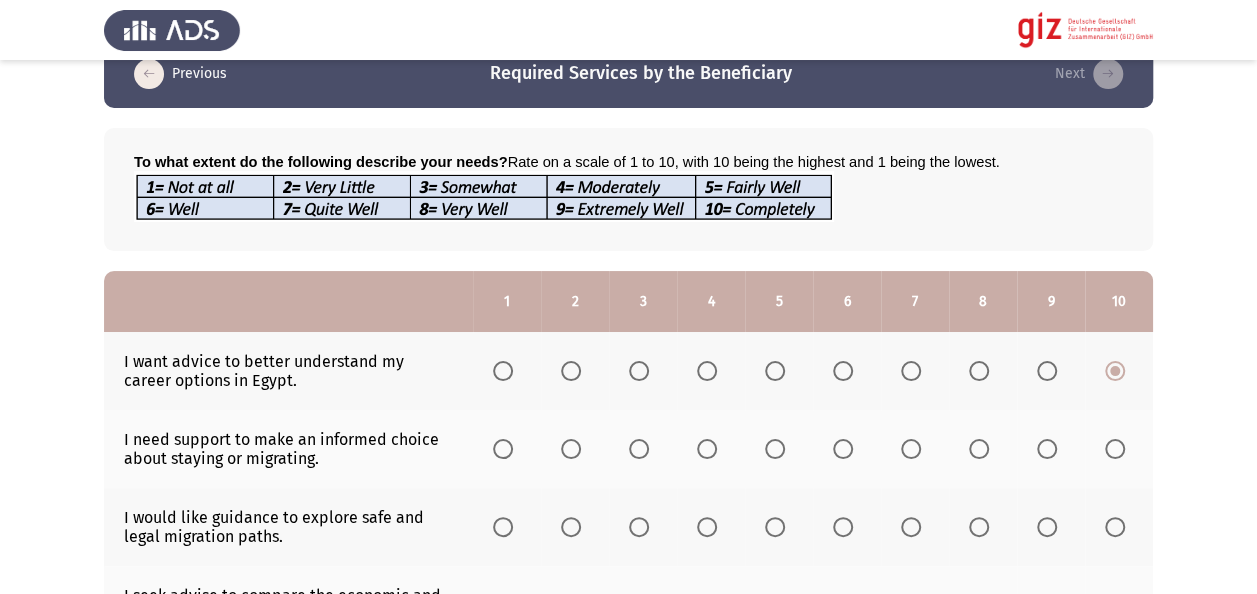 scroll, scrollTop: 160, scrollLeft: 0, axis: vertical 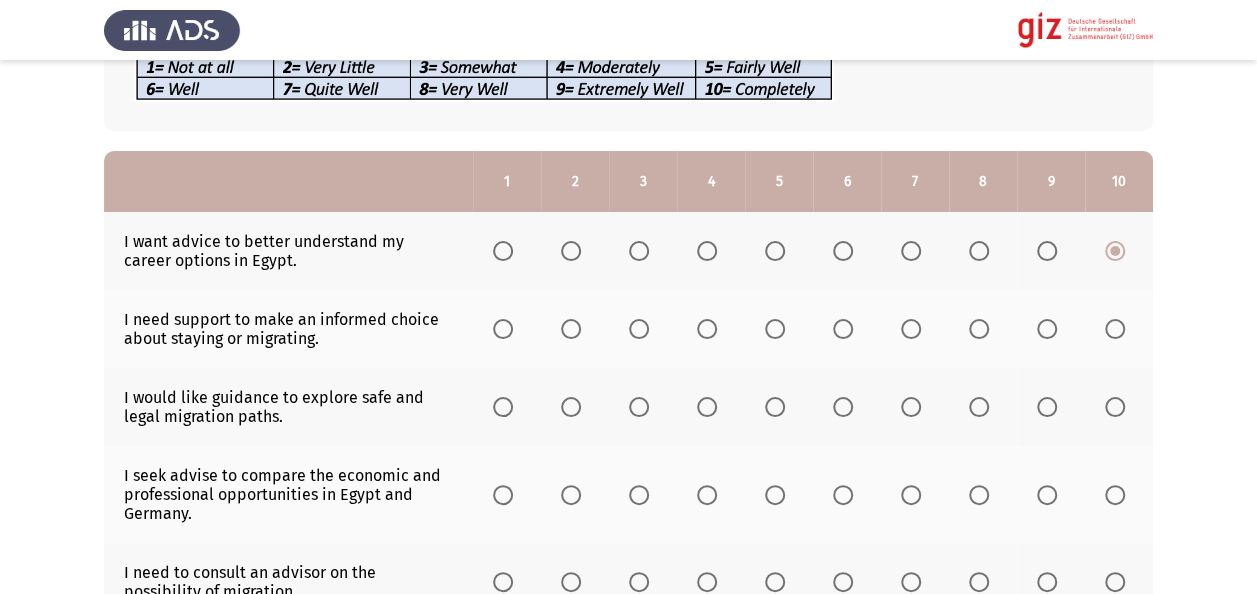 click at bounding box center (503, 329) 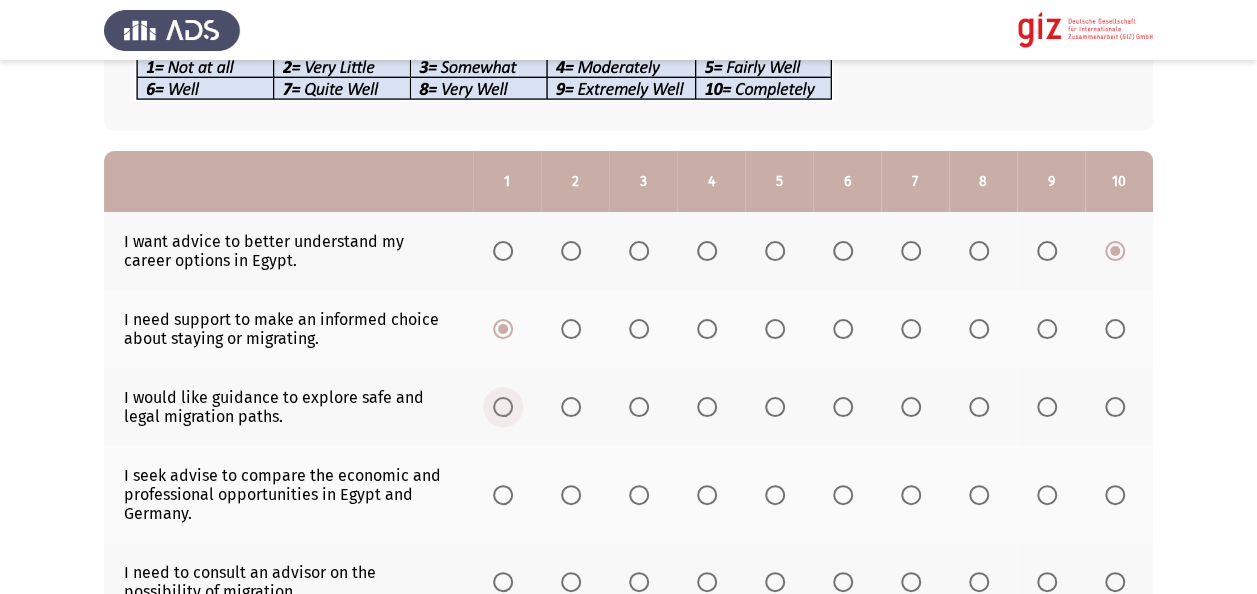 click at bounding box center [503, 407] 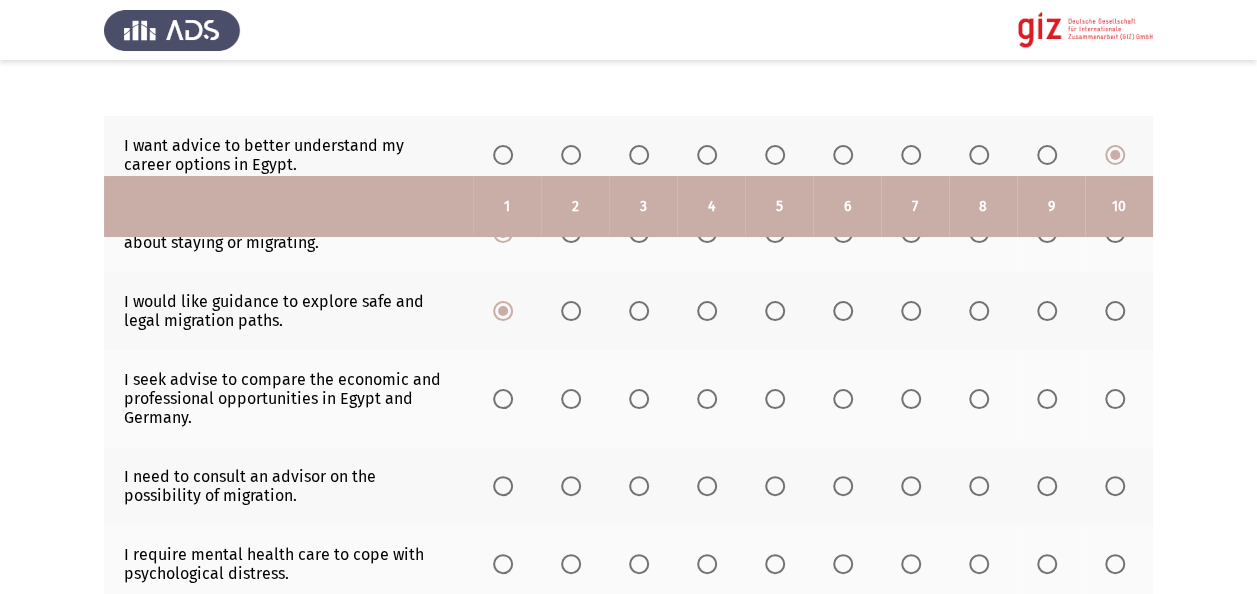 scroll, scrollTop: 440, scrollLeft: 0, axis: vertical 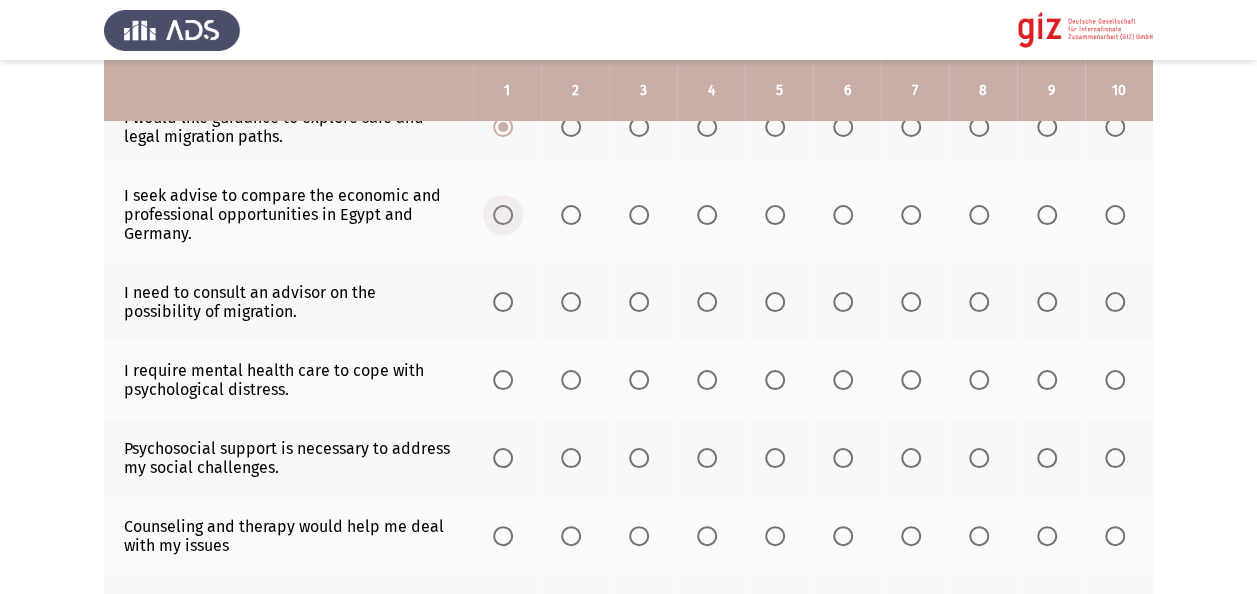 click at bounding box center [503, 215] 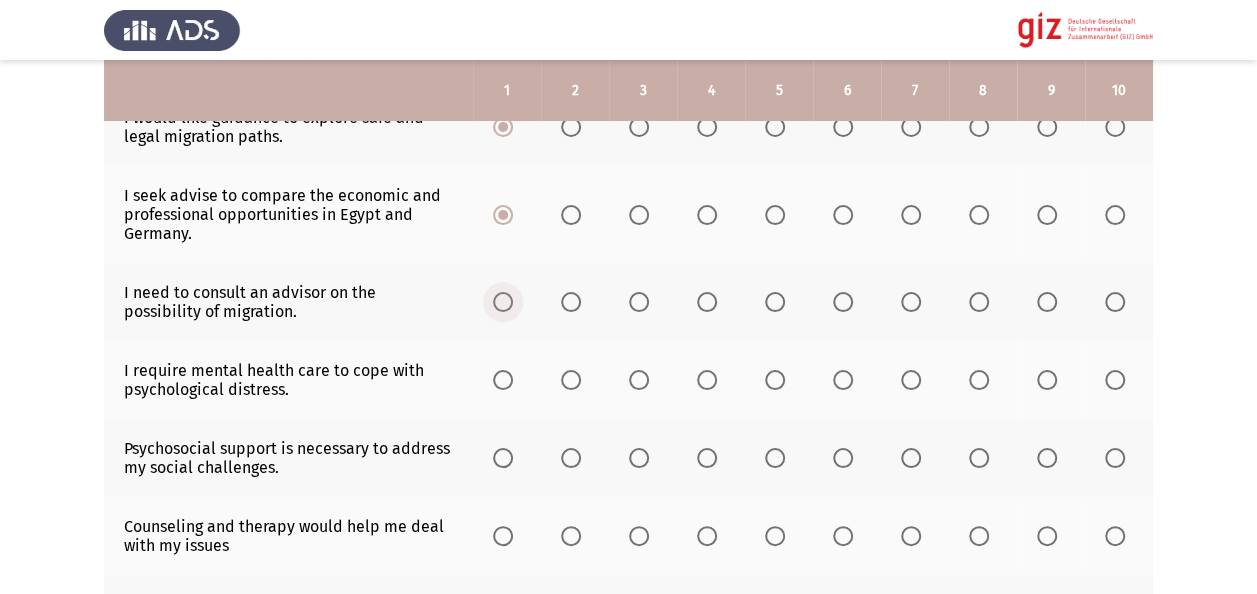 click at bounding box center (503, 302) 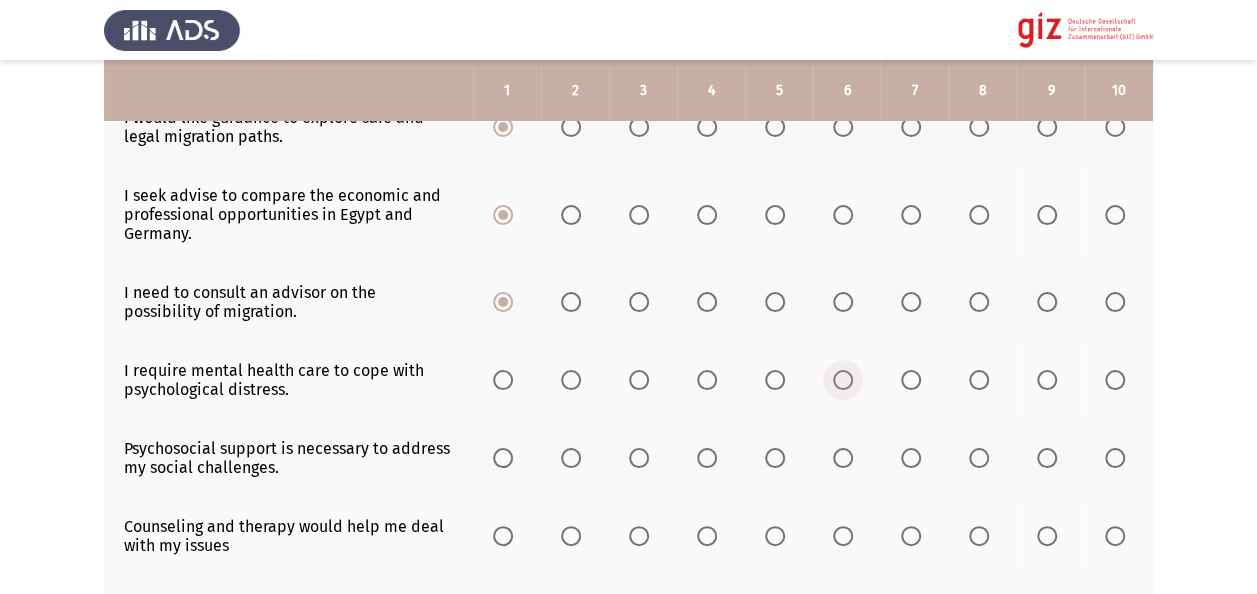 click at bounding box center [843, 380] 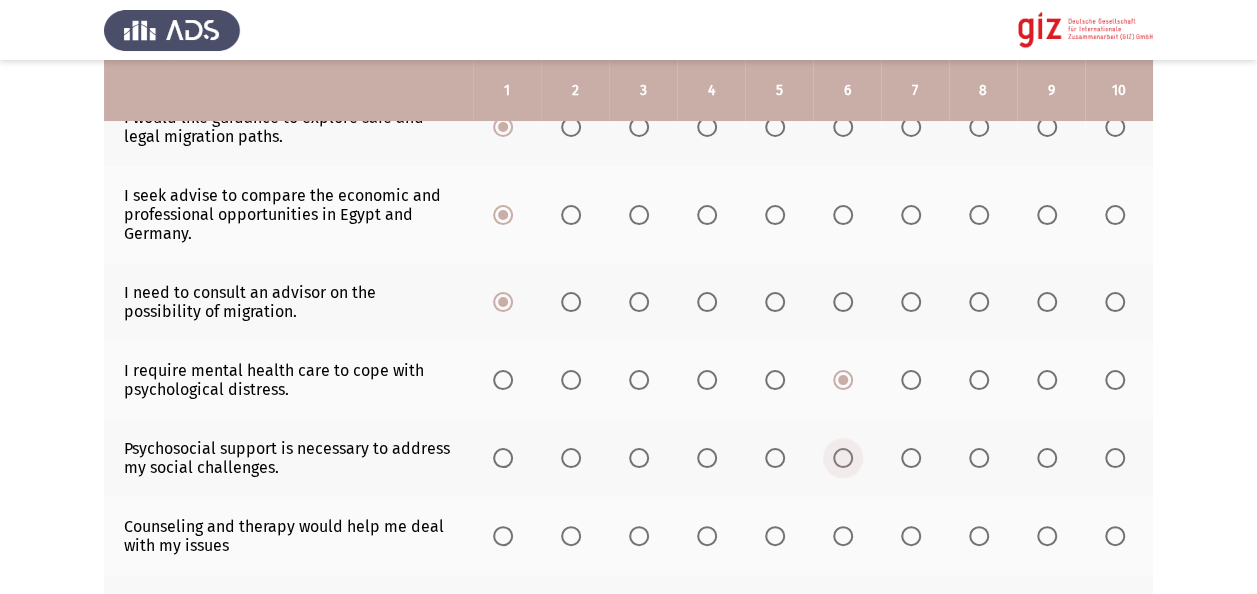 click at bounding box center [843, 458] 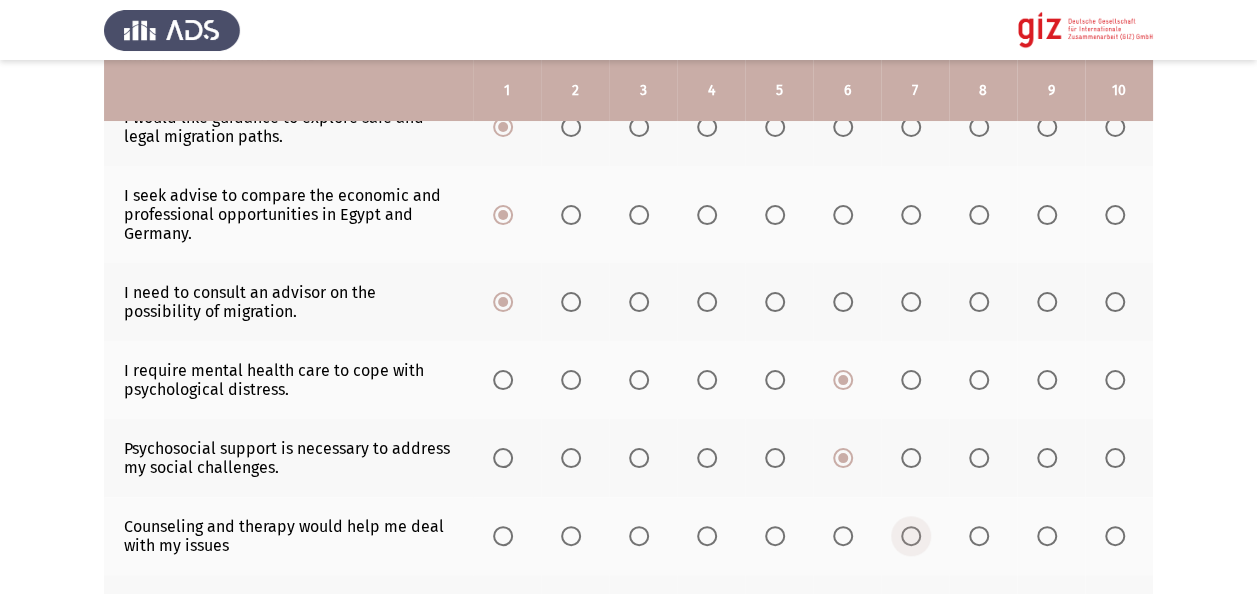 click at bounding box center [911, 536] 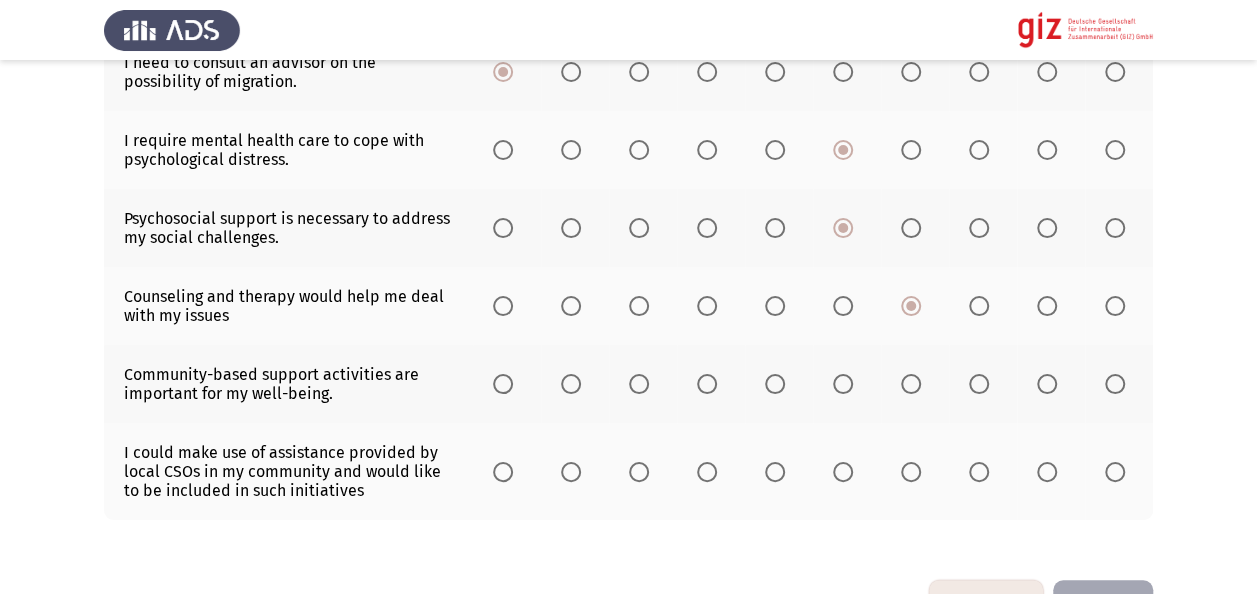 scroll, scrollTop: 720, scrollLeft: 0, axis: vertical 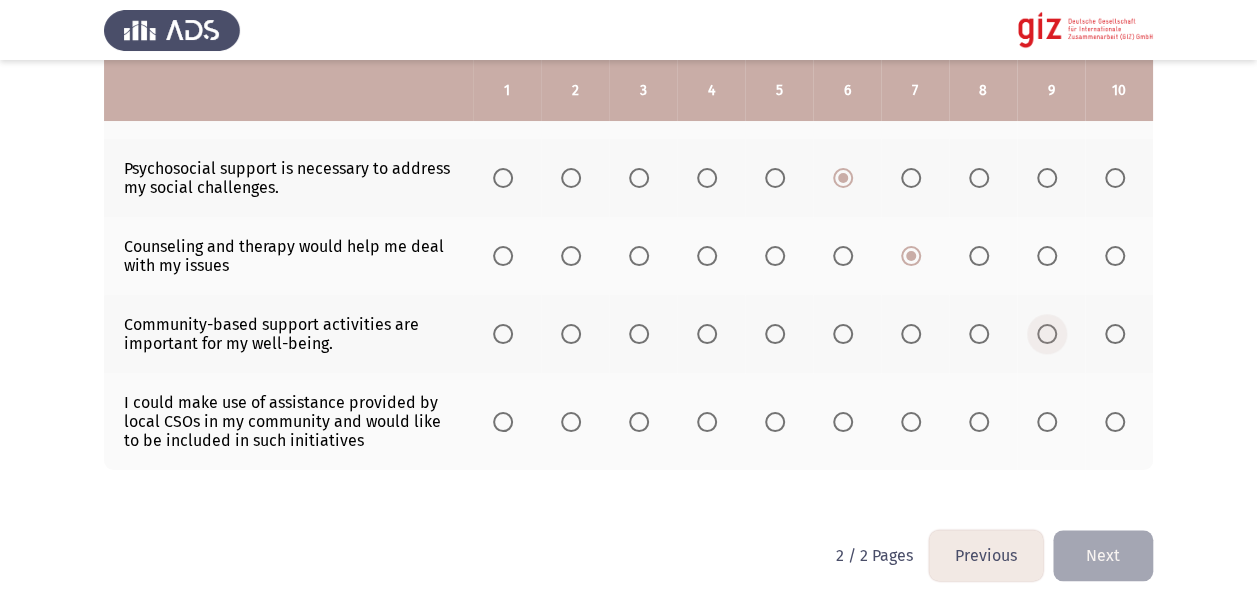 click at bounding box center (1047, 334) 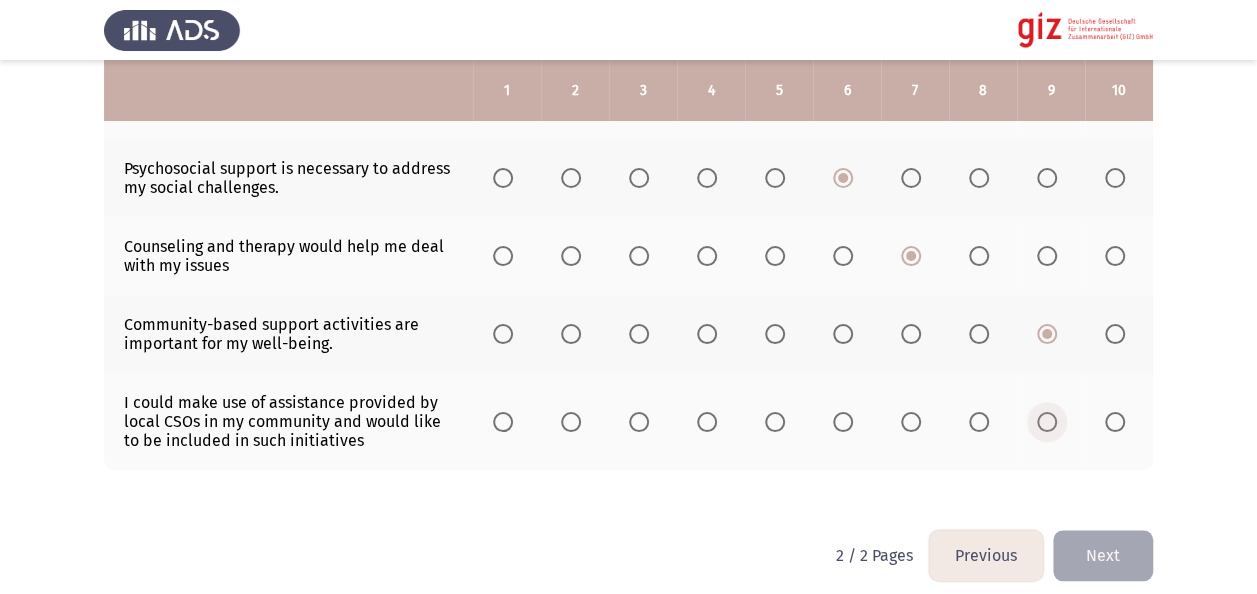 click at bounding box center [1047, 422] 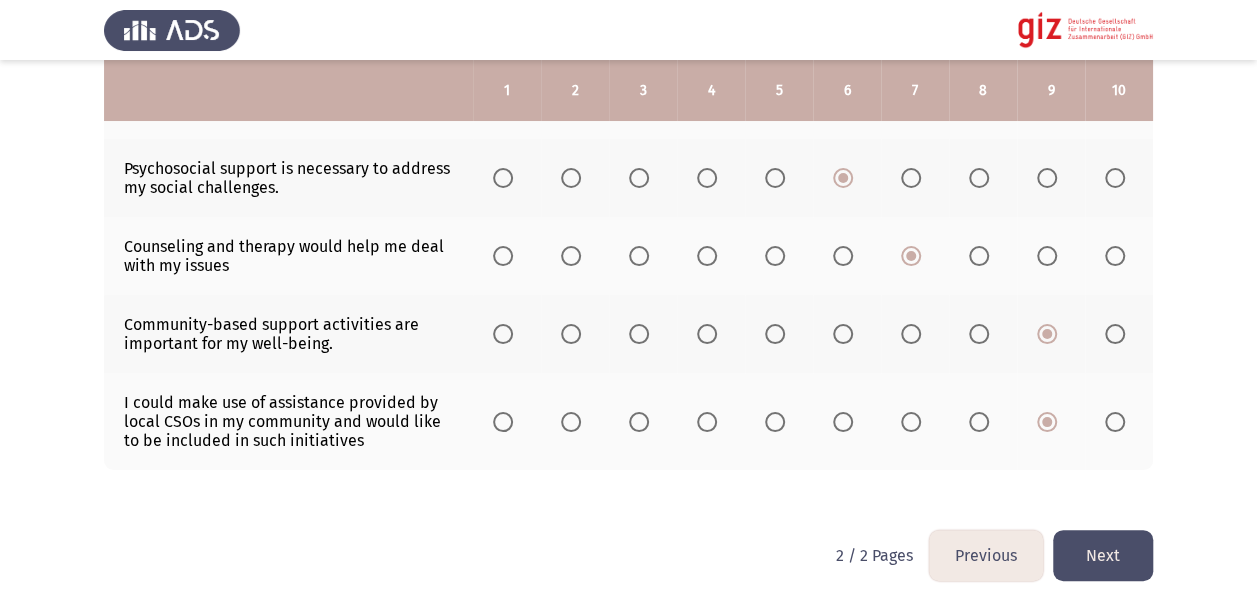 click on "Next" 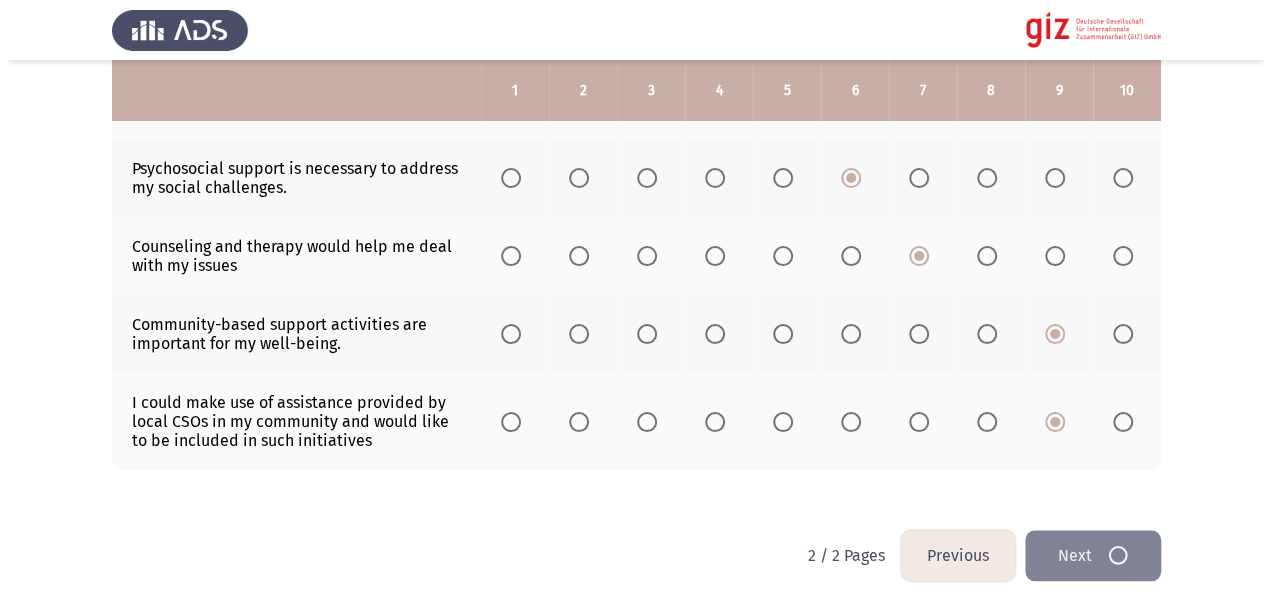 scroll, scrollTop: 0, scrollLeft: 0, axis: both 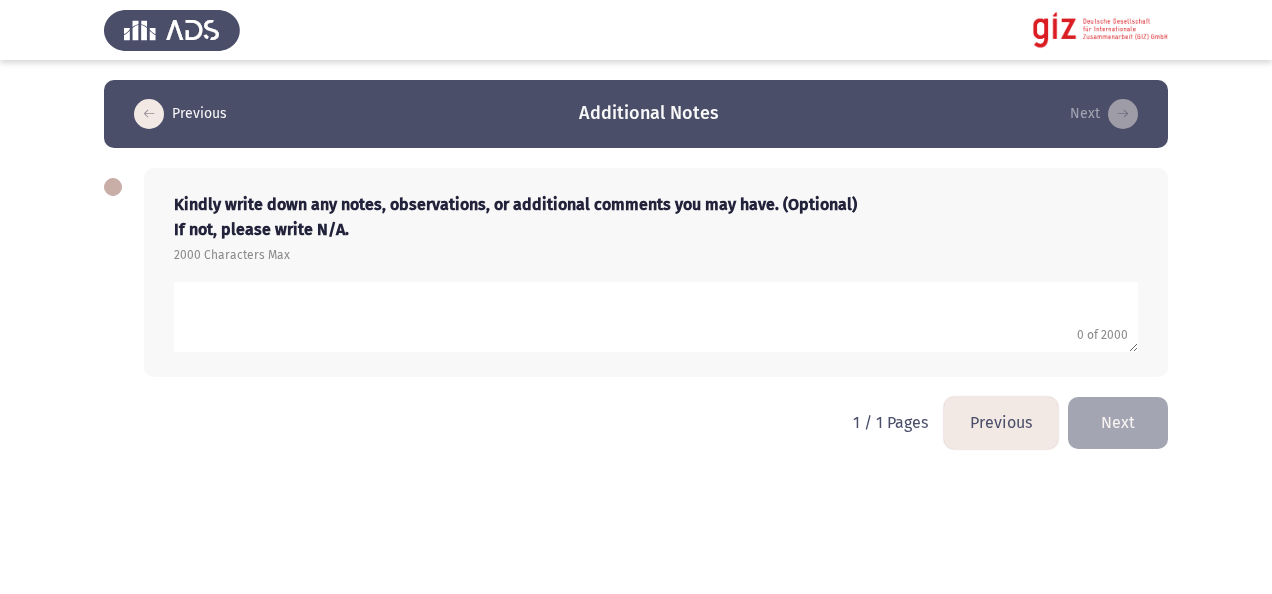 click 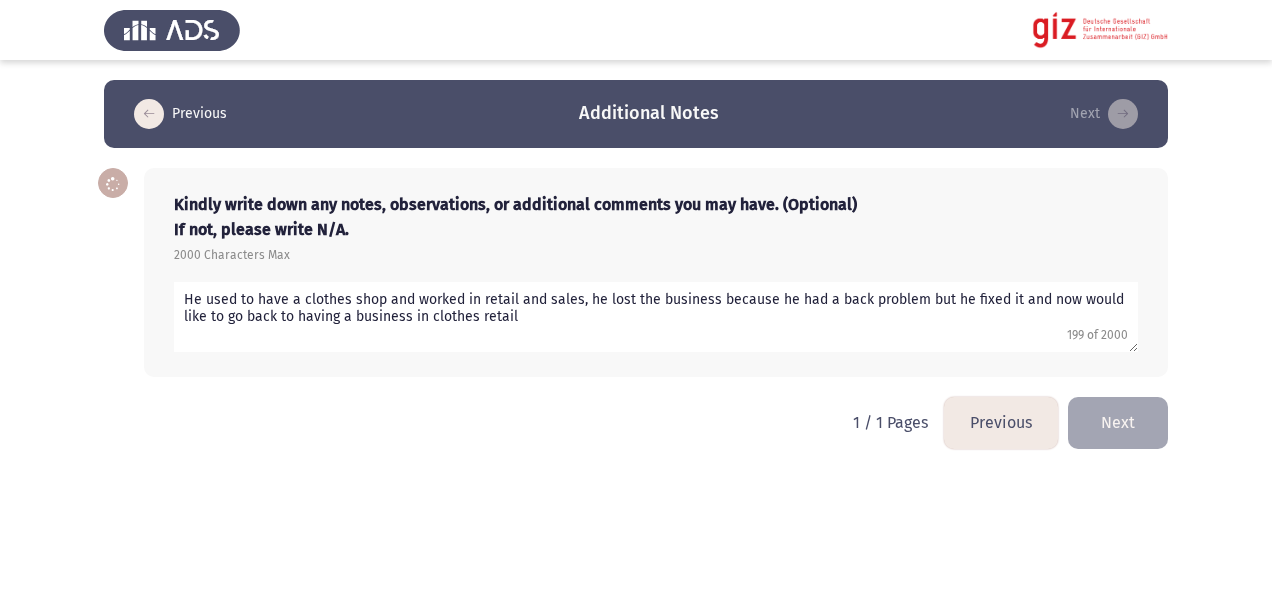 type on "He used to have a clothes shop and worked in retail and sales, he lost the business because he had a back problem but he fixed it and now would like to go back to having a business in clothes retail" 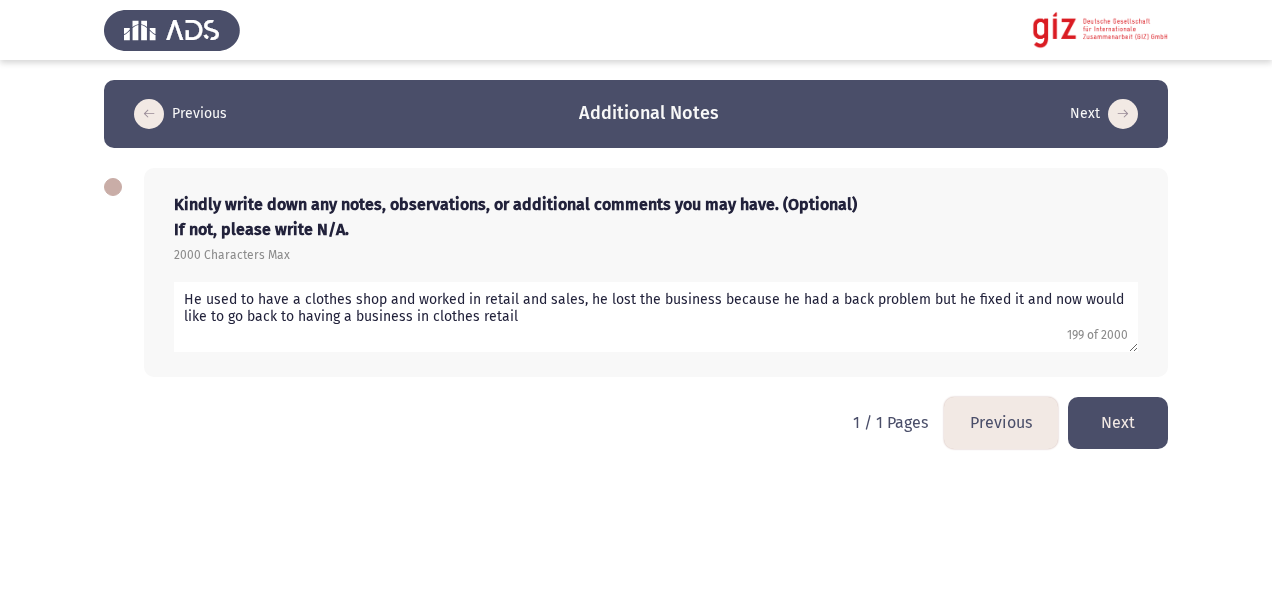 click on "Next" 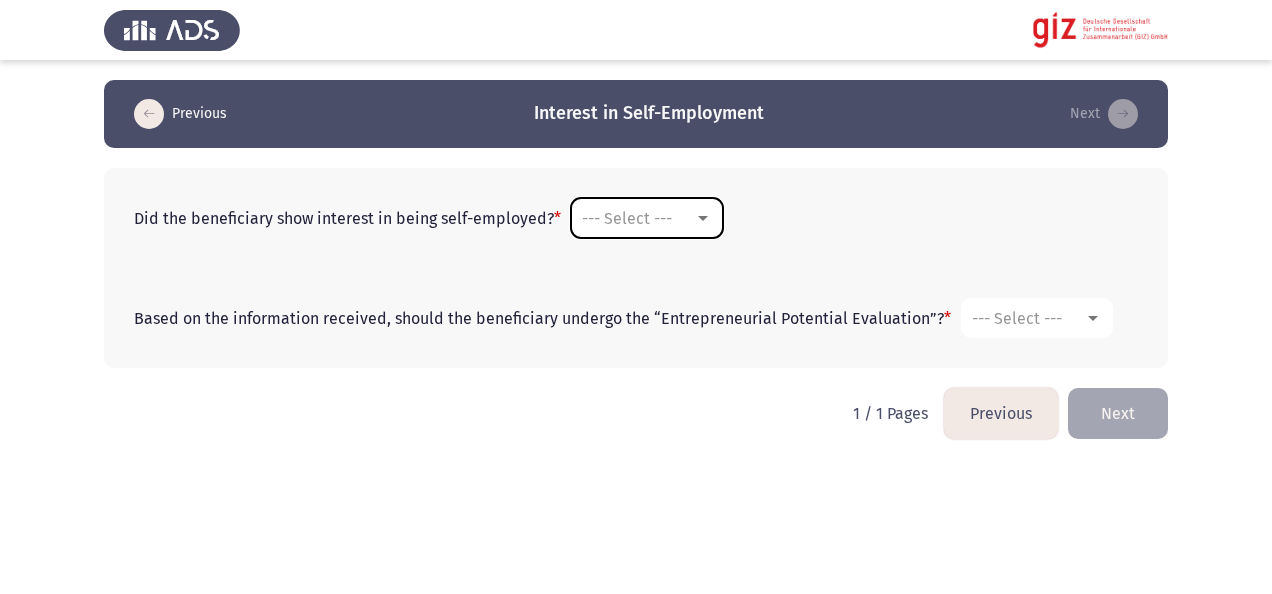 click on "--- Select ---" at bounding box center [647, 218] 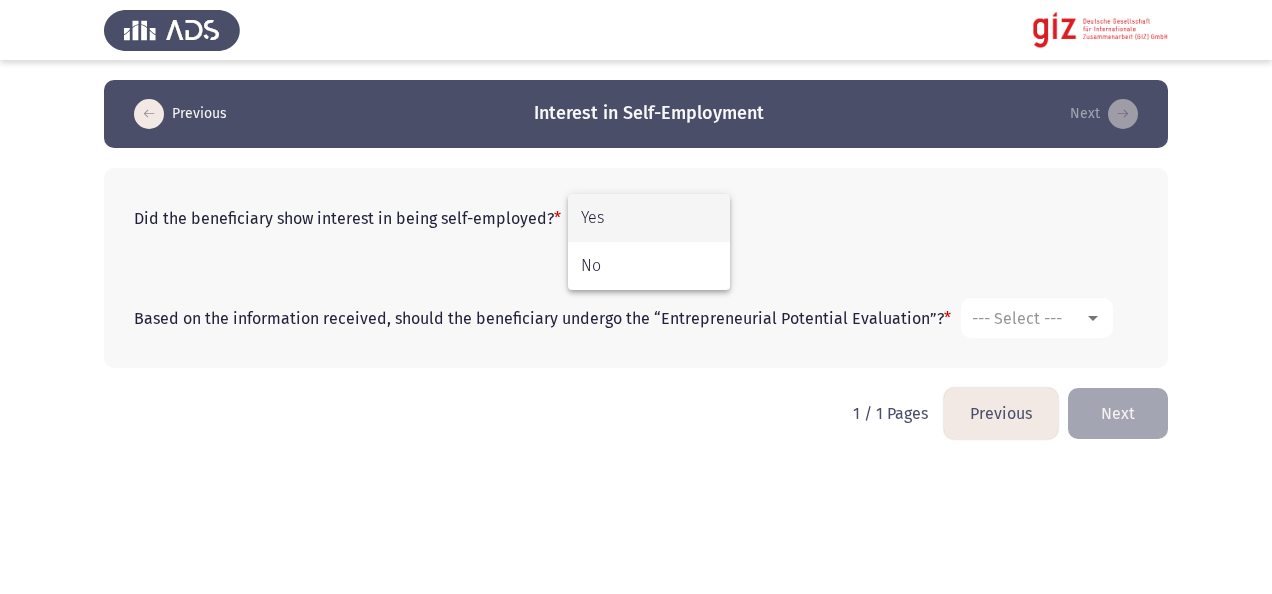 click on "Yes" at bounding box center (649, 218) 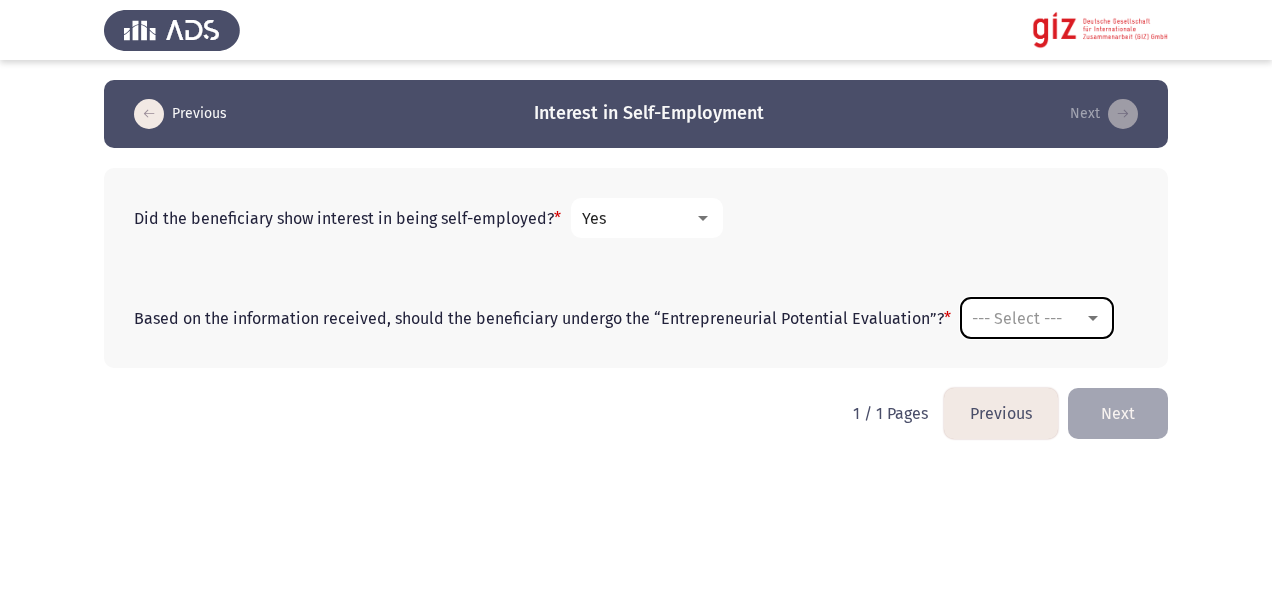 click on "--- Select ---" at bounding box center (1017, 318) 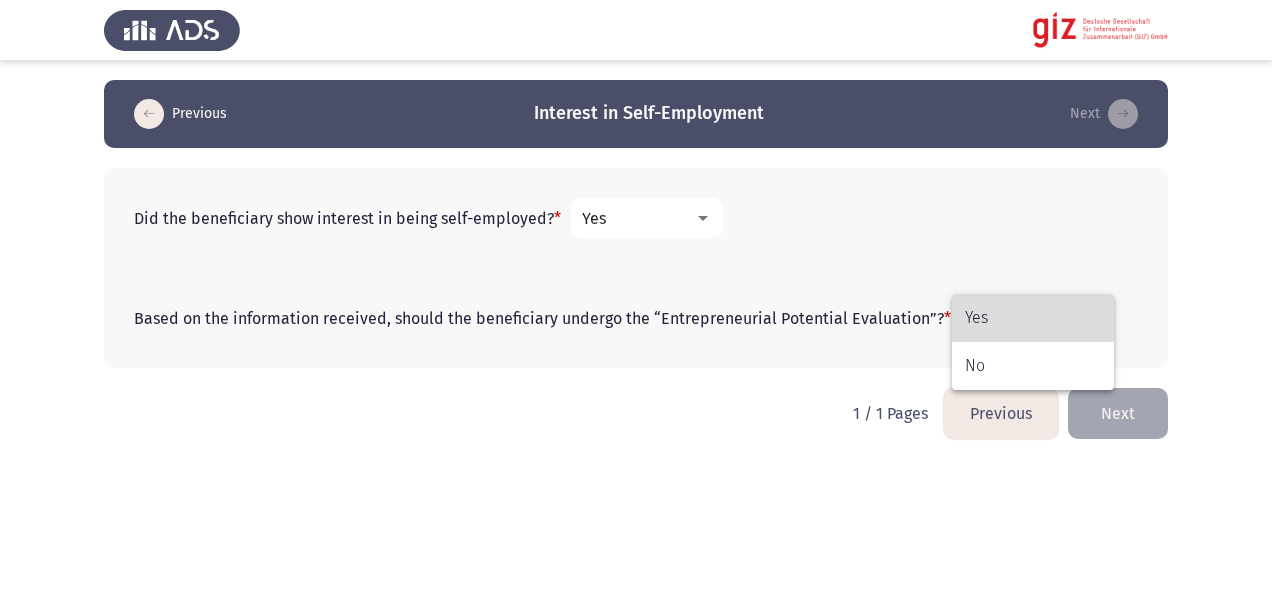 click on "Yes" at bounding box center [1033, 318] 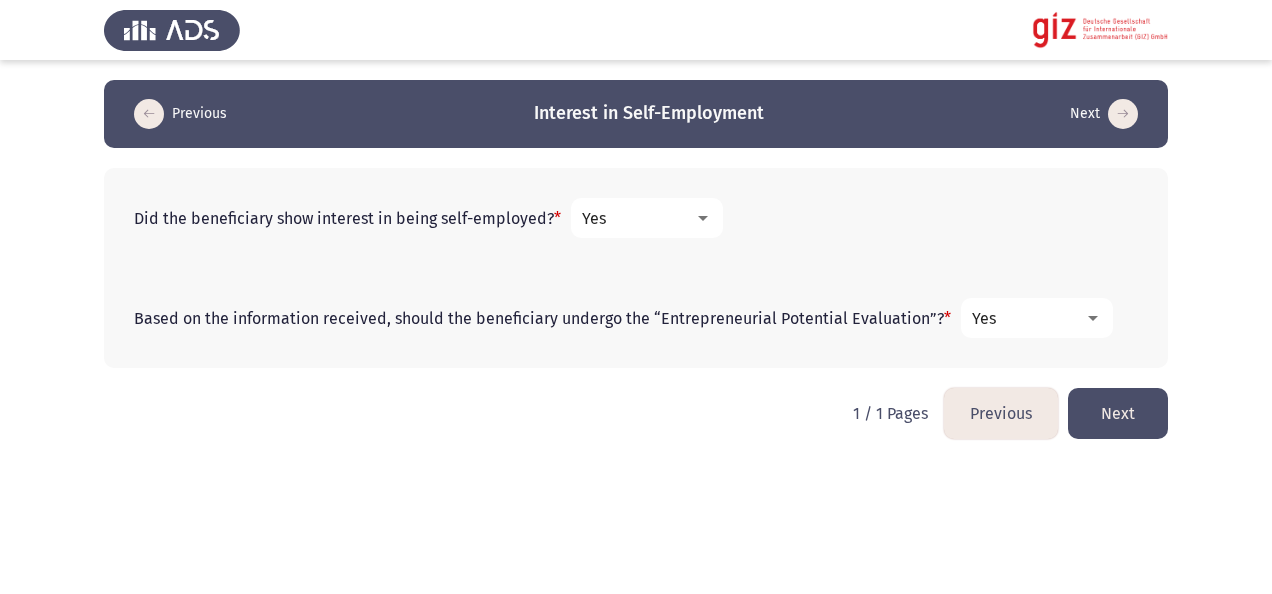 click on "Next" 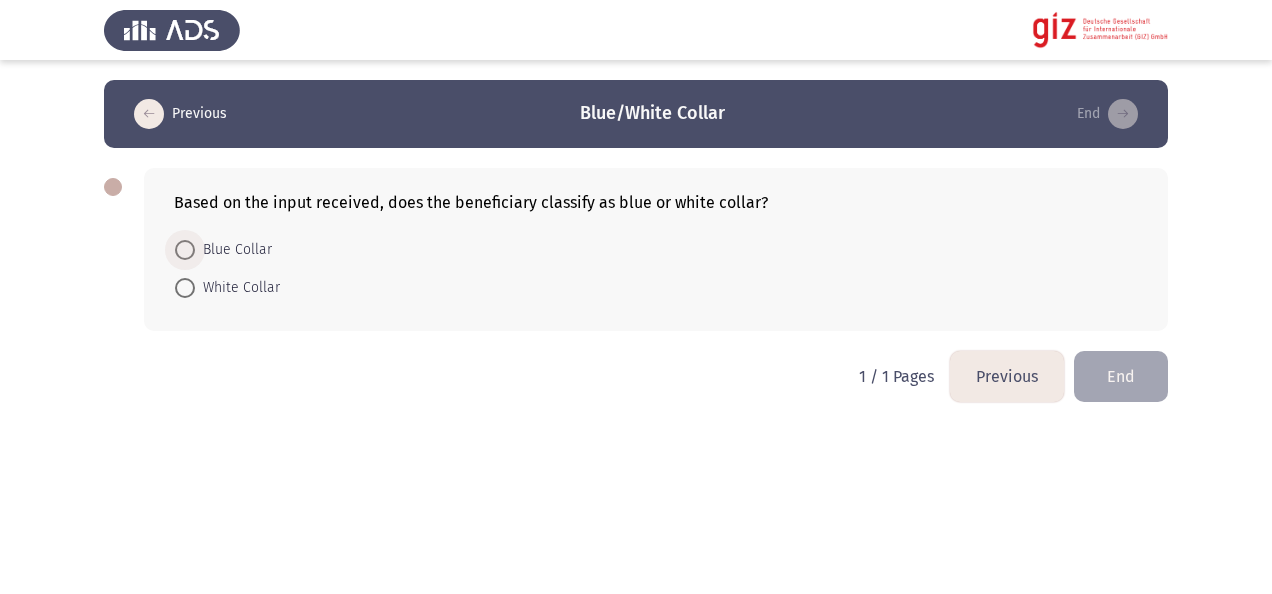 click on "Blue Collar" at bounding box center [233, 250] 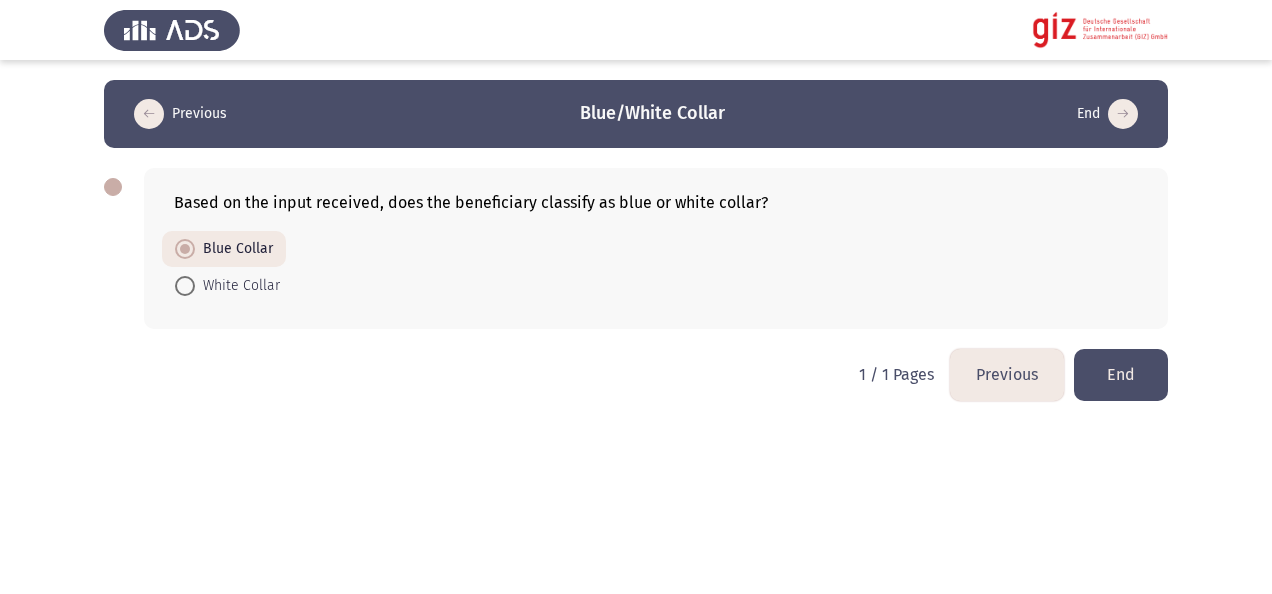 click on "End" 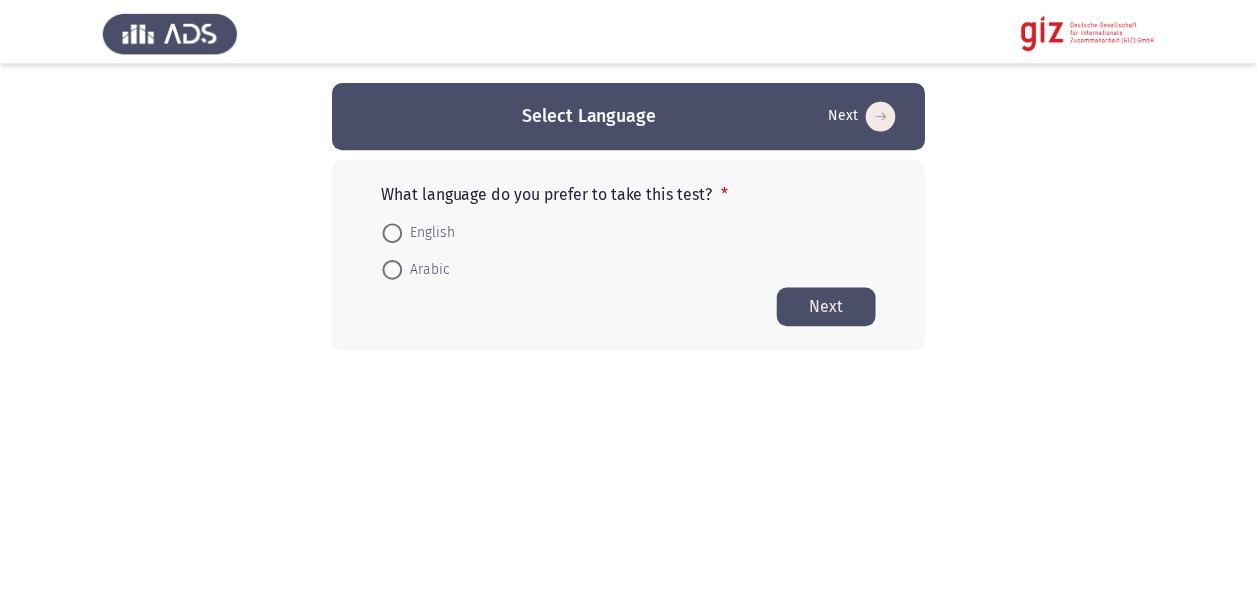 scroll, scrollTop: 0, scrollLeft: 0, axis: both 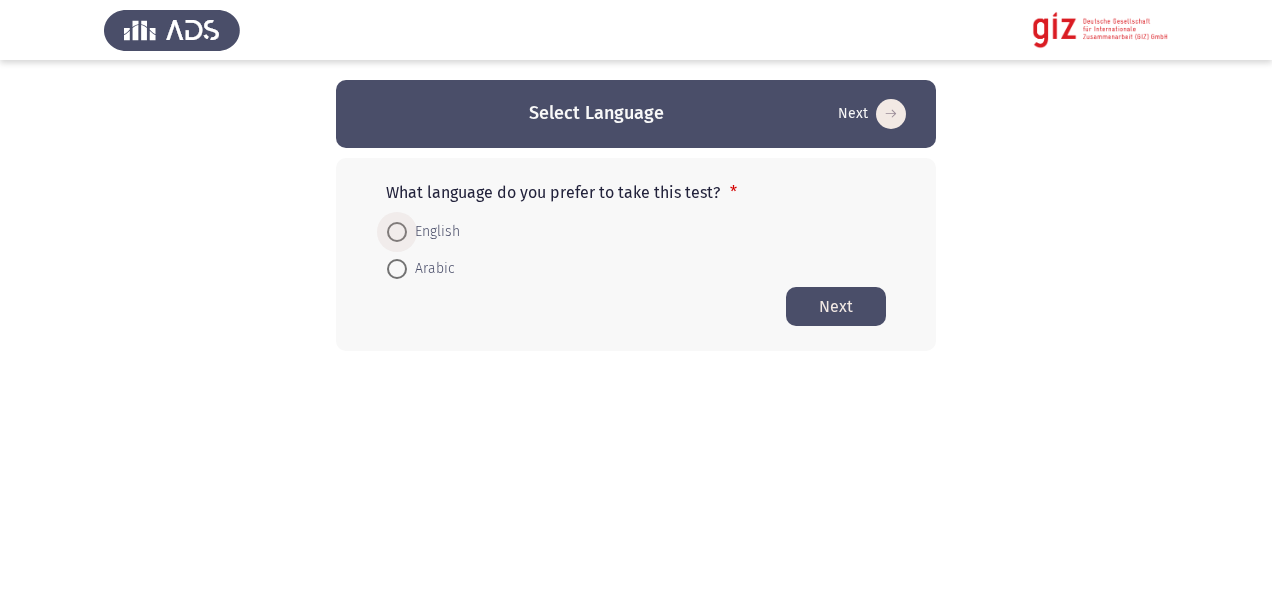 click on "English" at bounding box center [433, 232] 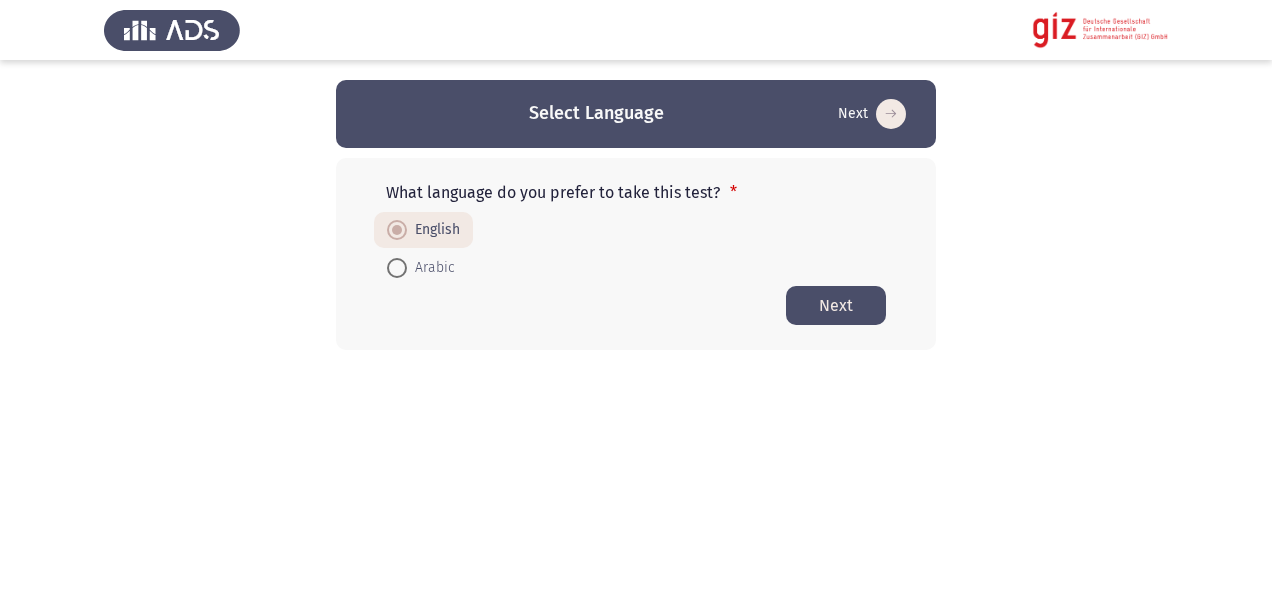 click on "Next" 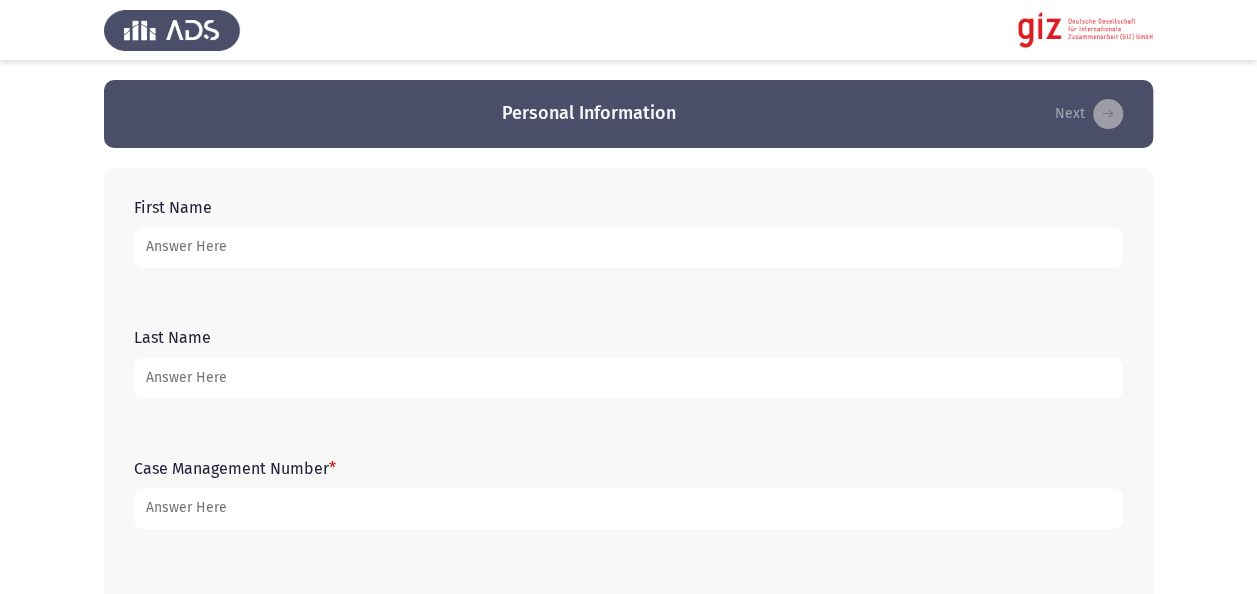 click on "First Name" at bounding box center [628, 247] 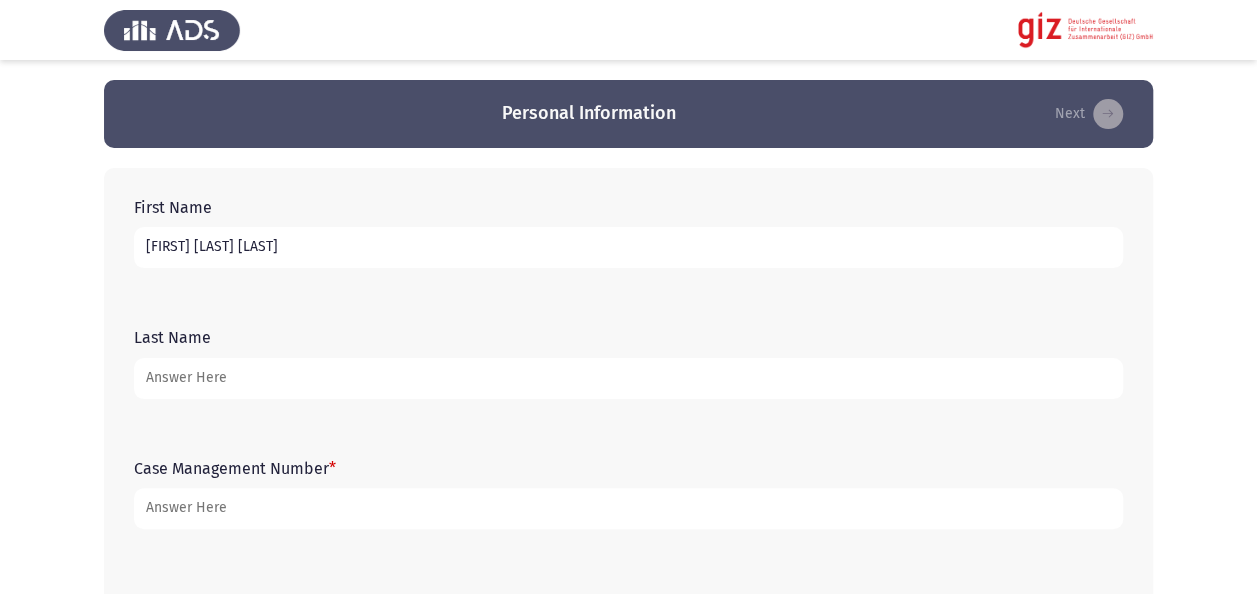 type on "[FIRST] [LAST] [LAST]" 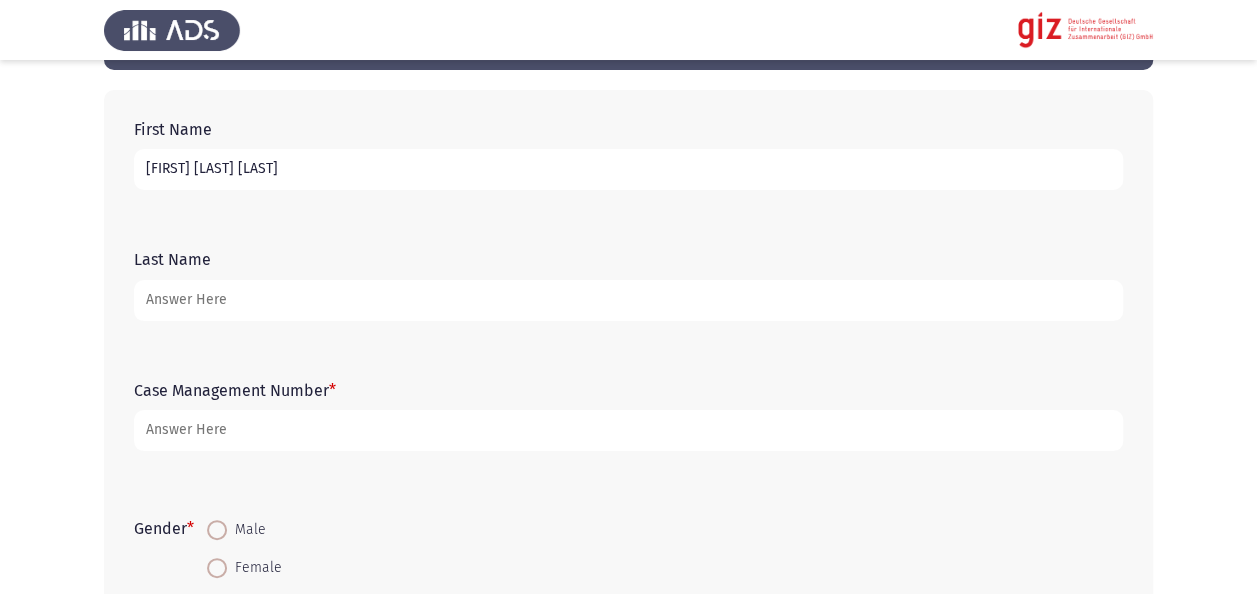scroll, scrollTop: 80, scrollLeft: 0, axis: vertical 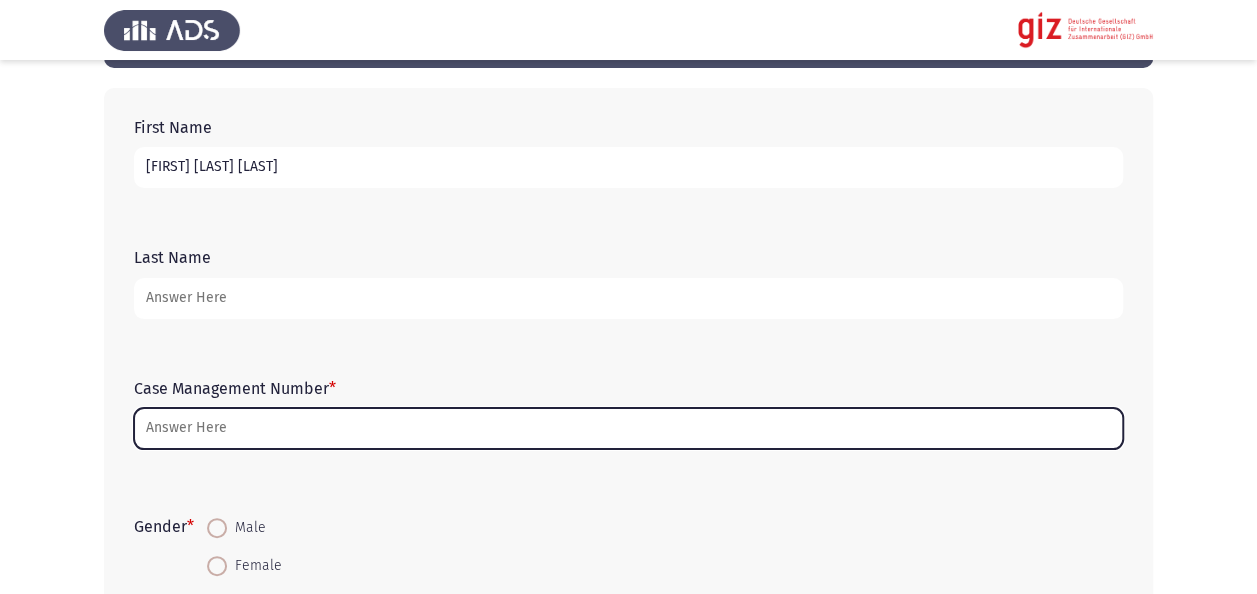 click on "Case Management Number   *" at bounding box center [628, 428] 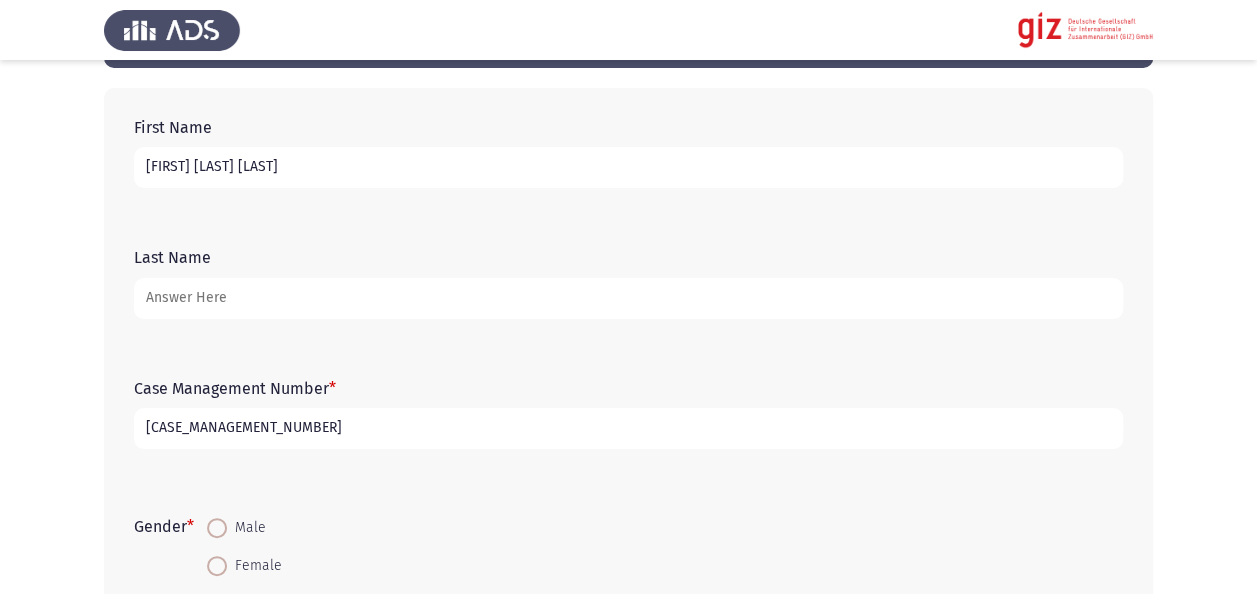 click on "[CASE_MANAGEMENT_NUMBER]" at bounding box center (628, 428) 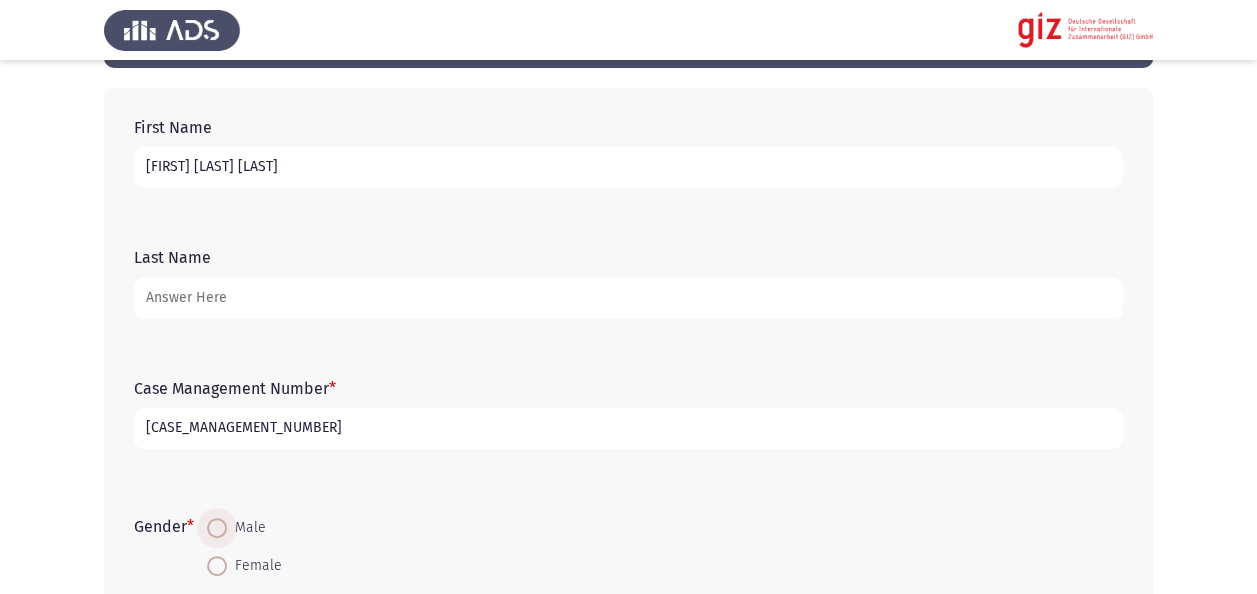 click on "Male" at bounding box center (246, 528) 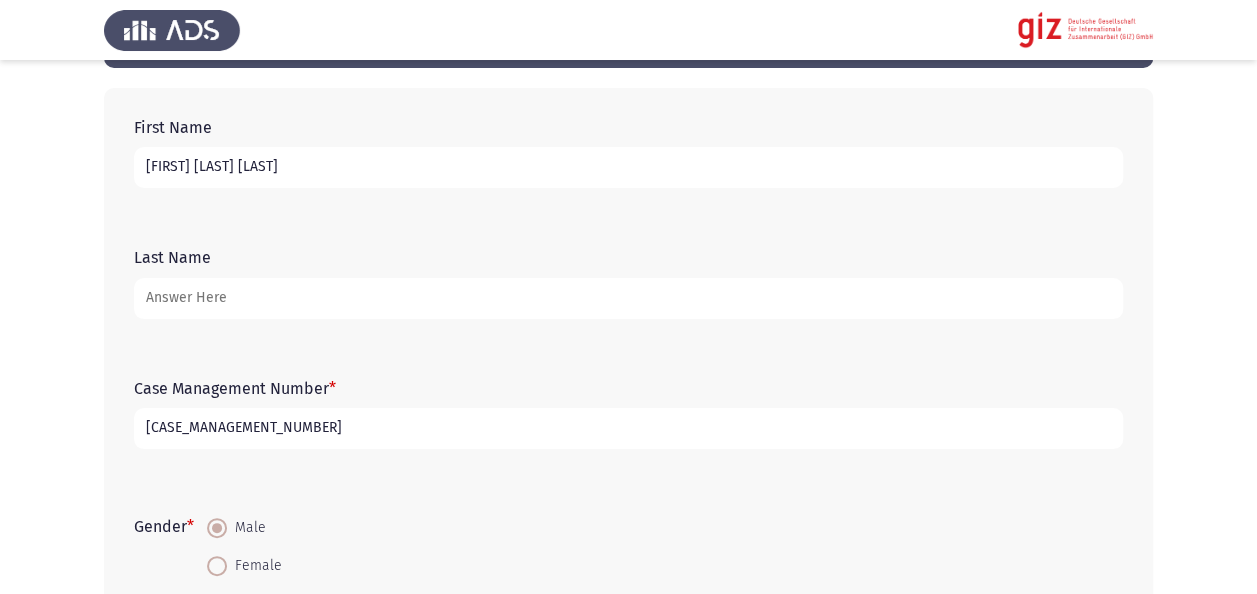 click on "Personal Information   Next  First Name  [FIRST] [LAST] Last Name  Case Management Number   * [CASE_MANAGEMENT_NUMBER] Gender   *    Male     Female  Marital Status   *    Single     Engaged     Married     Divorced     Widowed     Separated  Current employment status   * --- Select --- In which industry do you currently work in? Please select N/A if not applicable.   *    Healthcare     Education     Information Technology     Finance and Banking     Retail and Sales     Hospitality and Tourism     Manufacturing     Construction     Transportation and Logistics     Media & Communications     Legal Services     Government and Public Administration     Non-Profit and Social Services     Agriculture     Arts and Entertainment     Other     N/A  If you selected "Other", please specify. Write N/A if not applicable.  What are the main reasons that would make you want to leave Egypt?   *    Search for employment     Education     Invitation by family member       Marriage" 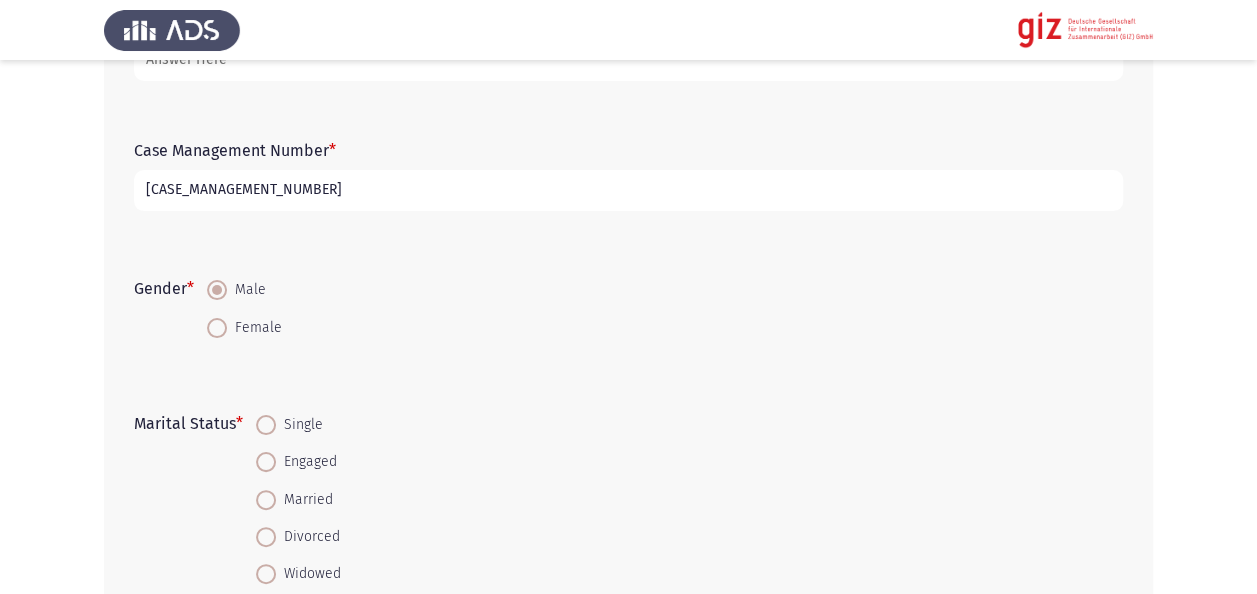 scroll, scrollTop: 560, scrollLeft: 0, axis: vertical 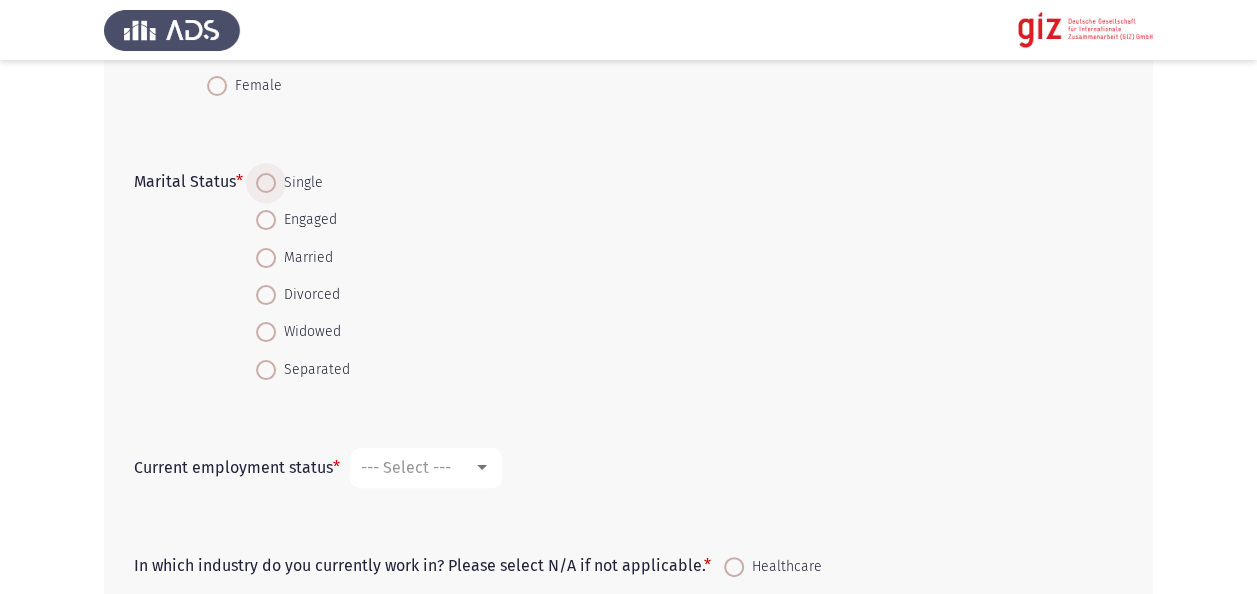 click on "Single" at bounding box center (299, 183) 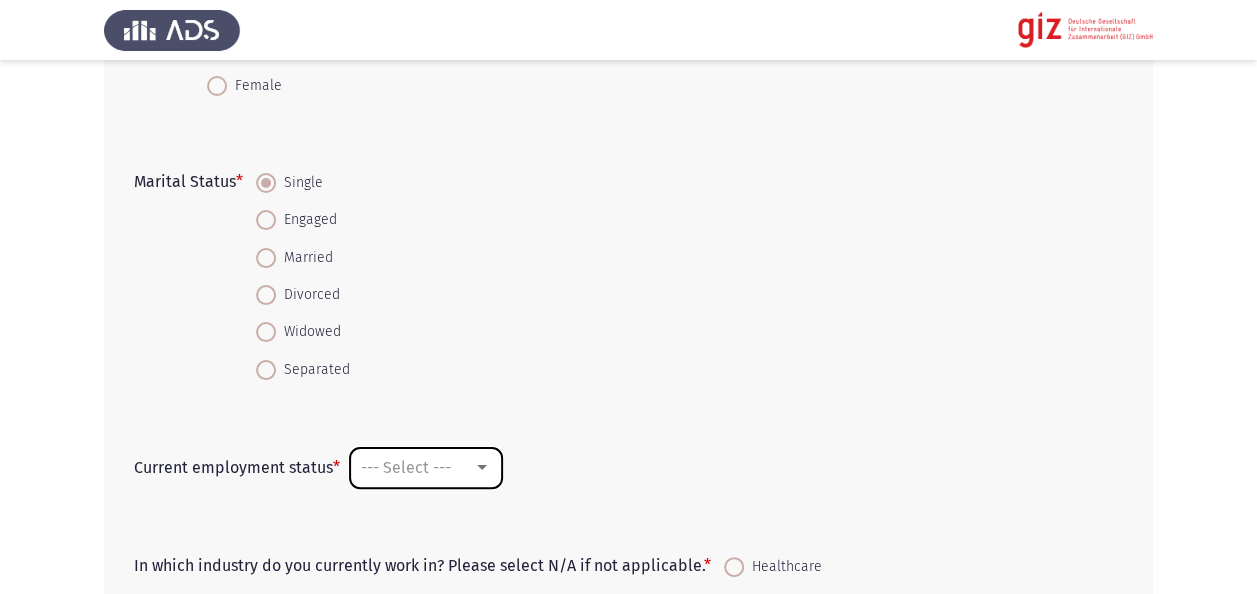 click on "--- Select ---" at bounding box center [426, 468] 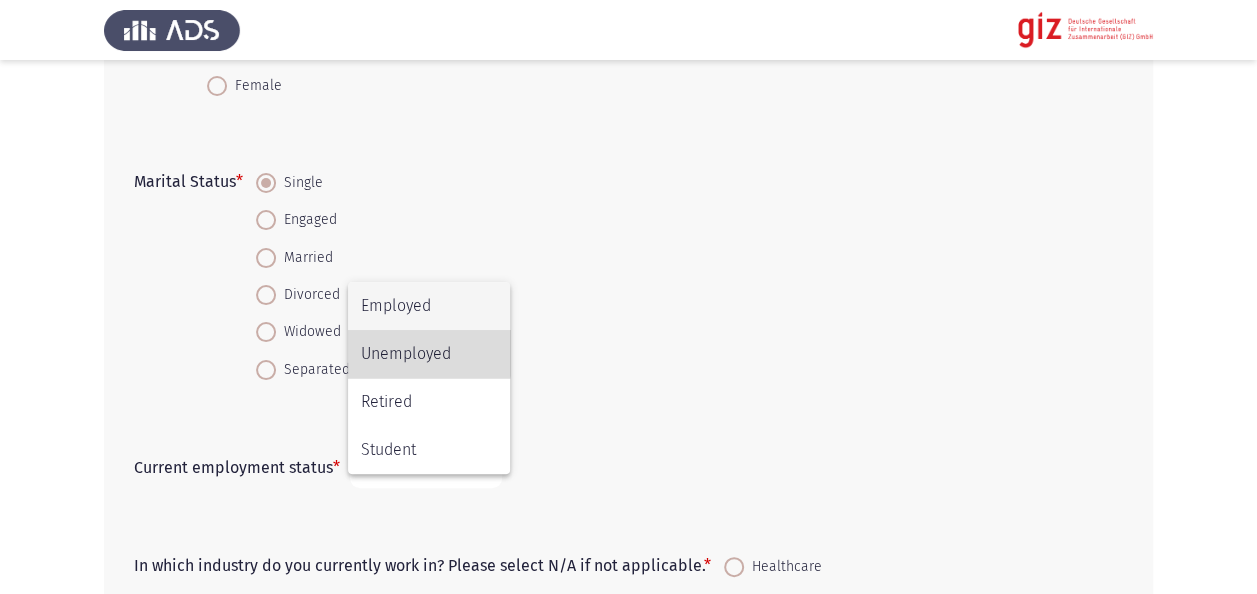 click on "Unemployed" at bounding box center (429, 354) 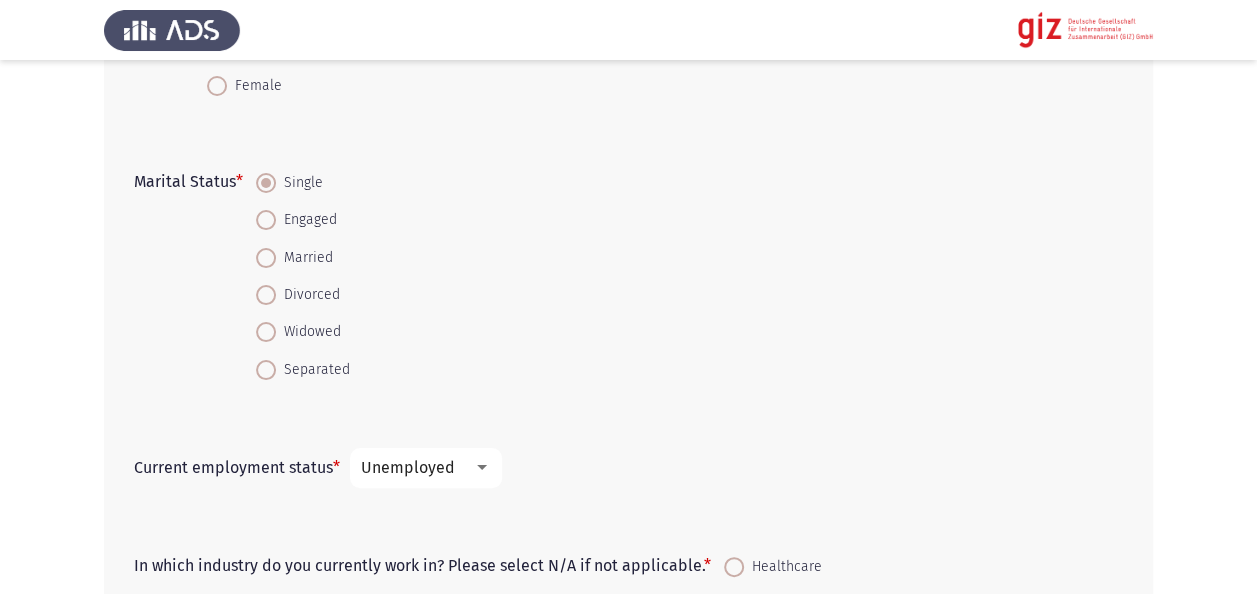 click on "Marital Status   *    Single     Engaged     Married     Divorced     Widowed     Separated" 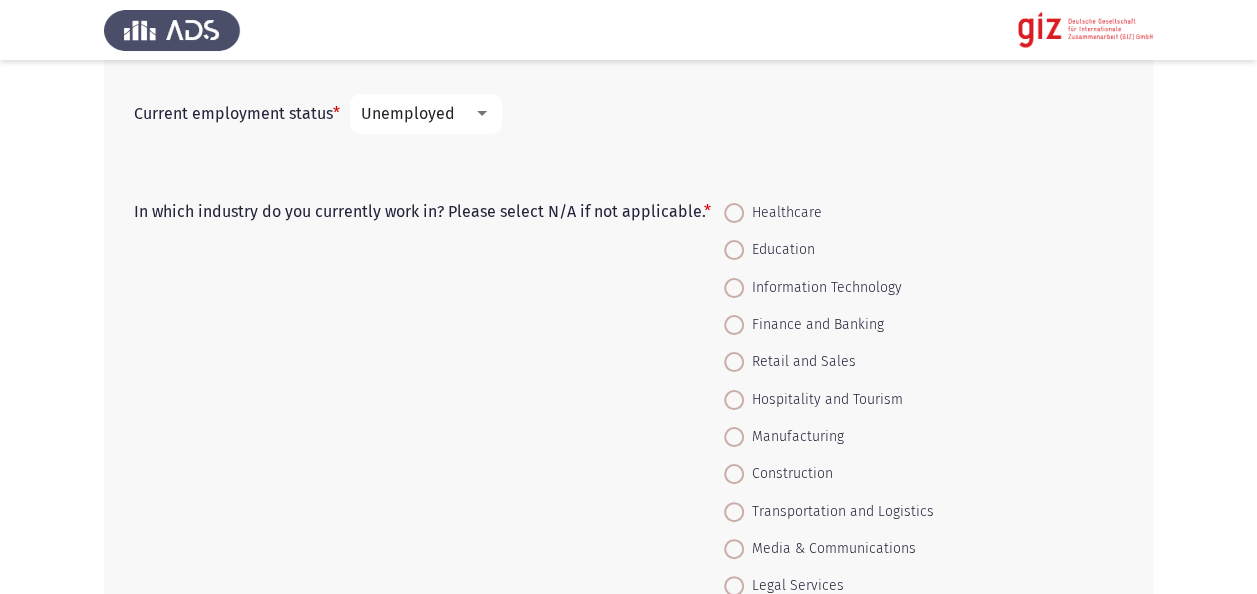 scroll, scrollTop: 920, scrollLeft: 0, axis: vertical 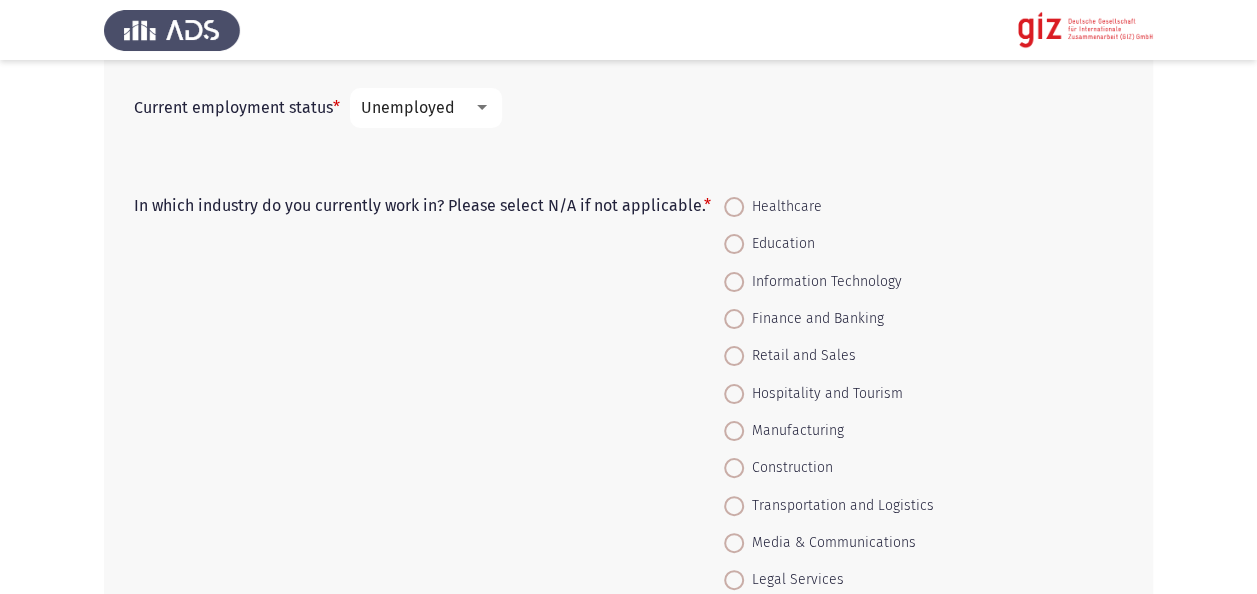 click on "In which industry do you currently work in? Please select N/A if not applicable.   *    Healthcare     Education     Information Technology     Finance and Banking     Retail and Sales     Hospitality and Tourism     Manufacturing     Construction     Transportation and Logistics     Media & Communications     Legal Services     Government and Public Administration     Non-Profit and Social Services     Agriculture     Arts and Entertainment     Other     N/A" 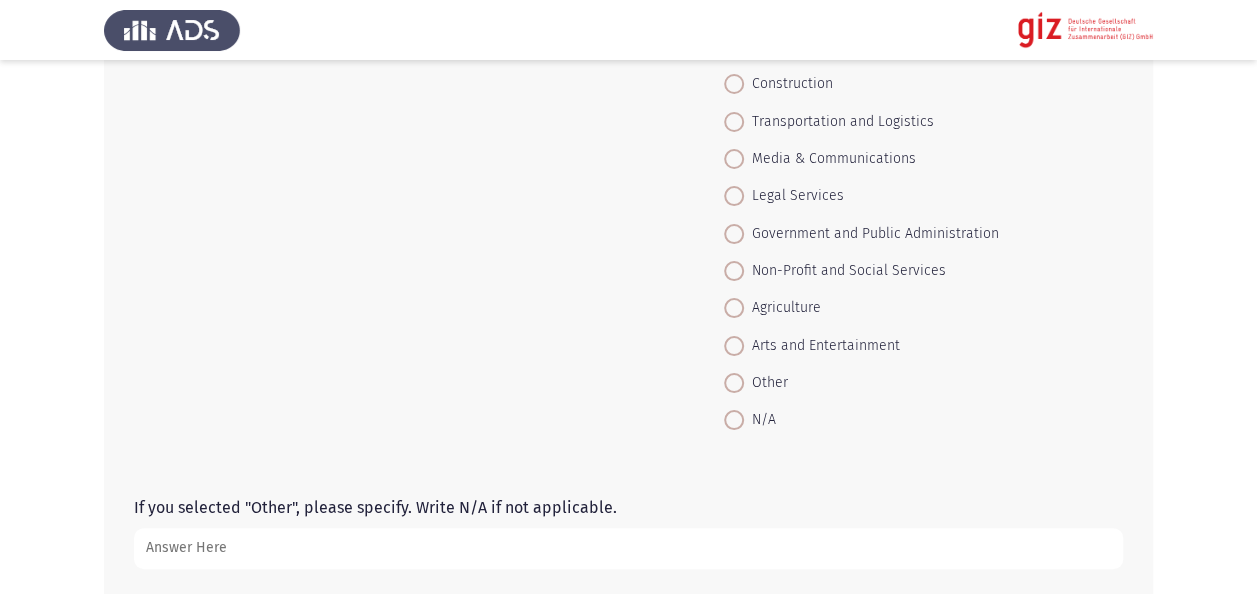 scroll, scrollTop: 1360, scrollLeft: 0, axis: vertical 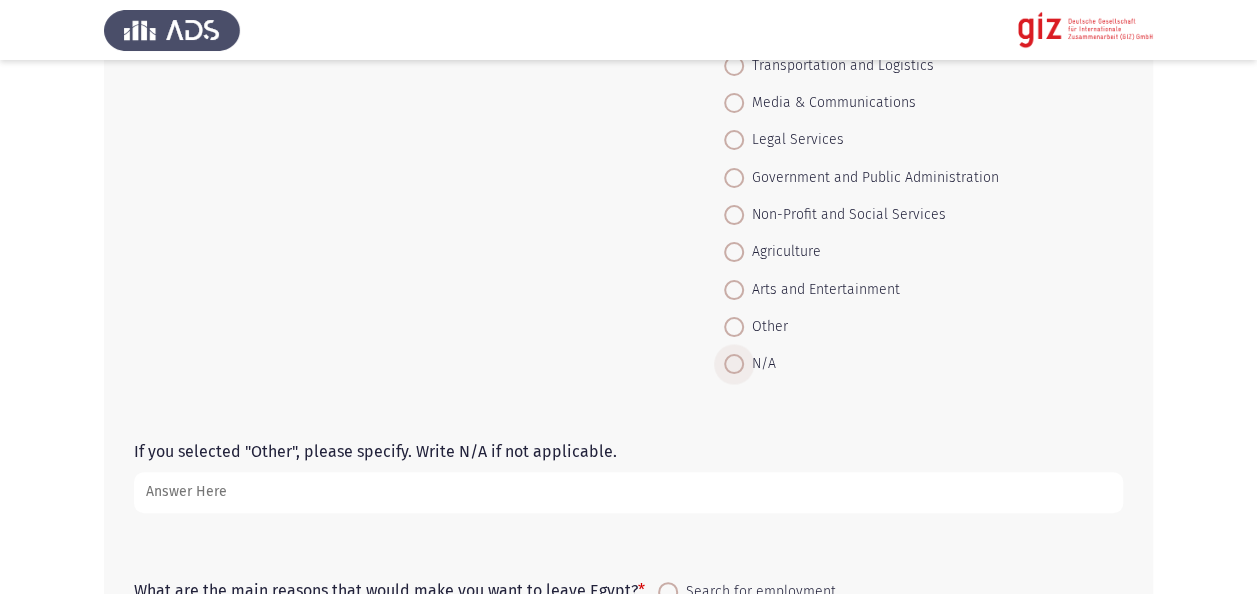 click on "N/A" at bounding box center [861, 364] 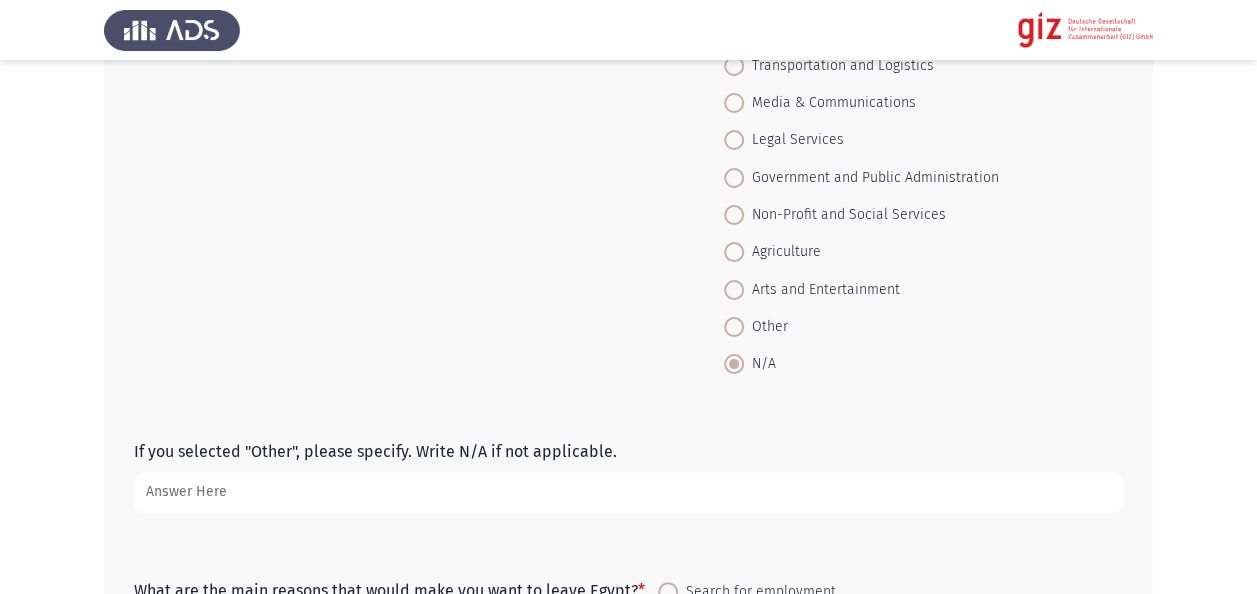 click on "In which industry do you currently work in? Please select N/A if not applicable.   *    Healthcare     Education     Information Technology     Finance and Banking     Retail and Sales     Hospitality and Tourism     Manufacturing     Construction     Transportation and Logistics     Media & Communications     Legal Services     Government and Public Administration     Non-Profit and Social Services     Agriculture     Arts and Entertainment     Other     N/A" 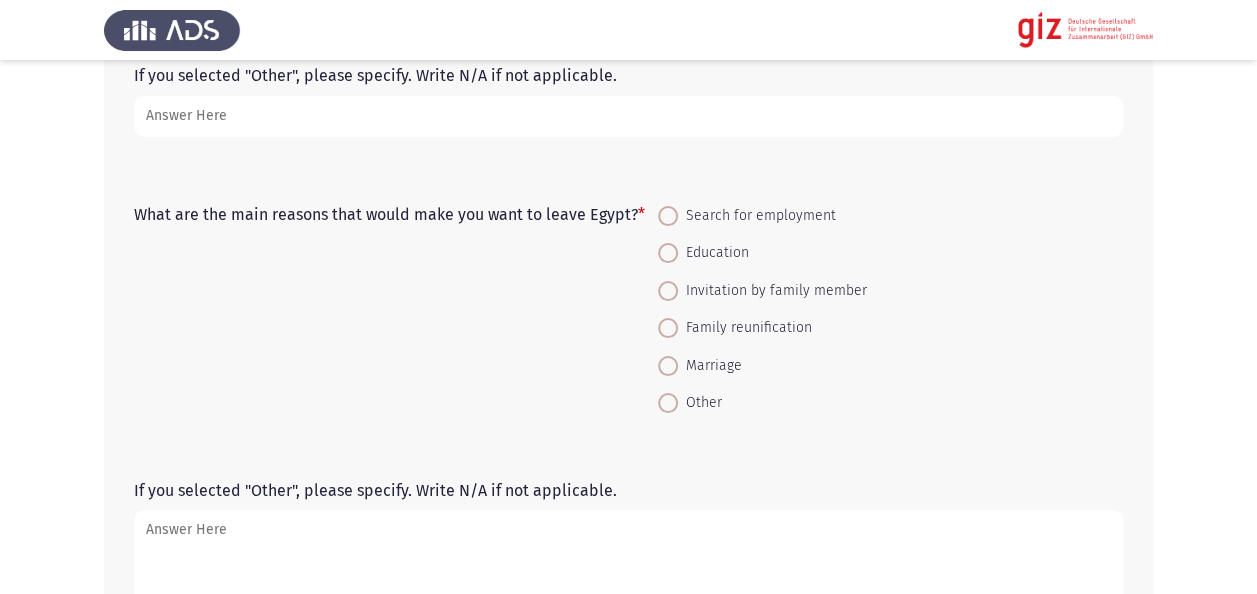 scroll, scrollTop: 1760, scrollLeft: 0, axis: vertical 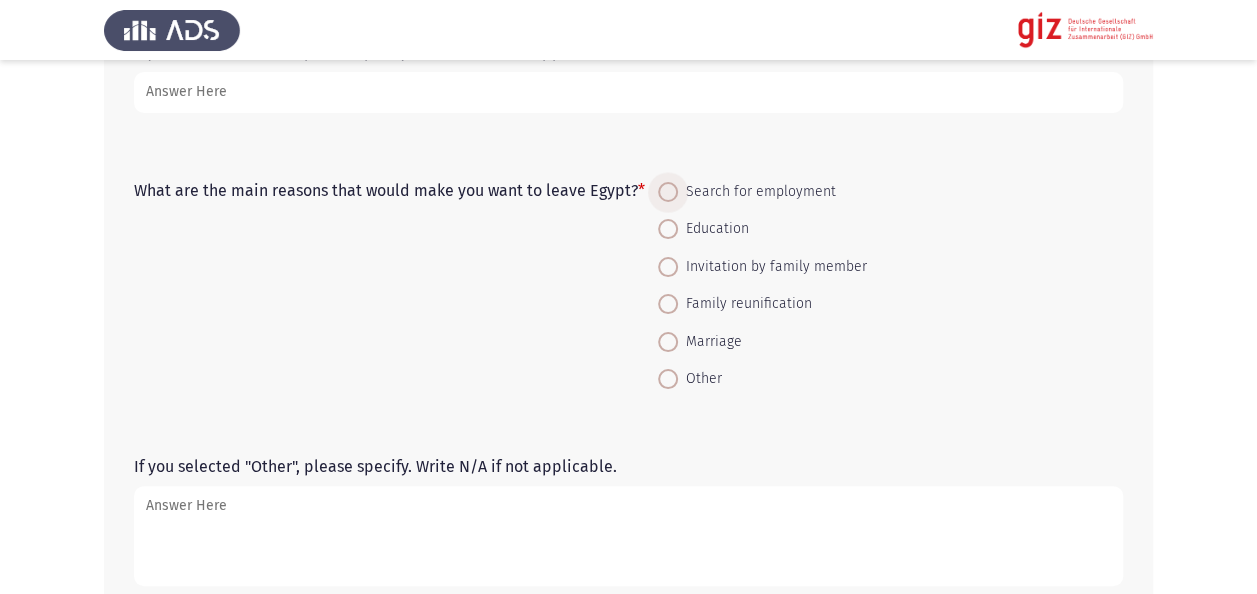 click on "Search for employment" at bounding box center [757, 192] 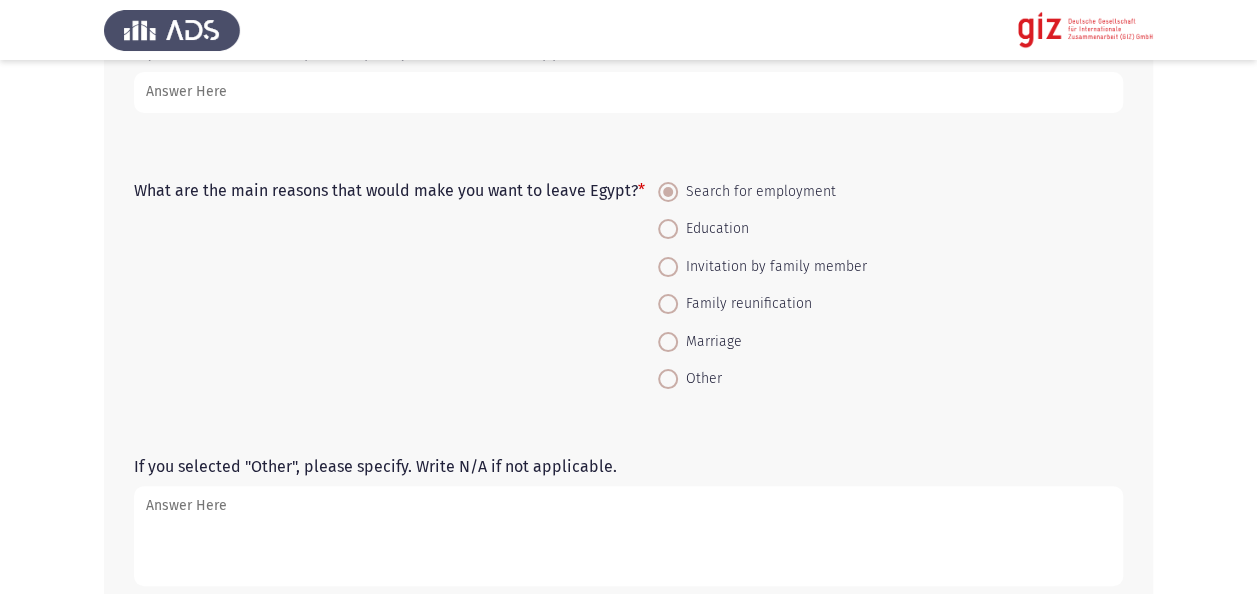 click on "What are the main reasons that would make you want to leave Egypt?   *    Search for employment     Education     Invitation by family member     Family reunification     Marriage     Other" 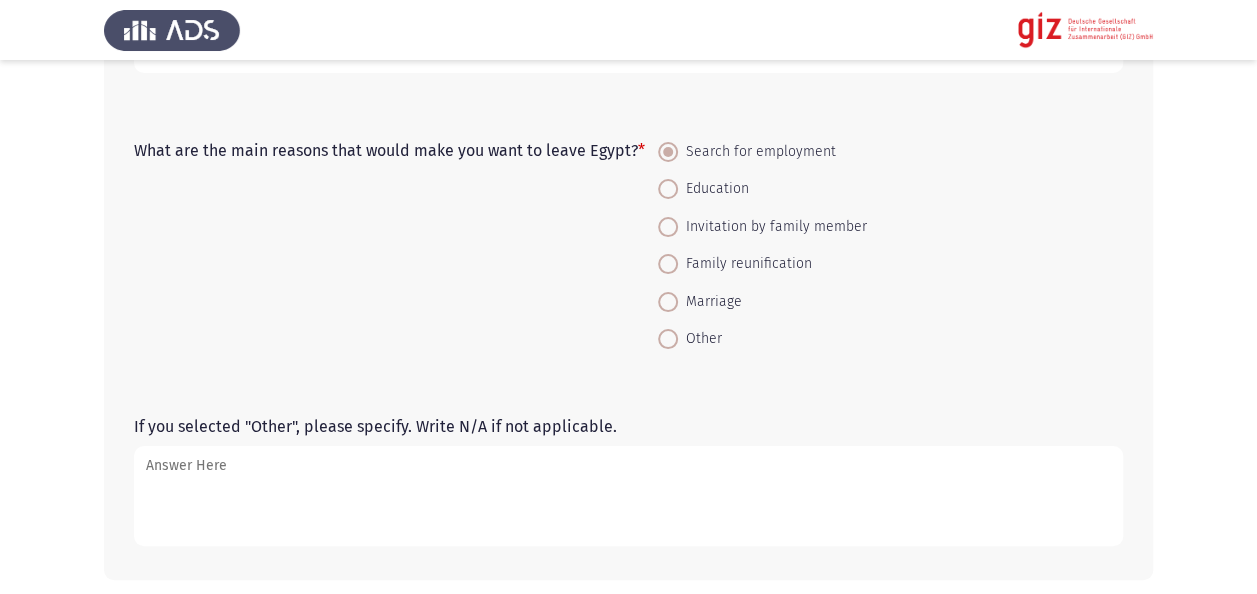scroll, scrollTop: 1877, scrollLeft: 0, axis: vertical 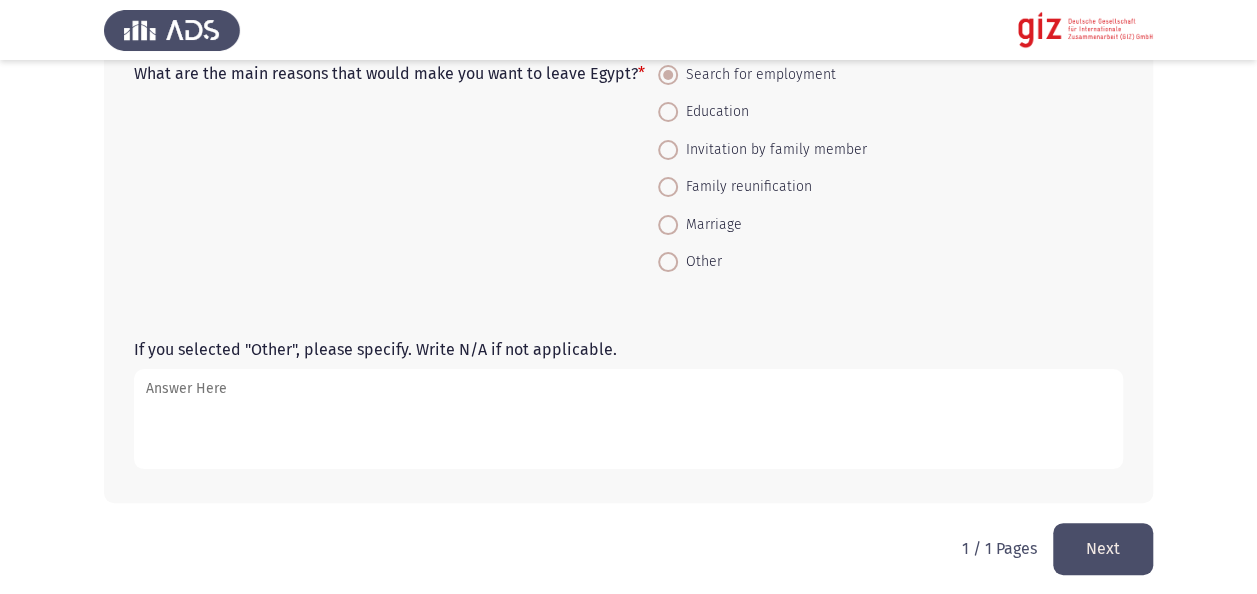 click on "Next" 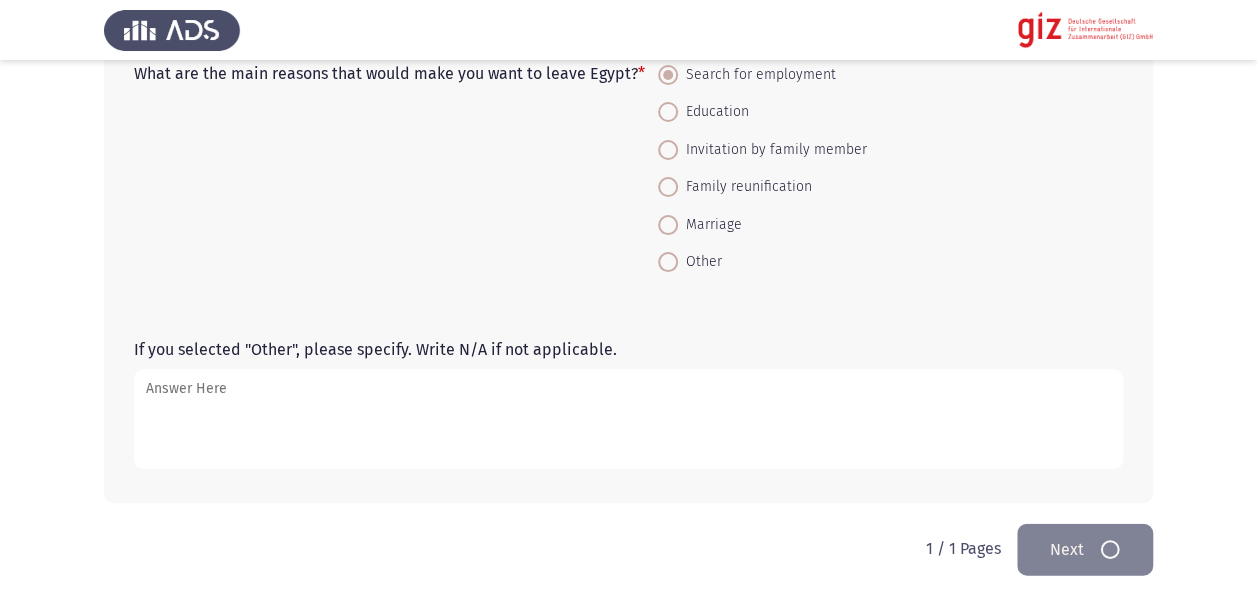 scroll, scrollTop: 0, scrollLeft: 0, axis: both 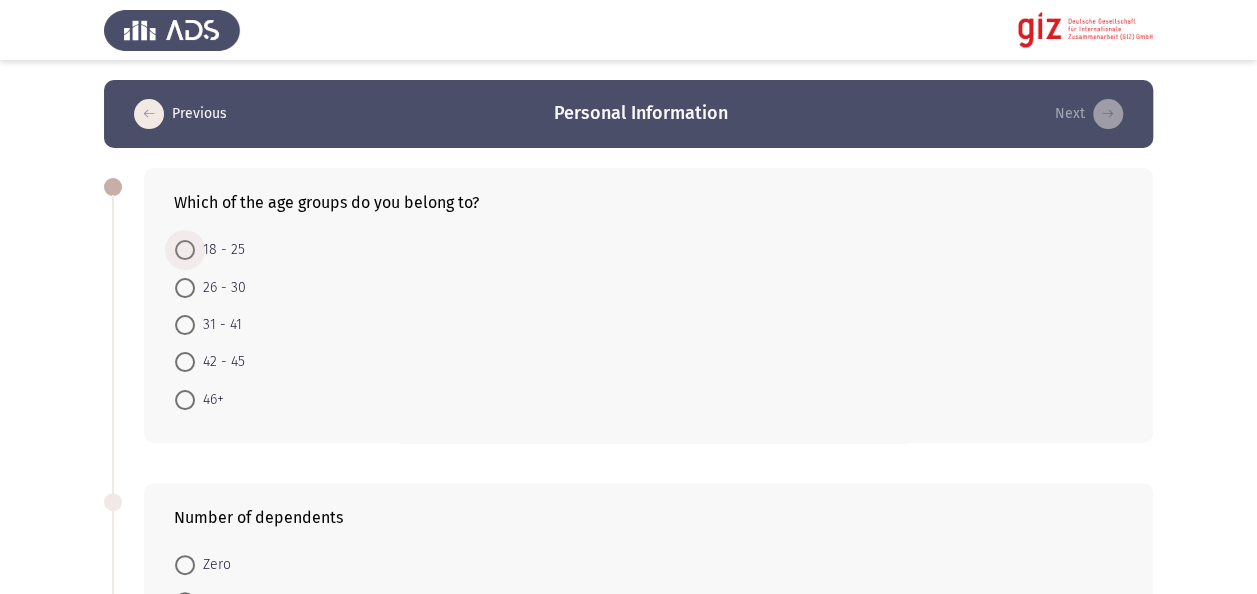 click on "18 - 25" at bounding box center [220, 250] 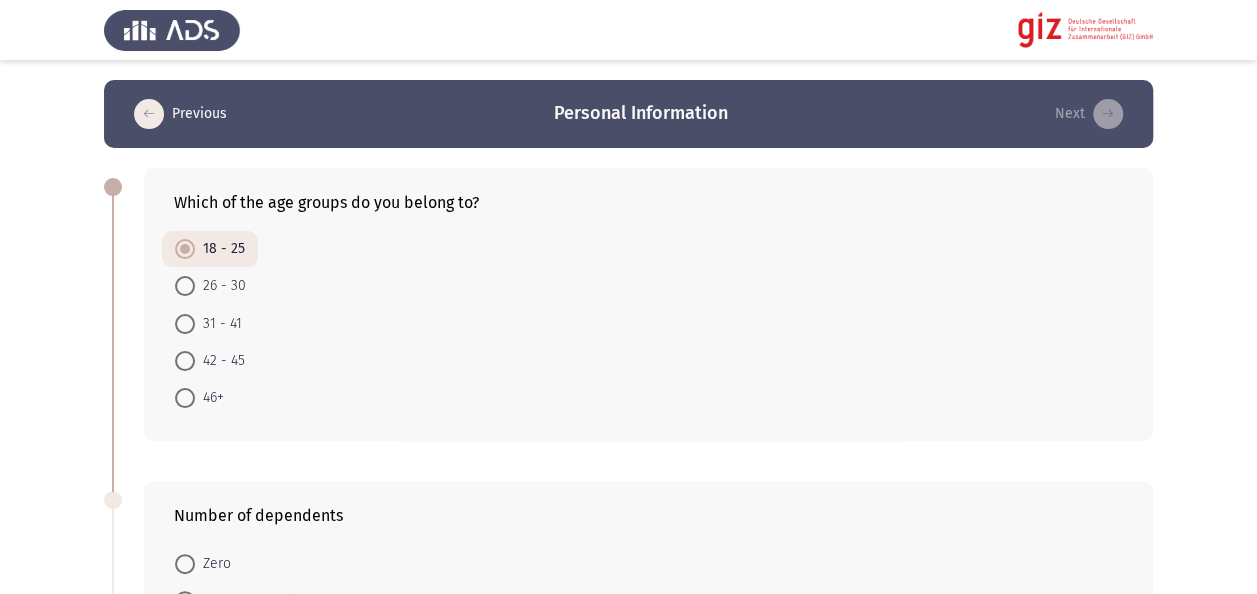 click on "Previous   Personal Information   Next  Which of the age groups do you belong to?    18 - 25     26 - 30     31 - 41     42 - 45     46+  Number of dependents    Zero     Between 1 and 3     4 or more  Place of residence    Alexandria     Aswan     Asyut     Beheira     Beni Suef     Cairo     Dakahlia     Damietta     Faiyum     Gharbia     Giza     Ismailia     Kafr El Sheikh      Luxor     Matruh     Minya     Monufia     New Valley     North Sinai     Port Said     Qalyubia     Qena     Red Sea     Sharqia     Sohag     South Sinai     Suez  Do you have any disabilities that you want to tell us about?    Yes     No   1 / 1 Pages   Previous   Next" 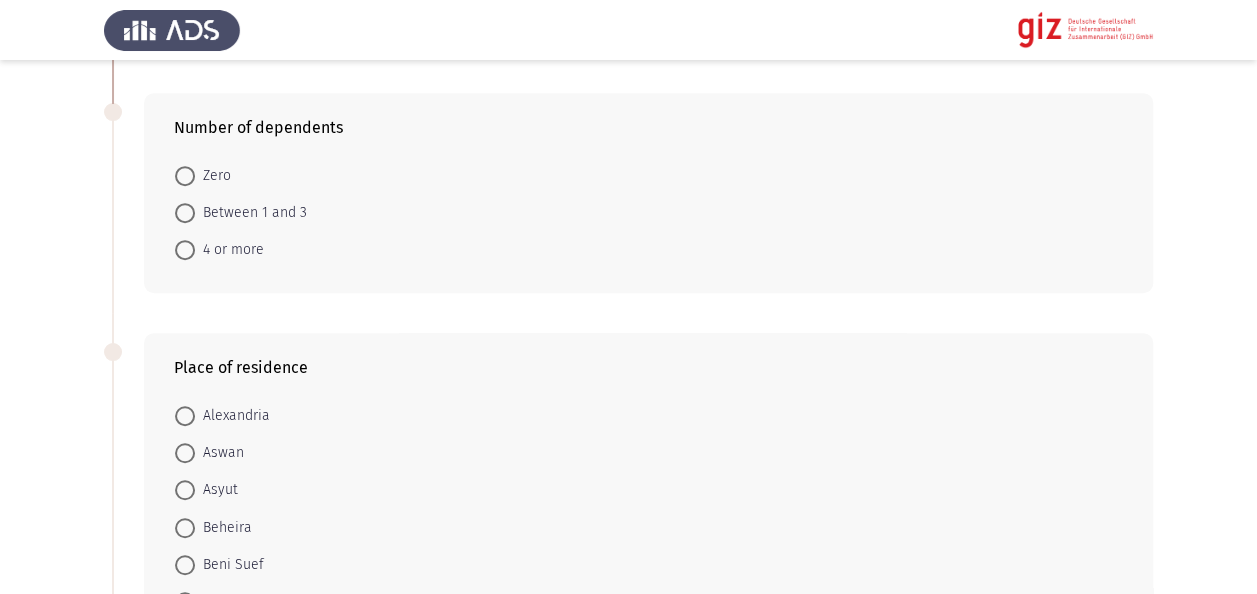 scroll, scrollTop: 400, scrollLeft: 0, axis: vertical 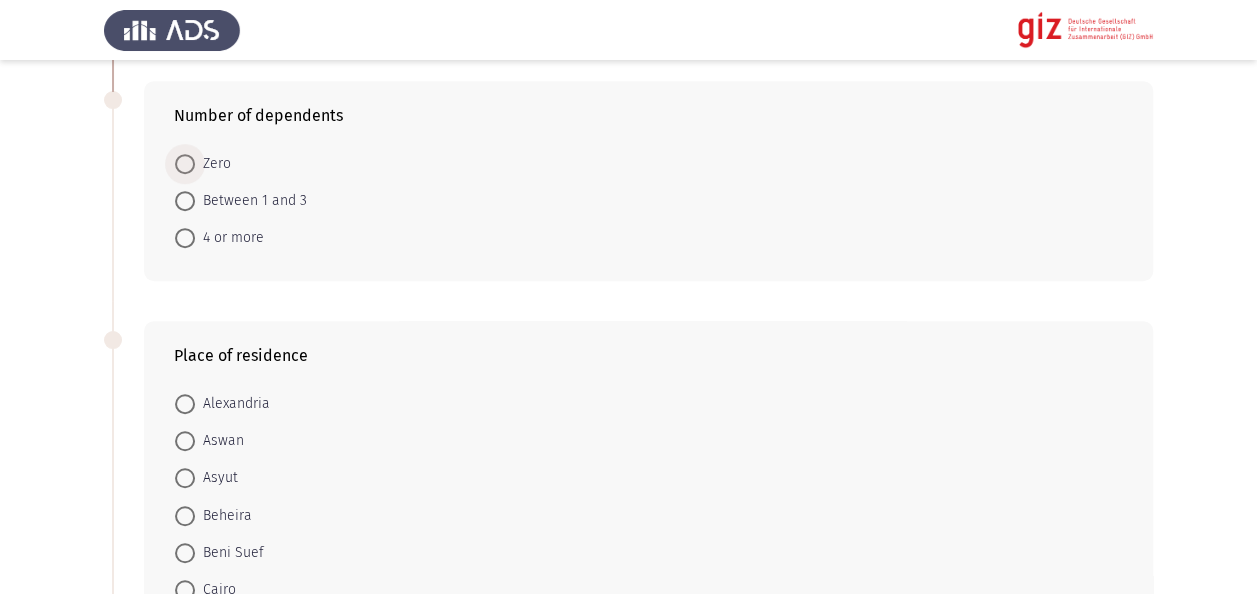 click on "Zero" at bounding box center (213, 164) 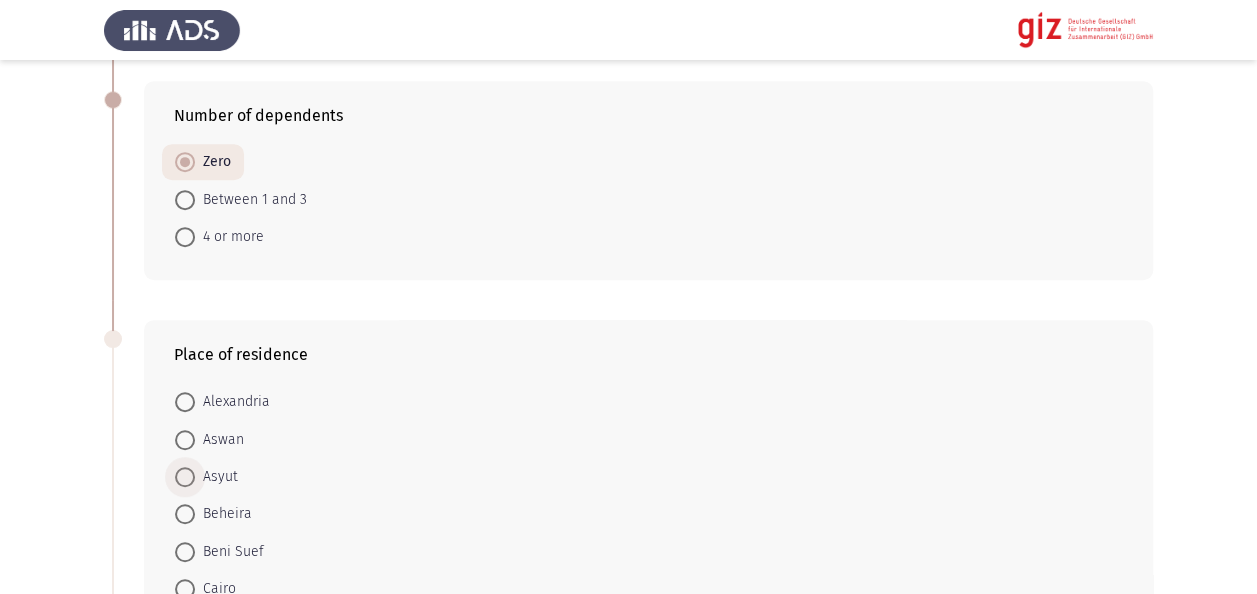 click on "Asyut" at bounding box center [216, 477] 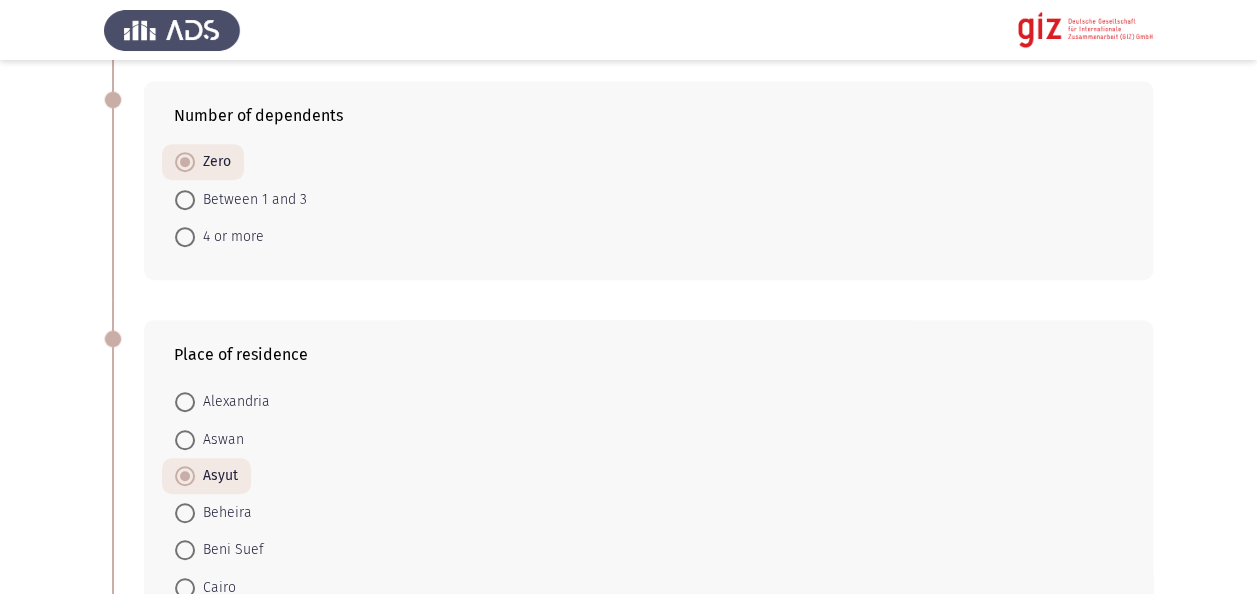 click on "Previous   Personal Information   Next  Which of the age groups do you belong to?    18 - 25     26 - 30     31 - 41     42 - 45     46+  Number of dependents    Zero     Between 1 and 3     4 or more  Place of residence    Alexandria     Aswan     Asyut     Beheira     Beni Suef     Cairo     Dakahlia     Damietta     Faiyum     Gharbia     Giza     Ismailia     Kafr El Sheikh      Luxor     Matruh     Minya     Monufia     New Valley     North Sinai     Port Said     Qalyubia     Qena     Red Sea     Sharqia     Sohag     South Sinai     Suez  Do you have any disabilities that you want to tell us about?    Yes     No   1 / 1 Pages   Previous   Next" 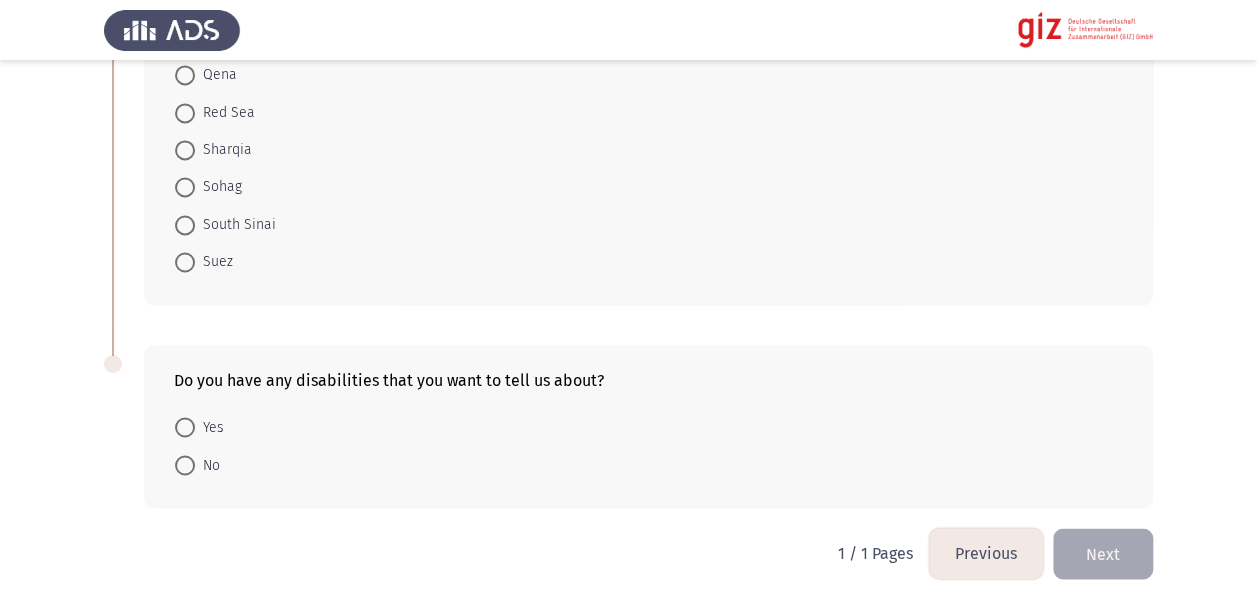 scroll, scrollTop: 1511, scrollLeft: 0, axis: vertical 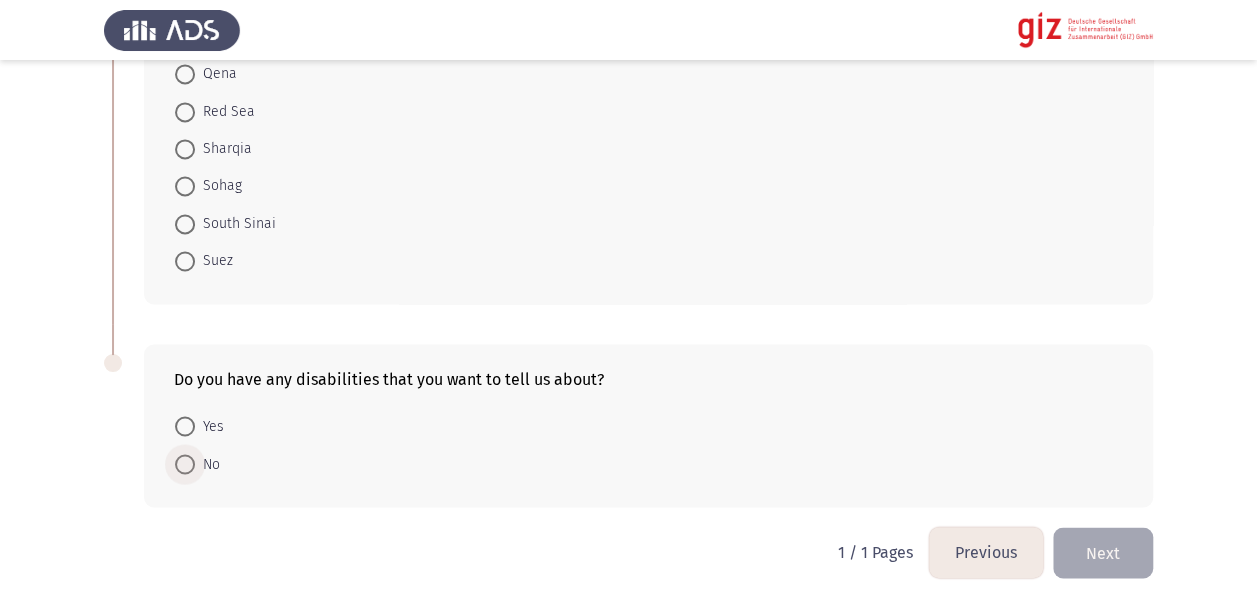 click at bounding box center (185, 464) 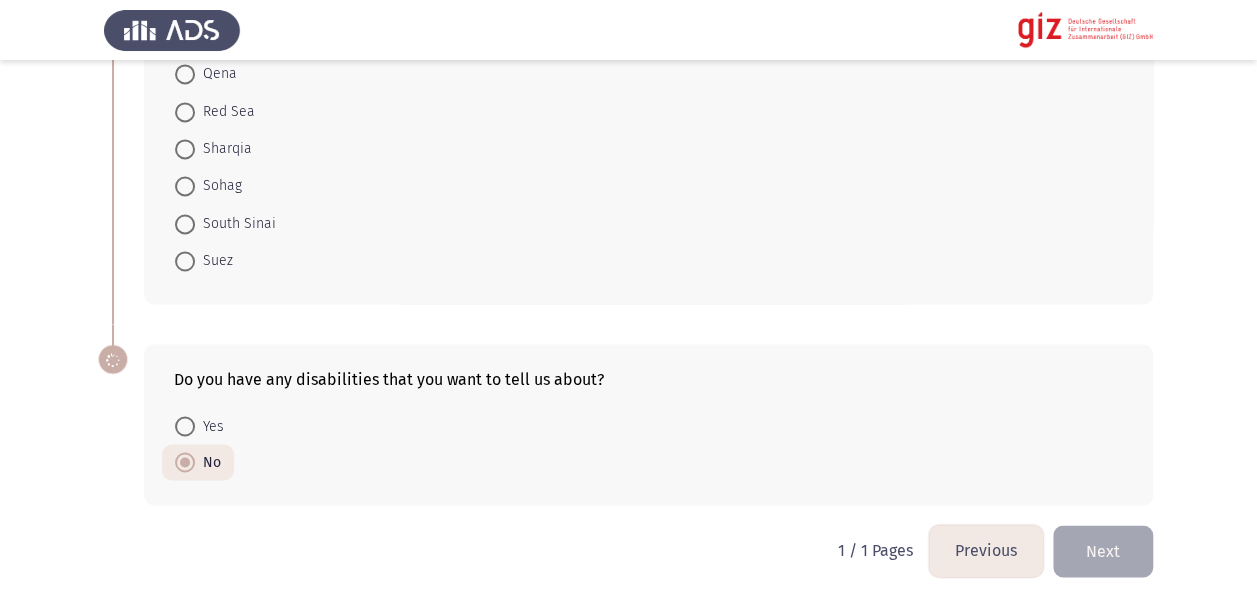 scroll, scrollTop: 1510, scrollLeft: 0, axis: vertical 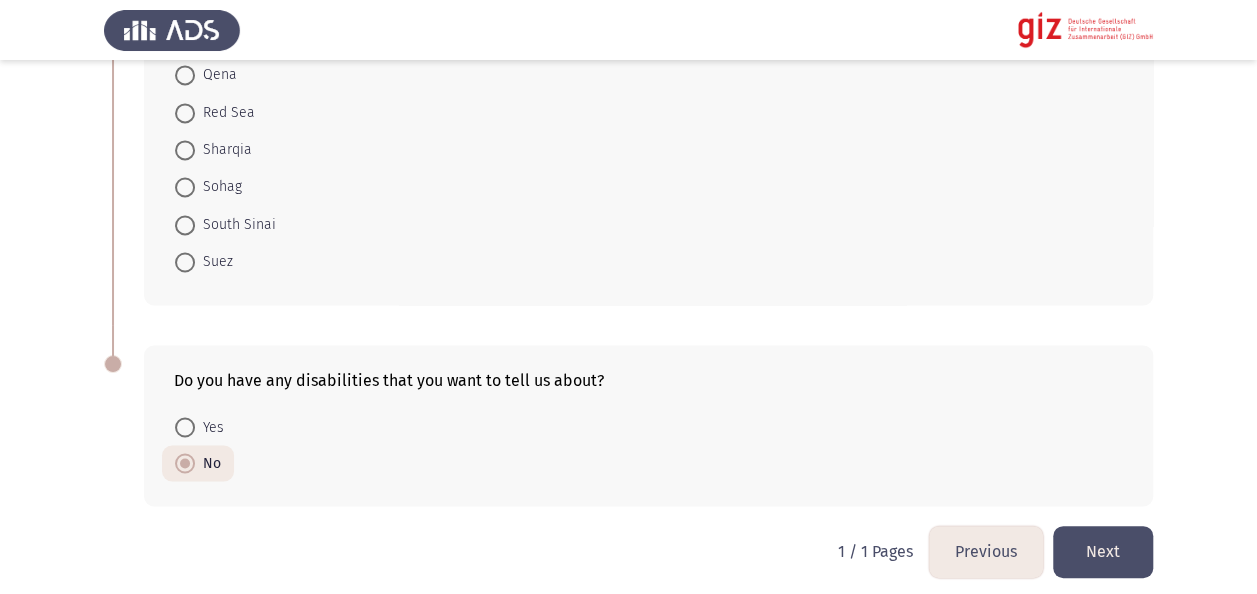click on "Next" 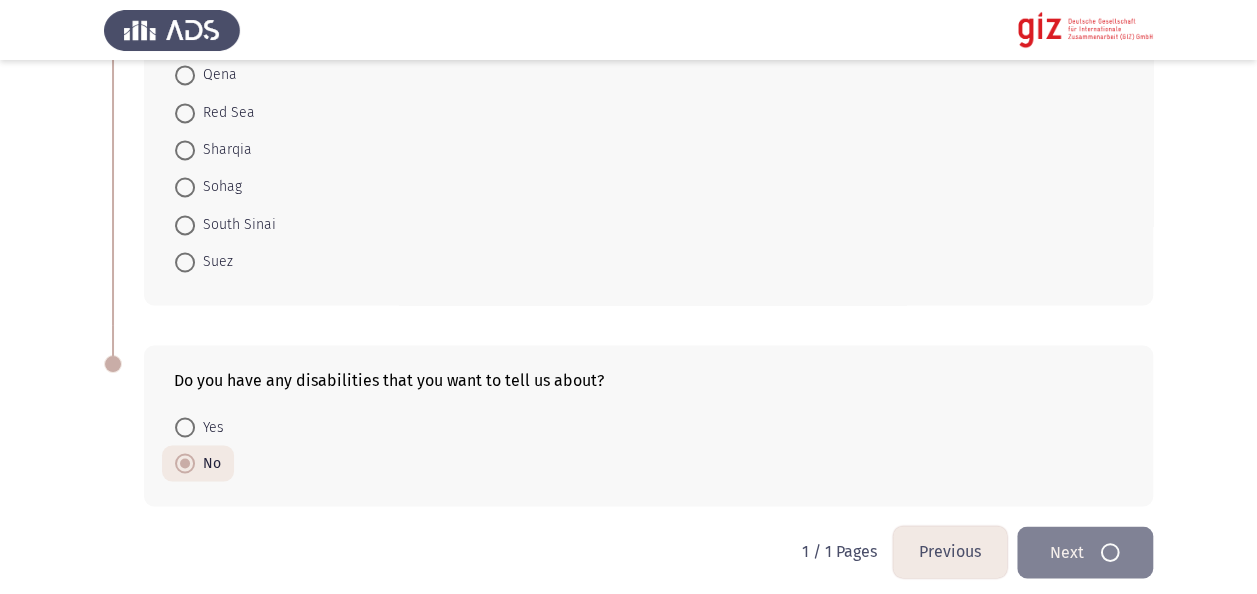 scroll, scrollTop: 0, scrollLeft: 0, axis: both 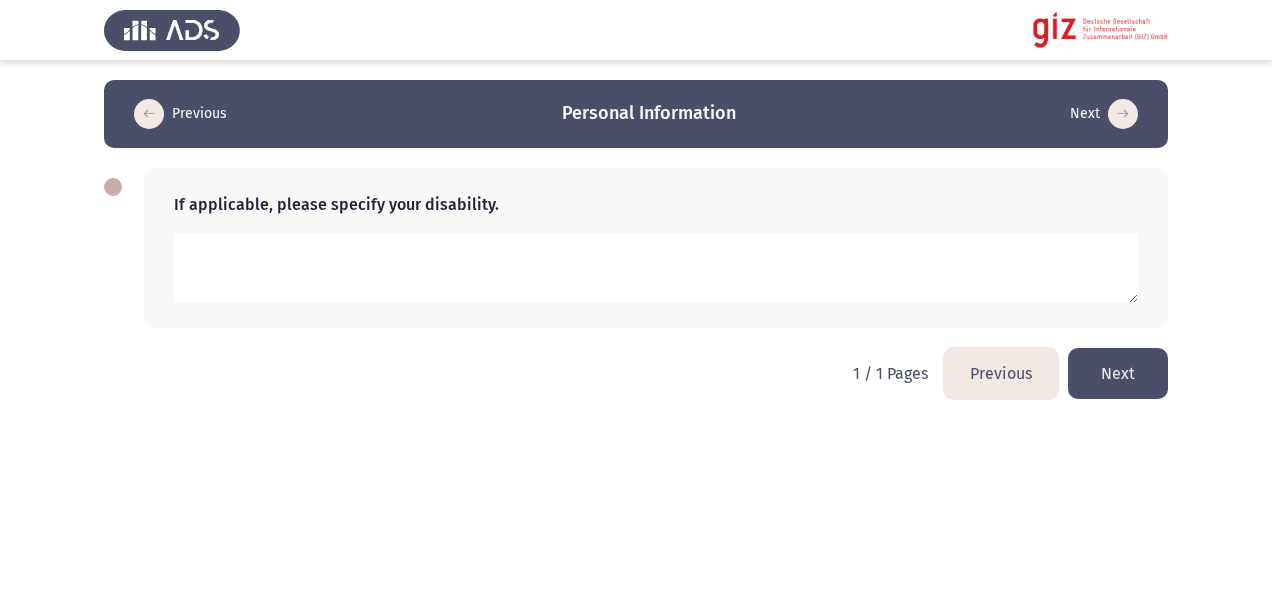 click on "Next" 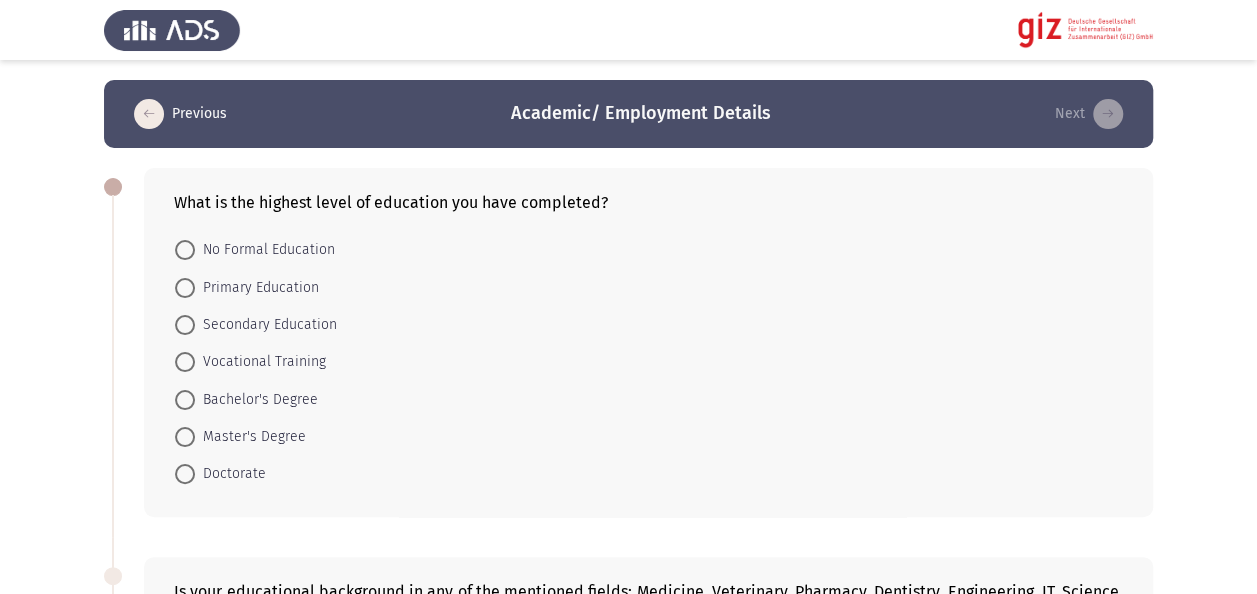 click on "Bachelor's Degree" at bounding box center (256, 400) 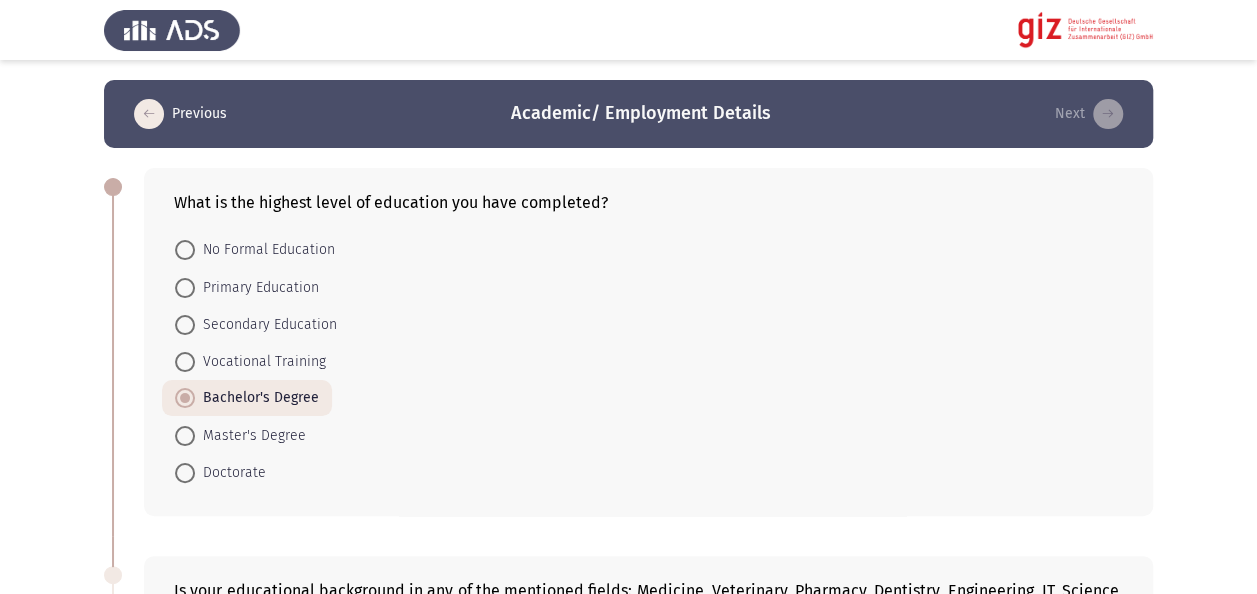click on "Previous   Academic/ Employment Details   Next  What is the highest level of education you have completed?    No Formal Education     Primary Education     Secondary Education     Vocational Training     Bachelor's Degree     Master's Degree     Doctorate  Is your educational background in any of the mentioned fields: Medicine, Veterinary, Pharmacy, Dentistry, Engineering, IT, Science, Economics, or Political Science, Mass Communication?    Yes     No     No formal education  Are you currently unemployed or are you having difficulty in finding stable employment?    Yes     No  Are you currently engaged in informal economic activities (freelancing, day labor, seasonal work, vending, repair services) or facing underemployment?    Yes     No  Work Experience    Managerial     Business Owner     Administrative/Clerical     Technical     Freelancer     Unskilled Labor     None     Less than 1 month     1 to 3 months     3 to 6 months     6 to 12 months     1 to 2 years         Yes" 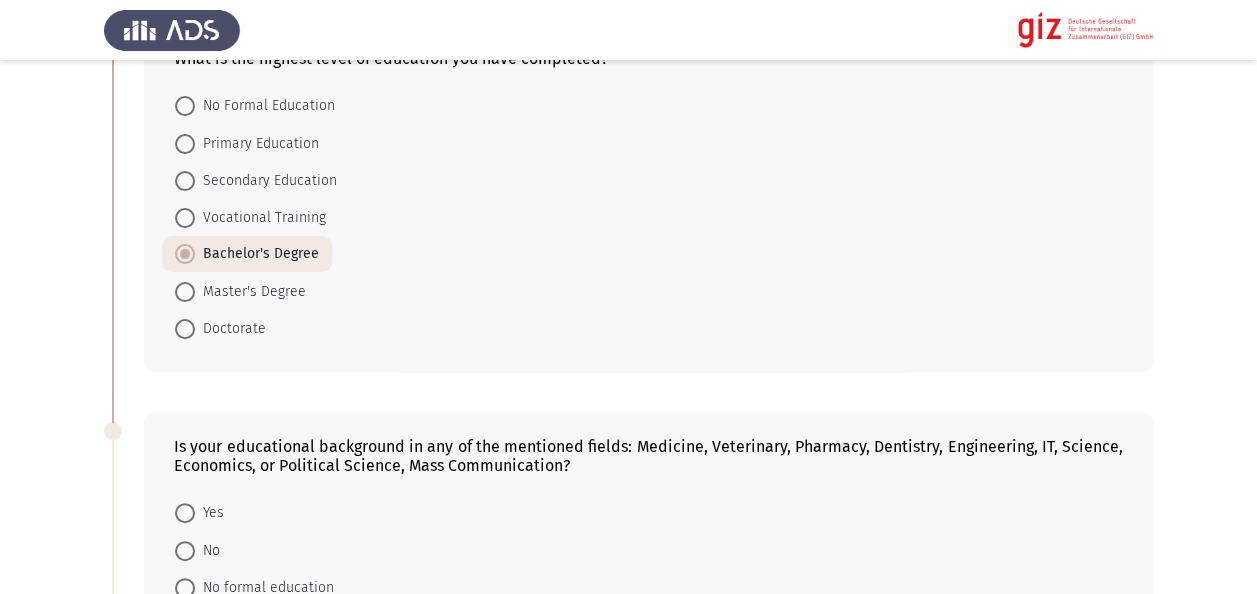 scroll, scrollTop: 80, scrollLeft: 0, axis: vertical 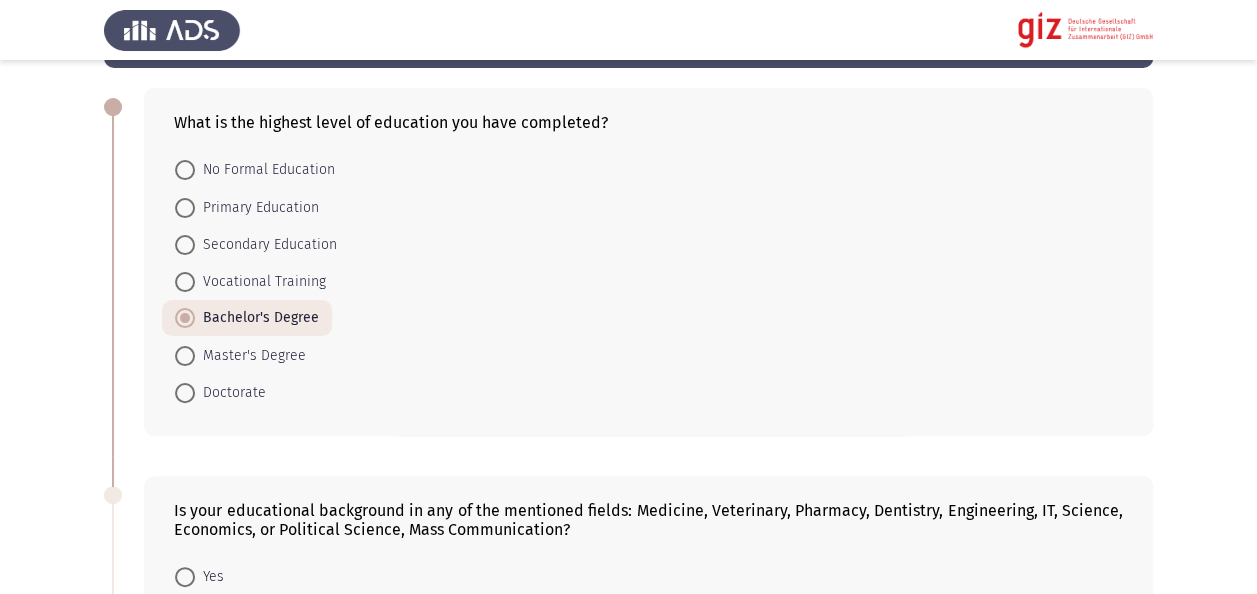 click on "Previous   Academic/ Employment Details   Next  What is the highest level of education you have completed?    No Formal Education     Primary Education     Secondary Education     Vocational Training     Bachelor's Degree     Master's Degree     Doctorate  Is your educational background in any of the mentioned fields: Medicine, Veterinary, Pharmacy, Dentistry, Engineering, IT, Science, Economics, or Political Science, Mass Communication?    Yes     No     No formal education  Are you currently unemployed or are you having difficulty in finding stable employment?    Yes     No  Are you currently engaged in informal economic activities (freelancing, day labor, seasonal work, vending, repair services) or facing underemployment?    Yes     No  Work Experience    Managerial     Business Owner     Administrative/Clerical     Technical     Freelancer     Unskilled Labor     None     Less than 1 month     1 to 3 months     3 to 6 months     6 to 12 months     1 to 2 years         Yes" 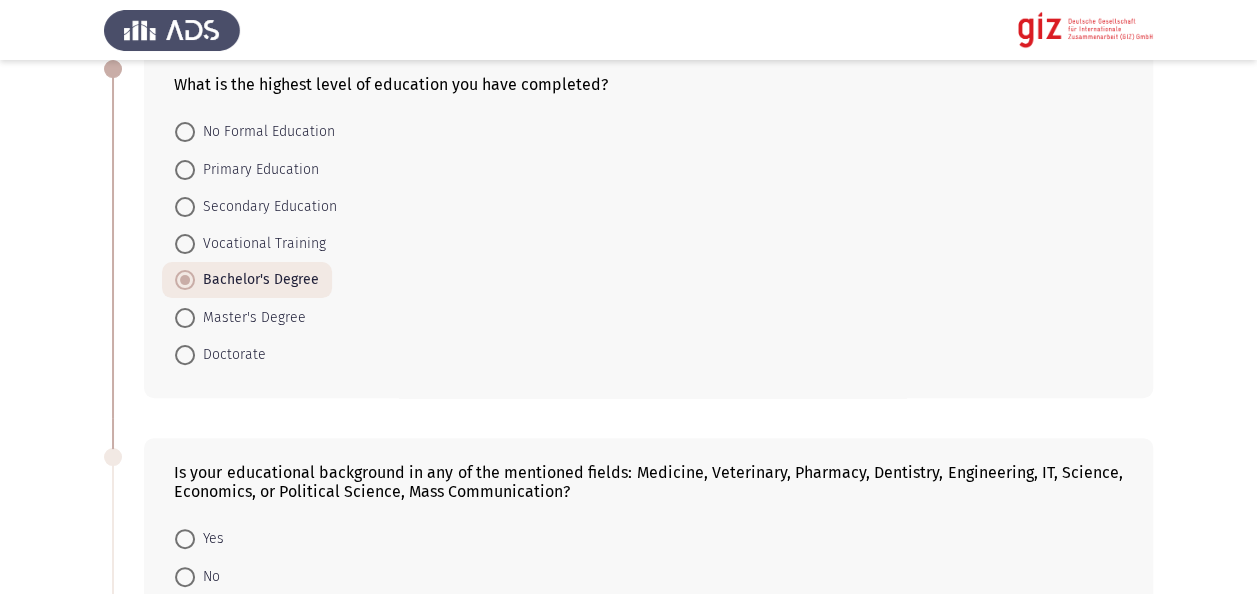 scroll, scrollTop: 120, scrollLeft: 0, axis: vertical 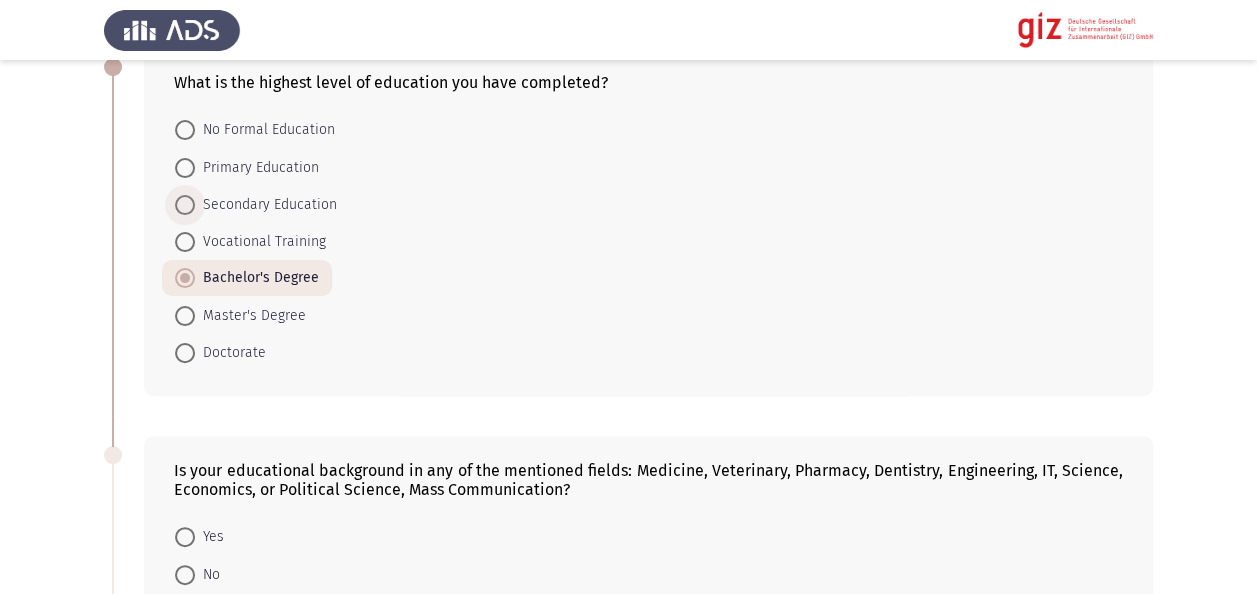 click on "Secondary Education" at bounding box center (266, 205) 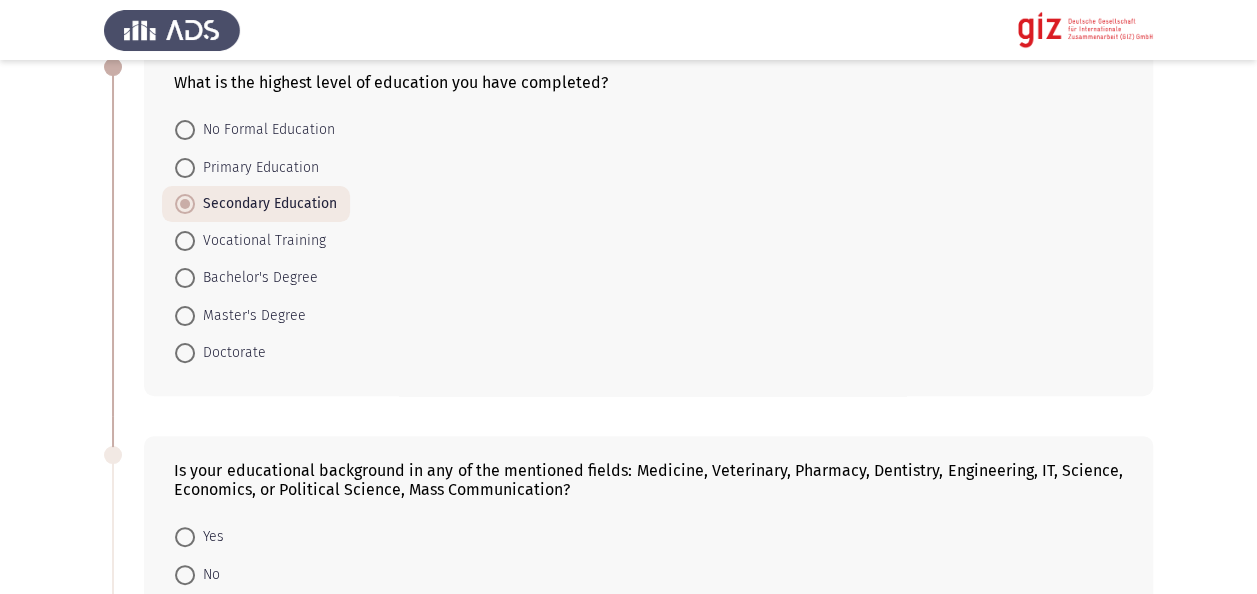 click on "Bachelor's Degree" at bounding box center (256, 278) 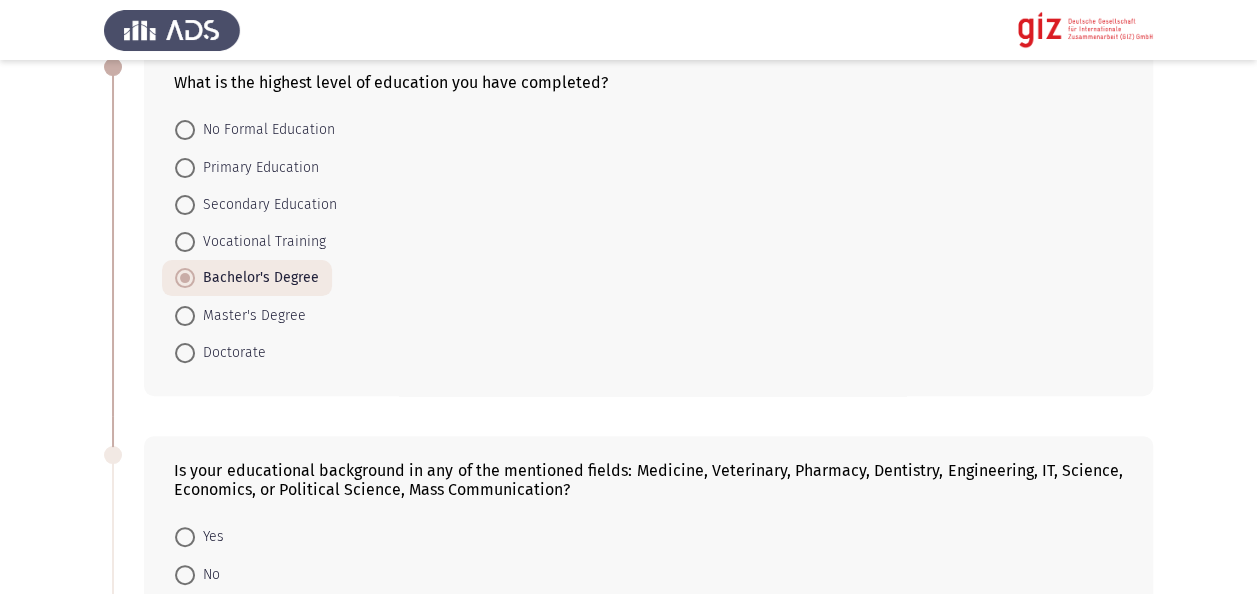 click on "Previous   Academic/ Employment Details   Next  What is the highest level of education you have completed?    No Formal Education     Primary Education     Secondary Education     Vocational Training     Bachelor's Degree     Master's Degree     Doctorate  Is your educational background in any of the mentioned fields: Medicine, Veterinary, Pharmacy, Dentistry, Engineering, IT, Science, Economics, or Political Science, Mass Communication?    Yes     No     No formal education  Are you currently unemployed or are you having difficulty in finding stable employment?    Yes     No  Are you currently engaged in informal economic activities (freelancing, day labor, seasonal work, vending, repair services) or facing underemployment?    Yes     No  Work Experience    Managerial     Business Owner     Administrative/Clerical     Technical     Freelancer     Unskilled Labor     None     Less than 1 month     1 to 3 months     3 to 6 months     6 to 12 months     1 to 2 years         Yes" 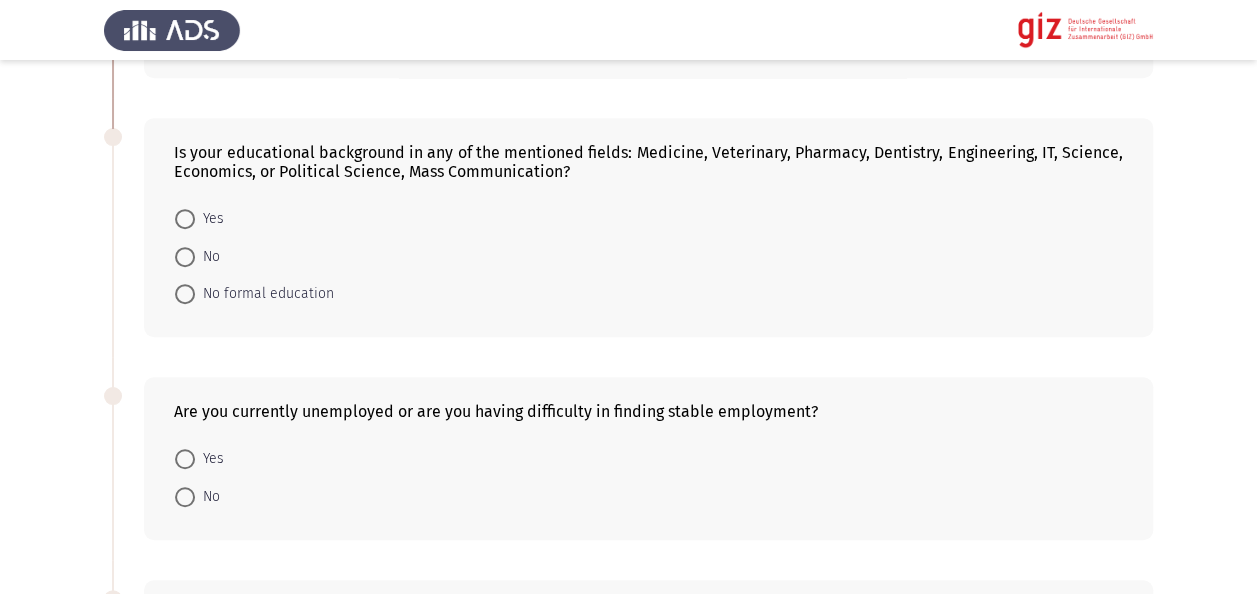 scroll, scrollTop: 440, scrollLeft: 0, axis: vertical 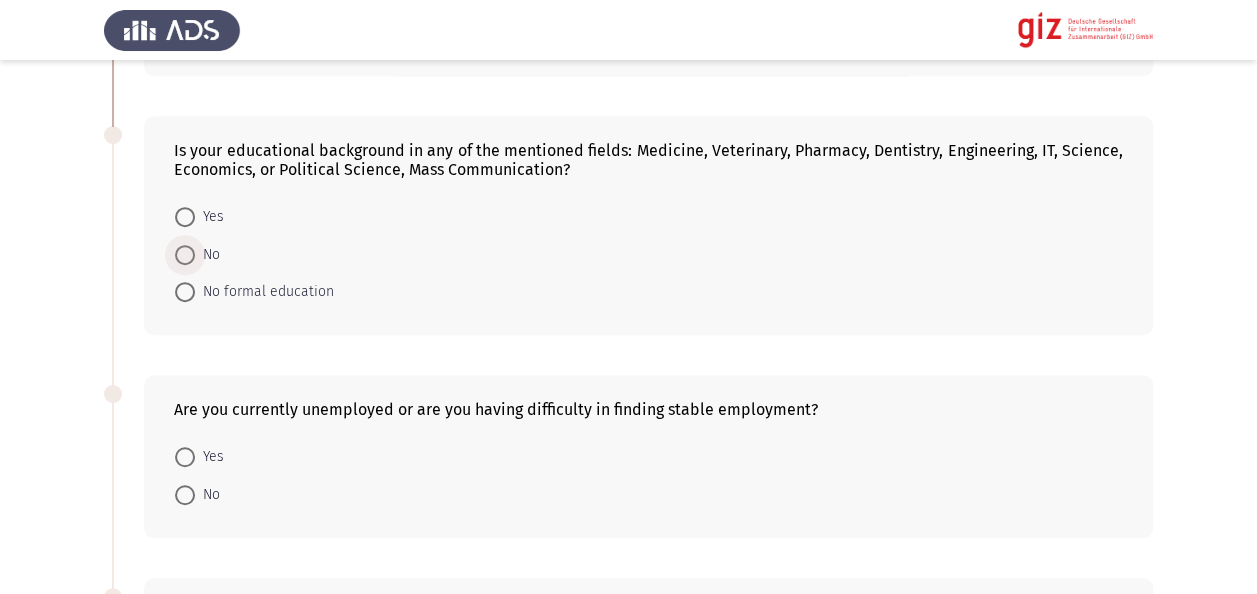 click on "No" at bounding box center (207, 255) 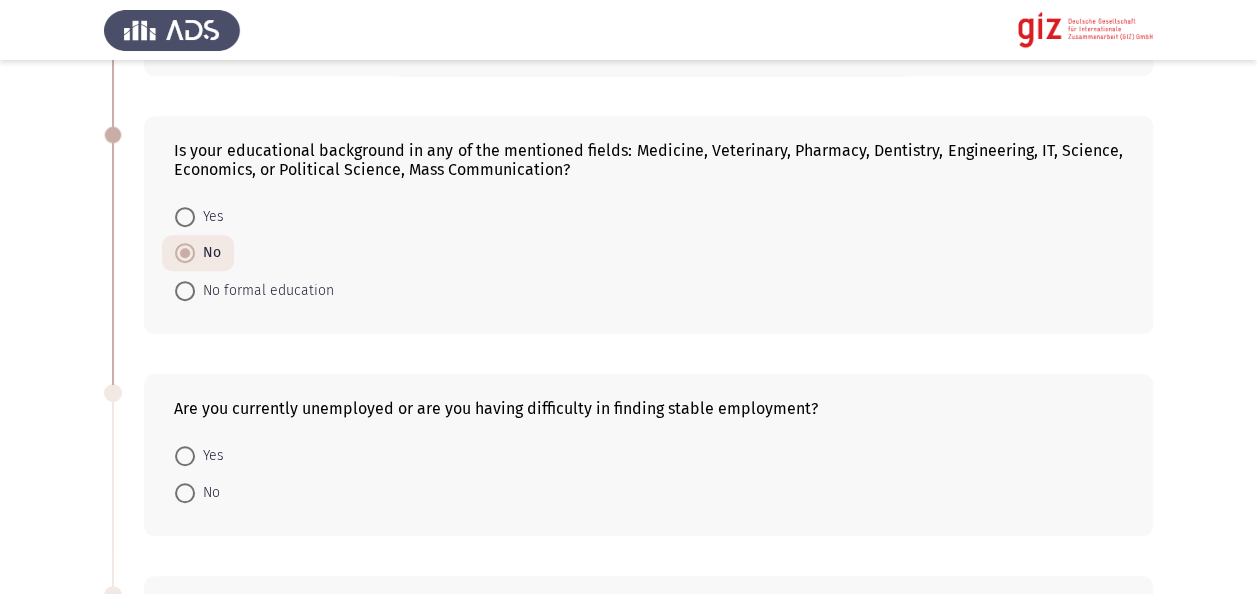 click on "Previous   Academic/ Employment Details   Next  What is the highest level of education you have completed?    No Formal Education     Primary Education     Secondary Education     Vocational Training     Bachelor's Degree     Master's Degree     Doctorate  Is your educational background in any of the mentioned fields: Medicine, Veterinary, Pharmacy, Dentistry, Engineering, IT, Science, Economics, or Political Science, Mass Communication?    Yes     No     No formal education  Are you currently unemployed or are you having difficulty in finding stable employment?    Yes     No  Are you currently engaged in informal economic activities (freelancing, day labor, seasonal work, vending, repair services) or facing underemployment?    Yes     No  Work Experience    Managerial     Business Owner     Administrative/Clerical     Technical     Freelancer     Unskilled Labor     None     Less than 1 month     1 to 3 months     3 to 6 months     6 to 12 months     1 to 2 years         Yes" 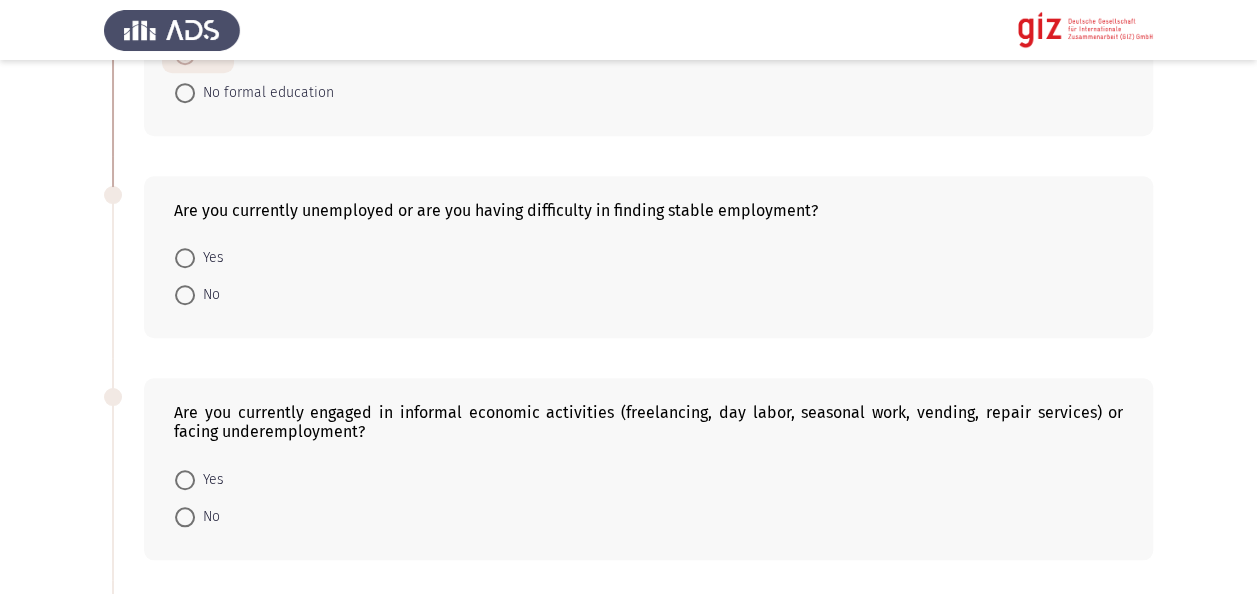 scroll, scrollTop: 640, scrollLeft: 0, axis: vertical 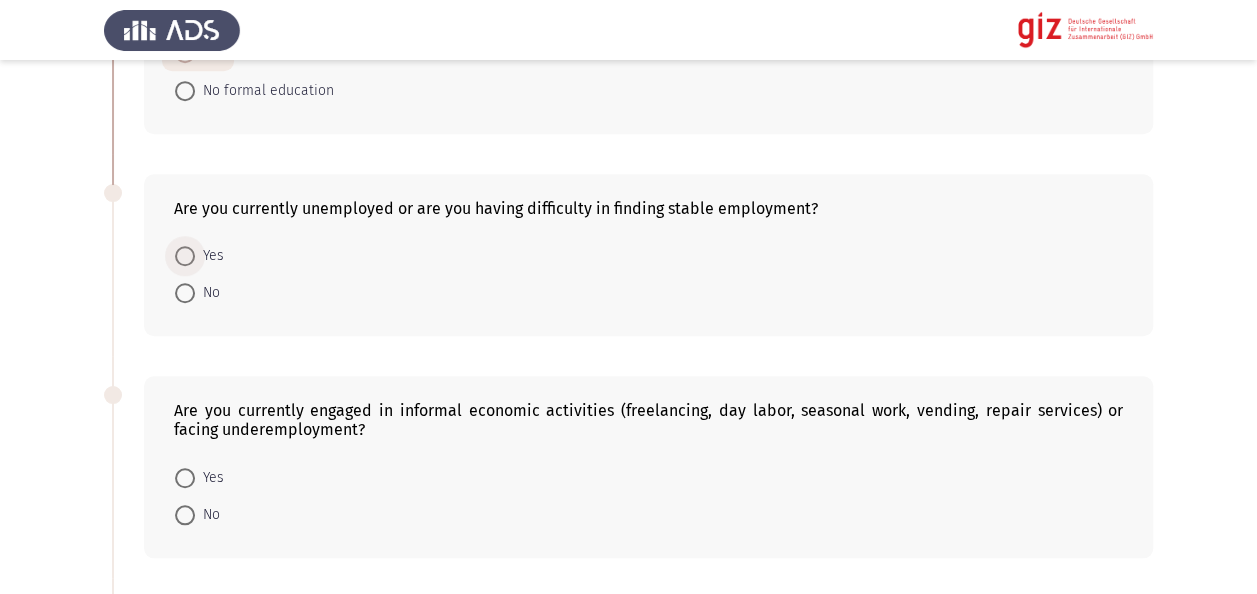 click on "Yes" at bounding box center [209, 256] 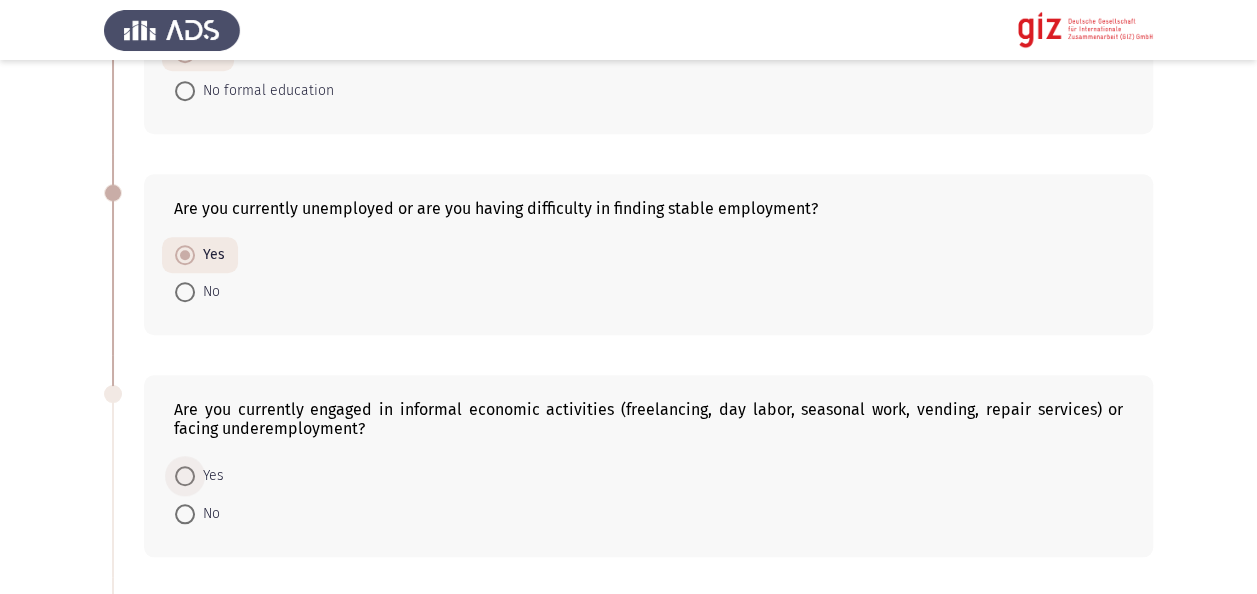 click at bounding box center [185, 476] 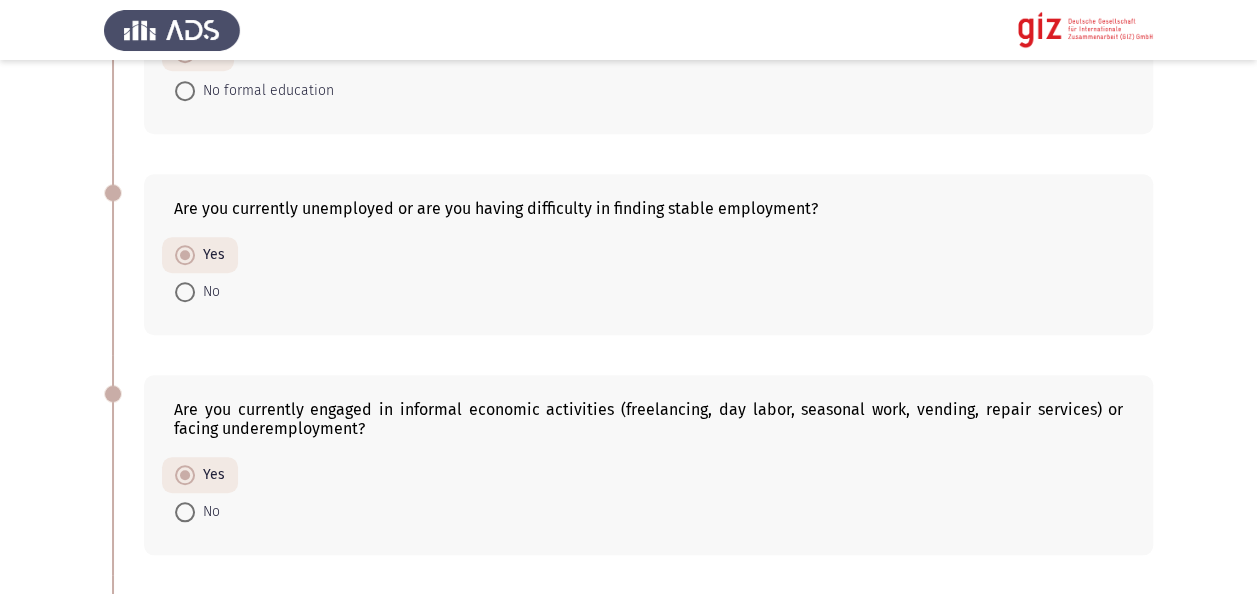 click on "Previous   Academic/ Employment Details   Next  What is the highest level of education you have completed?    No Formal Education     Primary Education     Secondary Education     Vocational Training     Bachelor's Degree     Master's Degree     Doctorate  Is your educational background in any of the mentioned fields: Medicine, Veterinary, Pharmacy, Dentistry, Engineering, IT, Science, Economics, or Political Science, Mass Communication?    Yes     No     No formal education  Are you currently unemployed or are you having difficulty in finding stable employment?    Yes     No  Are you currently engaged in informal economic activities (freelancing, day labor, seasonal work, vending, repair services) or facing underemployment?    Yes     No  Work Experience    Managerial     Business Owner     Administrative/Clerical     Technical     Freelancer     Unskilled Labor     None     Less than 1 month     1 to 3 months     3 to 6 months     6 to 12 months     1 to 2 years         Yes" 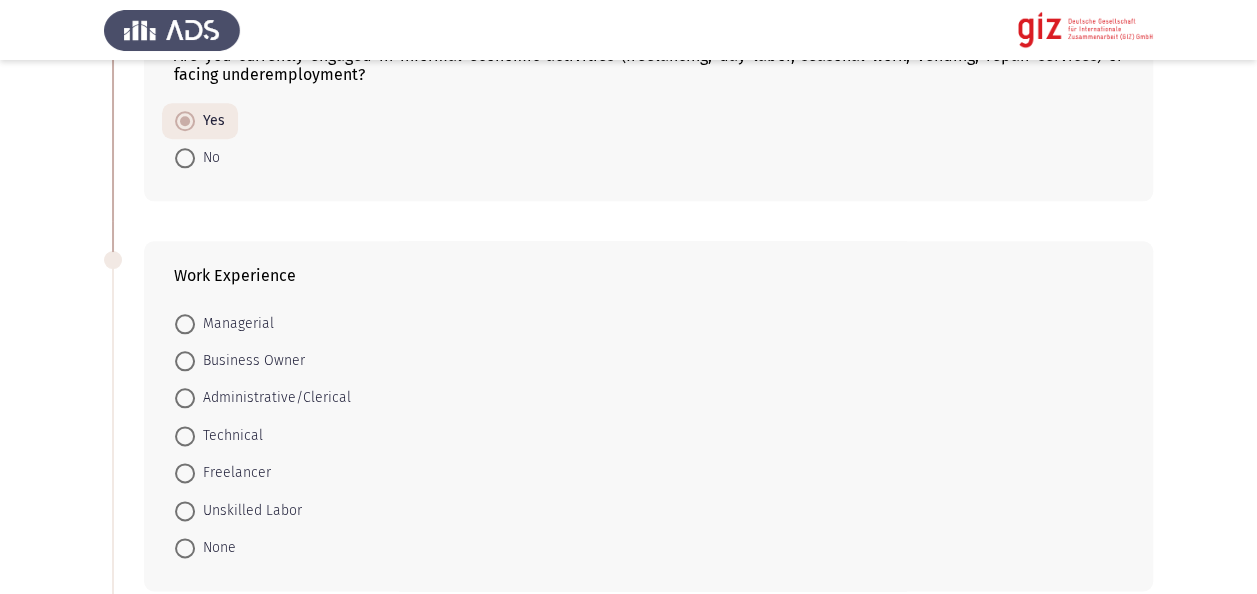 scroll, scrollTop: 1000, scrollLeft: 0, axis: vertical 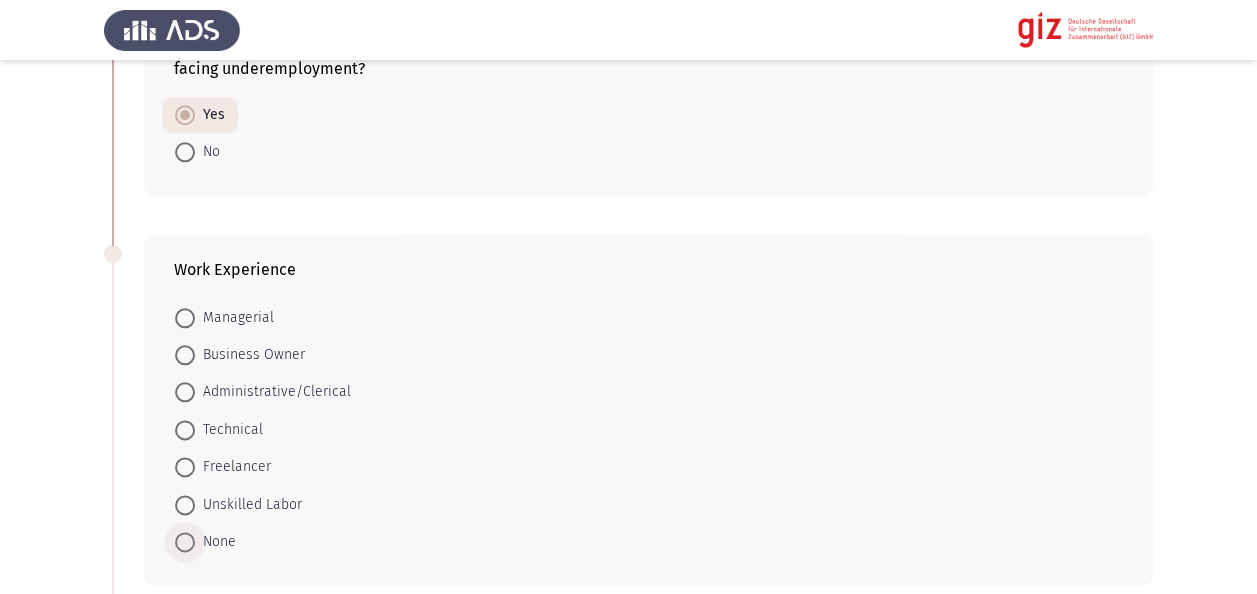 click on "None" at bounding box center [215, 542] 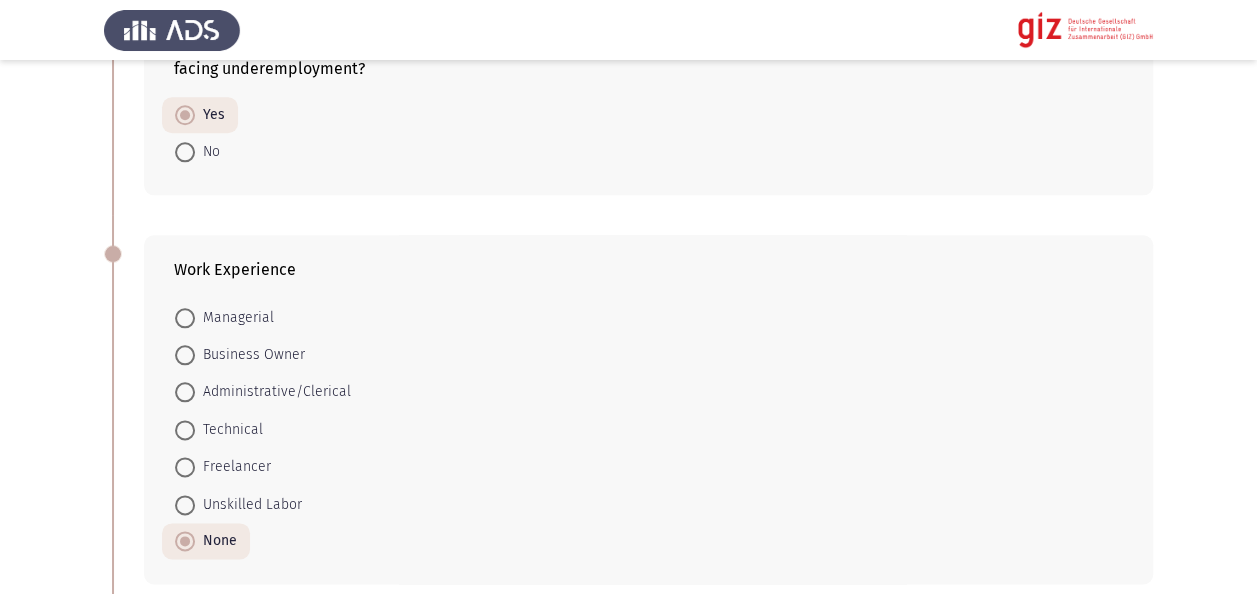 click on "Previous   Academic/ Employment Details   Next  What is the highest level of education you have completed?    No Formal Education     Primary Education     Secondary Education     Vocational Training     Bachelor's Degree     Master's Degree     Doctorate  Is your educational background in any of the mentioned fields: Medicine, Veterinary, Pharmacy, Dentistry, Engineering, IT, Science, Economics, or Political Science, Mass Communication?    Yes     No     No formal education  Are you currently unemployed or are you having difficulty in finding stable employment?    Yes     No  Are you currently engaged in informal economic activities (freelancing, day labor, seasonal work, vending, repair services) or facing underemployment?    Yes     No  Work Experience    Managerial     Business Owner     Administrative/Clerical     Technical     Freelancer     Unskilled Labor     None     Less than 1 month     1 to 3 months     3 to 6 months     6 to 12 months     1 to 2 years         Yes" 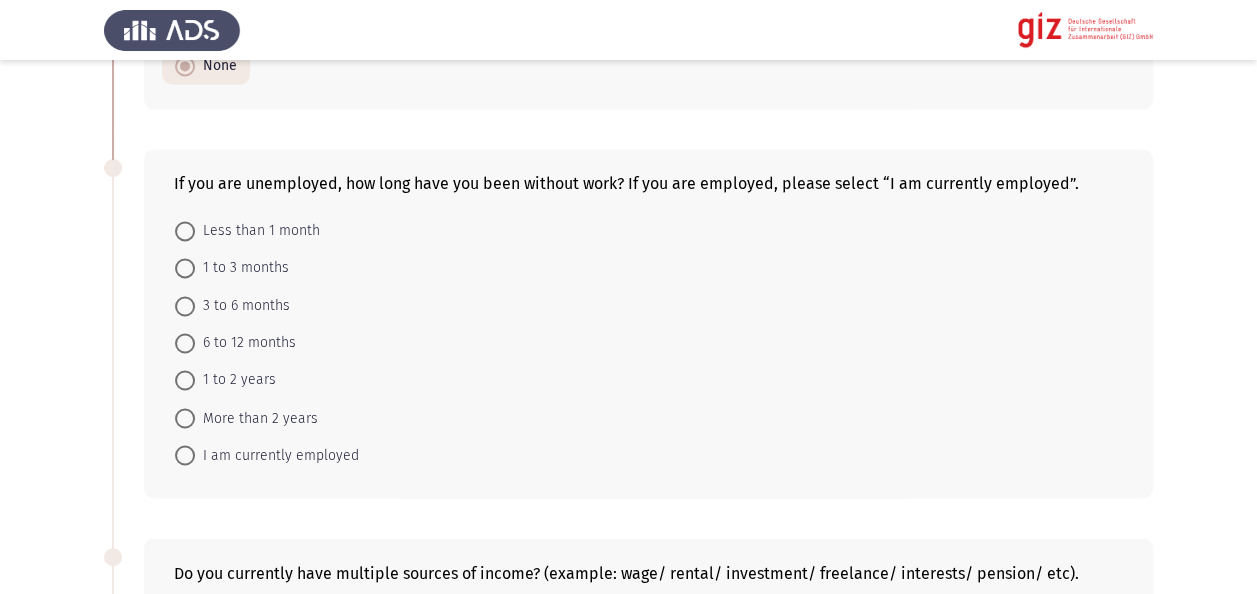 scroll, scrollTop: 1480, scrollLeft: 0, axis: vertical 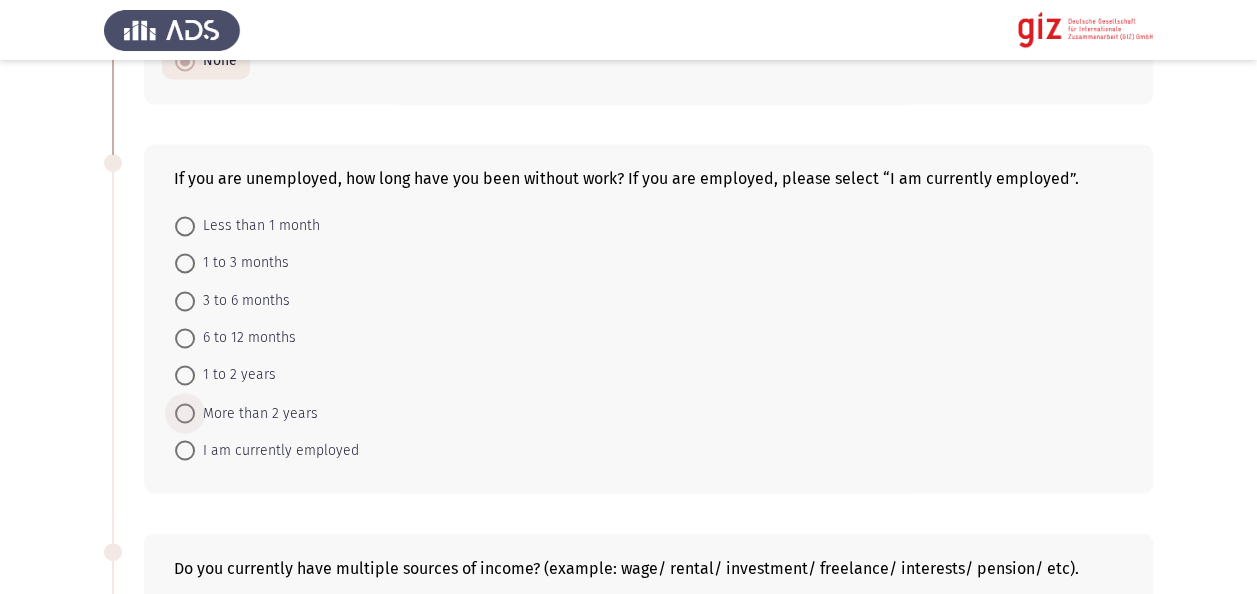 click on "More than 2 years" at bounding box center (256, 413) 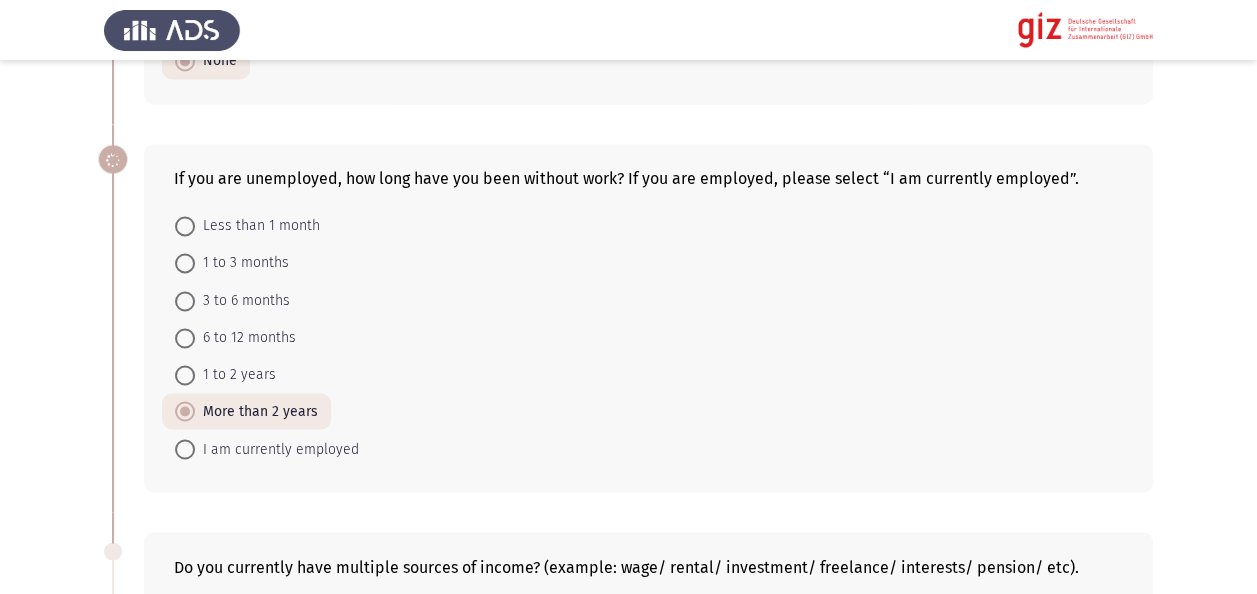 click on "Previous   Academic/ Employment Details   Next  What is the highest level of education you have completed?    No Formal Education     Primary Education     Secondary Education     Vocational Training     Bachelor's Degree     Master's Degree     Doctorate  Is your educational background in any of the mentioned fields: Medicine, Veterinary, Pharmacy, Dentistry, Engineering, IT, Science, Economics, or Political Science, Mass Communication?    Yes     No     No formal education  Are you currently unemployed or are you having difficulty in finding stable employment?    Yes     No  Are you currently engaged in informal economic activities (freelancing, day labor, seasonal work, vending, repair services) or facing underemployment?    Yes     No  Work Experience    Managerial     Business Owner     Administrative/Clerical     Technical     Freelancer     Unskilled Labor     None     Less than 1 month     1 to 3 months     3 to 6 months     6 to 12 months     1 to 2 years         Yes" 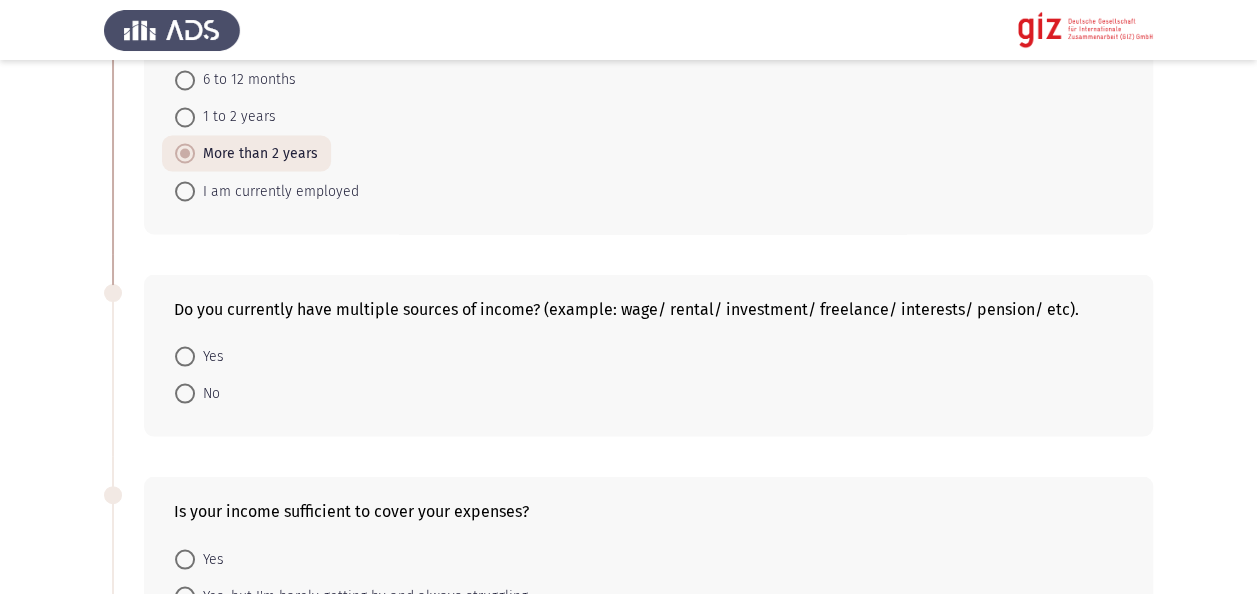 scroll, scrollTop: 1800, scrollLeft: 0, axis: vertical 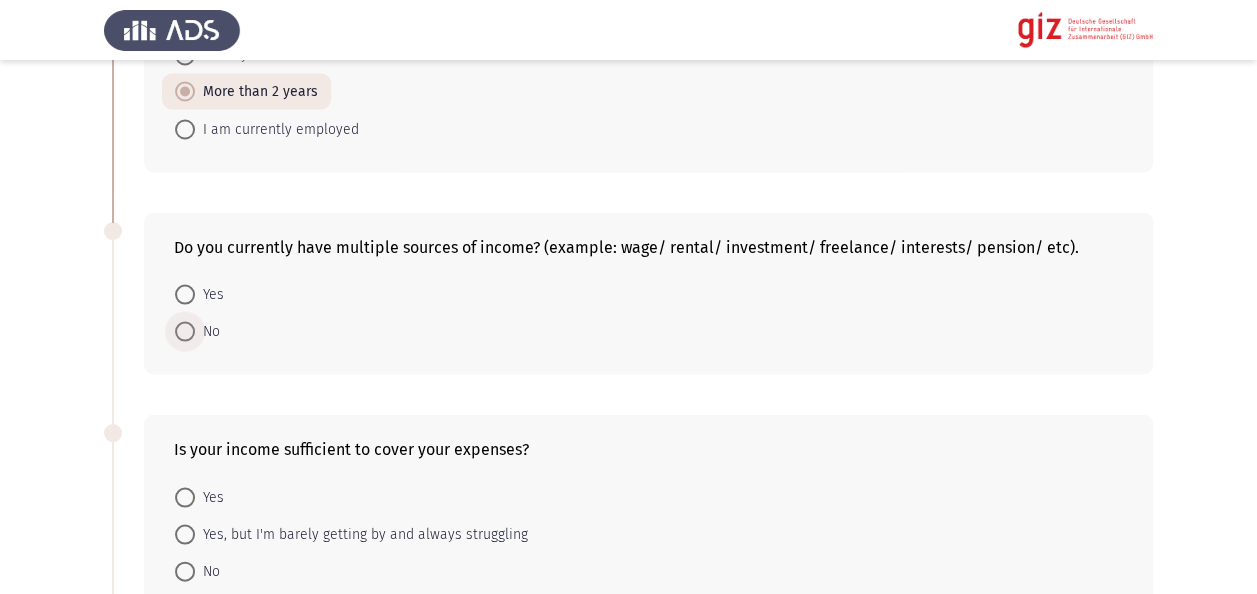 click on "No" at bounding box center [207, 331] 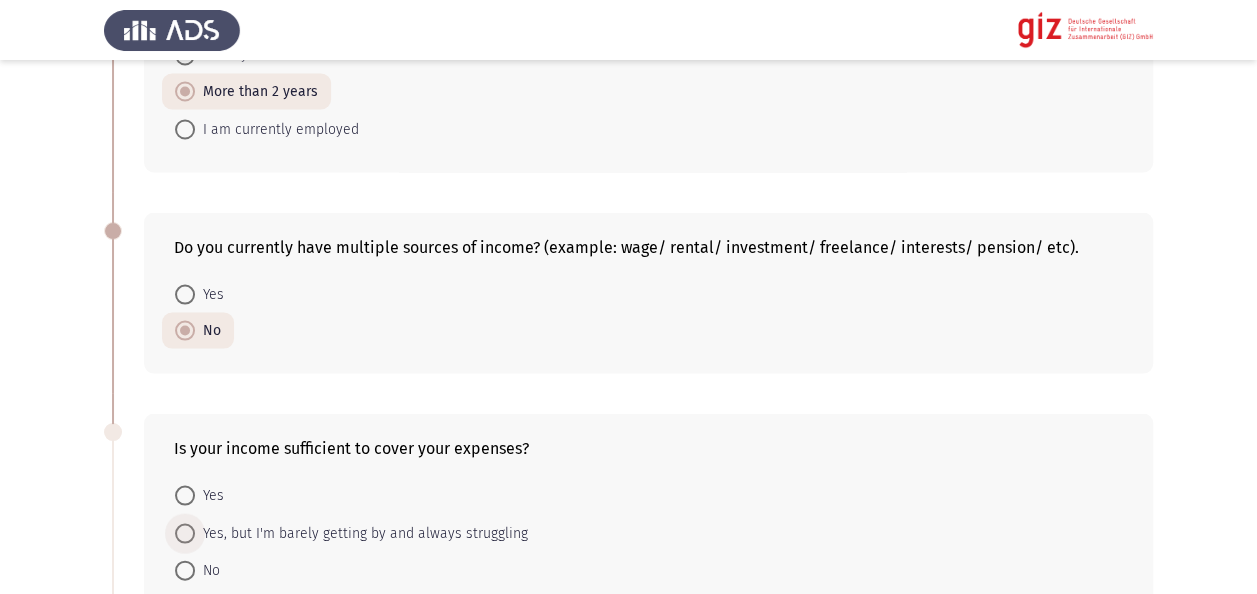 click on "Yes, but I'm barely getting by and always struggling" at bounding box center (361, 533) 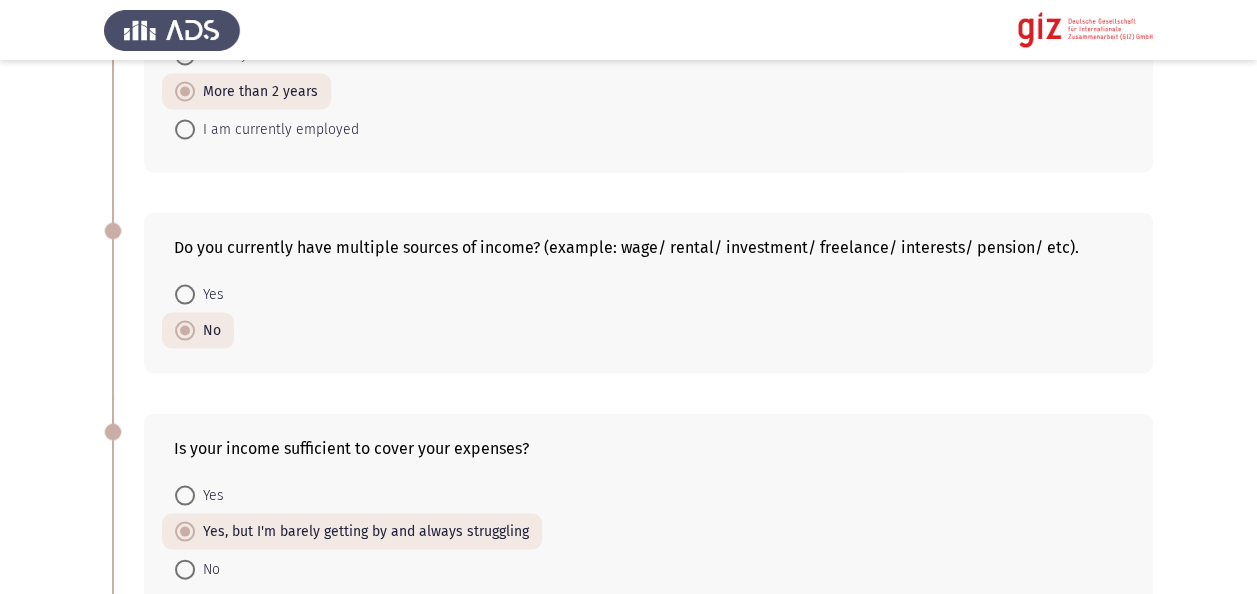 click on "Previous   Academic/ Employment Details   Next  What is the highest level of education you have completed?    No Formal Education     Primary Education     Secondary Education     Vocational Training     Bachelor's Degree     Master's Degree     Doctorate  Is your educational background in any of the mentioned fields: Medicine, Veterinary, Pharmacy, Dentistry, Engineering, IT, Science, Economics, or Political Science, Mass Communication?    Yes     No     No formal education  Are you currently unemployed or are you having difficulty in finding stable employment?    Yes     No  Are you currently engaged in informal economic activities (freelancing, day labor, seasonal work, vending, repair services) or facing underemployment?    Yes     No  Work Experience    Managerial     Business Owner     Administrative/Clerical     Technical     Freelancer     Unskilled Labor     None     Less than 1 month     1 to 3 months     3 to 6 months     6 to 12 months     1 to 2 years         Yes" 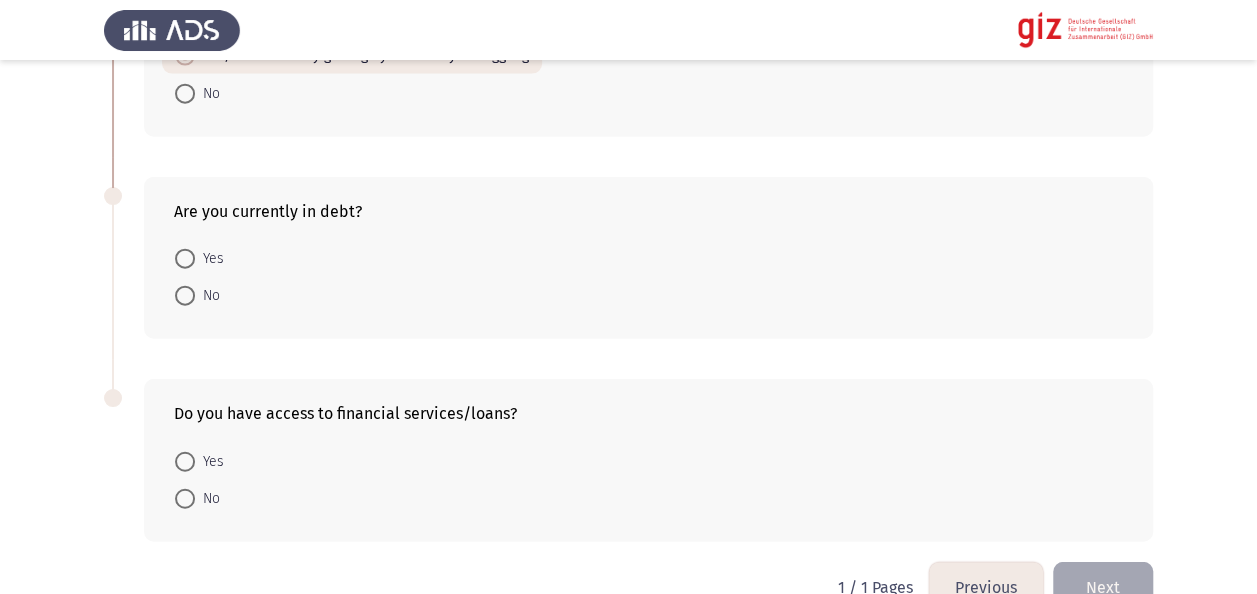 scroll, scrollTop: 2280, scrollLeft: 0, axis: vertical 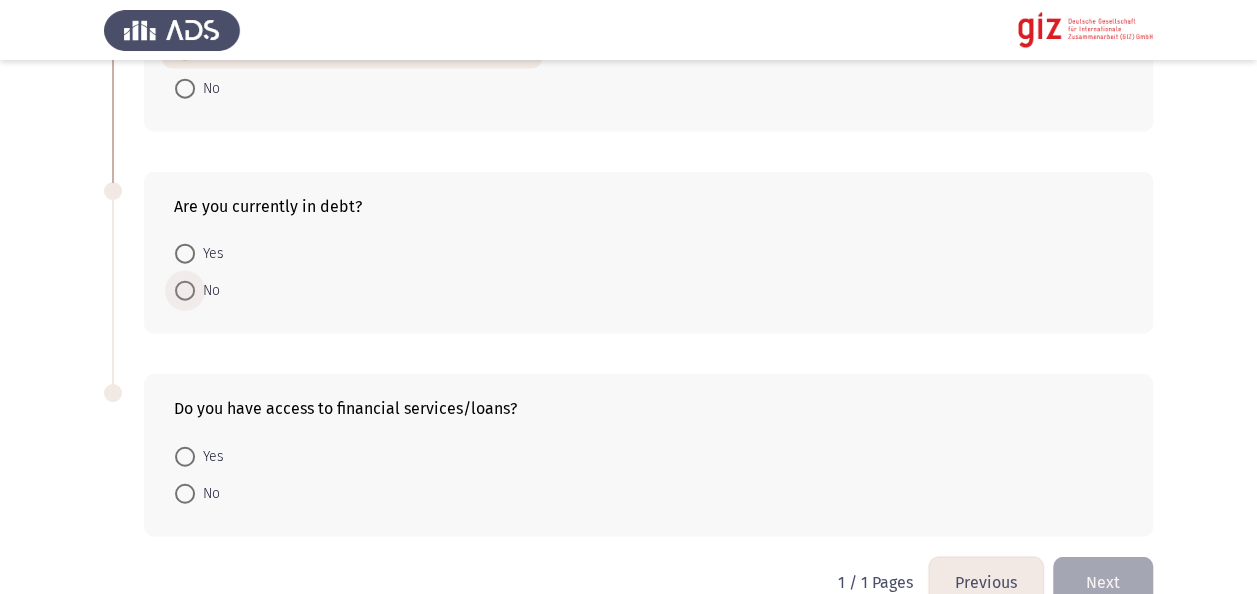 click at bounding box center (185, 291) 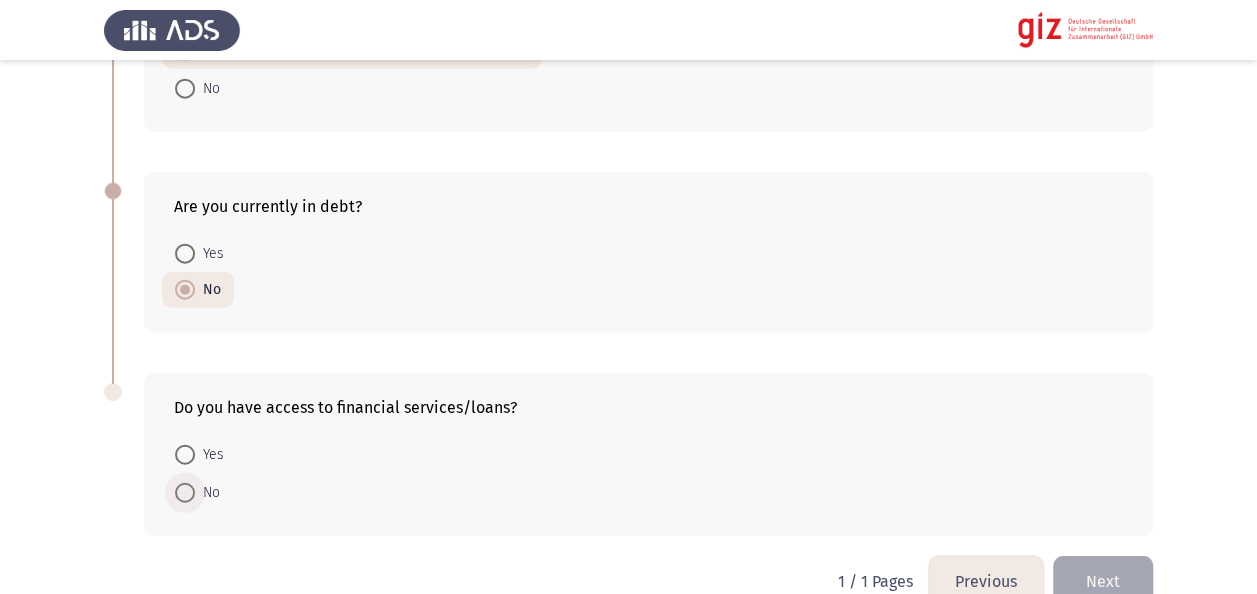 click on "No" at bounding box center [207, 493] 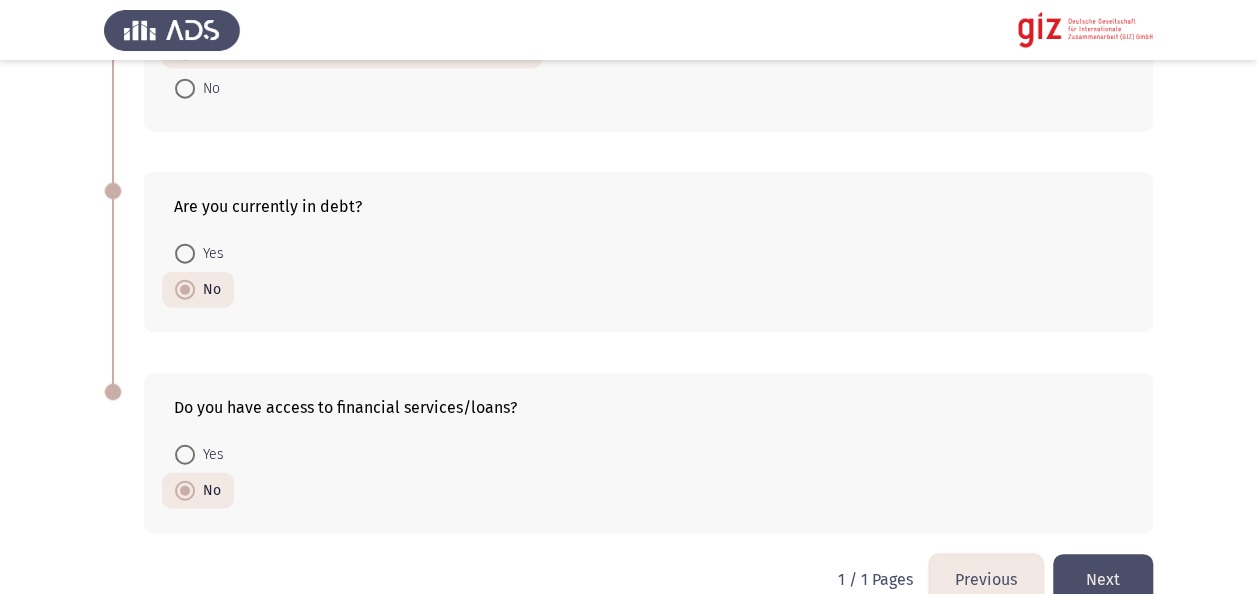 click on "Next" 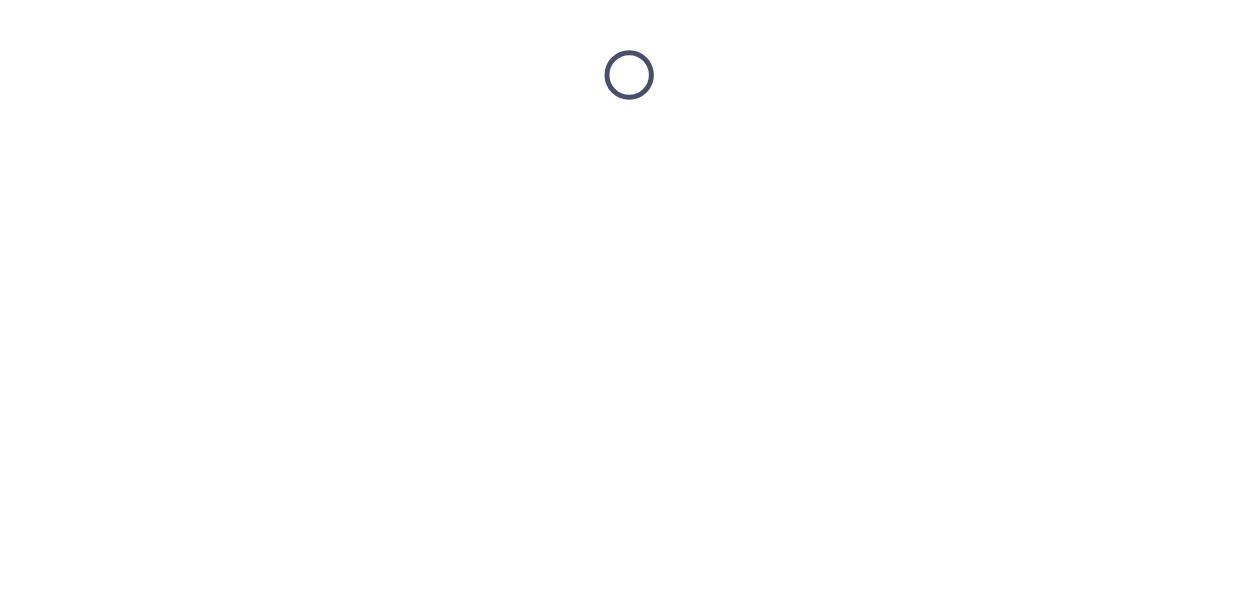 scroll, scrollTop: 0, scrollLeft: 0, axis: both 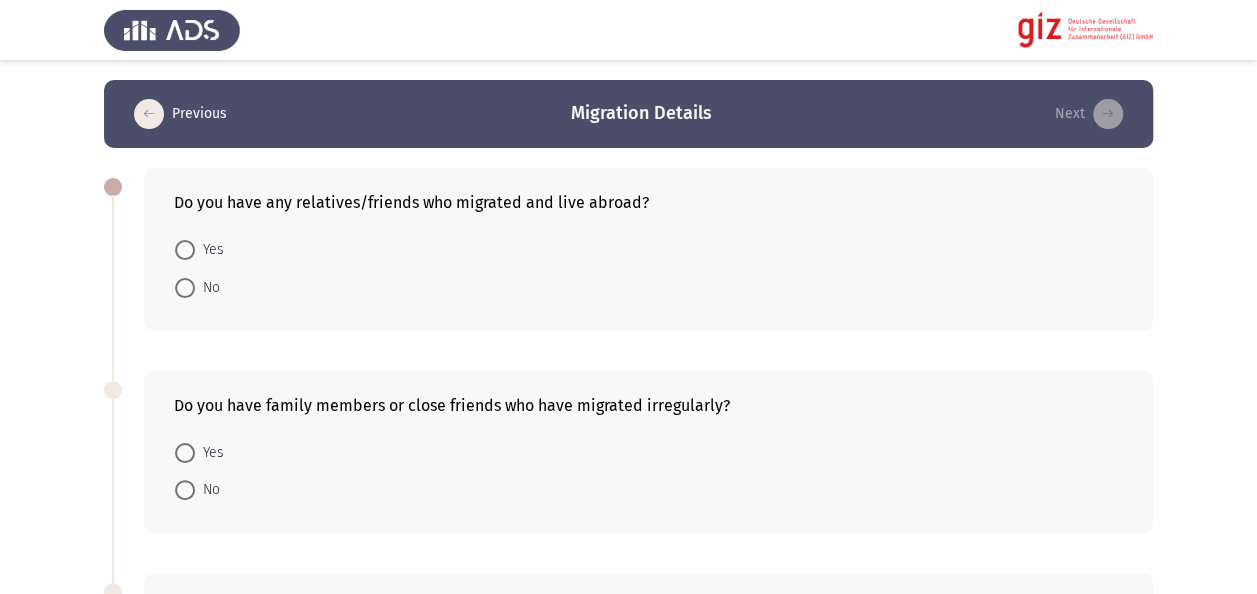 click at bounding box center [185, 250] 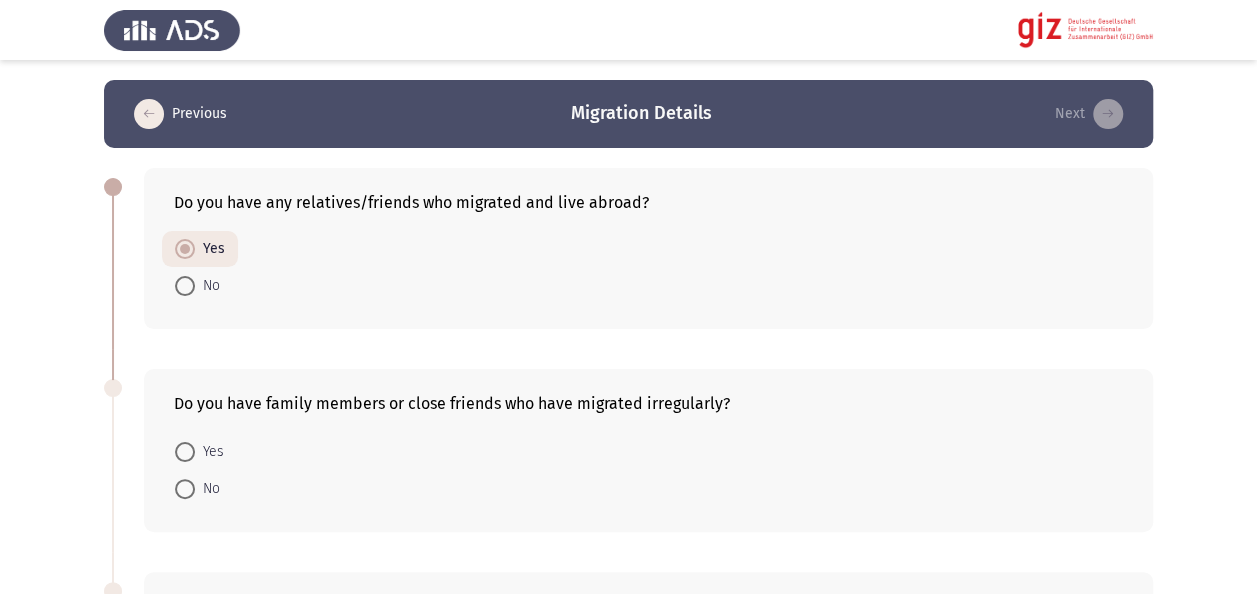 click on "Yes" at bounding box center [199, 450] 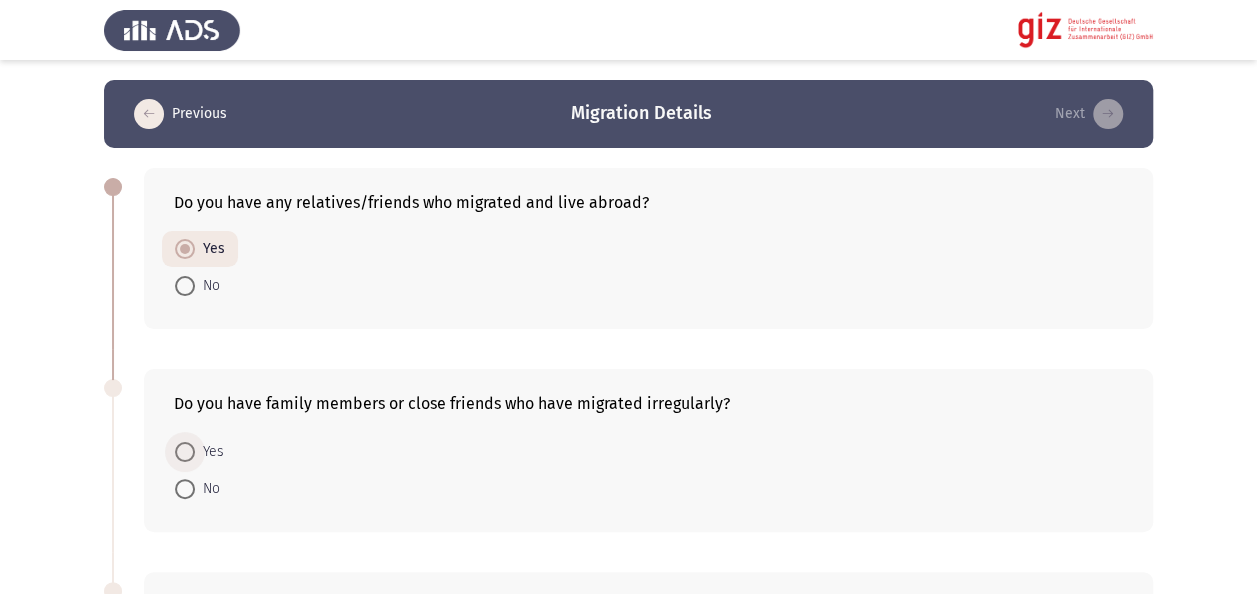 click on "Yes" at bounding box center (209, 452) 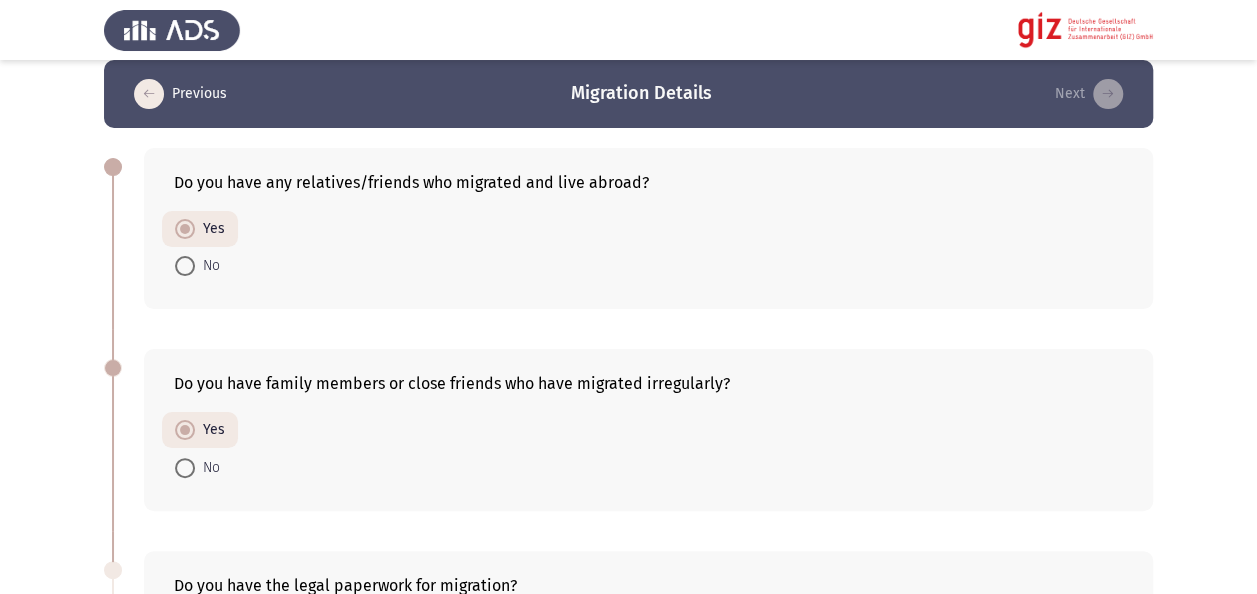 click on "Previous   Migration Details   Next  Do you have any relatives/friends who migrated and live abroad?    Yes     No  Do you have family members or close friends who have migrated irregularly?    Yes     No  Do you have the legal paperwork for migration?    Yes     No  Have you completed your military service?    Yes     No     I am exempt     Not applicable   1 / 1 Pages   Previous   Next" 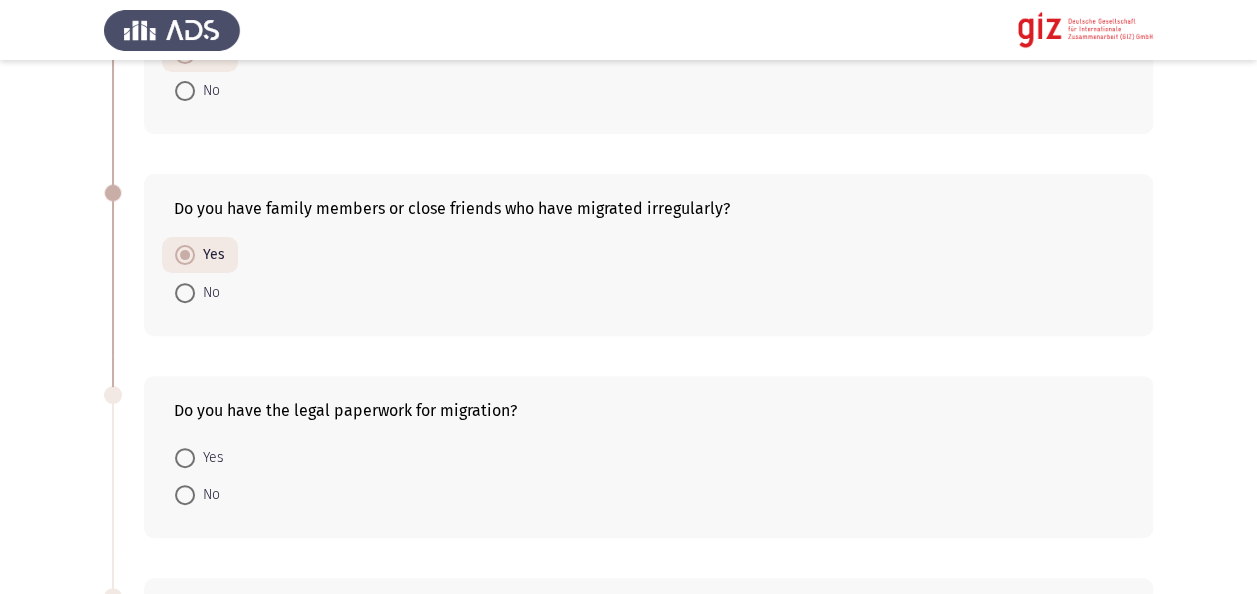 scroll, scrollTop: 400, scrollLeft: 0, axis: vertical 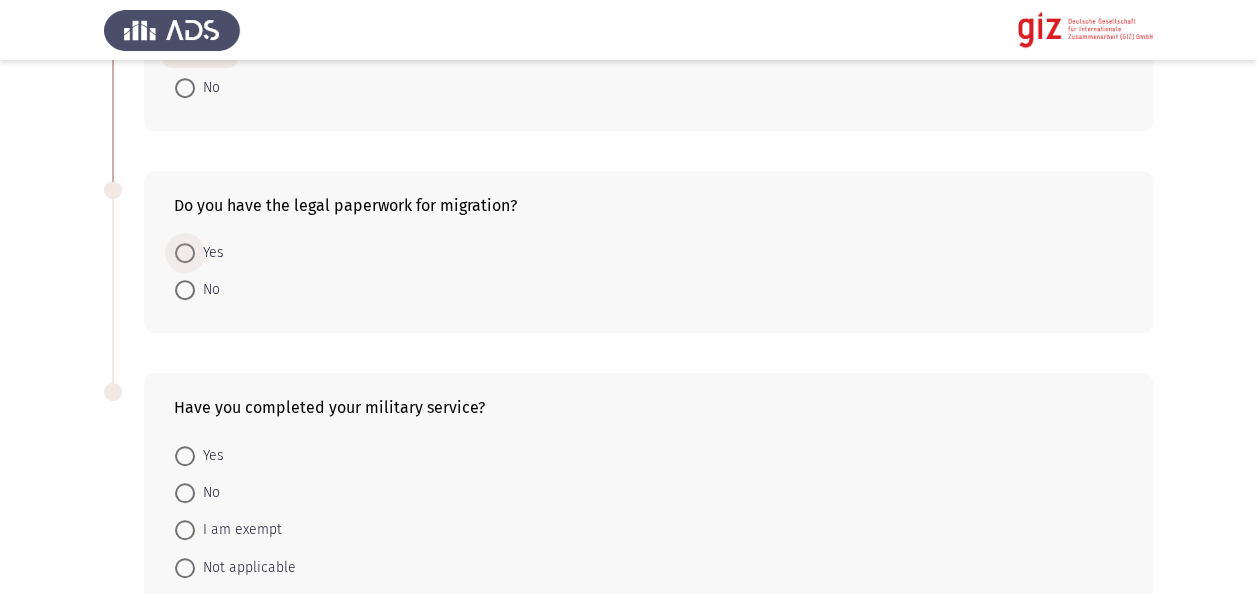 click at bounding box center (185, 253) 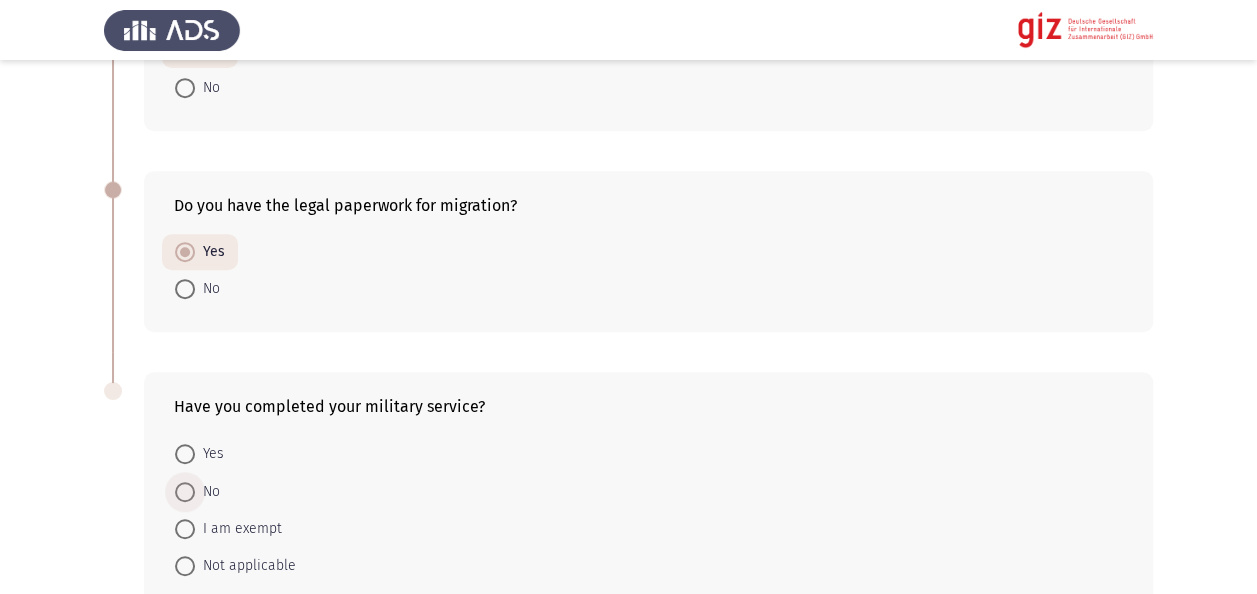 click on "No" at bounding box center [207, 492] 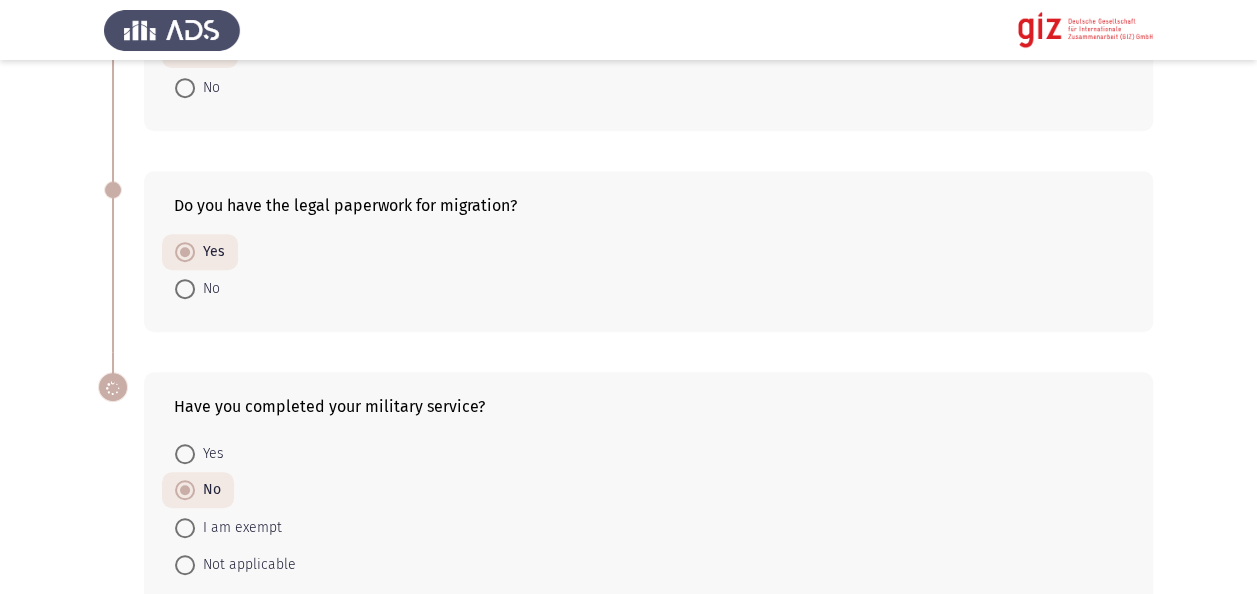 click on "Previous   Migration Details   Next  Do you have any relatives/friends who migrated and live abroad?    Yes     No  Do you have family members or close friends who have migrated irregularly?    Yes     No  Do you have the legal paperwork for migration?    Yes     No  Have you completed your military service?    Yes     No     I am exempt     Not applicable   1 / 1 Pages   Previous   Next" 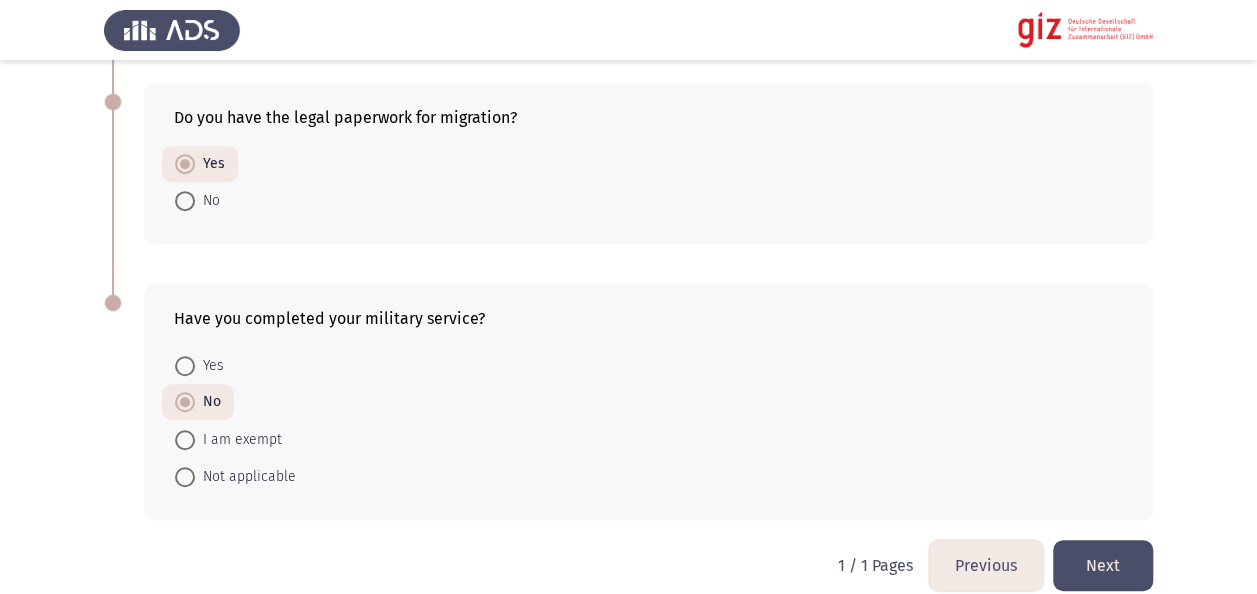 scroll, scrollTop: 509, scrollLeft: 0, axis: vertical 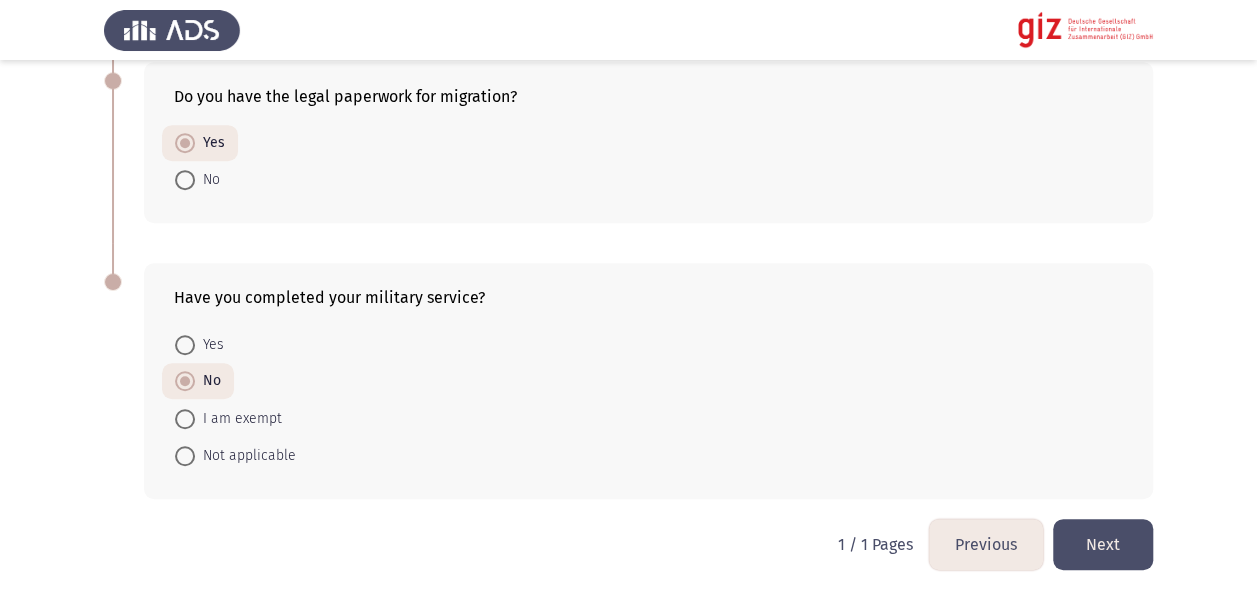 click on "Next" 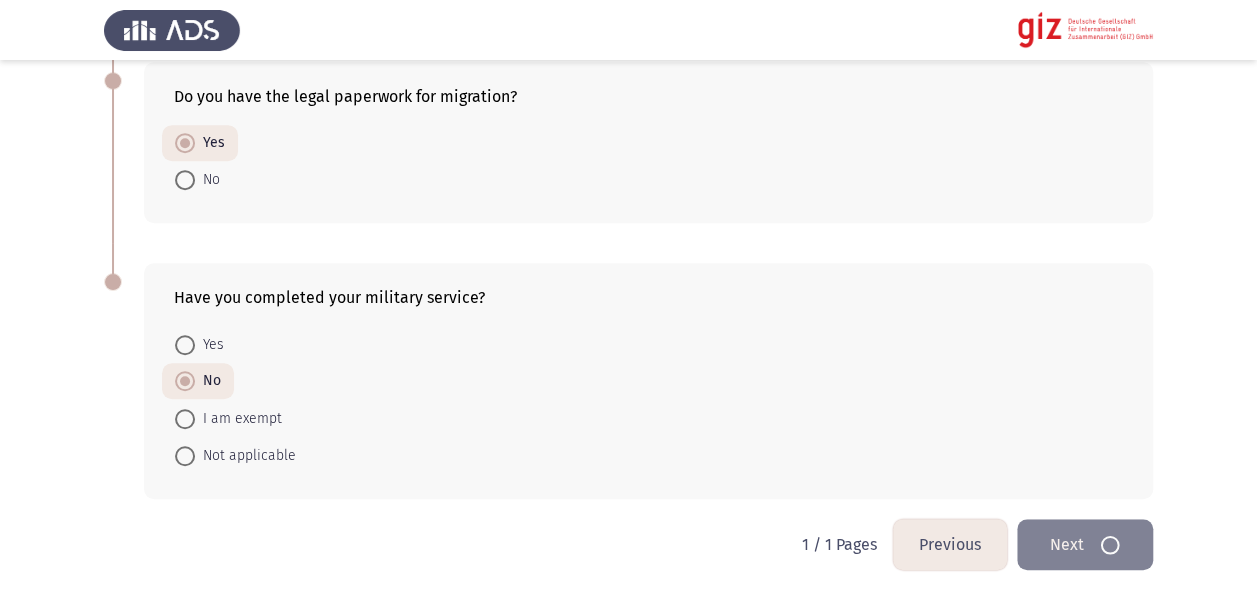 scroll, scrollTop: 0, scrollLeft: 0, axis: both 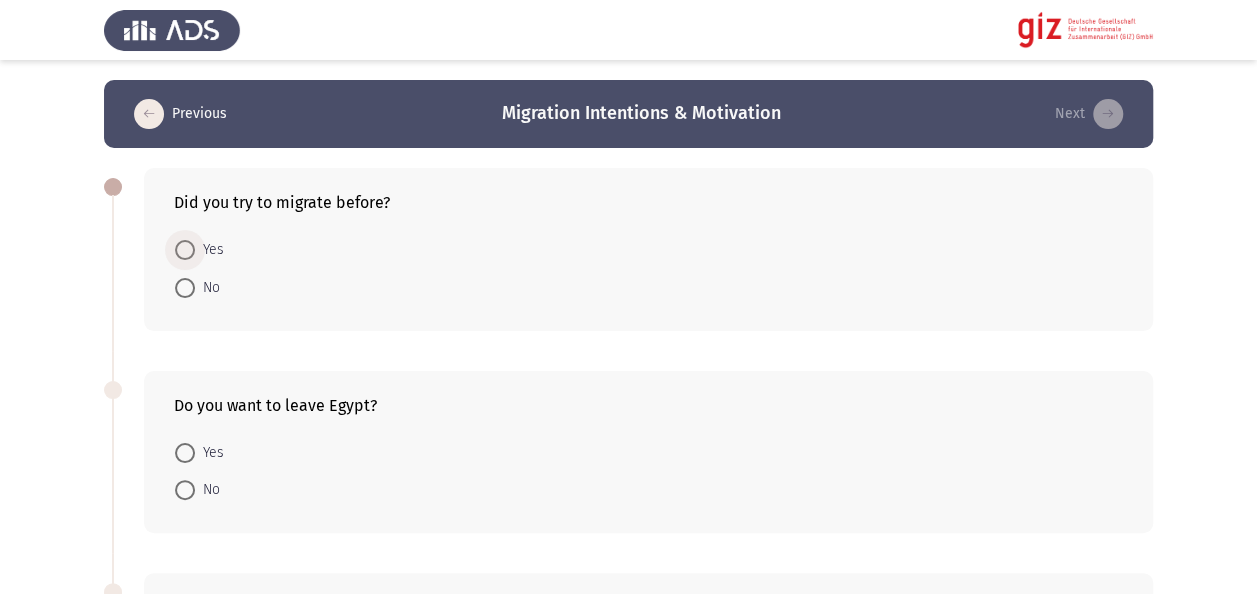 click on "Yes" at bounding box center [209, 250] 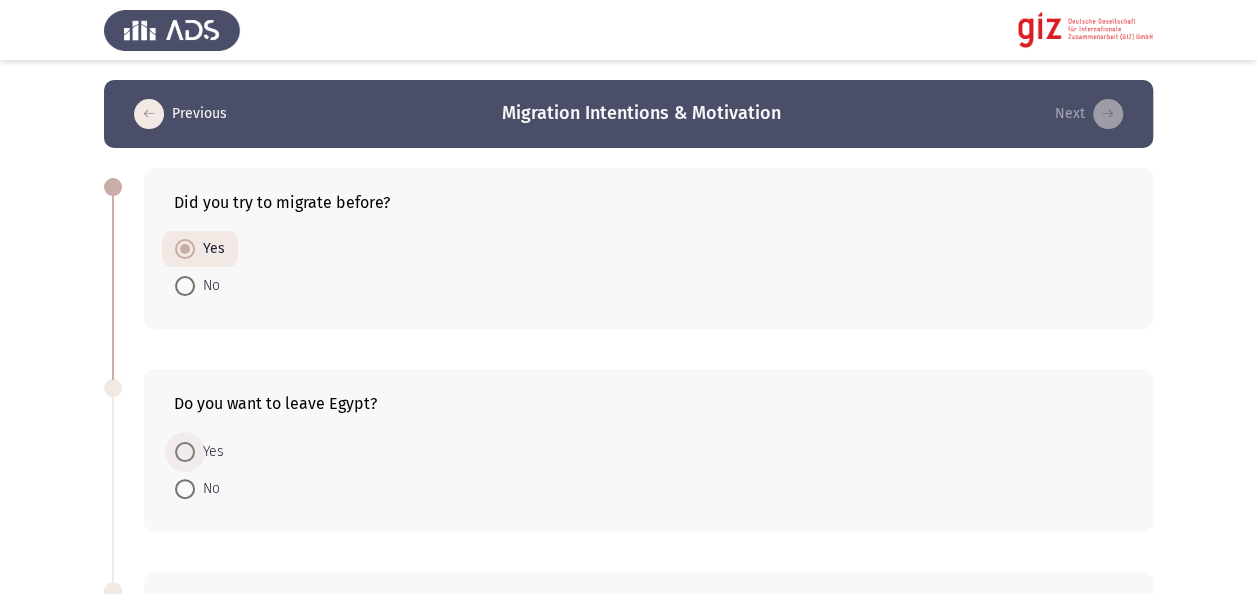 click on "Yes" at bounding box center (209, 452) 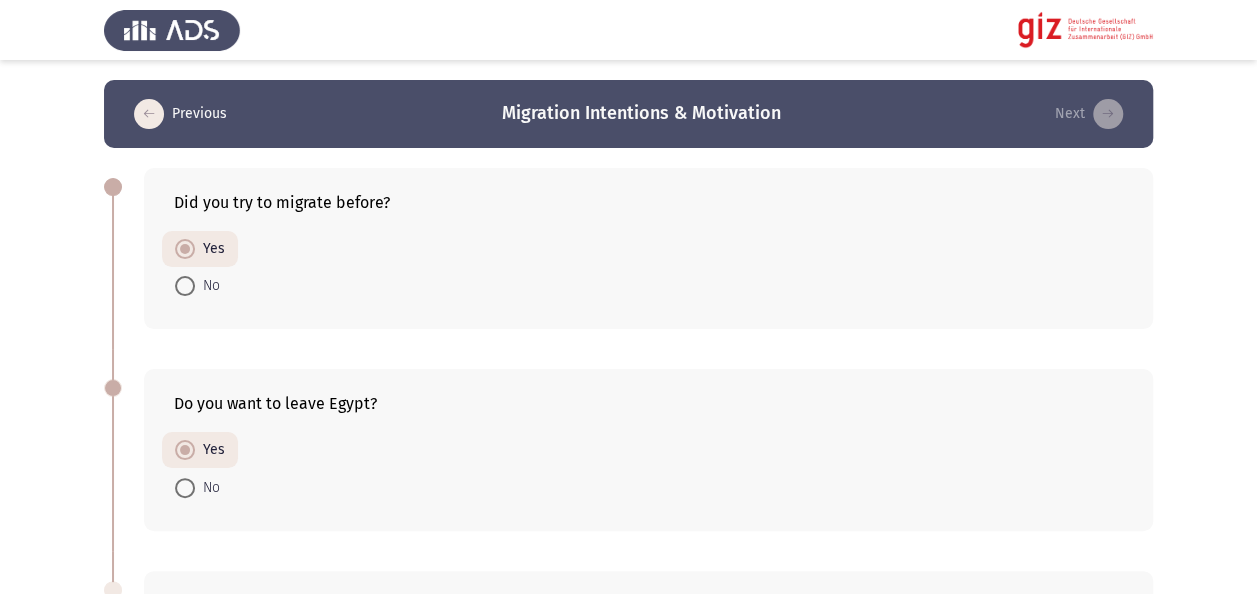 click on "Previous   Migration Intentions & Motivation   Next  Did you try to migrate before?    Yes     No  Do you want to leave Egypt?    Yes     No  If yes, which of the following regions are you seeking to migrate to? If not, select N/A.    Europe     Gulf     North America     Latin America     Australia     East Asia      Africa     N/A  How comfortable are you with taking diverse risks to make the migration happen?    Not at all     Slightly     Moderately     Very     Extremely  To what extent do you agree with the following statement “I will not let anything stand in my way of reaching my goal.”    Strongly Disagree     Disagree     Neutral     Agree     Strongly Agree  To what extent do you agree with the following statement “I am willing to go beyond the safe and secure.”    Strongly Disagree     Disagree     Neutral     Agree     Strongly Agree     Strongly Disagree     Disagree     Neutral     Agree     Strongly Agree     Yes     No     Extremely risky" at bounding box center (628, 1741) 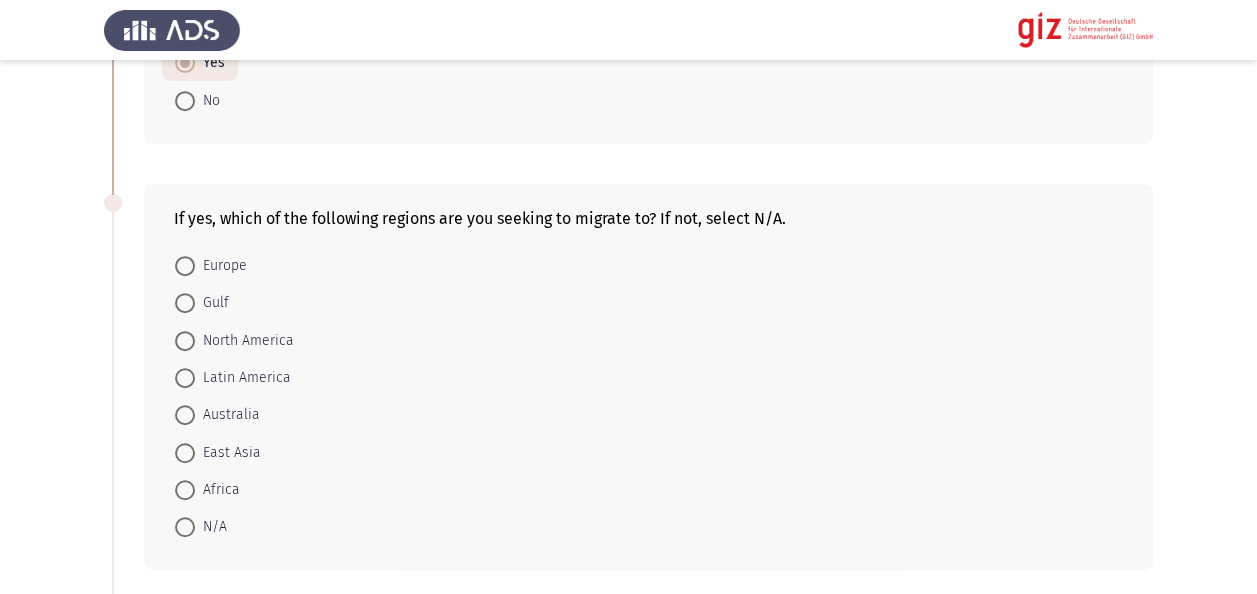 scroll, scrollTop: 400, scrollLeft: 0, axis: vertical 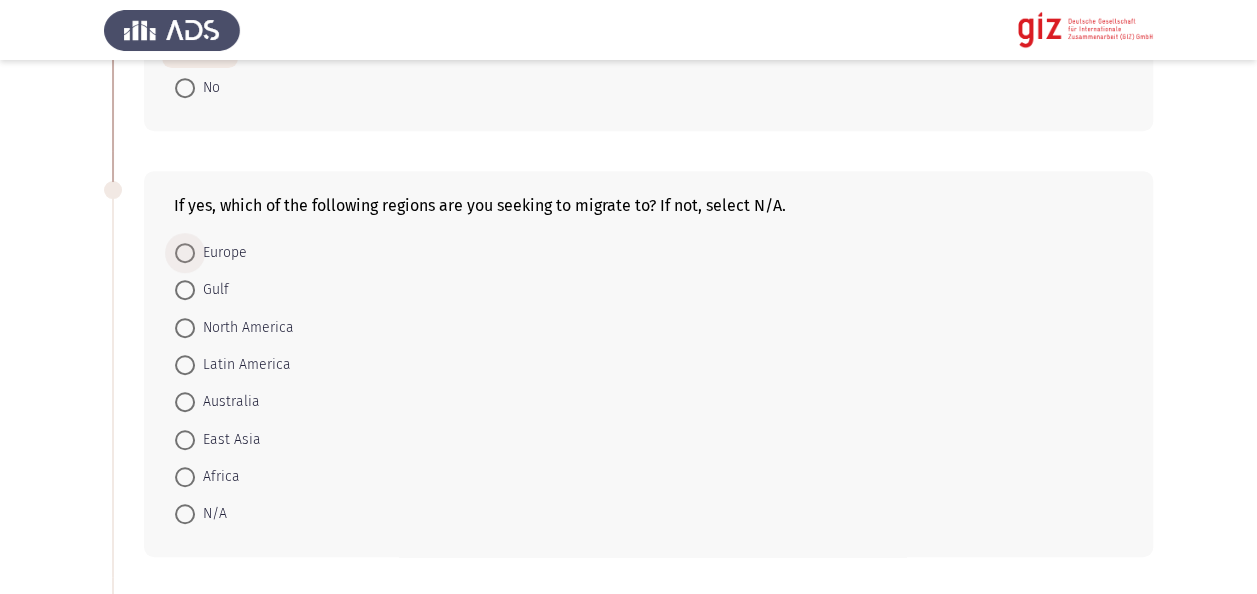 click on "Europe" at bounding box center (221, 253) 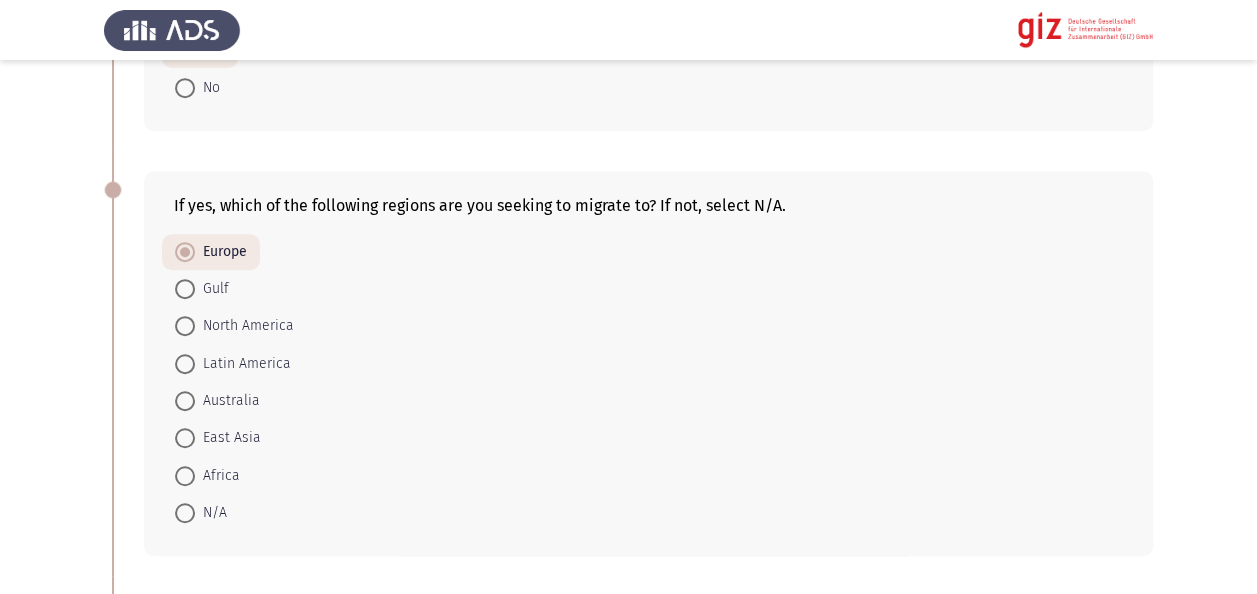 click on "Previous   Migration Intentions & Motivation   Next  Did you try to migrate before?    Yes     No  Do you want to leave Egypt?    Yes     No  If yes, which of the following regions are you seeking to migrate to? If not, select N/A.    Europe     Gulf     North America     Latin America     Australia     East Asia      Africa     N/A  How comfortable are you with taking diverse risks to make the migration happen?    Not at all     Slightly     Moderately     Very     Extremely  To what extent do you agree with the following statement “I will not let anything stand in my way of reaching my goal.”    Strongly Disagree     Disagree     Neutral     Agree     Strongly Agree  To what extent do you agree with the following statement “I am willing to go beyond the safe and secure.”    Strongly Disagree     Disagree     Neutral     Agree     Strongly Agree     Strongly Disagree     Disagree     Neutral     Agree     Strongly Agree     Yes     No     Extremely risky" 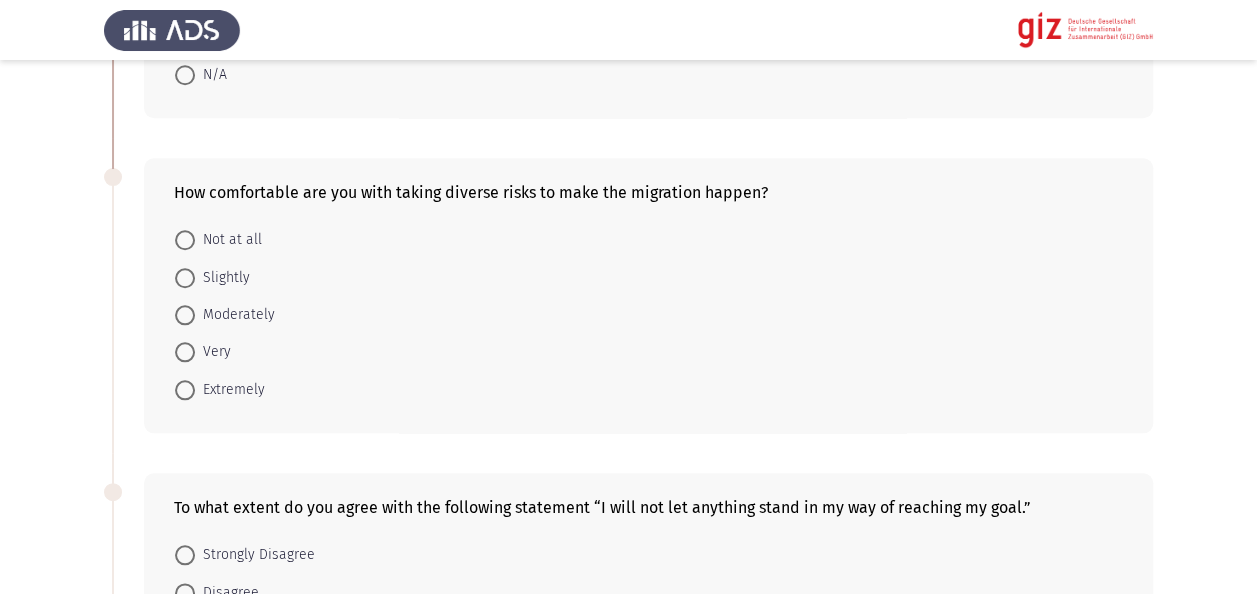 scroll, scrollTop: 840, scrollLeft: 0, axis: vertical 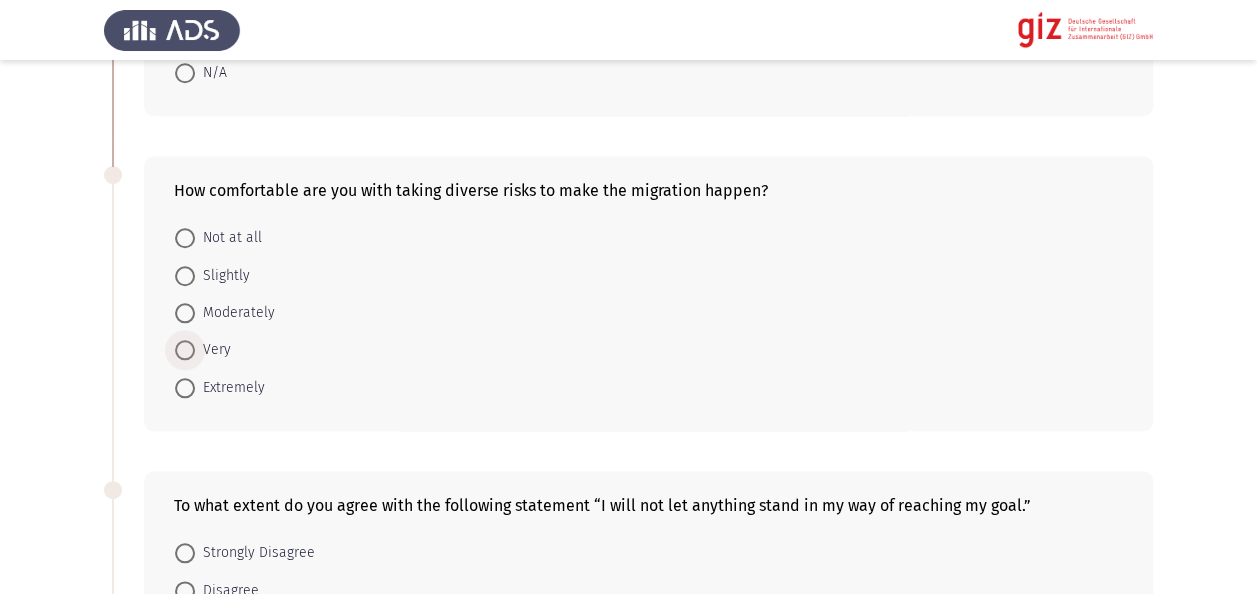 click on "Very" at bounding box center [213, 350] 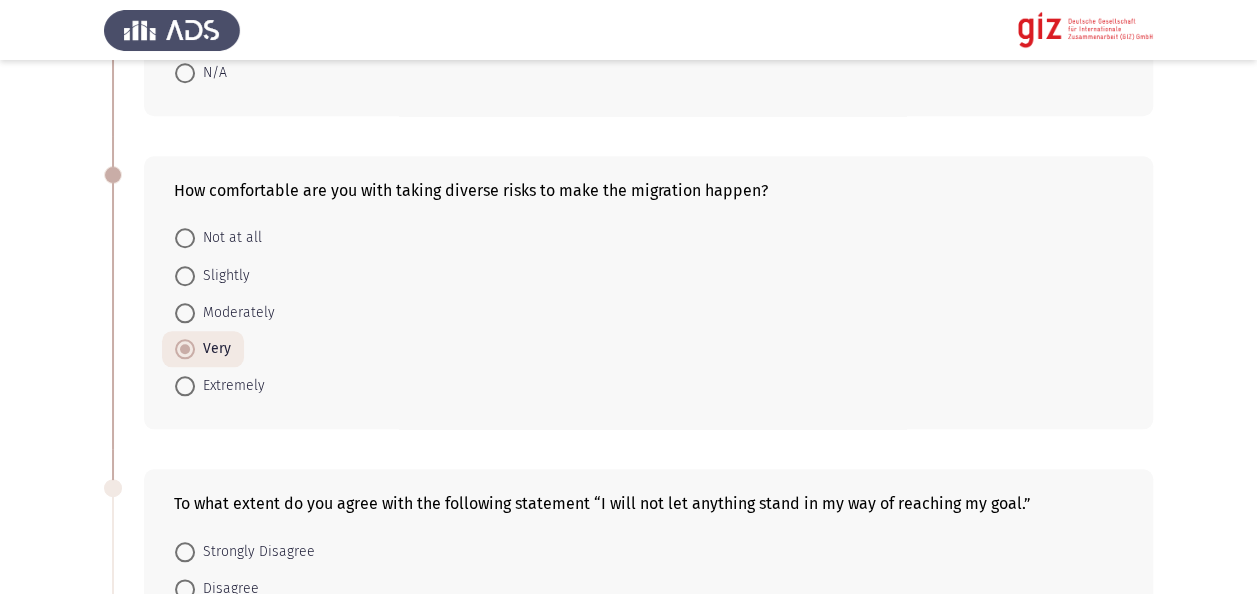 click on "Previous   Migration Intentions & Motivation   Next  Did you try to migrate before?    Yes     No  Do you want to leave Egypt?    Yes     No  If yes, which of the following regions are you seeking to migrate to? If not, select N/A.    Europe     Gulf     North America     Latin America     Australia     East Asia      Africa     N/A  How comfortable are you with taking diverse risks to make the migration happen?    Not at all     Slightly     Moderately     Very     Extremely  To what extent do you agree with the following statement “I will not let anything stand in my way of reaching my goal.”    Strongly Disagree     Disagree     Neutral     Agree     Strongly Agree  To what extent do you agree with the following statement “I am willing to go beyond the safe and secure.”    Strongly Disagree     Disagree     Neutral     Agree     Strongly Agree     Strongly Disagree     Disagree     Neutral     Agree     Strongly Agree     Yes     No     Extremely risky" at bounding box center [628, 900] 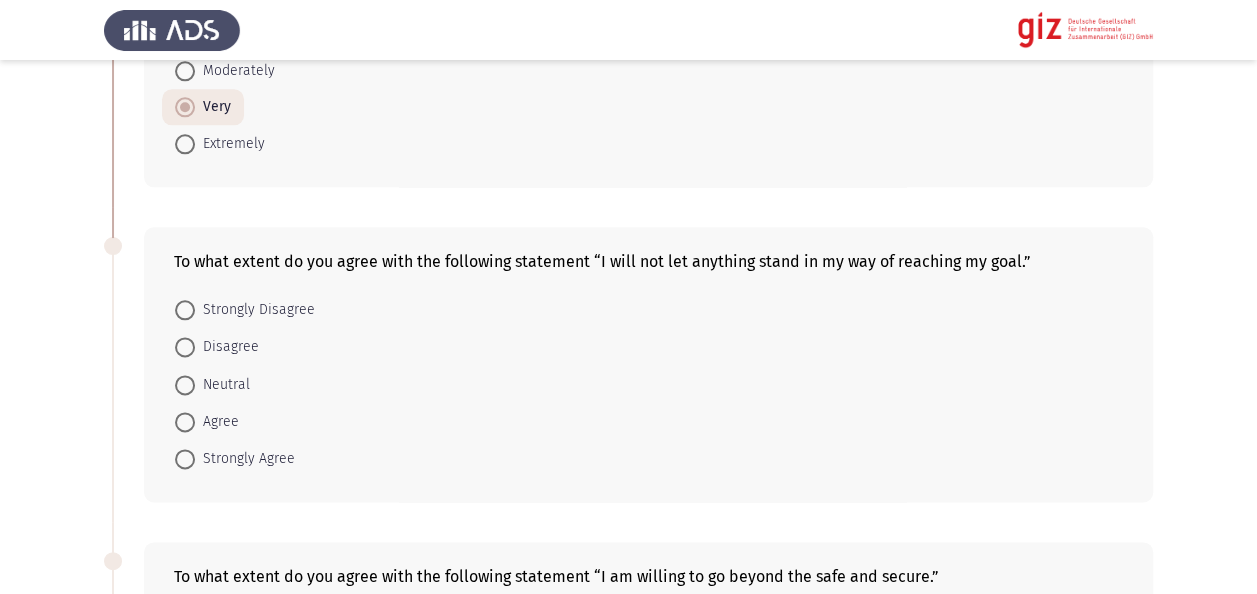 scroll, scrollTop: 1160, scrollLeft: 0, axis: vertical 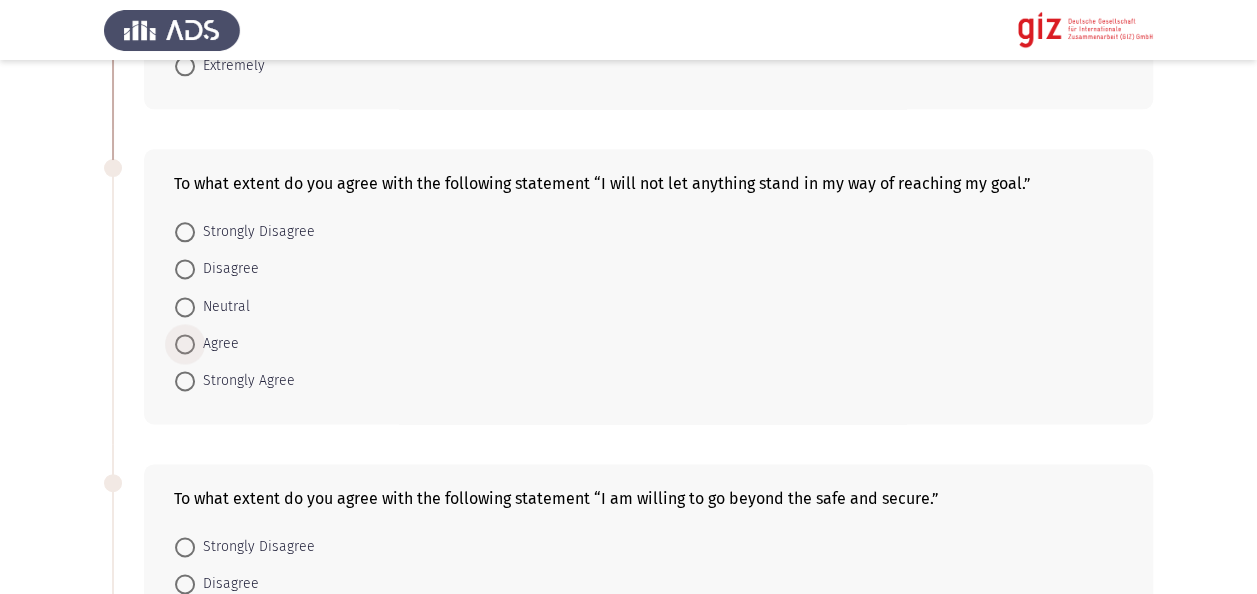 click at bounding box center (185, 344) 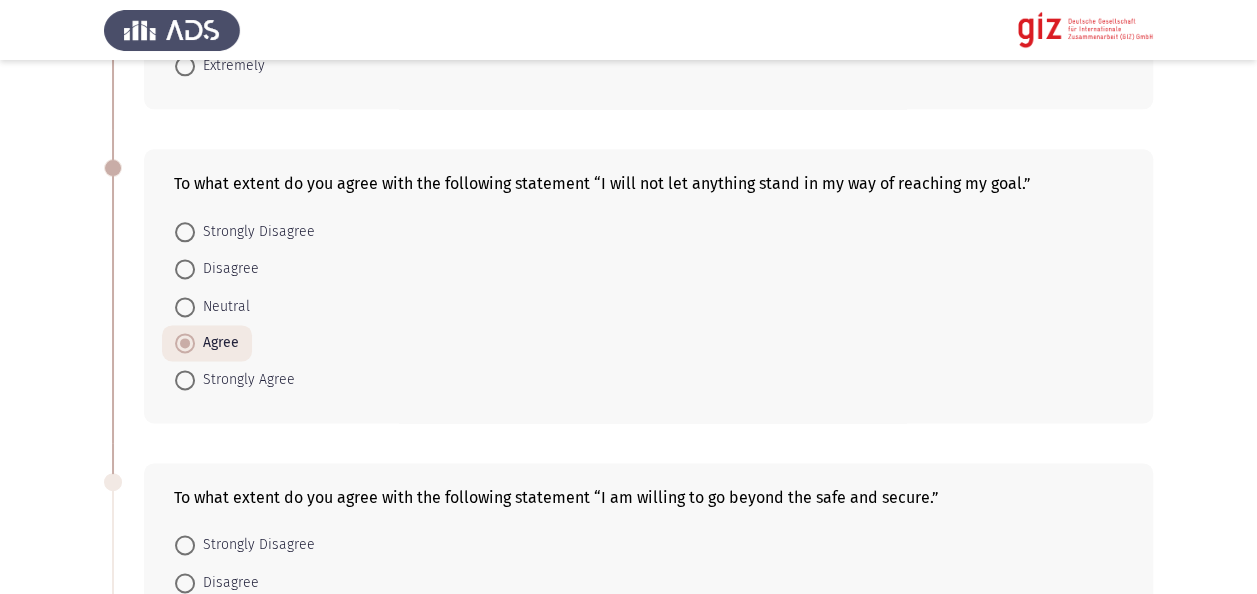 click on "Previous   Migration Intentions & Motivation   Next  Did you try to migrate before?    Yes     No  Do you want to leave Egypt?    Yes     No  If yes, which of the following regions are you seeking to migrate to? If not, select N/A.    Europe     Gulf     North America     Latin America     Australia     East Asia      Africa     N/A  How comfortable are you with taking diverse risks to make the migration happen?    Not at all     Slightly     Moderately     Very     Extremely  To what extent do you agree with the following statement “I will not let anything stand in my way of reaching my goal.”    Strongly Disagree     Disagree     Neutral     Agree     Strongly Agree  To what extent do you agree with the following statement “I am willing to go beyond the safe and secure.”    Strongly Disagree     Disagree     Neutral     Agree     Strongly Agree     Strongly Disagree     Disagree     Neutral     Agree     Strongly Agree     Yes     No     Extremely risky" 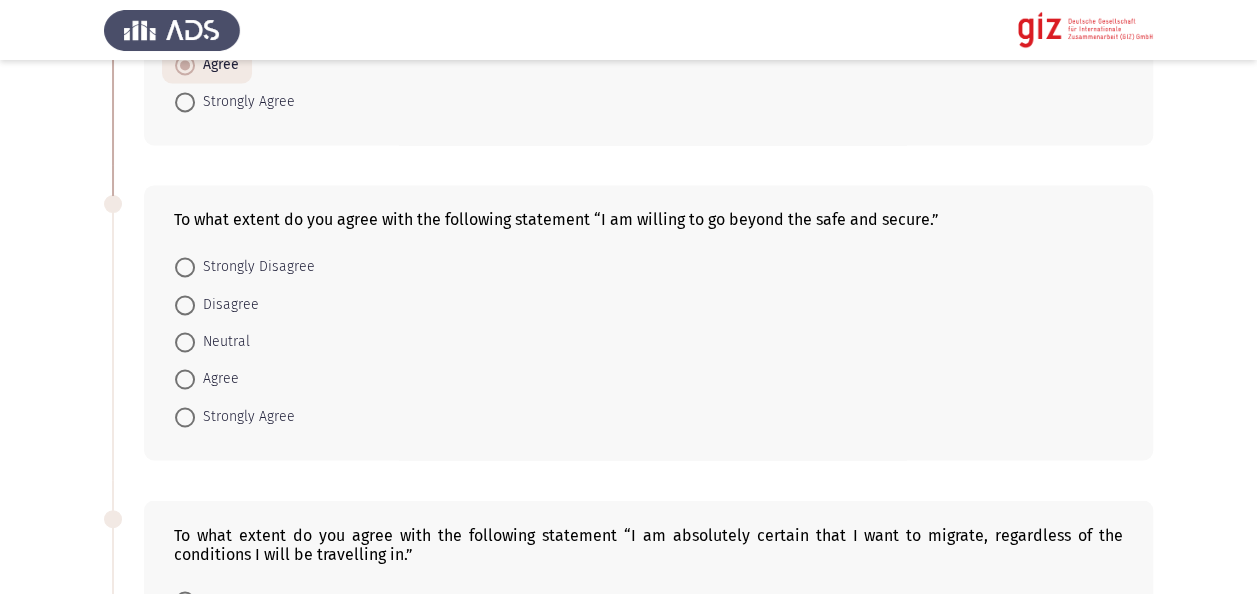 scroll, scrollTop: 1440, scrollLeft: 0, axis: vertical 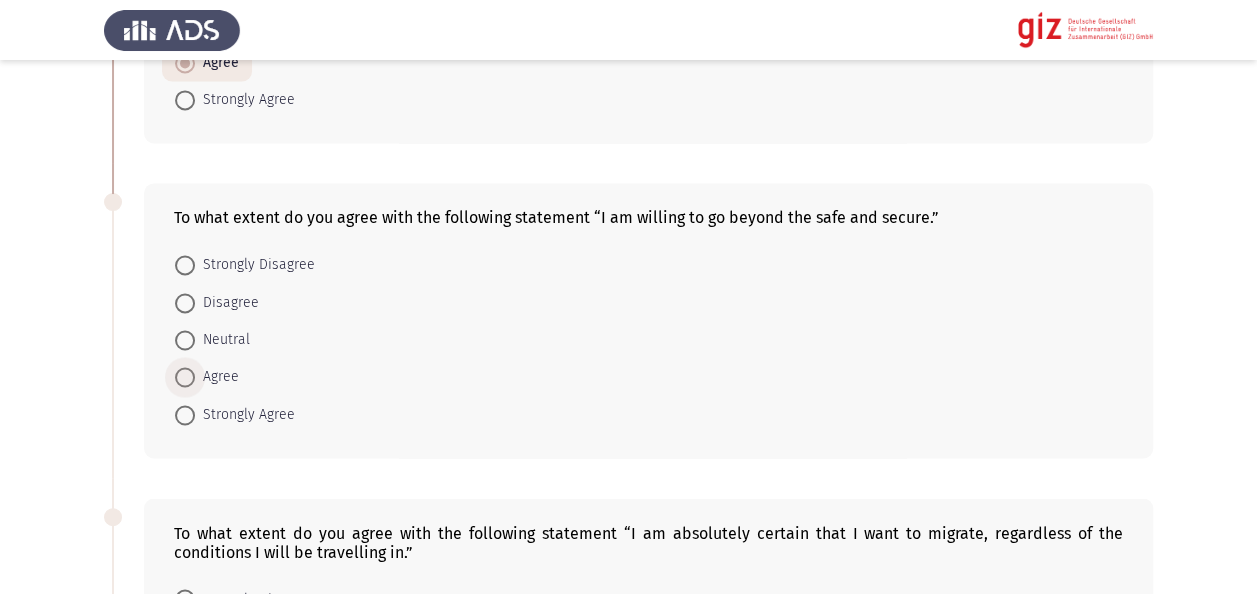 click at bounding box center (185, 377) 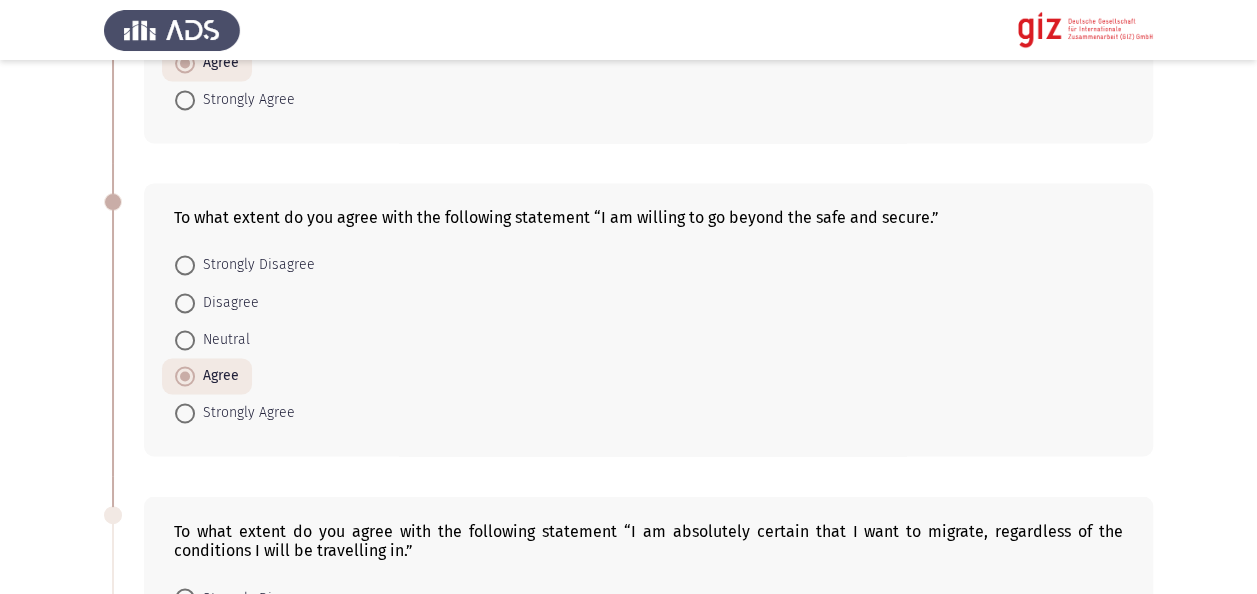 click on "Previous   Migration Intentions & Motivation   Next  Did you try to migrate before?    Yes     No  Do you want to leave Egypt?    Yes     No  If yes, which of the following regions are you seeking to migrate to? If not, select N/A.    Europe     Gulf     North America     Latin America     Australia     East Asia      Africa     N/A  How comfortable are you with taking diverse risks to make the migration happen?    Not at all     Slightly     Moderately     Very     Extremely  To what extent do you agree with the following statement “I will not let anything stand in my way of reaching my goal.”    Strongly Disagree     Disagree     Neutral     Agree     Strongly Agree  To what extent do you agree with the following statement “I am willing to go beyond the safe and secure.”    Strongly Disagree     Disagree     Neutral     Agree     Strongly Agree     Strongly Disagree     Disagree     Neutral     Agree     Strongly Agree     Yes     No     Extremely risky" 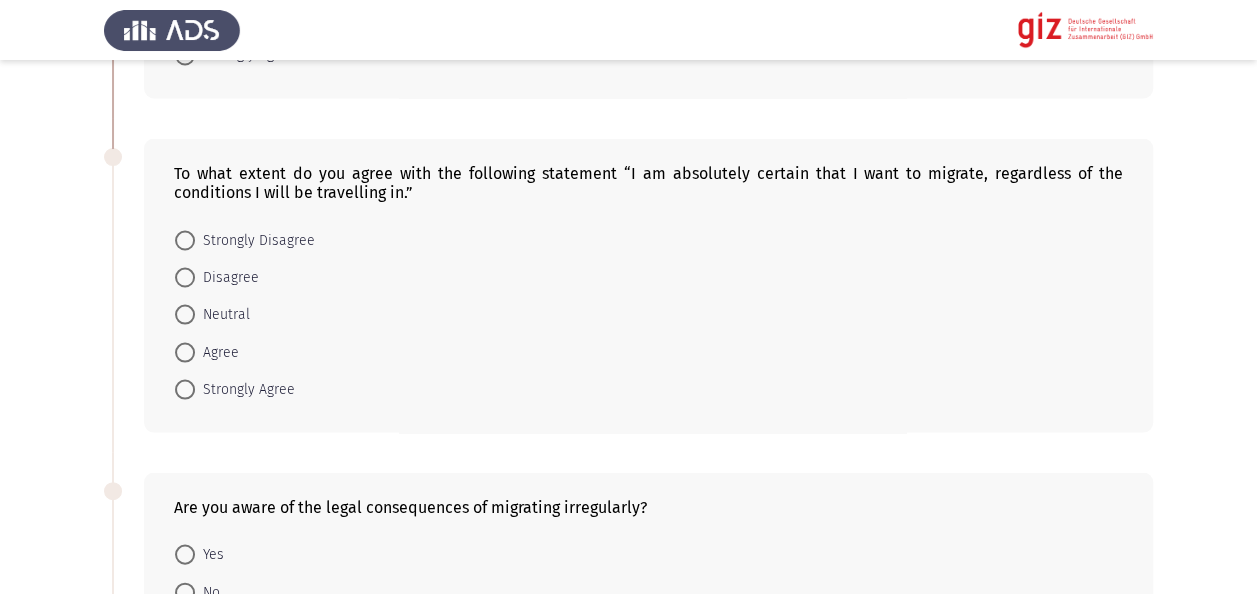 scroll, scrollTop: 1800, scrollLeft: 0, axis: vertical 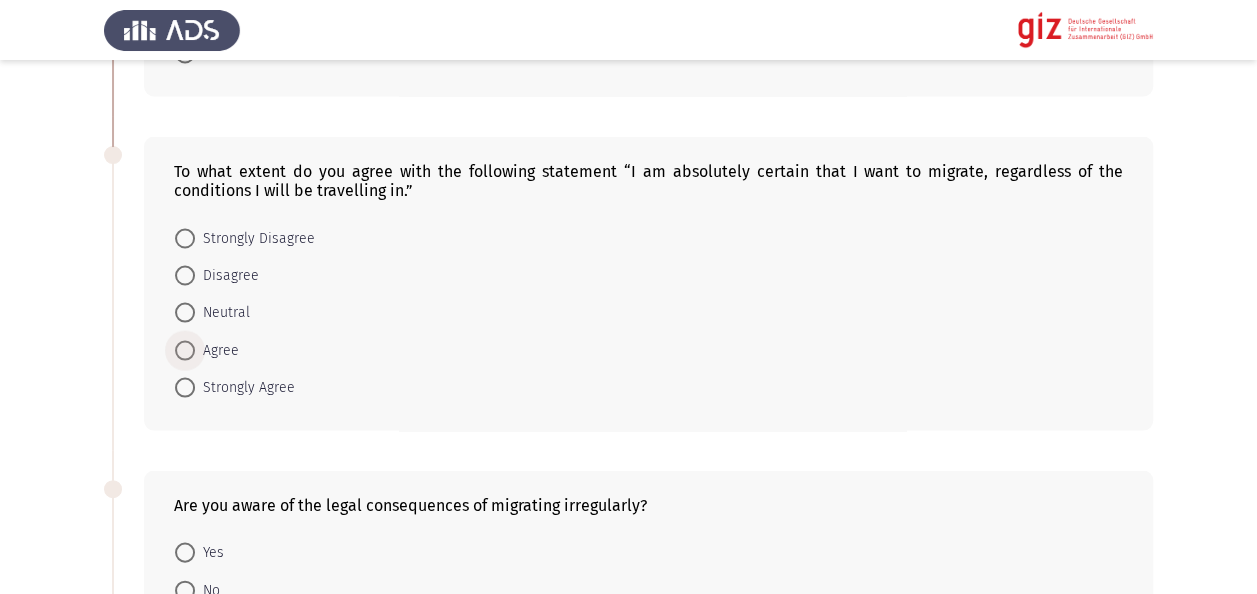 click on "Agree" at bounding box center [217, 350] 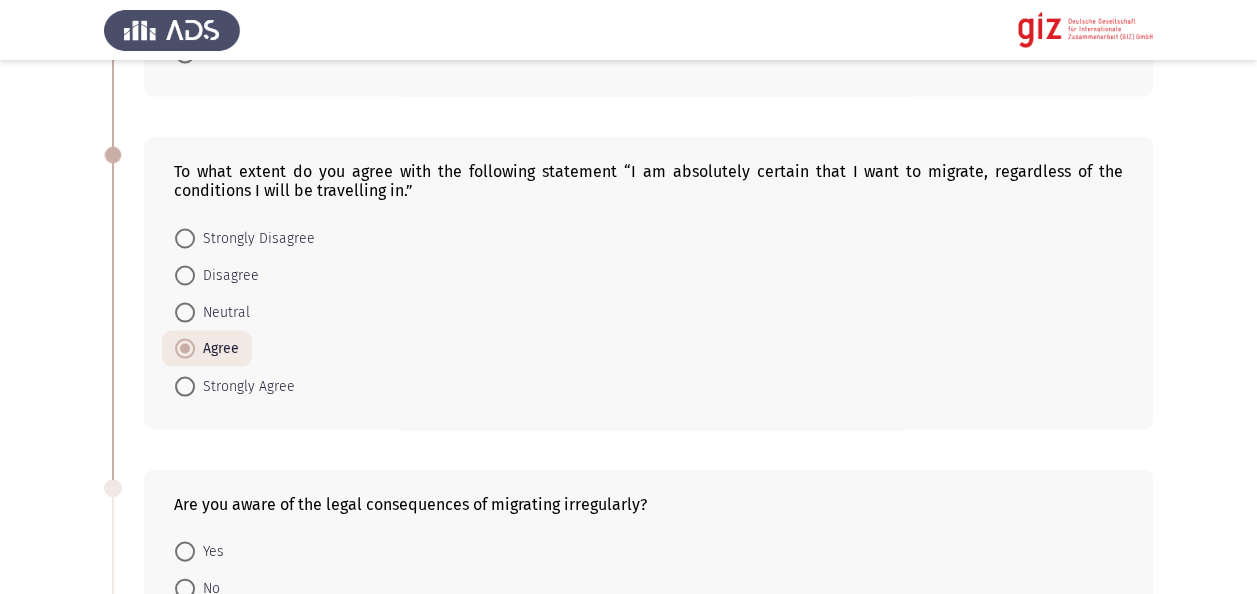 click on "Previous   Migration Intentions & Motivation   Next  Did you try to migrate before?    Yes     No  Do you want to leave Egypt?    Yes     No  If yes, which of the following regions are you seeking to migrate to? If not, select N/A.    Europe     Gulf     North America     Latin America     Australia     East Asia      Africa     N/A  How comfortable are you with taking diverse risks to make the migration happen?    Not at all     Slightly     Moderately     Very     Extremely  To what extent do you agree with the following statement “I will not let anything stand in my way of reaching my goal.”    Strongly Disagree     Disagree     Neutral     Agree     Strongly Agree  To what extent do you agree with the following statement “I am willing to go beyond the safe and secure.”    Strongly Disagree     Disagree     Neutral     Agree     Strongly Agree     Strongly Disagree     Disagree     Neutral     Agree     Strongly Agree     Yes     No     Extremely risky" 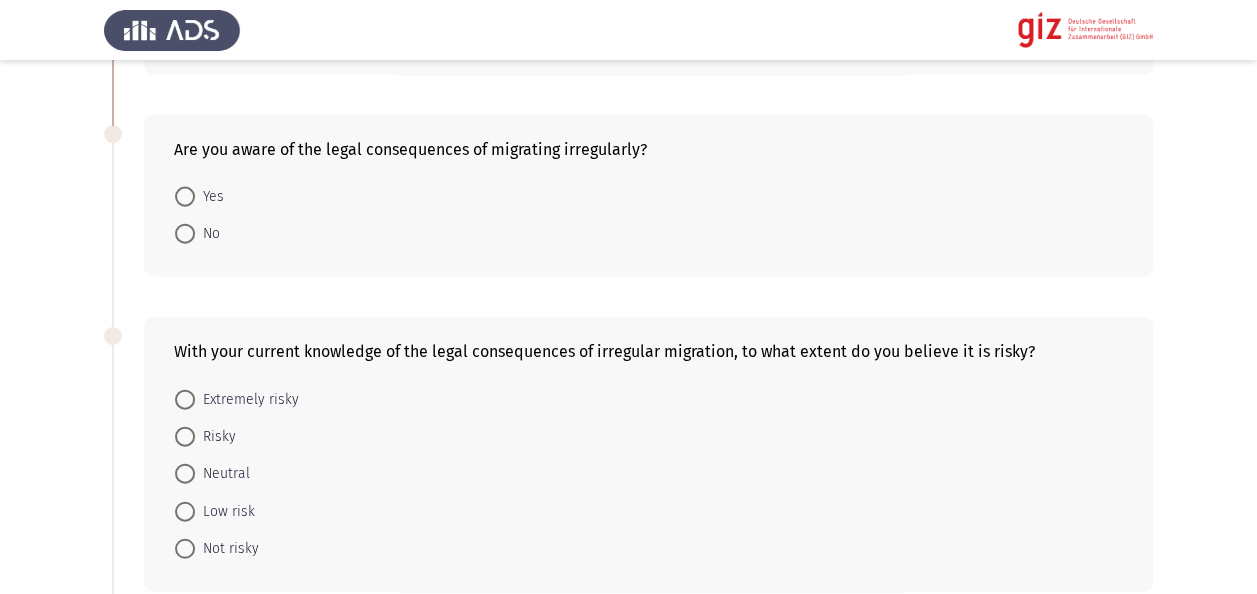 scroll, scrollTop: 2160, scrollLeft: 0, axis: vertical 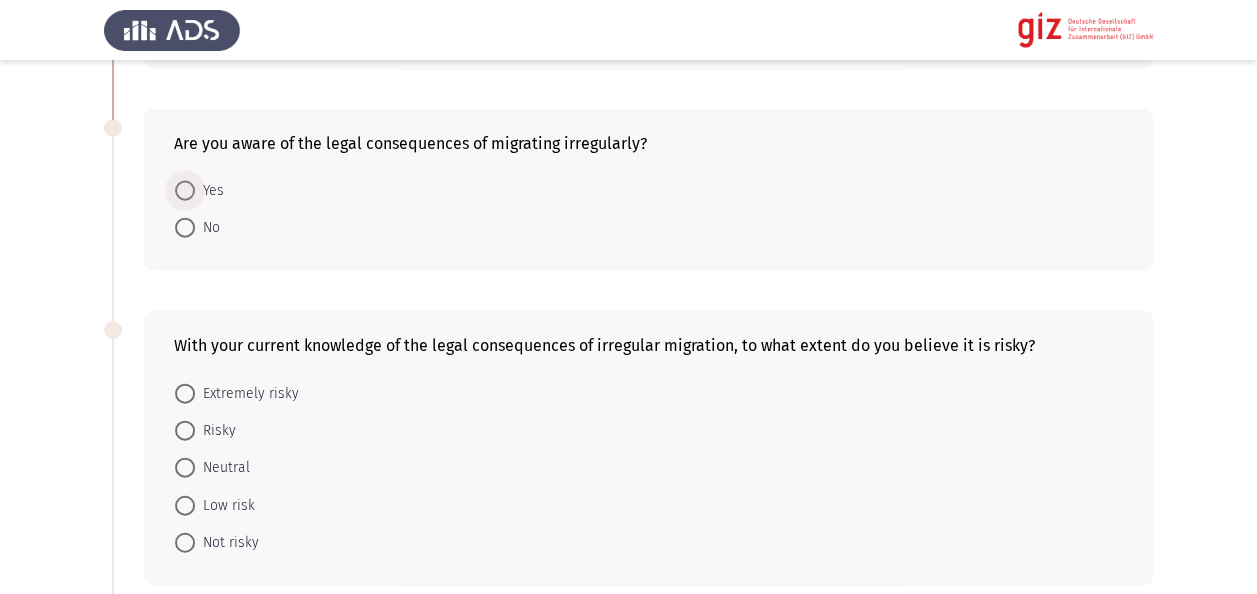 click on "Yes" at bounding box center [209, 191] 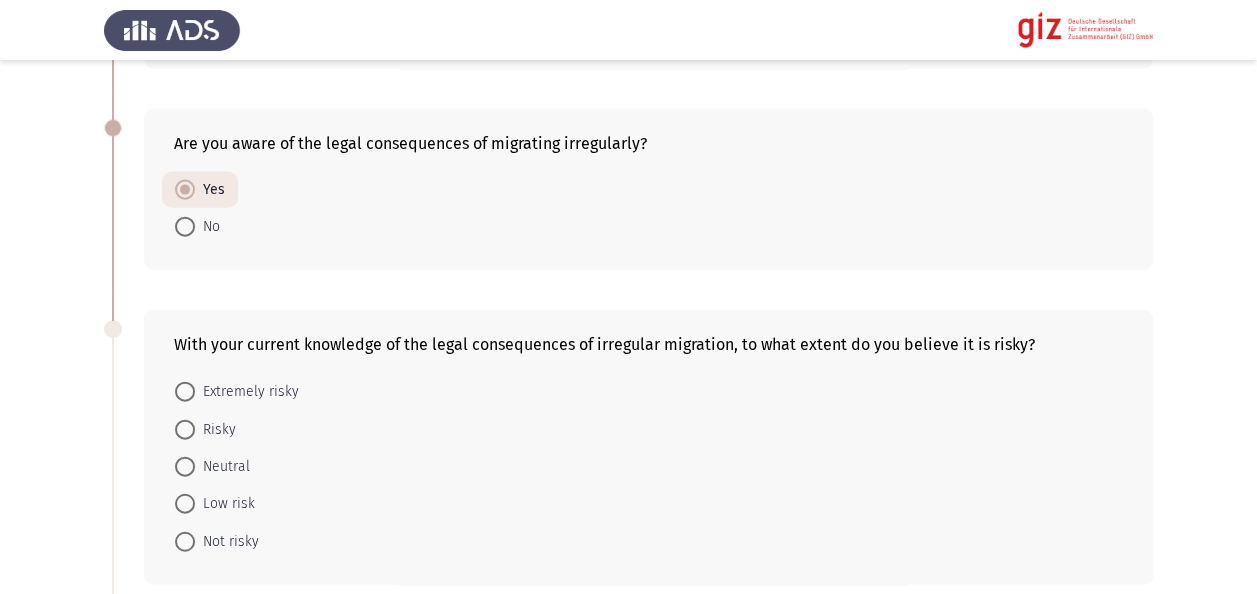 click on "Risky" at bounding box center (205, 428) 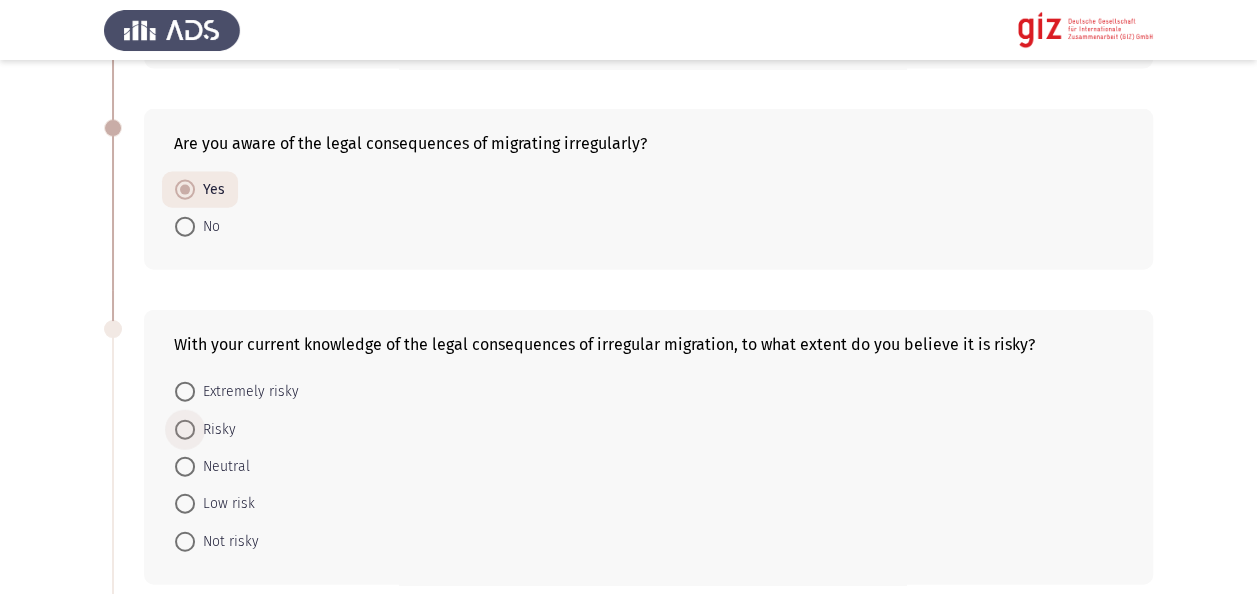 click on "Risky" at bounding box center (215, 430) 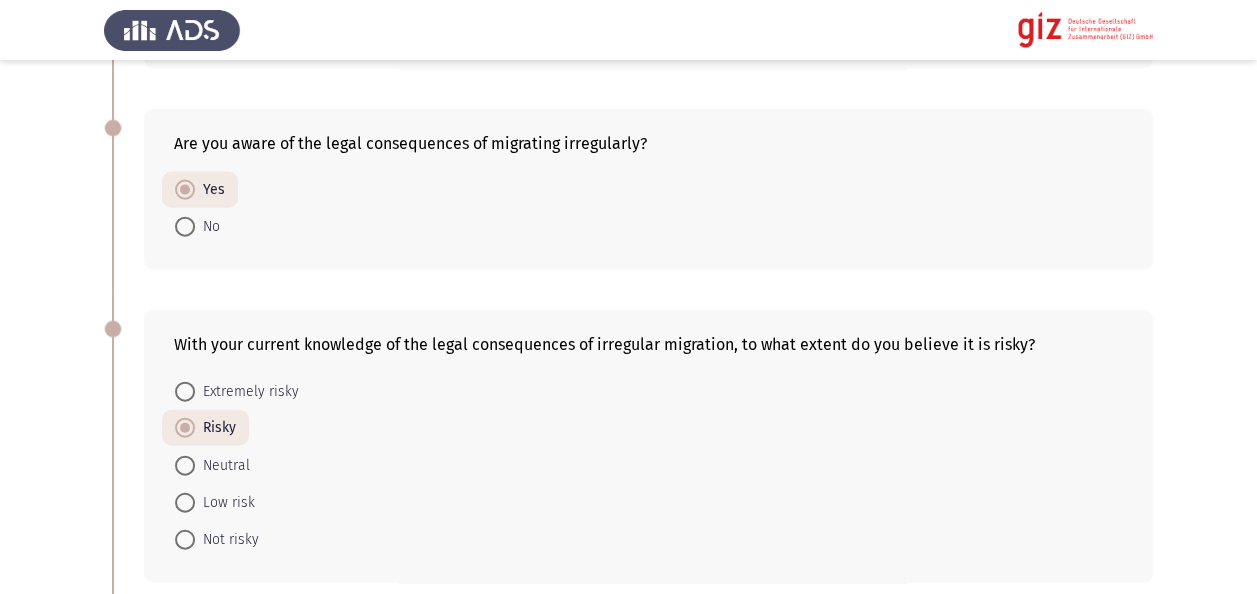 click on "Previous   Migration Intentions & Motivation   Next  Did you try to migrate before?    Yes     No  Do you want to leave Egypt?    Yes     No  If yes, which of the following regions are you seeking to migrate to? If not, select N/A.    Europe     Gulf     North America     Latin America     Australia     East Asia      Africa     N/A  How comfortable are you with taking diverse risks to make the migration happen?    Not at all     Slightly     Moderately     Very     Extremely  To what extent do you agree with the following statement “I will not let anything stand in my way of reaching my goal.”    Strongly Disagree     Disagree     Neutral     Agree     Strongly Agree  To what extent do you agree with the following statement “I am willing to go beyond the safe and secure.”    Strongly Disagree     Disagree     Neutral     Agree     Strongly Agree     Strongly Disagree     Disagree     Neutral     Agree     Strongly Agree     Yes     No     Extremely risky" 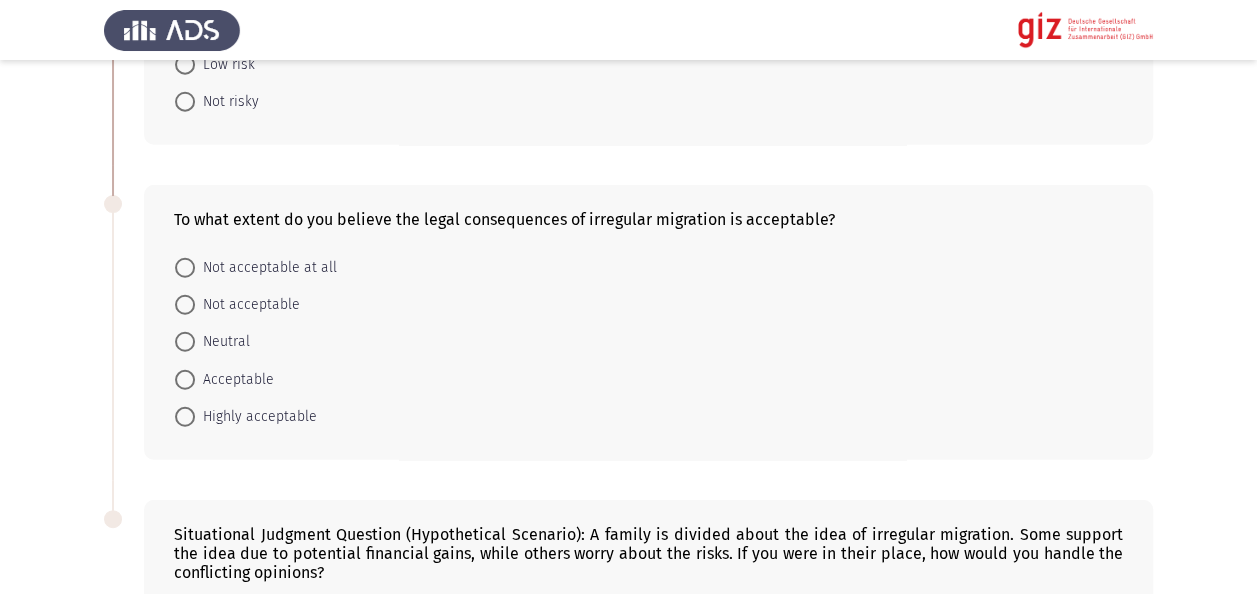 scroll, scrollTop: 2600, scrollLeft: 0, axis: vertical 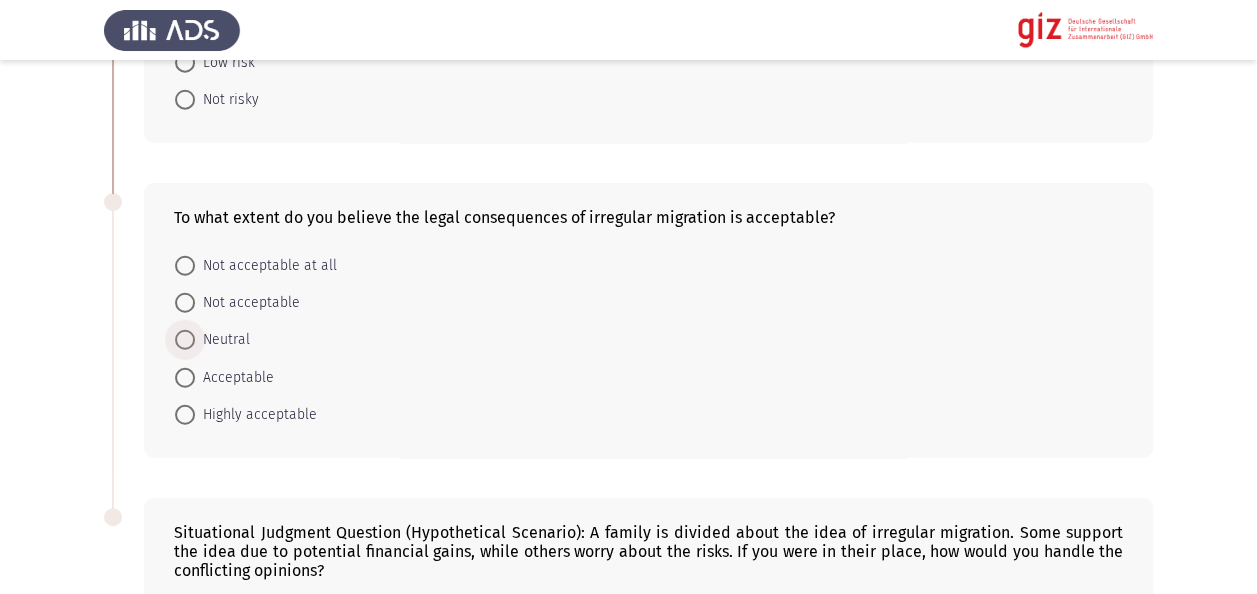 click on "Neutral" at bounding box center [222, 340] 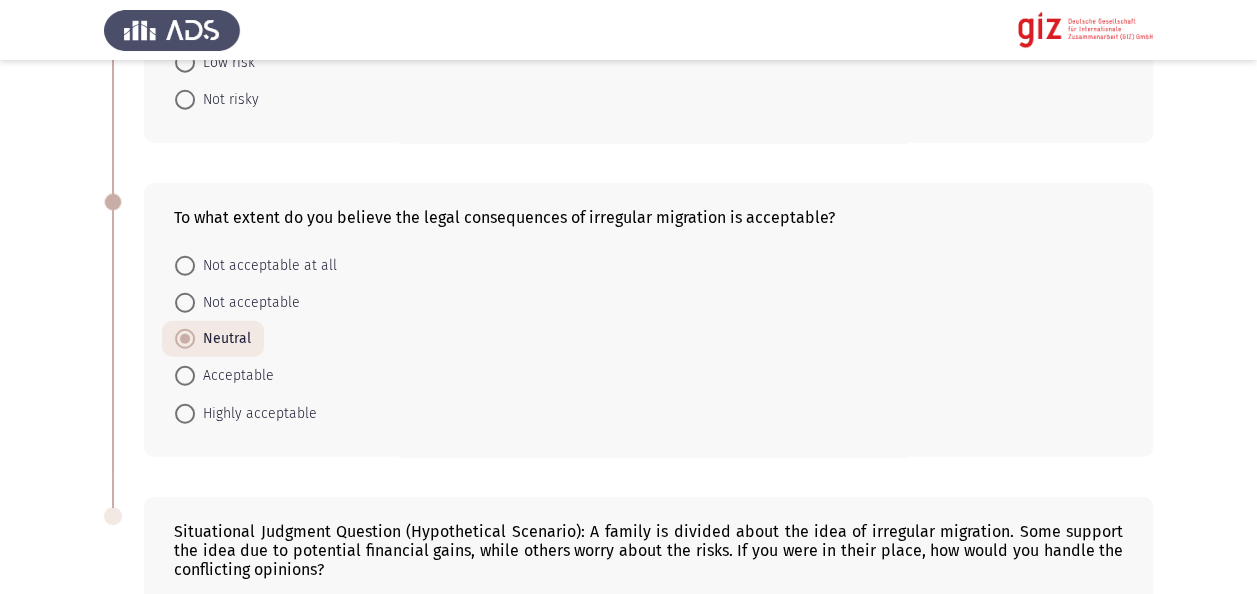 click on "Previous   Migration Intentions & Motivation   Next  Did you try to migrate before?    Yes     No  Do you want to leave Egypt?    Yes     No  If yes, which of the following regions are you seeking to migrate to? If not, select N/A.    Europe     Gulf     North America     Latin America     Australia     East Asia      Africa     N/A  How comfortable are you with taking diverse risks to make the migration happen?    Not at all     Slightly     Moderately     Very     Extremely  To what extent do you agree with the following statement “I will not let anything stand in my way of reaching my goal.”    Strongly Disagree     Disagree     Neutral     Agree     Strongly Agree  To what extent do you agree with the following statement “I am willing to go beyond the safe and secure.”    Strongly Disagree     Disagree     Neutral     Agree     Strongly Agree     Strongly Disagree     Disagree     Neutral     Agree     Strongly Agree     Yes     No     Extremely risky" 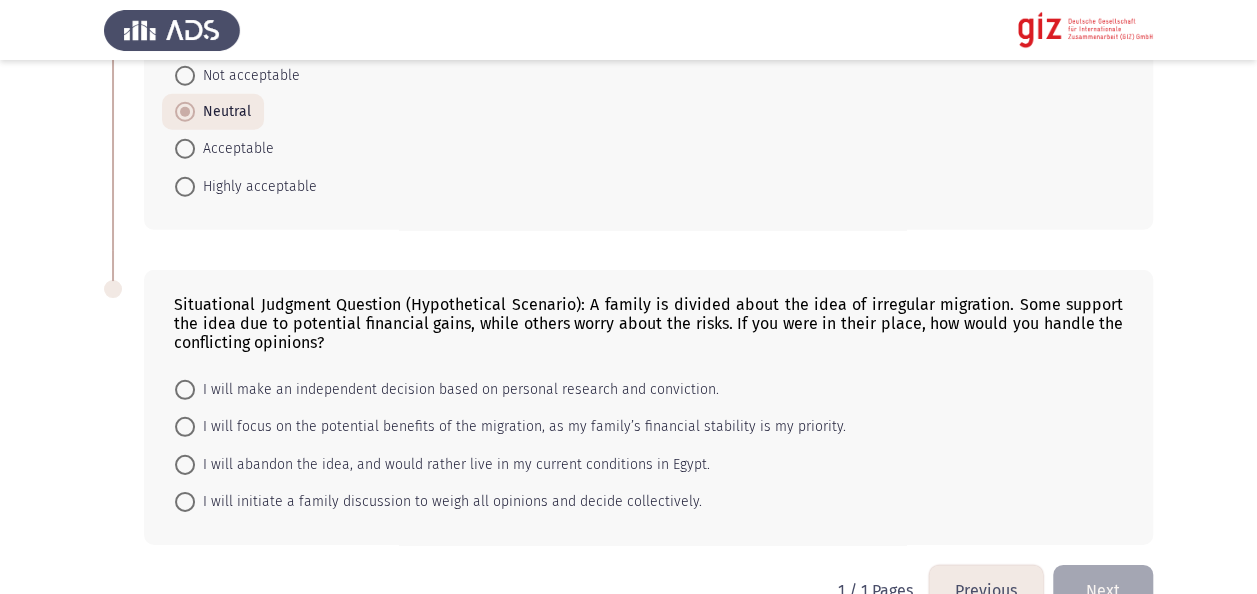 scroll, scrollTop: 2858, scrollLeft: 0, axis: vertical 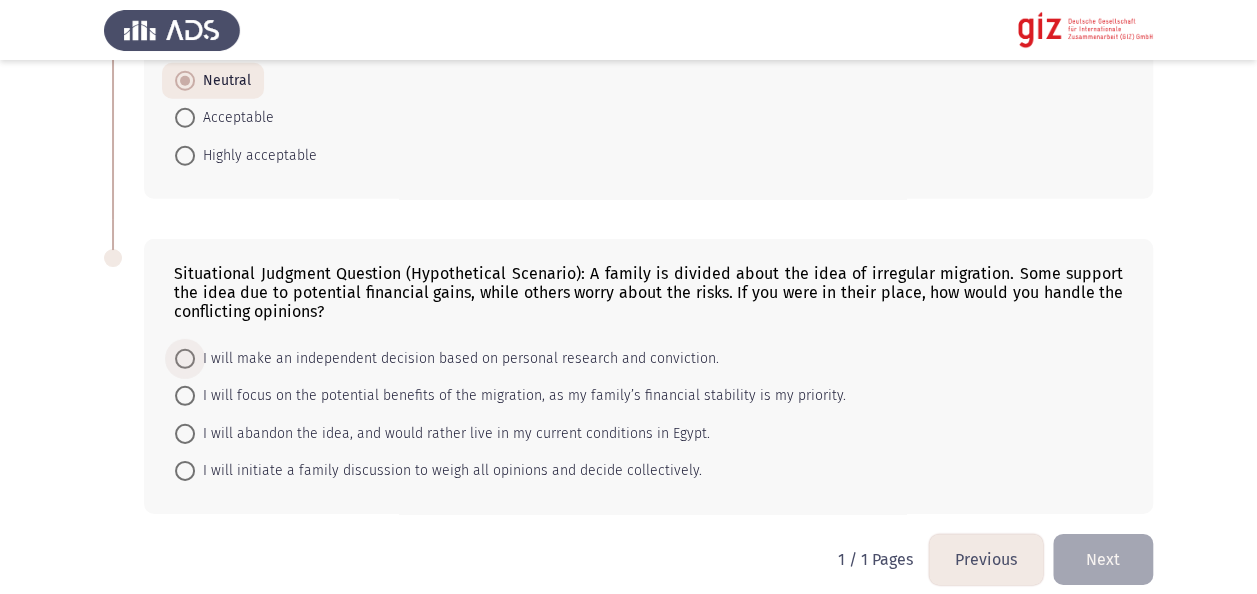 click on "I will make an independent decision based on personal research and conviction." at bounding box center [457, 359] 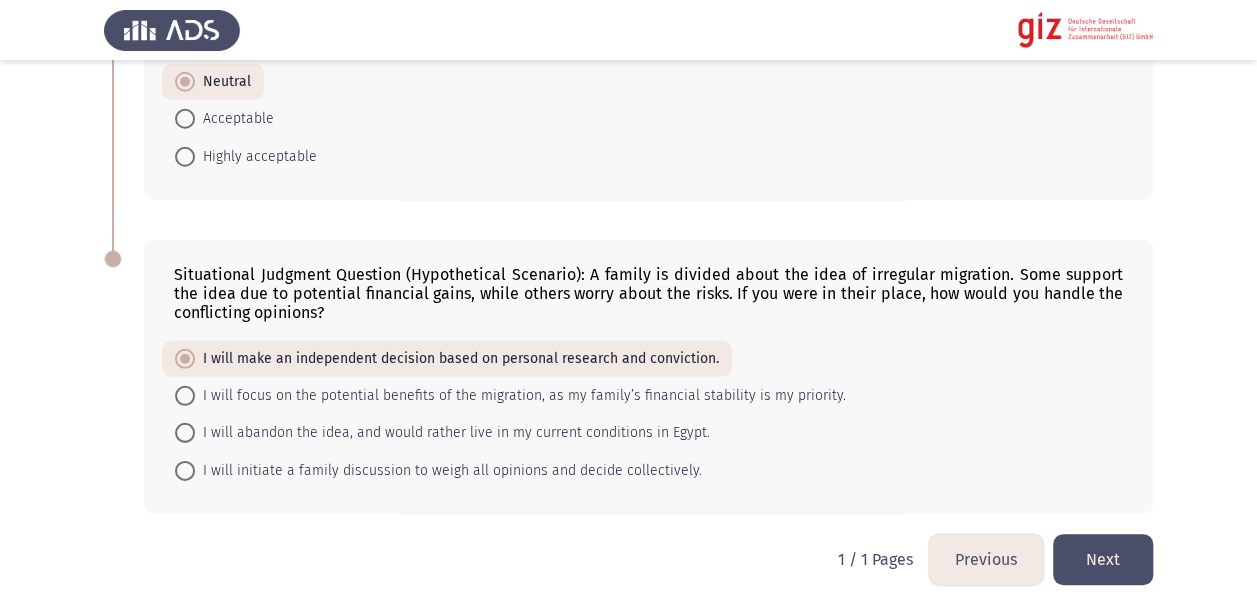click on "Next" 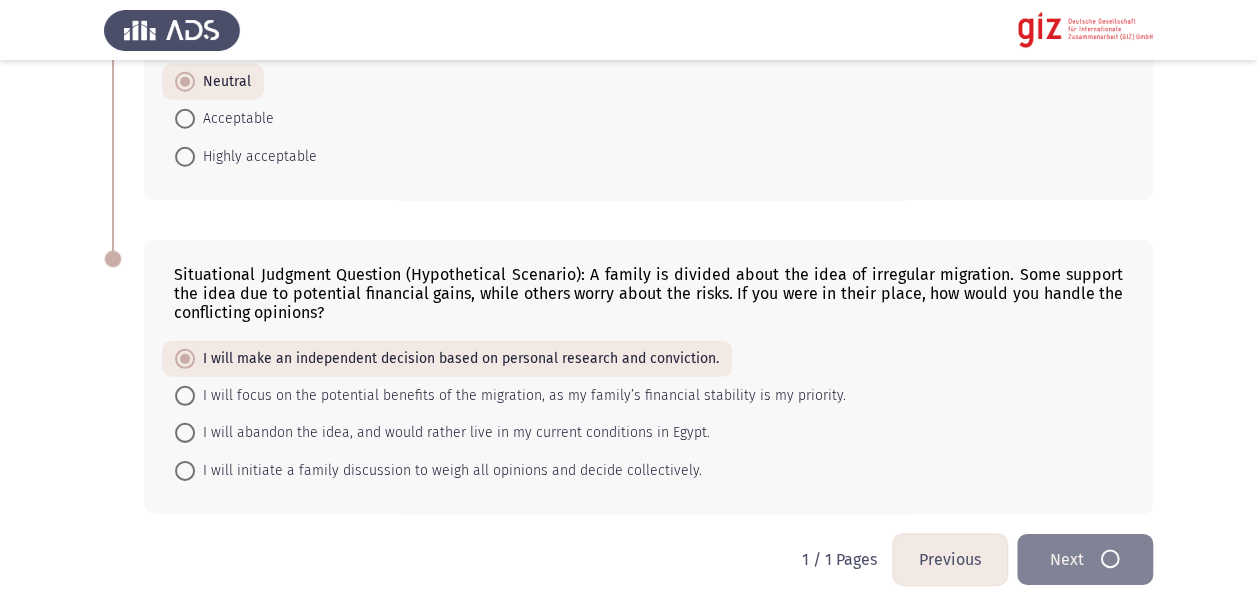 scroll, scrollTop: 0, scrollLeft: 0, axis: both 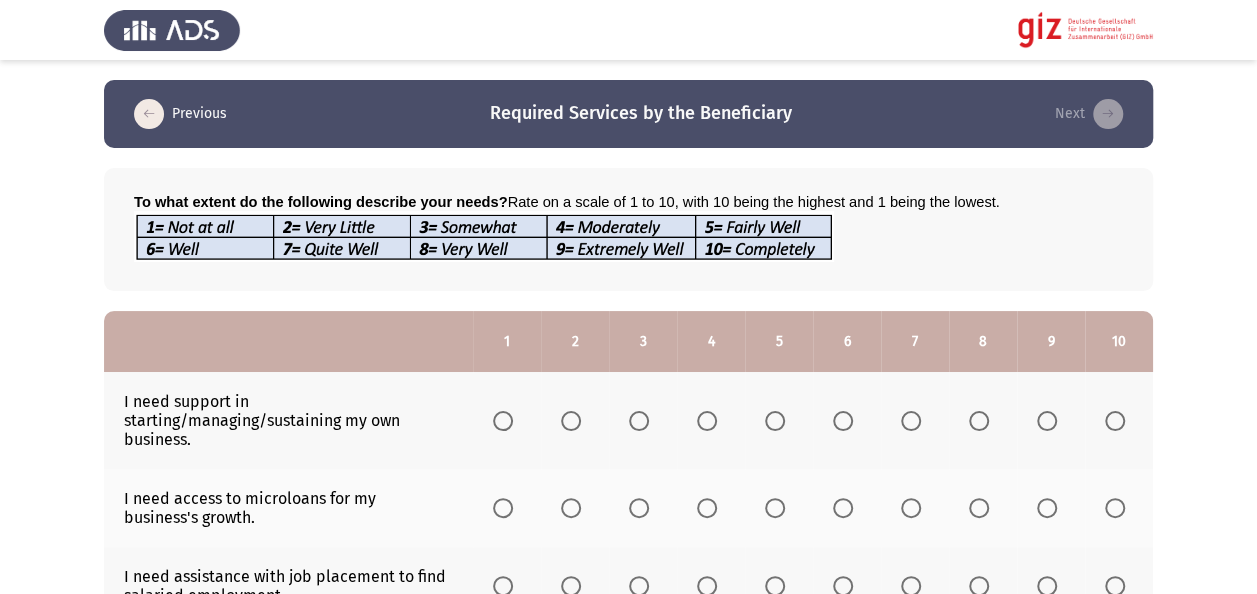 click 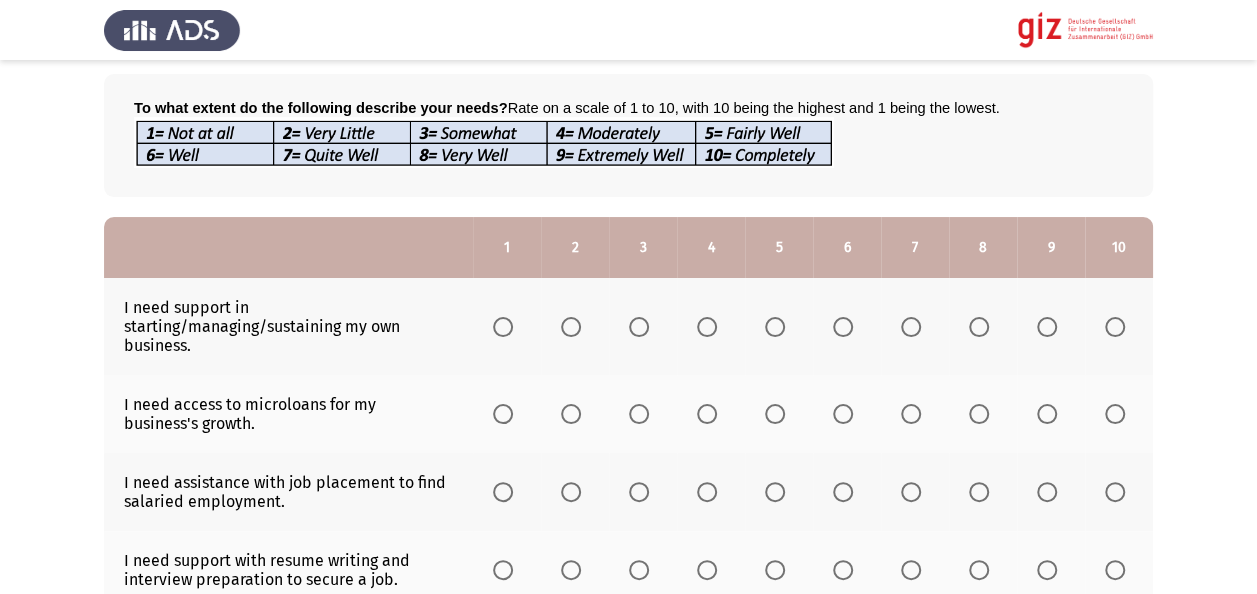 scroll, scrollTop: 160, scrollLeft: 0, axis: vertical 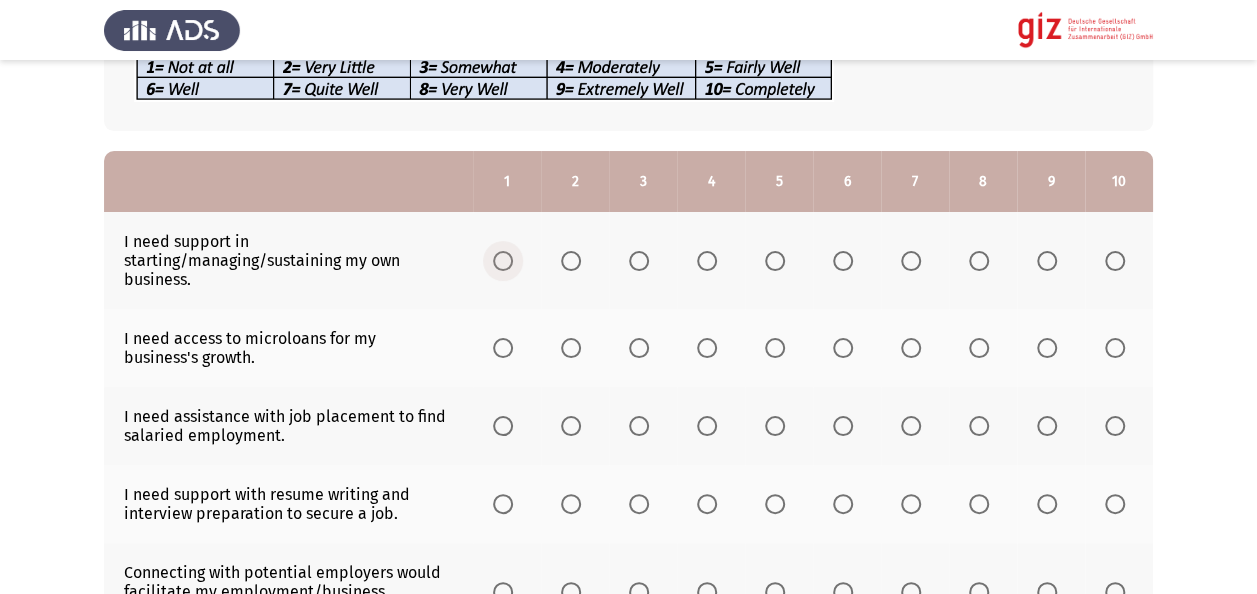 click at bounding box center [503, 261] 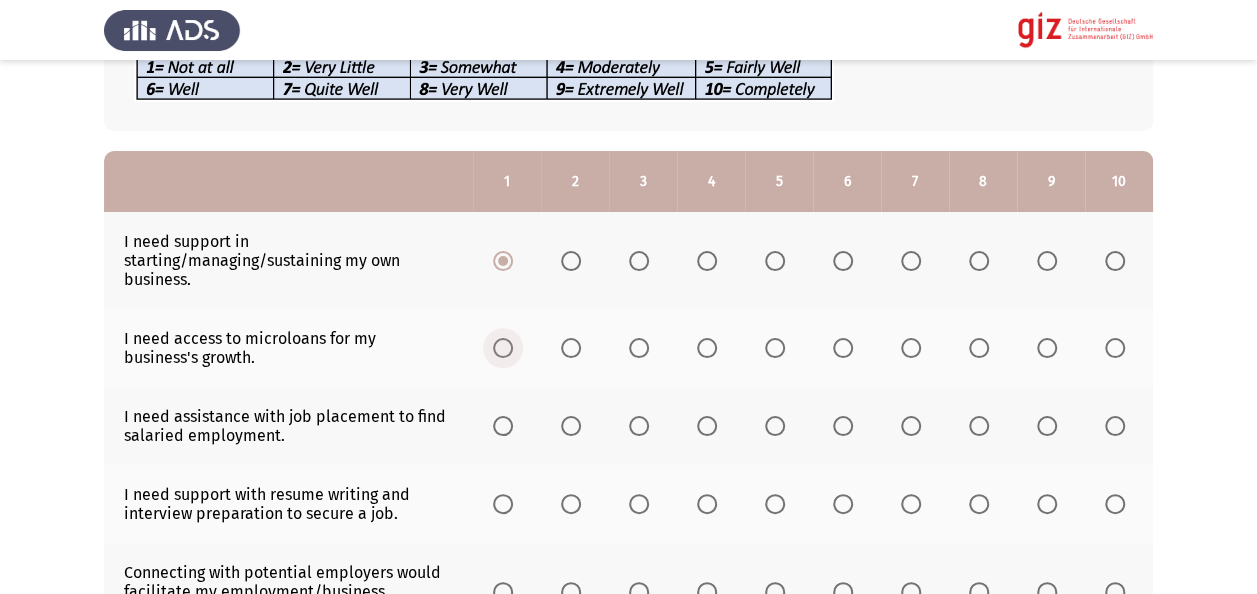 click at bounding box center (507, 348) 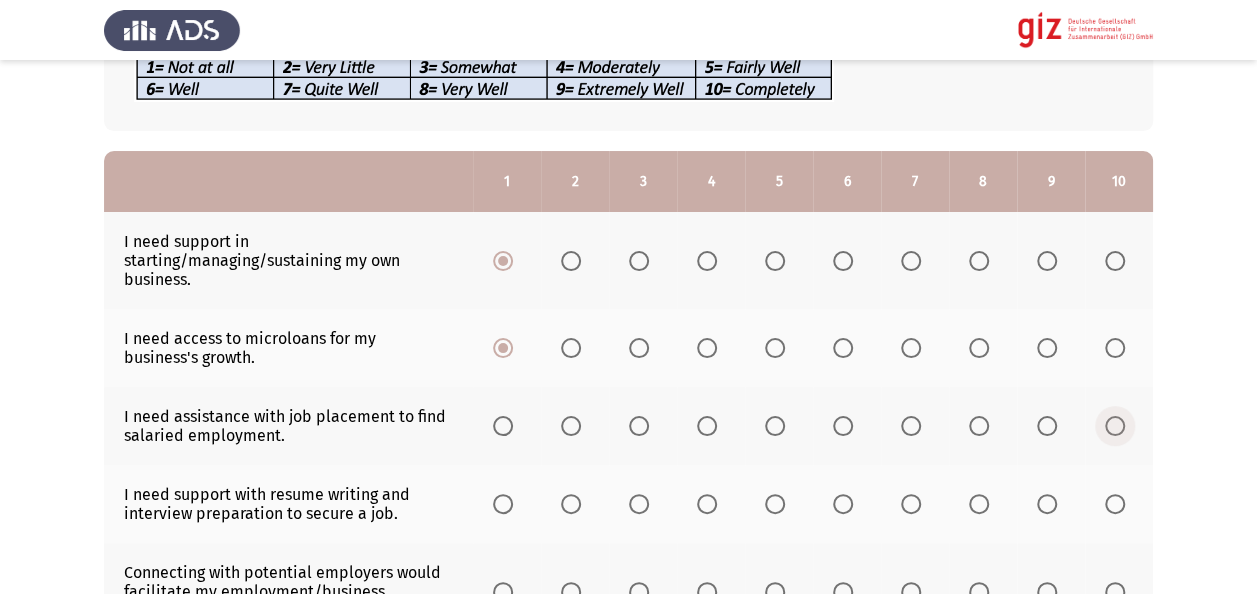 click at bounding box center (1115, 426) 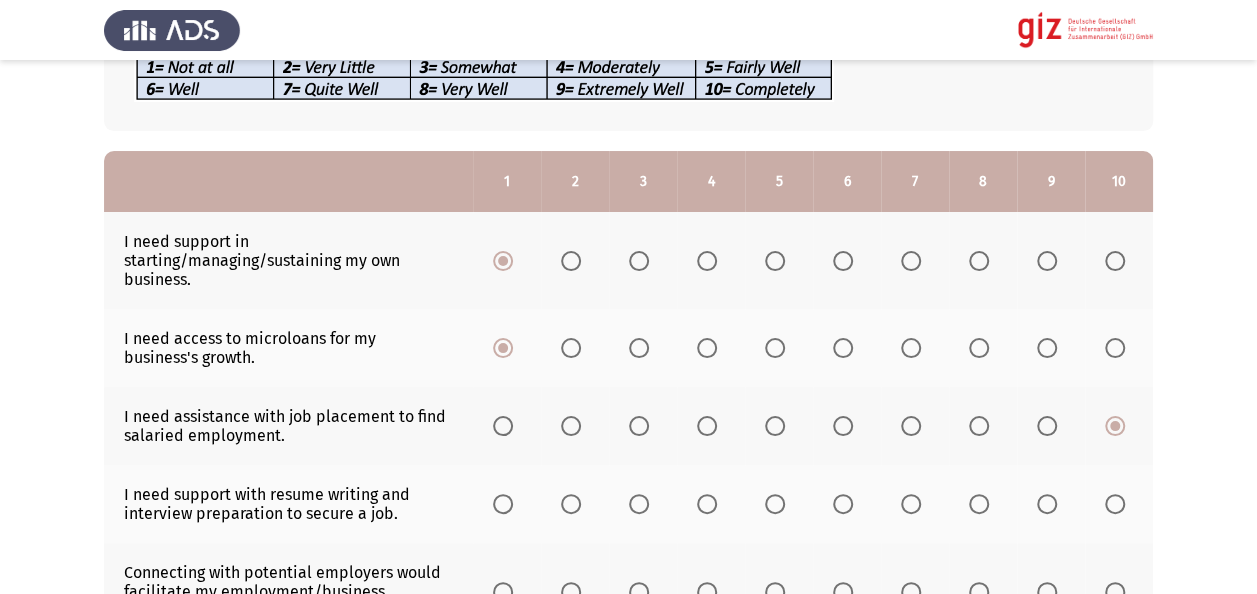 click on "Previous   Required Services by the Beneficiary   Next  To what extent do the following describe your needs?  Rate on a scale of 1 to 10, with 10 being the highest and 1 being the lowest.  1   2   3   4   5   6   7   8   9   10  I need support in starting/managing/sustaining my own business.                     I need access to microloans for my business's growth.                     I need assistance with job placement to find salaried employment.                     I need support with resume writing and interview preparation to secure a job.                     Connecting with potential employers would facilitate my employment/business continuation opportunities.                     I require vocational training to improve my employability.                     Receiving sector-specific trainings would enhance my job prospects.                     Technical skills workshops are necessary to meet job market demands." 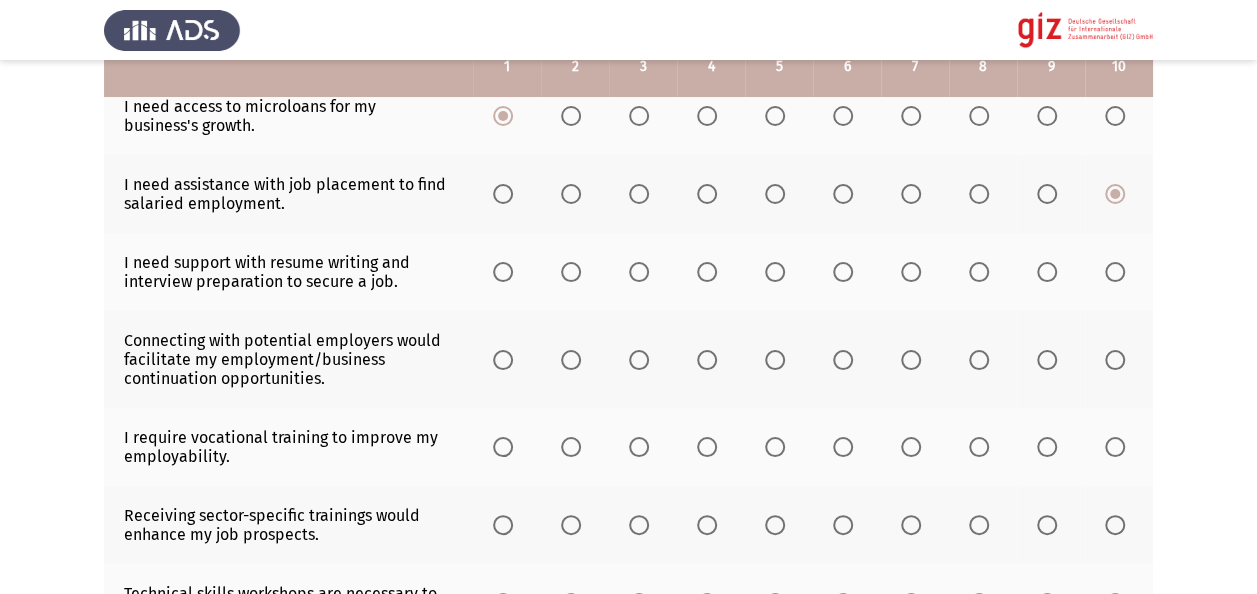 scroll, scrollTop: 400, scrollLeft: 0, axis: vertical 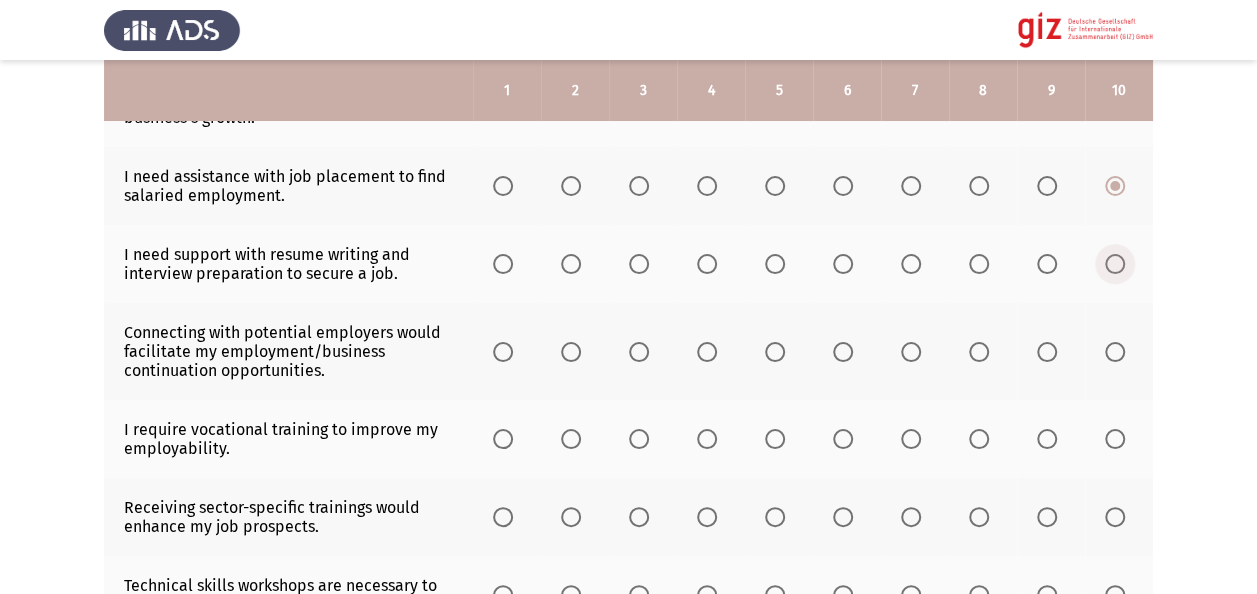 click at bounding box center [1115, 264] 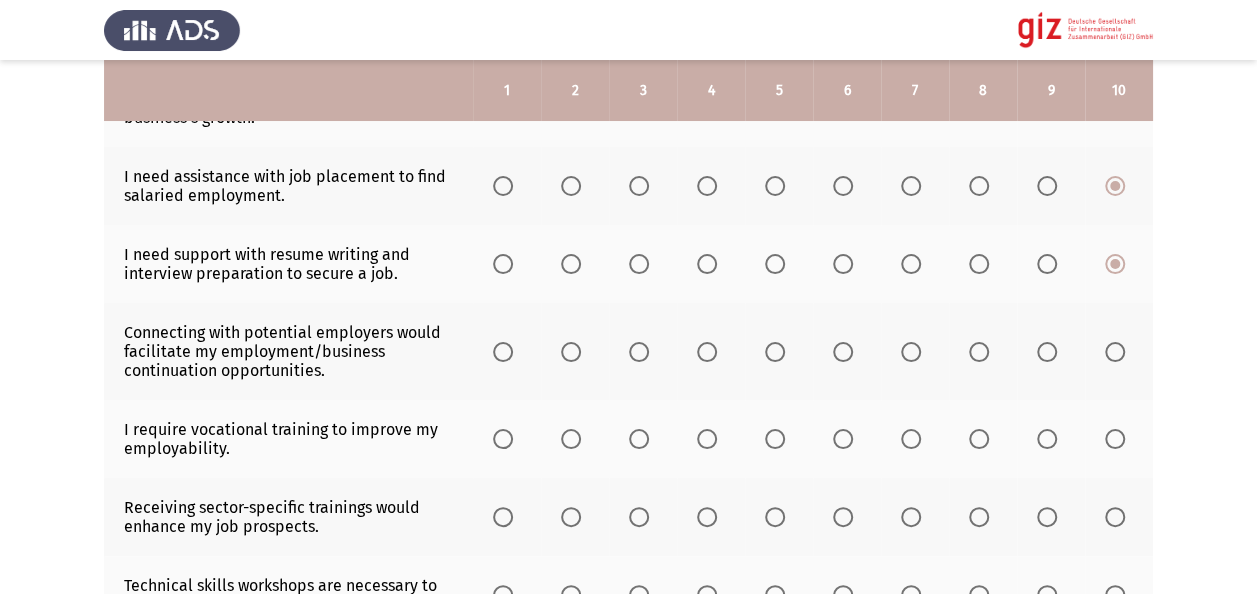 click at bounding box center (1115, 352) 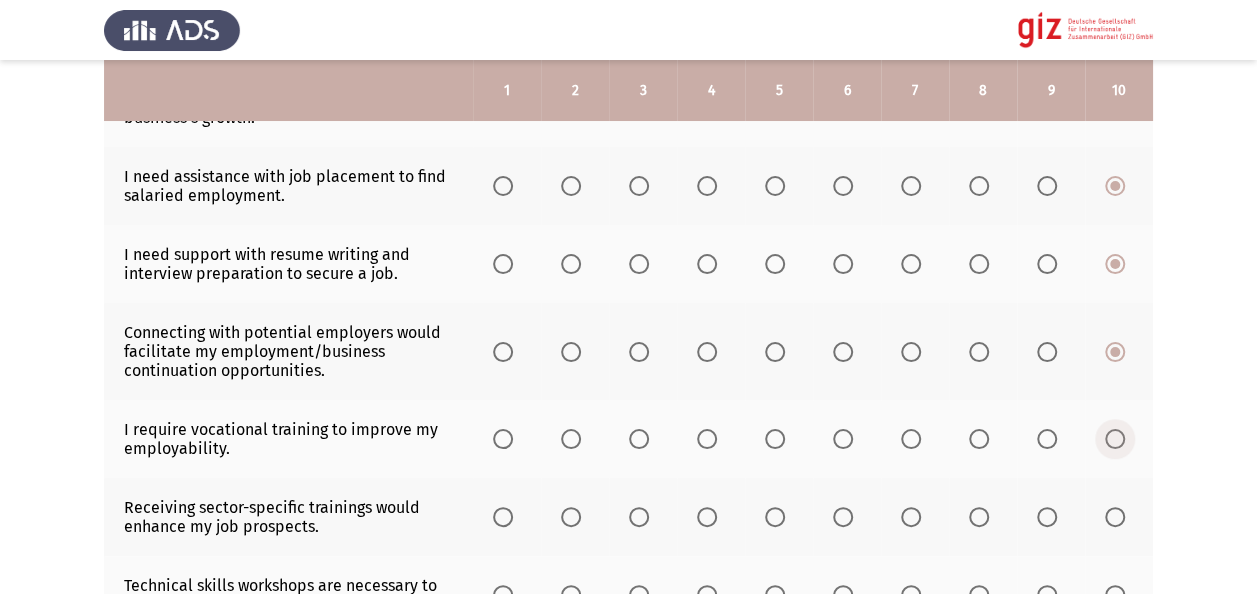 click at bounding box center [1115, 439] 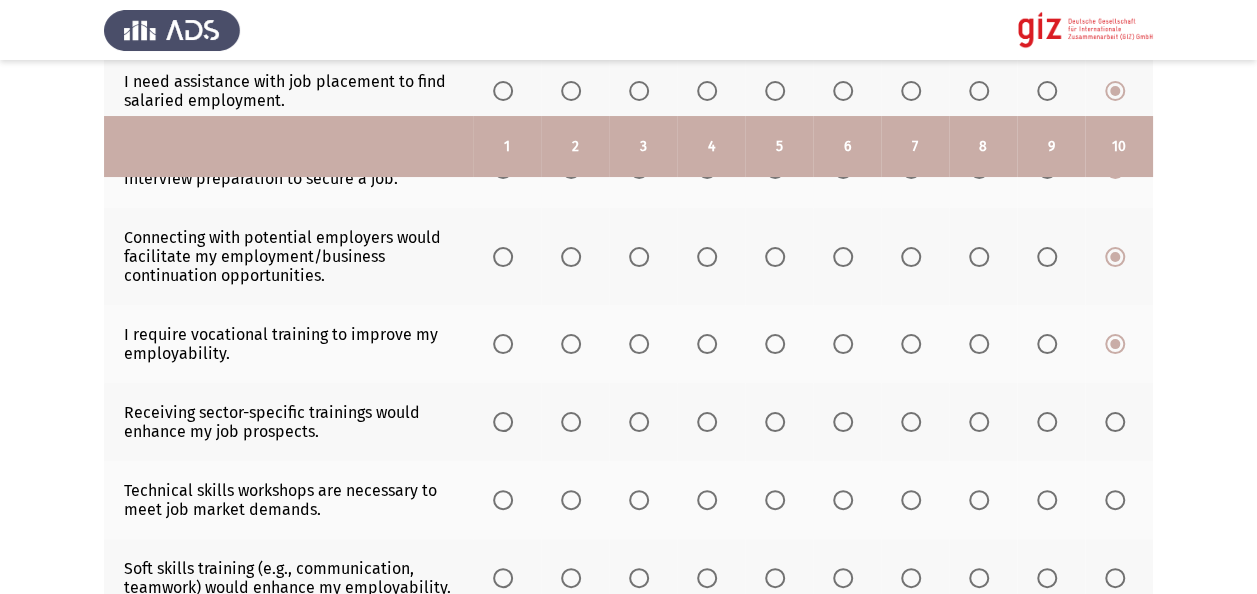 scroll, scrollTop: 560, scrollLeft: 0, axis: vertical 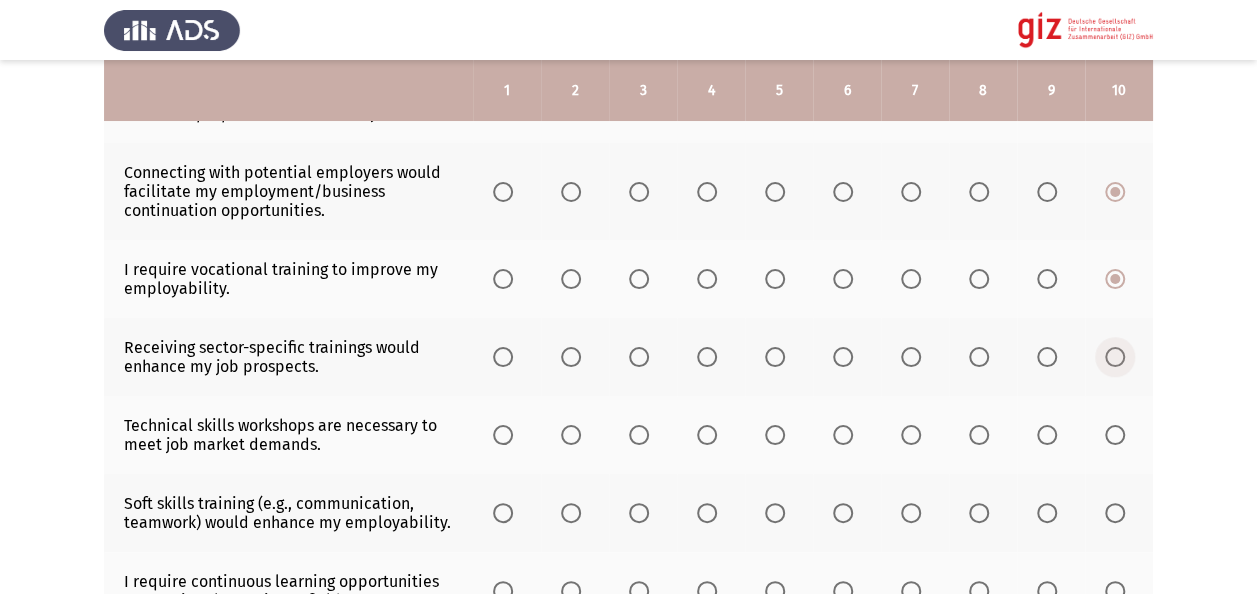 click at bounding box center [1115, 357] 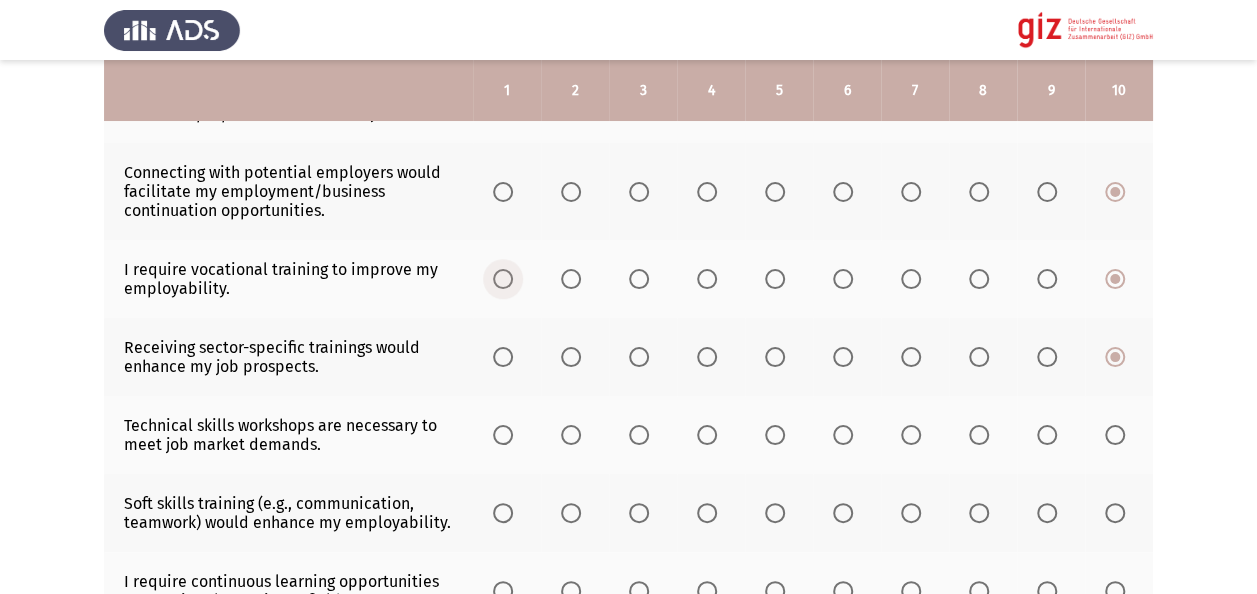 click at bounding box center [503, 279] 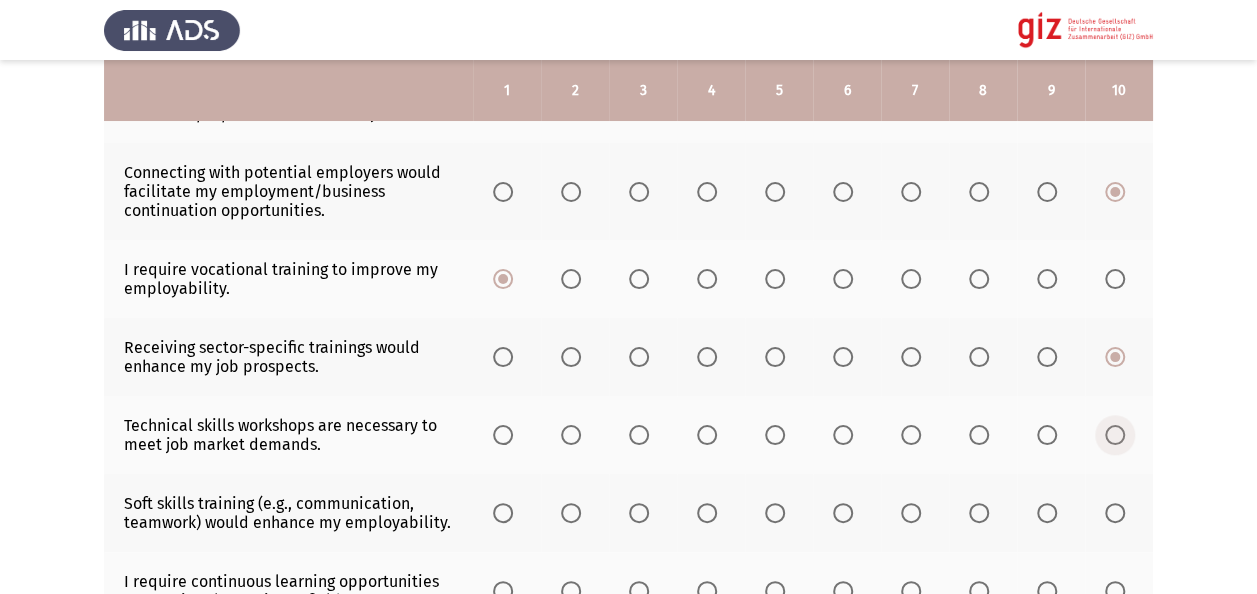 click at bounding box center [1115, 435] 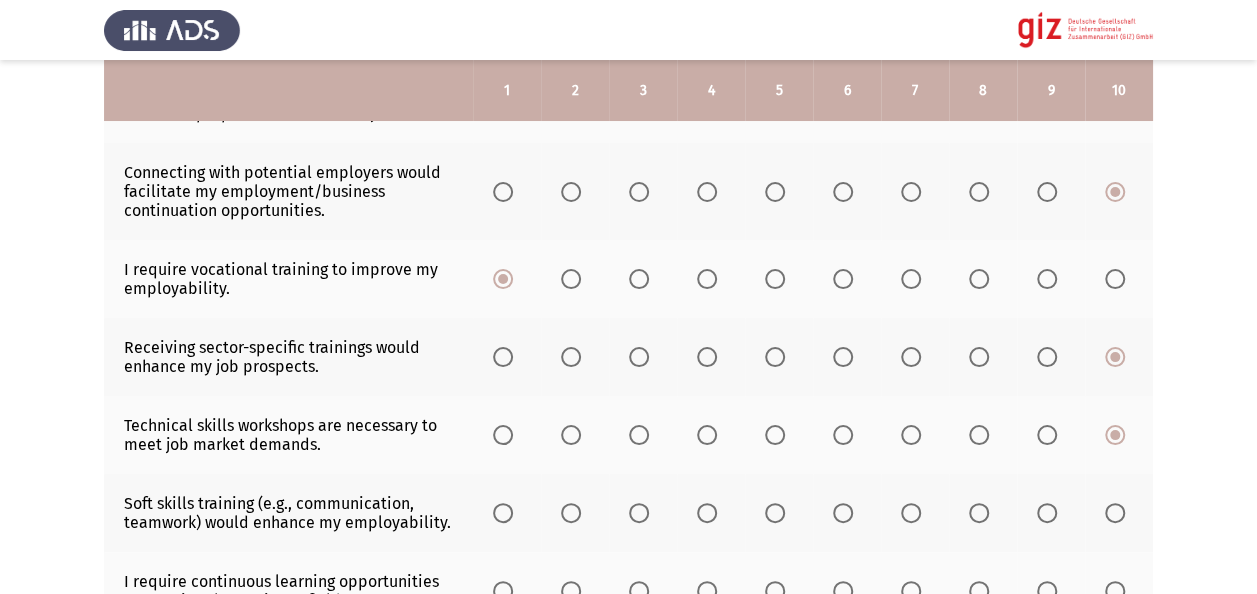 click on "Previous   Required Services by the Beneficiary   Next  To what extent do the following describe your needs?  Rate on a scale of 1 to 10, with 10 being the highest and 1 being the lowest.  1   2   3   4   5   6   7   8   9   10  I need support in starting/managing/sustaining my own business.                     I need access to microloans for my business's growth.                     I need assistance with job placement to find salaried employment.                     I need support with resume writing and interview preparation to secure a job.                     Connecting with potential employers would facilitate my employment/business continuation opportunities.                     I require vocational training to improve my employability.                     Receiving sector-specific trainings would enhance my job prospects.                     Technical skills workshops are necessary to meet job market demands." 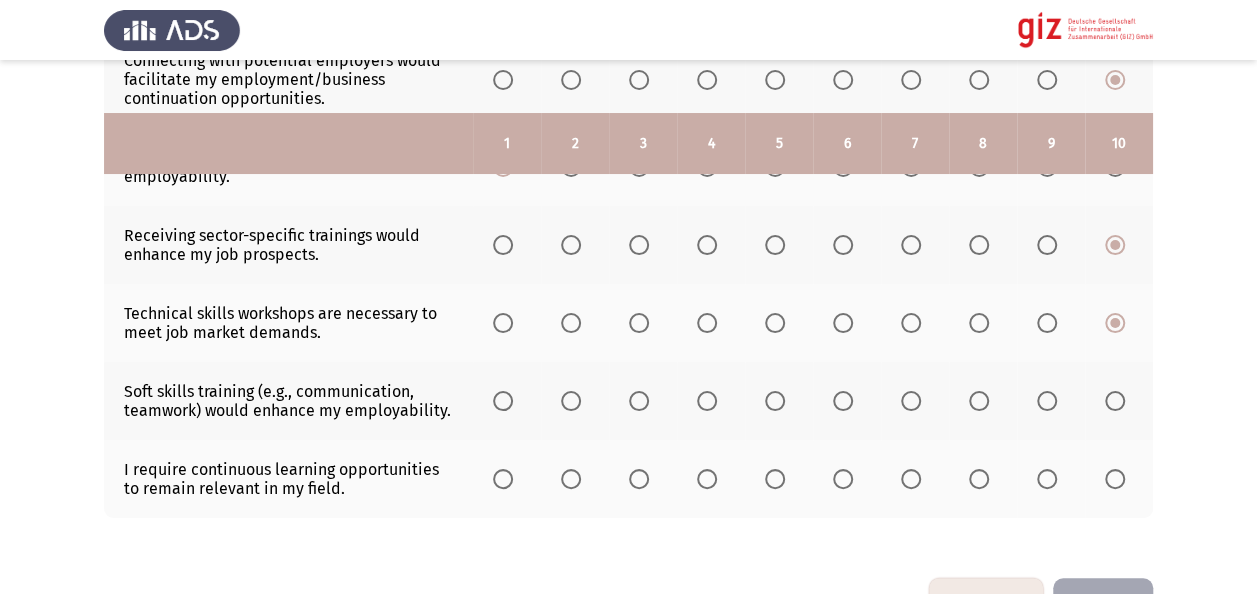 scroll, scrollTop: 729, scrollLeft: 0, axis: vertical 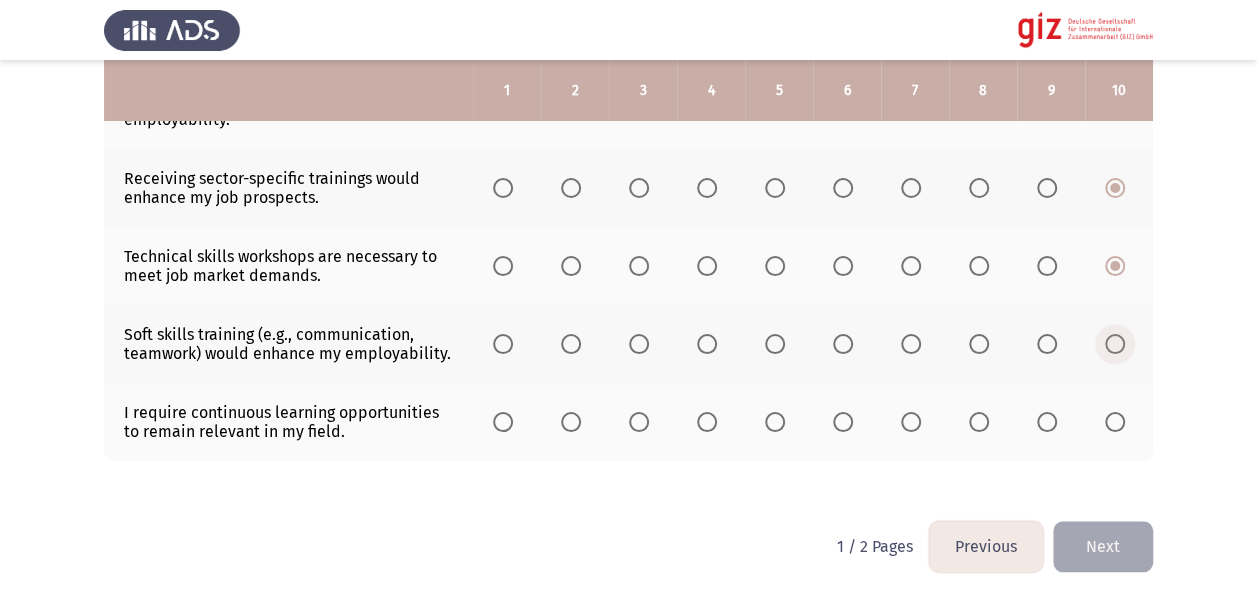 click at bounding box center (1115, 344) 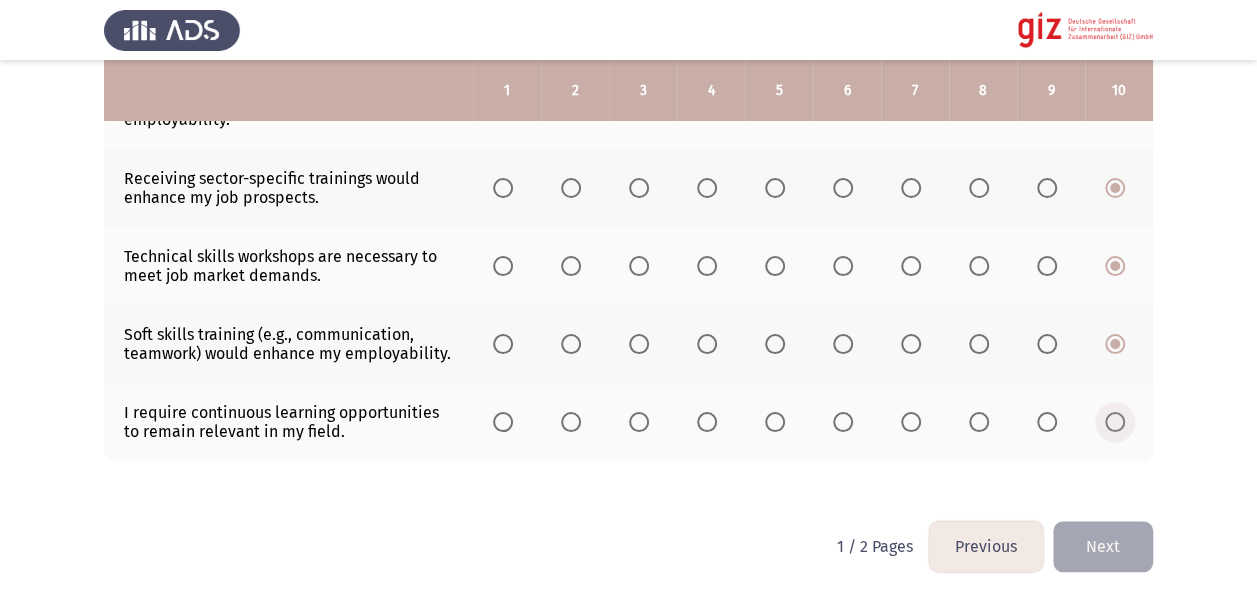click at bounding box center (1115, 422) 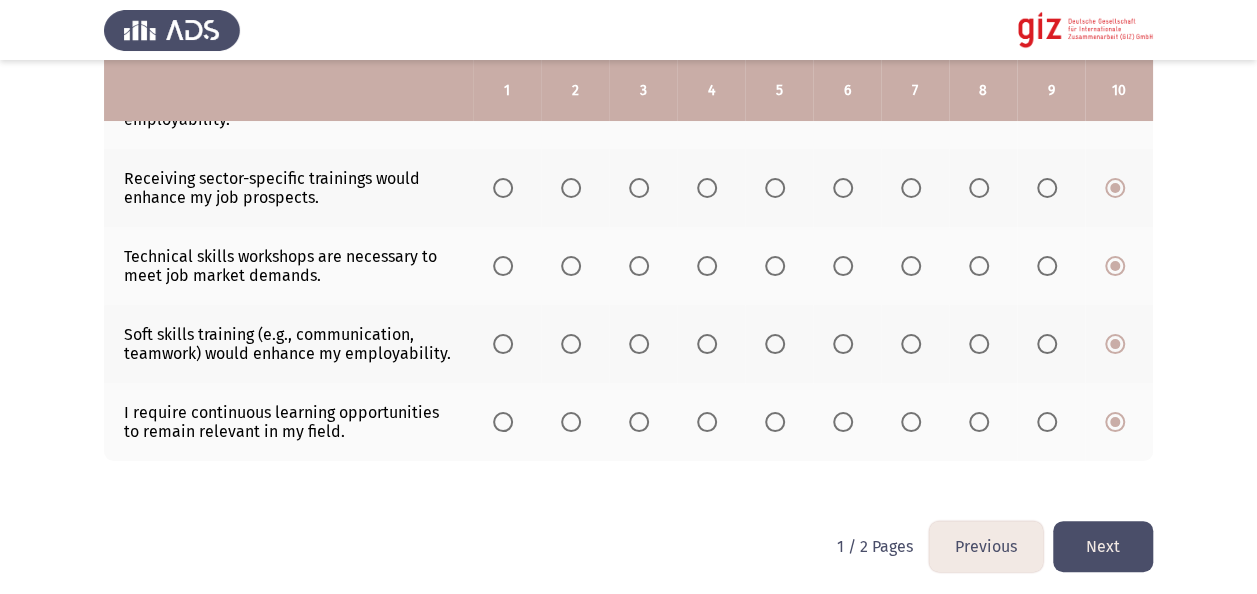click on "Next" 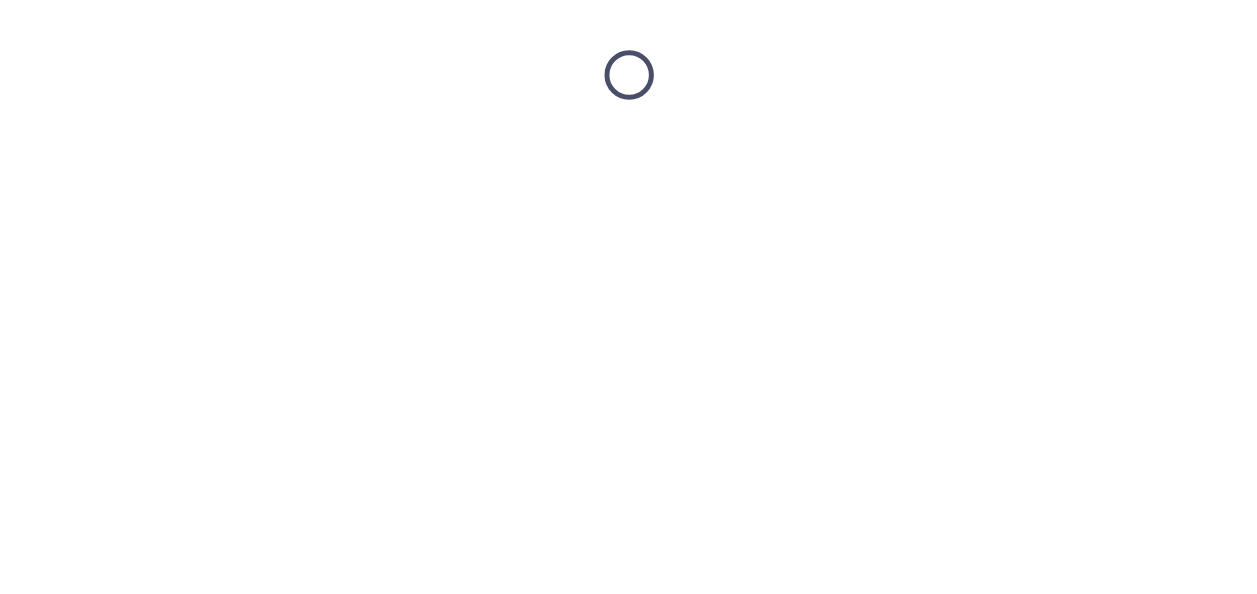 scroll, scrollTop: 0, scrollLeft: 0, axis: both 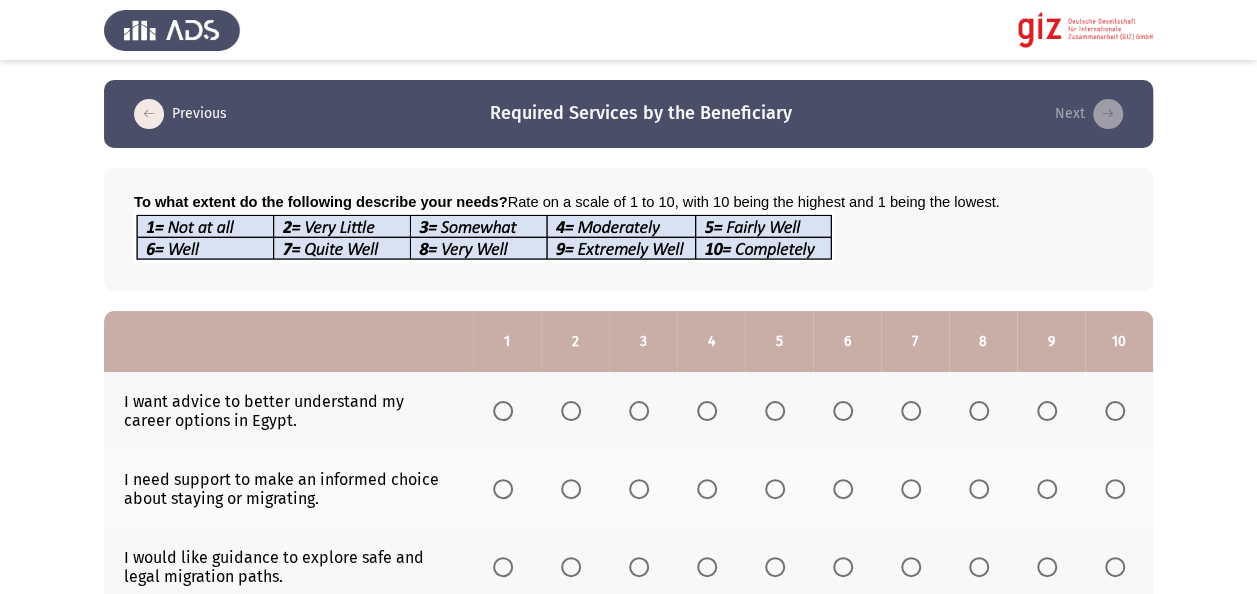 click at bounding box center (1115, 411) 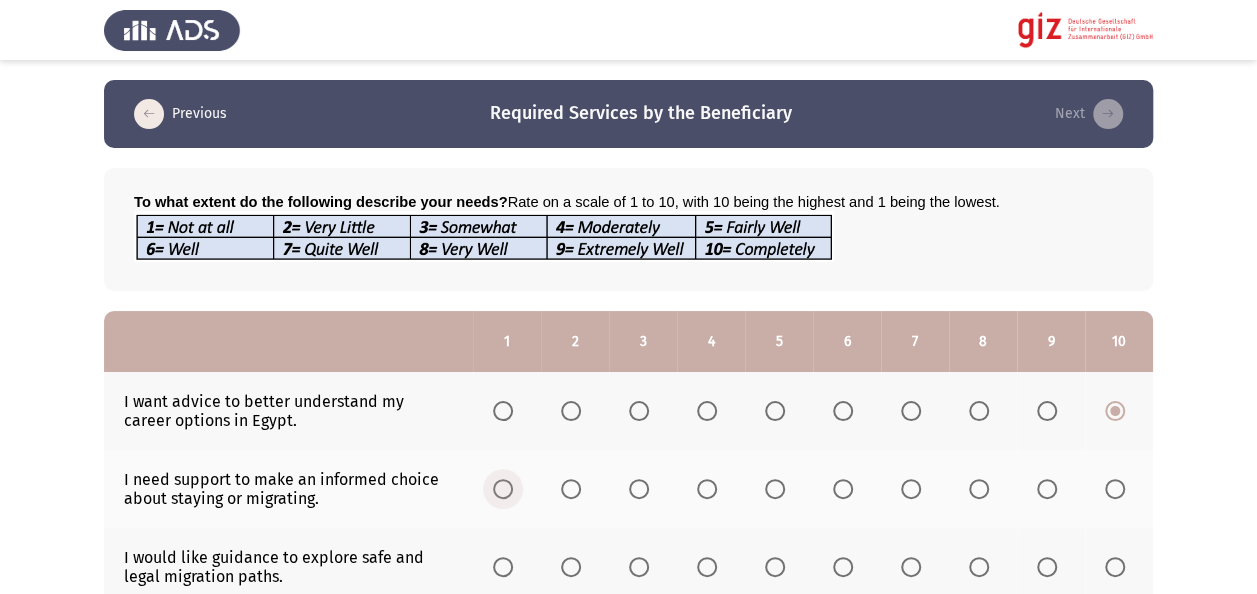 click at bounding box center (507, 489) 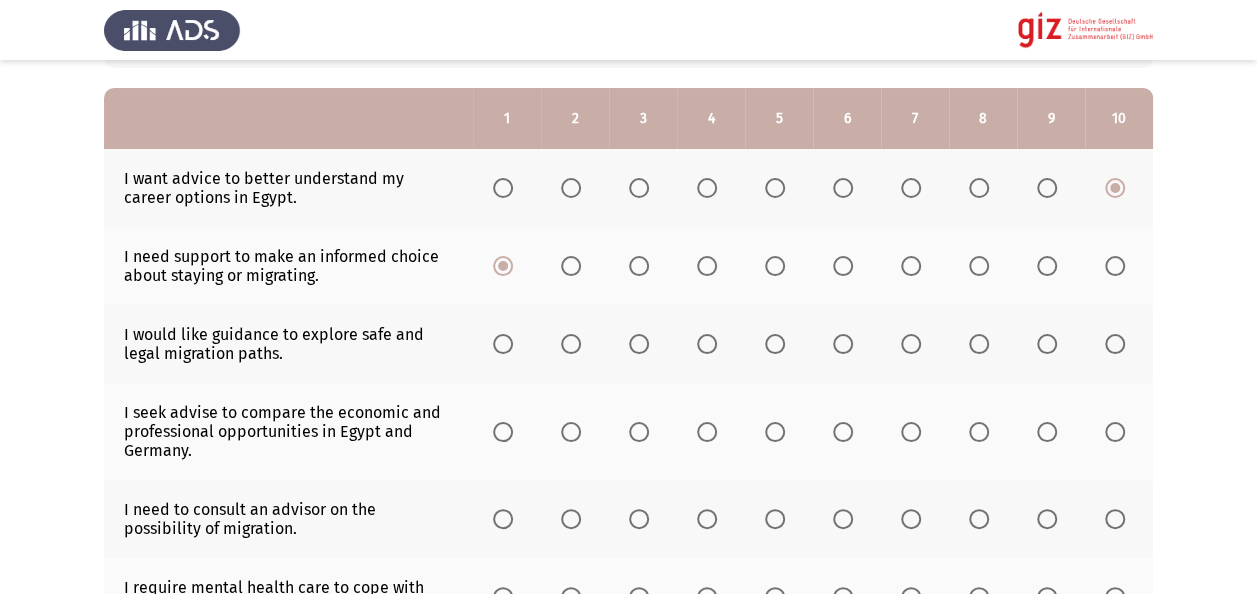 scroll, scrollTop: 240, scrollLeft: 0, axis: vertical 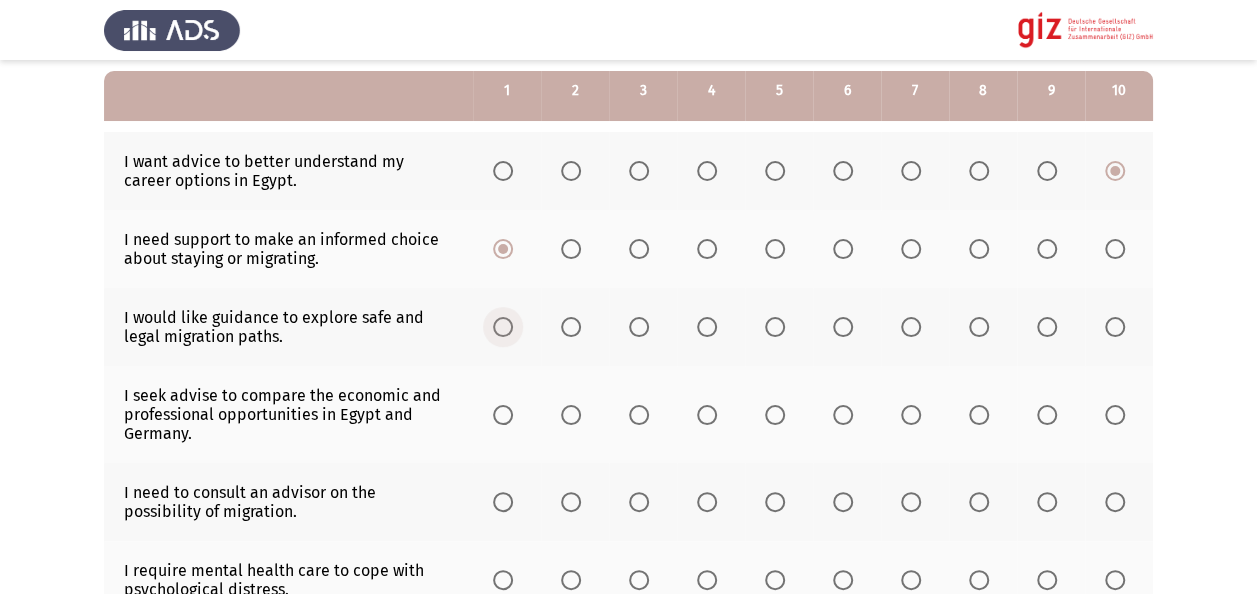 click at bounding box center [503, 327] 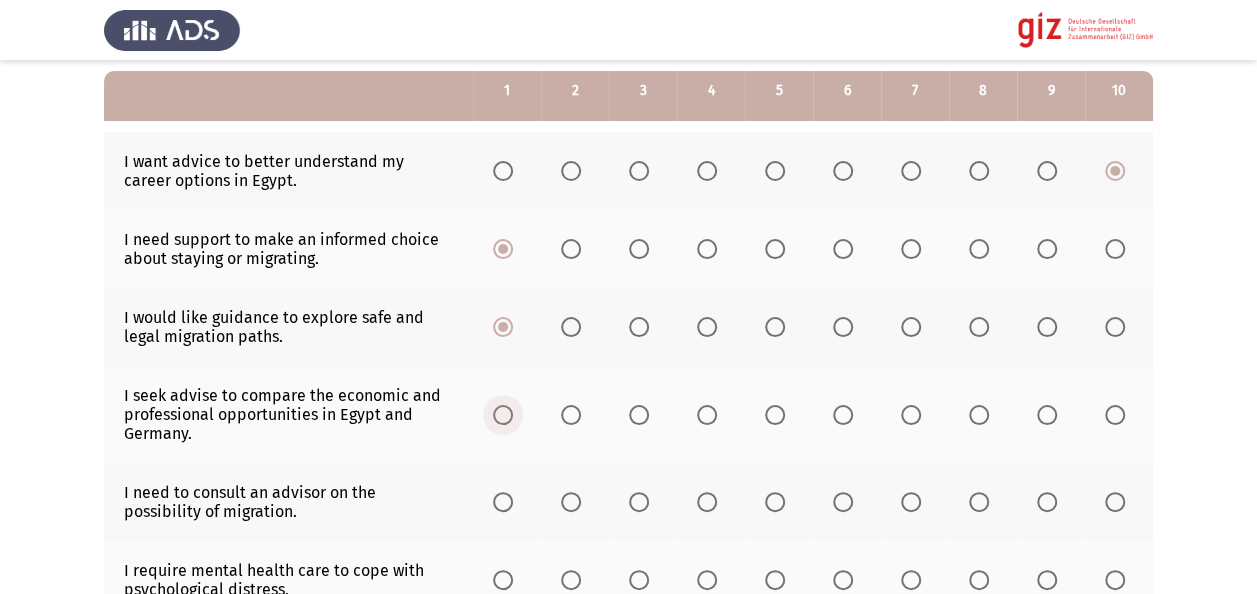 click at bounding box center (503, 415) 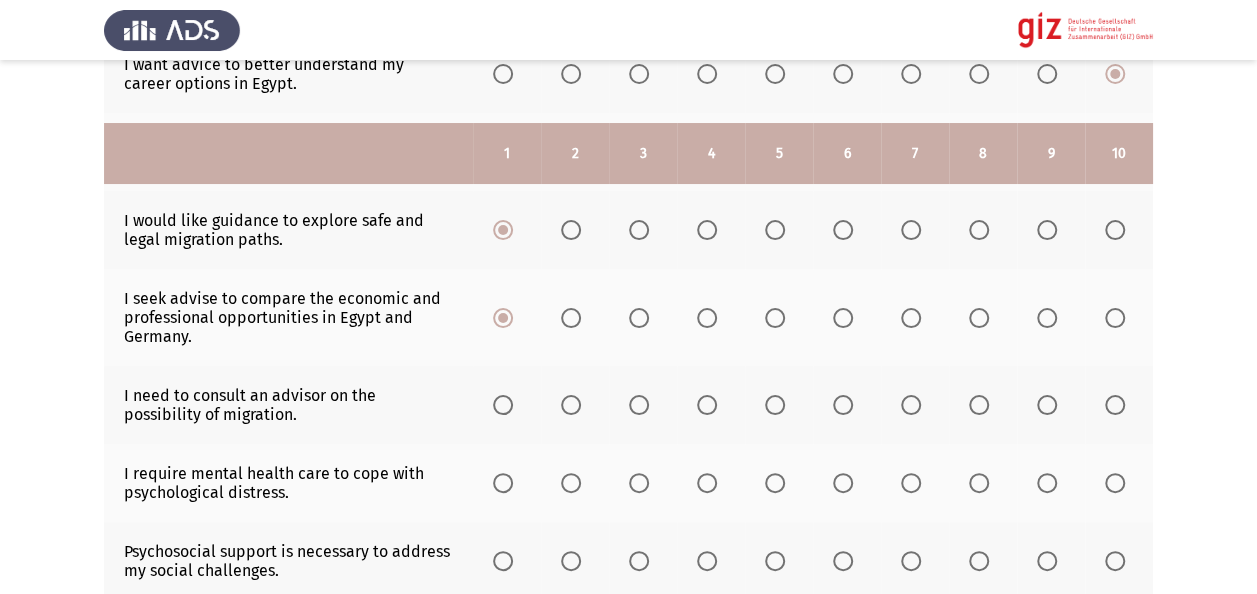 scroll, scrollTop: 400, scrollLeft: 0, axis: vertical 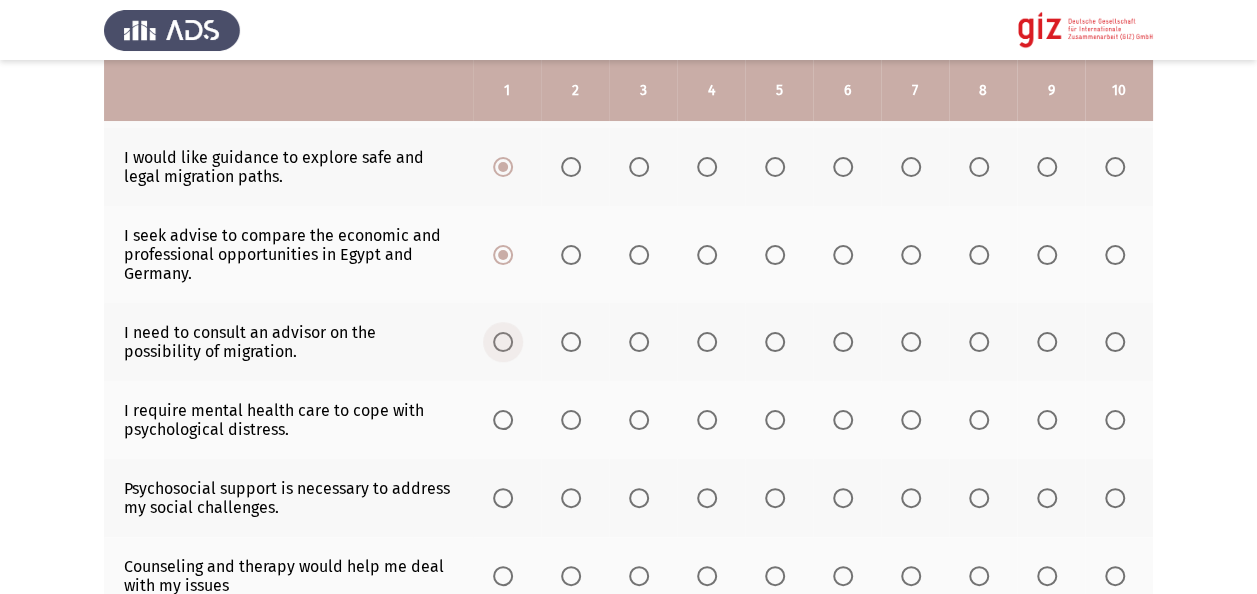 click at bounding box center (503, 342) 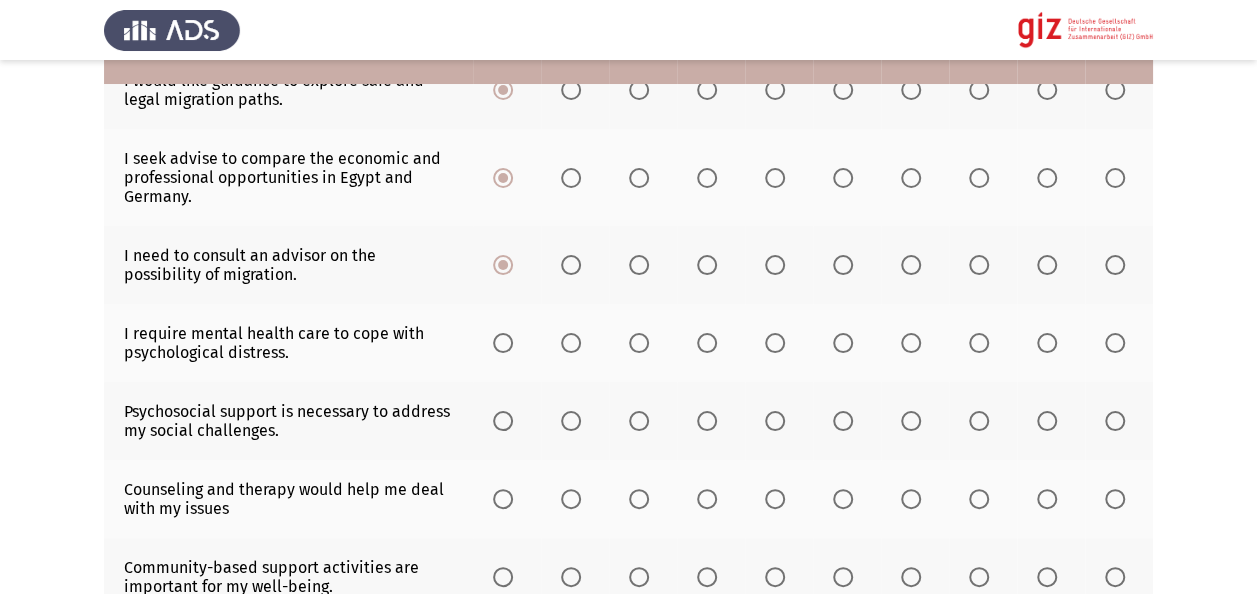 scroll, scrollTop: 480, scrollLeft: 0, axis: vertical 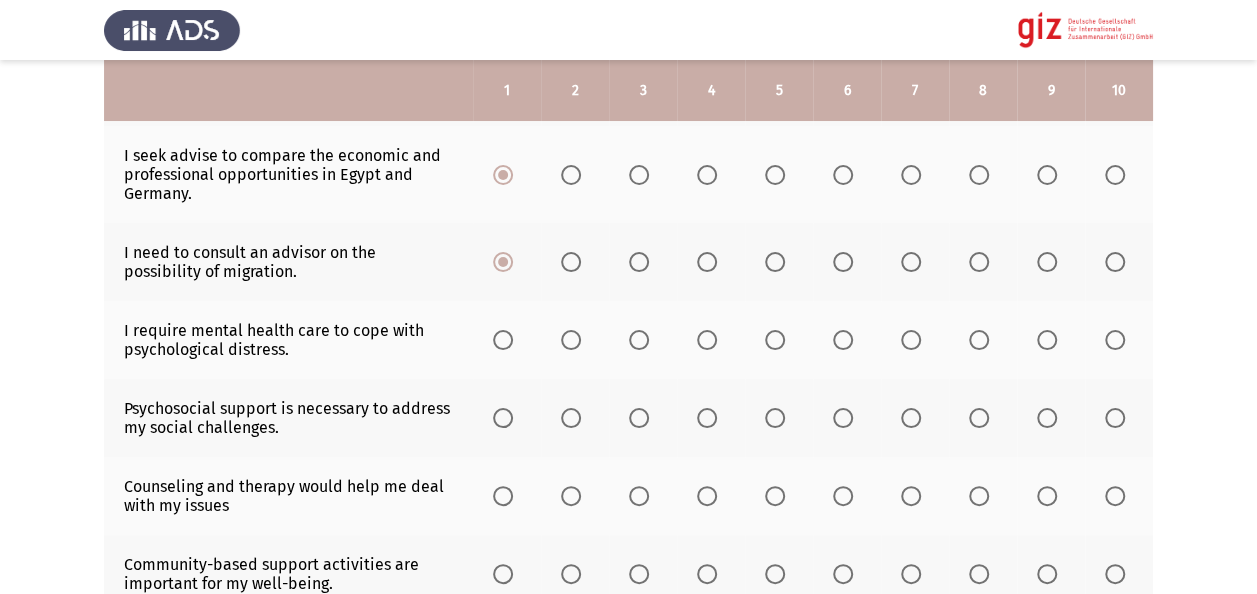 click at bounding box center [503, 340] 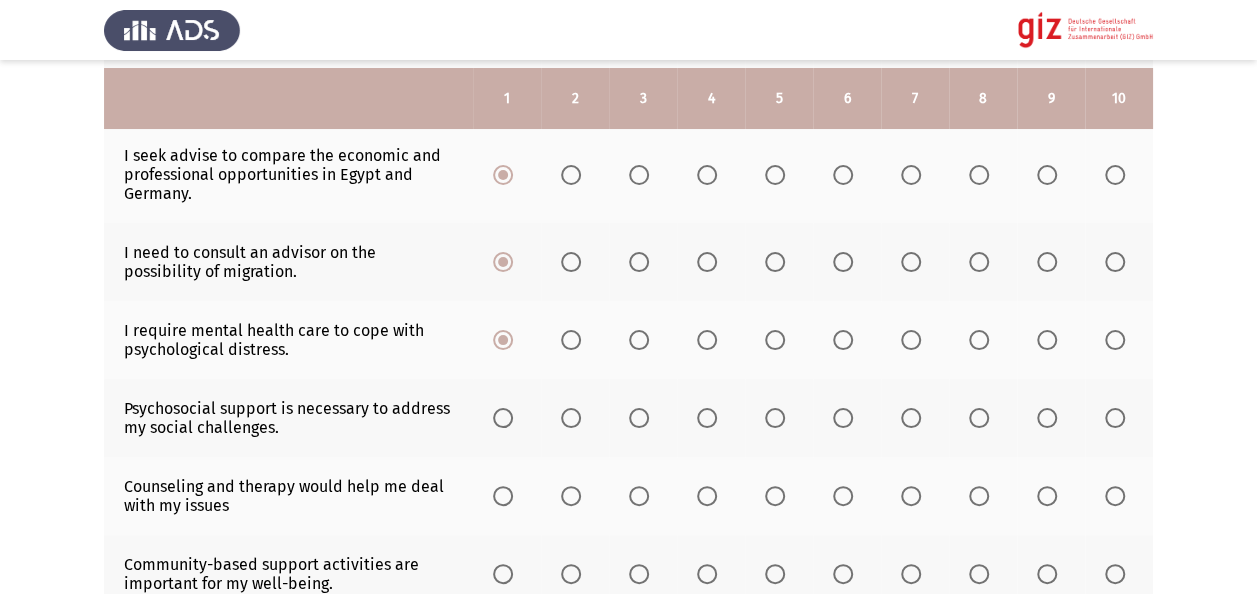 scroll, scrollTop: 520, scrollLeft: 0, axis: vertical 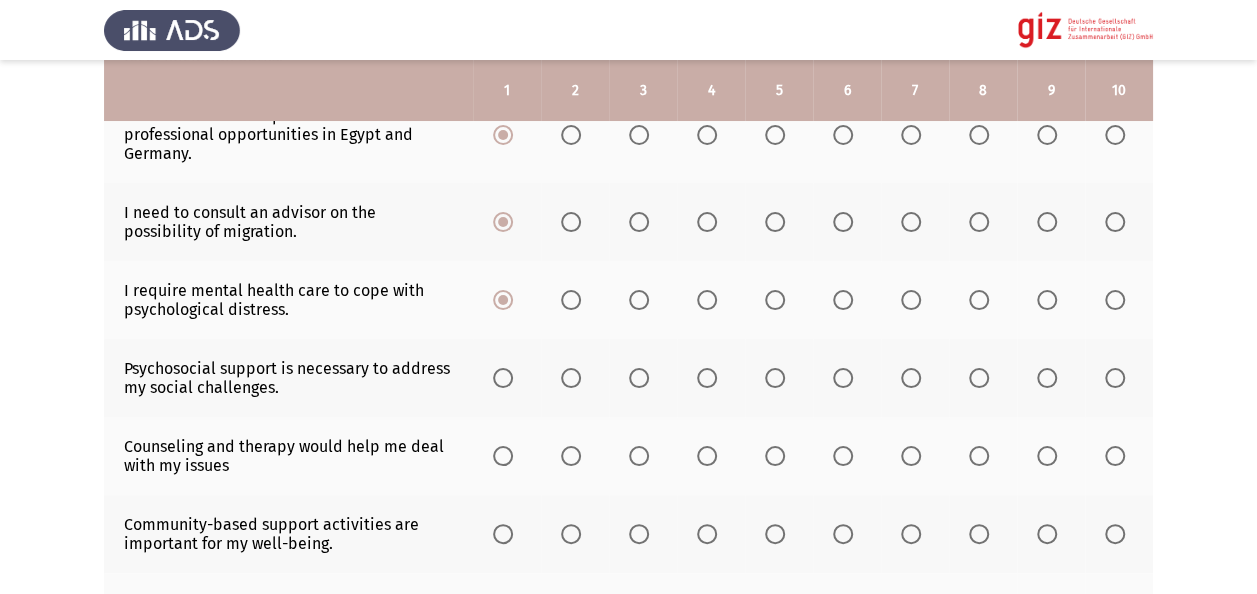 click at bounding box center (911, 300) 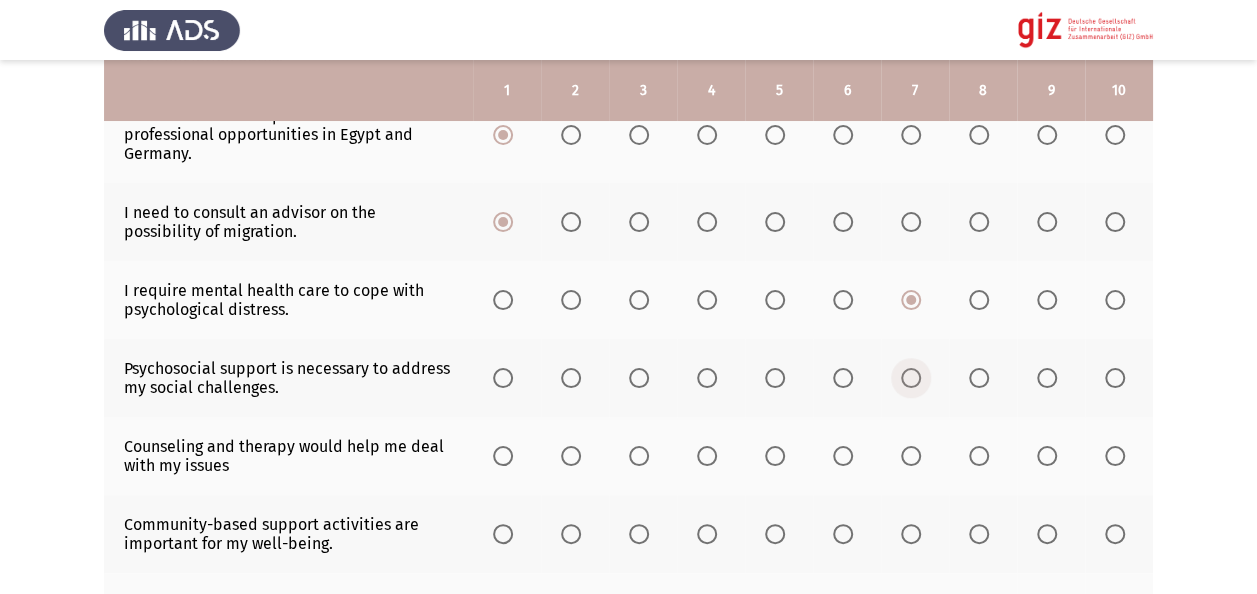 click at bounding box center (911, 378) 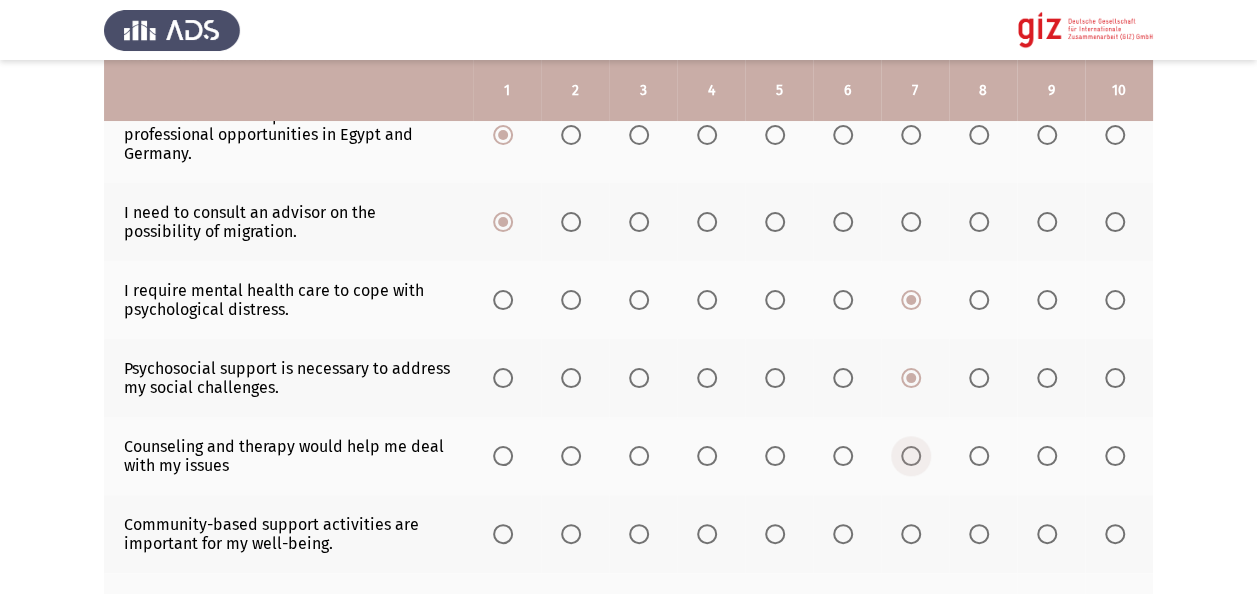 click at bounding box center (911, 456) 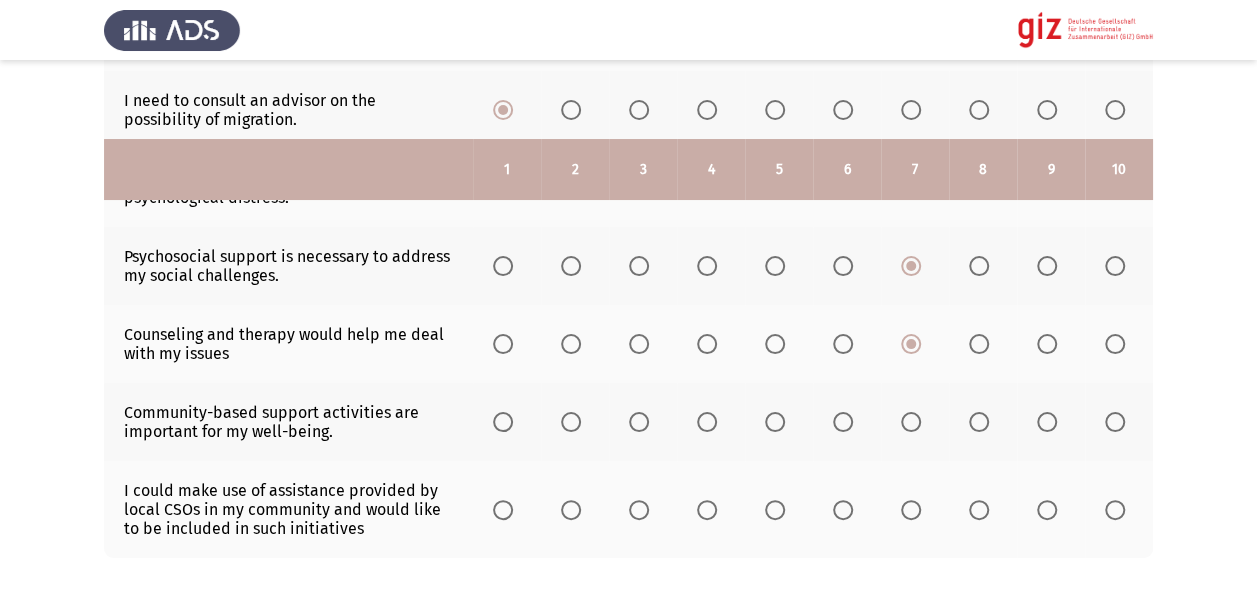 scroll, scrollTop: 720, scrollLeft: 0, axis: vertical 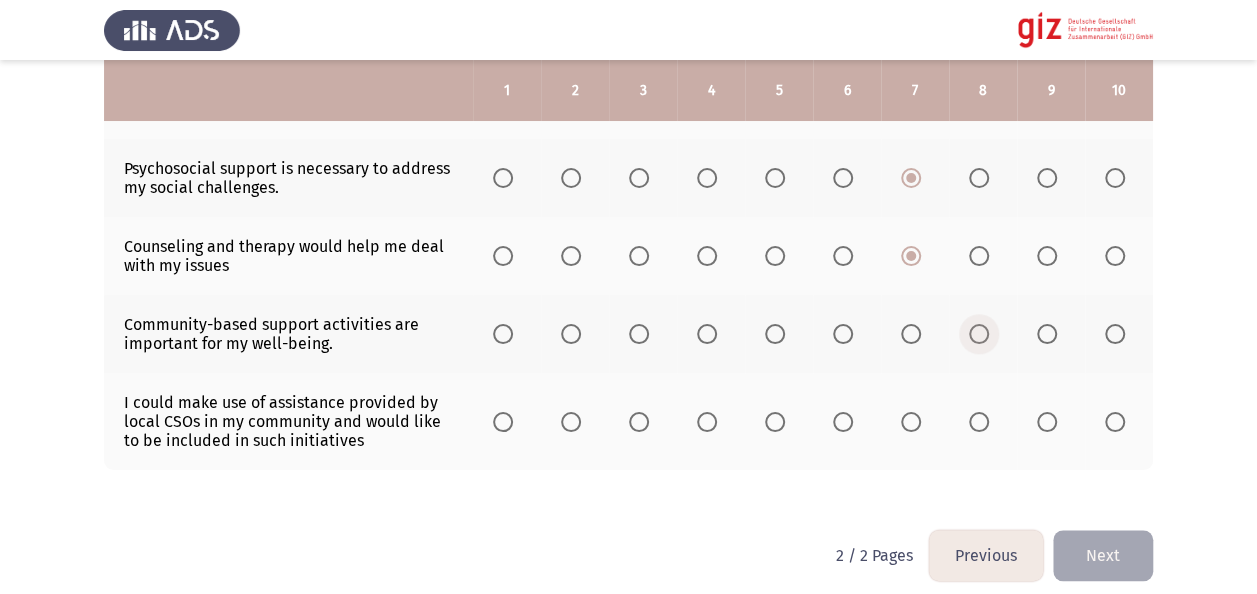 click at bounding box center (979, 334) 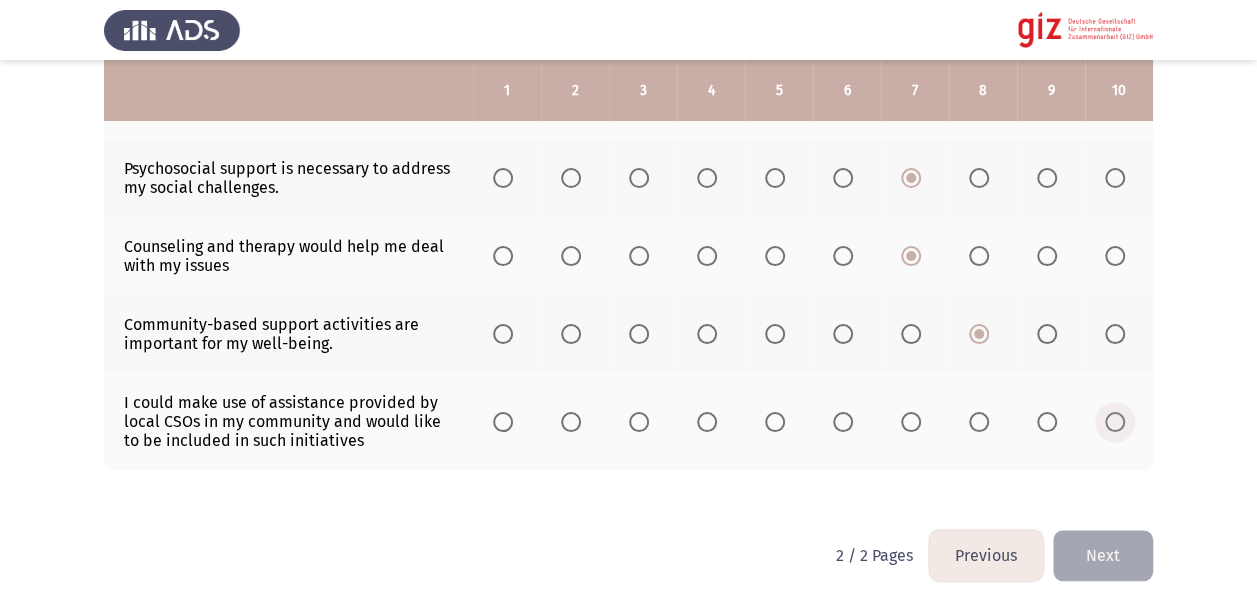 click at bounding box center [1115, 422] 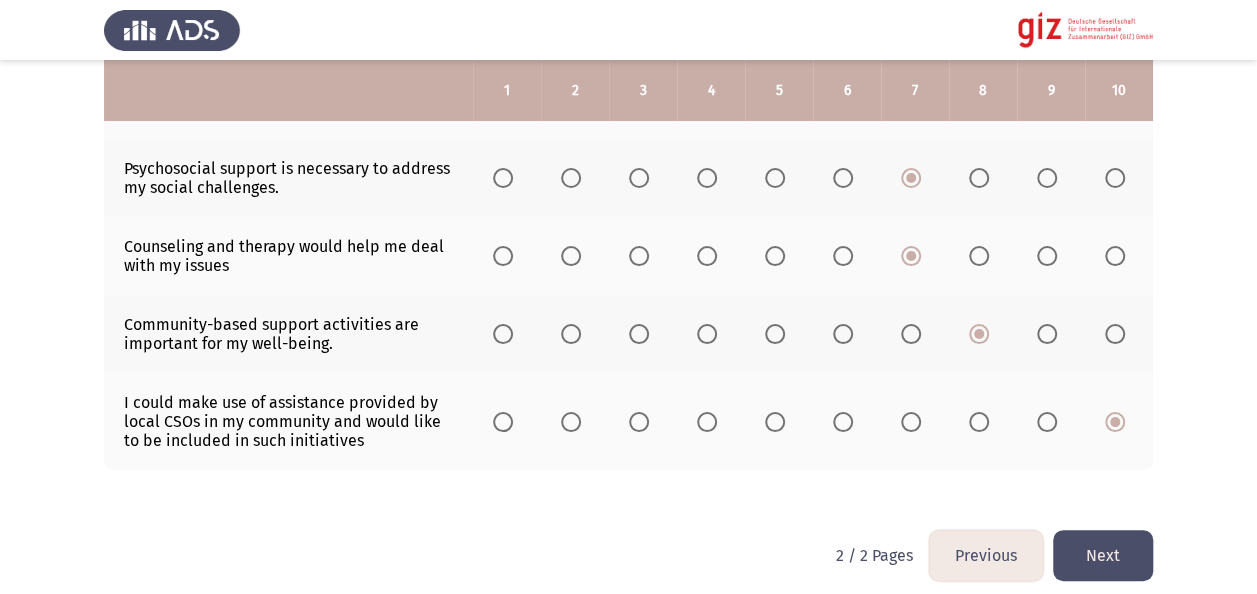 click on "Next" 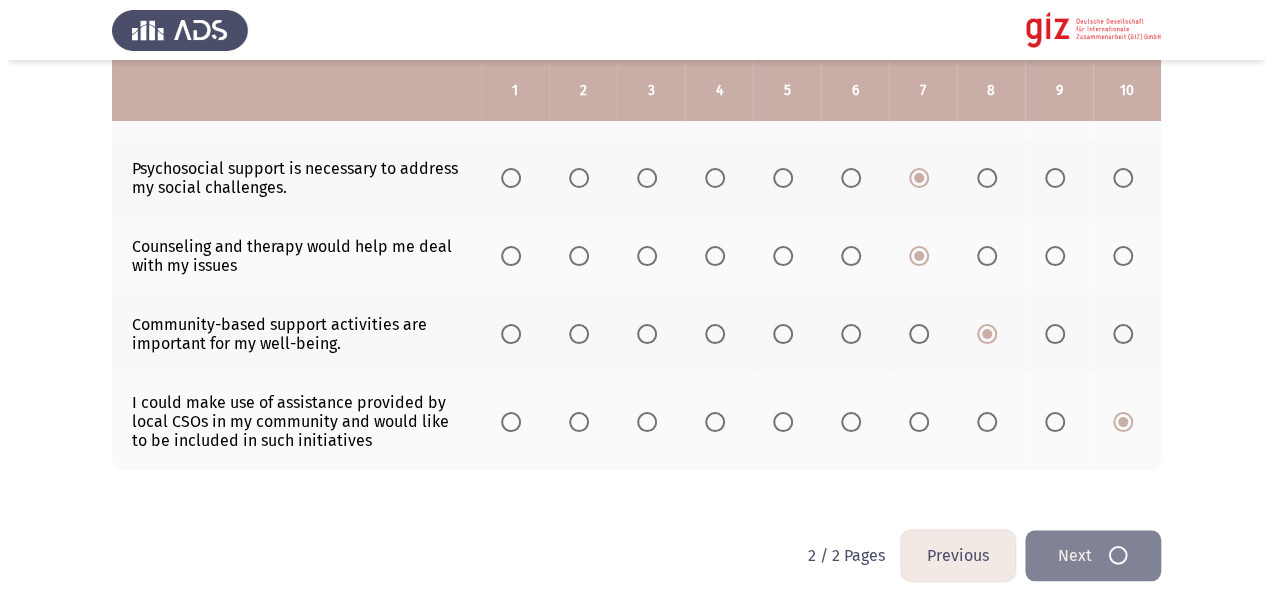 scroll, scrollTop: 0, scrollLeft: 0, axis: both 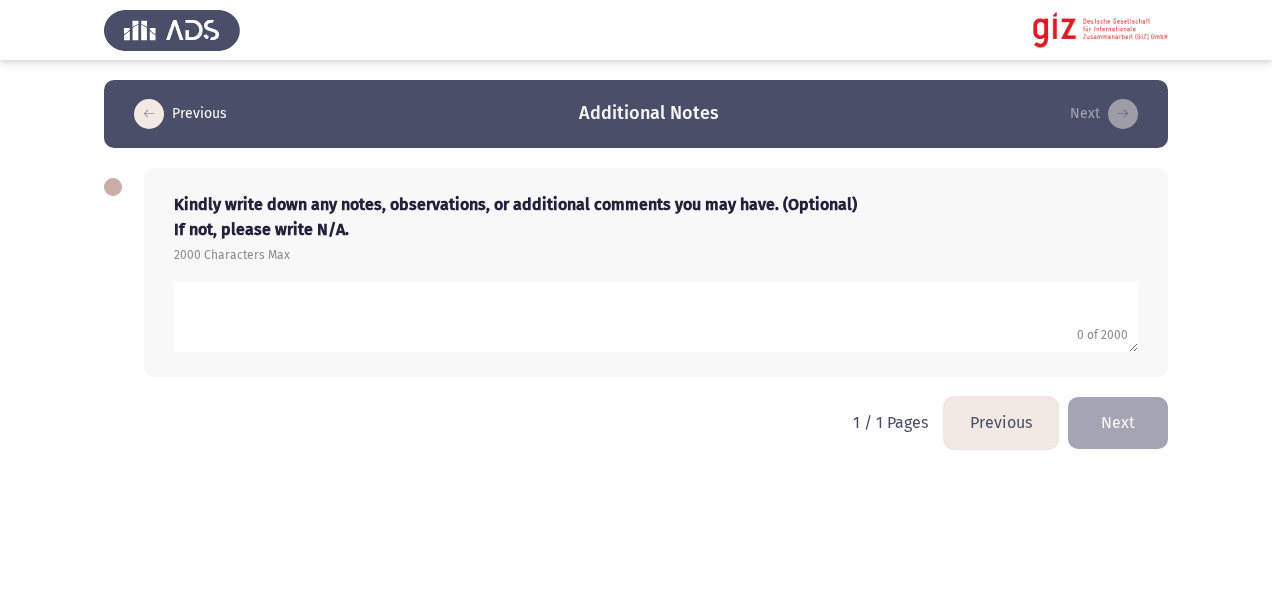 click 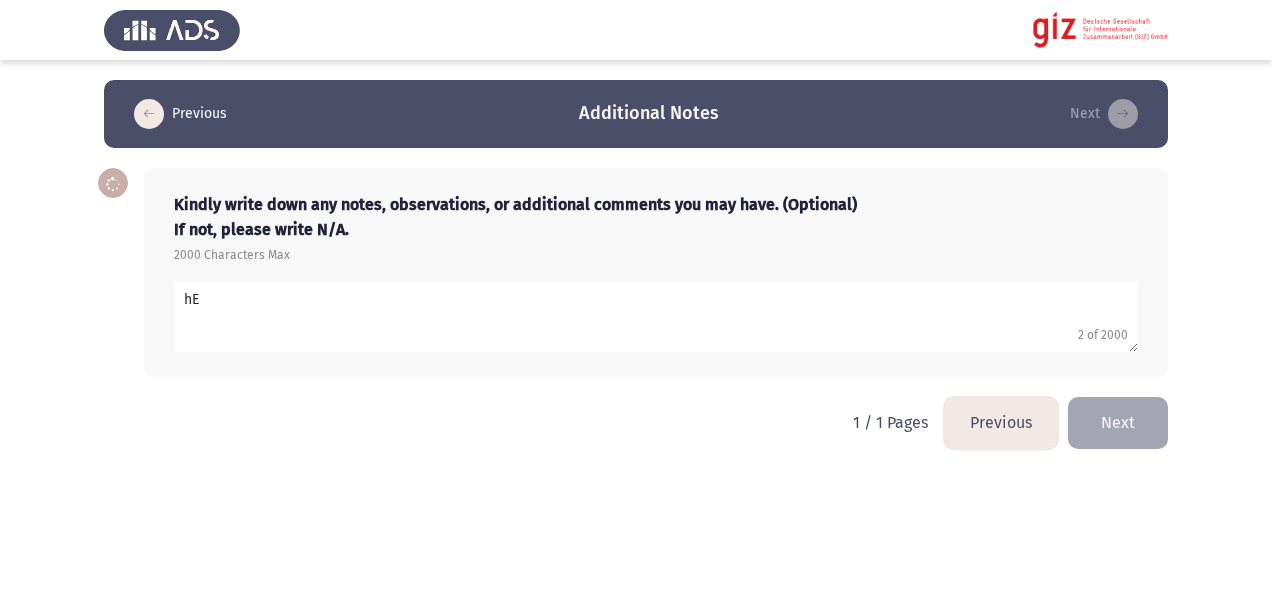 type on "h" 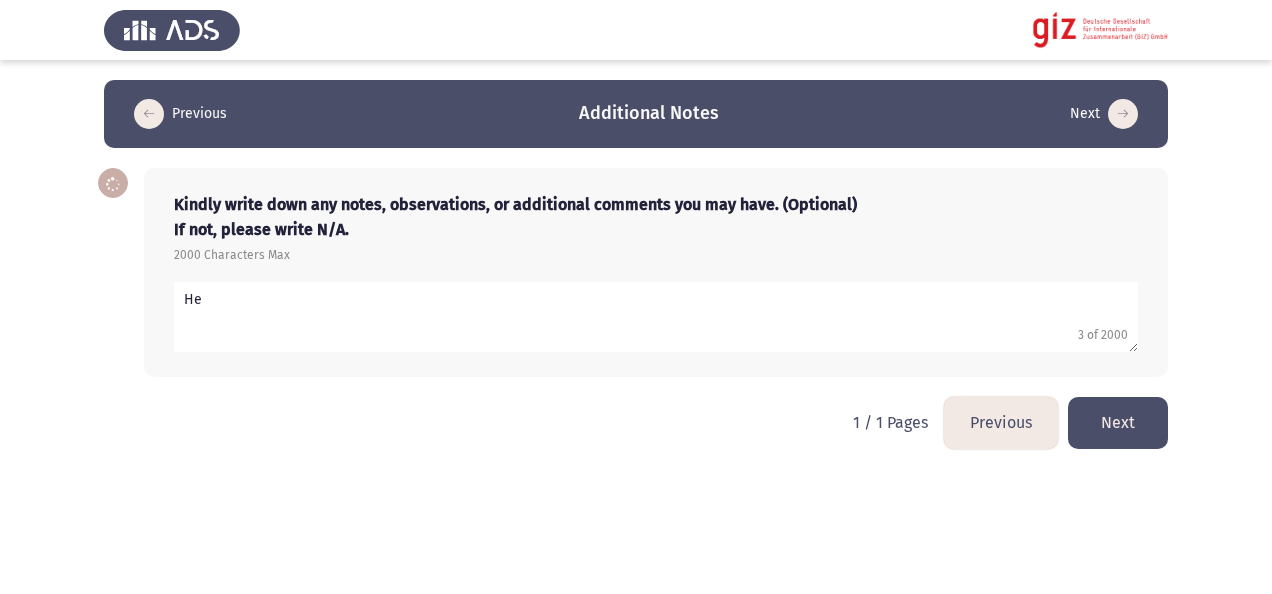 type on "H" 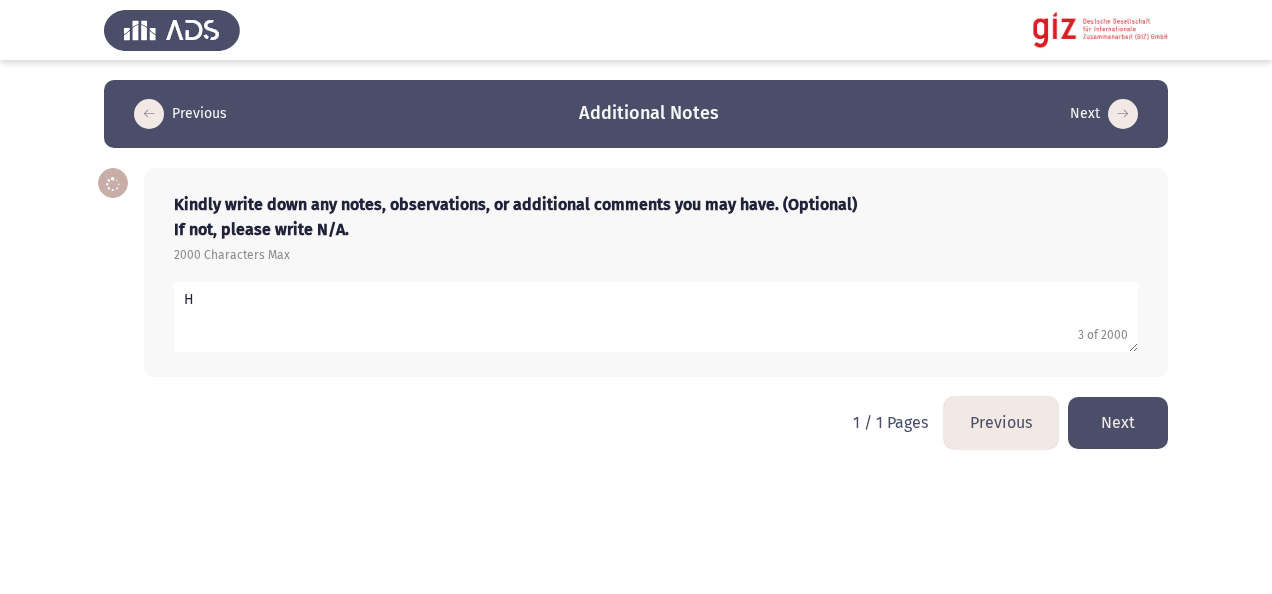 type 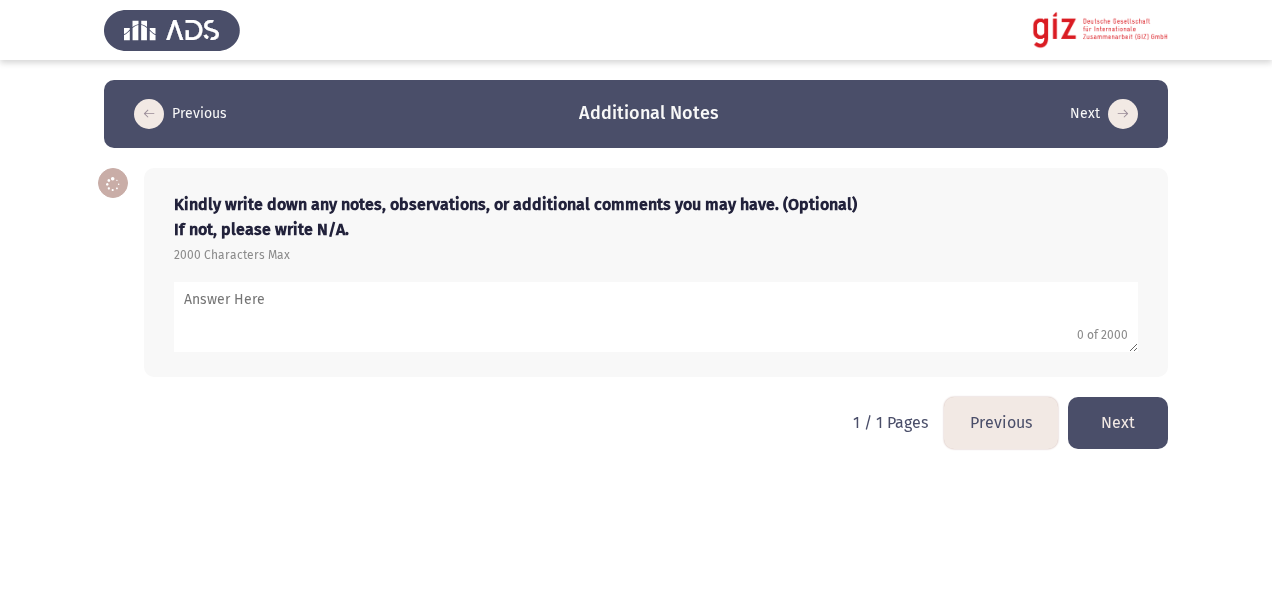 click on "Next" 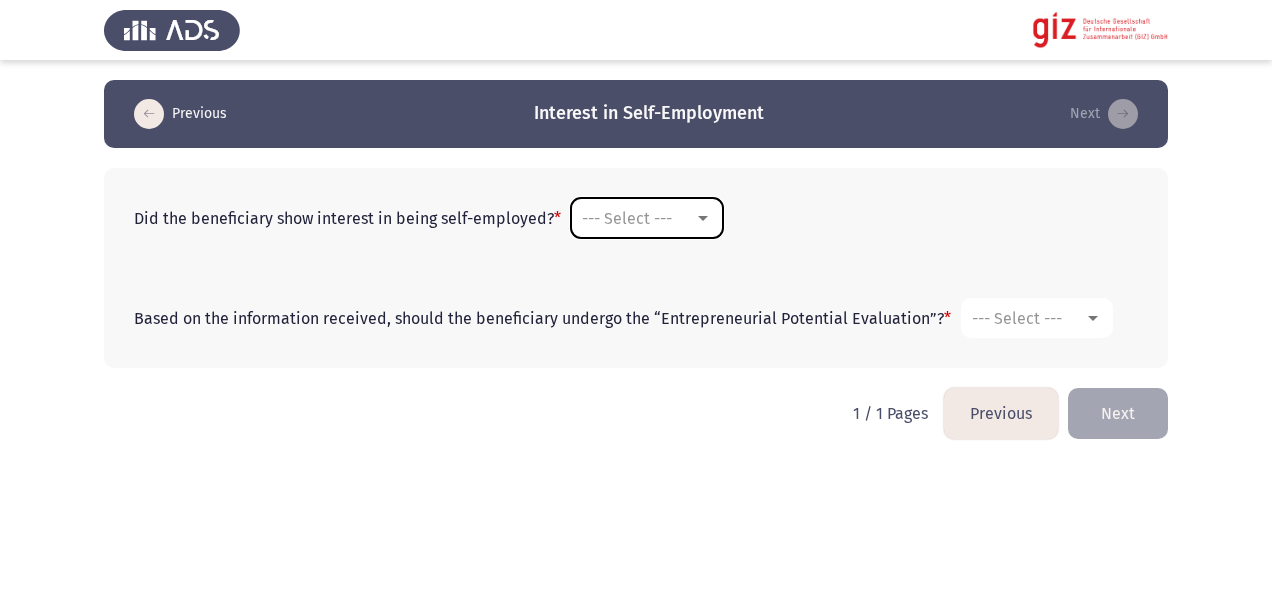click on "--- Select ---" at bounding box center (627, 218) 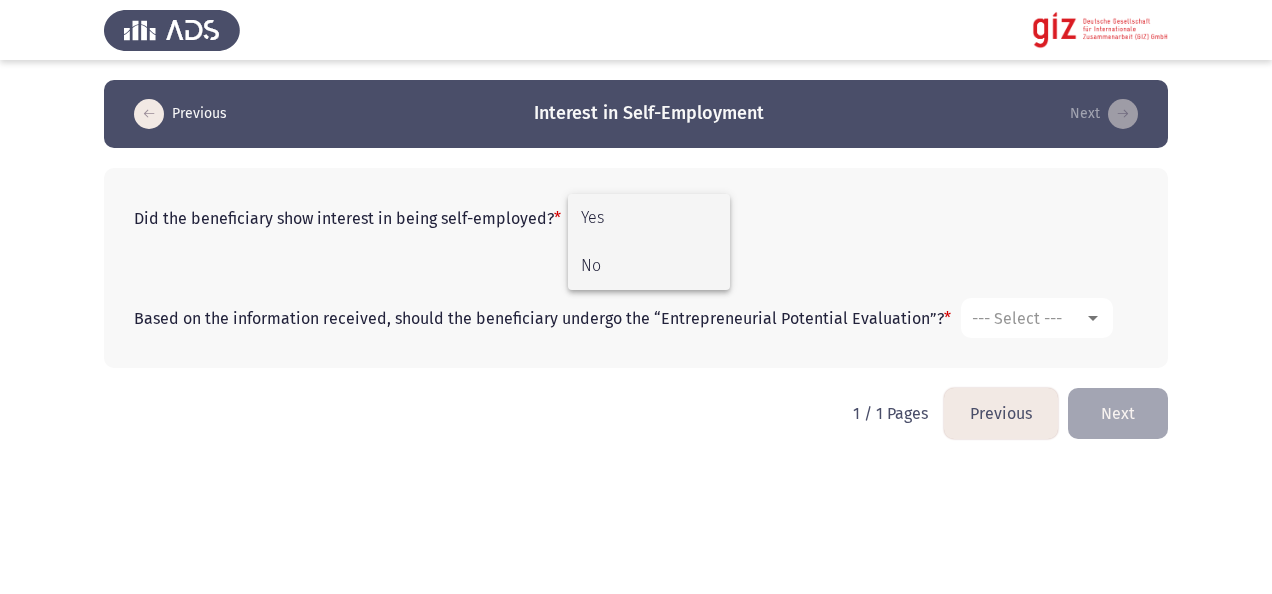 click on "No" at bounding box center (649, 266) 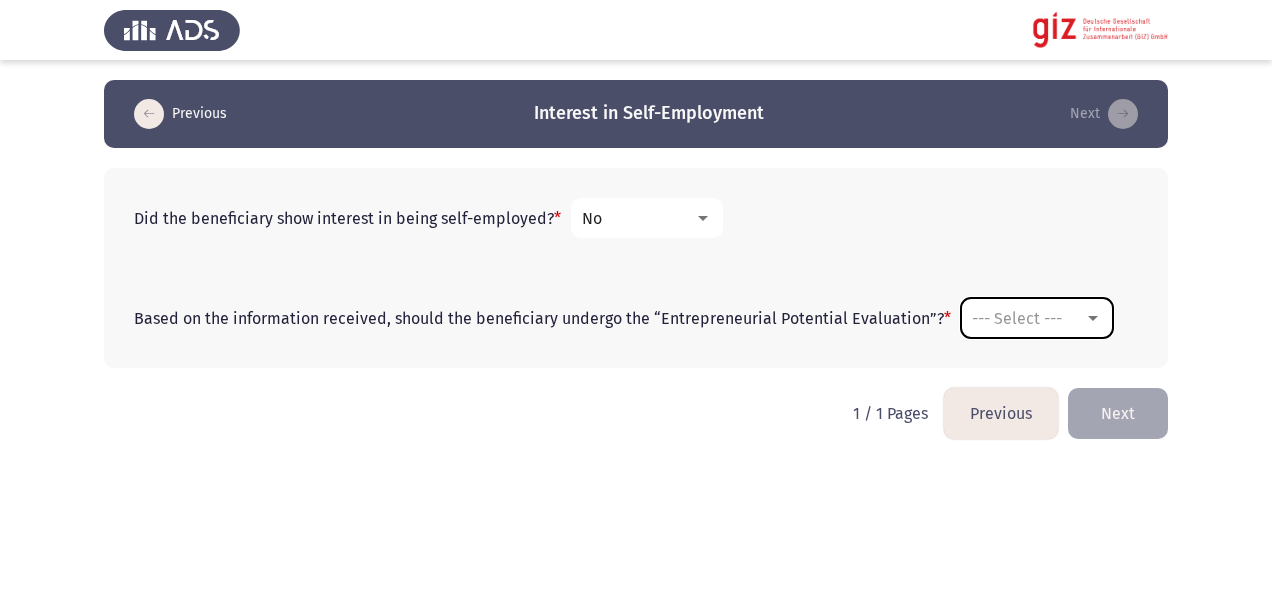 click on "--- Select ---" at bounding box center (1017, 318) 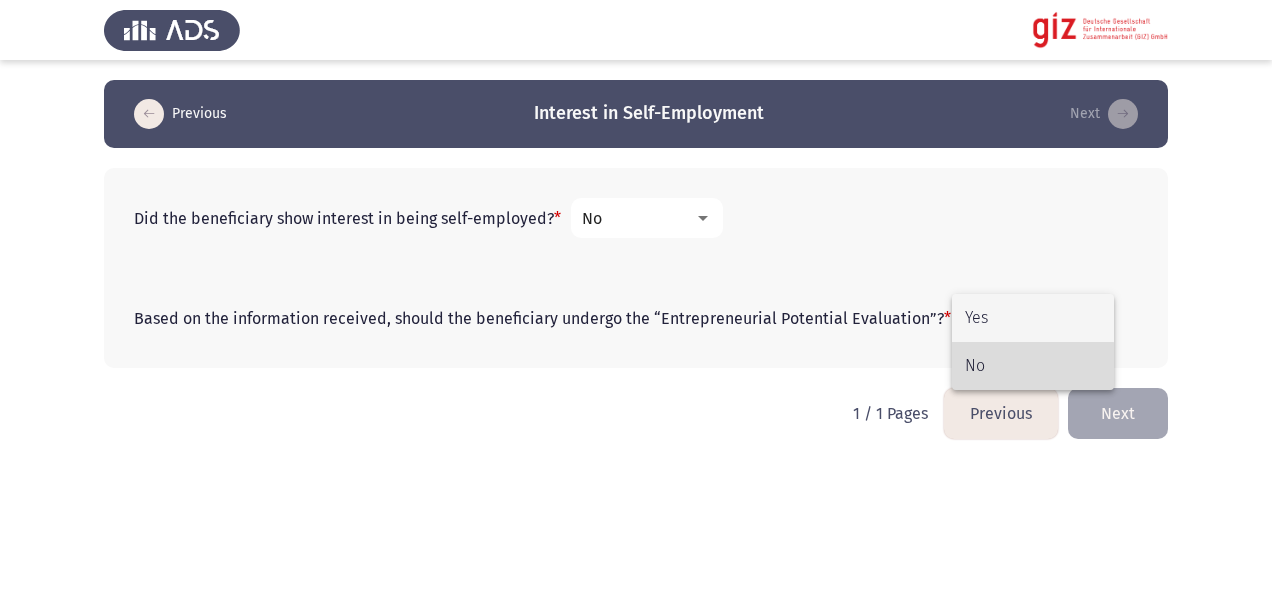 click on "No" at bounding box center (1033, 366) 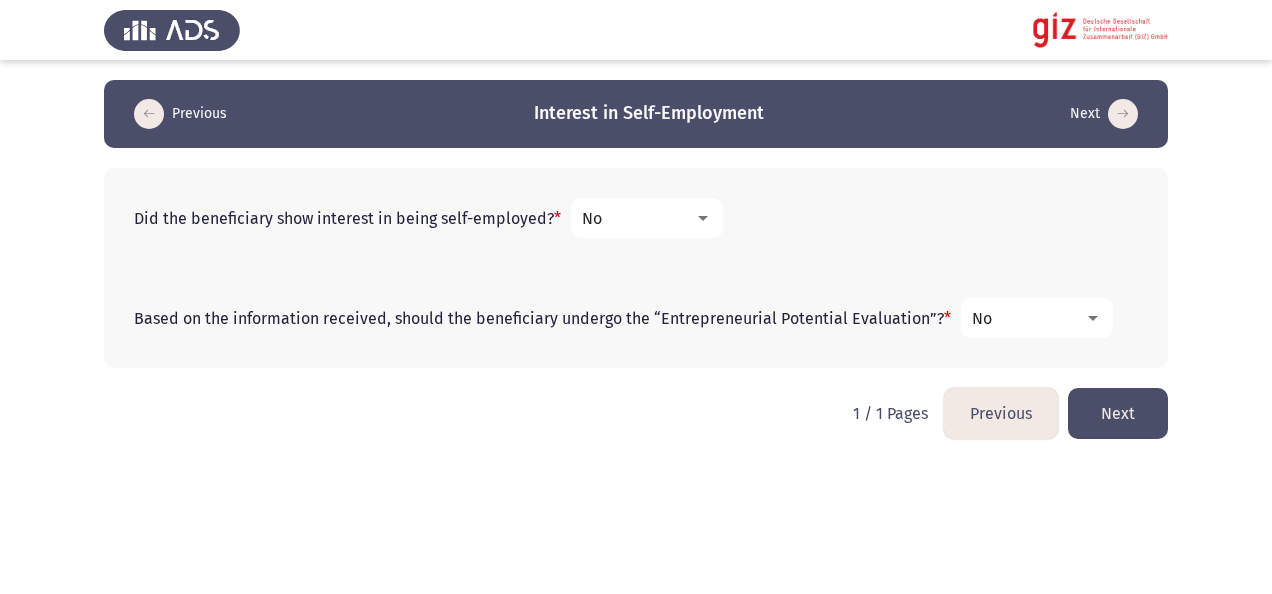 click on "Next" 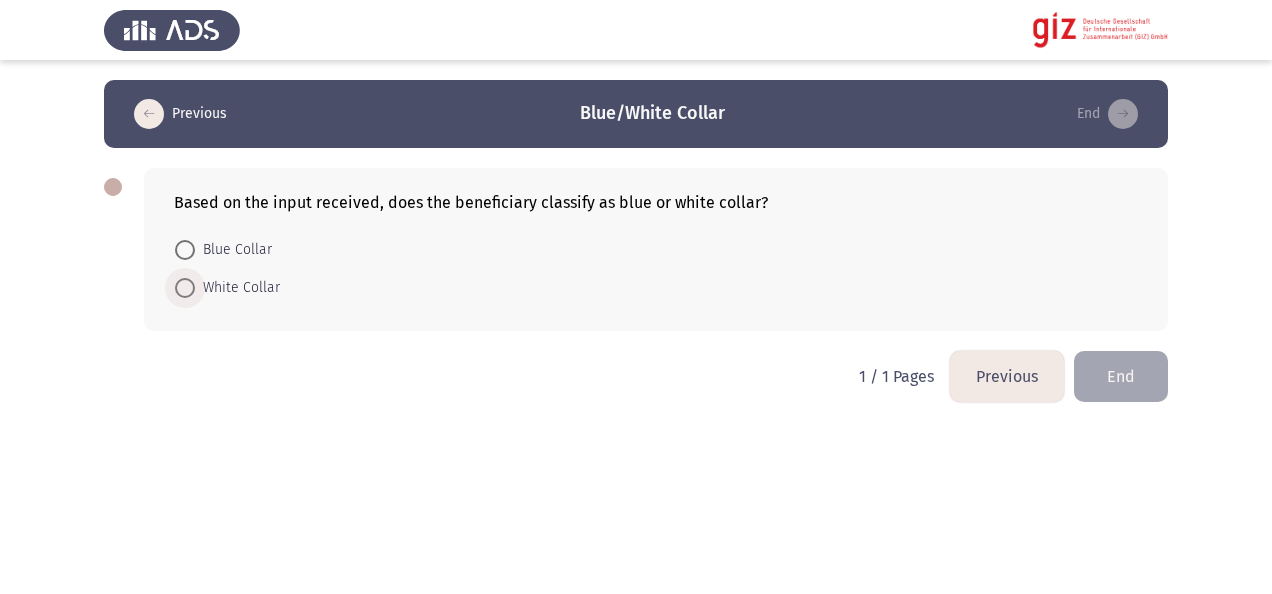 click on "White Collar" at bounding box center (237, 288) 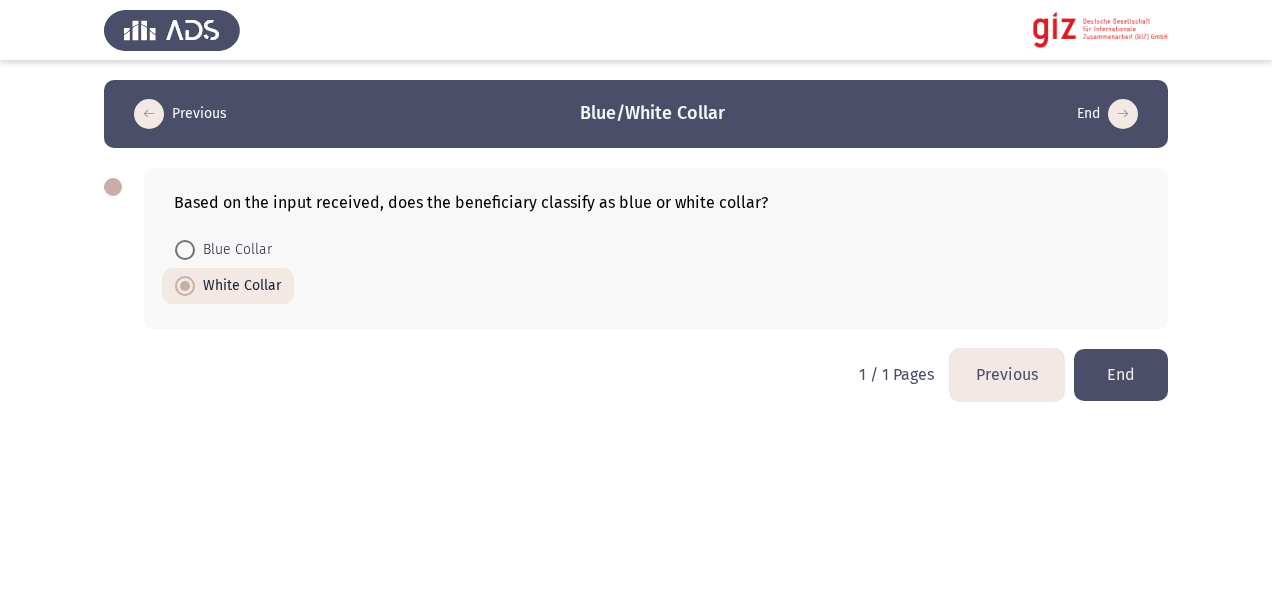 click on "End" 